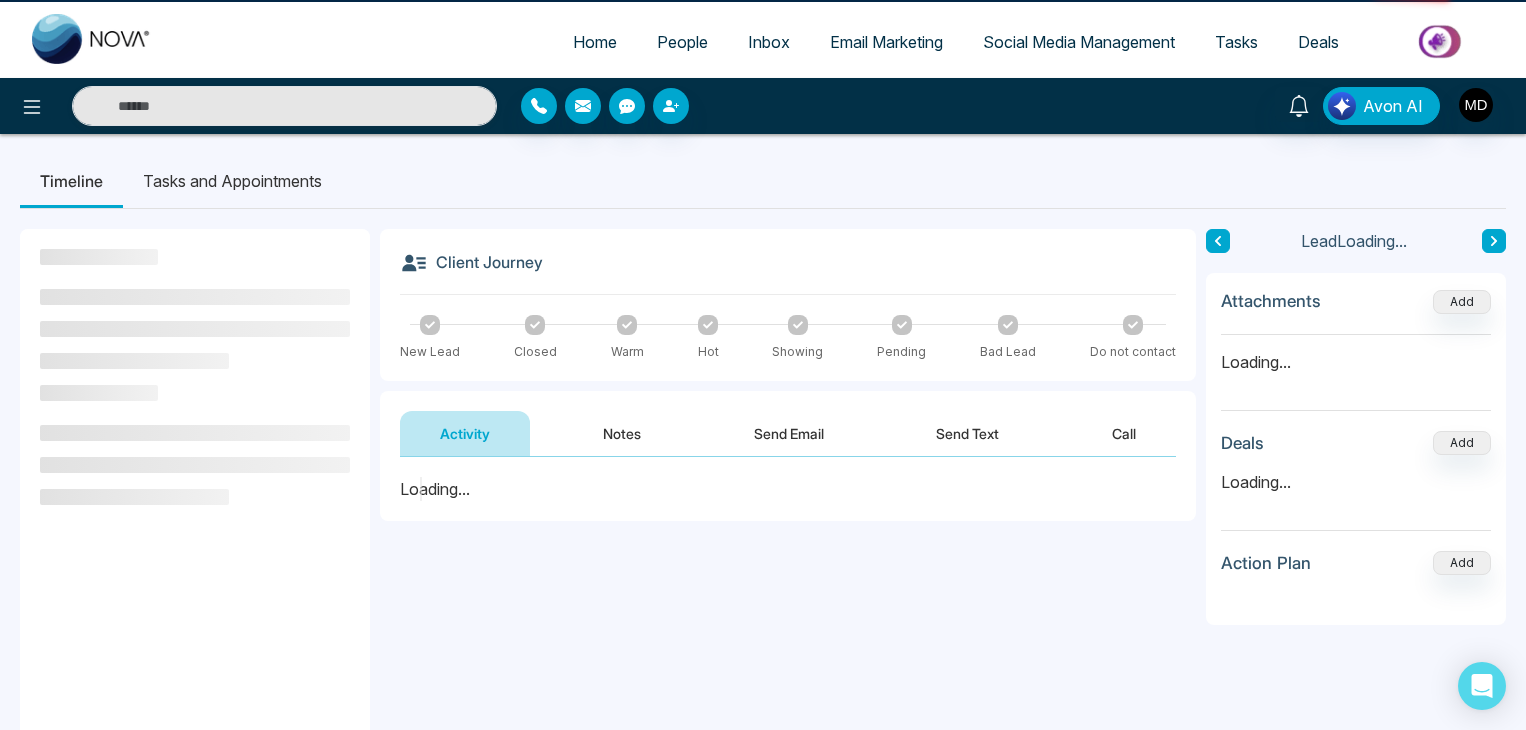 scroll, scrollTop: 0, scrollLeft: 0, axis: both 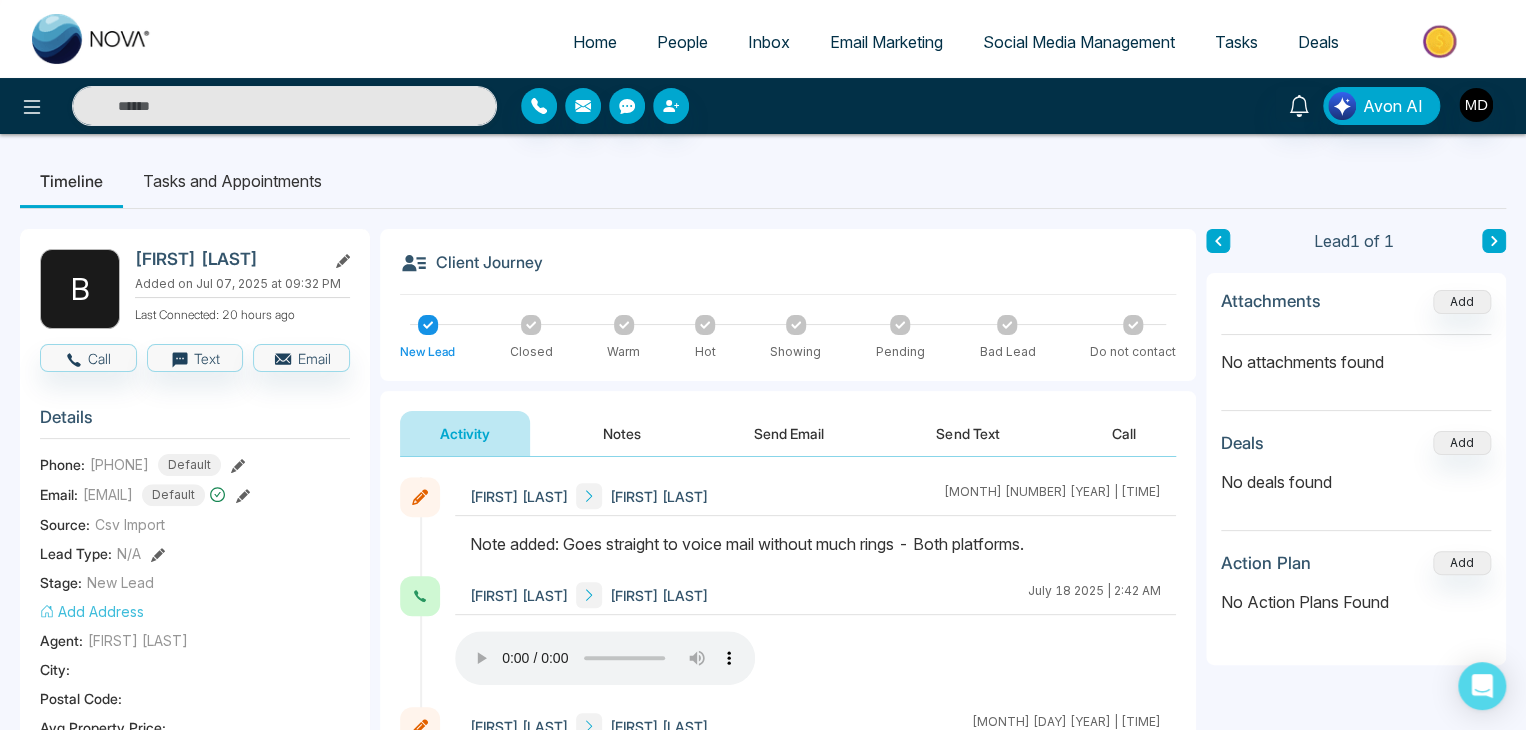 click on "People" at bounding box center (682, 42) 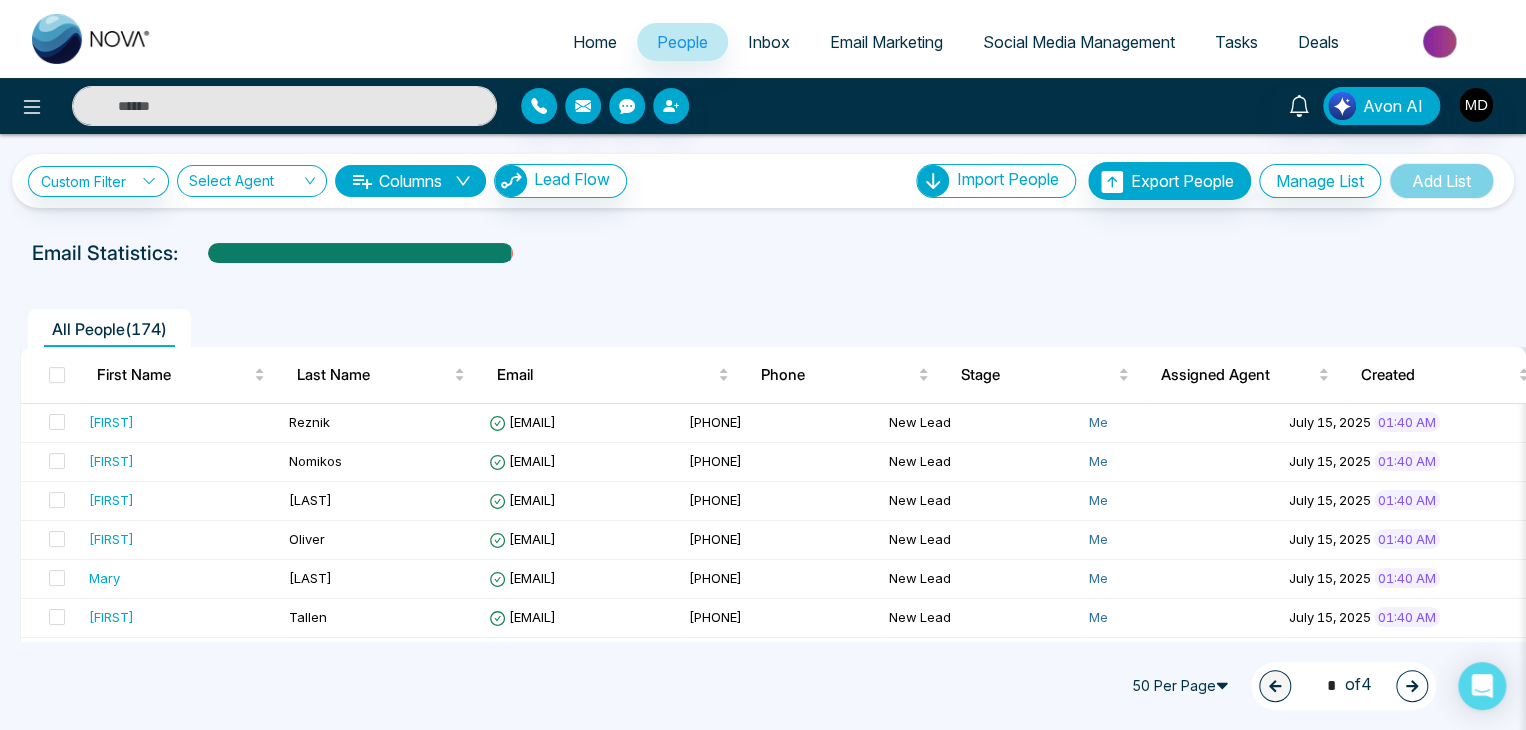 click 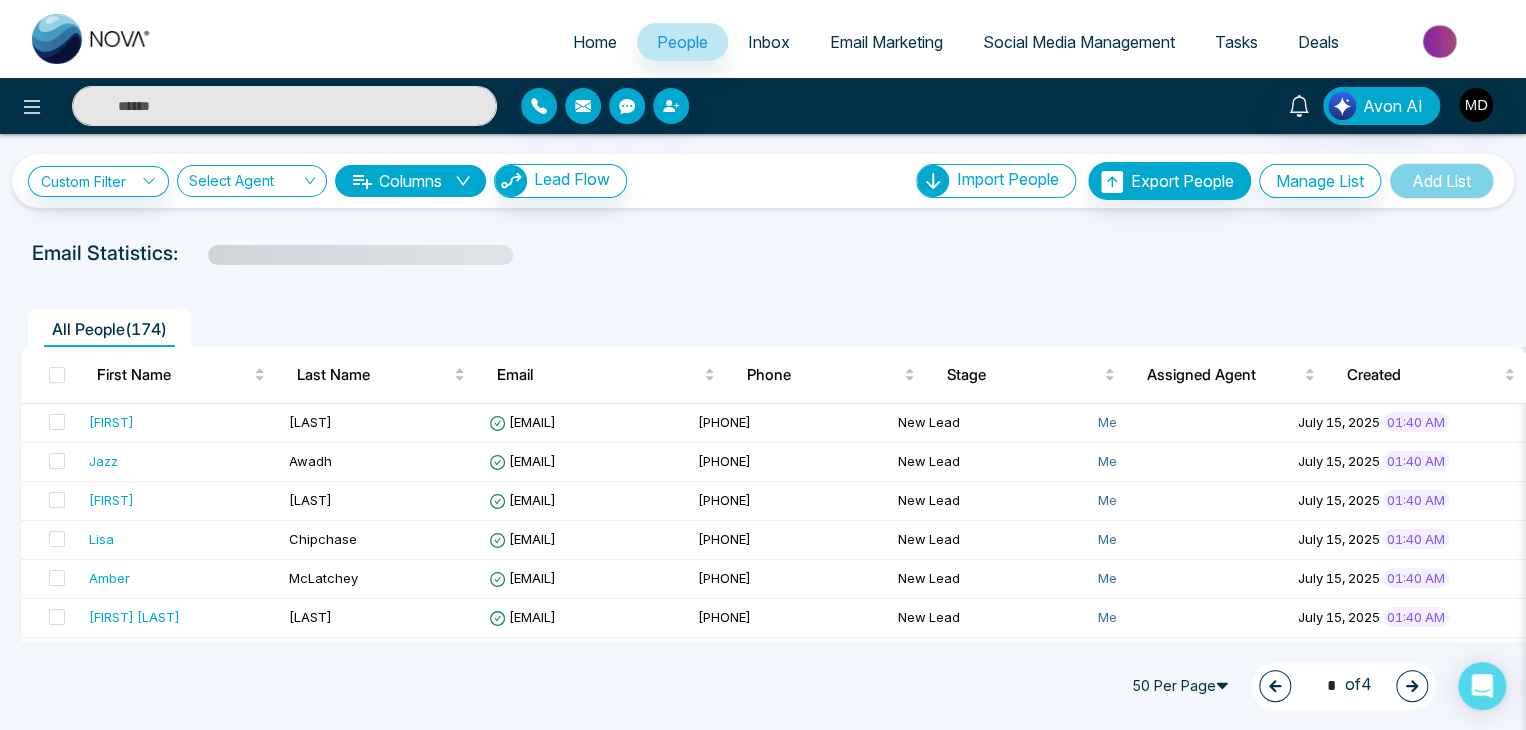 click 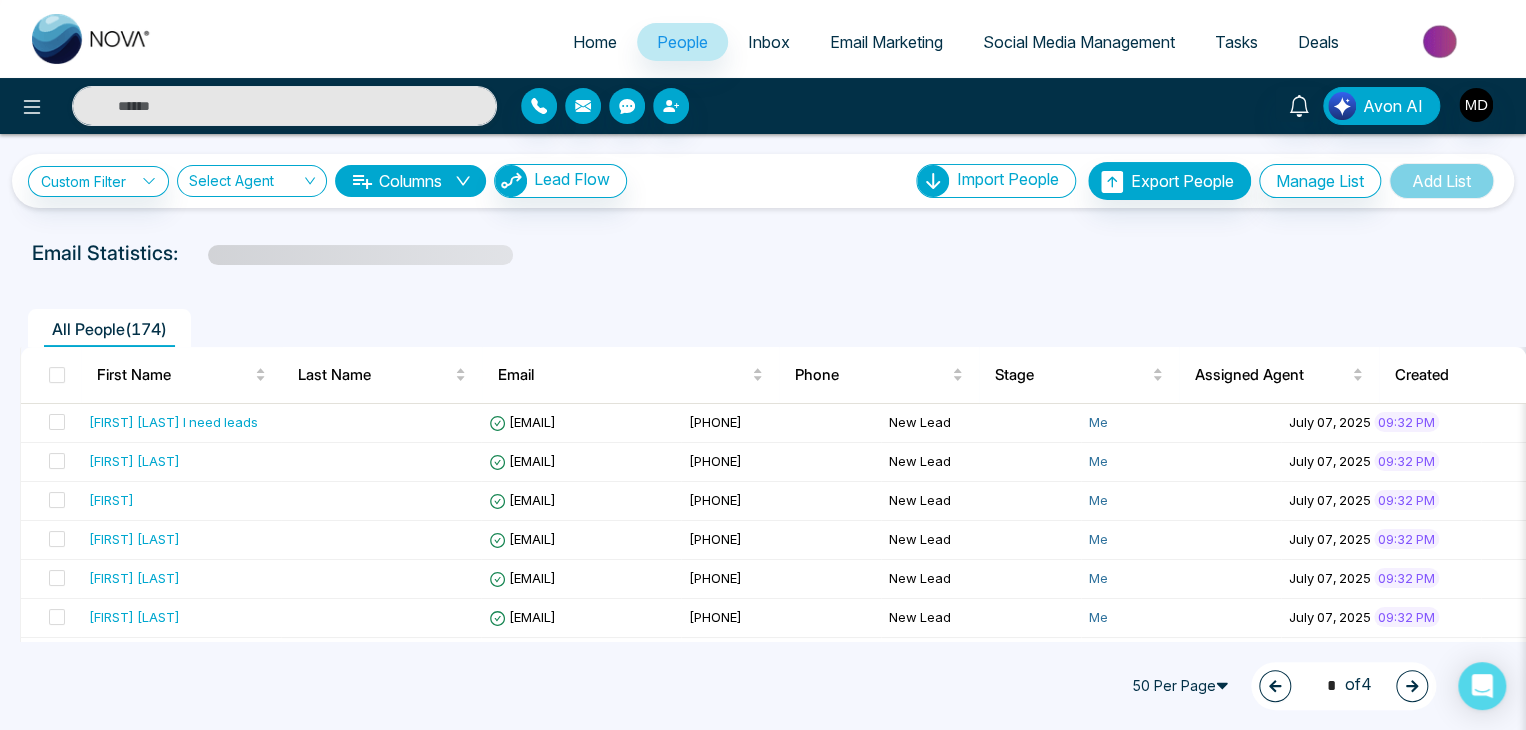 click 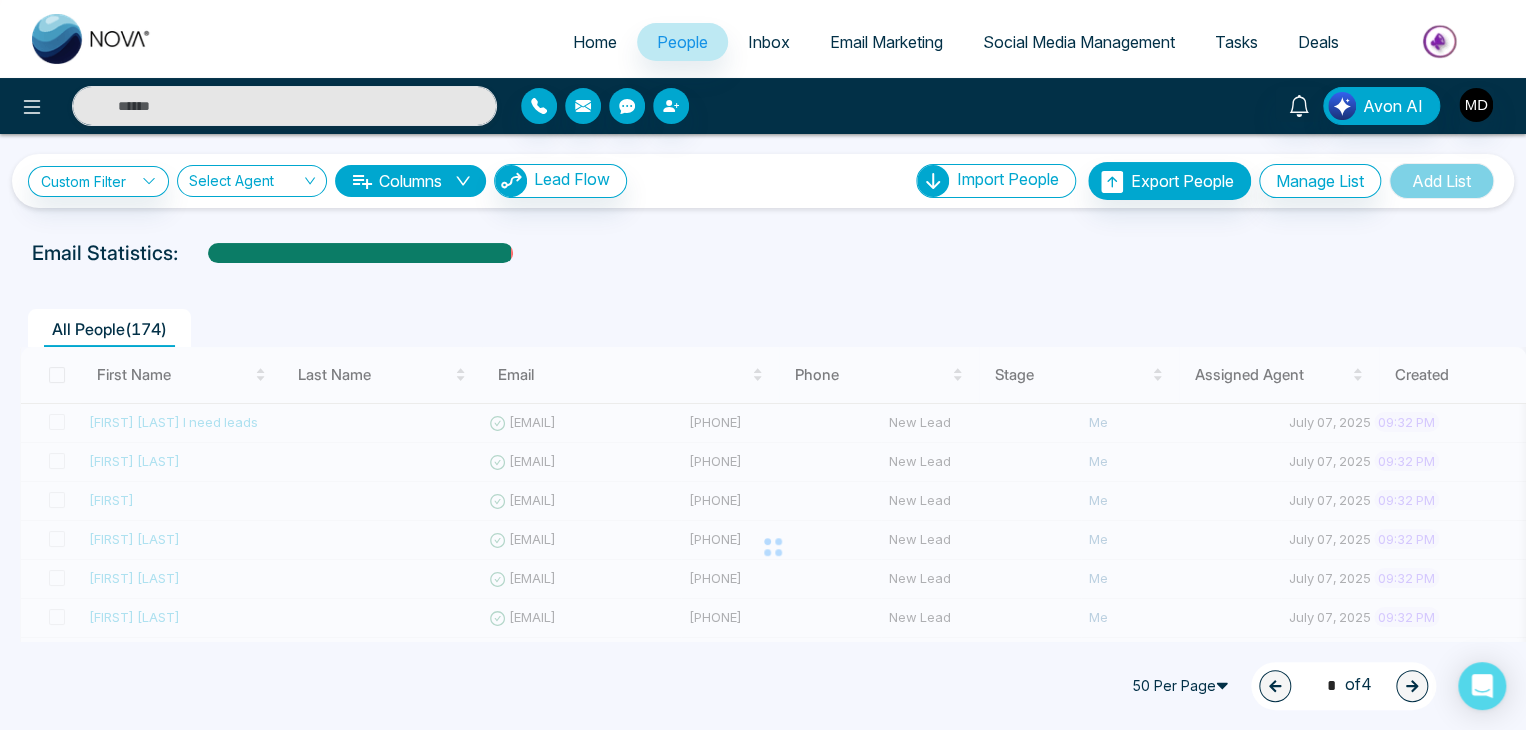 type on "*" 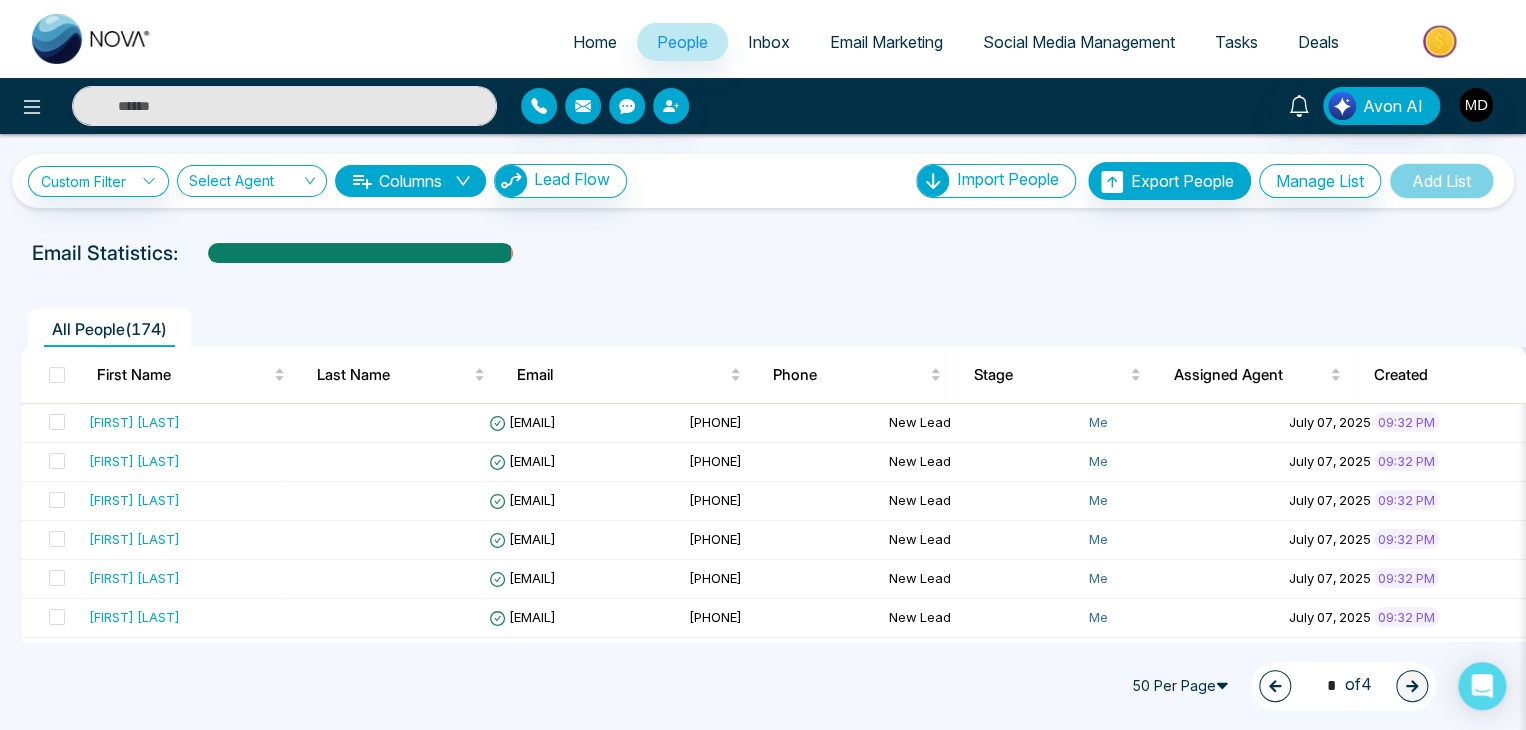click on "**********" at bounding box center [763, 786] 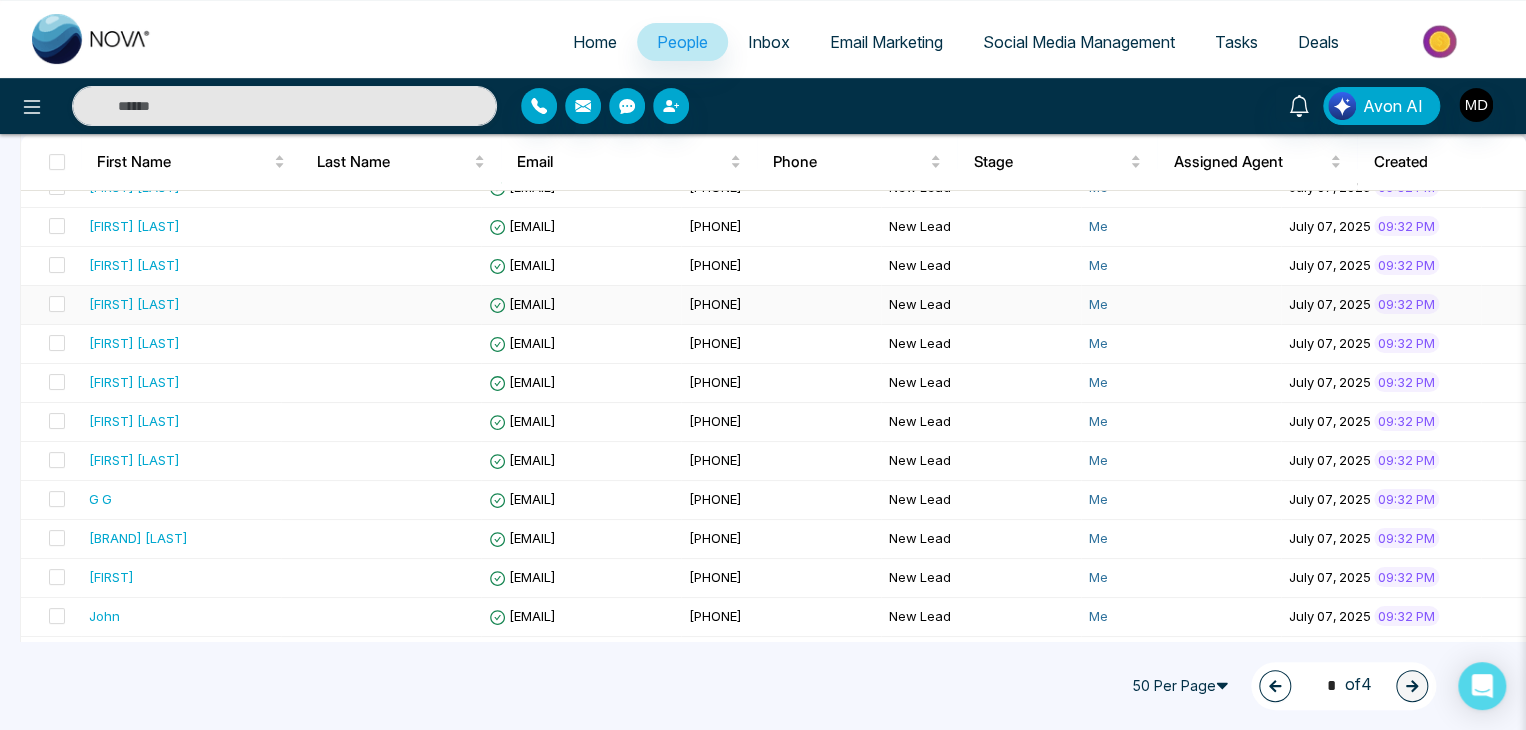 scroll, scrollTop: 200, scrollLeft: 0, axis: vertical 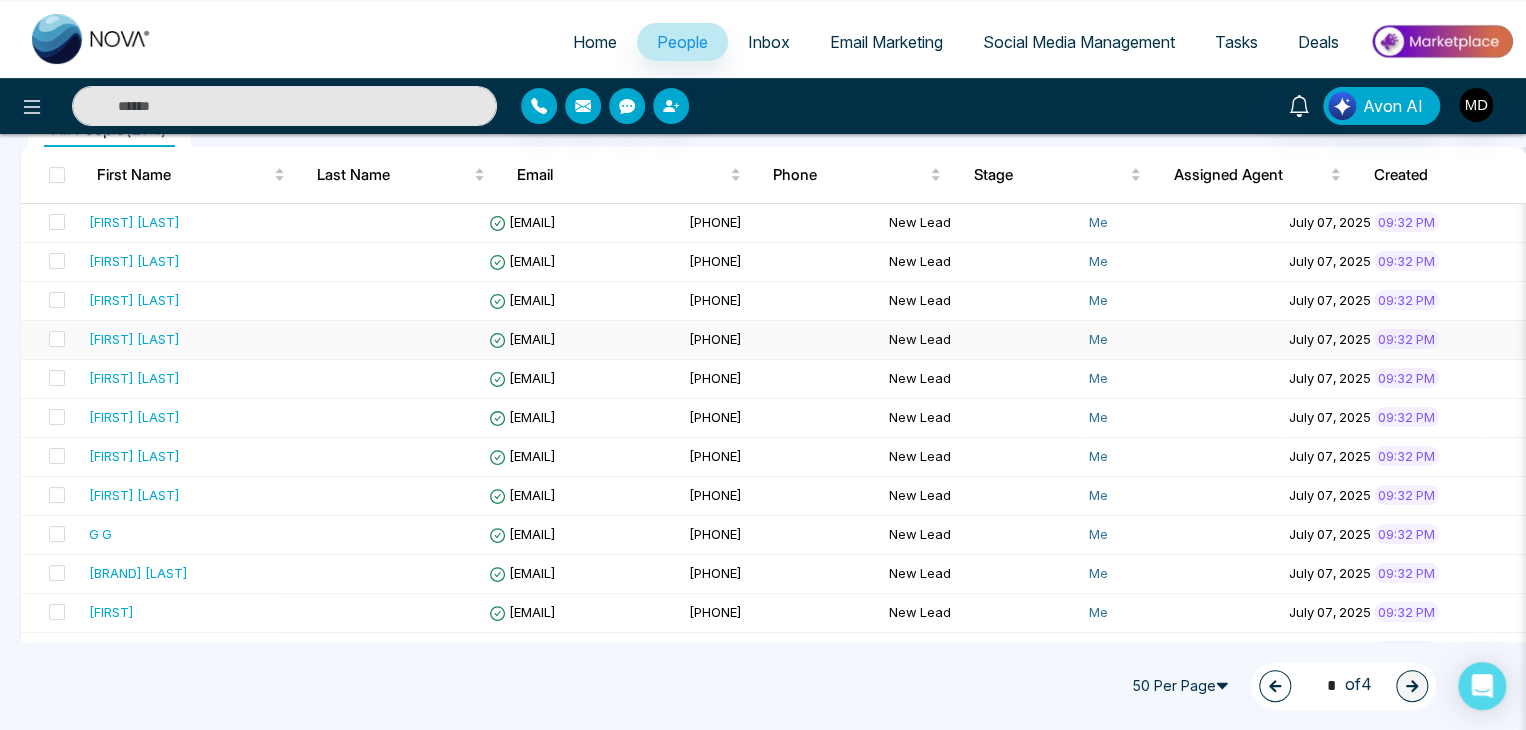 click on "[FIRST] [LAST]" at bounding box center [181, 339] 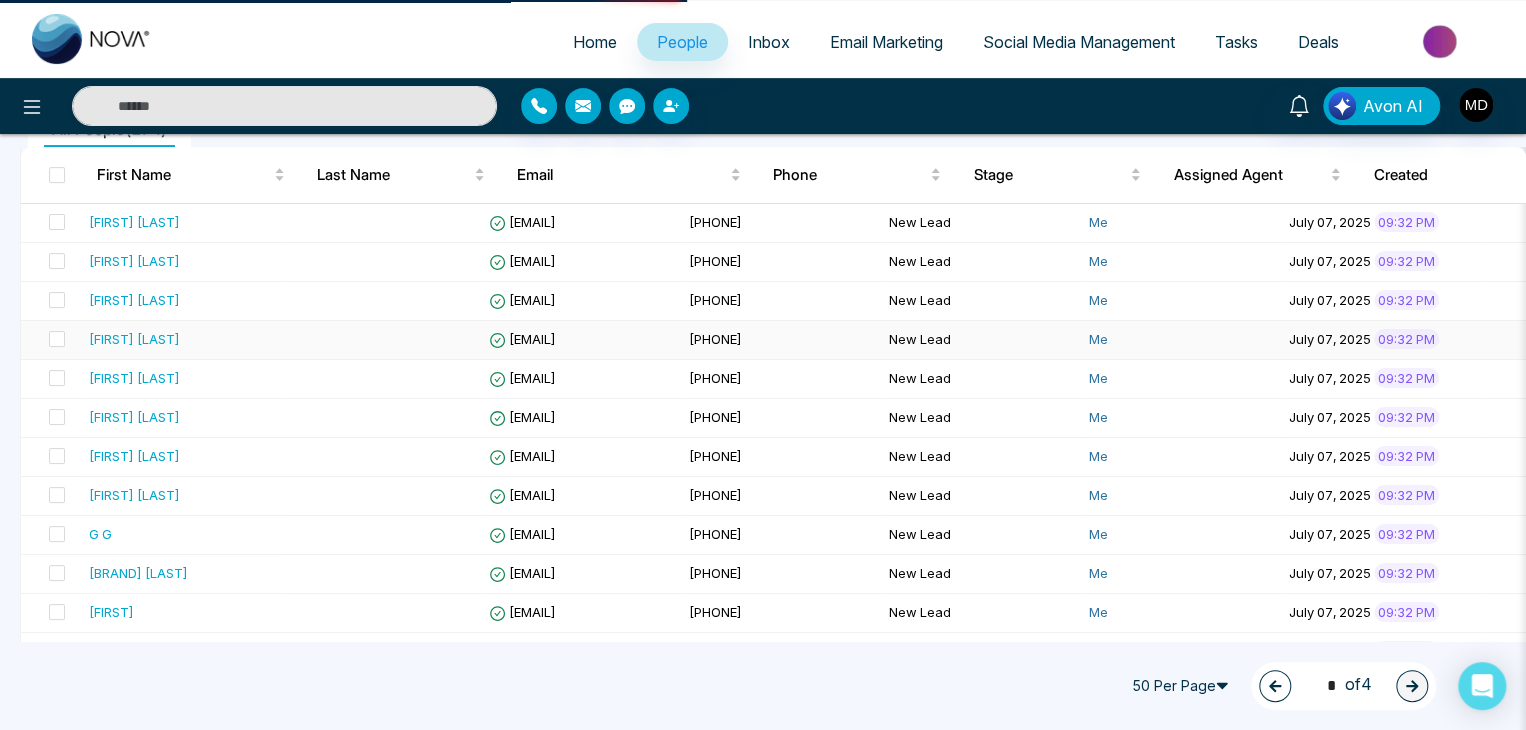 scroll, scrollTop: 0, scrollLeft: 0, axis: both 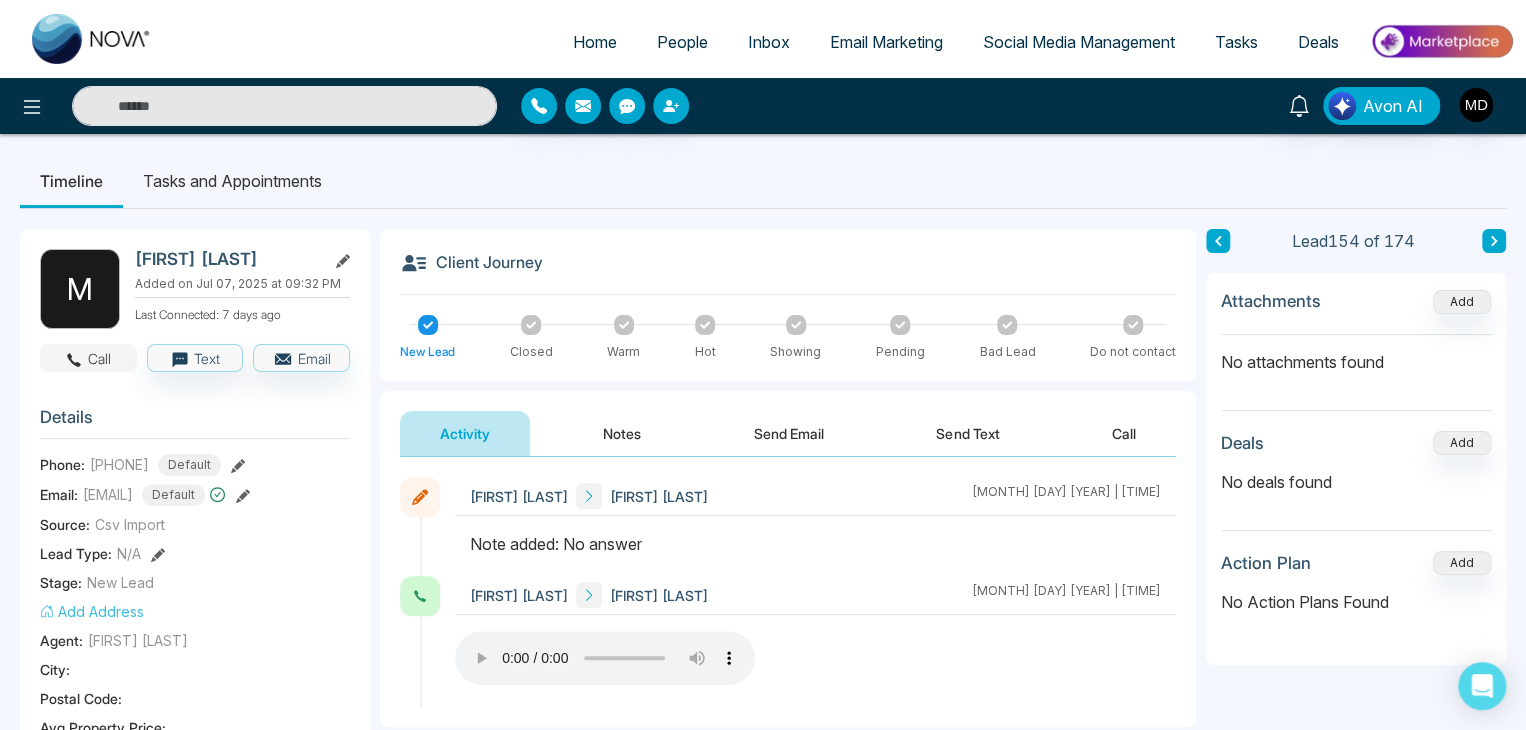 click 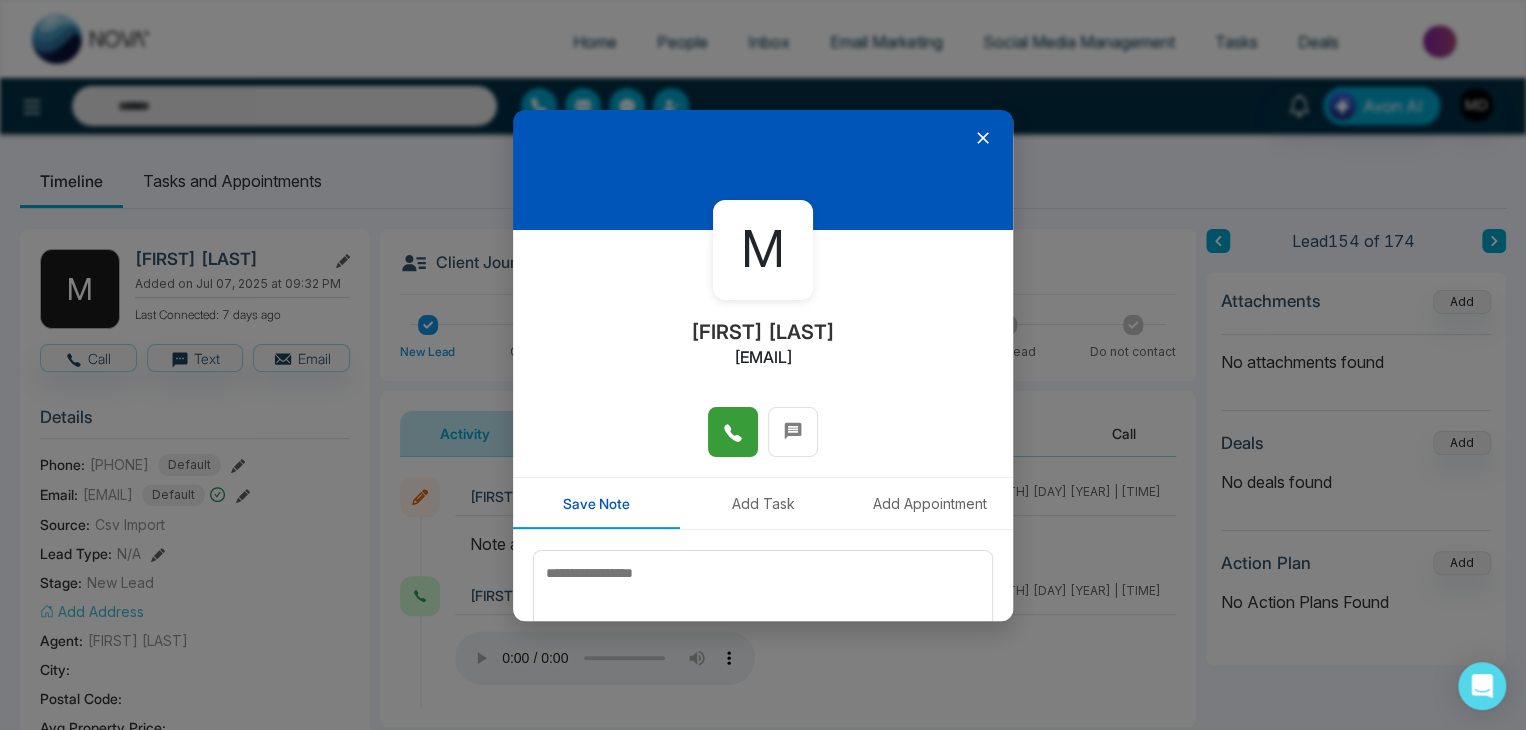 click 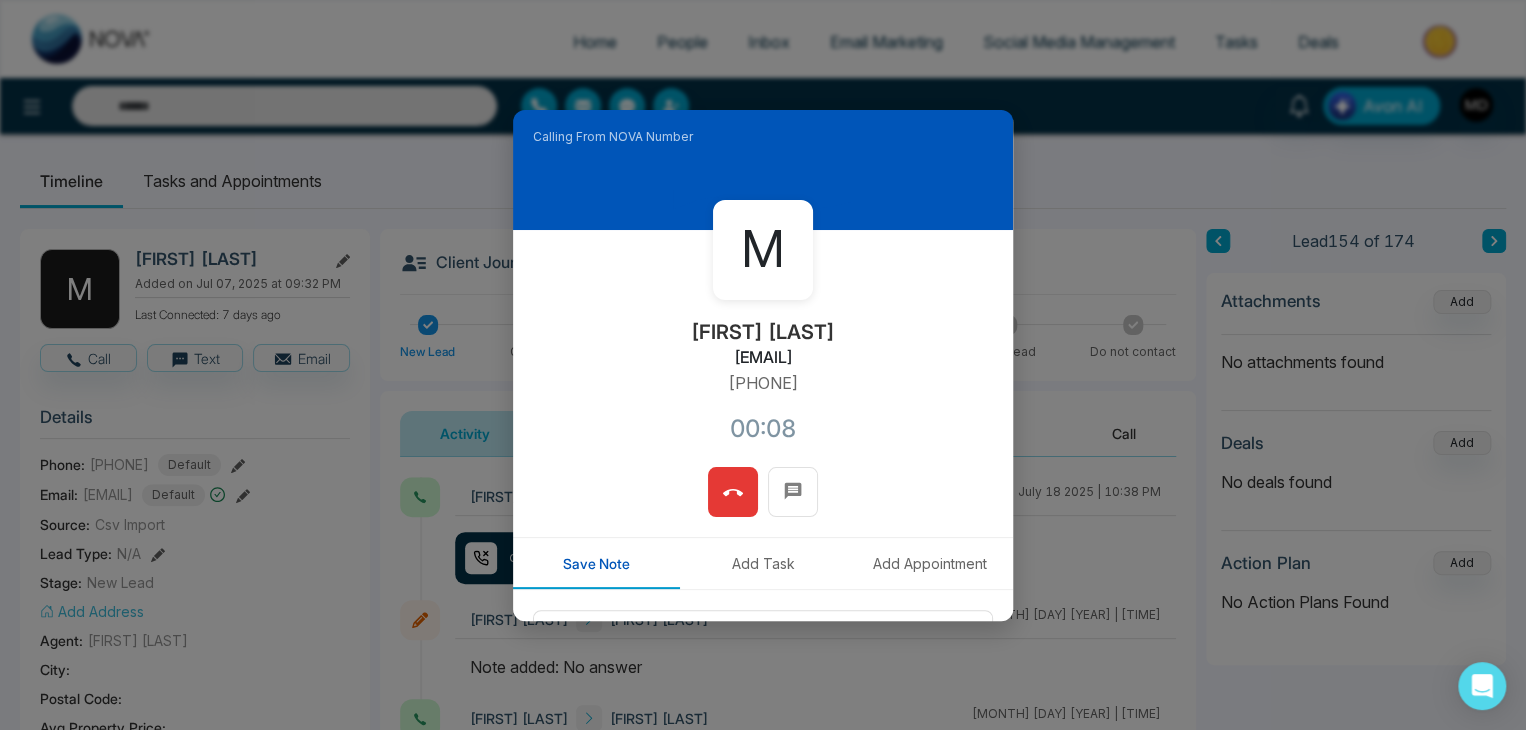 drag, startPoint x: 829, startPoint y: 383, endPoint x: 692, endPoint y: 399, distance: 137.93114 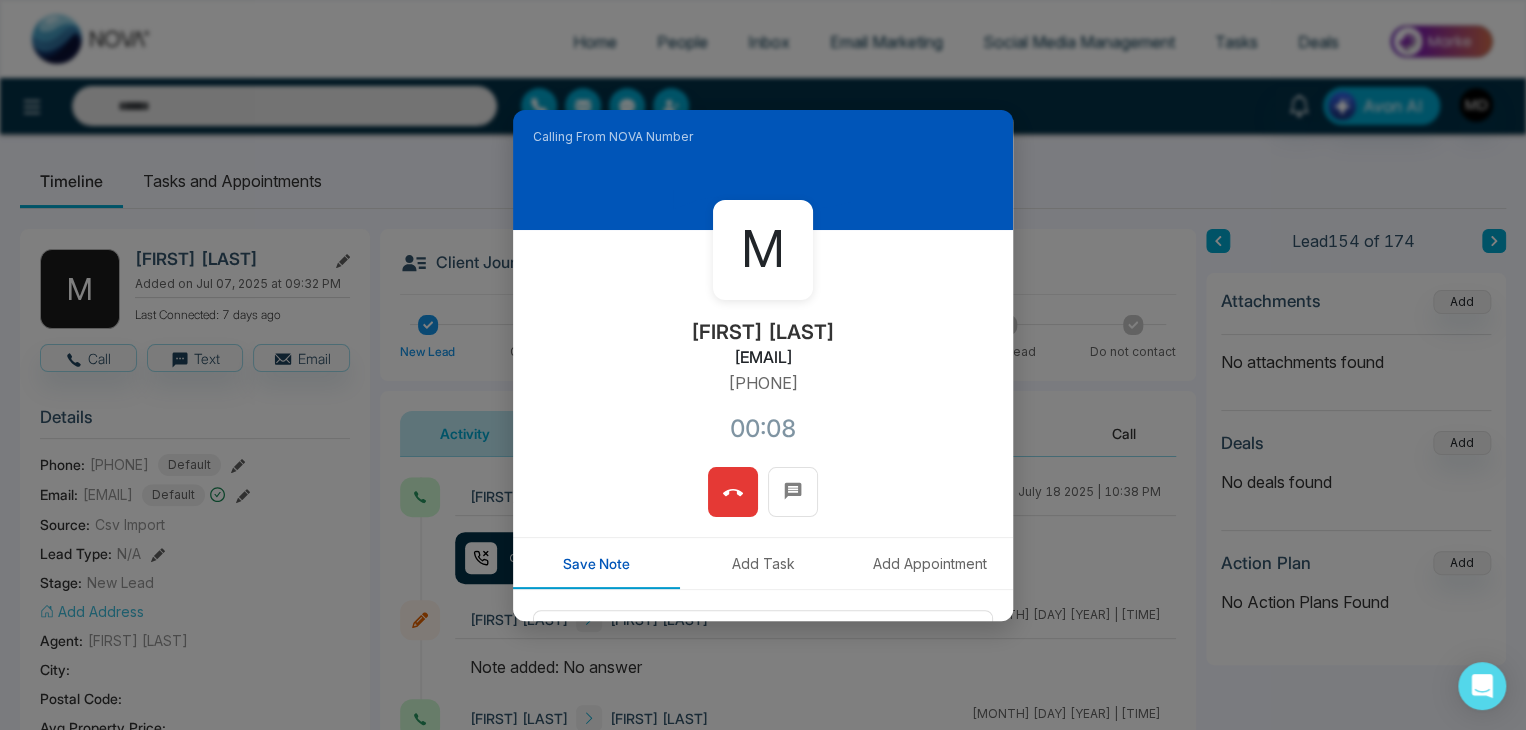 click on "[FIRST] [LAST] [EMAIL] [PHONE] [TIME]" at bounding box center [763, 348] 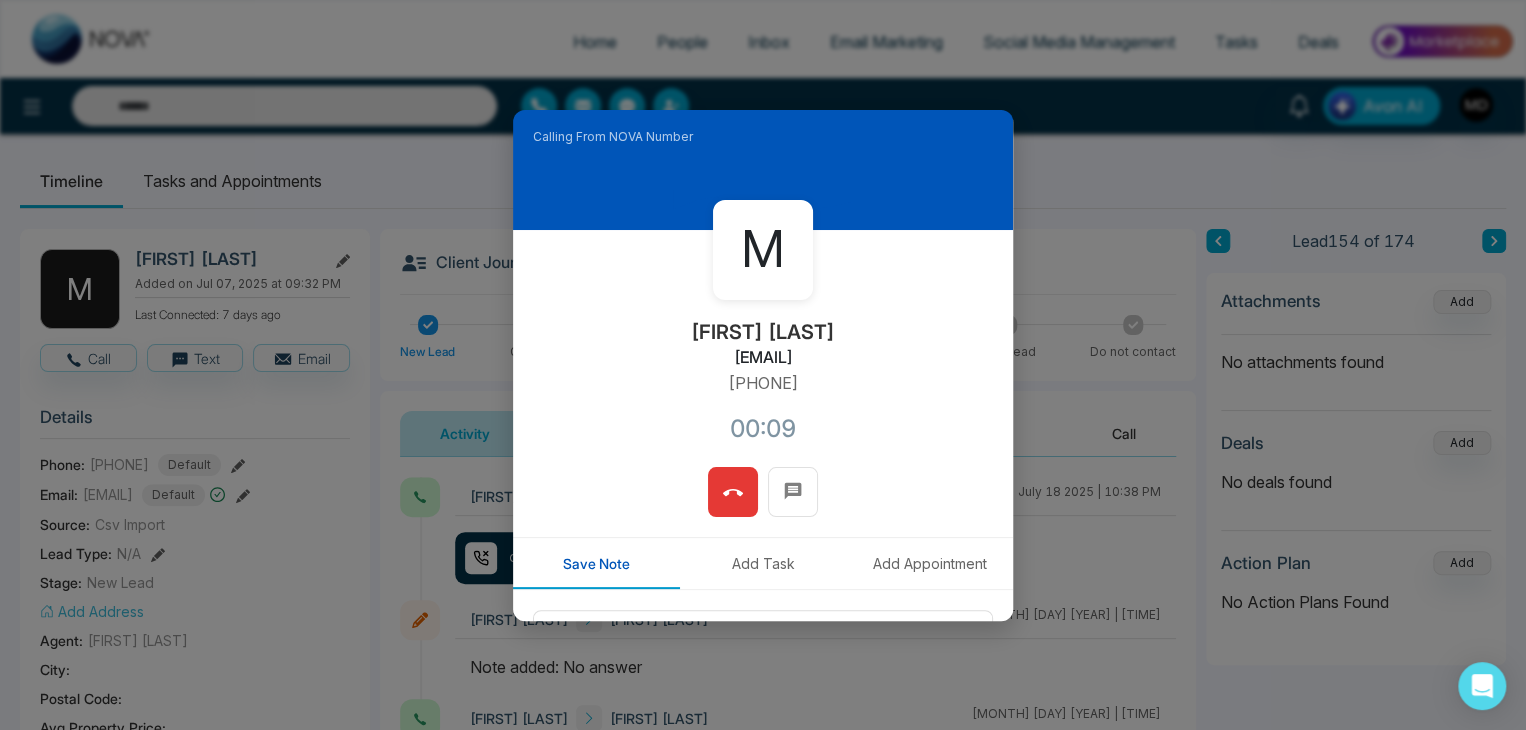 copy on "[PHONE]" 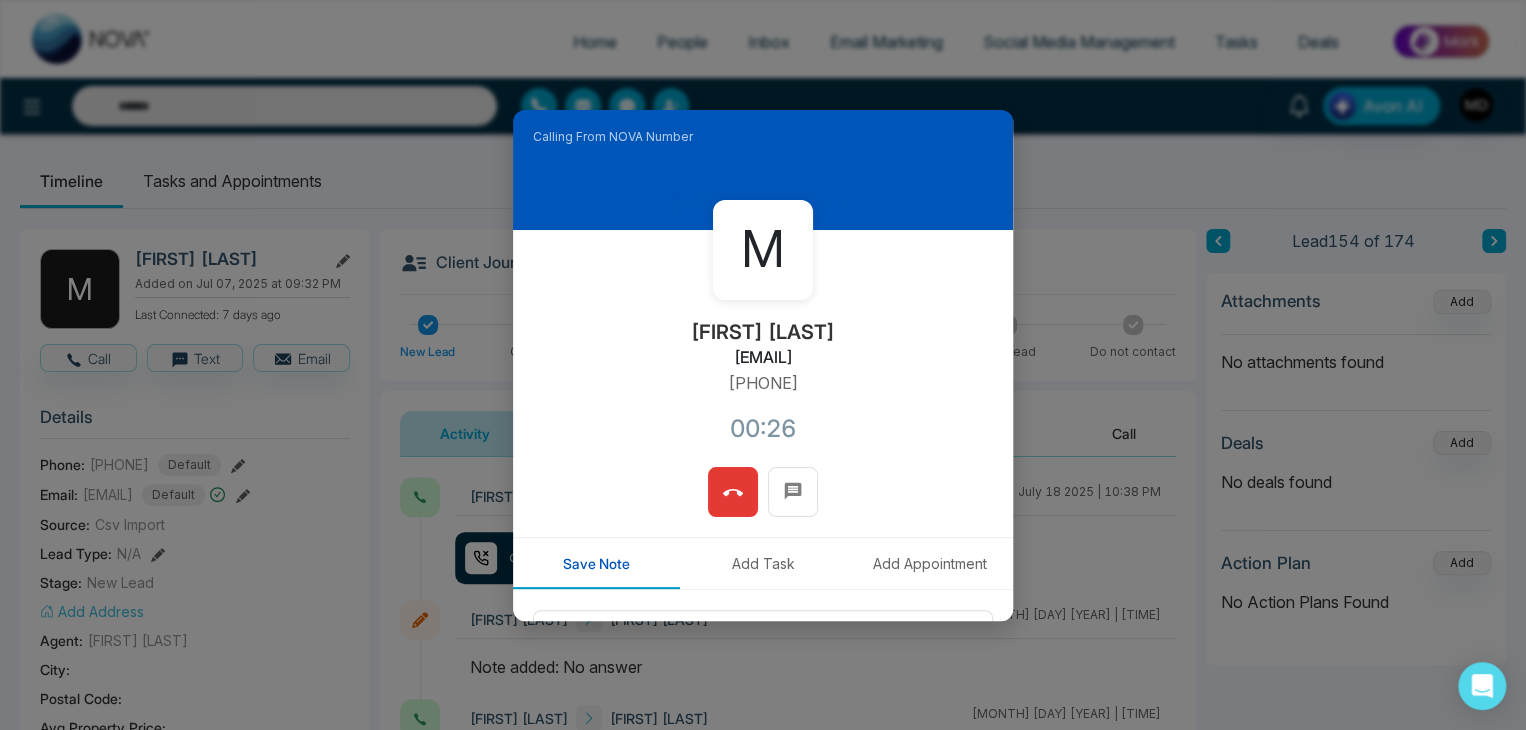 click on "Calling From NOVA Number" at bounding box center (763, 170) 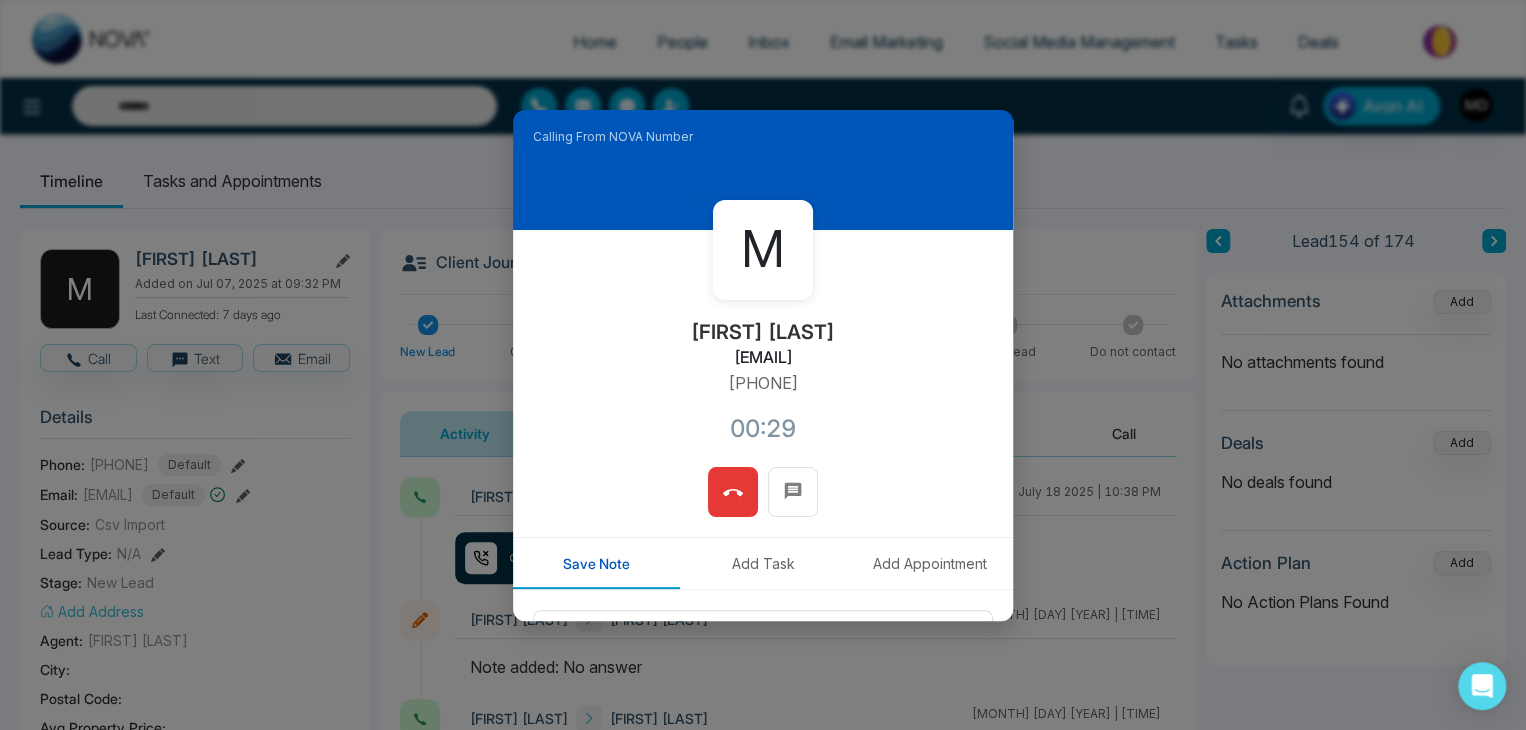 click 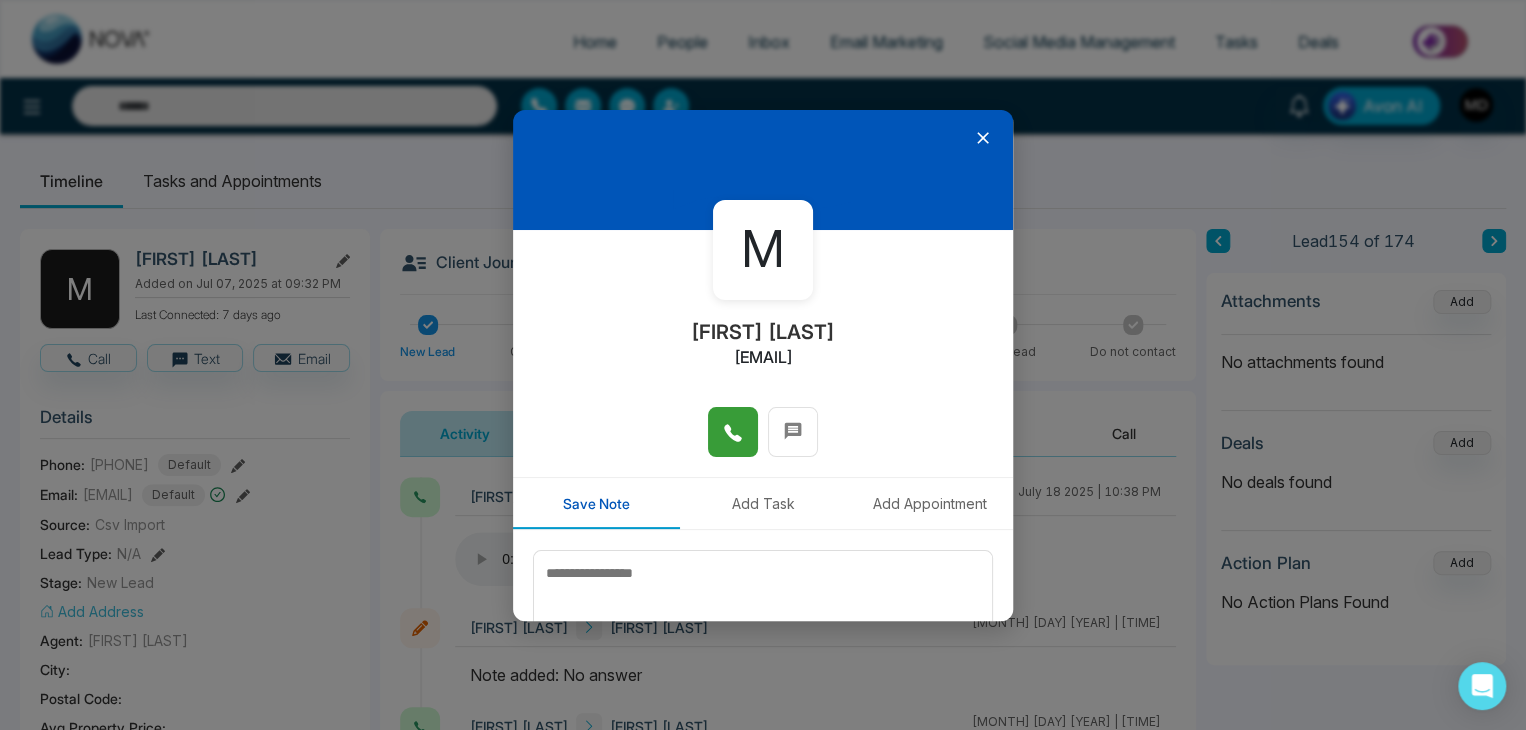 scroll, scrollTop: 110, scrollLeft: 0, axis: vertical 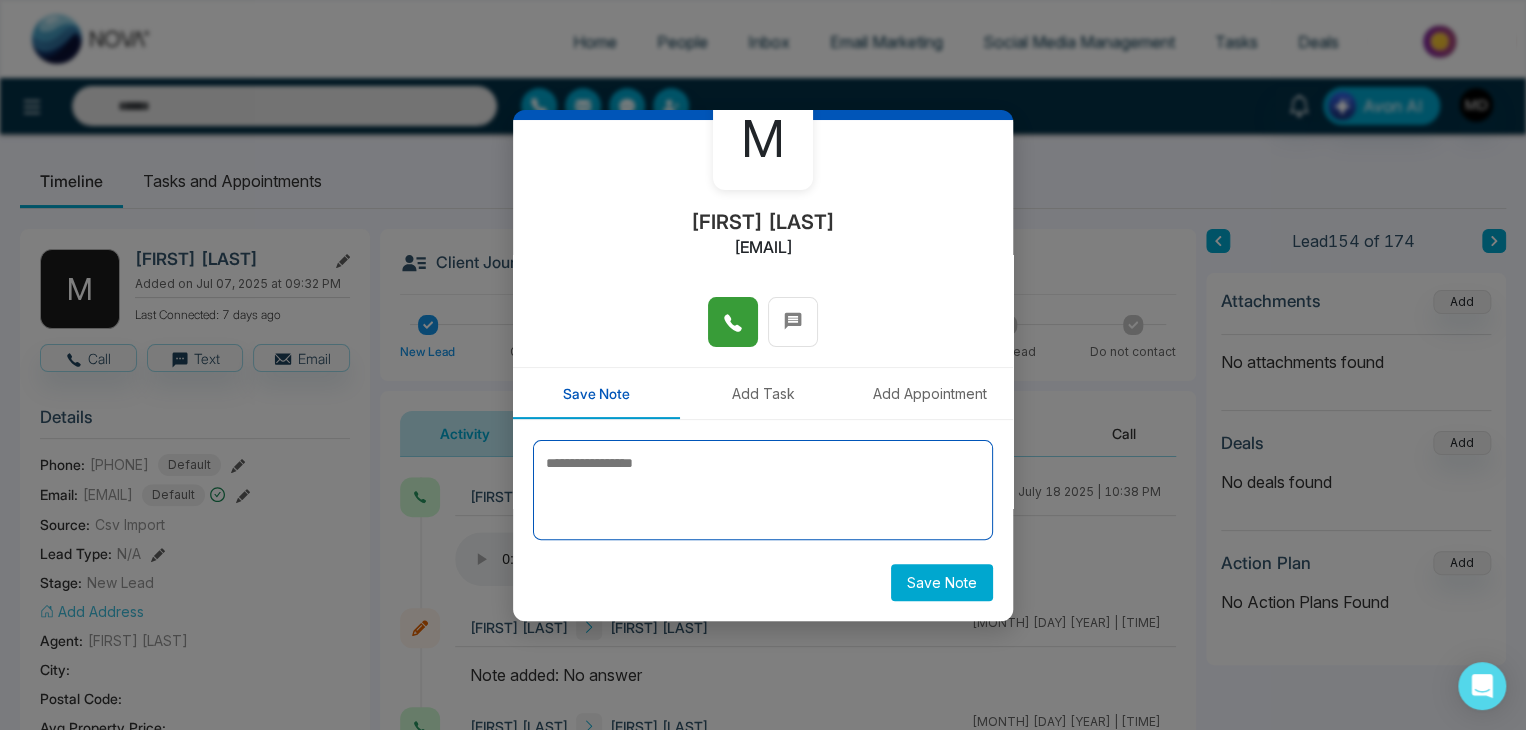 click at bounding box center (763, 490) 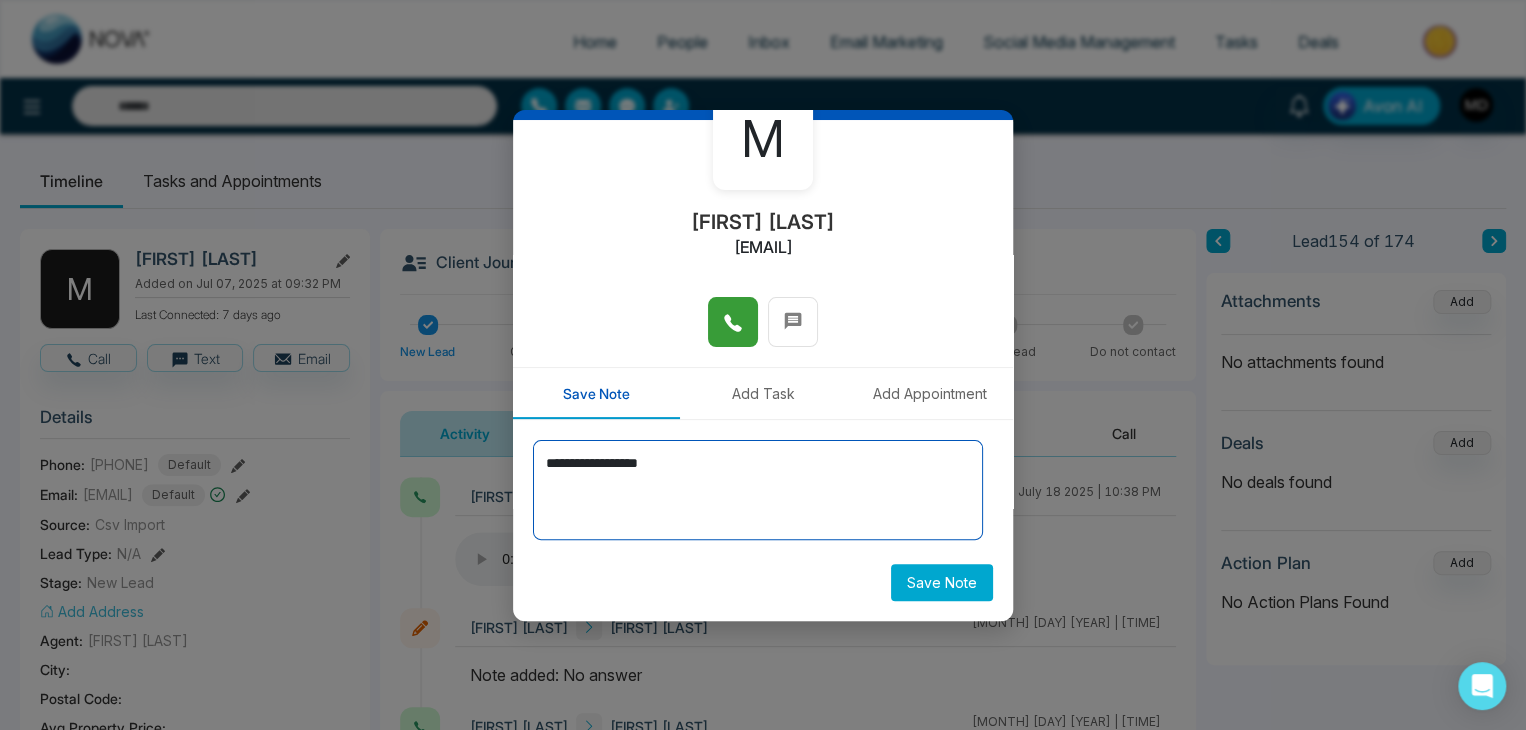 type on "**********" 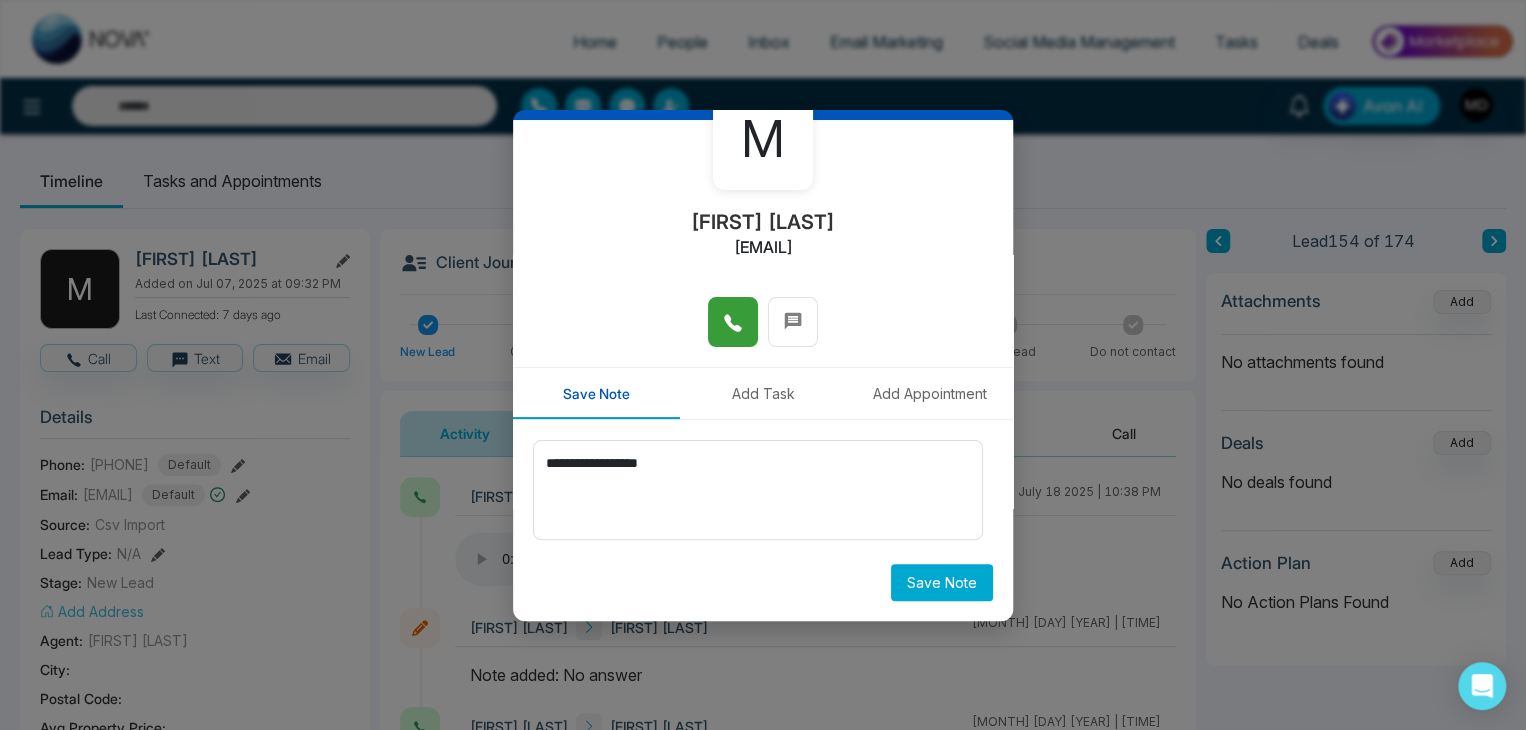 click on "Save Note" at bounding box center [942, 582] 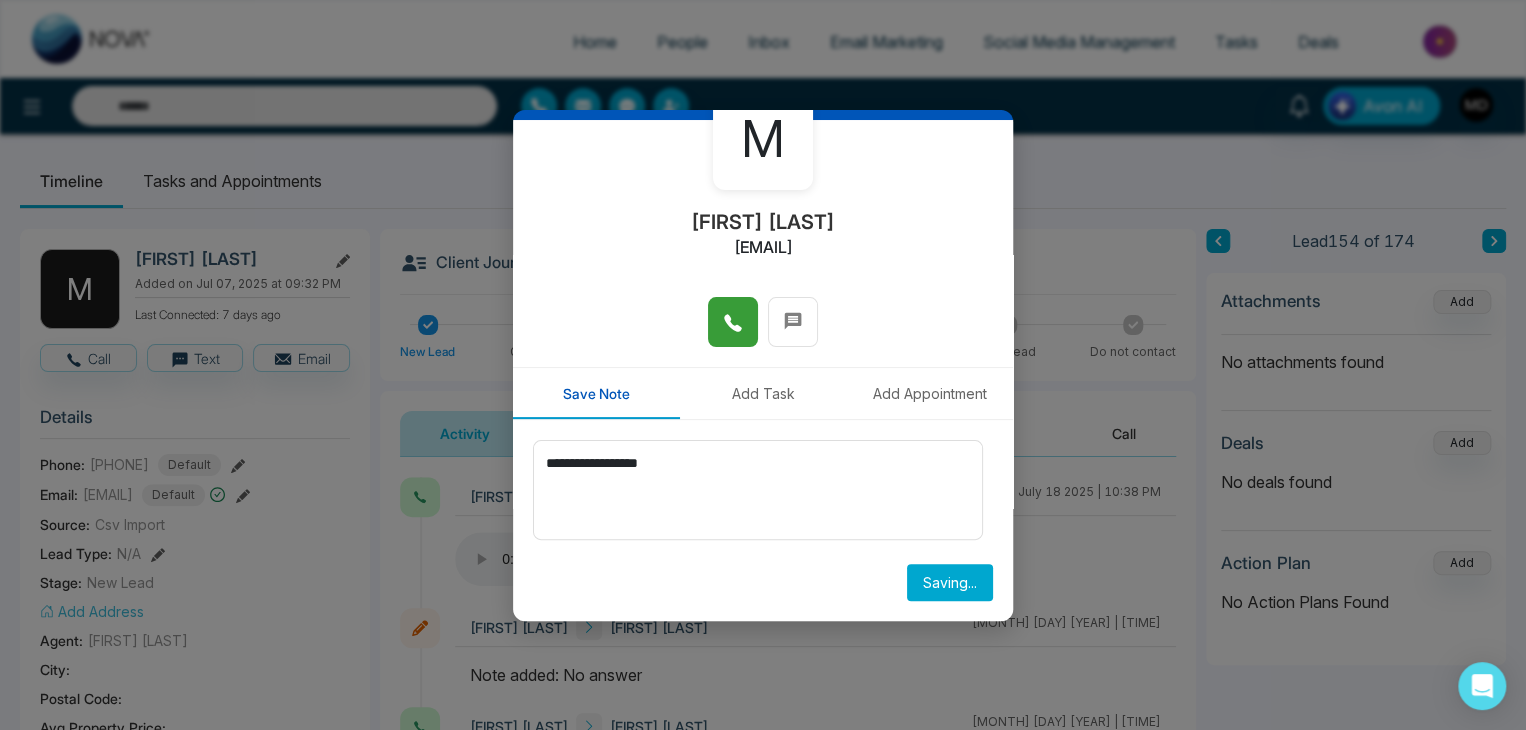 type 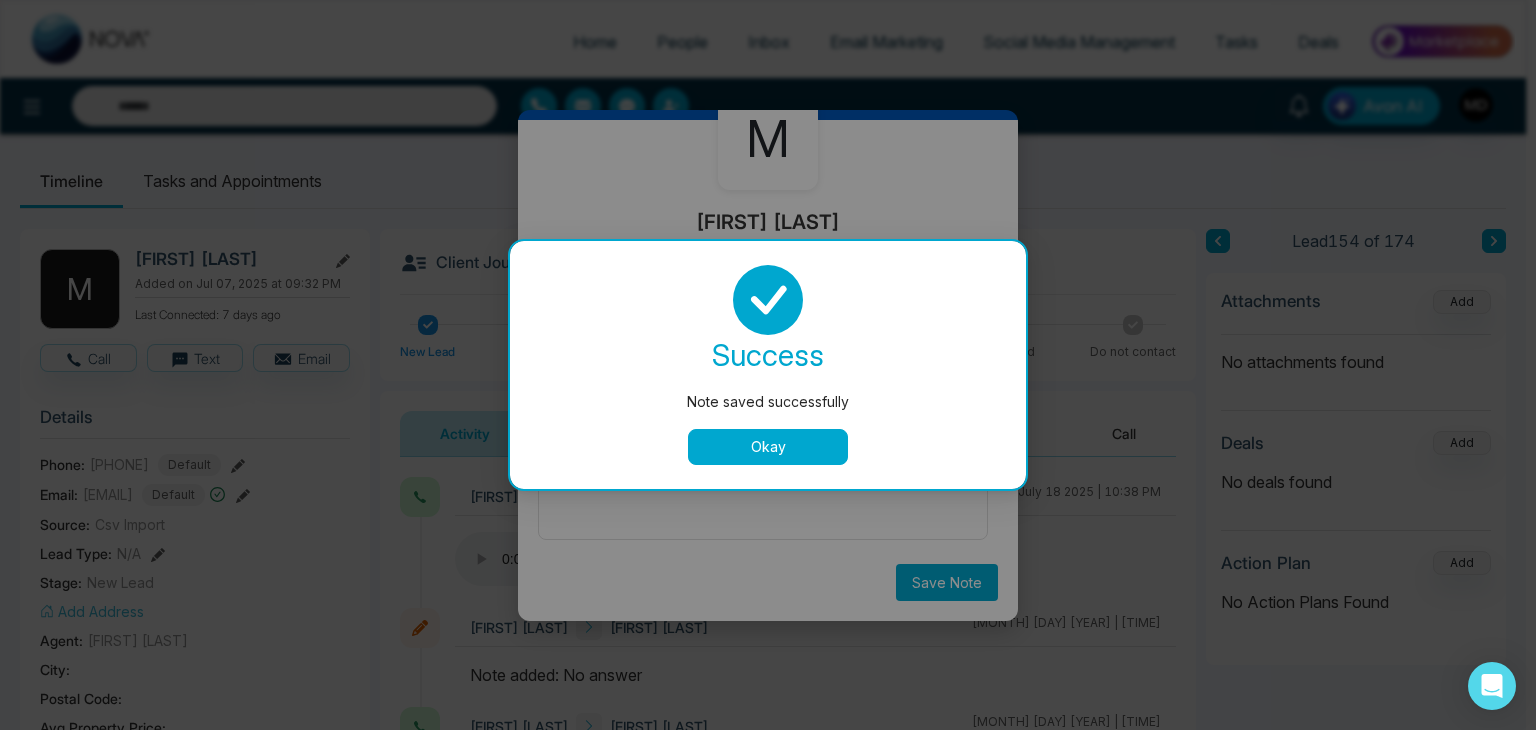 click on "Okay" at bounding box center [768, 447] 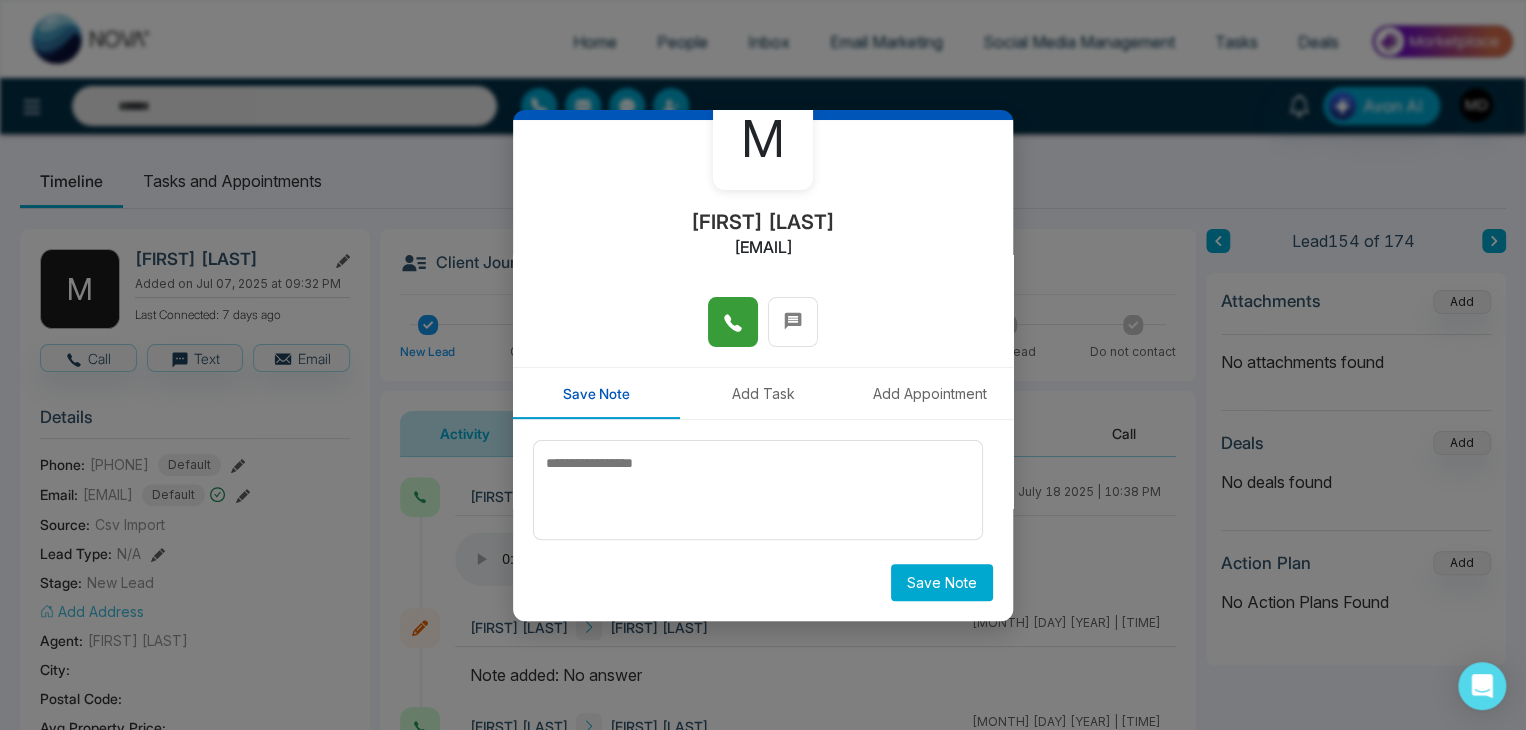 scroll, scrollTop: 0, scrollLeft: 0, axis: both 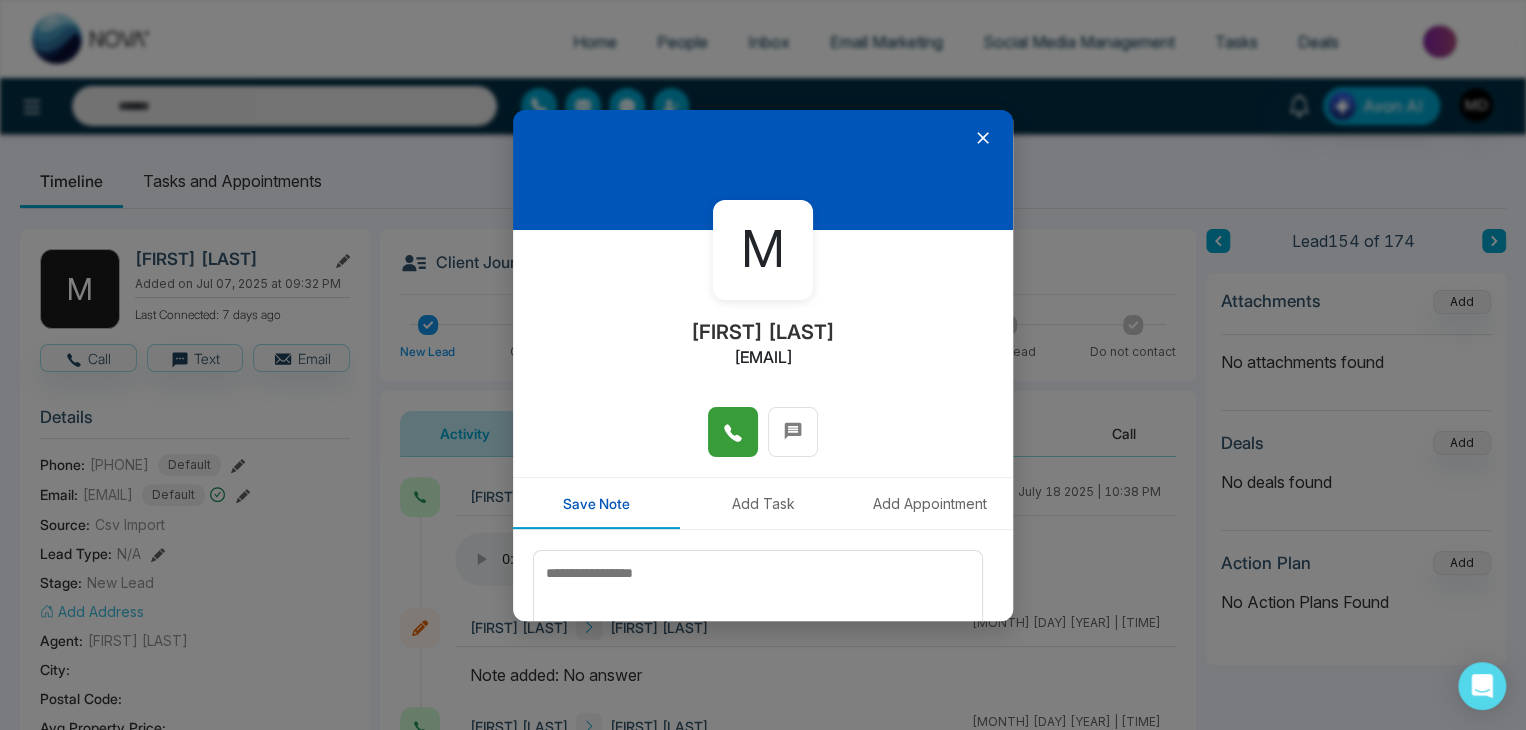 click 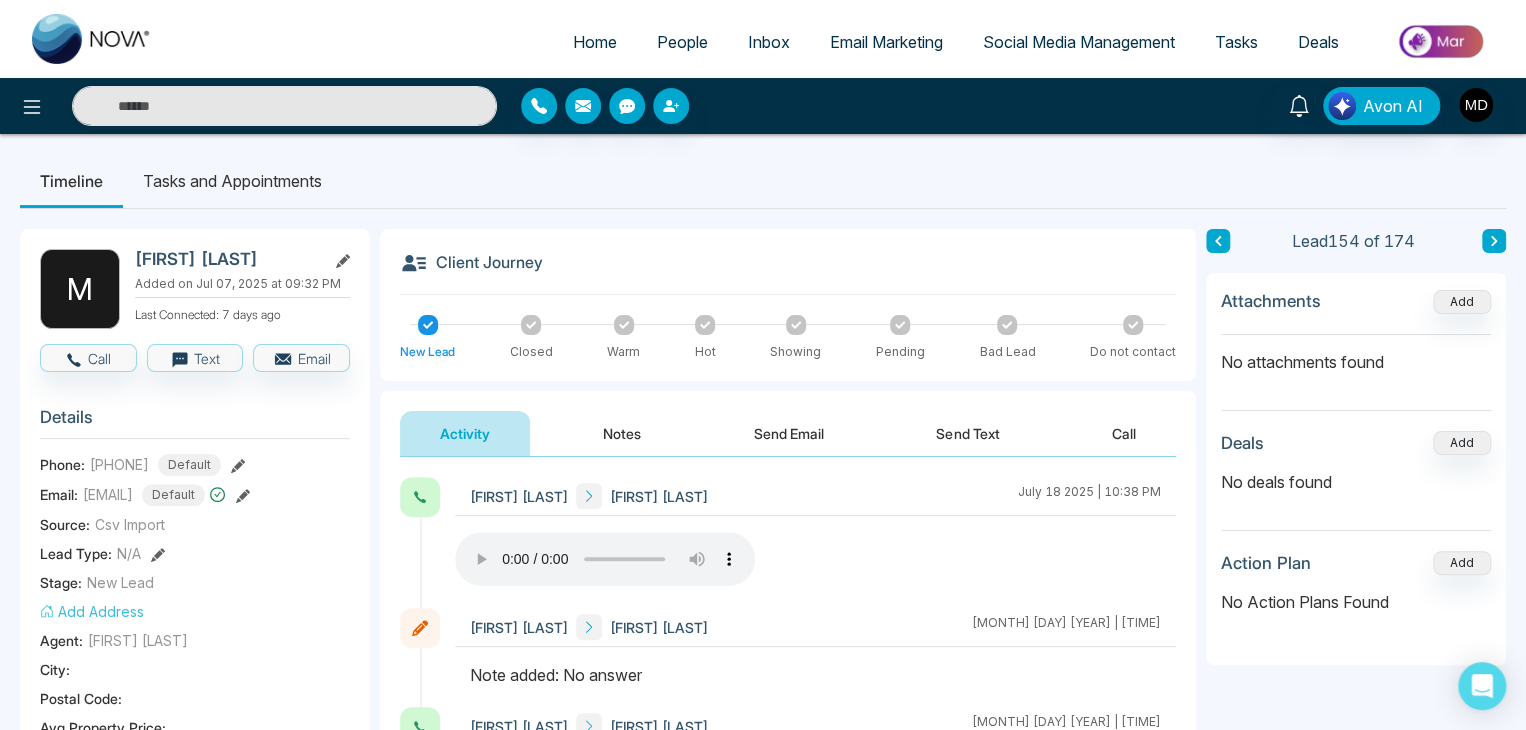 click at bounding box center [1494, 241] 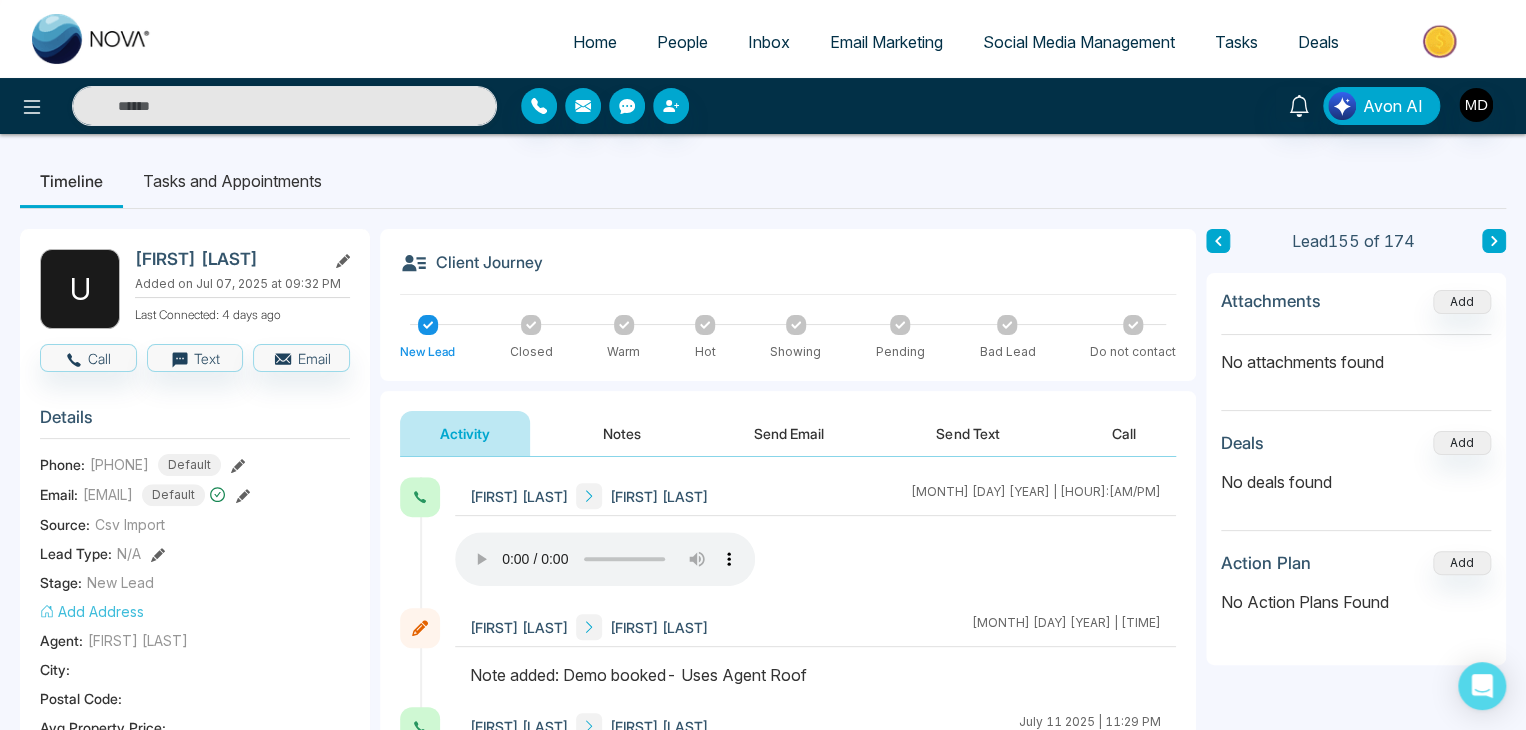 click 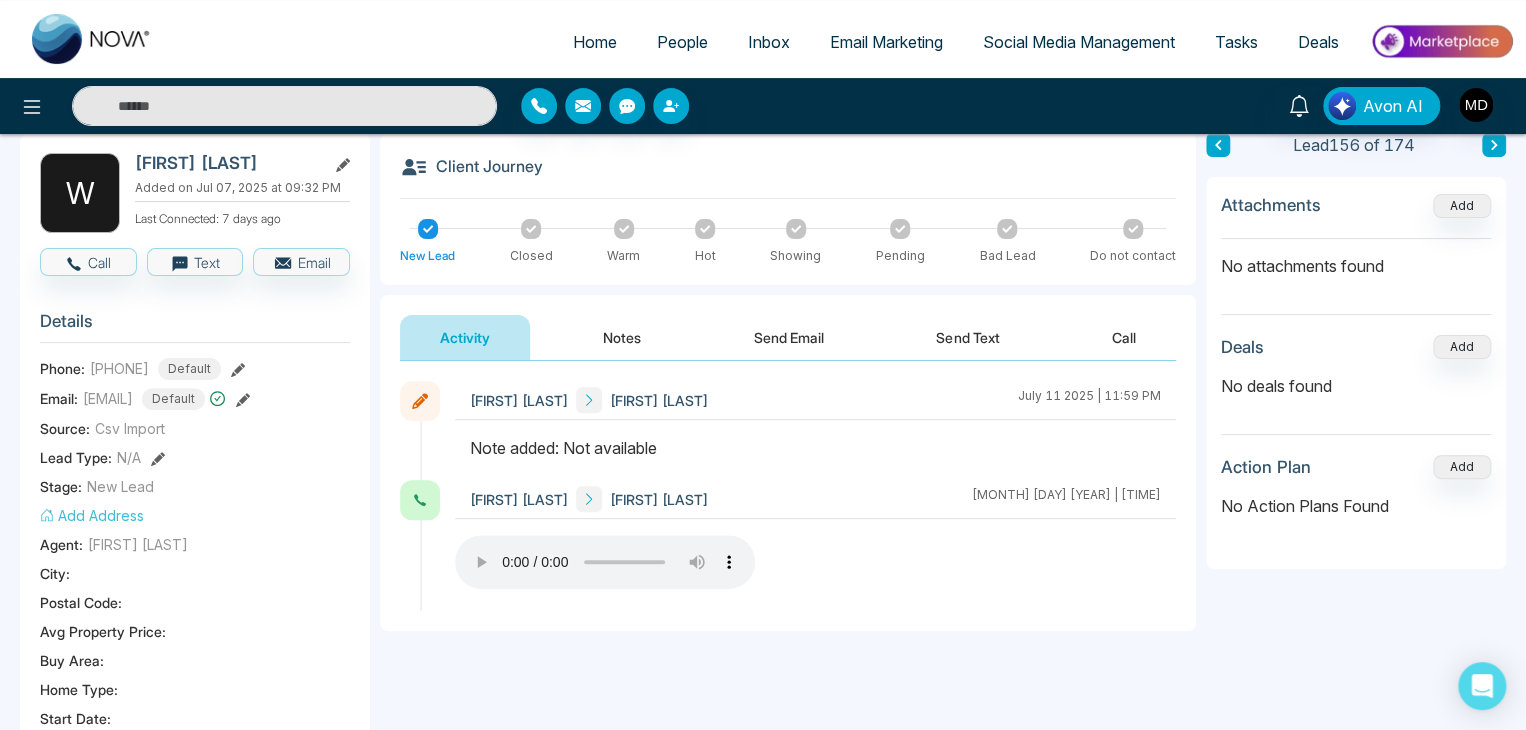 scroll, scrollTop: 100, scrollLeft: 0, axis: vertical 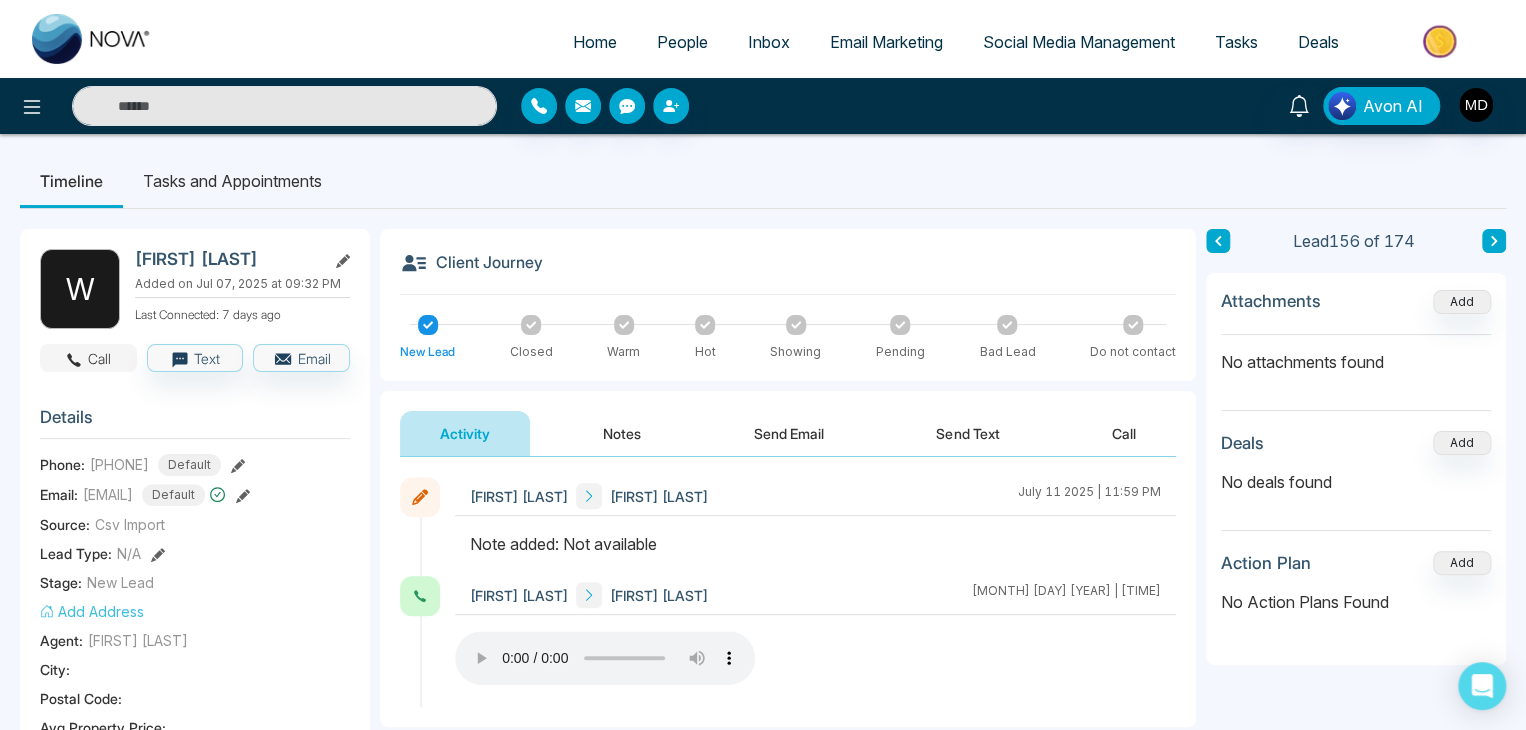 click on "Call" at bounding box center (88, 358) 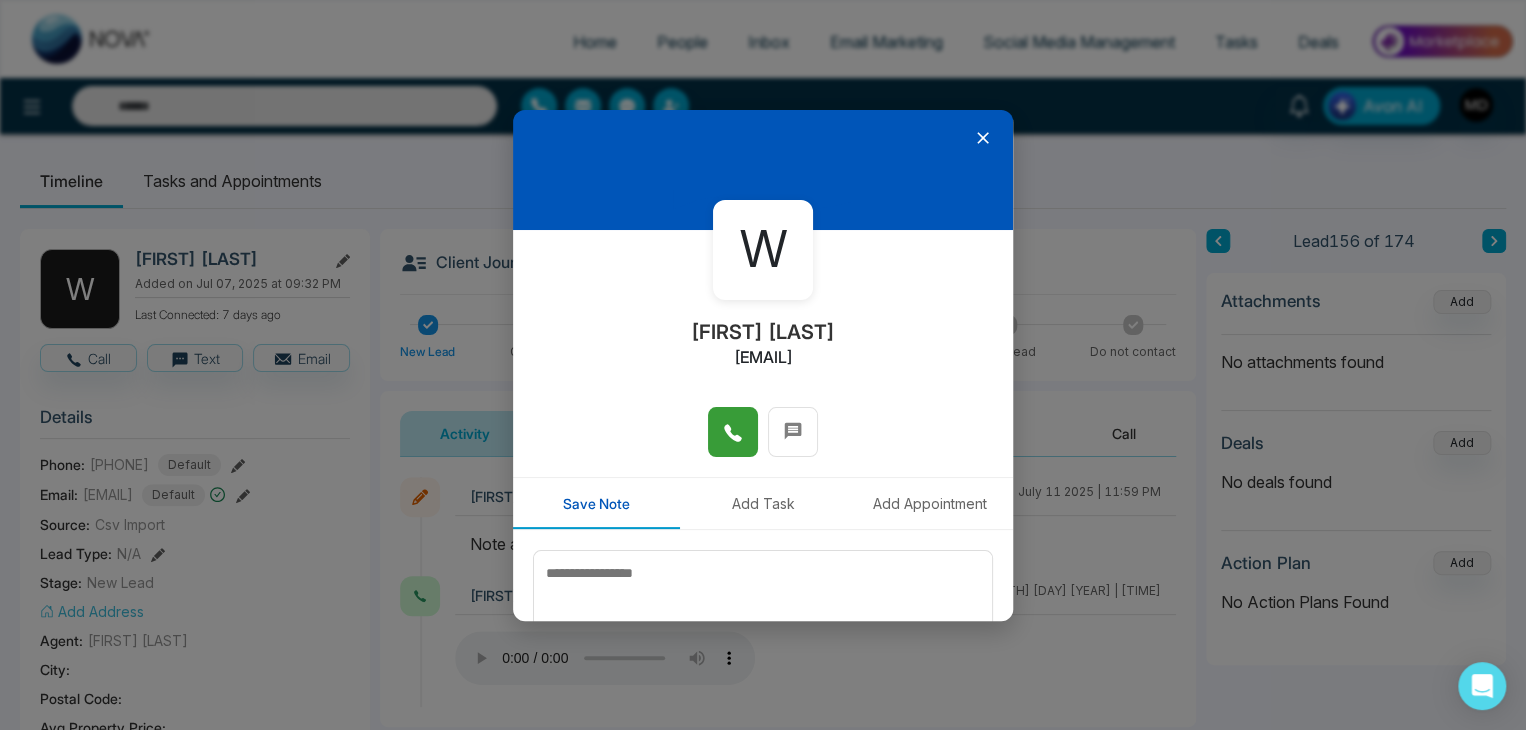 click at bounding box center (733, 432) 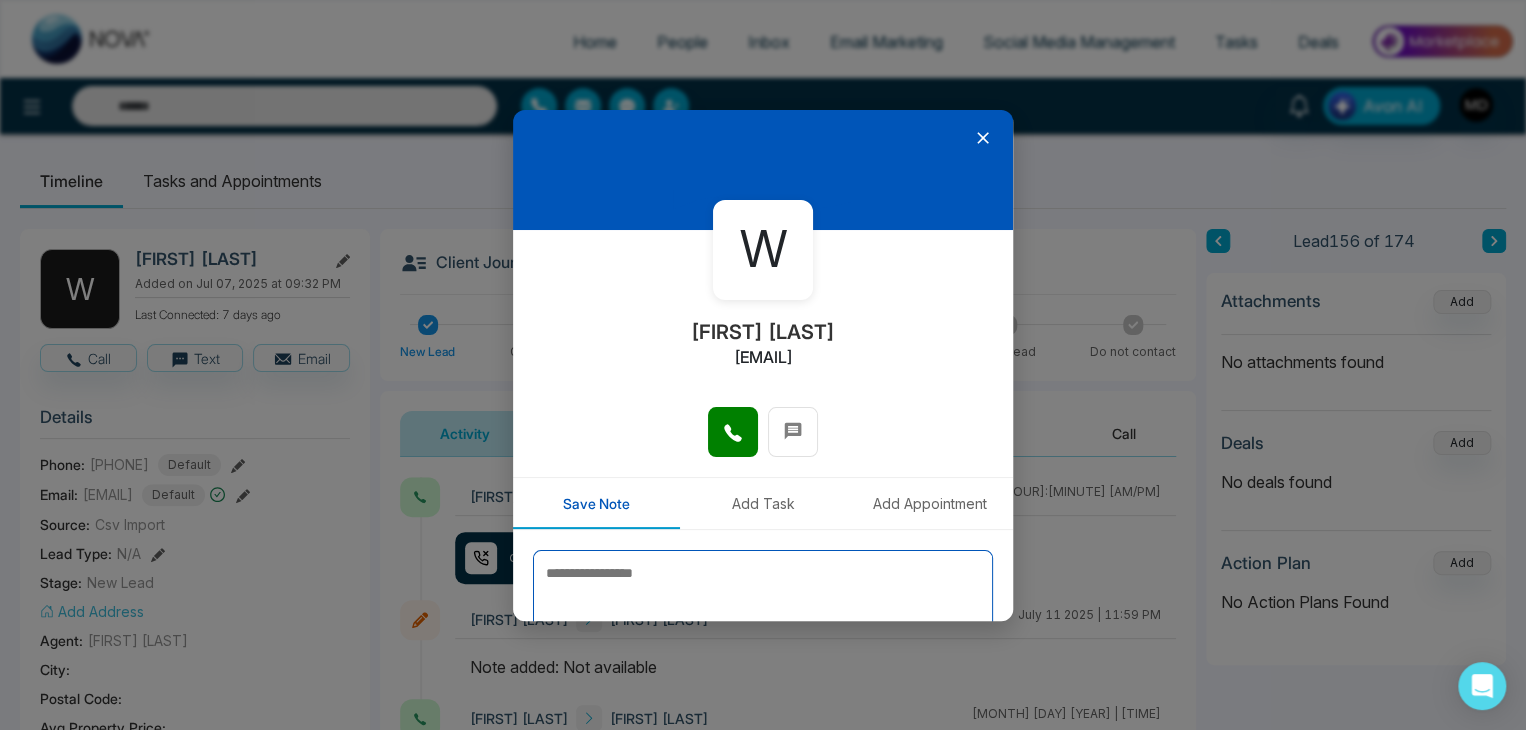 click at bounding box center [763, 600] 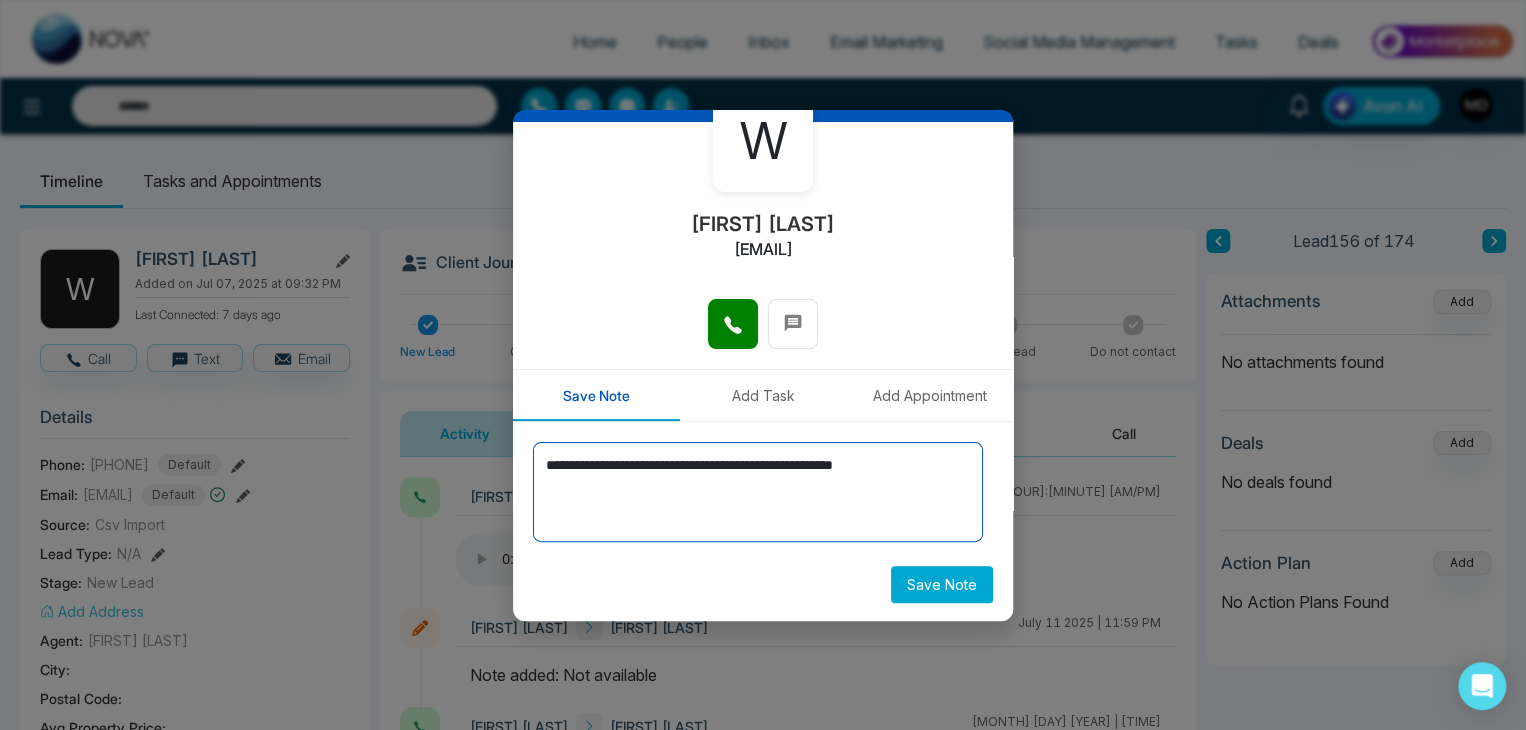 scroll, scrollTop: 110, scrollLeft: 0, axis: vertical 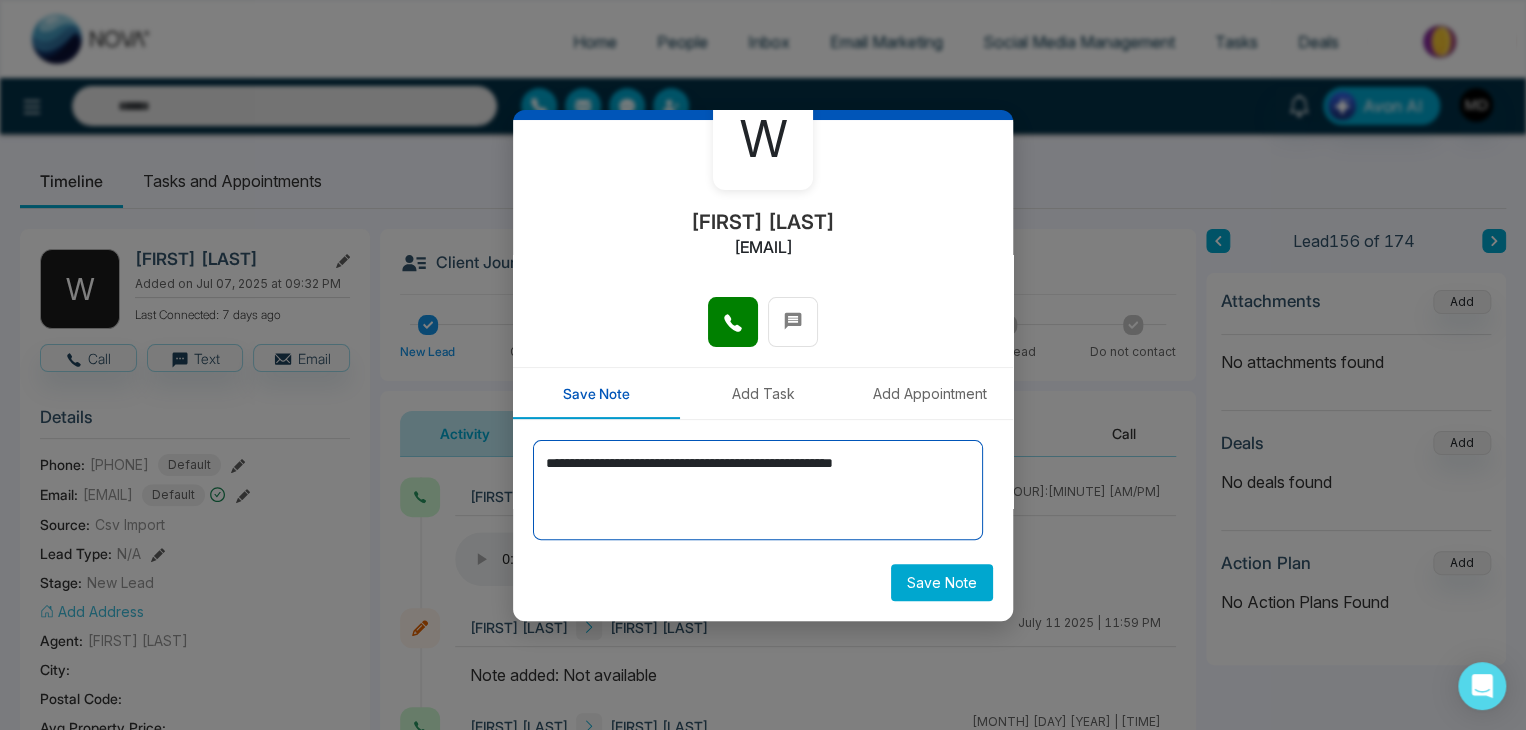 type on "**********" 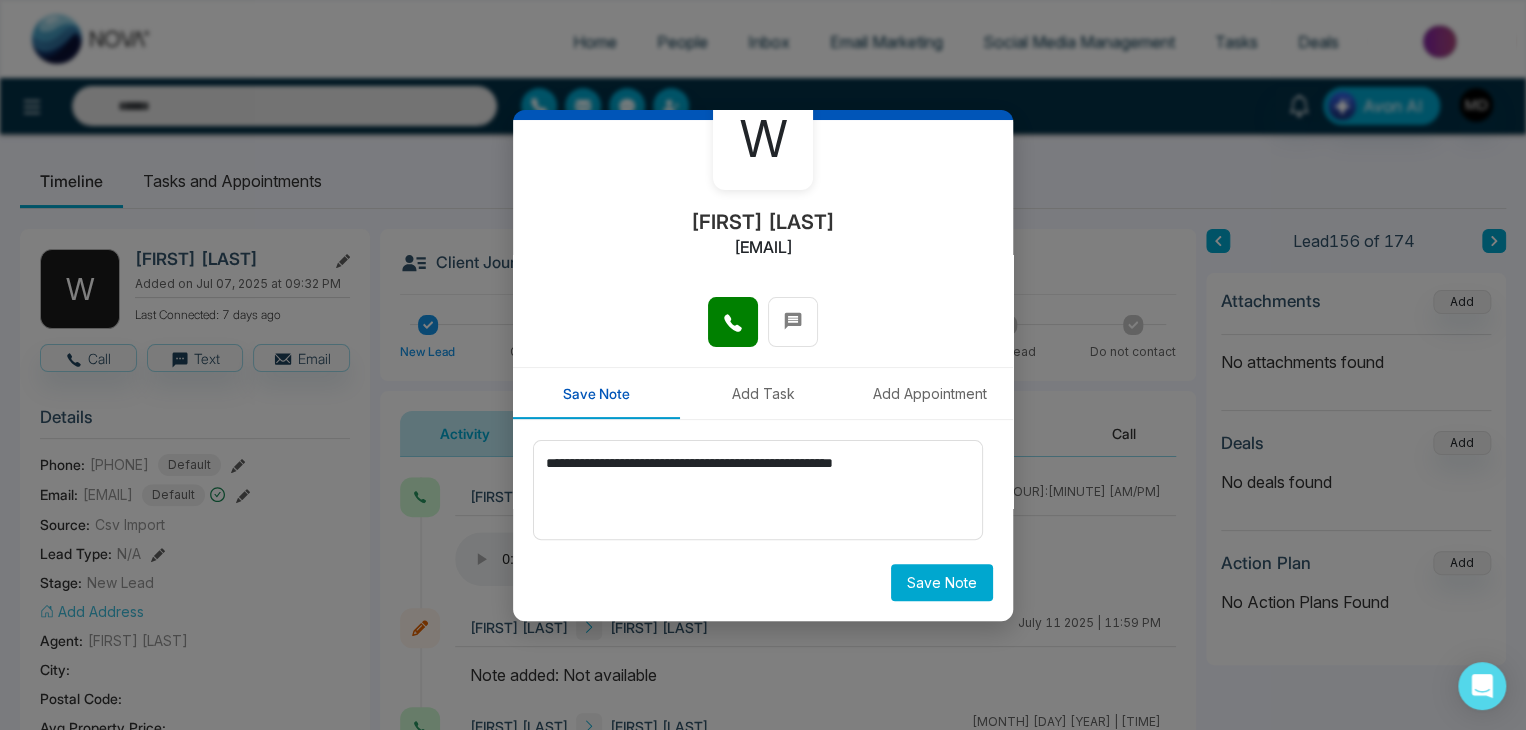 click on "Save Note" at bounding box center (942, 582) 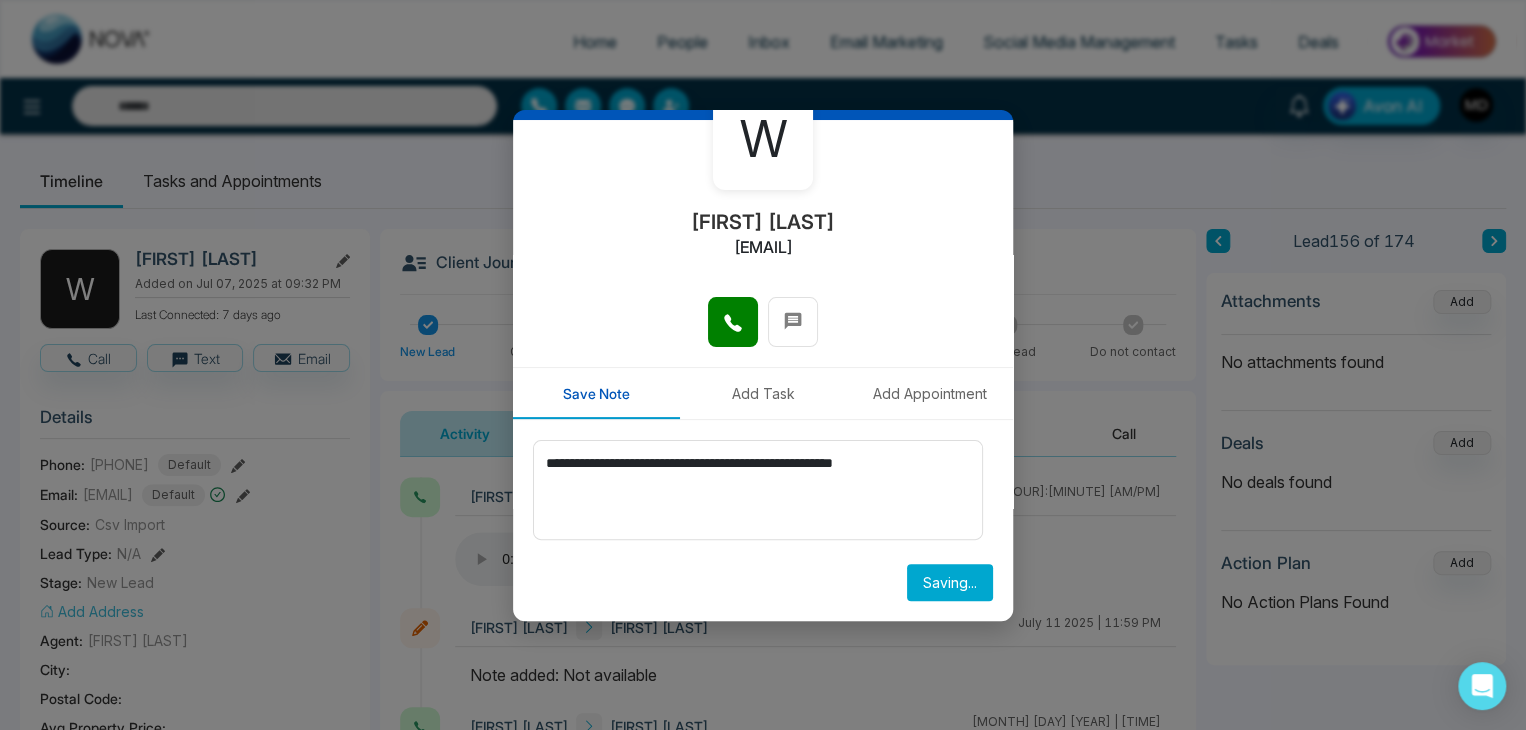 type 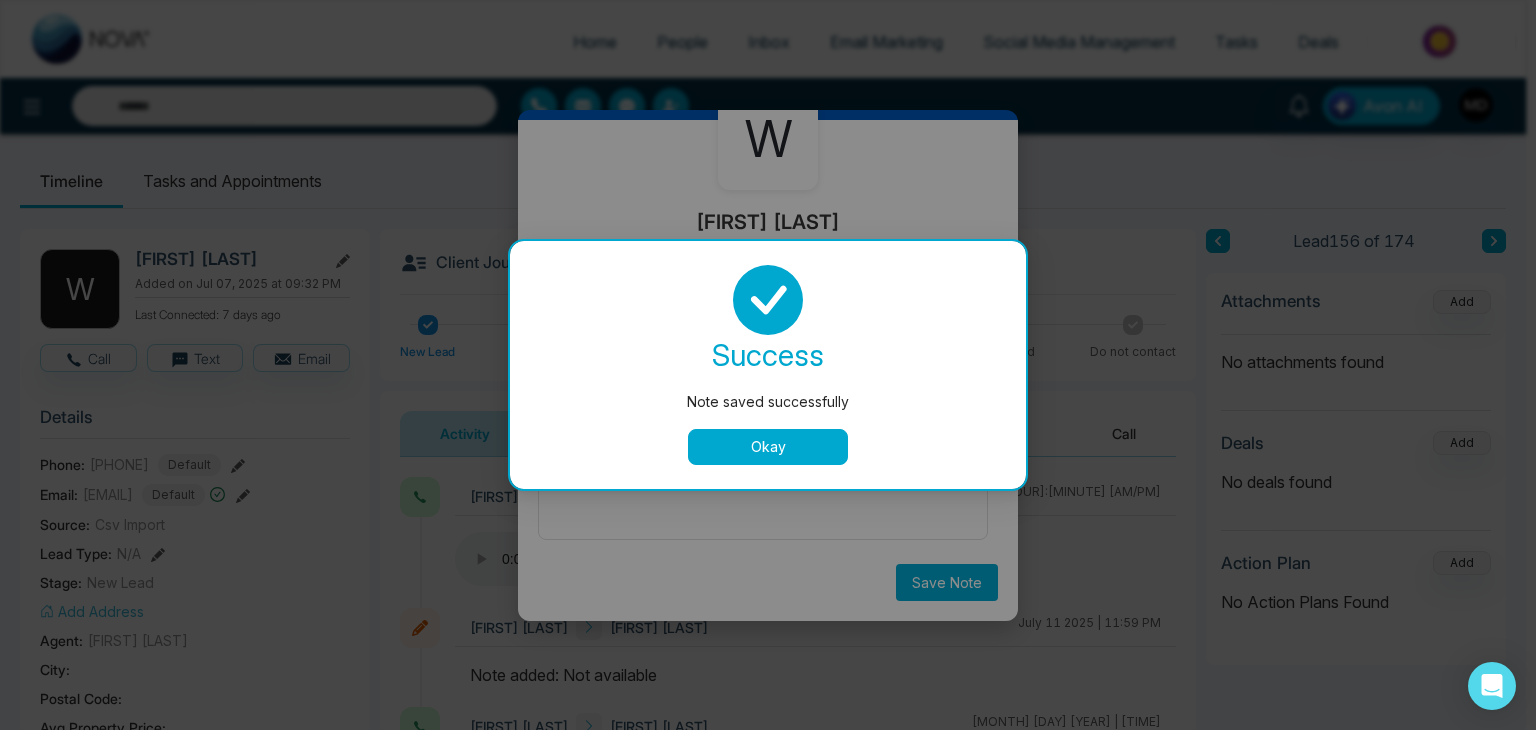 click on "Okay" at bounding box center [768, 447] 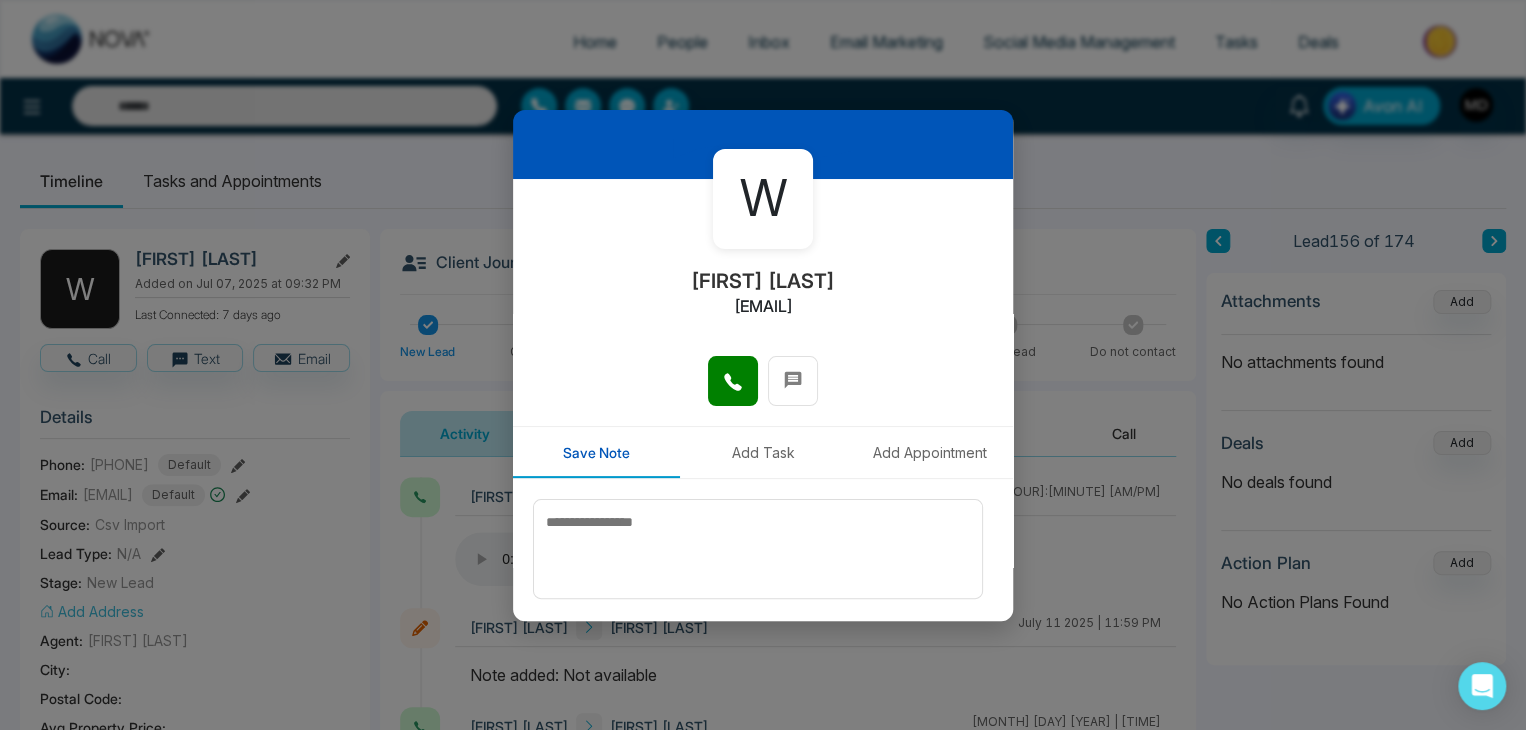 scroll, scrollTop: 0, scrollLeft: 0, axis: both 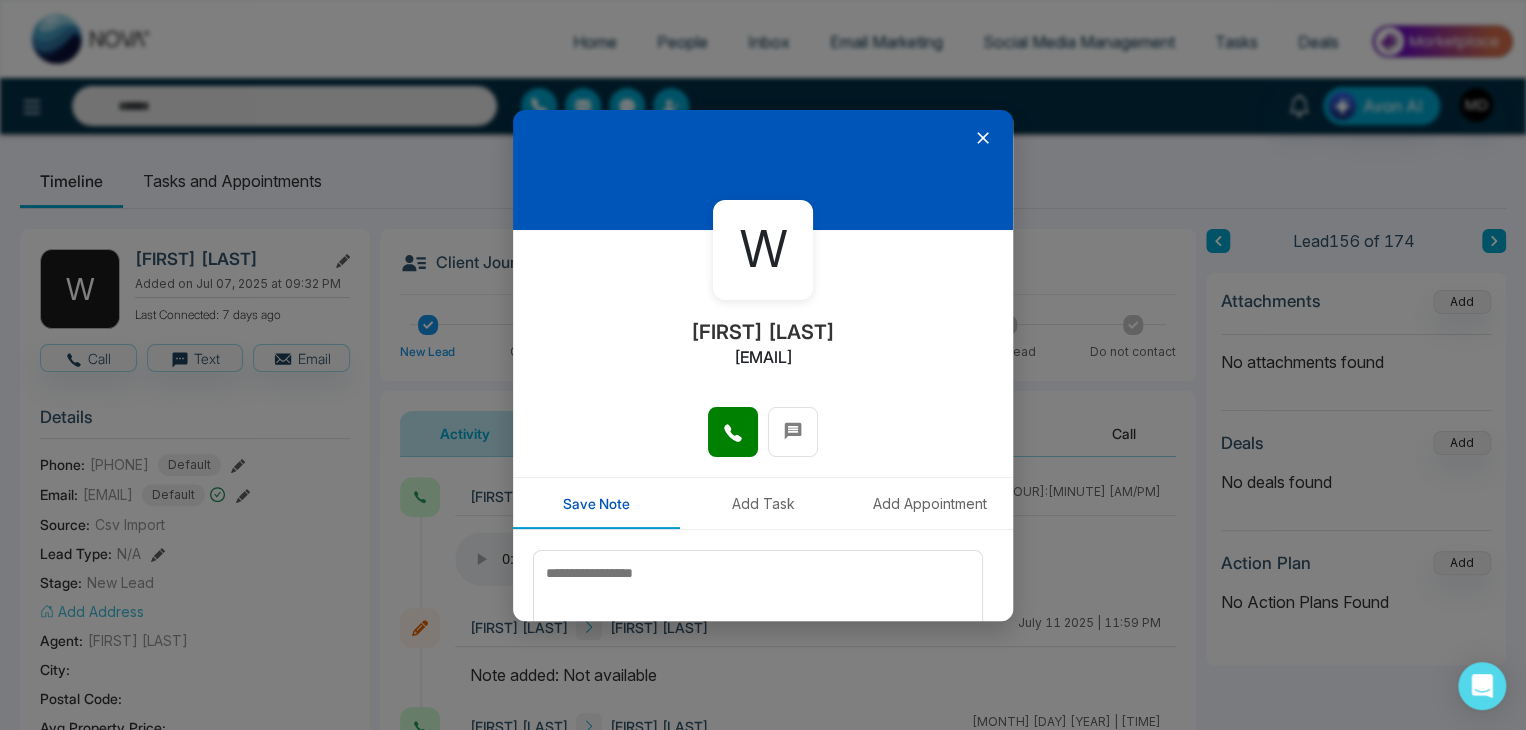 click 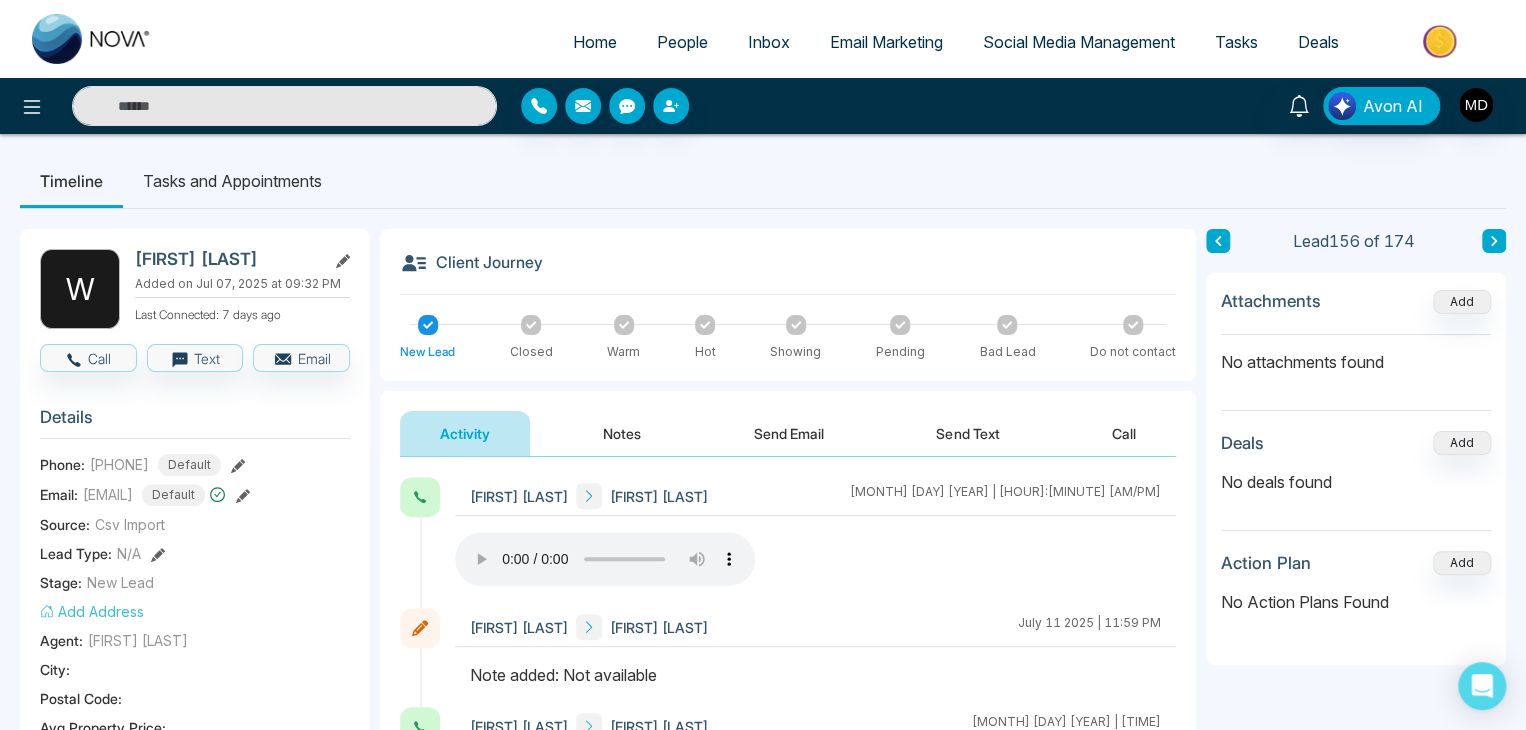 type 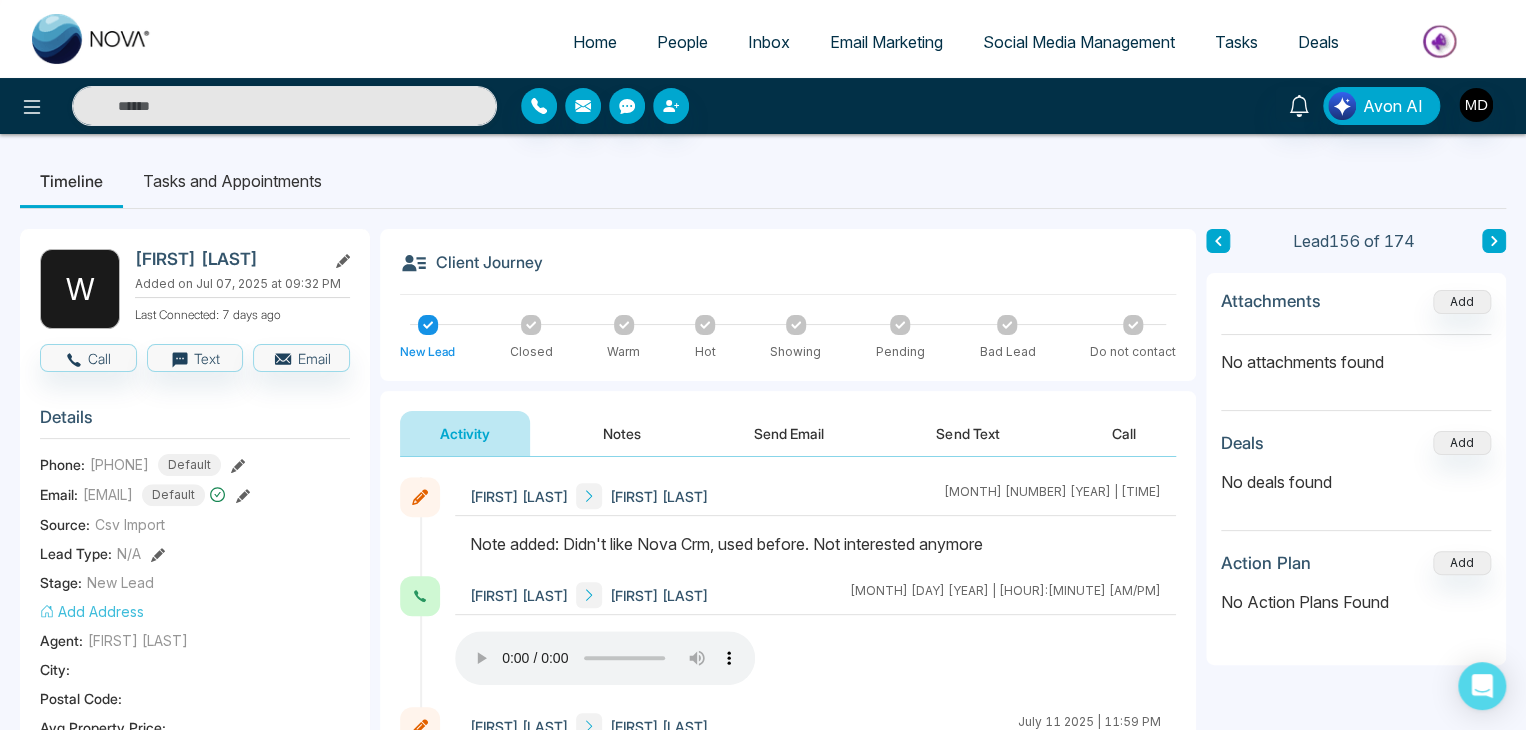 click on "Notes" at bounding box center (622, 433) 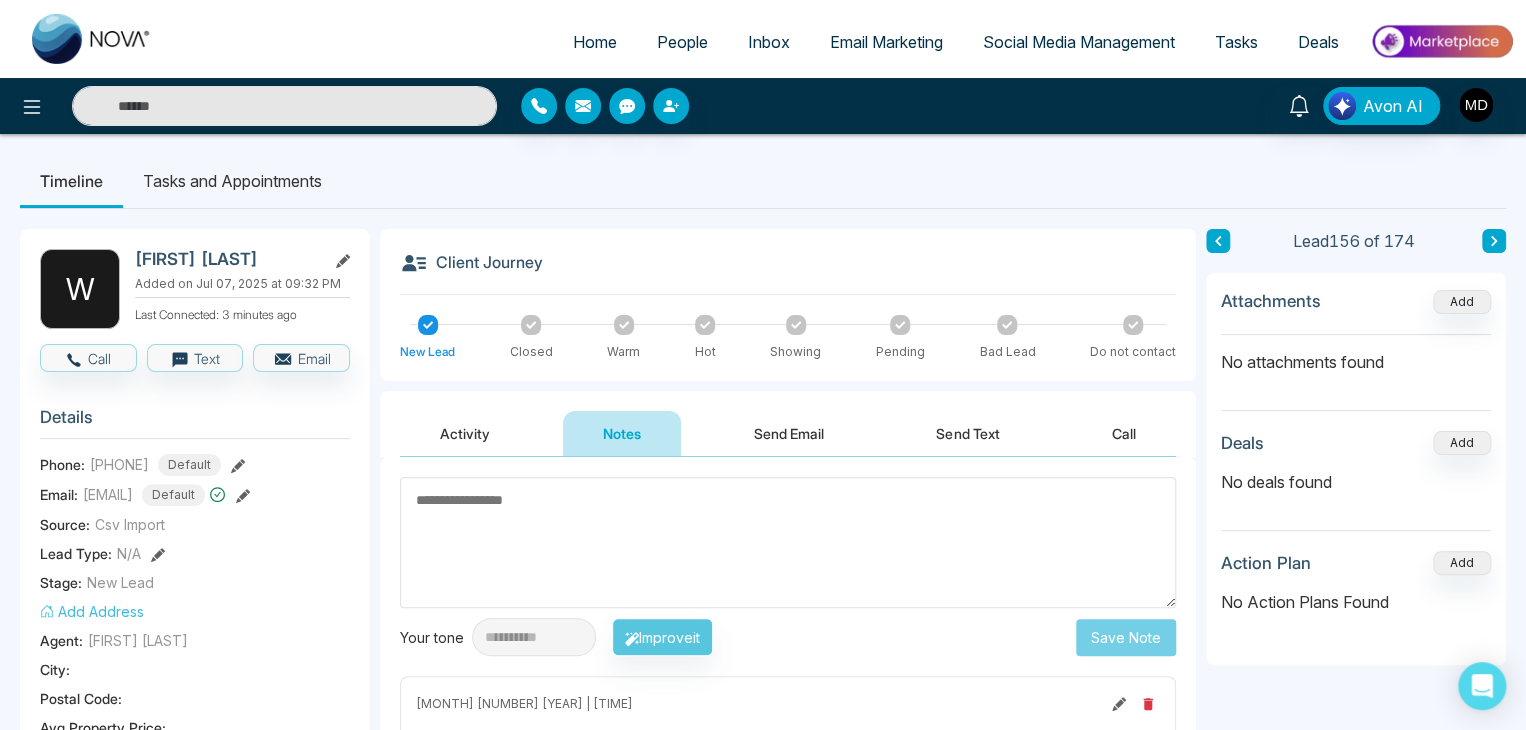 scroll, scrollTop: 200, scrollLeft: 0, axis: vertical 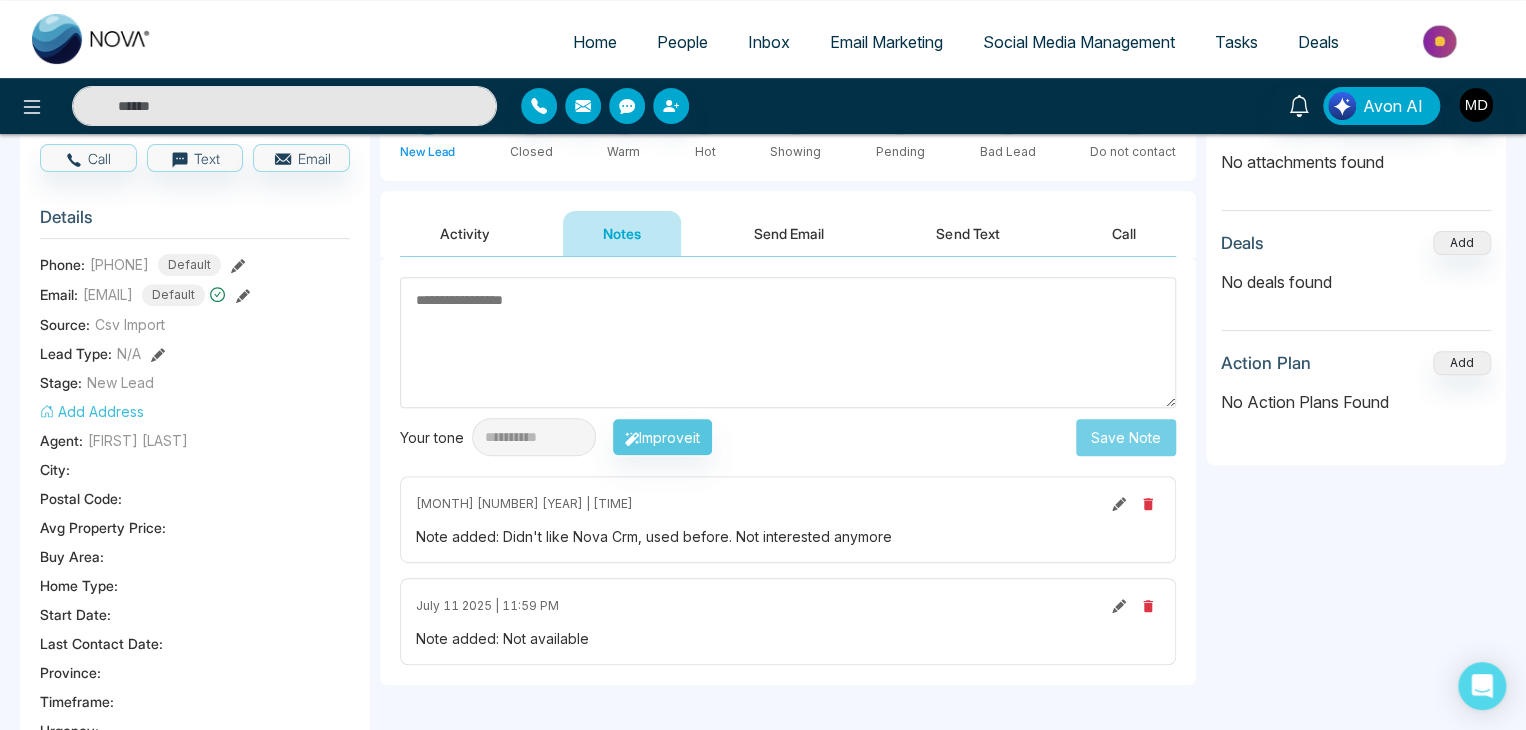 click at bounding box center (1119, 504) 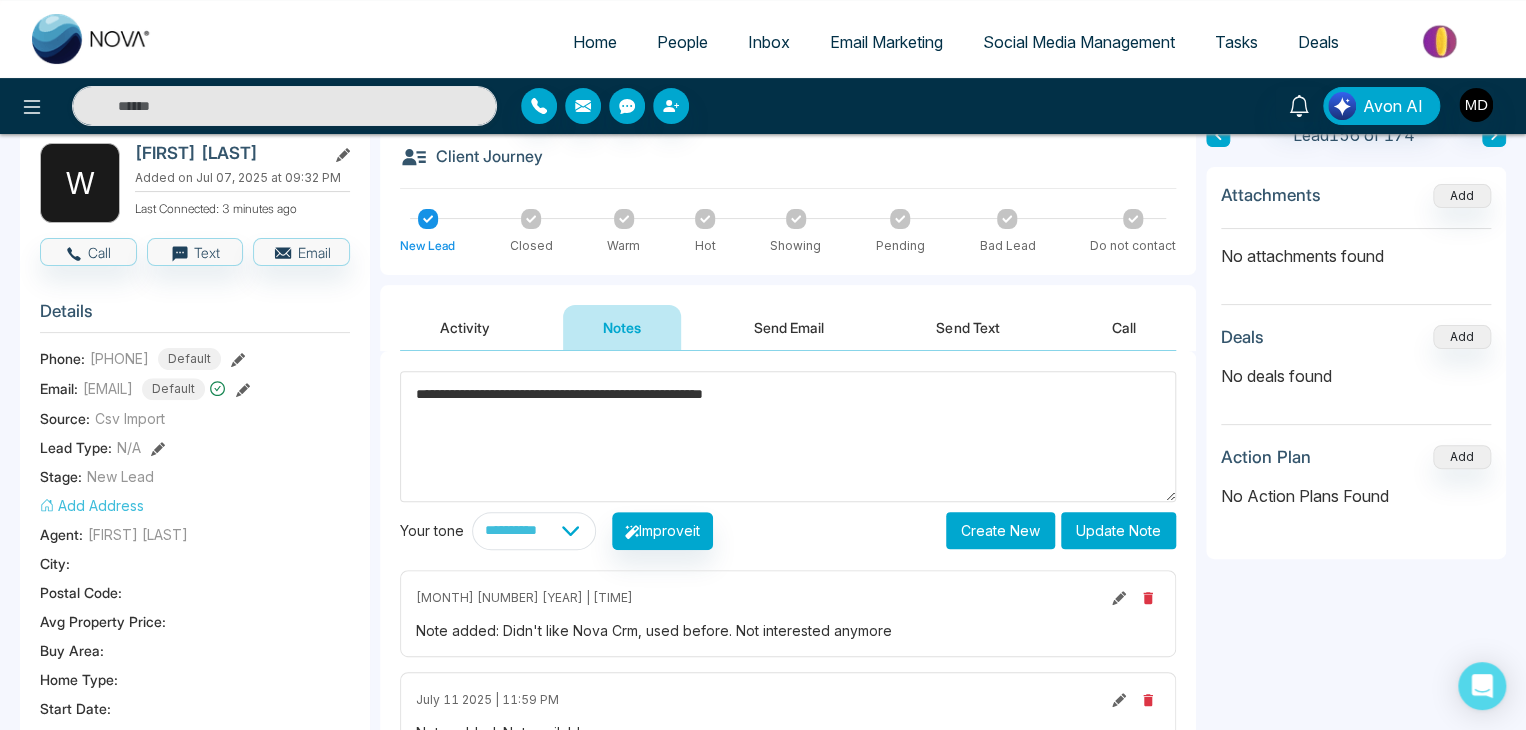 scroll, scrollTop: 300, scrollLeft: 0, axis: vertical 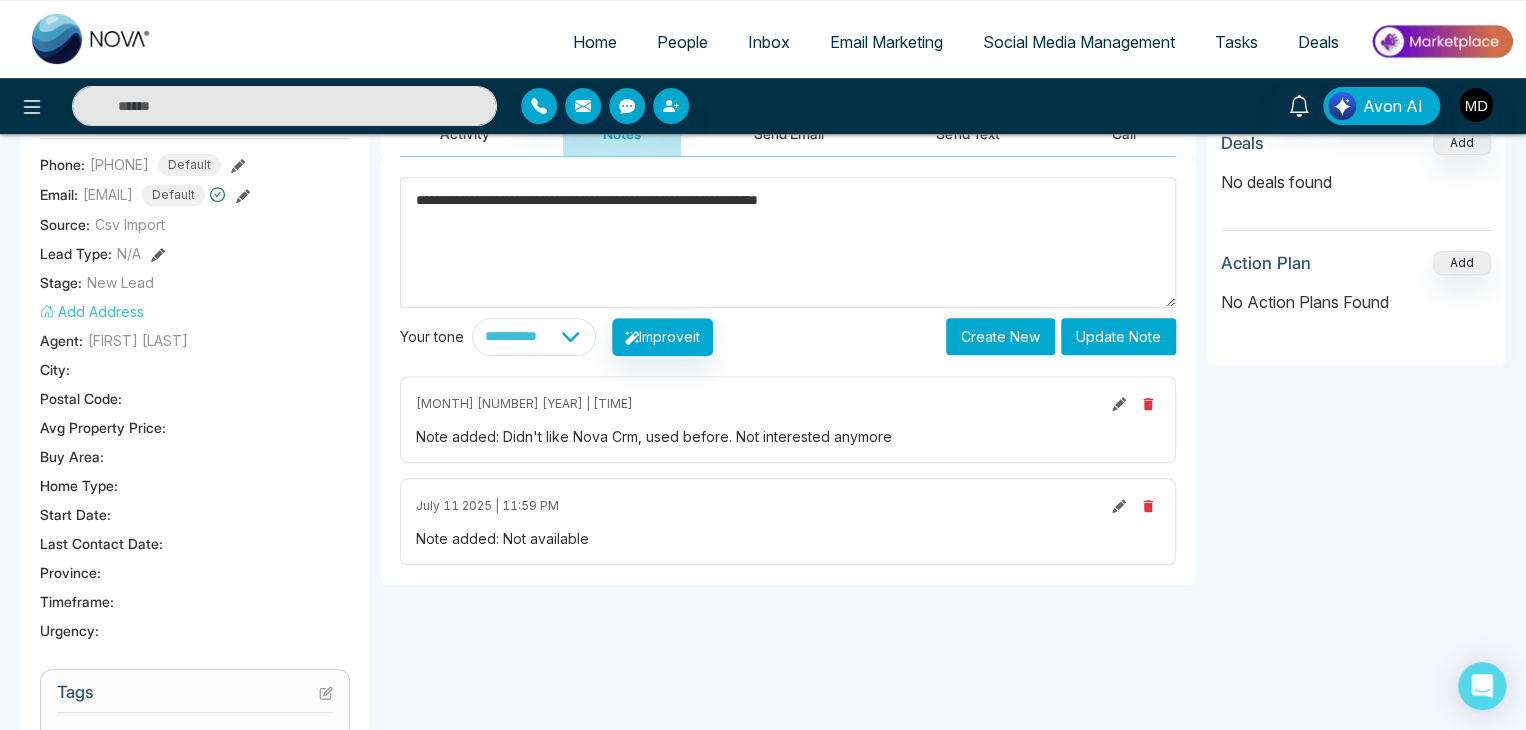 drag, startPoint x: 812, startPoint y: 200, endPoint x: 645, endPoint y: 223, distance: 168.57639 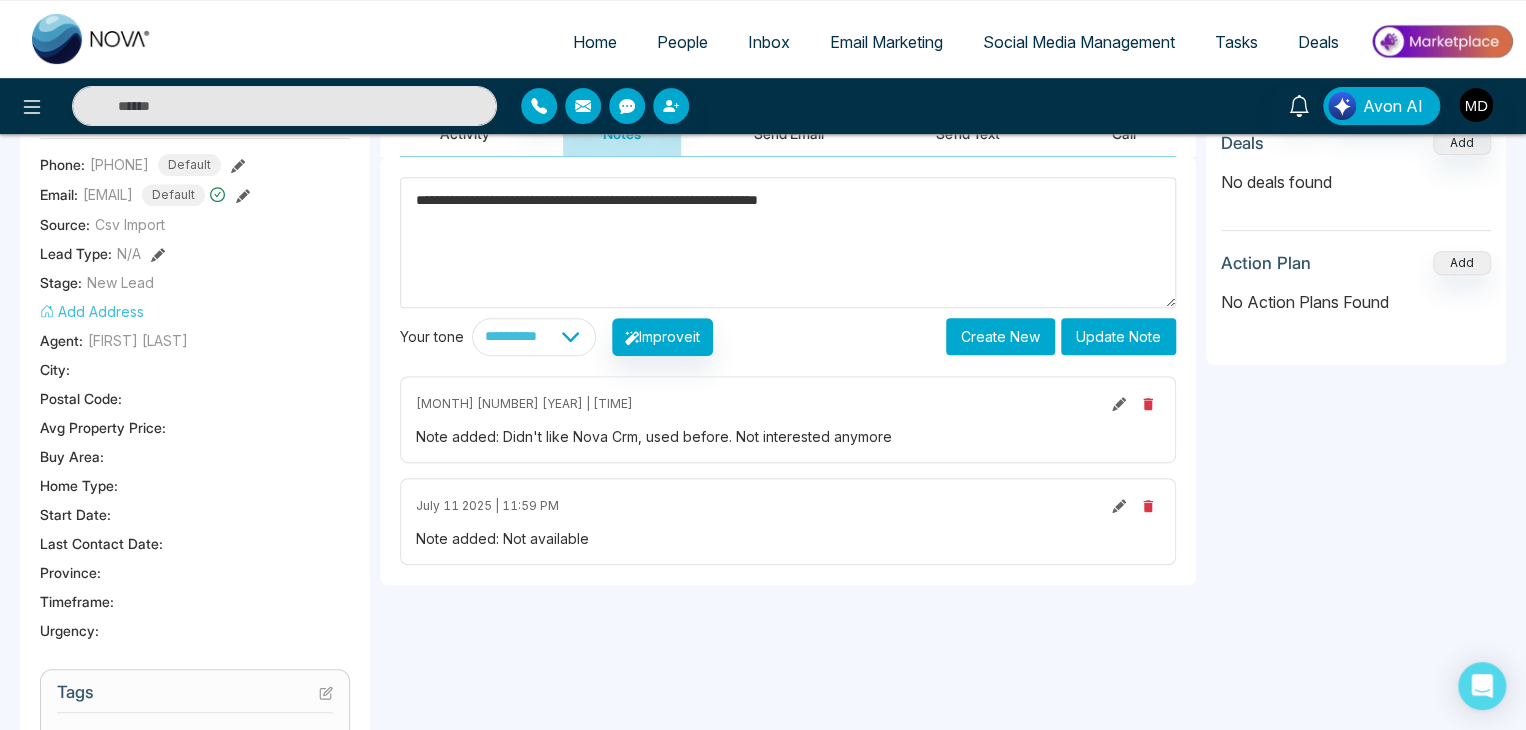 click on "**********" at bounding box center (788, 242) 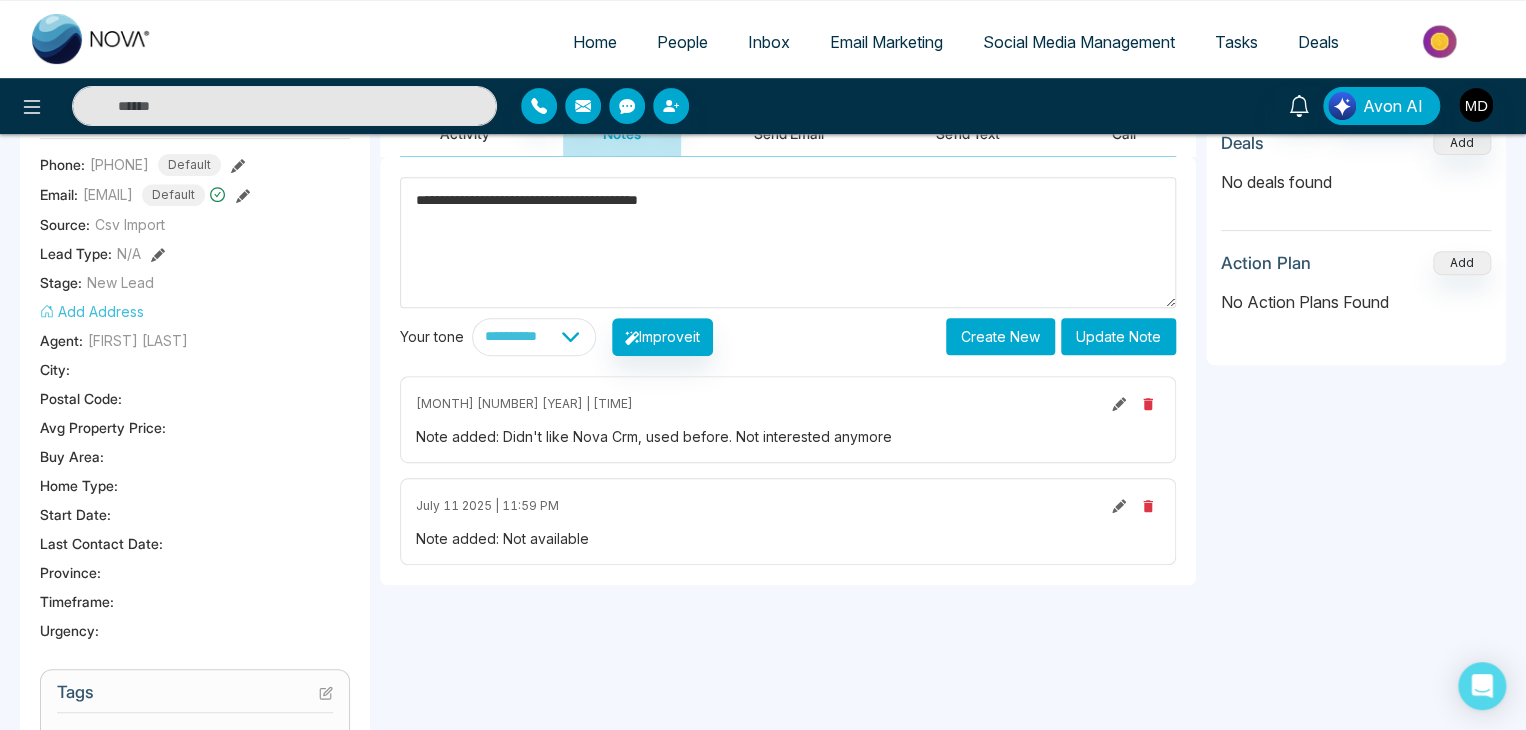 type on "**********" 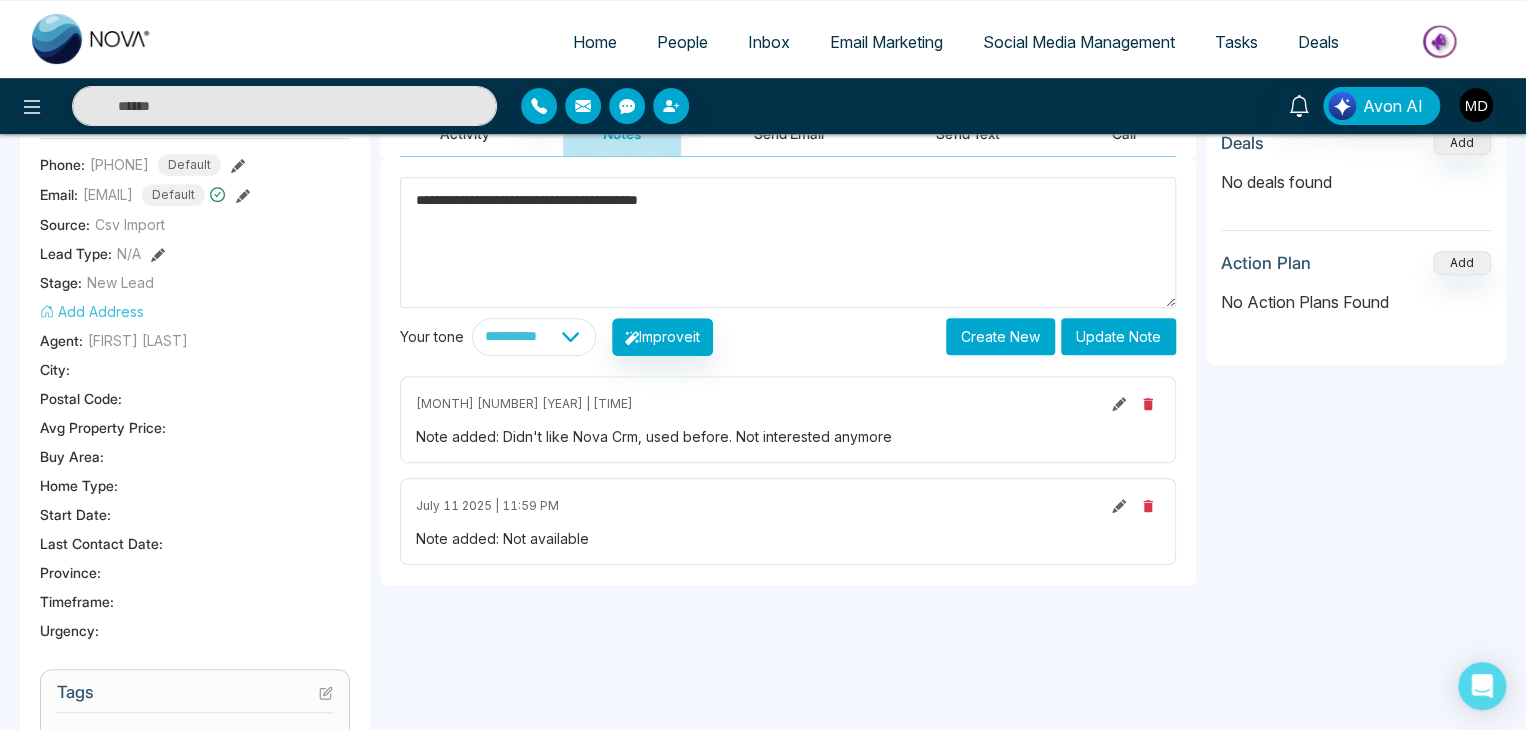 click on "Update Note" at bounding box center (1118, 336) 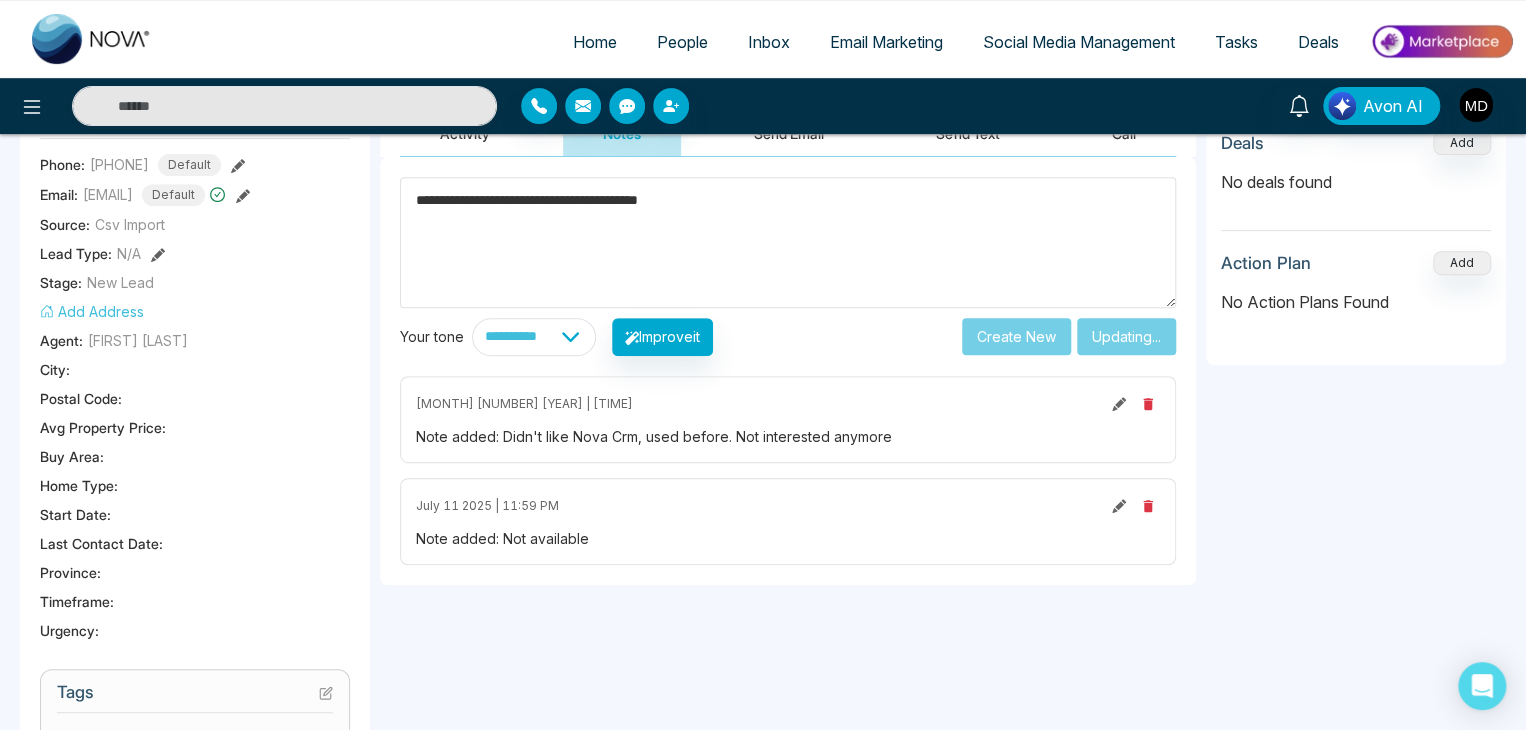 type 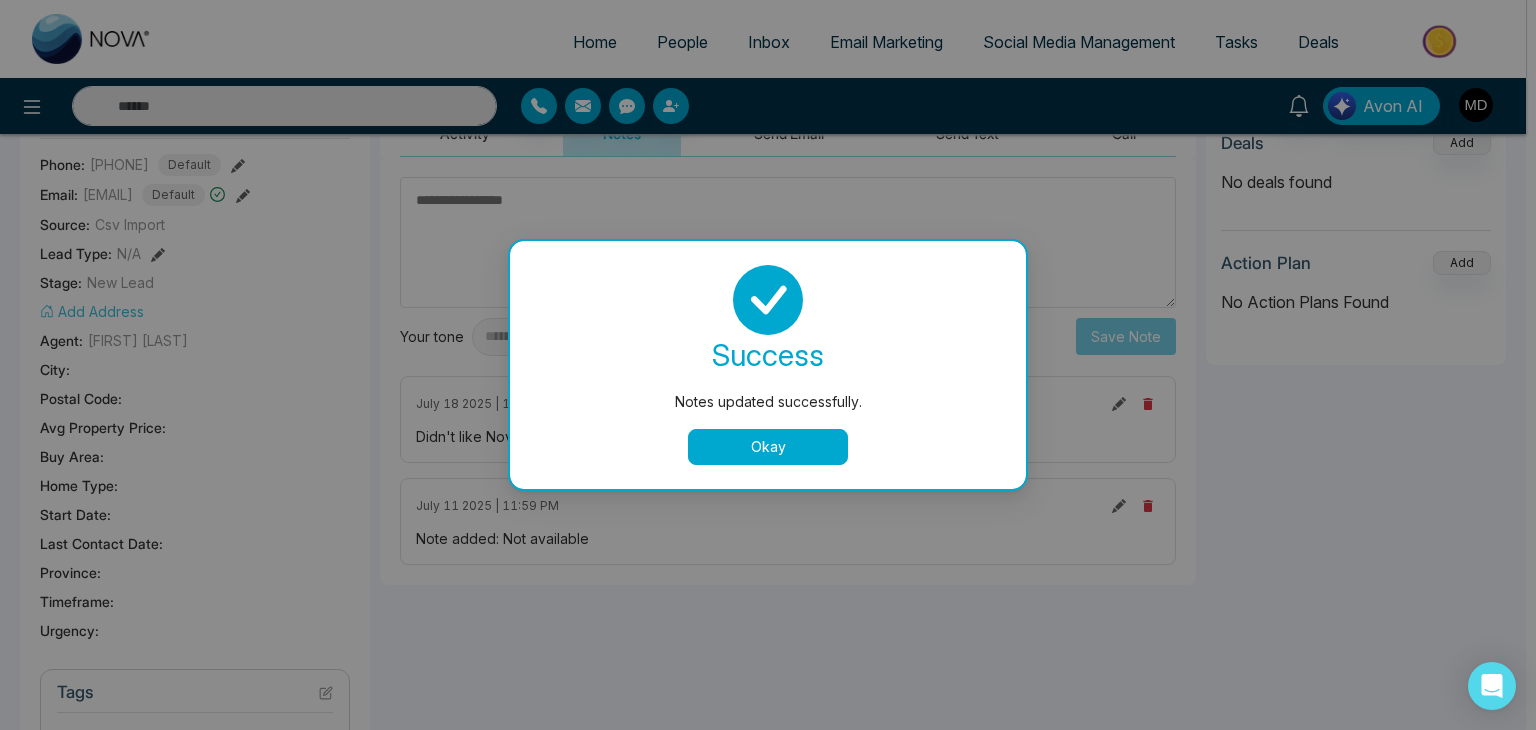 click on "Okay" at bounding box center [768, 447] 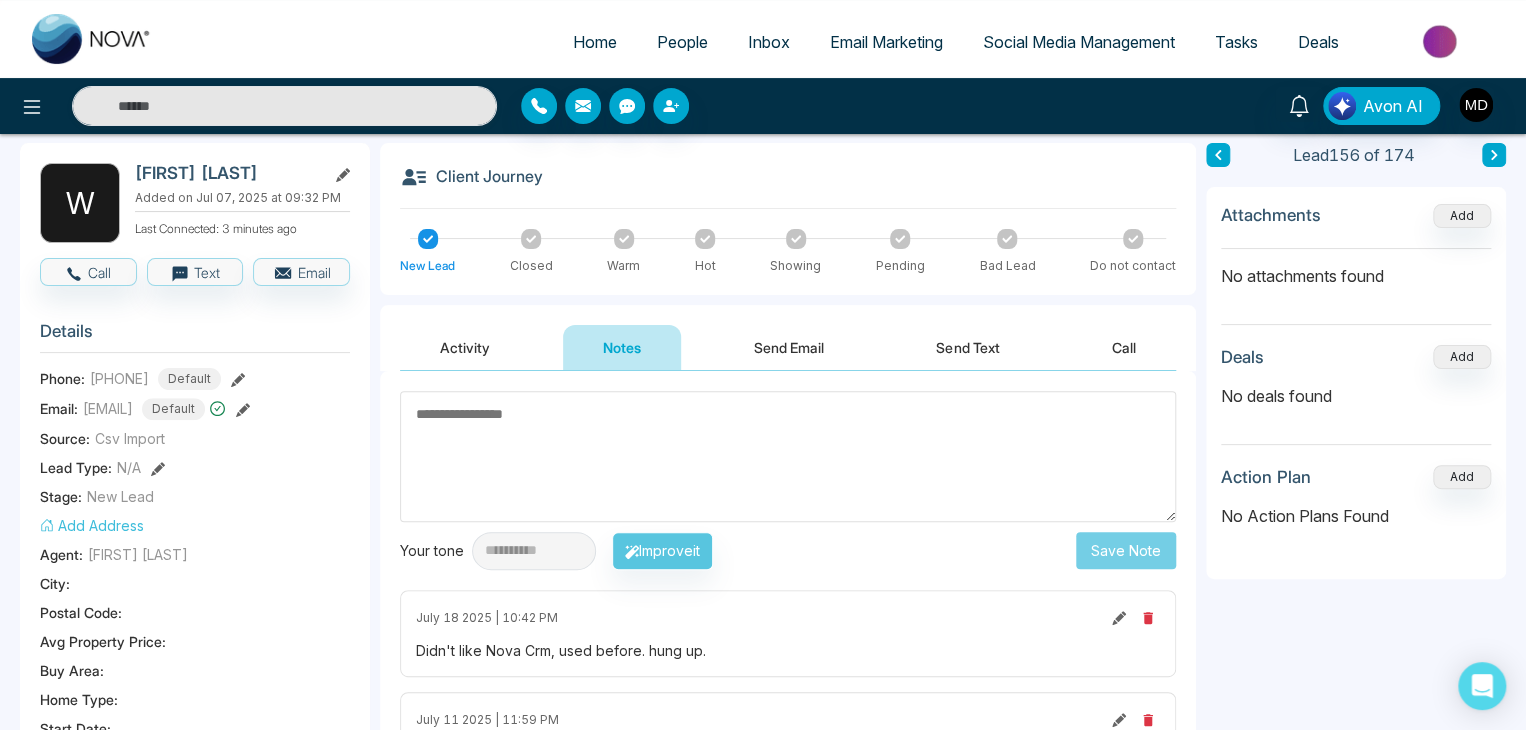 scroll, scrollTop: 0, scrollLeft: 0, axis: both 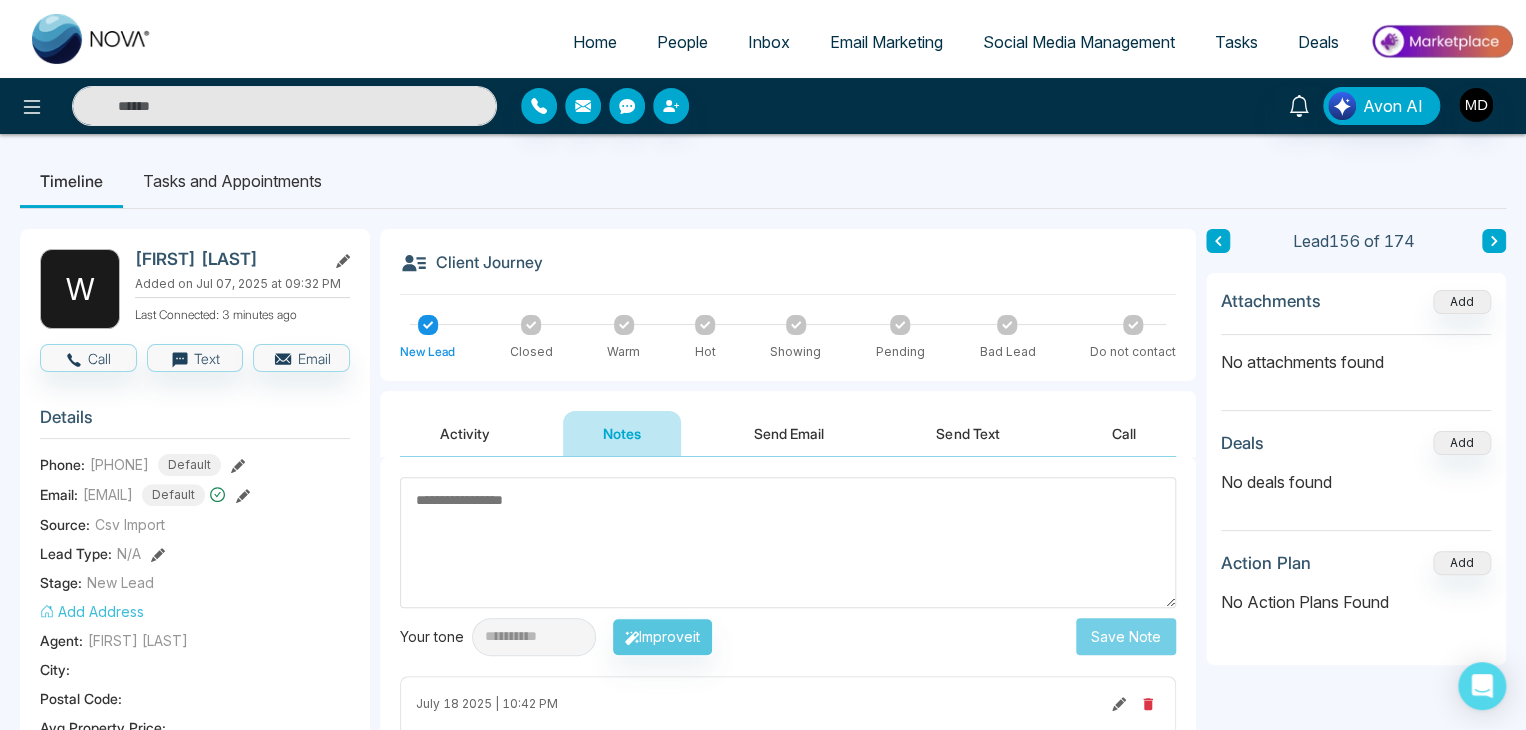 click 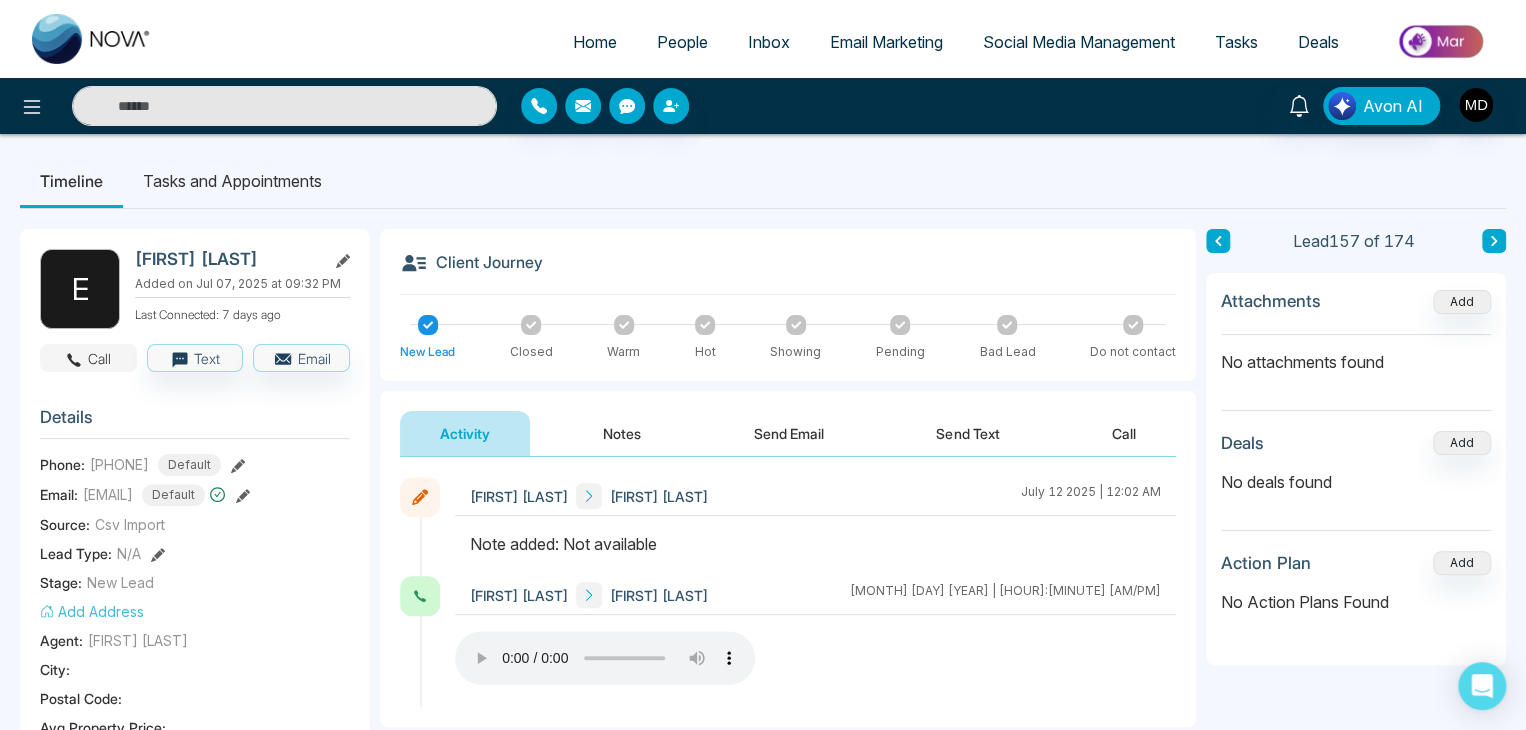 click 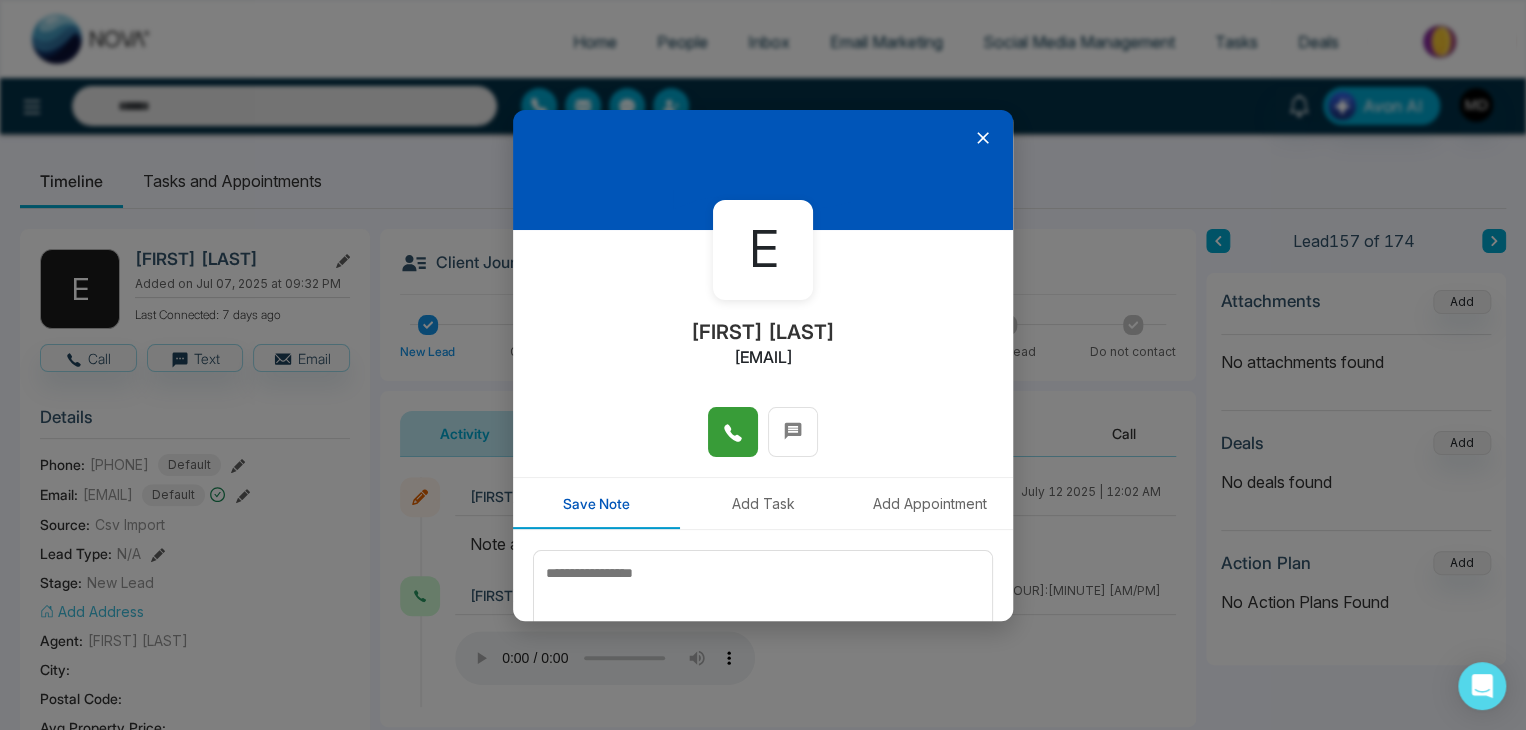 click at bounding box center (733, 432) 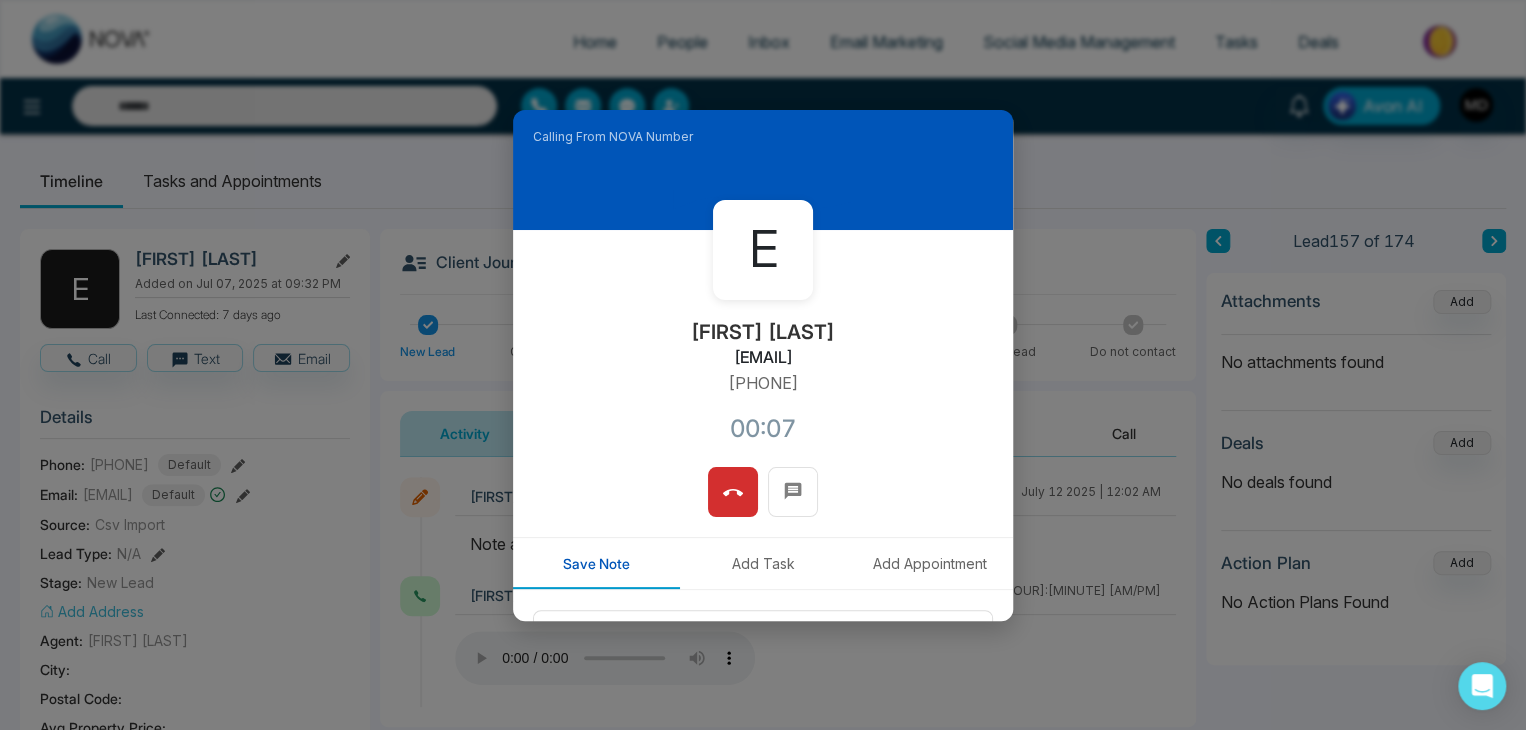 click at bounding box center [733, 492] 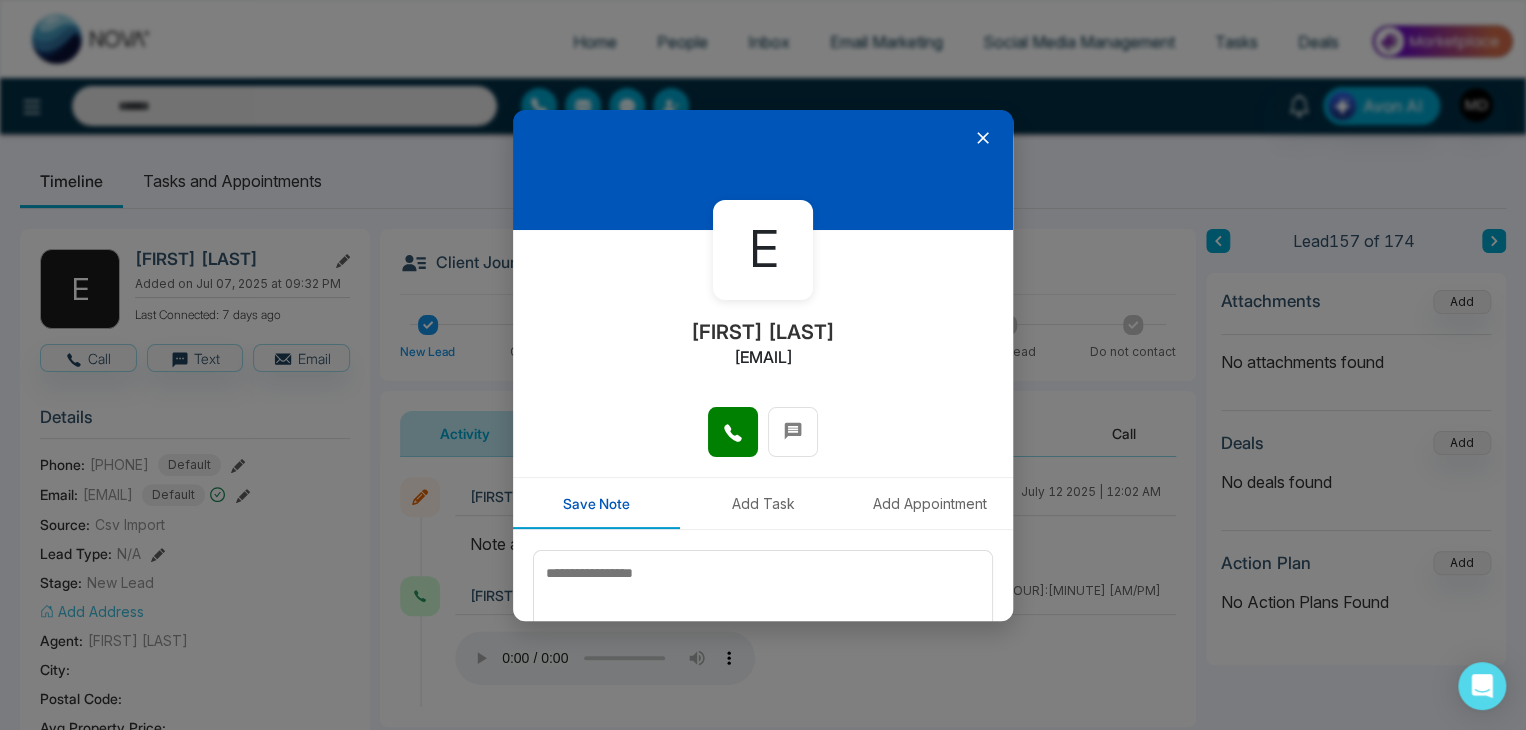 click 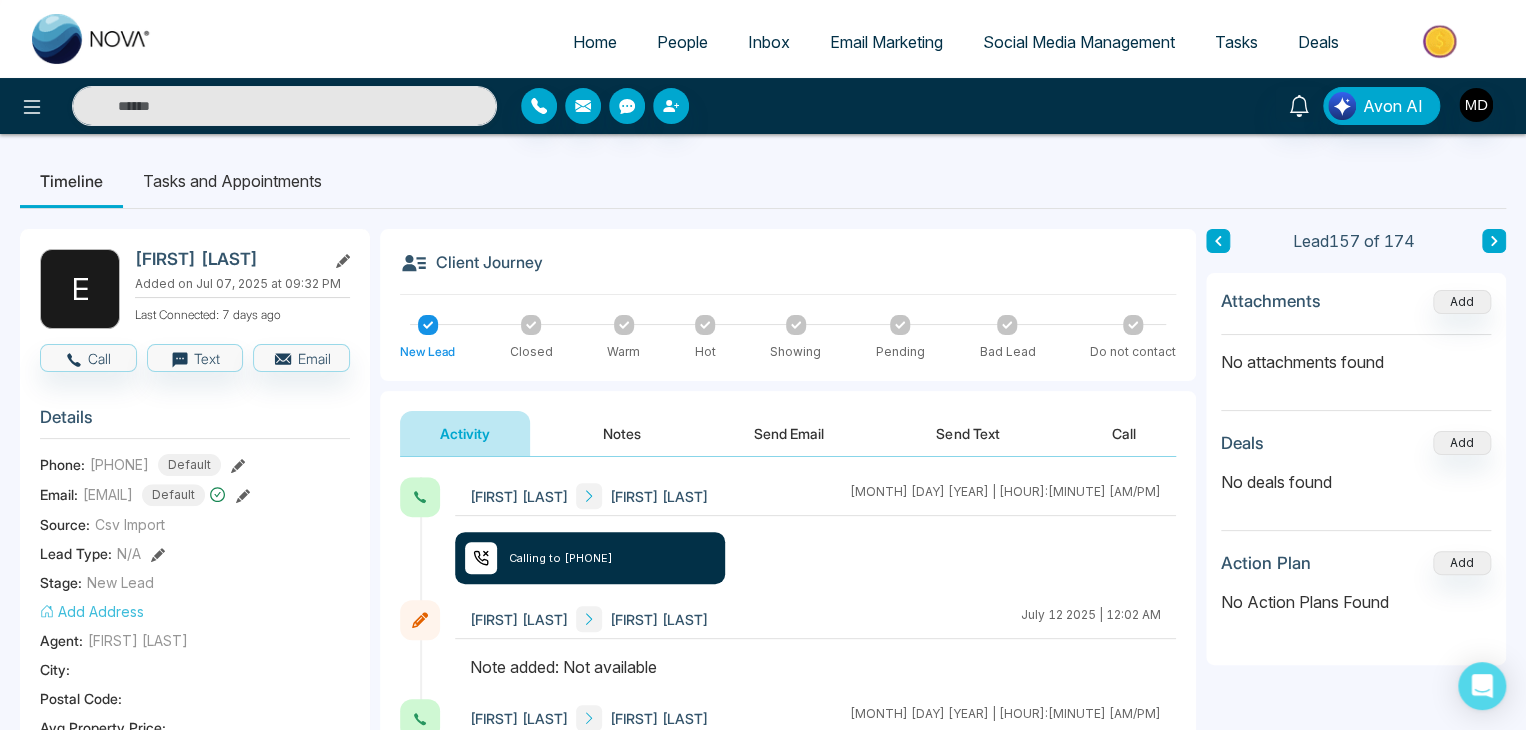 drag, startPoint x: 90, startPoint y: 465, endPoint x: 195, endPoint y: 468, distance: 105.04285 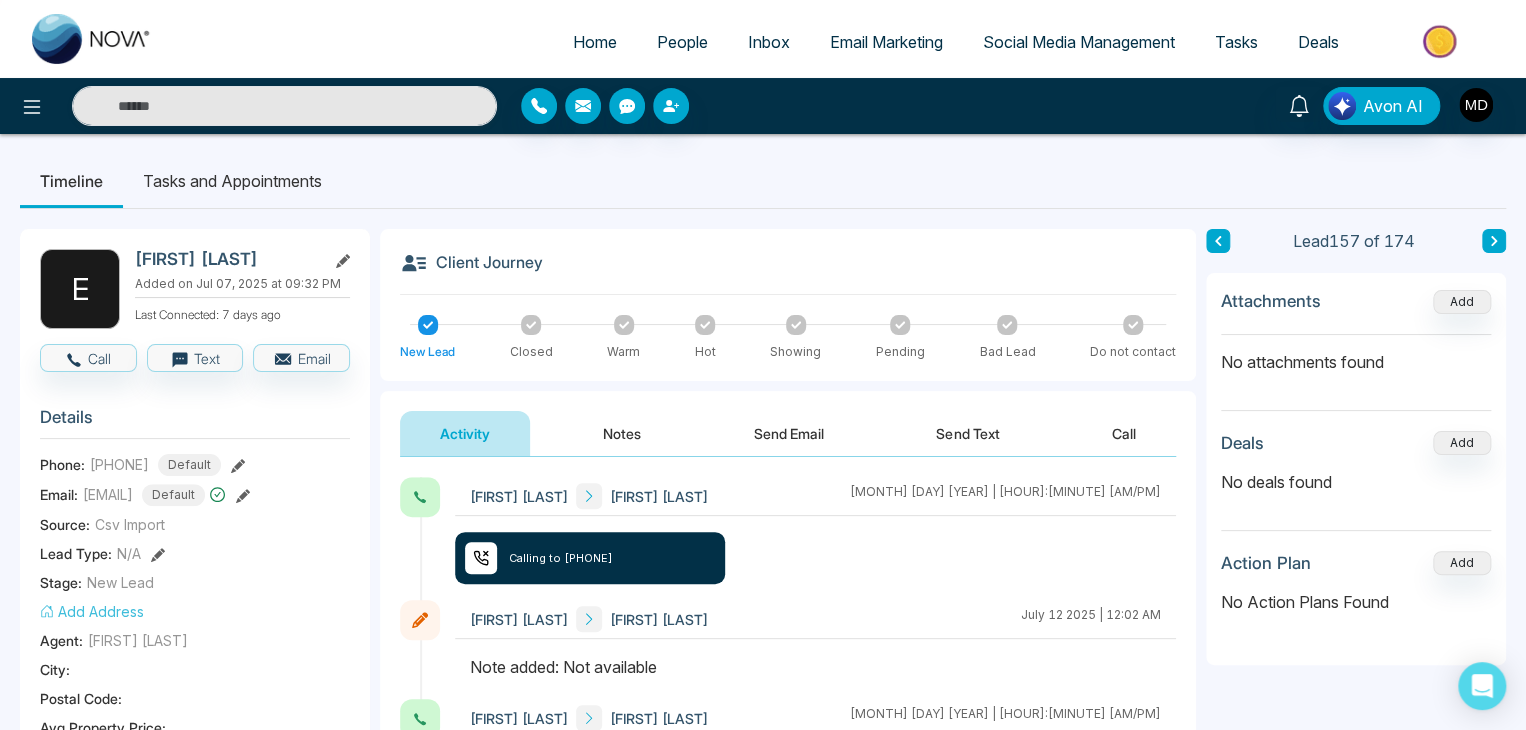 click on "[PHONE]" at bounding box center (119, 464) 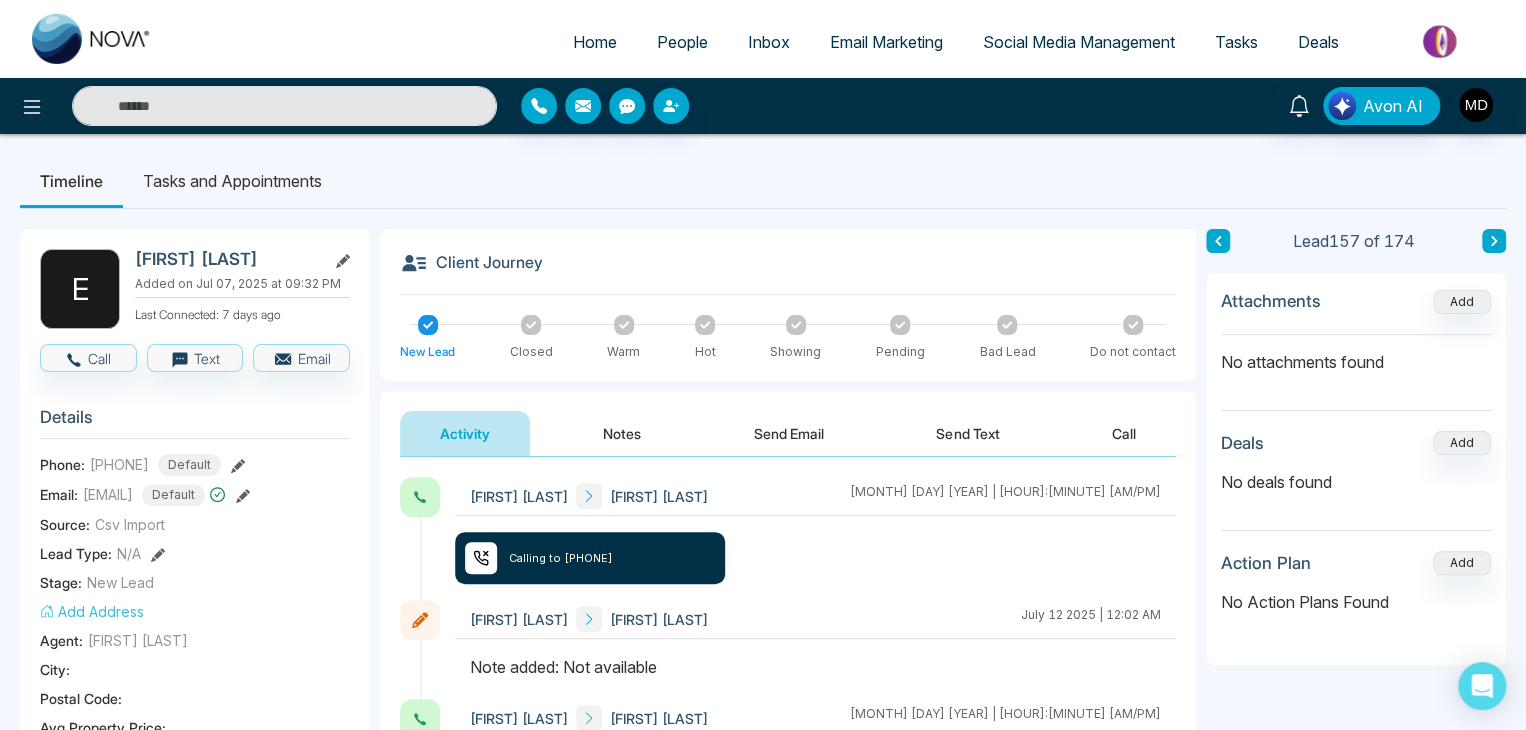 copy on "[PHONE]" 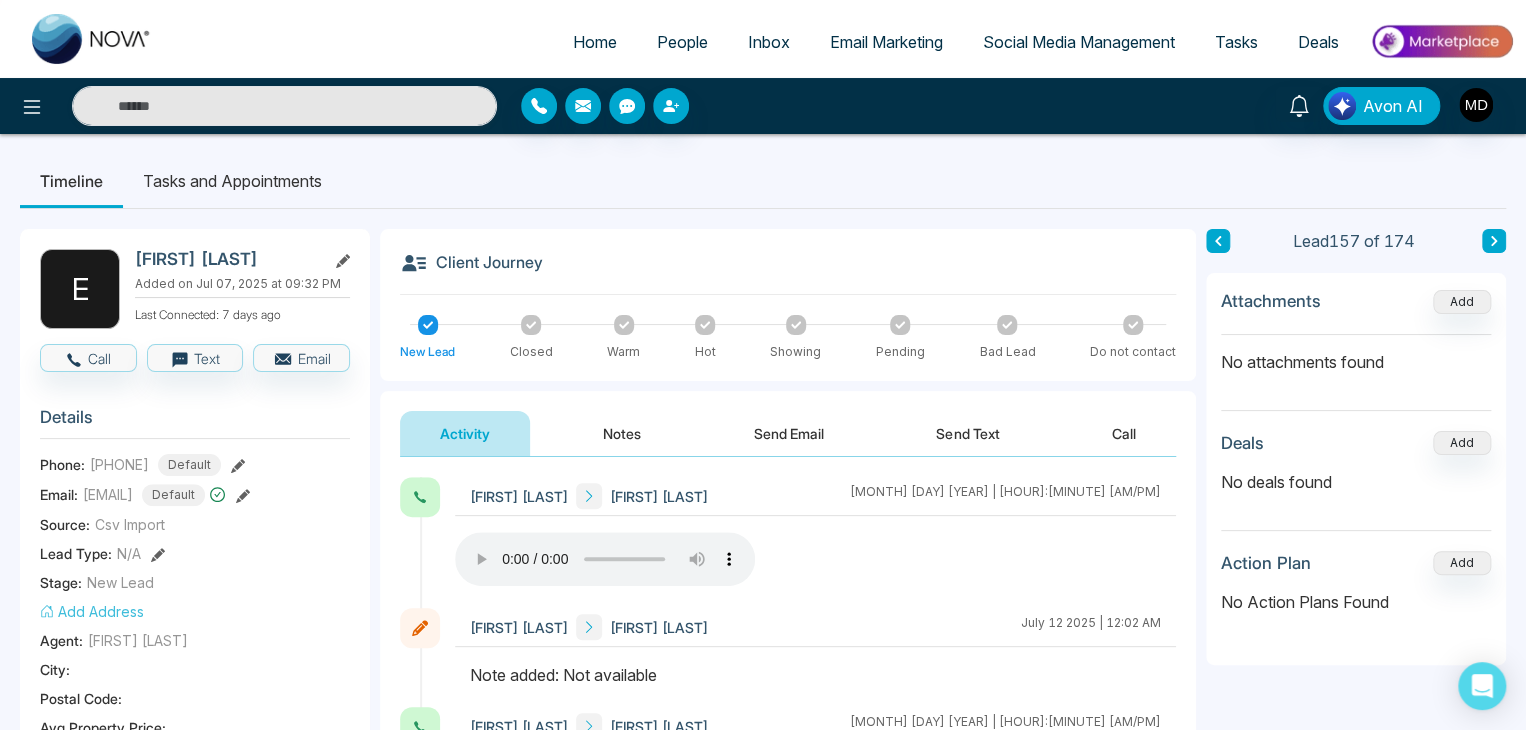 click on "Notes" at bounding box center (622, 433) 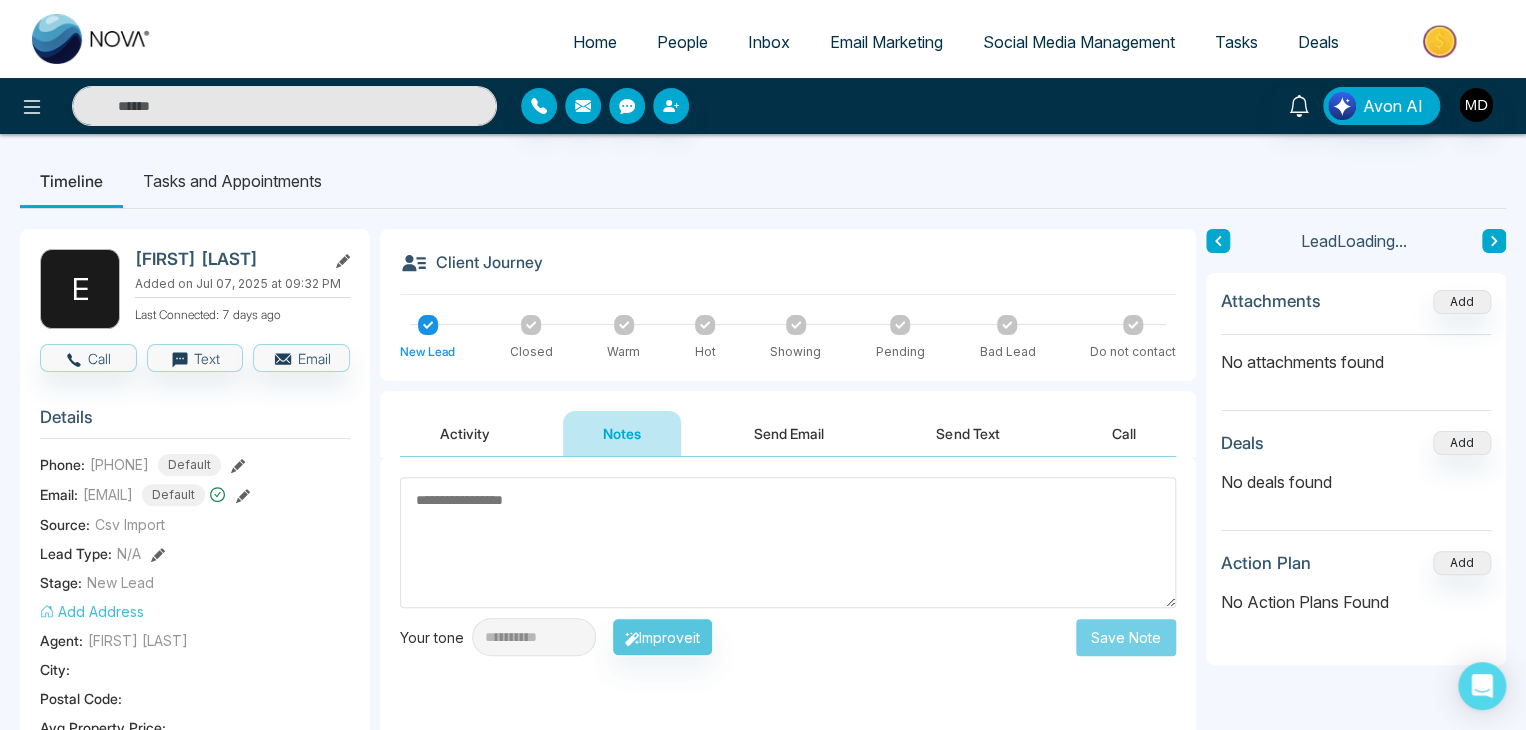 click at bounding box center [788, 542] 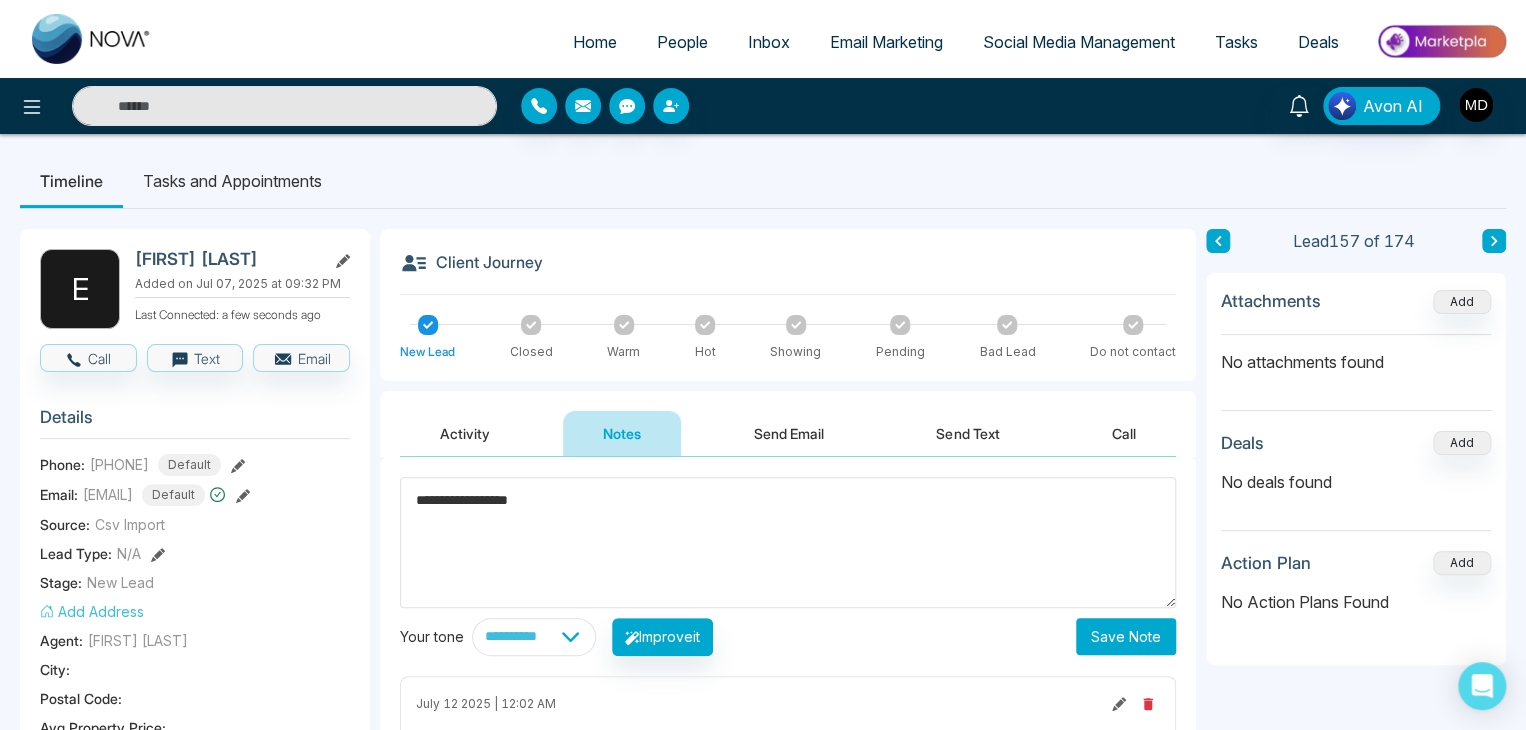 type on "**********" 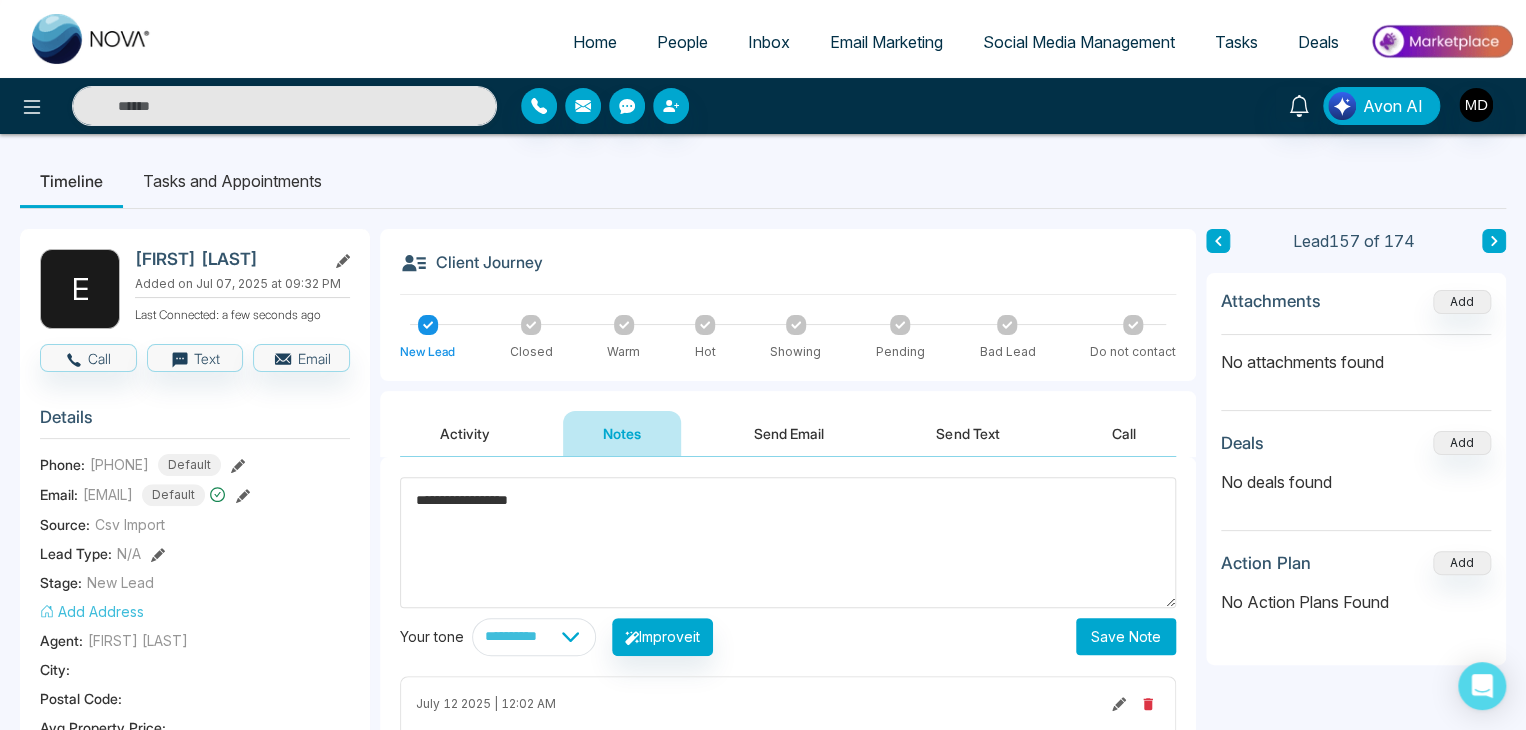 click on "Save Note" at bounding box center (1126, 636) 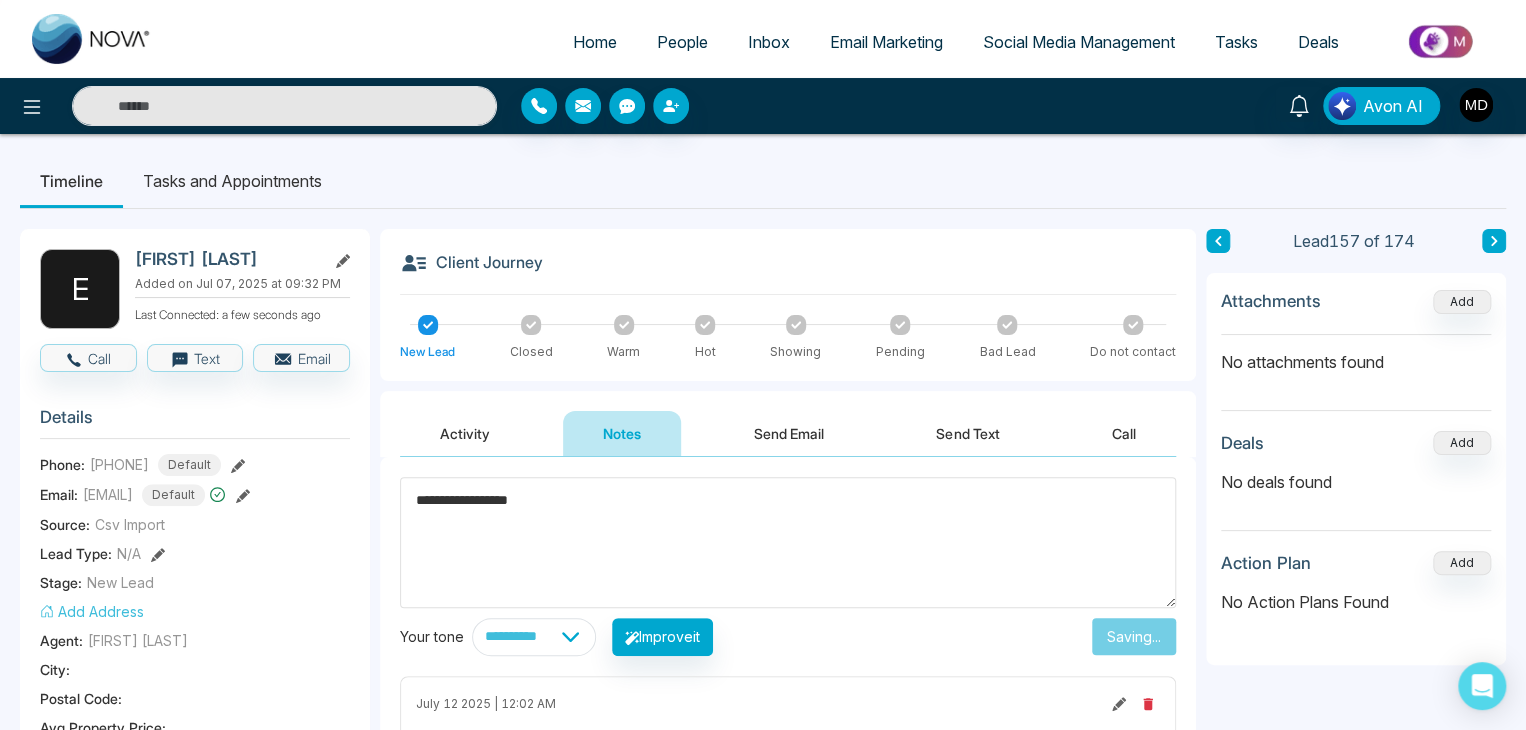 type 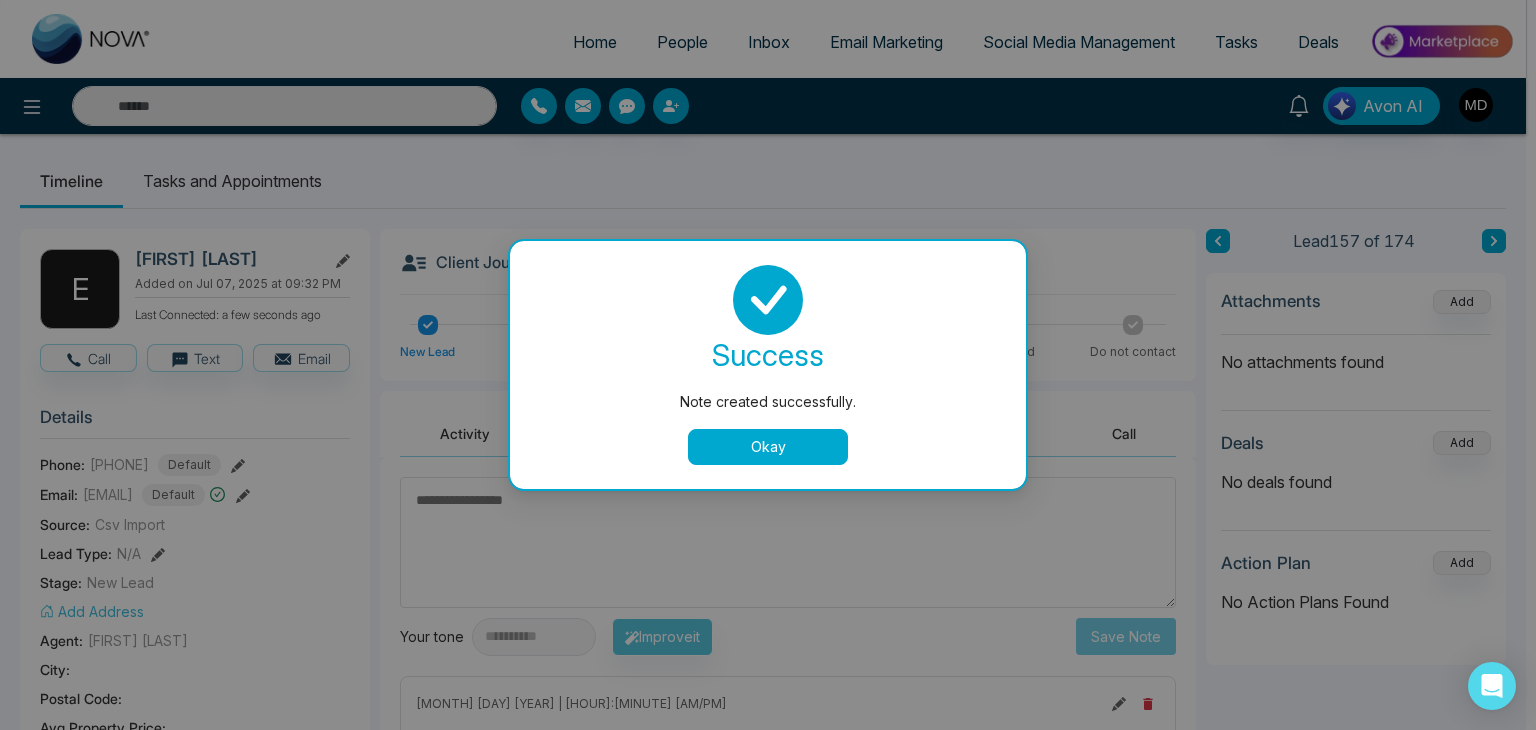 click on "Okay" at bounding box center [768, 447] 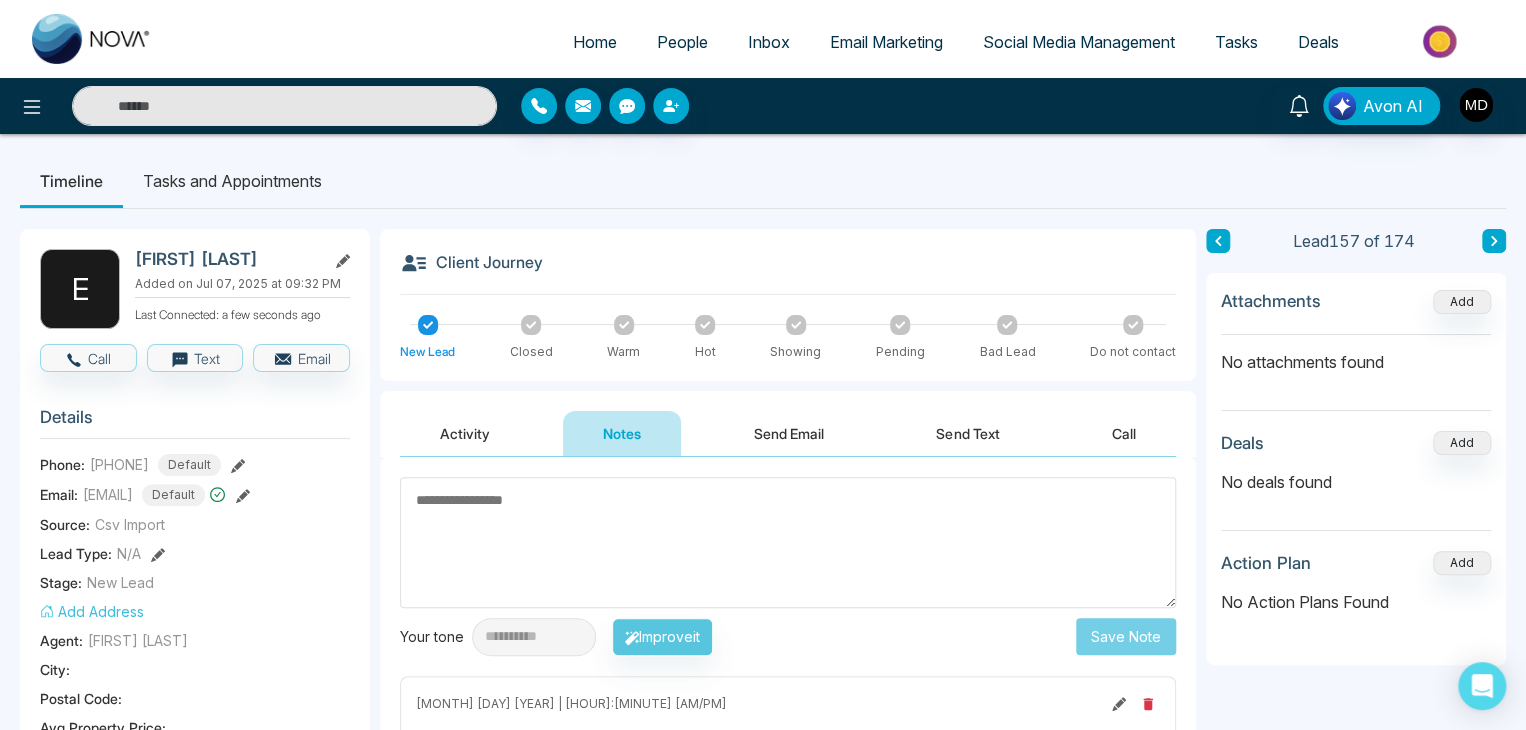 click at bounding box center [1494, 241] 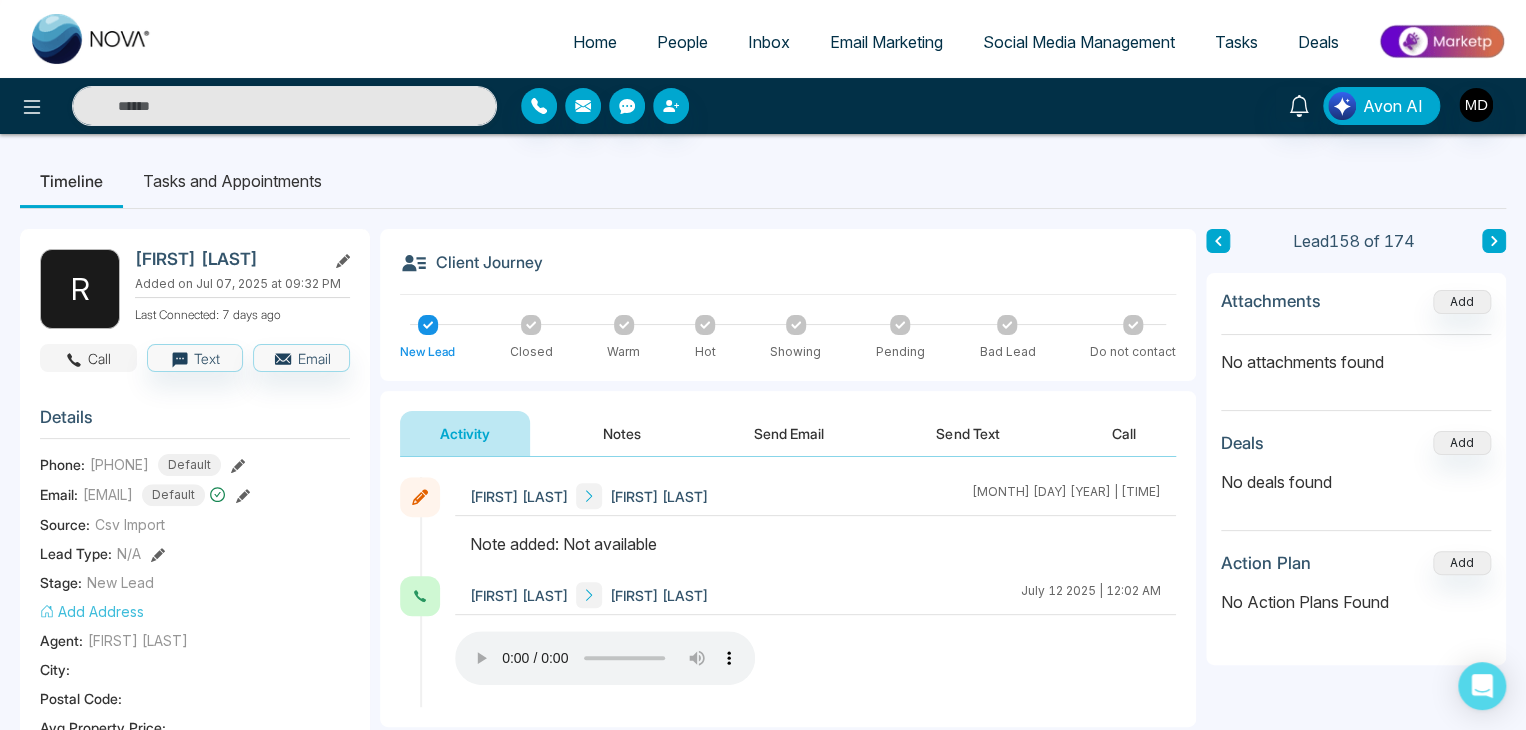 click 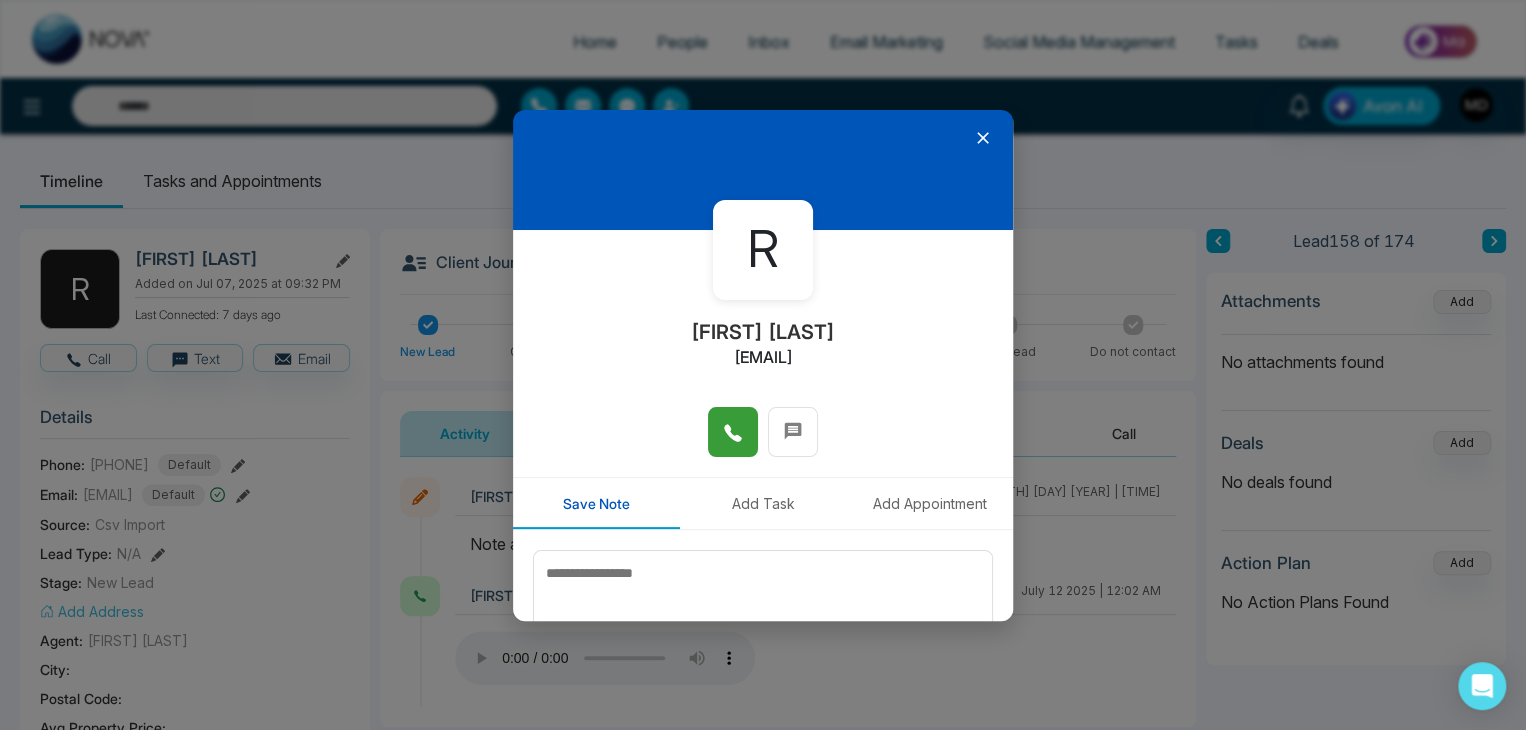 click 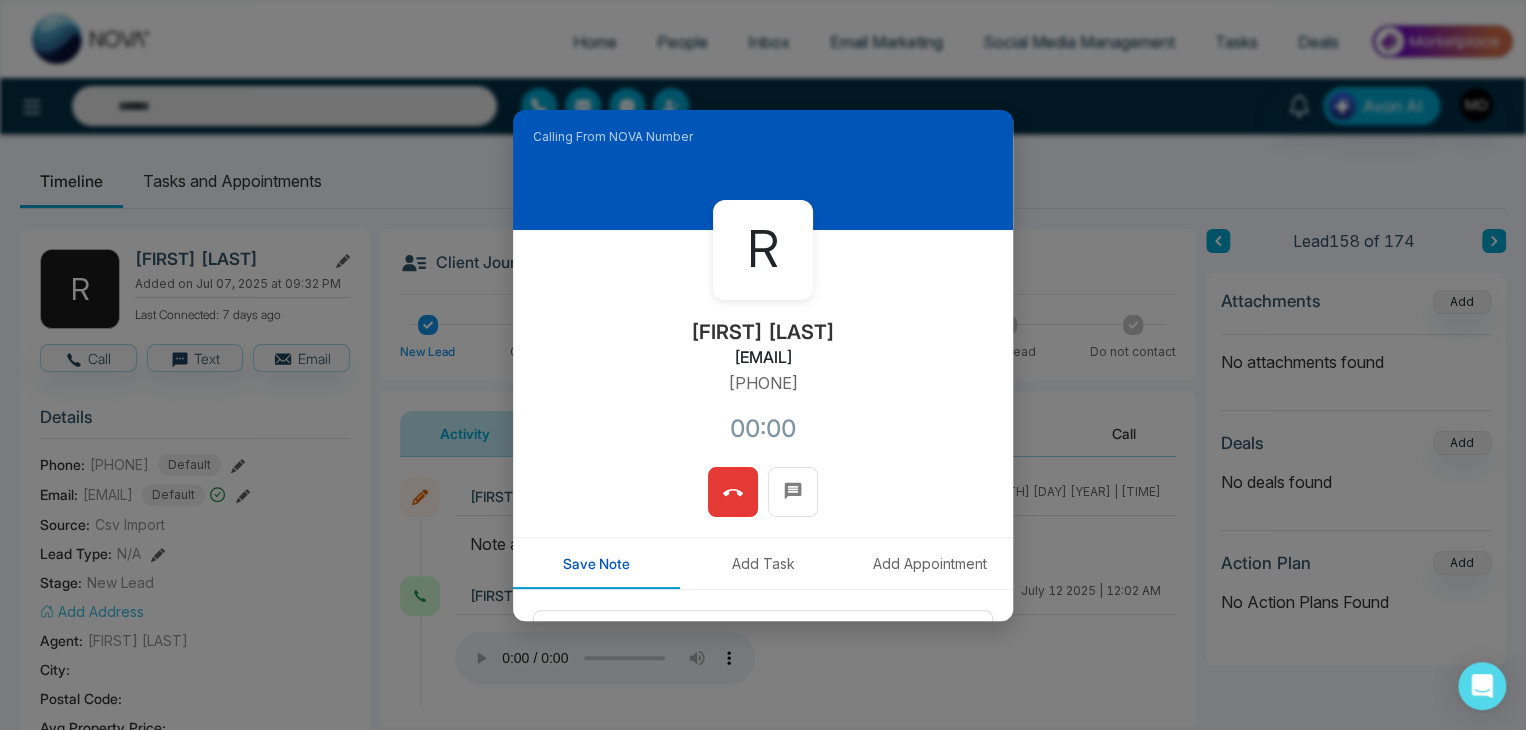 drag, startPoint x: 829, startPoint y: 381, endPoint x: 684, endPoint y: 388, distance: 145.16887 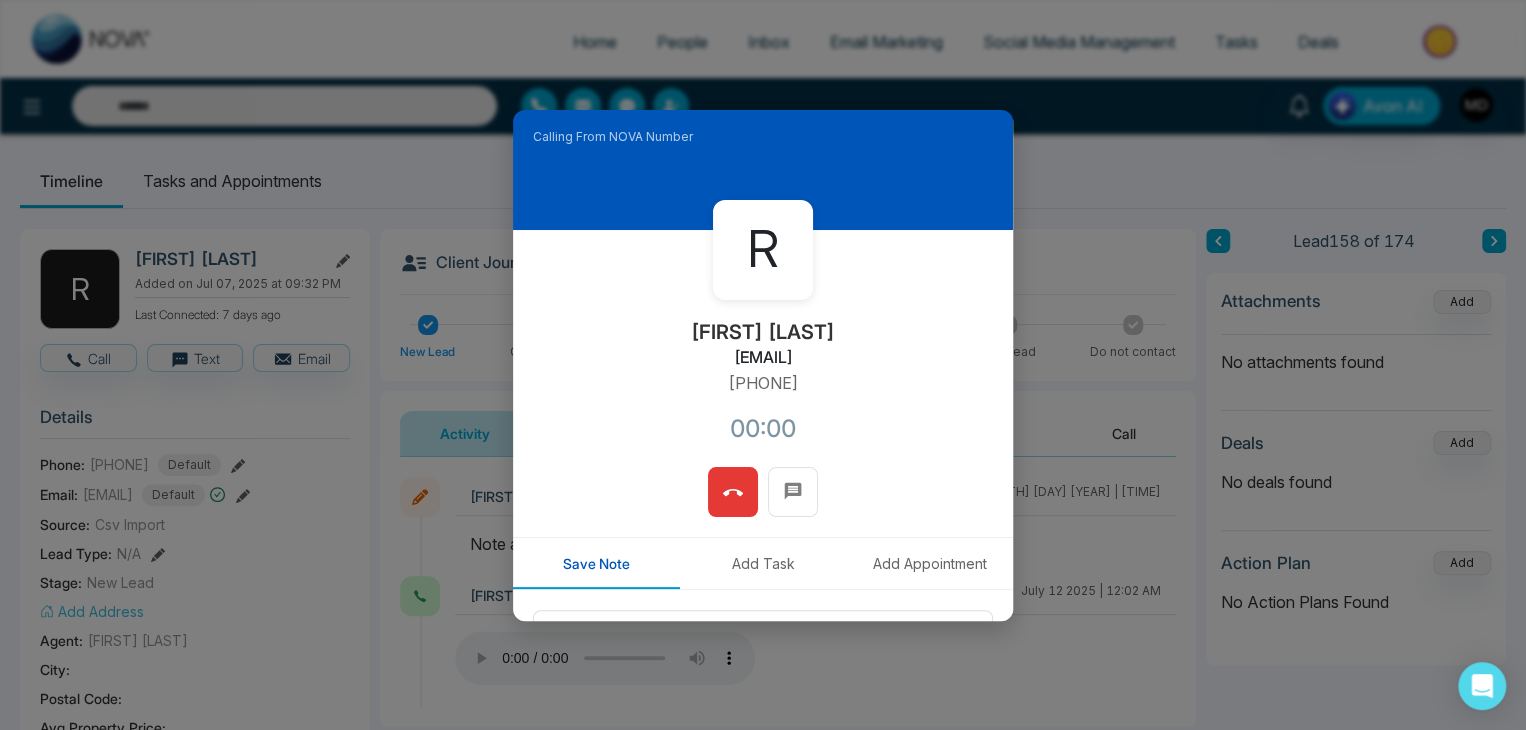 click on "[FIRST] [LAST] [EMAIL] [PHONE] [TIME]" at bounding box center (763, 348) 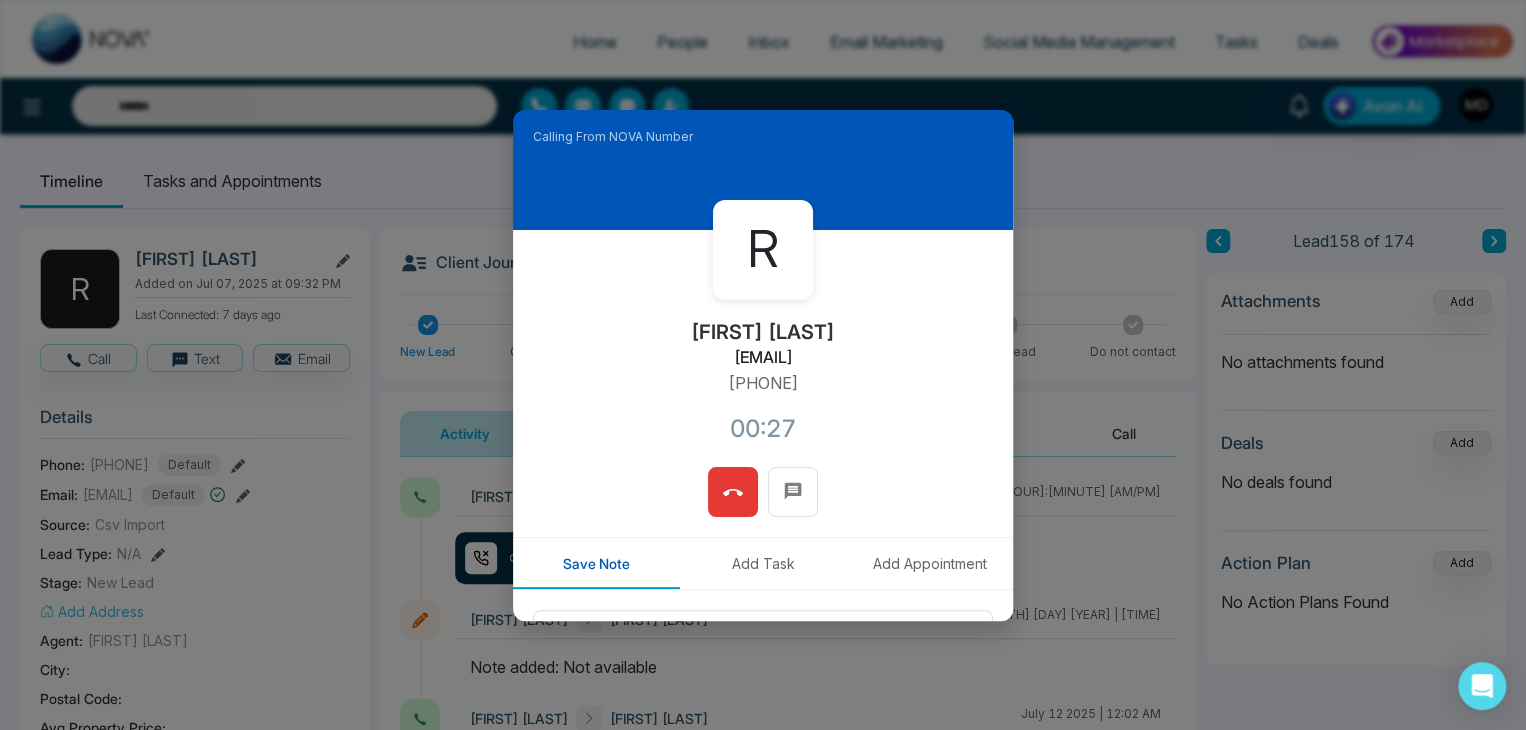 click at bounding box center [733, 492] 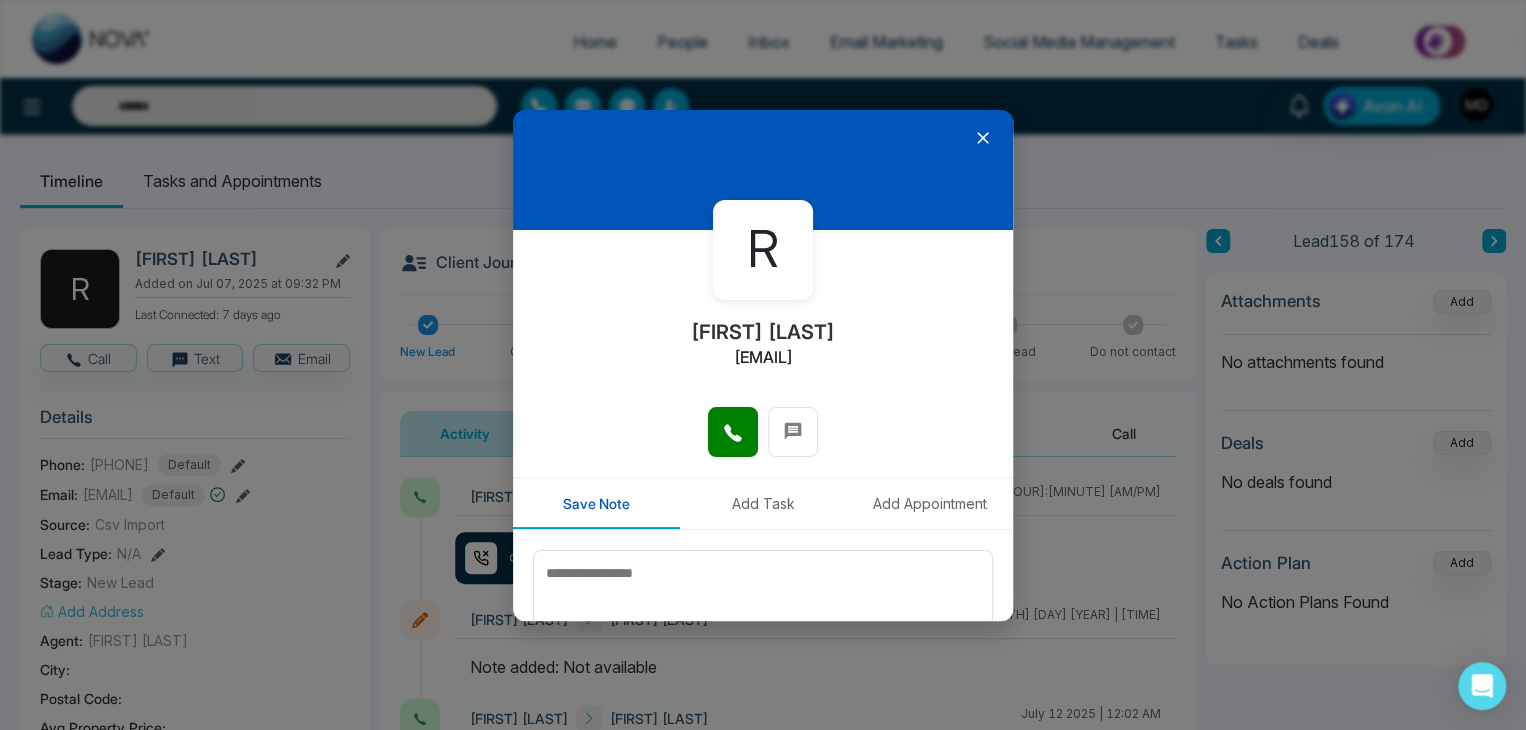 click 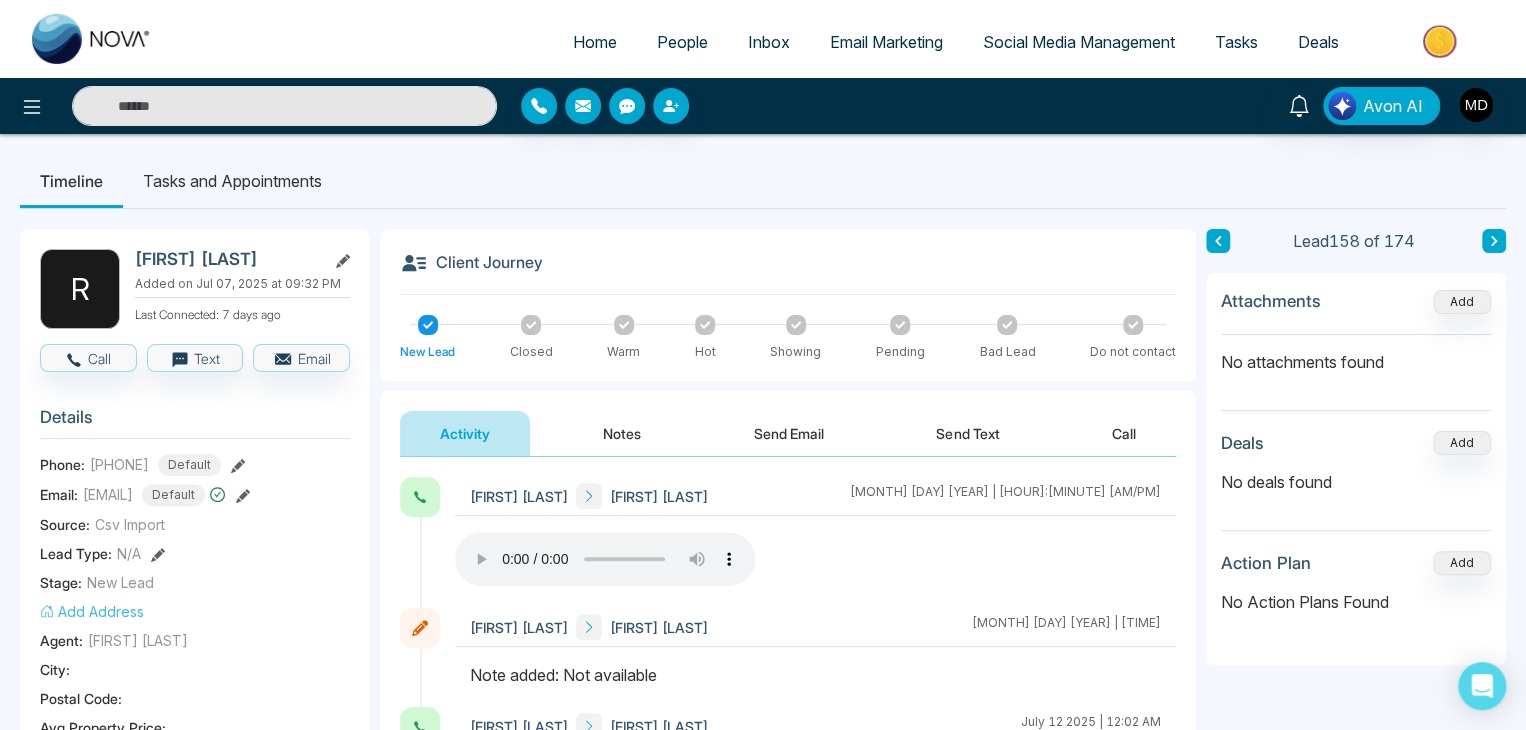 click on "Client Journey" at bounding box center (788, 272) 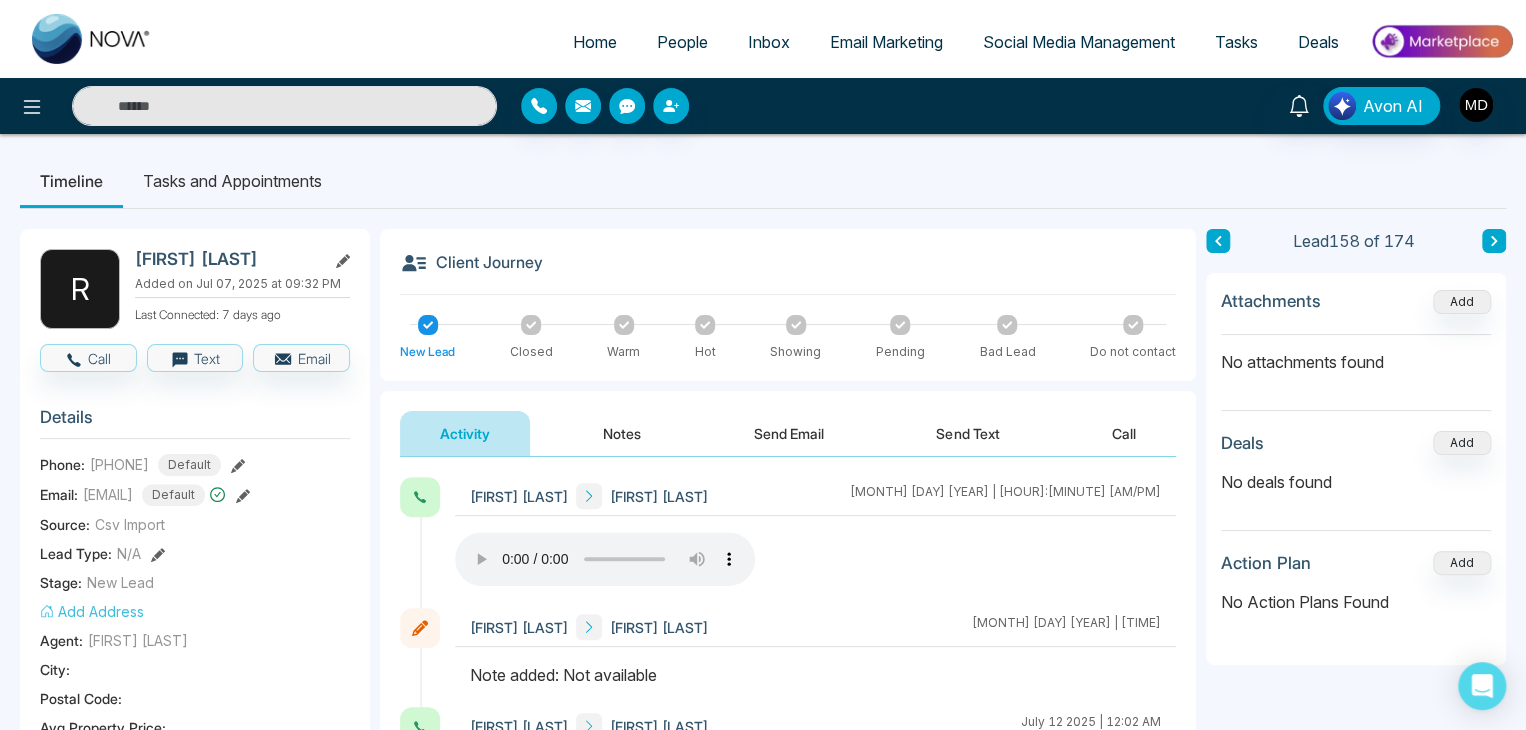 click on "Notes" at bounding box center (622, 433) 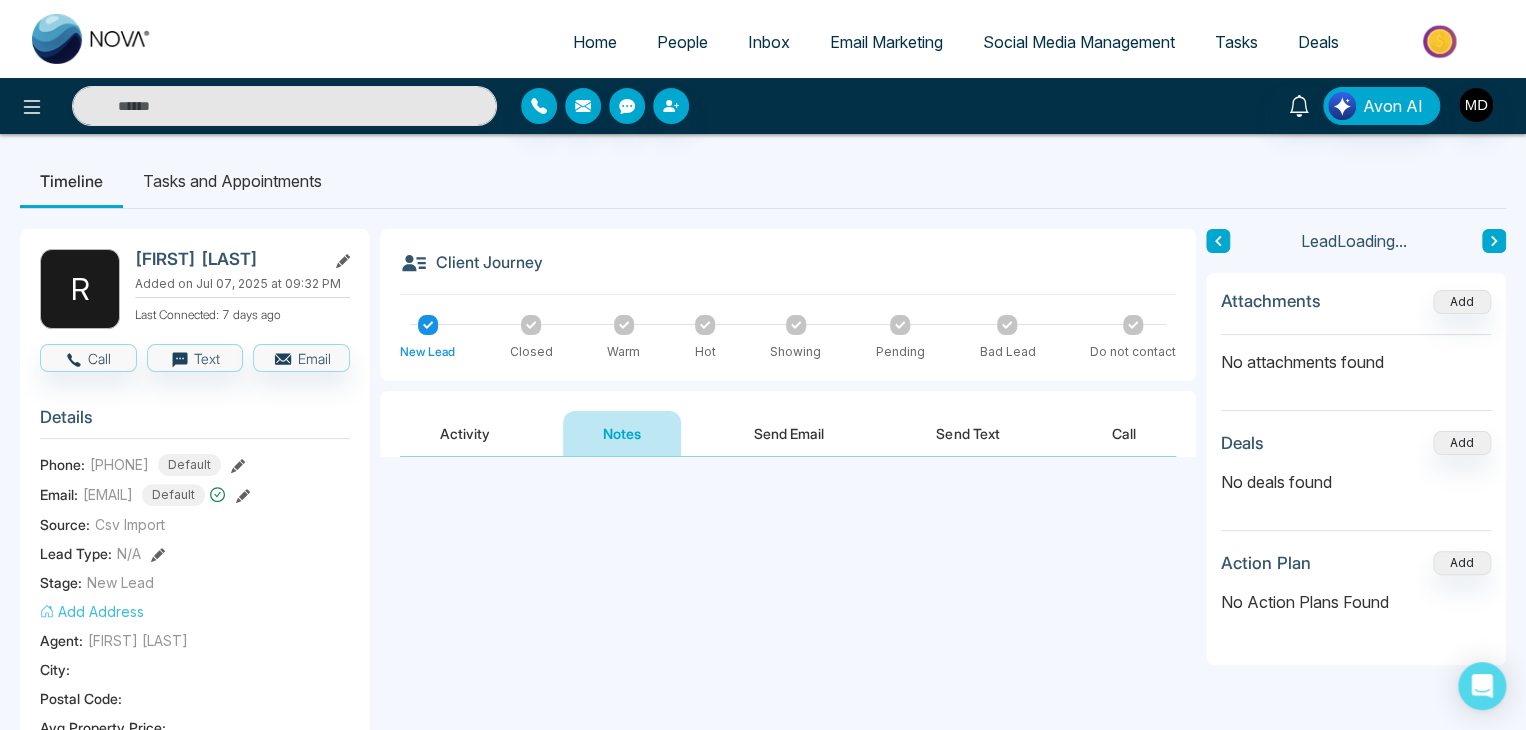 click at bounding box center (788, 542) 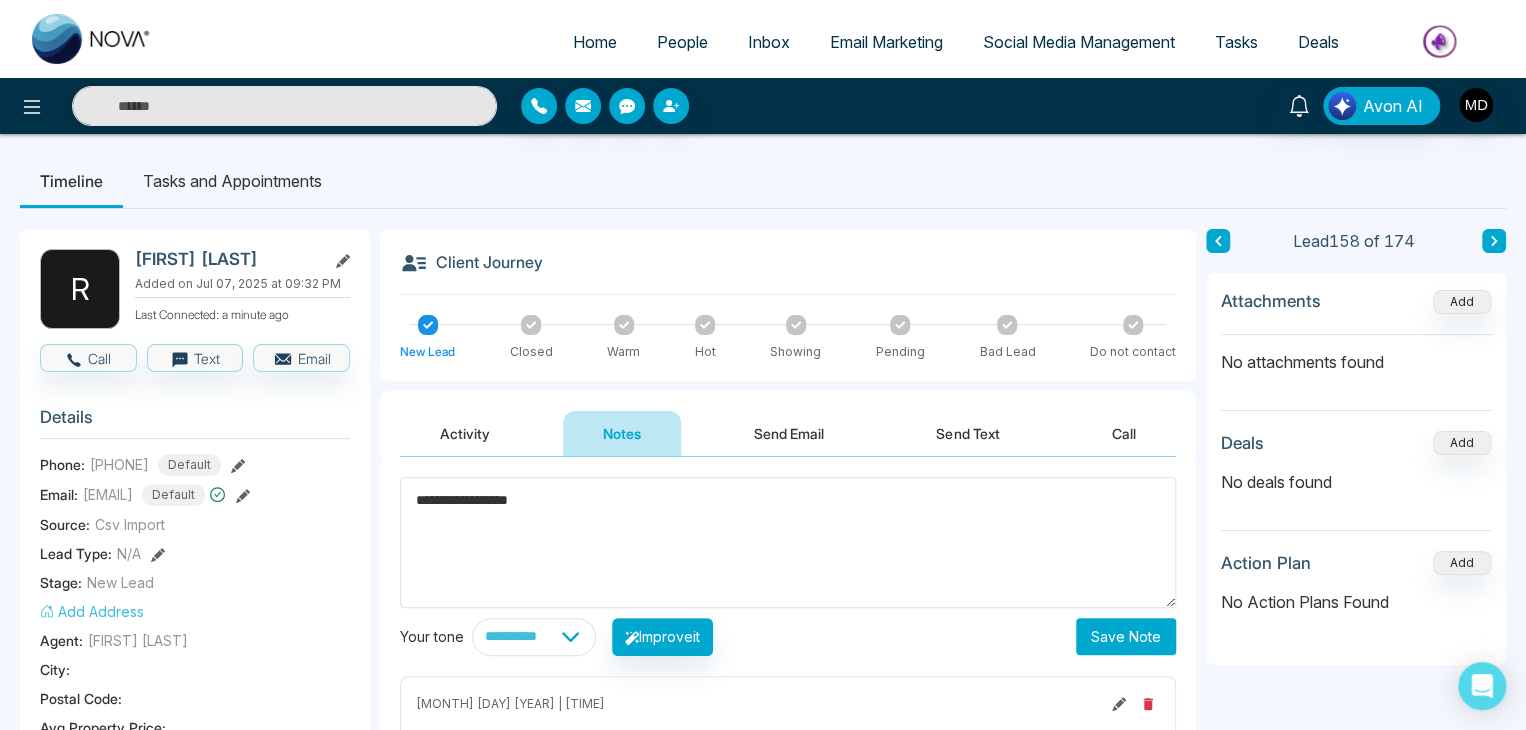 type on "**********" 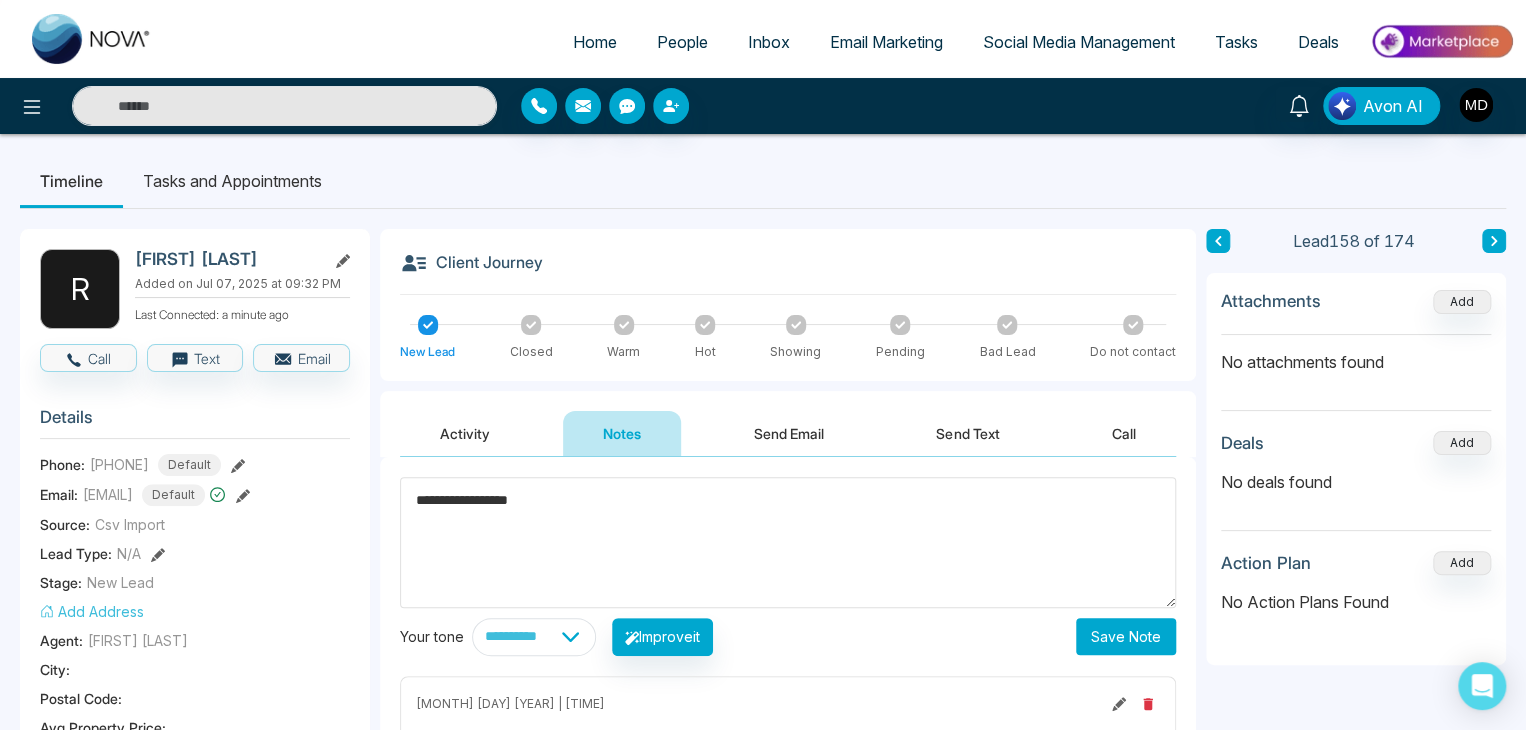 click on "Save Note" at bounding box center (1126, 636) 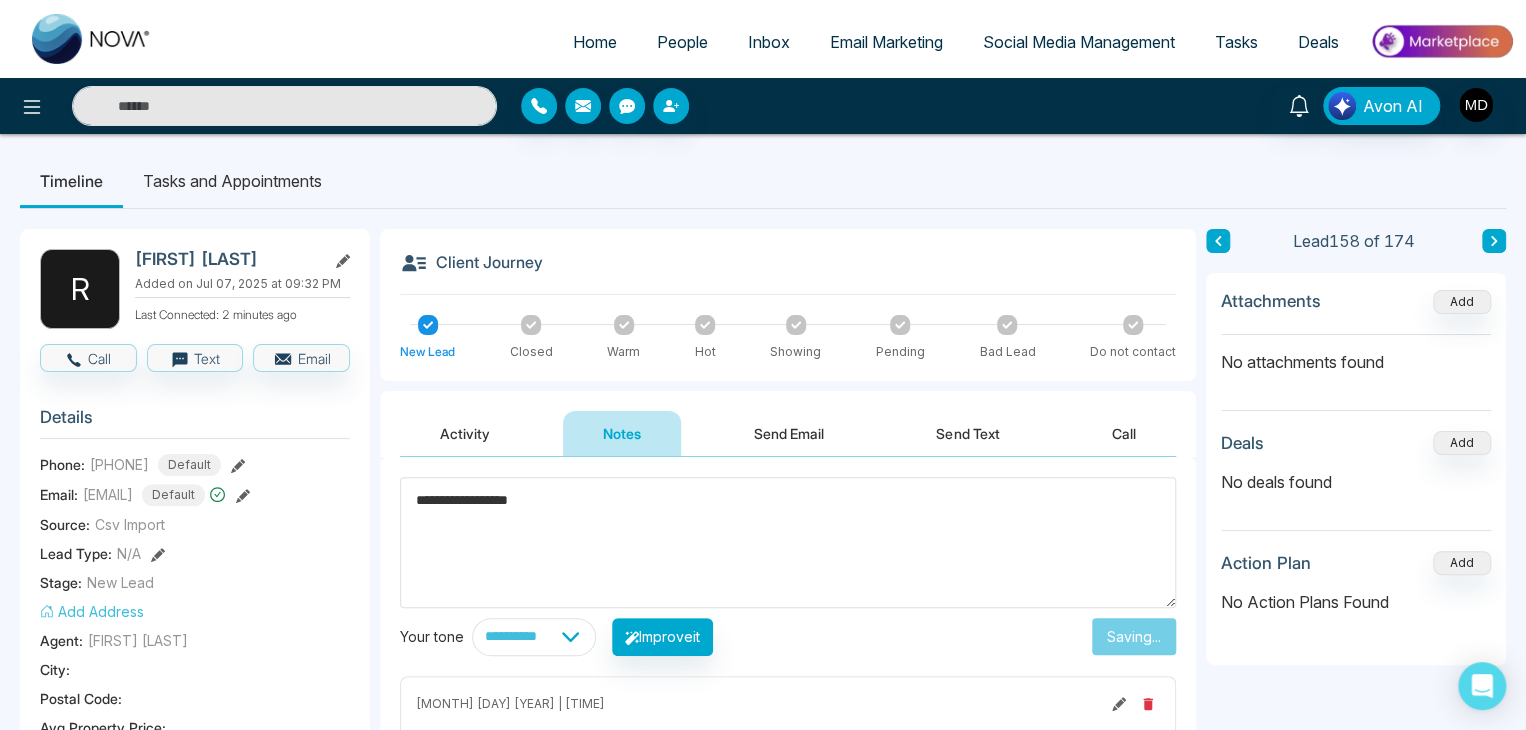 type 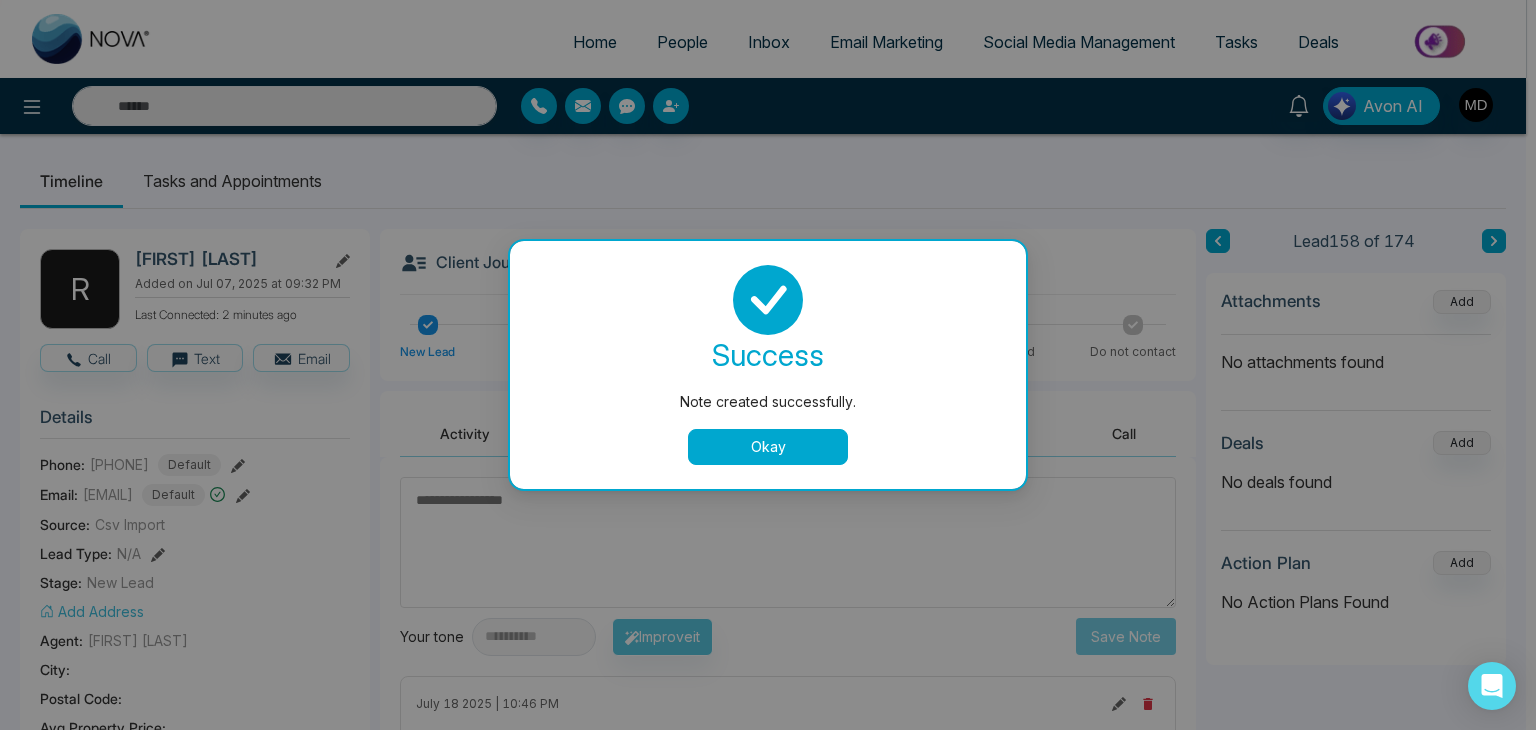 click on "Okay" at bounding box center (768, 447) 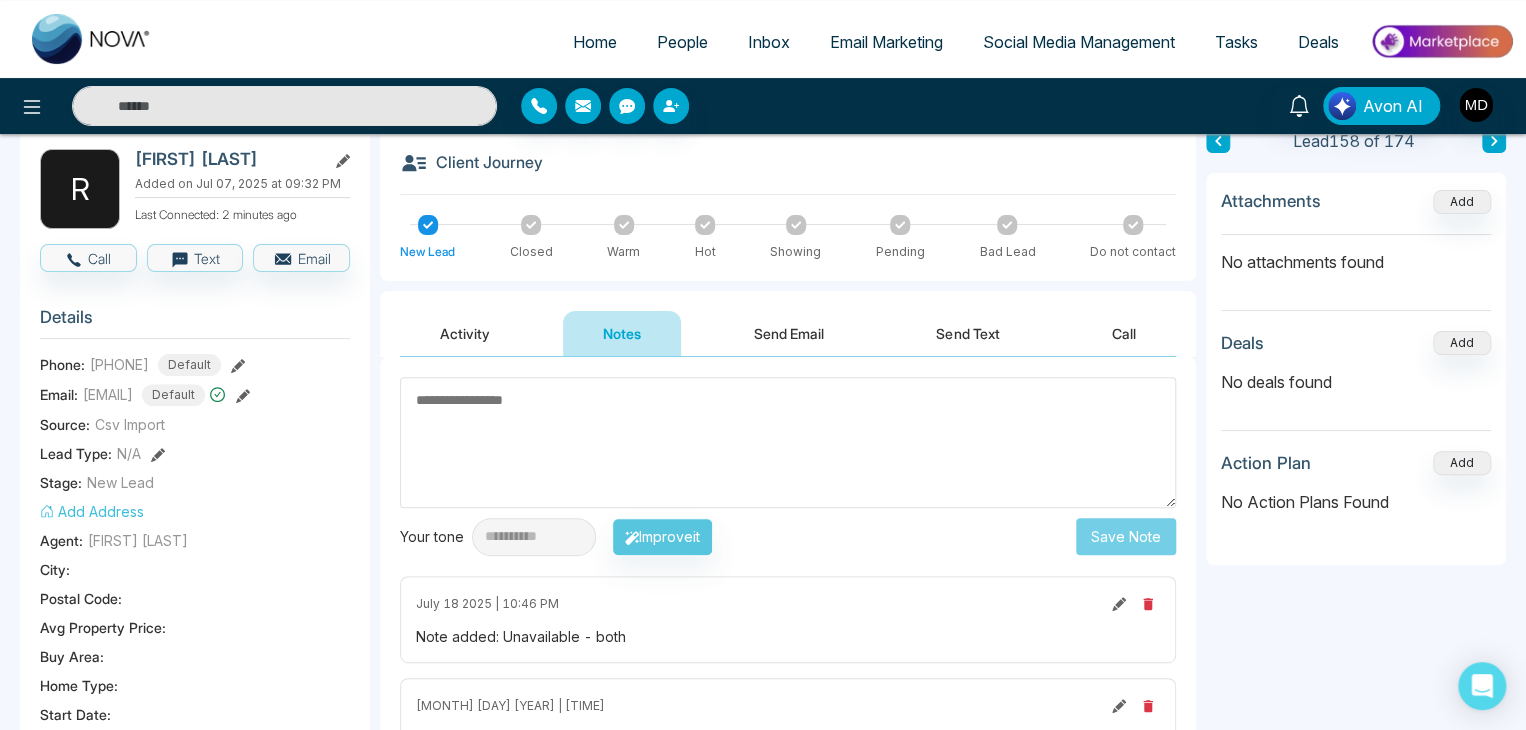 scroll, scrollTop: 0, scrollLeft: 0, axis: both 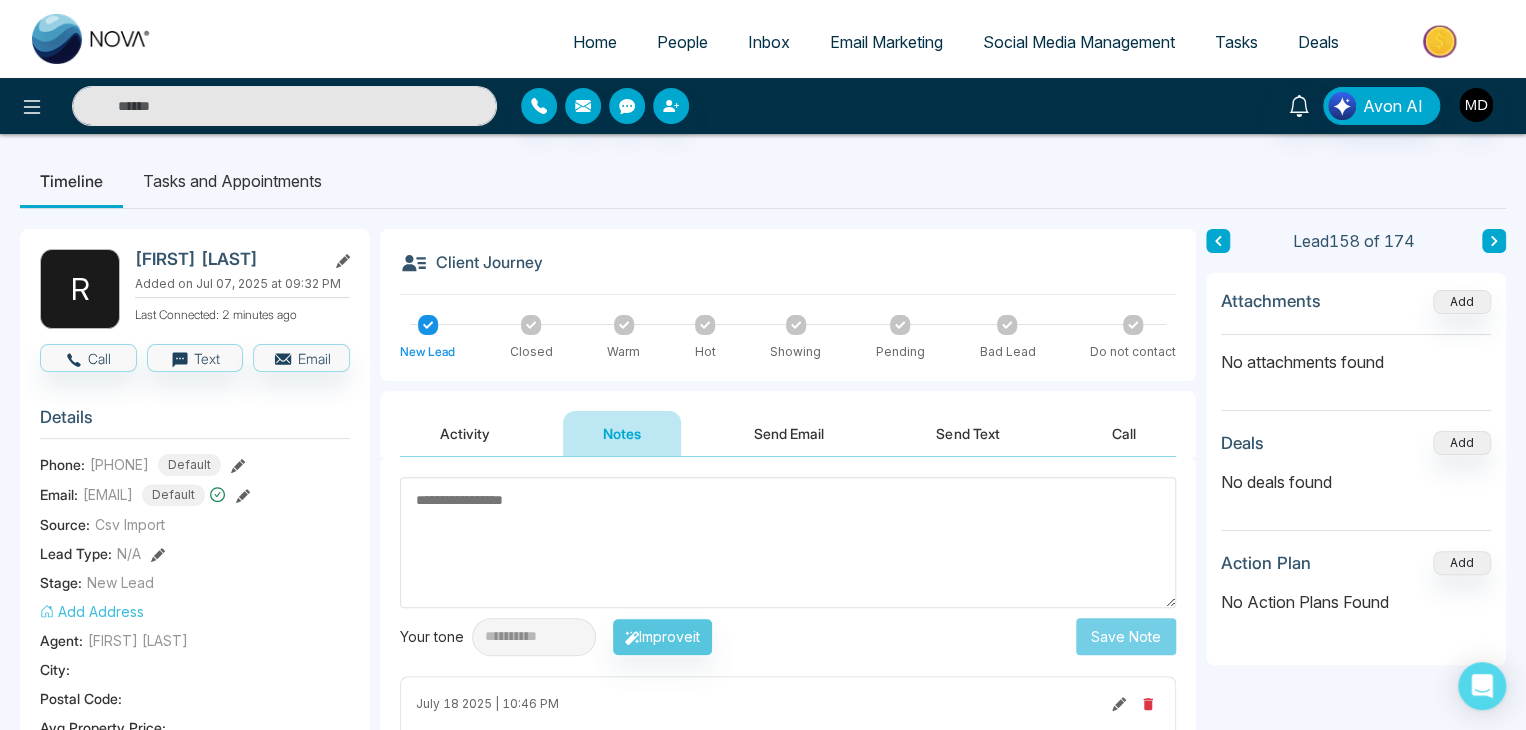 click 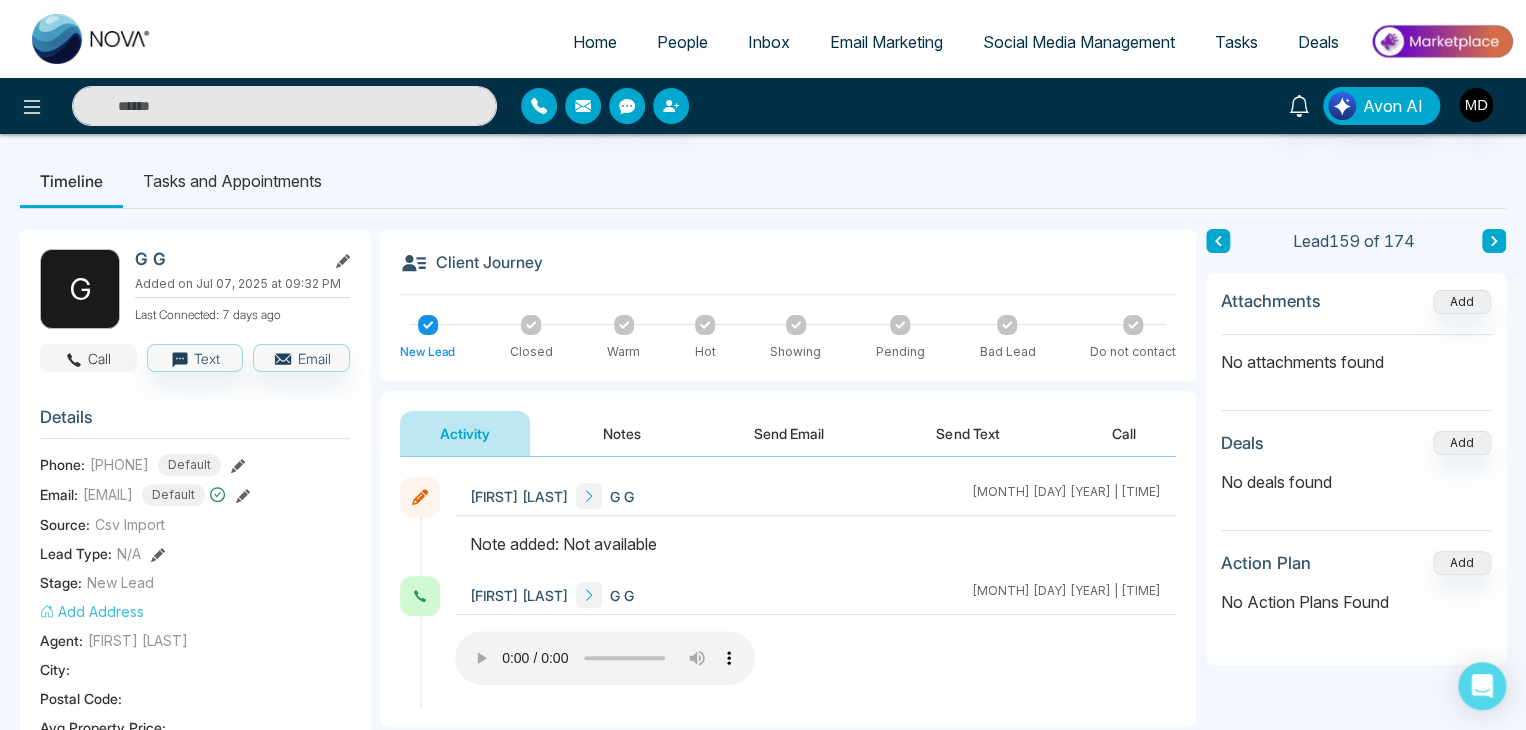 click on "Call" at bounding box center [88, 358] 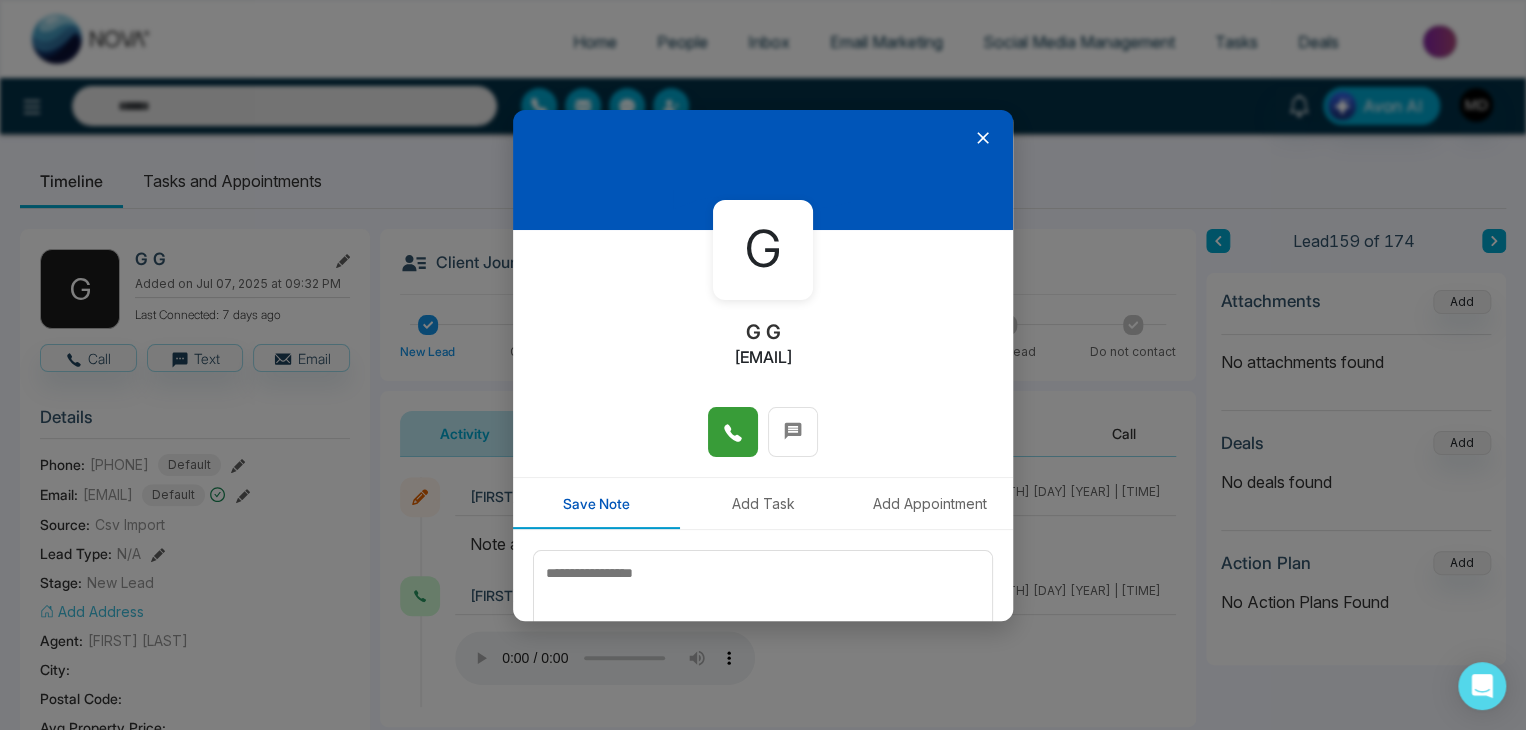 click at bounding box center [733, 432] 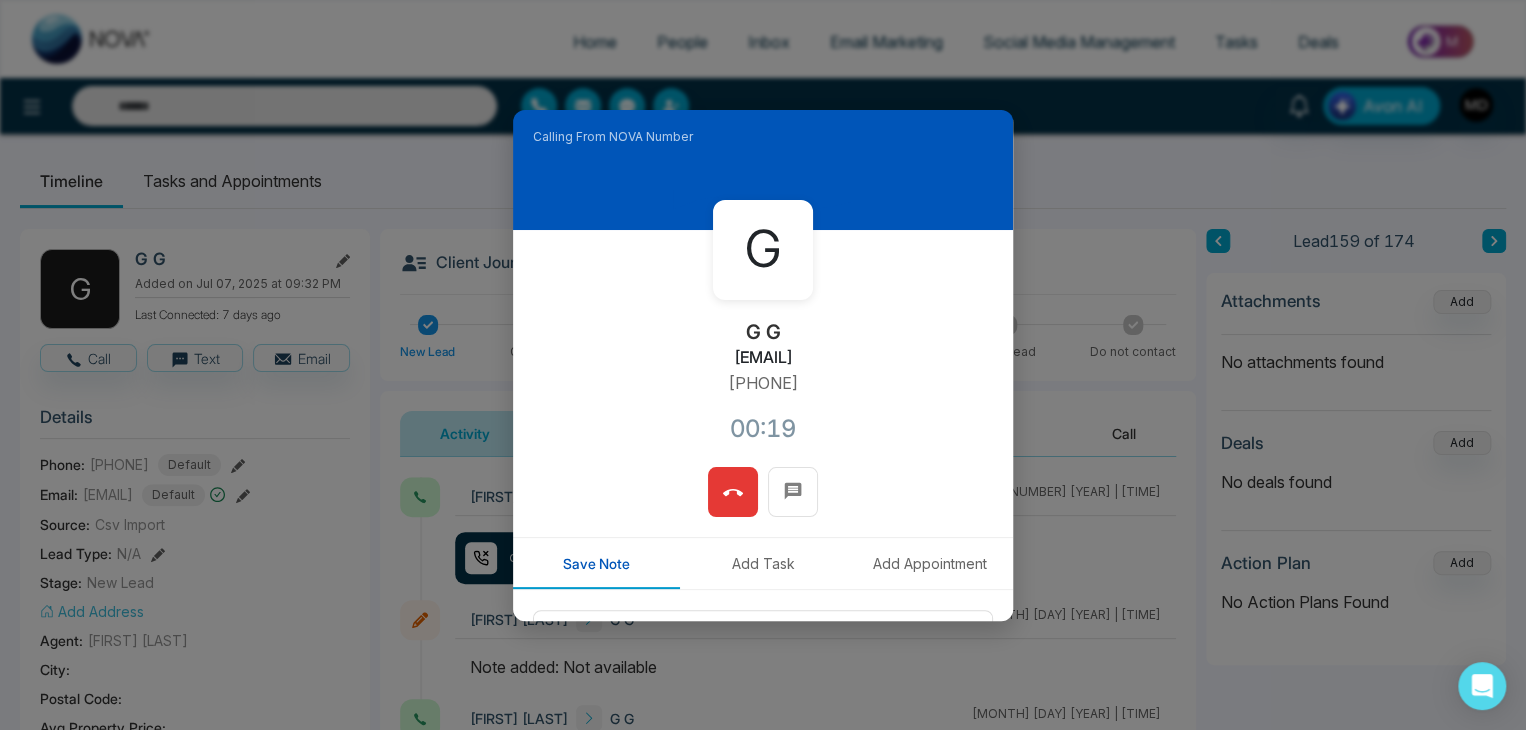 click 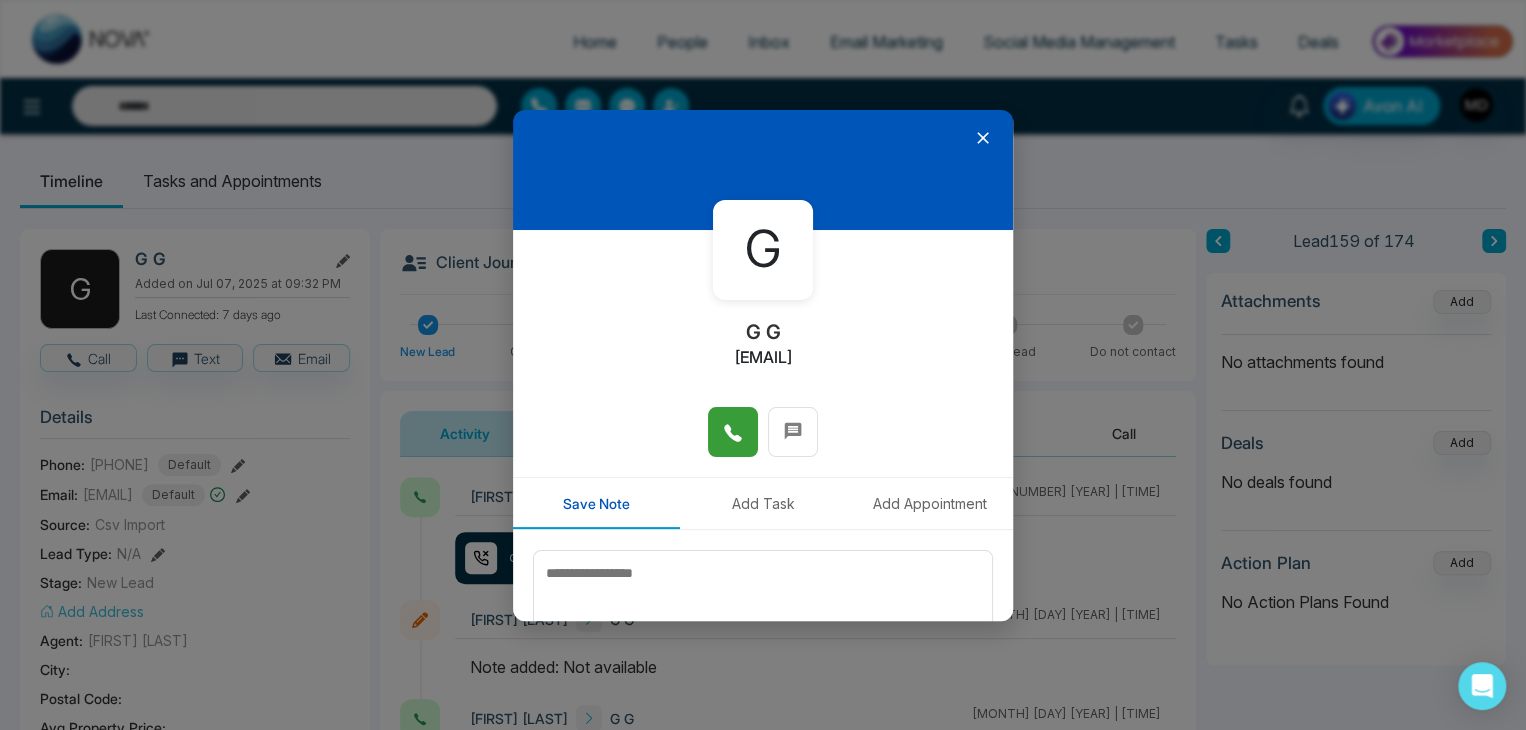 drag, startPoint x: 90, startPoint y: 461, endPoint x: 205, endPoint y: 473, distance: 115.62439 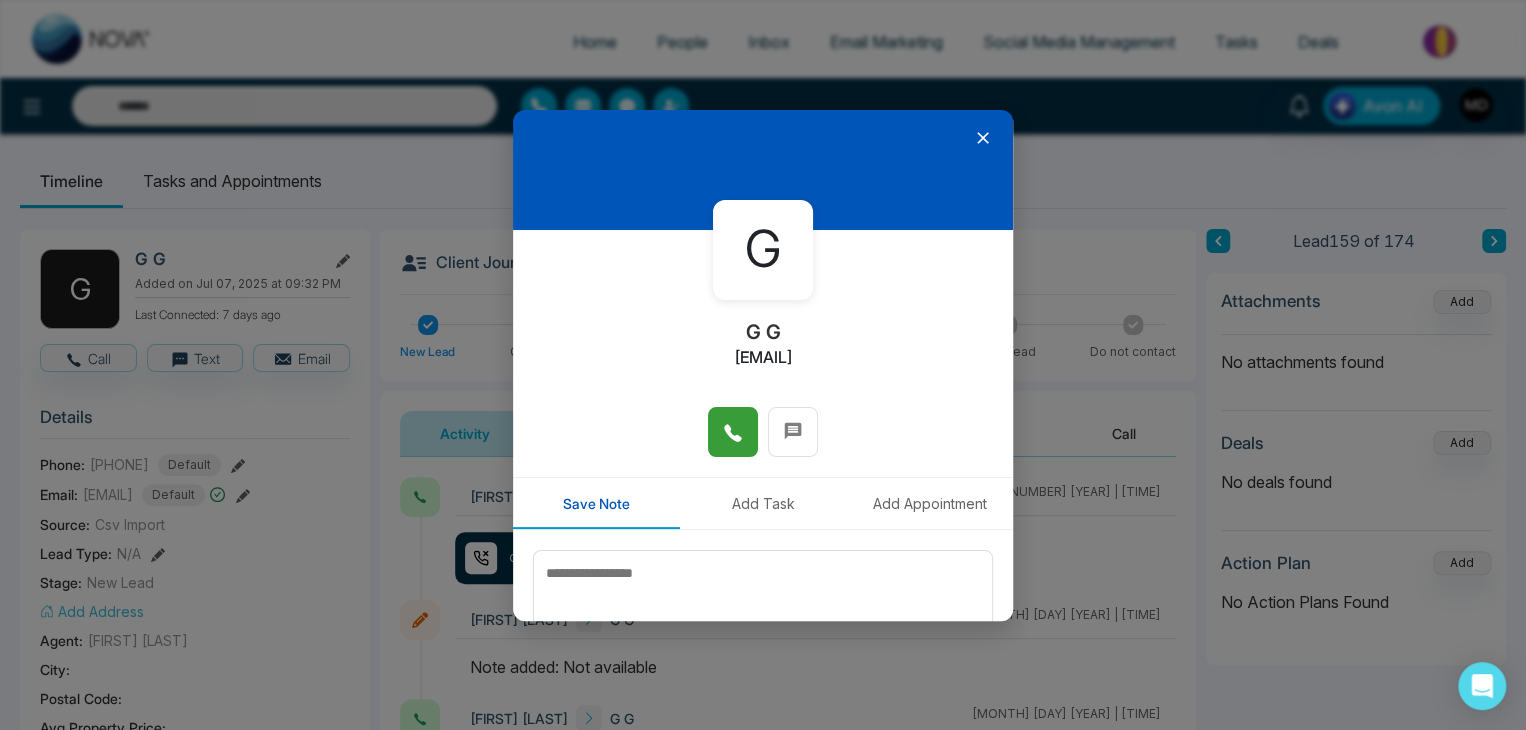 click on "G G G [EMAIL] Save Note Add Task Add Appointment Save Note" at bounding box center [763, 365] 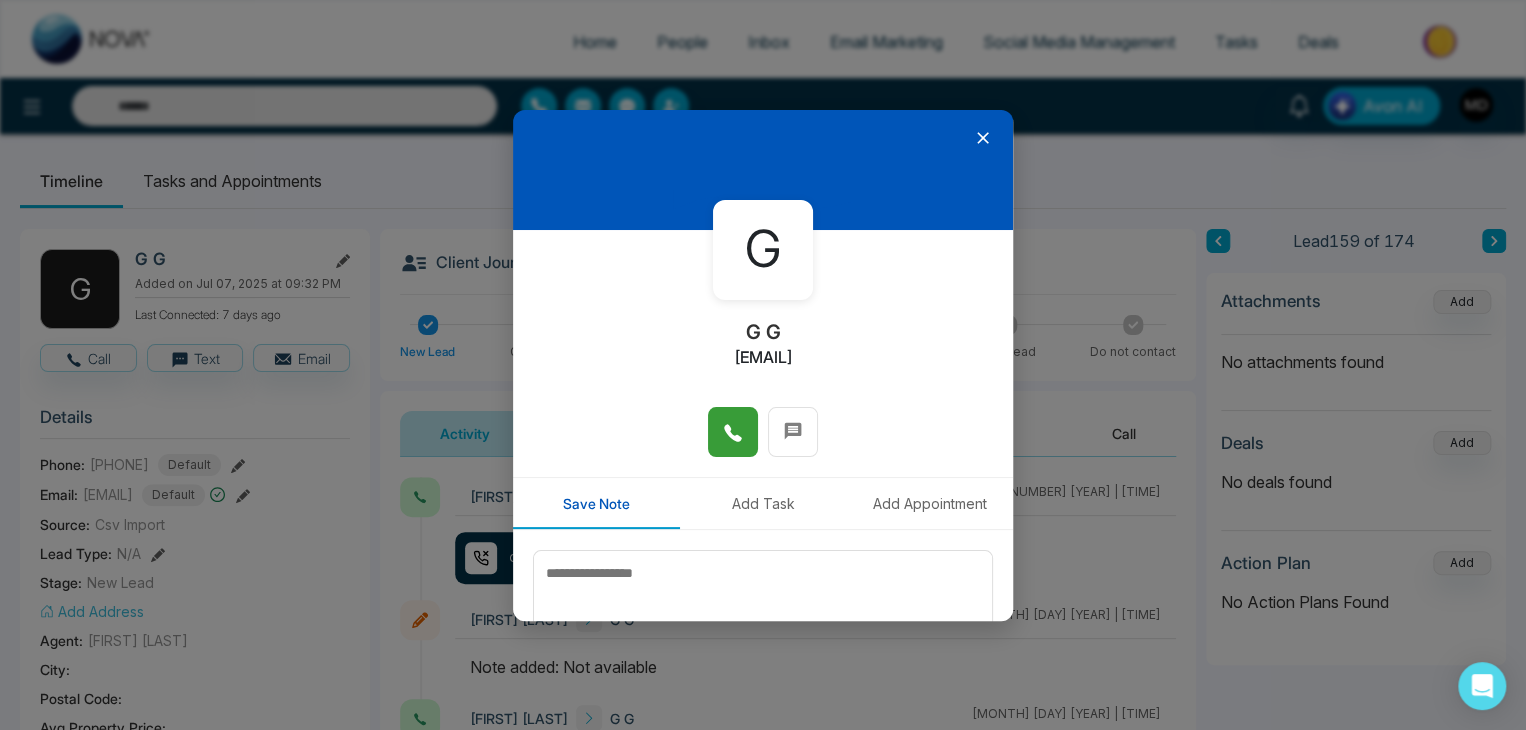 click 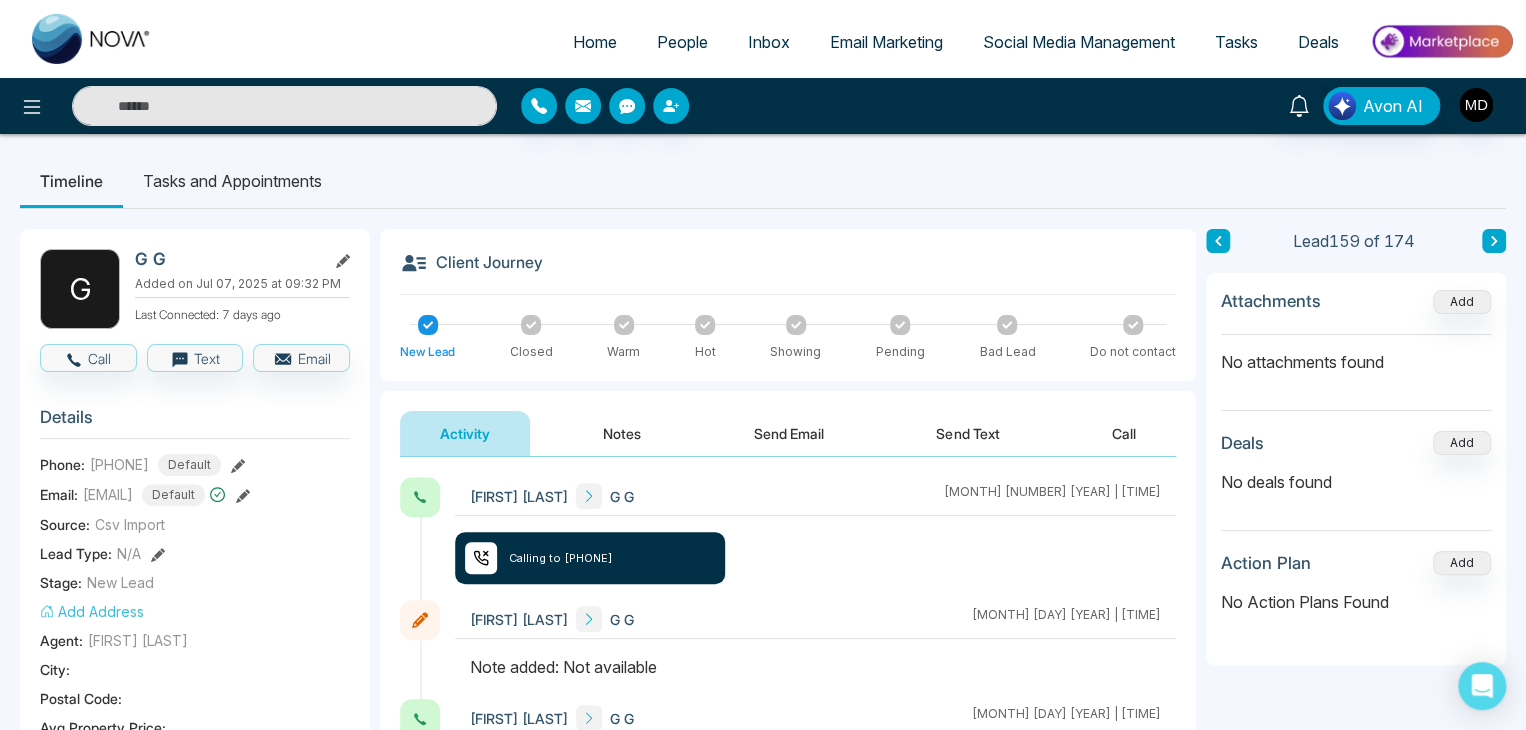 drag, startPoint x: 89, startPoint y: 461, endPoint x: 196, endPoint y: 461, distance: 107 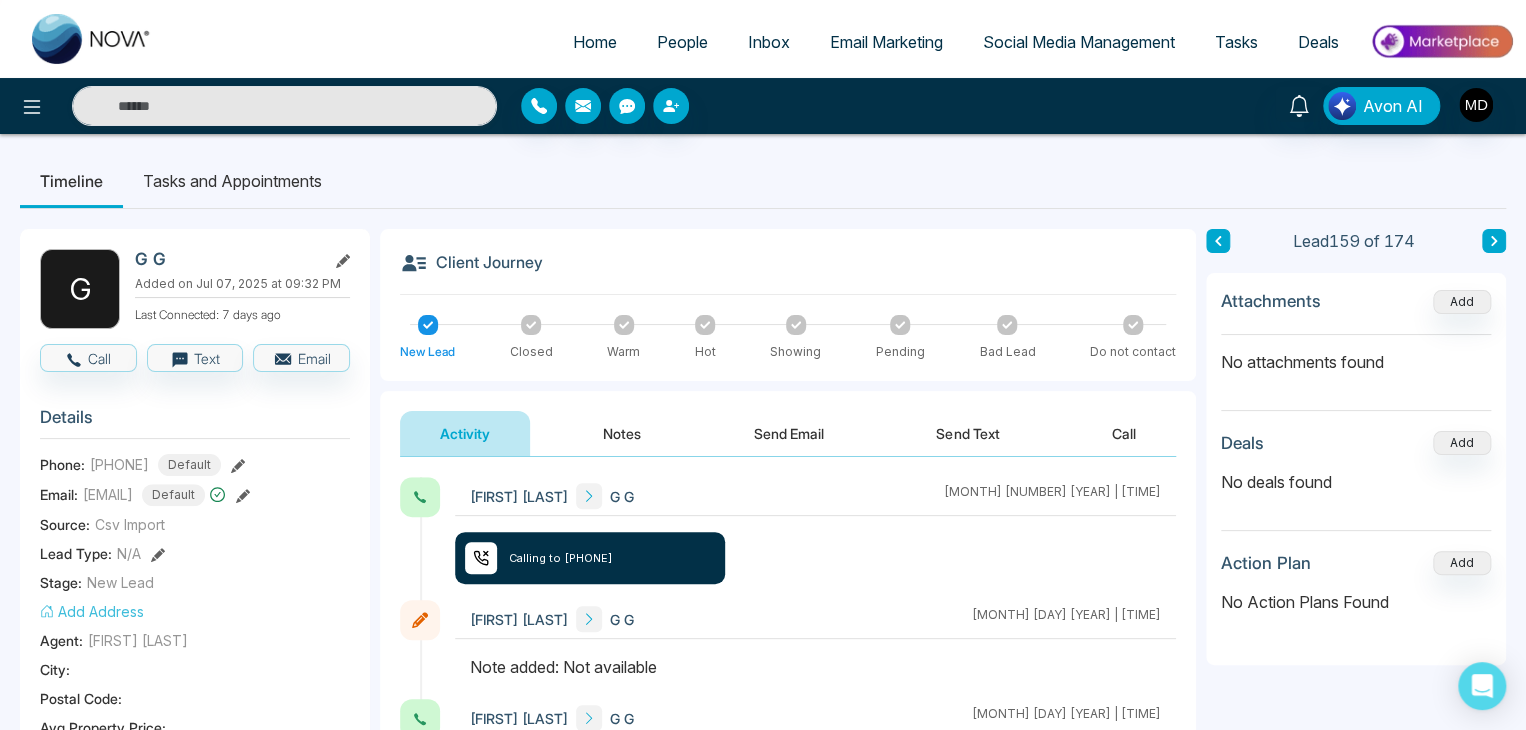 click on "[PHONE]" at bounding box center [119, 464] 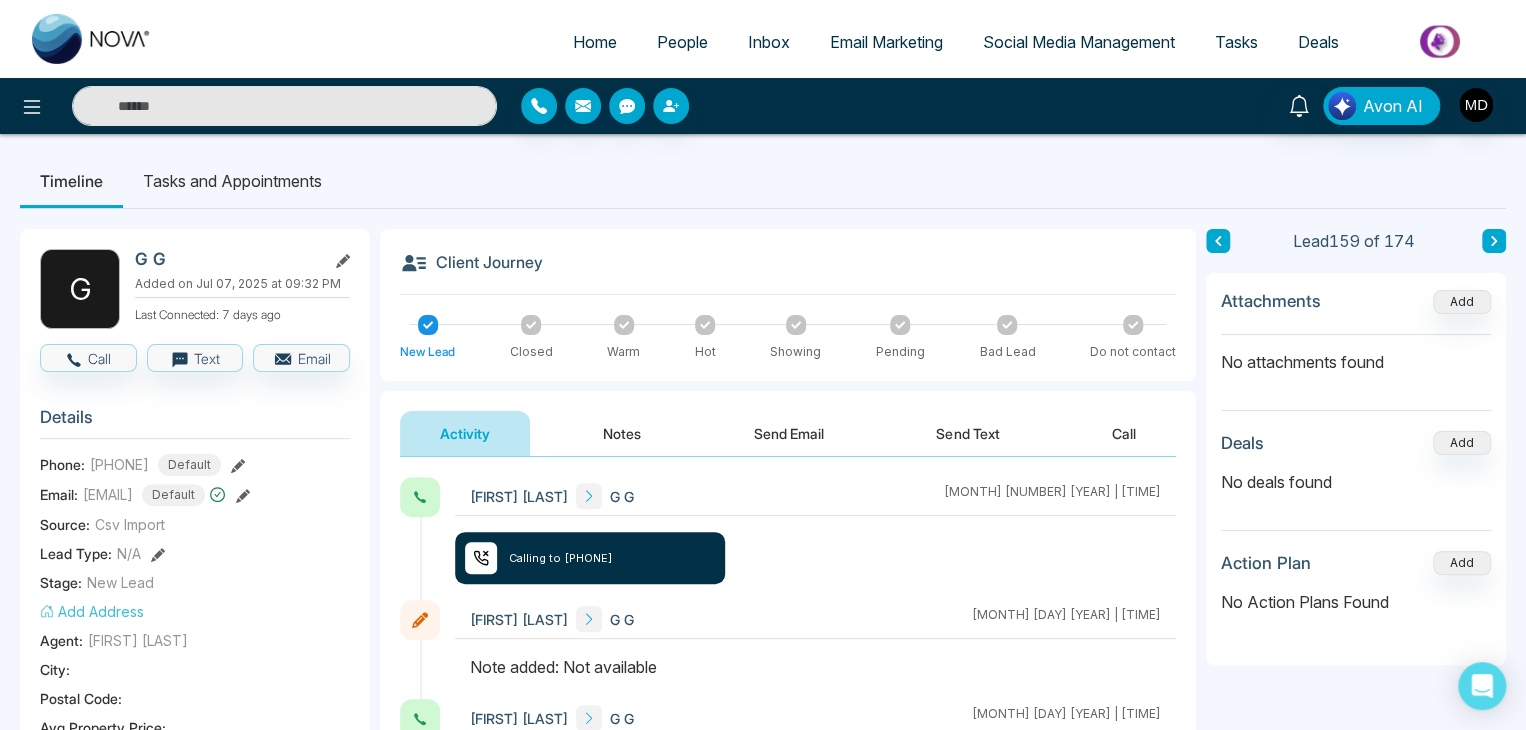 copy on "[PHONE]" 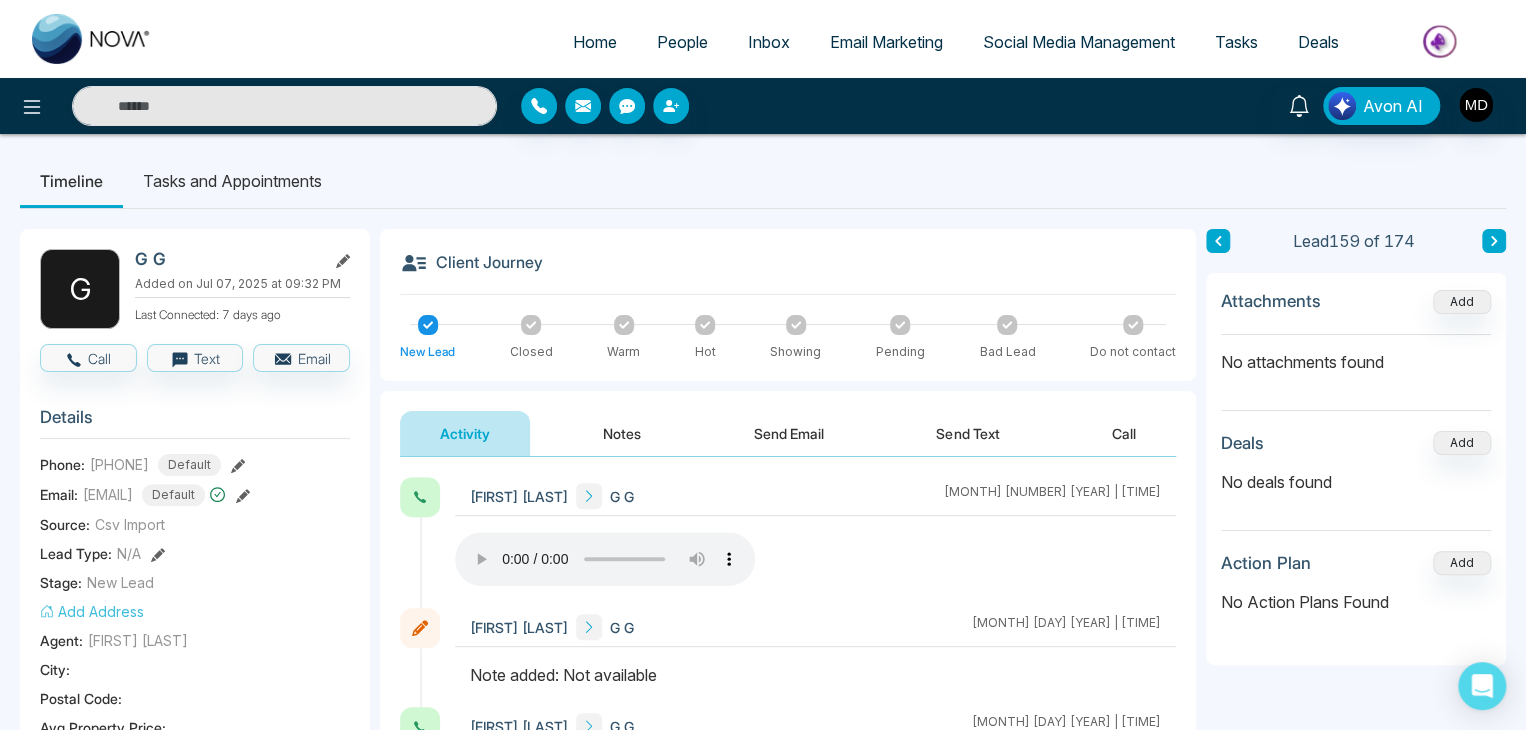 click on "Notes" at bounding box center [622, 433] 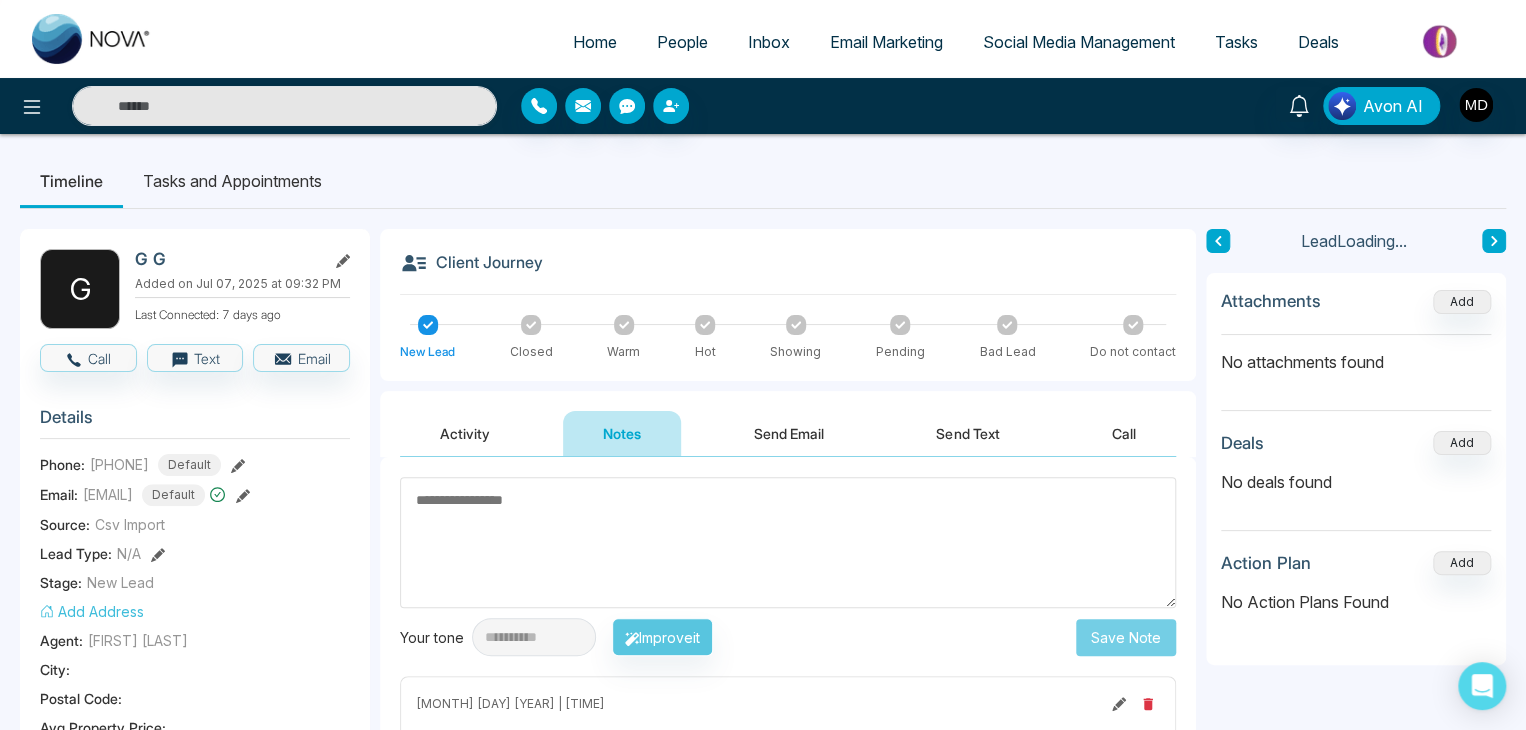 click at bounding box center [788, 542] 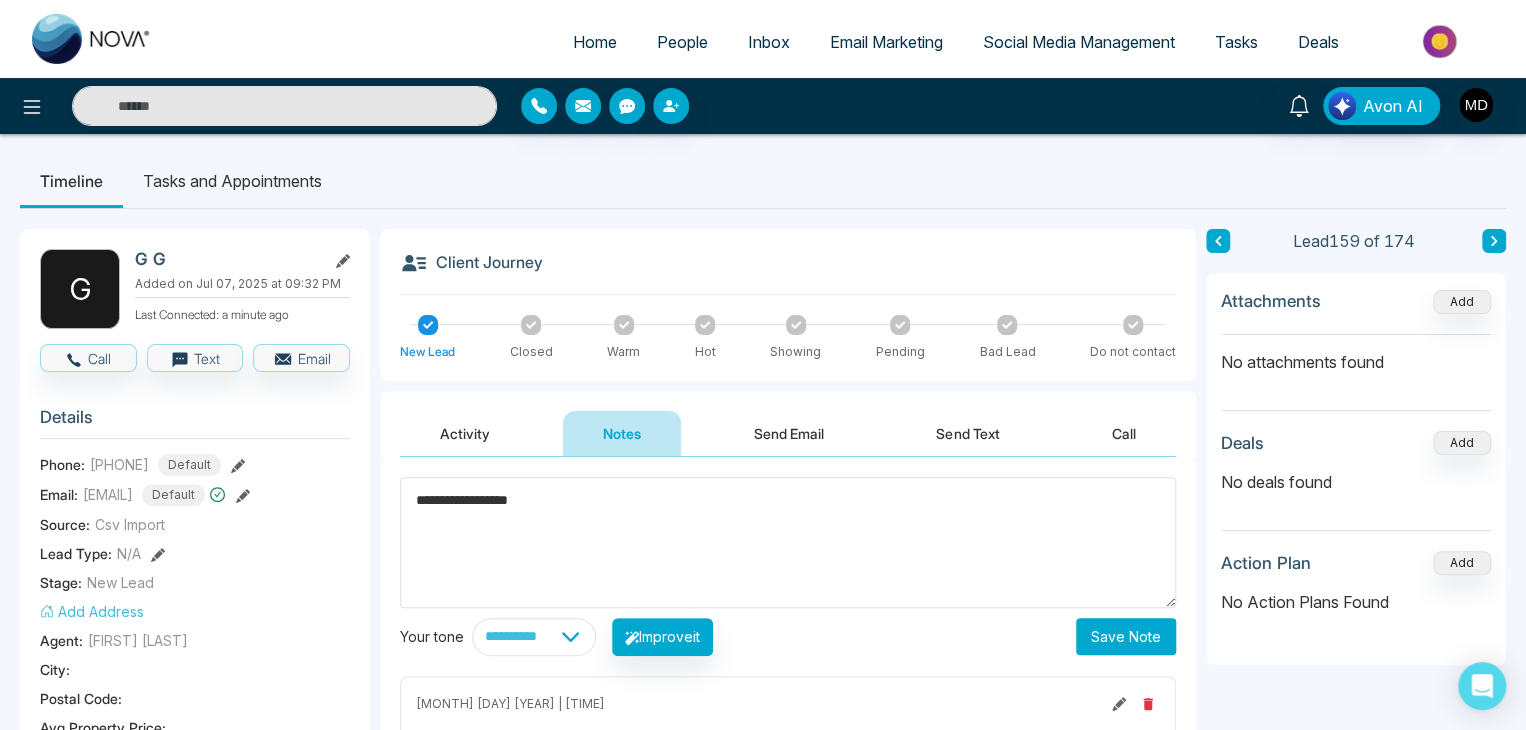 type on "**********" 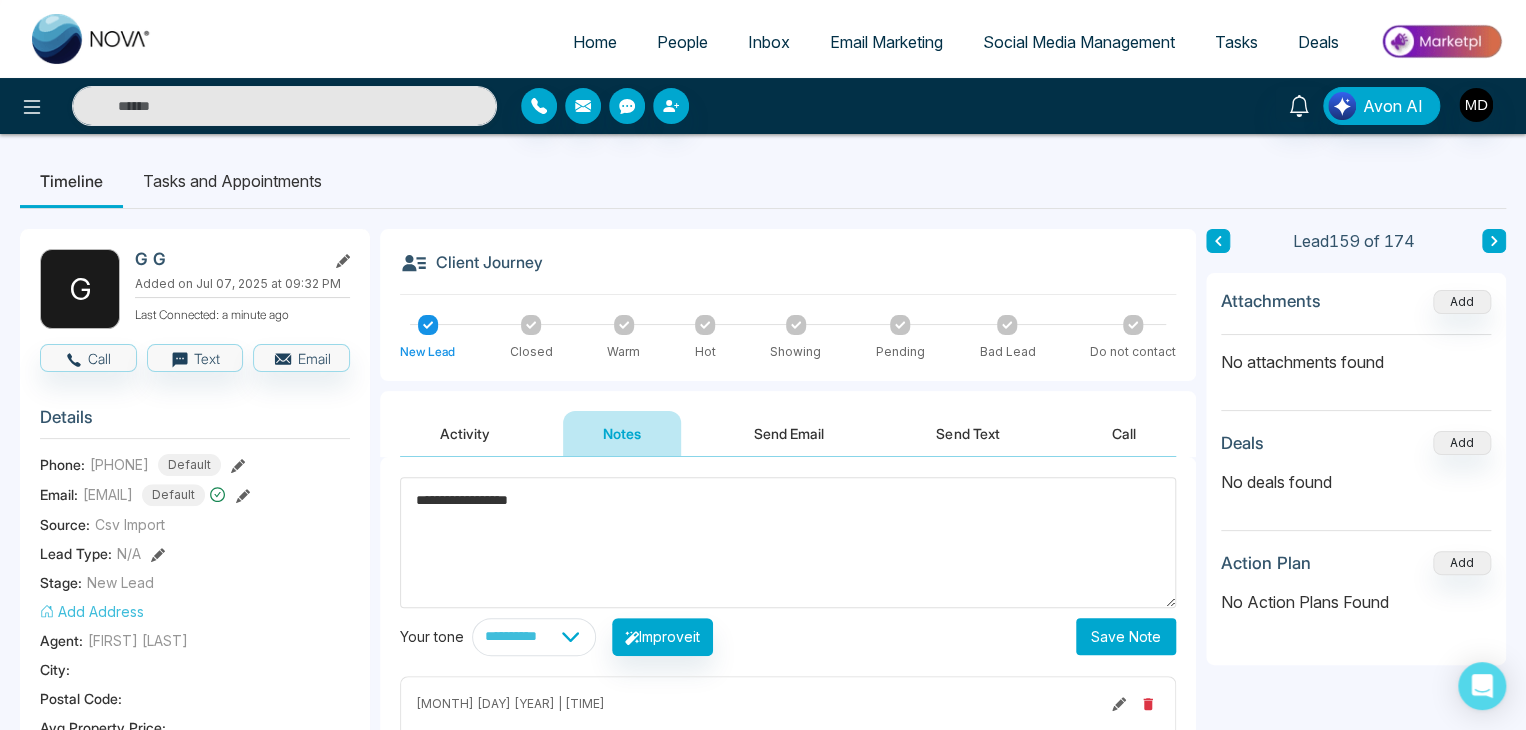 click on "Save Note" at bounding box center [1126, 636] 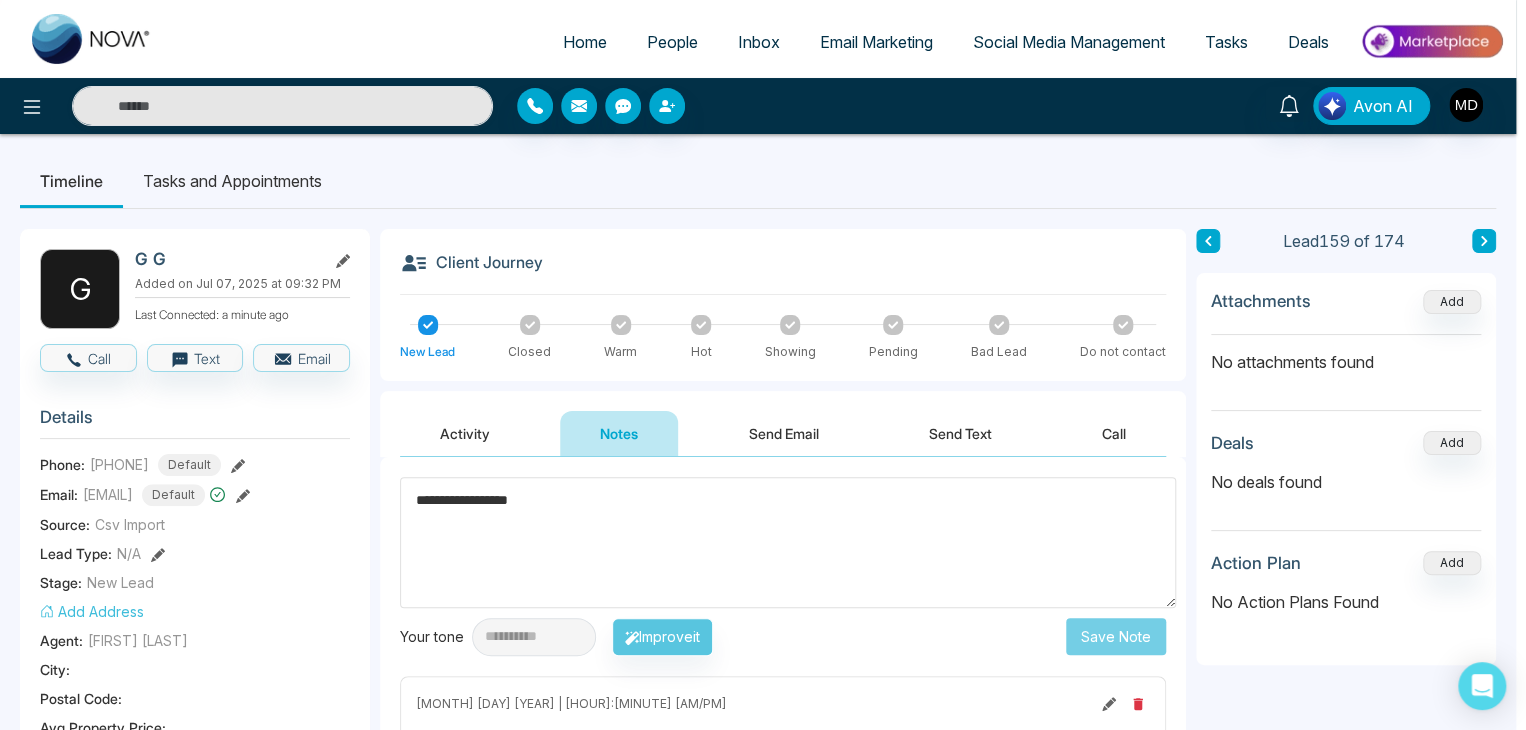 type 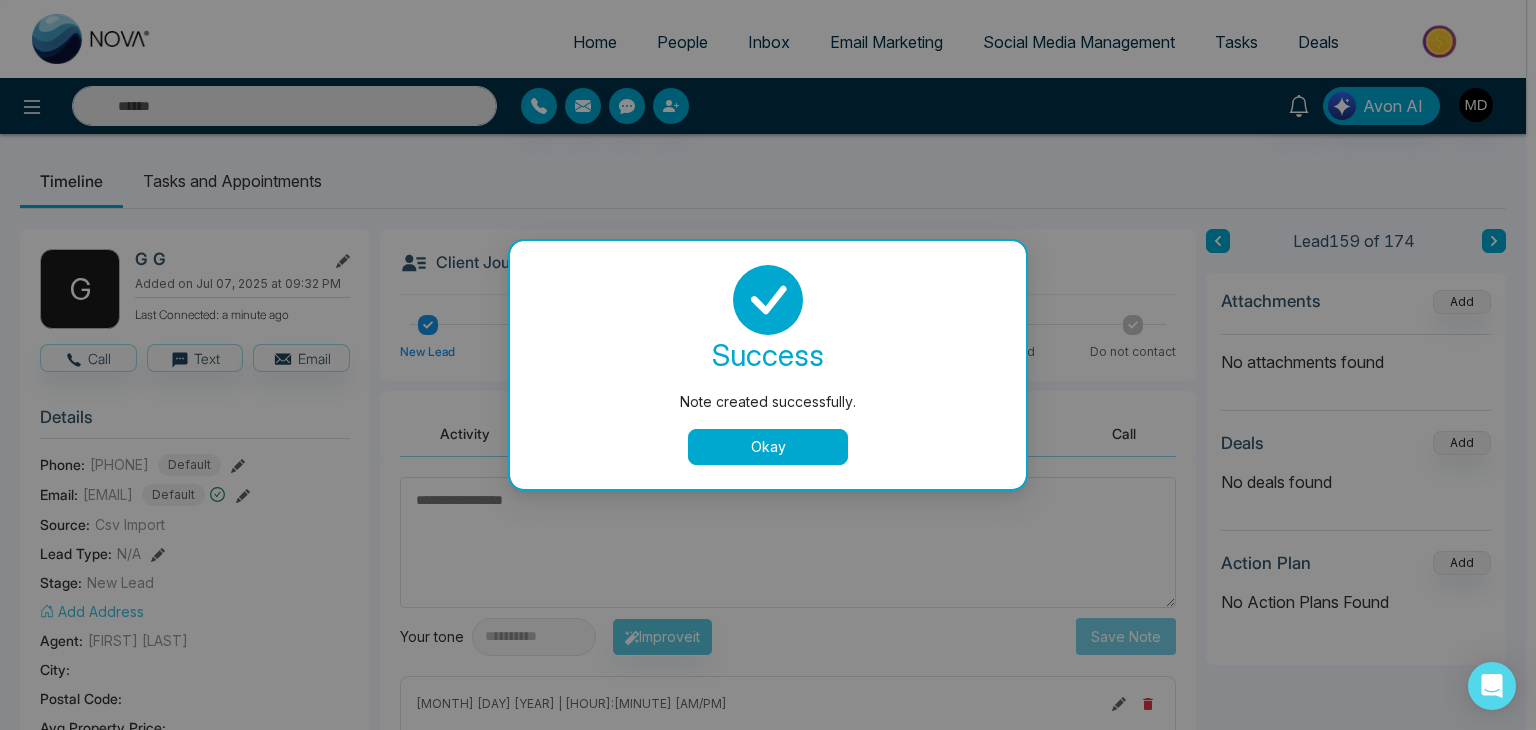 click on "Okay" at bounding box center [768, 447] 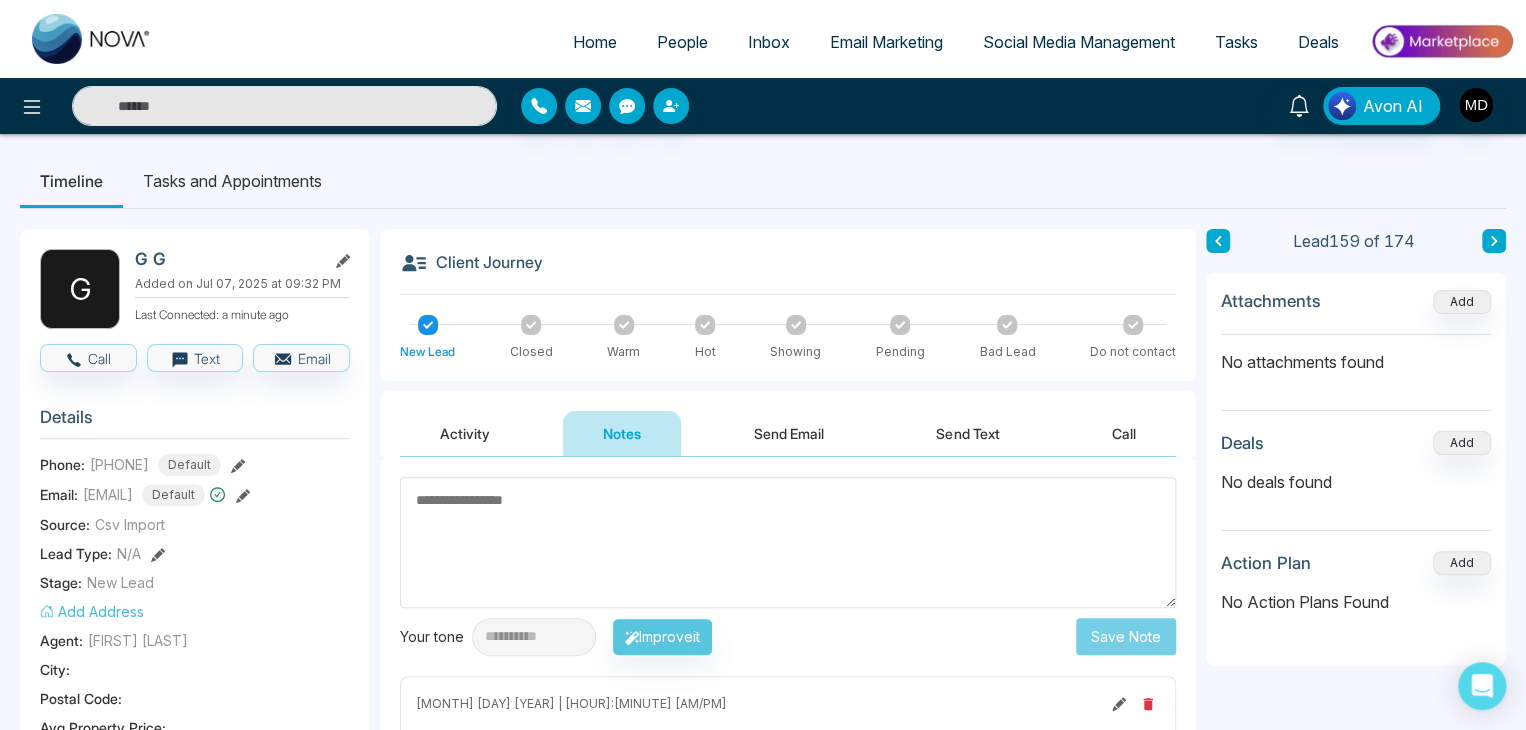 click 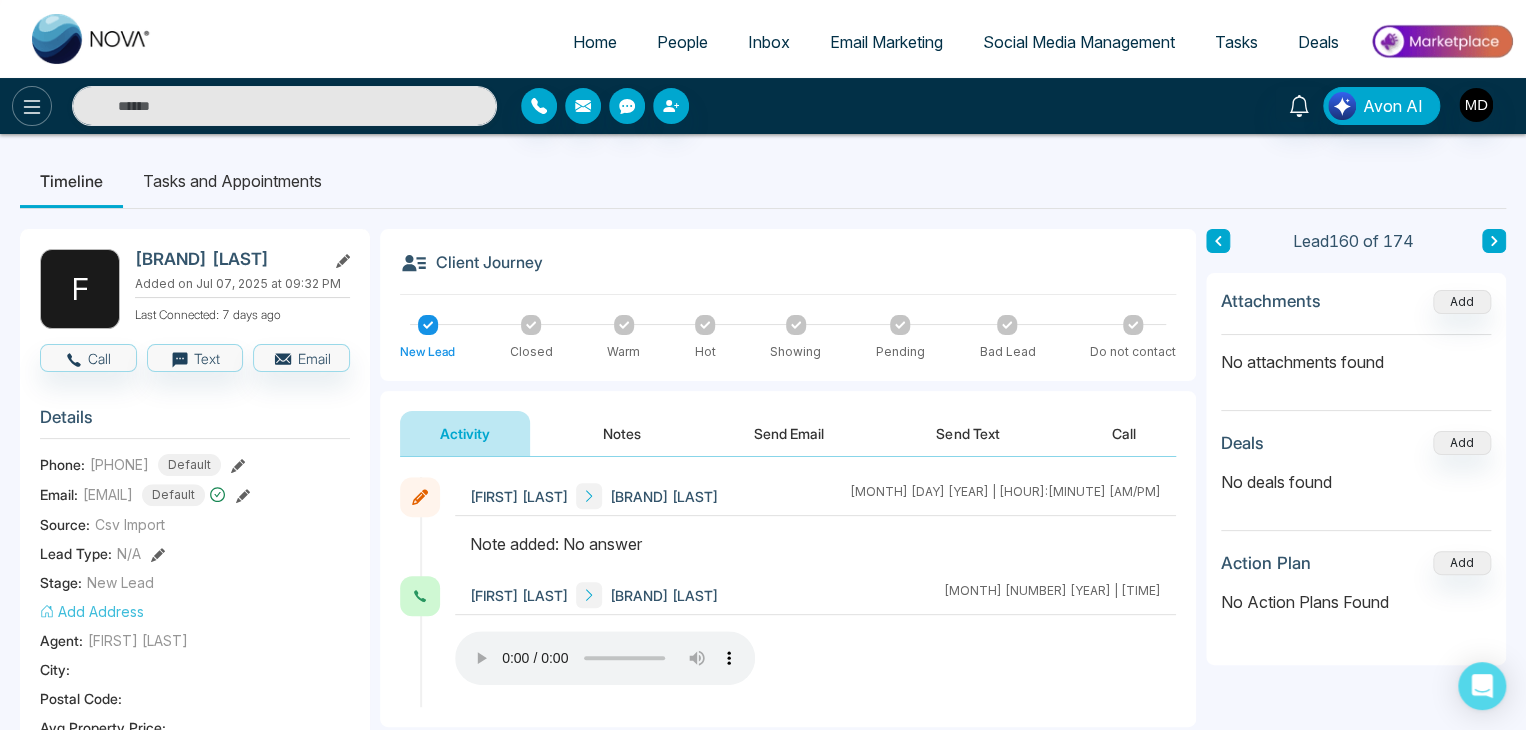 drag, startPoint x: 36, startPoint y: 92, endPoint x: 14, endPoint y: 103, distance: 24.596748 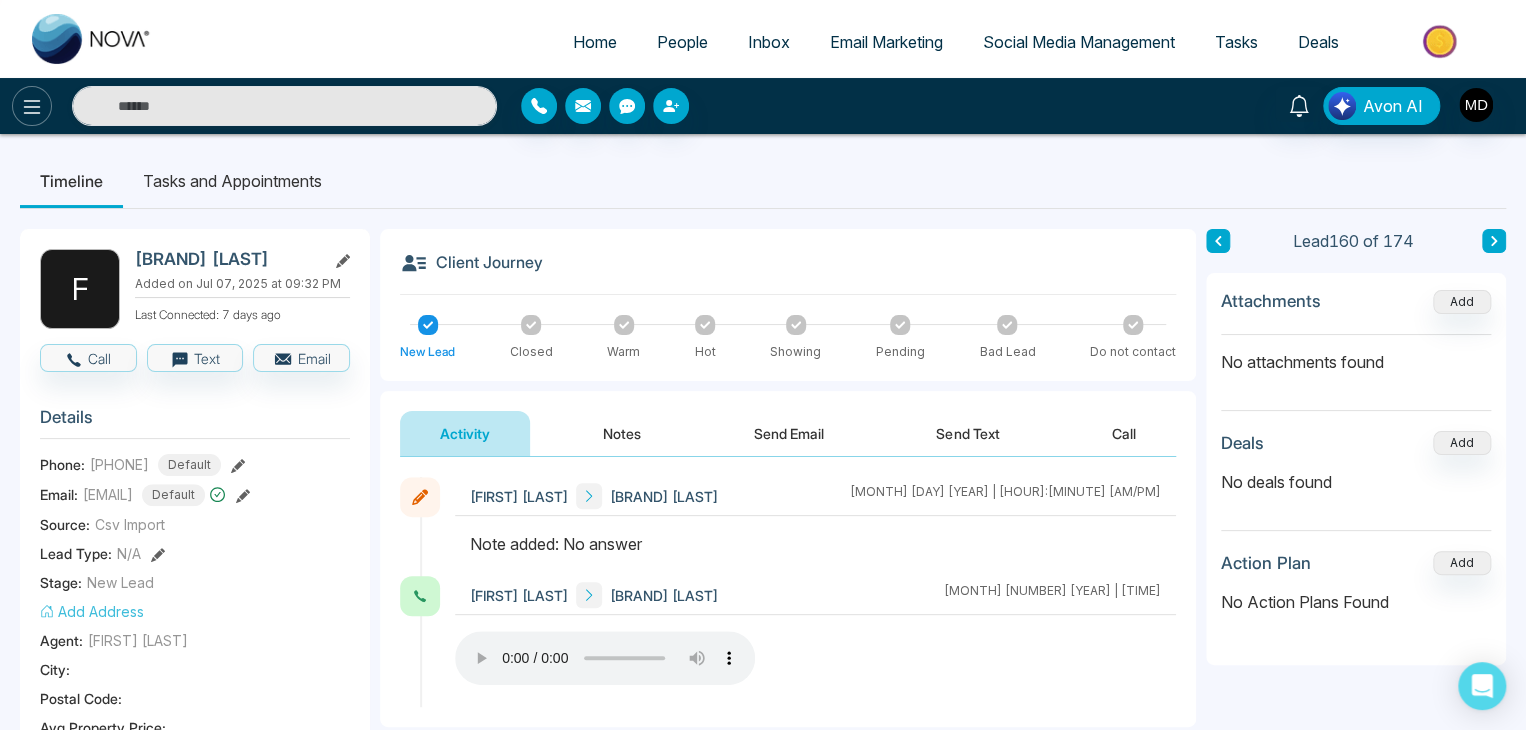 click at bounding box center (32, 106) 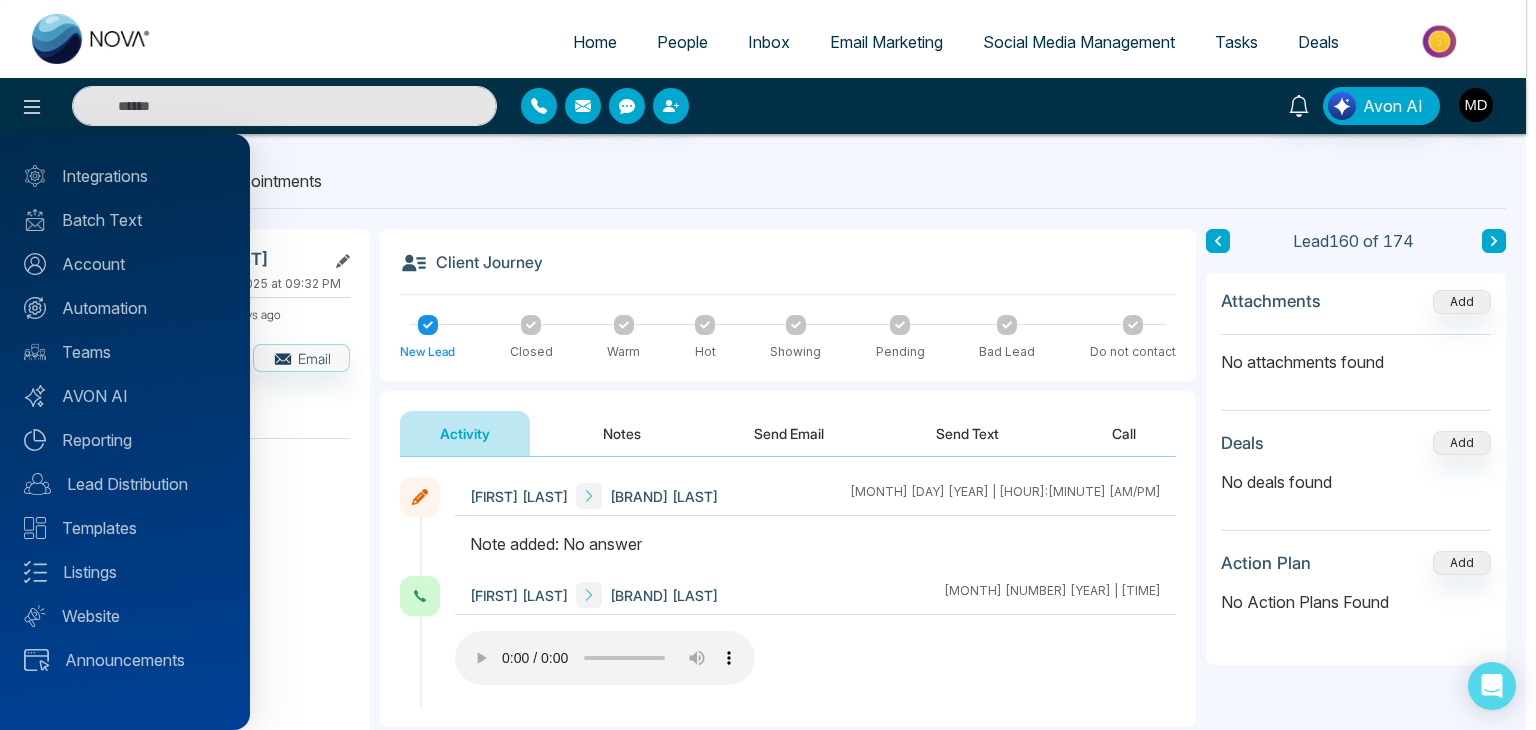 click at bounding box center [768, 365] 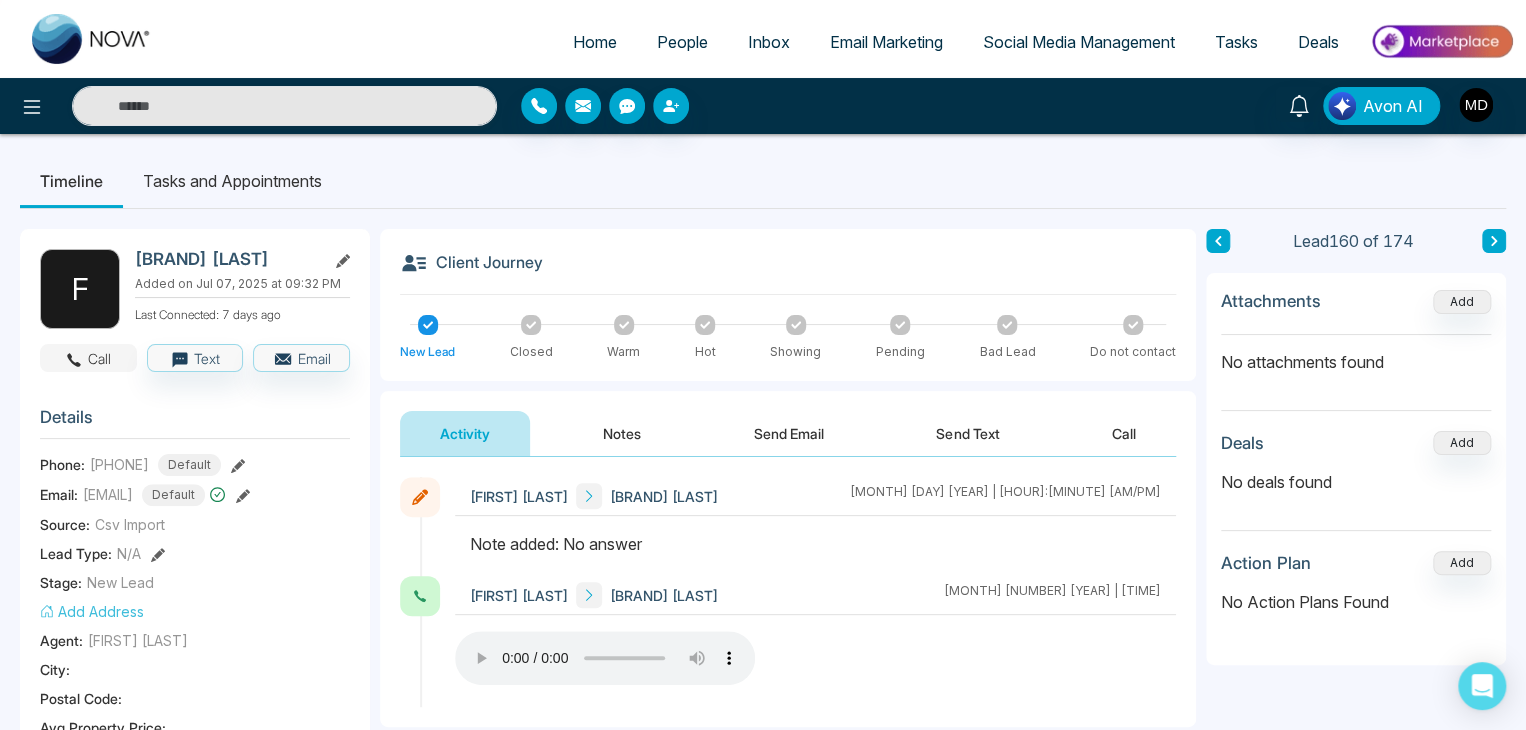 click on "Call" at bounding box center (88, 358) 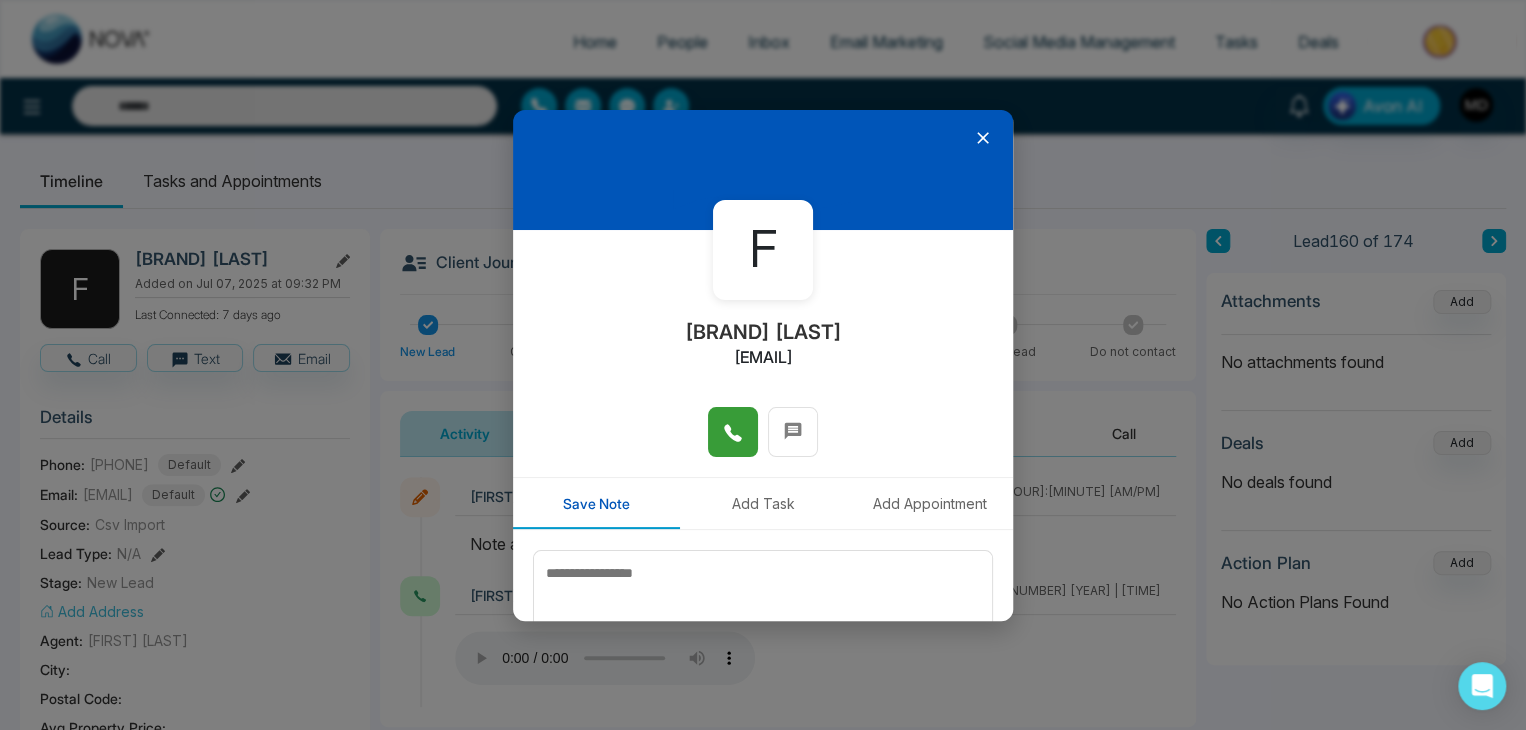 click at bounding box center (733, 432) 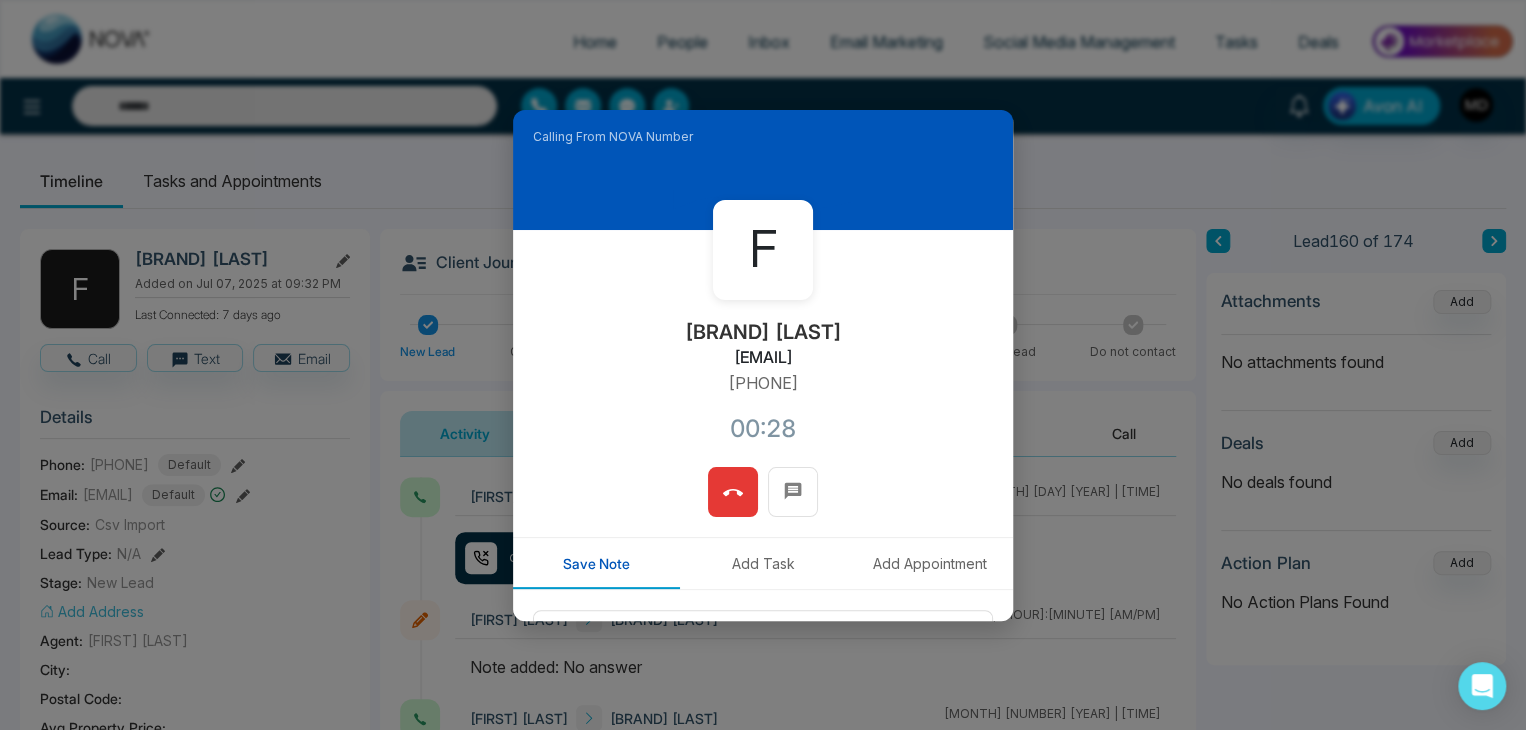 click at bounding box center [733, 492] 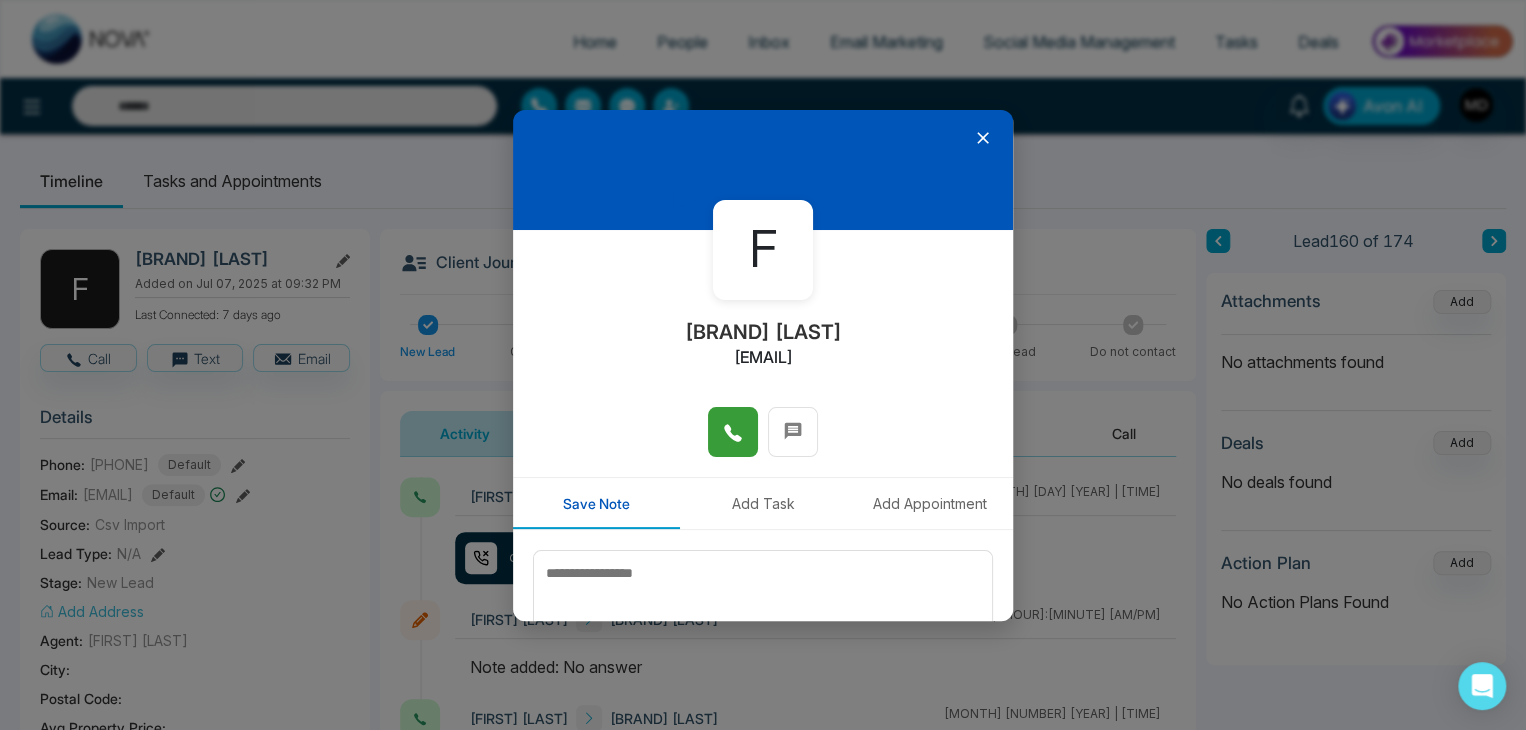 scroll, scrollTop: 110, scrollLeft: 0, axis: vertical 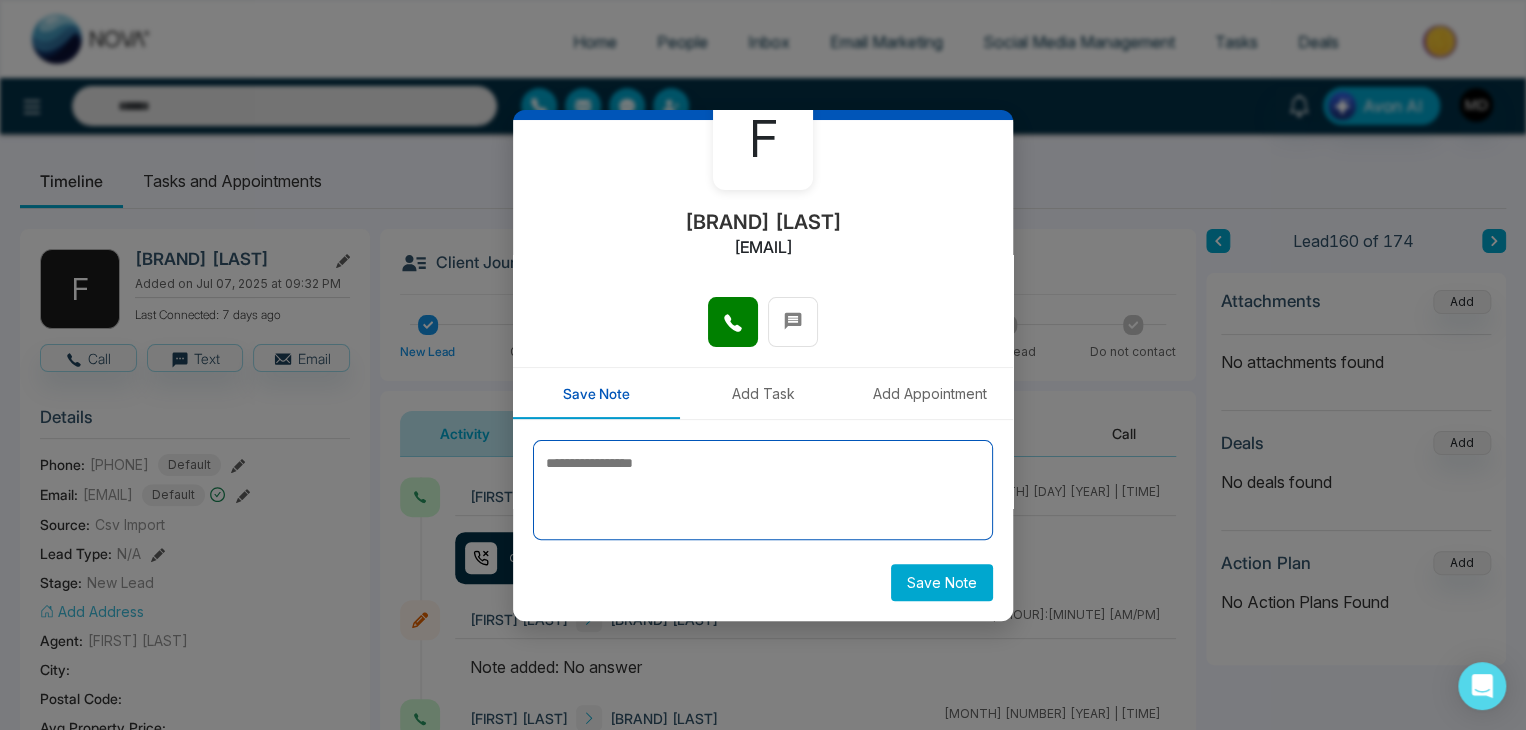 click at bounding box center (763, 490) 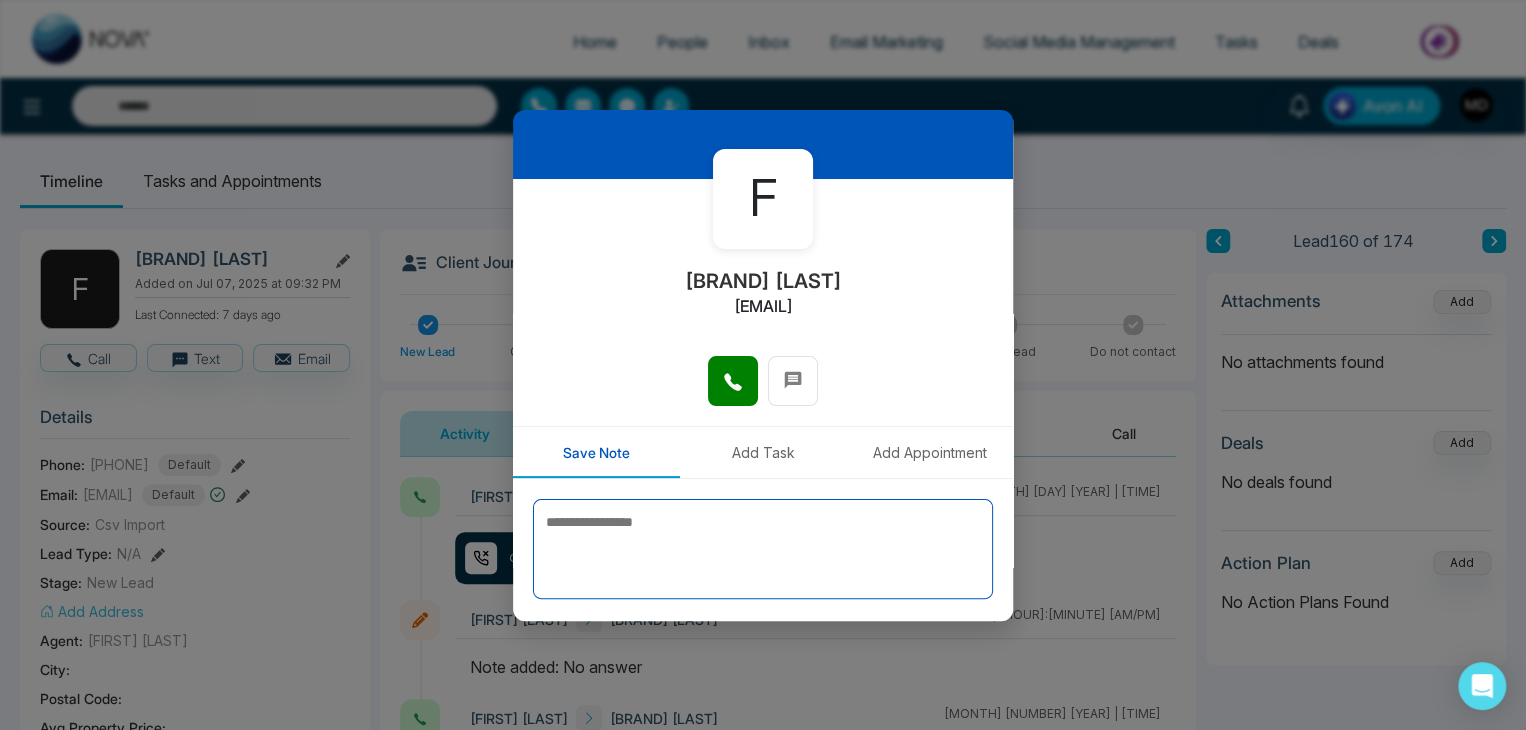scroll, scrollTop: 0, scrollLeft: 0, axis: both 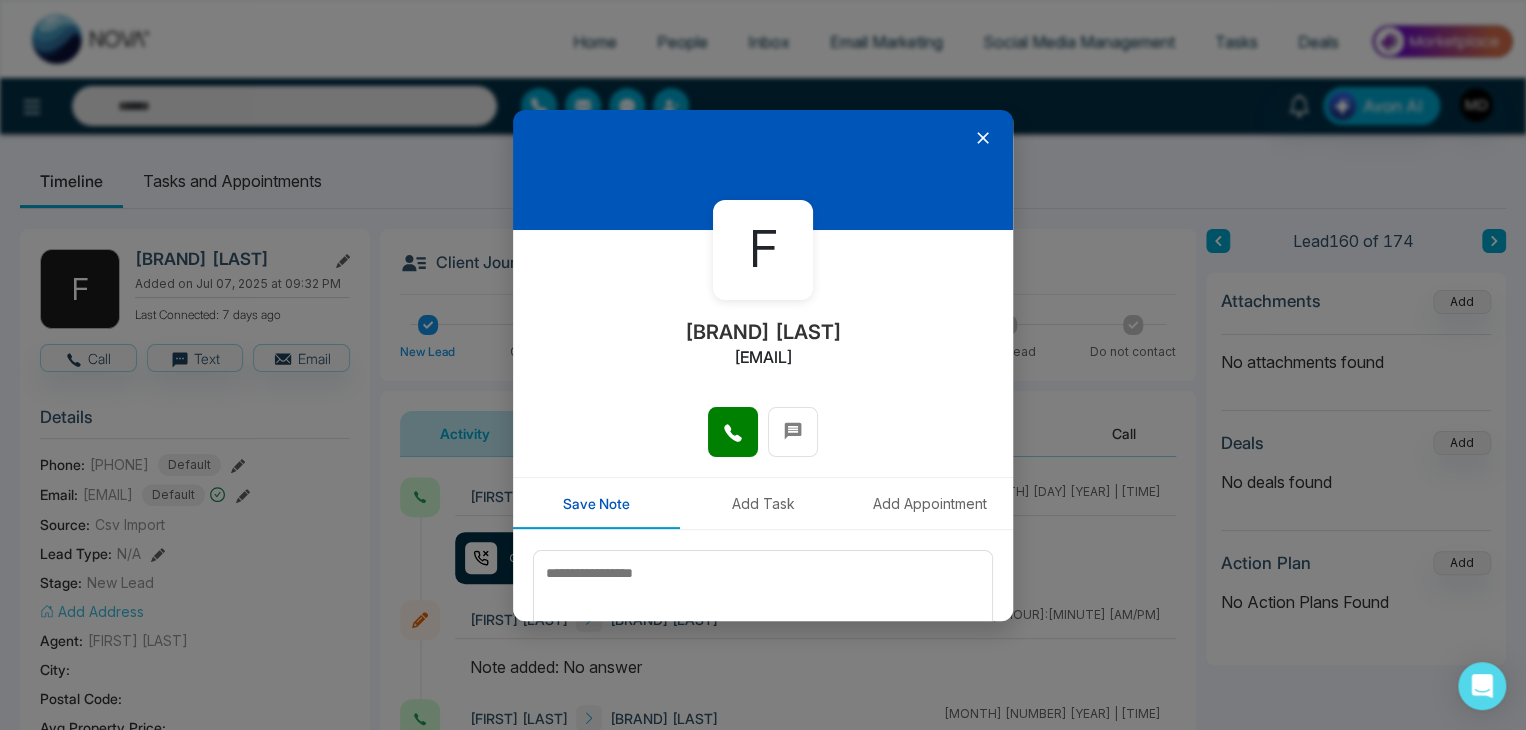 click 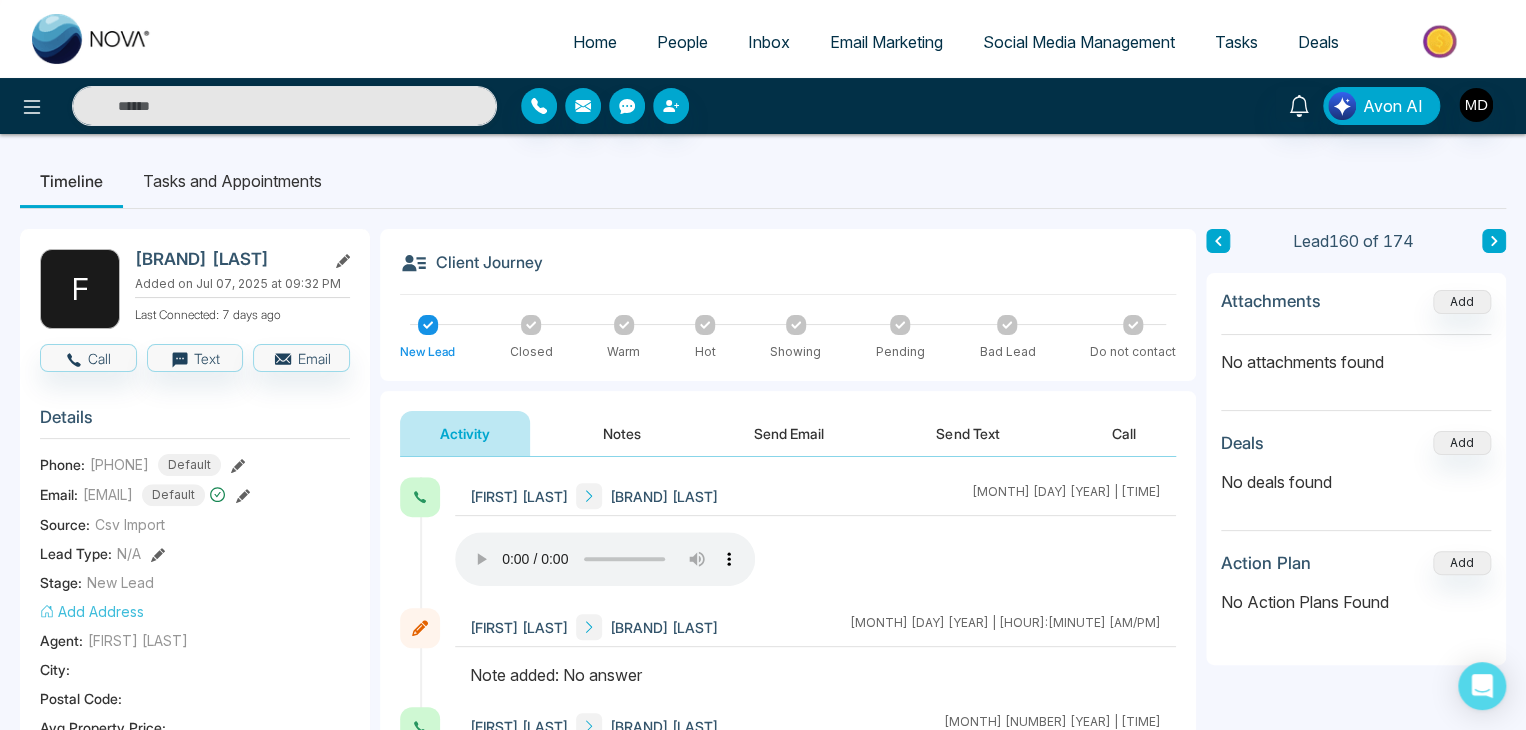 drag, startPoint x: 89, startPoint y: 465, endPoint x: 196, endPoint y: 457, distance: 107.298645 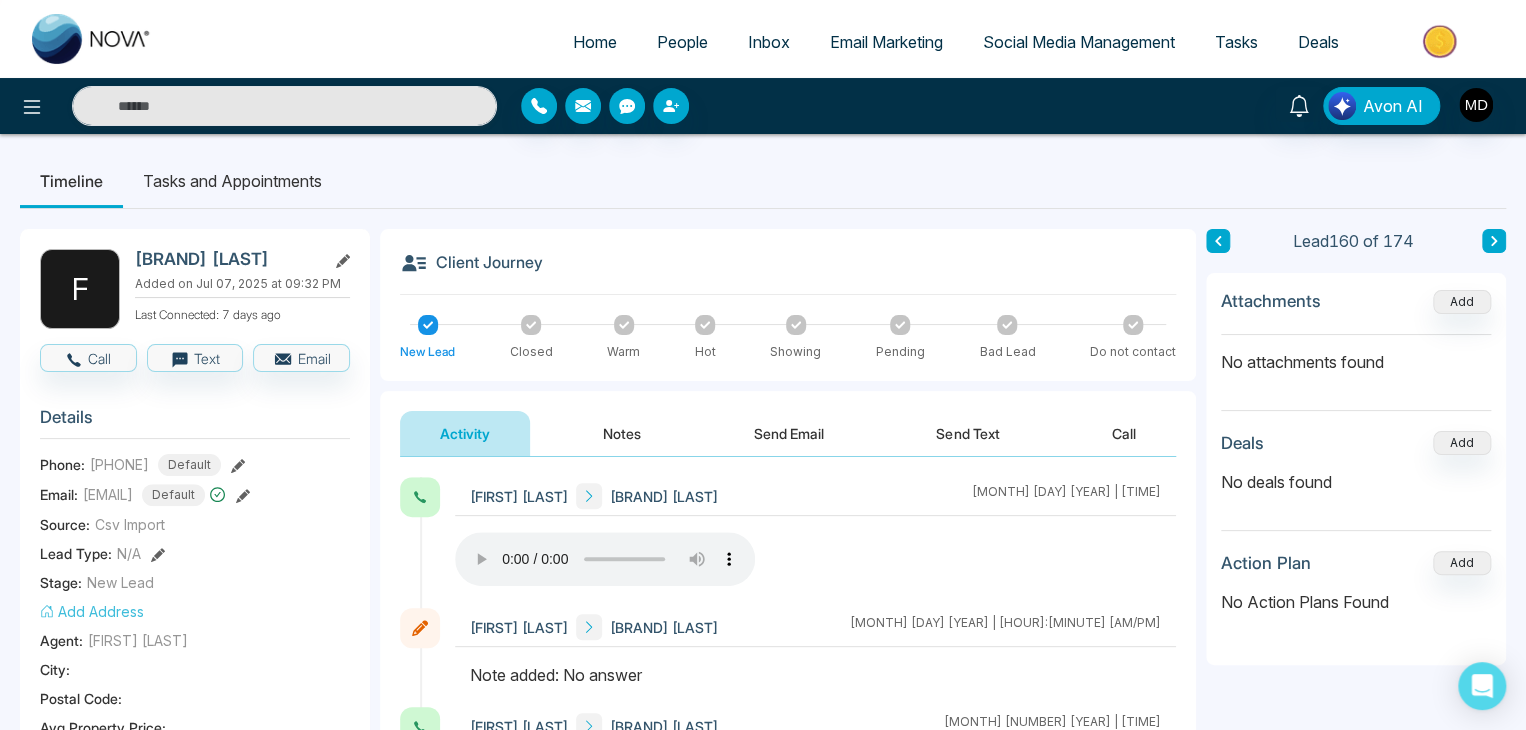 click on "[PHONE]" at bounding box center (119, 464) 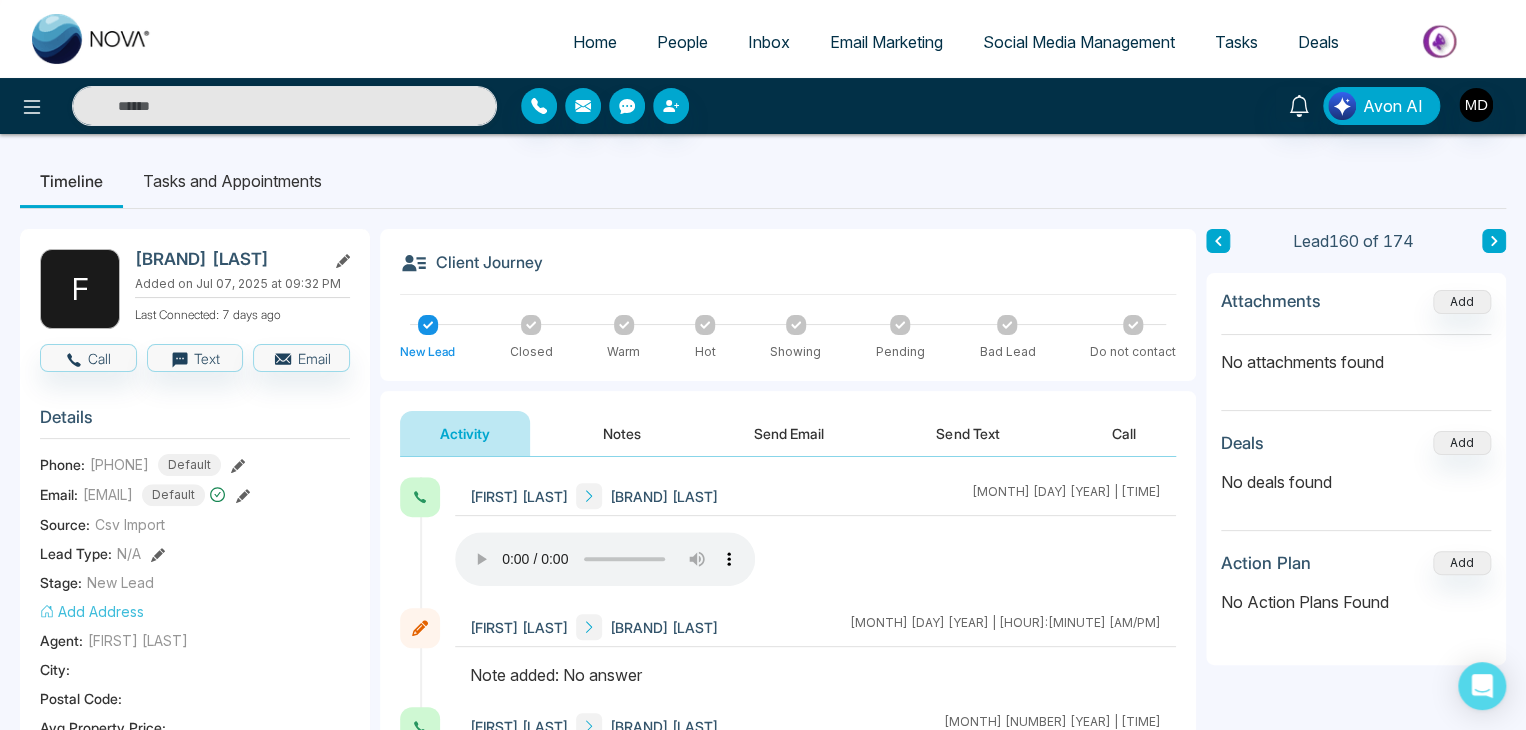 copy on "[PHONE]" 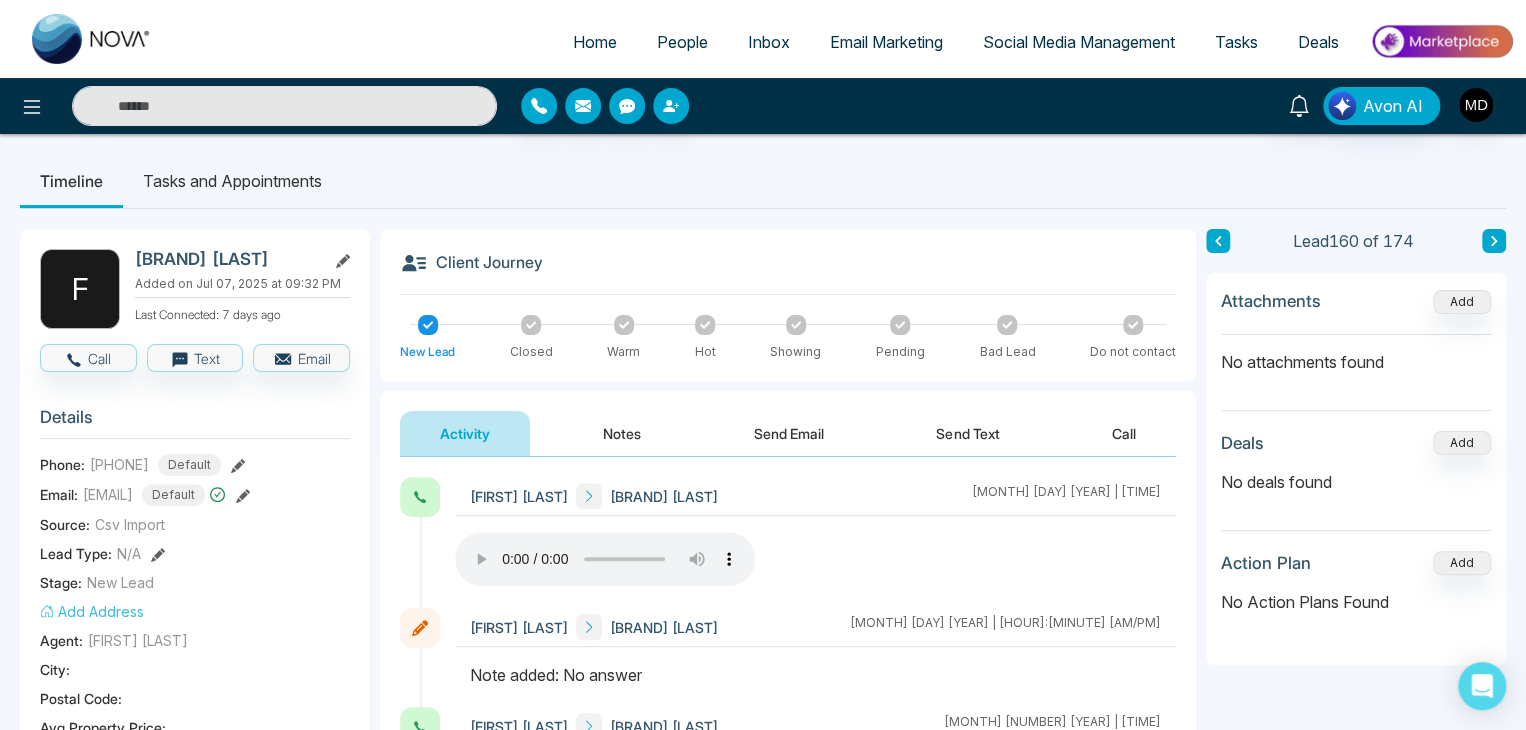 drag, startPoint x: 371, startPoint y: 411, endPoint x: 424, endPoint y: 412, distance: 53.009434 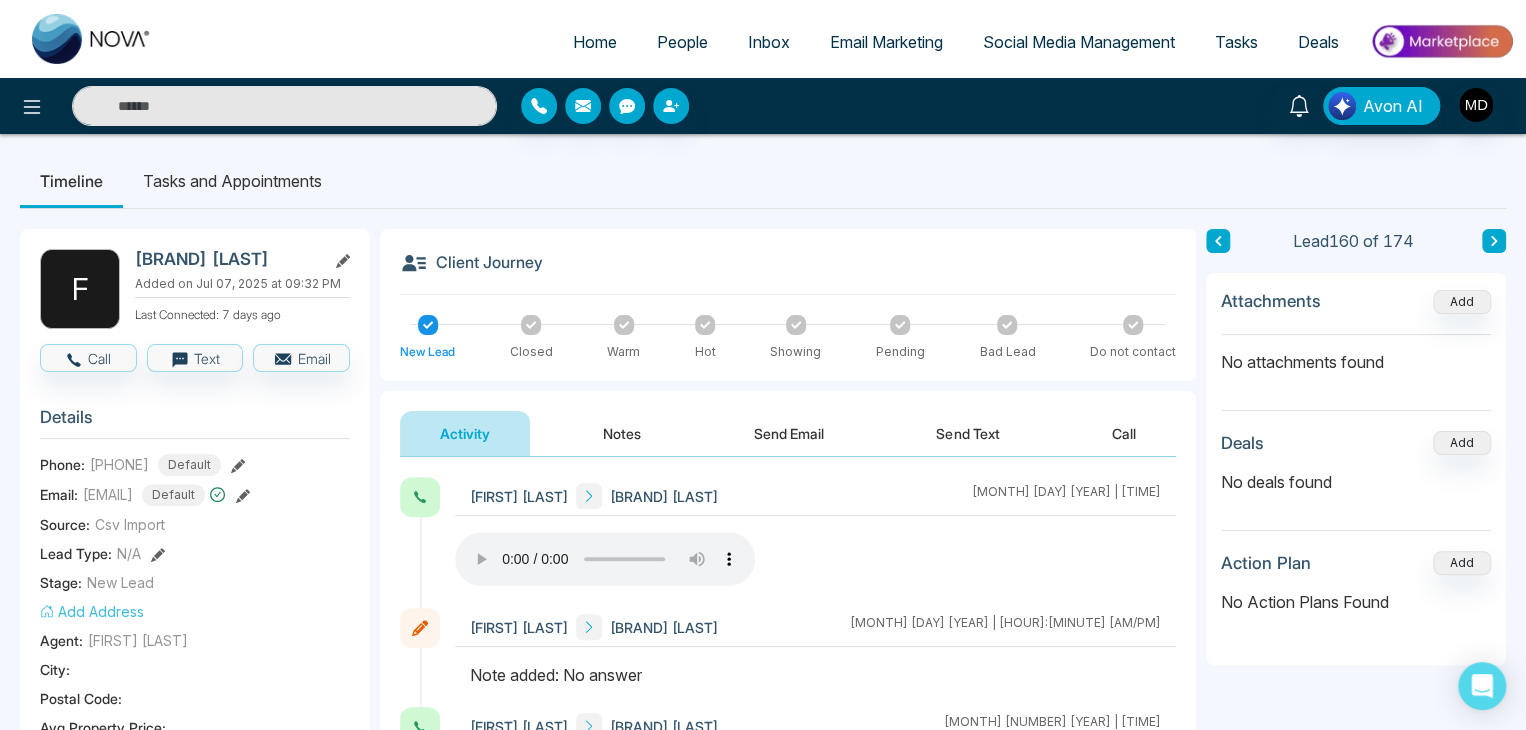 click on "**********" at bounding box center [763, 924] 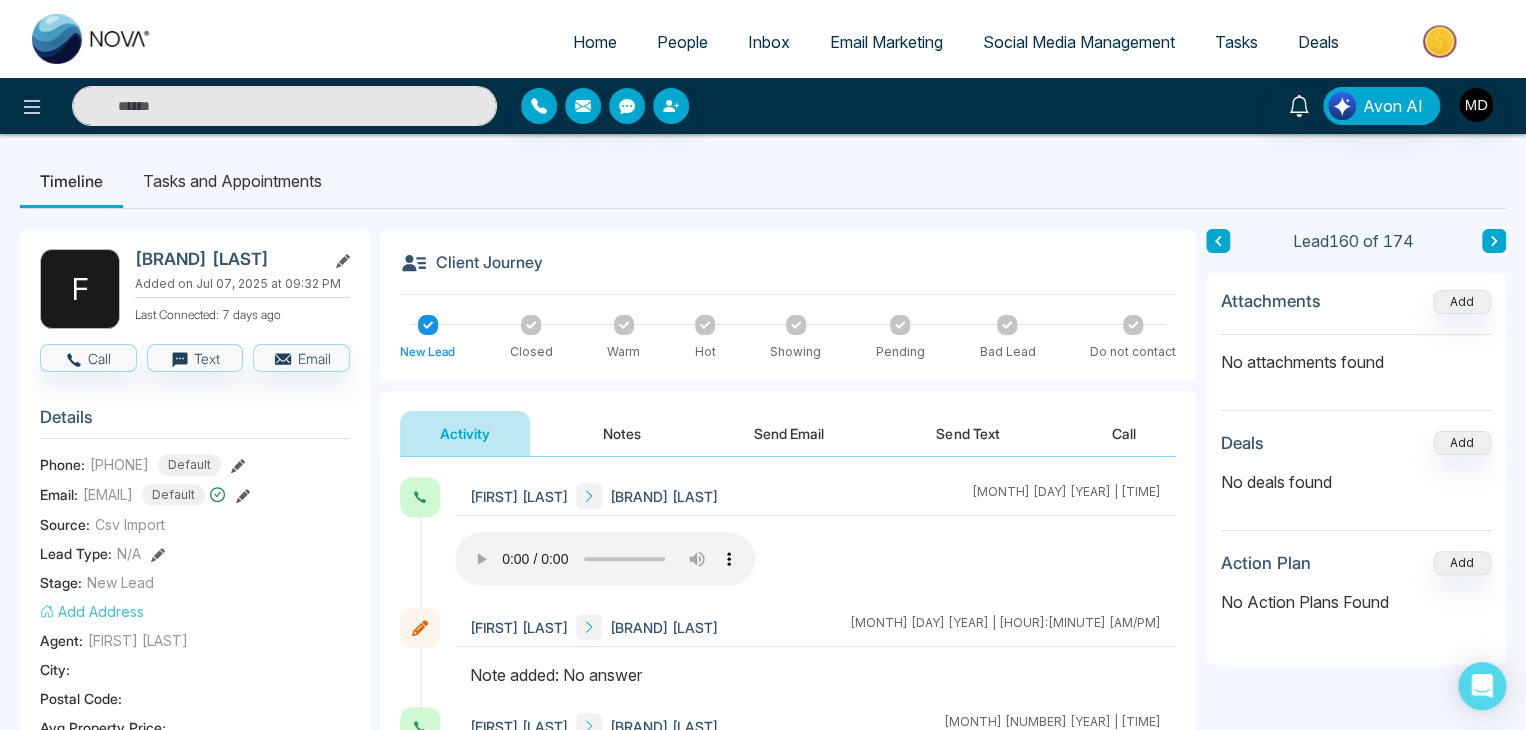 click on "Notes" at bounding box center (622, 433) 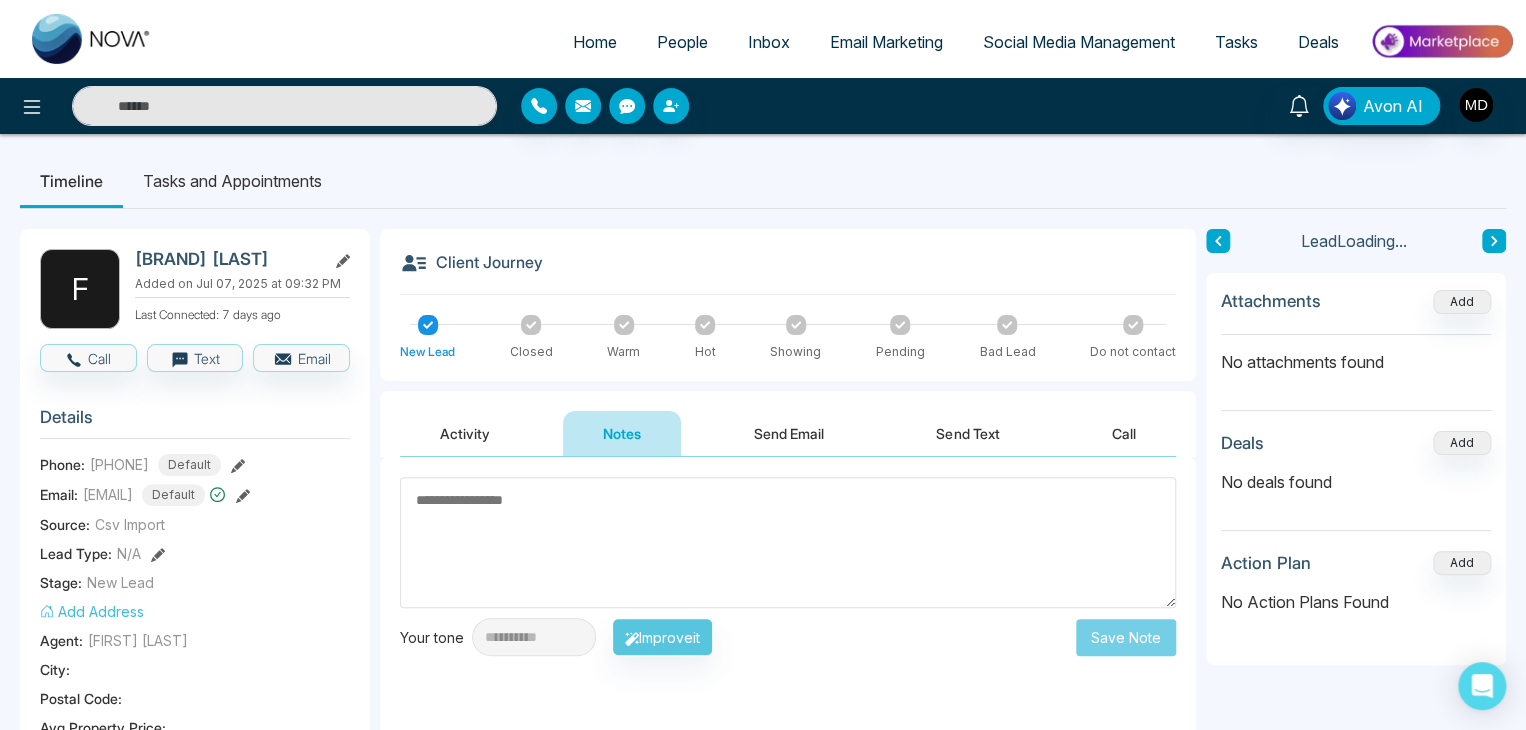 click at bounding box center (788, 542) 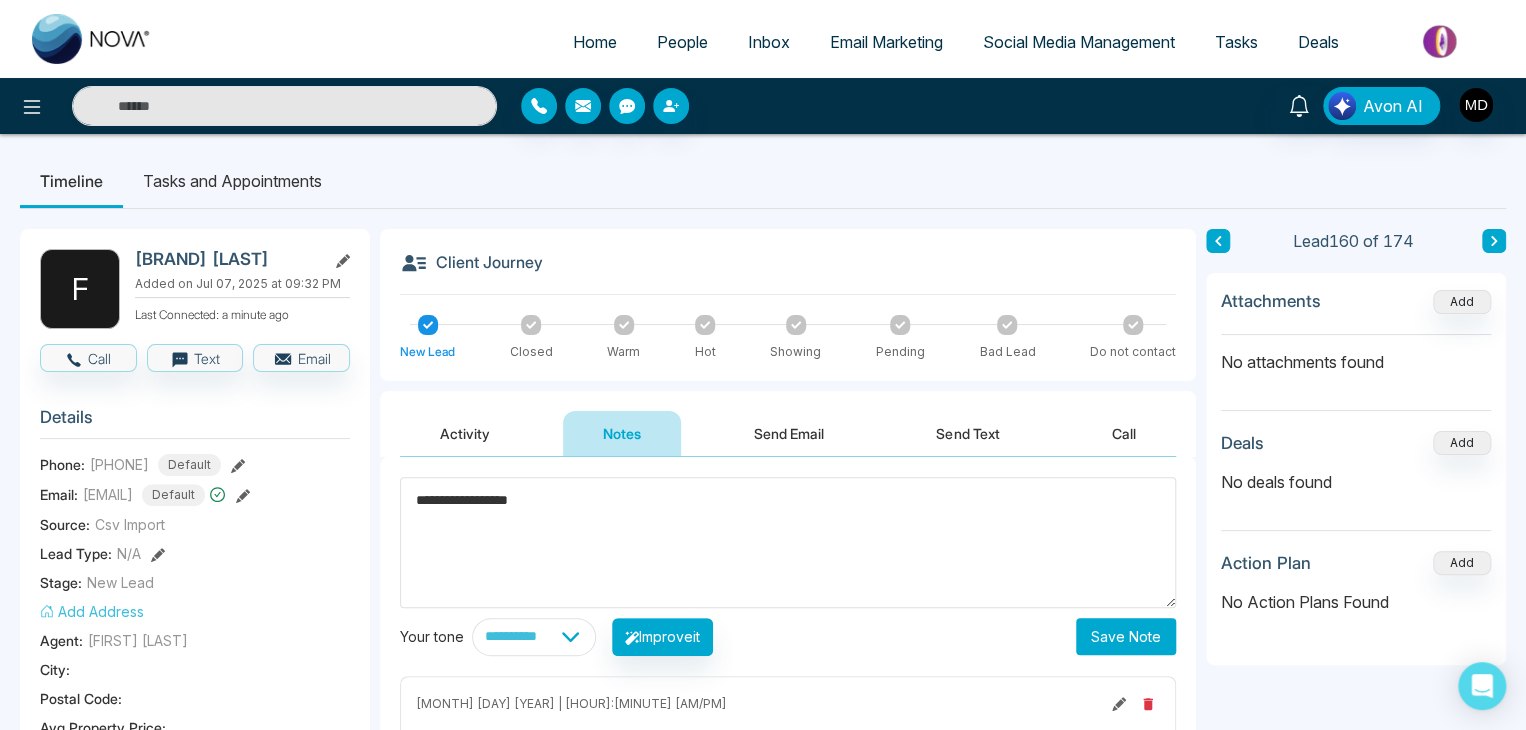 type on "**********" 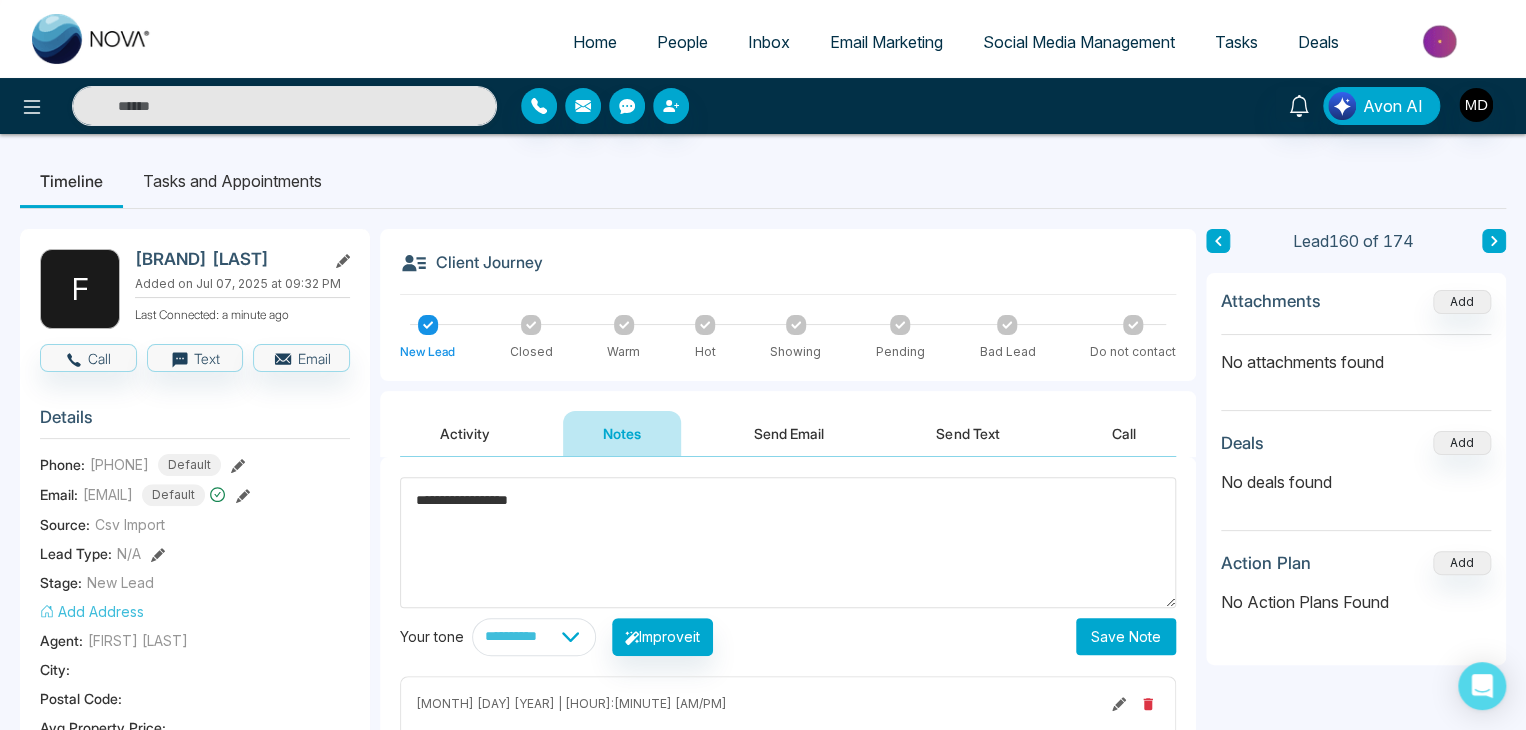click on "**********" at bounding box center [788, 657] 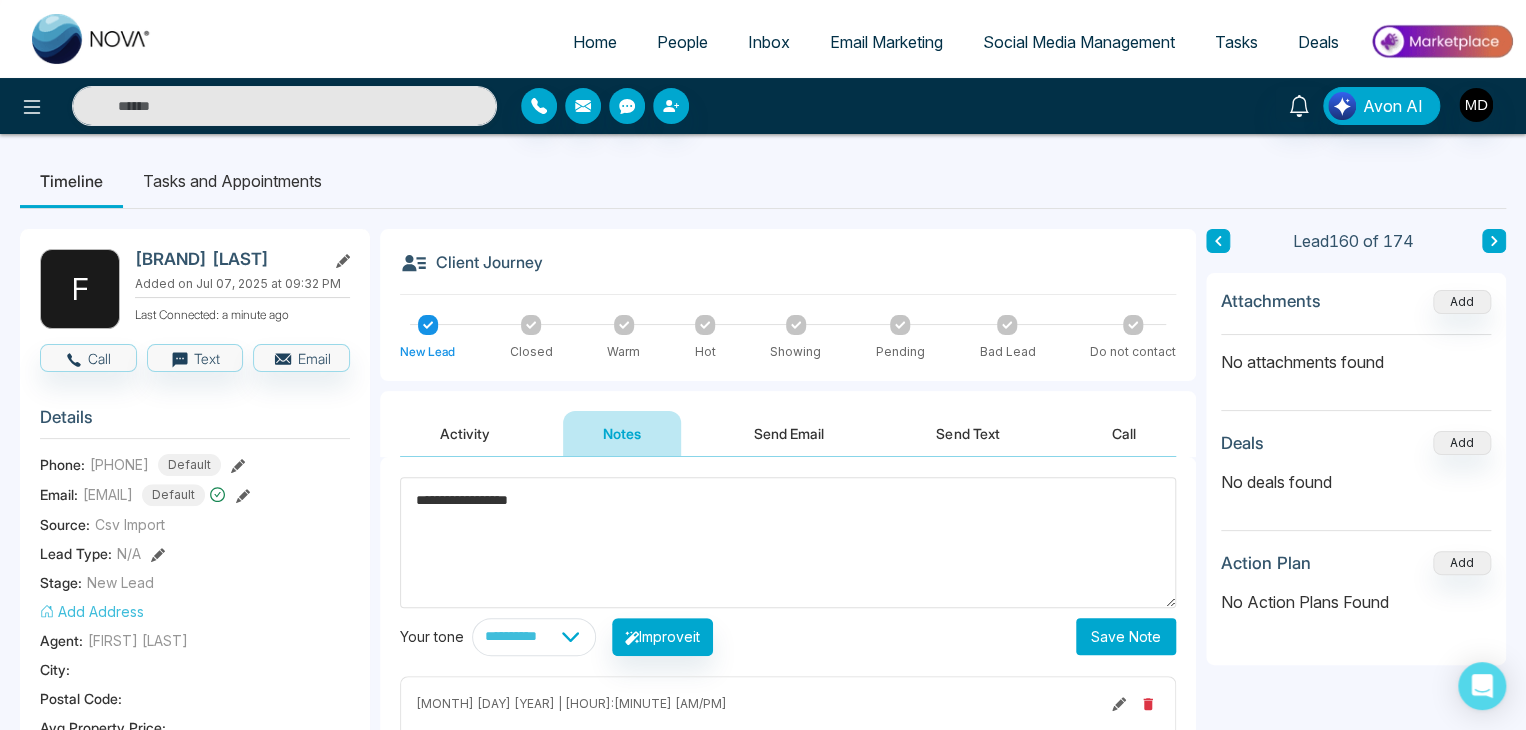 click on "Save Note" at bounding box center [1126, 636] 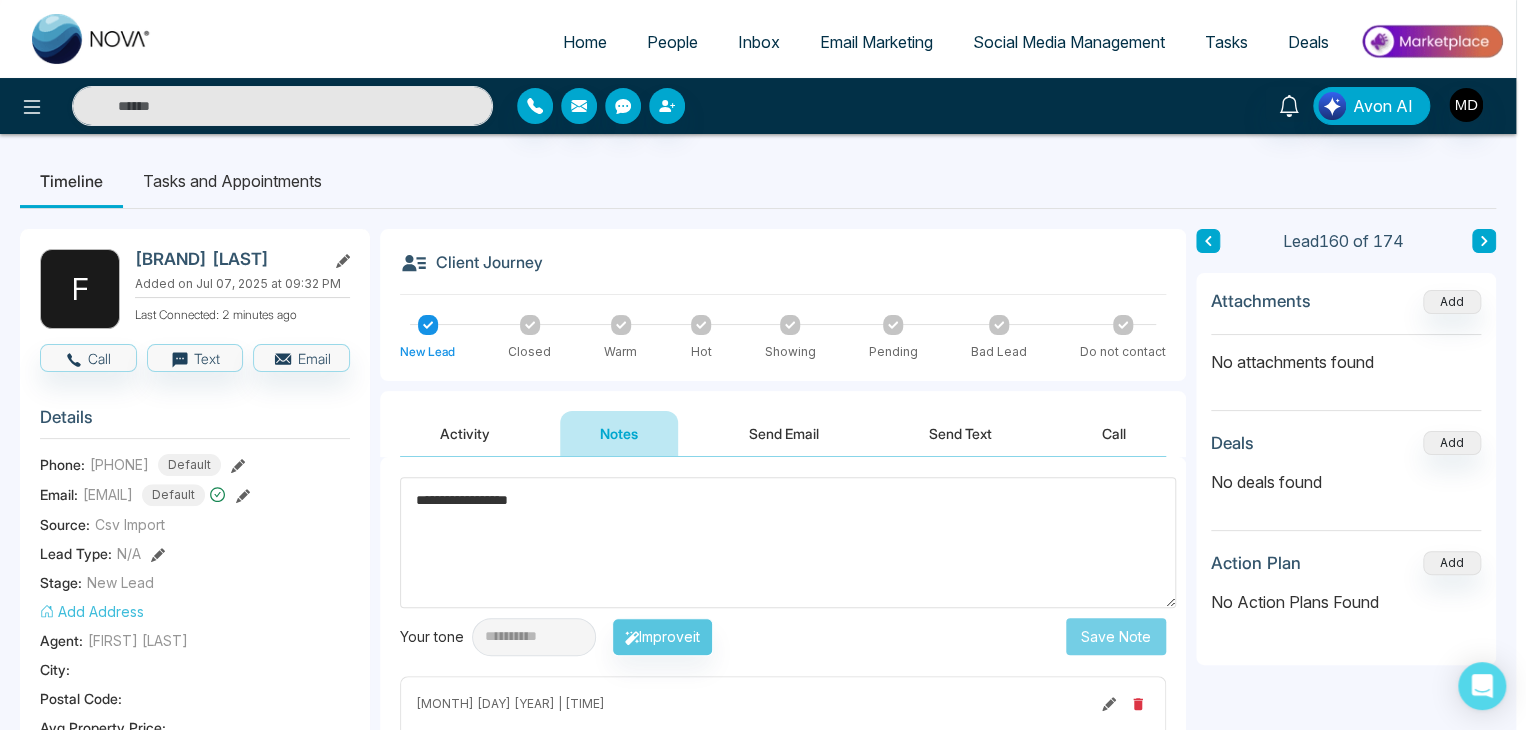 type 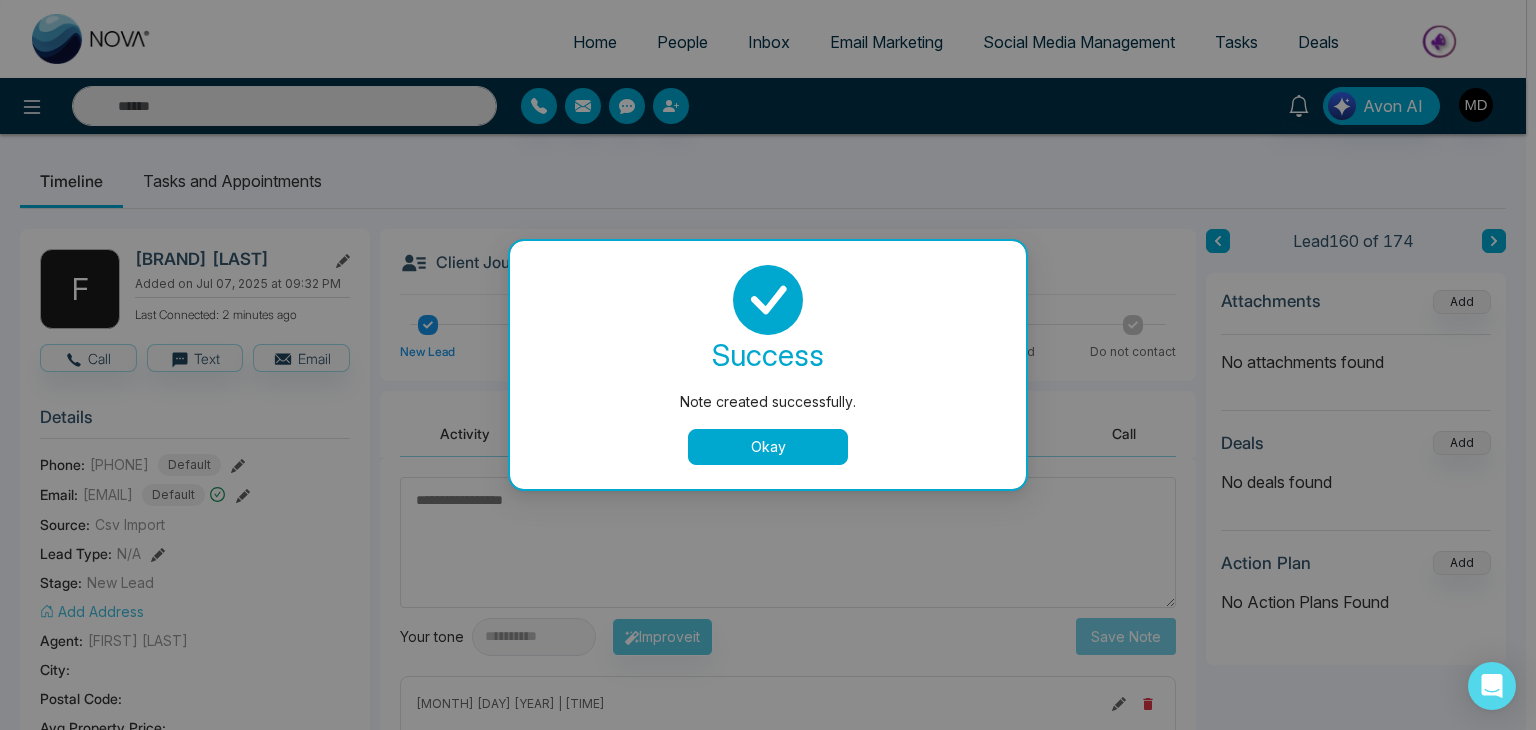 click on "Okay" at bounding box center [768, 447] 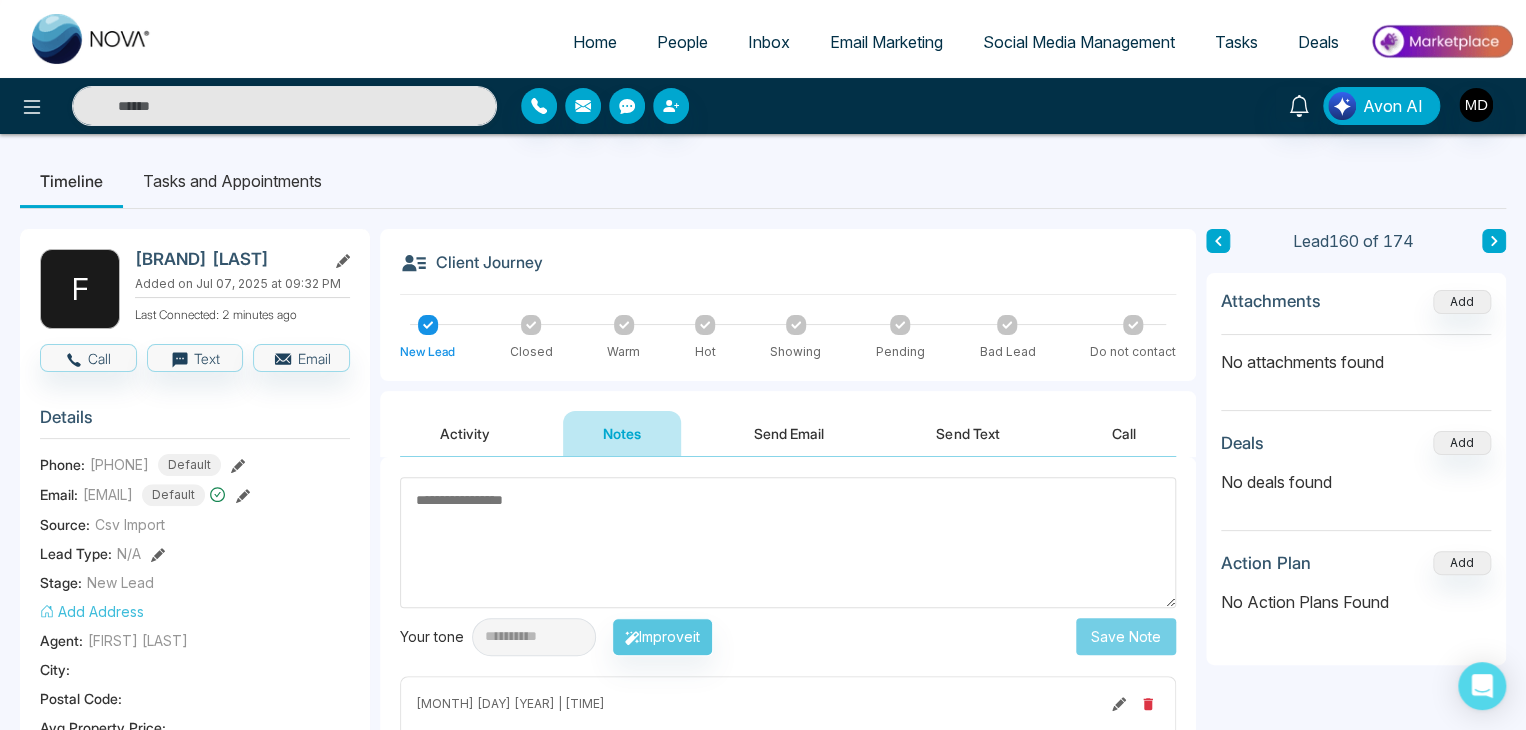 click 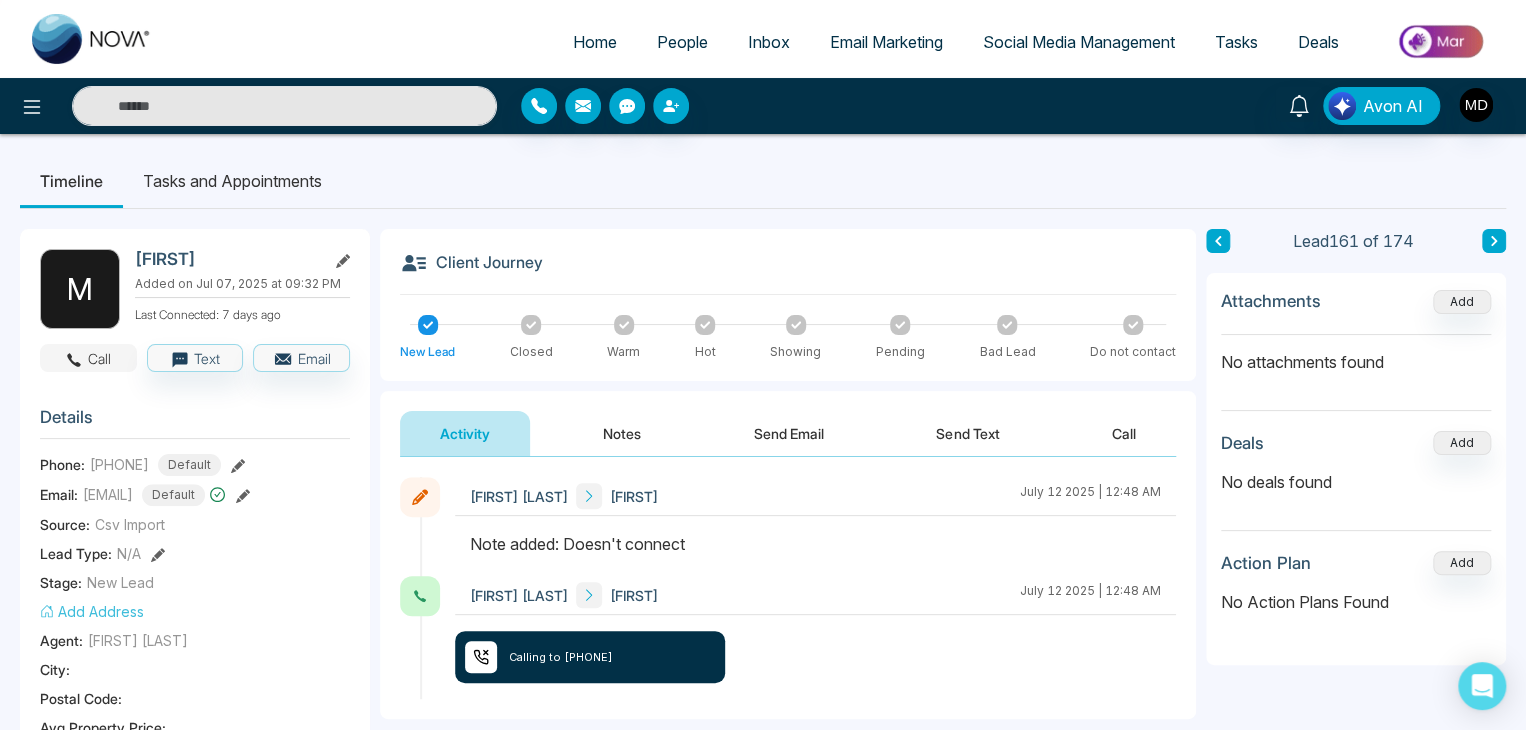 click 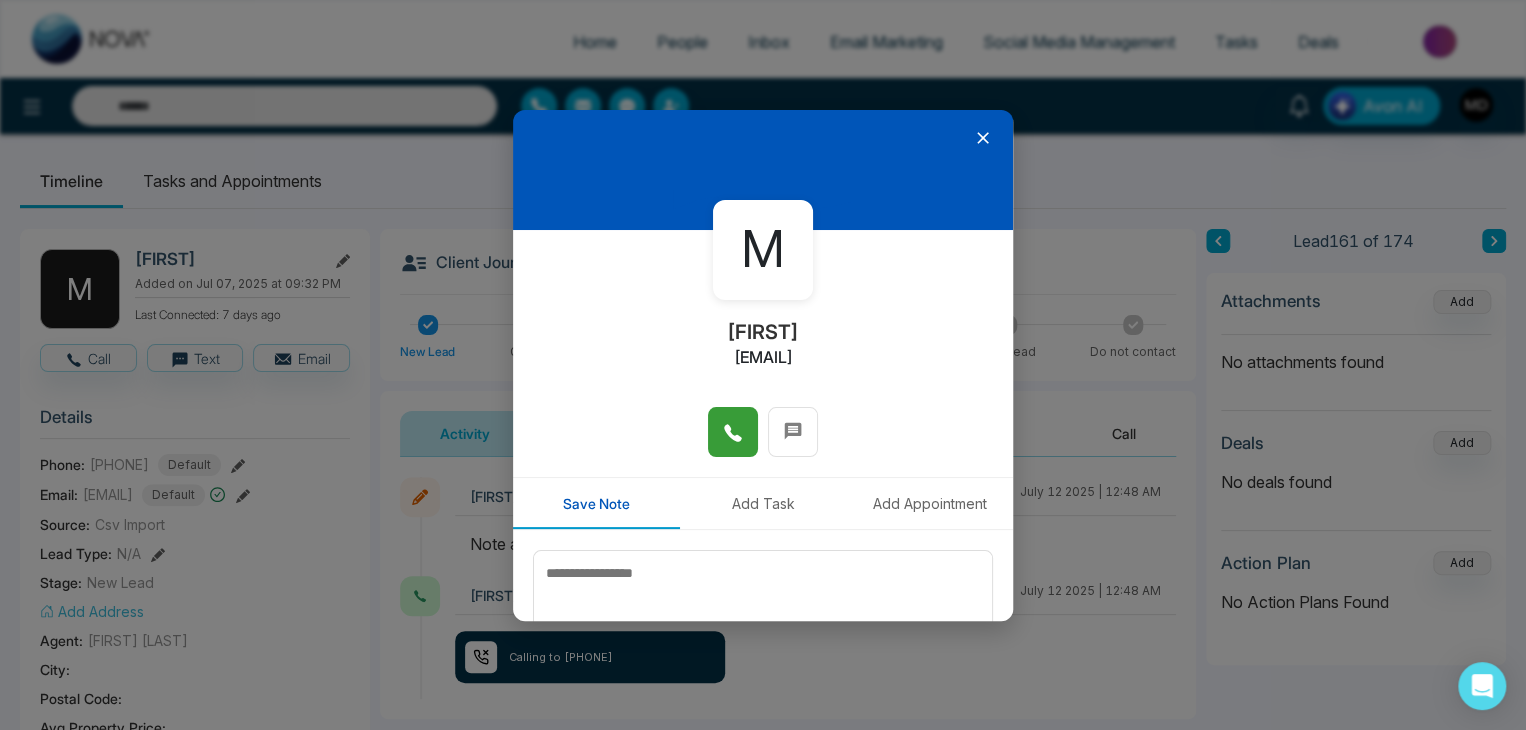 click 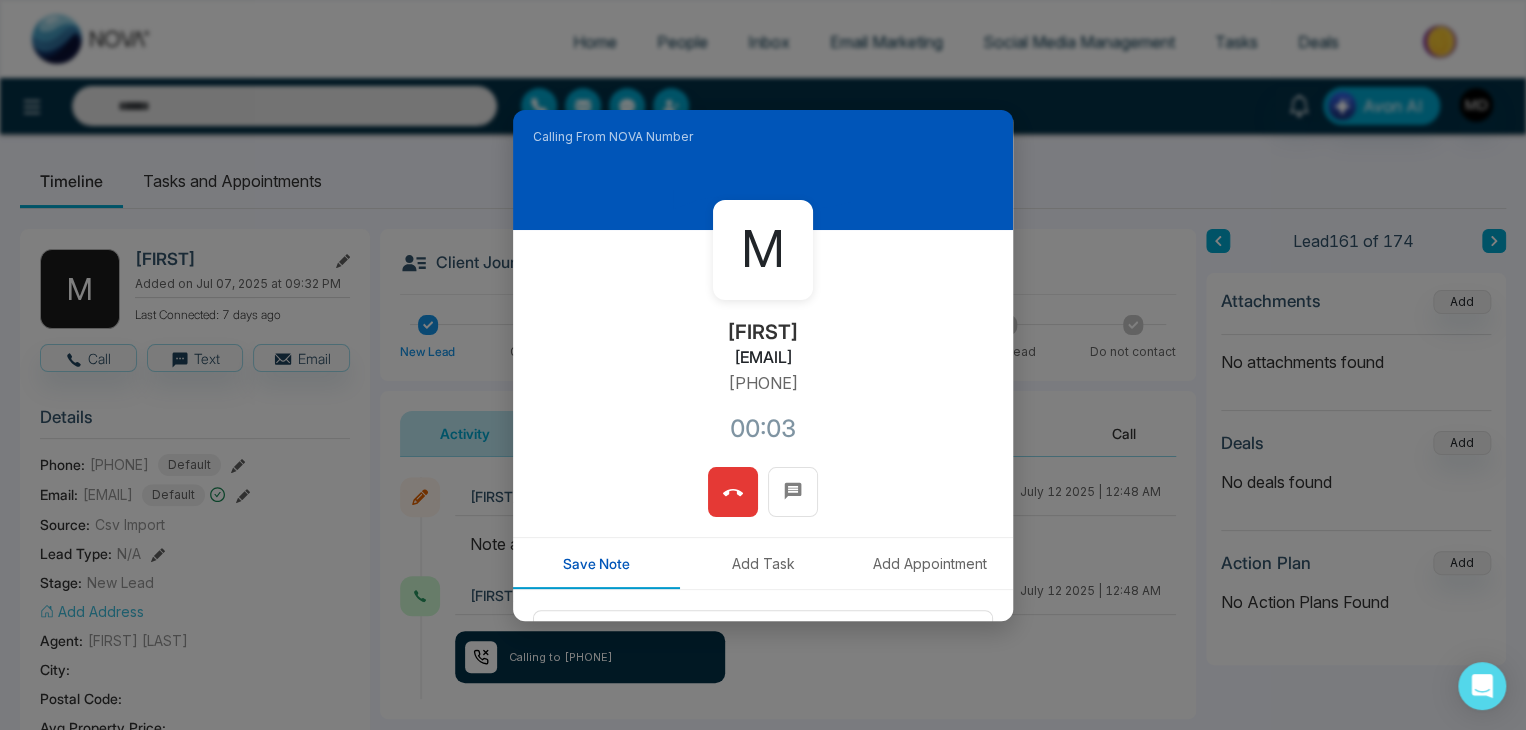 click at bounding box center [733, 492] 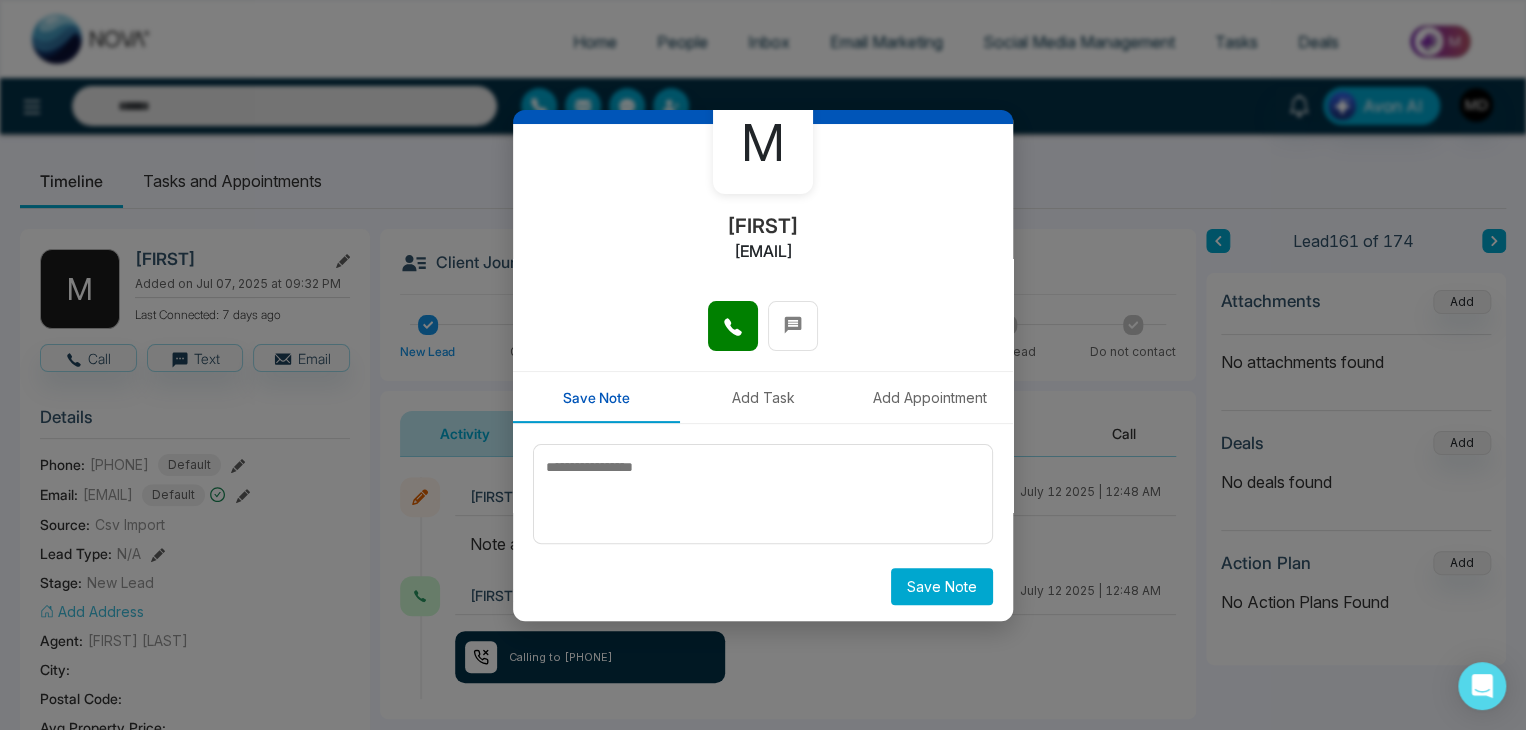 scroll, scrollTop: 110, scrollLeft: 0, axis: vertical 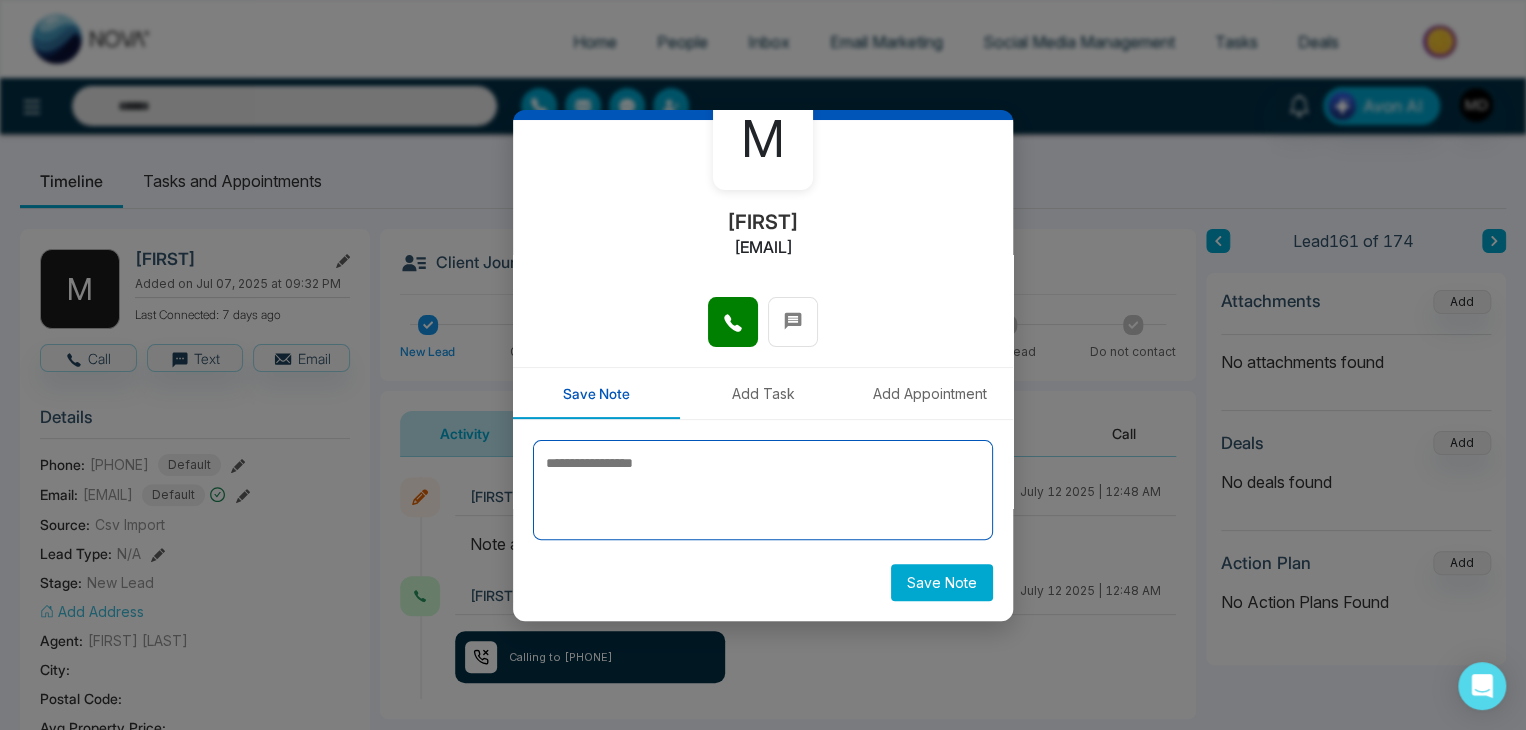 click at bounding box center [763, 490] 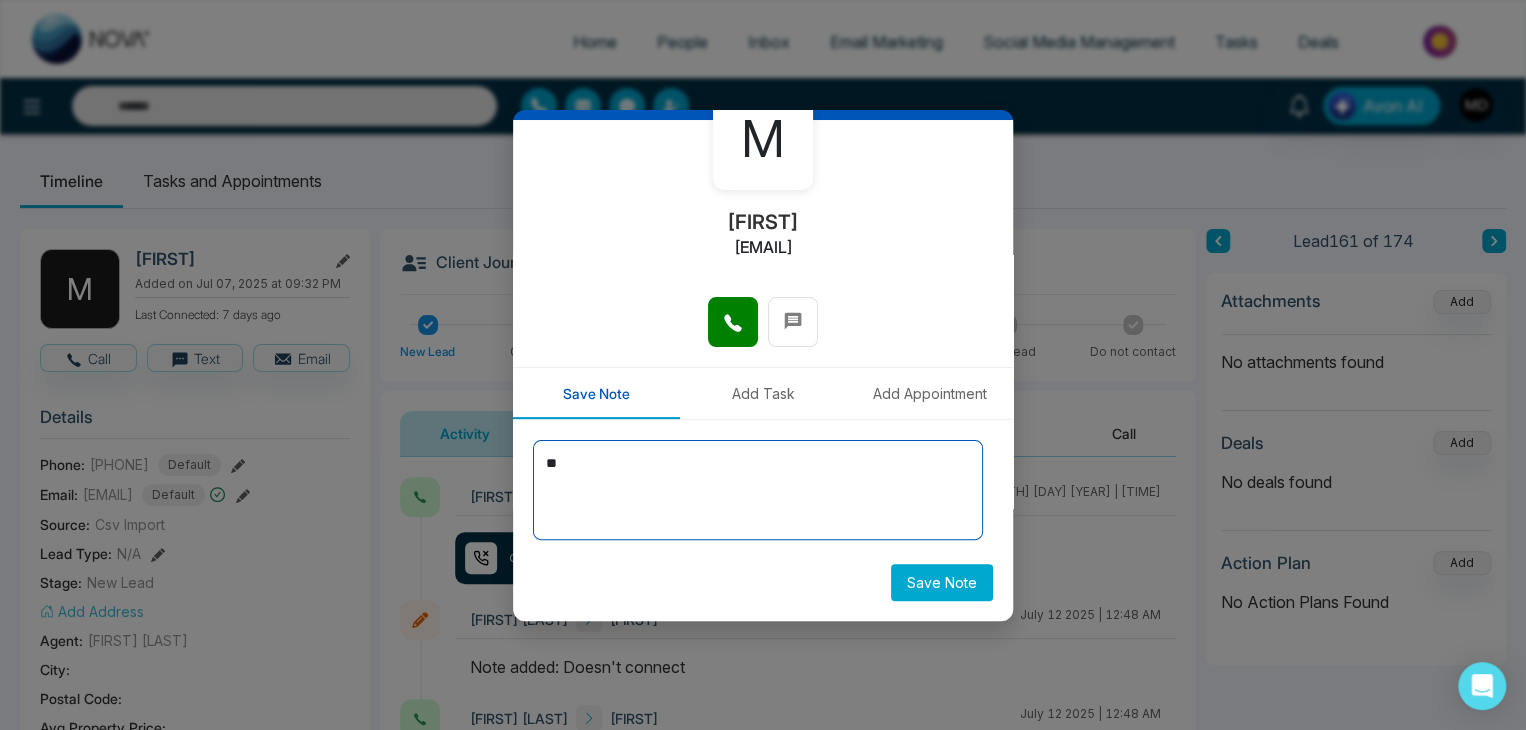 type on "*" 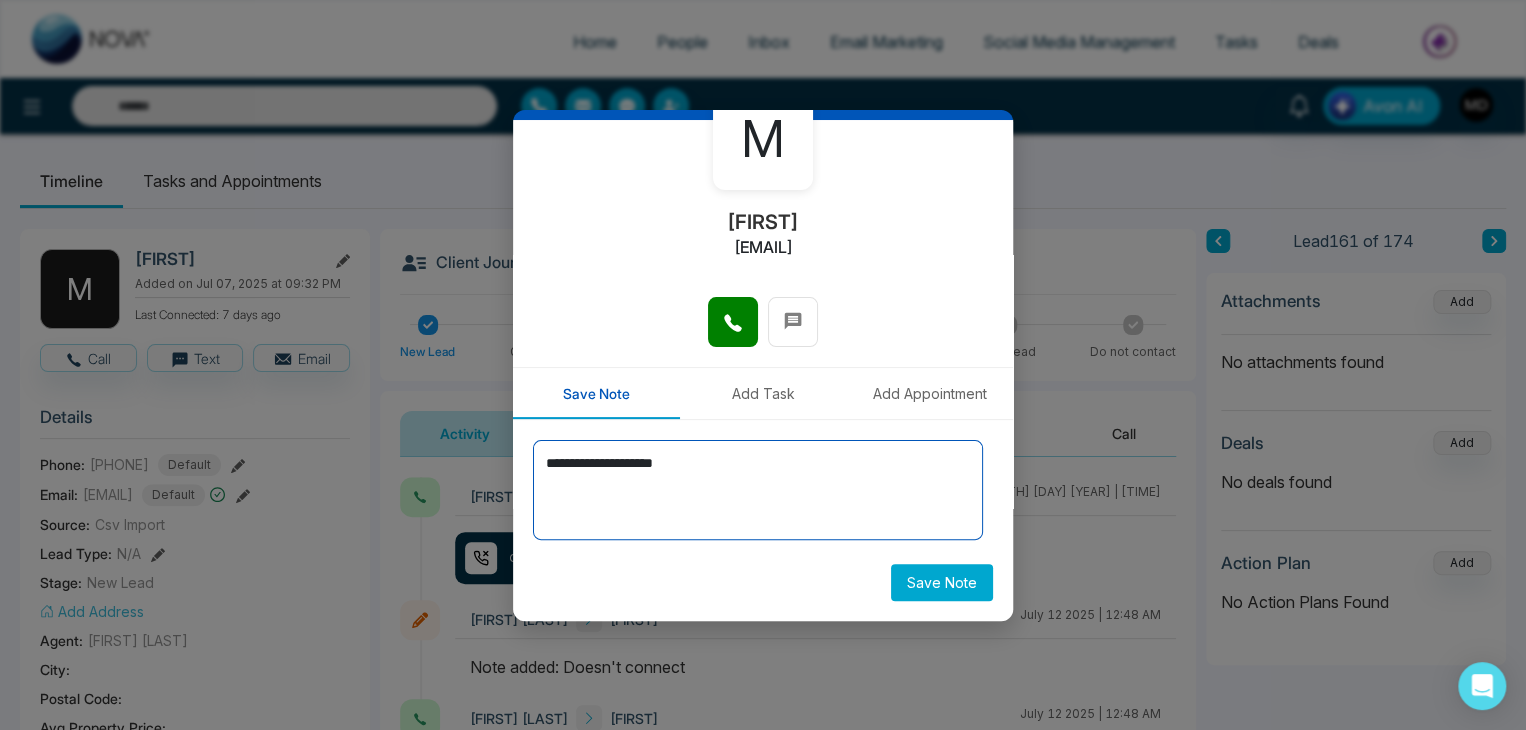 type on "**********" 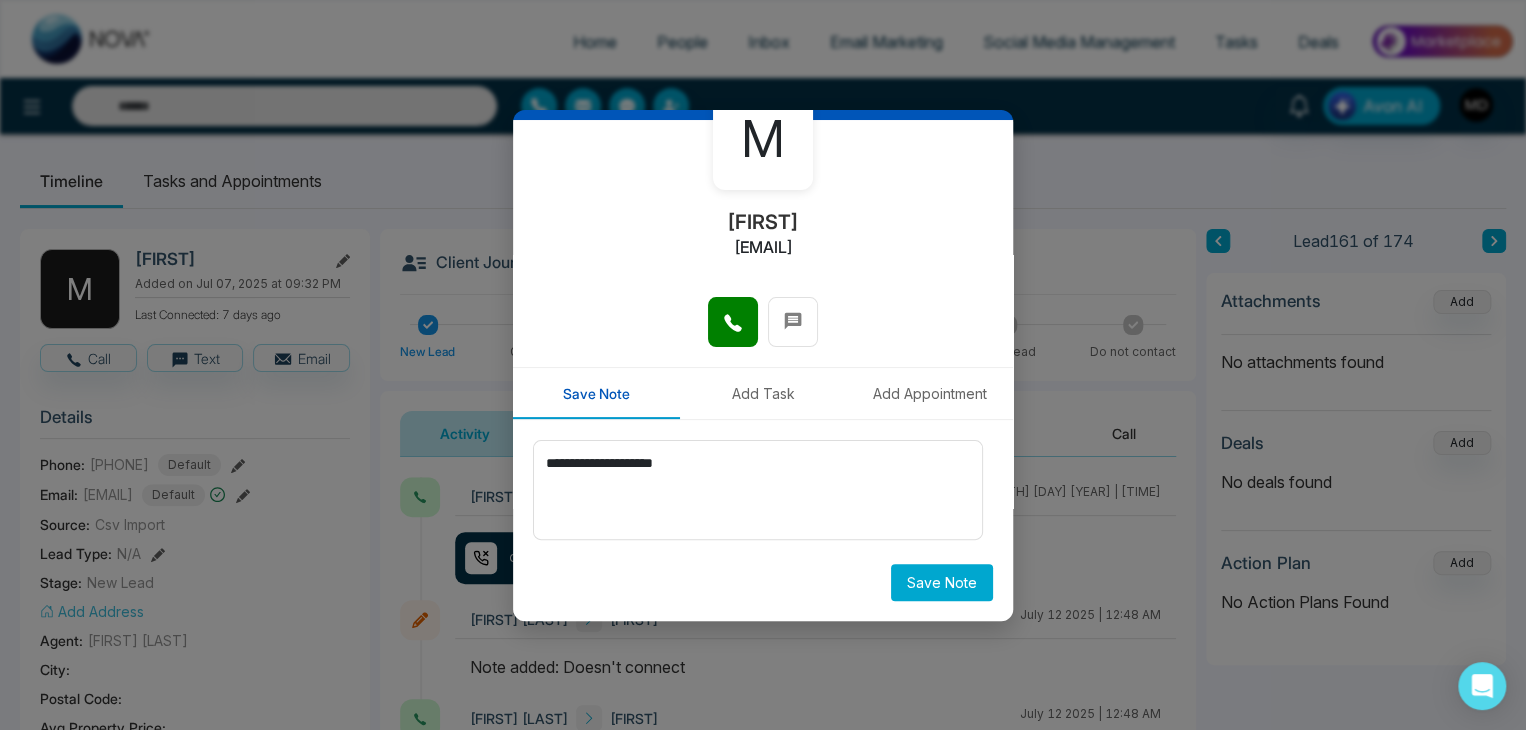 click on "Save Note" at bounding box center [942, 582] 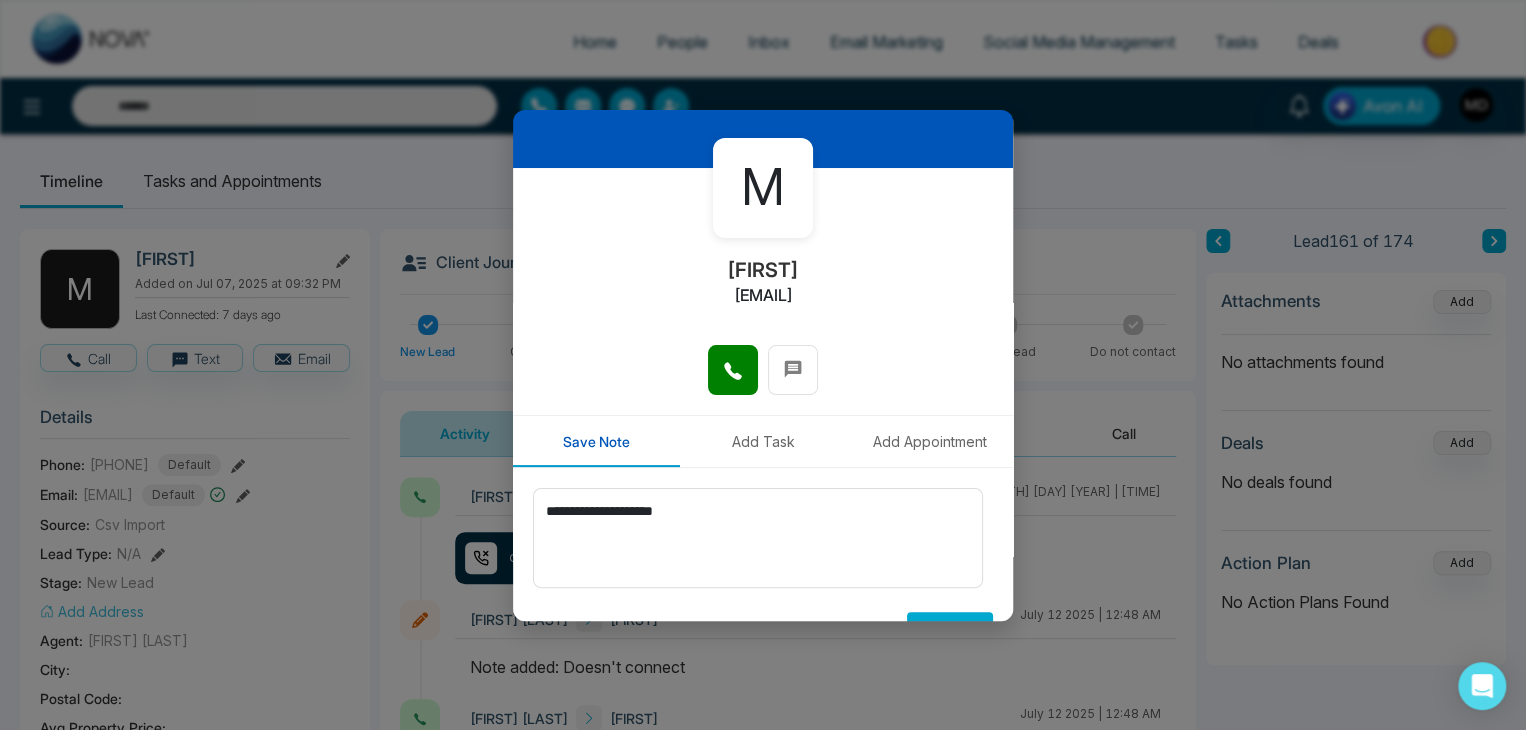scroll, scrollTop: 0, scrollLeft: 0, axis: both 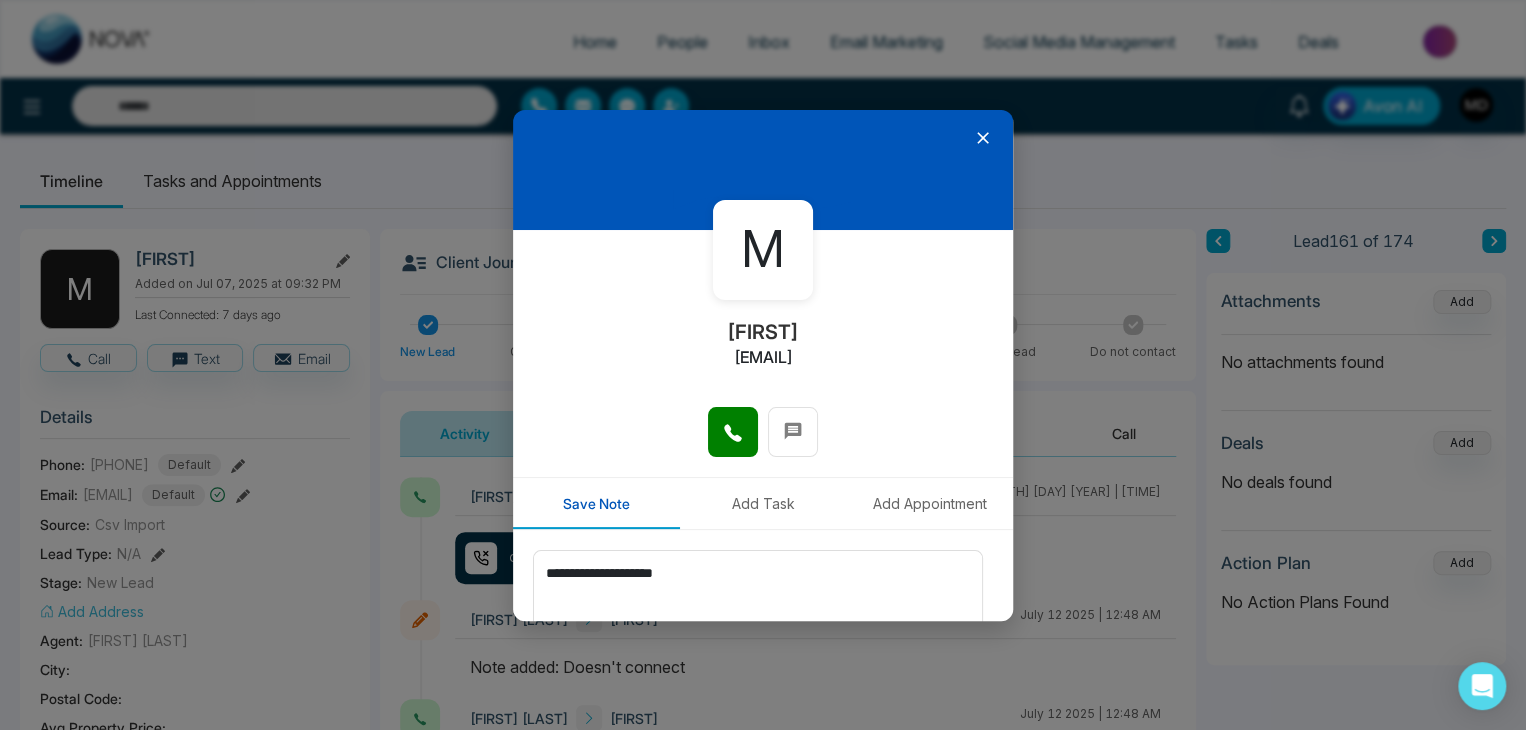 type 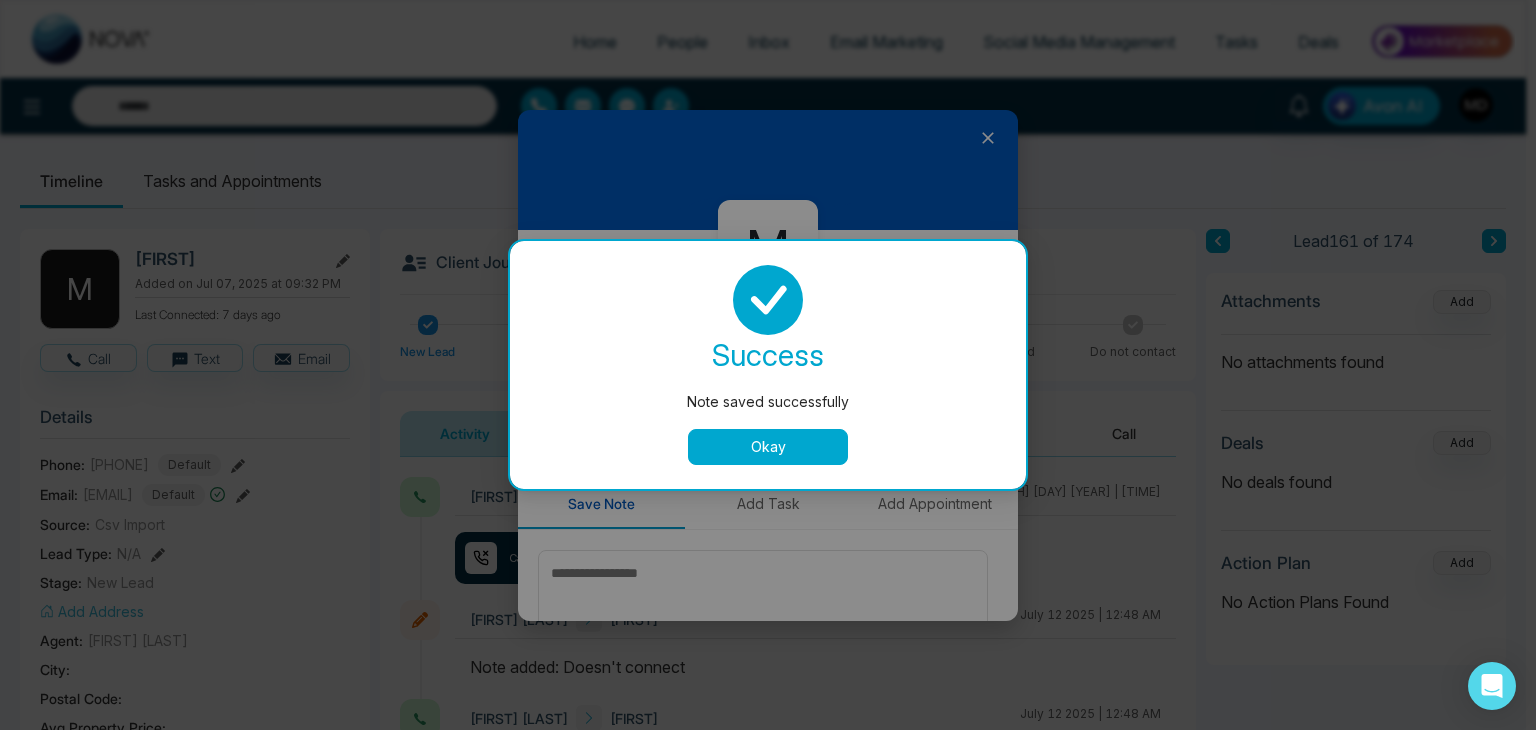 click on "Note saved successfully success Note saved successfully   Okay" at bounding box center (768, 365) 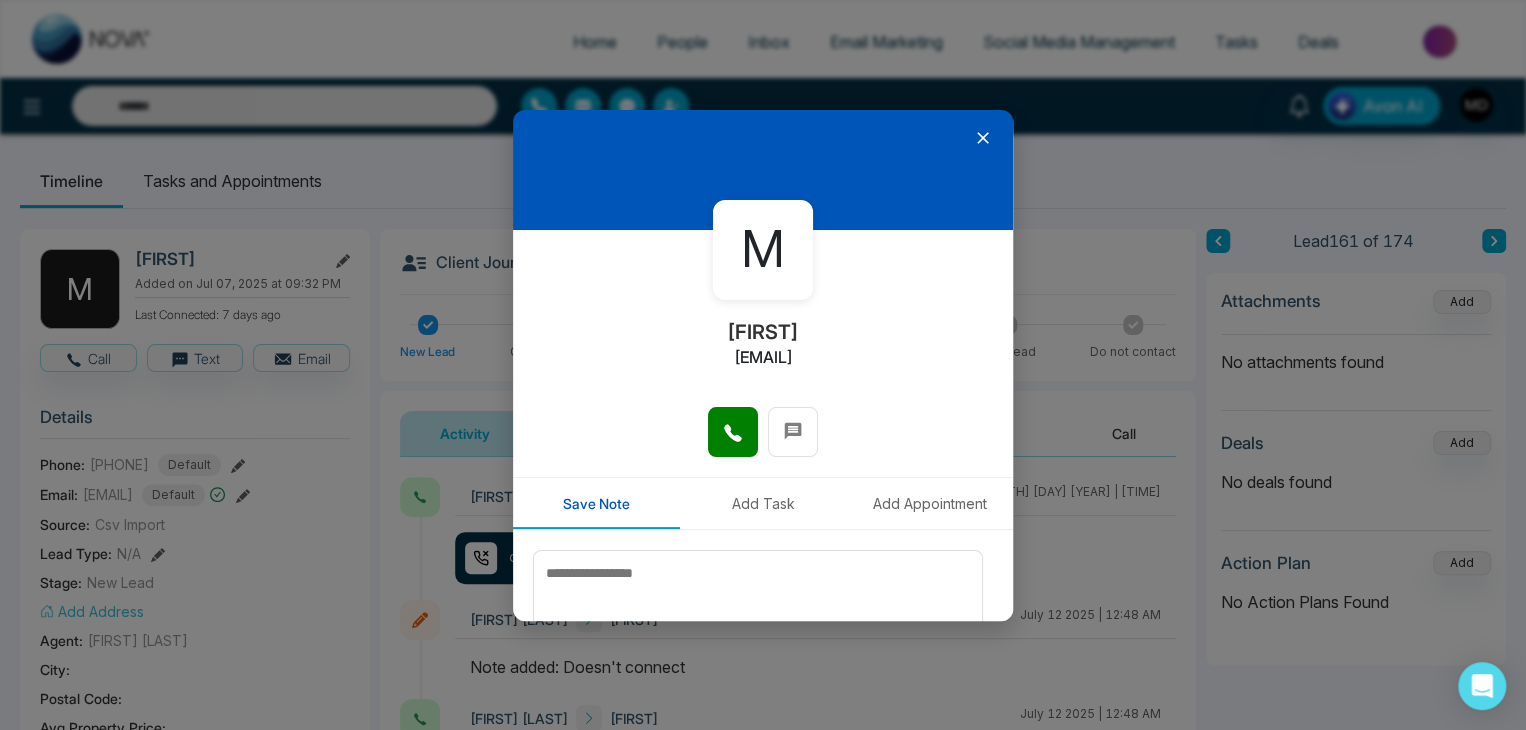 click 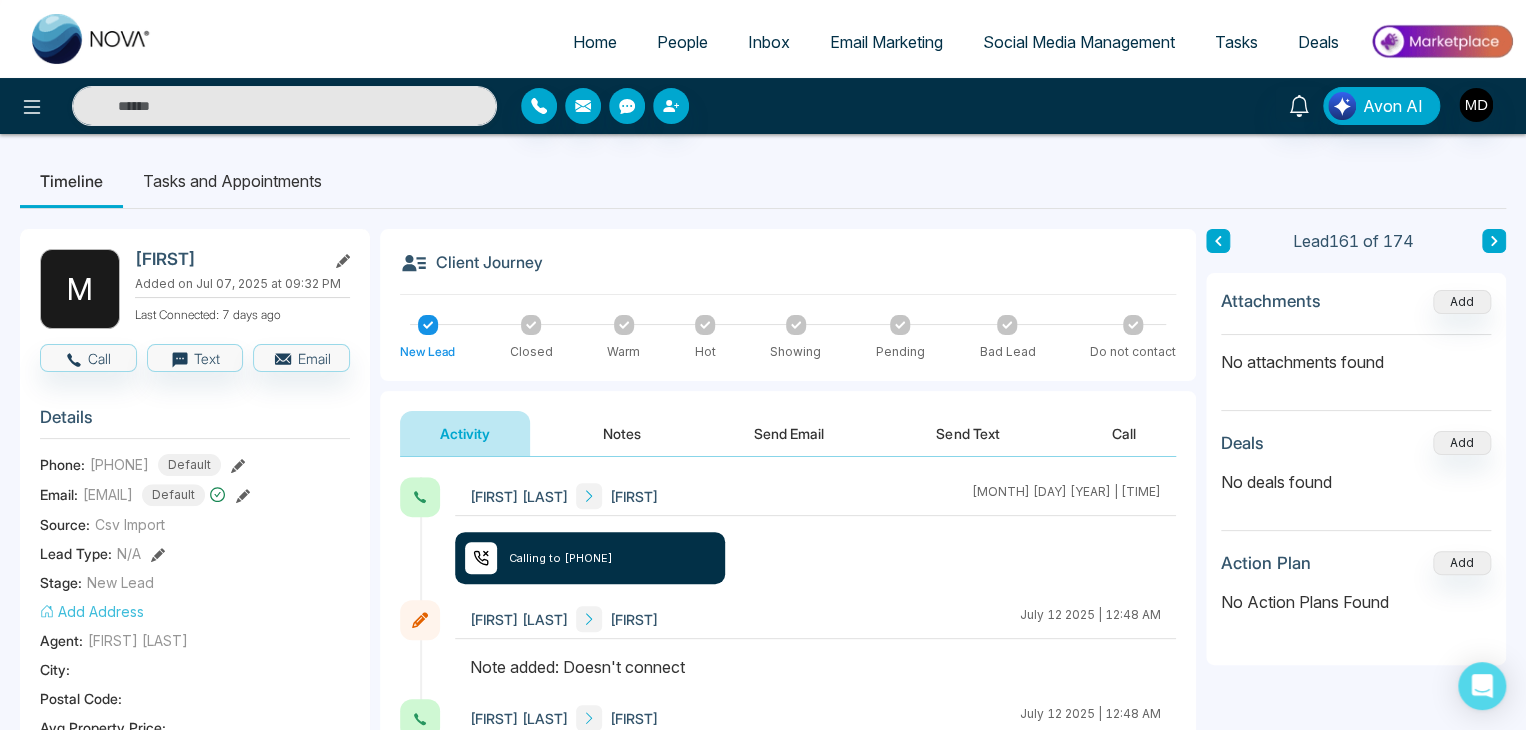 click 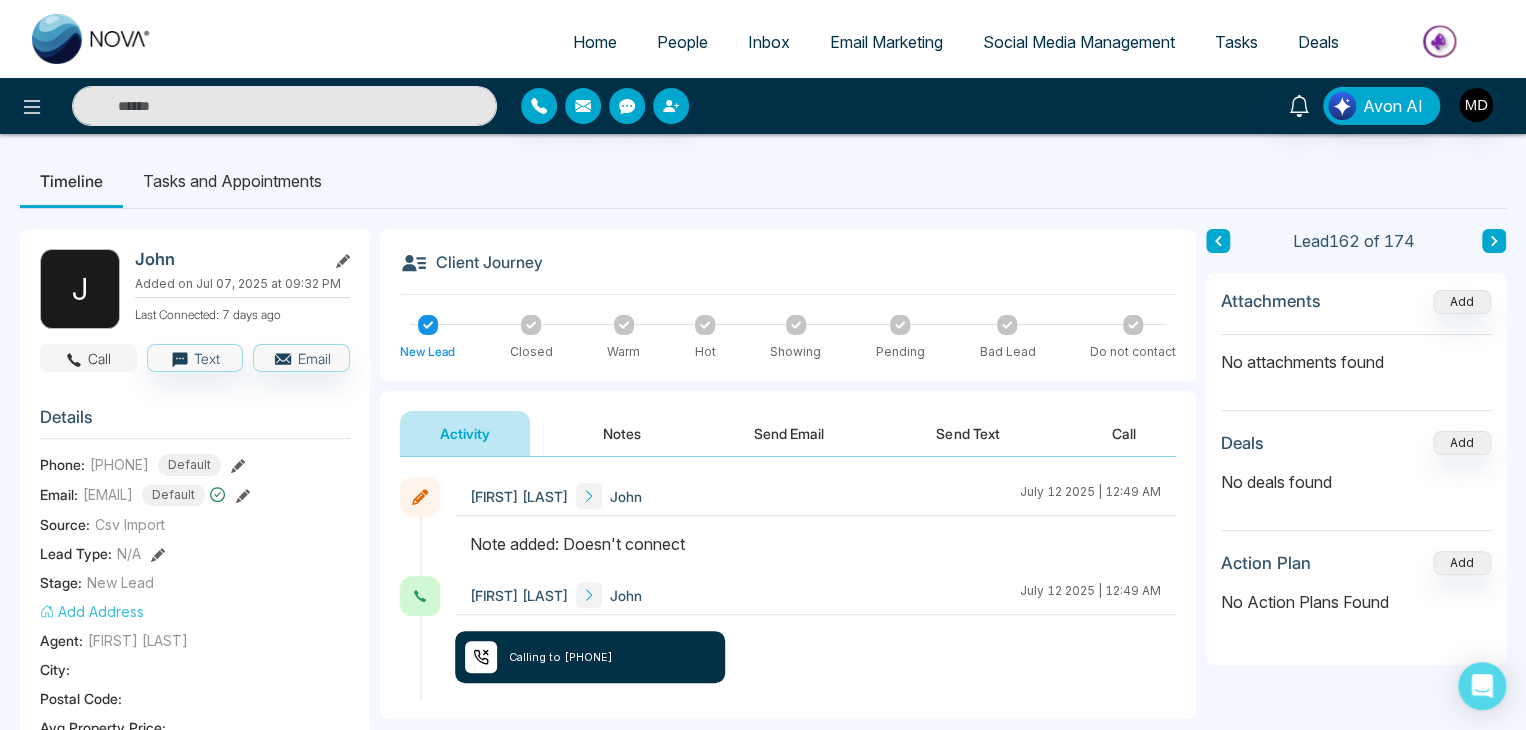 click on "Call" at bounding box center (88, 358) 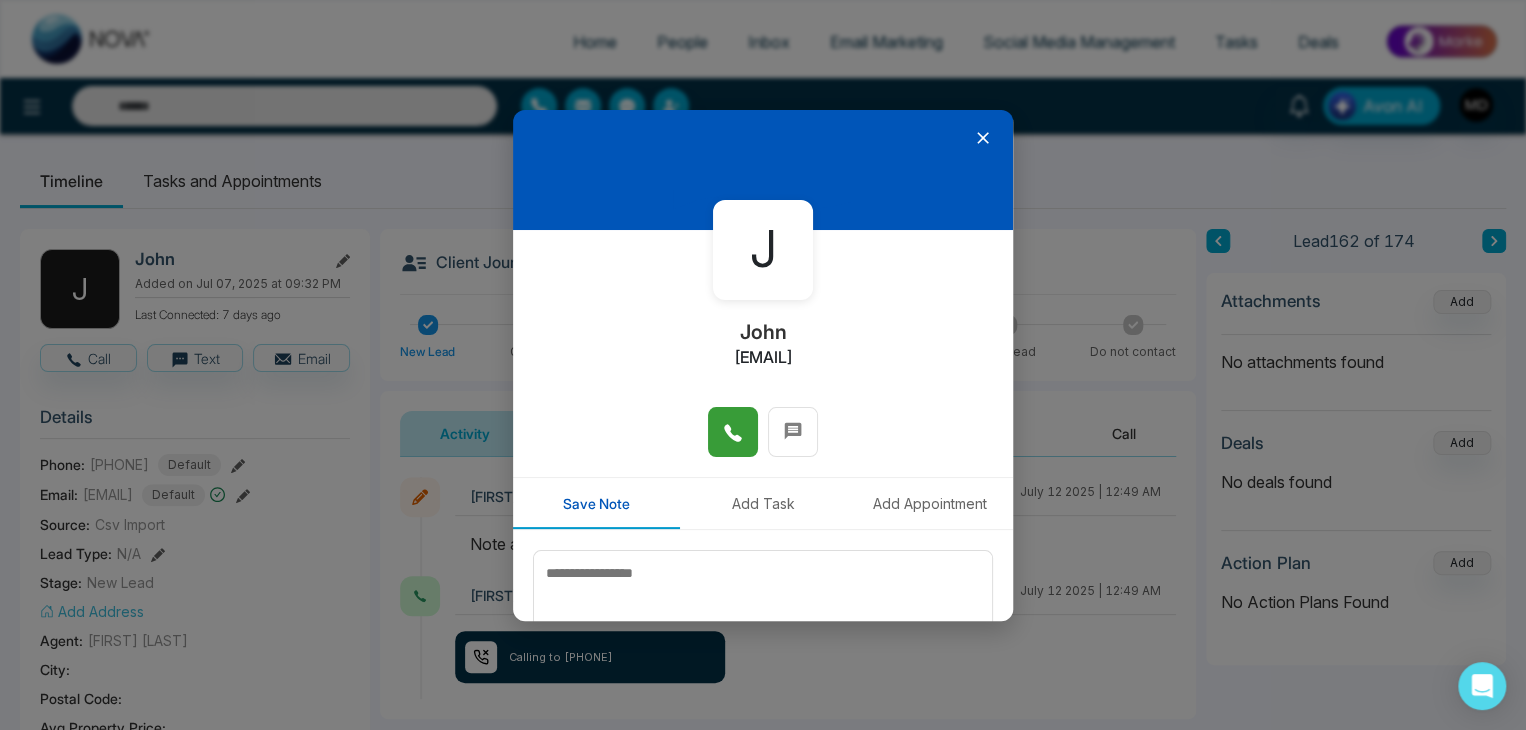 click 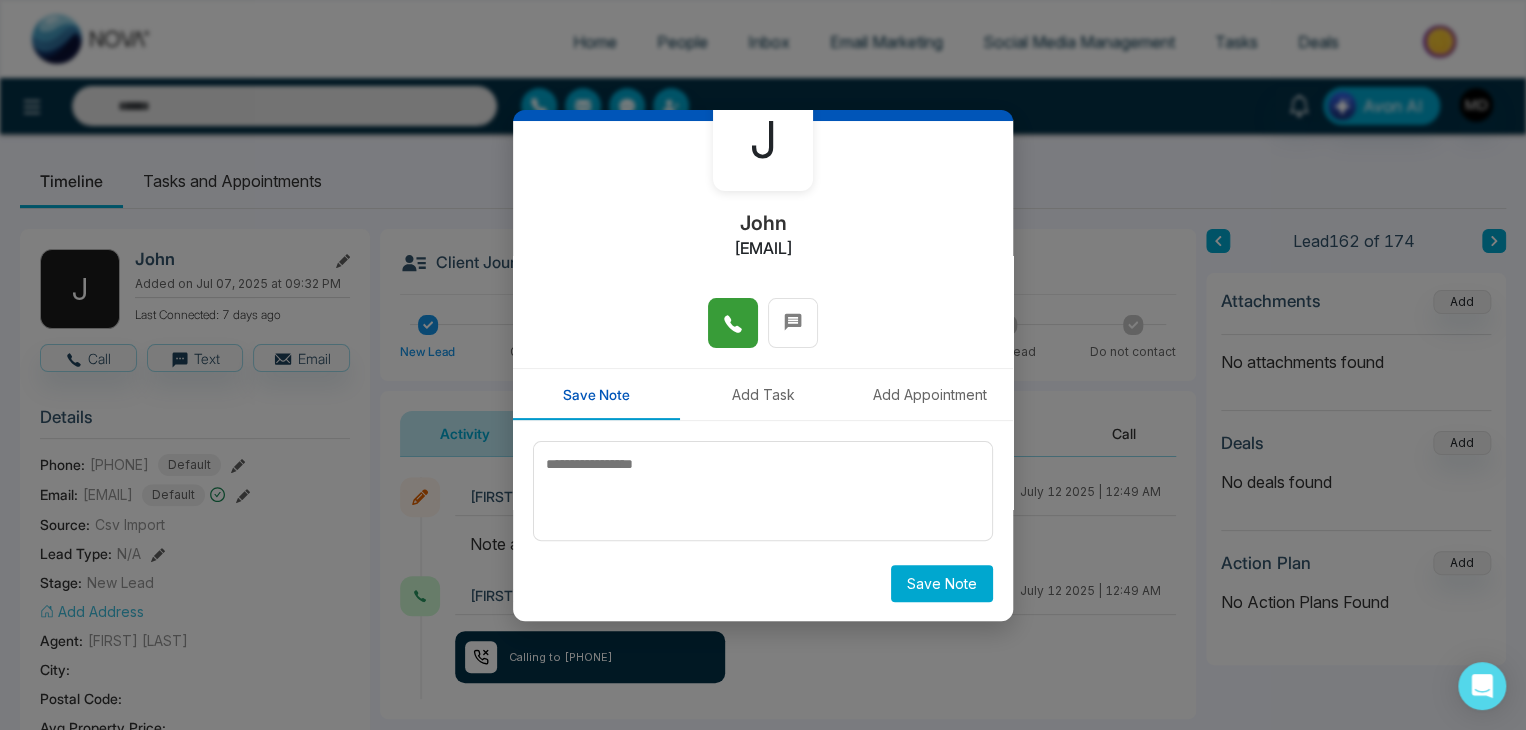 scroll, scrollTop: 110, scrollLeft: 0, axis: vertical 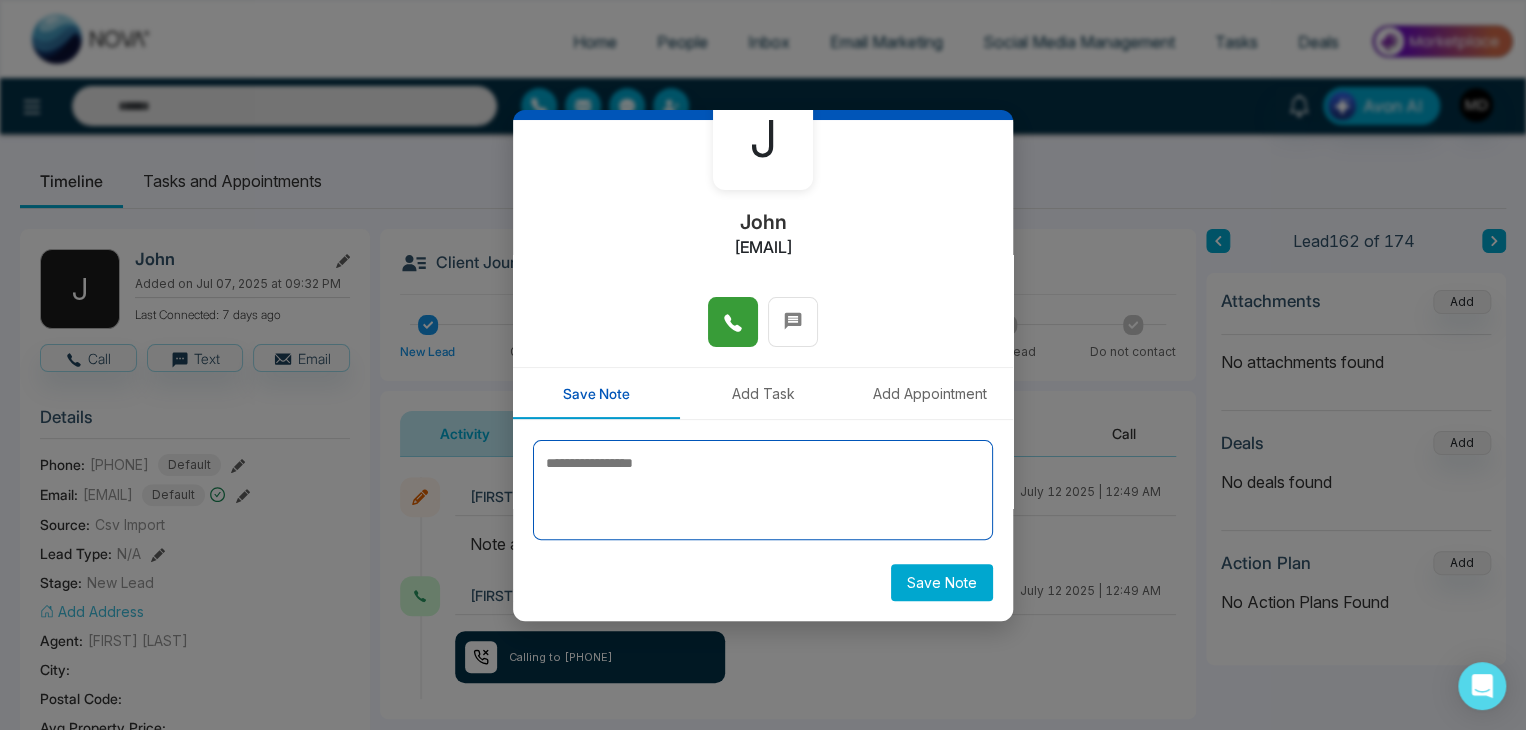 click at bounding box center (763, 490) 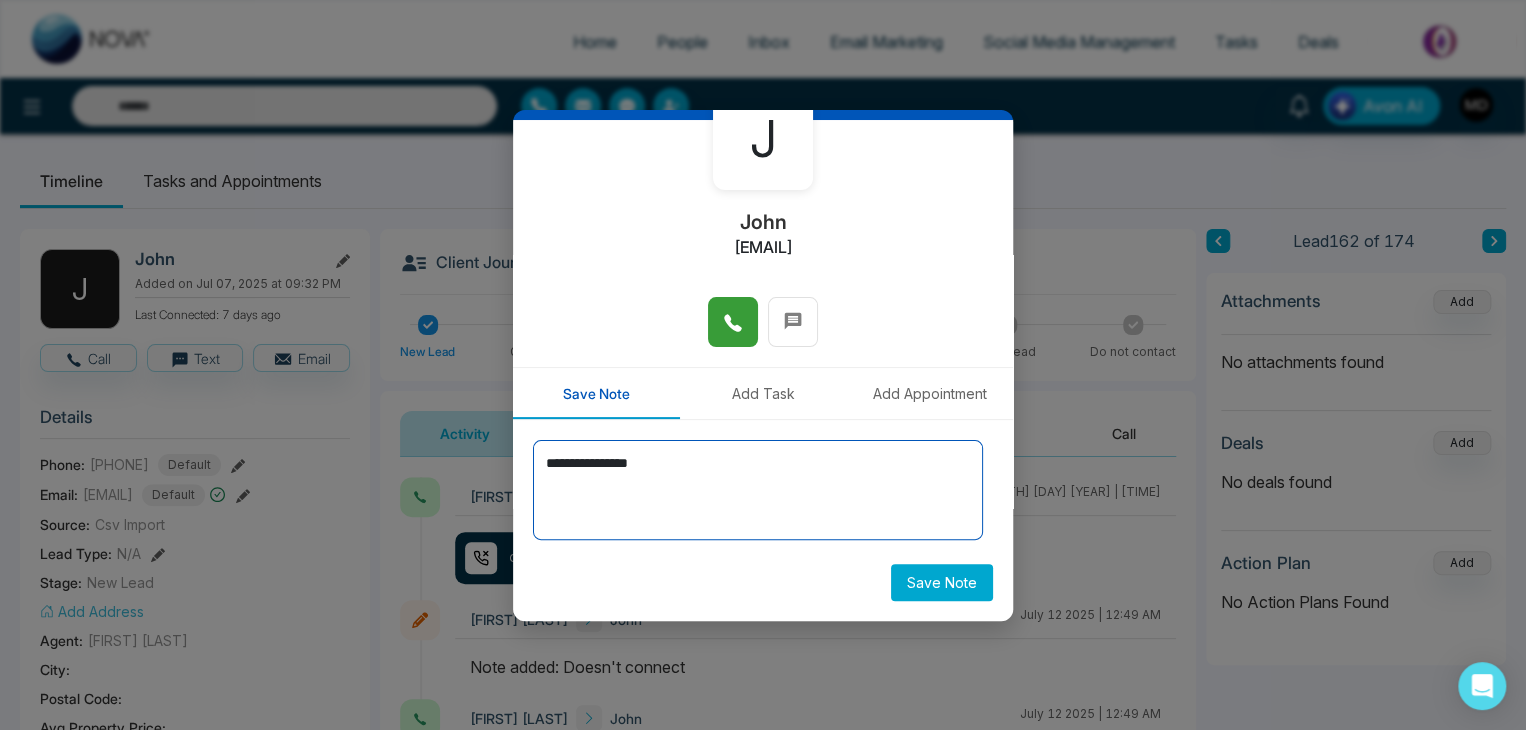 type on "**********" 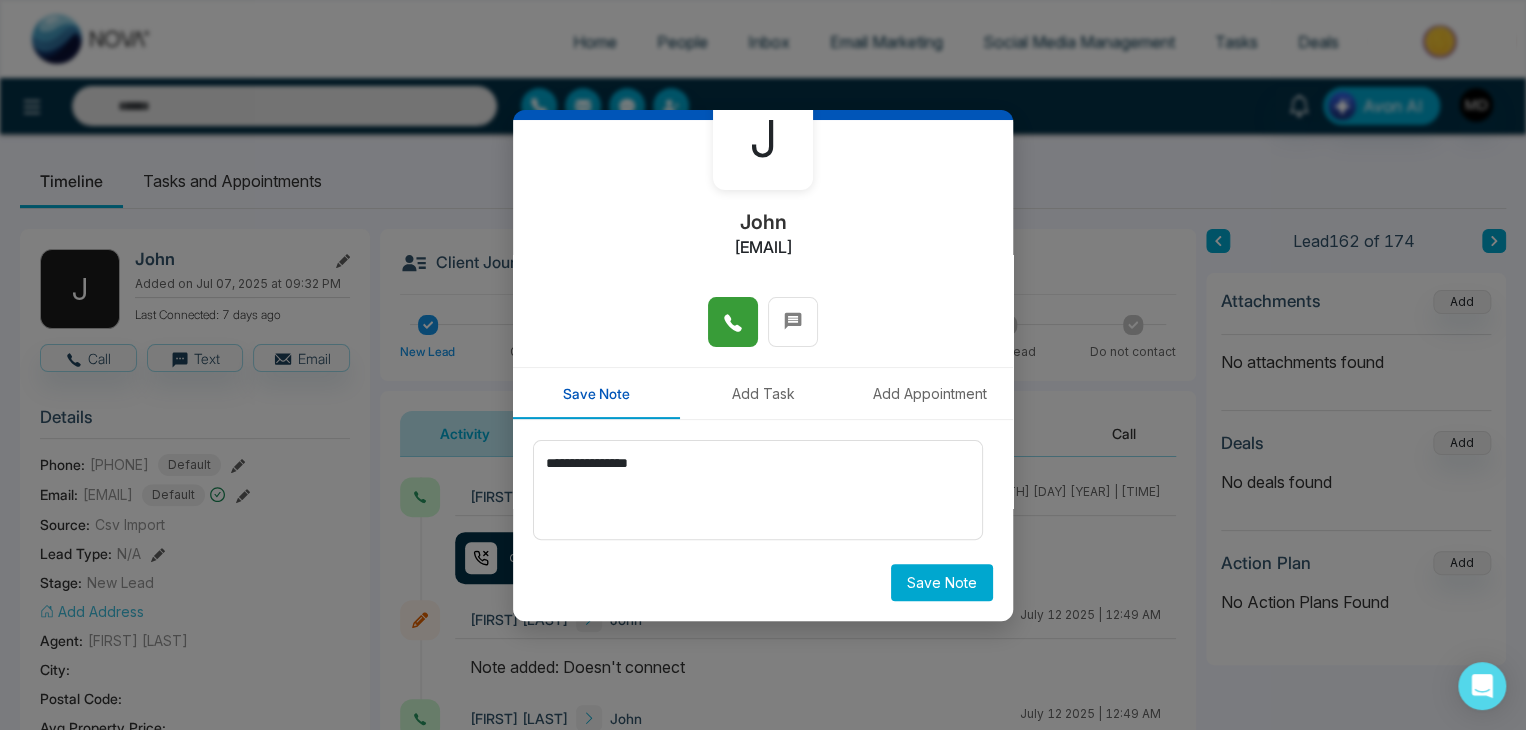 click on "Save Note" at bounding box center (942, 582) 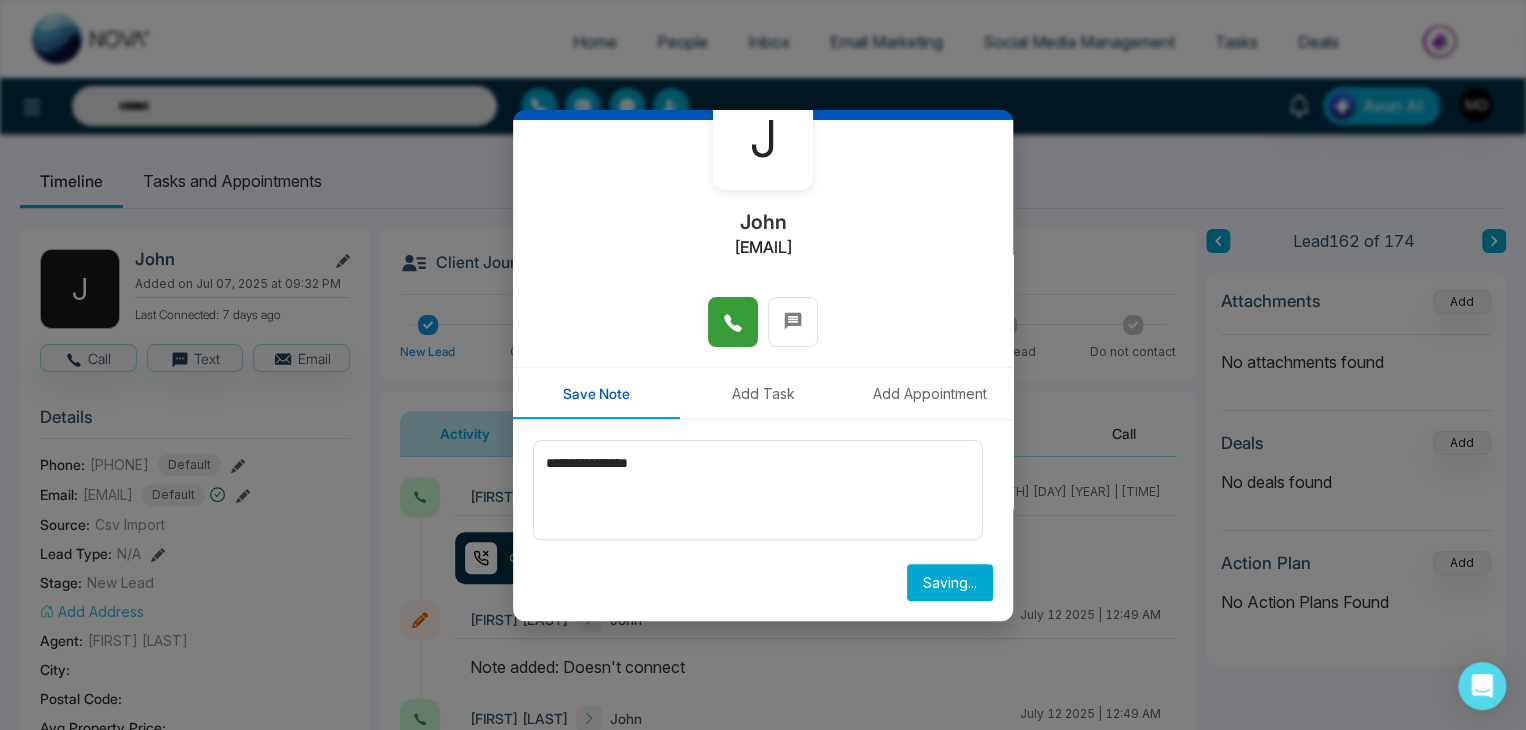 type 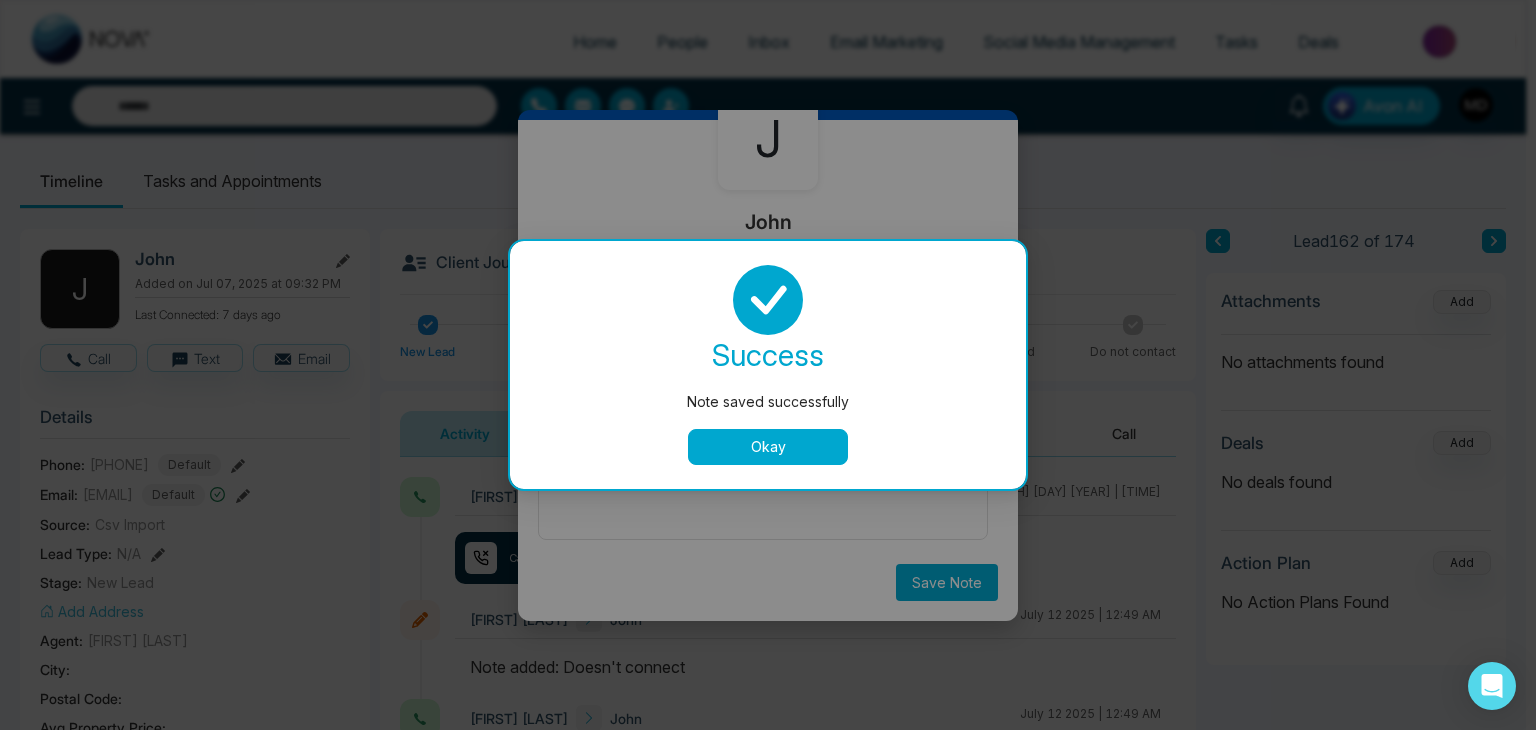 click on "Okay" at bounding box center (768, 447) 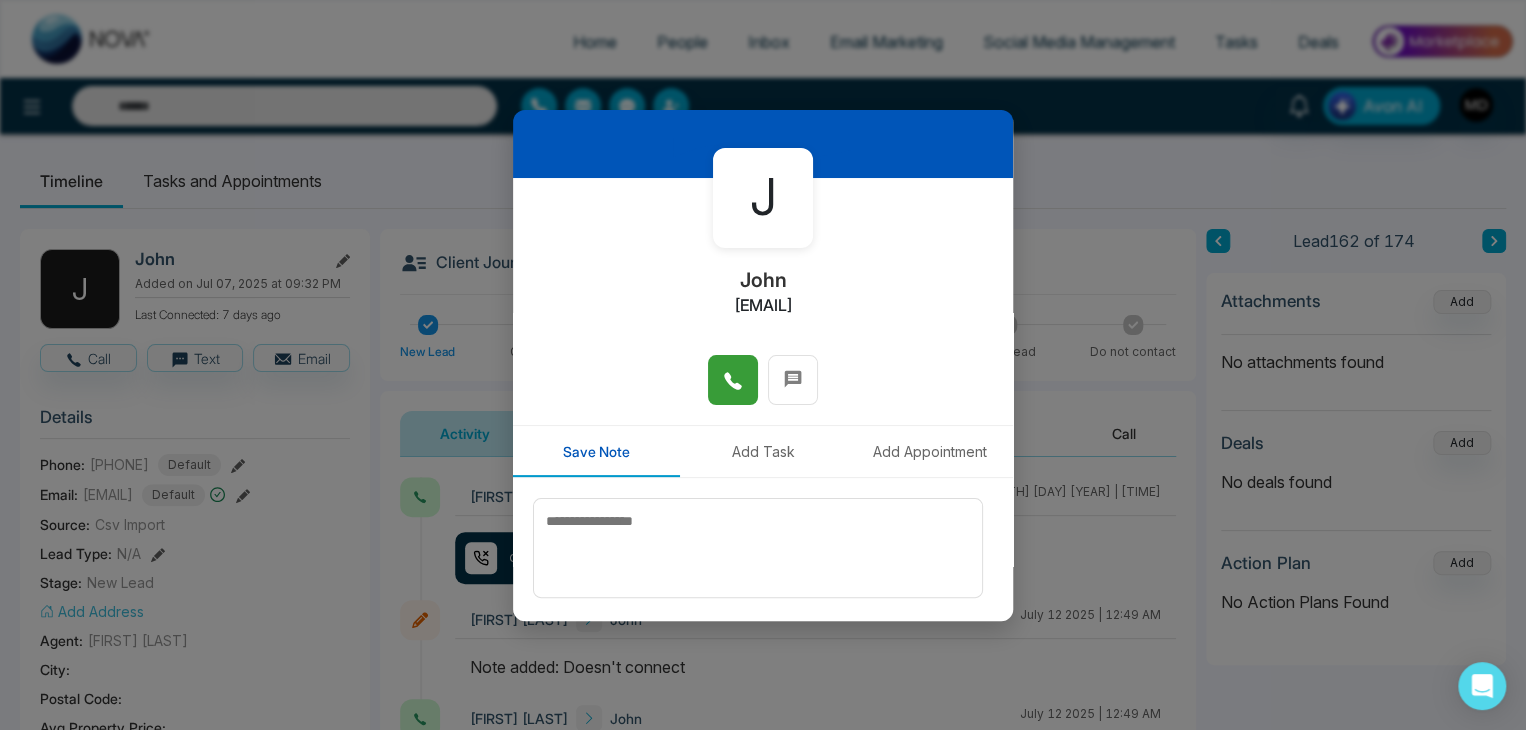 scroll, scrollTop: 0, scrollLeft: 0, axis: both 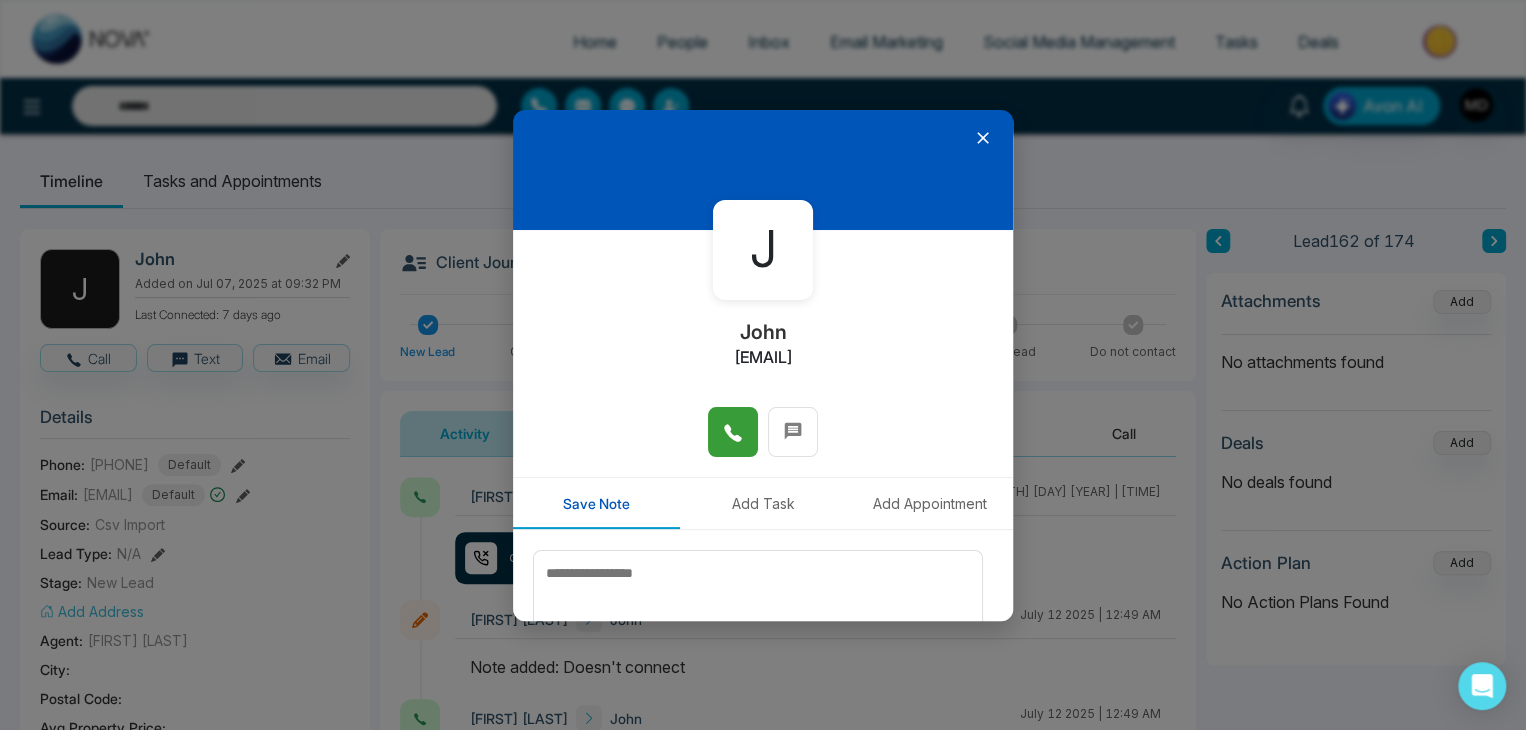 click 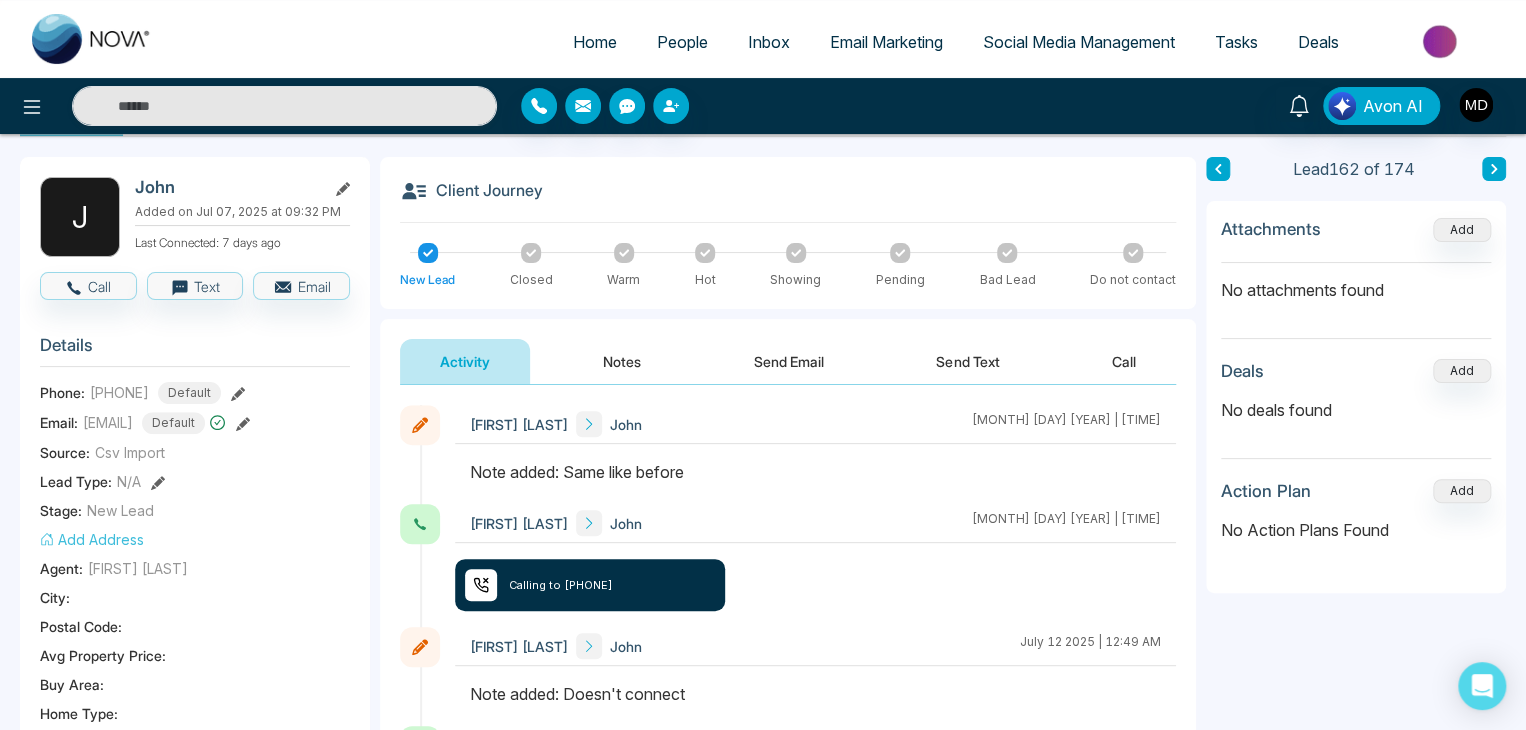 scroll, scrollTop: 0, scrollLeft: 0, axis: both 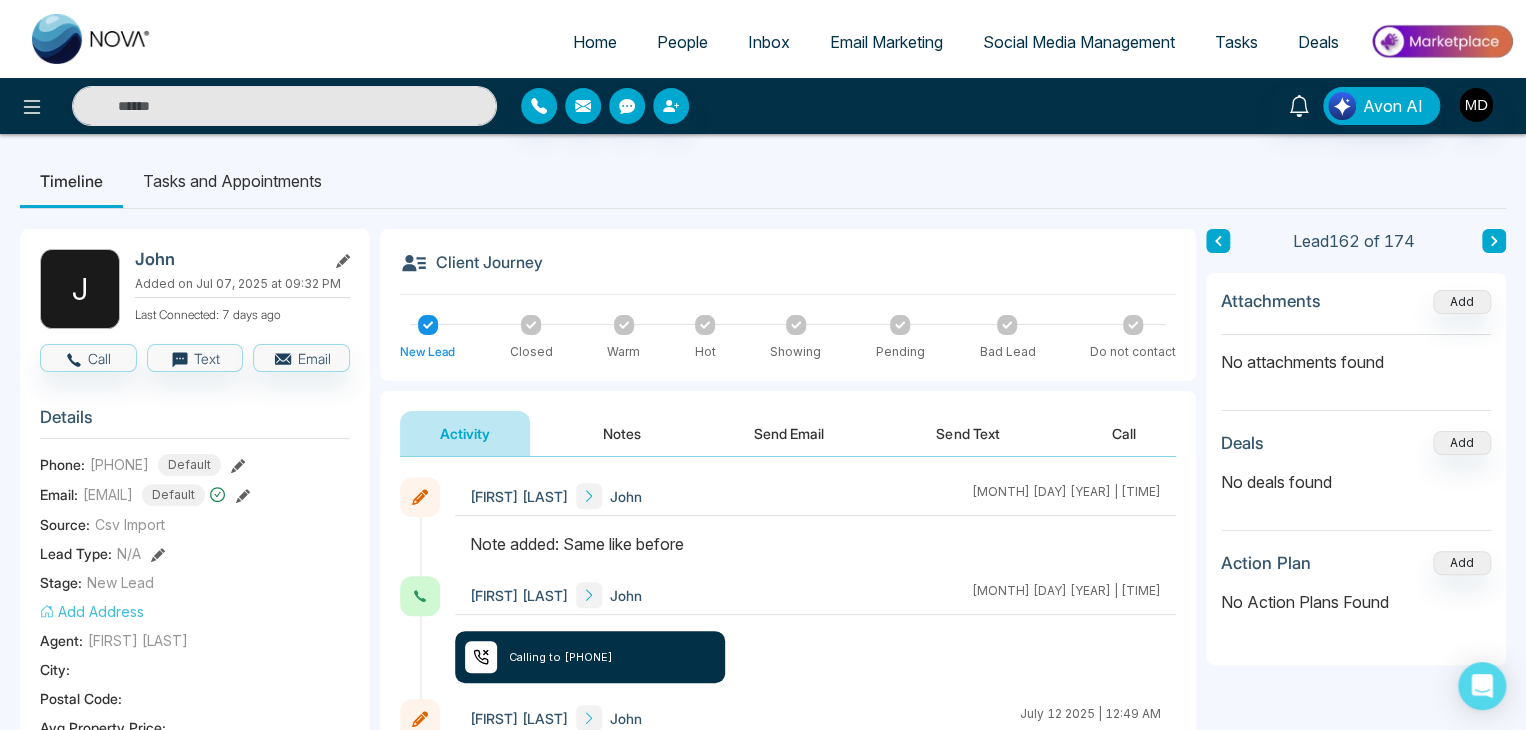 click at bounding box center (1494, 241) 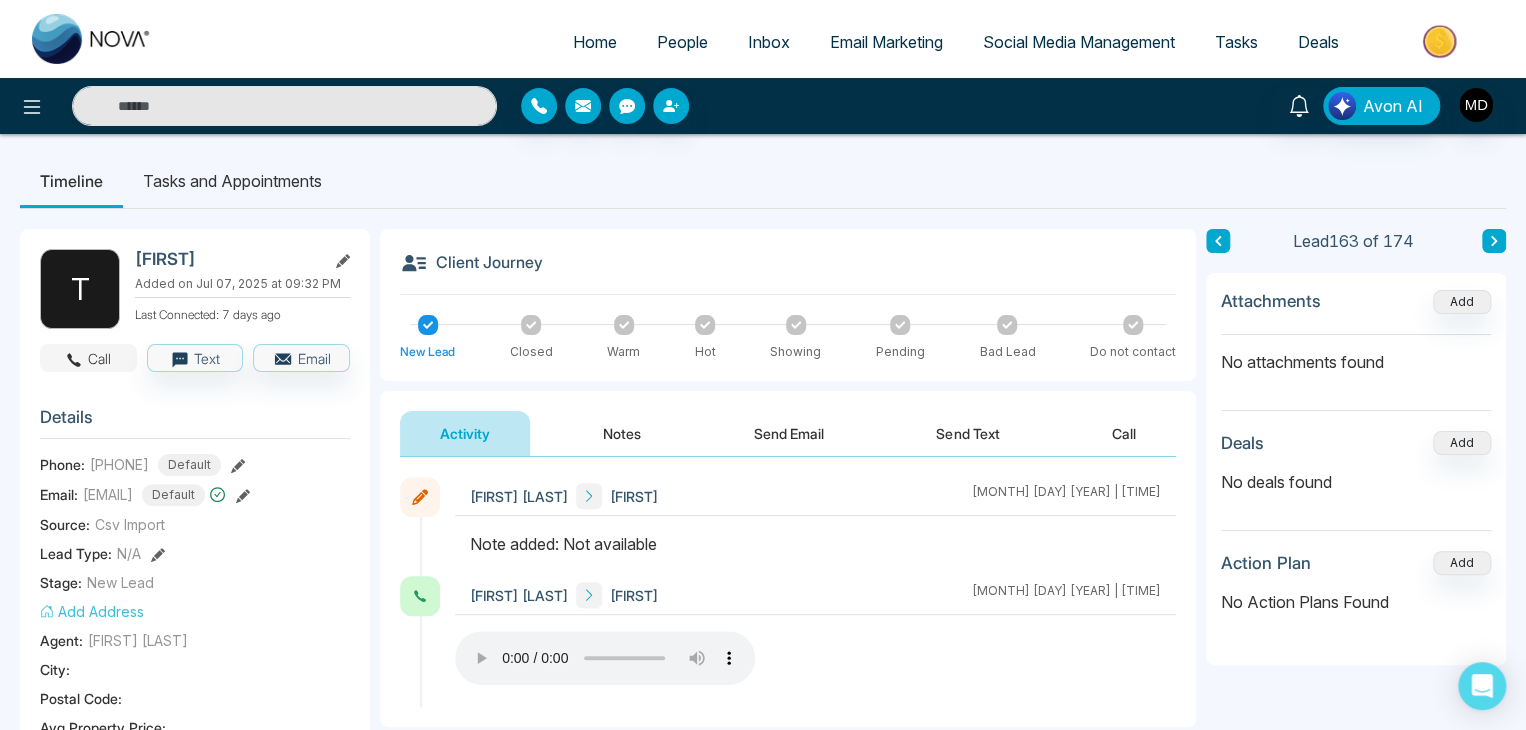 click on "Call" at bounding box center (88, 358) 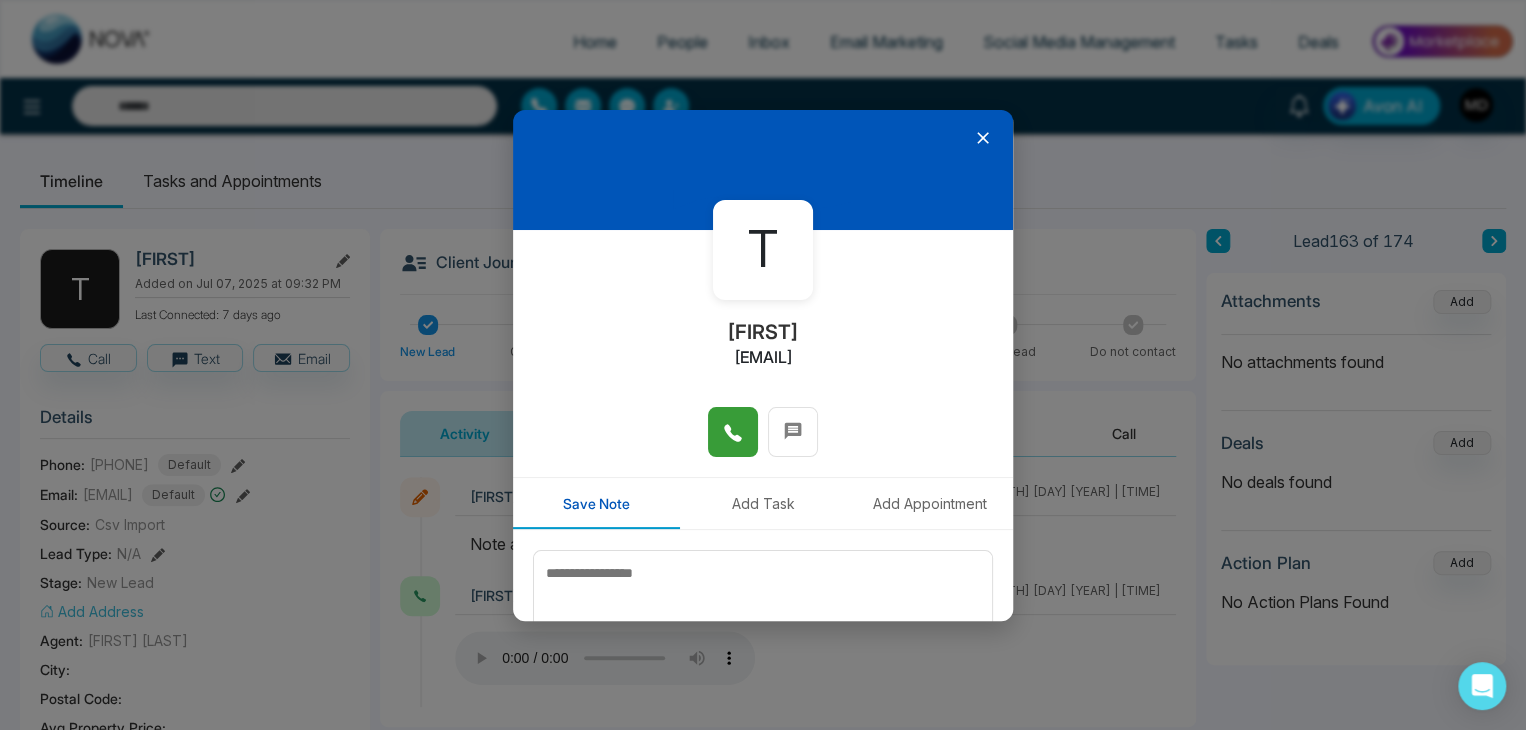 click 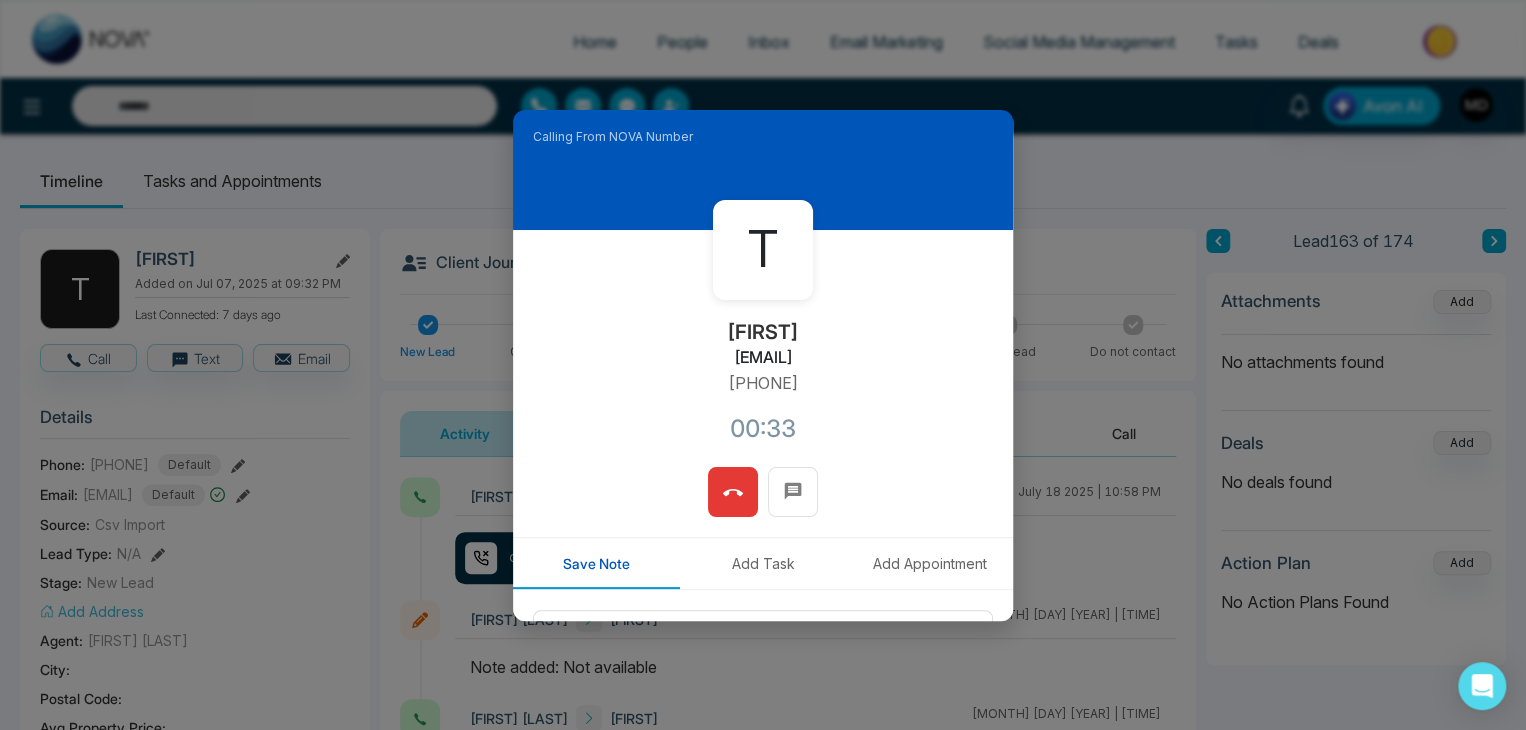 drag, startPoint x: 829, startPoint y: 380, endPoint x: 688, endPoint y: 390, distance: 141.35417 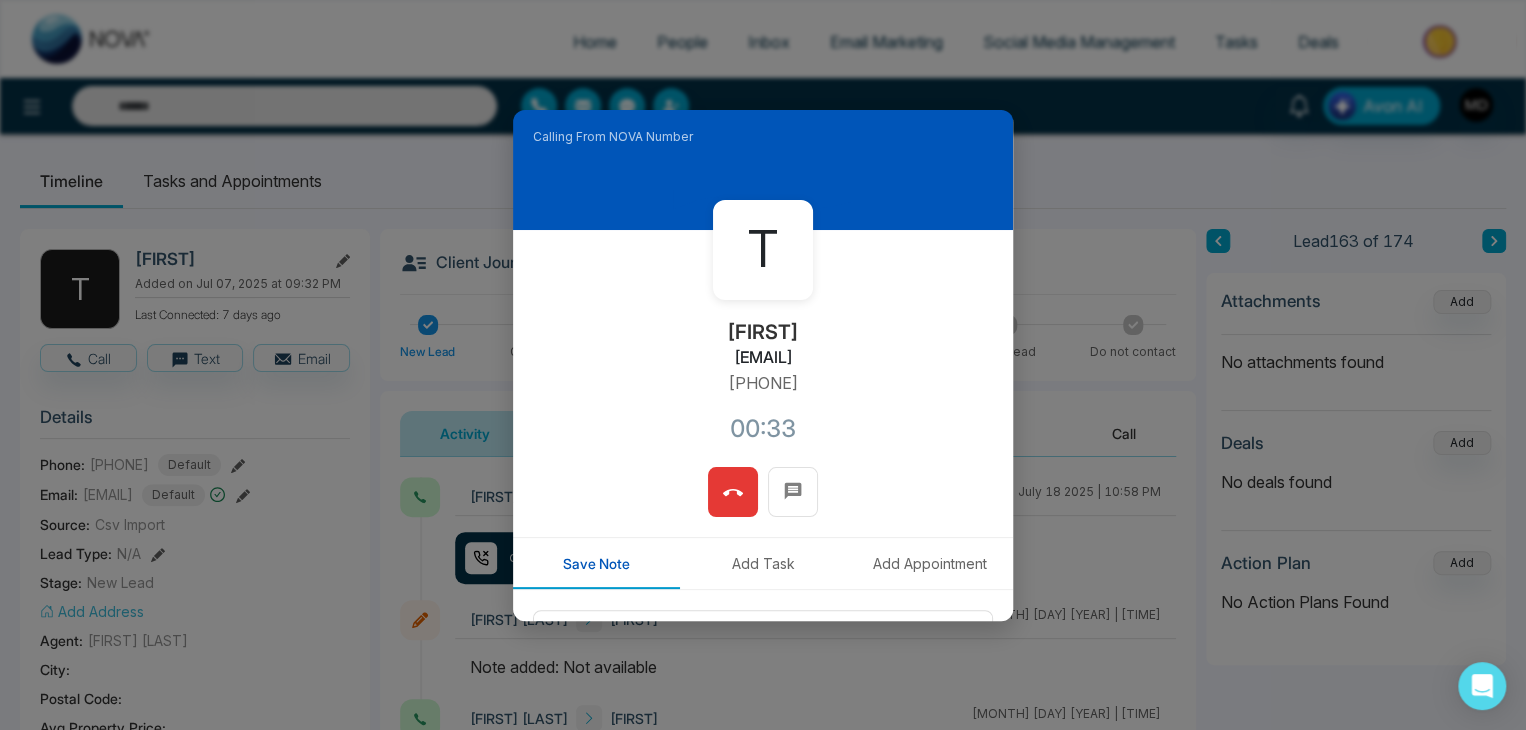 click on "[FIRST] [LAST] [EMAIL] [PHONE]" at bounding box center (763, 348) 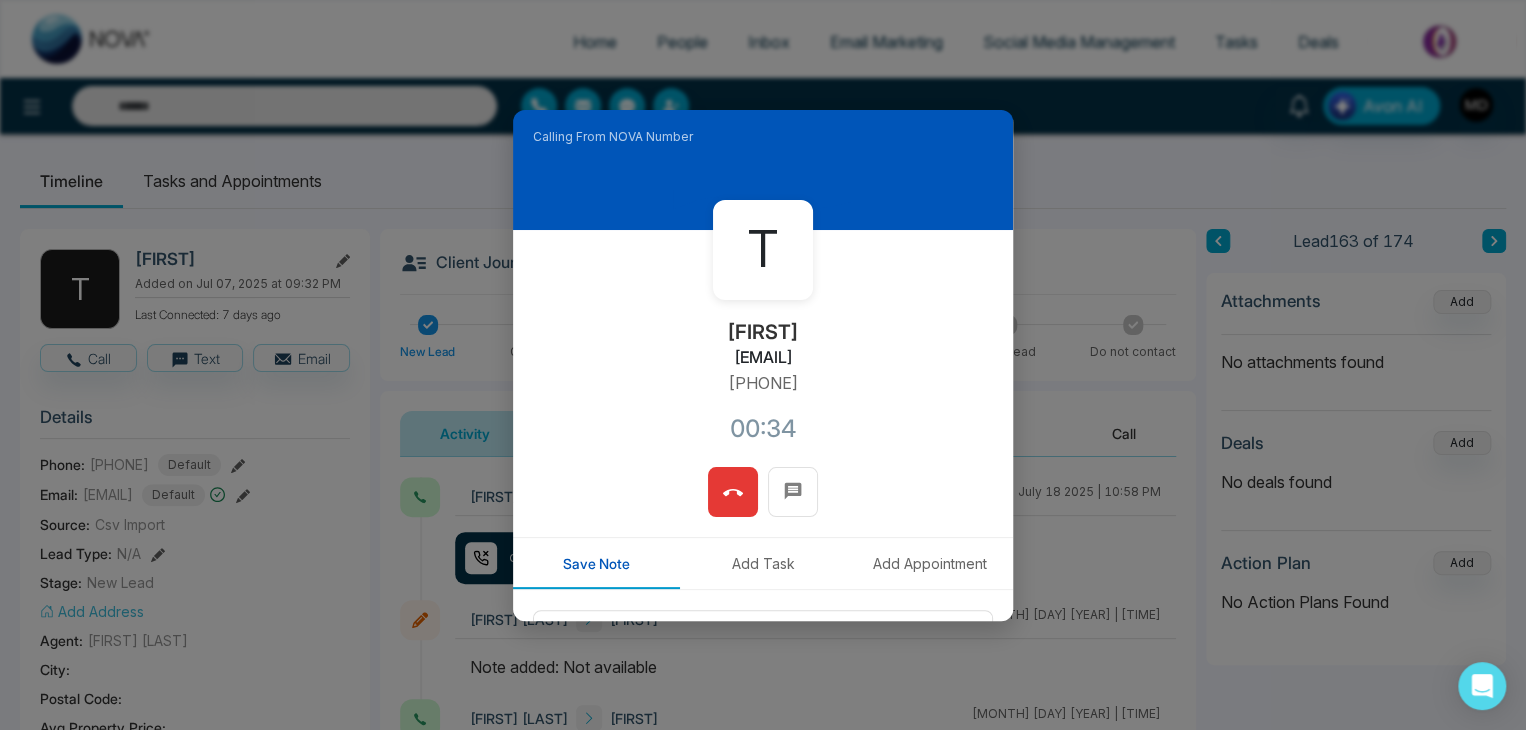 copy on "[PHONE]" 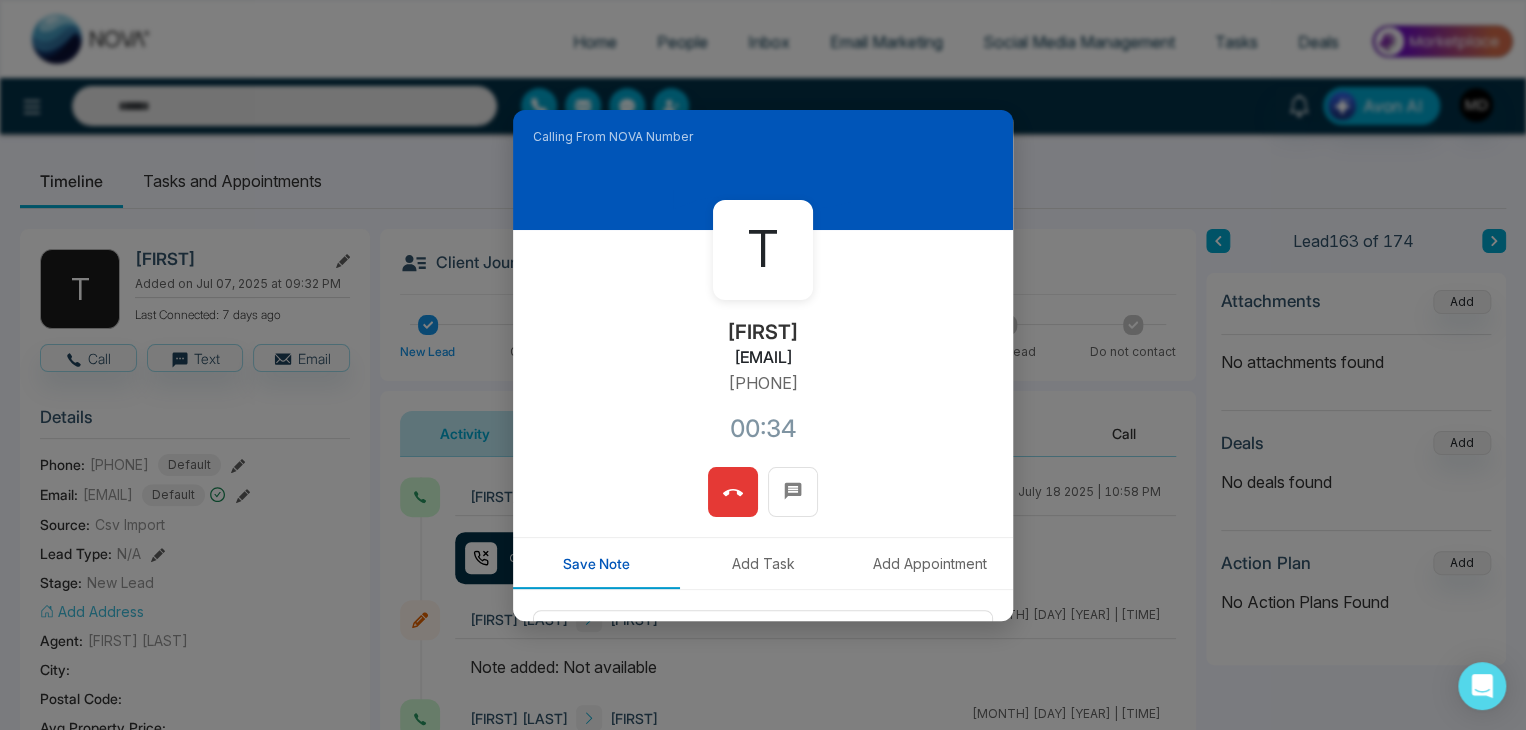 click at bounding box center [733, 492] 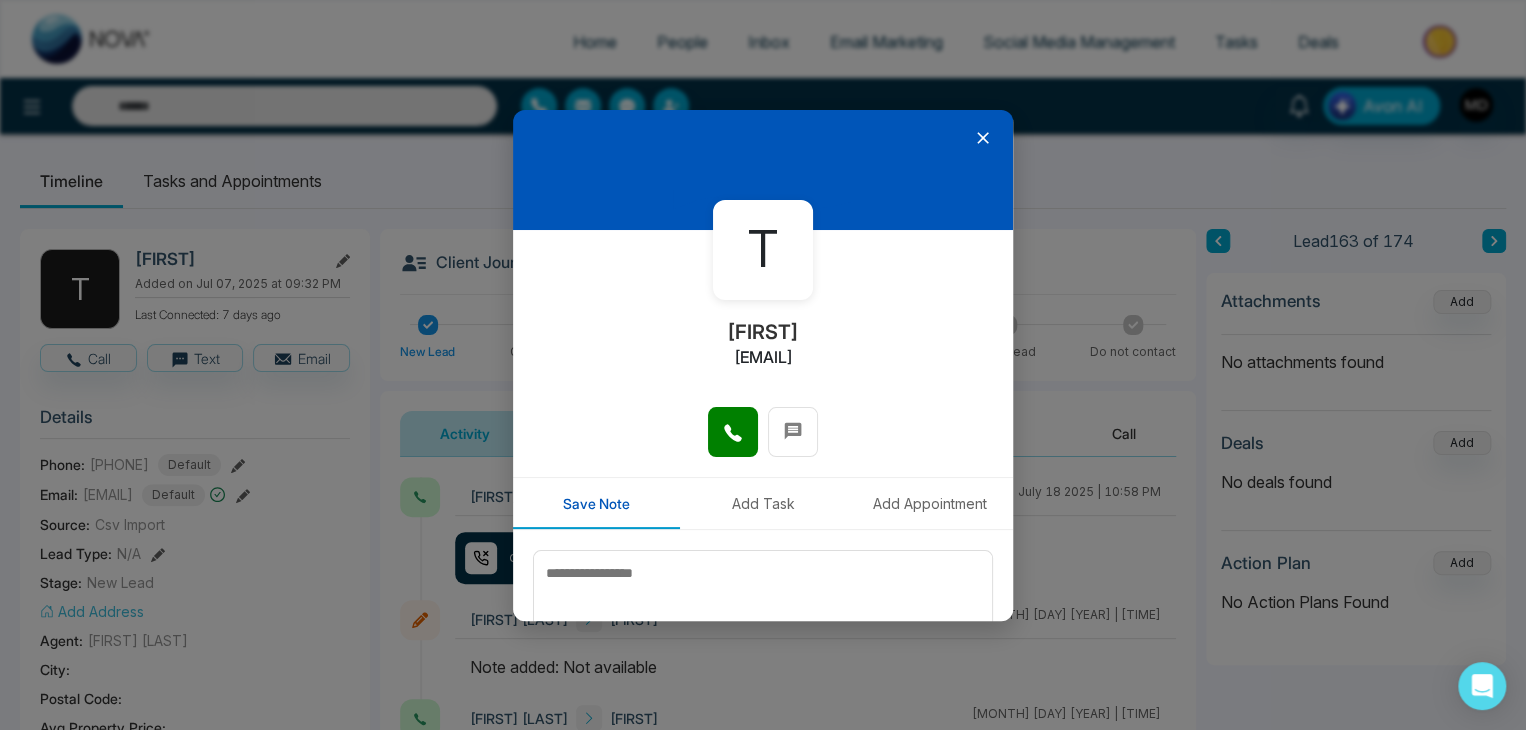 click 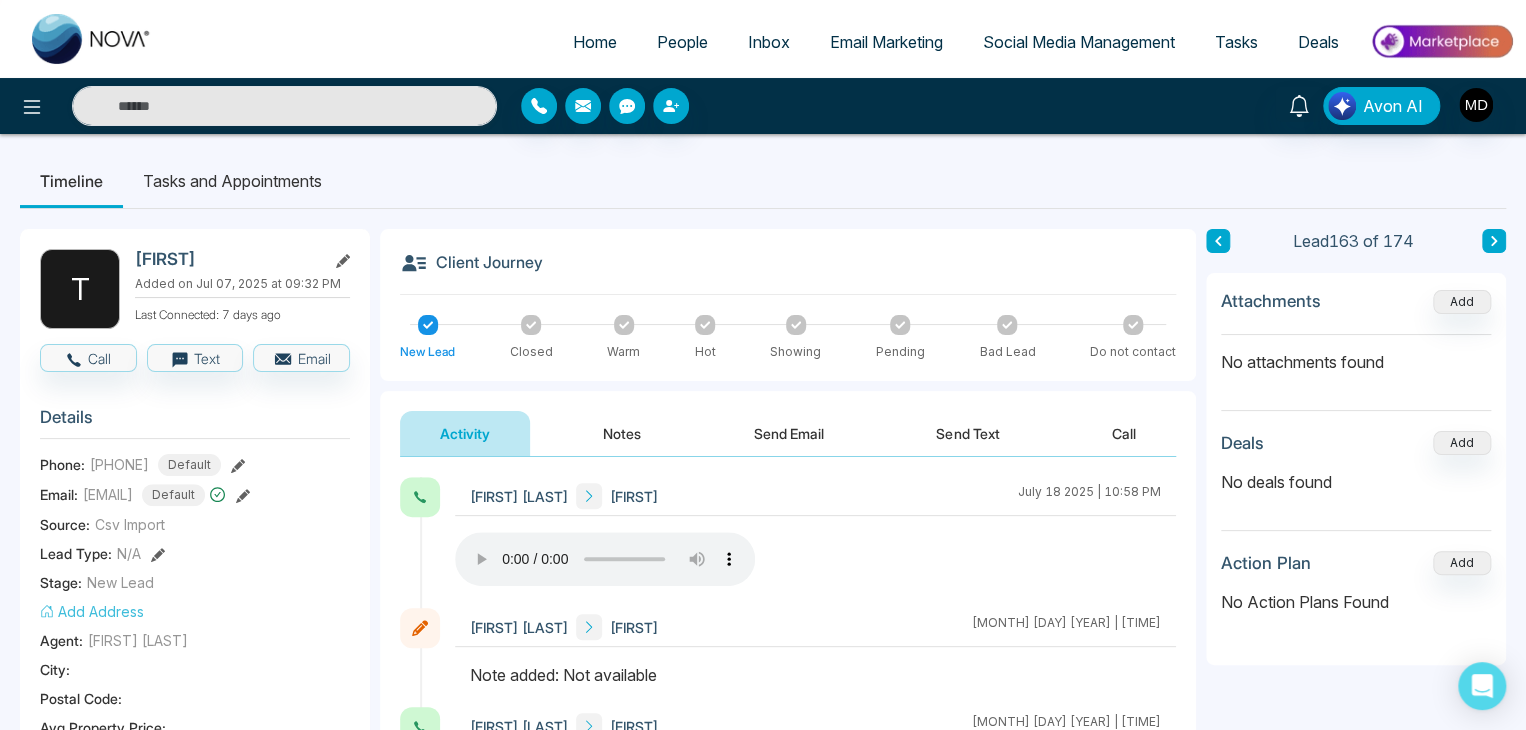 click on "Details Phone: [PHONE] Default Email: [EMAIL] Default Source: Csv Import Lead Type: N/A Stage: New Lead Add Address Agent: [FIRST] [LAST] City : Postal Code : Avg Property Price : Buy Area : Home Type : Start Date : Last Contact Date : Province : Timeframe : Urgency :" at bounding box center [195, 670] 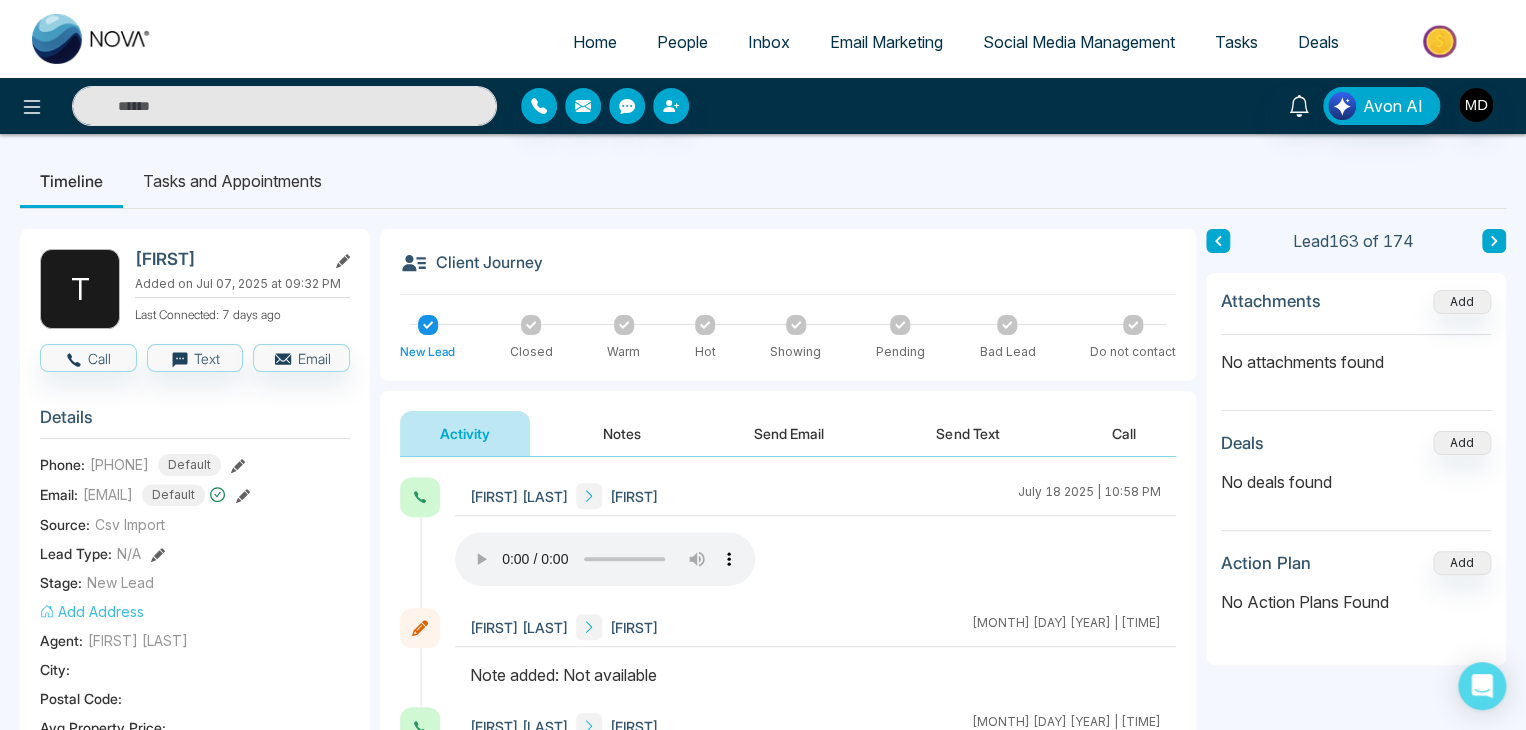 click on "Notes" at bounding box center [622, 433] 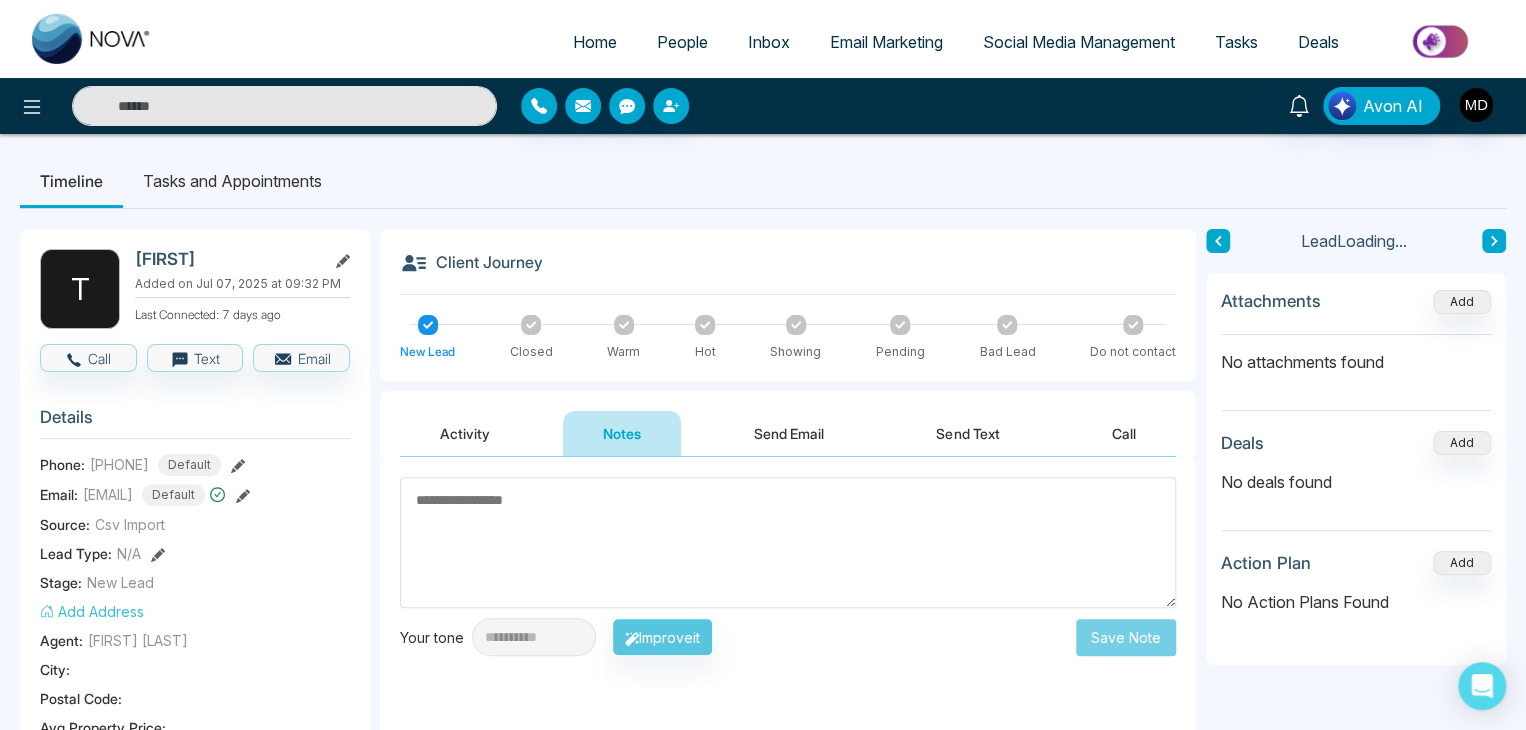 click at bounding box center (788, 542) 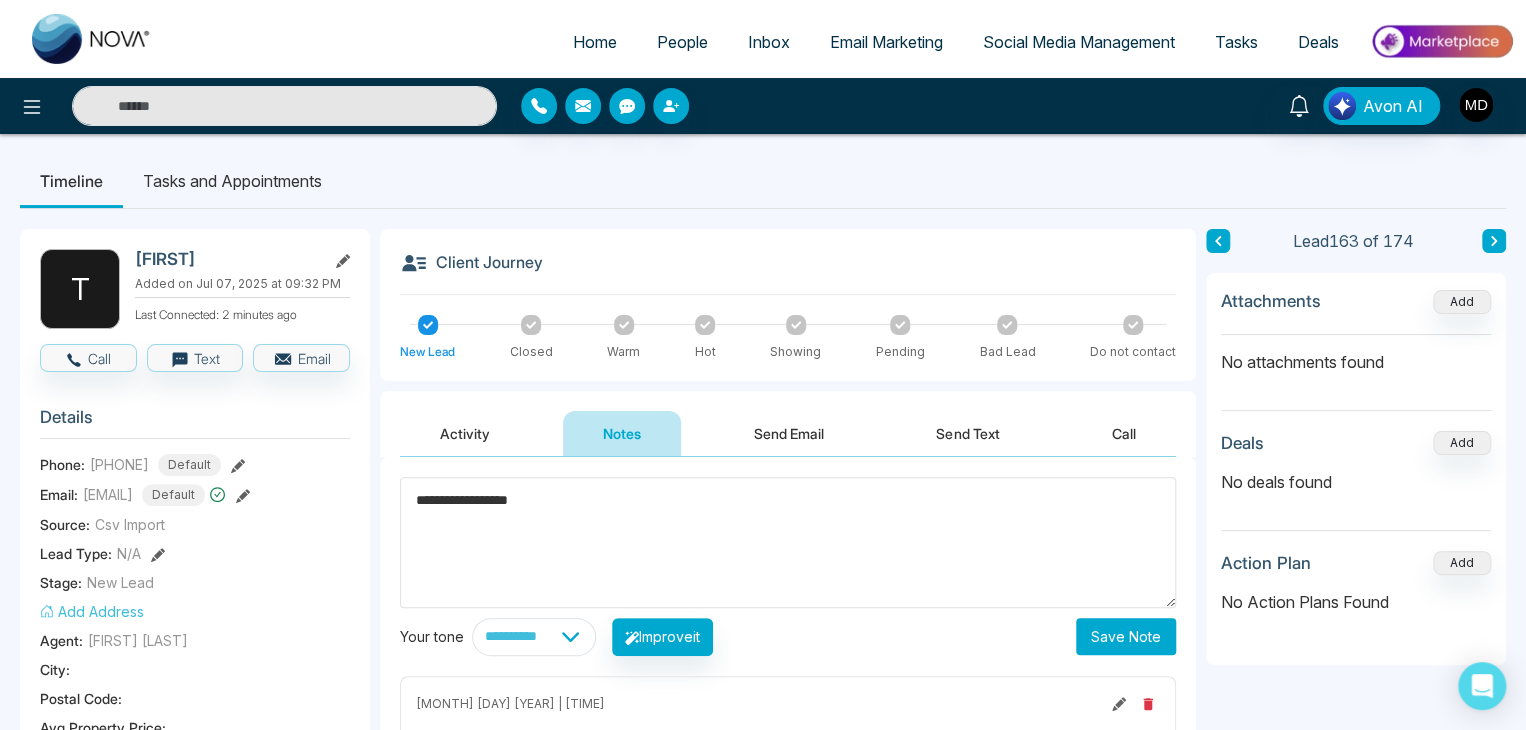 type on "**********" 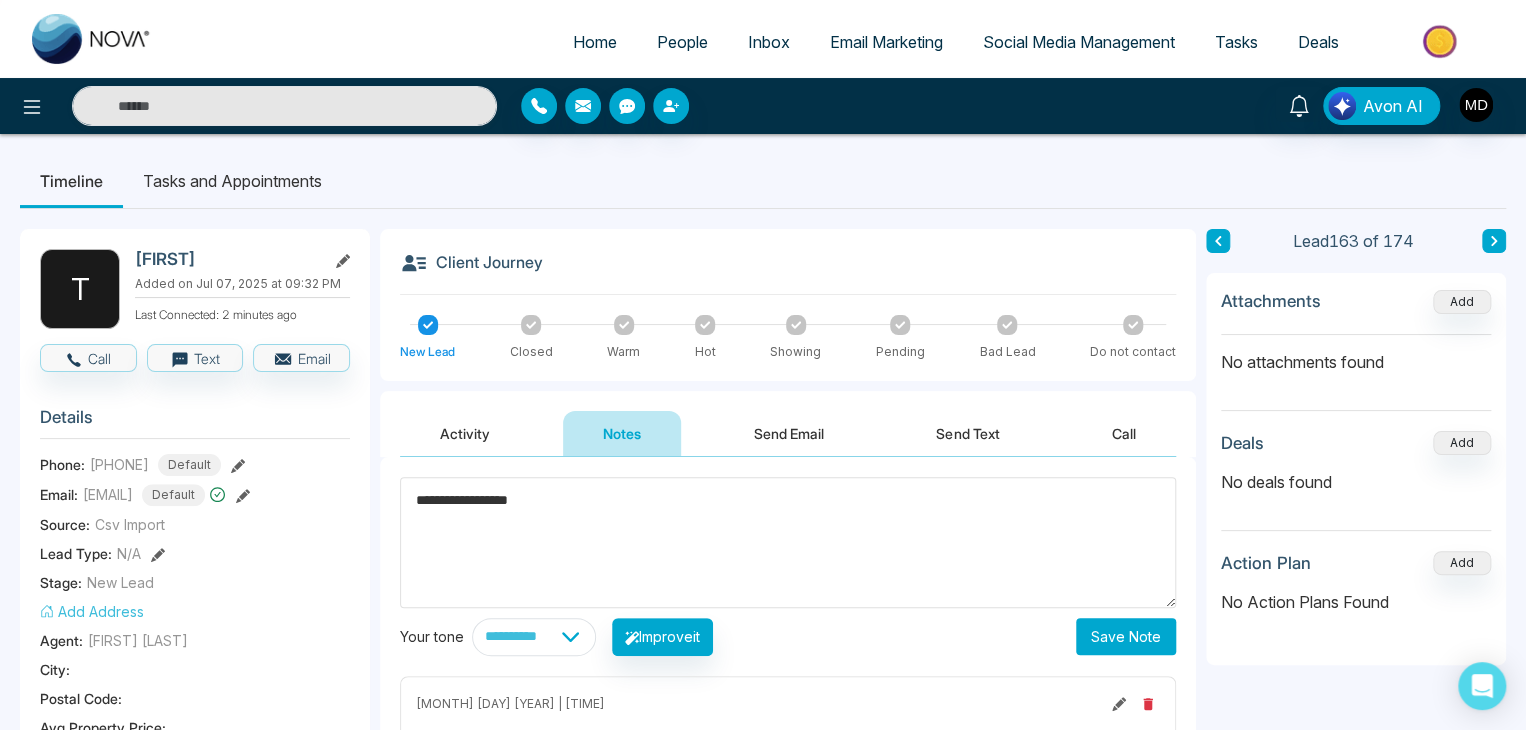 click on "Save Note" at bounding box center (1126, 636) 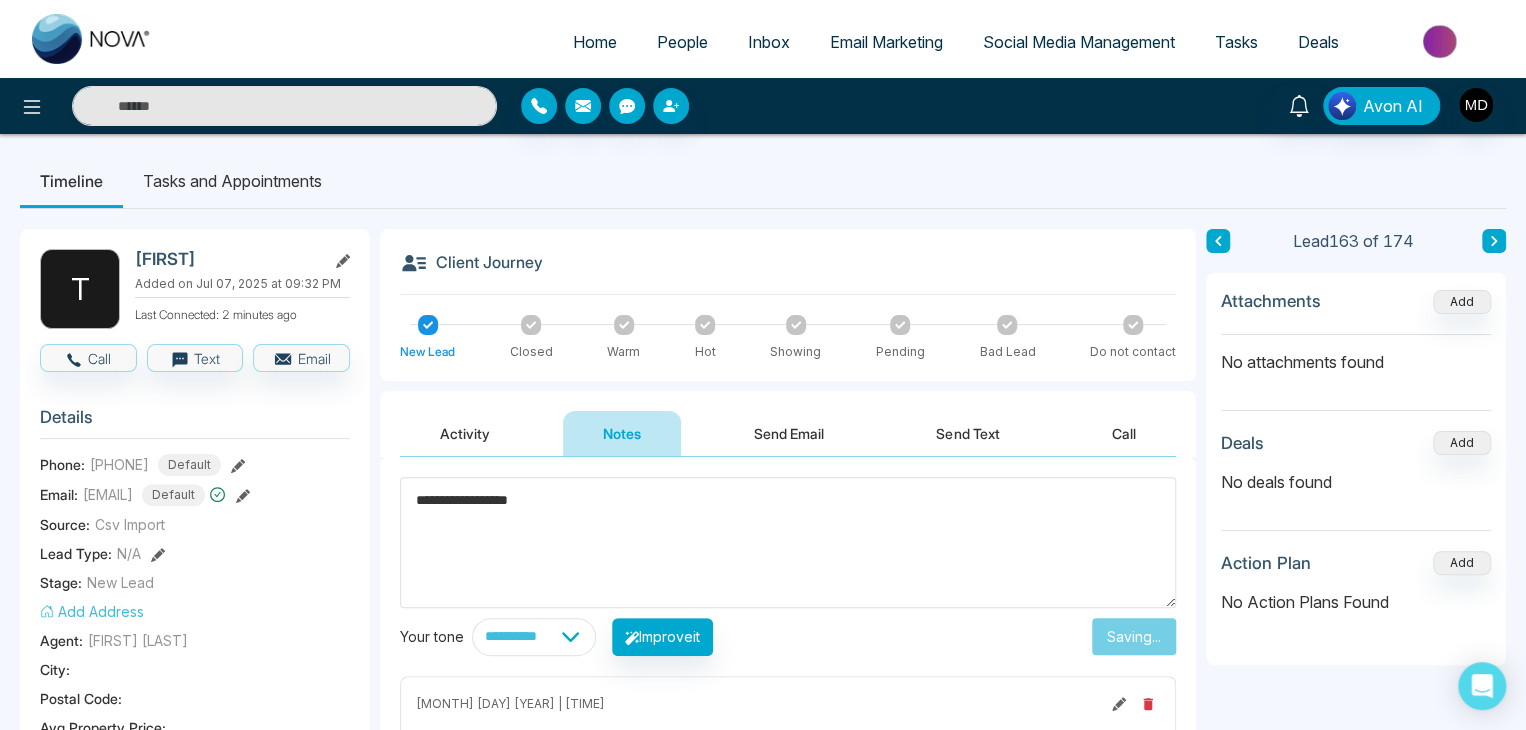 type 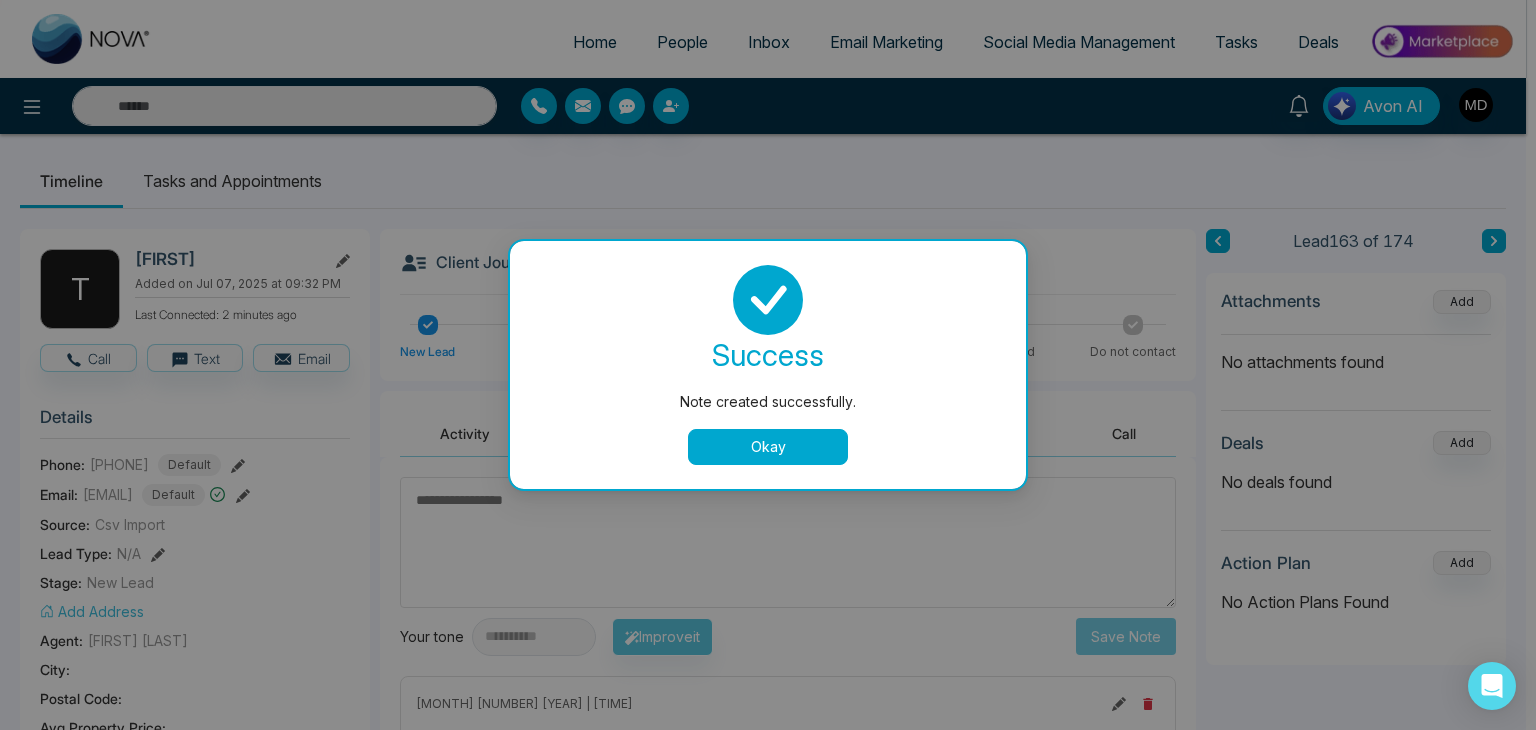 click on "success Note created successfully.   Okay" at bounding box center (768, 365) 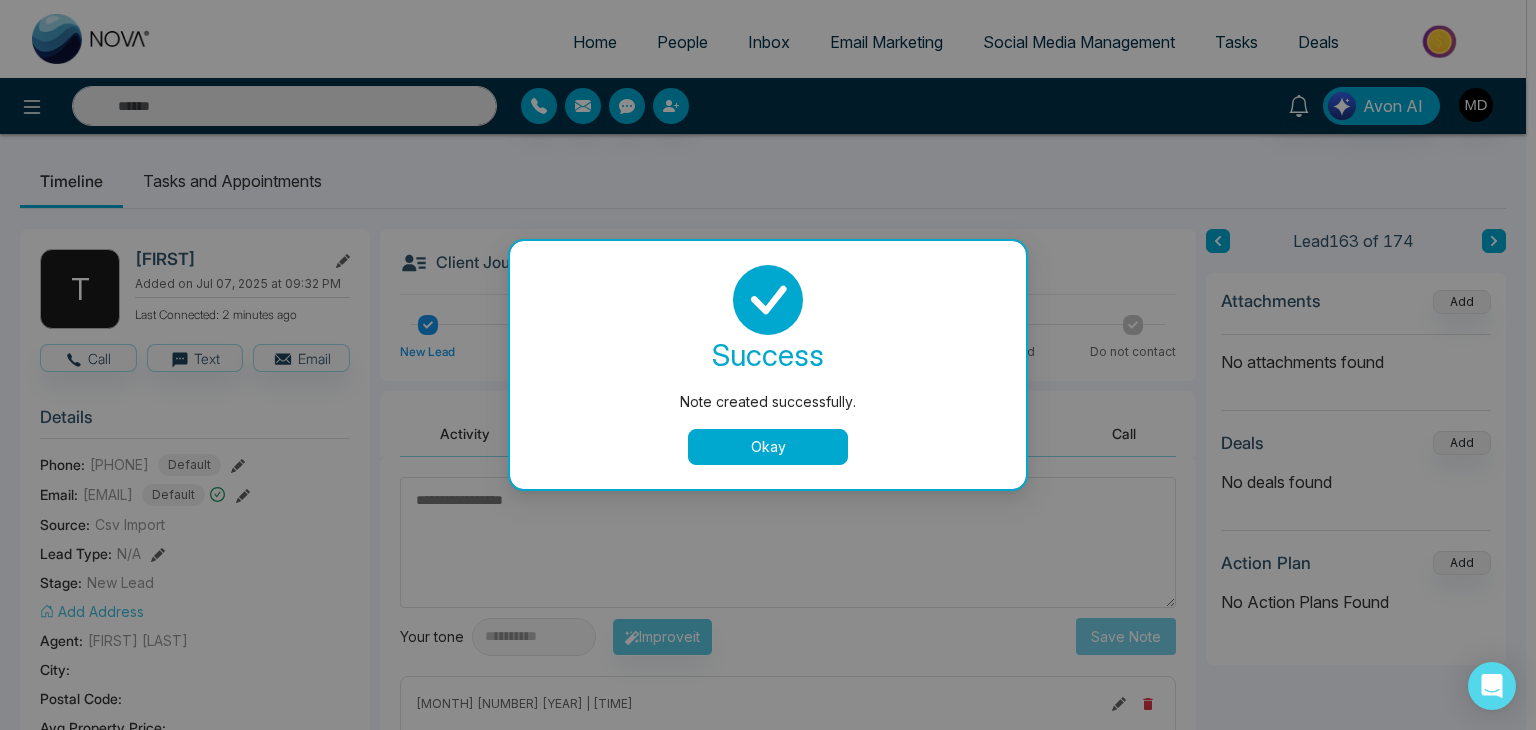 click on "Okay" at bounding box center (768, 447) 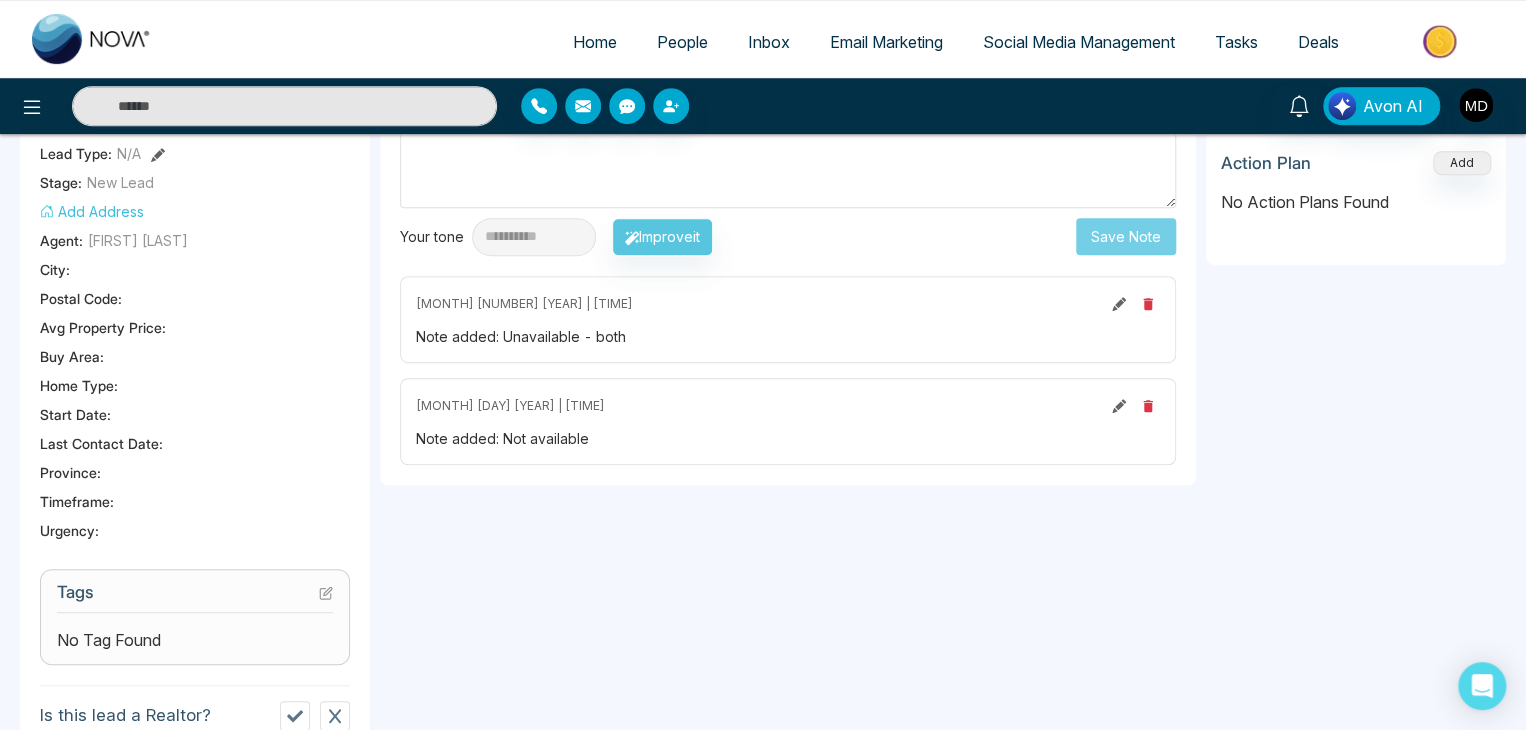 scroll, scrollTop: 0, scrollLeft: 0, axis: both 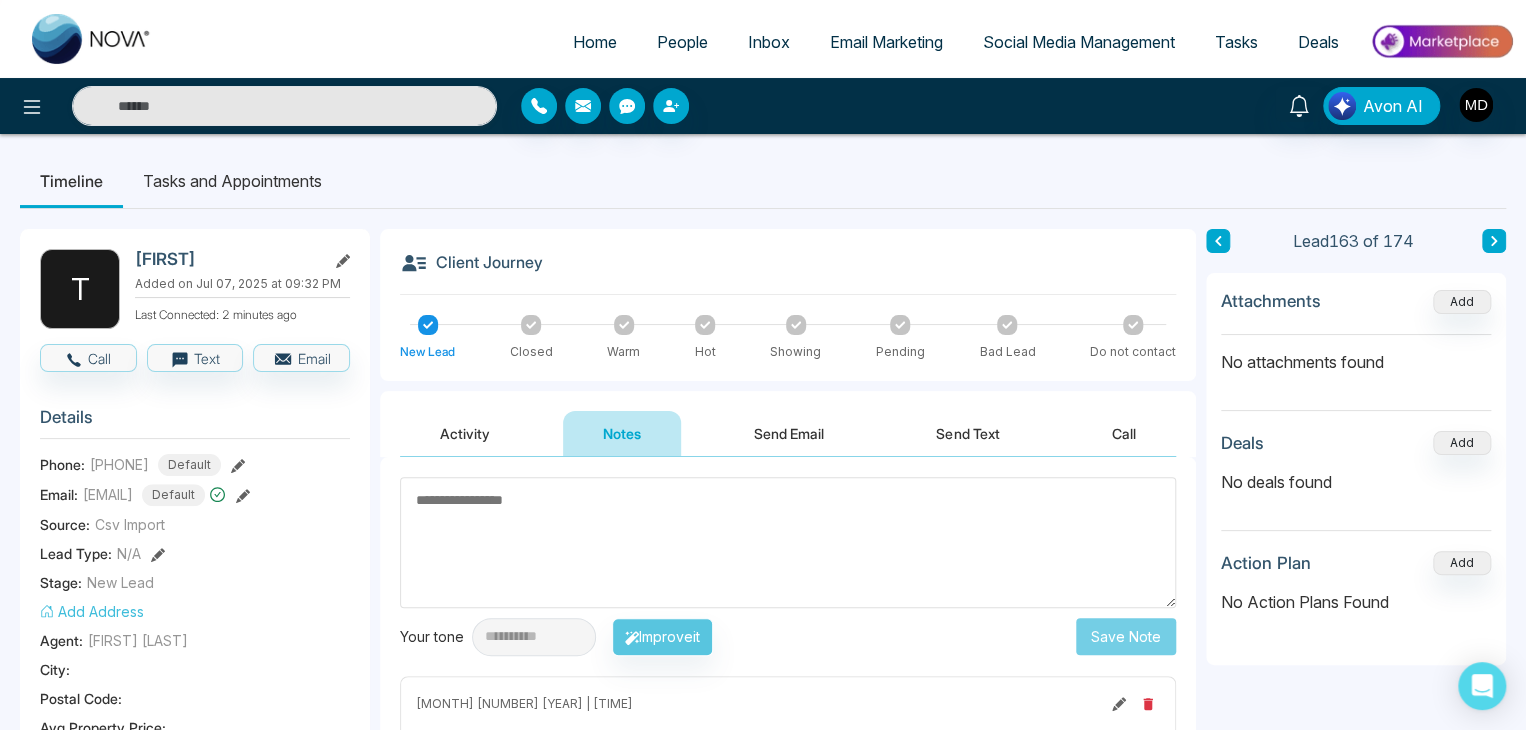 click 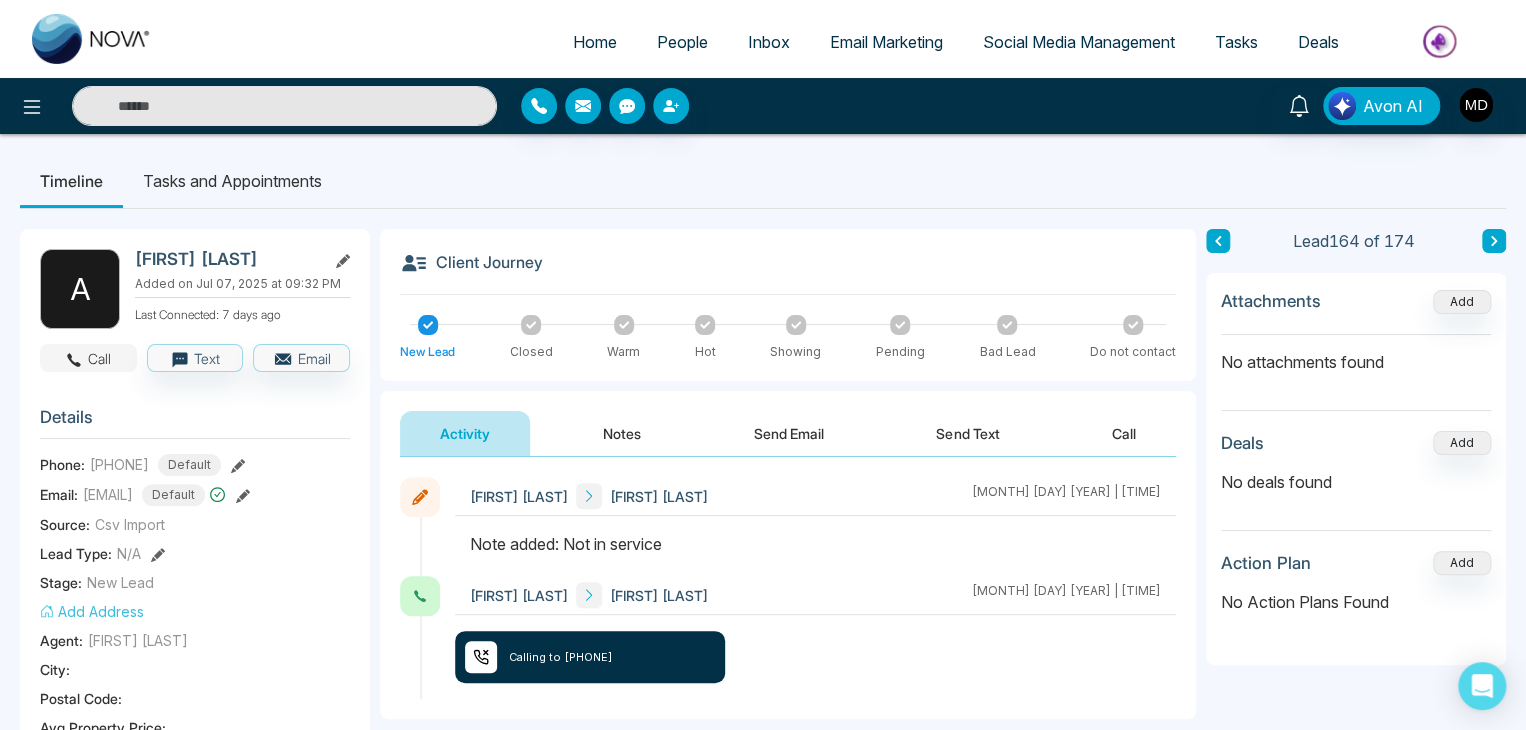 click 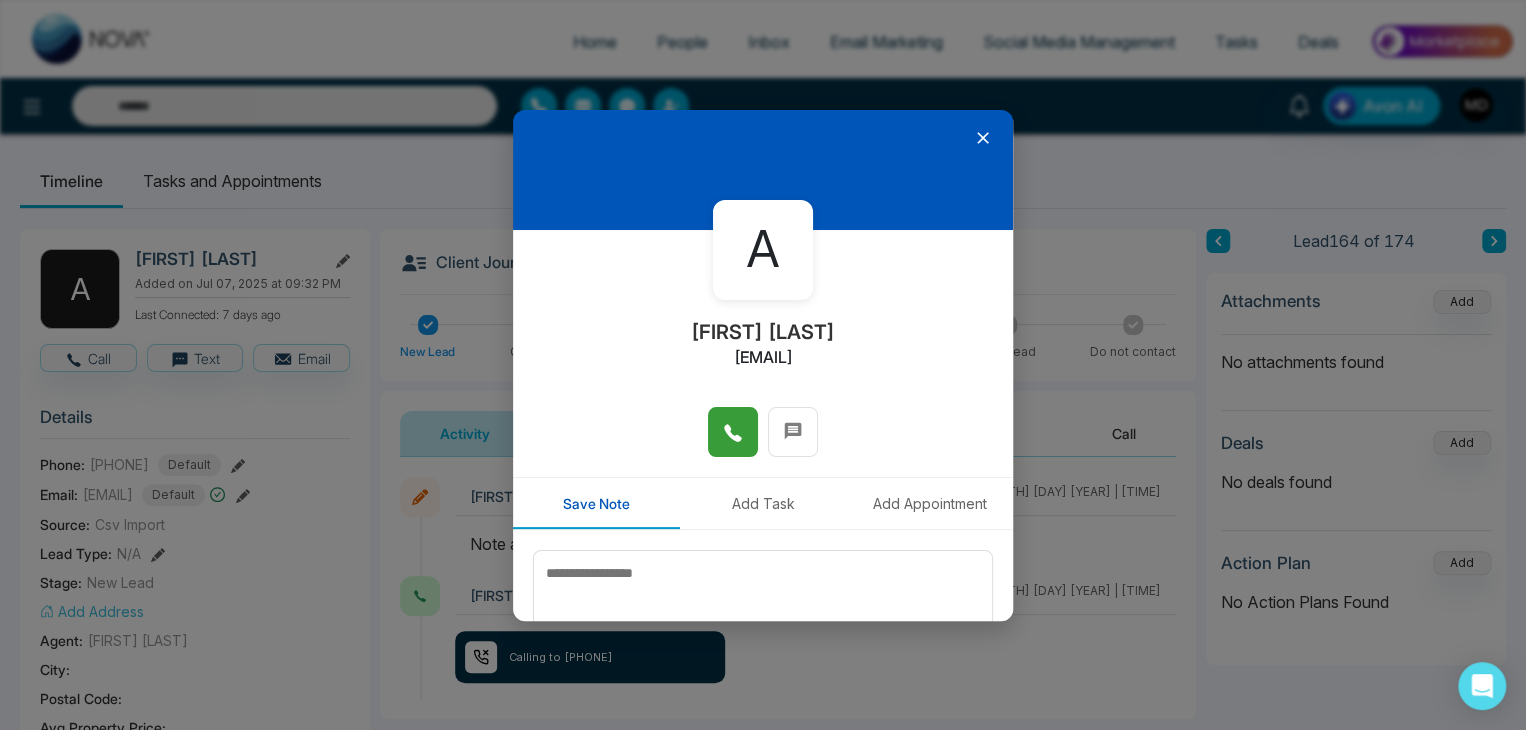 click 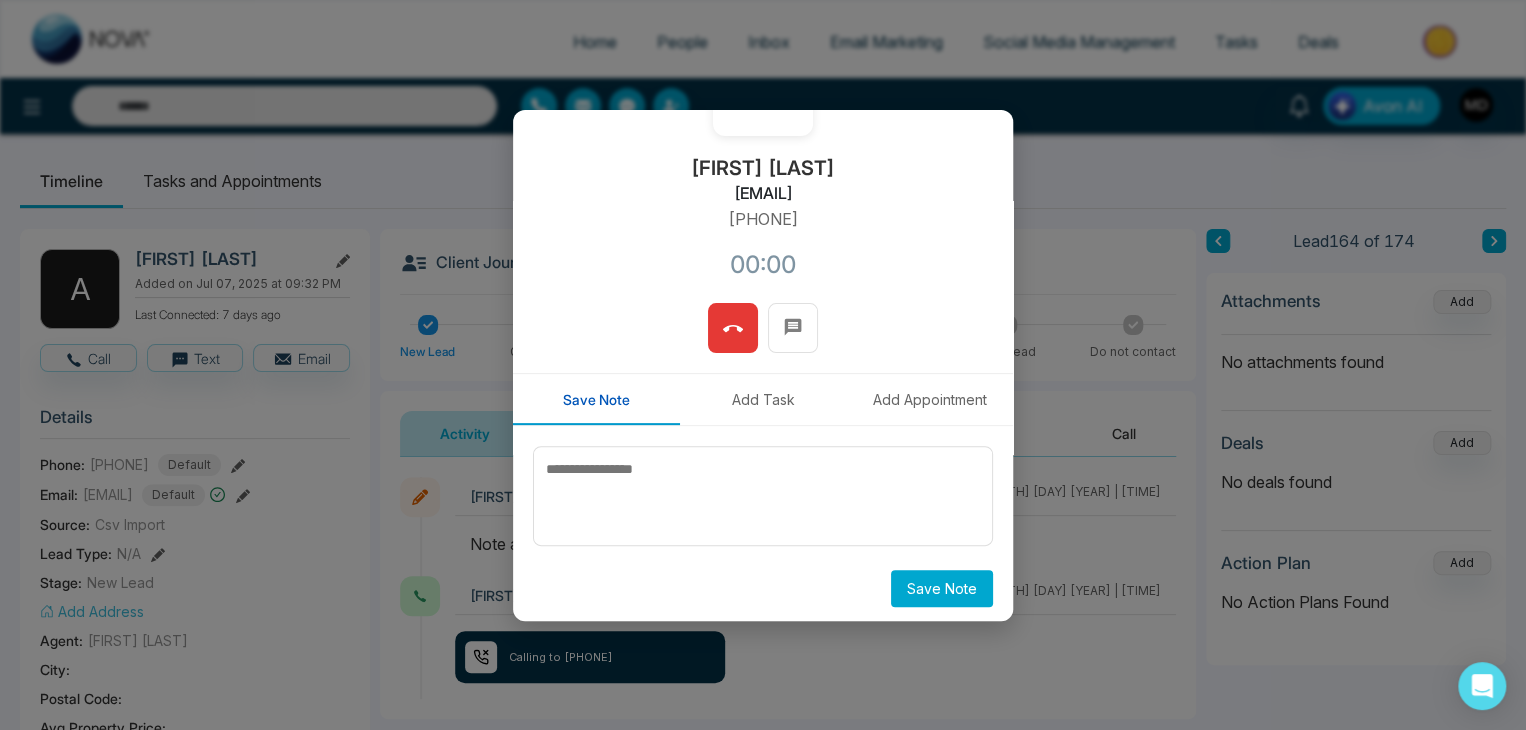 scroll, scrollTop: 170, scrollLeft: 0, axis: vertical 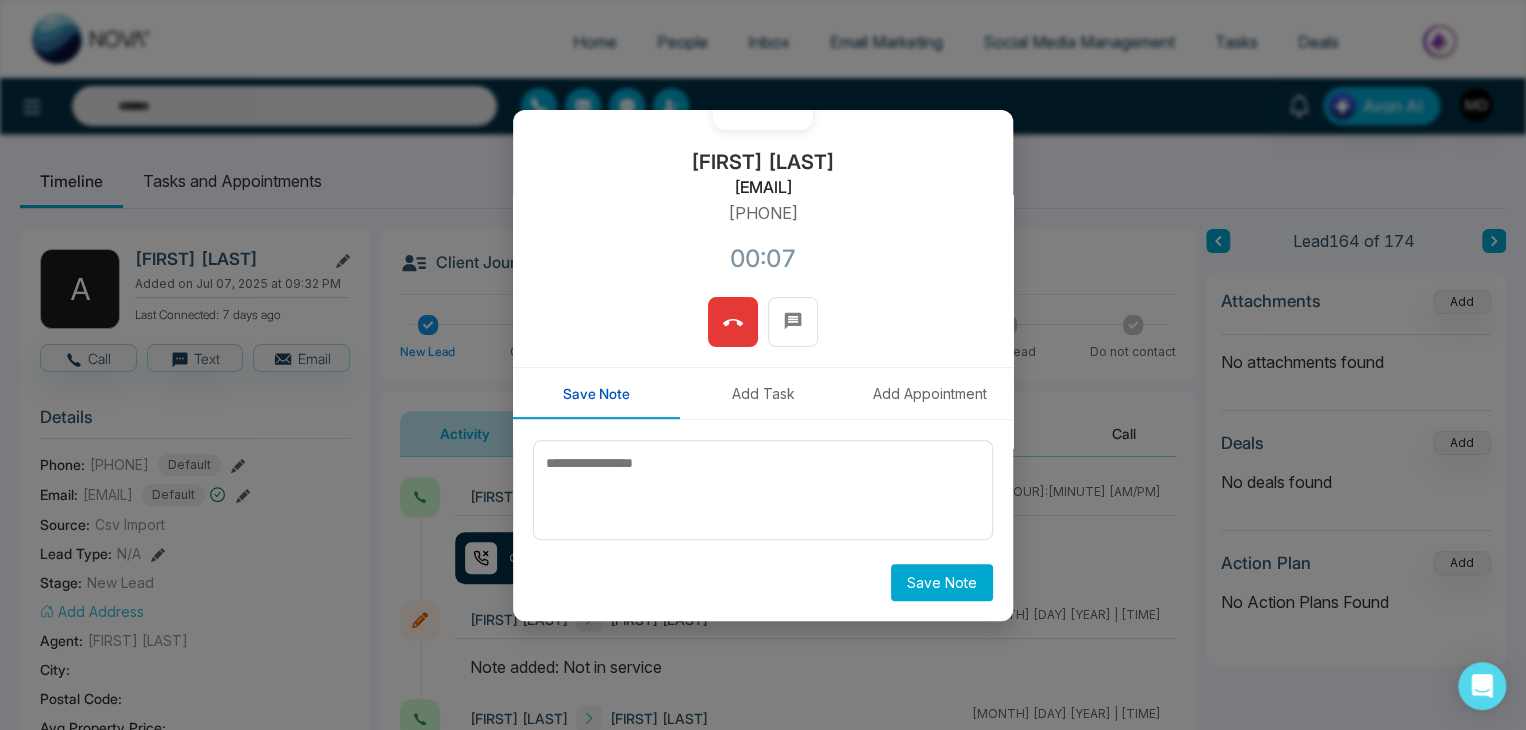 click at bounding box center (733, 322) 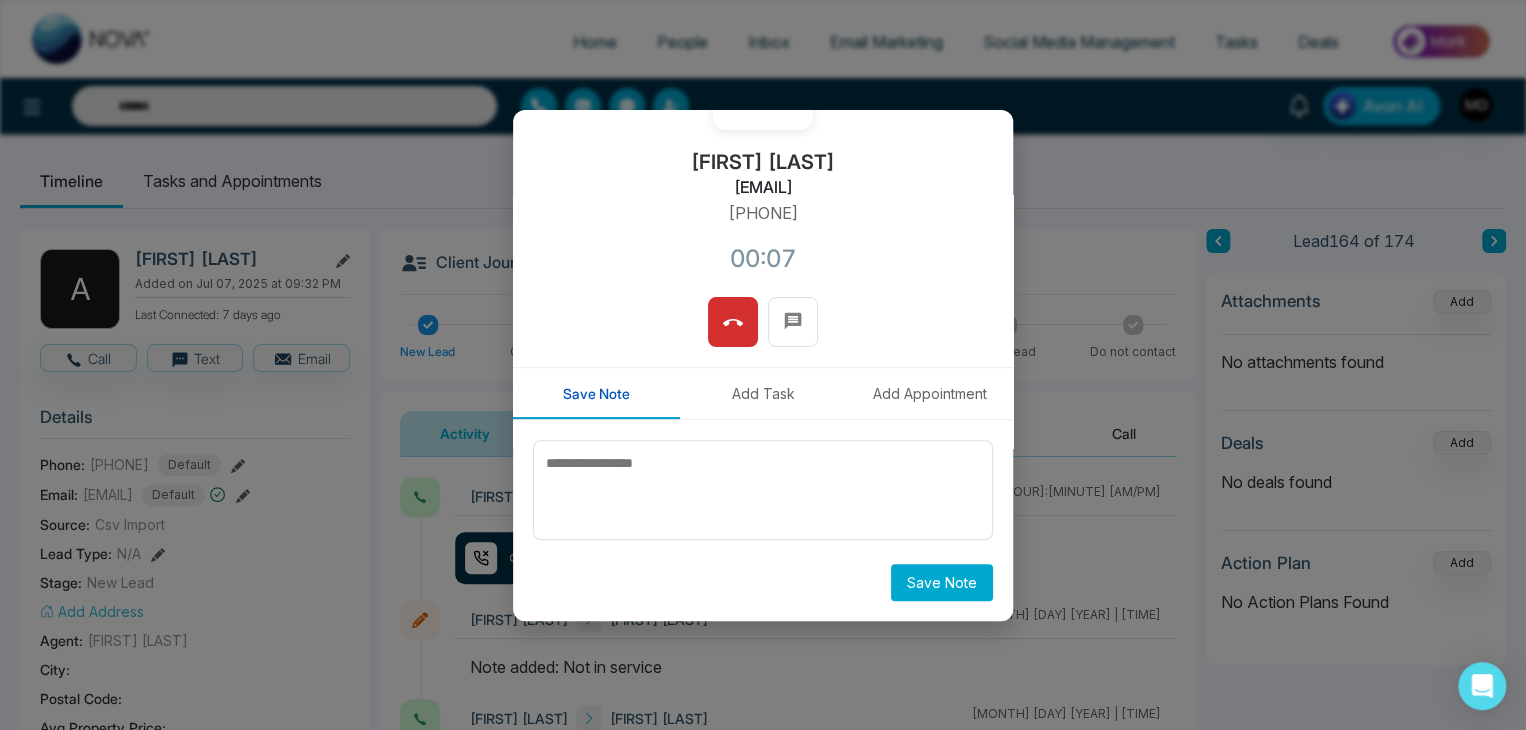 scroll, scrollTop: 110, scrollLeft: 0, axis: vertical 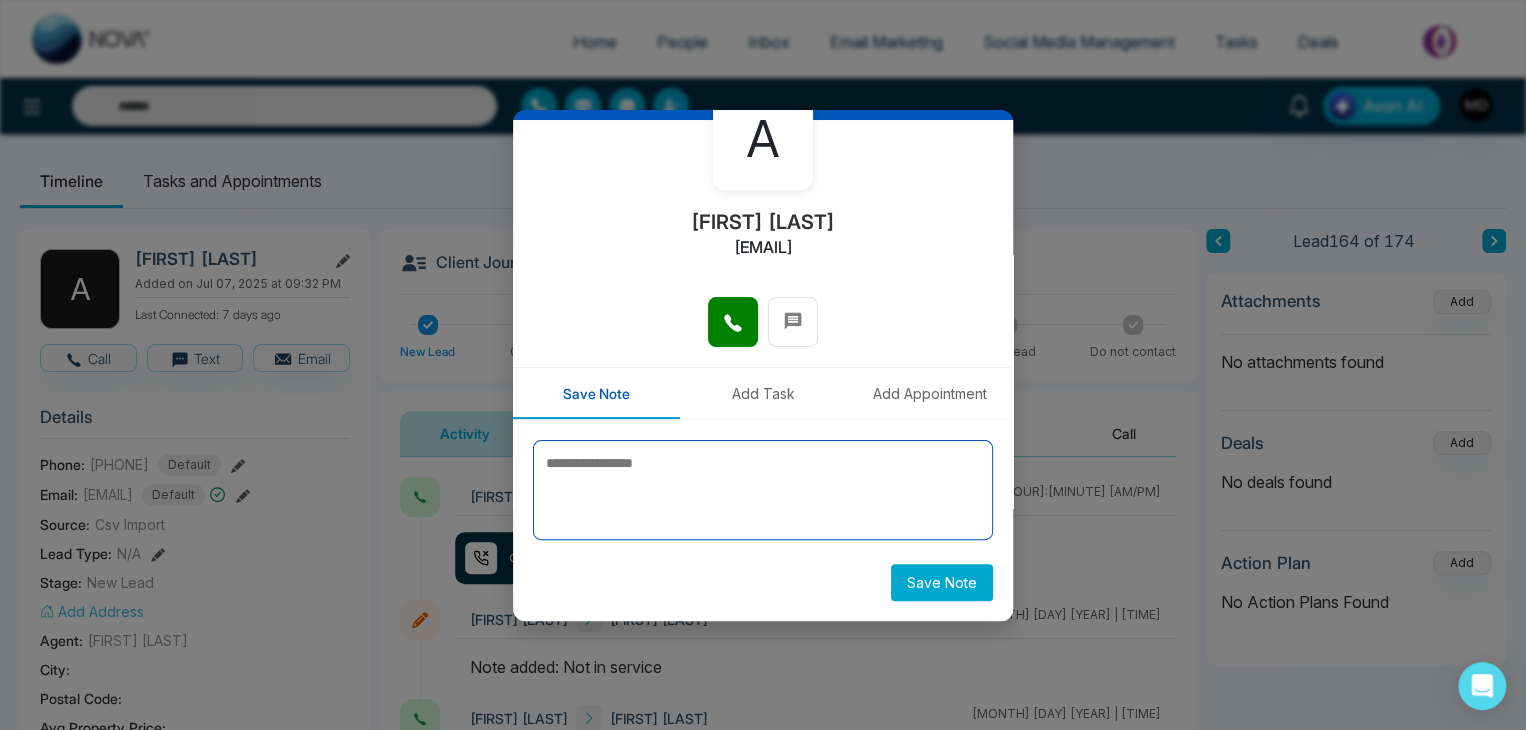 click at bounding box center (763, 490) 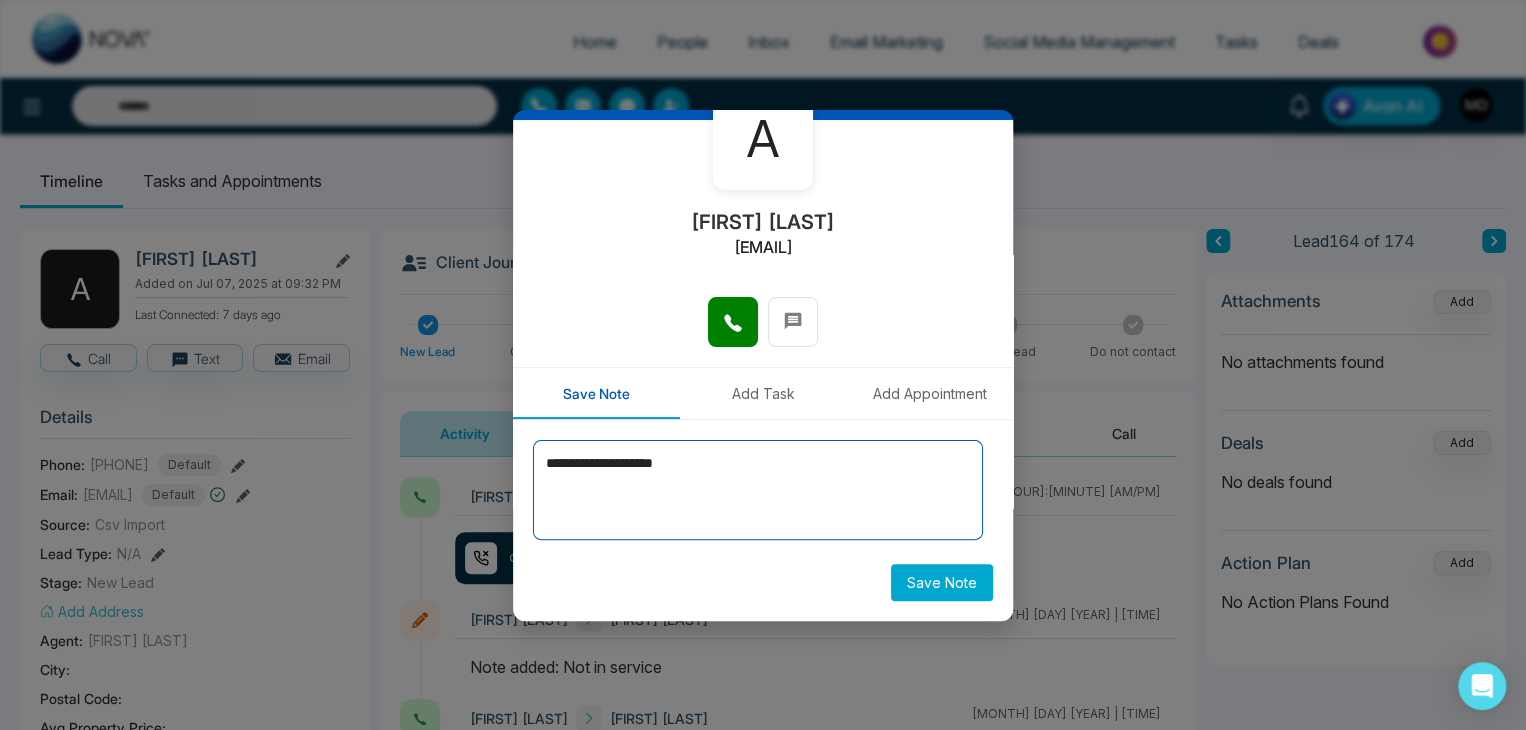 type on "**********" 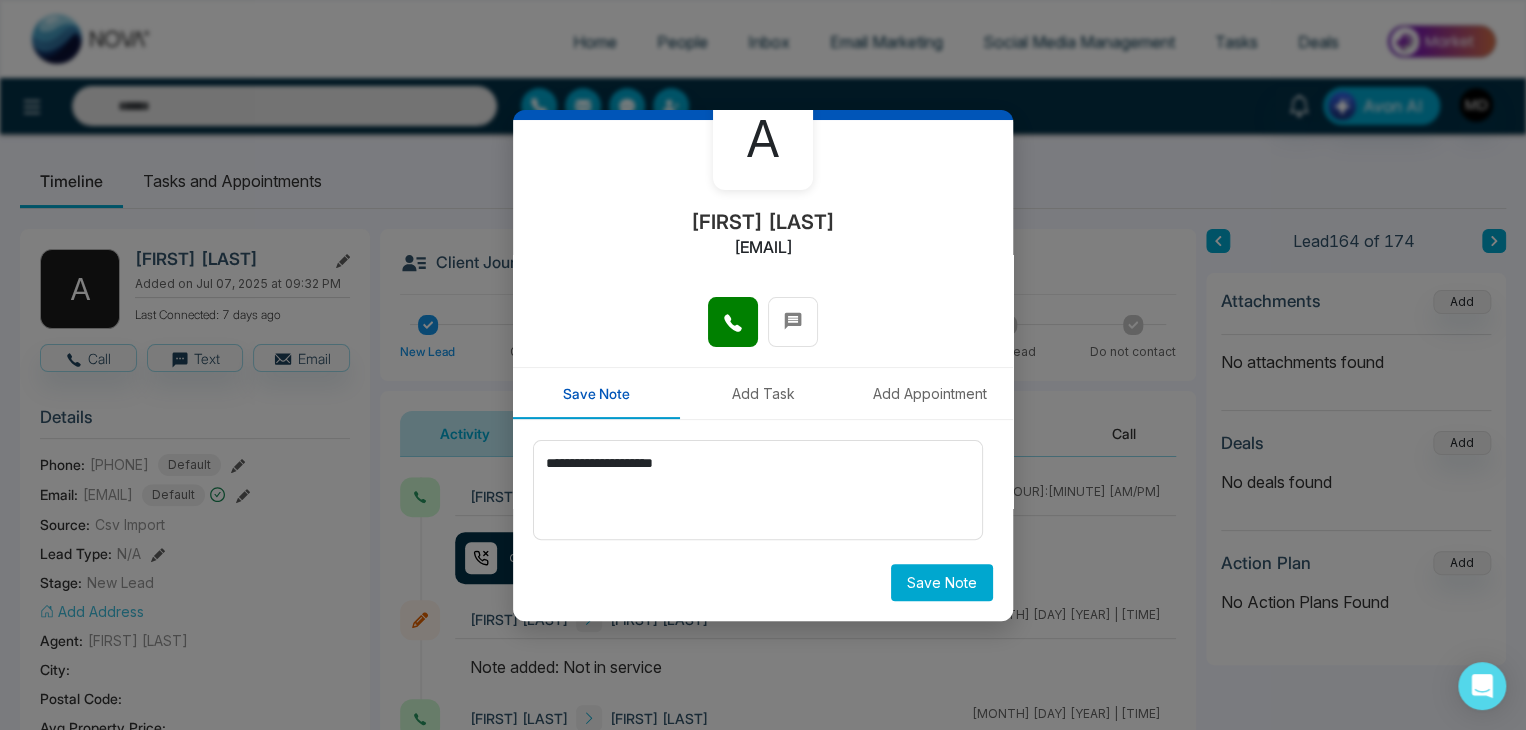 click on "Save Note" at bounding box center (942, 582) 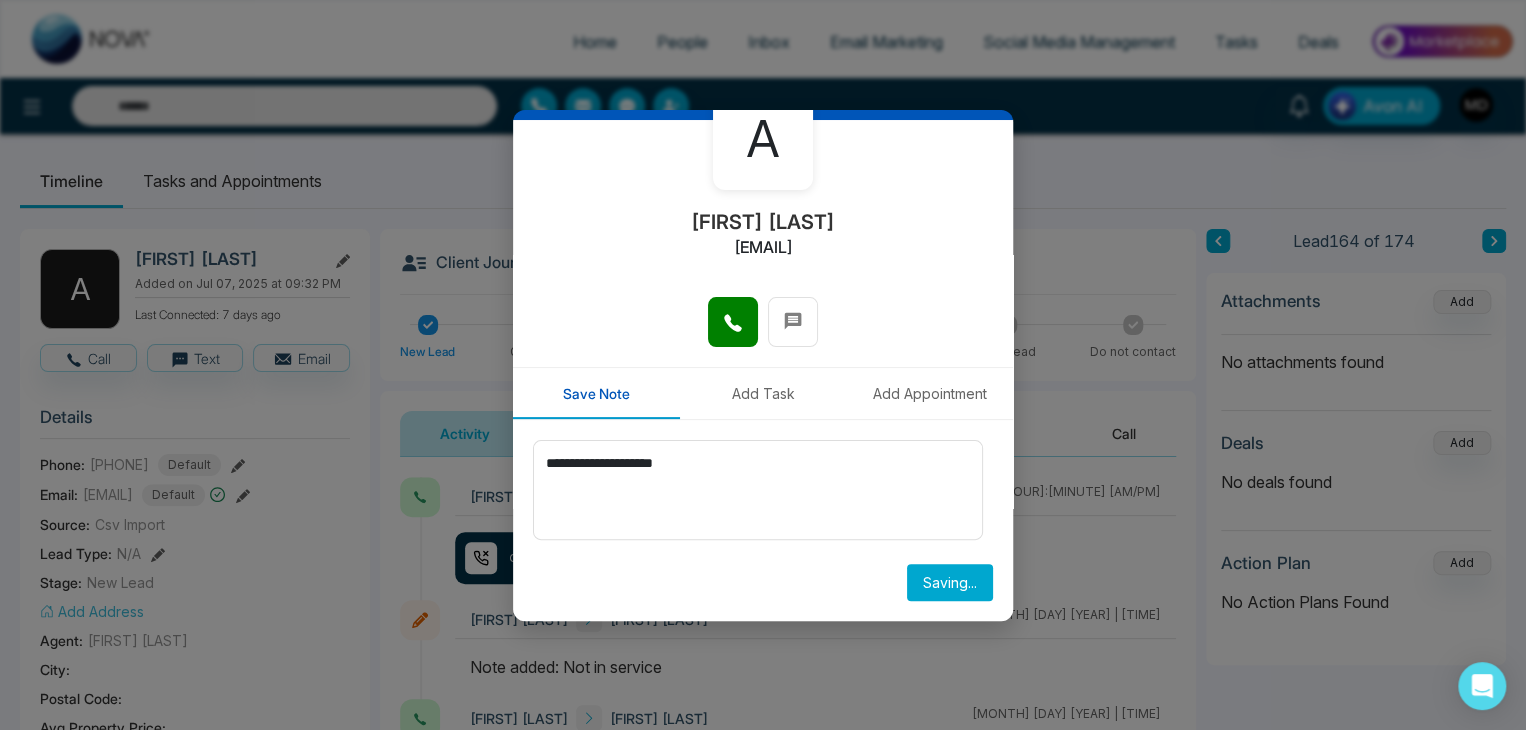 type 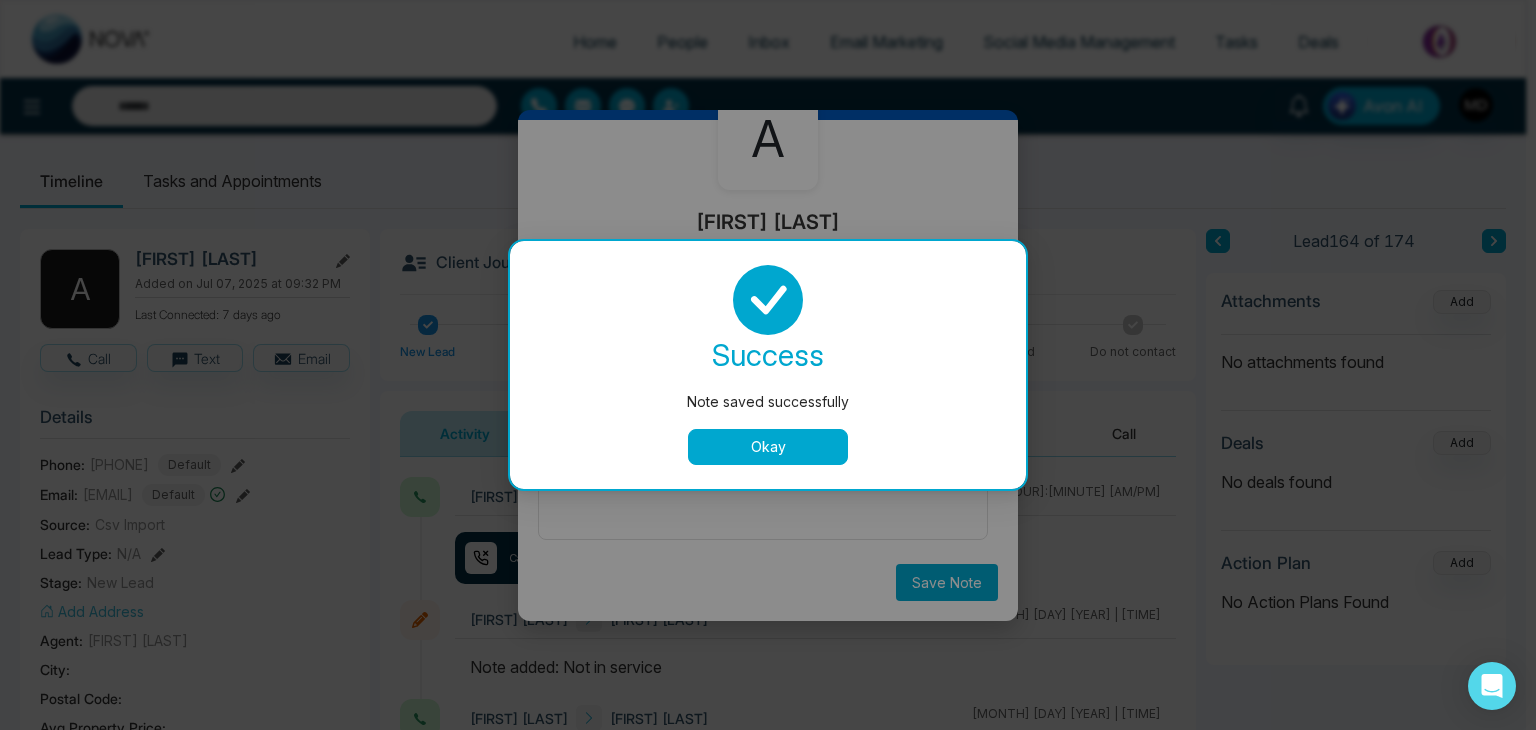 click on "Okay" at bounding box center [768, 447] 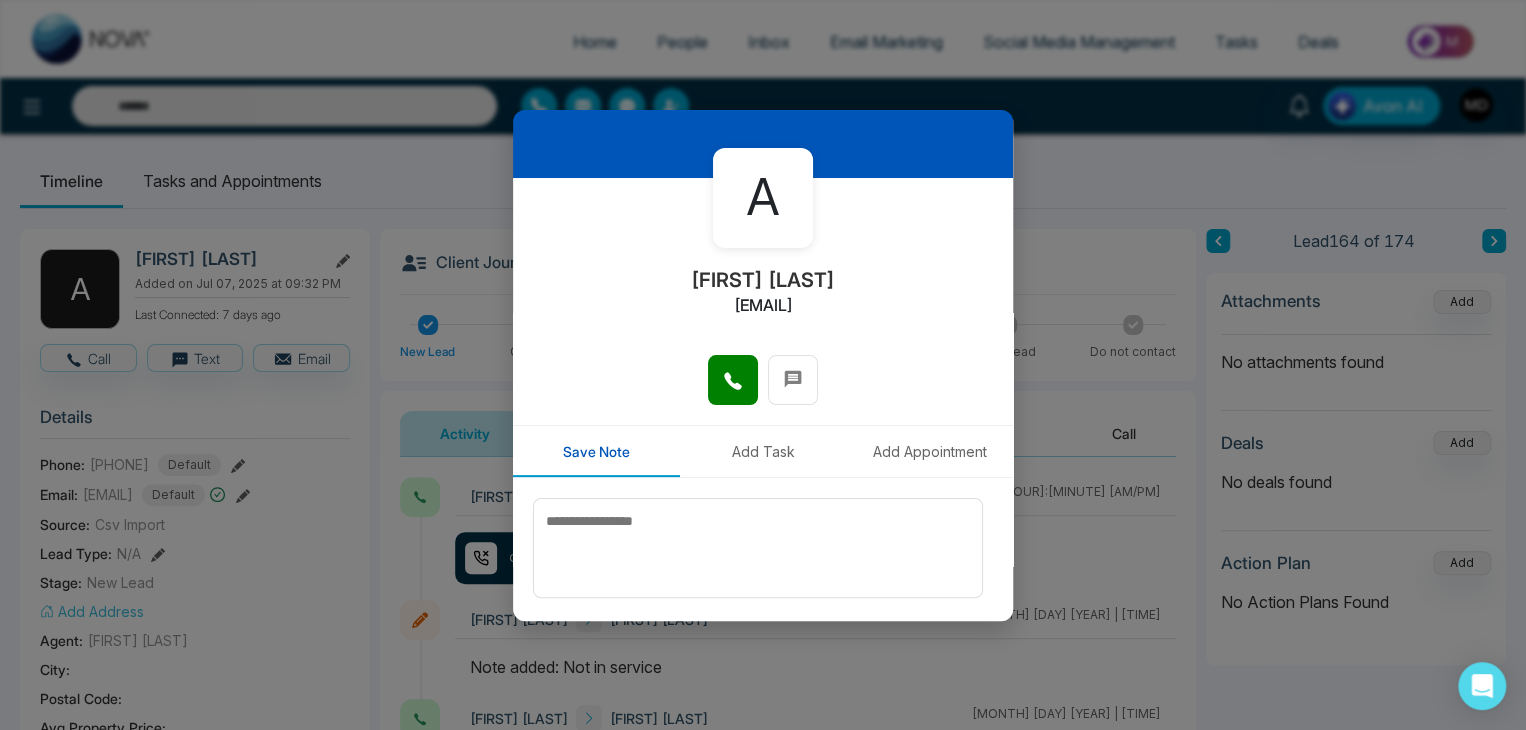 scroll, scrollTop: 0, scrollLeft: 0, axis: both 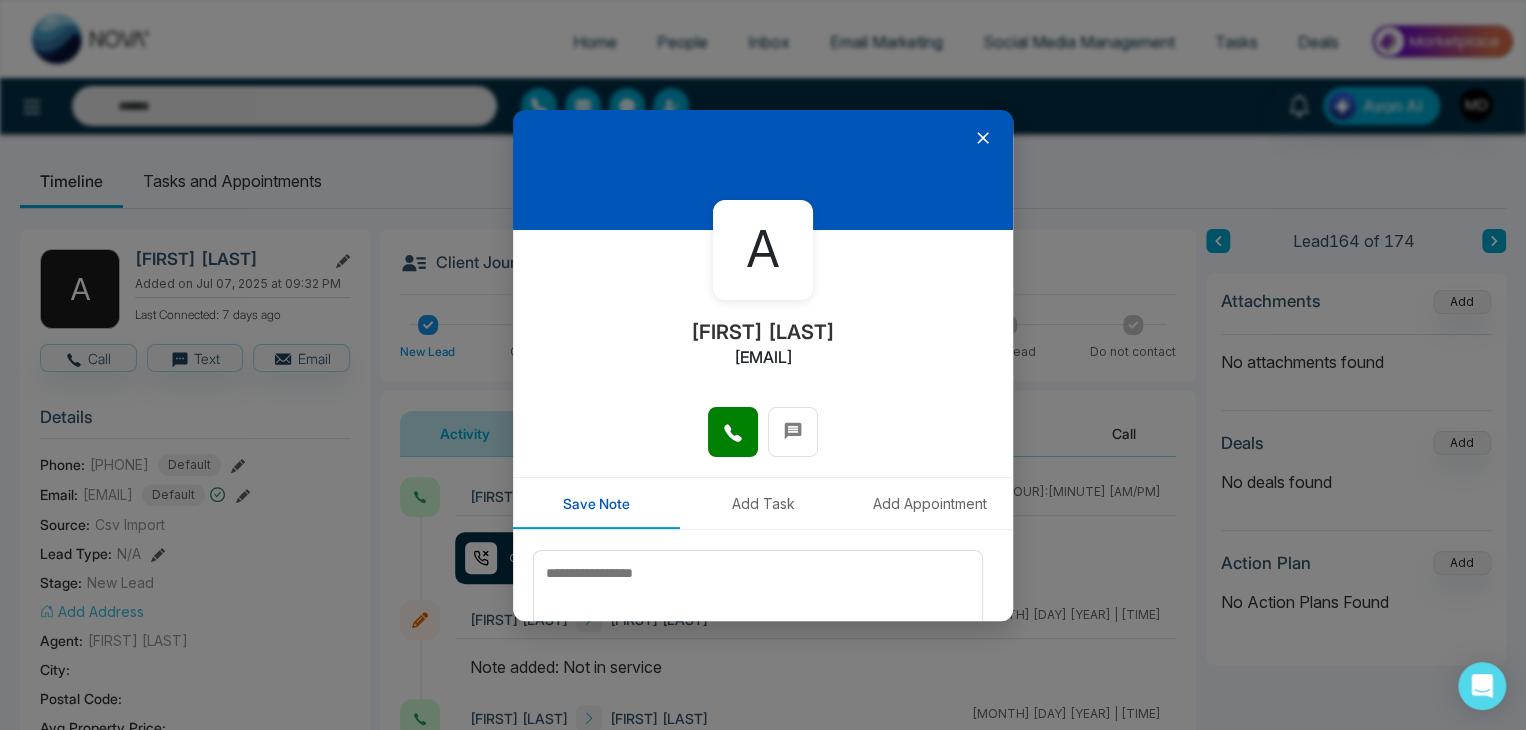 click 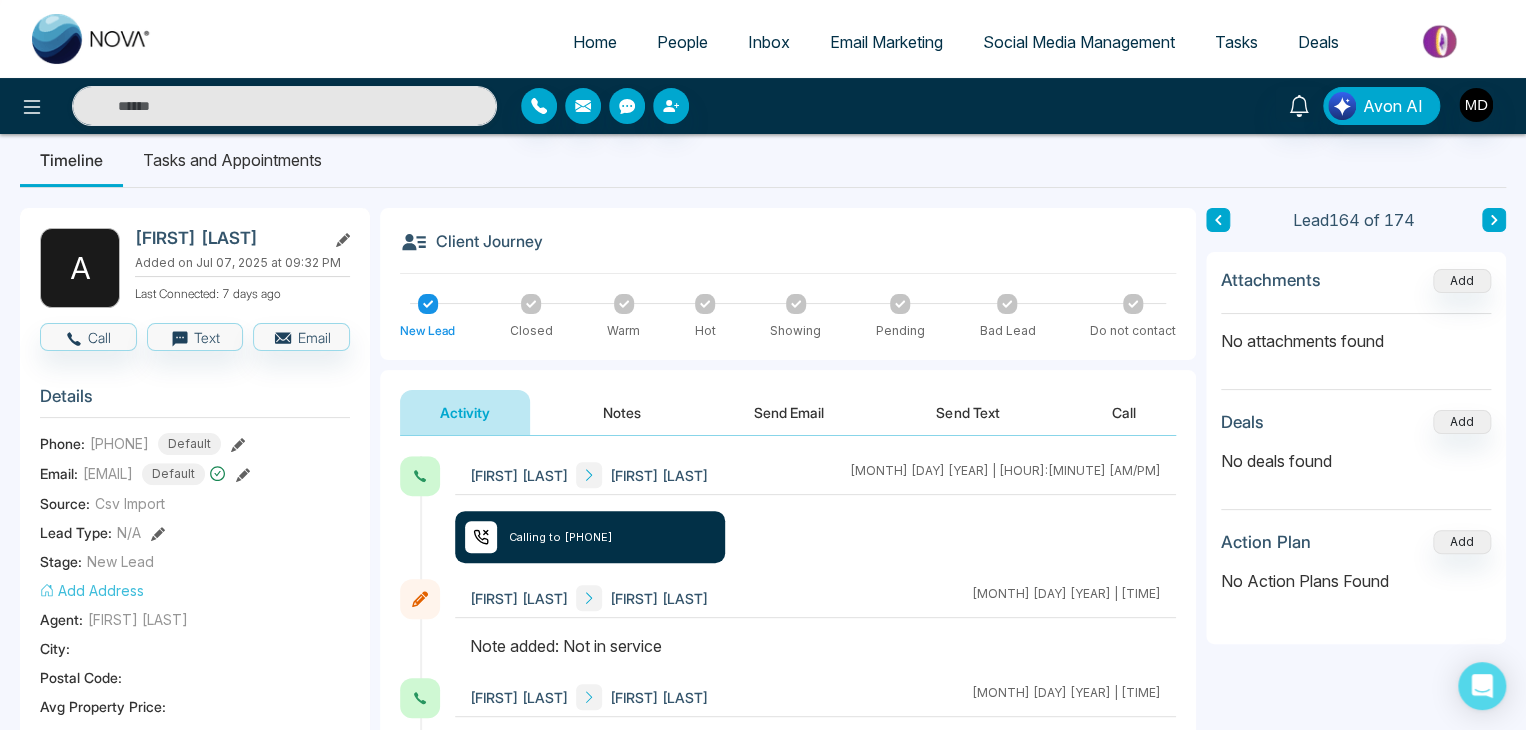 scroll, scrollTop: 0, scrollLeft: 0, axis: both 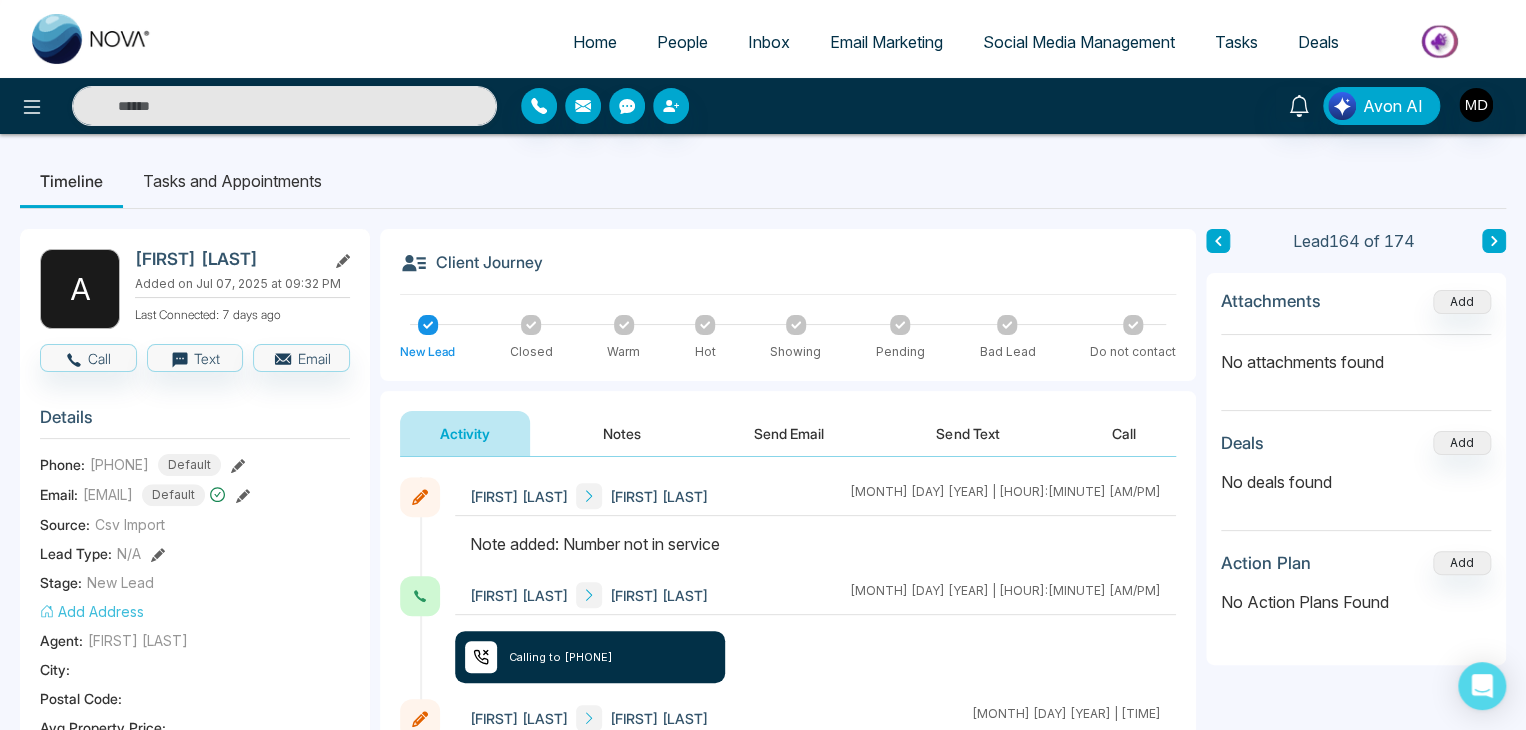 click 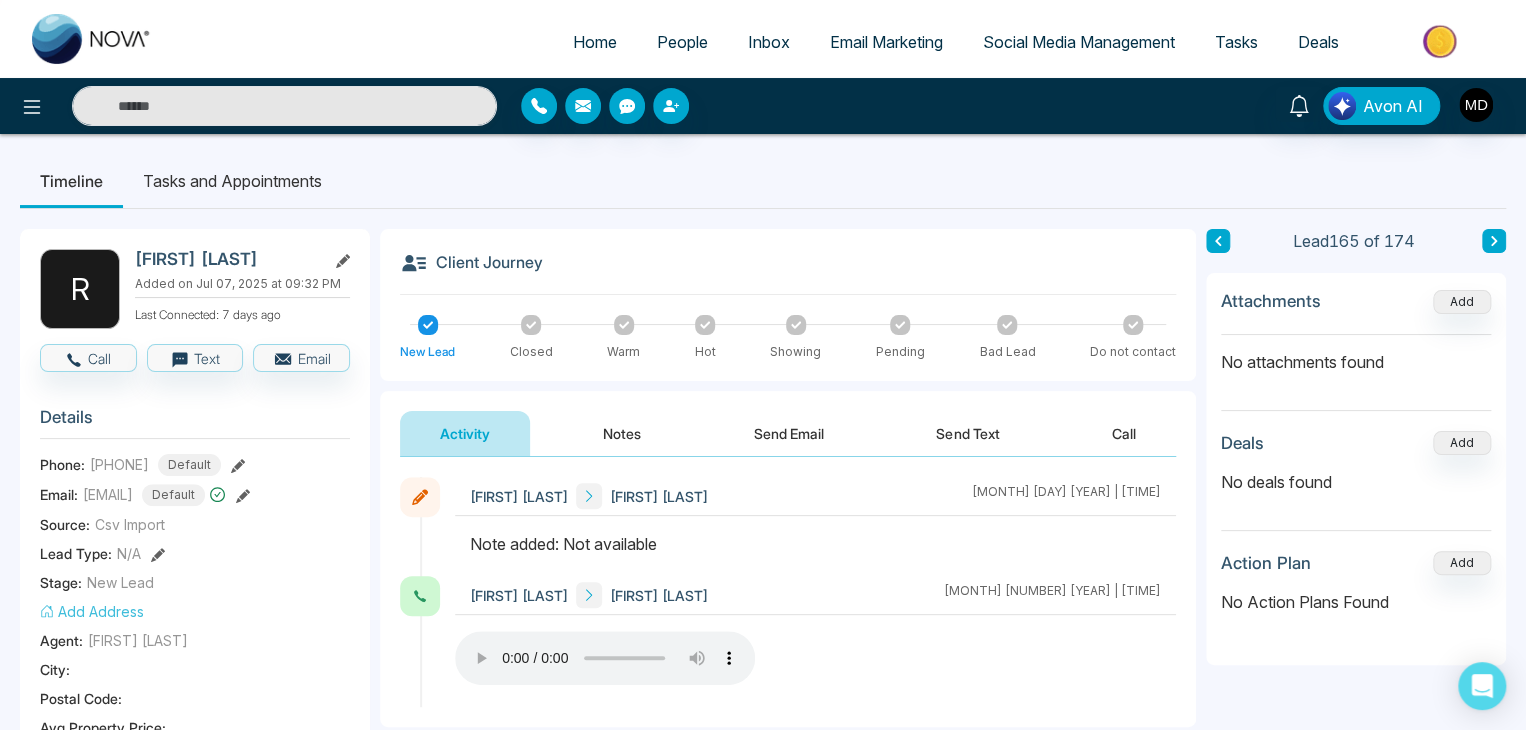 click on "Timeline Tasks and Appointments R [FIRST] [LAST] Added on Jul [DAY] [YEAR] at [HOUR]:[MINUTE] [AM/PM] Last Connected: 7 days ago Call Text Email Details Phone: [PHONE] Default Email: [EMAIL] Default Source: Csv Import Lead Type: N/A Stage: New Lead Add Address Agent: [FIRST] [LAST] City : Postal Code : Avg Property Price : Buy Area : Home Type : Start Date : Last Contact Date : Province : Timeframe : Urgency : Tags No Tag Found Is this lead a Realtor? Lead Summary 1 Calls 0 Texts 0 Emails Social Profile Not found Not found Not found Custom Lead Data Delete lead Client Journey New Lead Closed Warm Hot Showing Pending Bad Lead Do not contact Activity Notes Send Email Send Text Call [FIRST] [LAST] [FIRST] [LAST] [MONTH] [DAY] [YEAR] | [HOUR]:[MINUTE] [AM/PM] [FIRST] [LAST] [FIRST] [LAST] [MONTH] [DAY] [YEAR] | [HOUR]:[MINUTE] [AM/PM] Nova AI : Email Generator Create Engaging Emails with Our AI Technology. Nova AI Email Generator Generate Emails With New Nova AI Technology. Simply add a couple of ideas and we'll help bring it to life. Your tone" at bounding box center [763, 897] 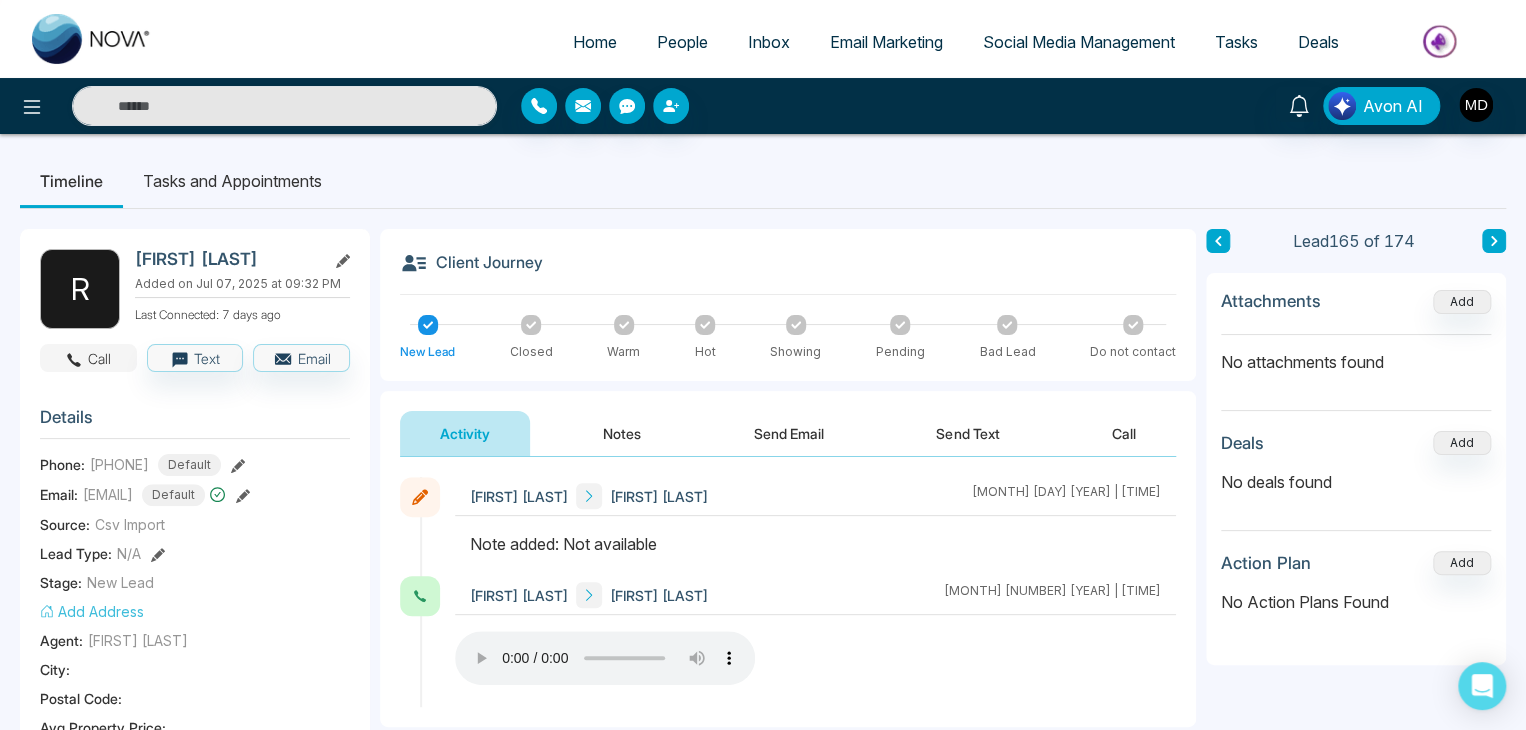 click on "Call" at bounding box center (88, 358) 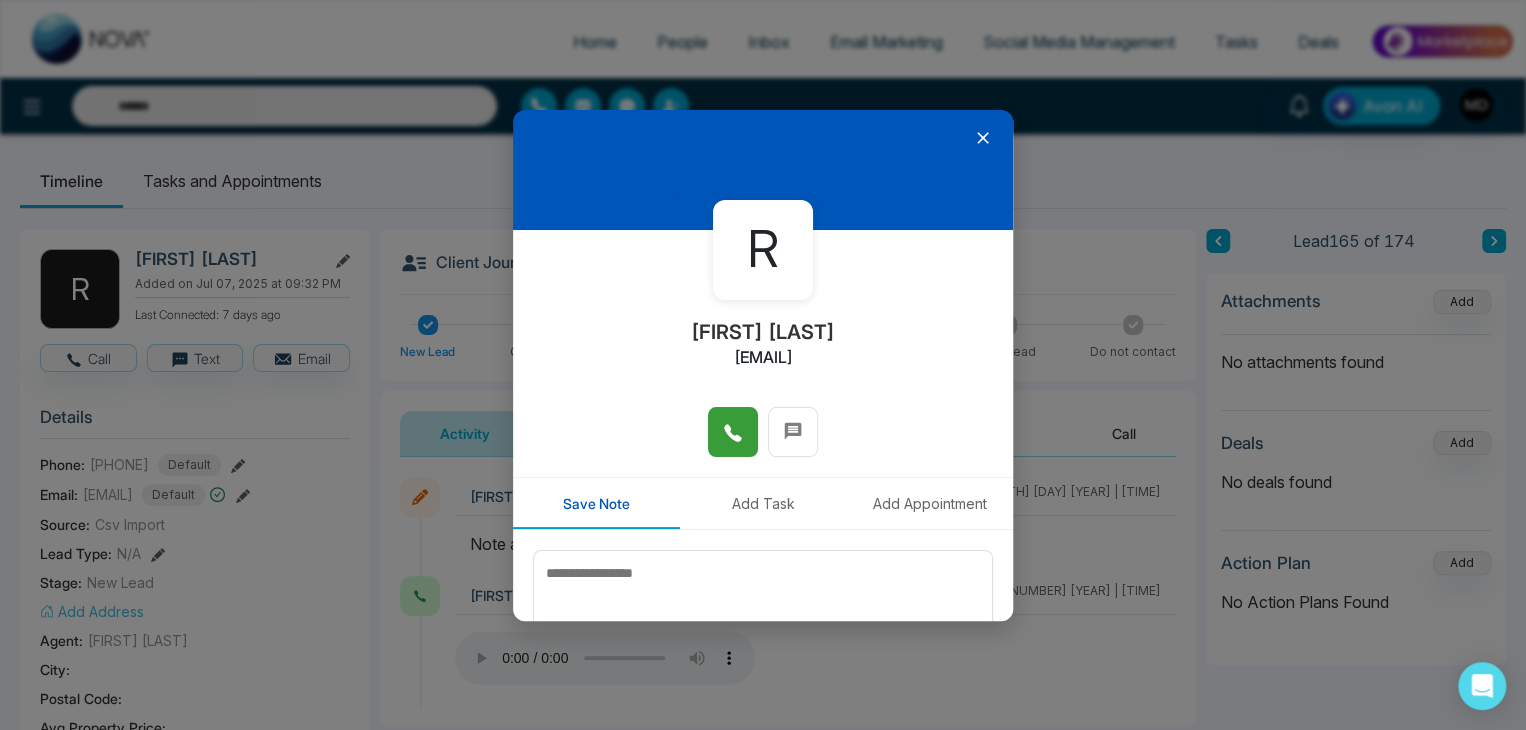 click at bounding box center (733, 432) 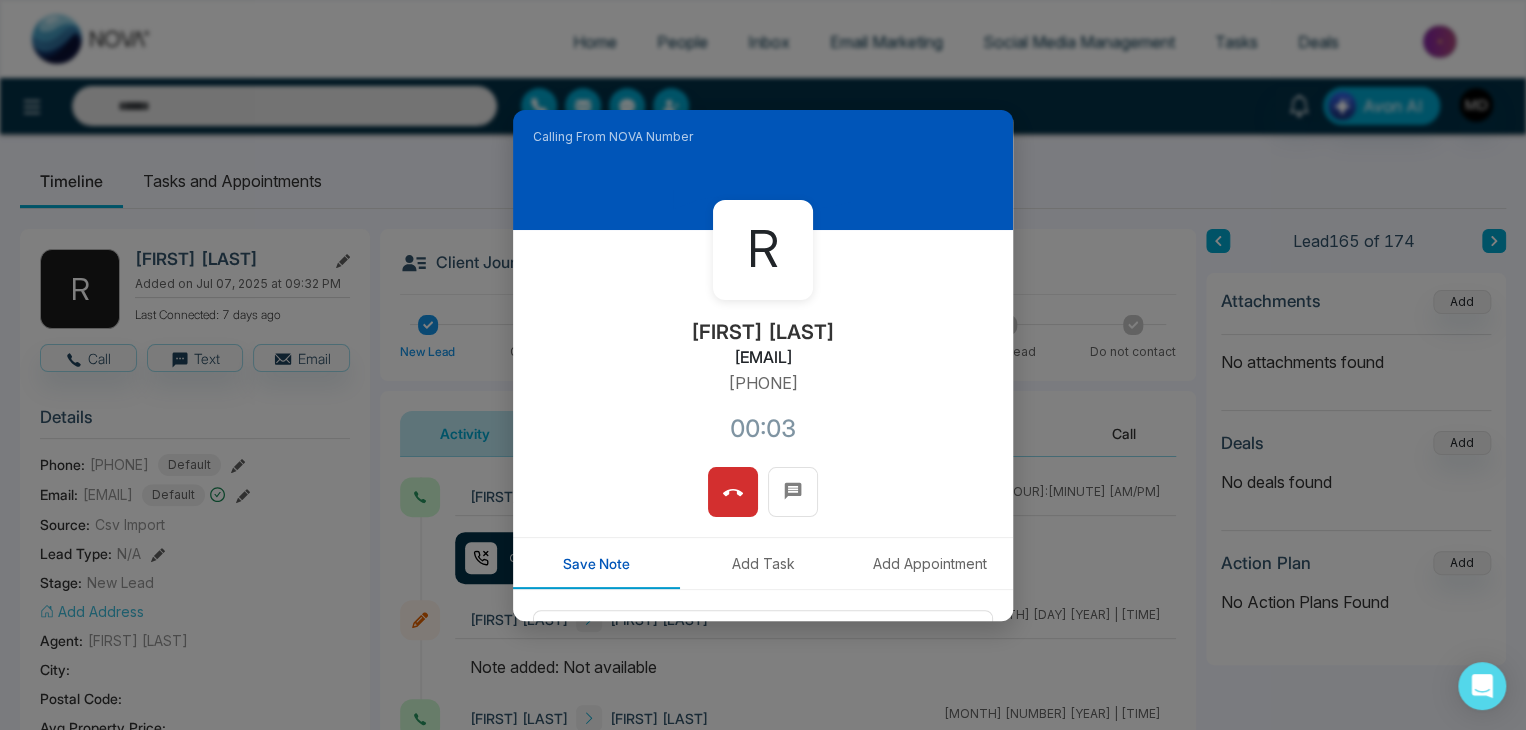 drag, startPoint x: 821, startPoint y: 377, endPoint x: 666, endPoint y: 398, distance: 156.4161 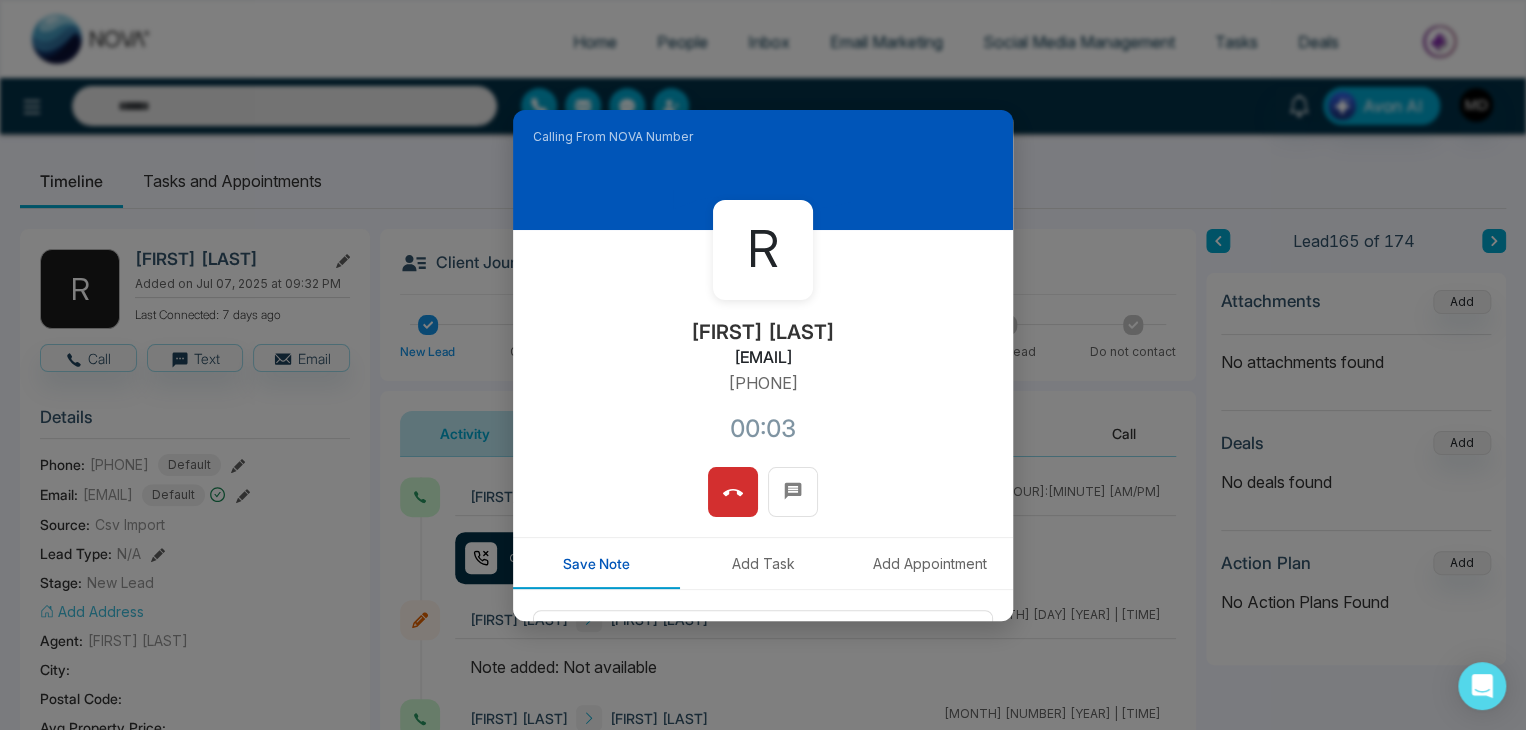 click on "[FIRST] [LAST] [EMAIL] [PHONE] [TIME]" at bounding box center (763, 348) 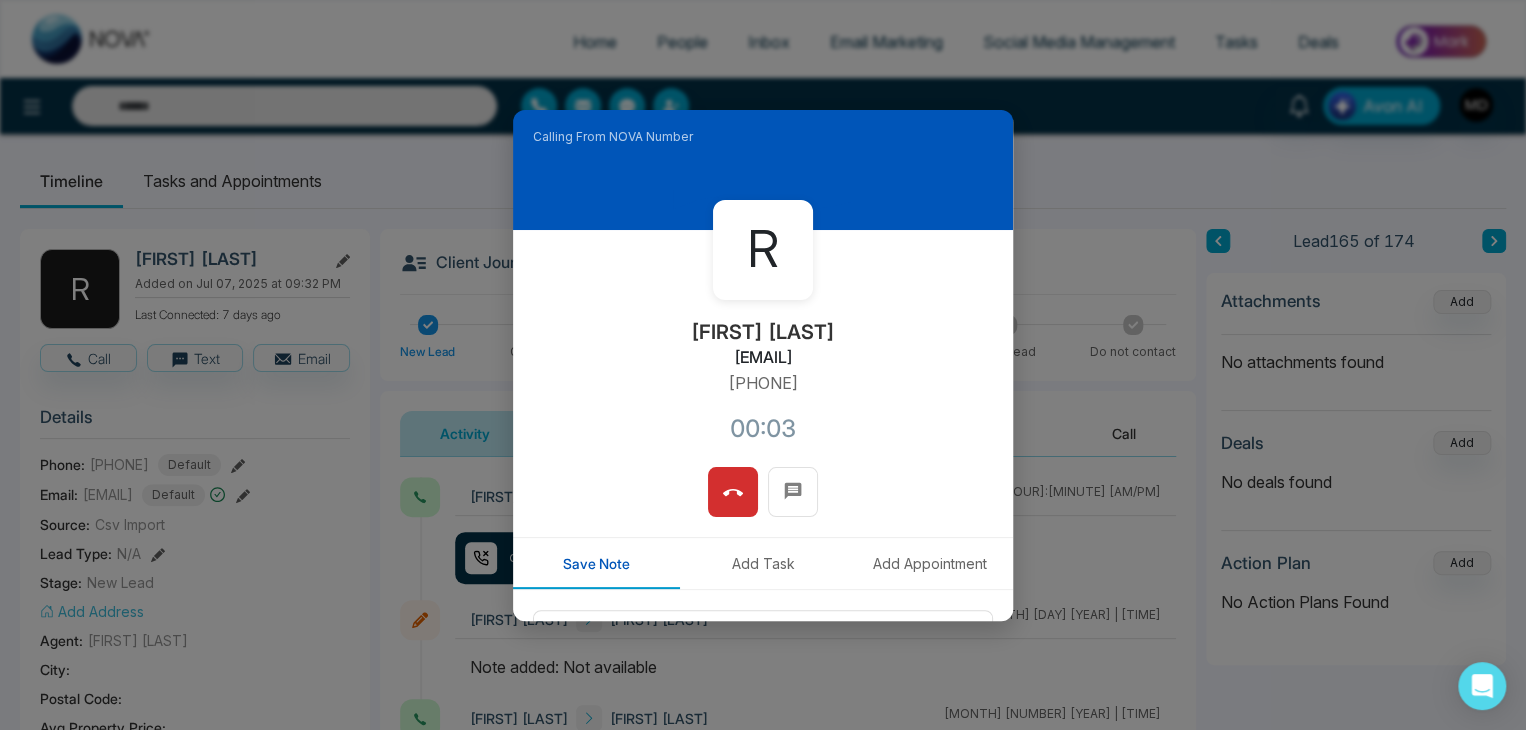 copy on "[PHONE]" 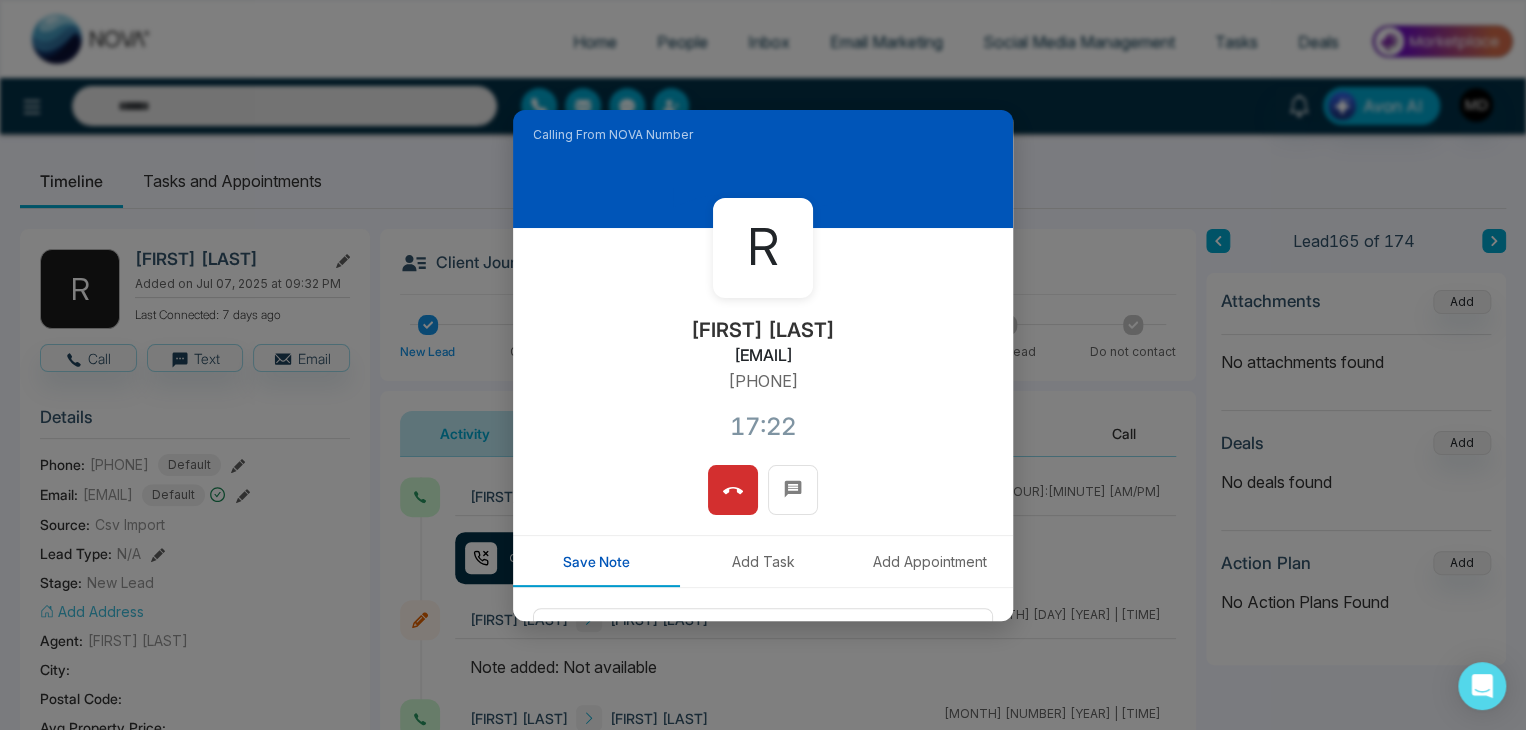 scroll, scrollTop: 0, scrollLeft: 0, axis: both 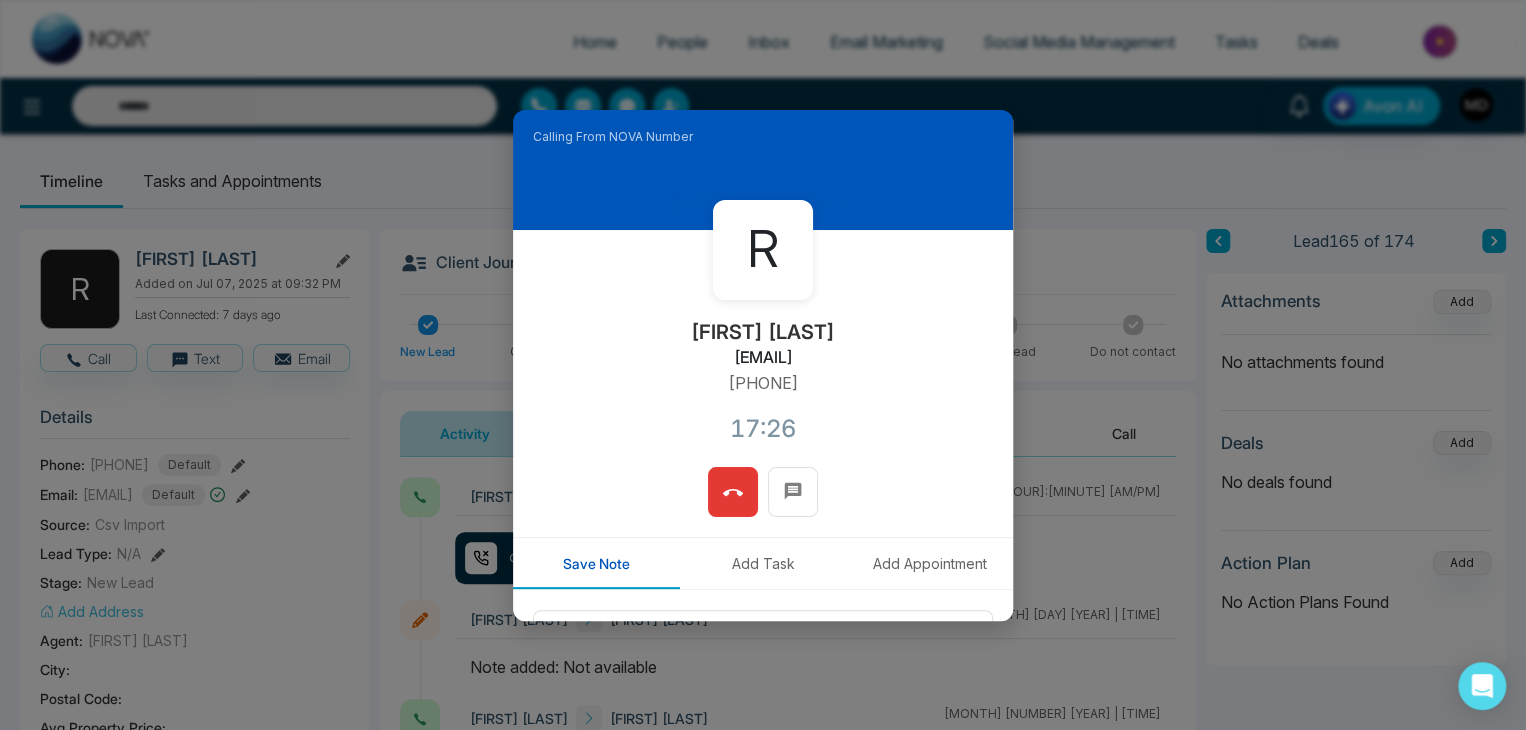 click 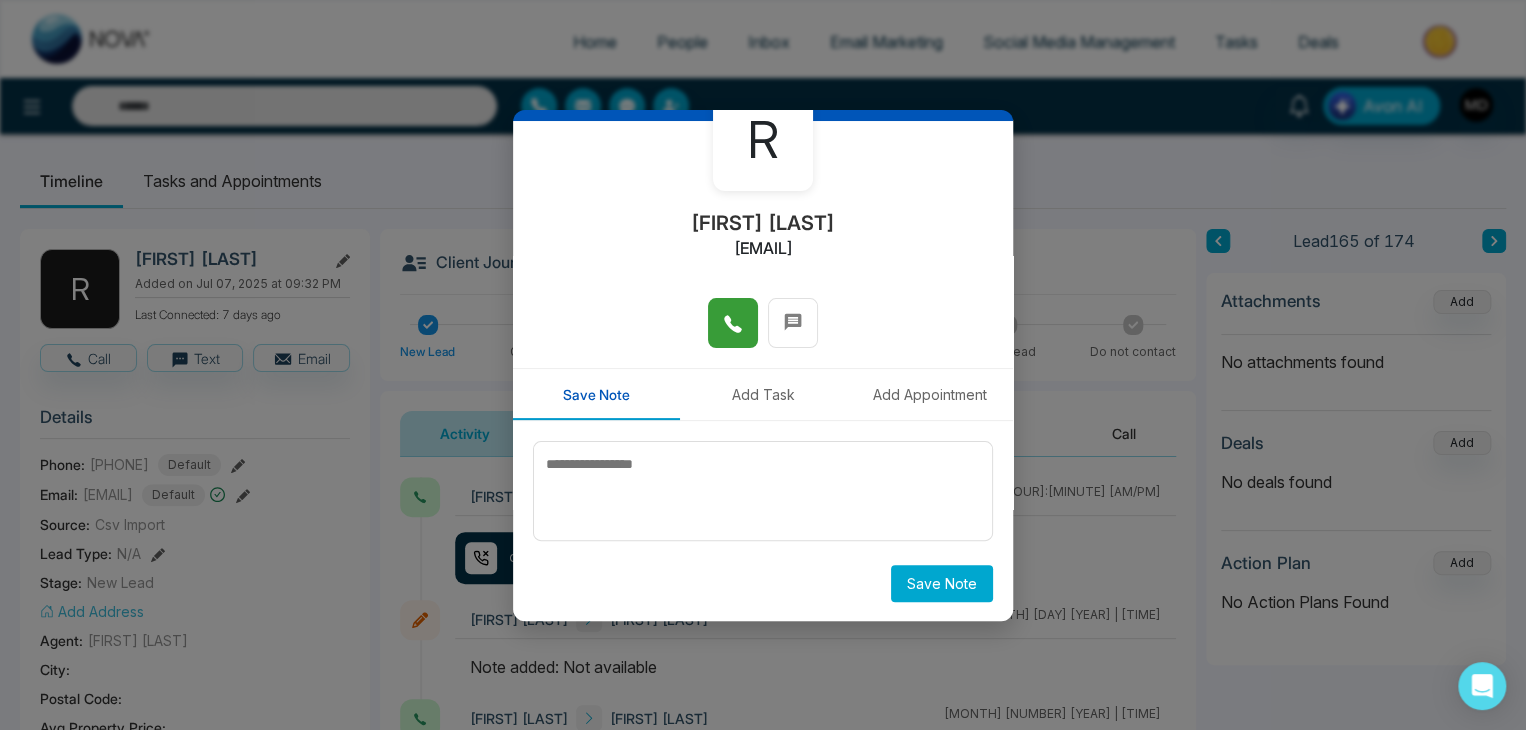scroll, scrollTop: 110, scrollLeft: 0, axis: vertical 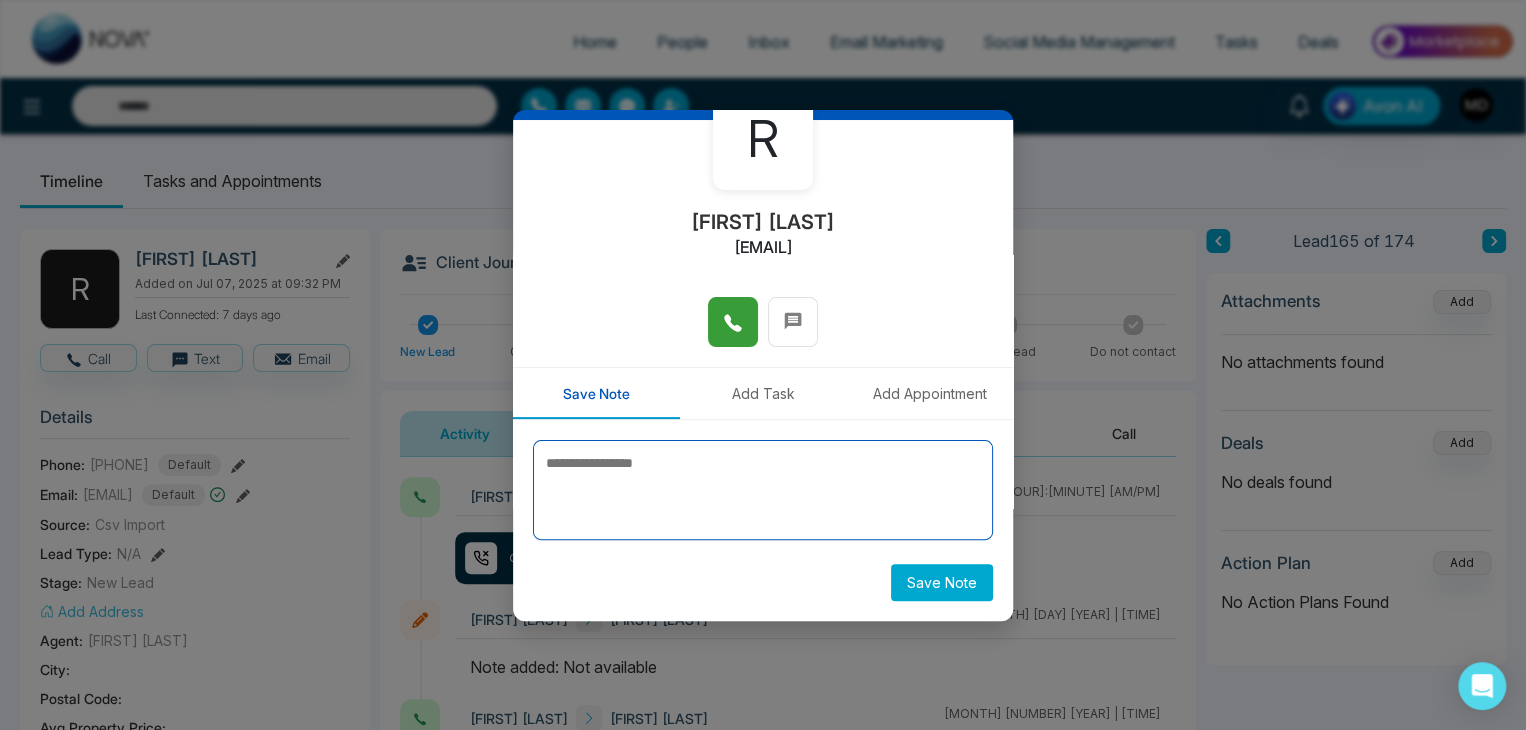 click at bounding box center [763, 490] 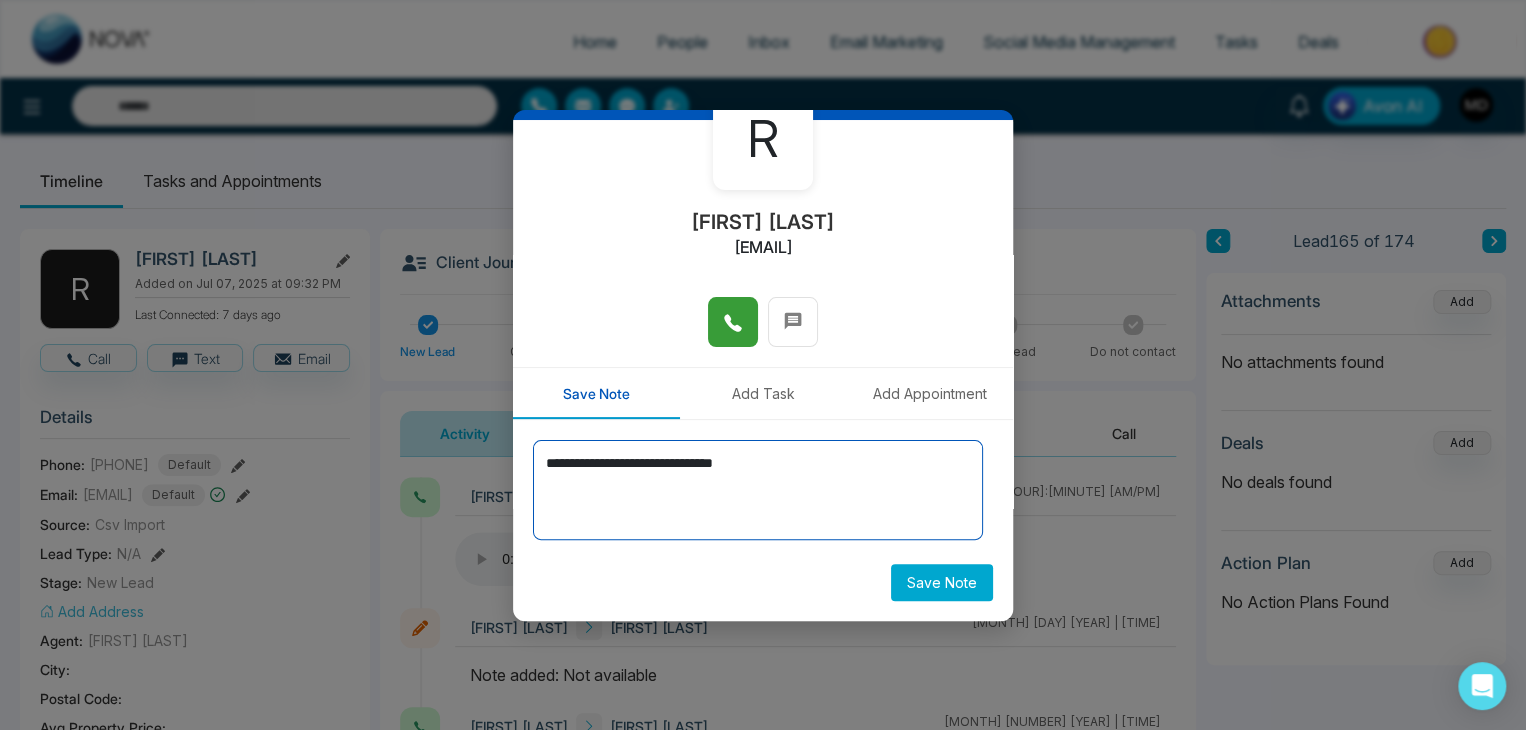 type on "**********" 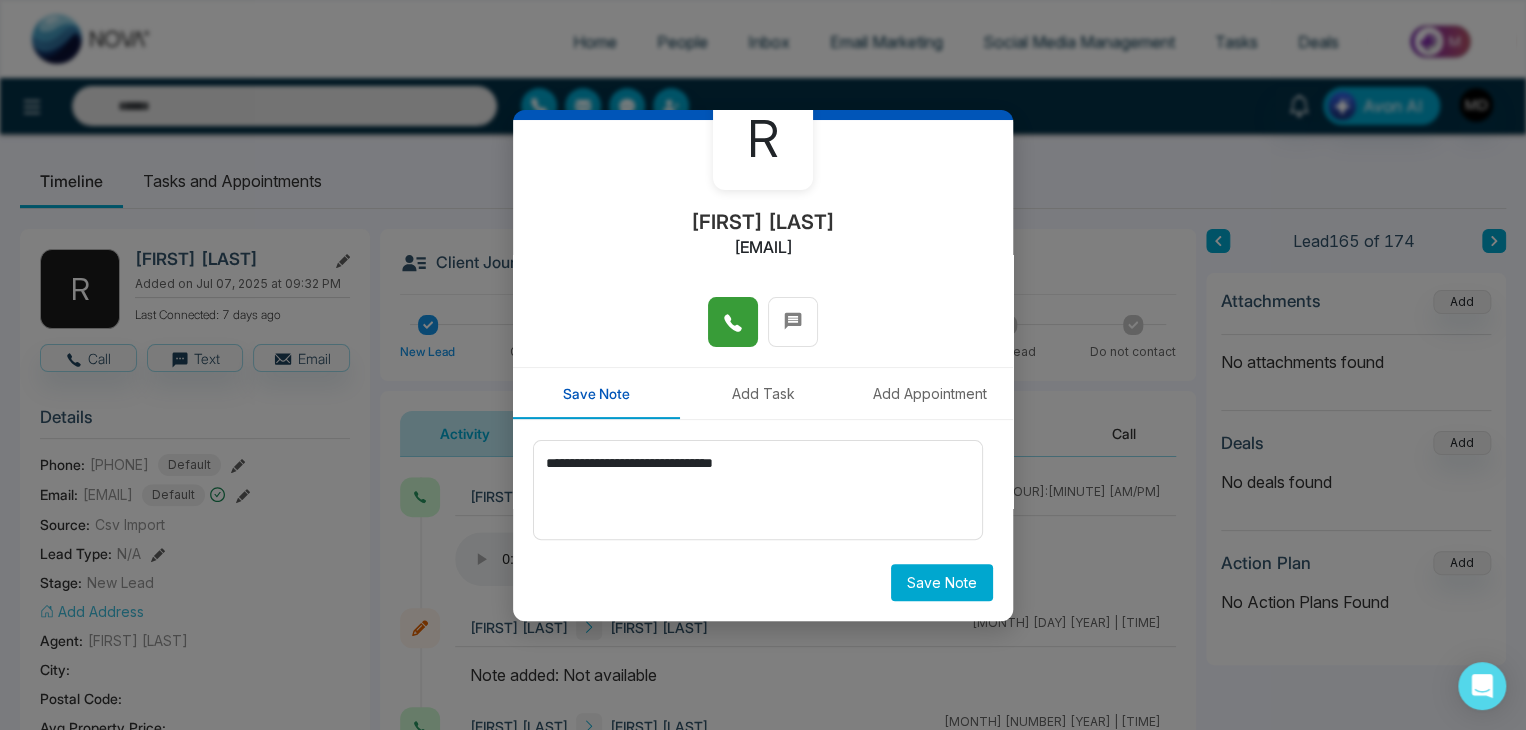 click on "Save Note" at bounding box center [942, 582] 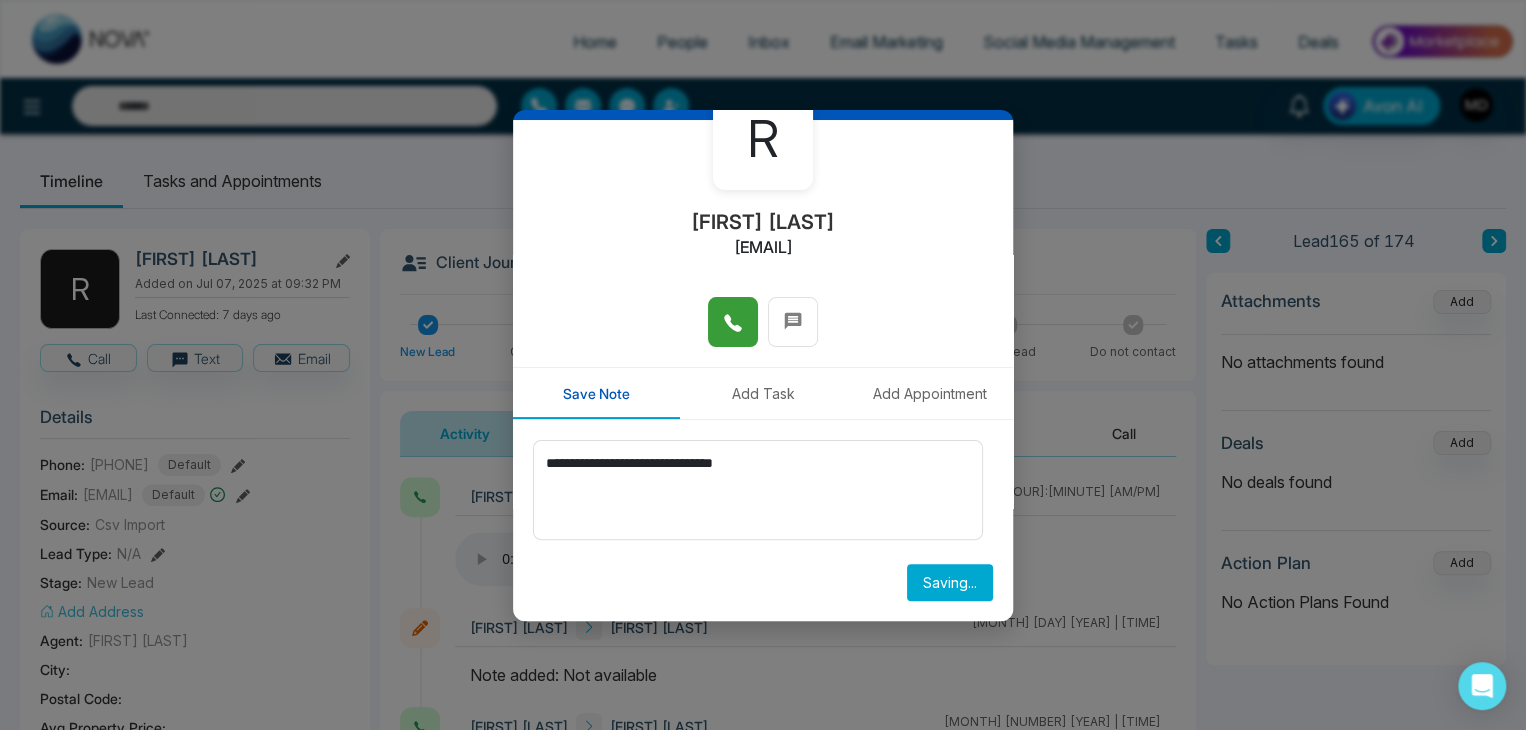 type 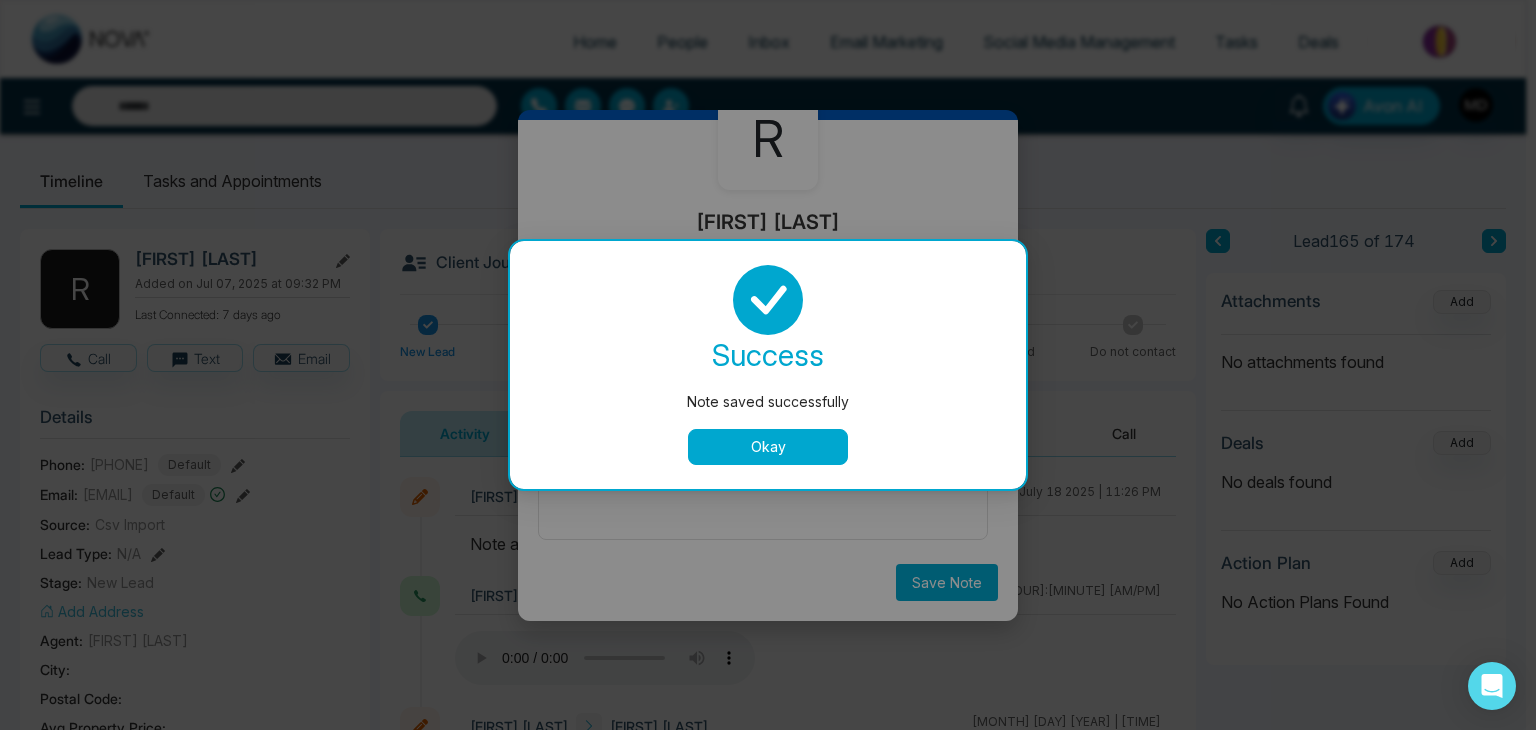click on "Okay" at bounding box center [768, 447] 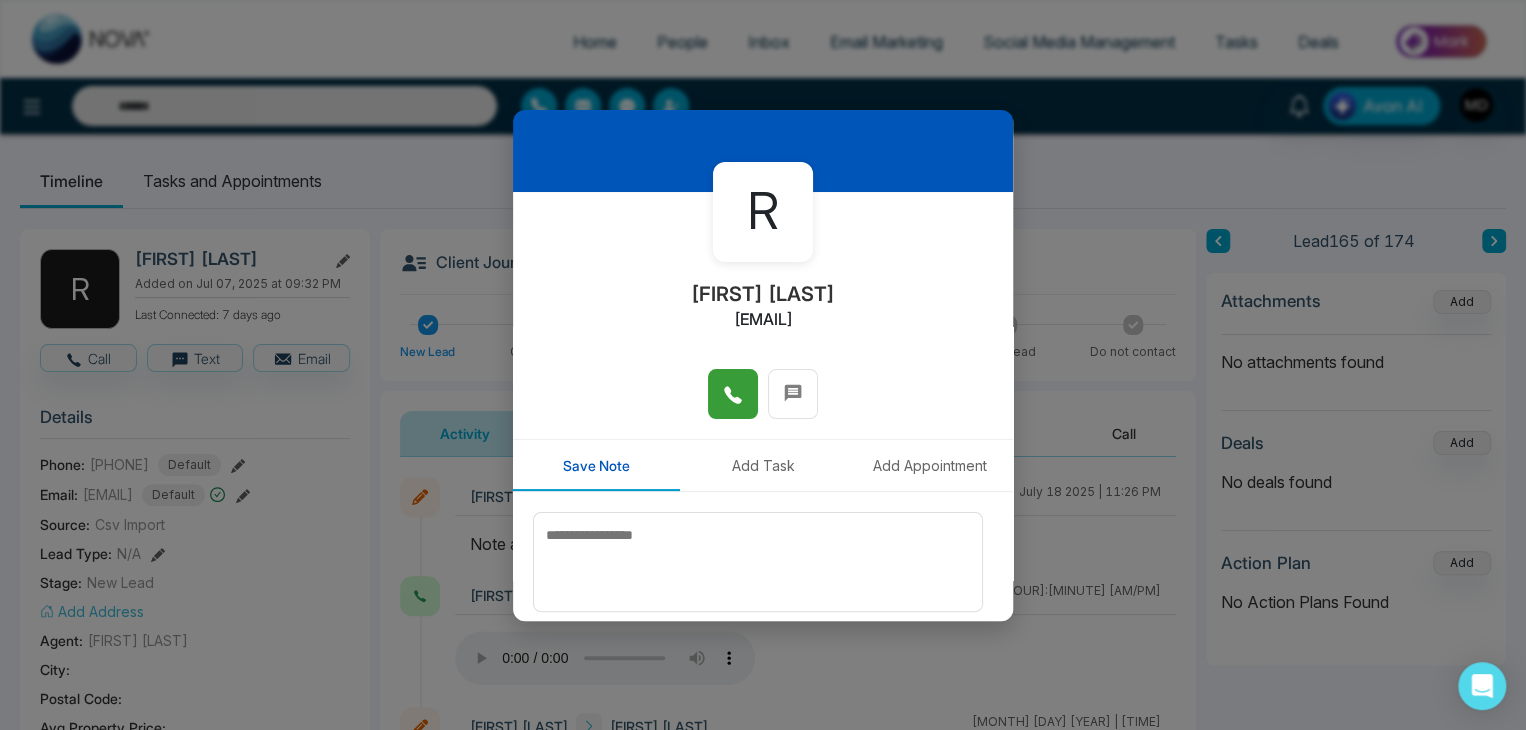 scroll, scrollTop: 0, scrollLeft: 0, axis: both 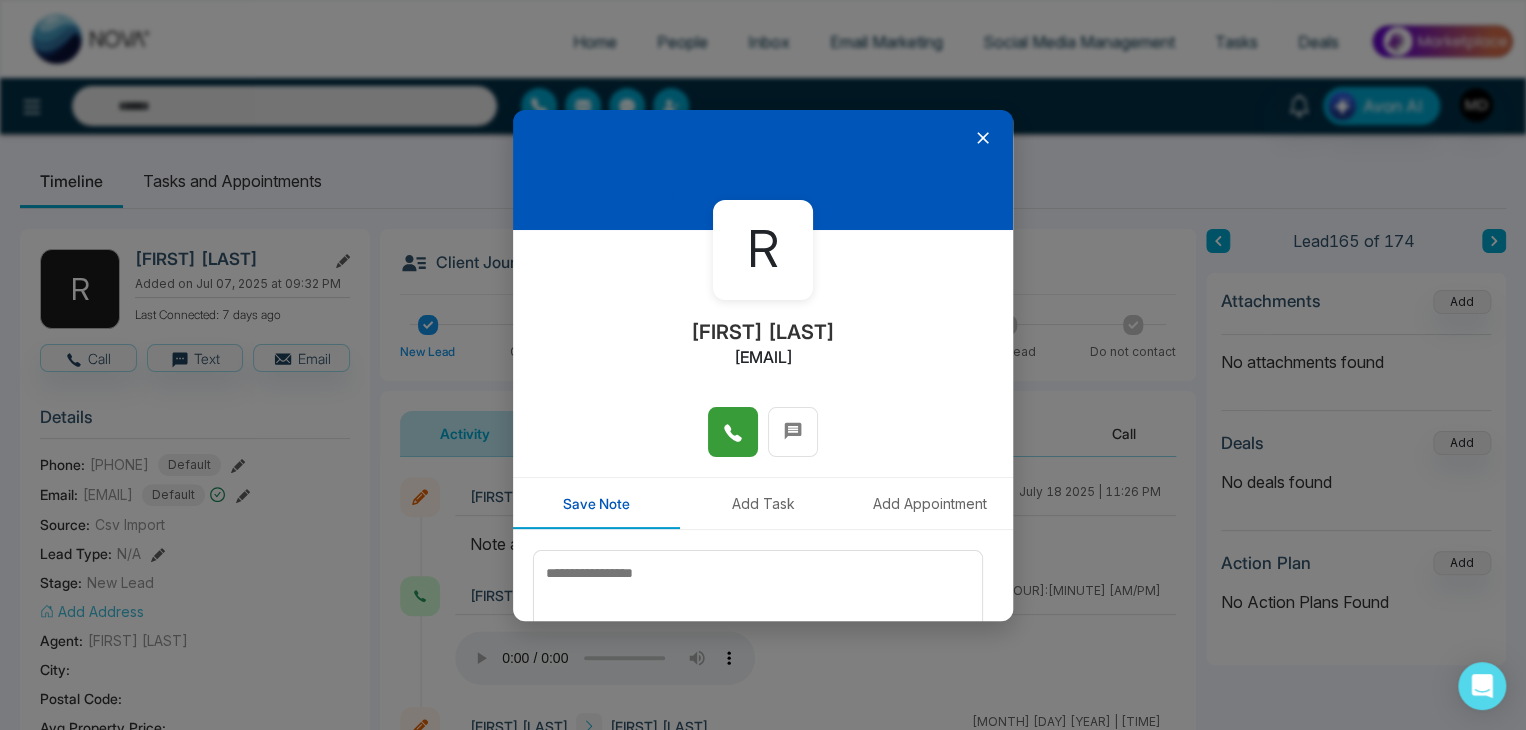click 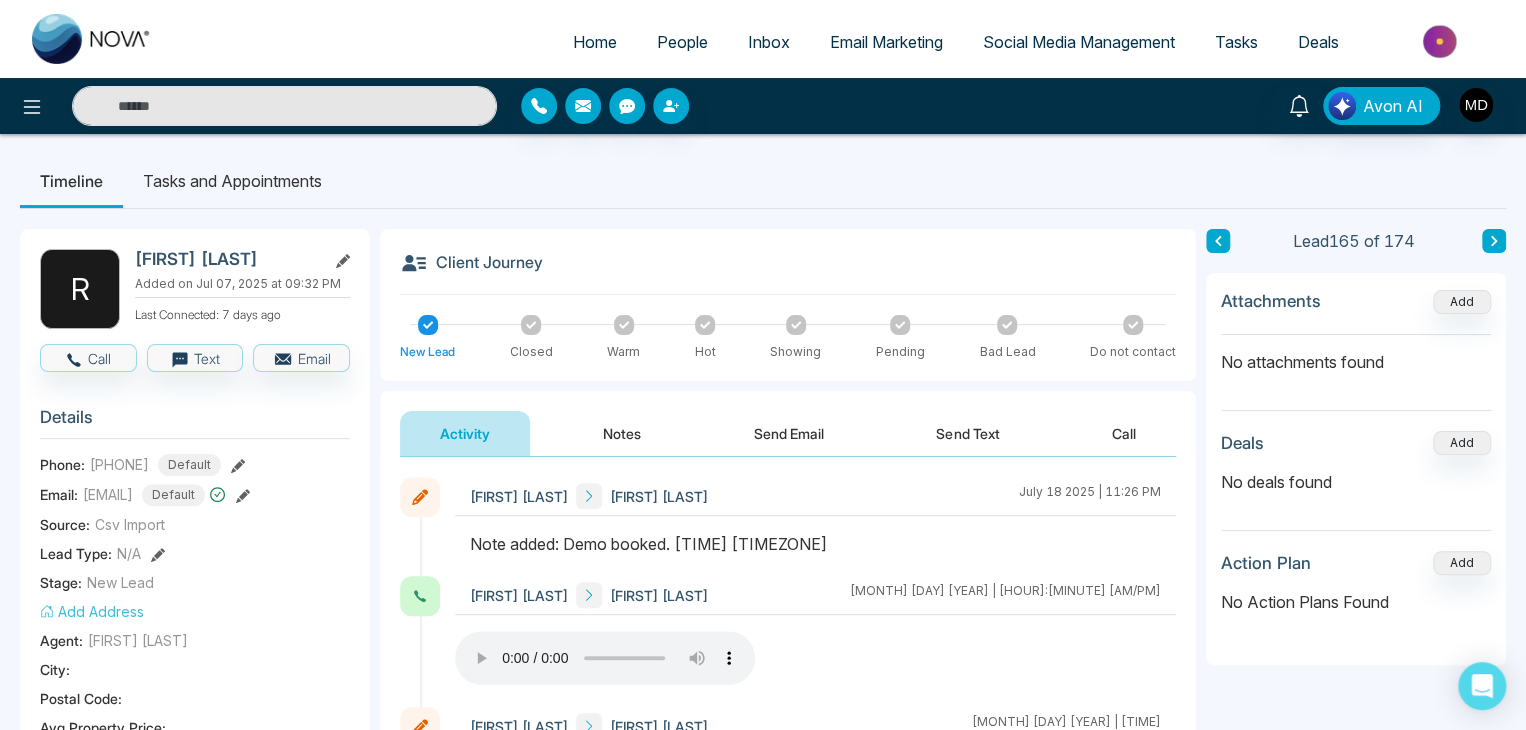 type 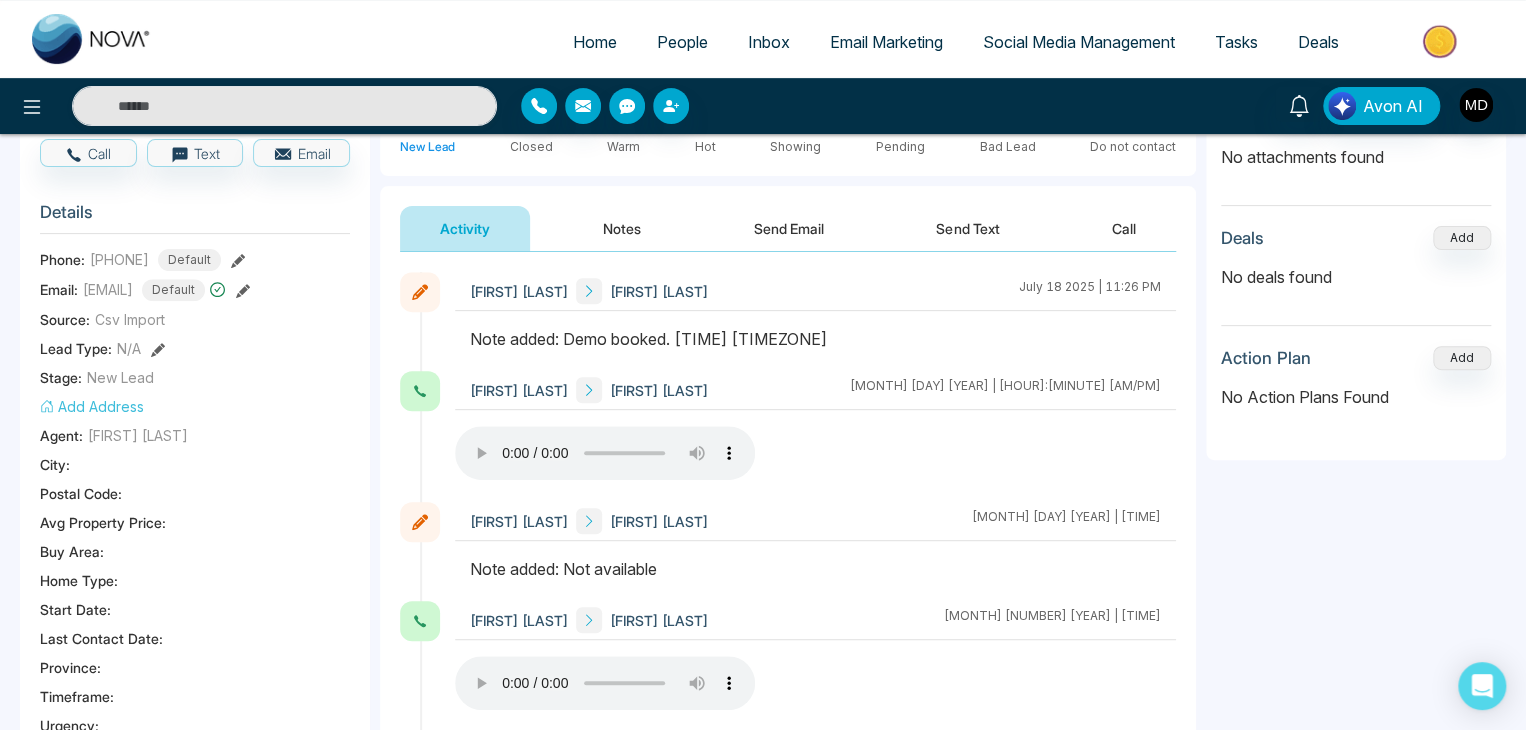 scroll, scrollTop: 100, scrollLeft: 0, axis: vertical 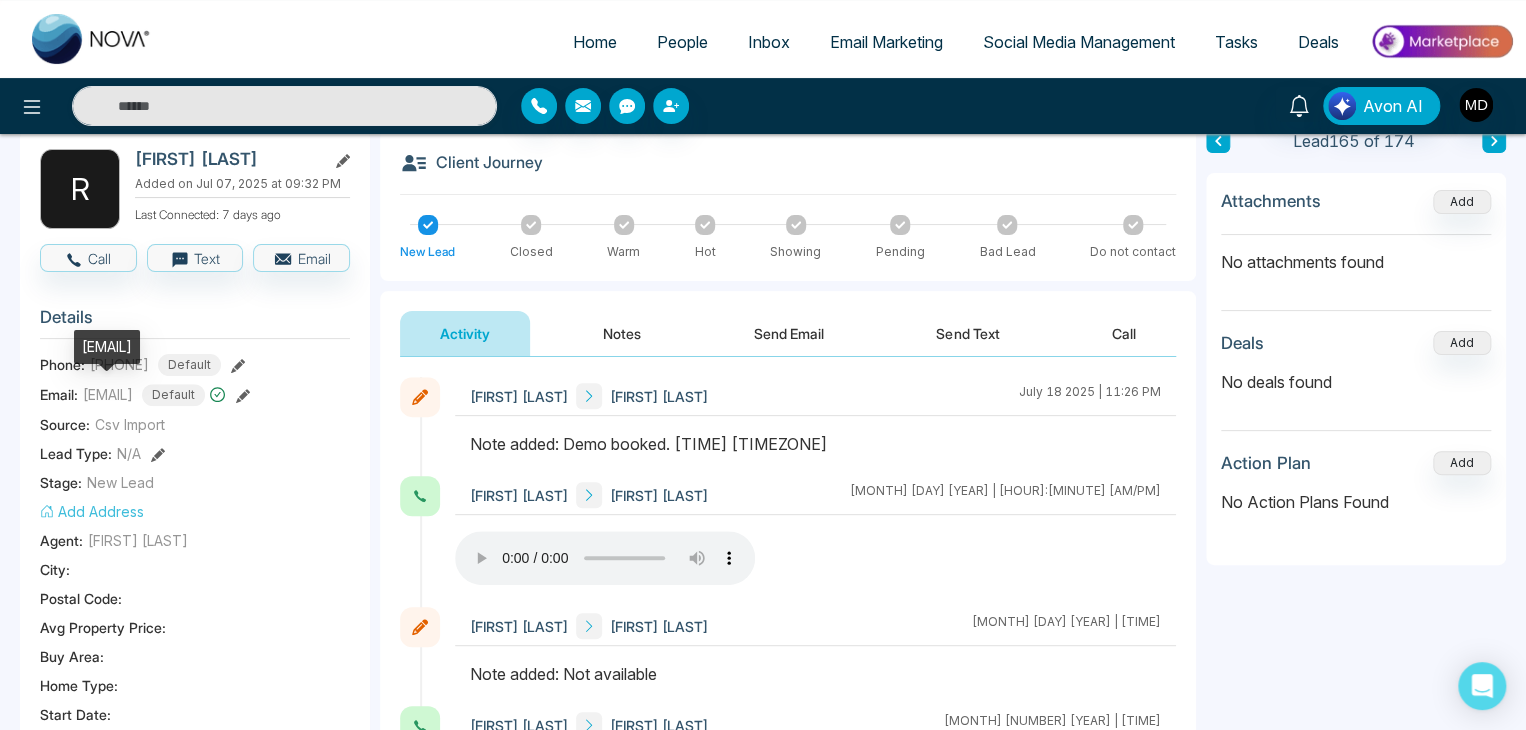 drag, startPoint x: 81, startPoint y: 348, endPoint x: 232, endPoint y: 357, distance: 151.26797 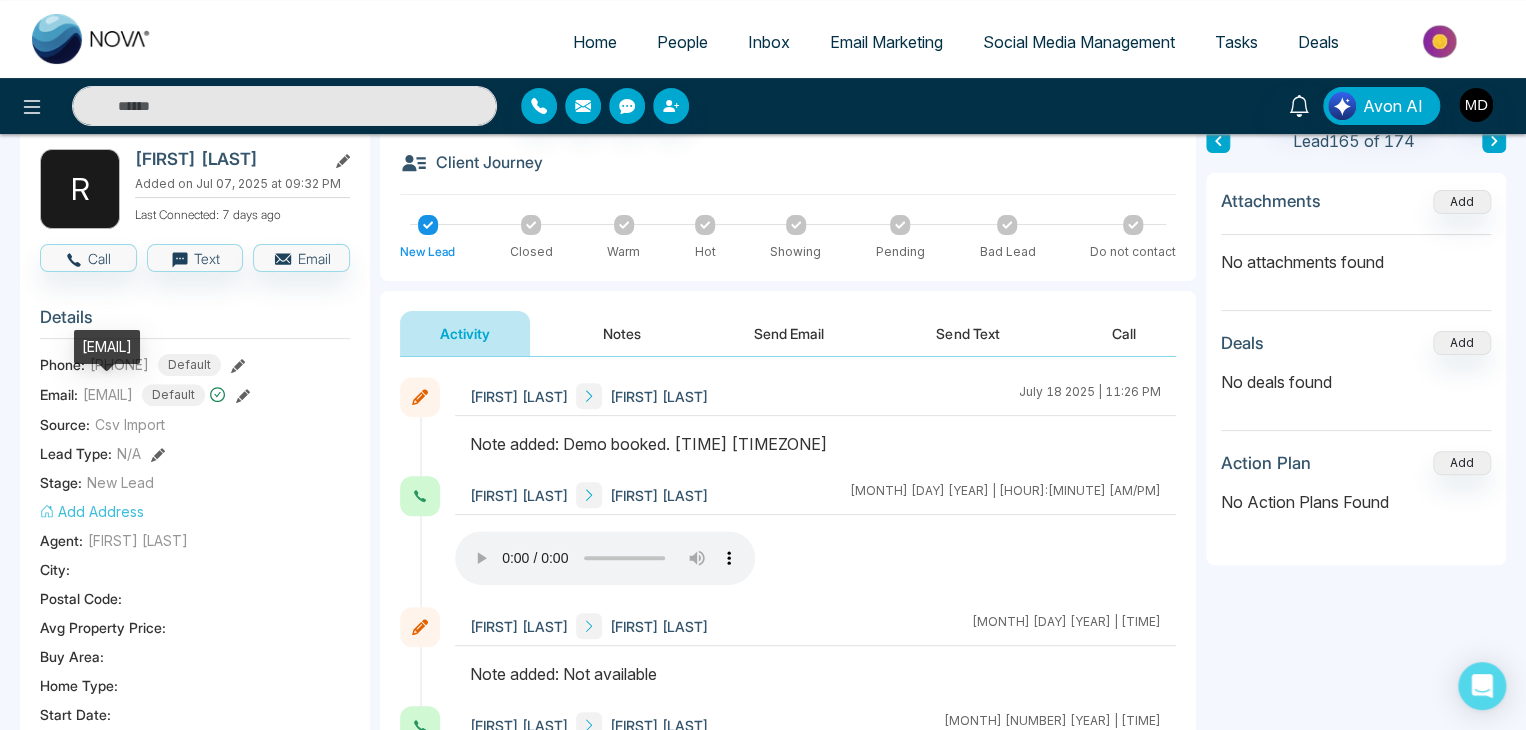 click on "[EMAIL]" at bounding box center (107, 347) 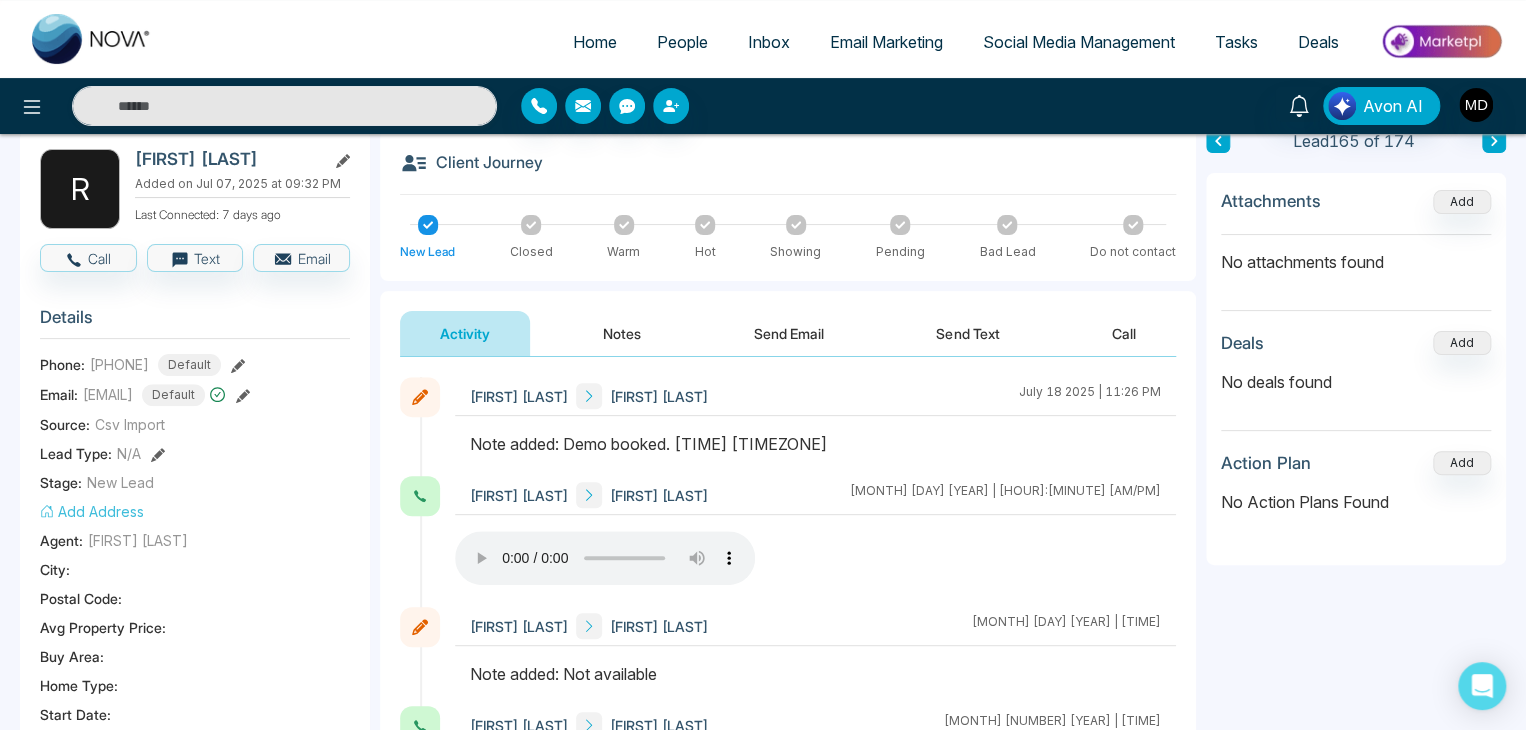 click 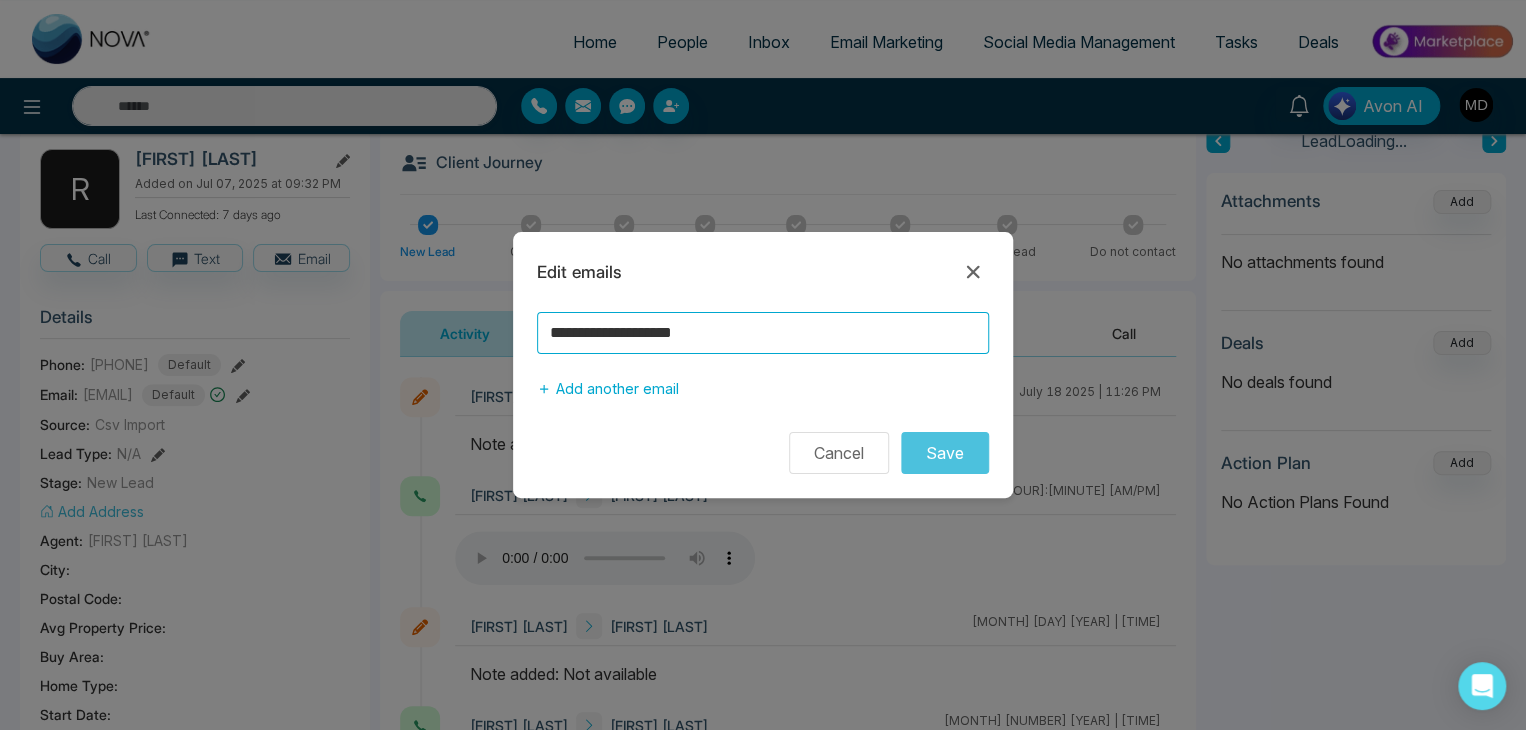 drag, startPoint x: 771, startPoint y: 344, endPoint x: 378, endPoint y: 380, distance: 394.64542 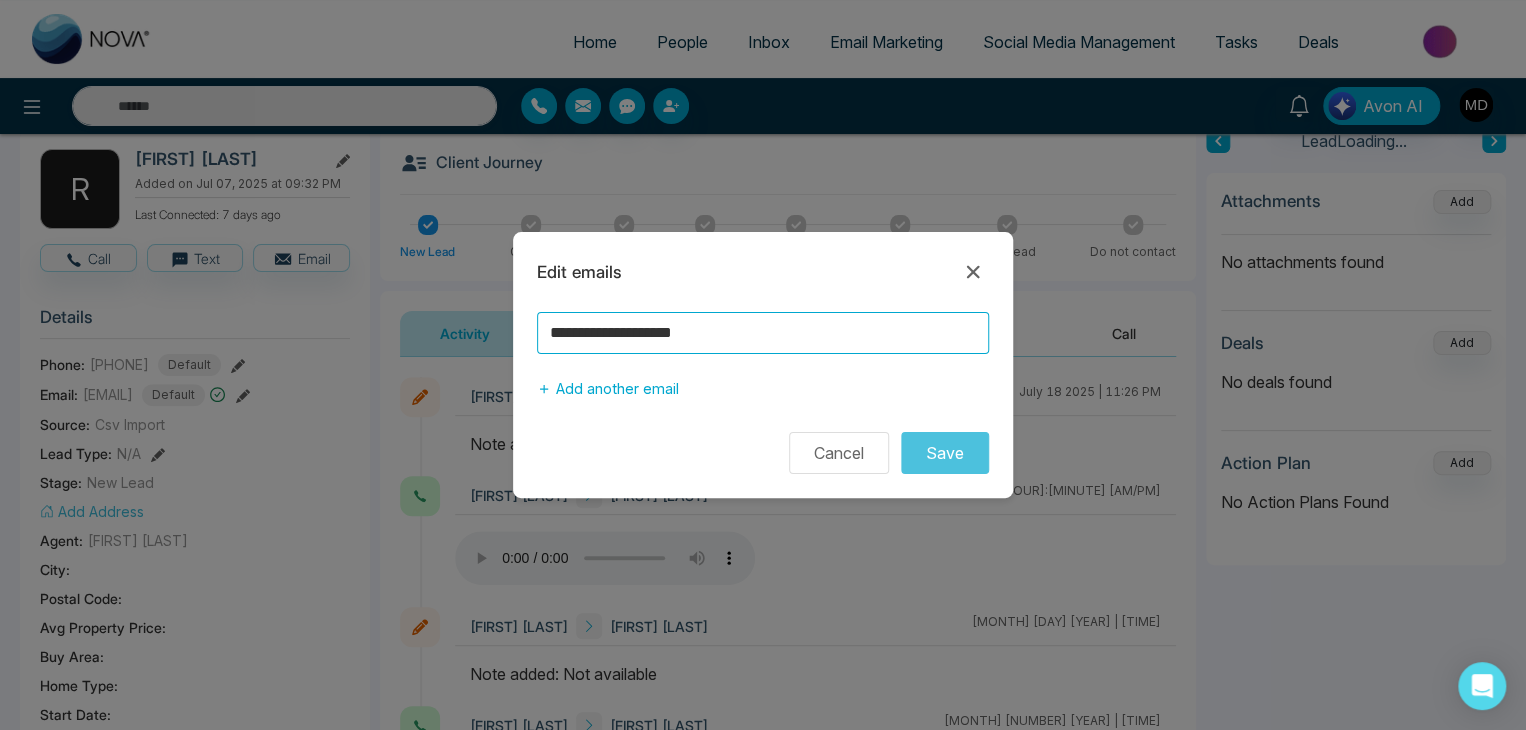 click on "**********" at bounding box center [763, 365] 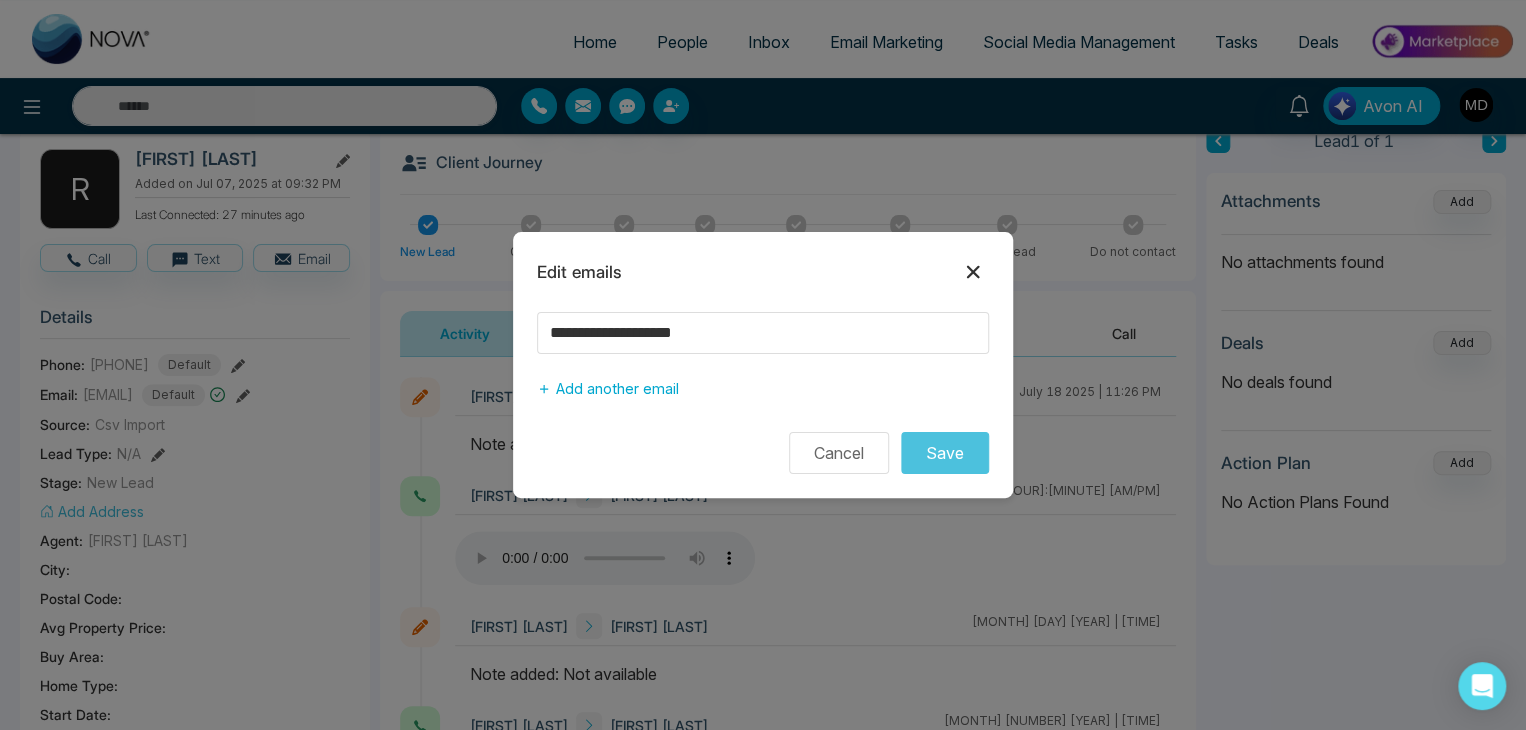 click 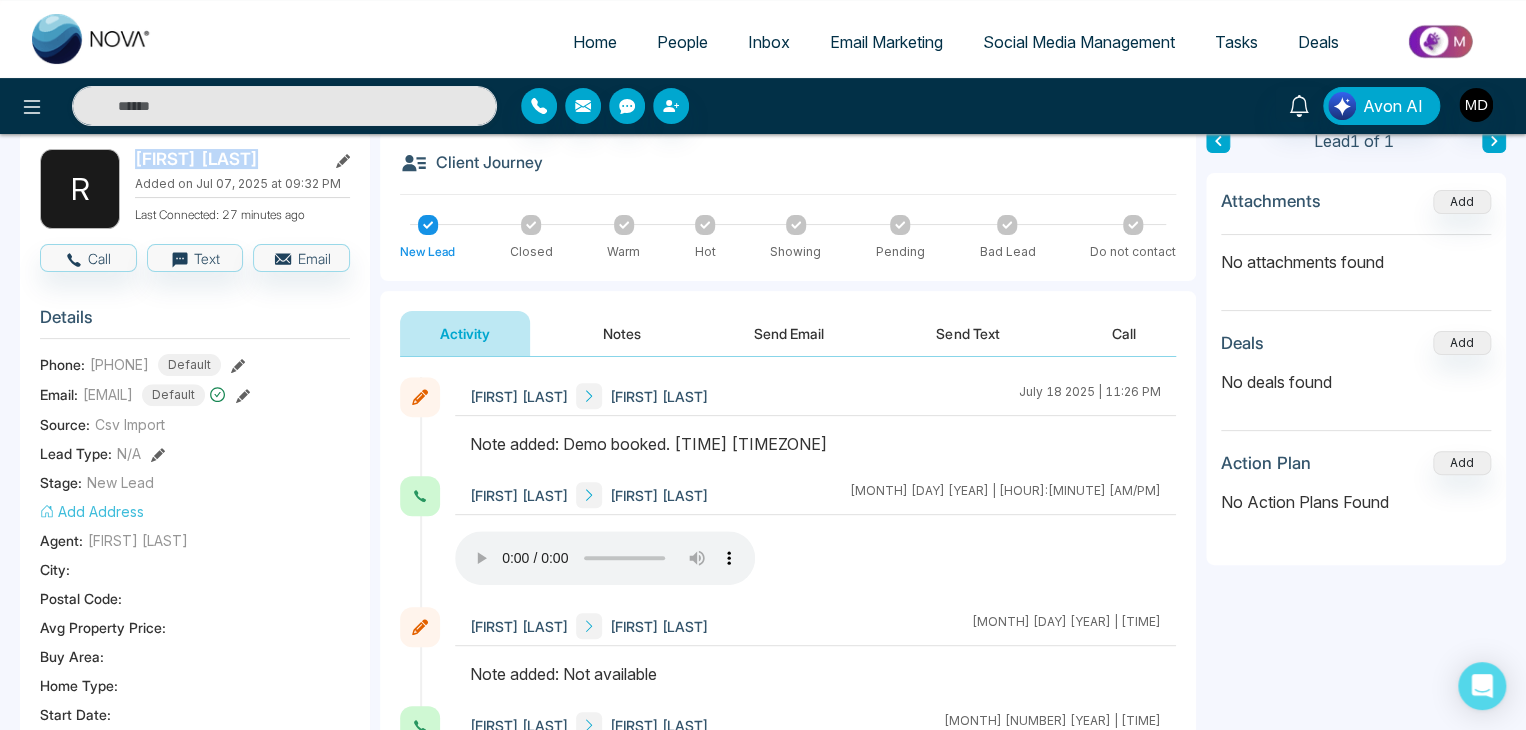 drag, startPoint x: 254, startPoint y: 164, endPoint x: 139, endPoint y: 160, distance: 115.06954 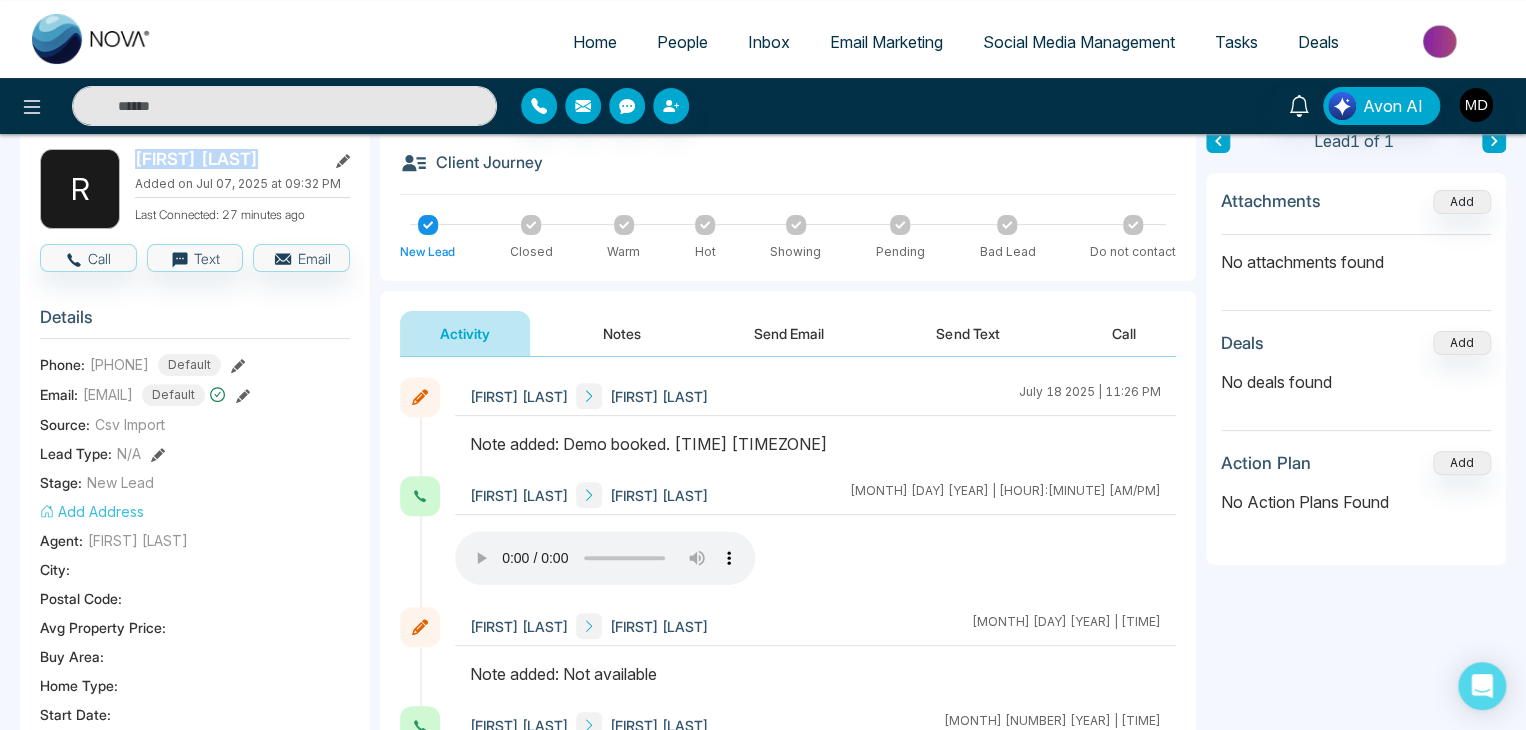 click on "[FIRST] [LAST]" at bounding box center [226, 159] 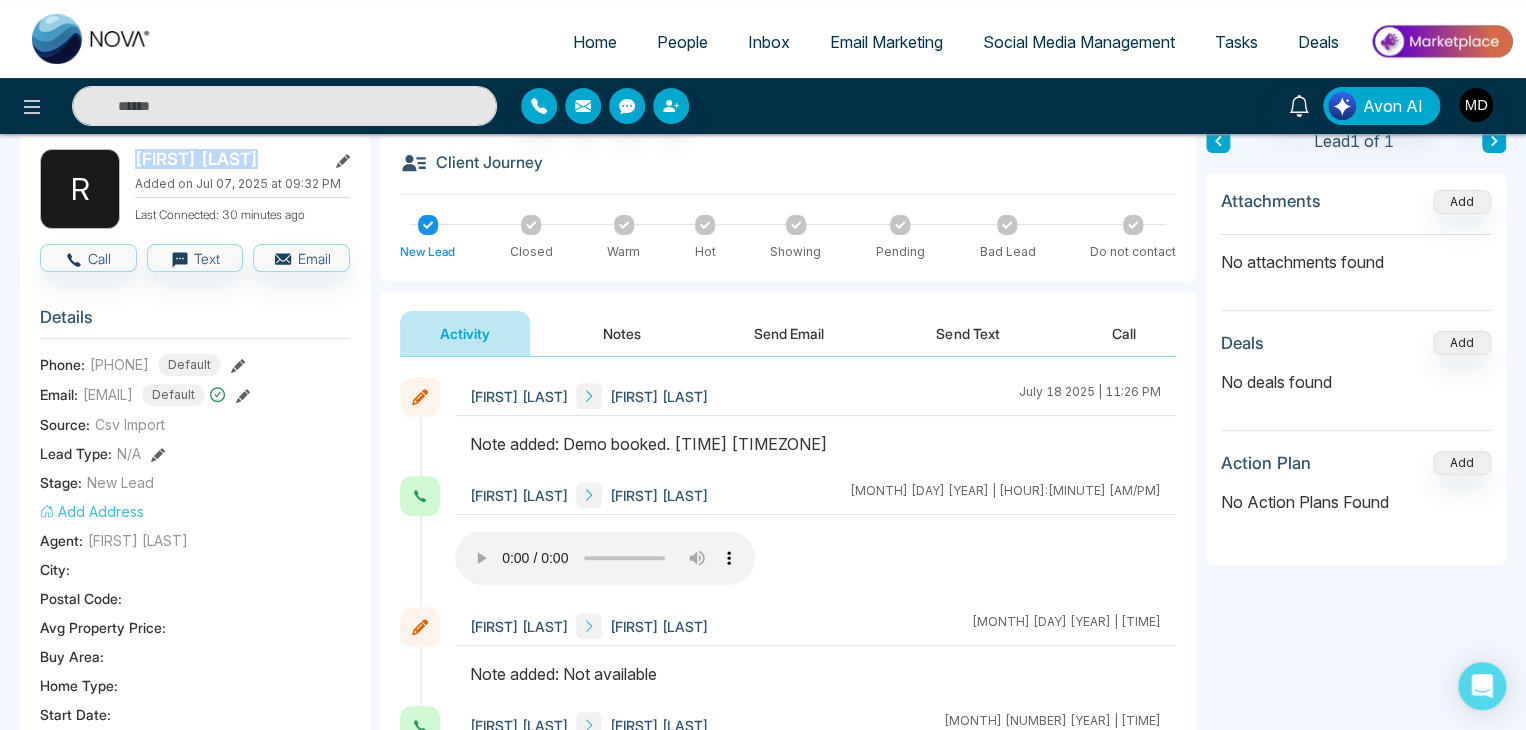 click 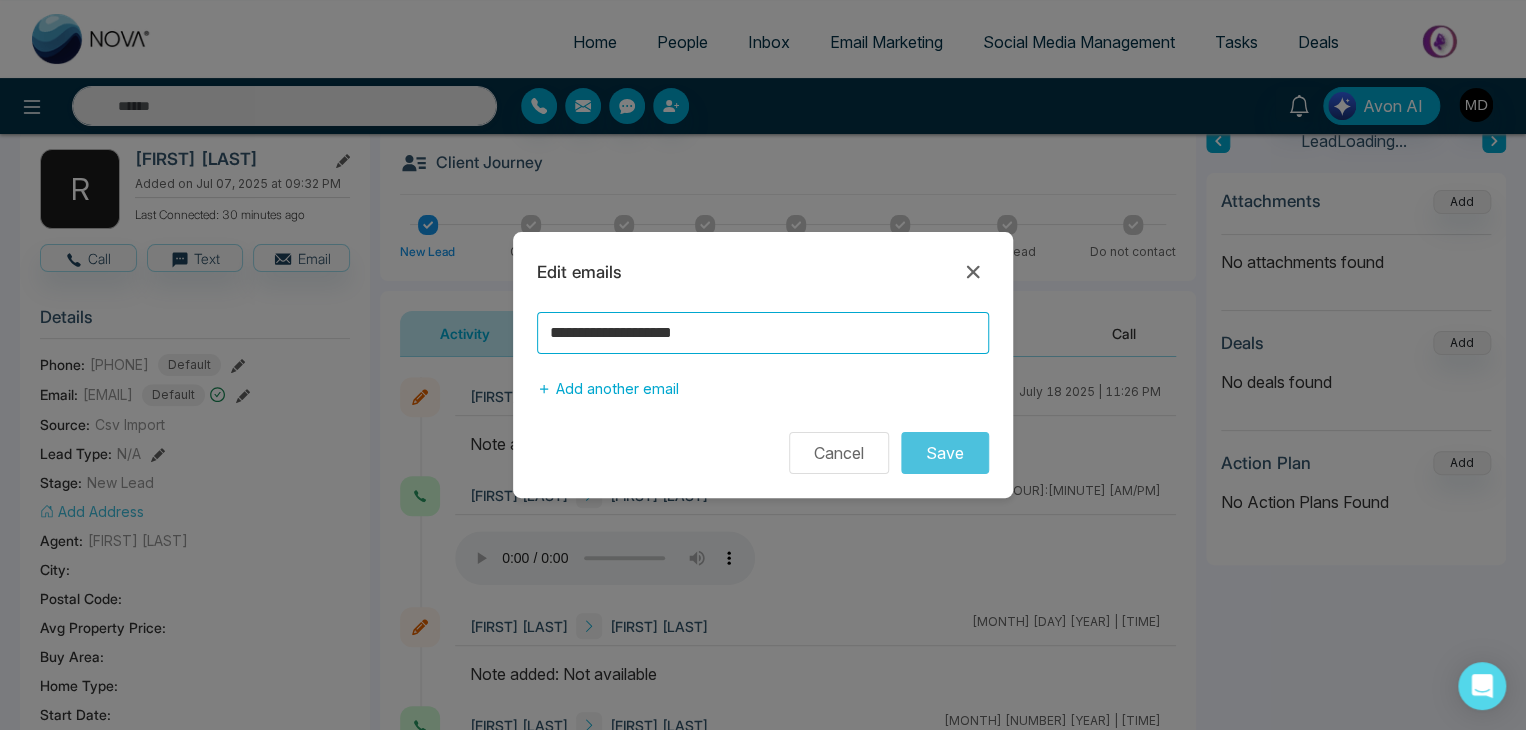 drag, startPoint x: 808, startPoint y: 336, endPoint x: 480, endPoint y: 334, distance: 328.0061 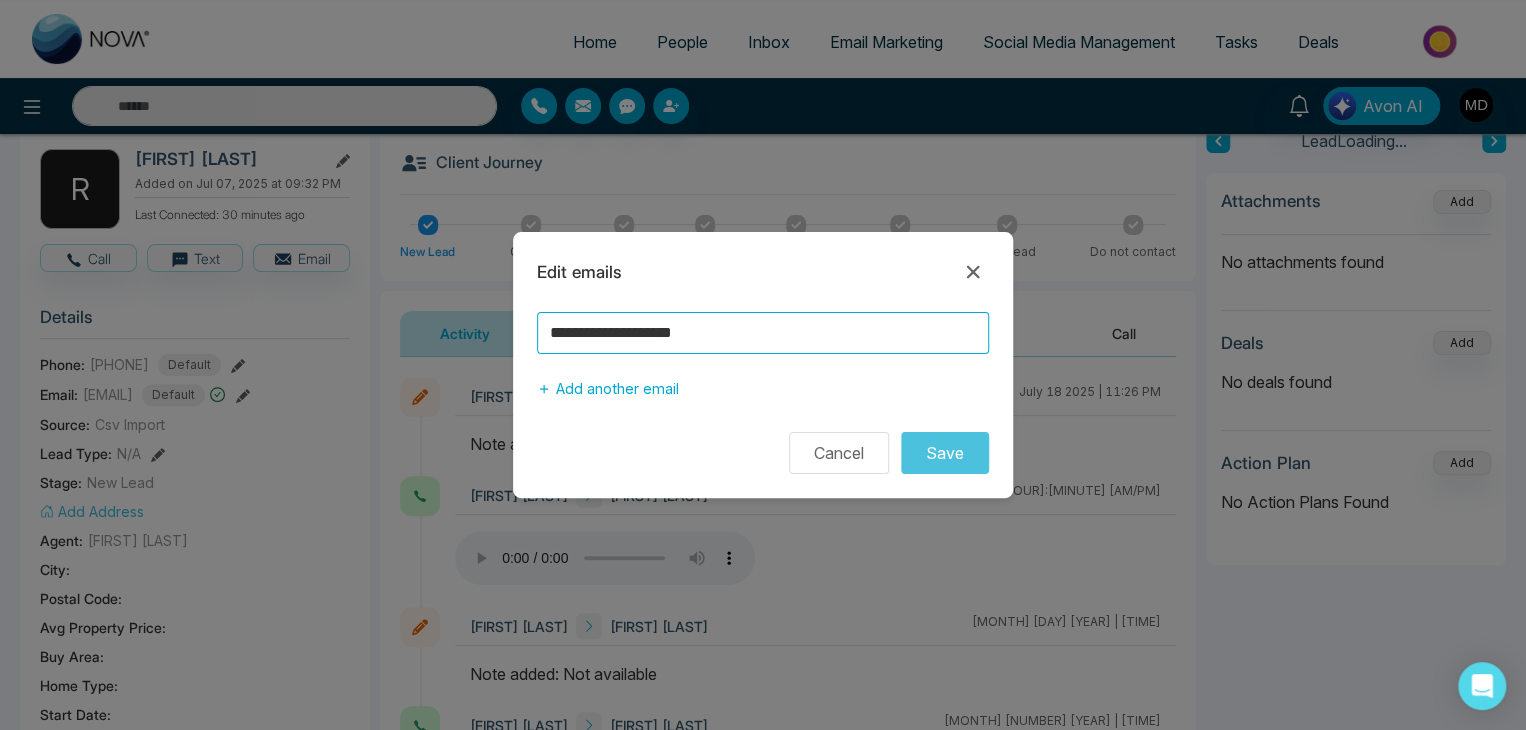 click on "**********" at bounding box center (763, 365) 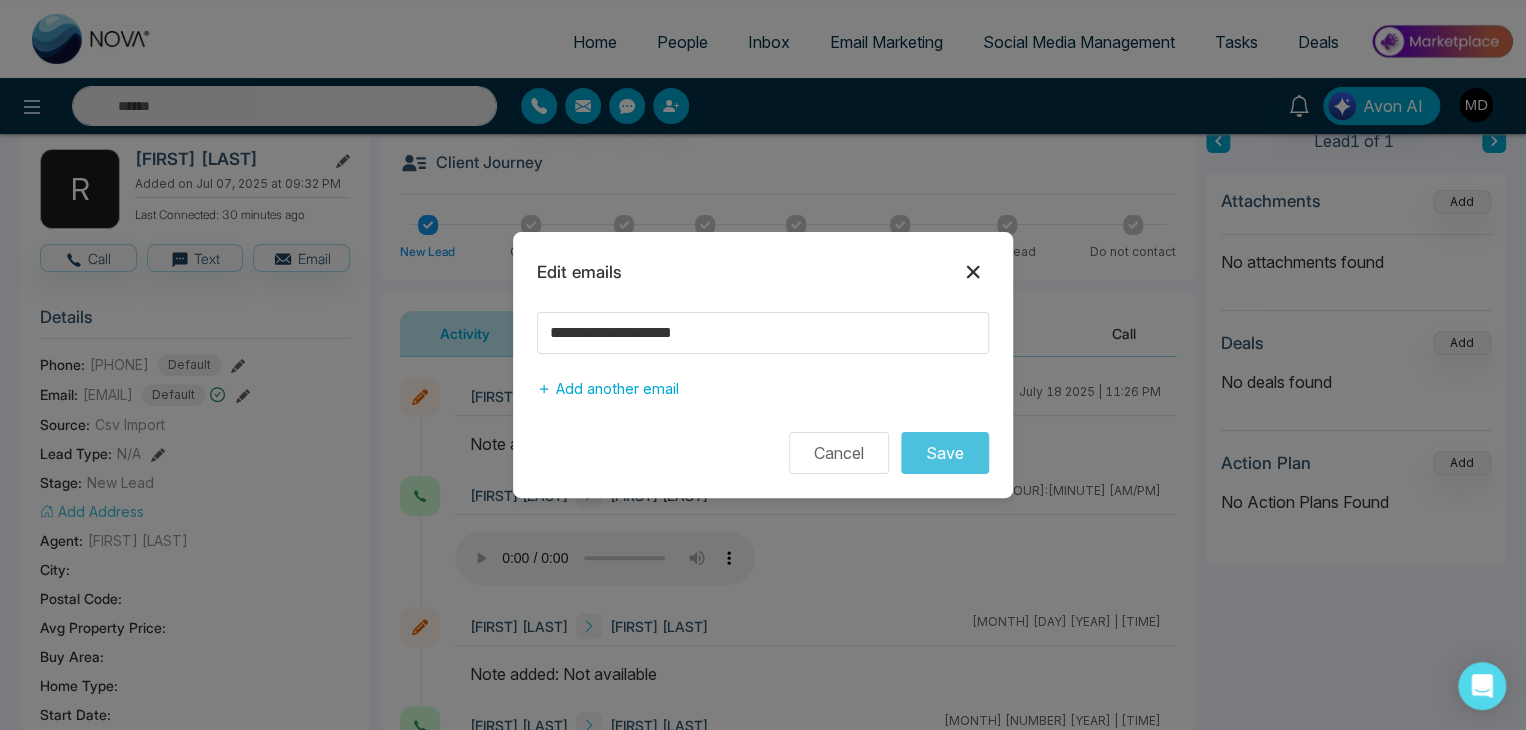 click 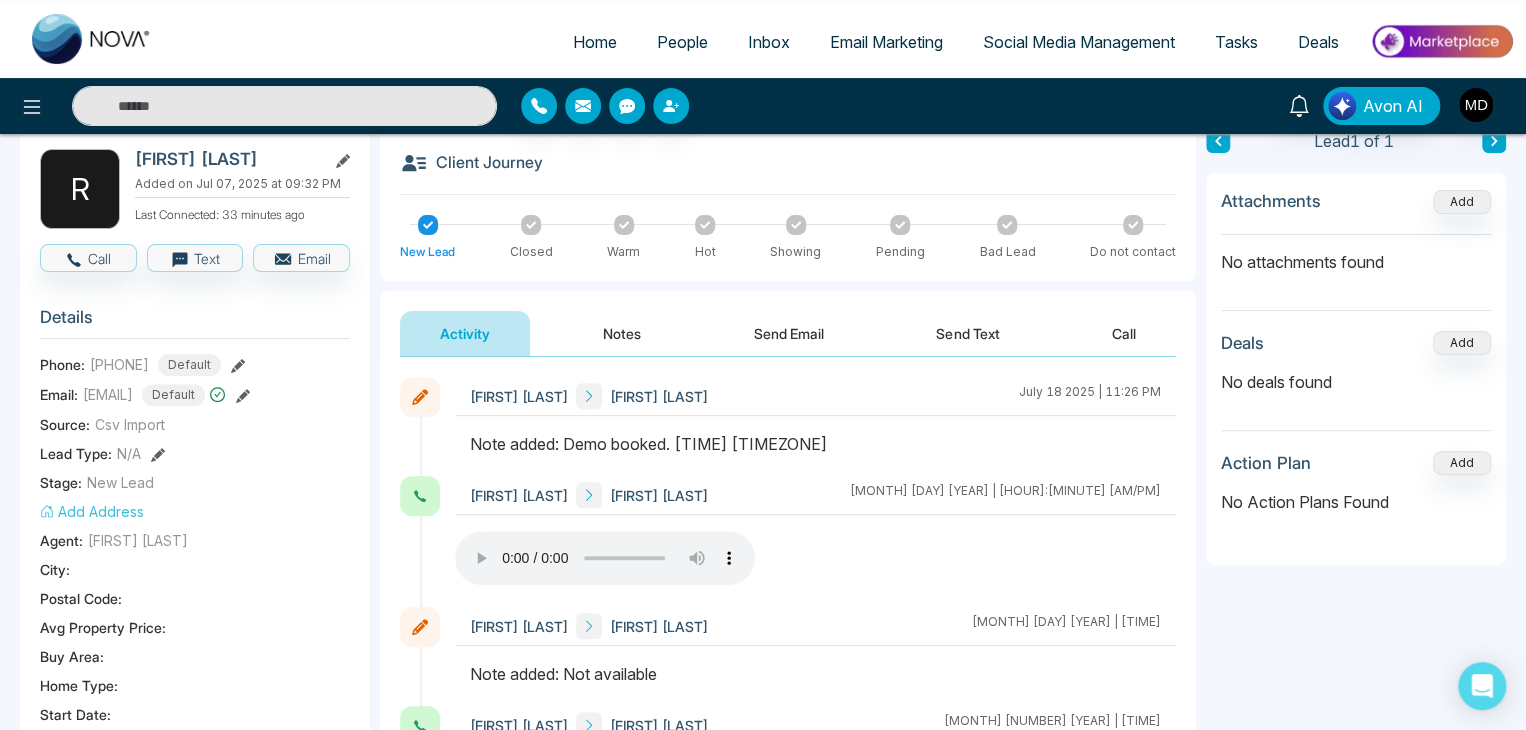 scroll, scrollTop: 0, scrollLeft: 0, axis: both 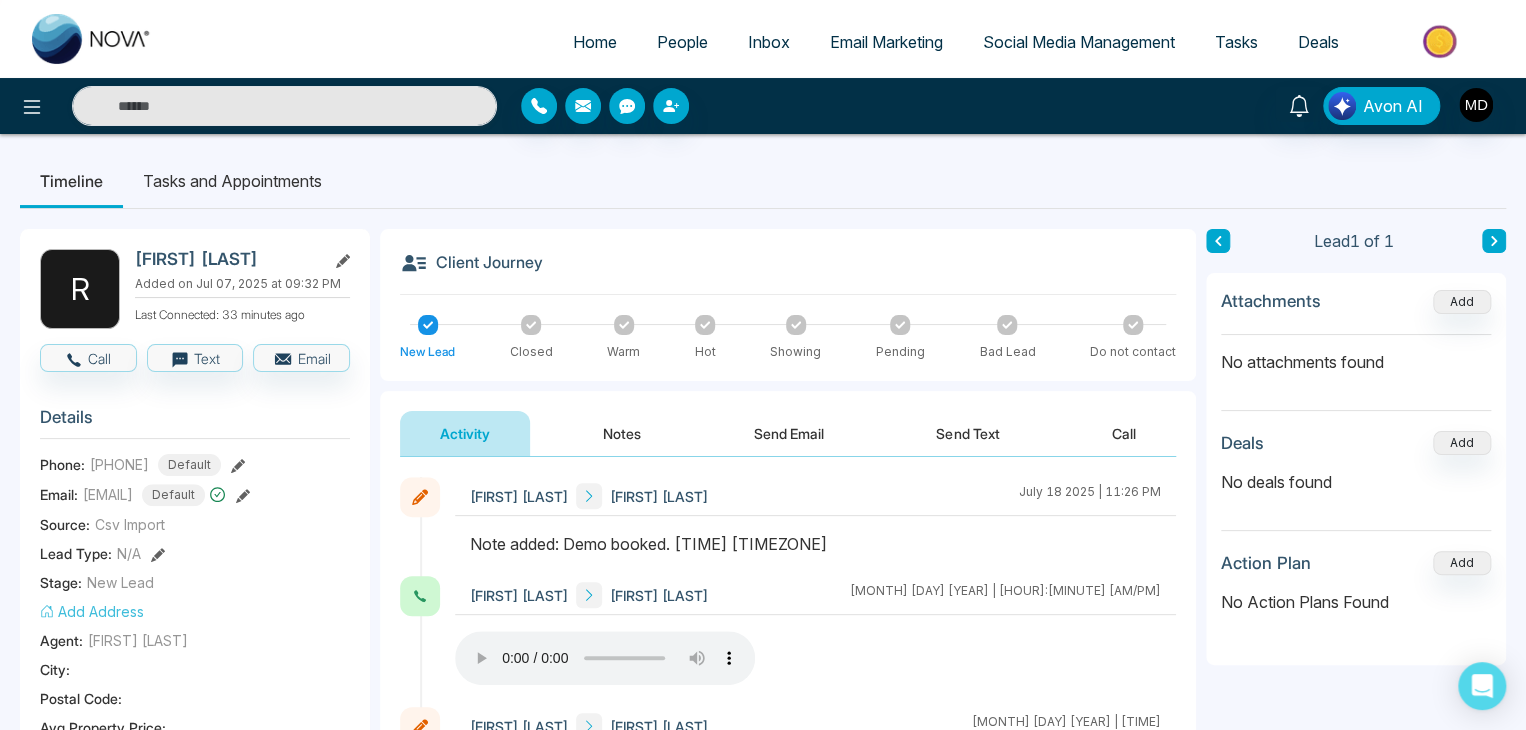 click on "People" at bounding box center [682, 42] 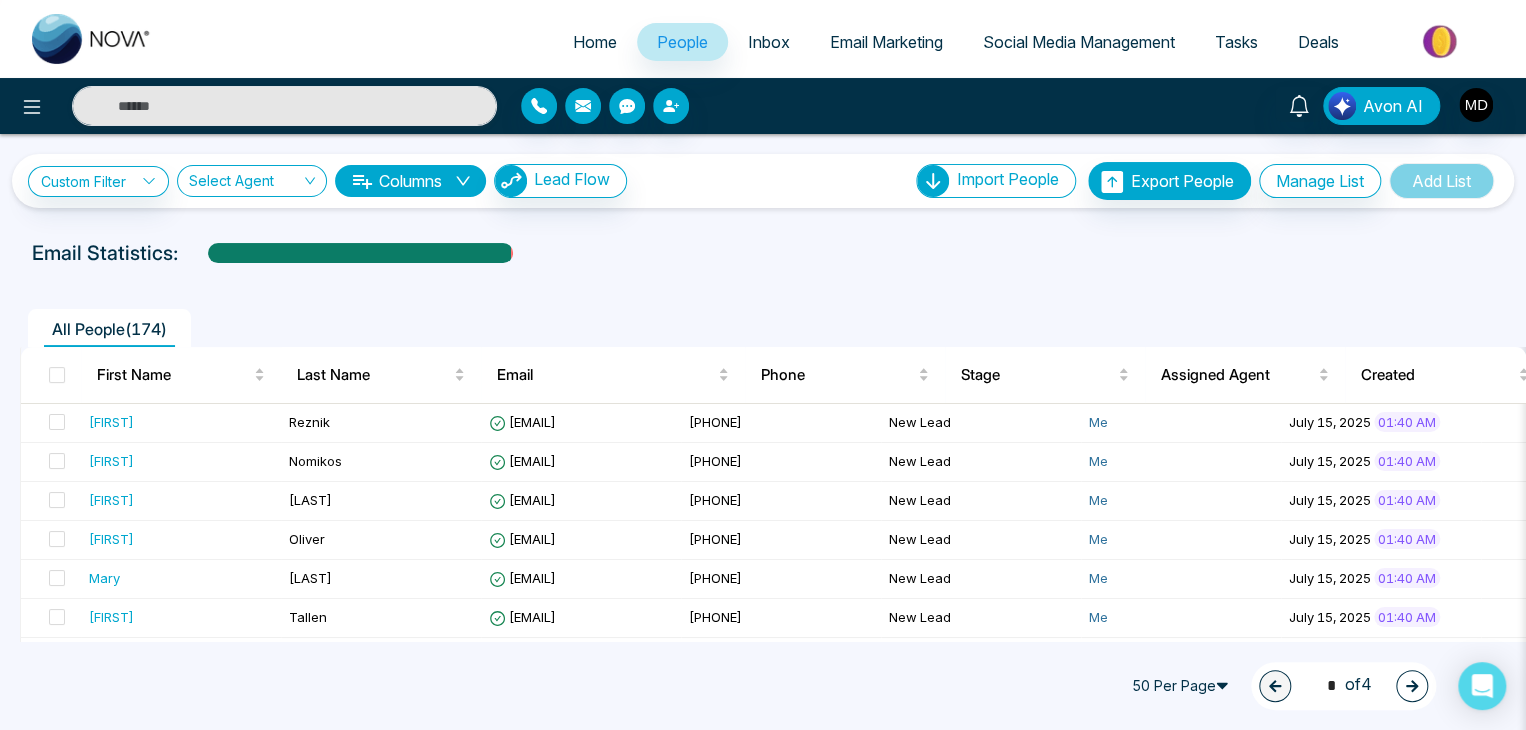 click at bounding box center [1412, 686] 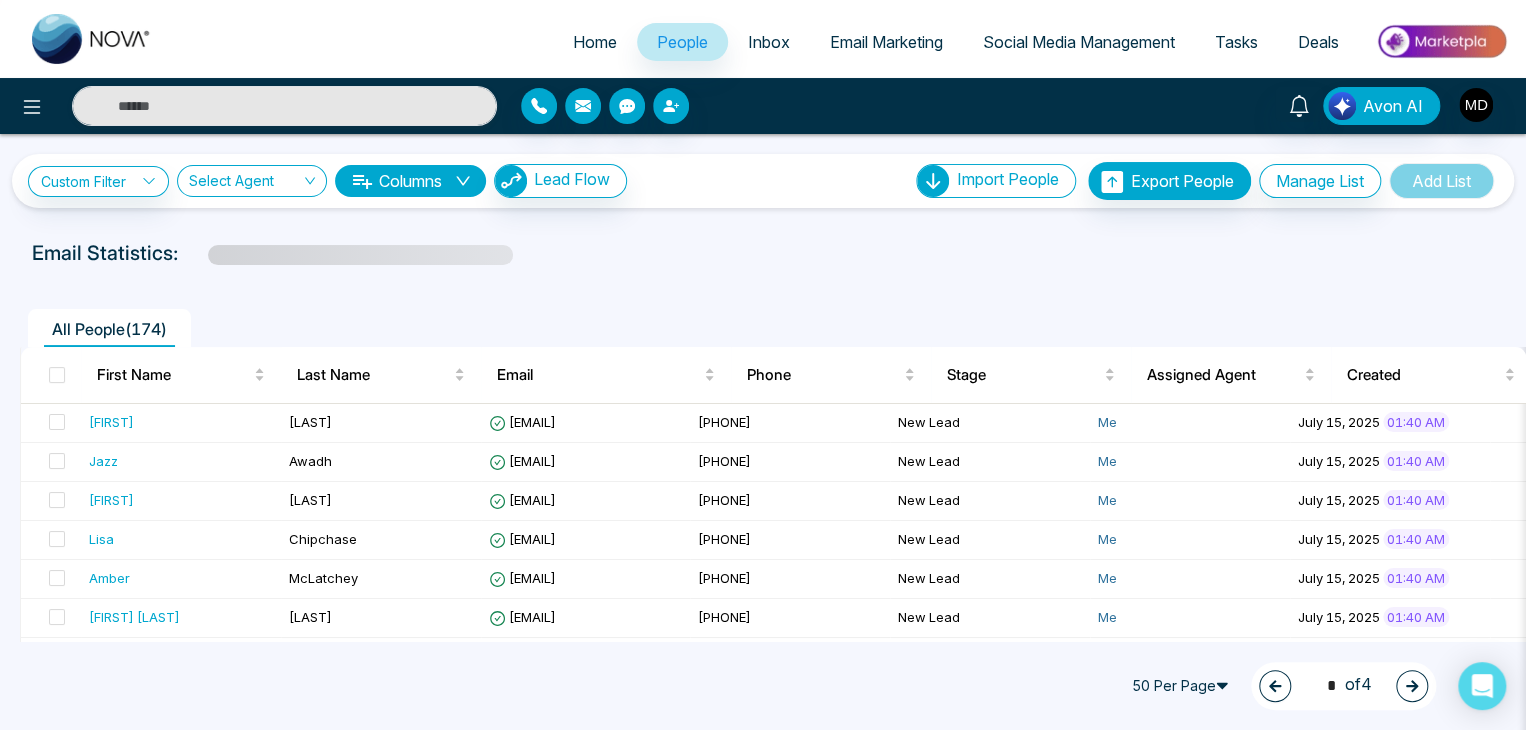 click at bounding box center (1412, 686) 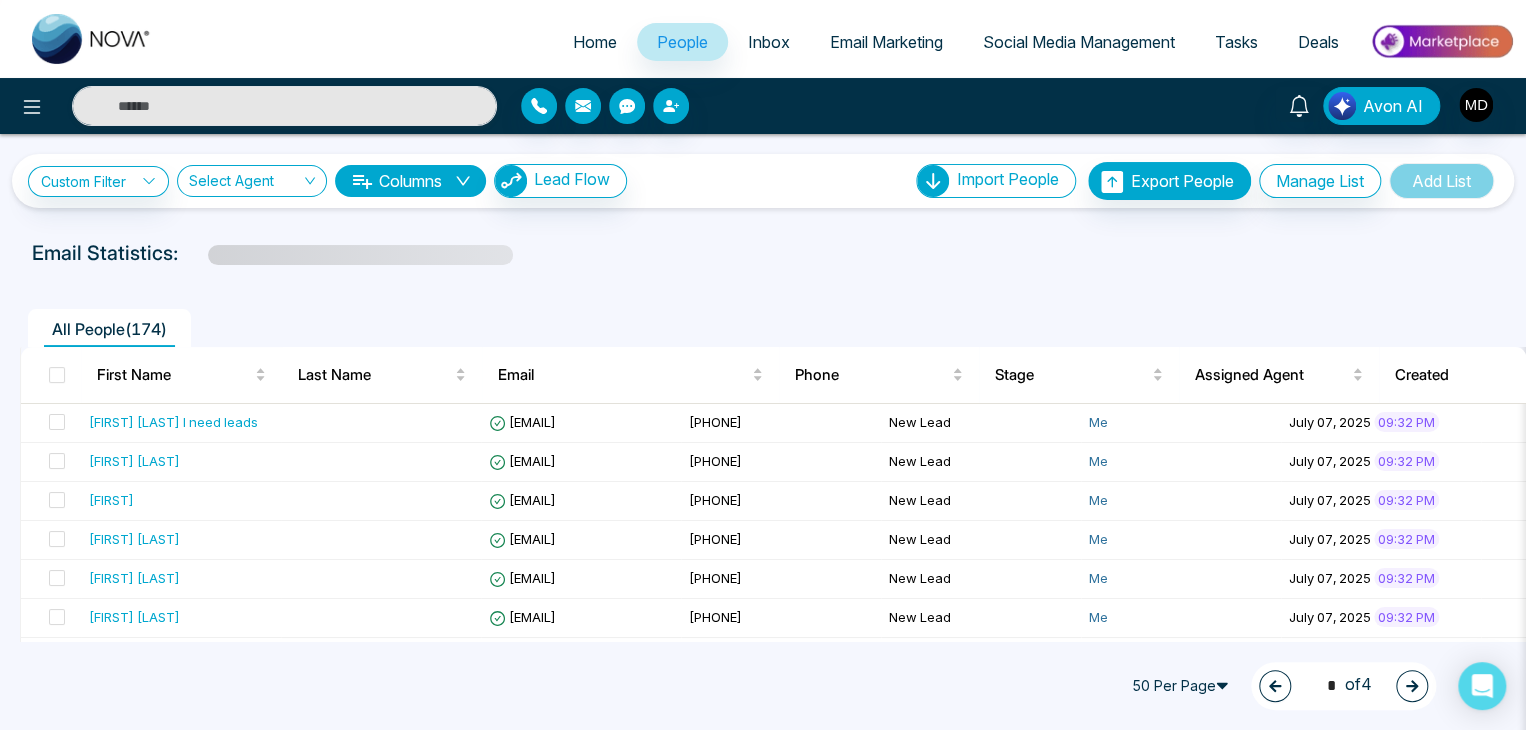 click 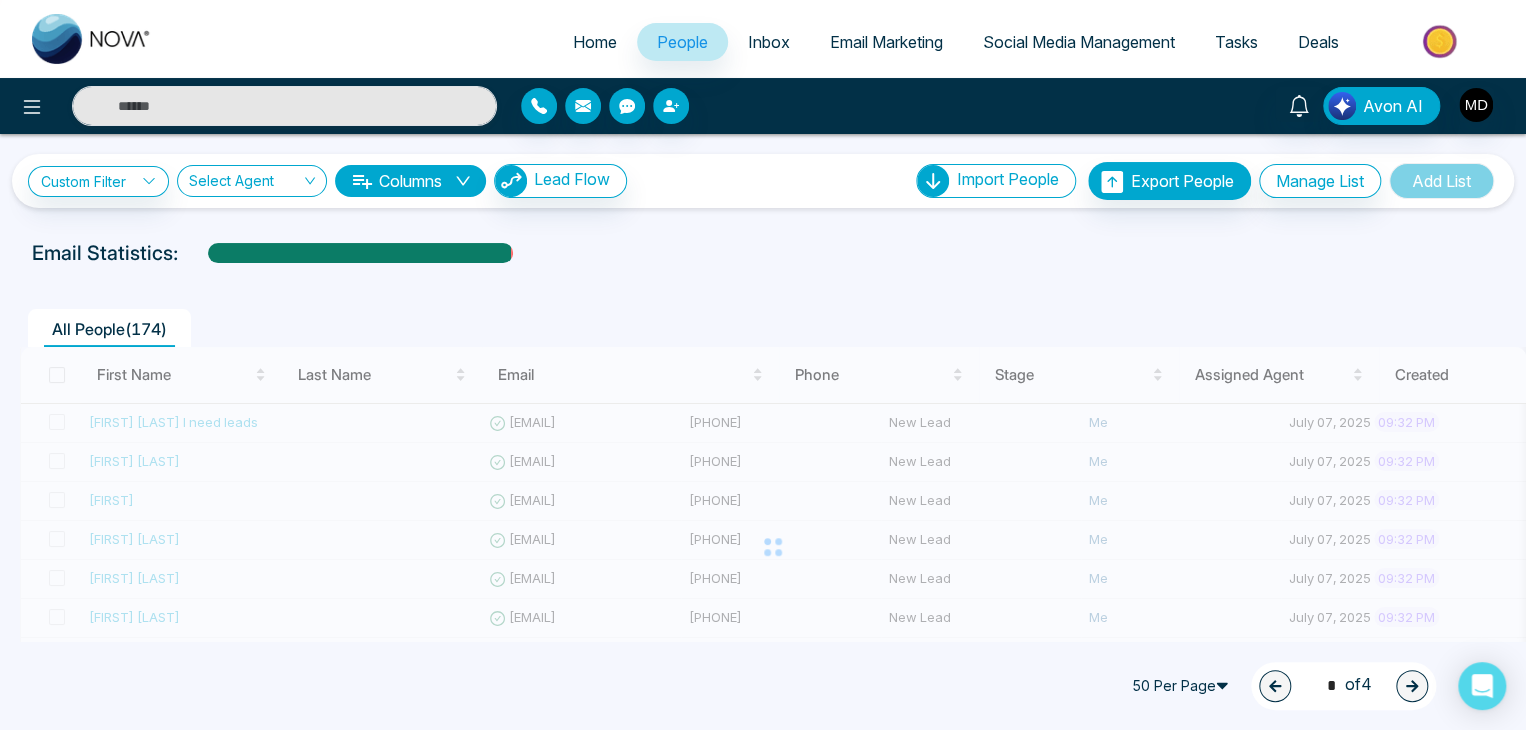 type on "*" 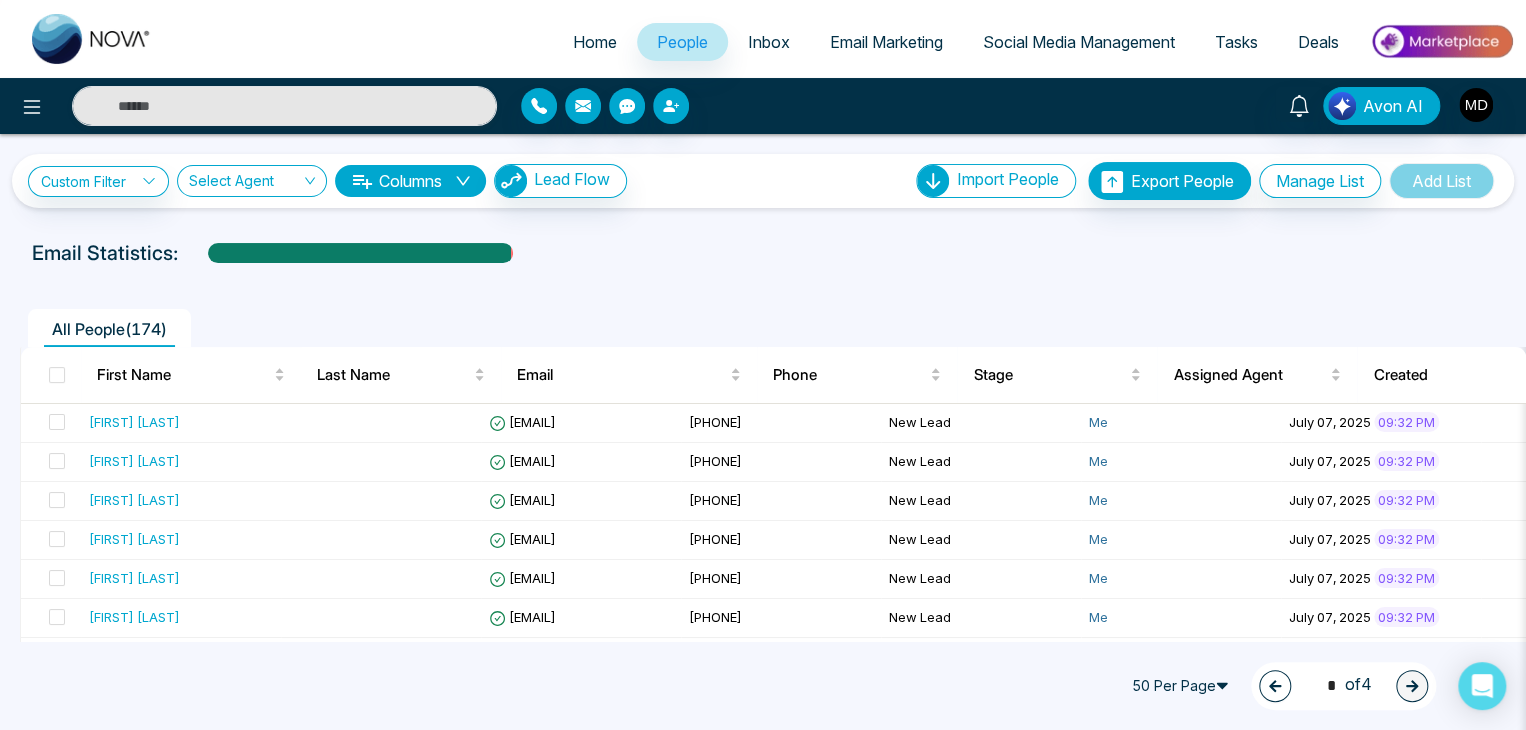 click on "**********" at bounding box center [763, 786] 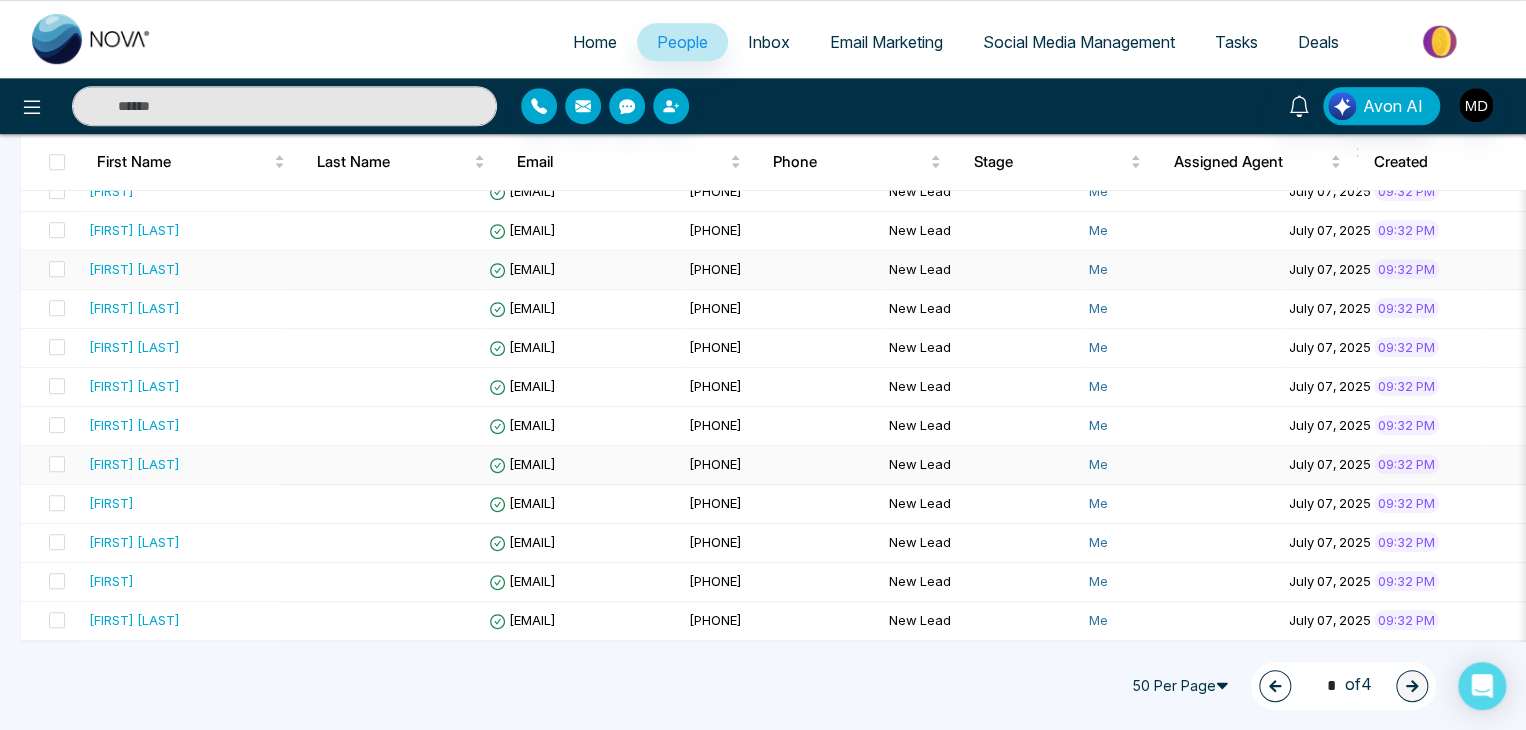 scroll, scrollTop: 704, scrollLeft: 0, axis: vertical 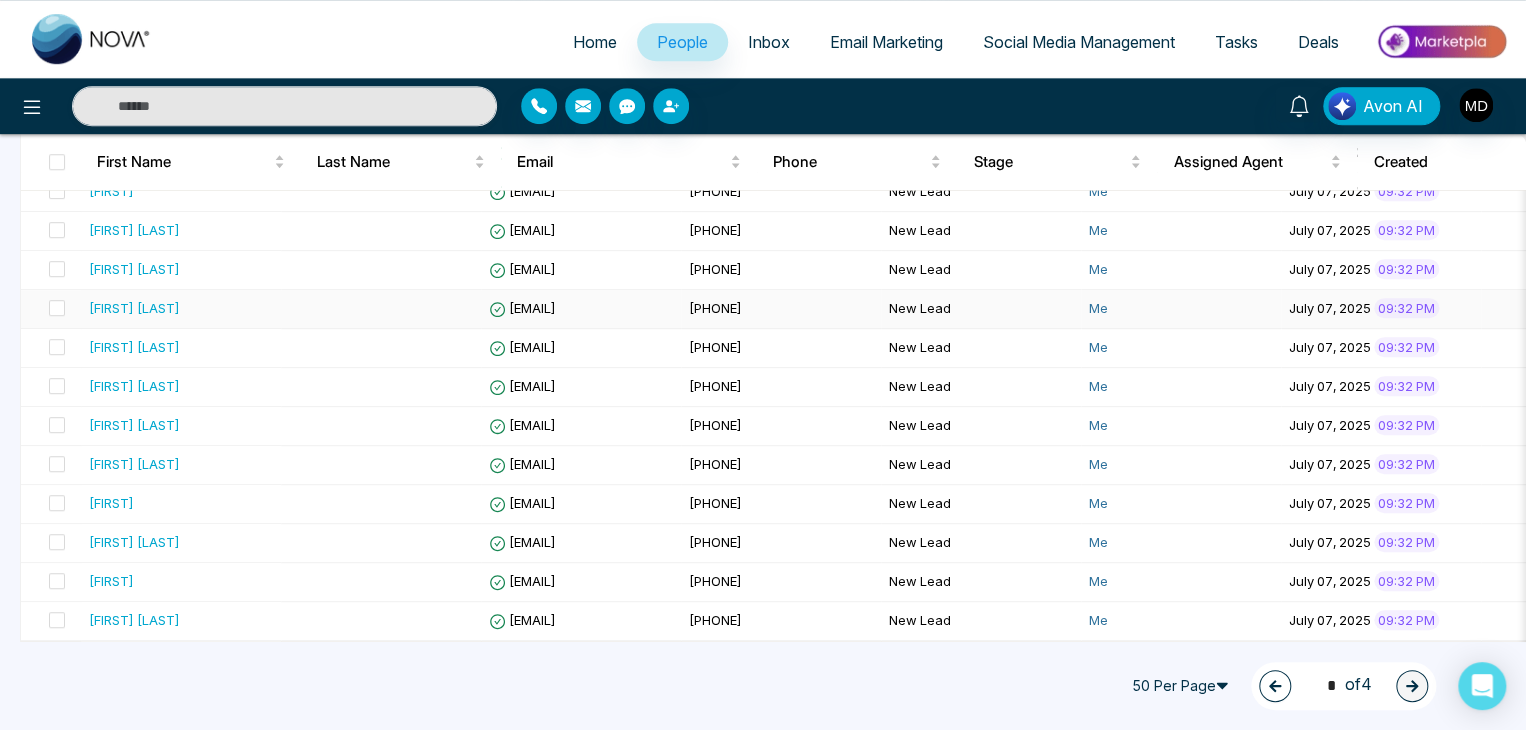 click on "[FIRST] [LAST]" at bounding box center [134, 308] 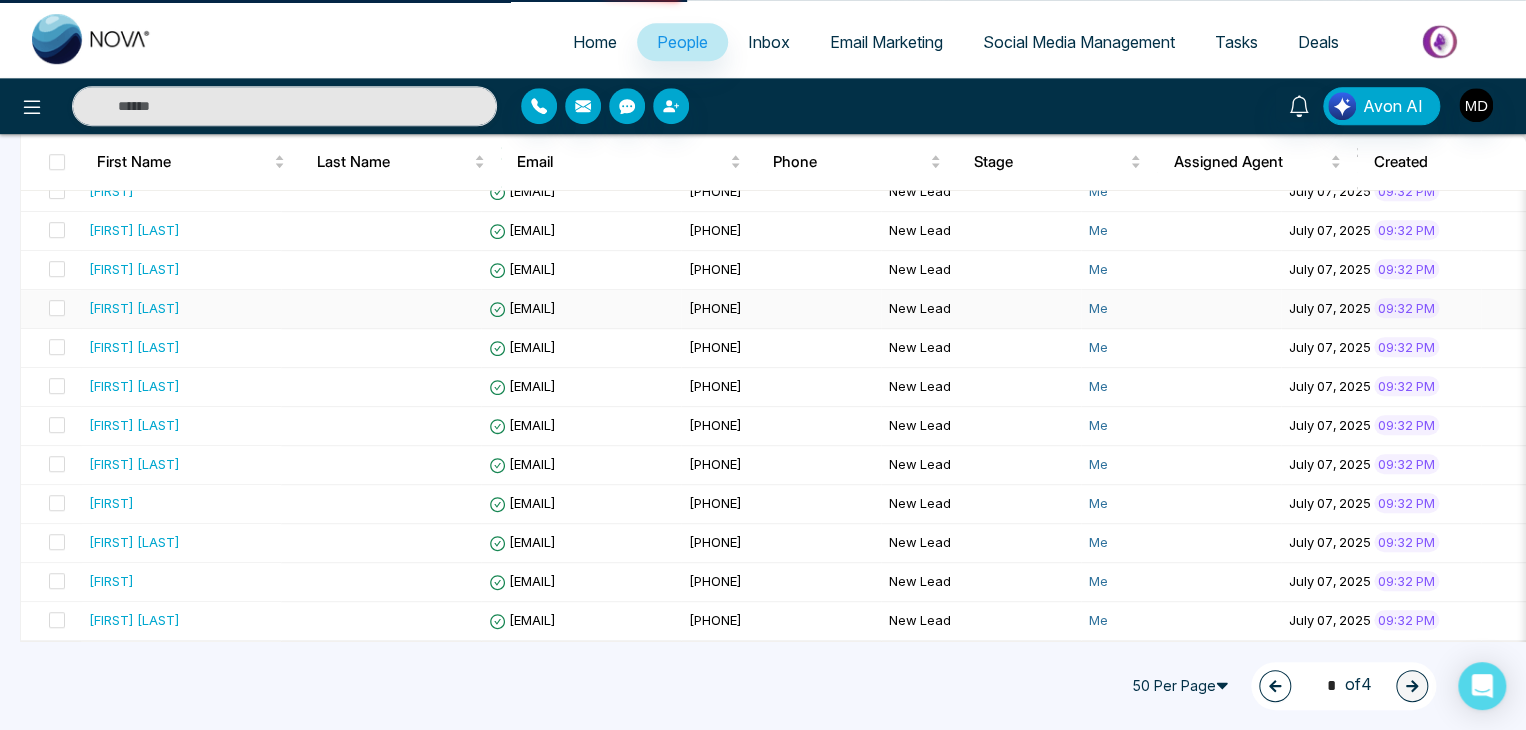 scroll, scrollTop: 0, scrollLeft: 0, axis: both 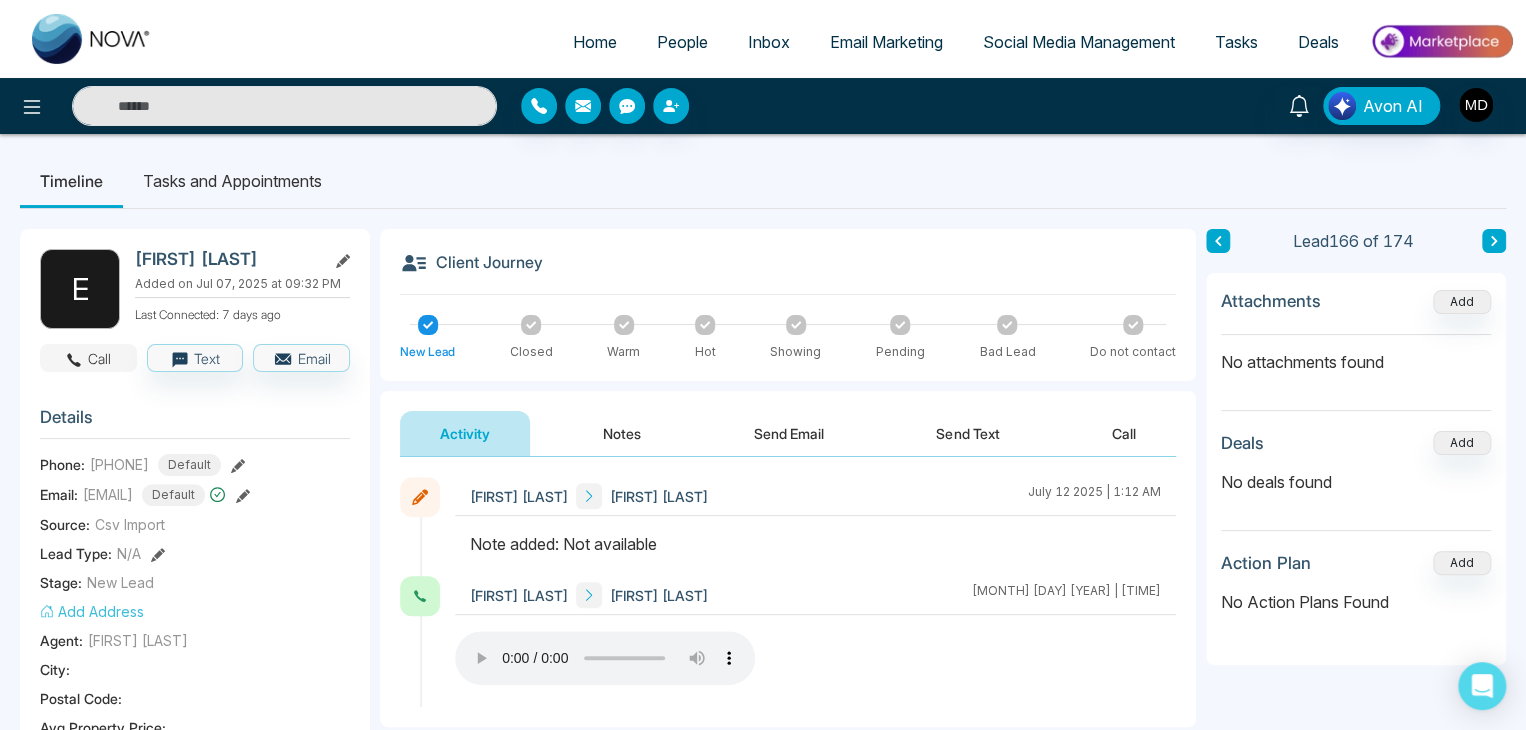 click on "Call" at bounding box center [88, 358] 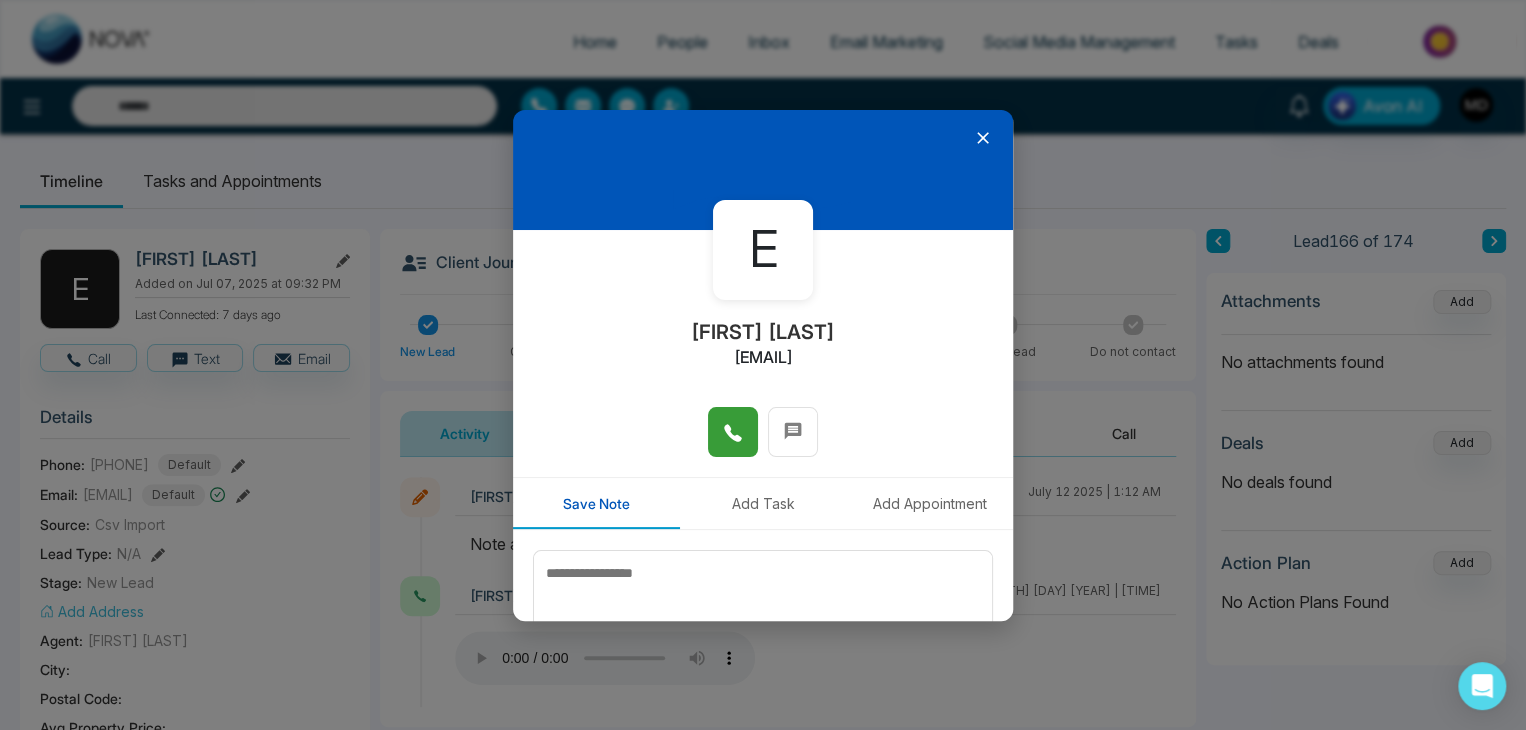 click at bounding box center [733, 432] 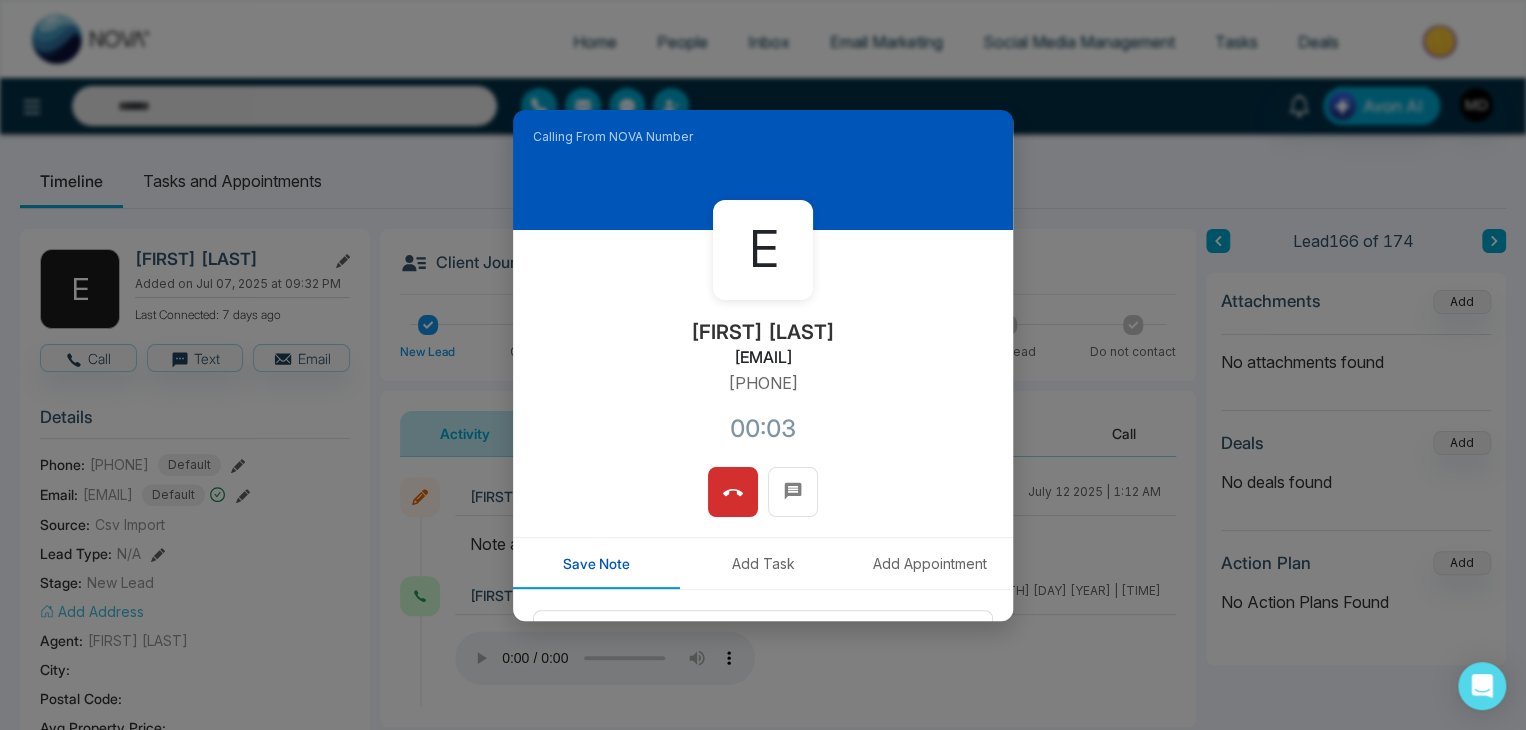 drag, startPoint x: 821, startPoint y: 387, endPoint x: 696, endPoint y: 392, distance: 125.09996 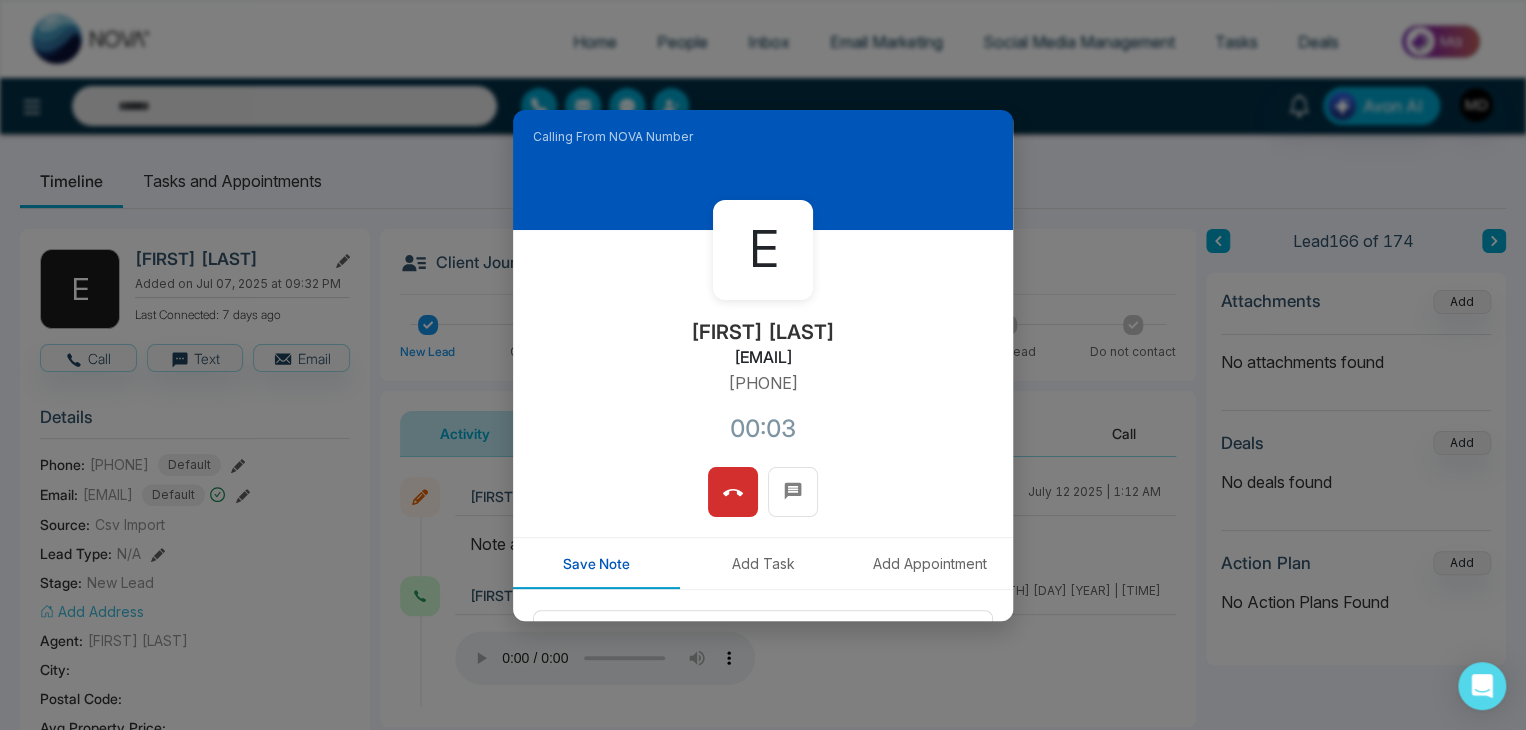 click on "[FIRST] [LAST] [EMAIL] [PHONE]" at bounding box center (763, 348) 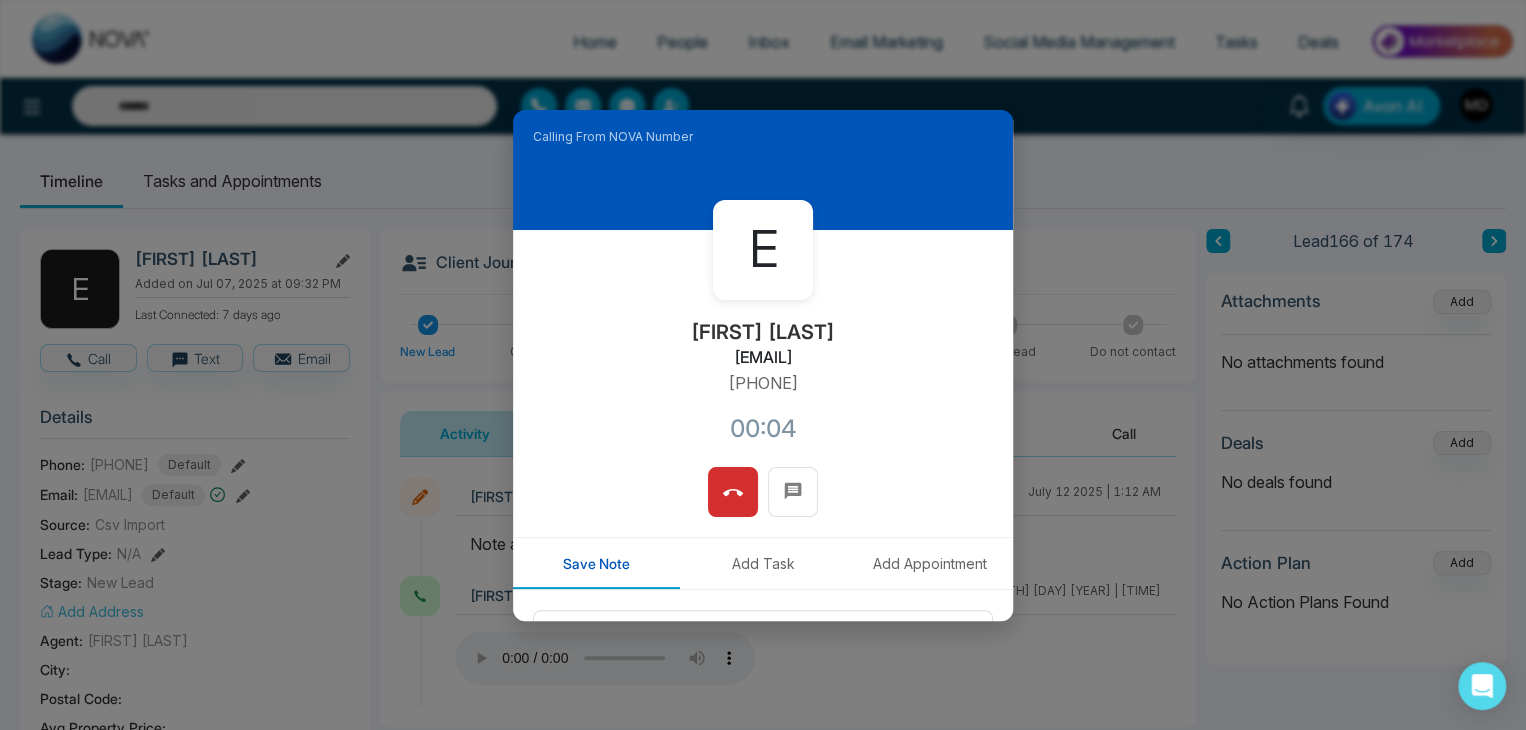 copy on "[PHONE]" 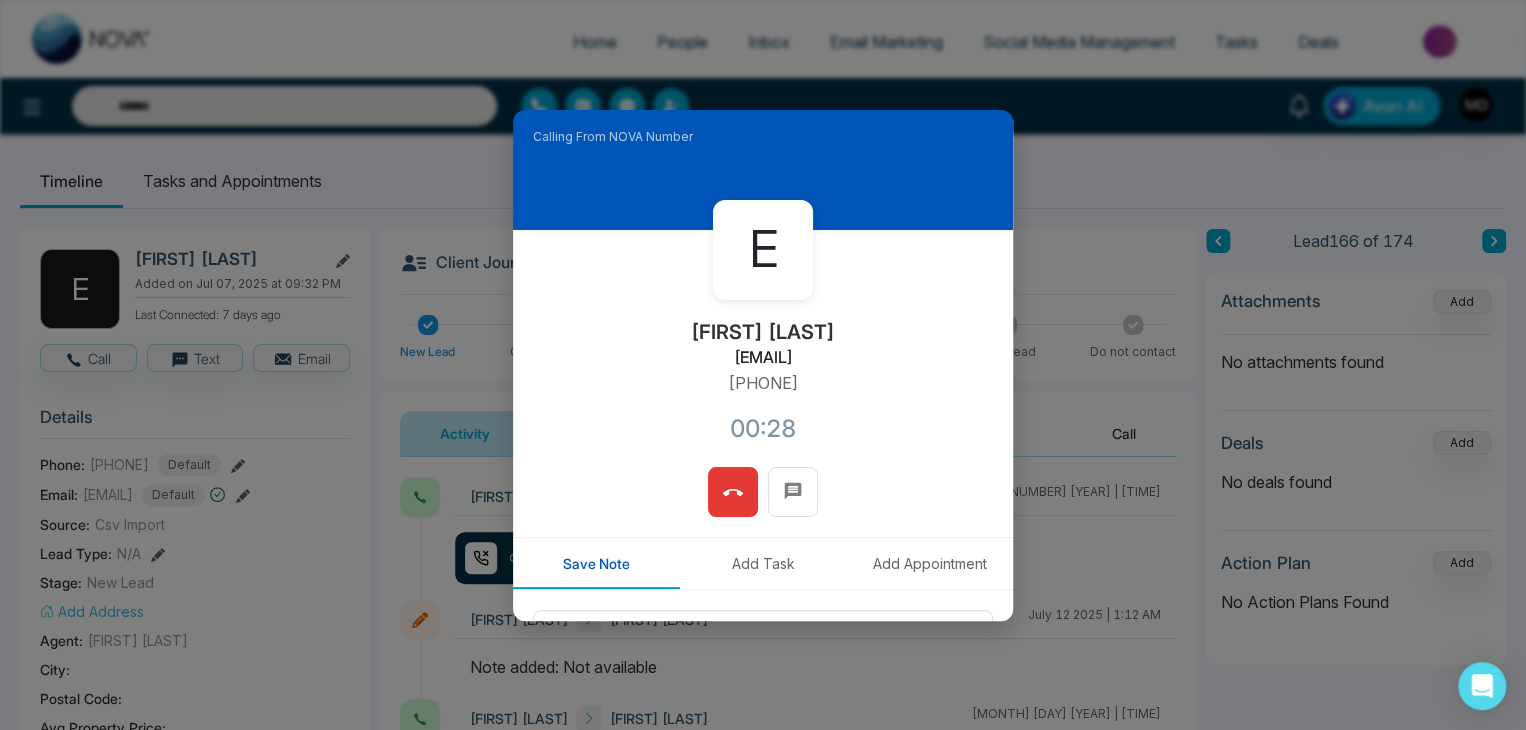 click at bounding box center (733, 492) 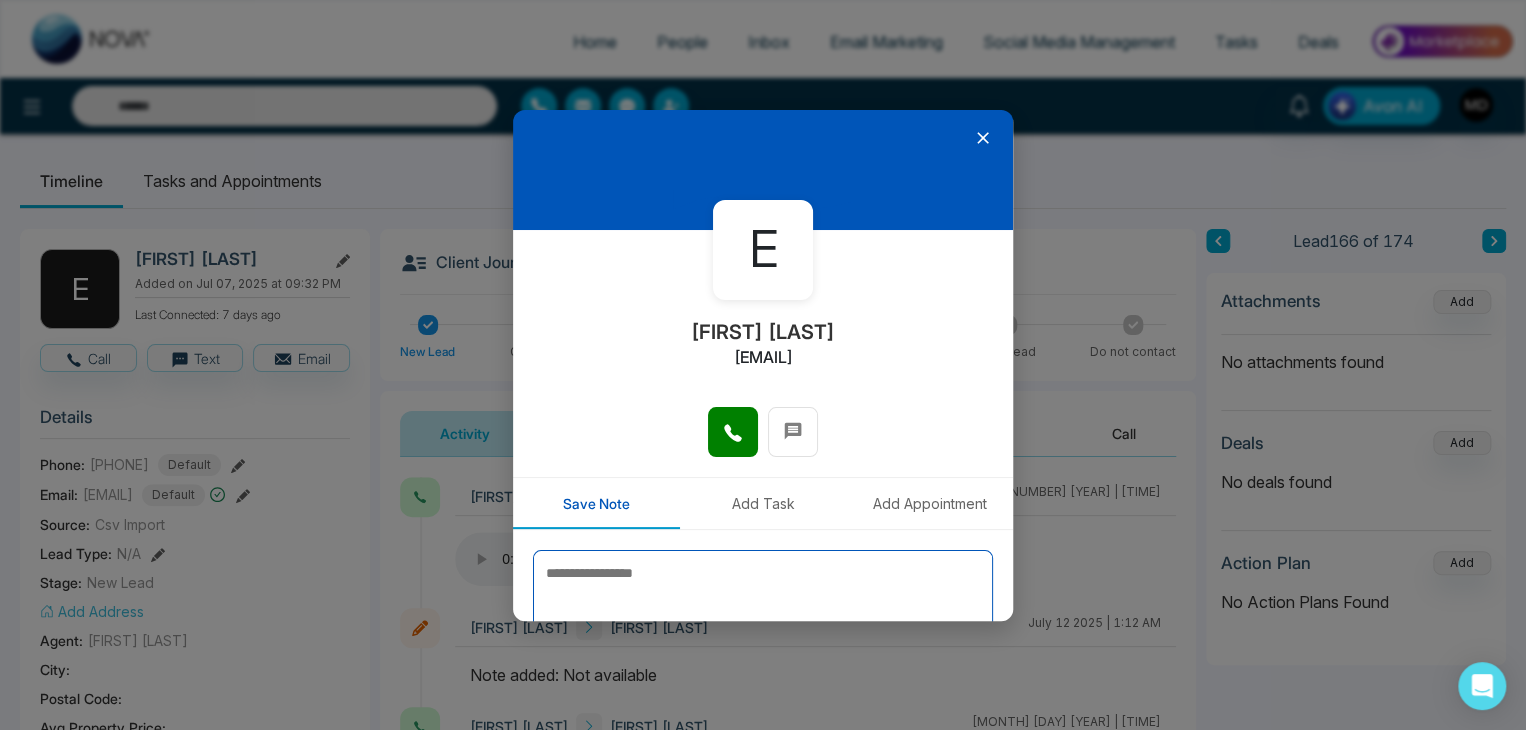 click at bounding box center [763, 600] 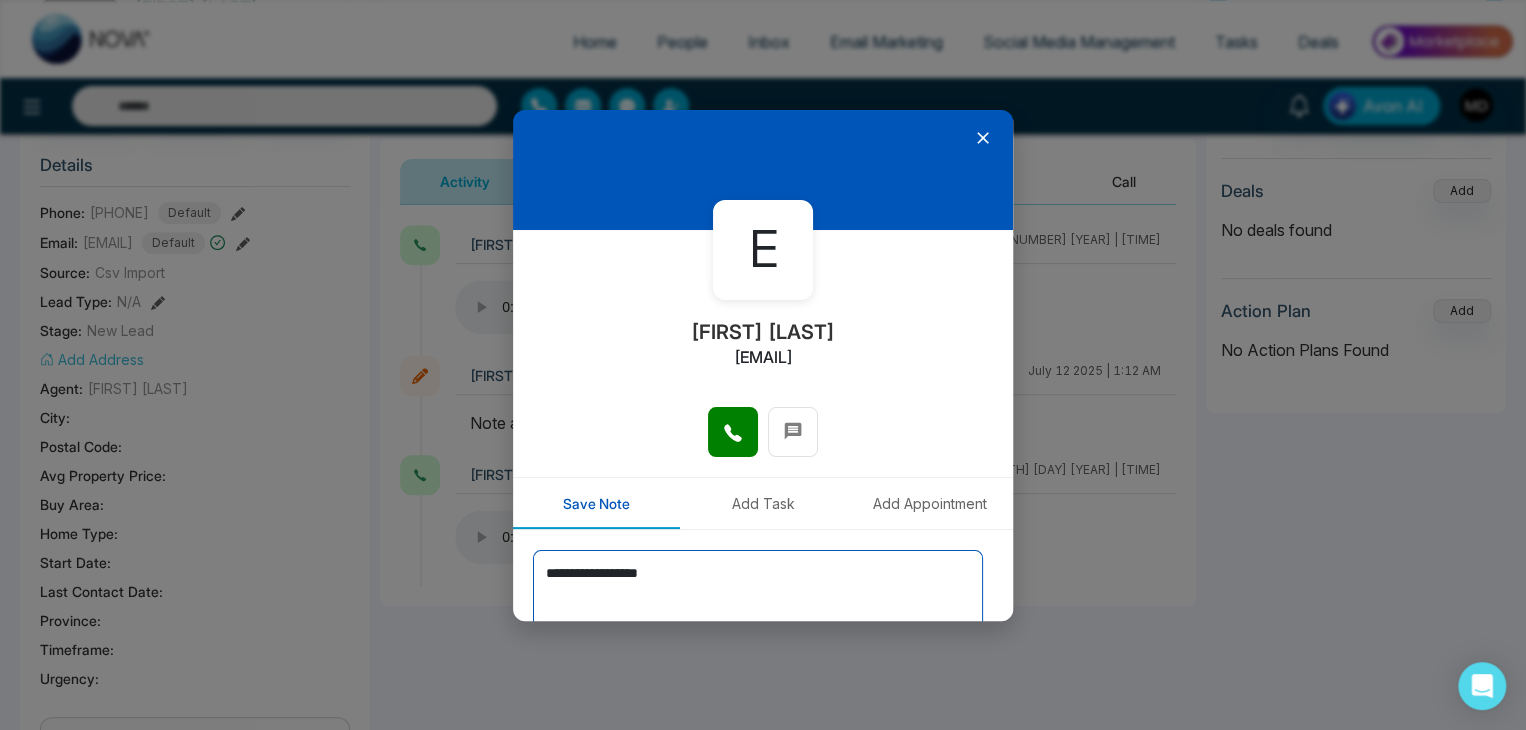 scroll, scrollTop: 400, scrollLeft: 0, axis: vertical 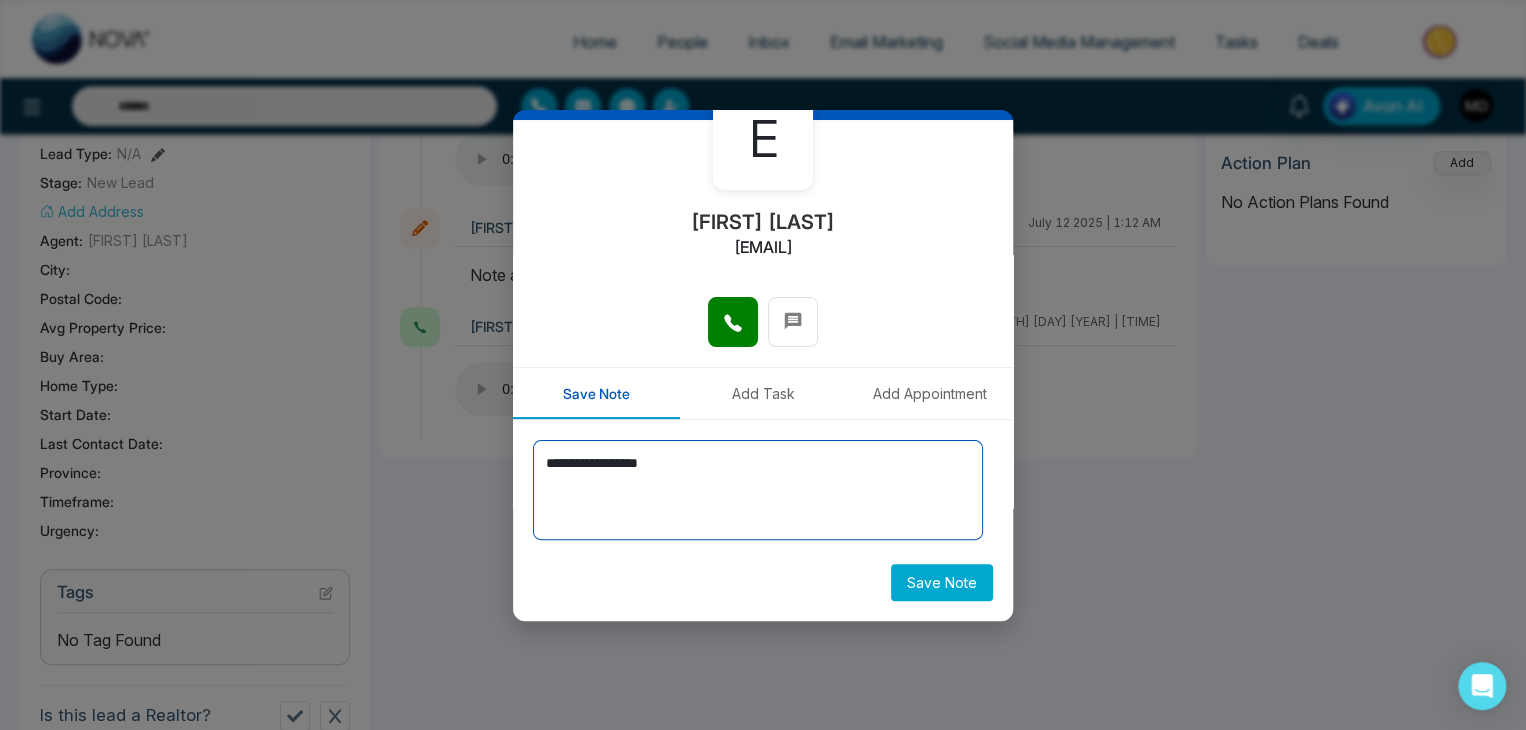 type on "**********" 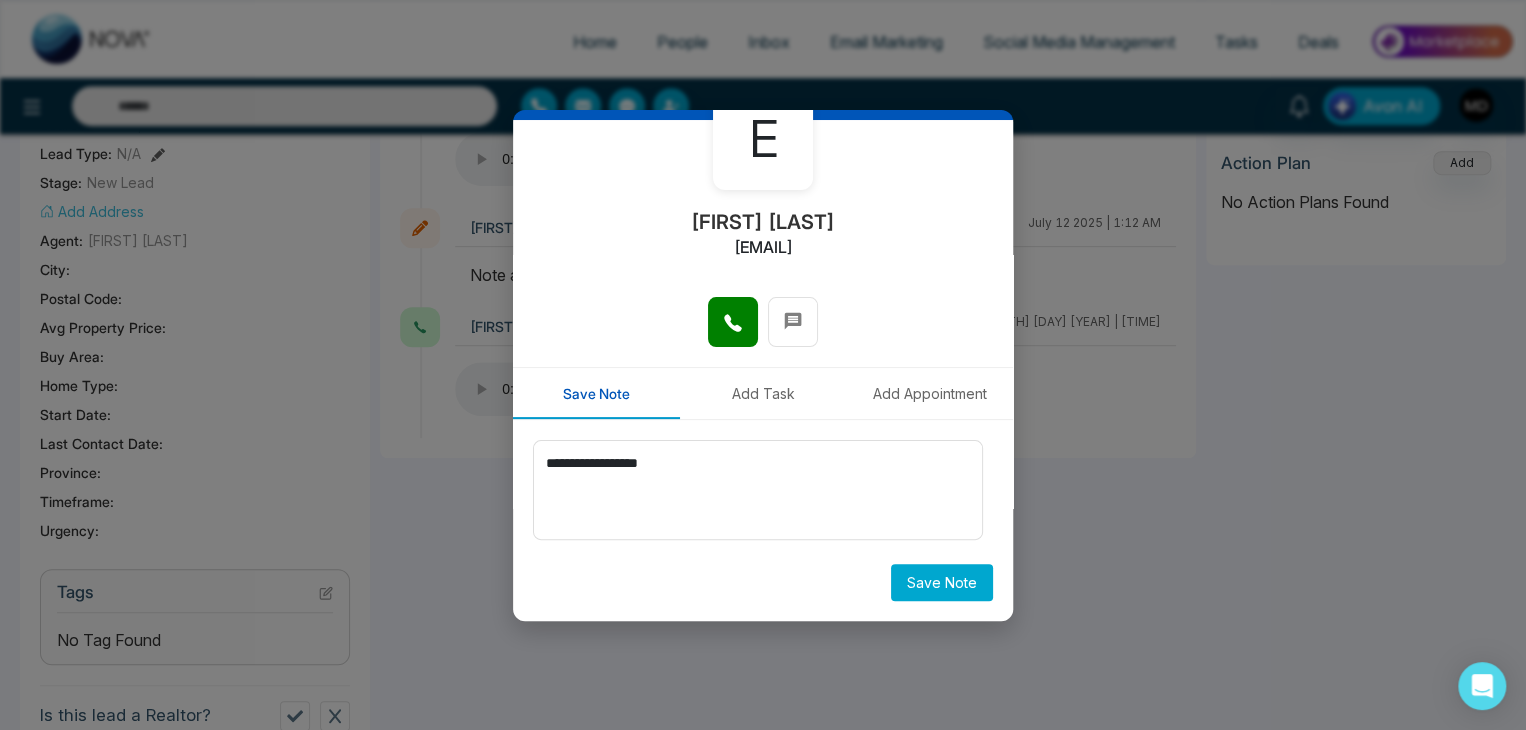 click on "Save Note" at bounding box center [942, 582] 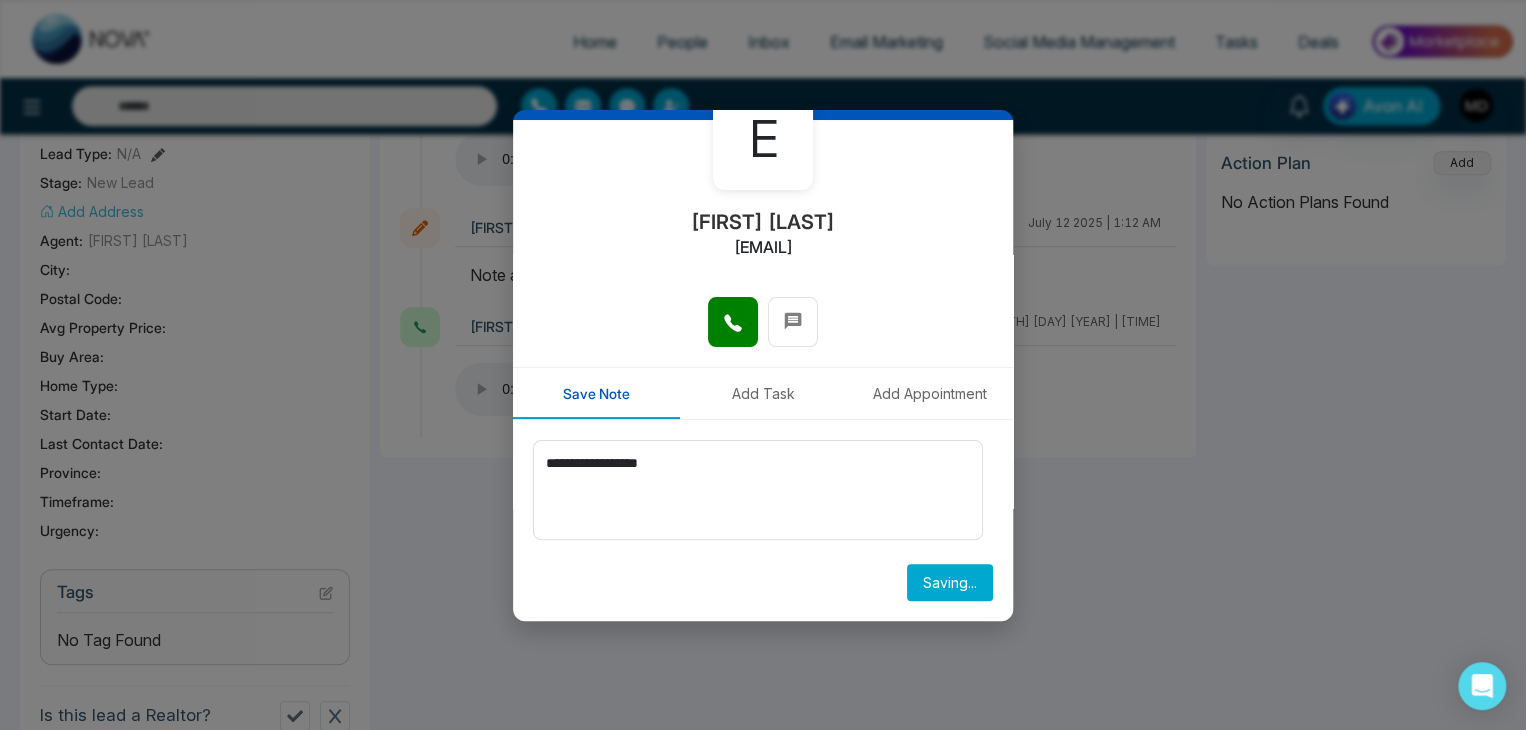 type 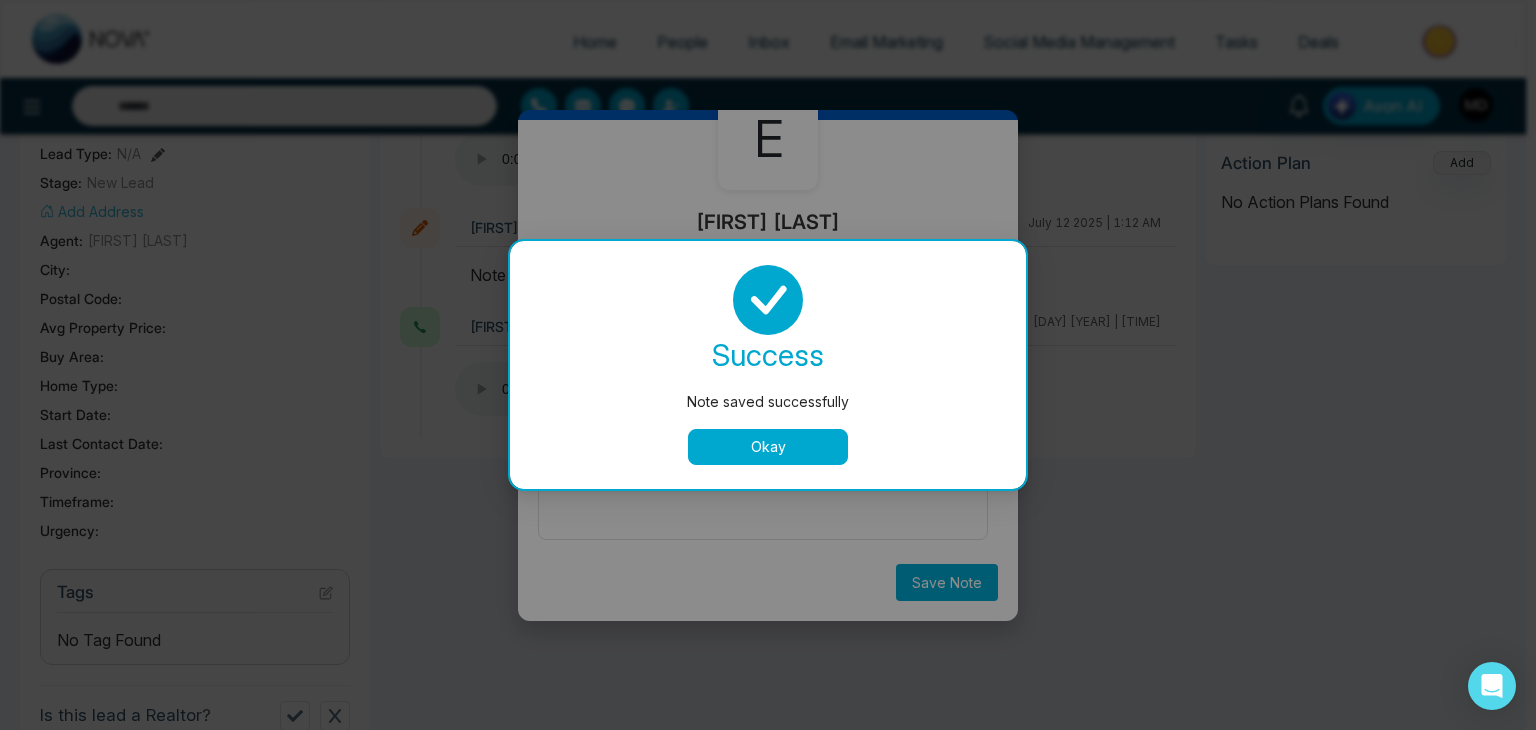 click on "Okay" at bounding box center (768, 447) 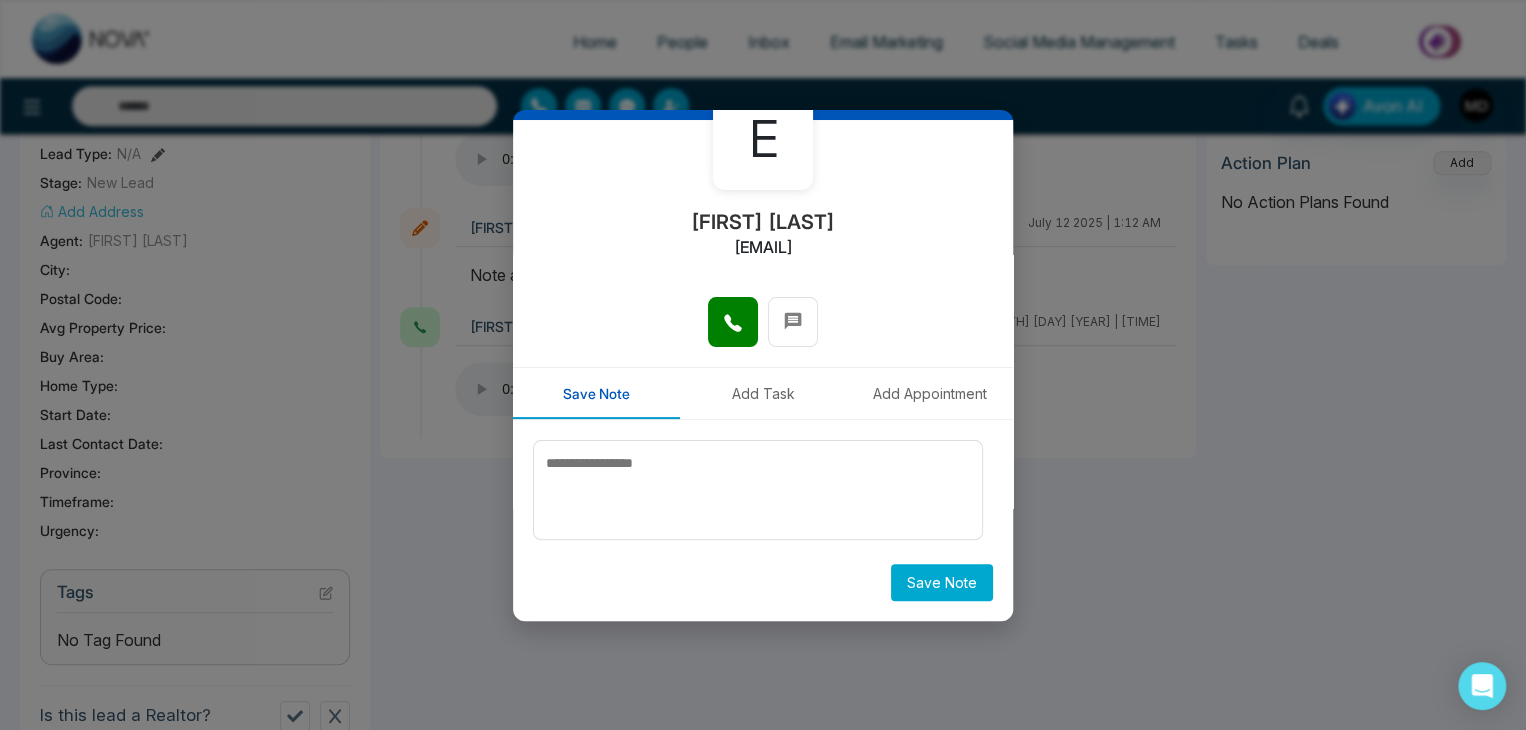 scroll, scrollTop: 0, scrollLeft: 0, axis: both 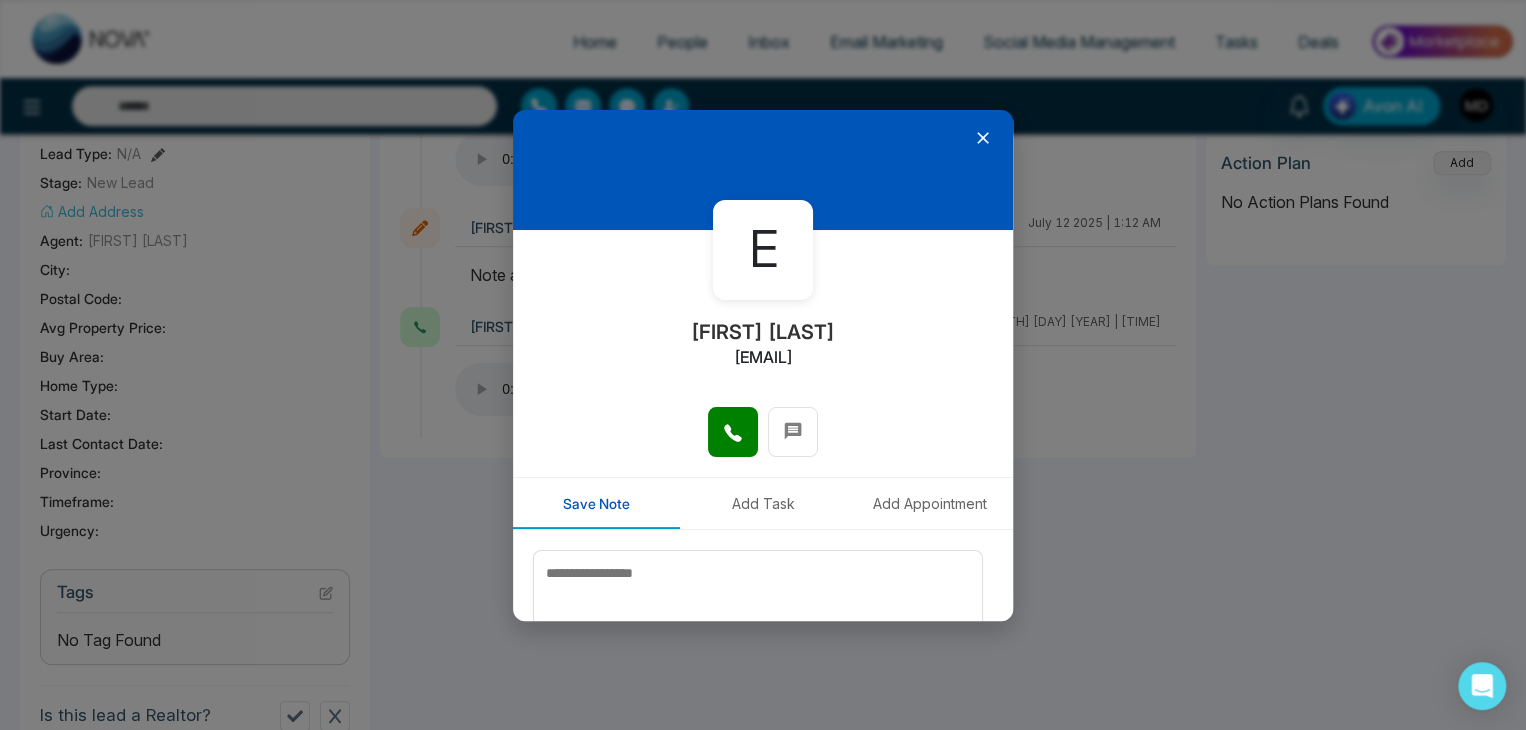 click 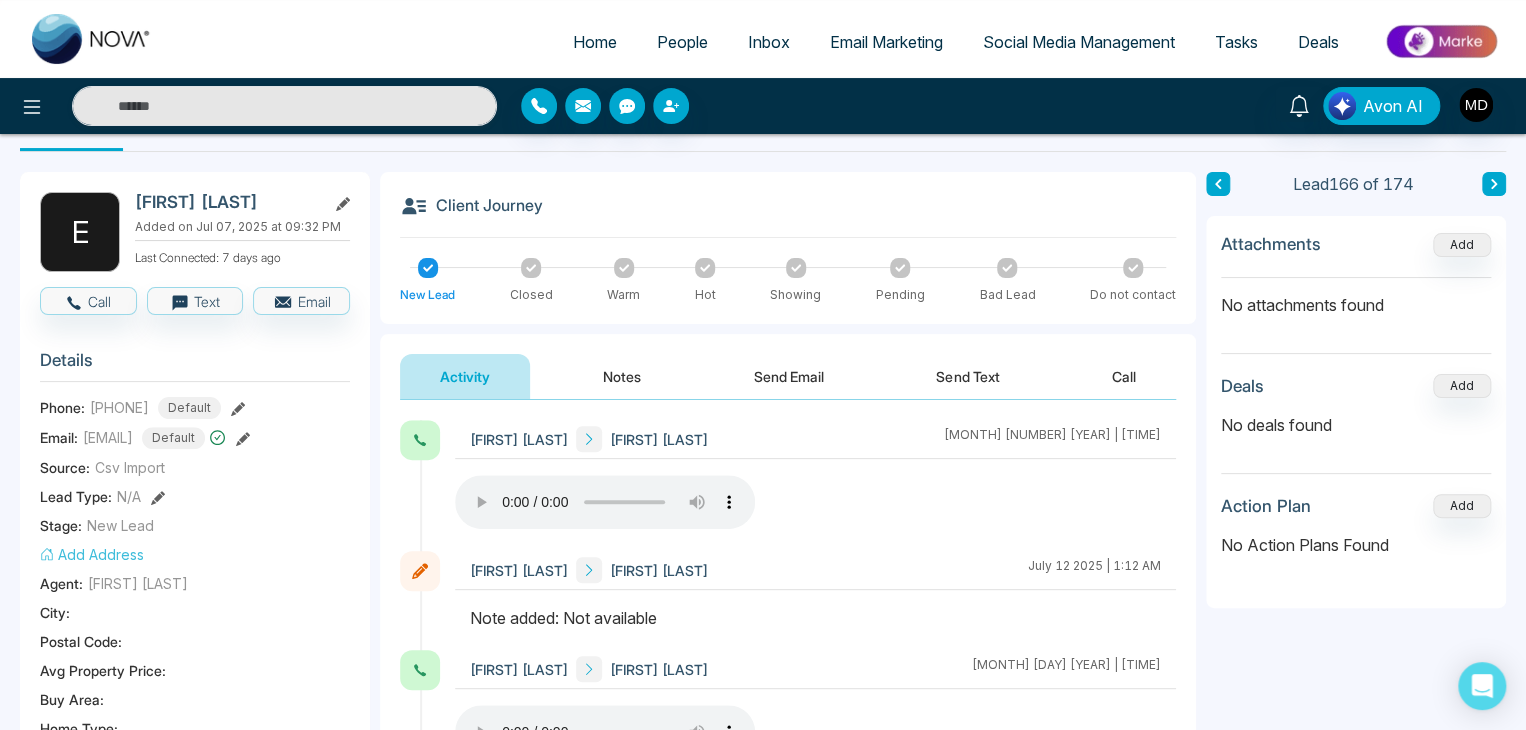 scroll, scrollTop: 0, scrollLeft: 0, axis: both 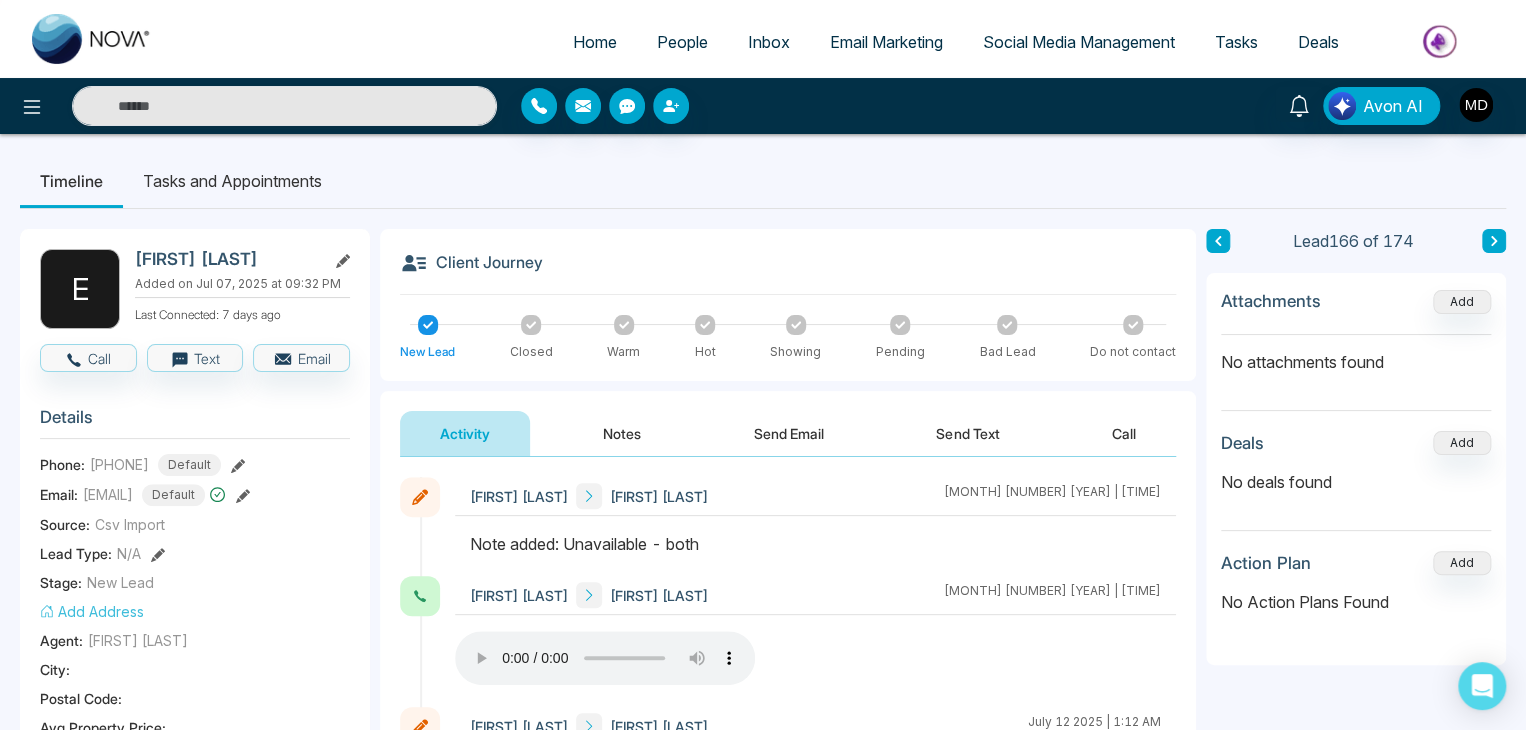 click 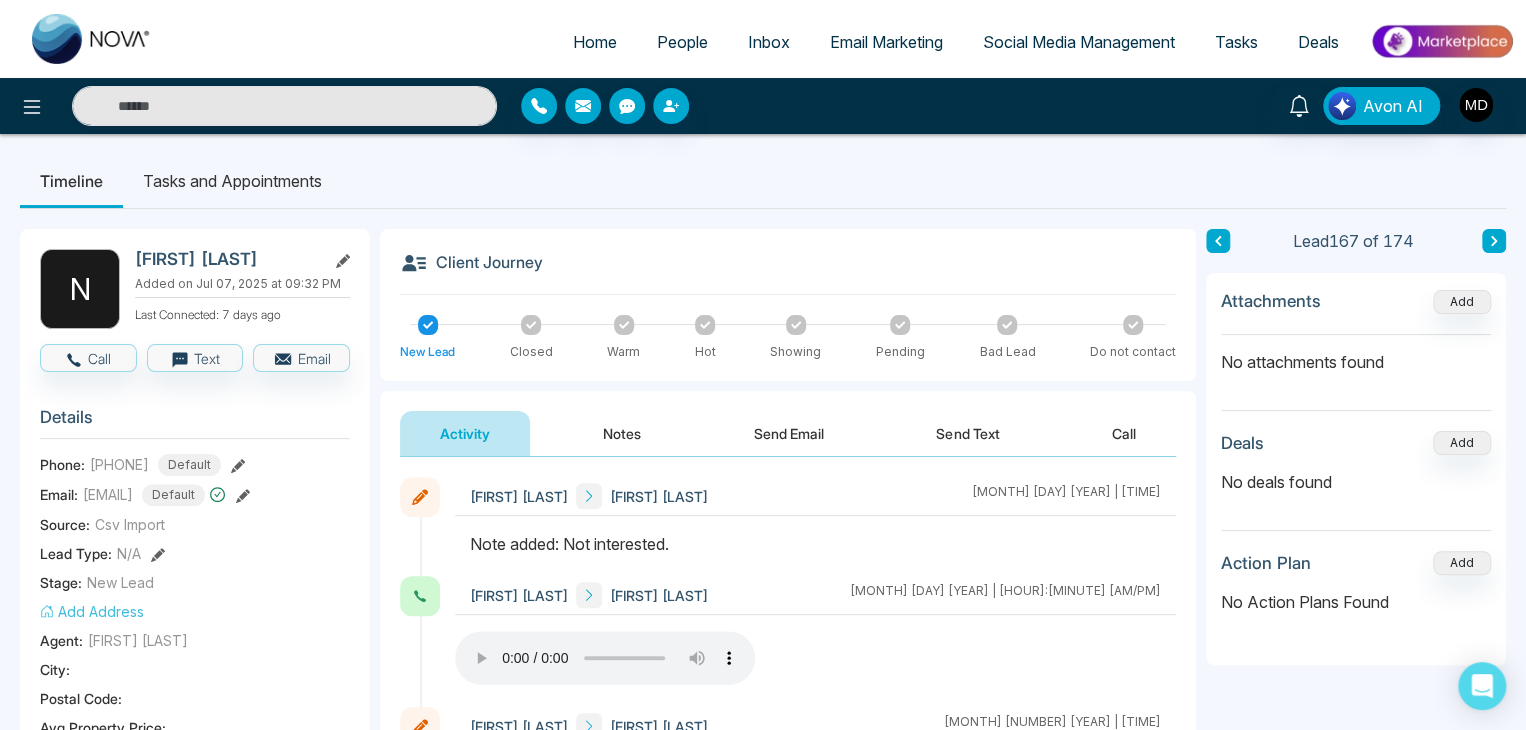 type 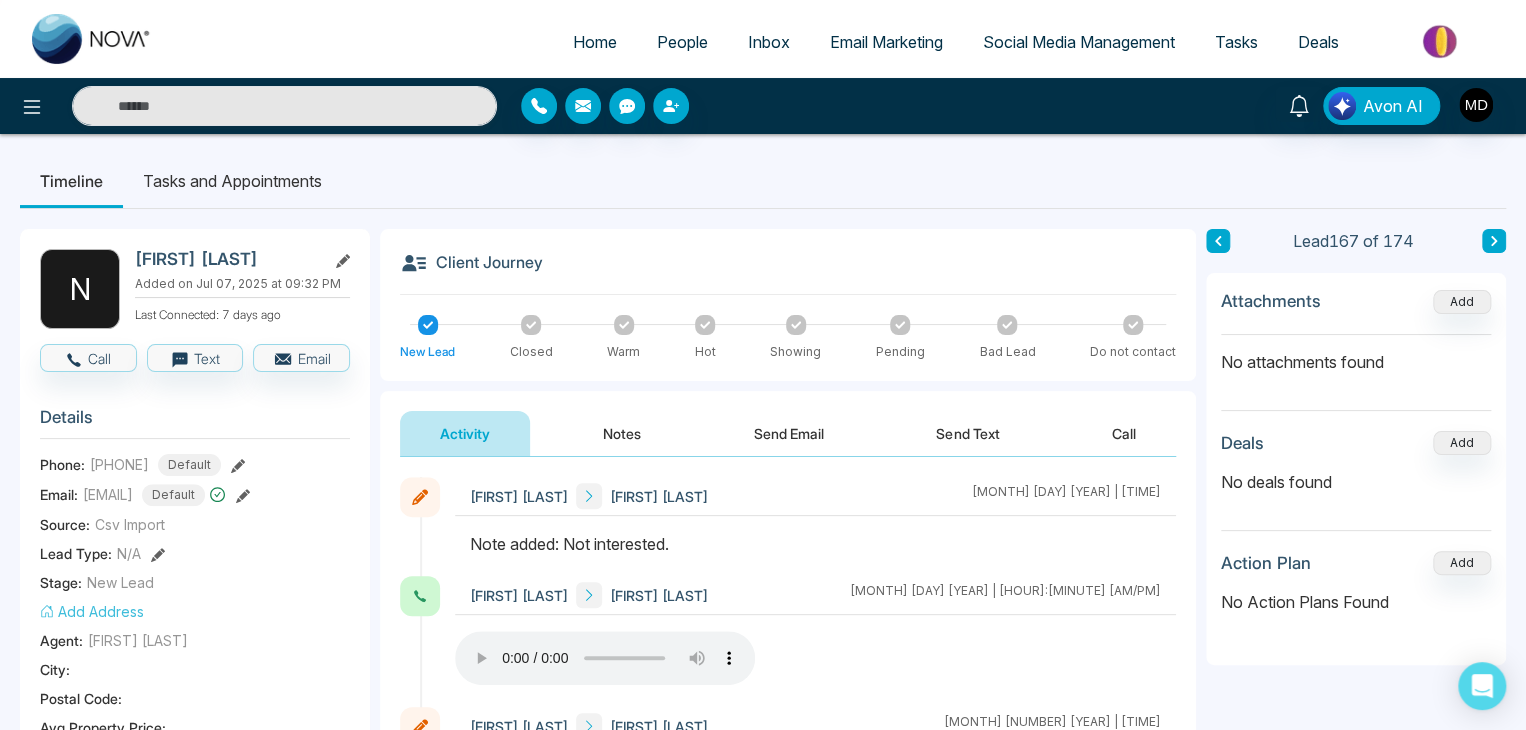click 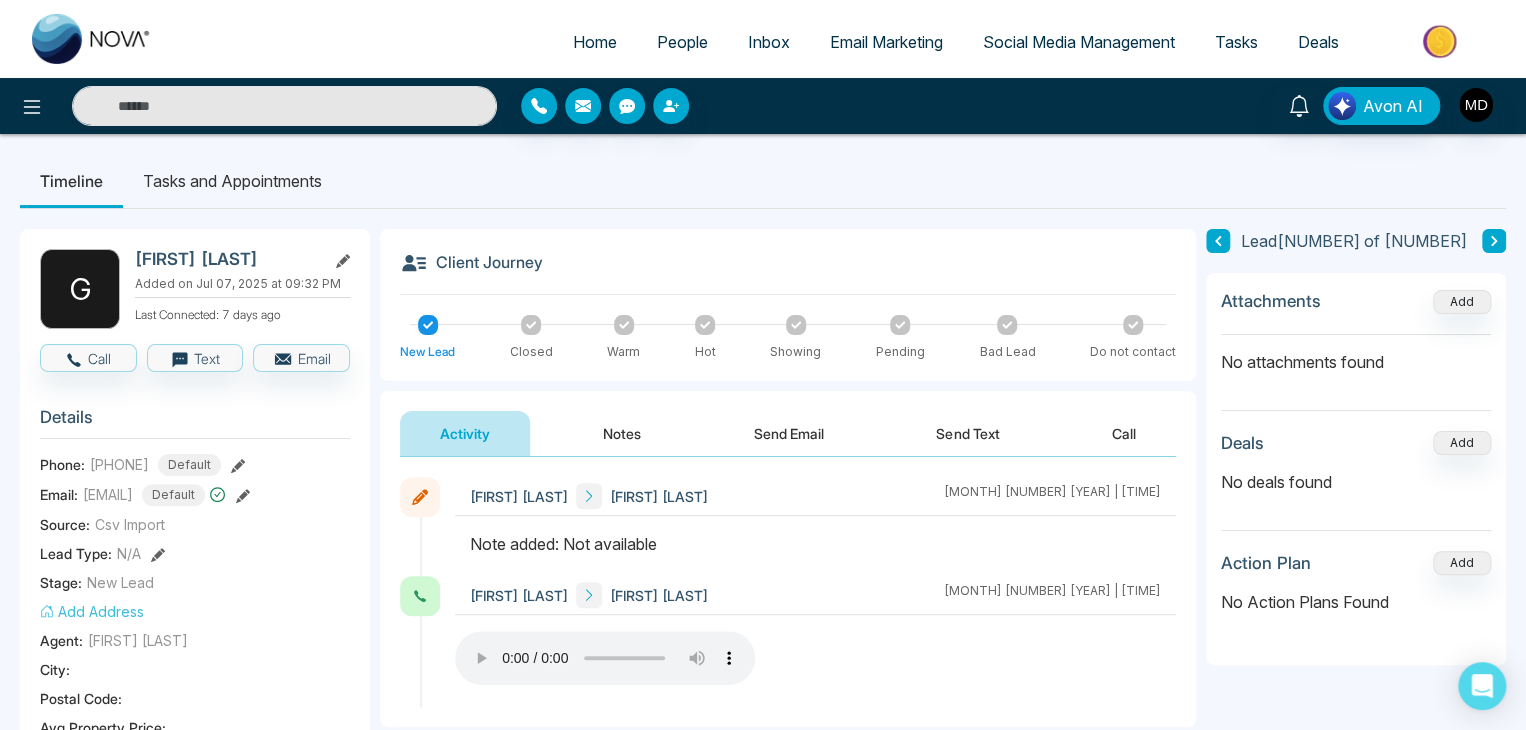 click 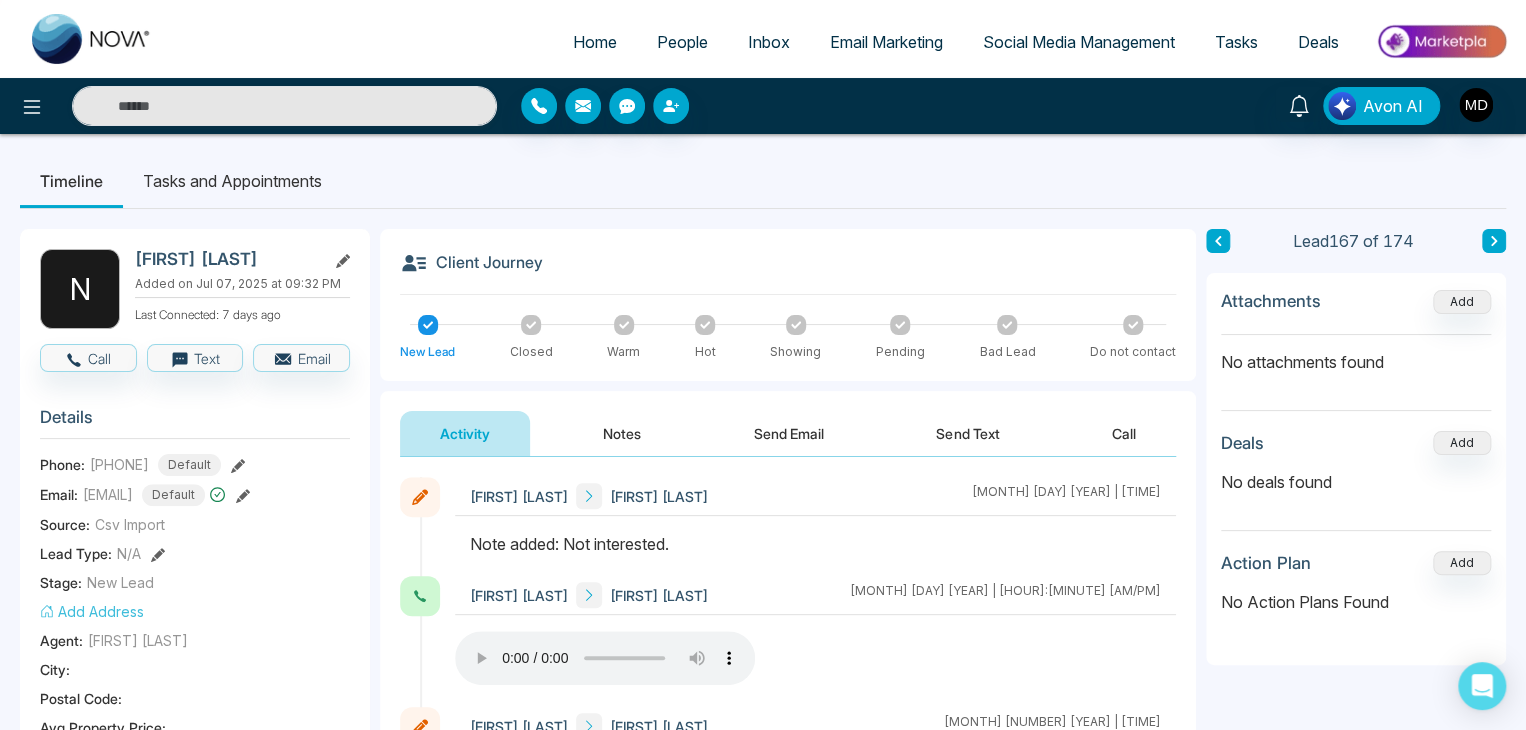 click 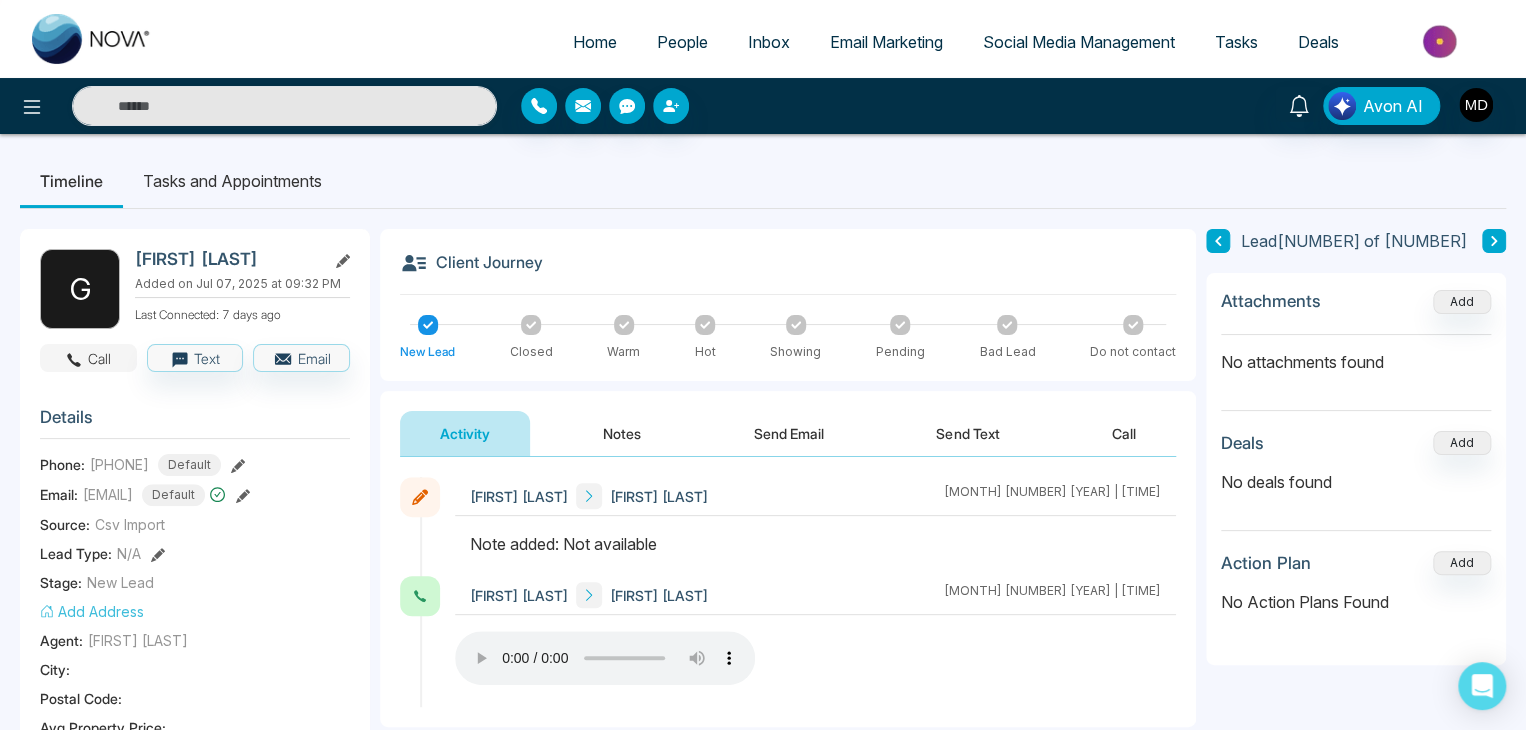 click on "Call" at bounding box center [88, 358] 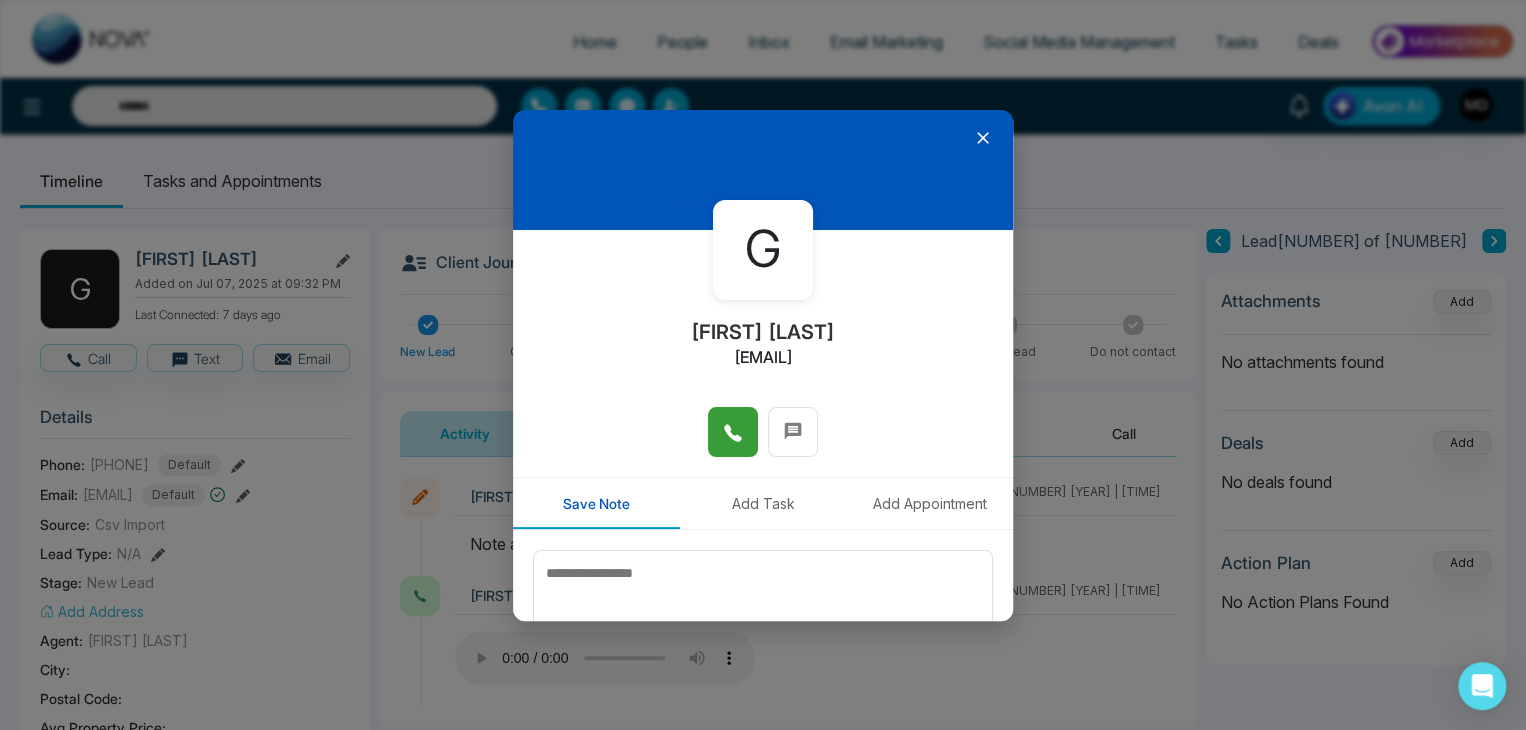 click at bounding box center [733, 432] 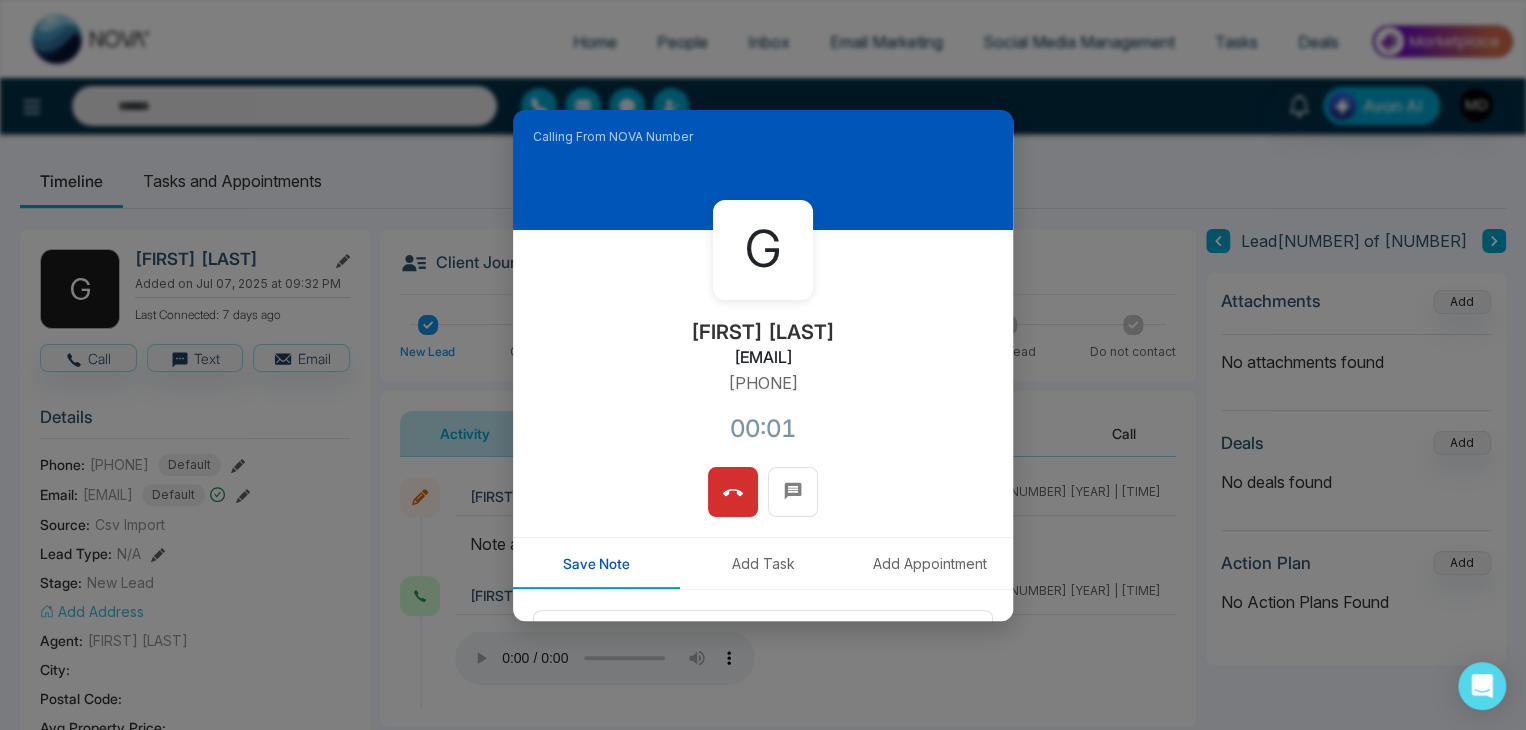 scroll, scrollTop: 170, scrollLeft: 0, axis: vertical 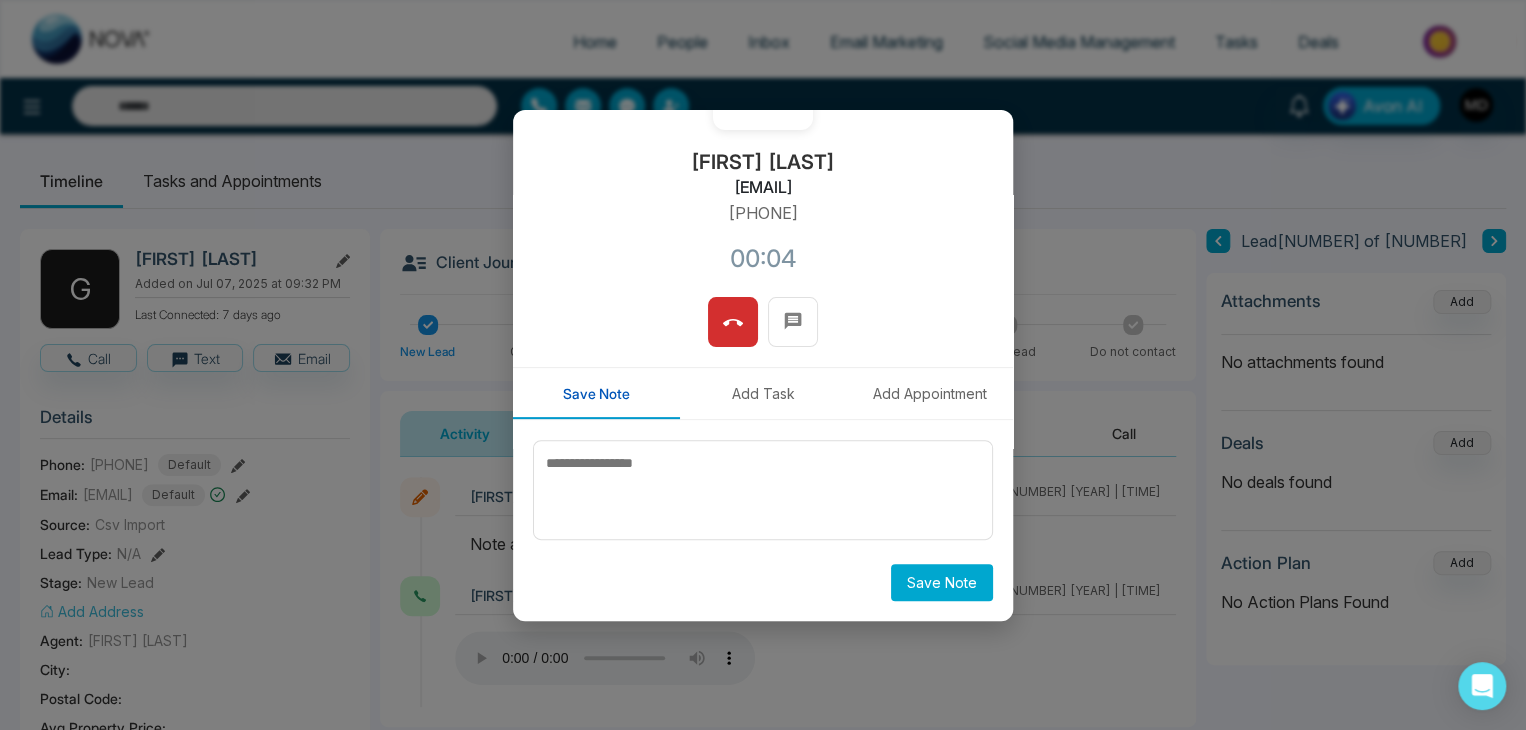 drag, startPoint x: 787, startPoint y: 208, endPoint x: 692, endPoint y: 209, distance: 95.005264 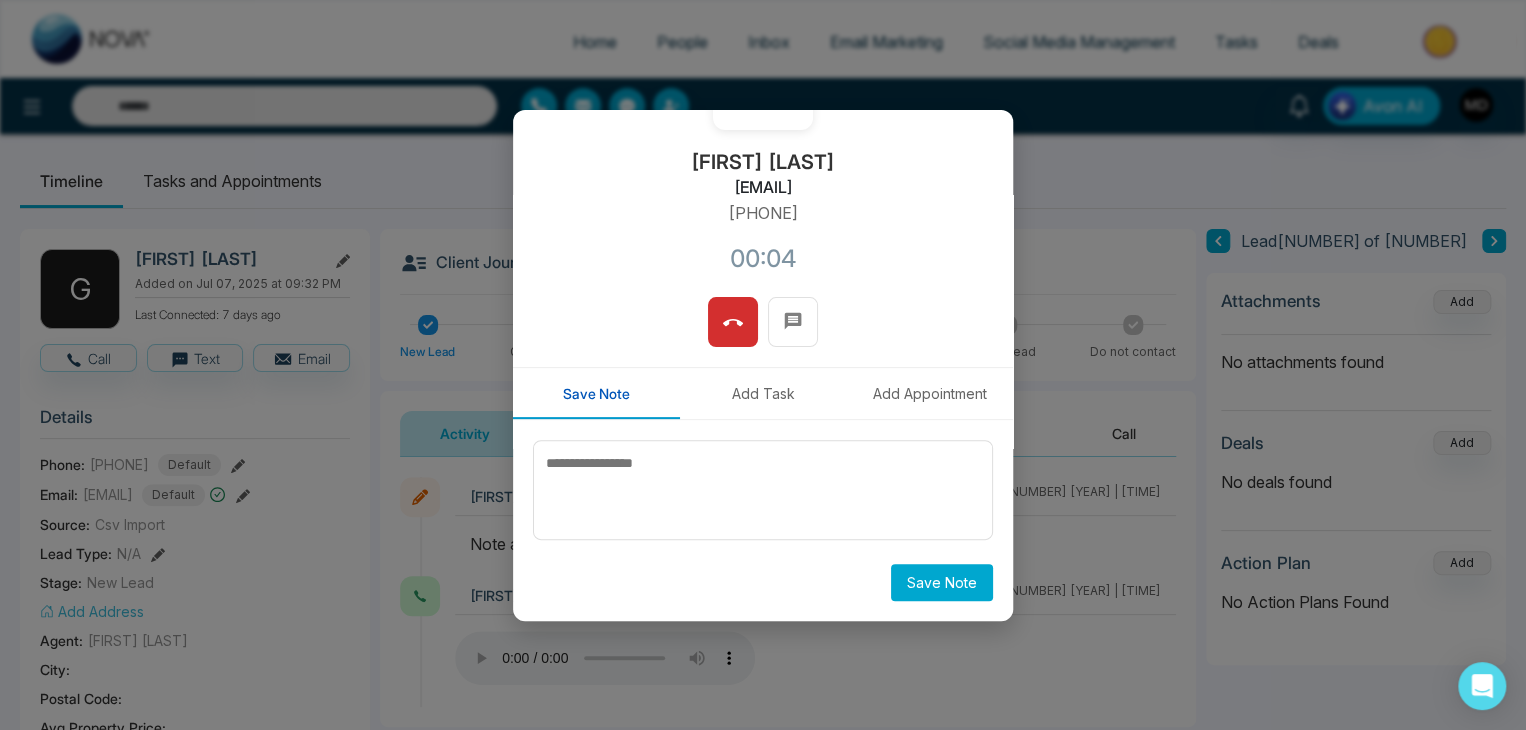 click on "[FIRST] [LAST] [EMAIL] [PHONE] [TIME]" at bounding box center (763, 178) 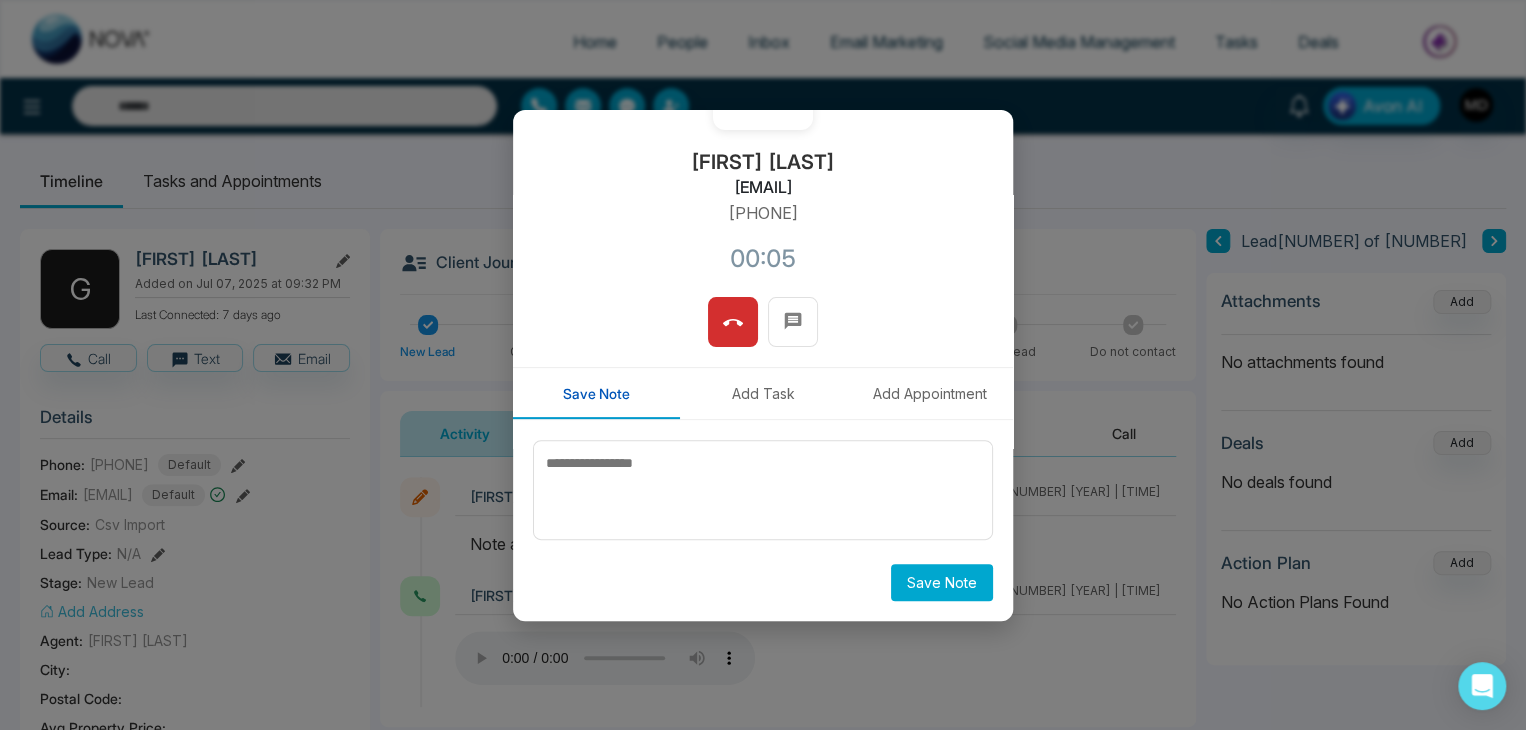 copy on "[PHONE]" 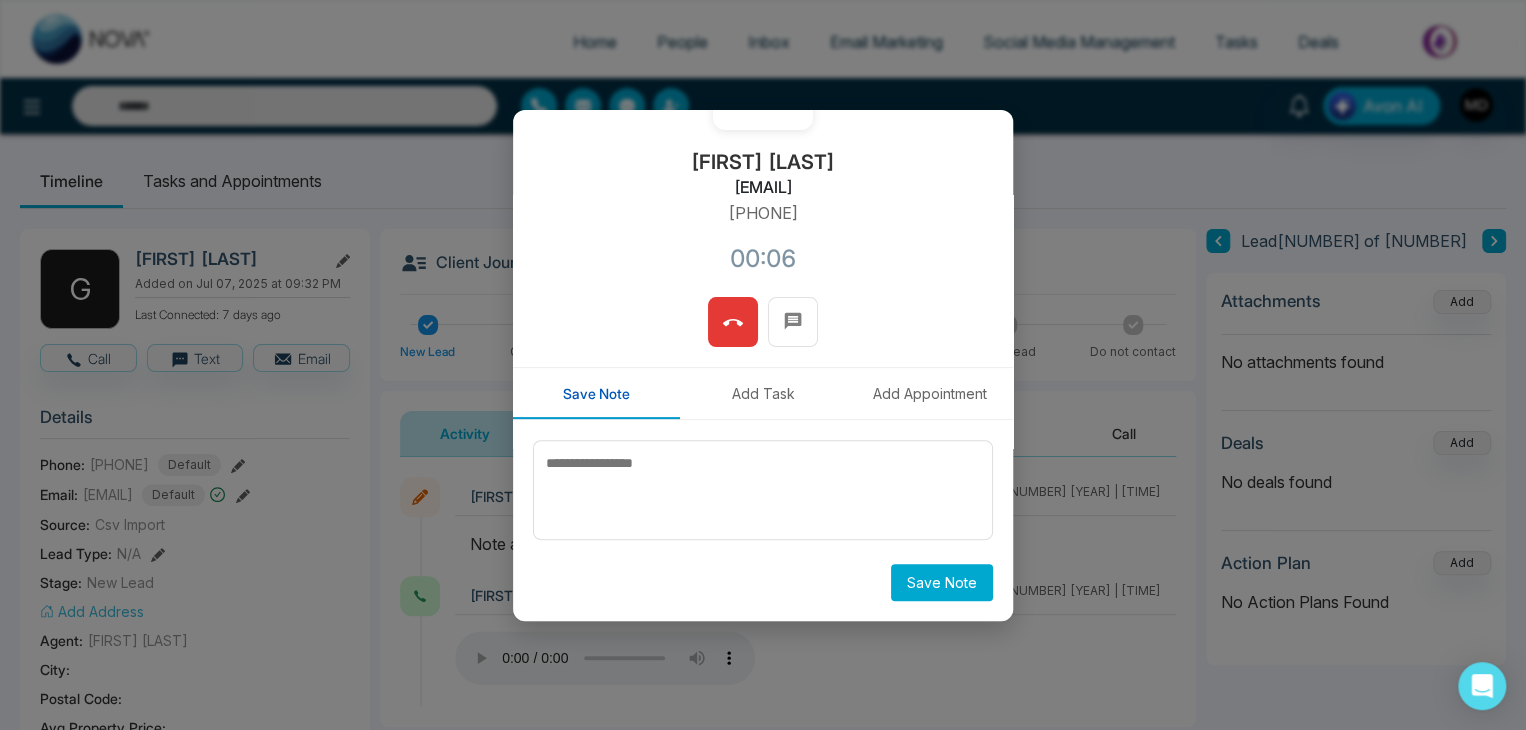 click at bounding box center (733, 322) 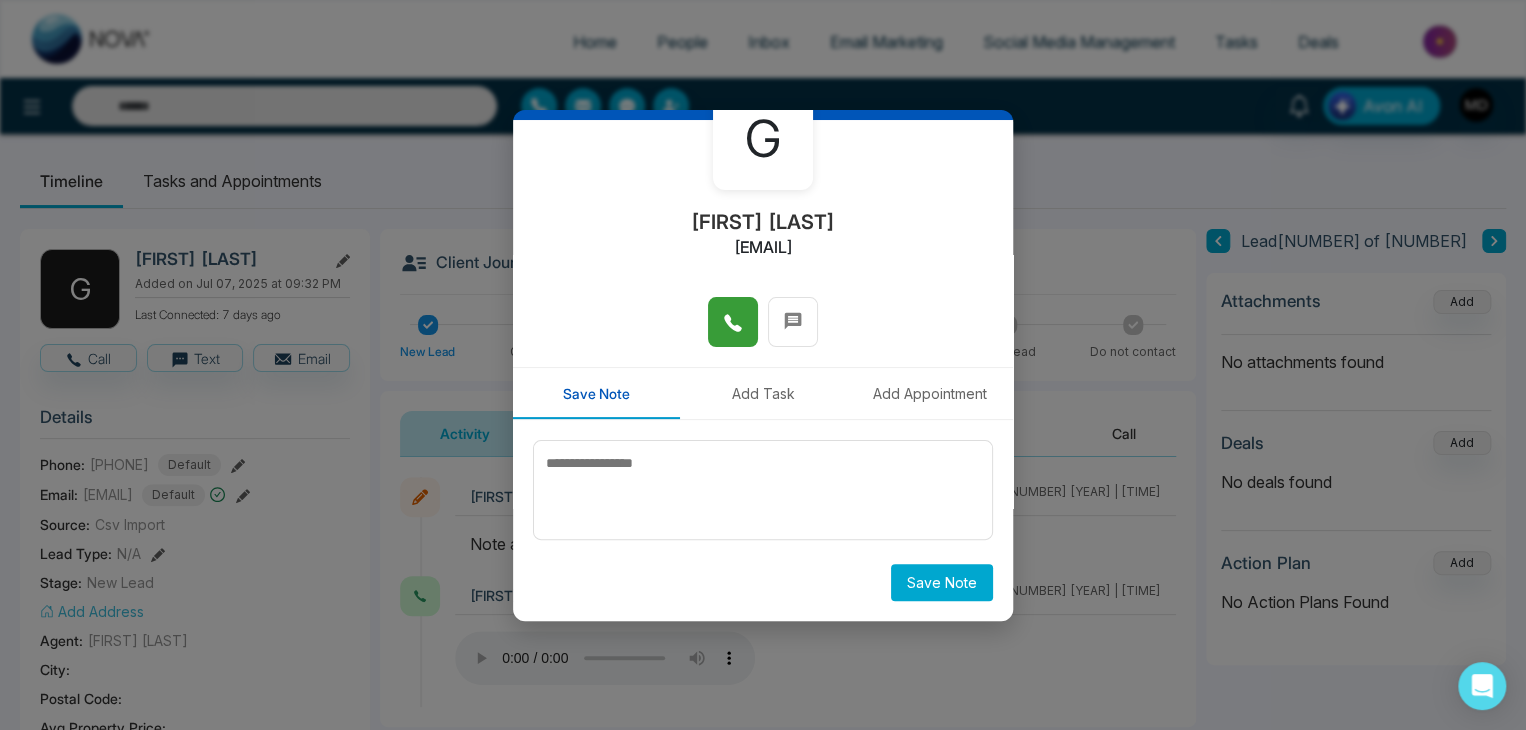 scroll, scrollTop: 110, scrollLeft: 0, axis: vertical 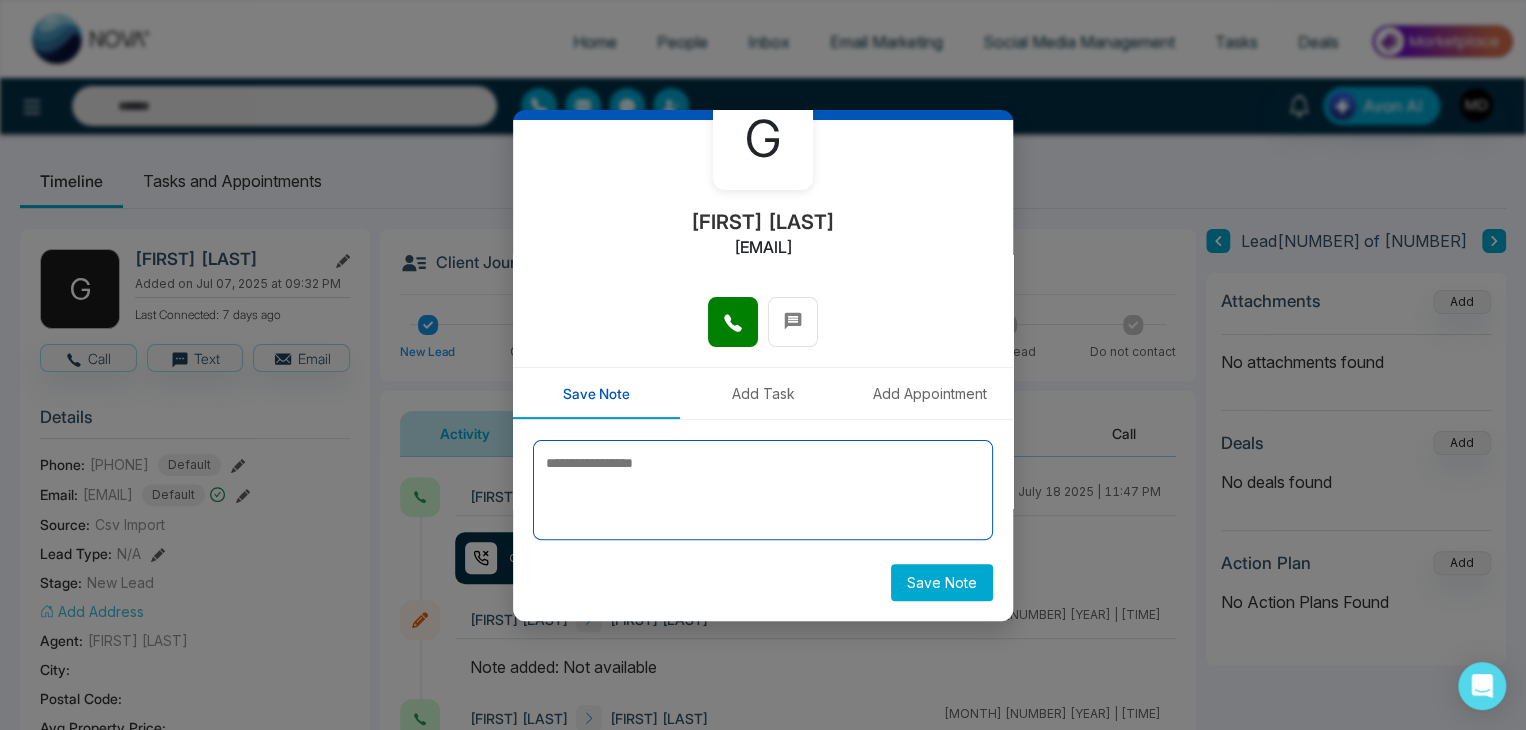 click at bounding box center (763, 490) 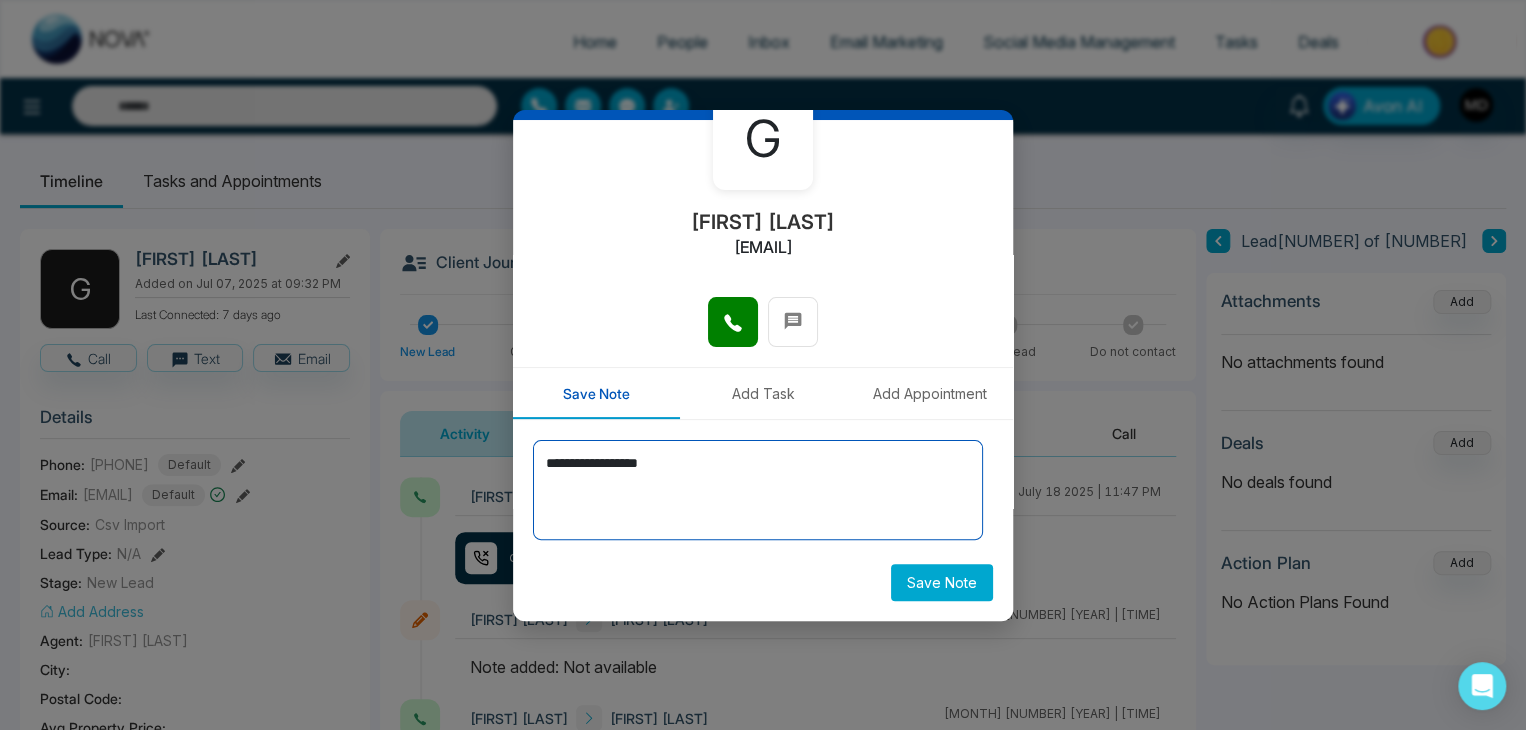 type on "**********" 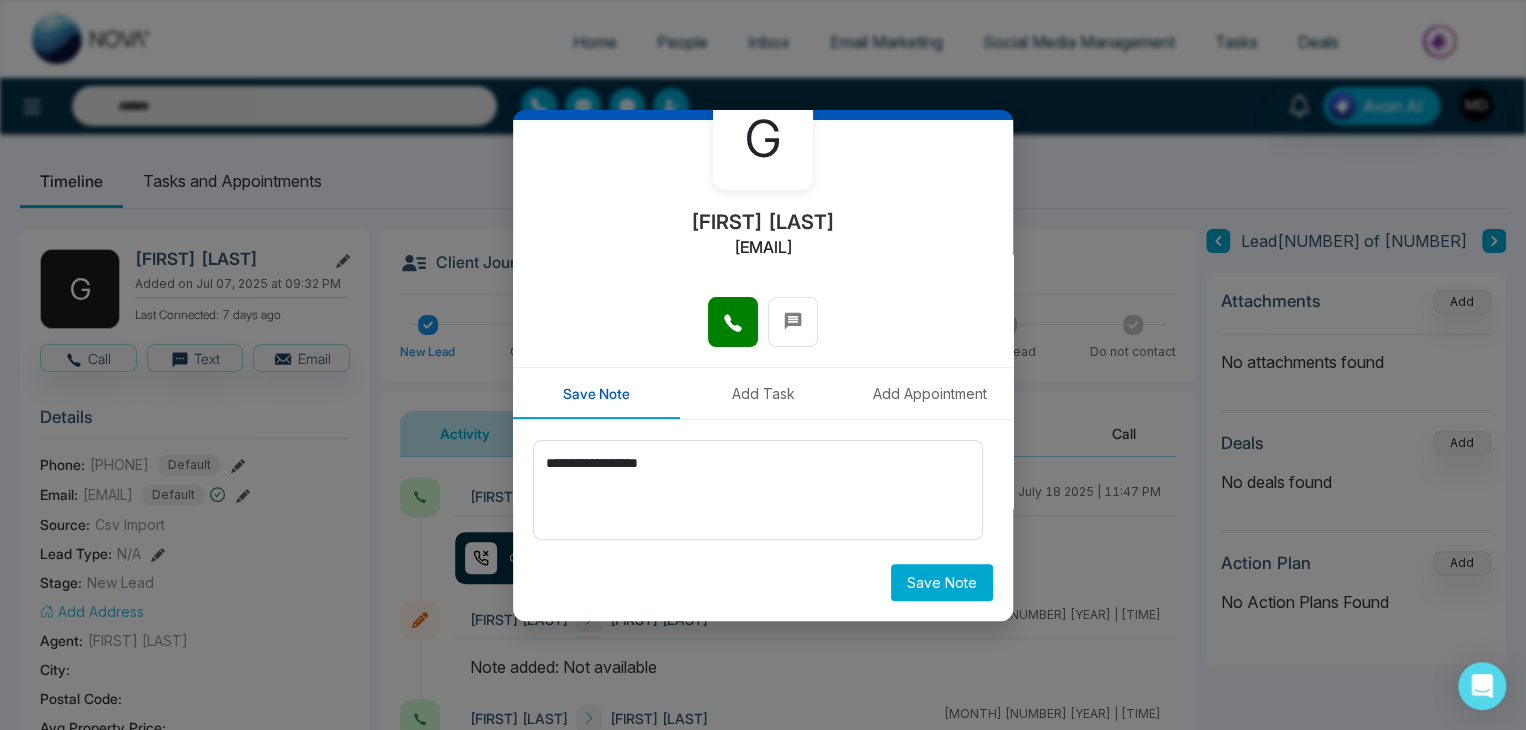 click on "Save Note" at bounding box center (942, 582) 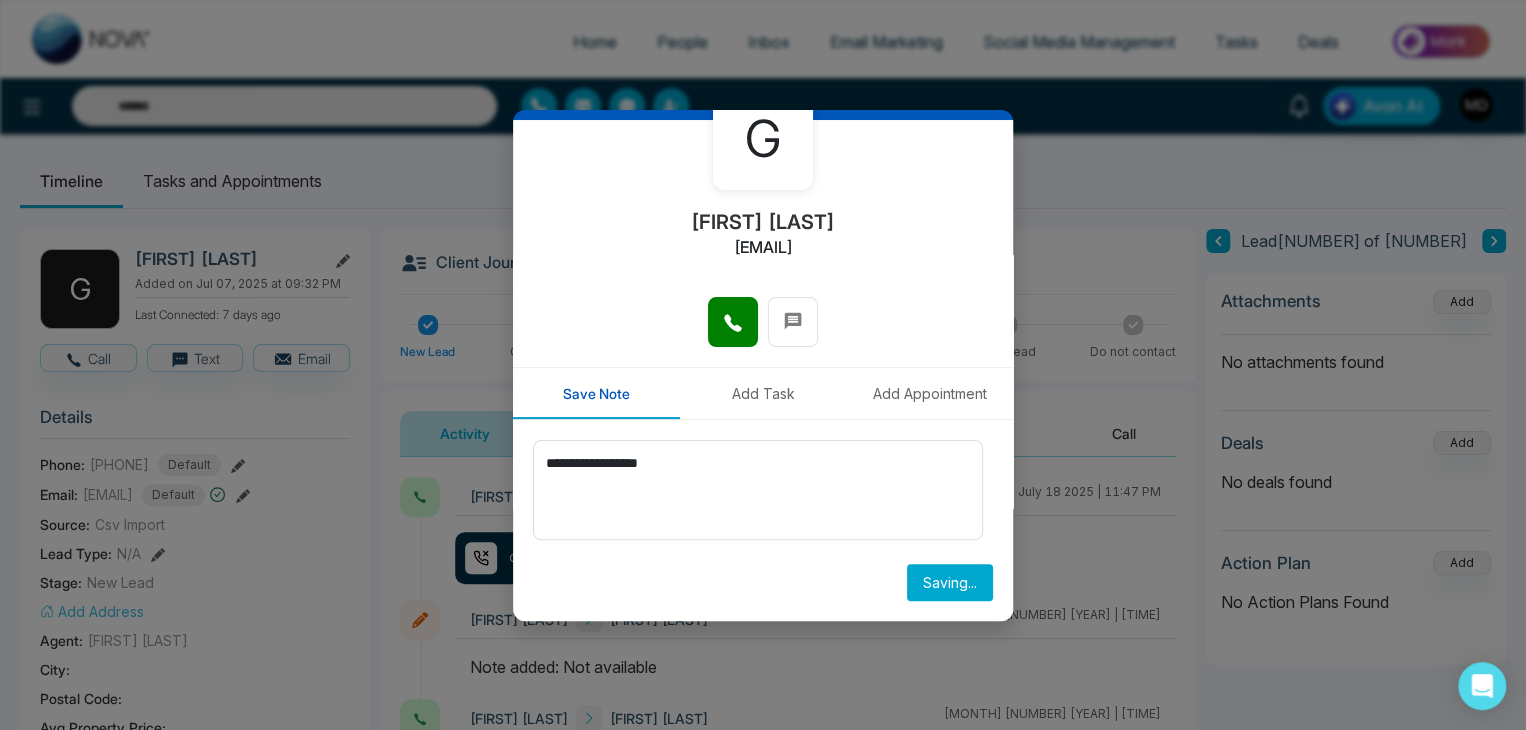 type 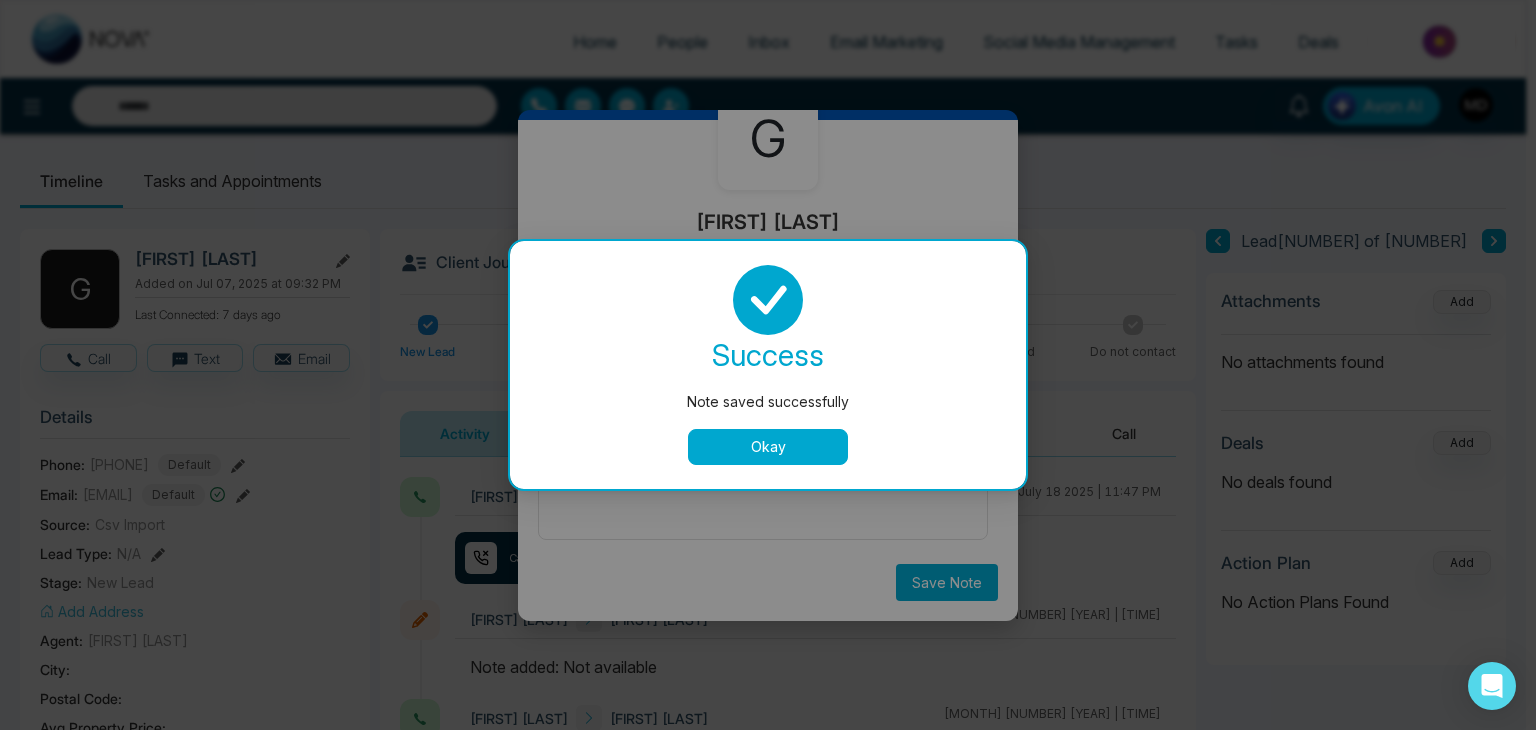 click on "Okay" at bounding box center (768, 447) 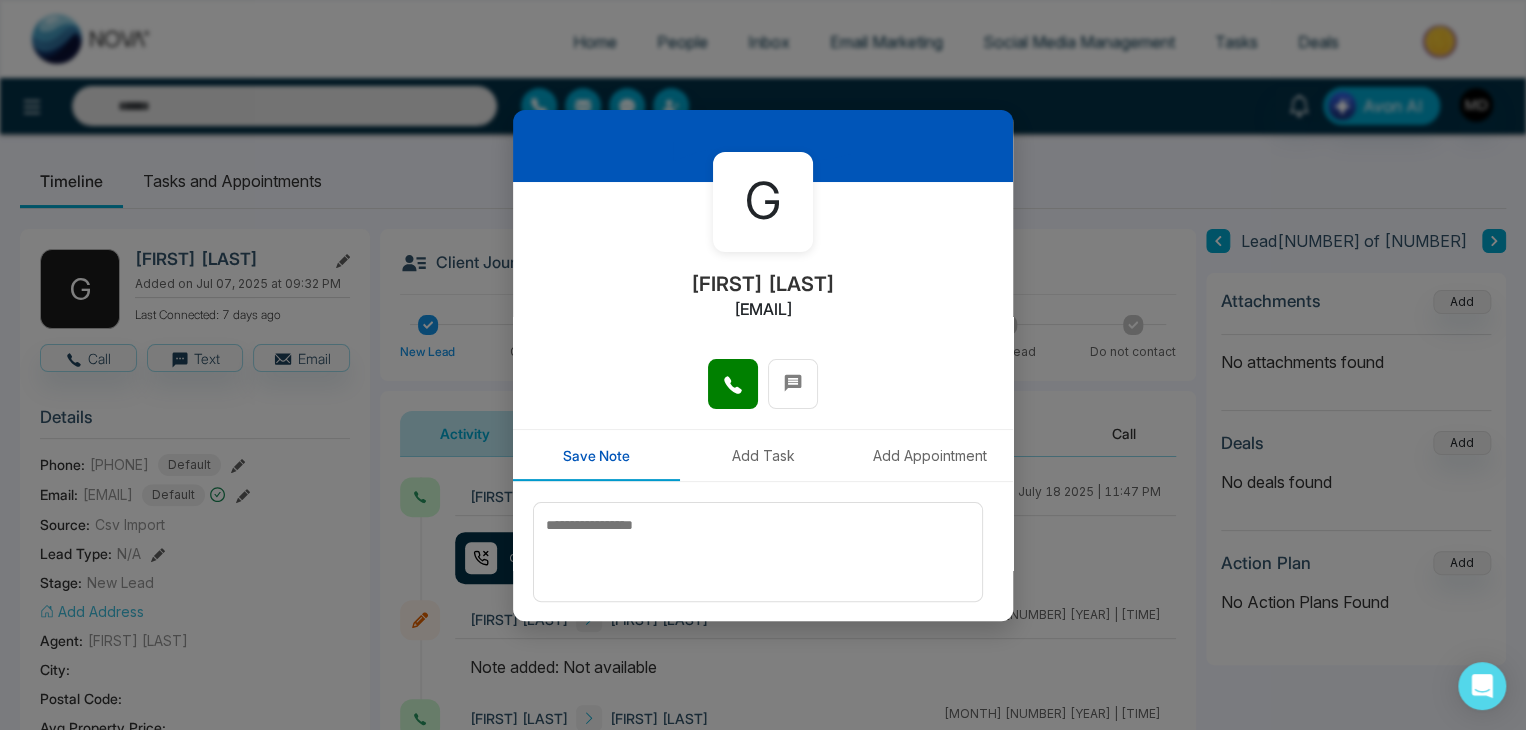 scroll, scrollTop: 0, scrollLeft: 0, axis: both 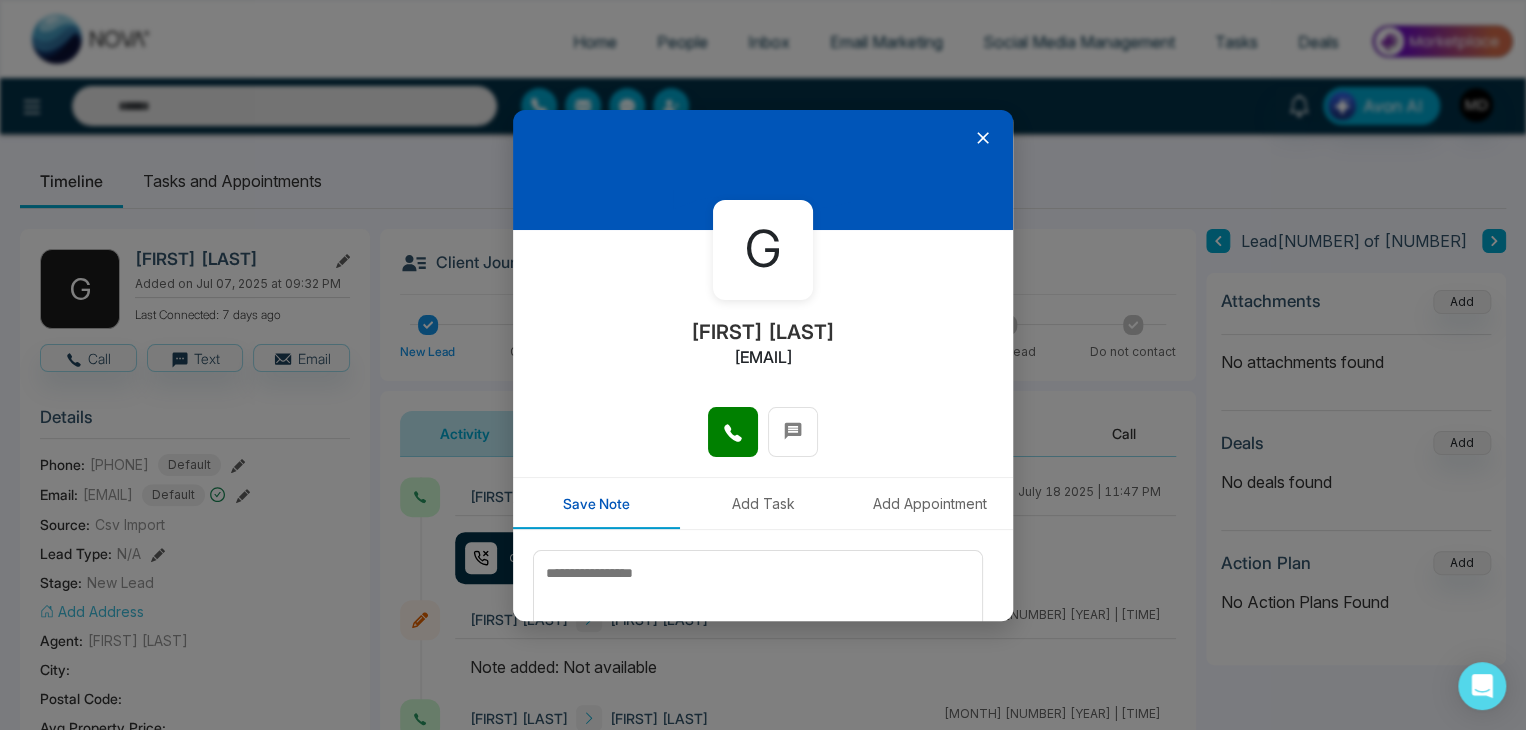 click 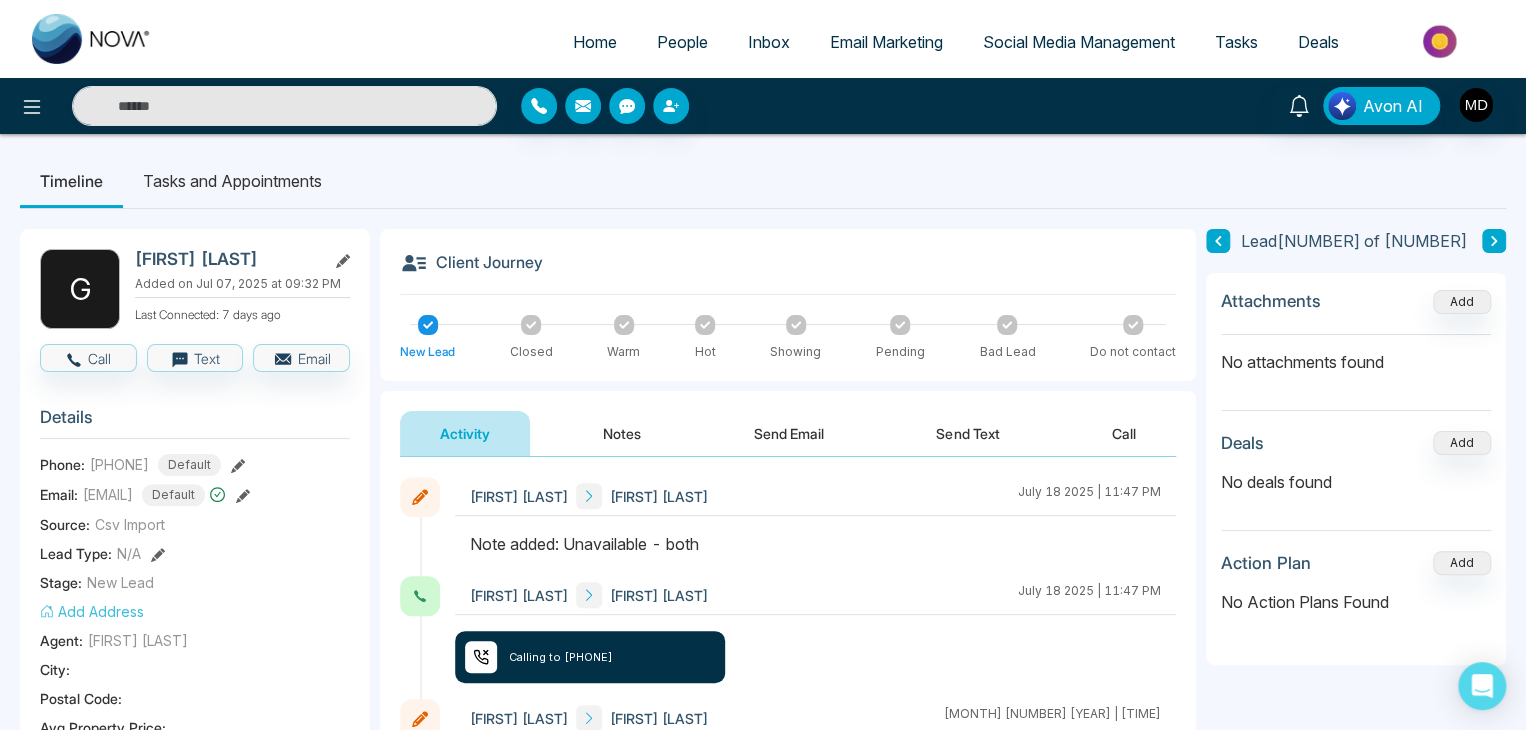 click 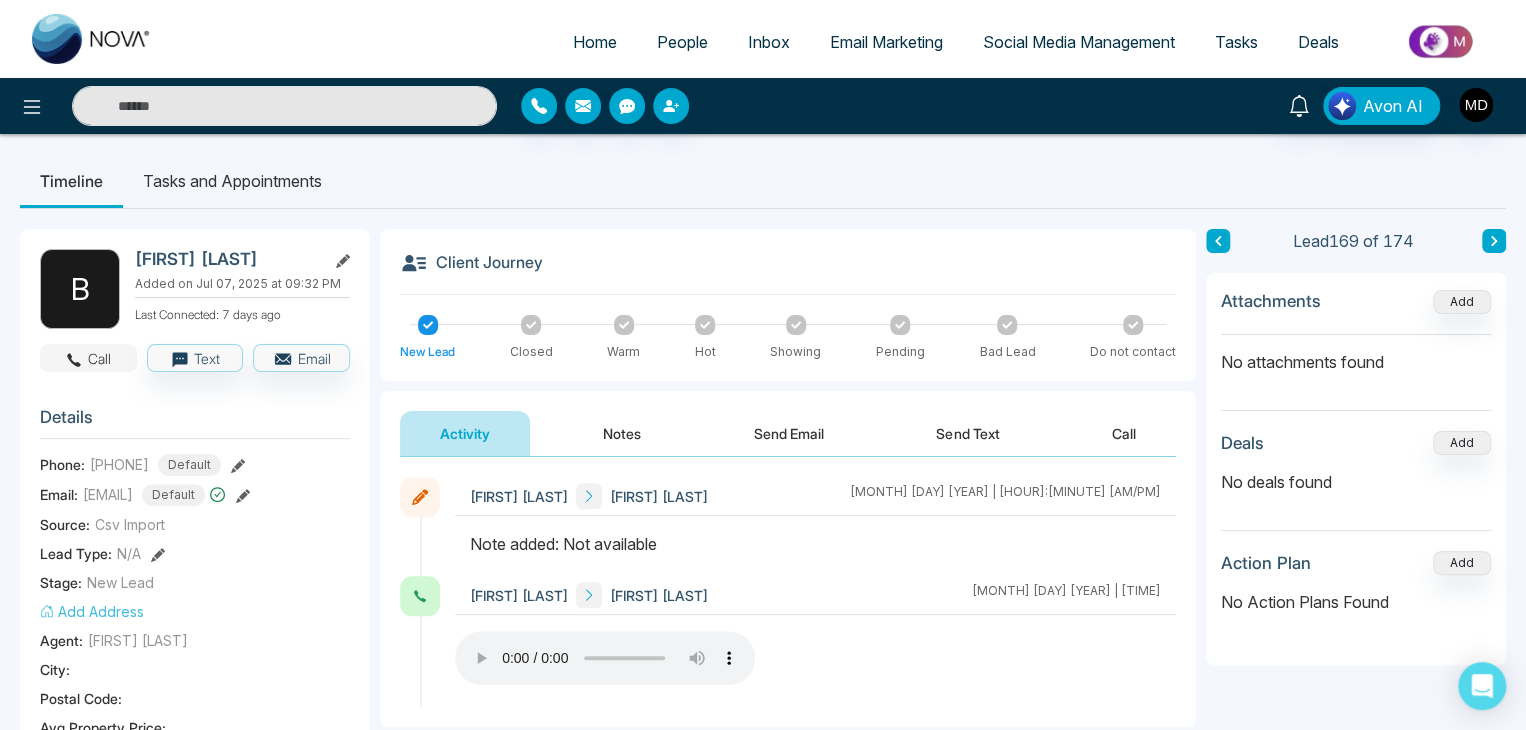 click on "Call" at bounding box center [88, 358] 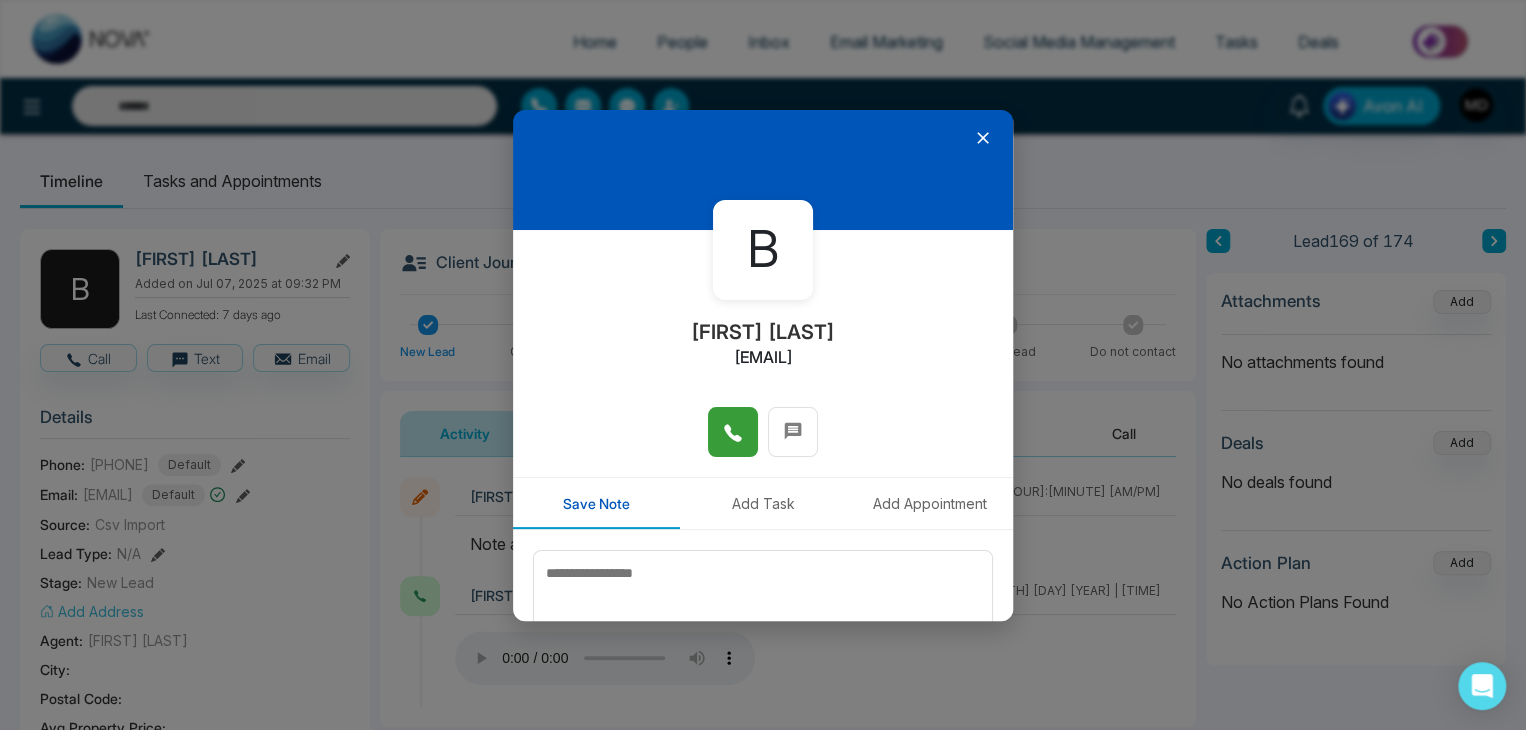 click 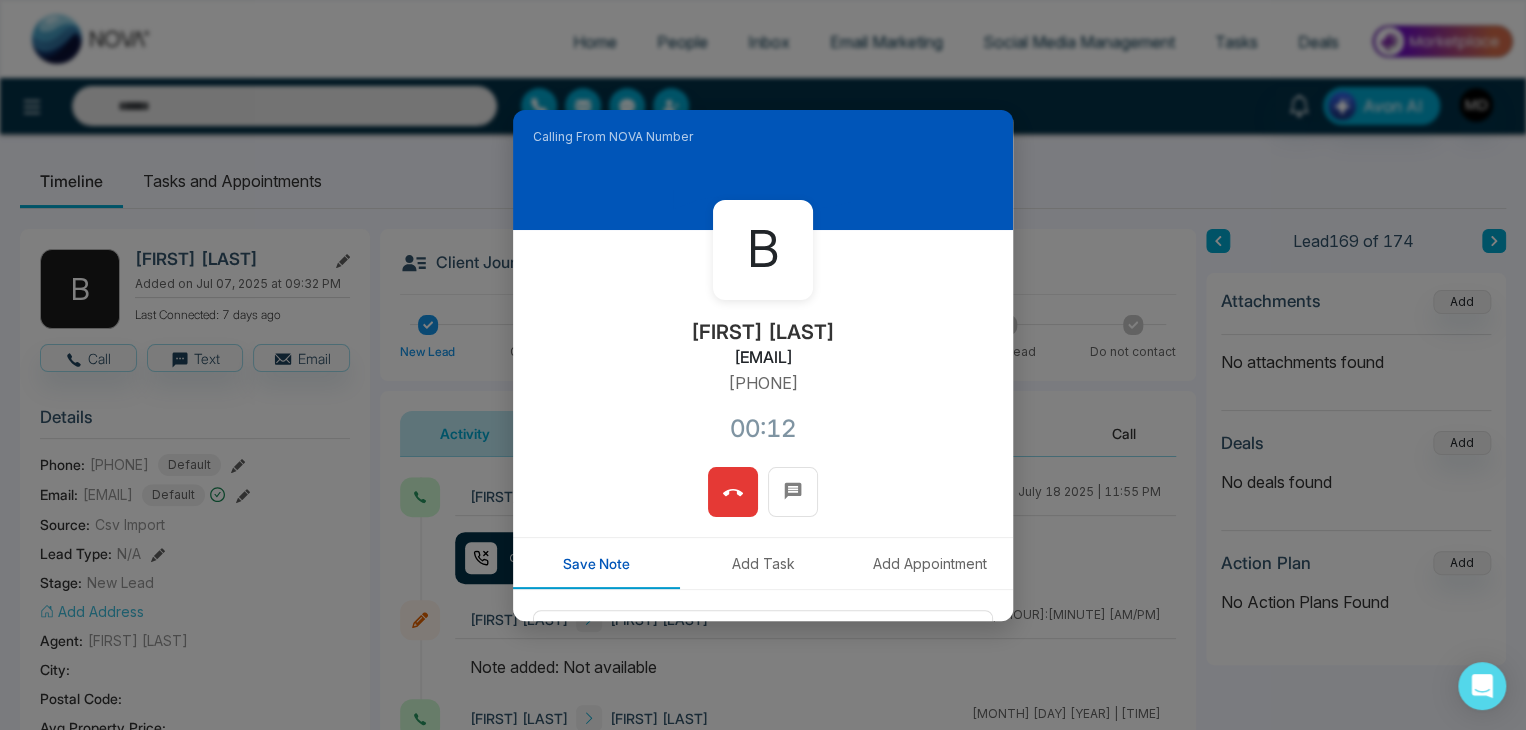 drag, startPoint x: 833, startPoint y: 377, endPoint x: 795, endPoint y: 417, distance: 55.17246 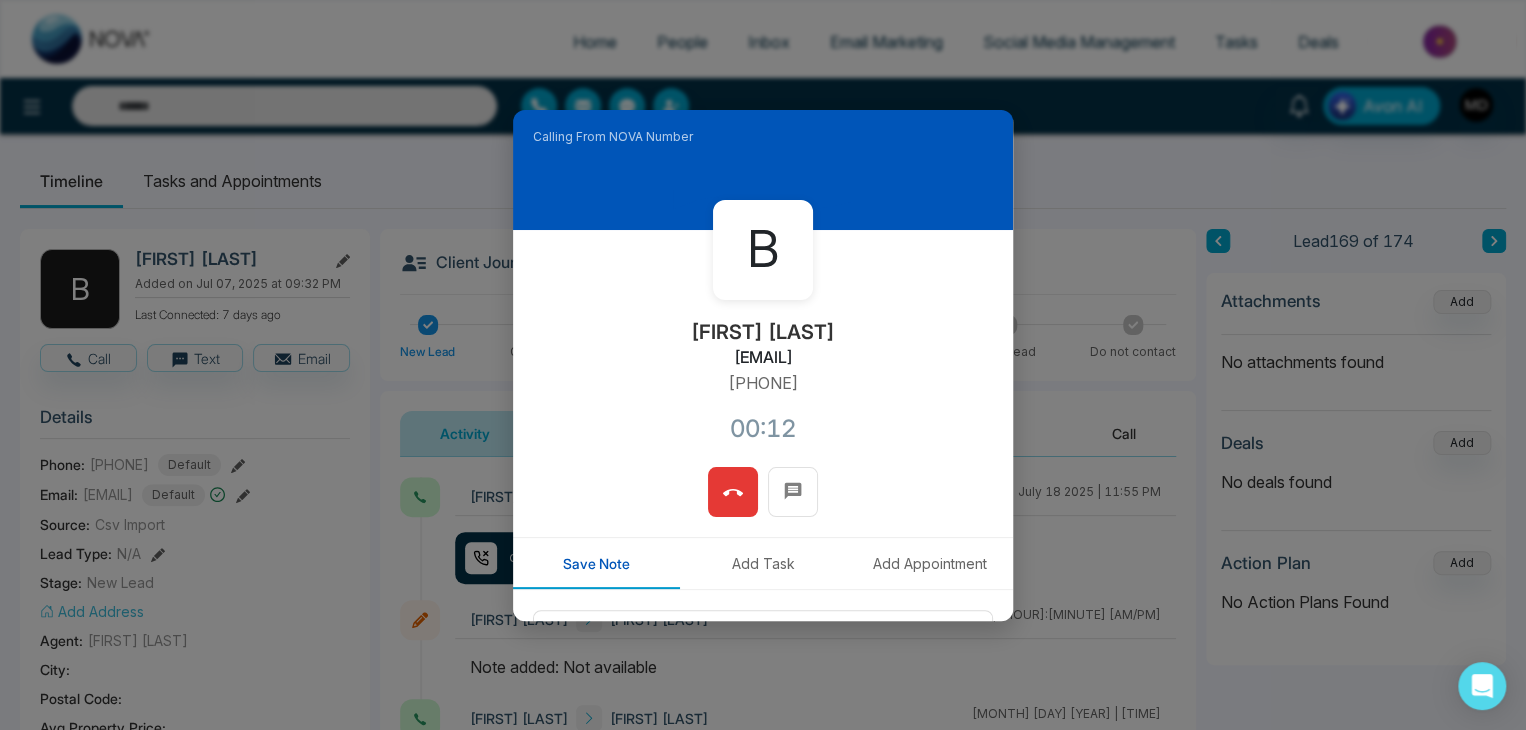 click on "[FIRST] [LAST] [EMAIL] [PHONE]" at bounding box center (763, 348) 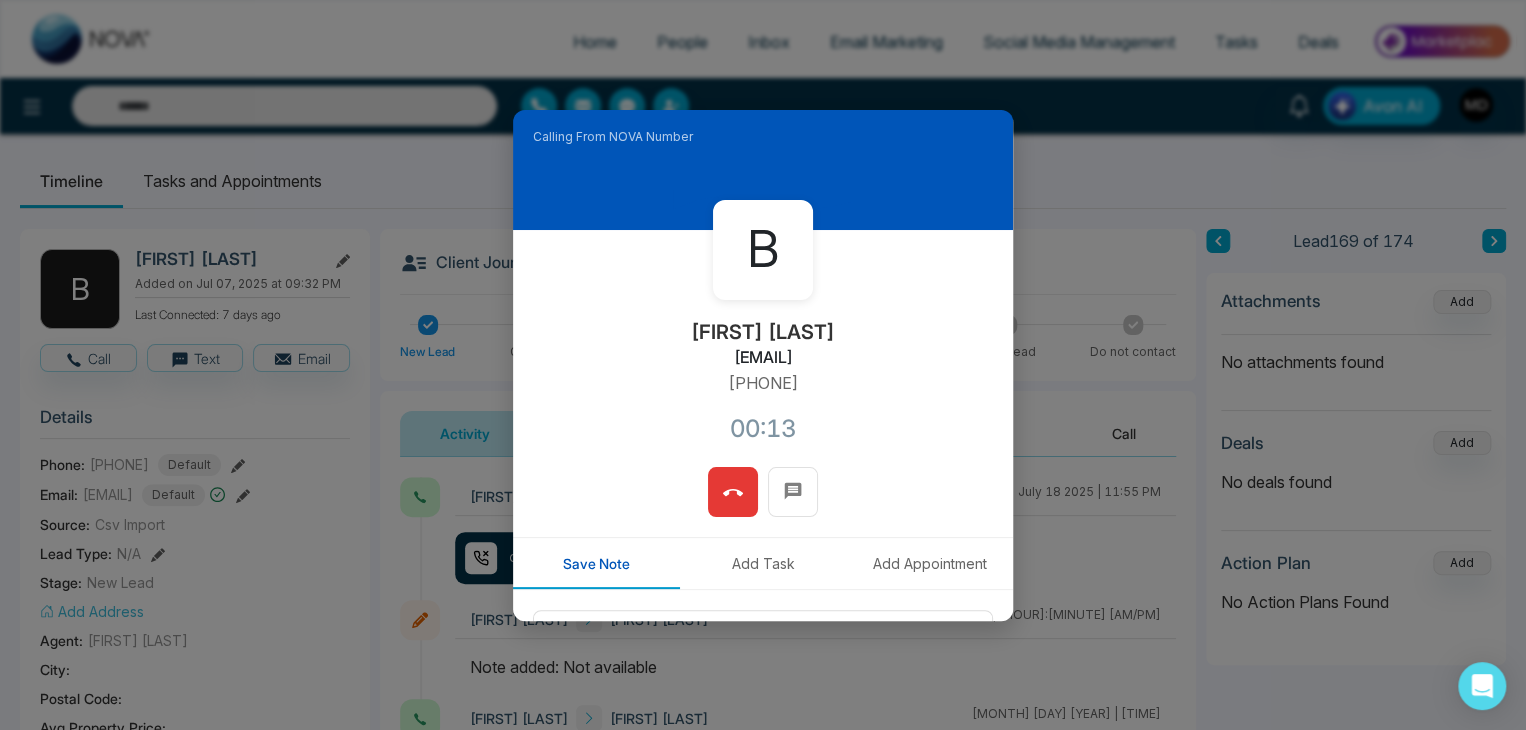 click on "[FIRST] [LAST] [EMAIL] [PHONE] [TIME]" at bounding box center [763, 348] 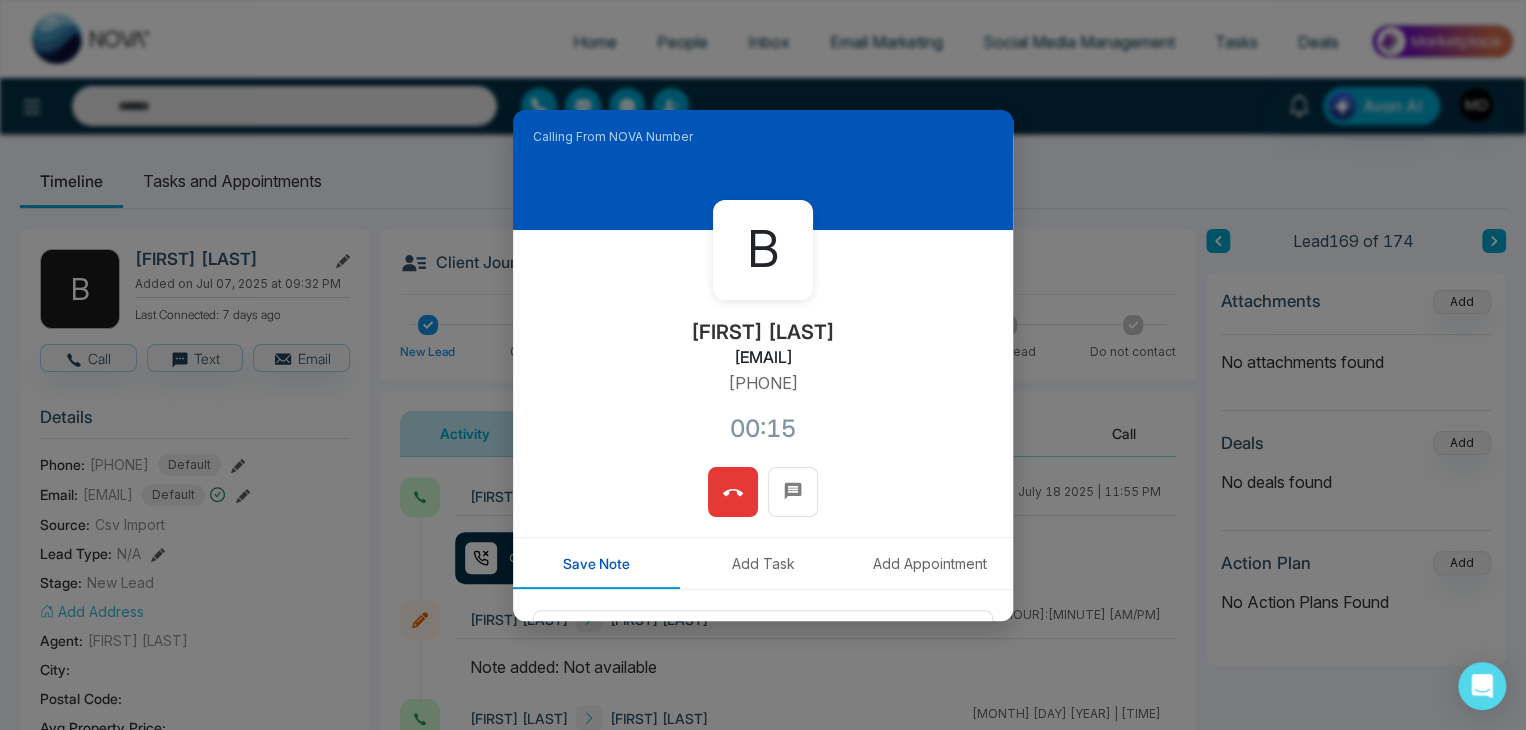 drag, startPoint x: 813, startPoint y: 382, endPoint x: 690, endPoint y: 387, distance: 123.101585 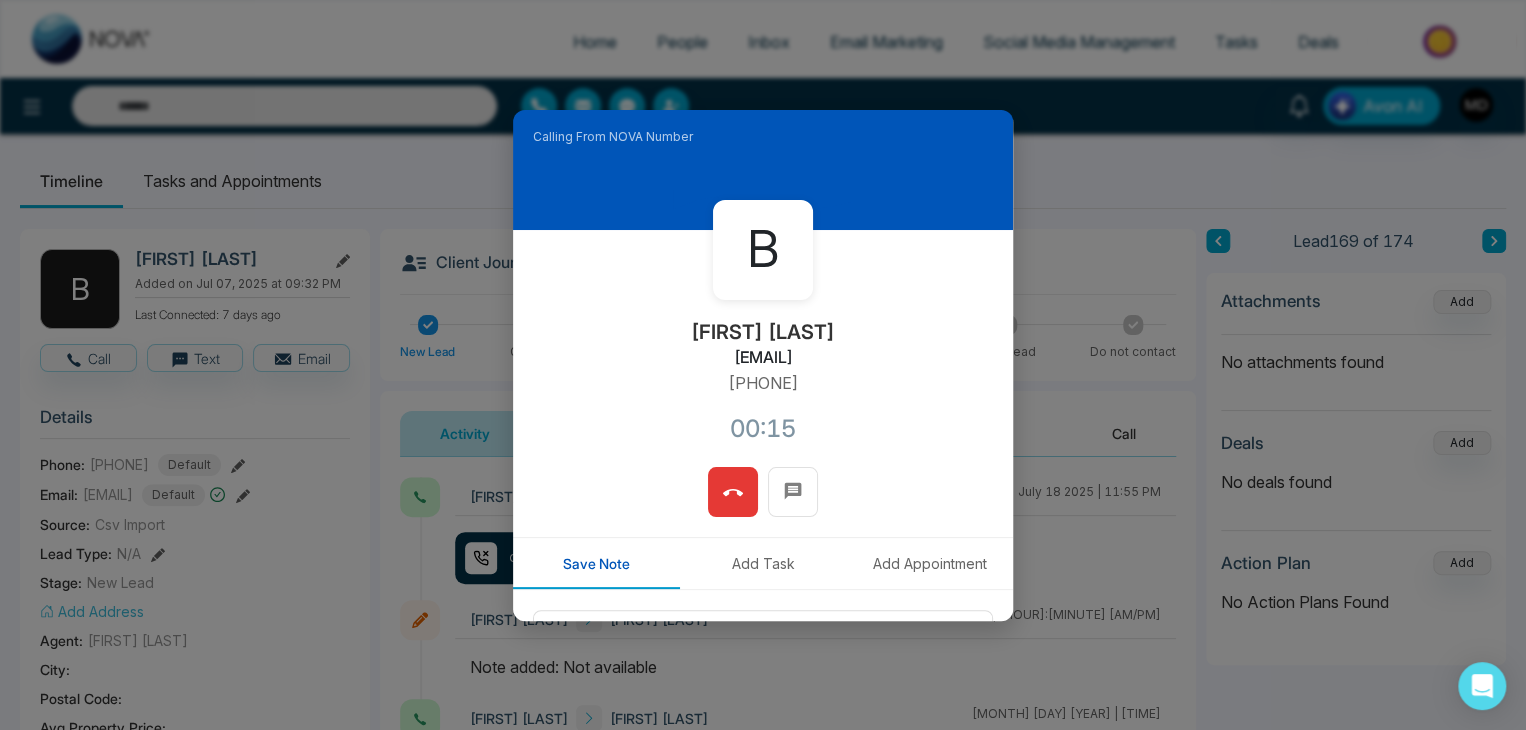 click on "[FIRST] [LAST] [EMAIL] [PHONE] [TIME]" at bounding box center [763, 348] 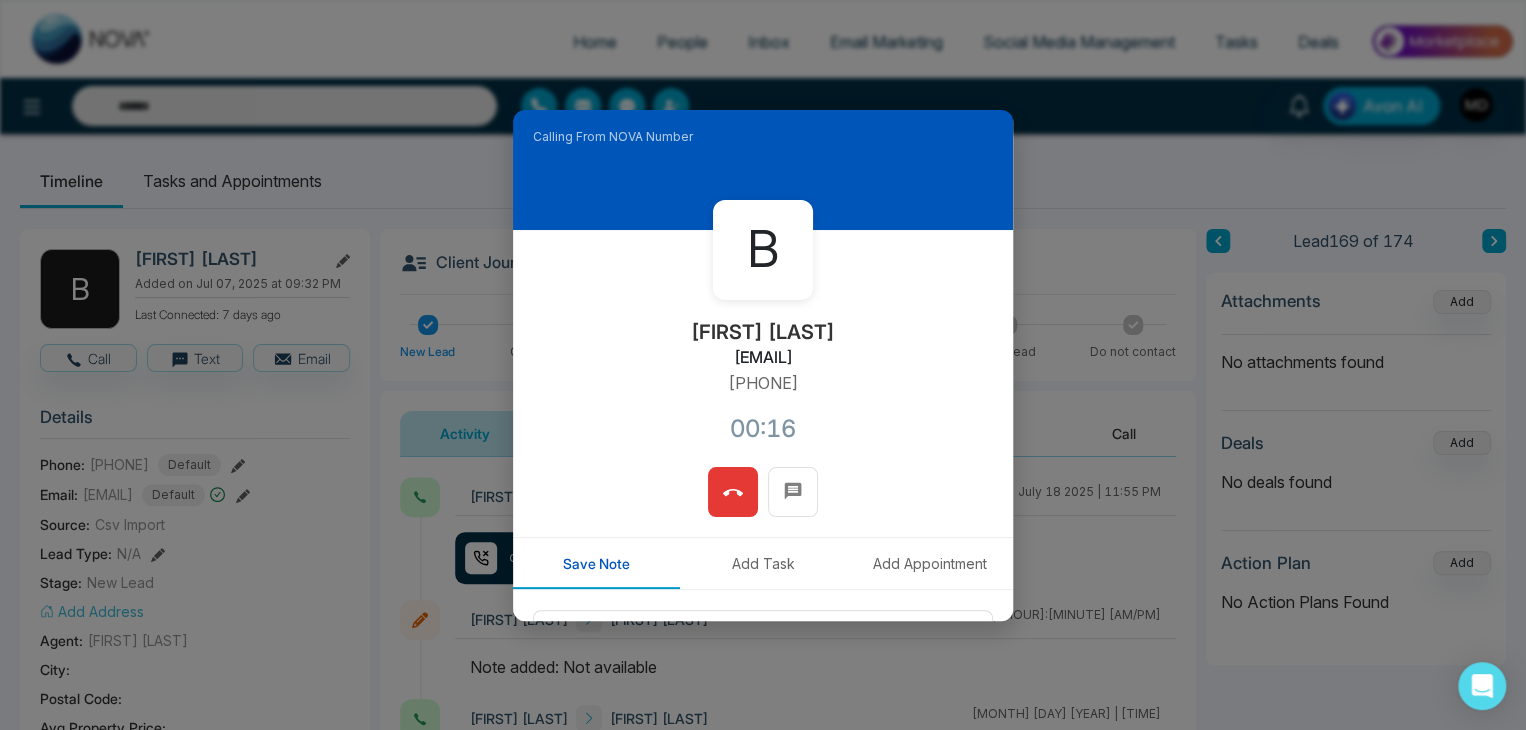 click at bounding box center [733, 492] 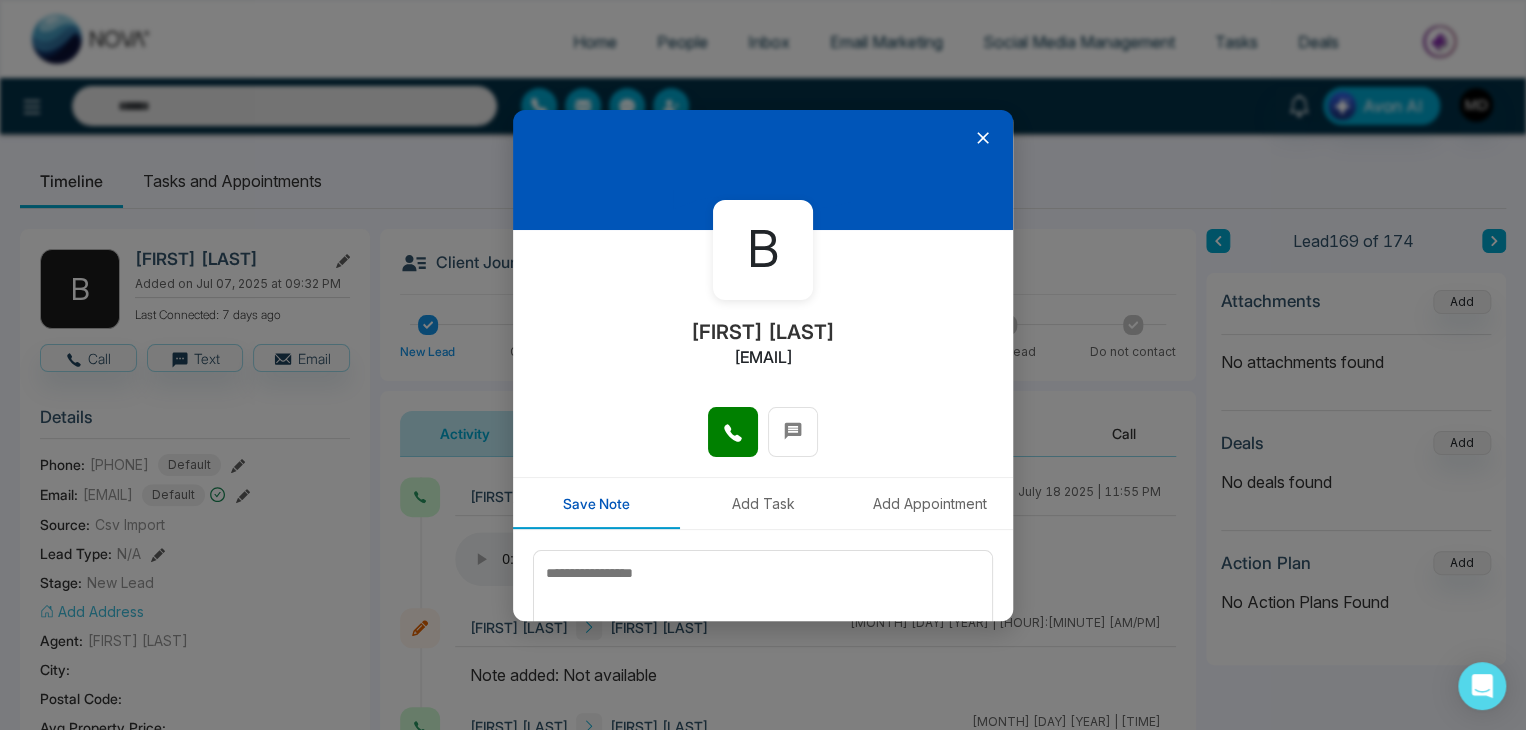 click on "[FIRST] [LAST] [EMAIL] Save Note Add Task Add Appointment Save Note" at bounding box center [763, 365] 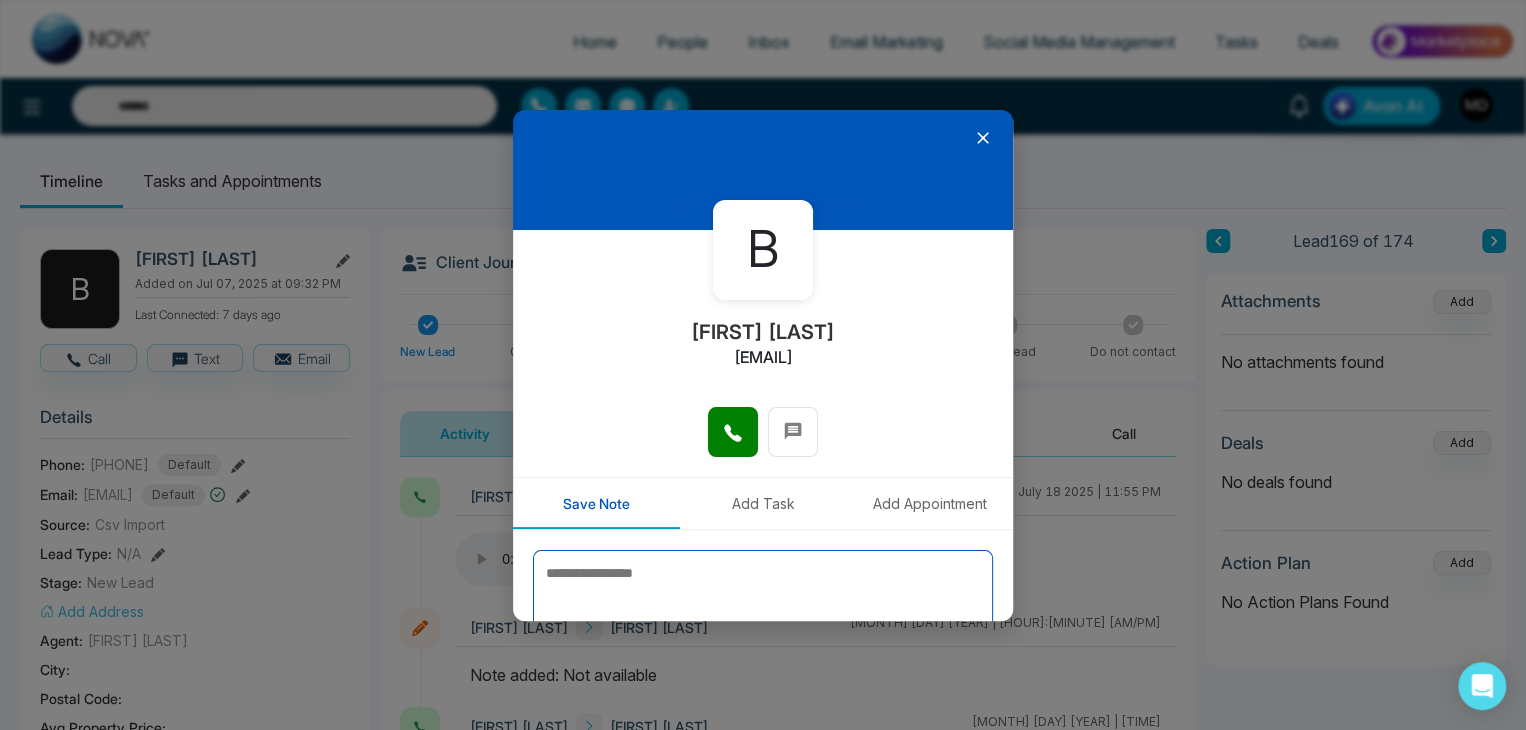 click at bounding box center [763, 600] 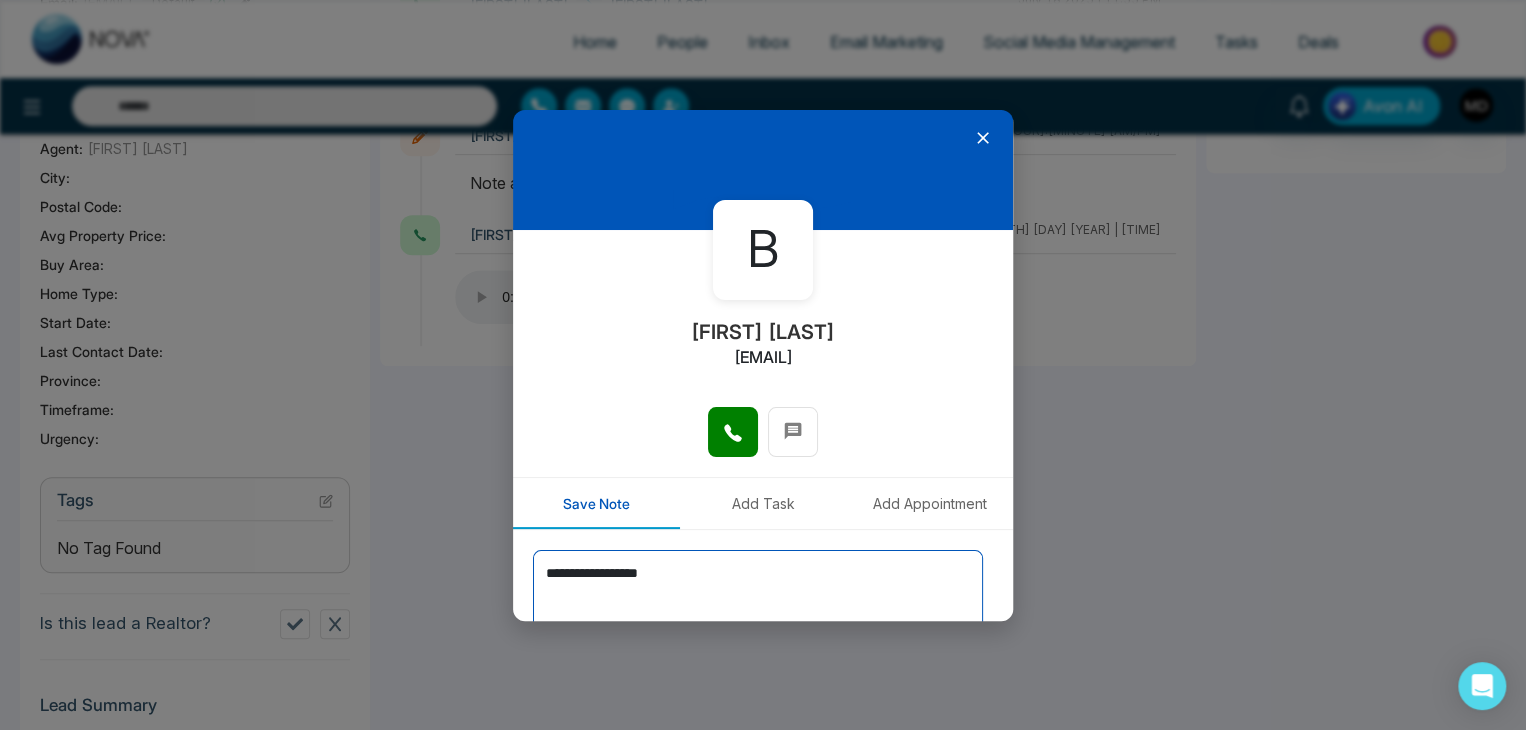 scroll, scrollTop: 700, scrollLeft: 0, axis: vertical 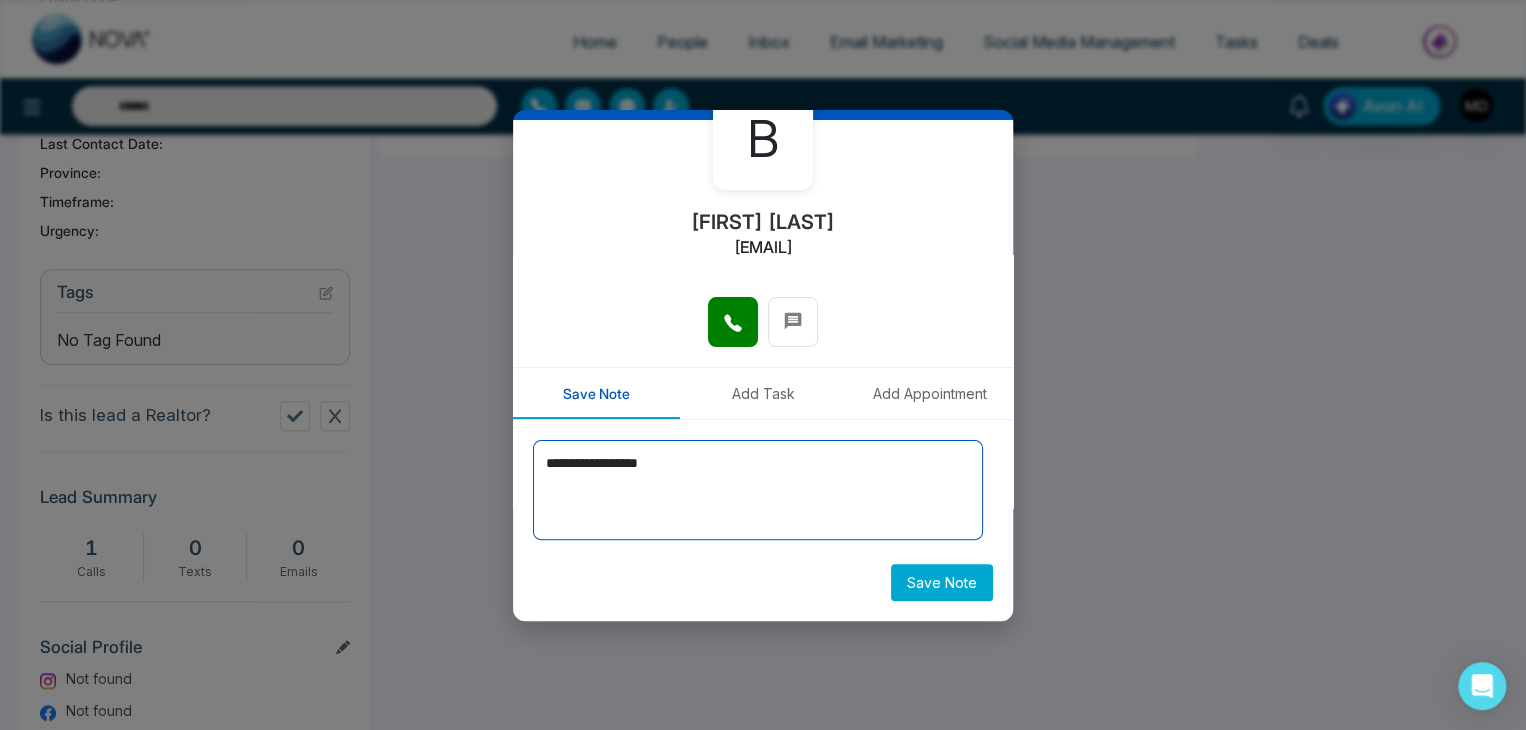 type on "**********" 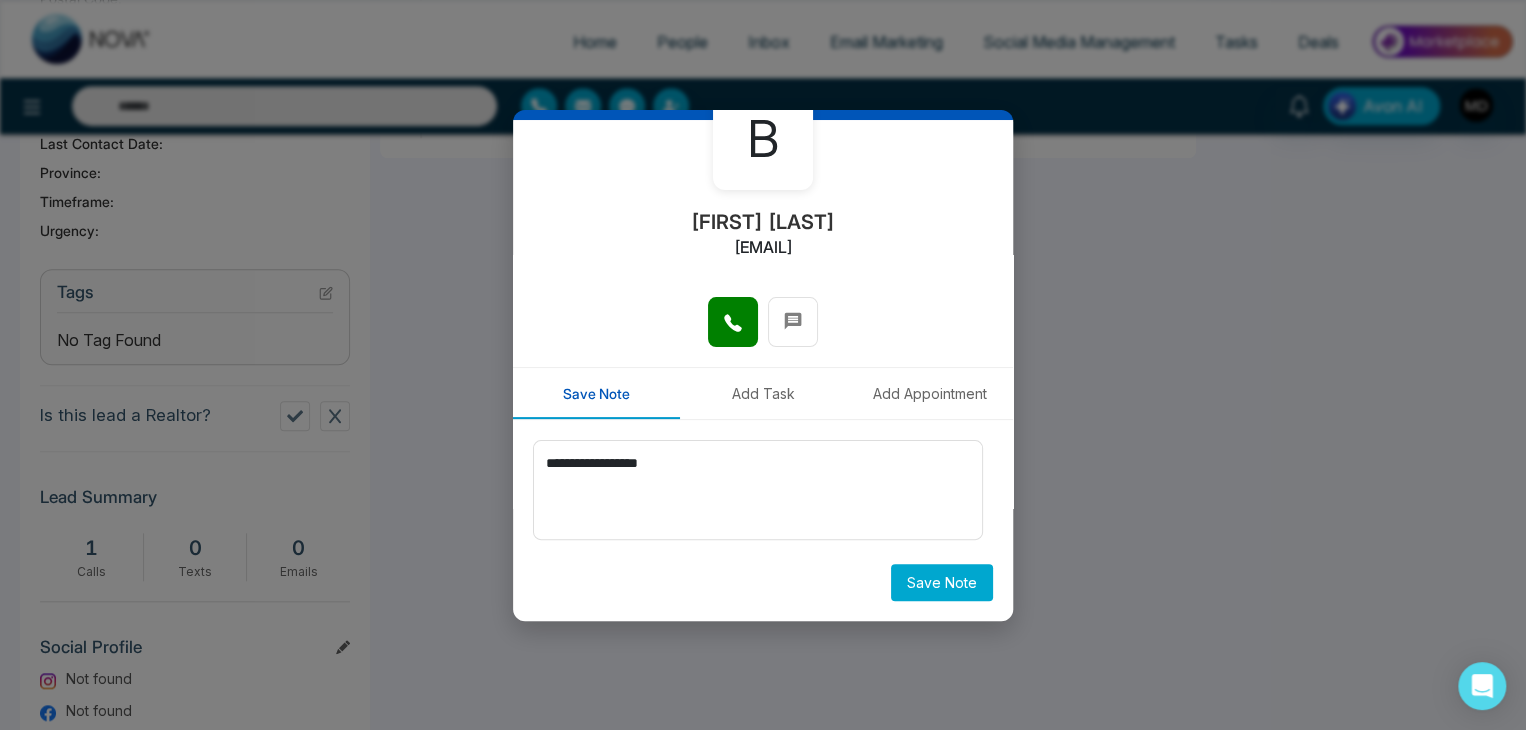 click on "Save Note" at bounding box center [942, 582] 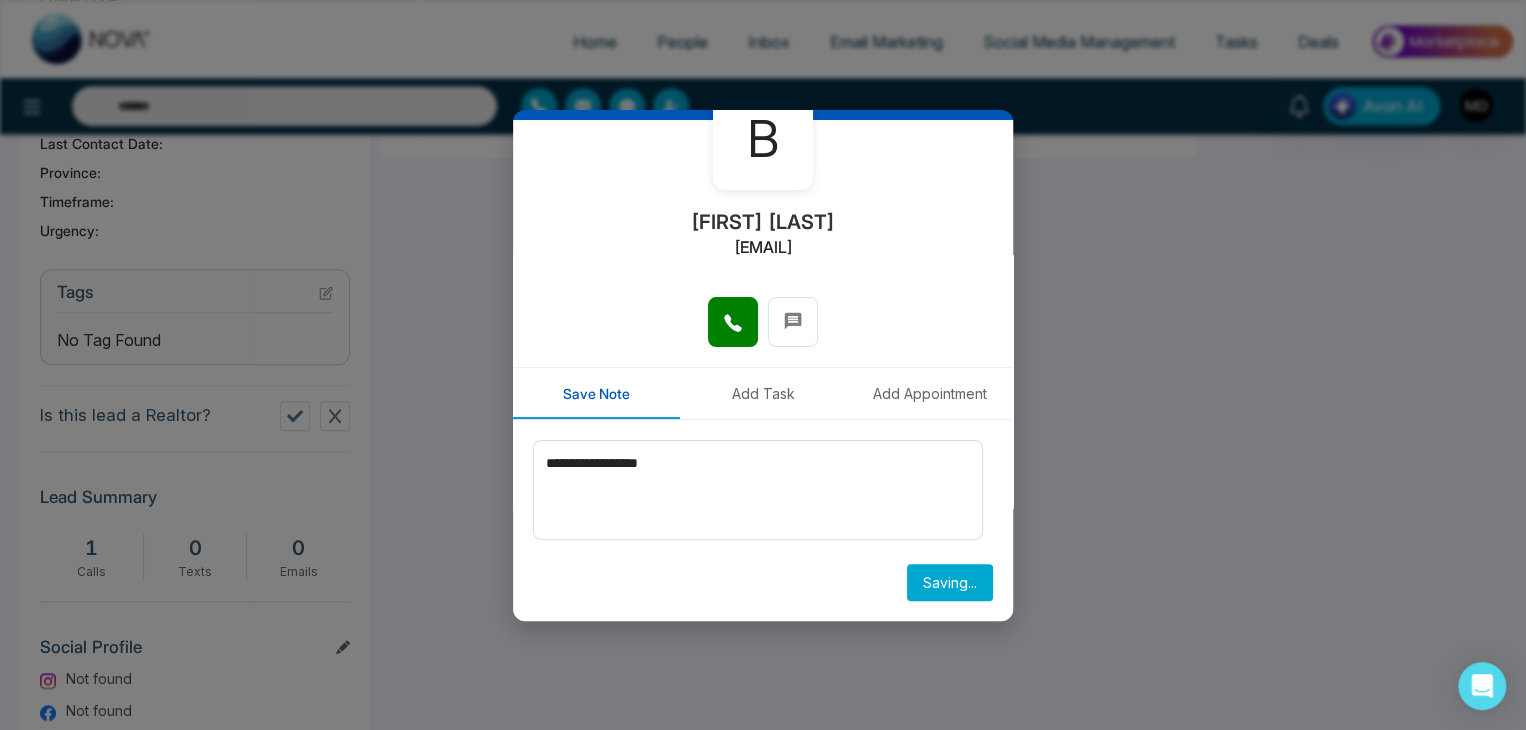 type 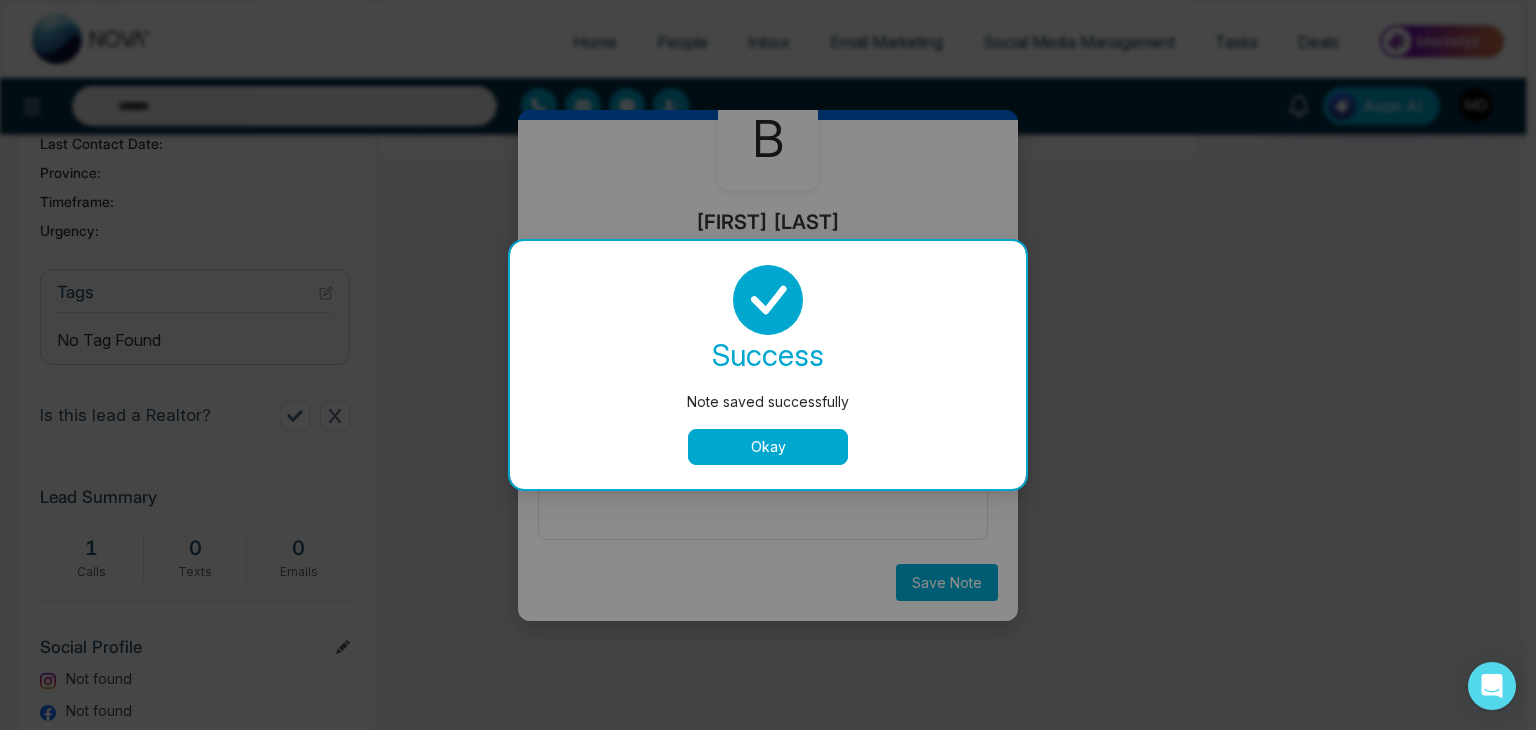 click on "Okay" at bounding box center [768, 447] 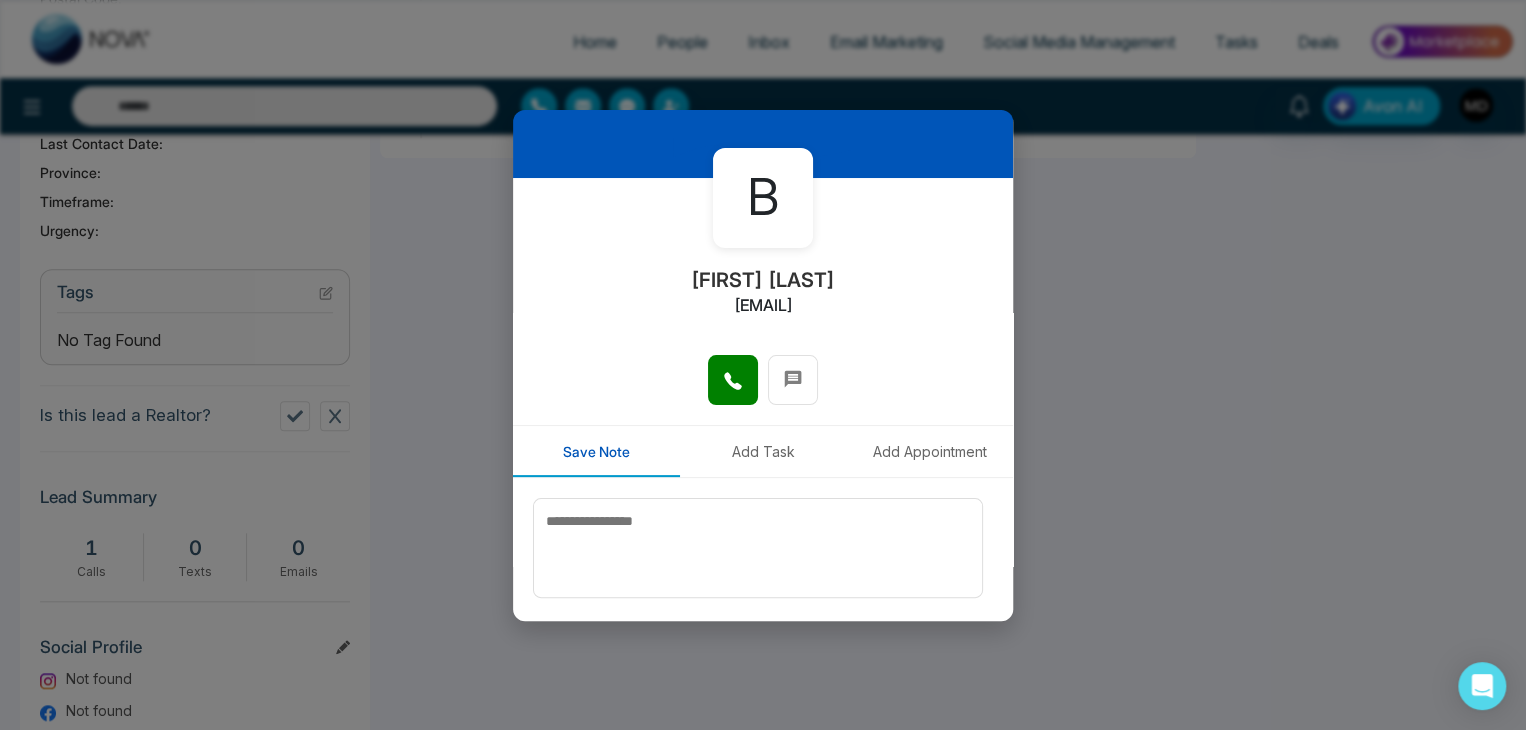 scroll, scrollTop: 0, scrollLeft: 0, axis: both 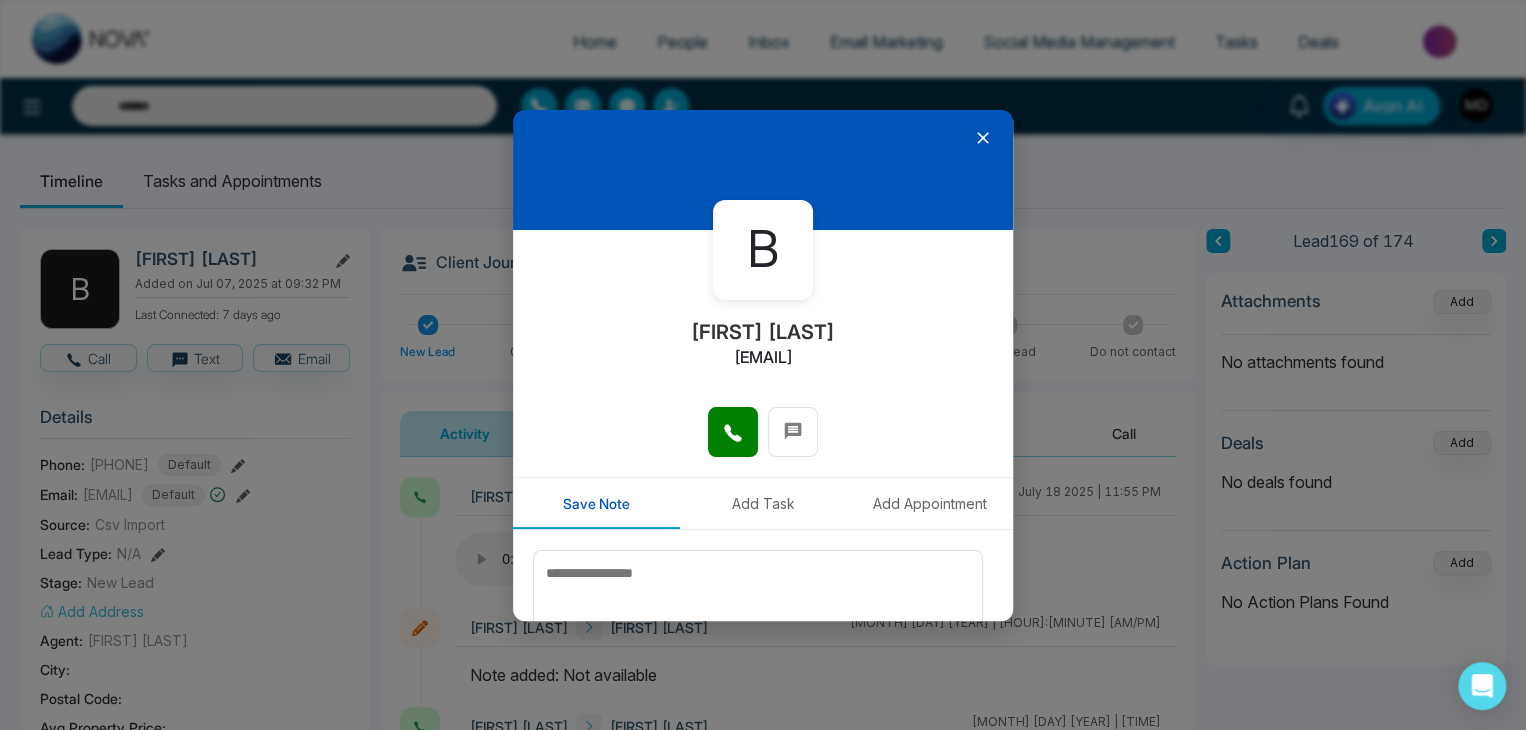 click on "[FIRST] [LAST] [EMAIL] Save Note Add Task Add Appointment Save Note" at bounding box center [763, 365] 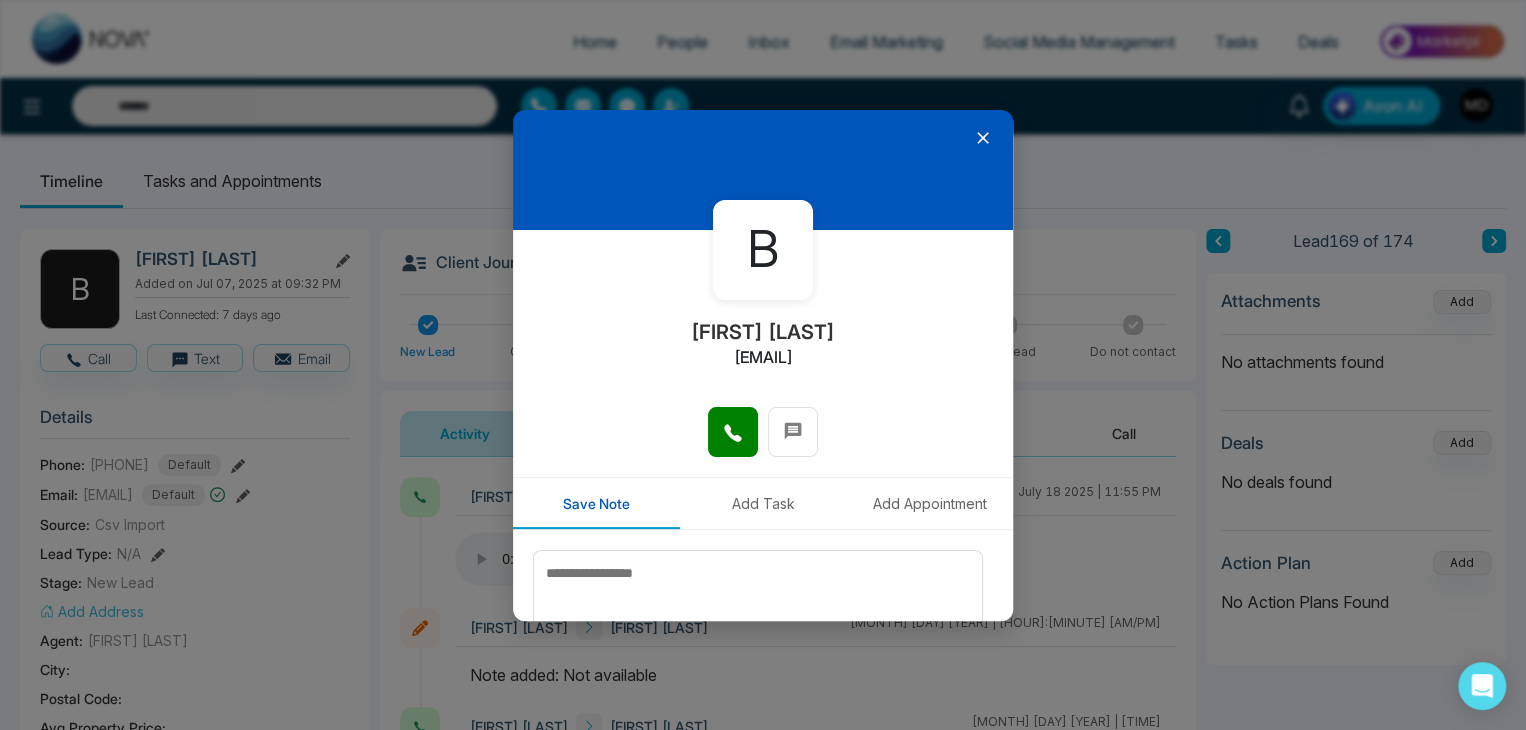 click 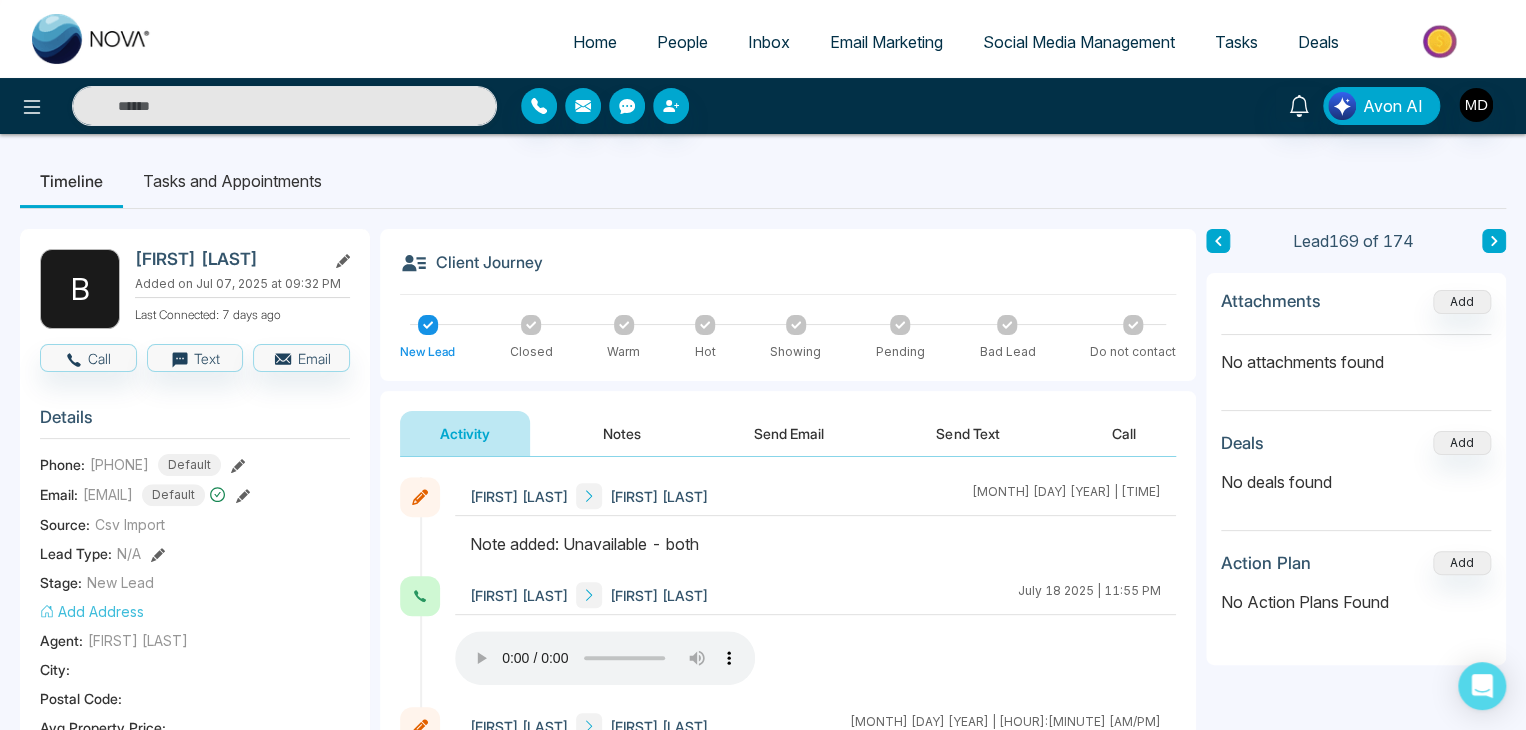click at bounding box center (1494, 241) 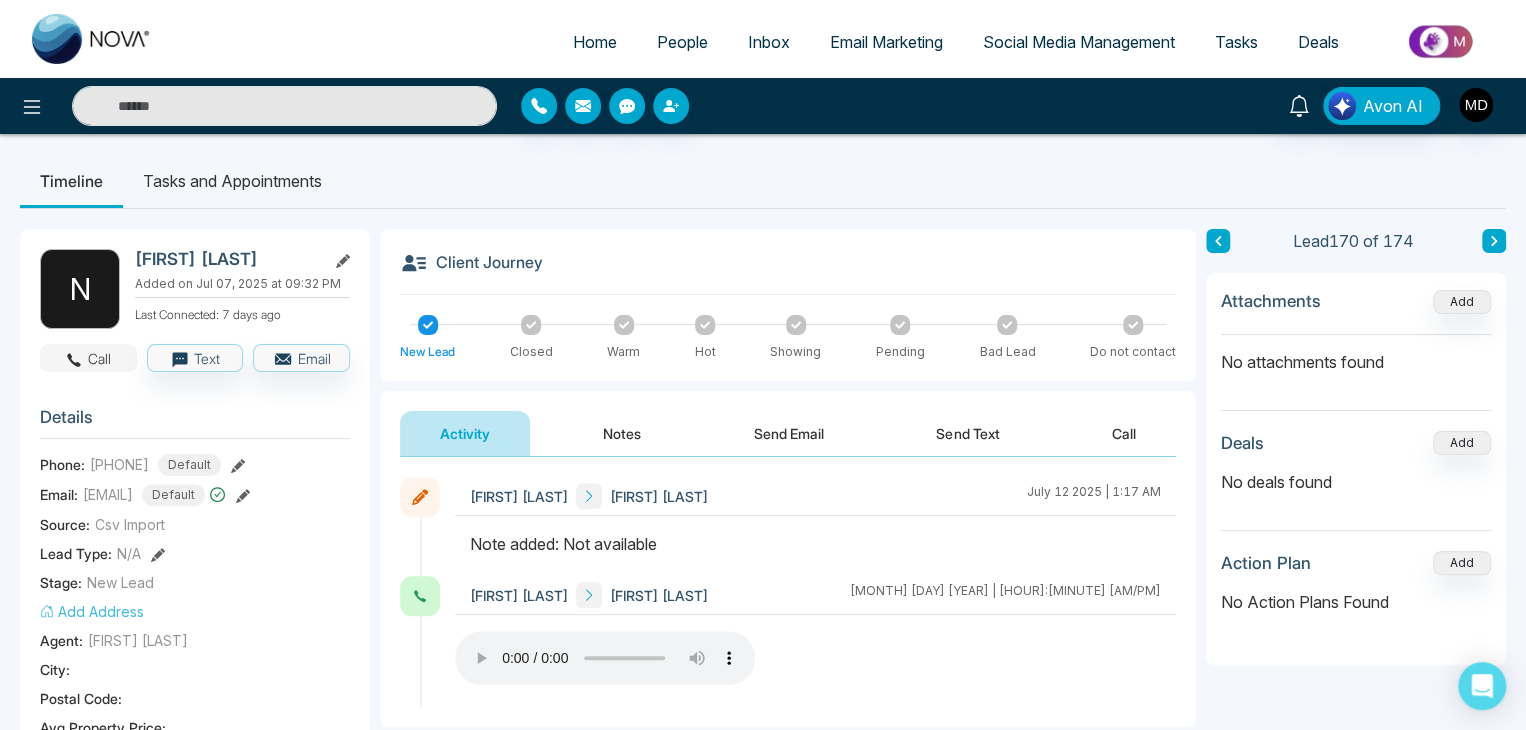 click on "Call" at bounding box center [88, 358] 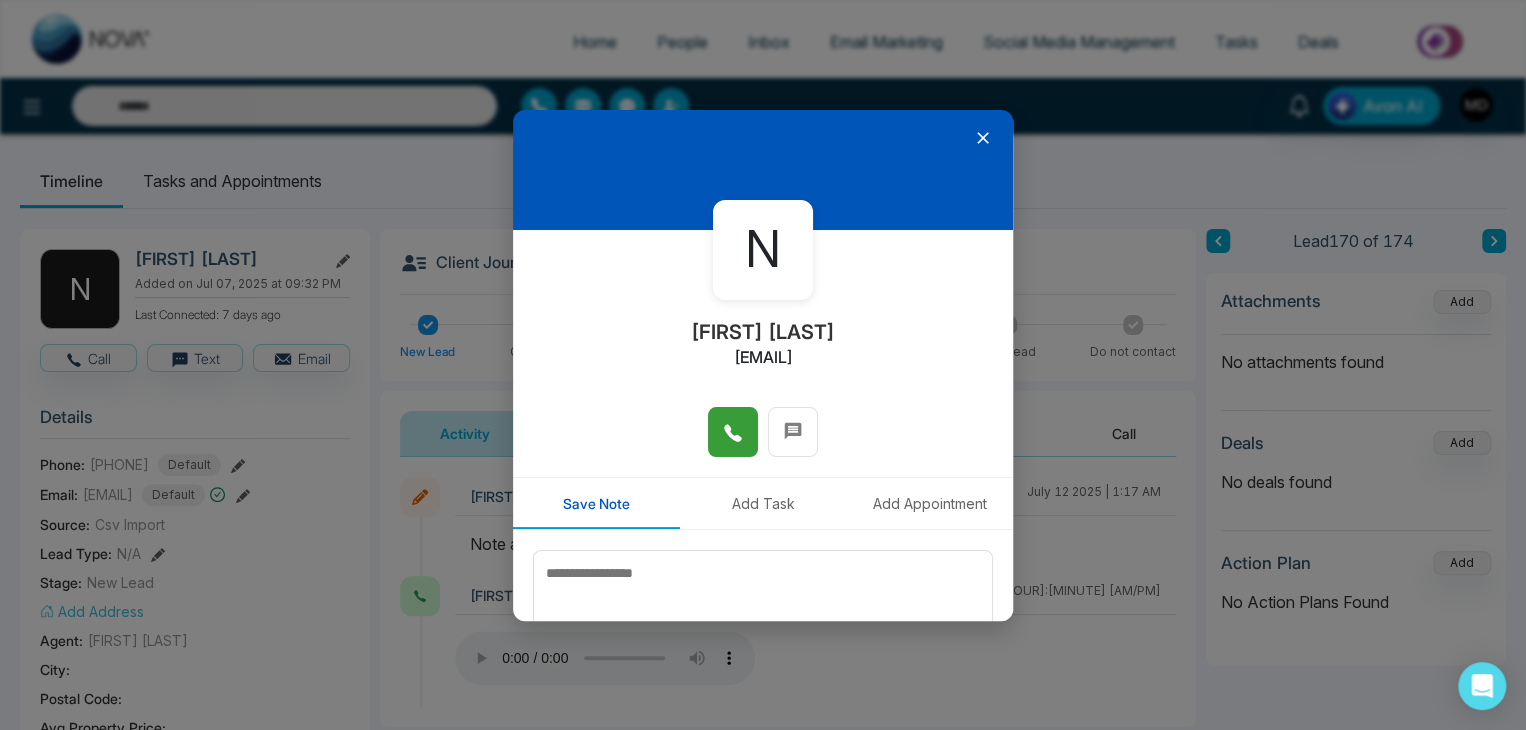 click at bounding box center [733, 432] 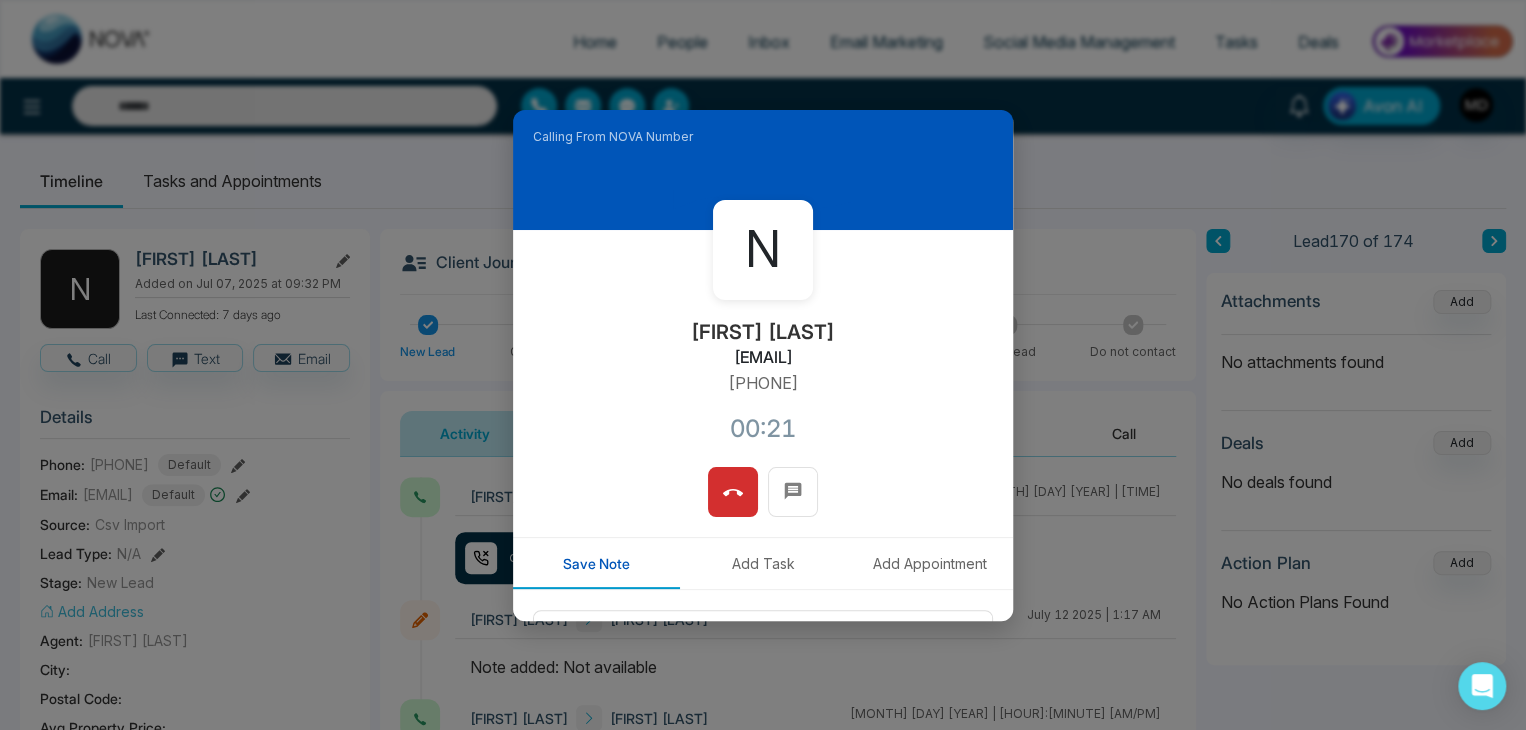 drag, startPoint x: 813, startPoint y: 385, endPoint x: 752, endPoint y: 391, distance: 61.294373 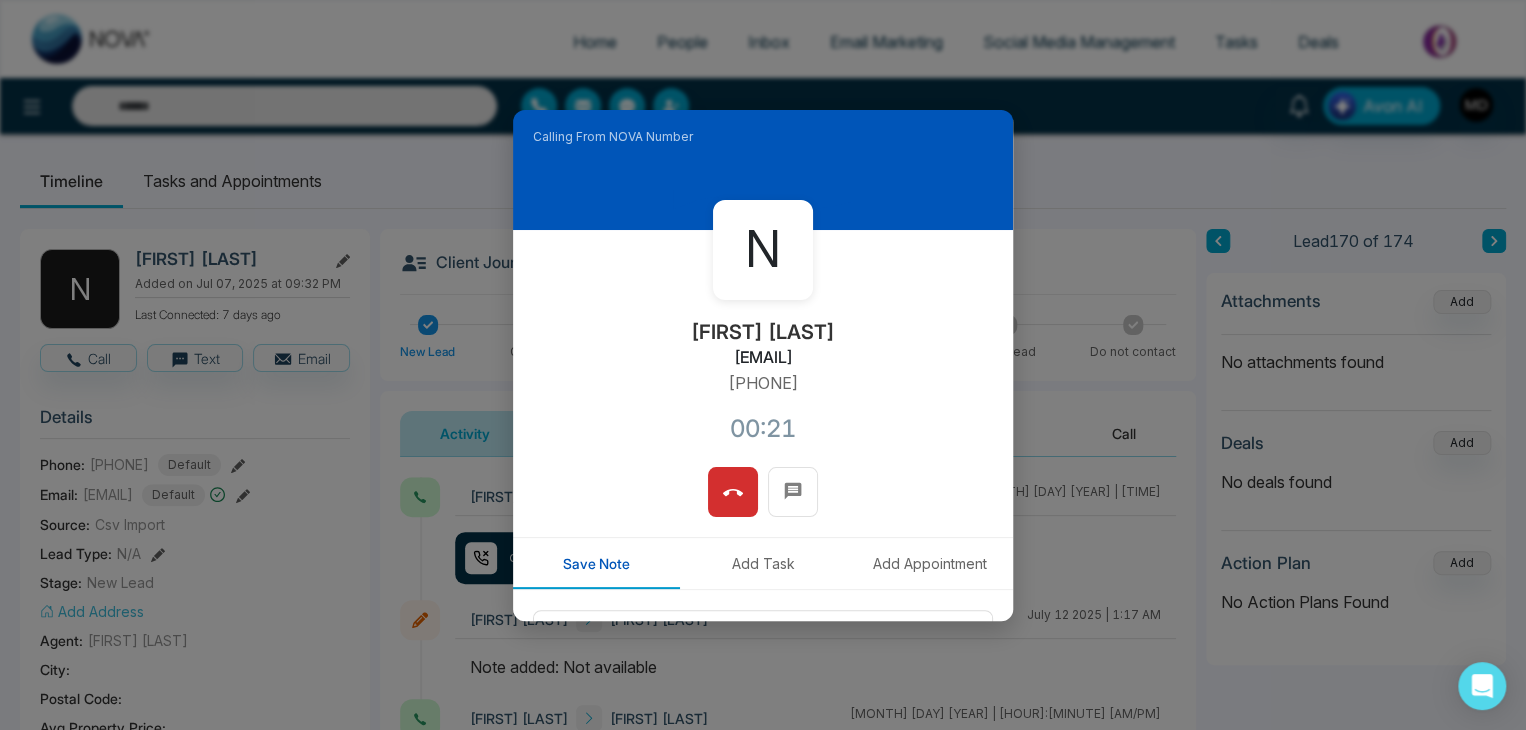 click on "[PHONE]" at bounding box center [763, 383] 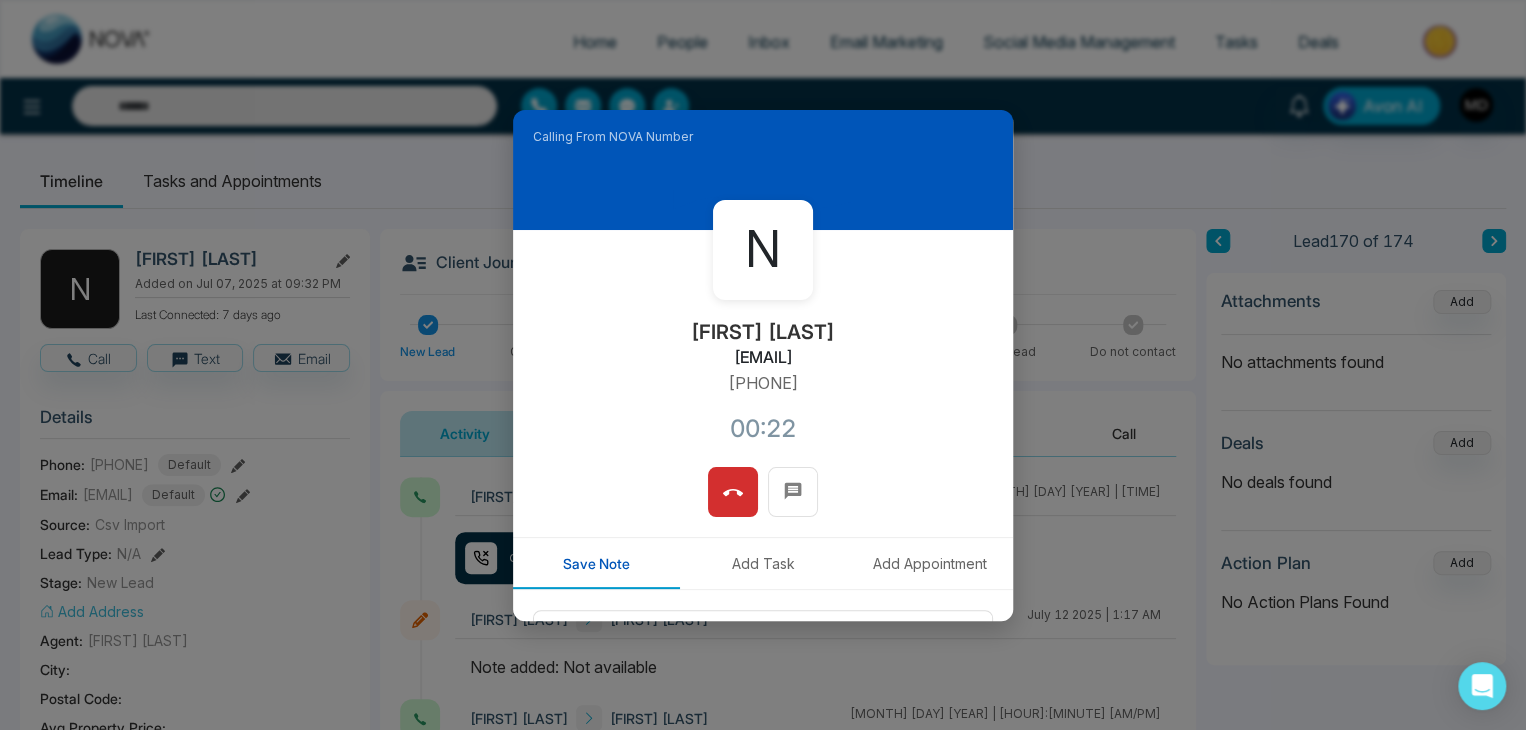 click on "[FIRST] [LAST] [EMAIL] [PHONE]" at bounding box center [763, 348] 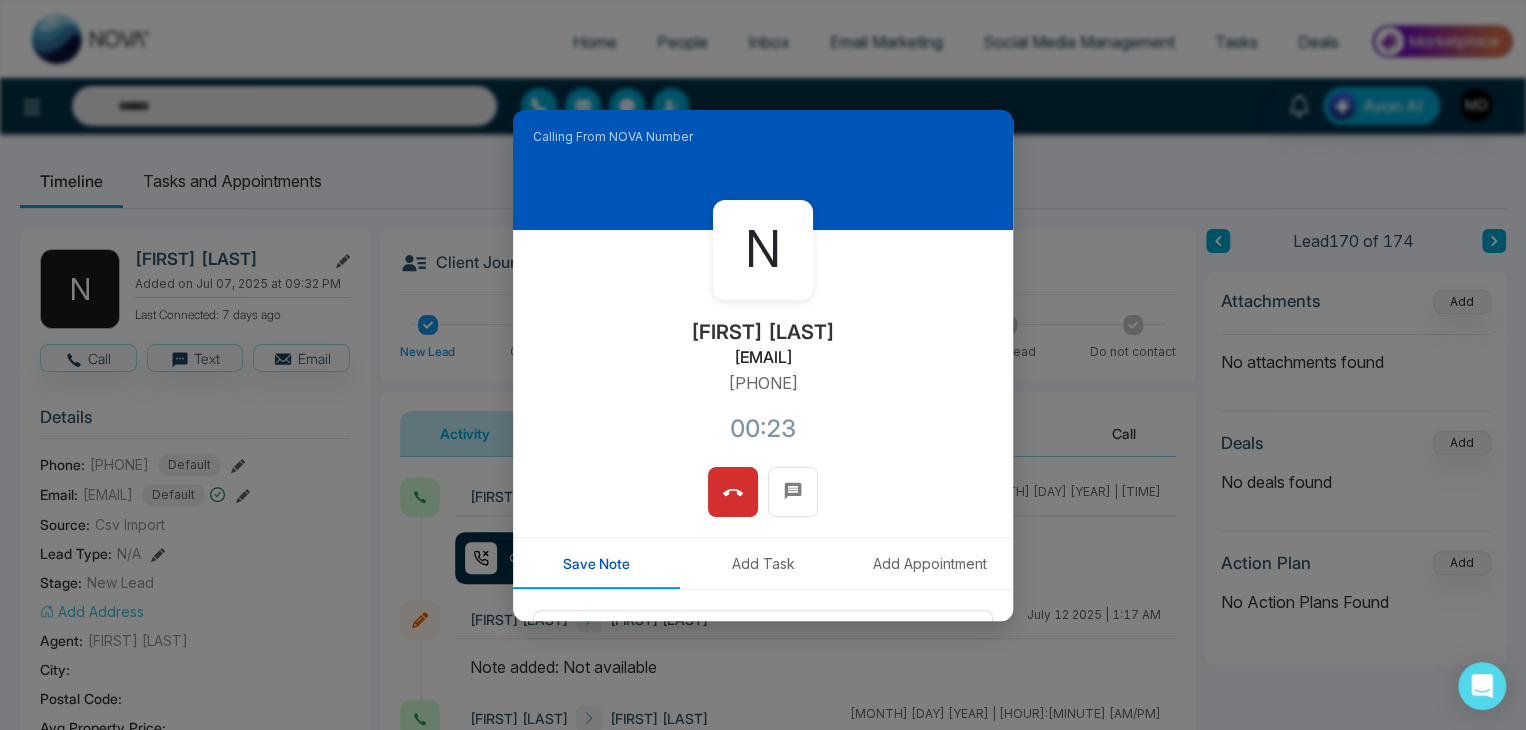 drag, startPoint x: 829, startPoint y: 383, endPoint x: 694, endPoint y: 393, distance: 135.36986 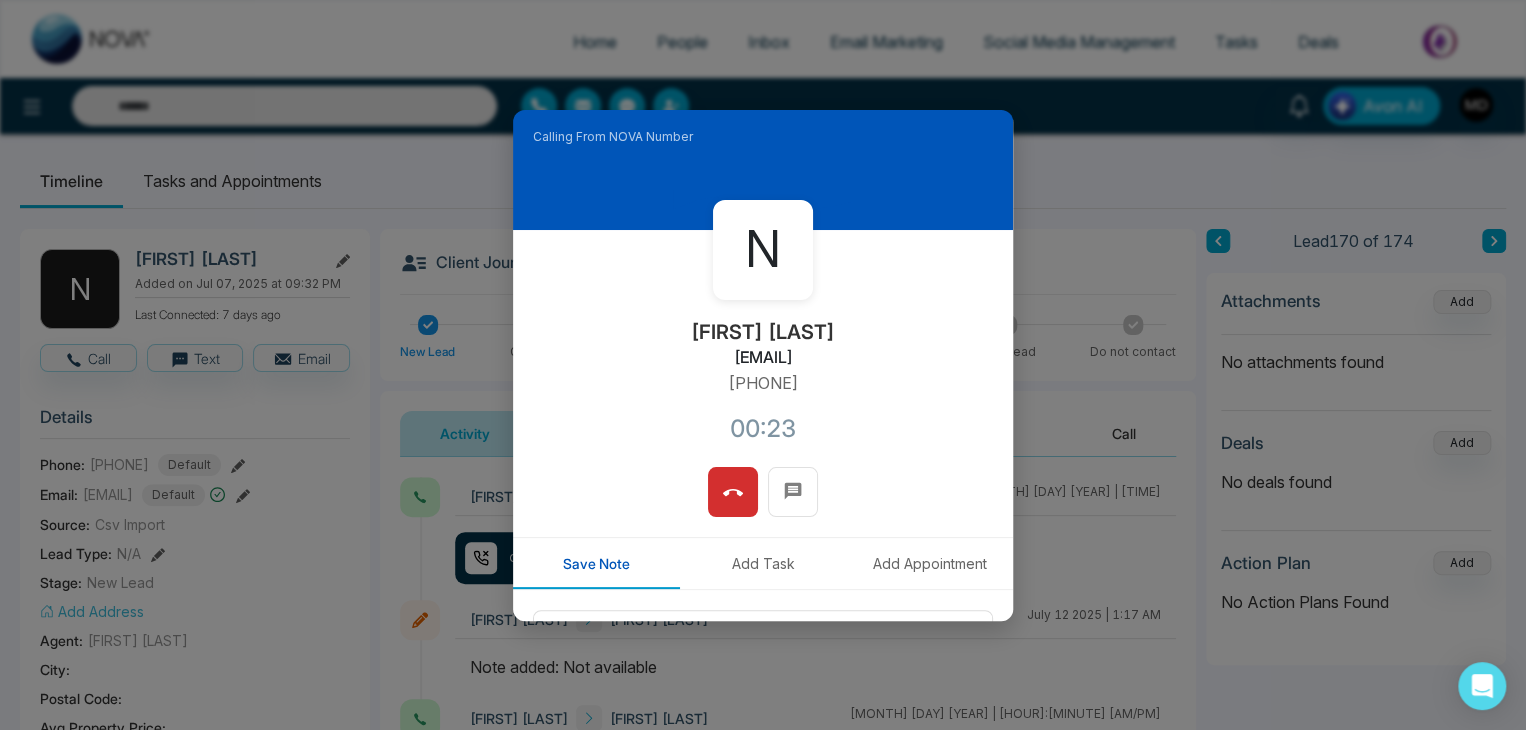 click on "[FIRST] [LAST] [EMAIL] [PHONE] [TIME]" at bounding box center [763, 348] 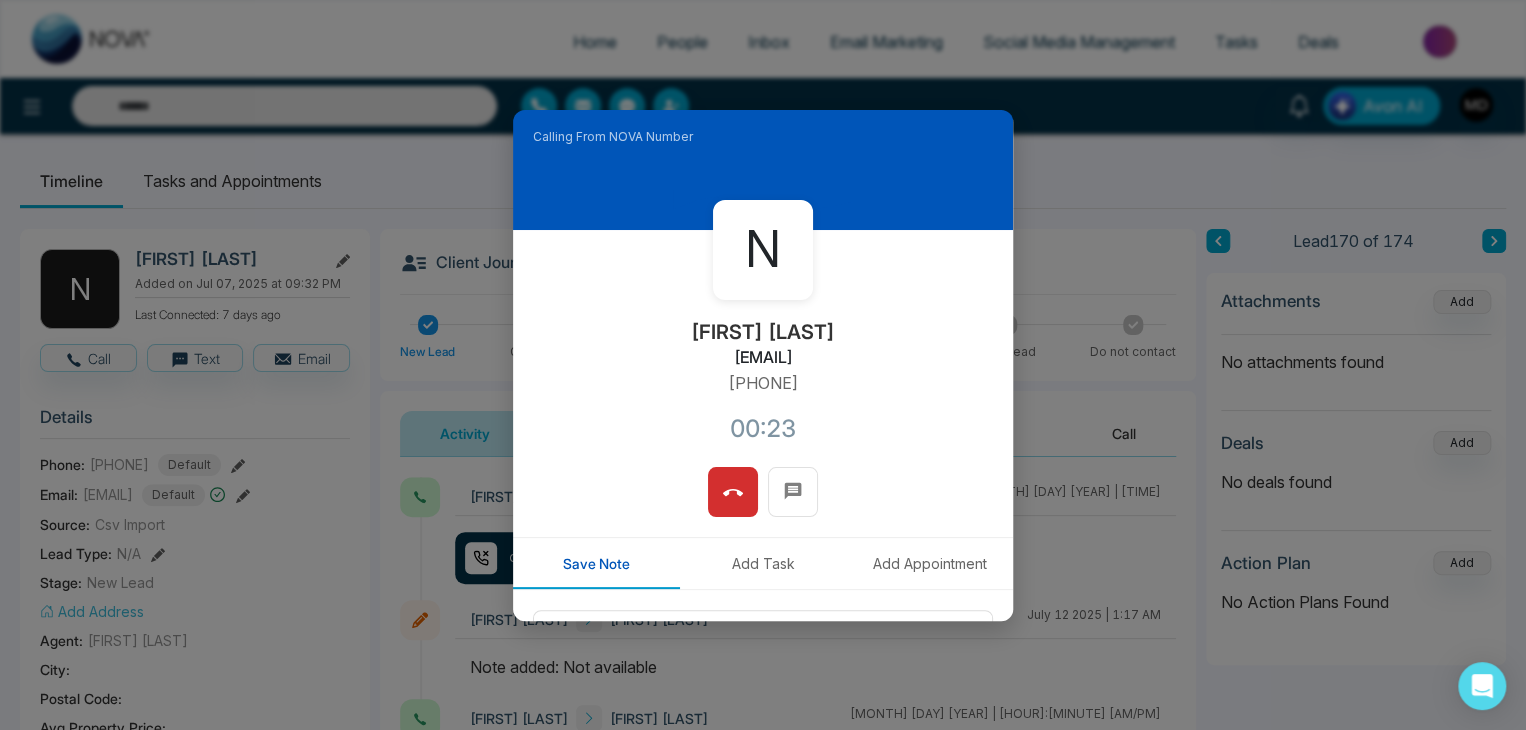 copy on "[PHONE]" 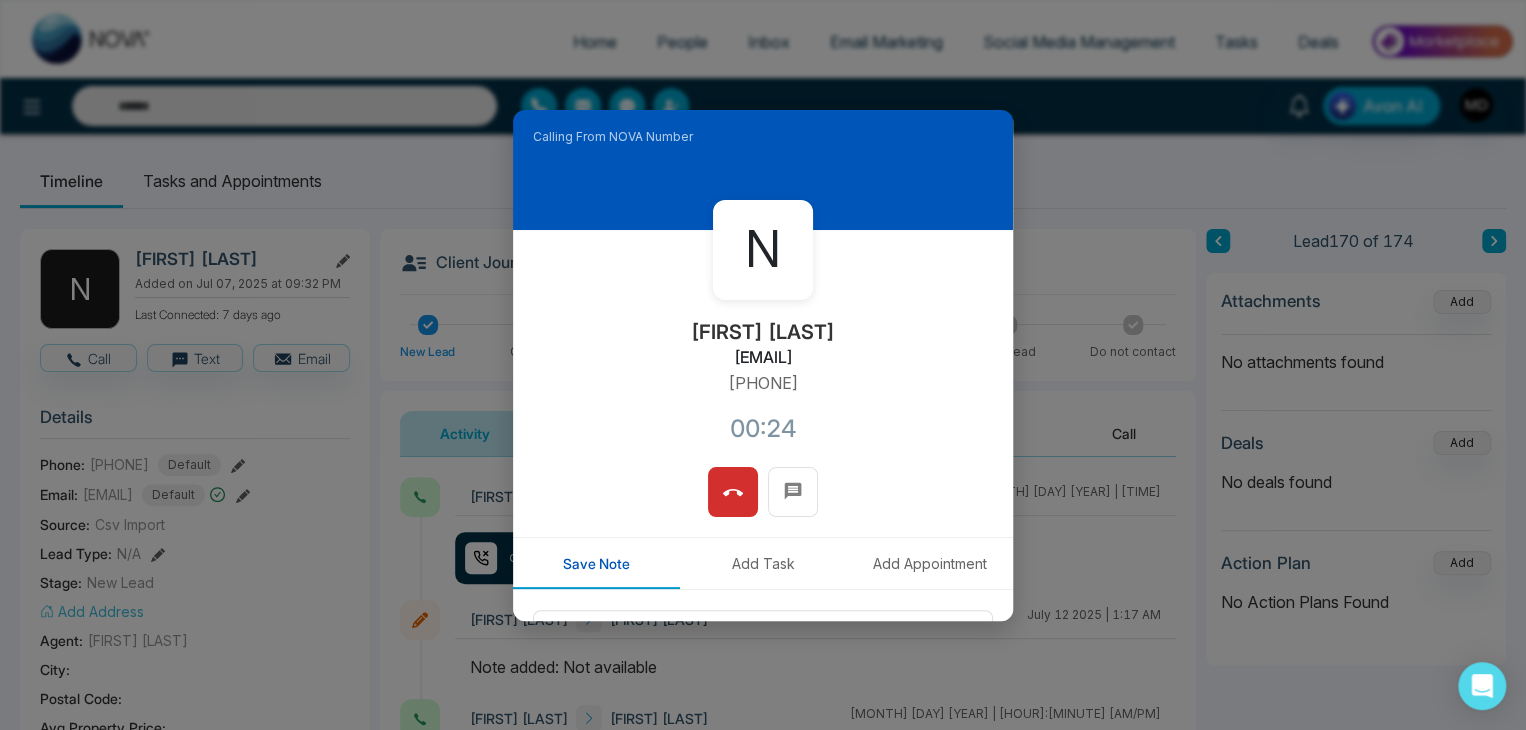 click at bounding box center [733, 492] 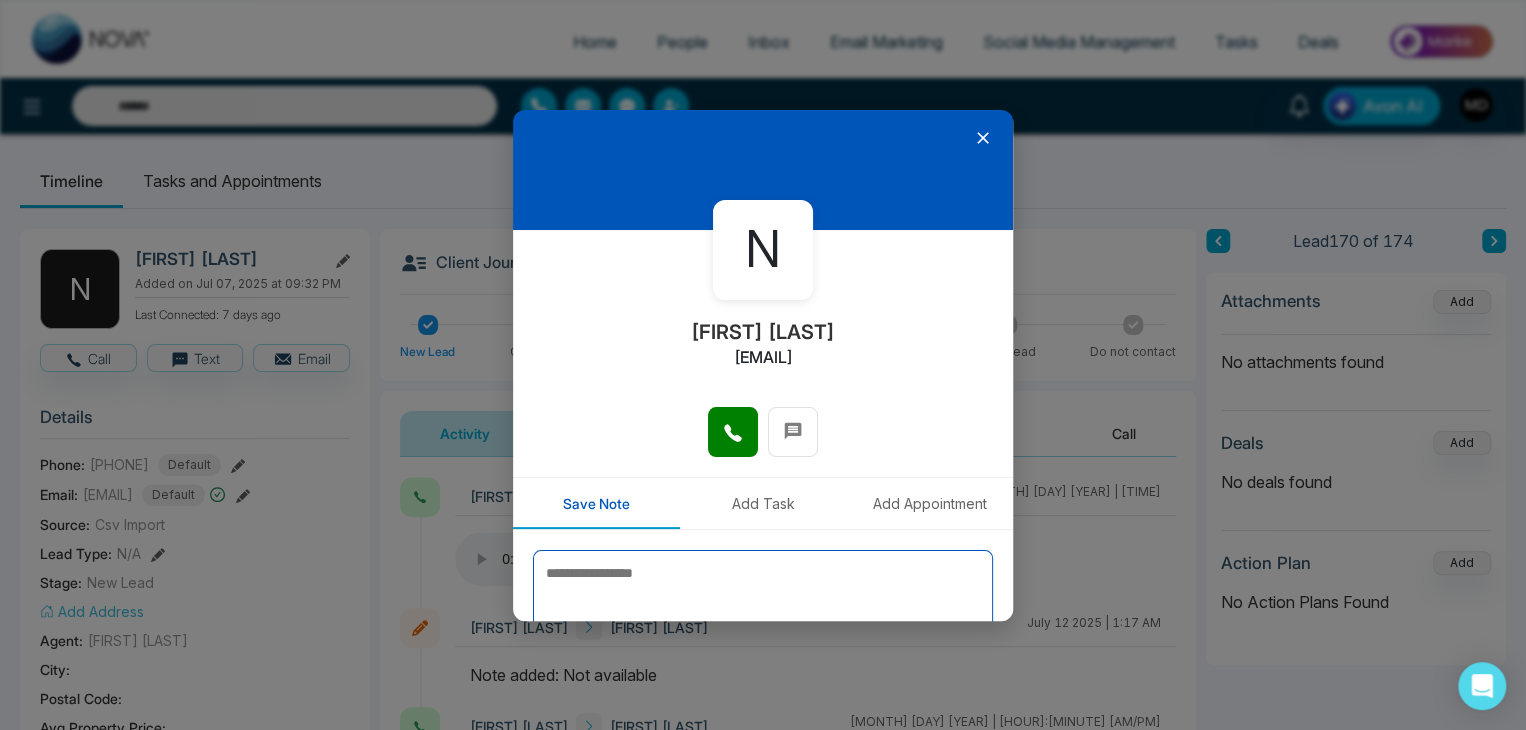 click at bounding box center (763, 600) 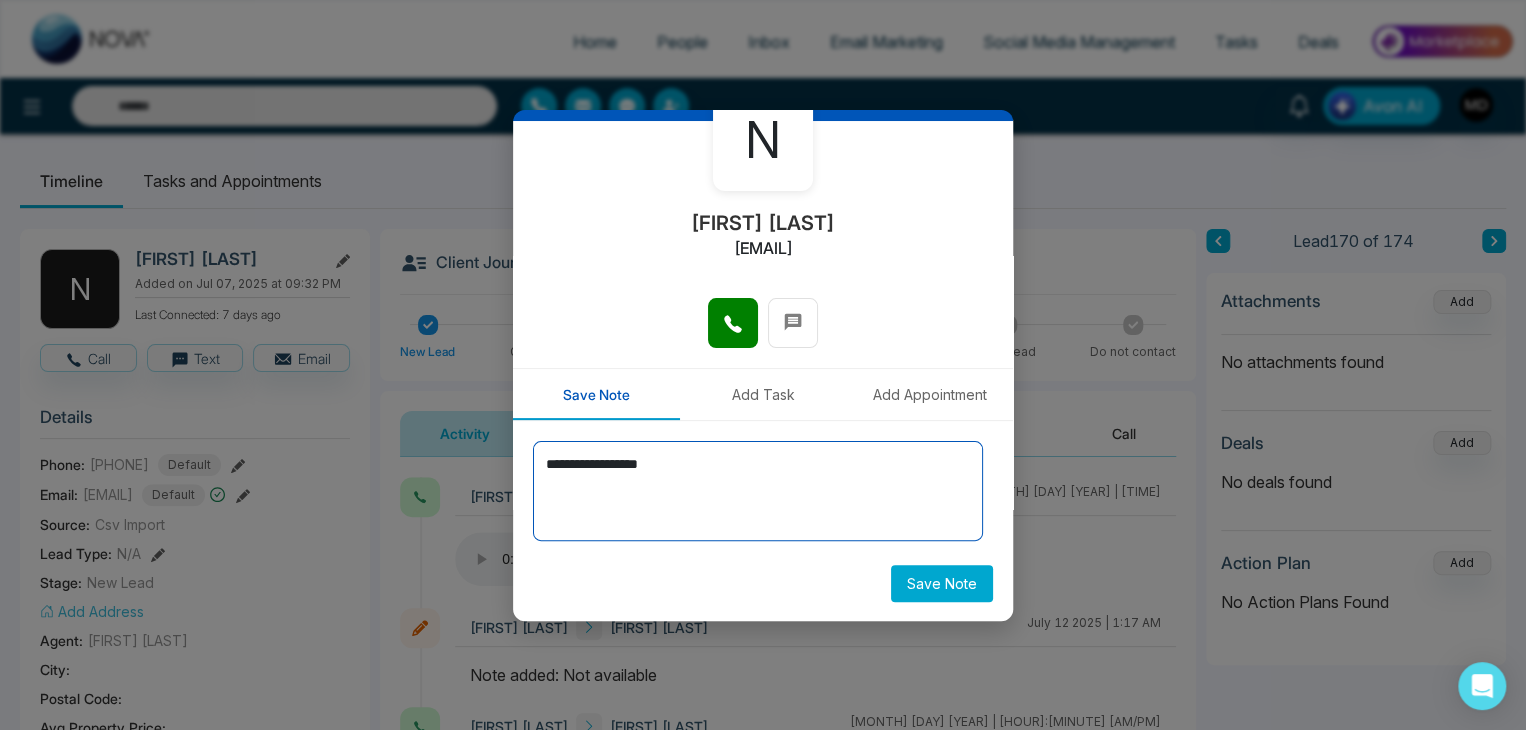 scroll, scrollTop: 110, scrollLeft: 0, axis: vertical 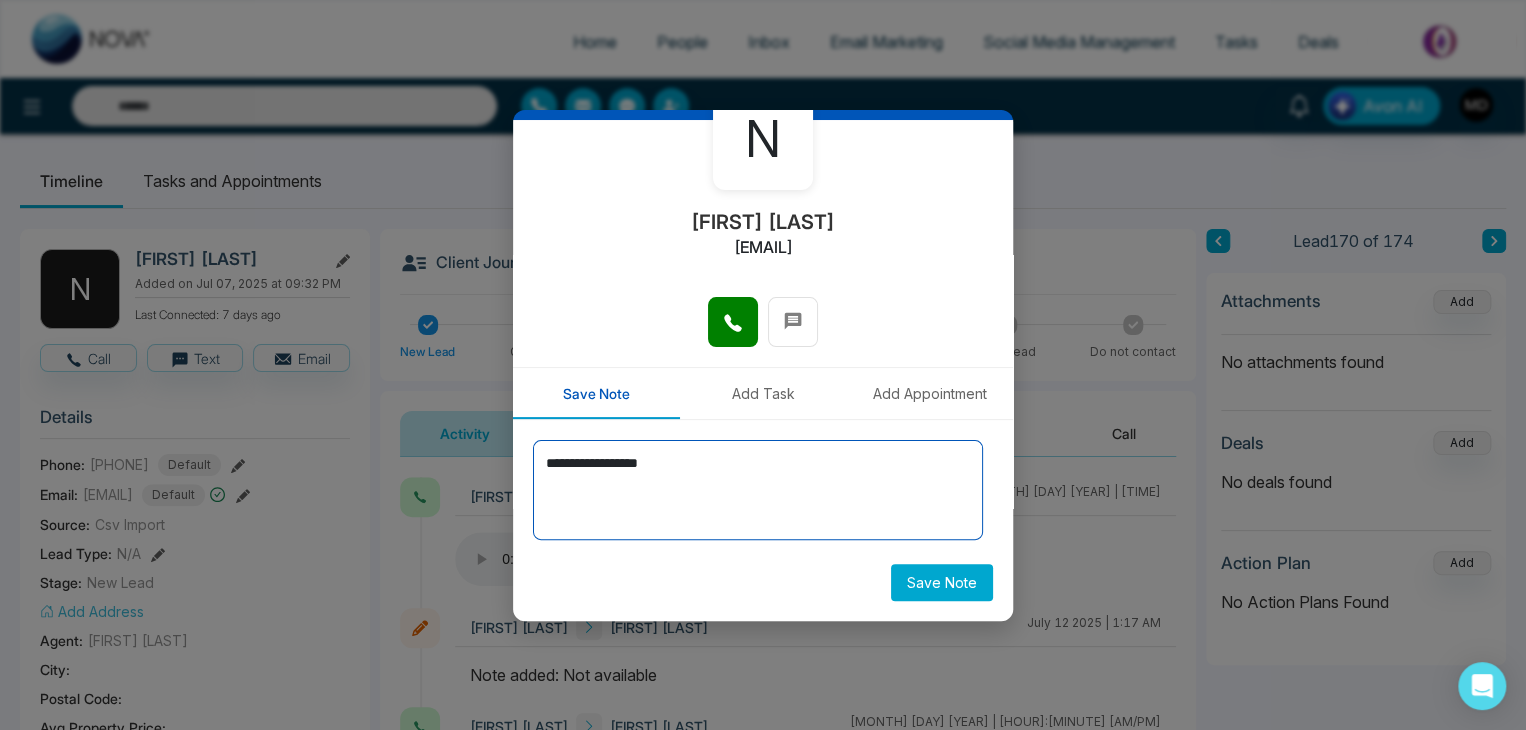 type on "**********" 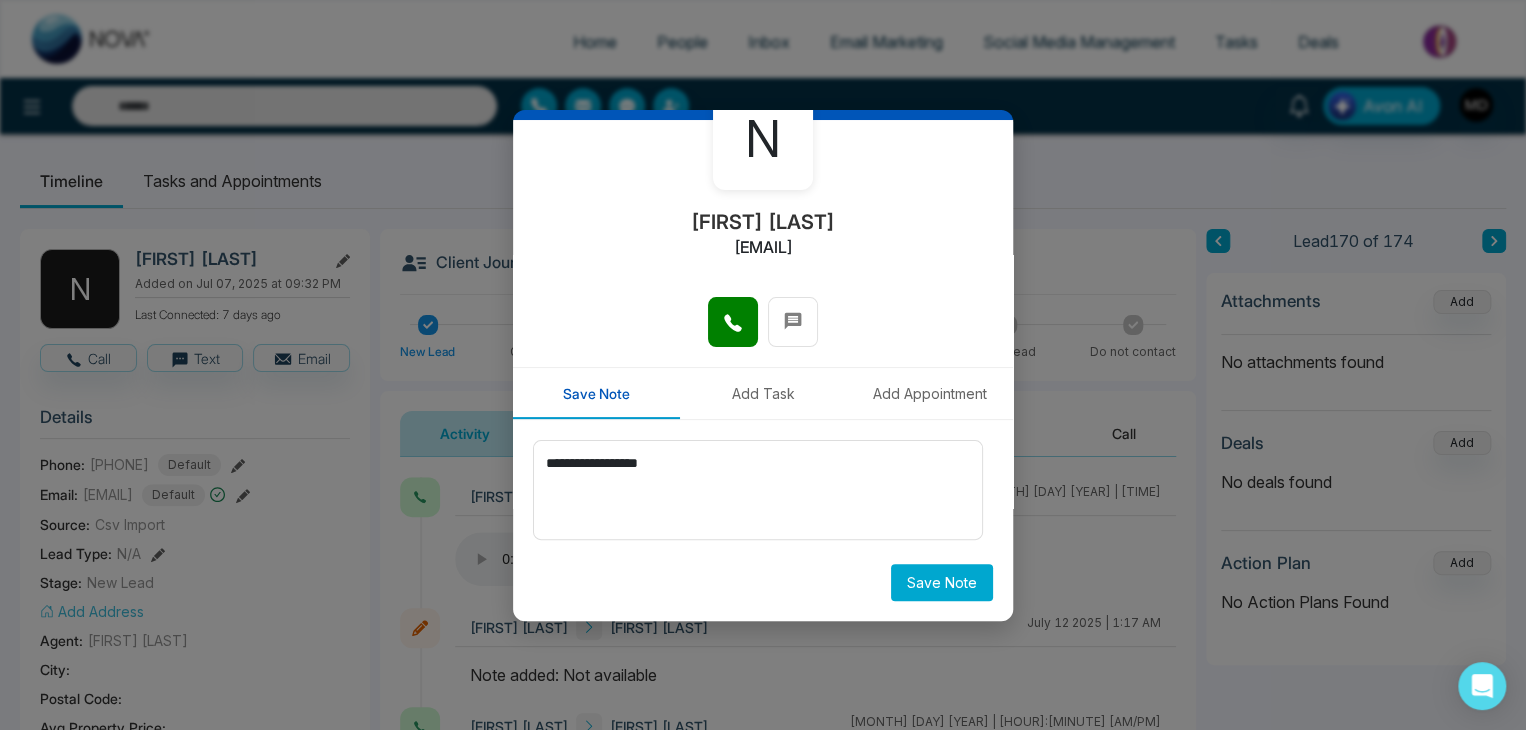 click on "Save Note" at bounding box center [942, 582] 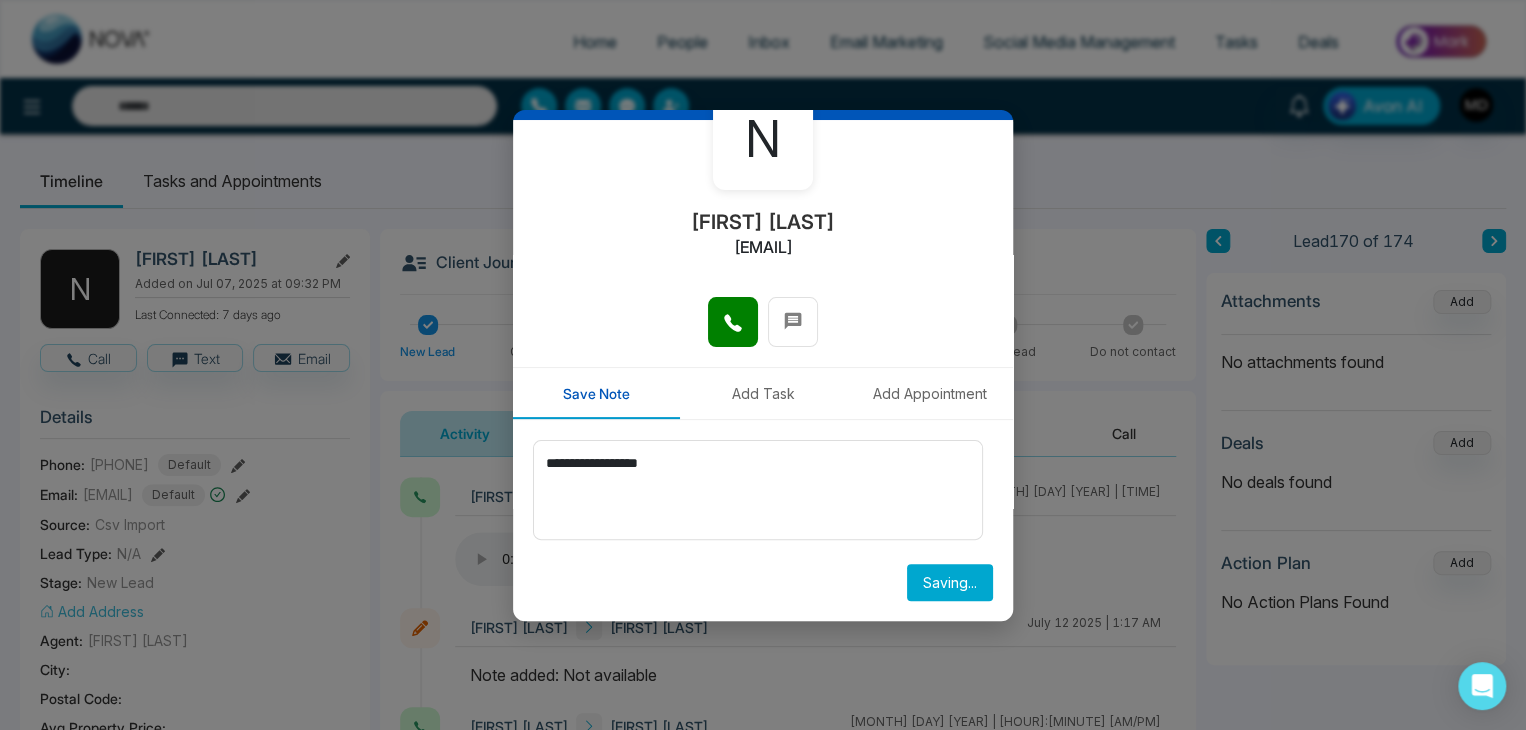 type 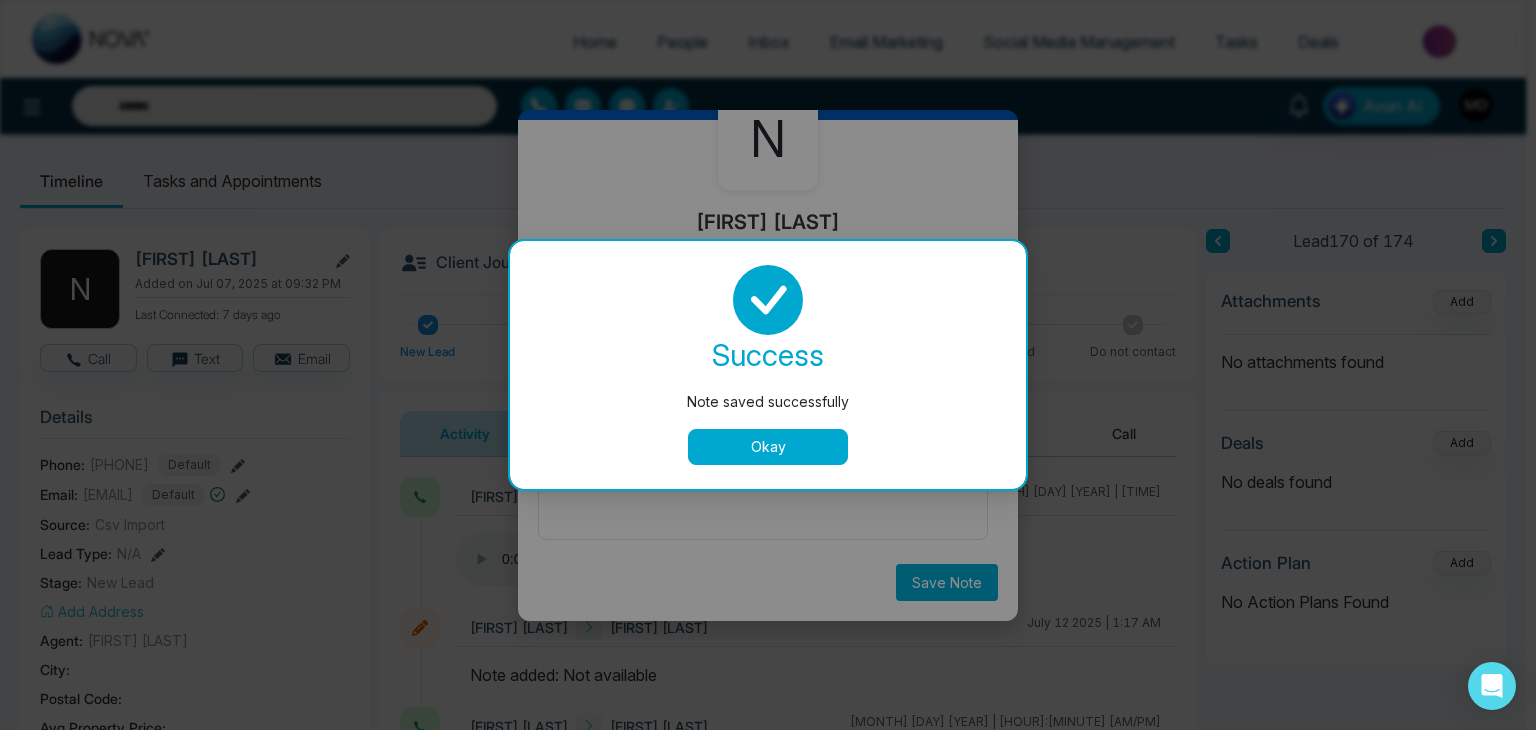 click on "Okay" at bounding box center [768, 447] 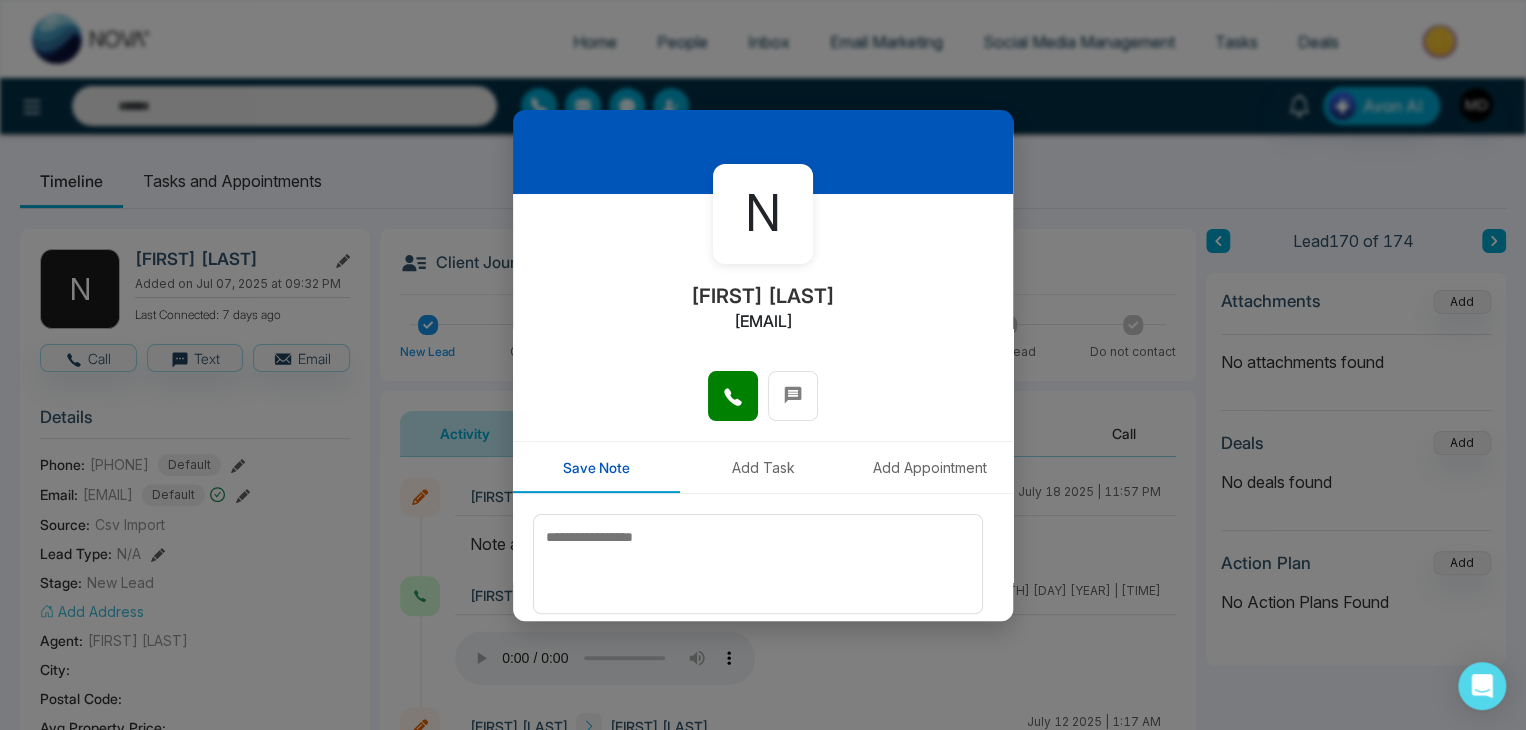scroll, scrollTop: 0, scrollLeft: 0, axis: both 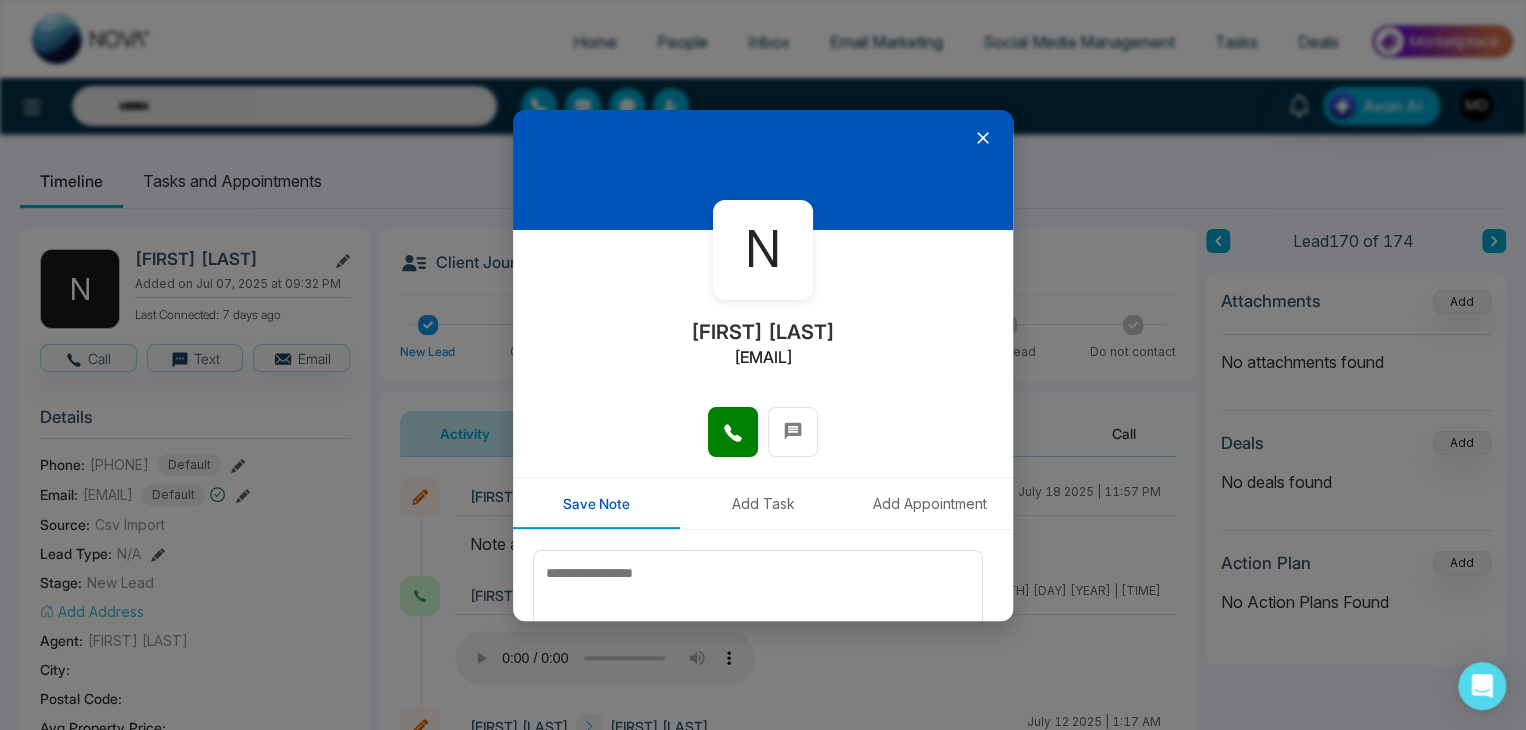 click 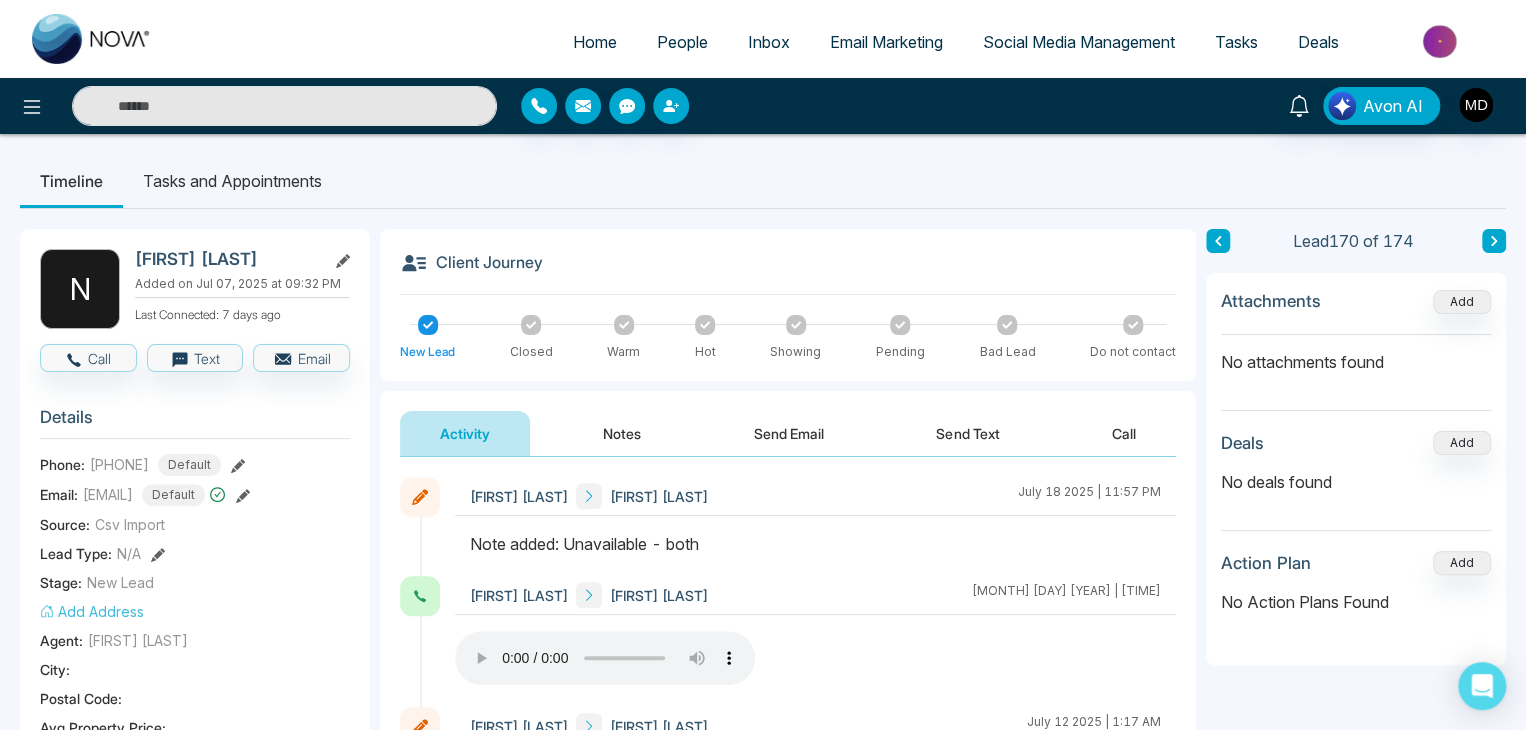 click 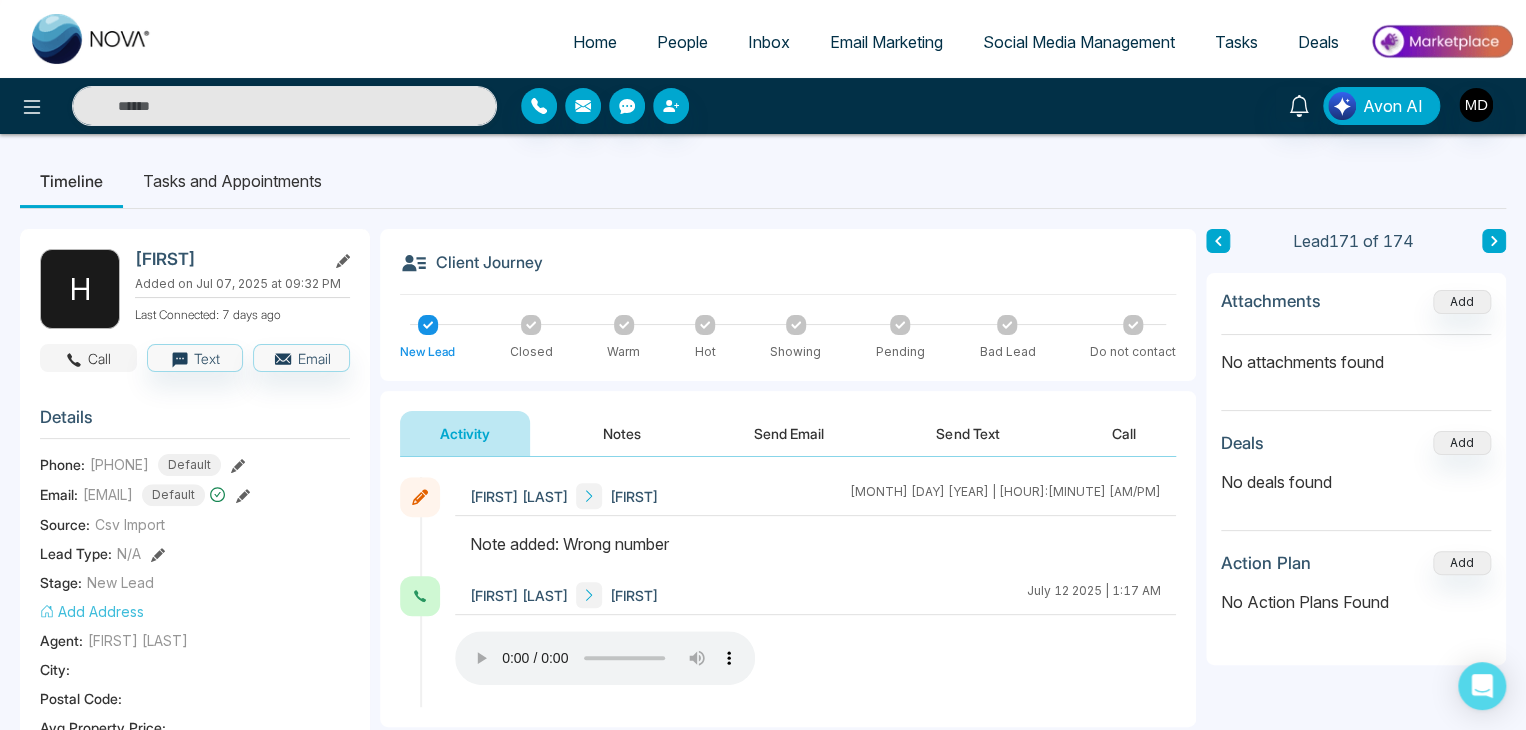 click on "Call" at bounding box center (88, 358) 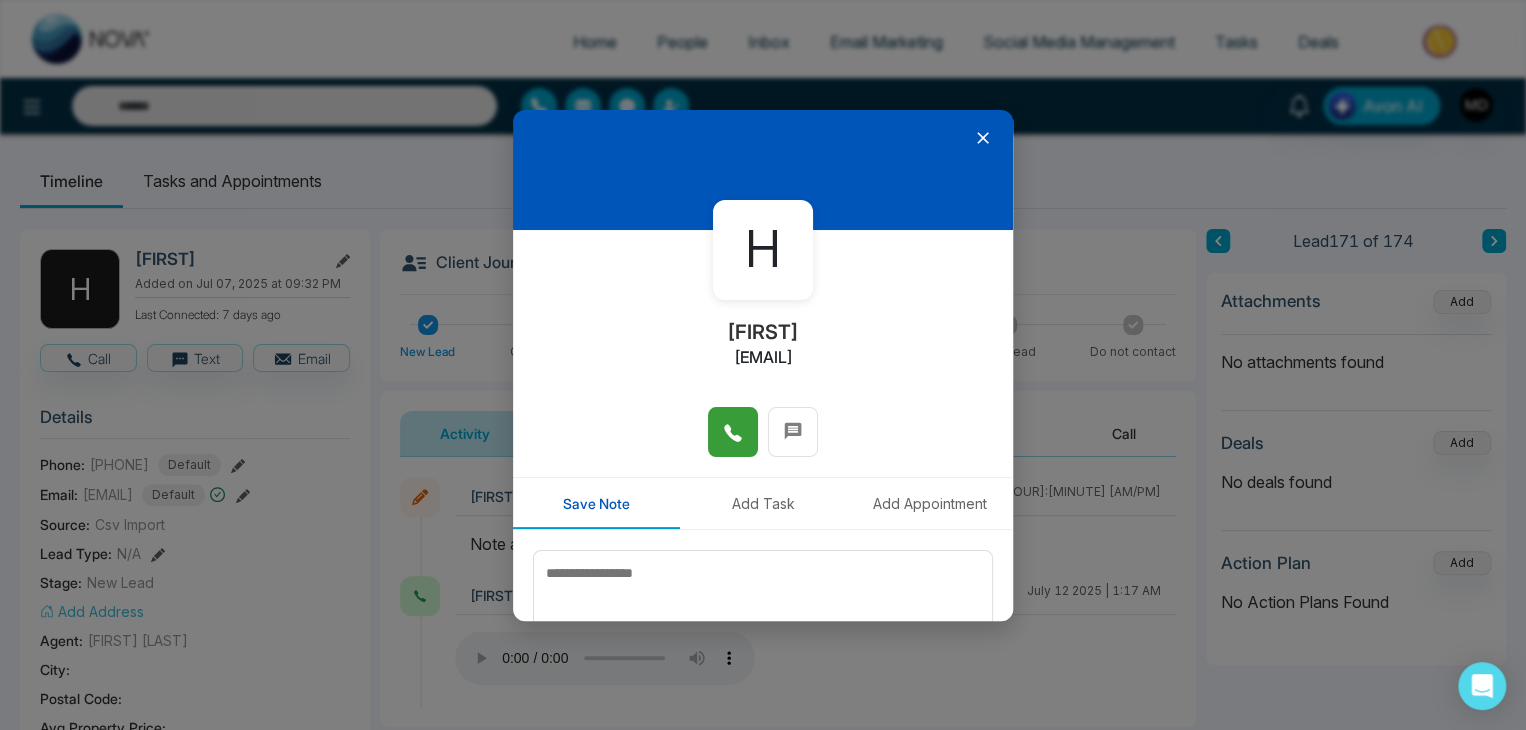 click at bounding box center [733, 432] 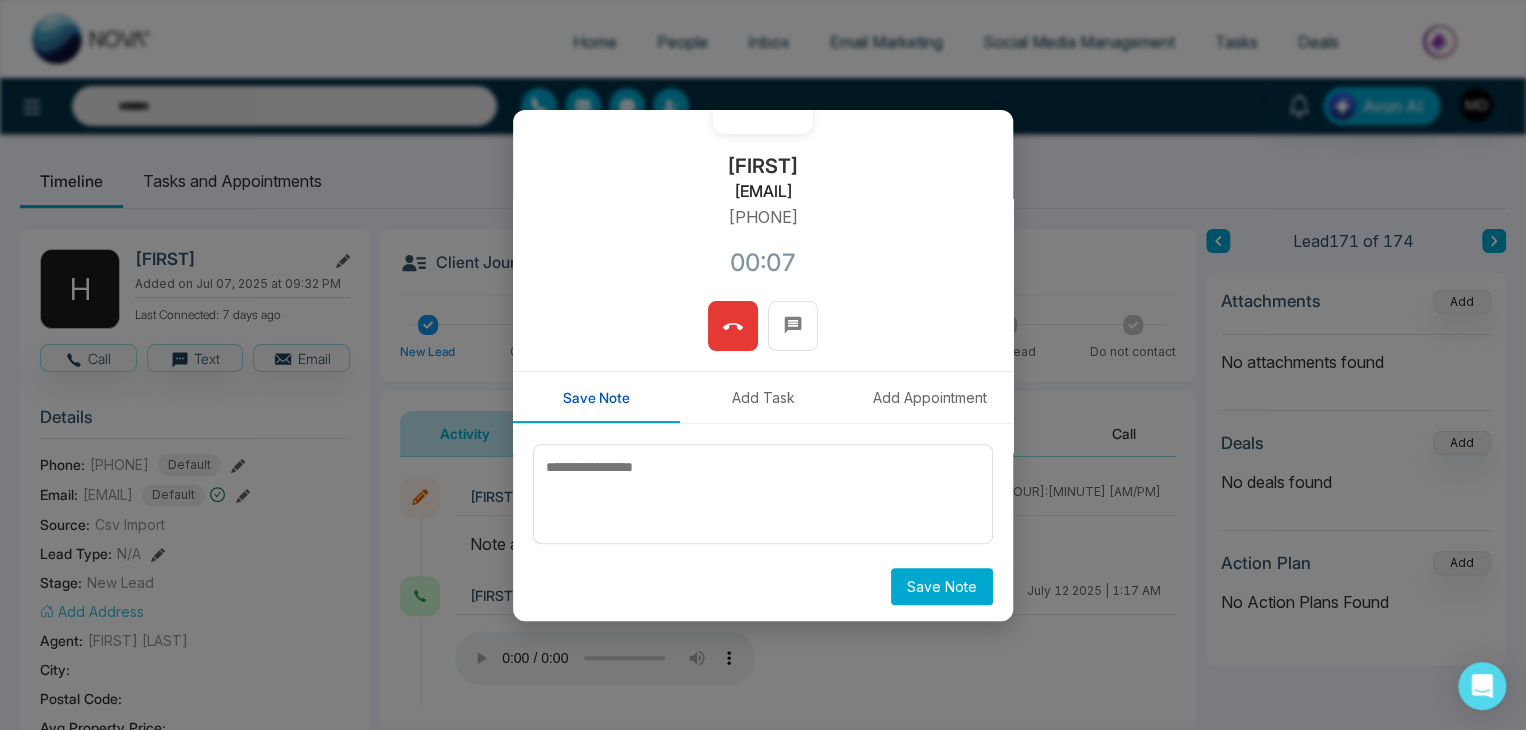 scroll, scrollTop: 170, scrollLeft: 0, axis: vertical 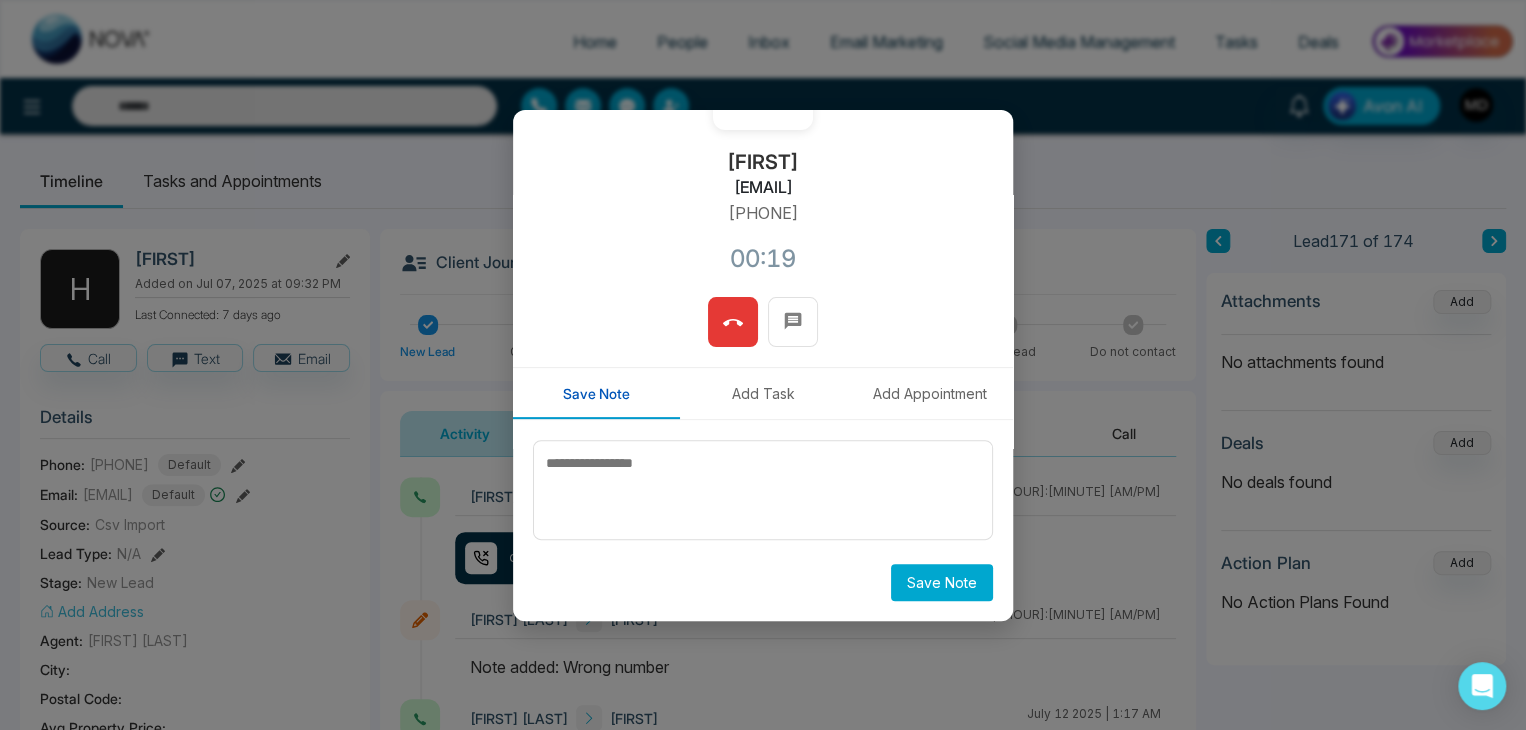 click 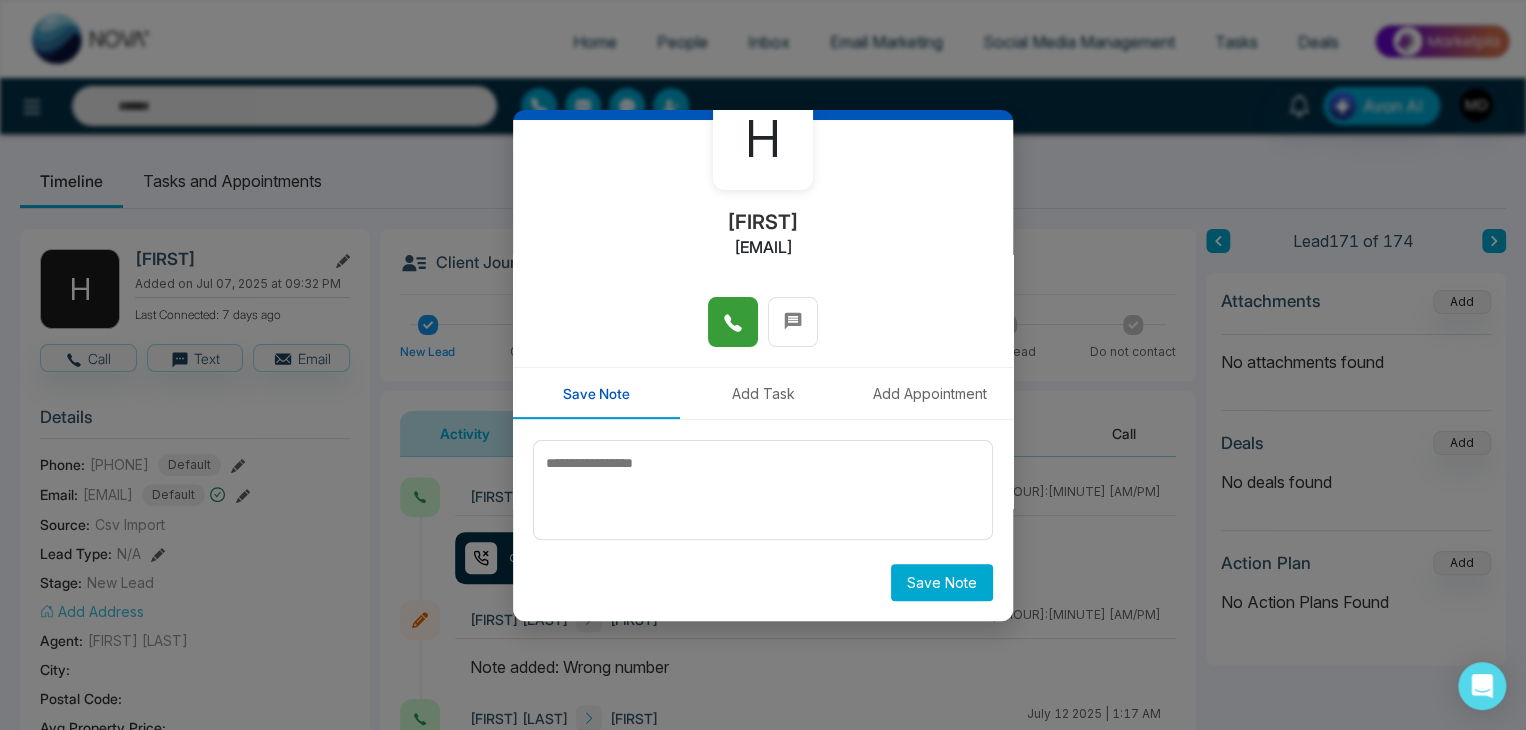 scroll, scrollTop: 0, scrollLeft: 0, axis: both 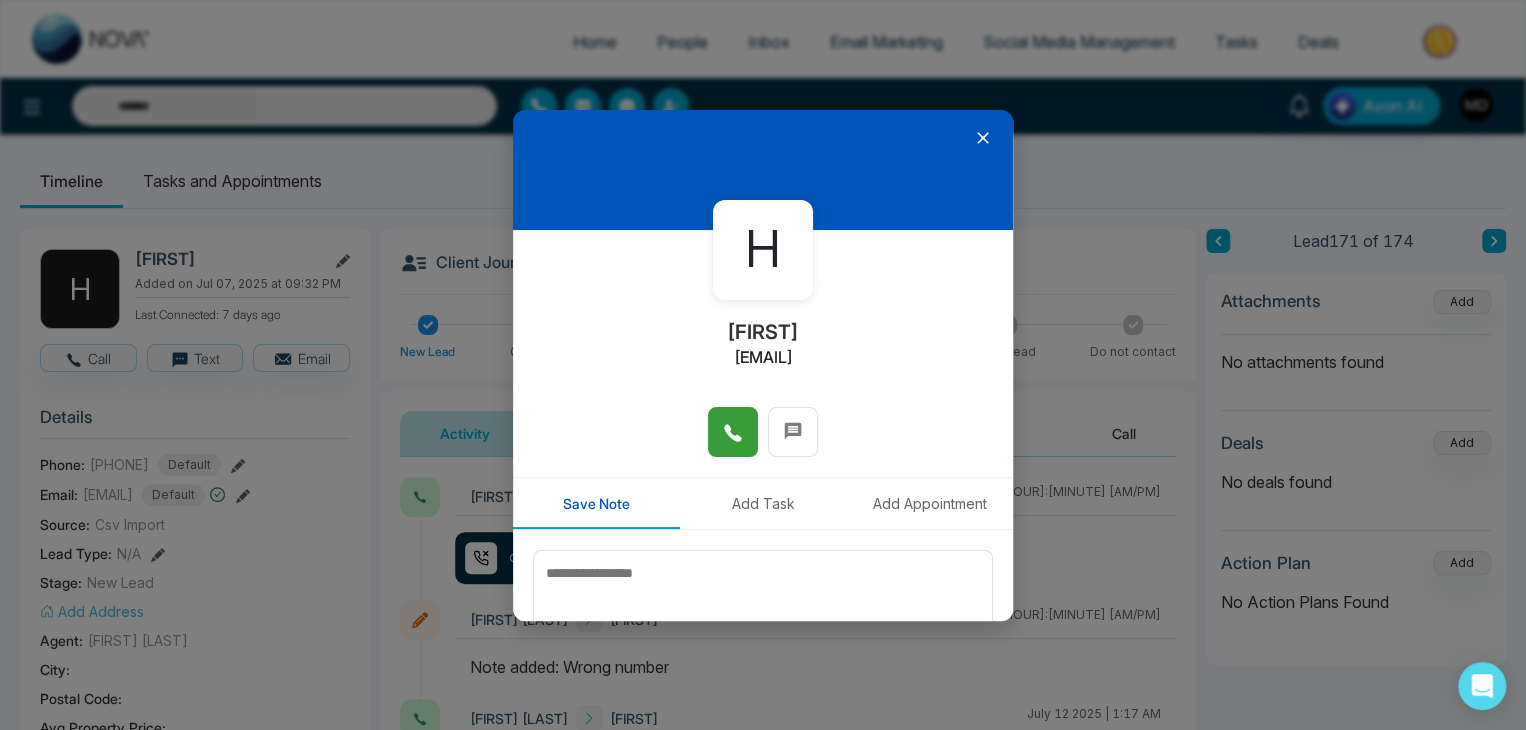 click 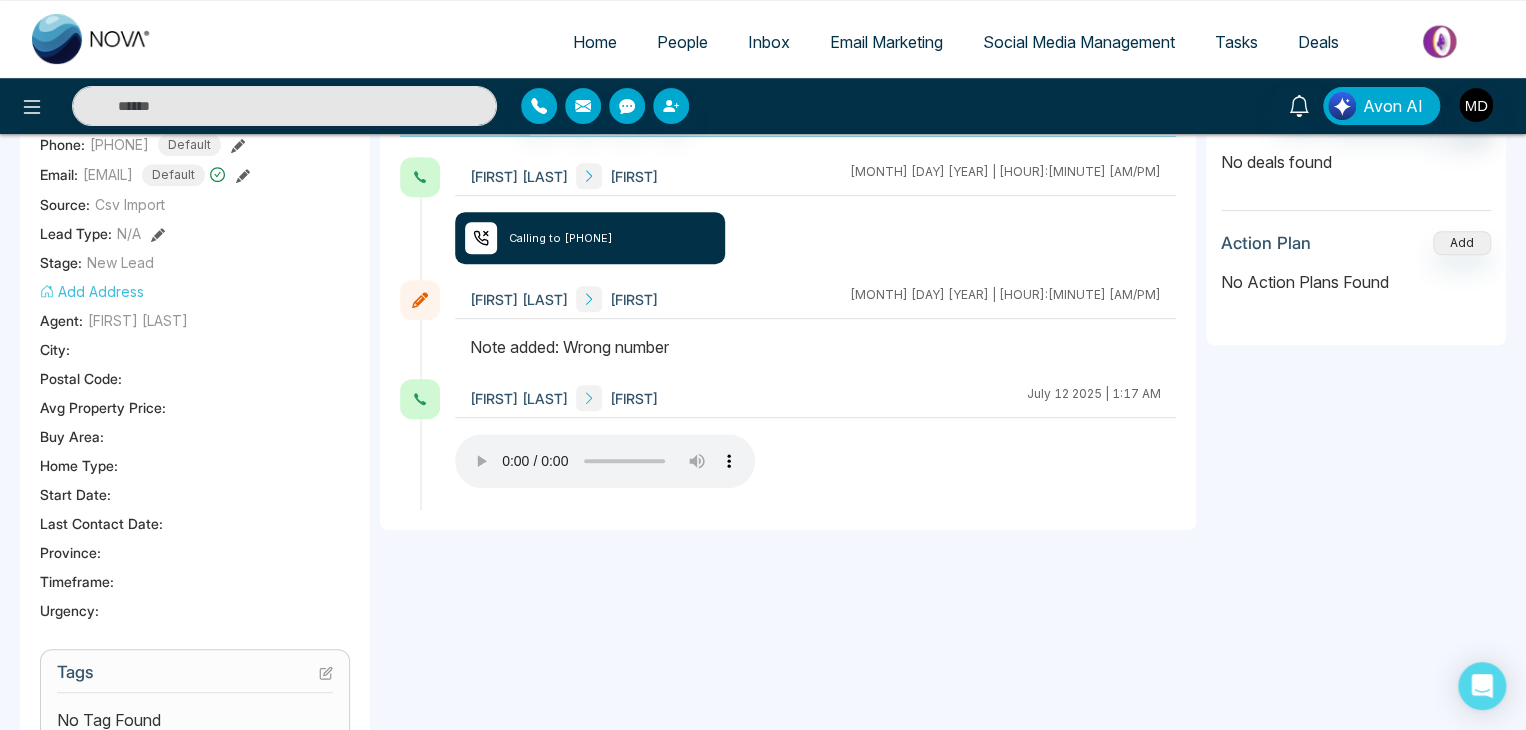 scroll, scrollTop: 400, scrollLeft: 0, axis: vertical 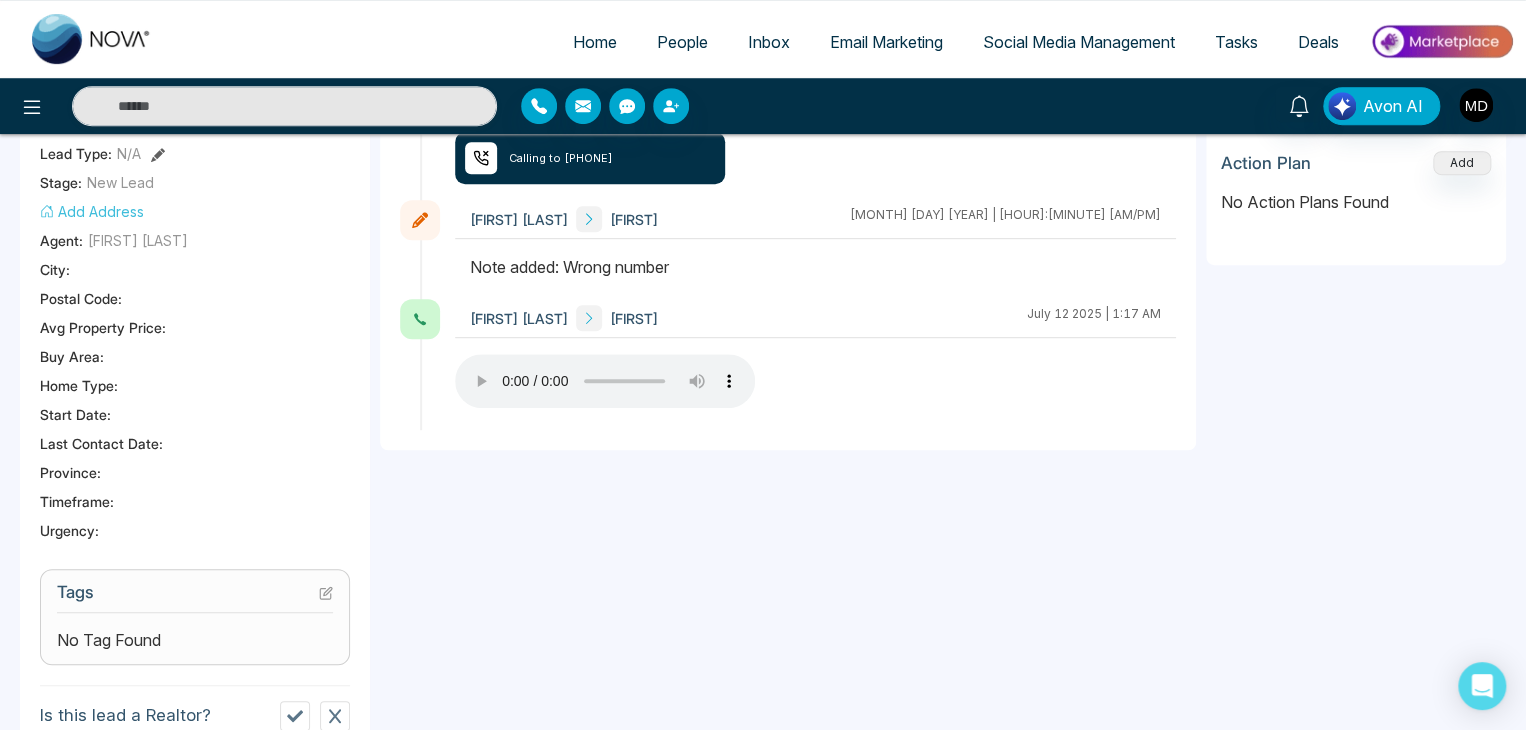 type 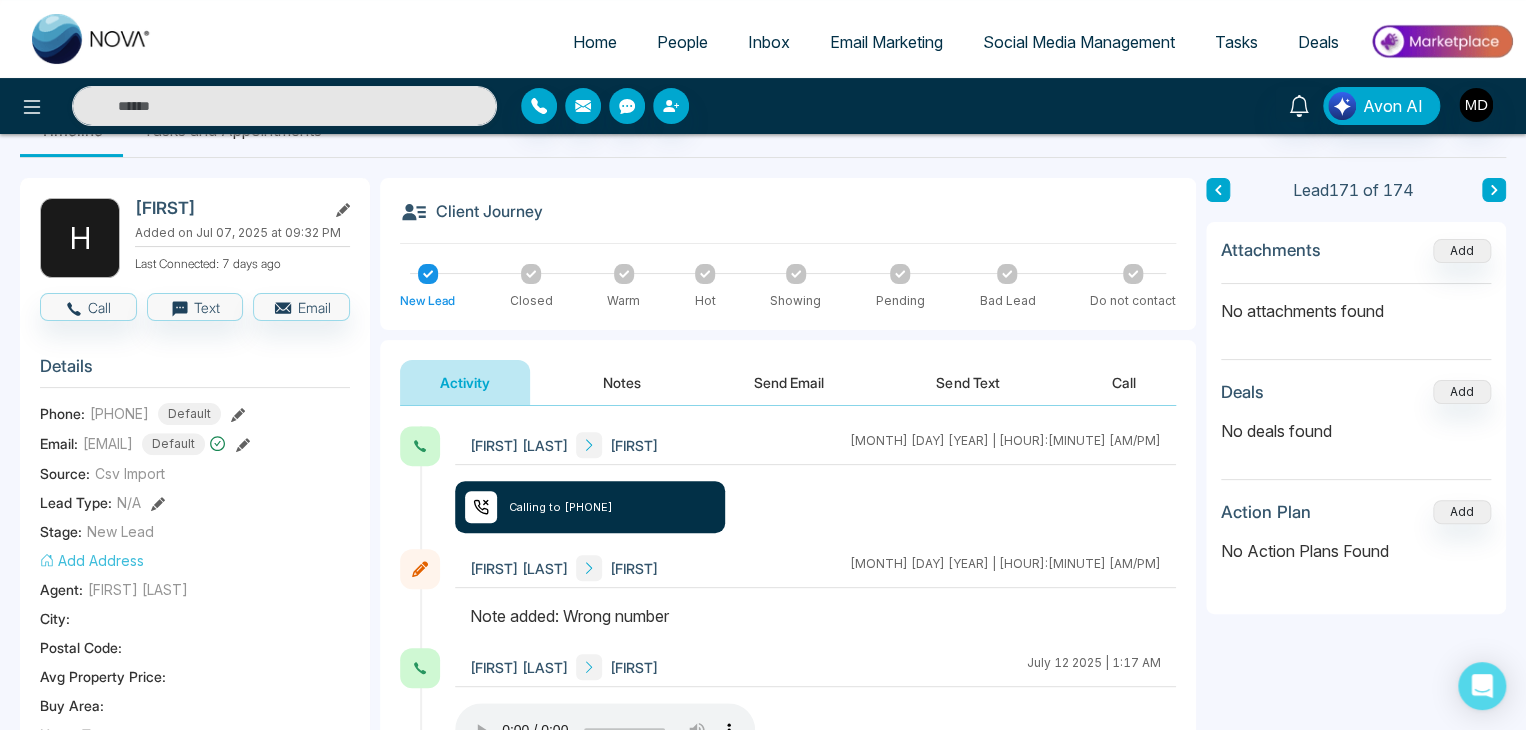 scroll, scrollTop: 0, scrollLeft: 0, axis: both 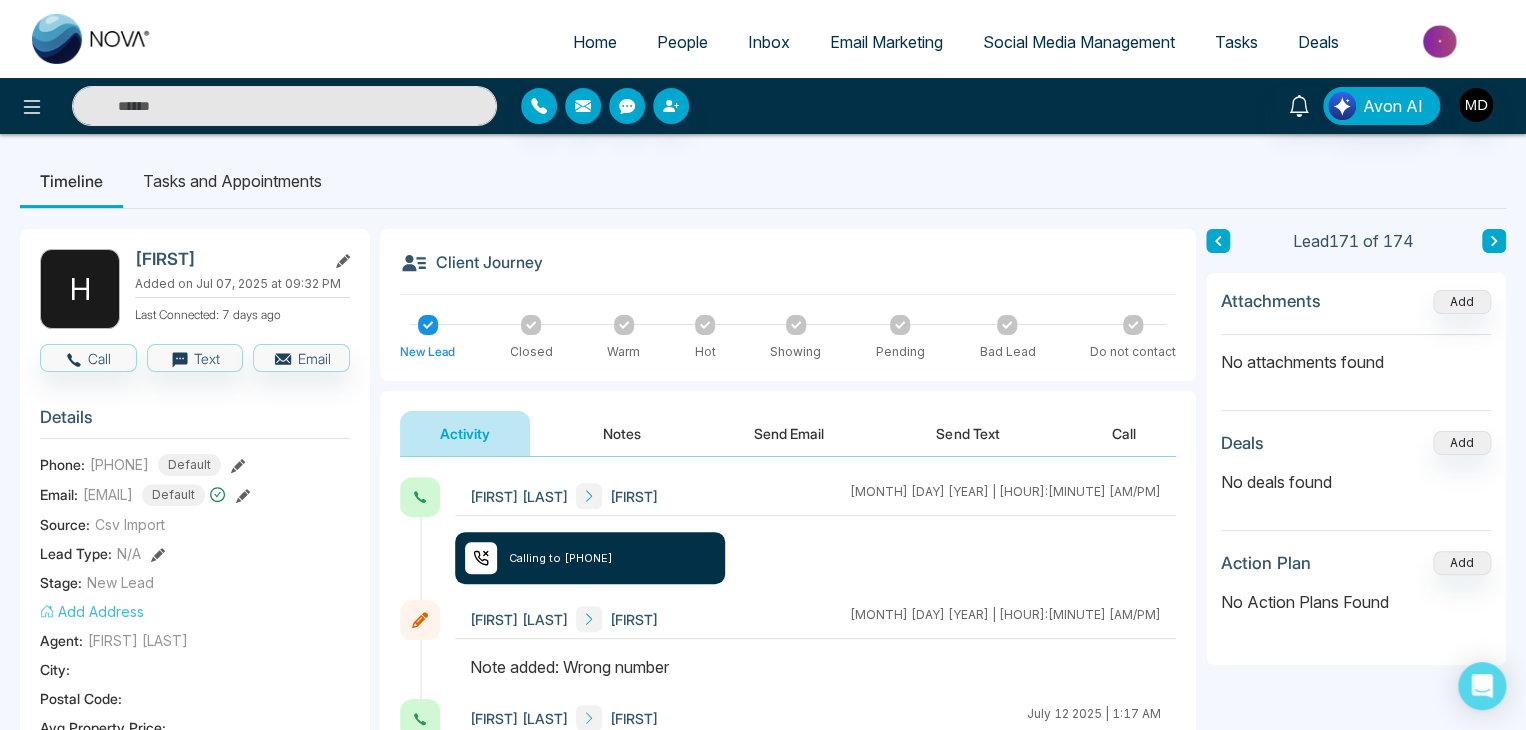 click on "Notes" at bounding box center (622, 433) 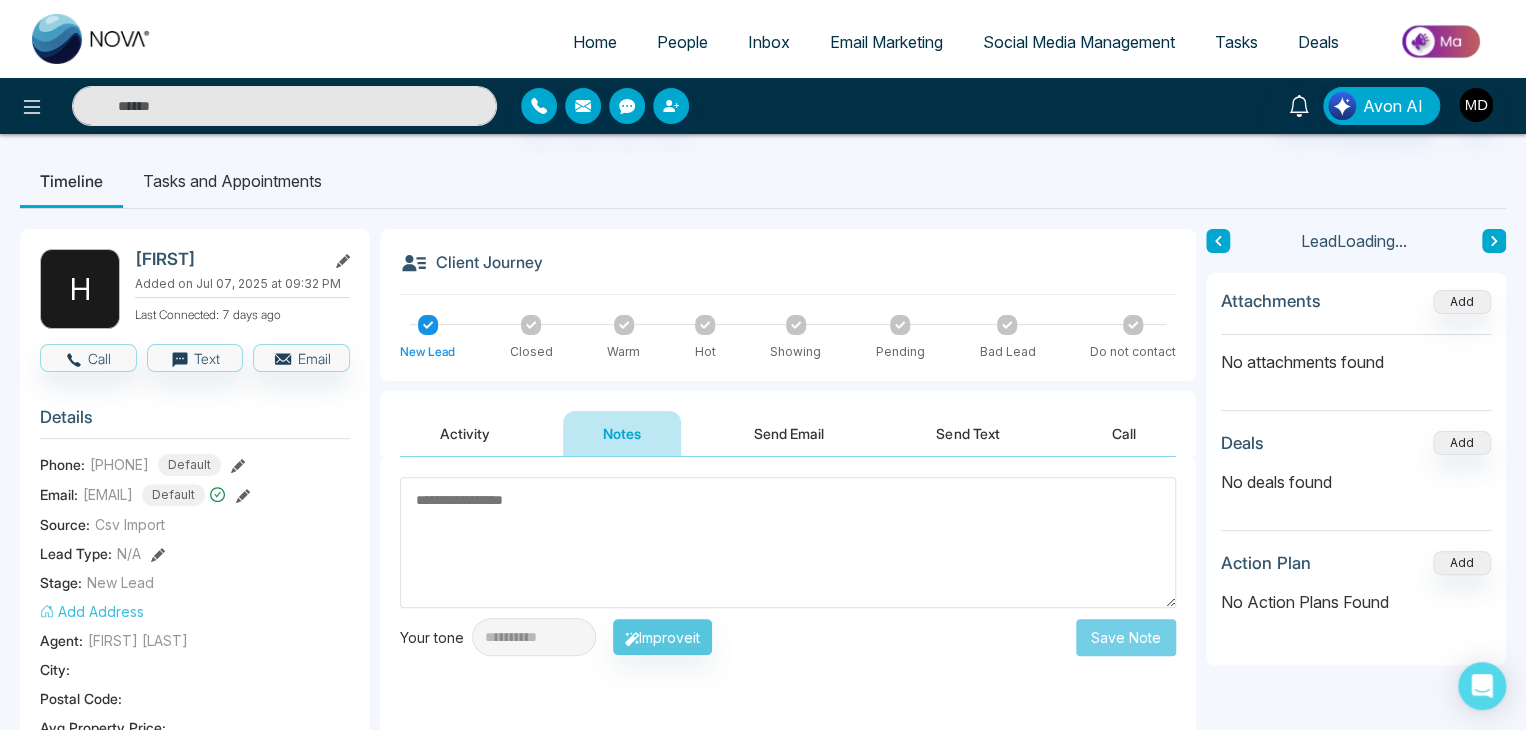 click at bounding box center (788, 542) 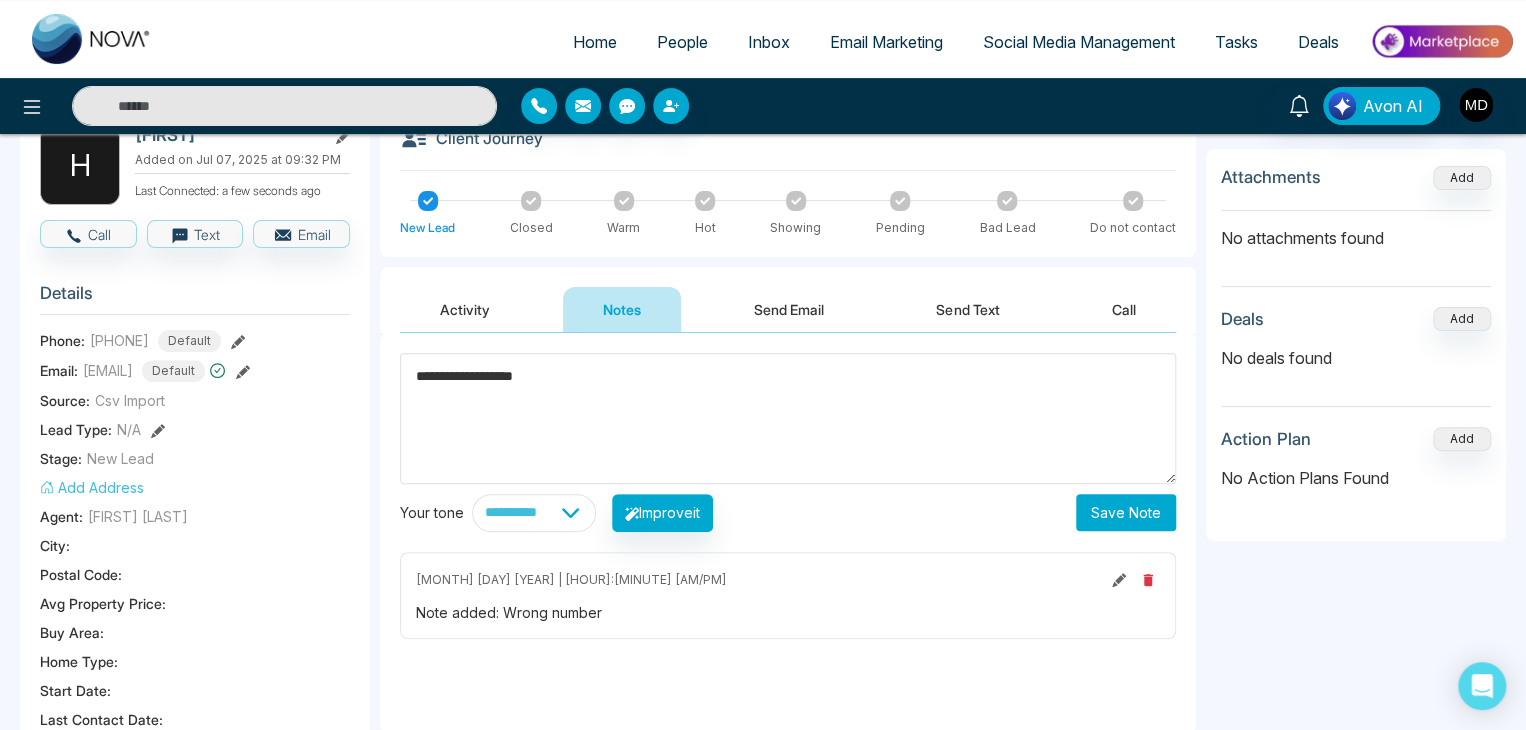 scroll, scrollTop: 200, scrollLeft: 0, axis: vertical 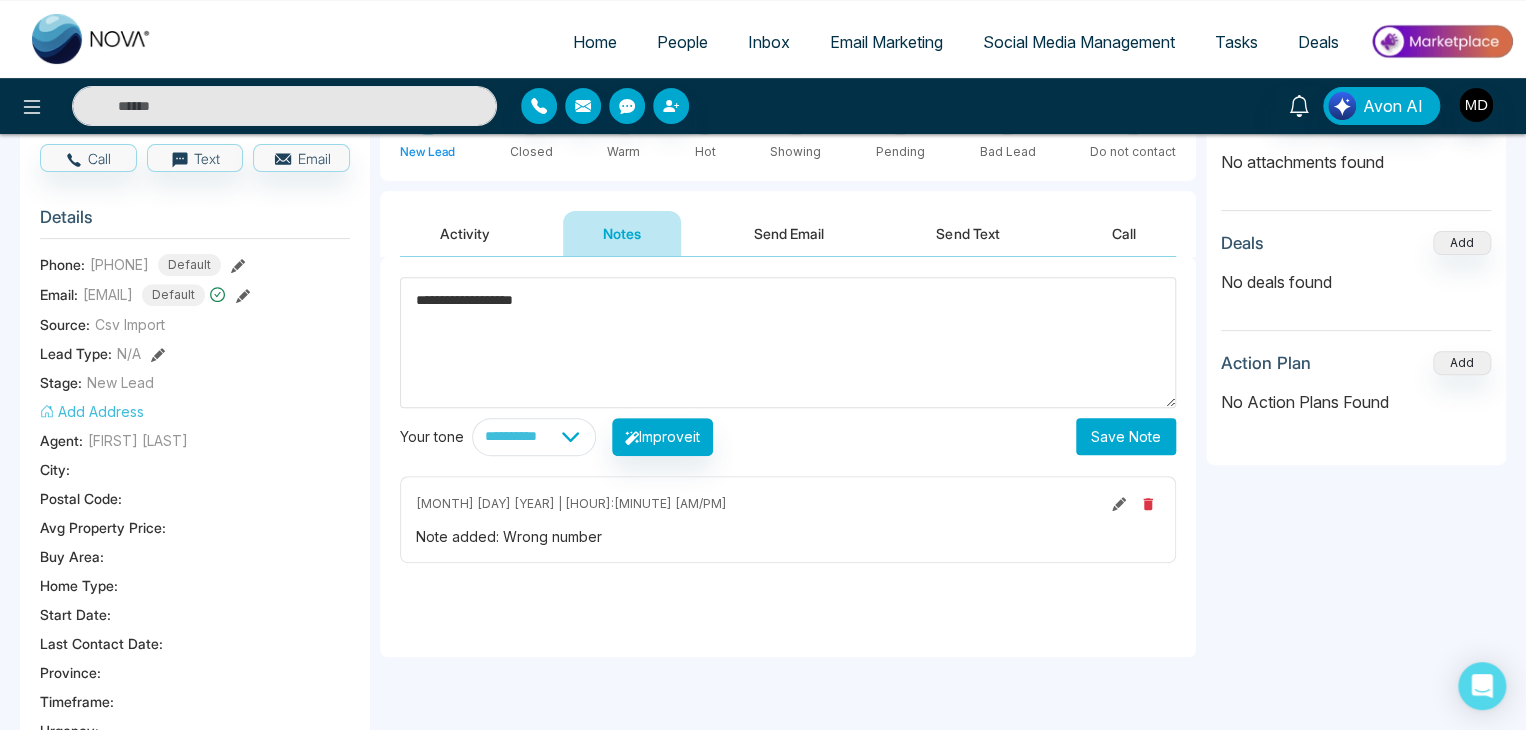 type on "**********" 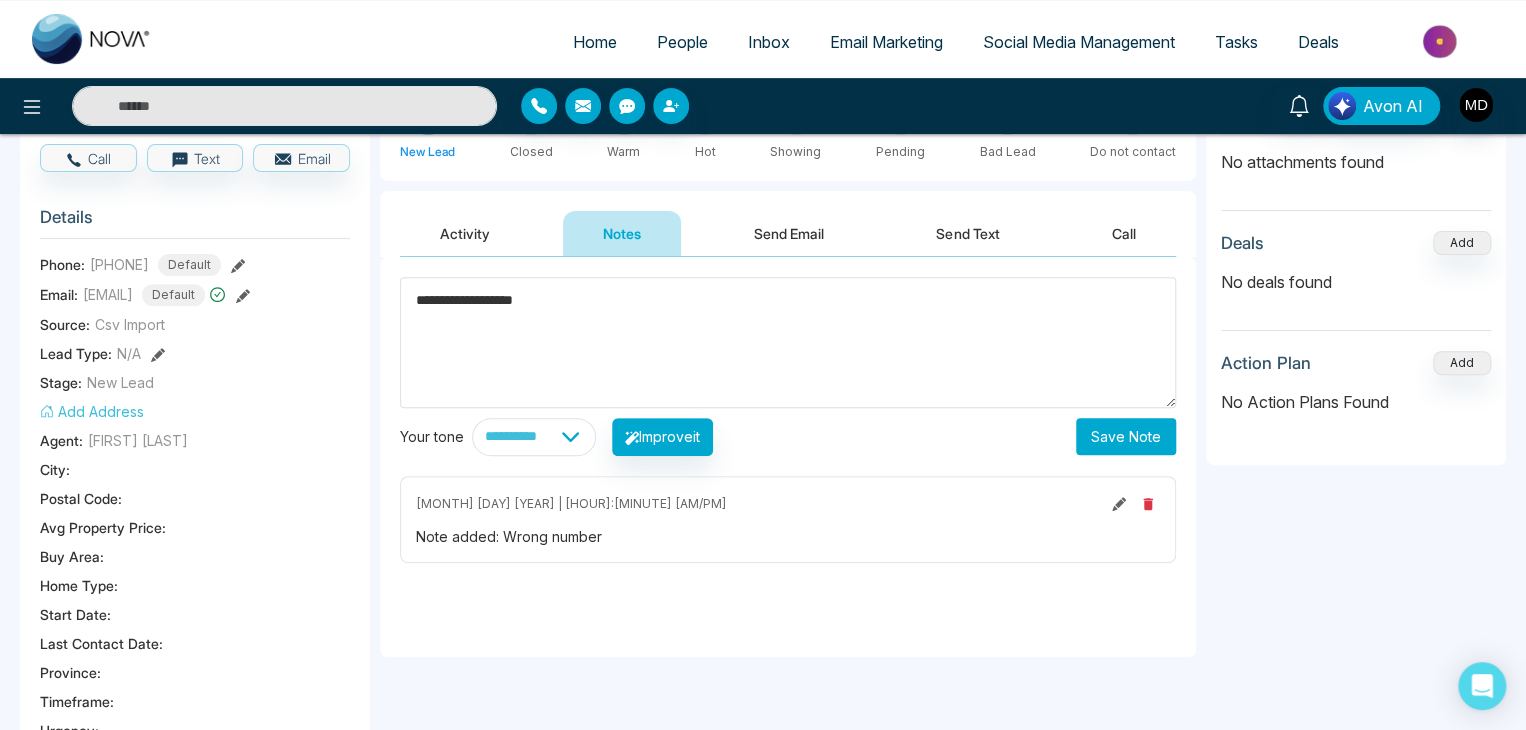click on "Save Note" at bounding box center [1126, 436] 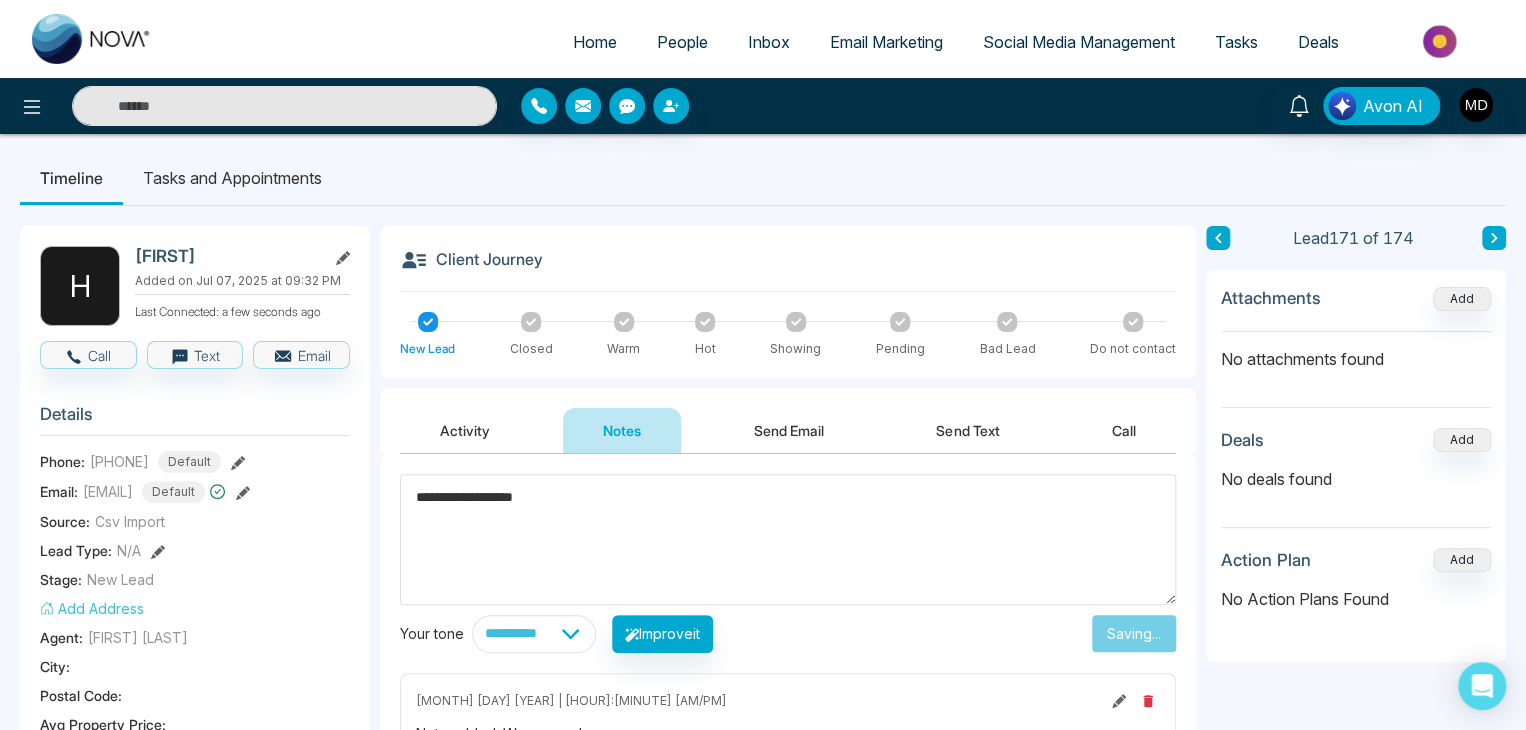 scroll, scrollTop: 0, scrollLeft: 0, axis: both 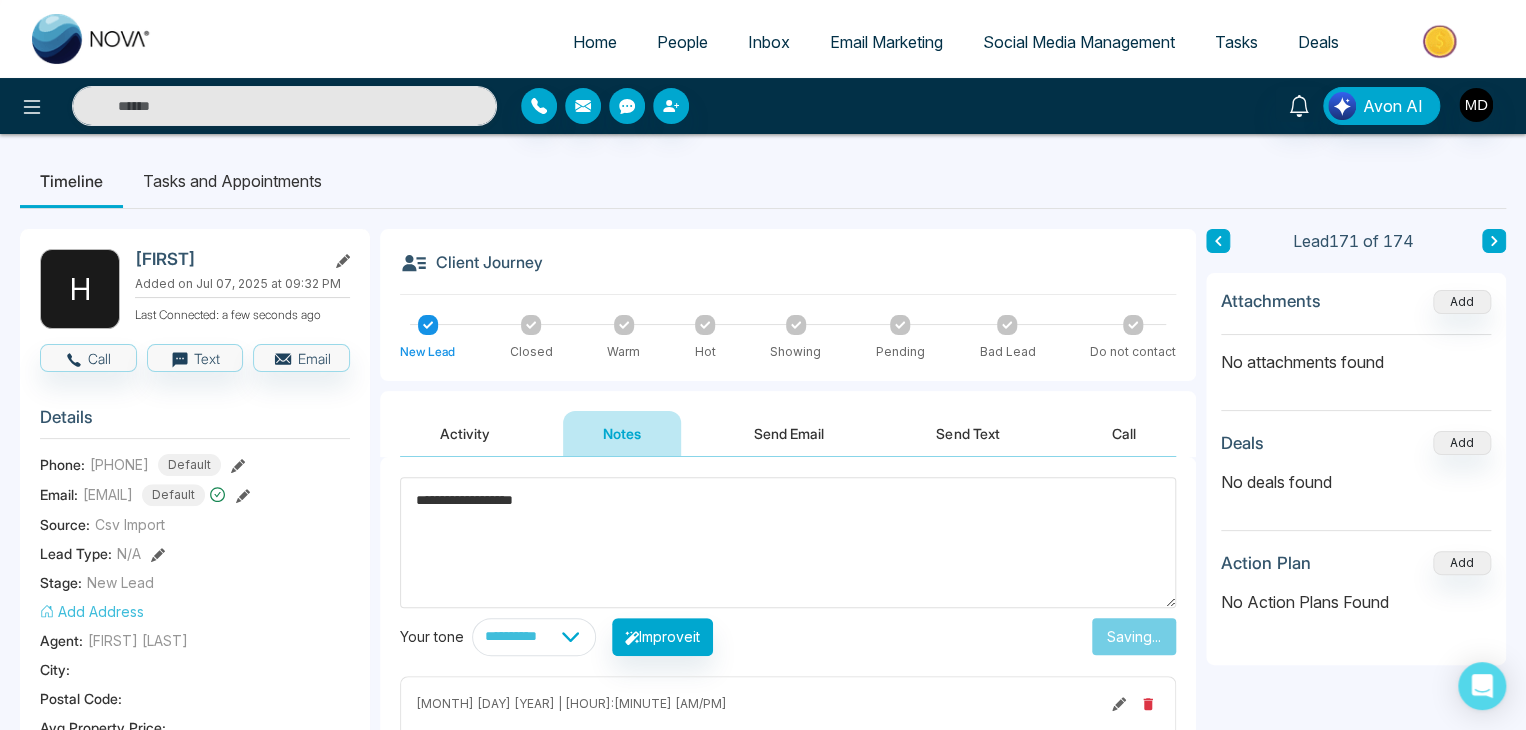 type 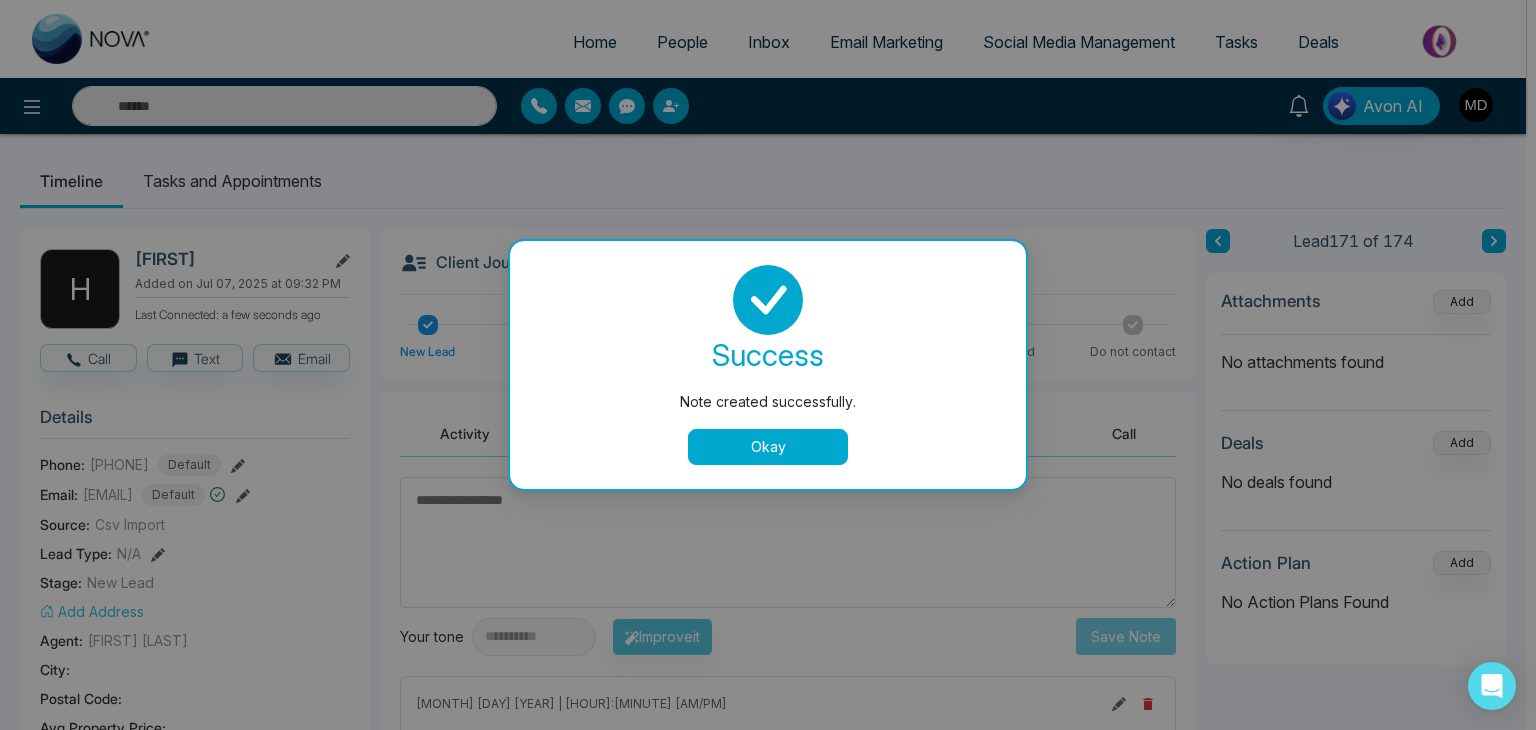 click on "Okay" at bounding box center [768, 447] 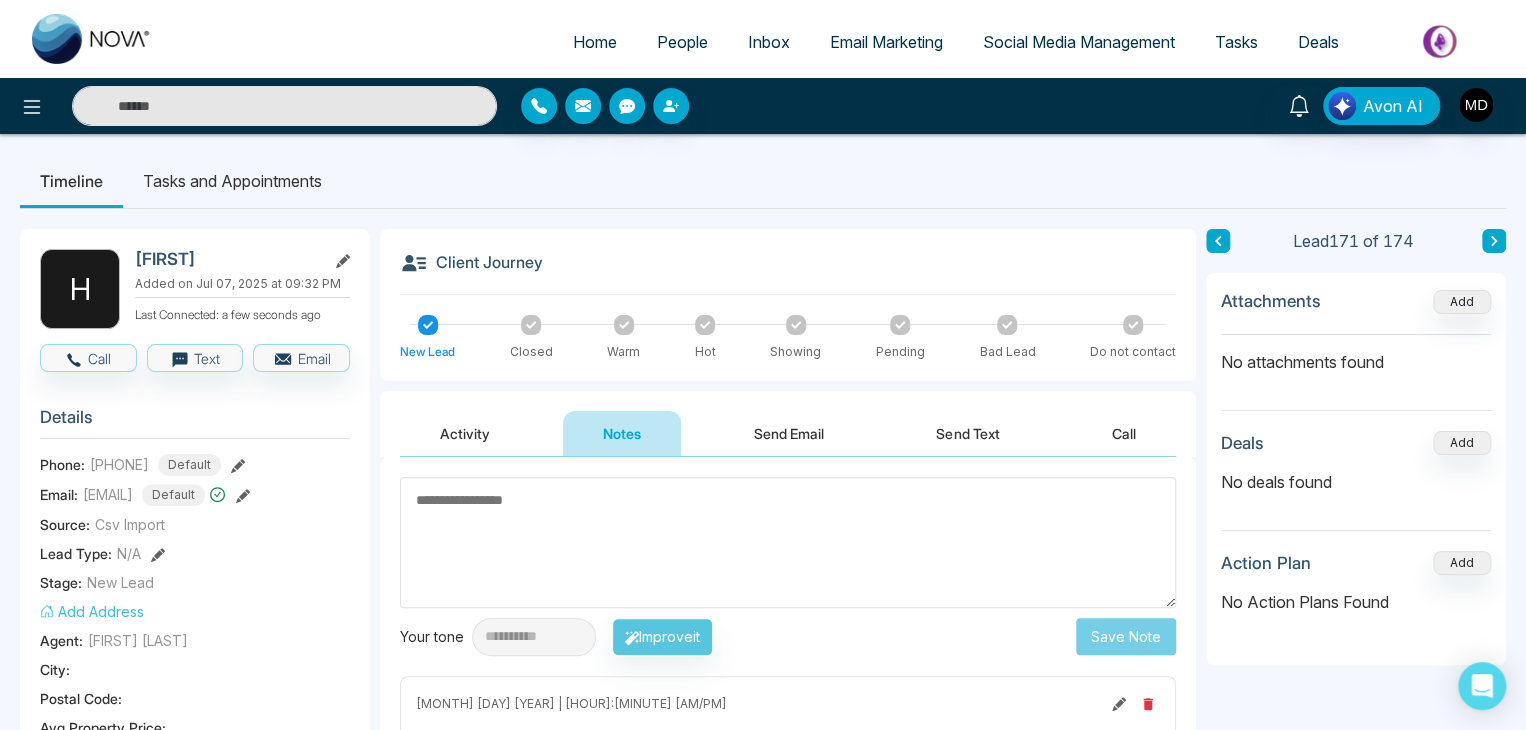 click at bounding box center (1494, 241) 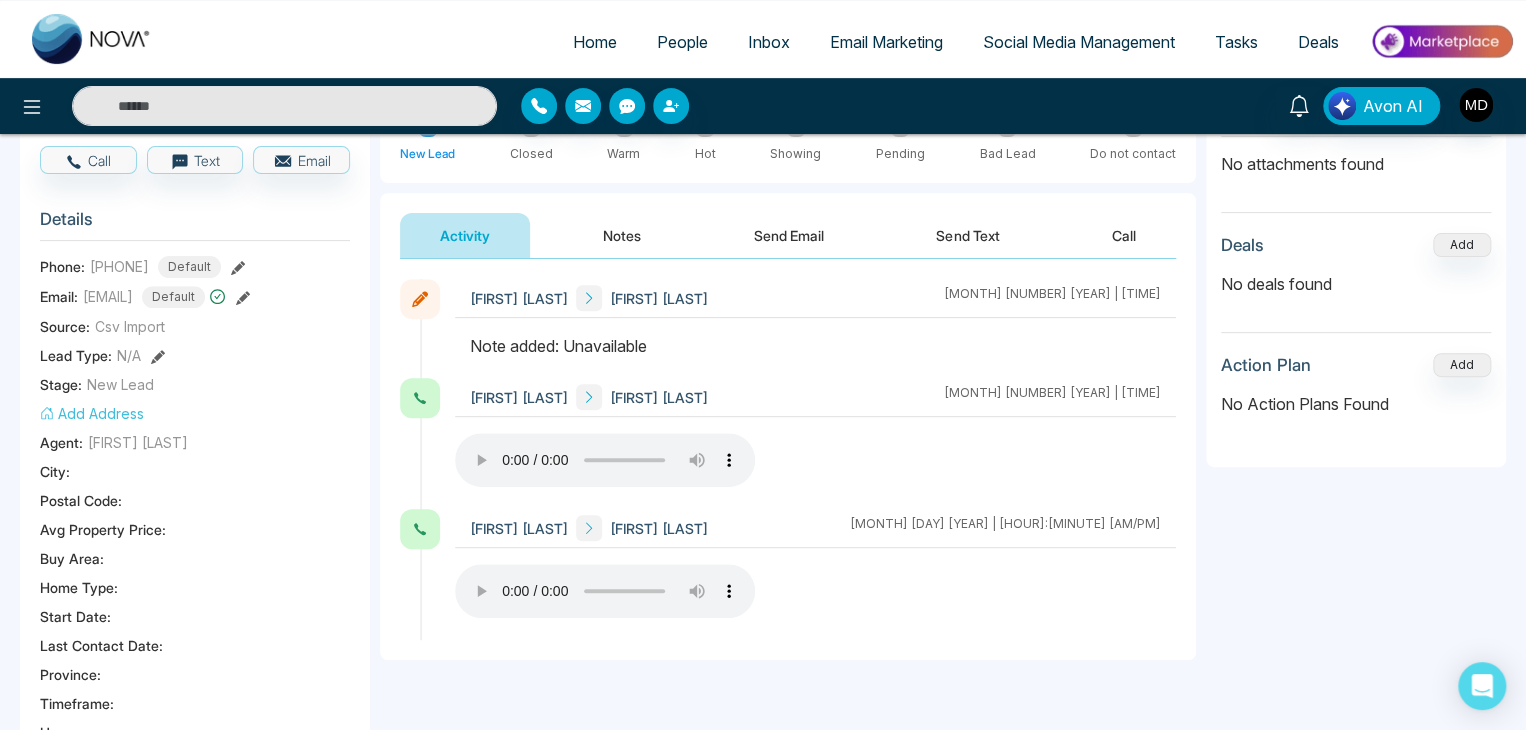 scroll, scrollTop: 200, scrollLeft: 0, axis: vertical 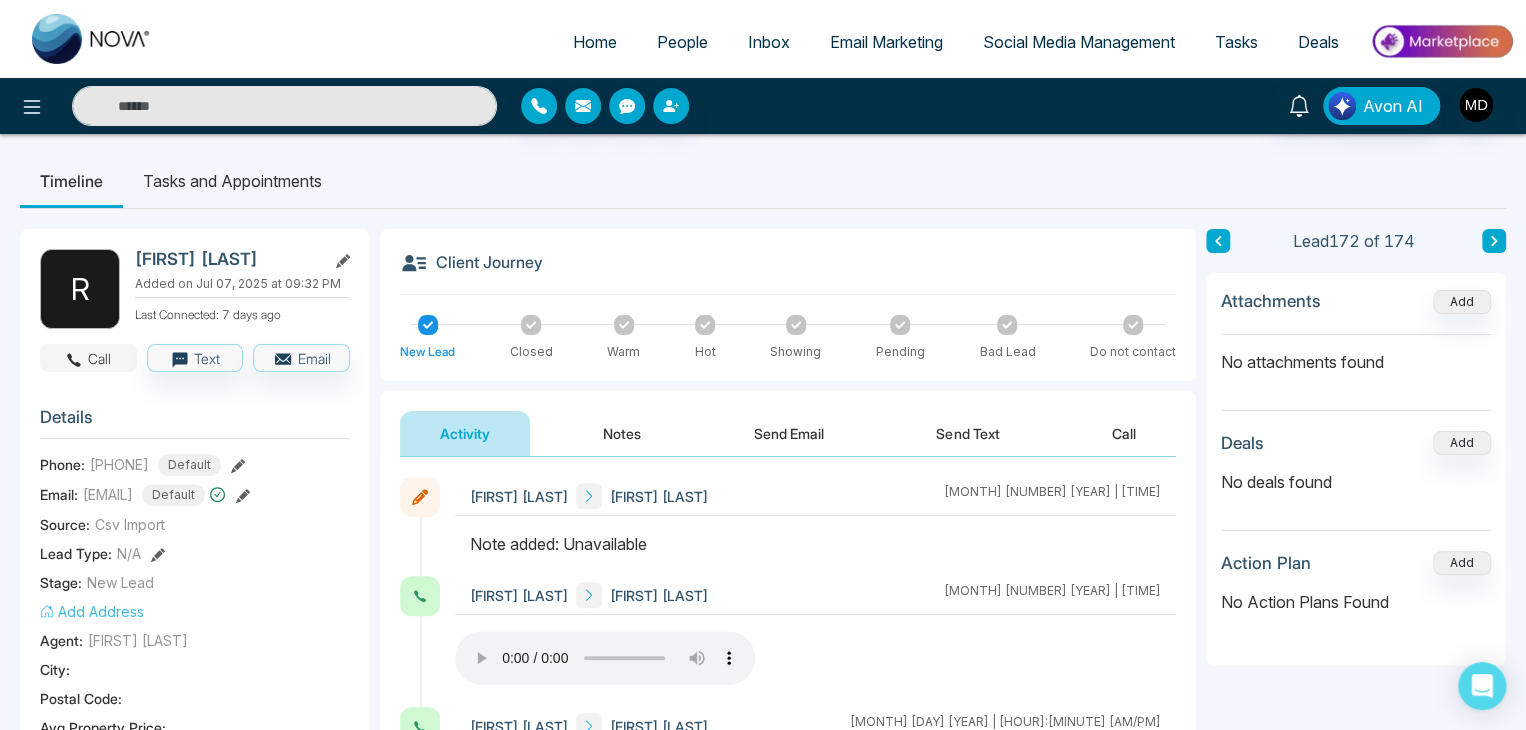 click on "Call" at bounding box center (88, 358) 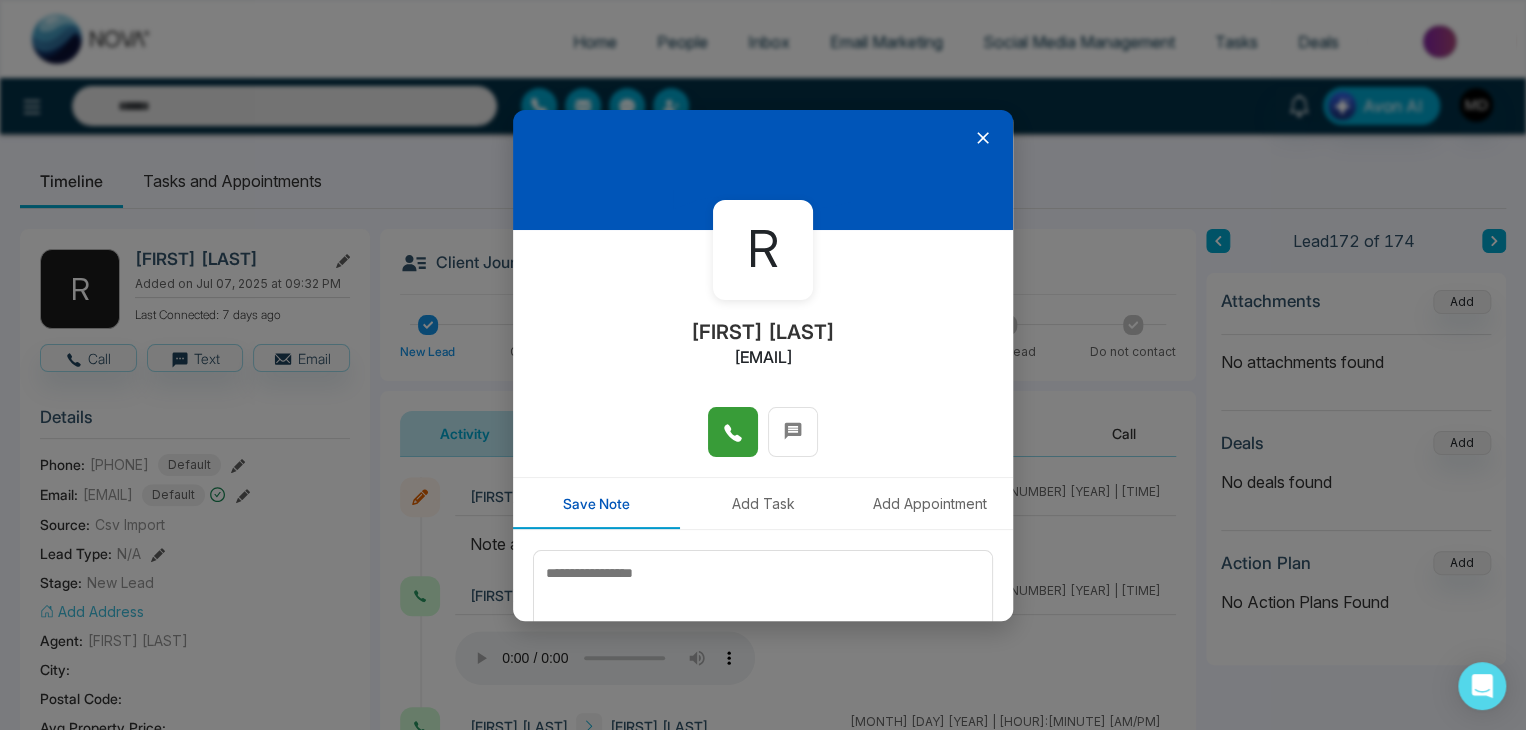 click 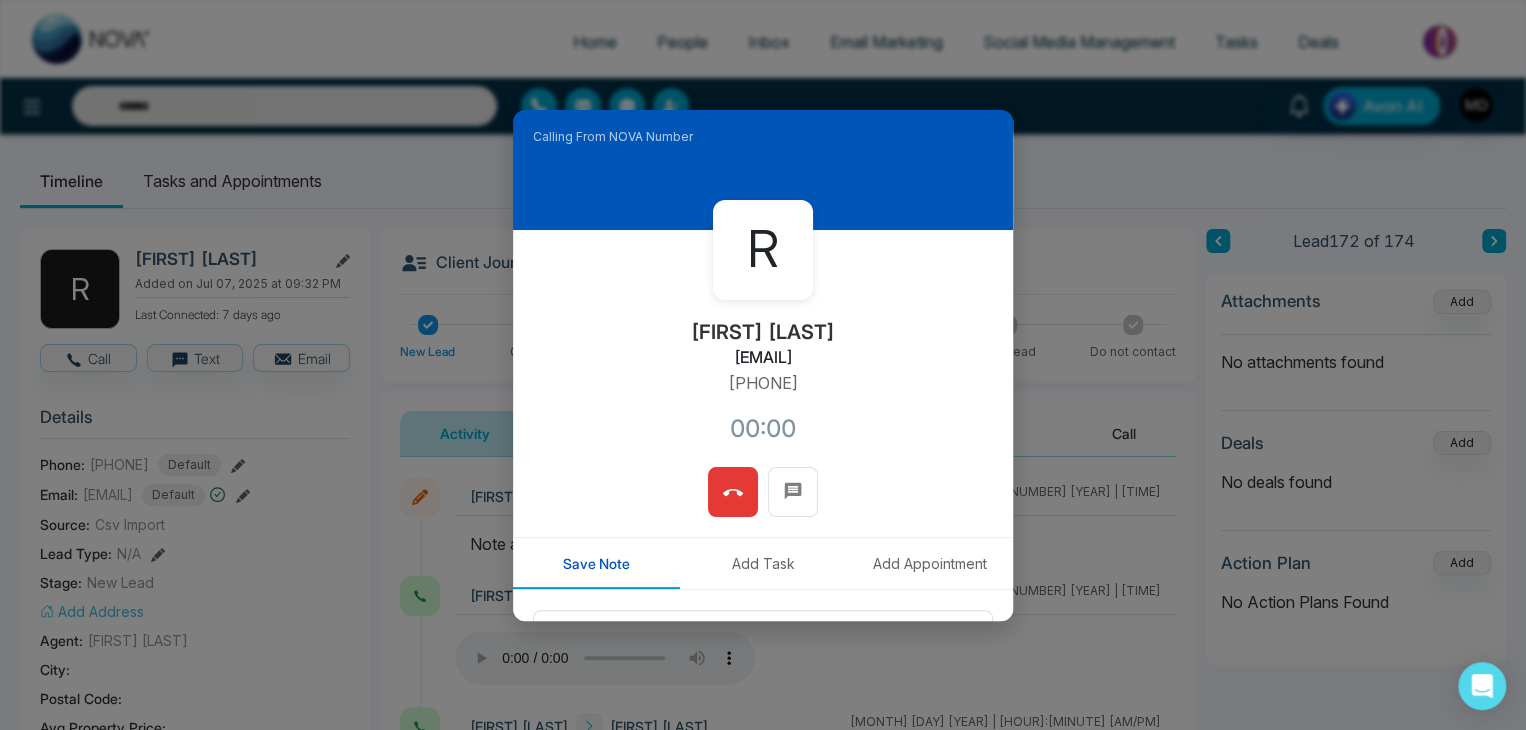 drag, startPoint x: 827, startPoint y: 384, endPoint x: 697, endPoint y: 396, distance: 130.55267 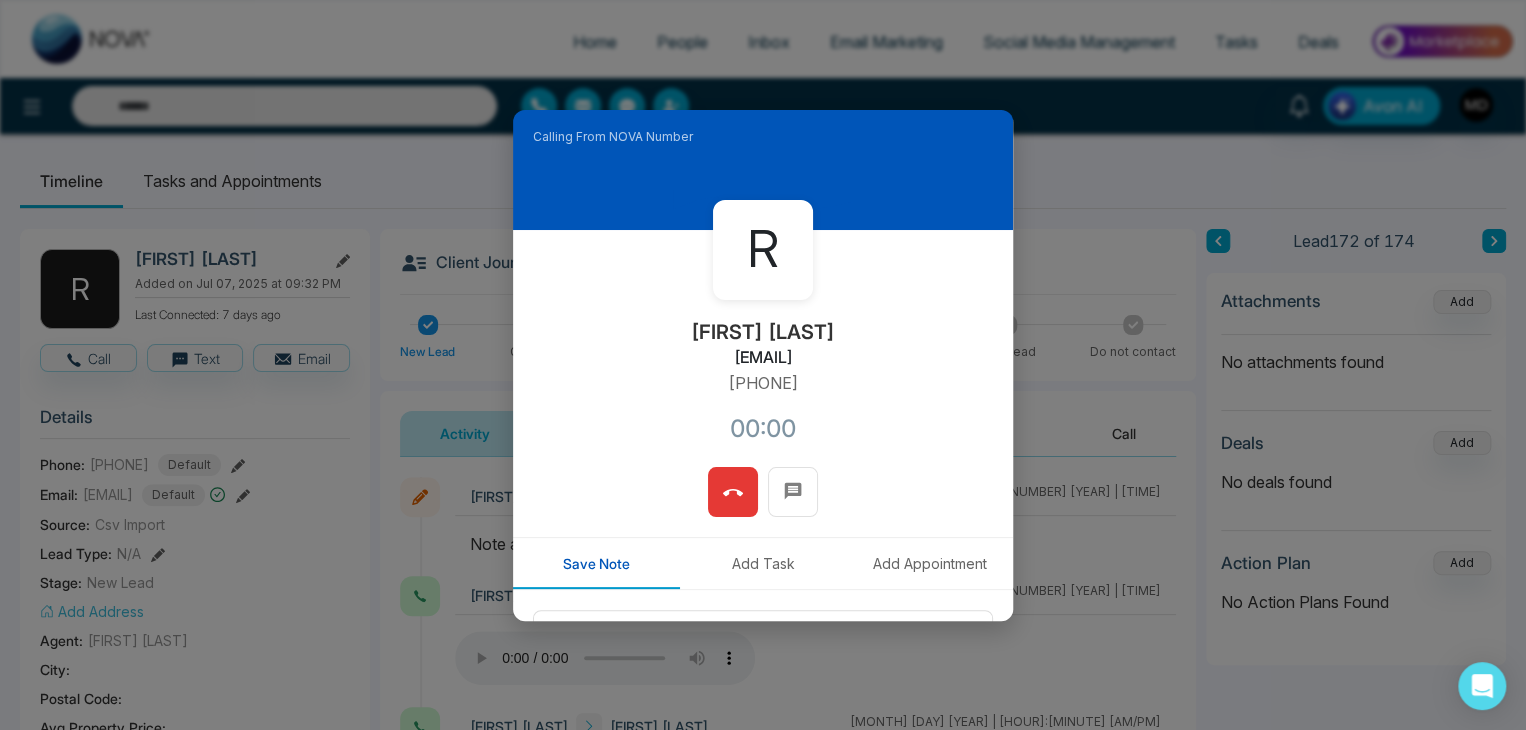 click on "[FIRST] [LAST] [EMAIL] [PHONE] [TIME]" at bounding box center [763, 348] 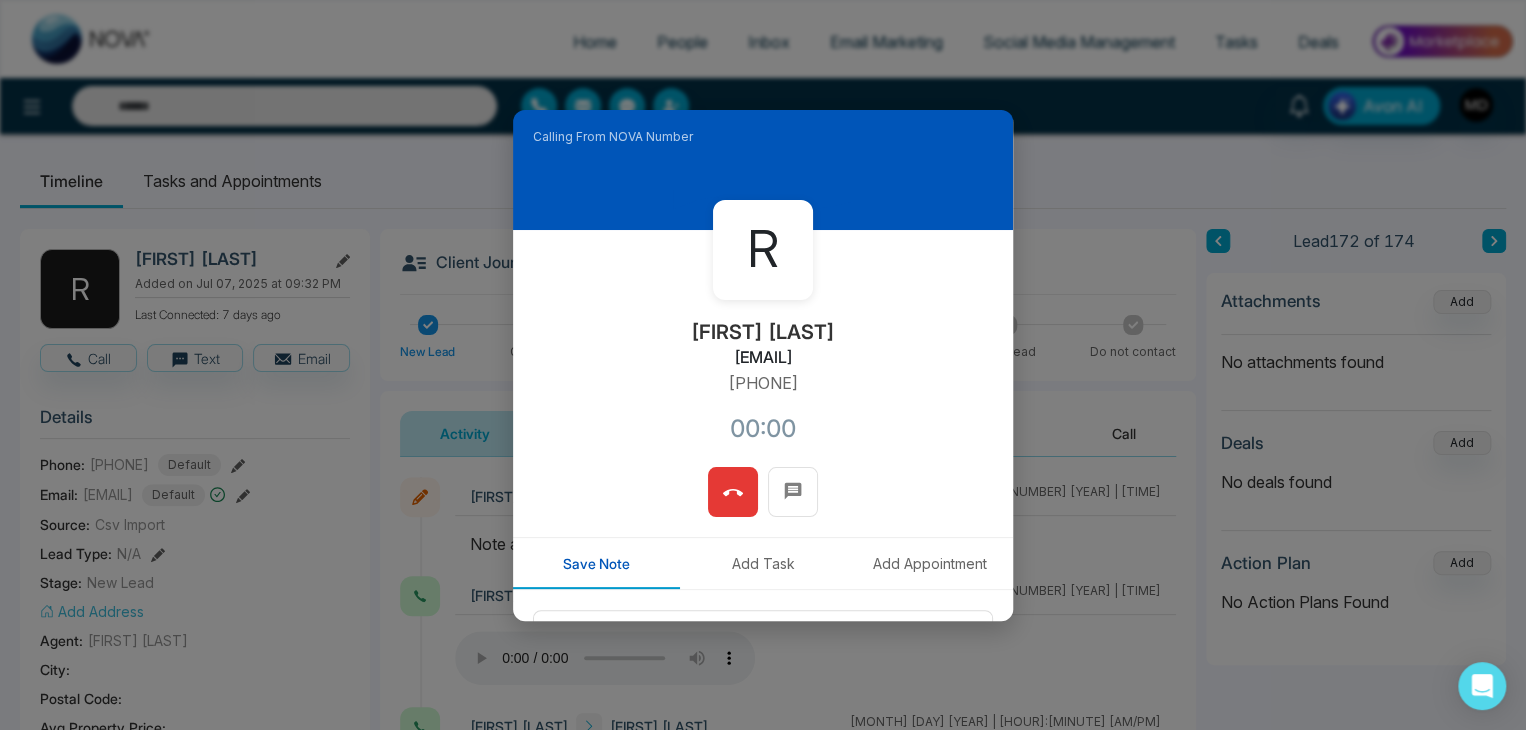copy on "[PHONE]" 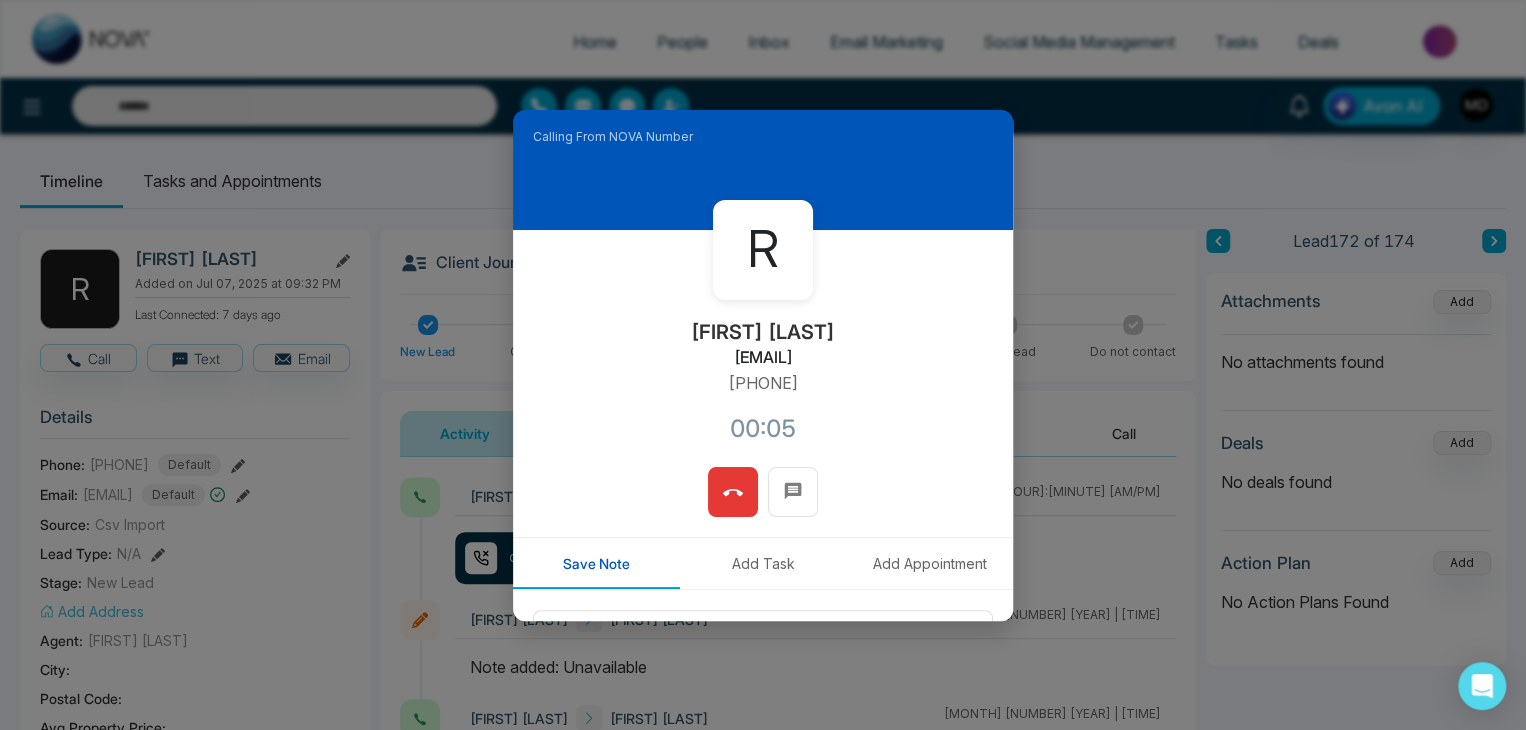click at bounding box center [733, 492] 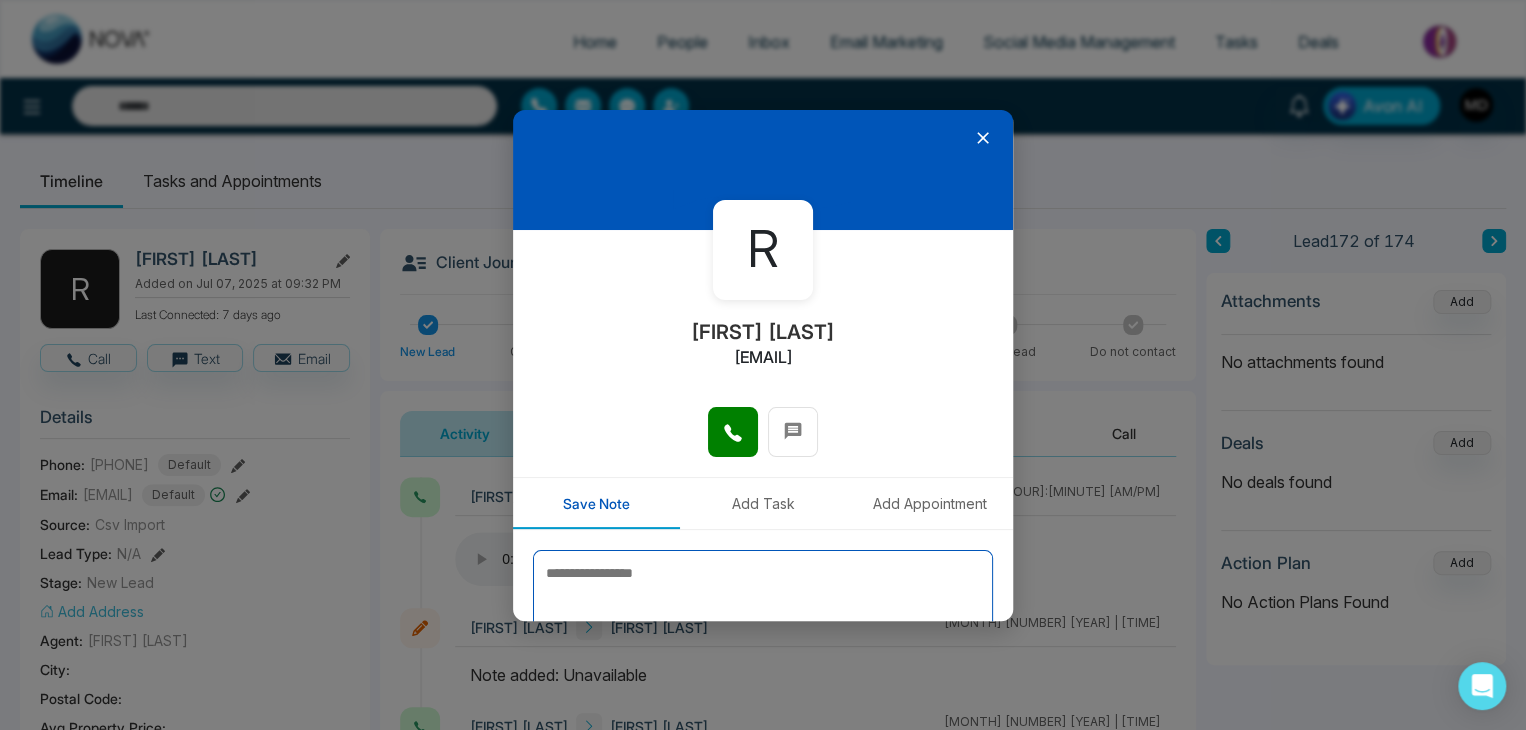 click at bounding box center (763, 600) 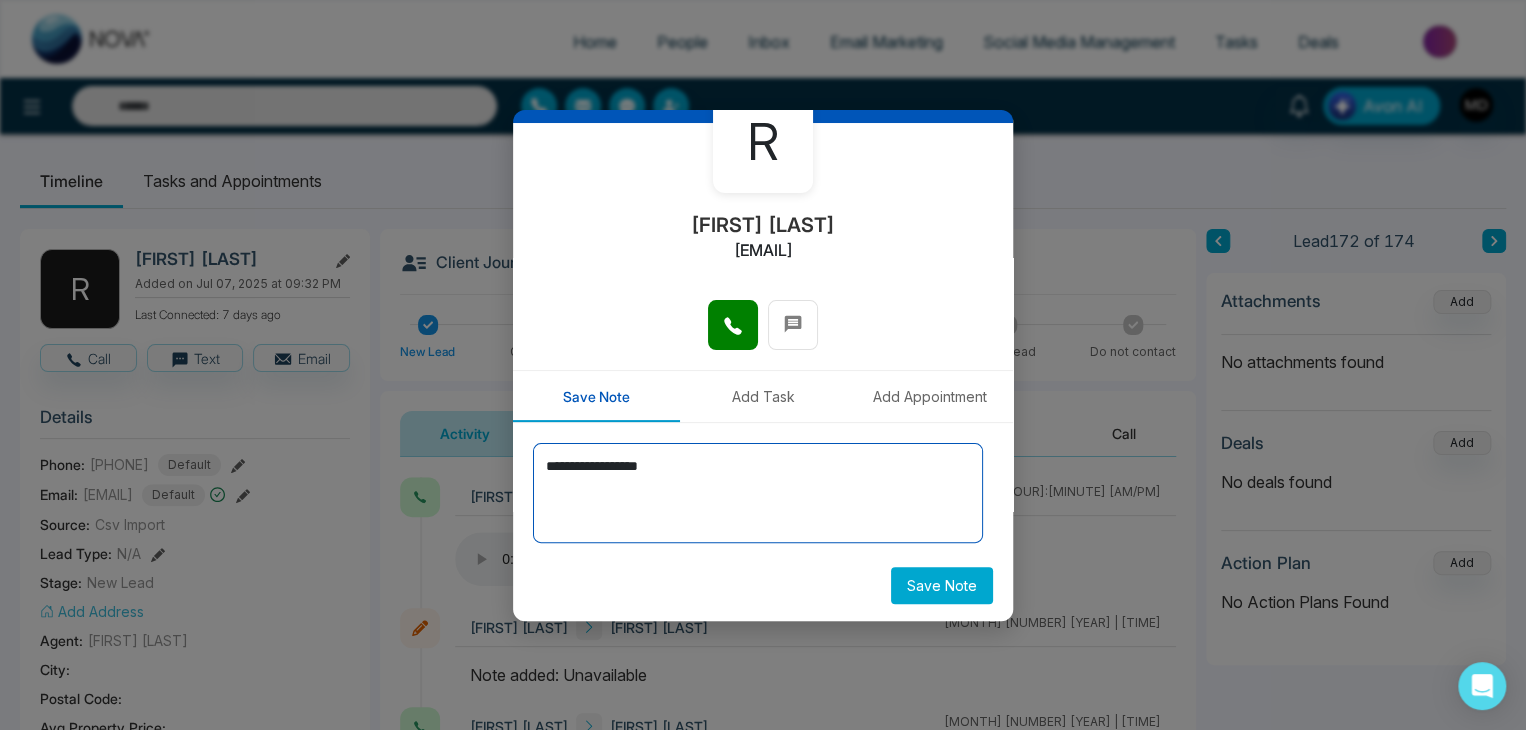 scroll, scrollTop: 110, scrollLeft: 0, axis: vertical 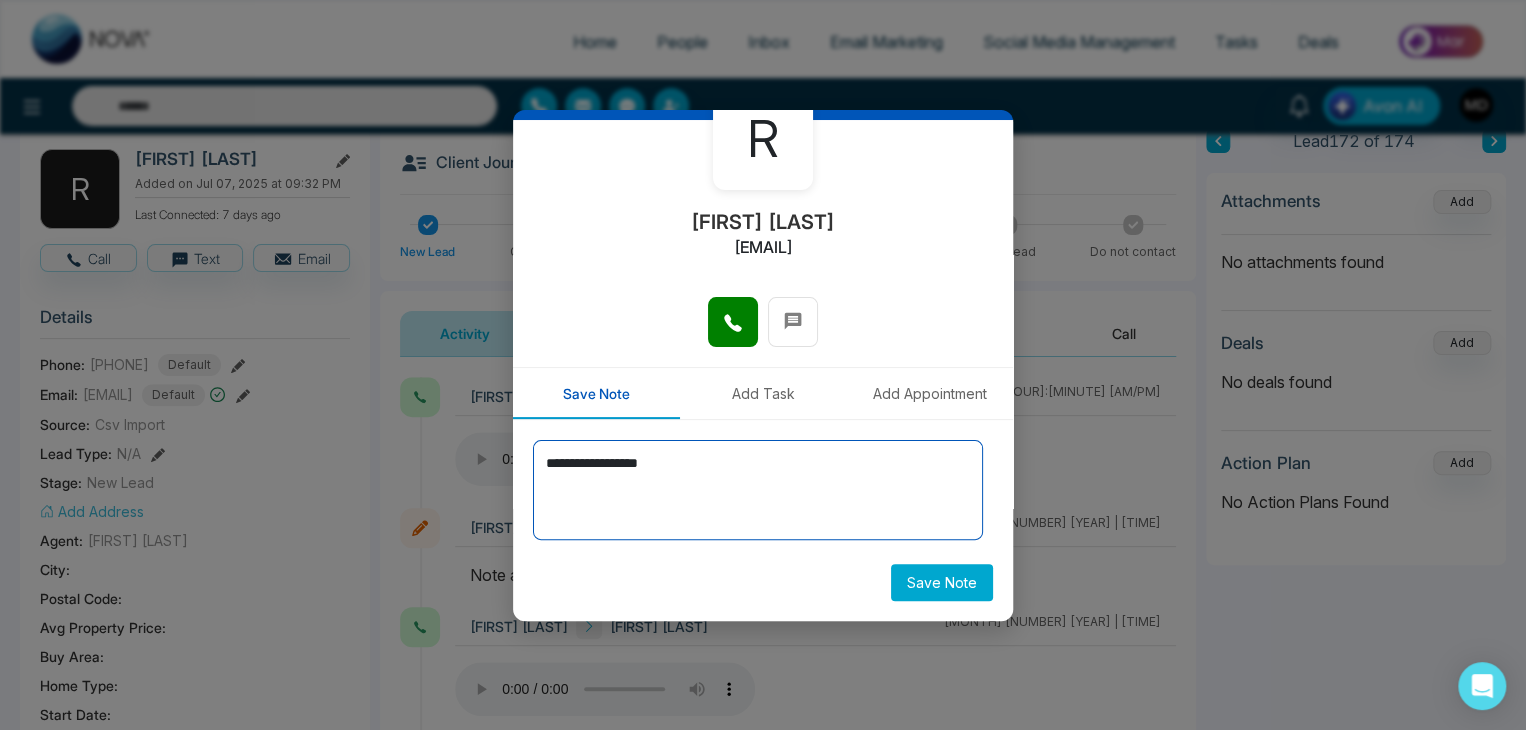 type on "**********" 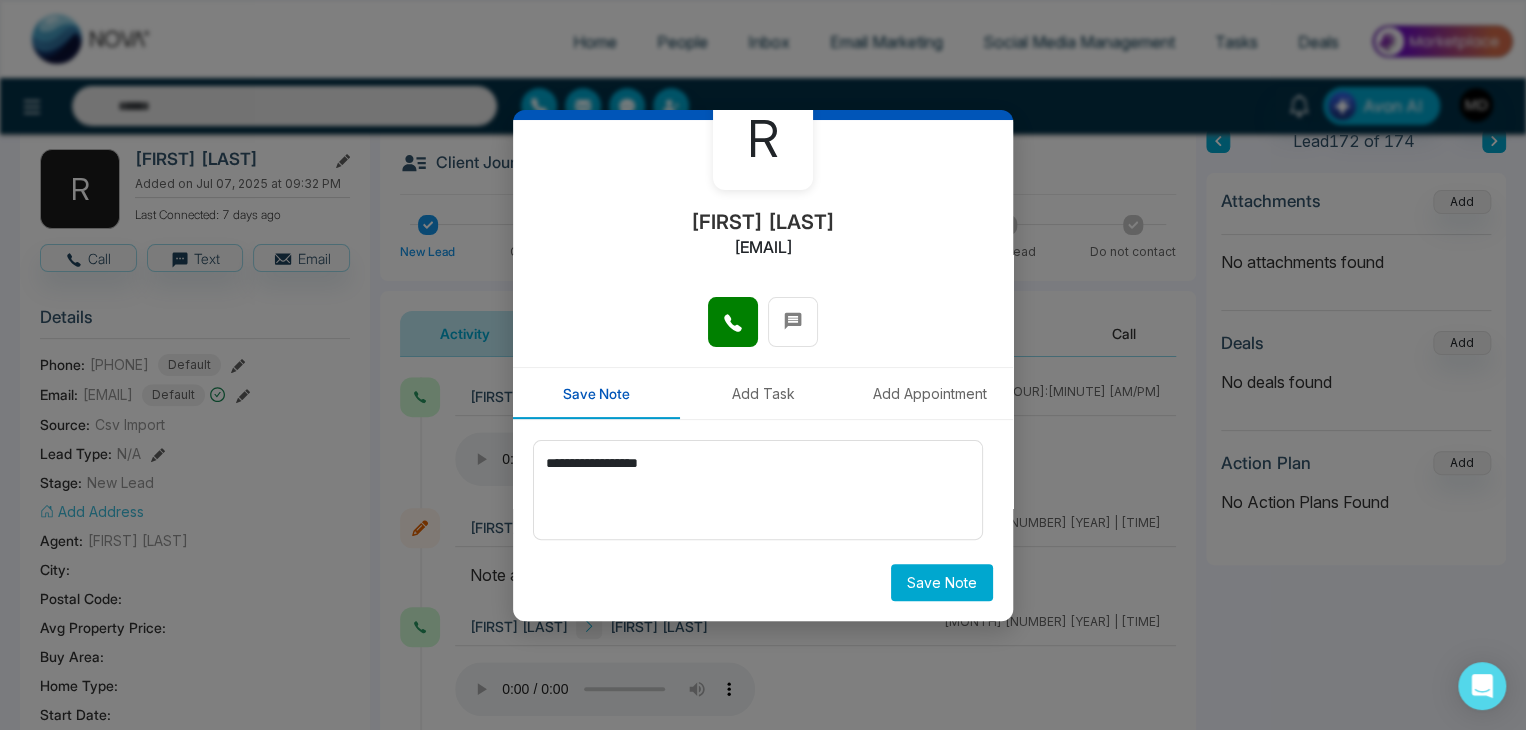 click on "Save Note" at bounding box center (942, 582) 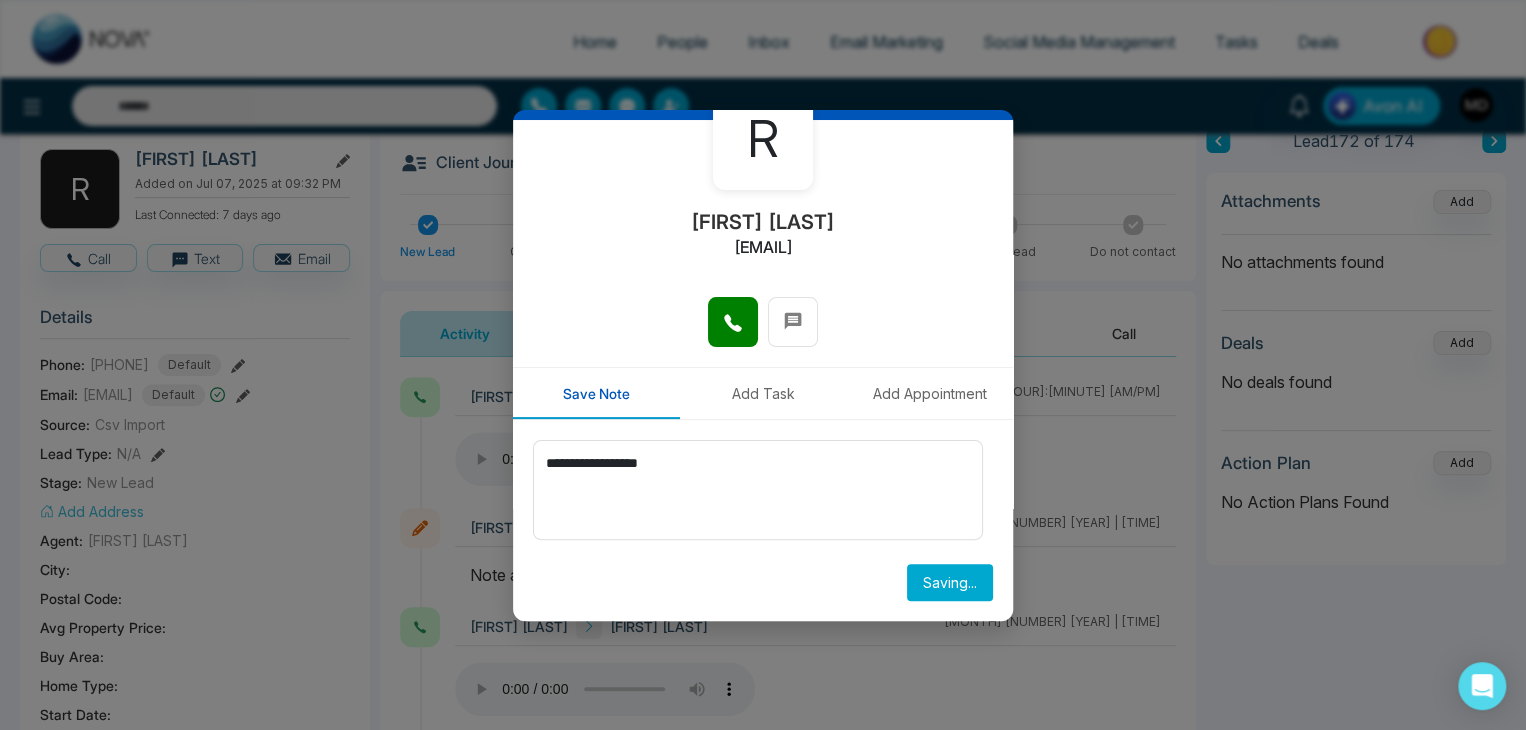 type 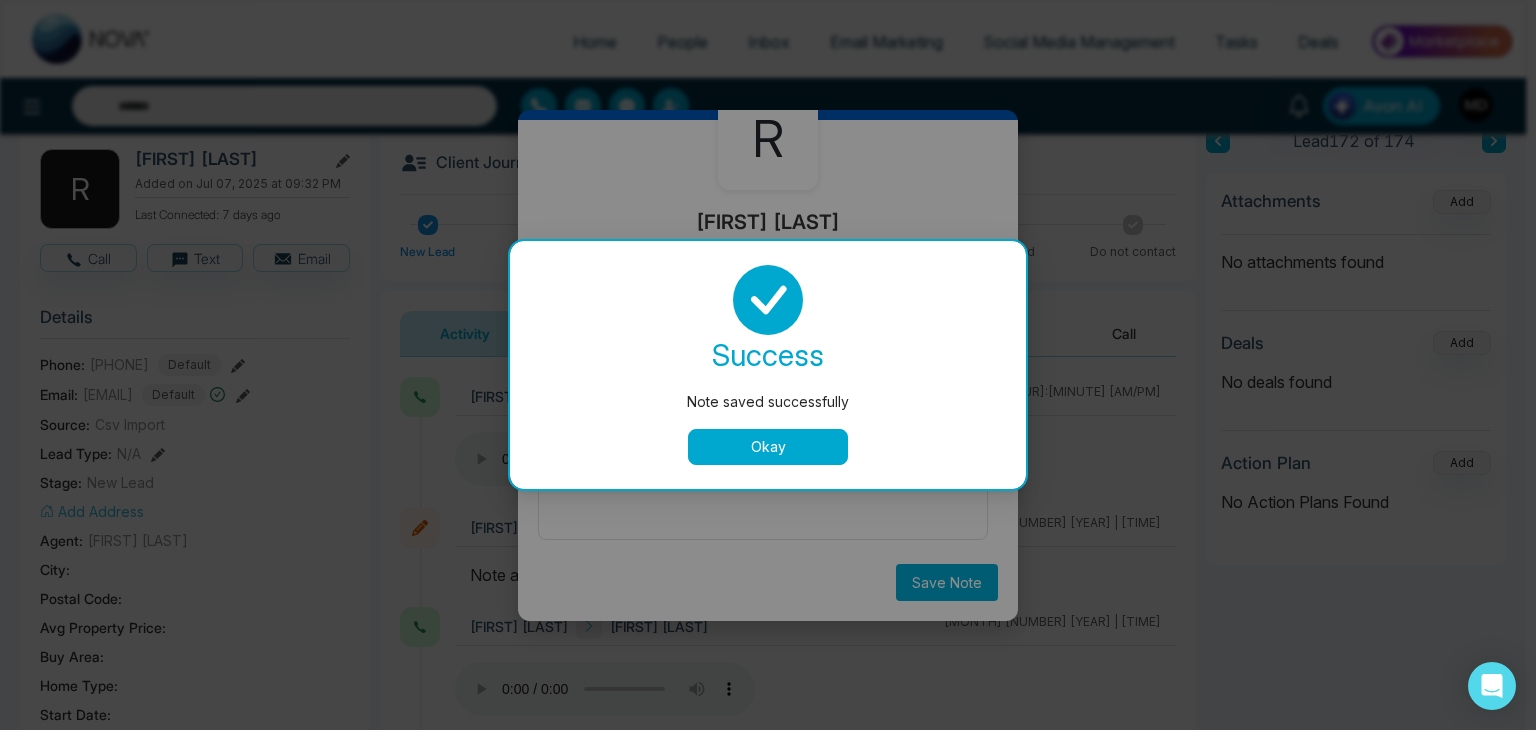 click on "Okay" at bounding box center [768, 447] 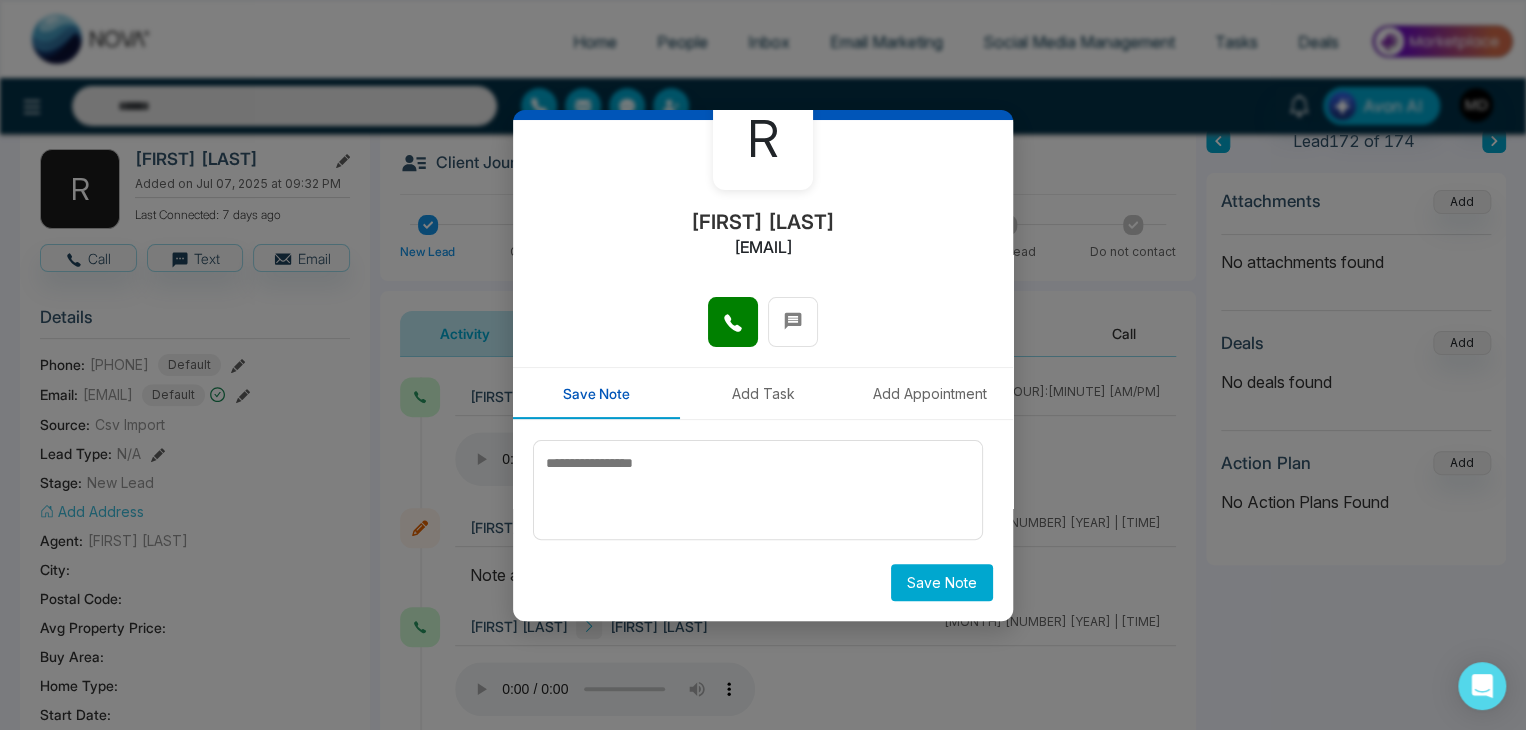 scroll, scrollTop: 0, scrollLeft: 0, axis: both 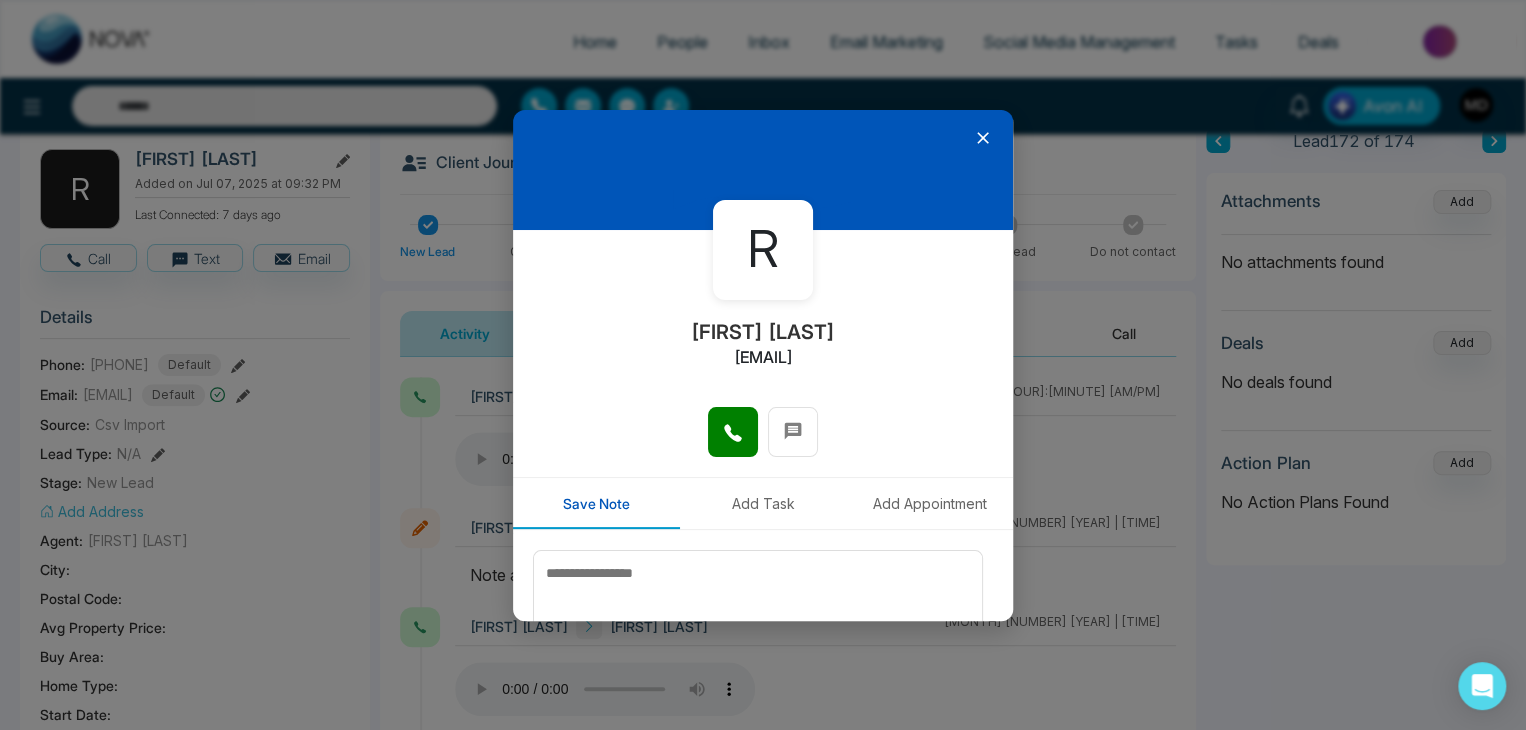 click 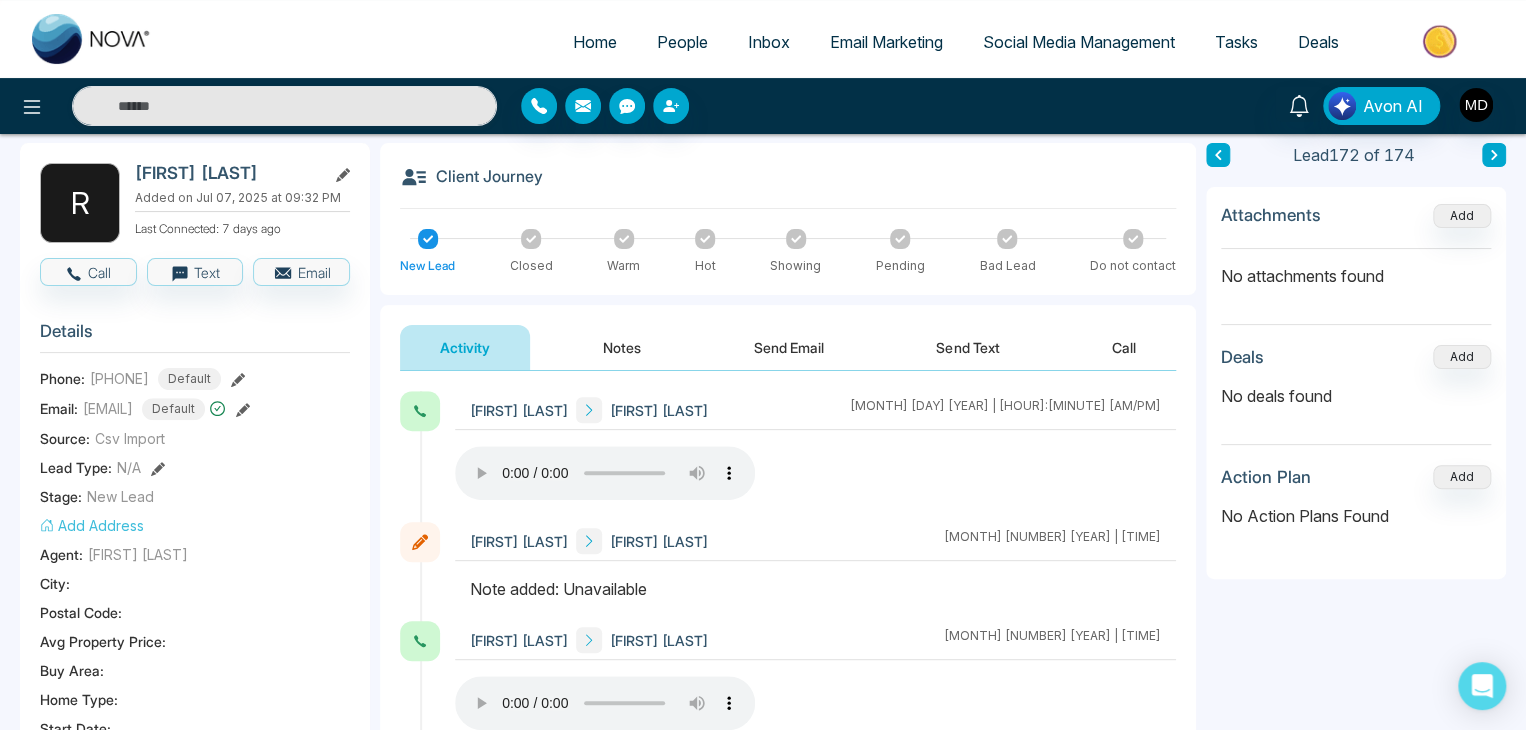 scroll, scrollTop: 0, scrollLeft: 0, axis: both 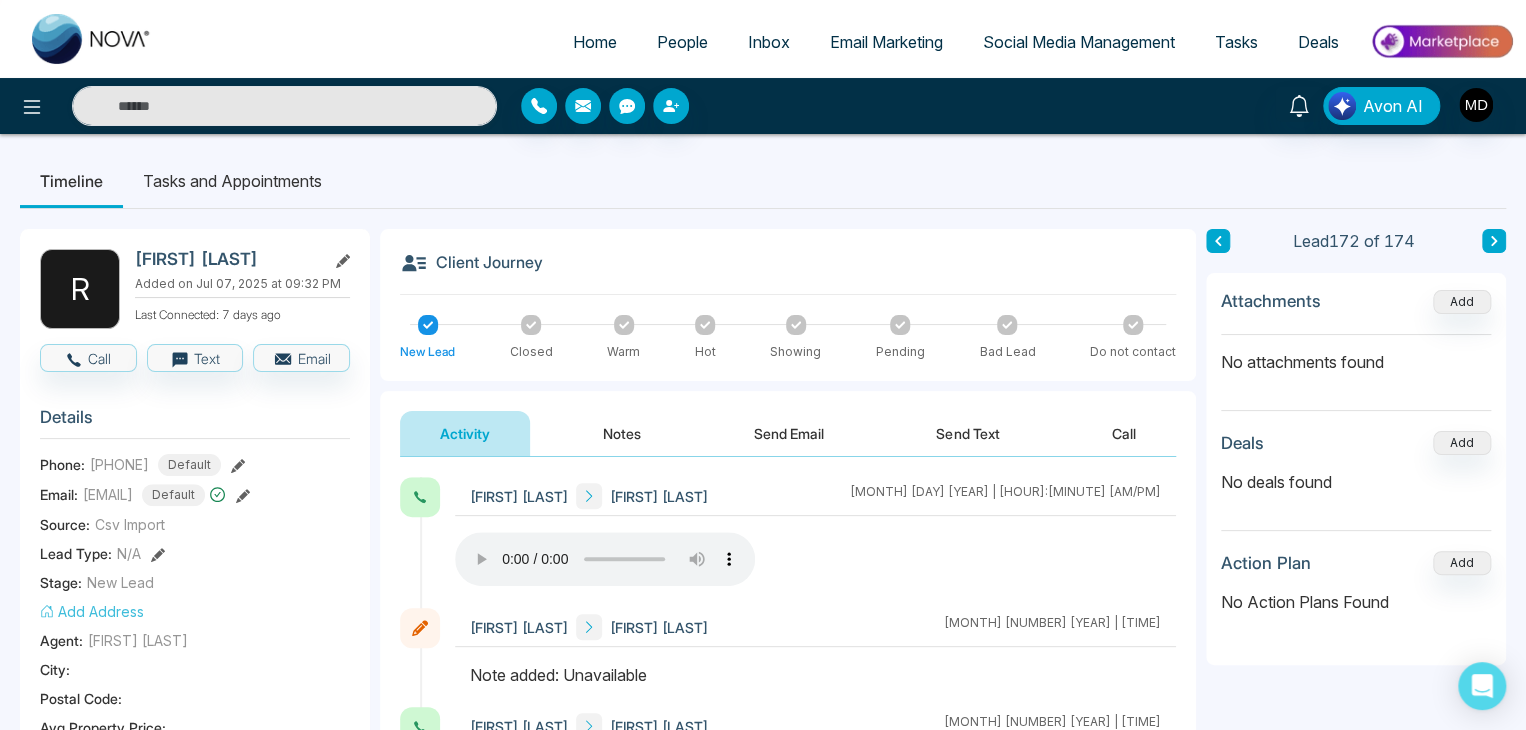 click 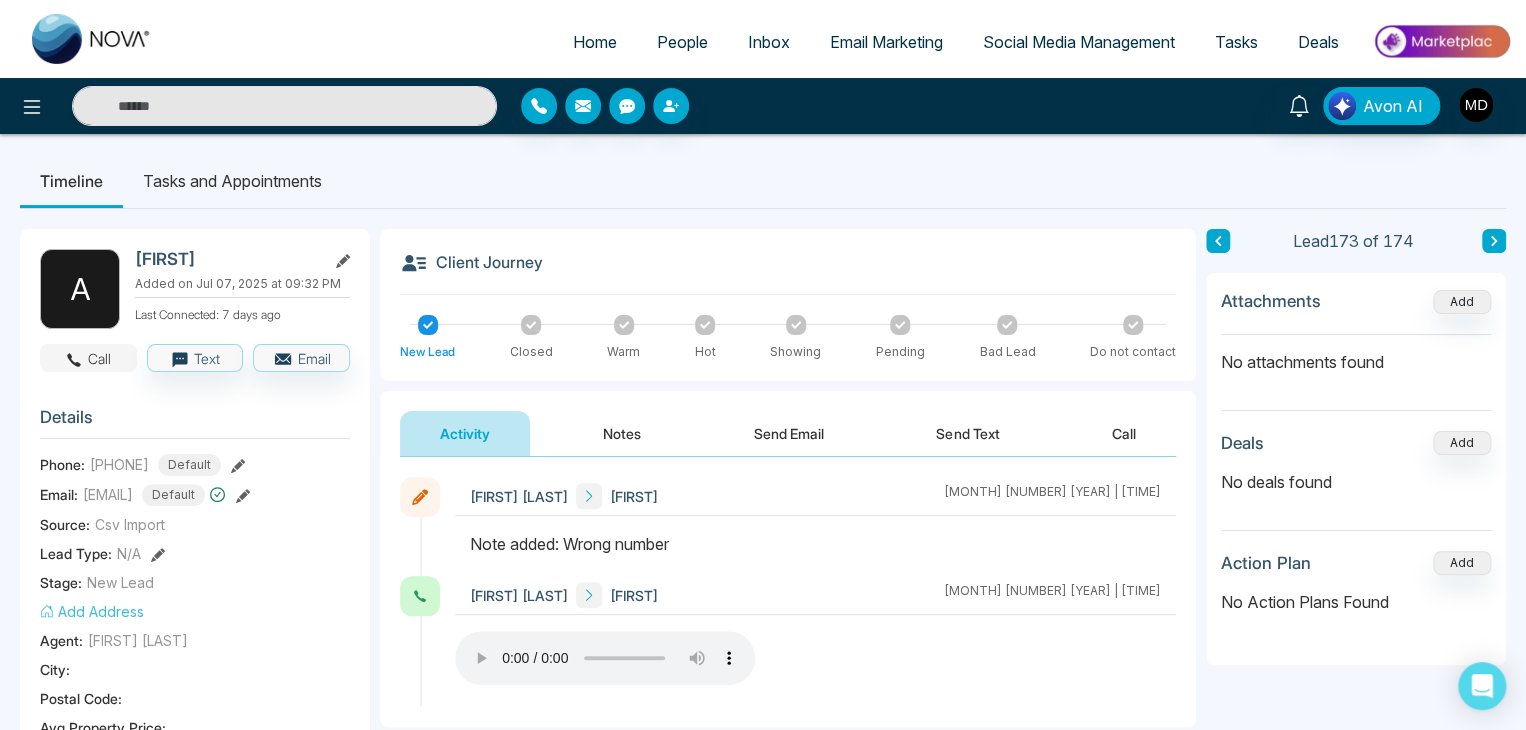 click 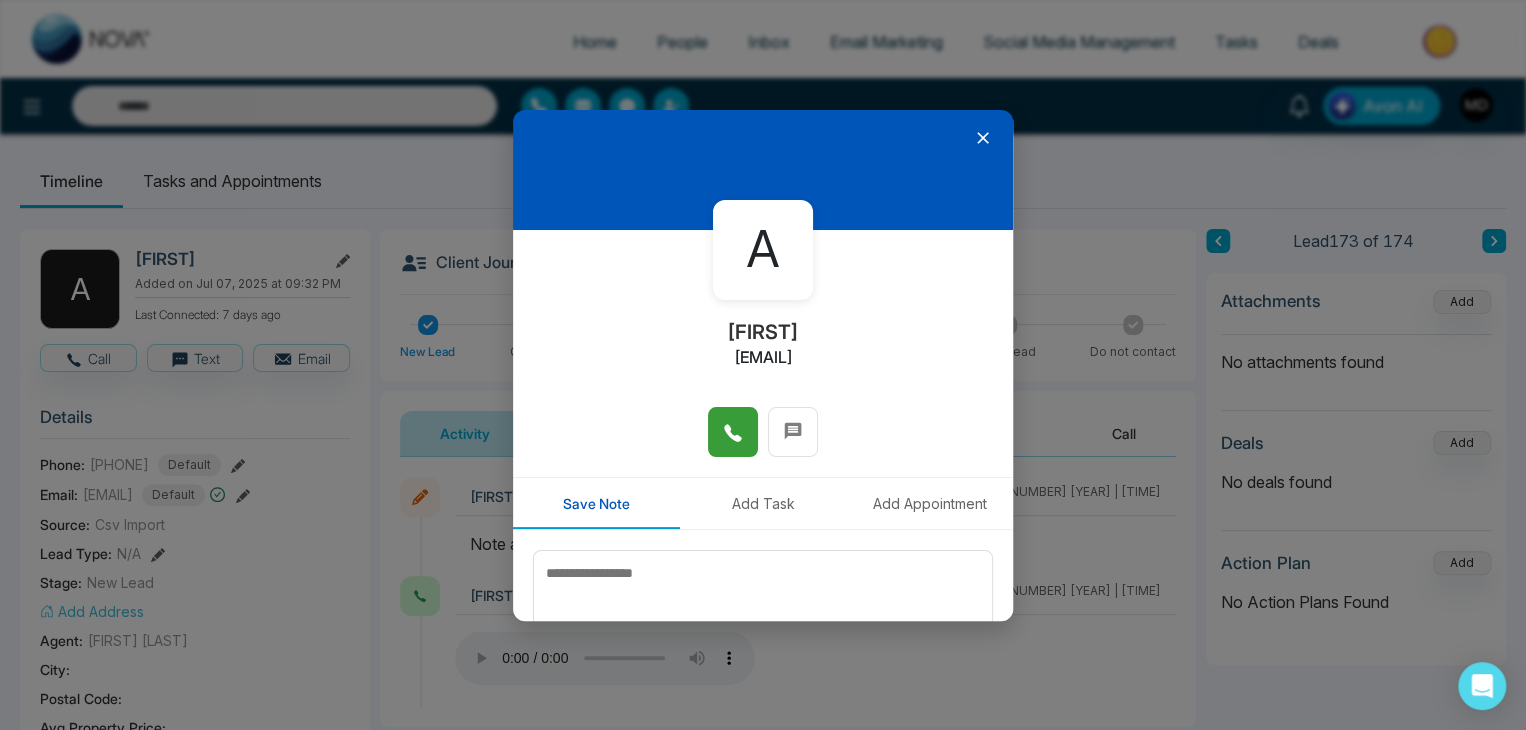 click at bounding box center [733, 432] 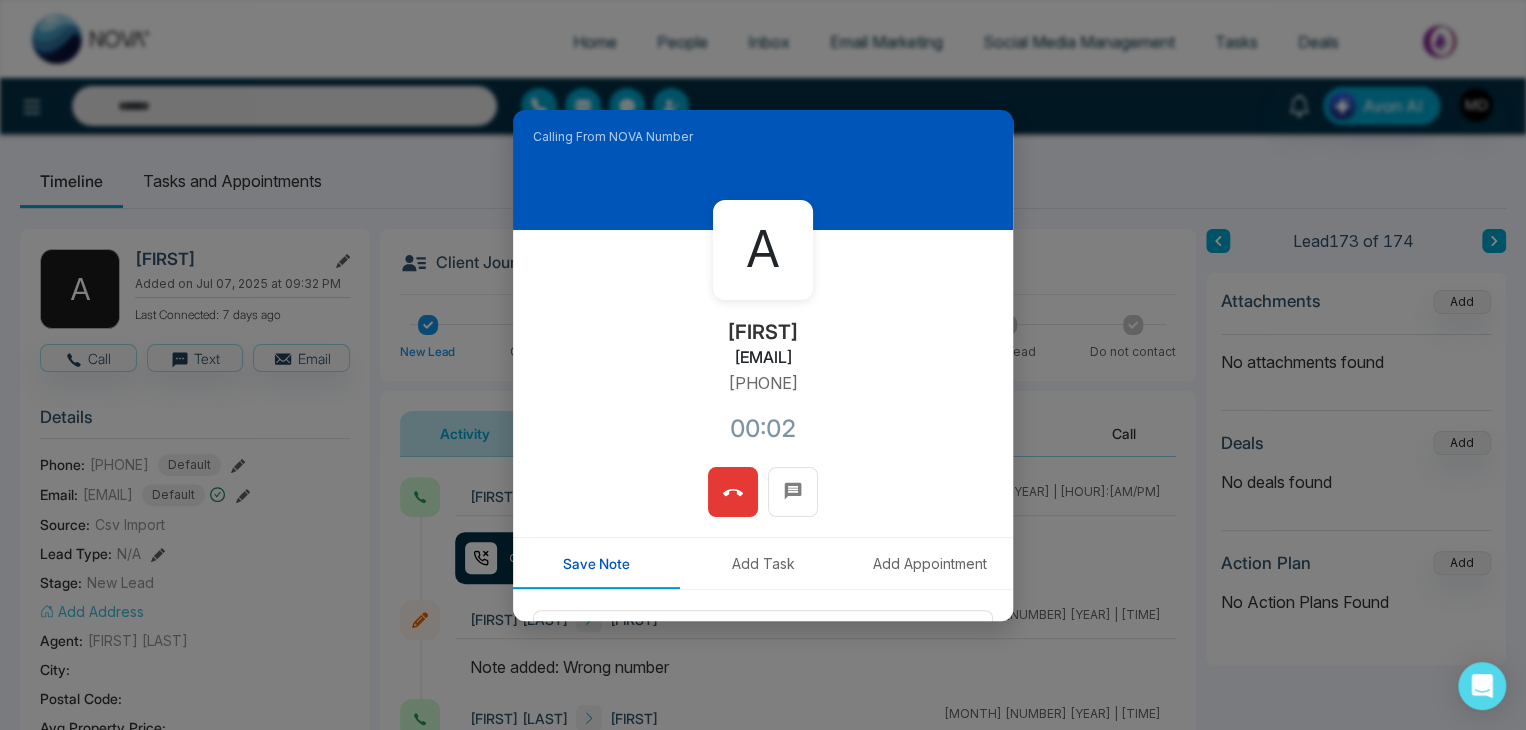 click 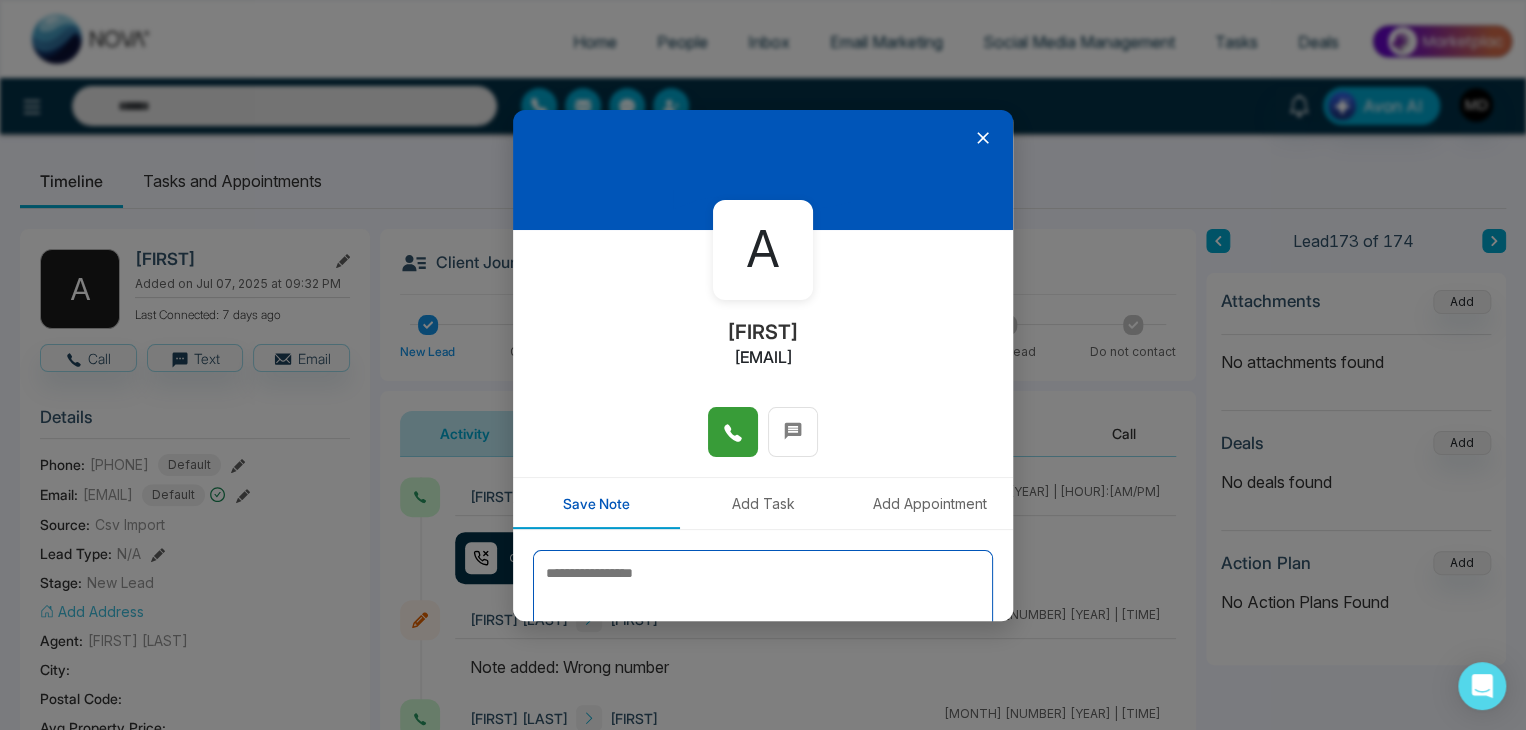 click at bounding box center (763, 600) 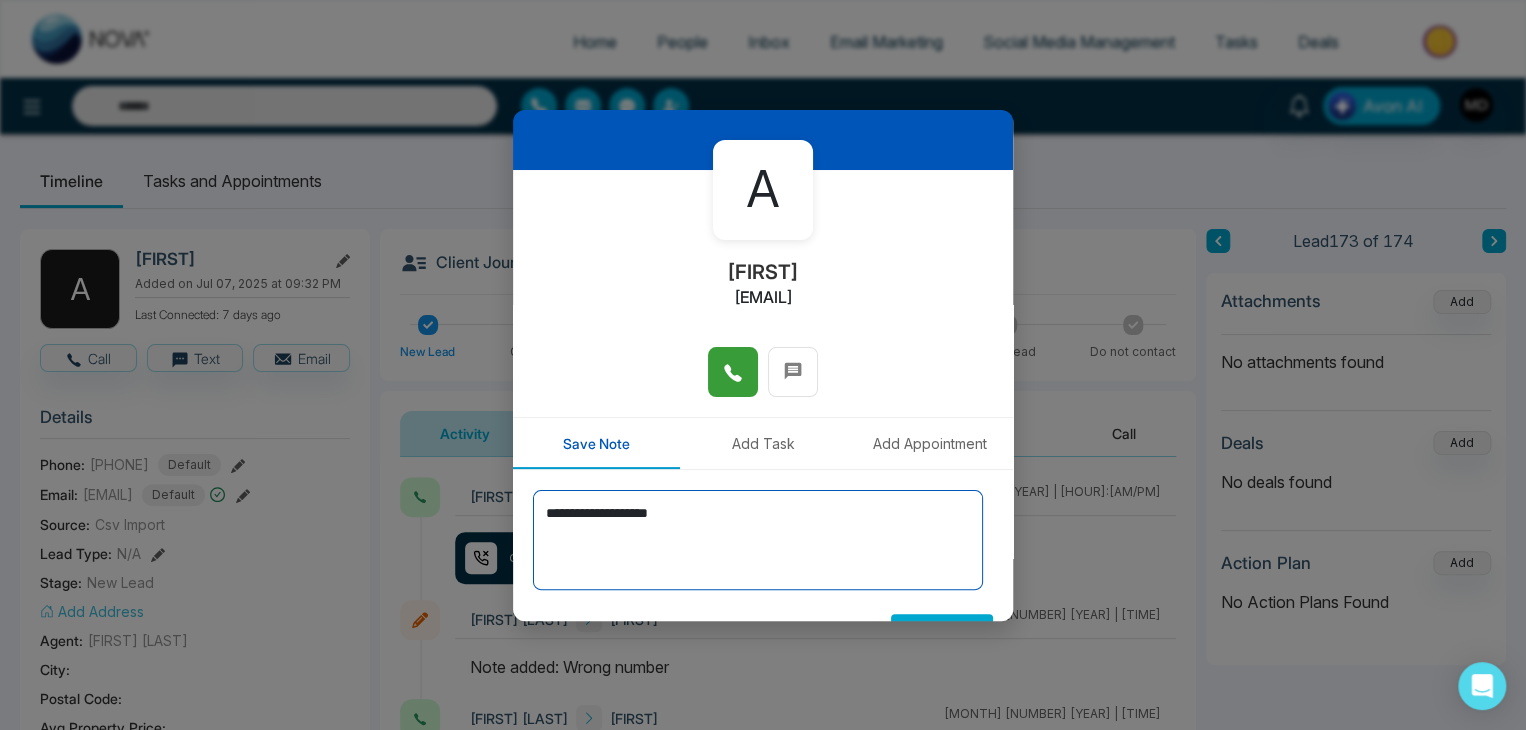 scroll, scrollTop: 110, scrollLeft: 0, axis: vertical 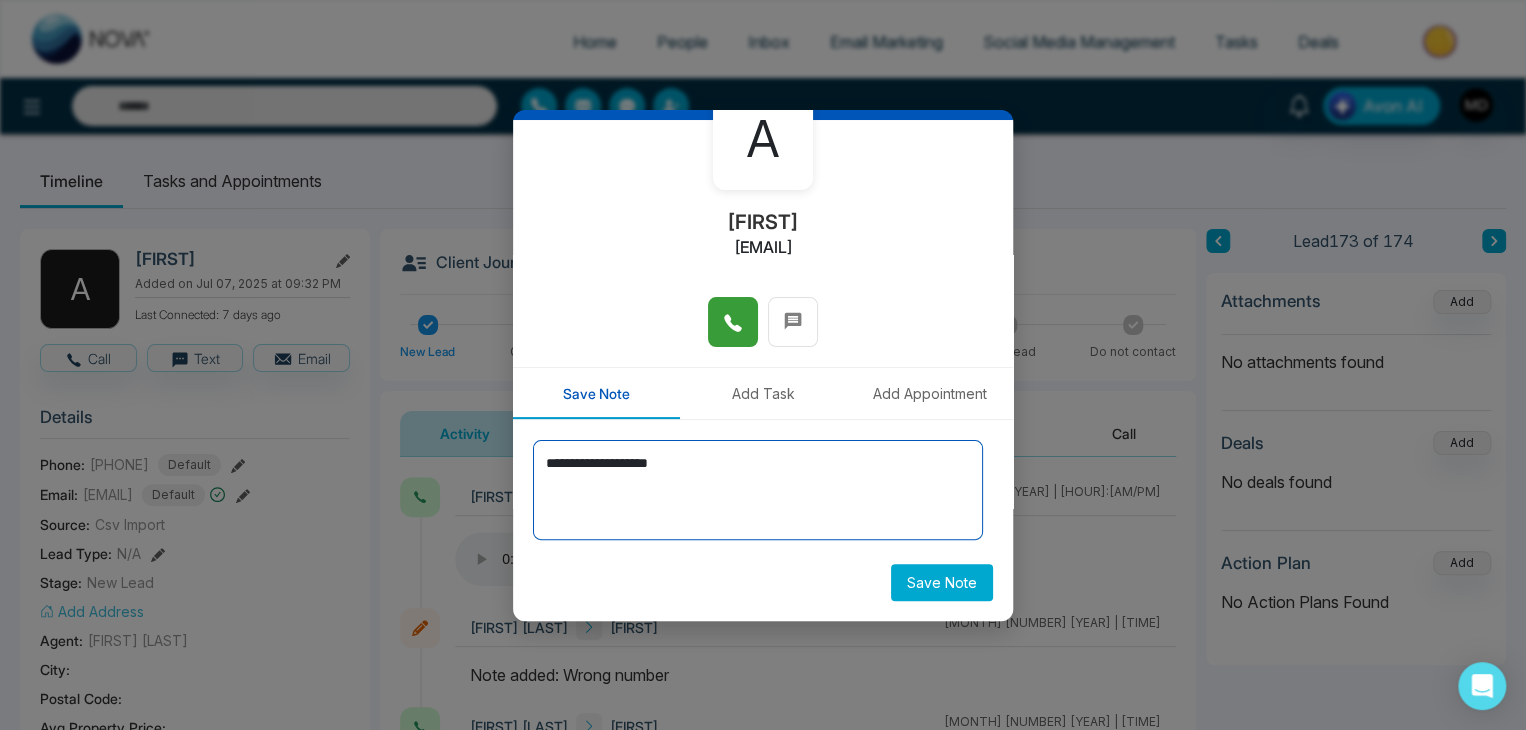 type on "**********" 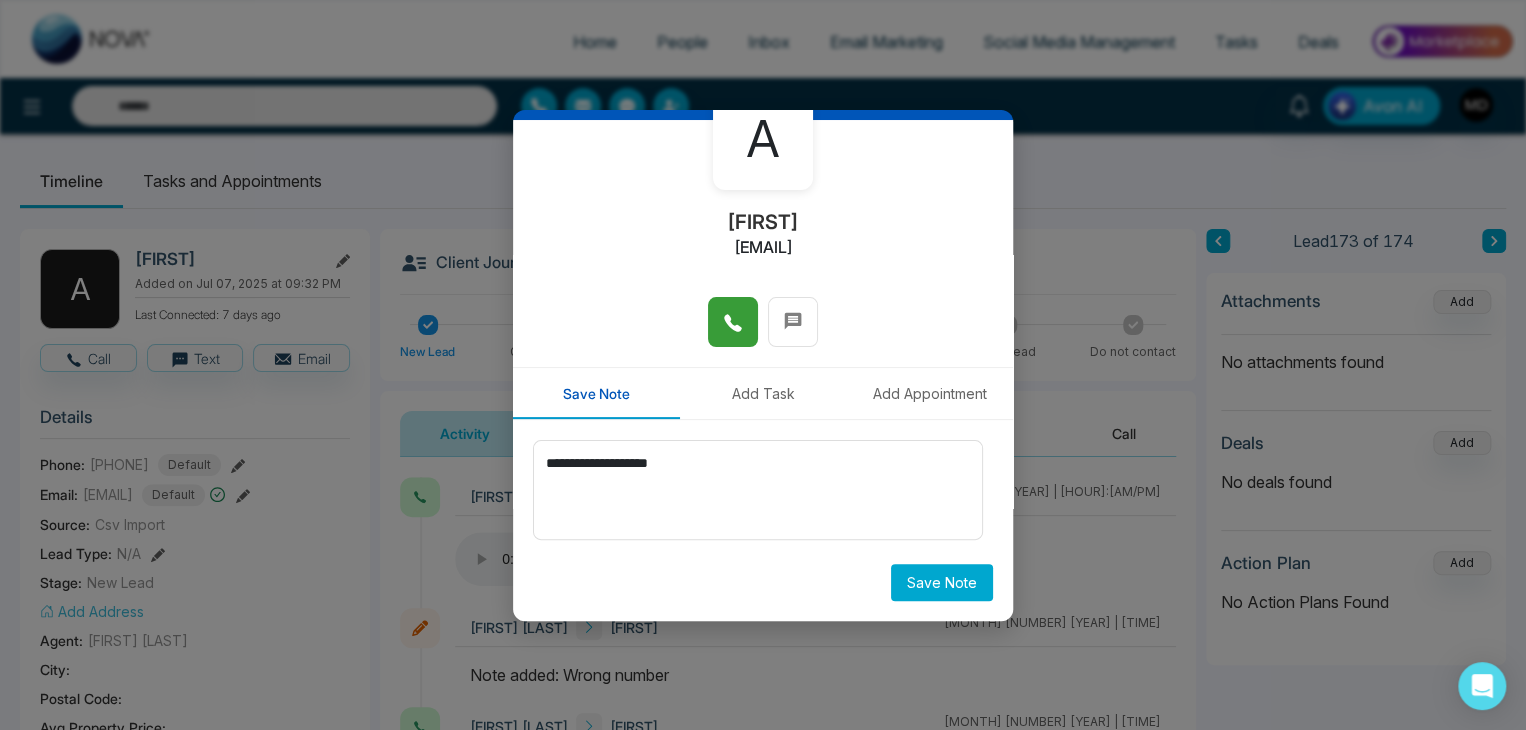 click on "Save Note" at bounding box center (942, 582) 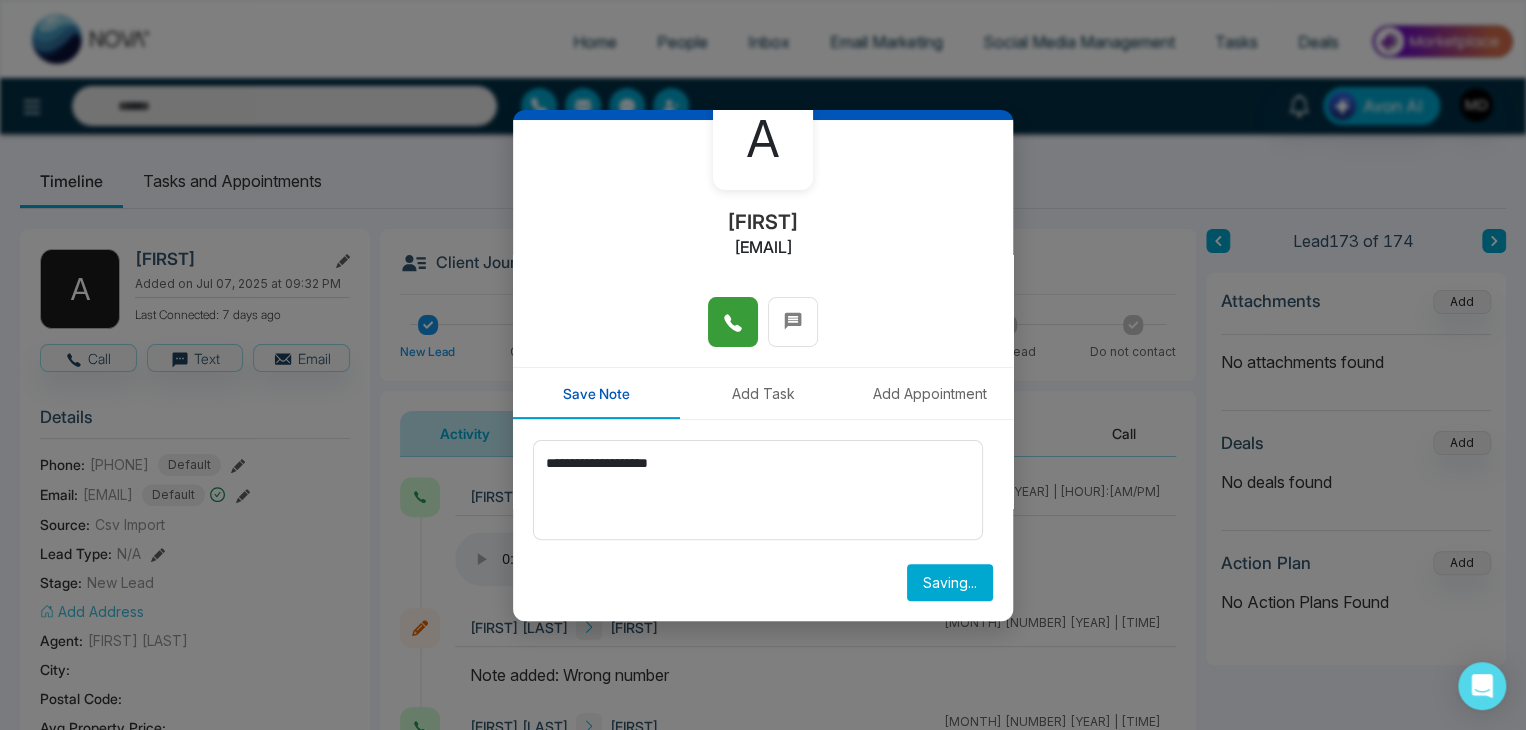 type 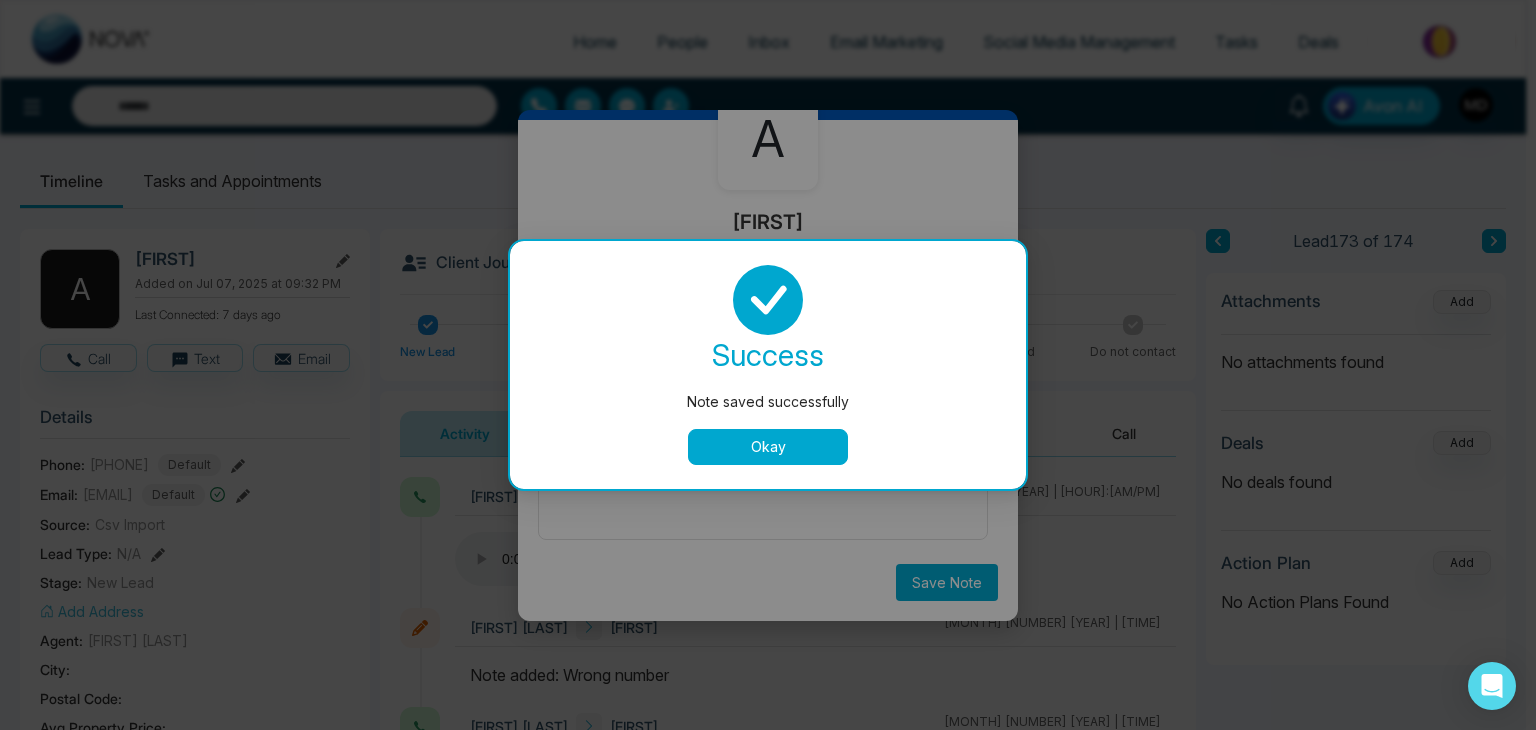 click on "Okay" at bounding box center (768, 447) 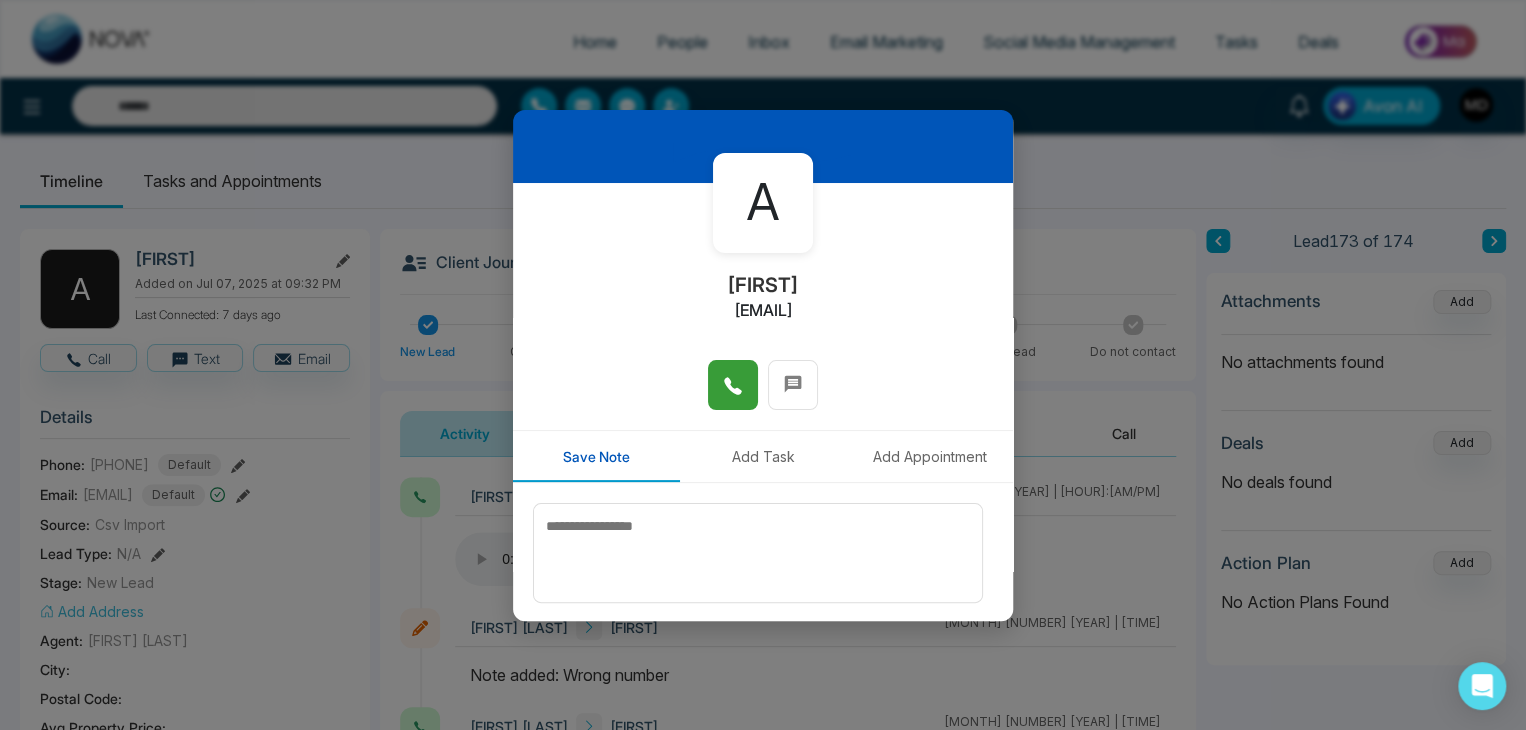 scroll, scrollTop: 0, scrollLeft: 0, axis: both 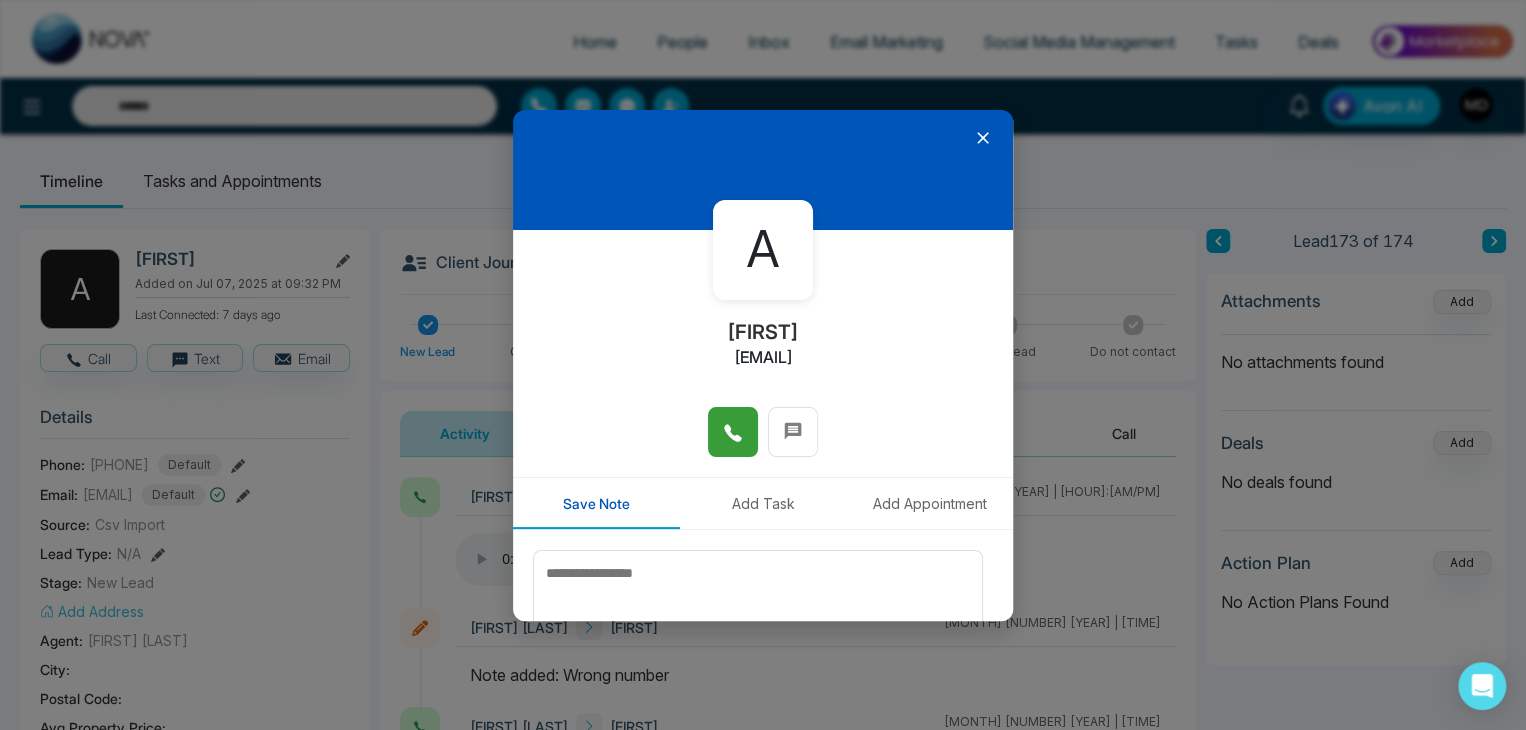 click 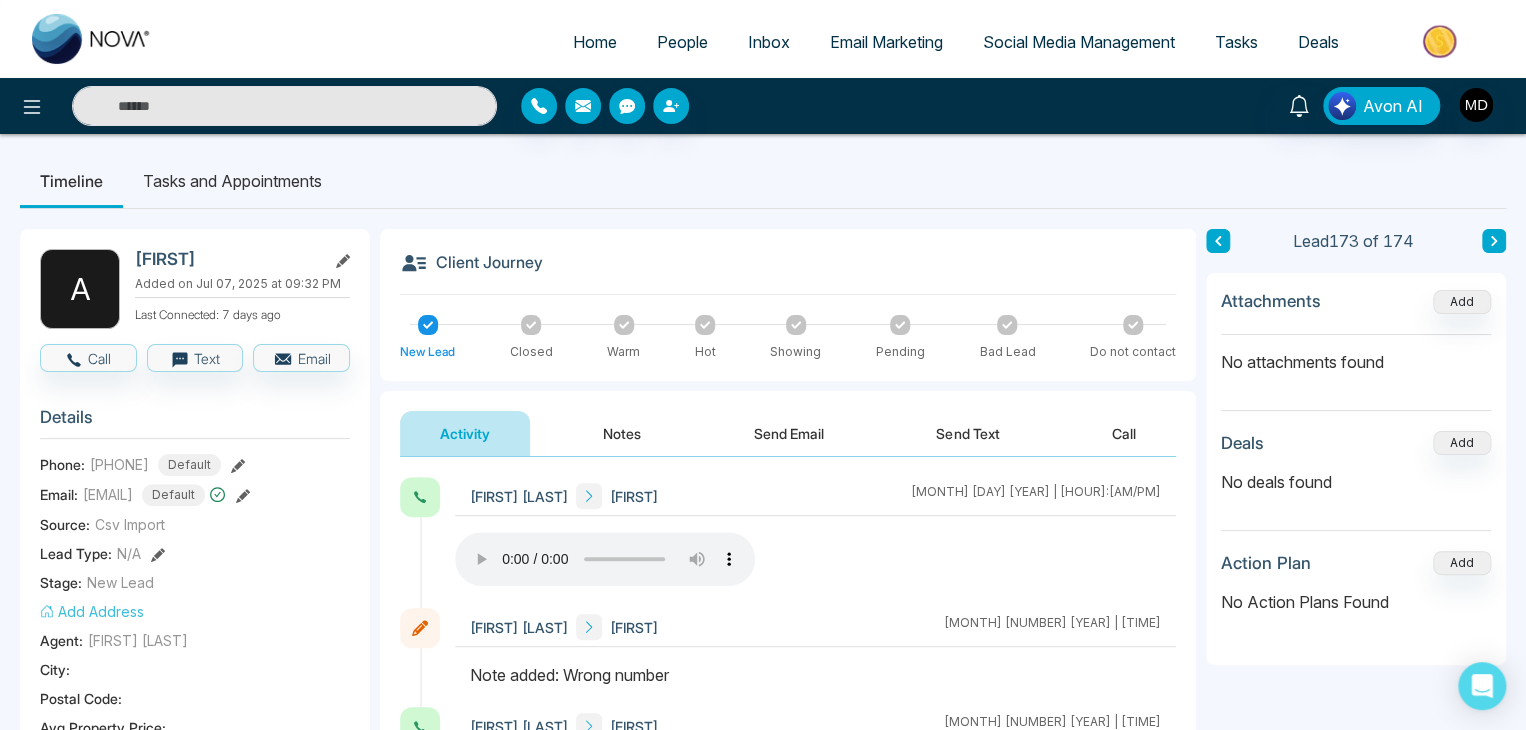 click 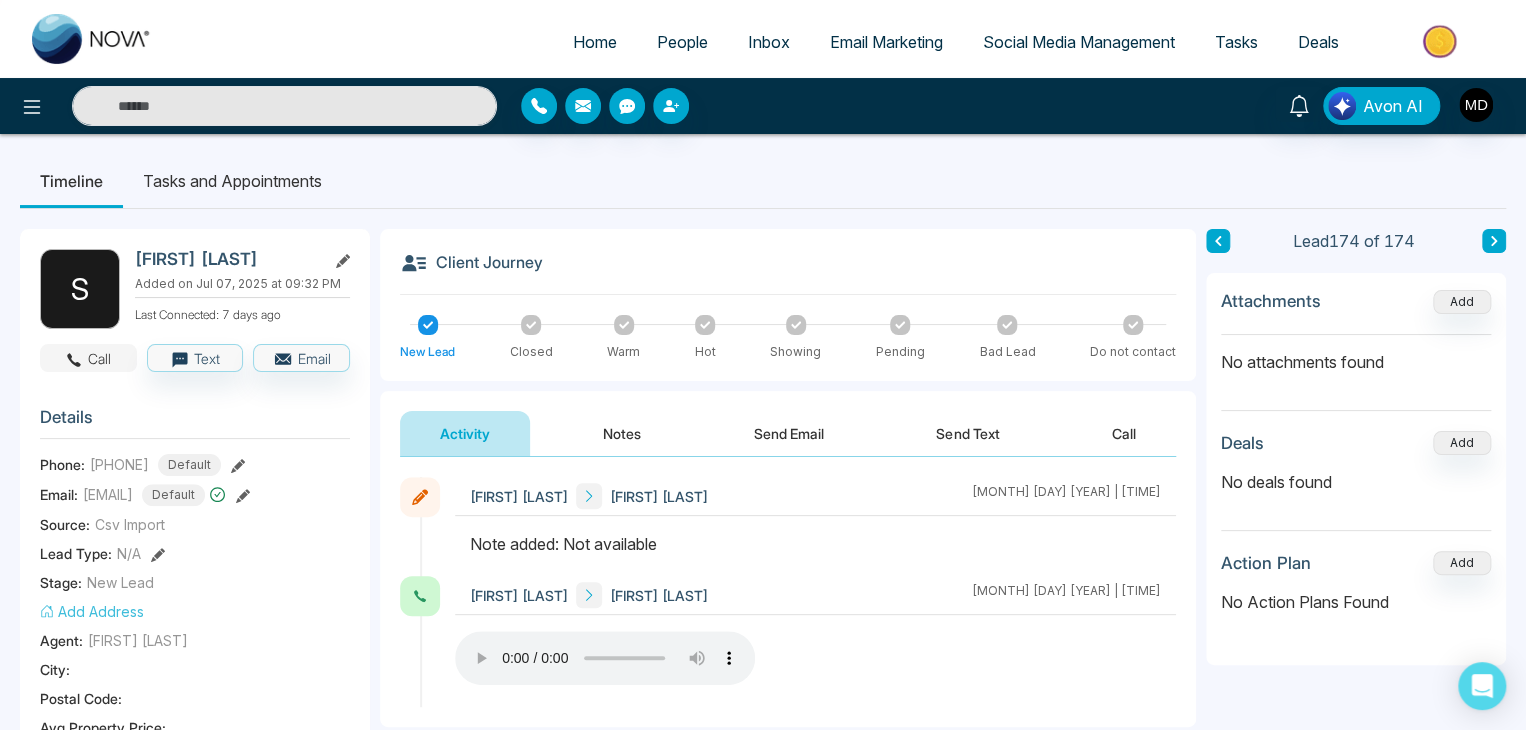 click on "Call" at bounding box center [88, 358] 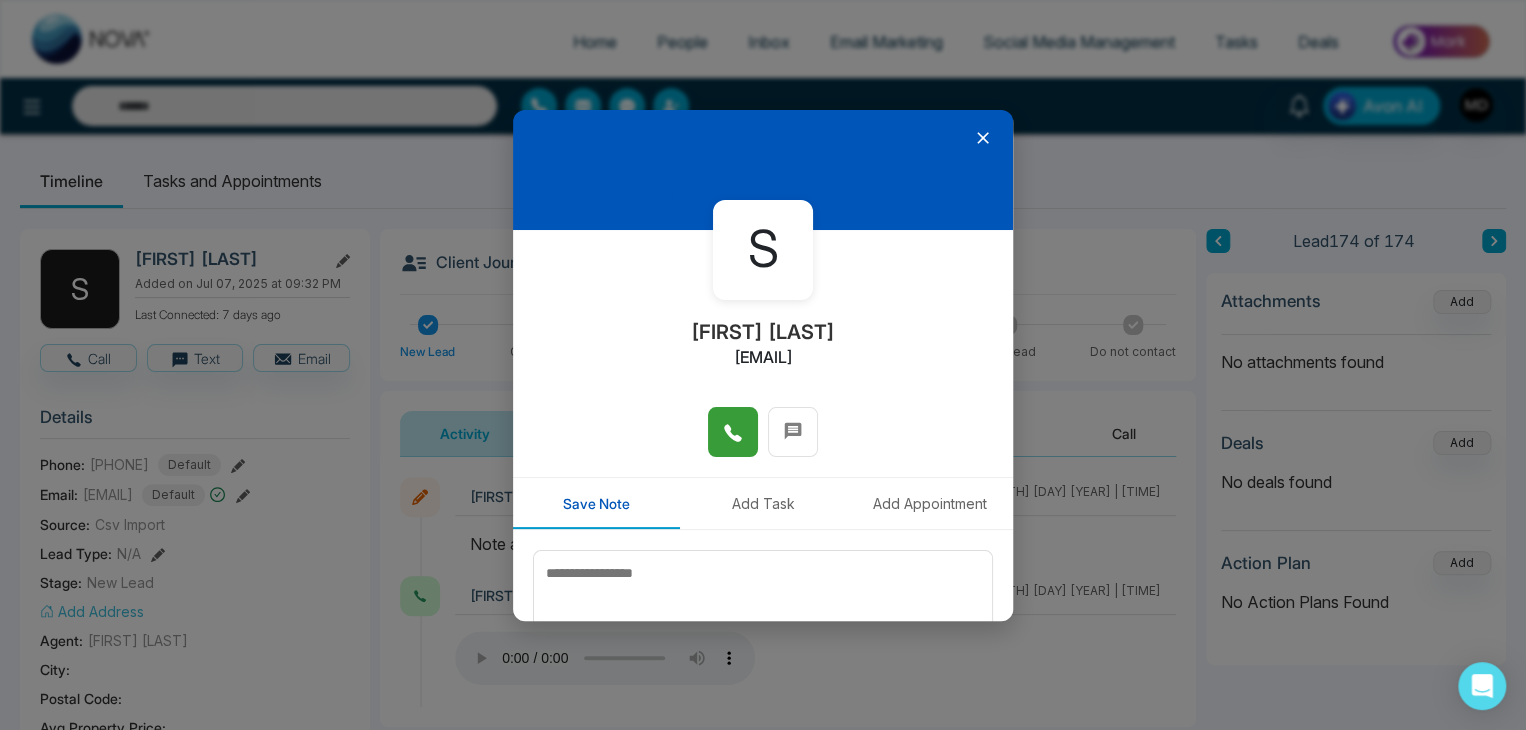 click 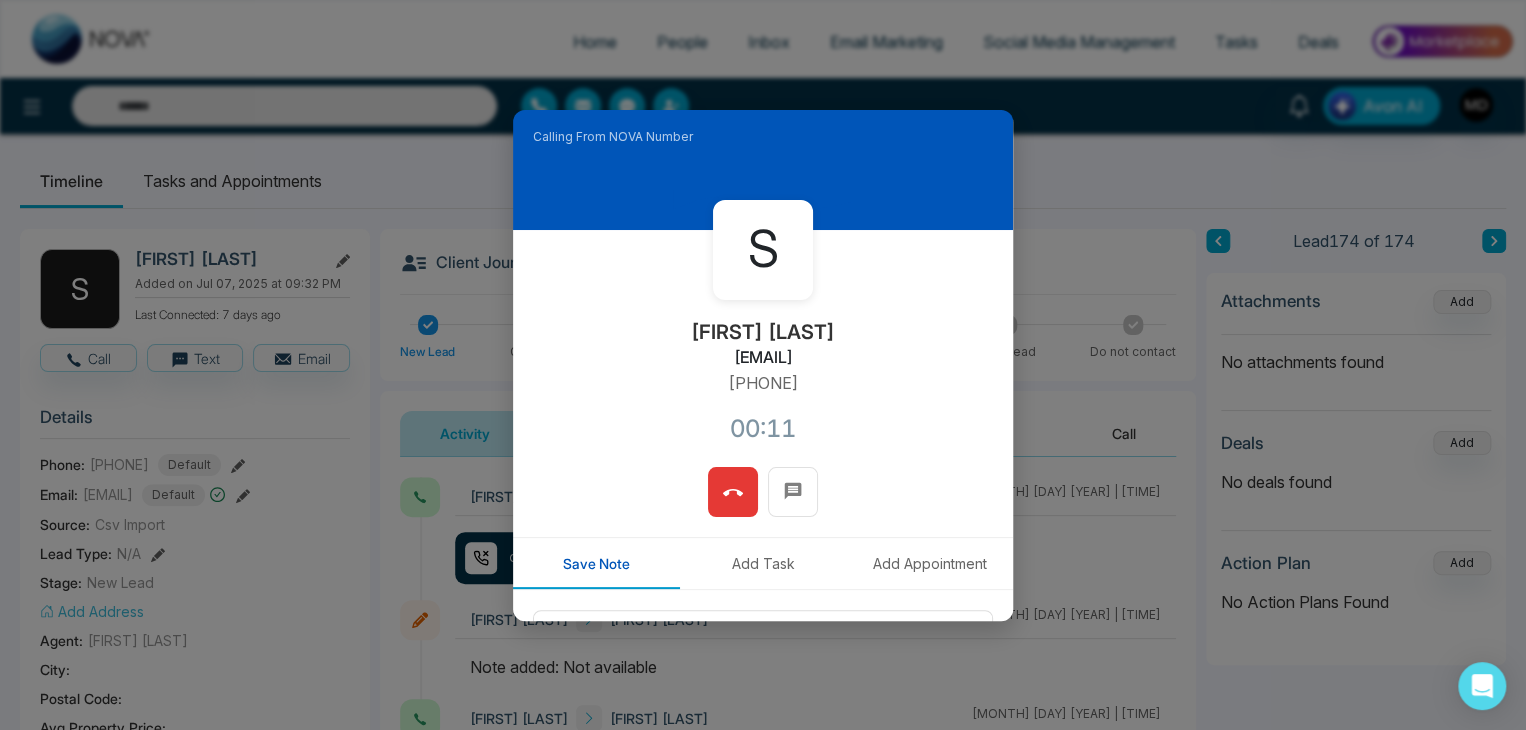 drag, startPoint x: 829, startPoint y: 377, endPoint x: 674, endPoint y: 396, distance: 156.16017 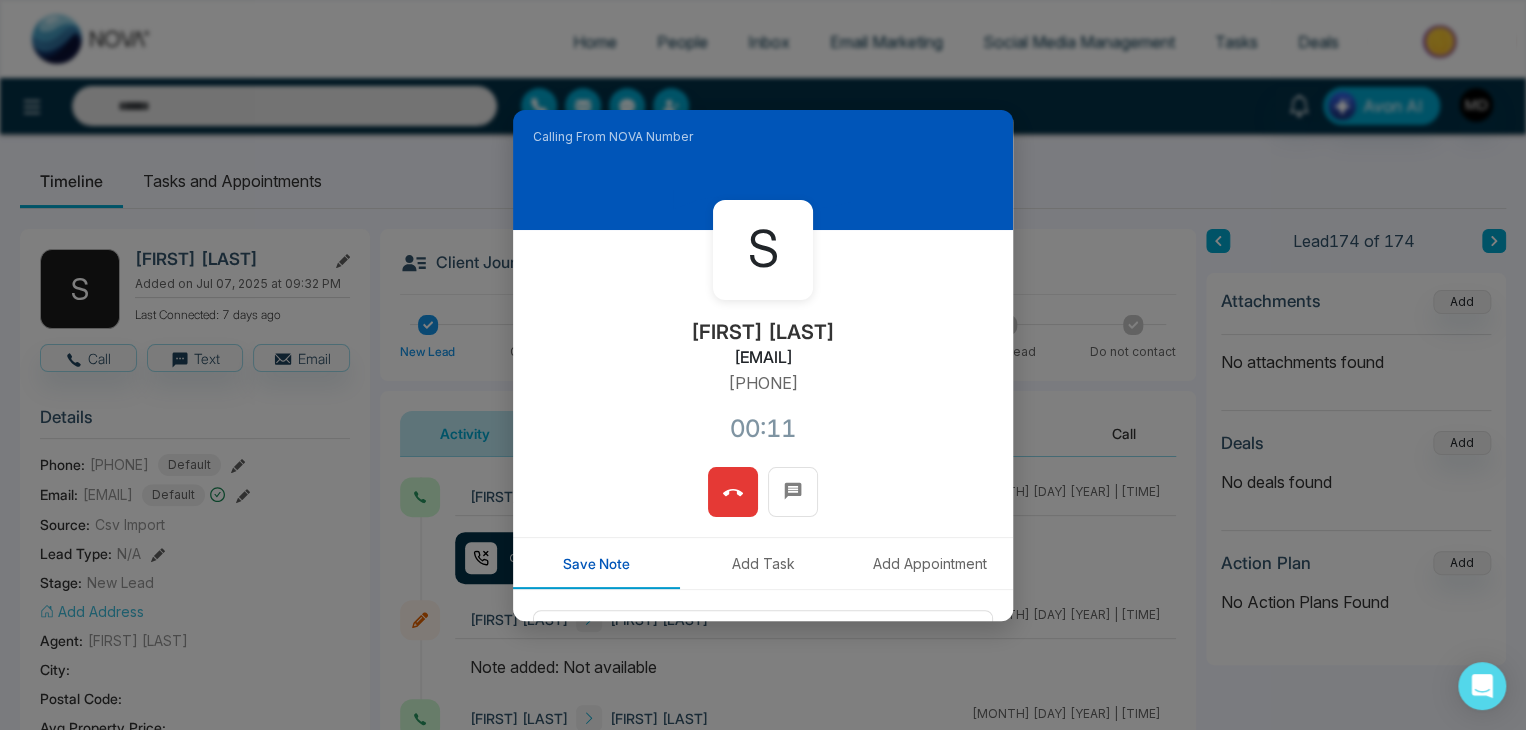 click on "[FIRST] [LAST] [EMAIL] [PHONE] [TIME]" at bounding box center (763, 348) 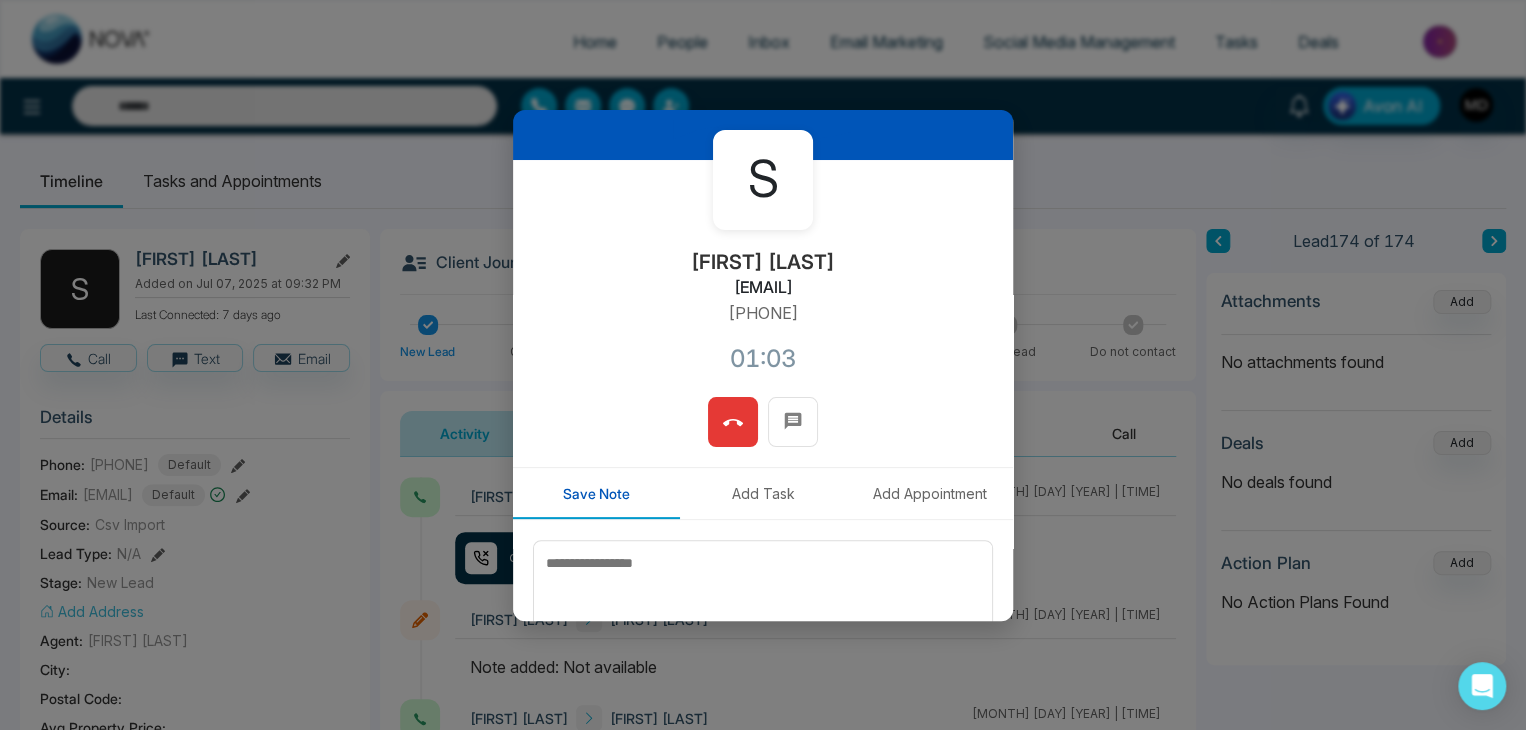 scroll, scrollTop: 0, scrollLeft: 0, axis: both 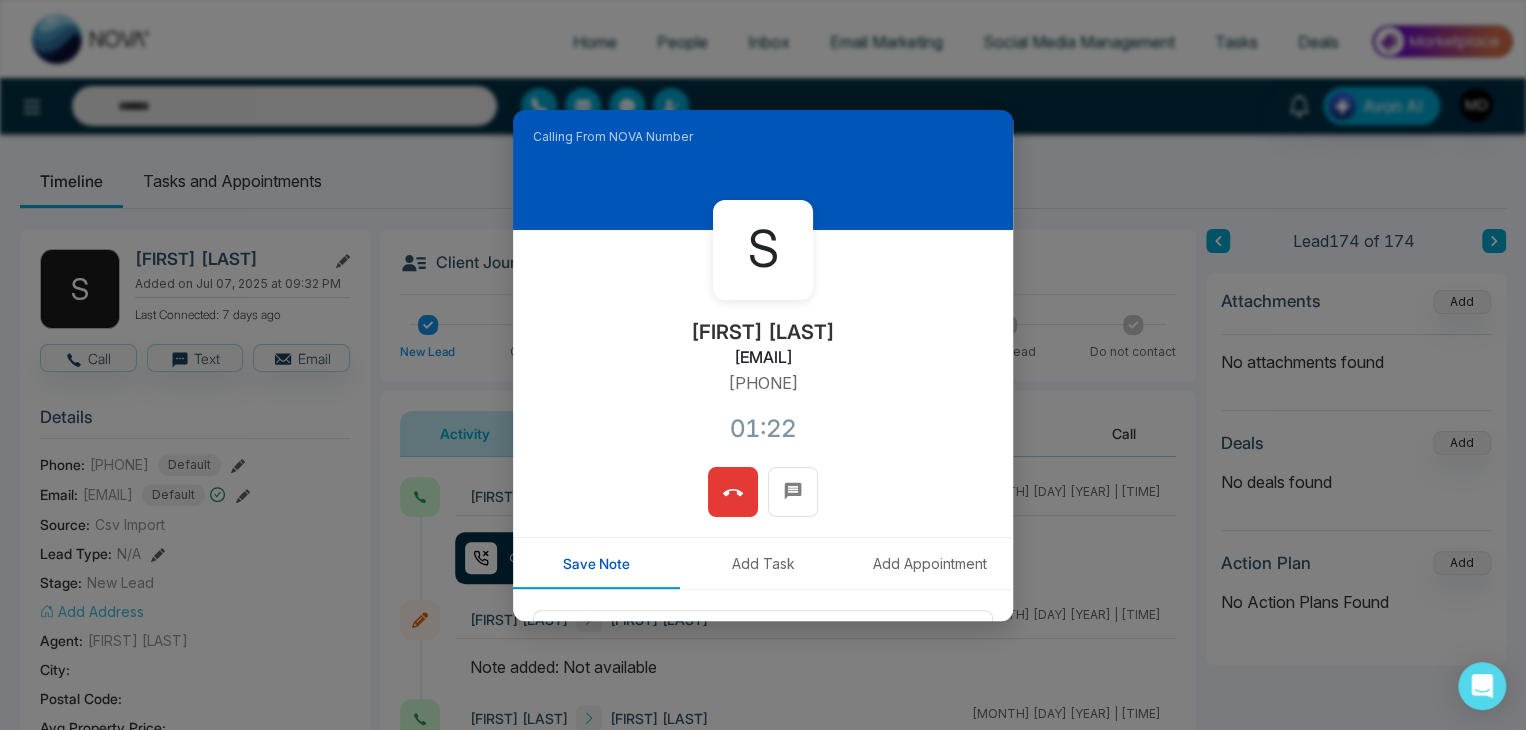 click 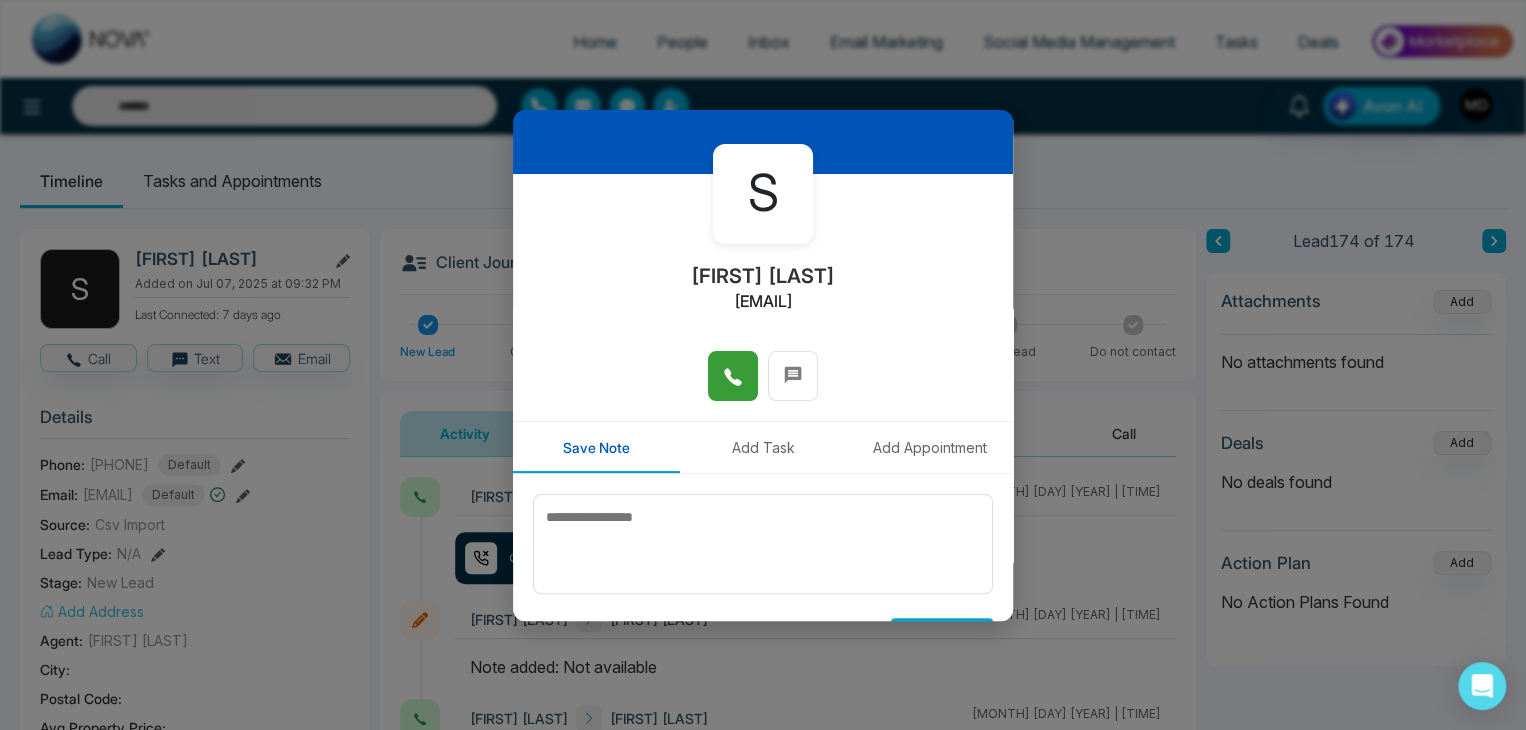 scroll, scrollTop: 110, scrollLeft: 0, axis: vertical 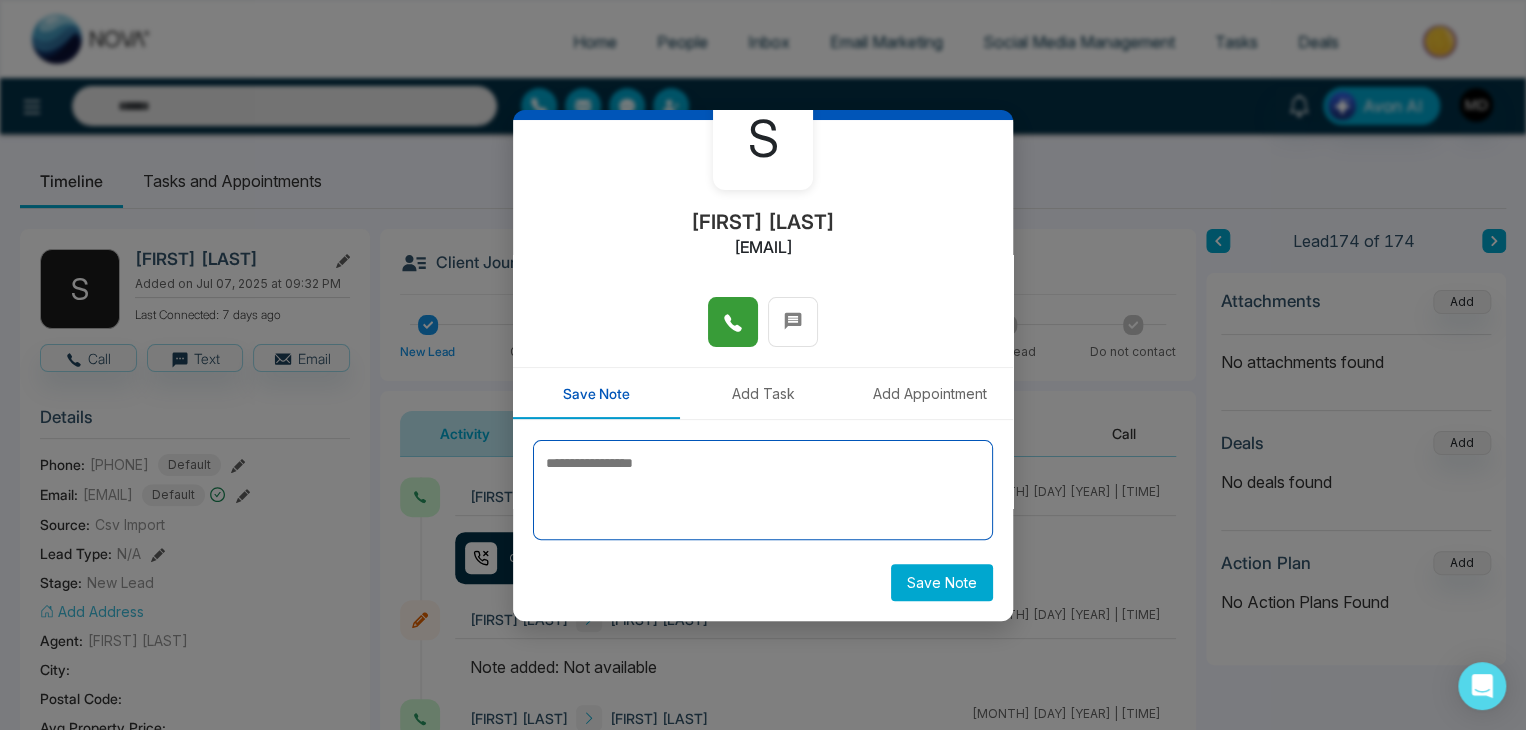 click at bounding box center [763, 490] 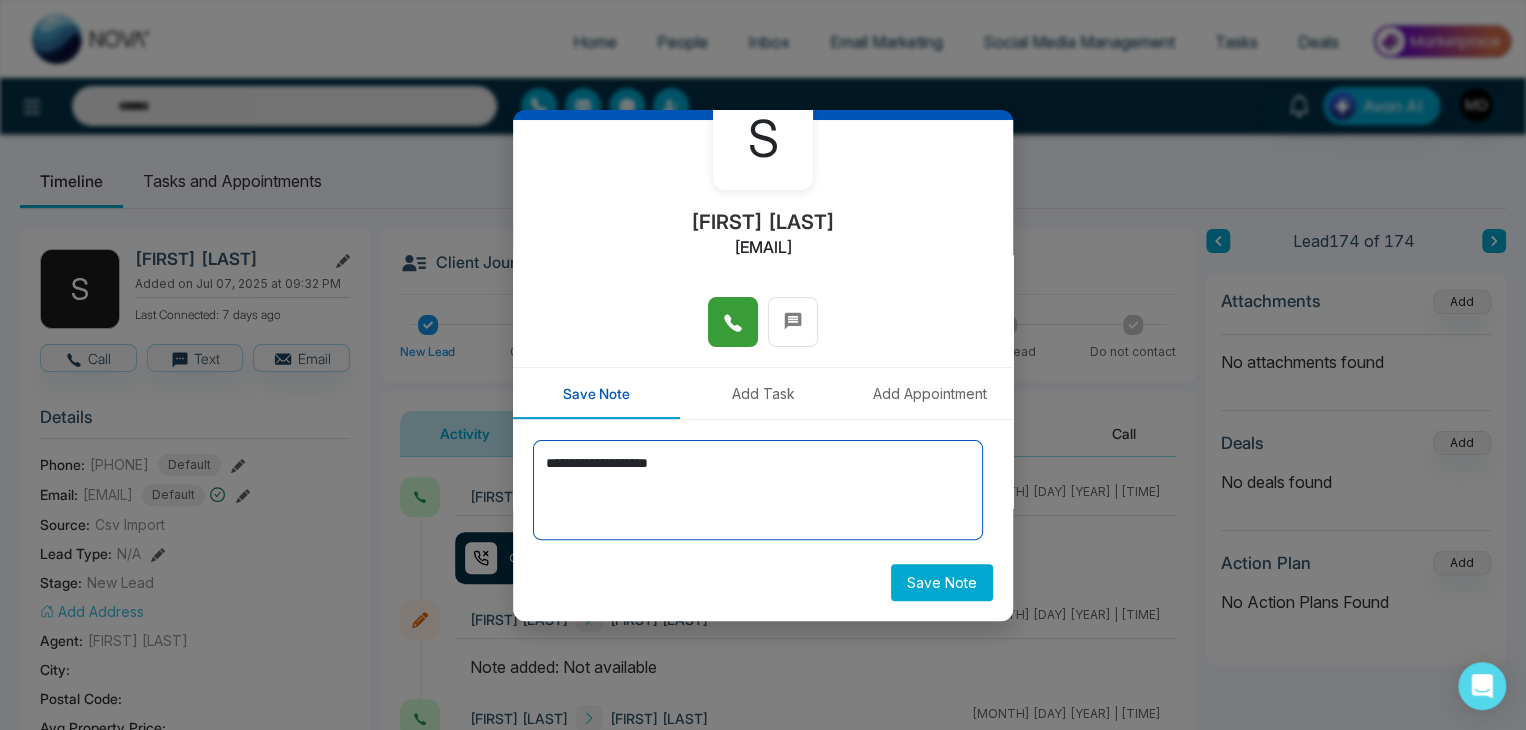 type on "**********" 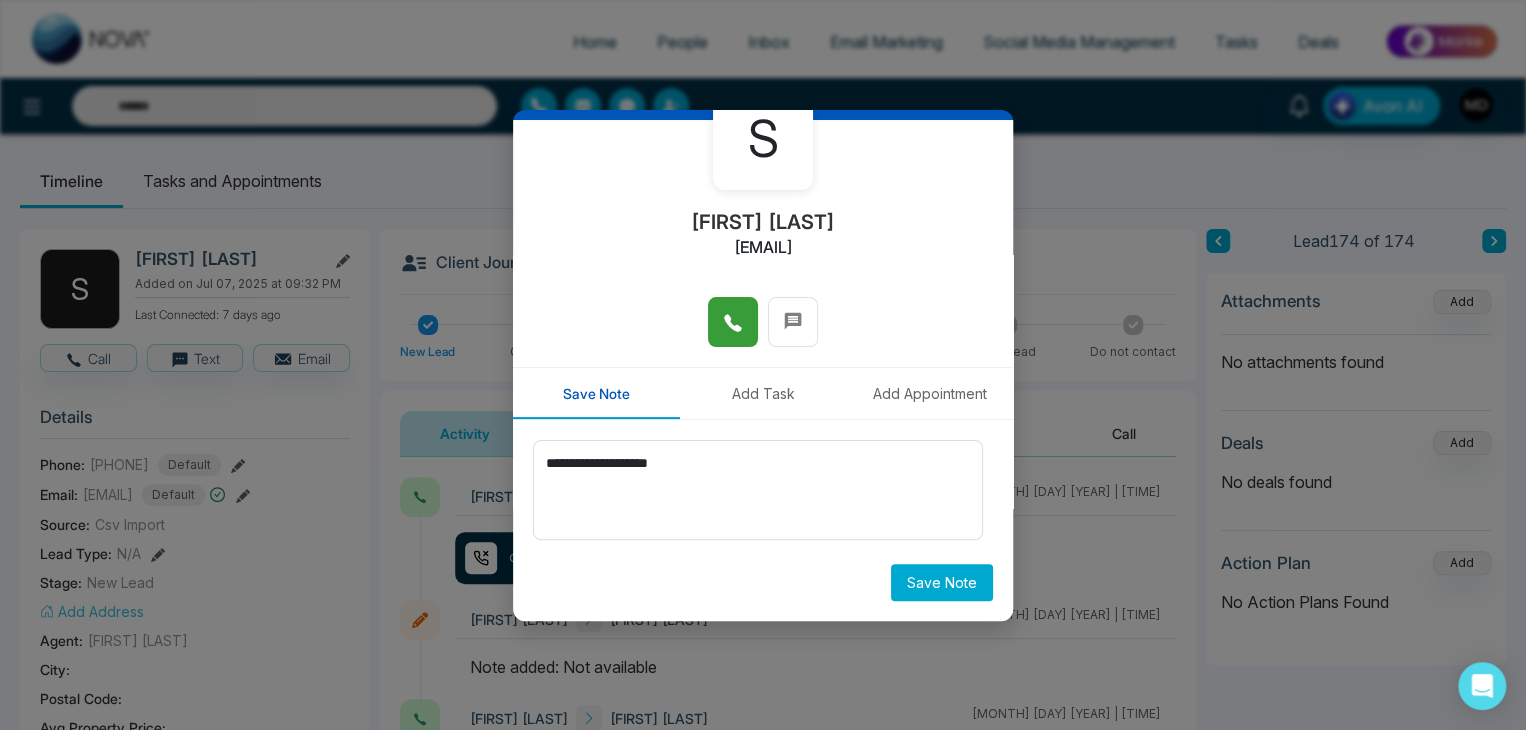 click on "Save Note" at bounding box center [942, 582] 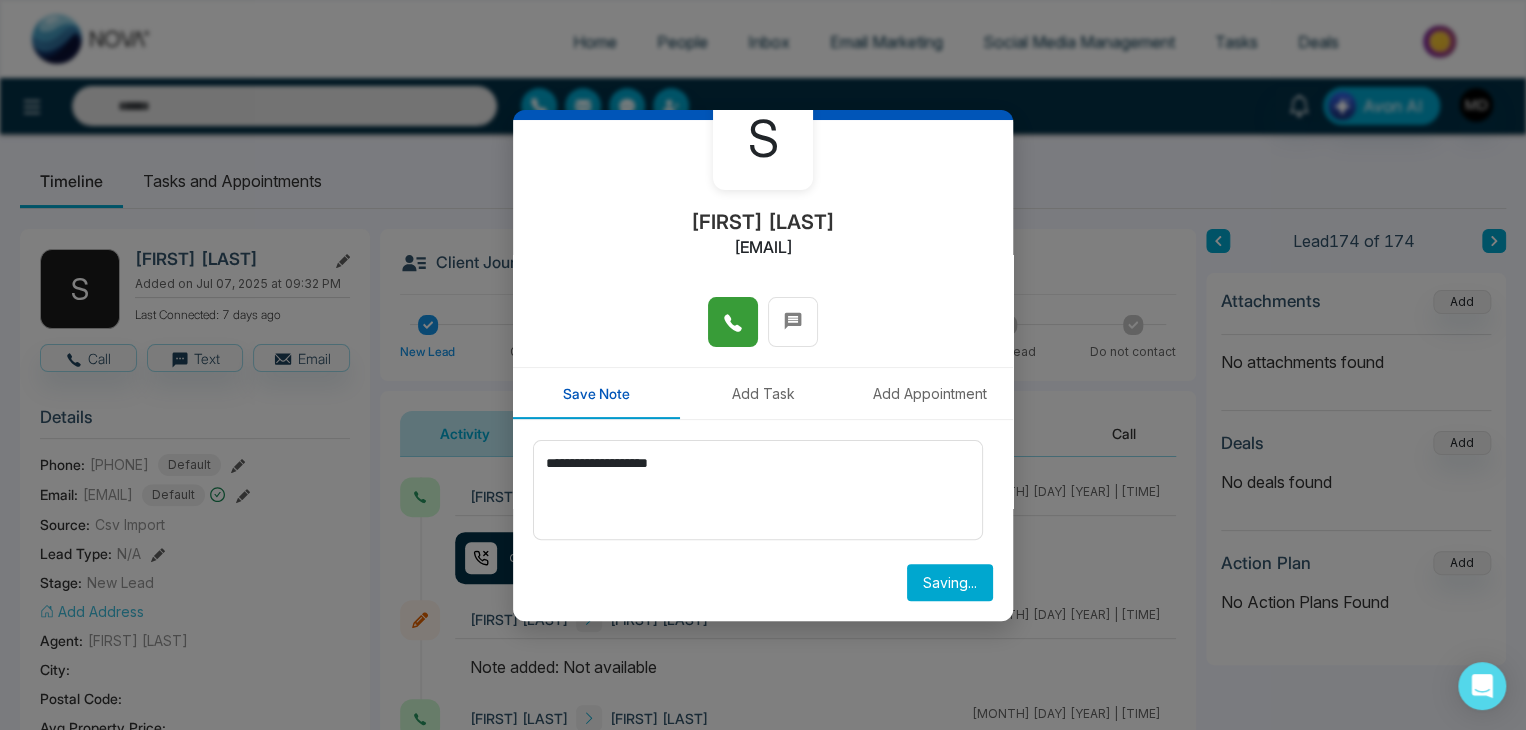 type 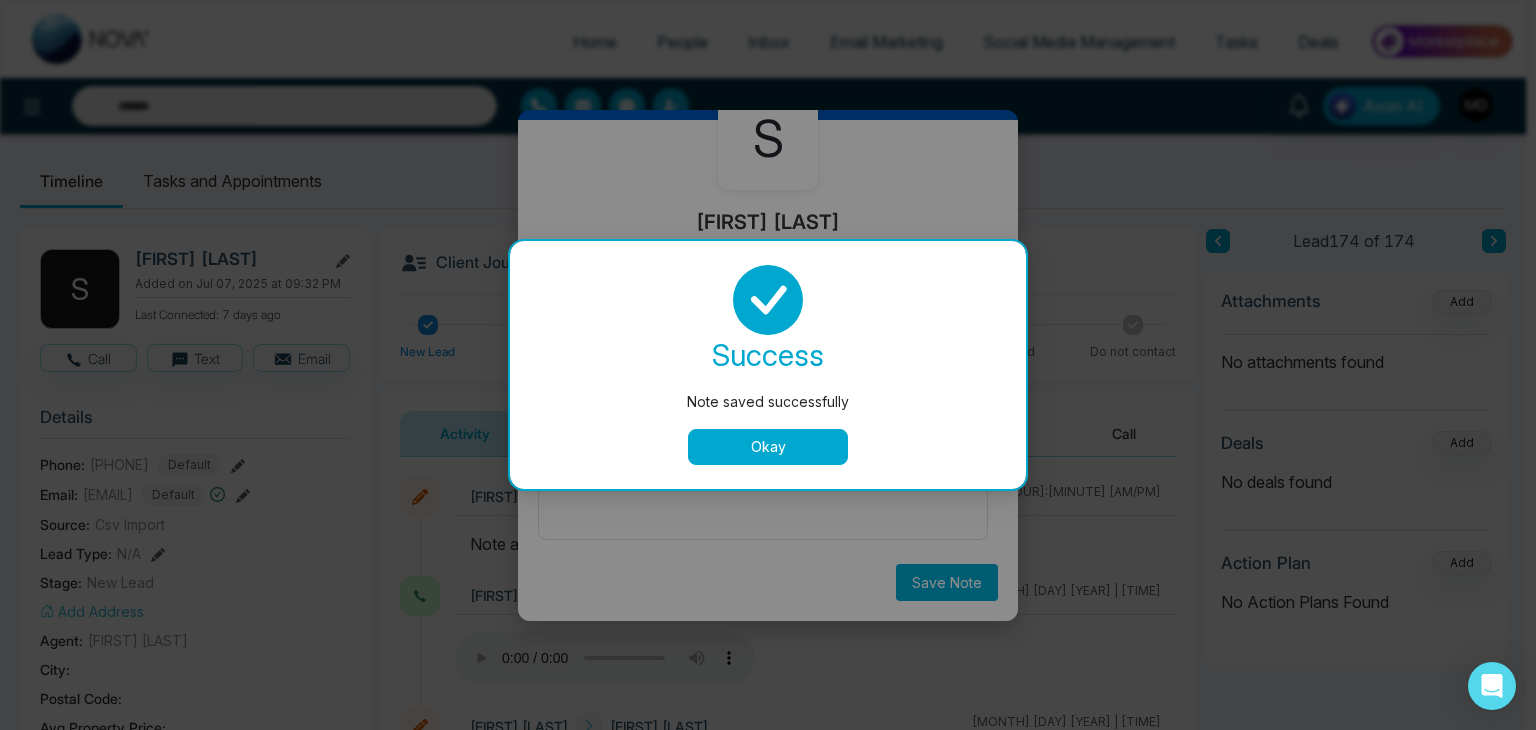 click on "Okay" at bounding box center [768, 447] 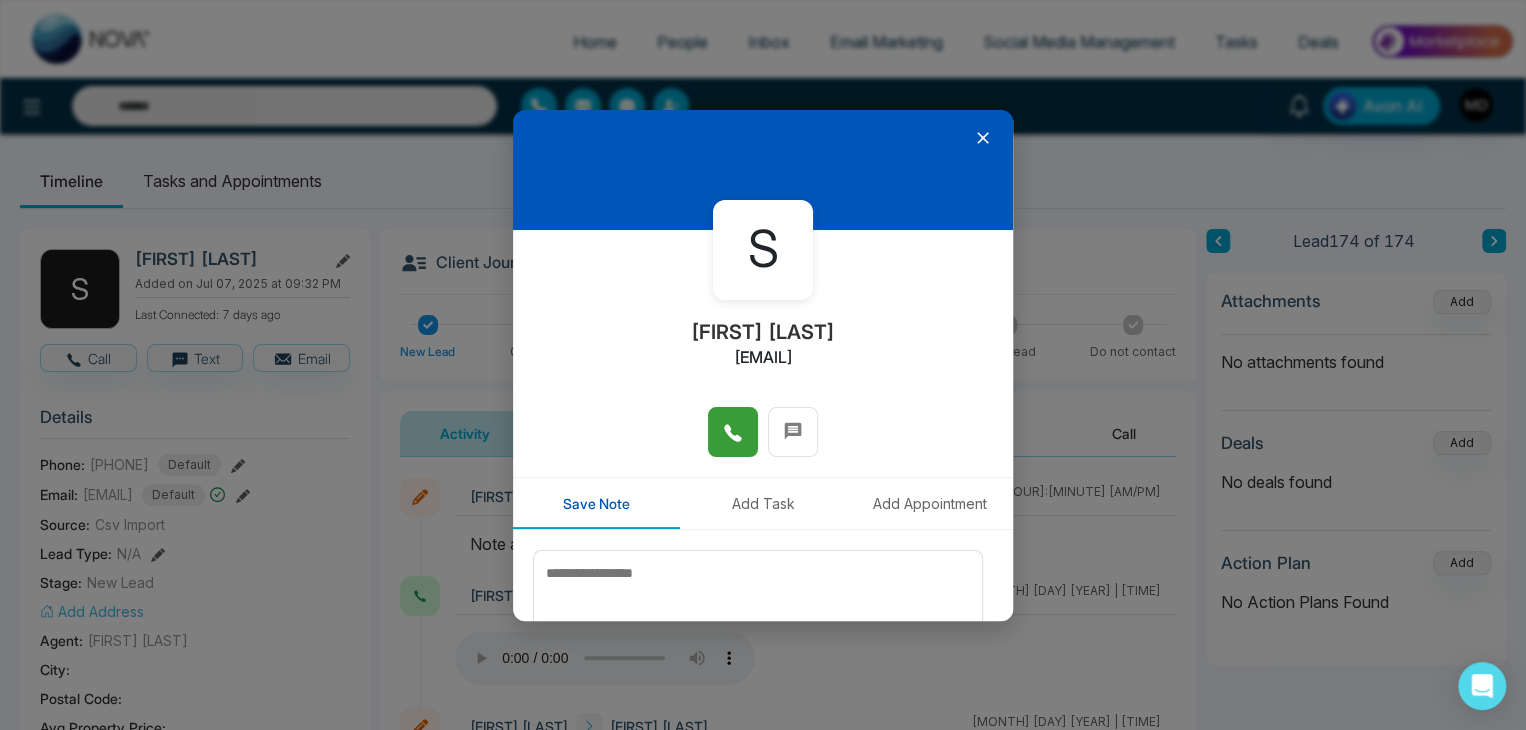 scroll, scrollTop: 0, scrollLeft: 0, axis: both 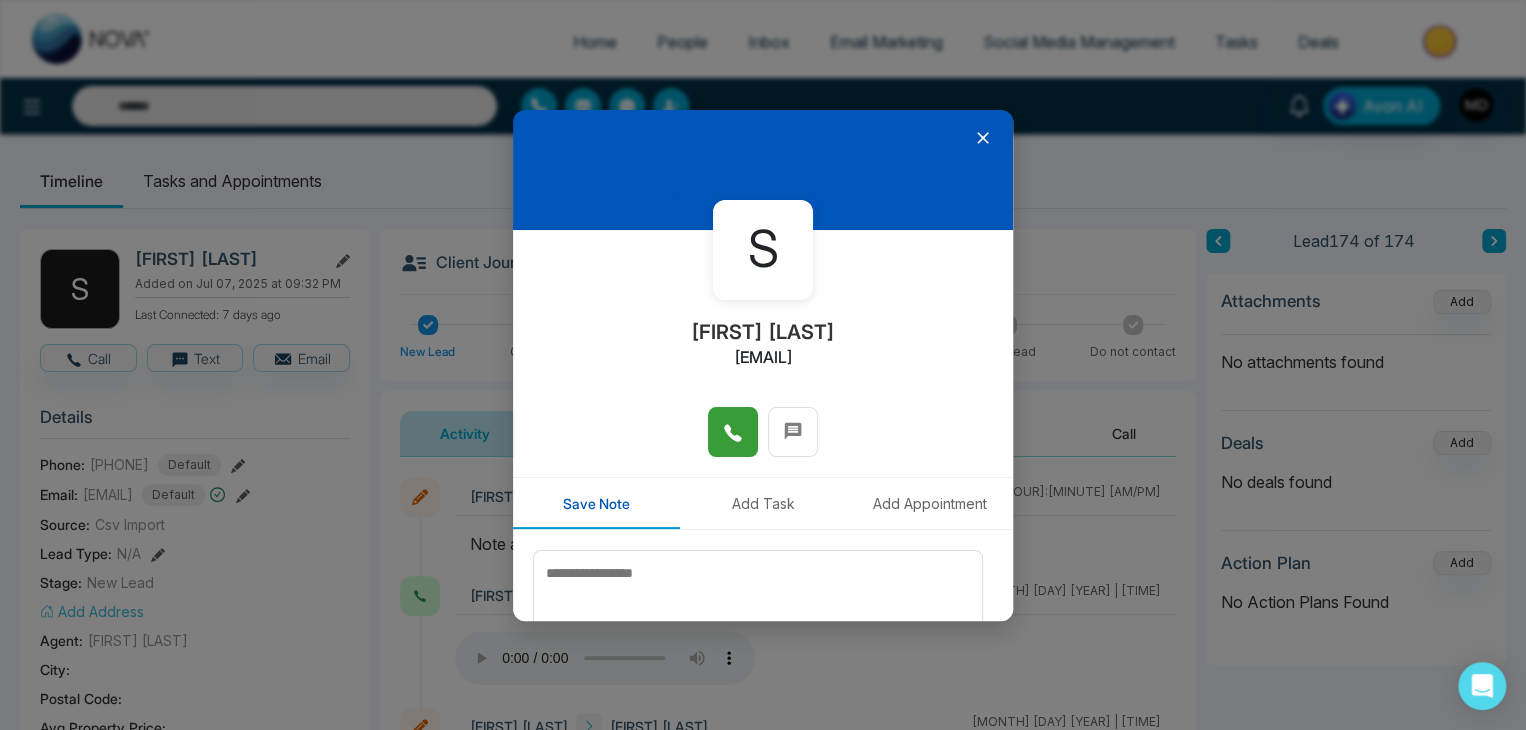 click 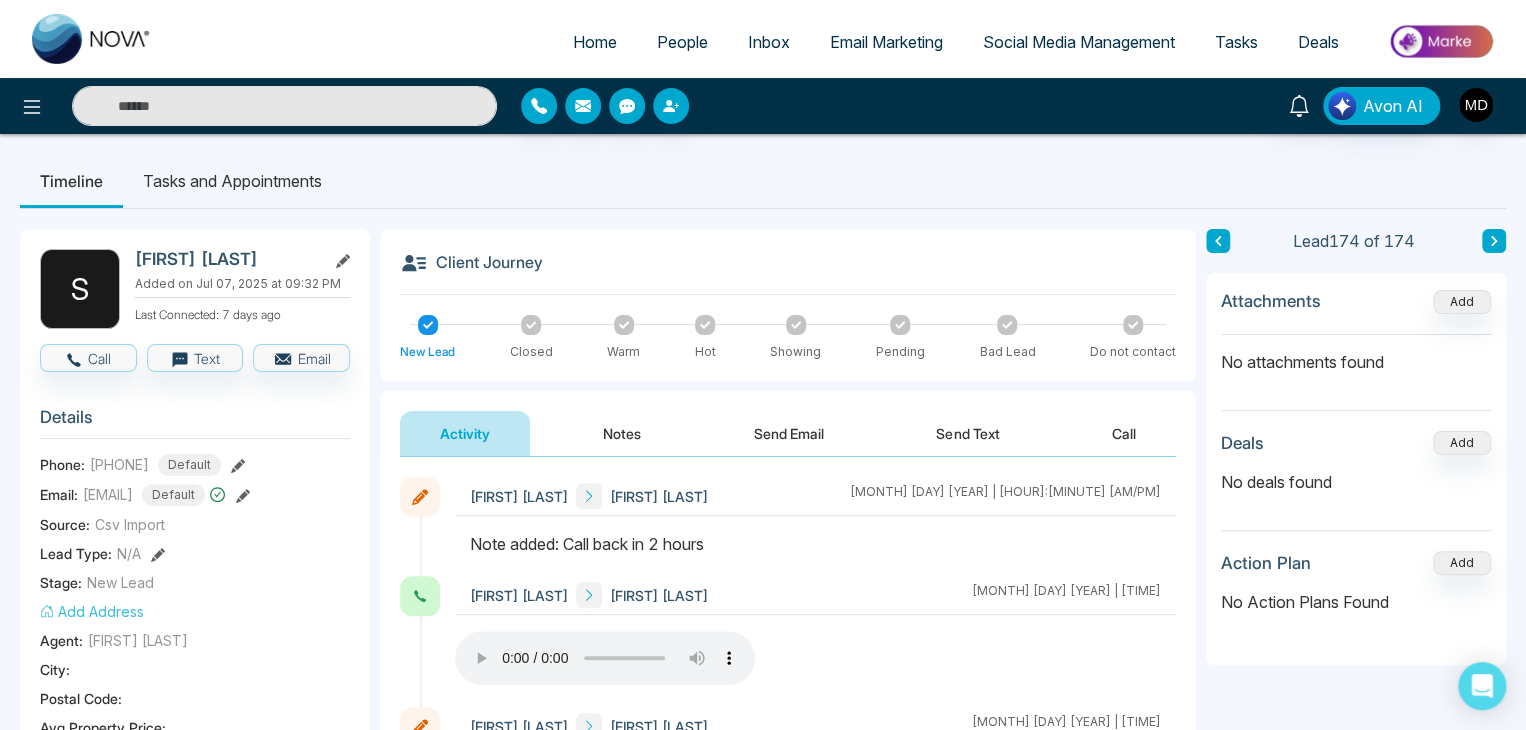 type 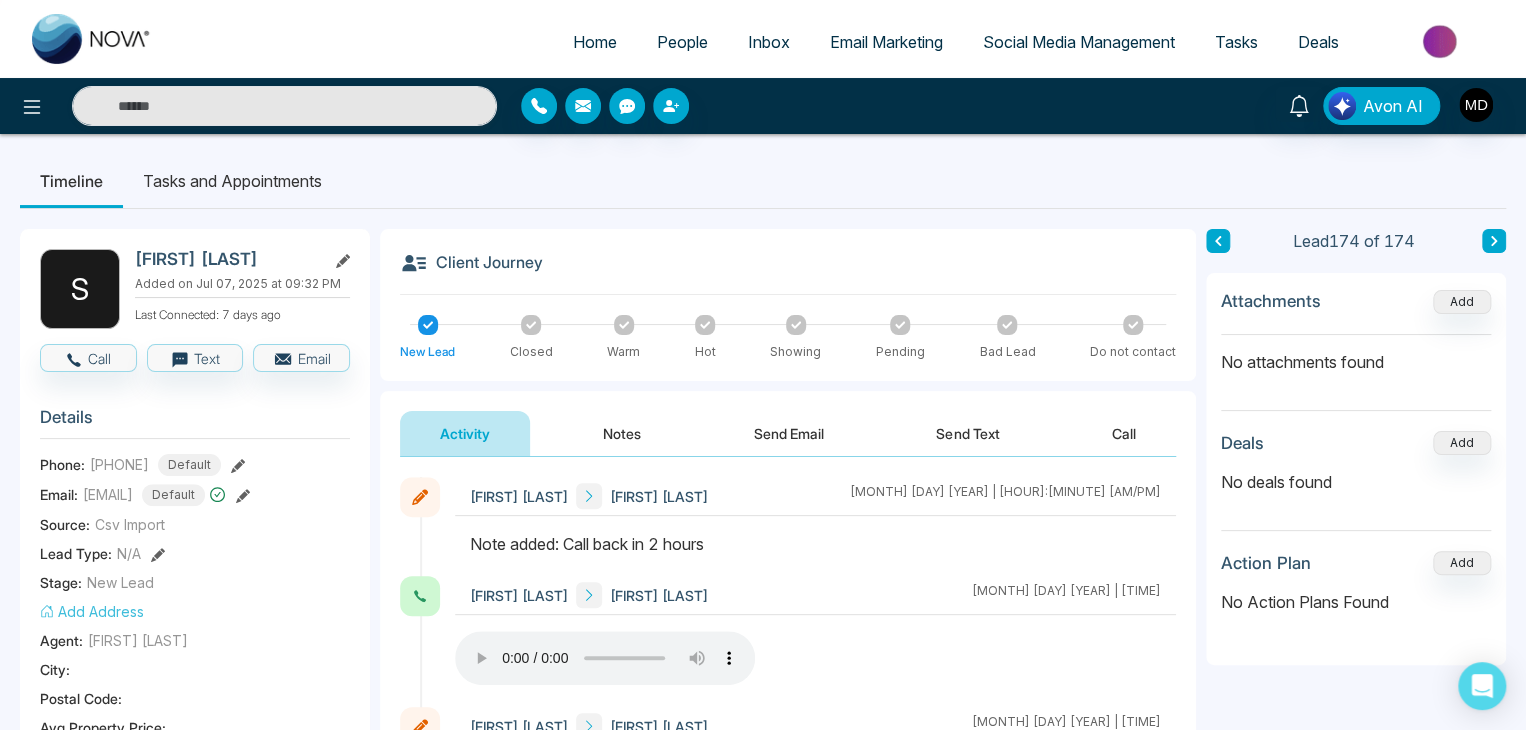 click on "People" at bounding box center [682, 42] 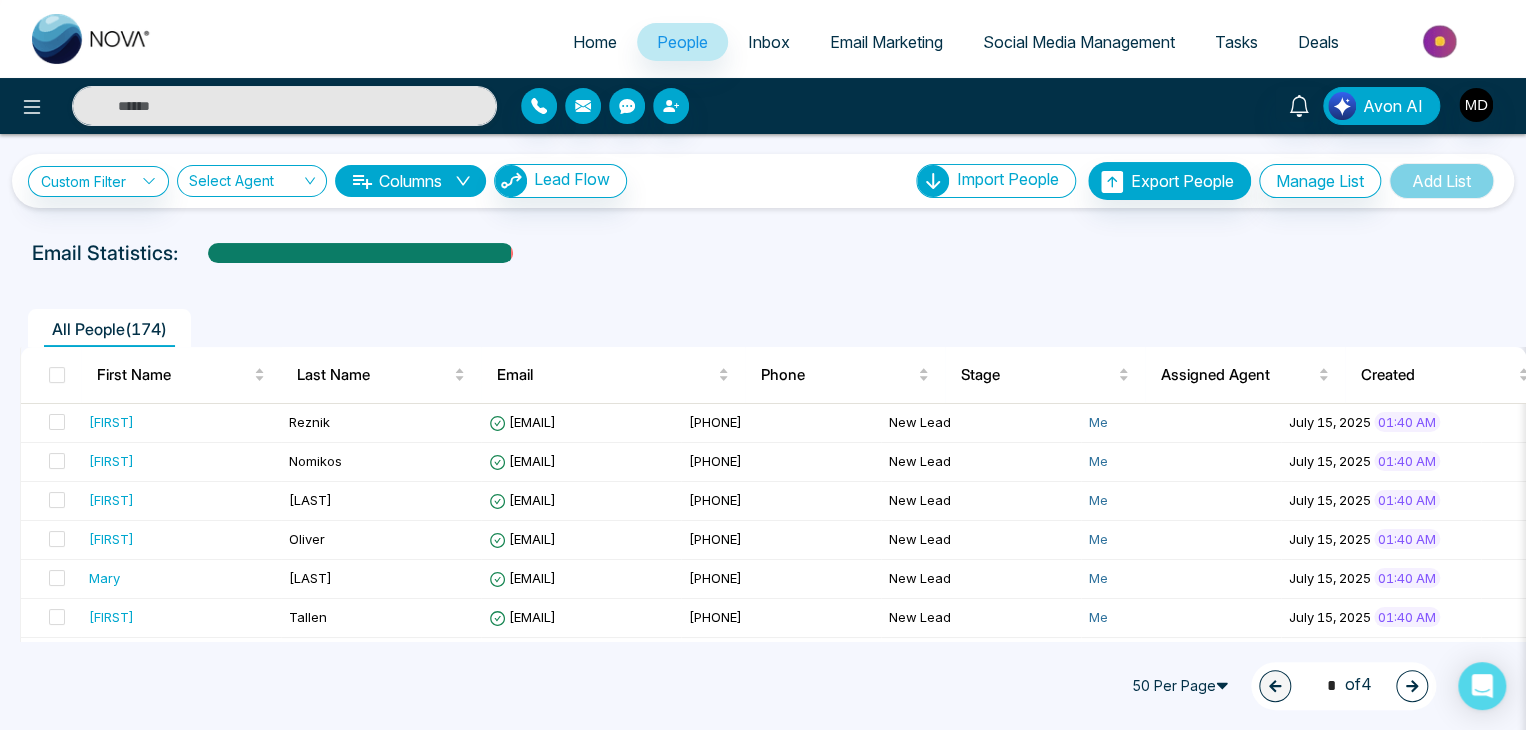 click at bounding box center [1412, 686] 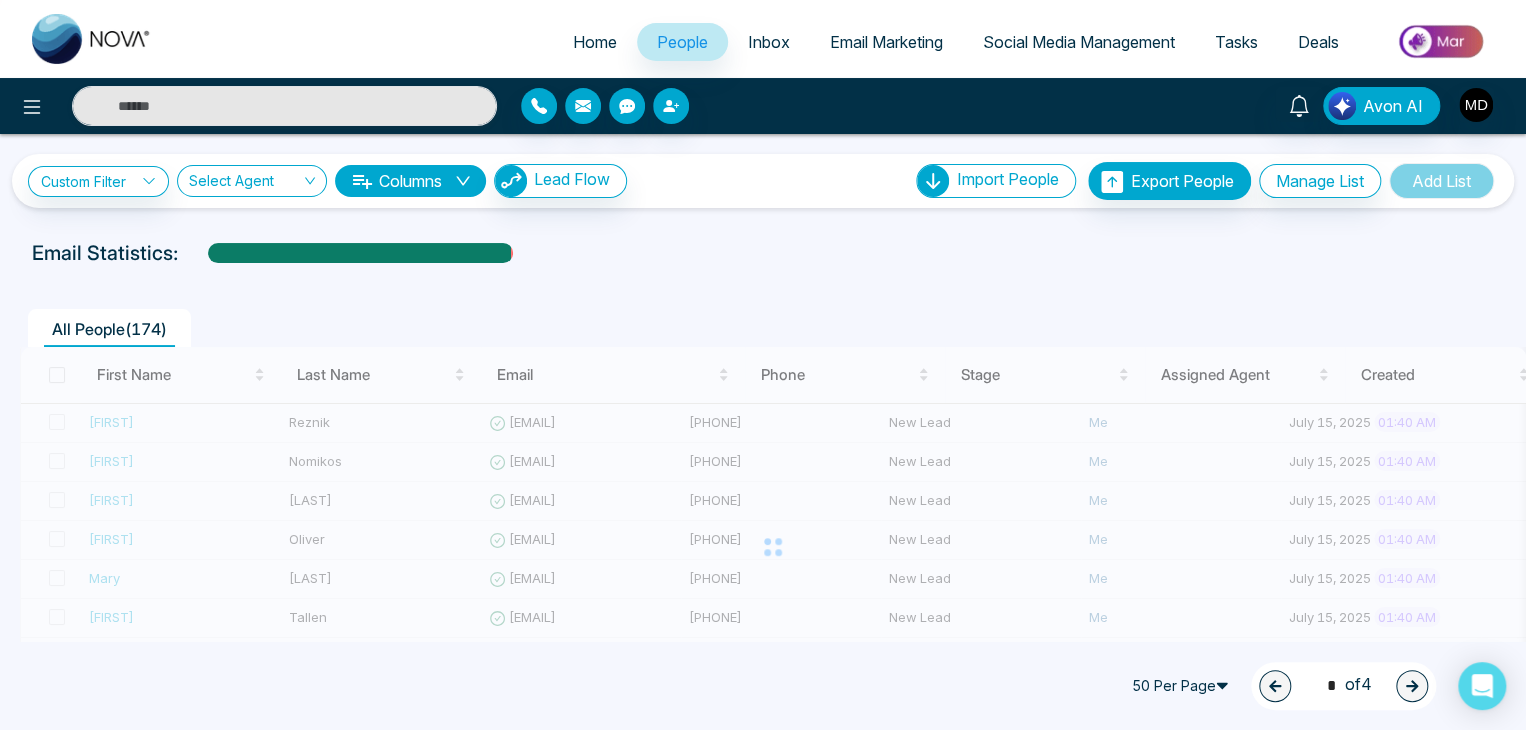 type on "*" 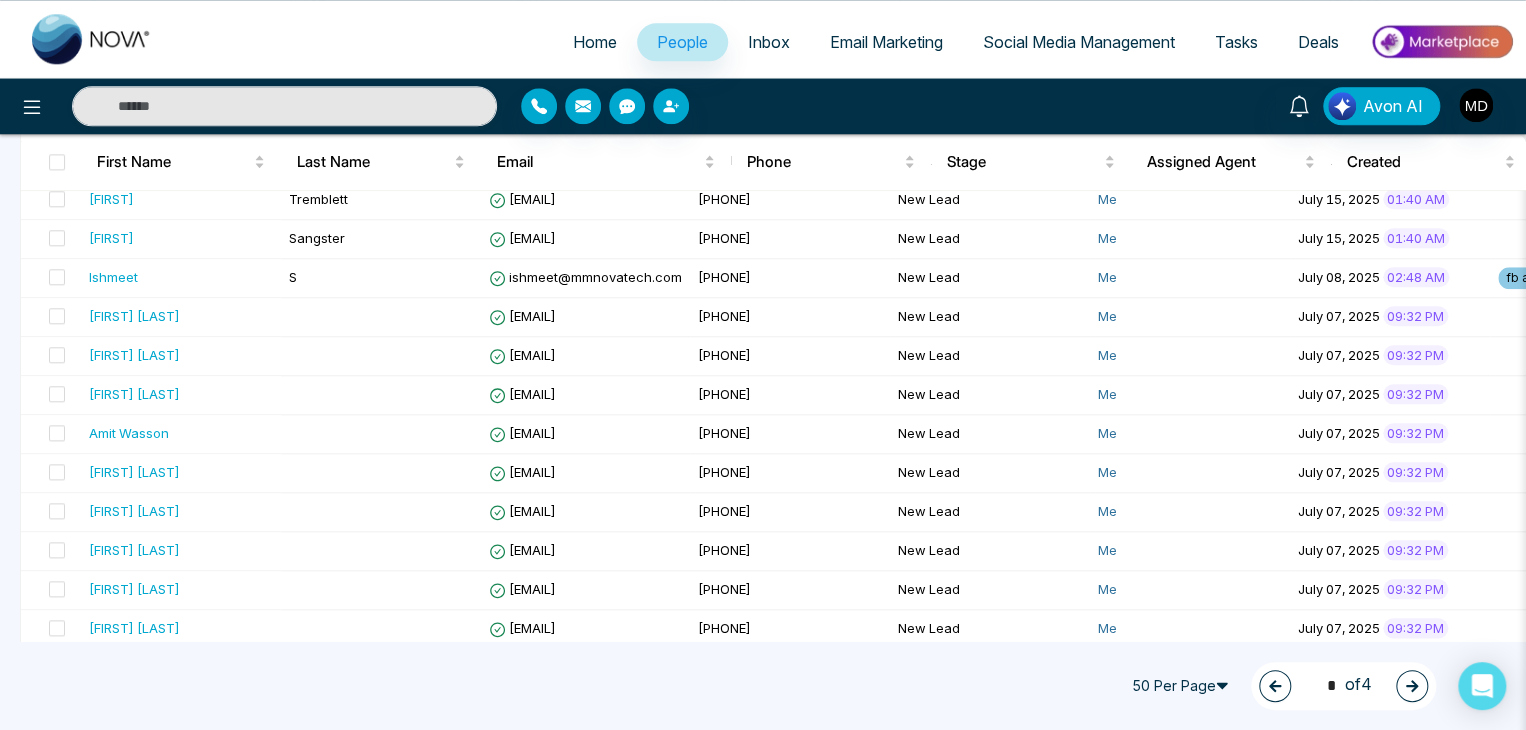 scroll, scrollTop: 1200, scrollLeft: 0, axis: vertical 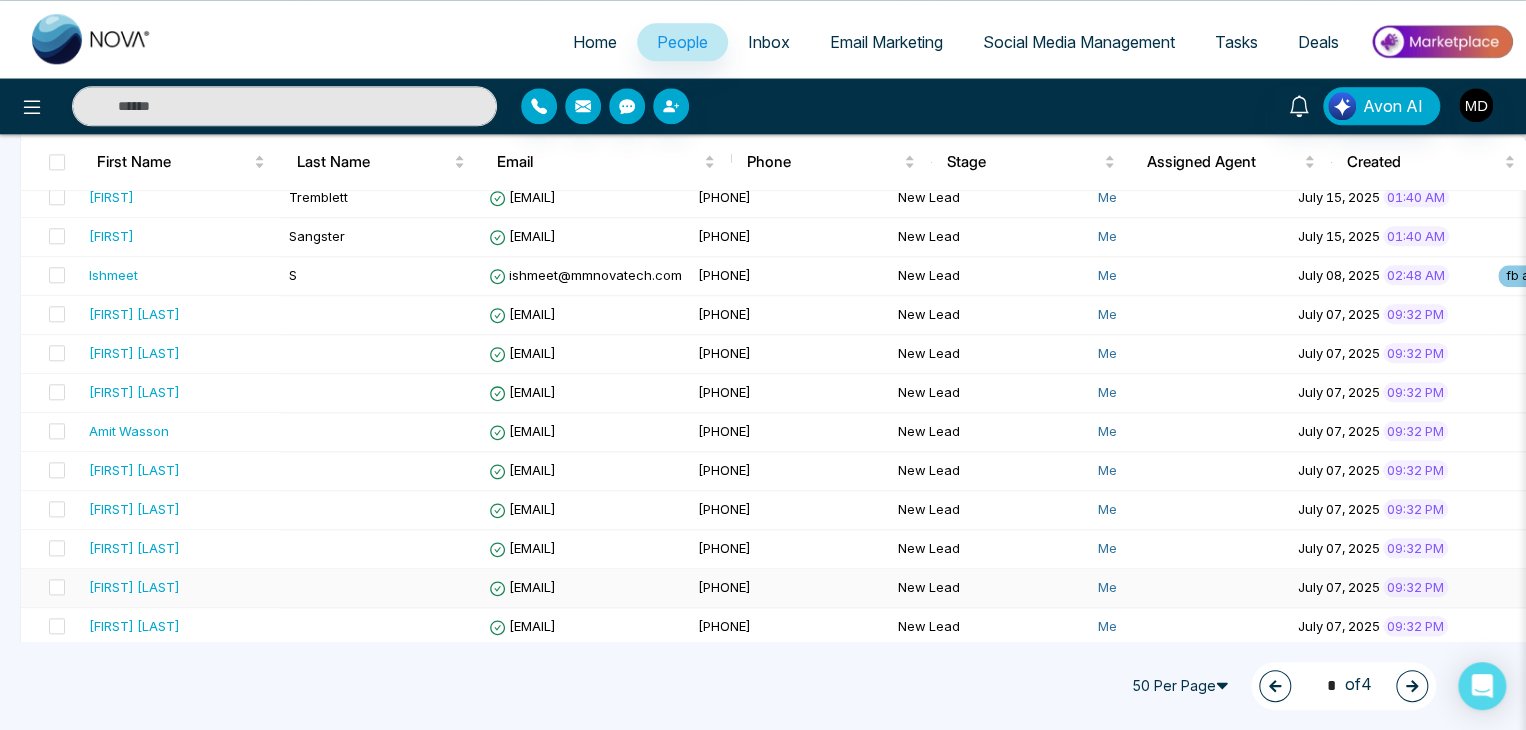 click on "[FIRST] [LAST]" at bounding box center (134, 587) 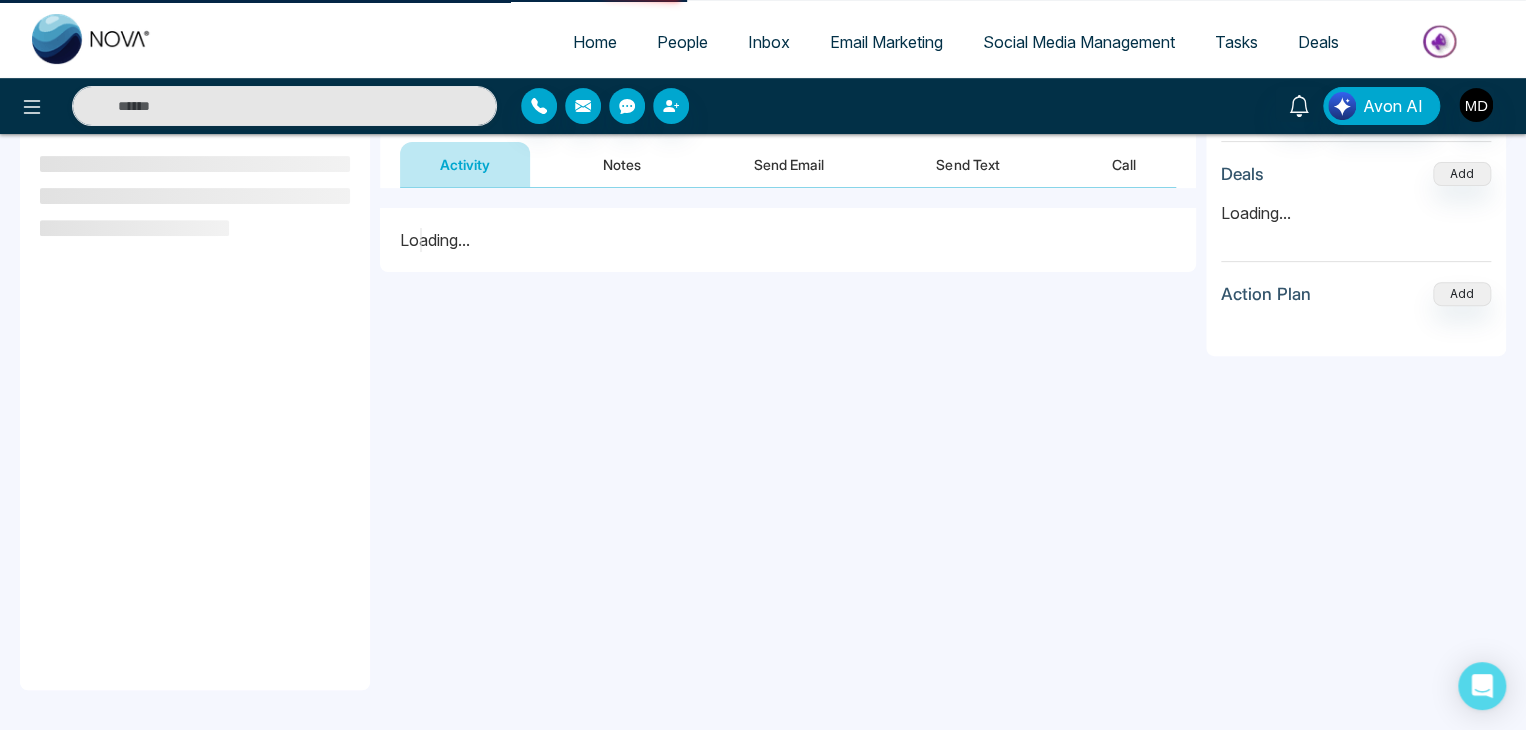scroll, scrollTop: 0, scrollLeft: 0, axis: both 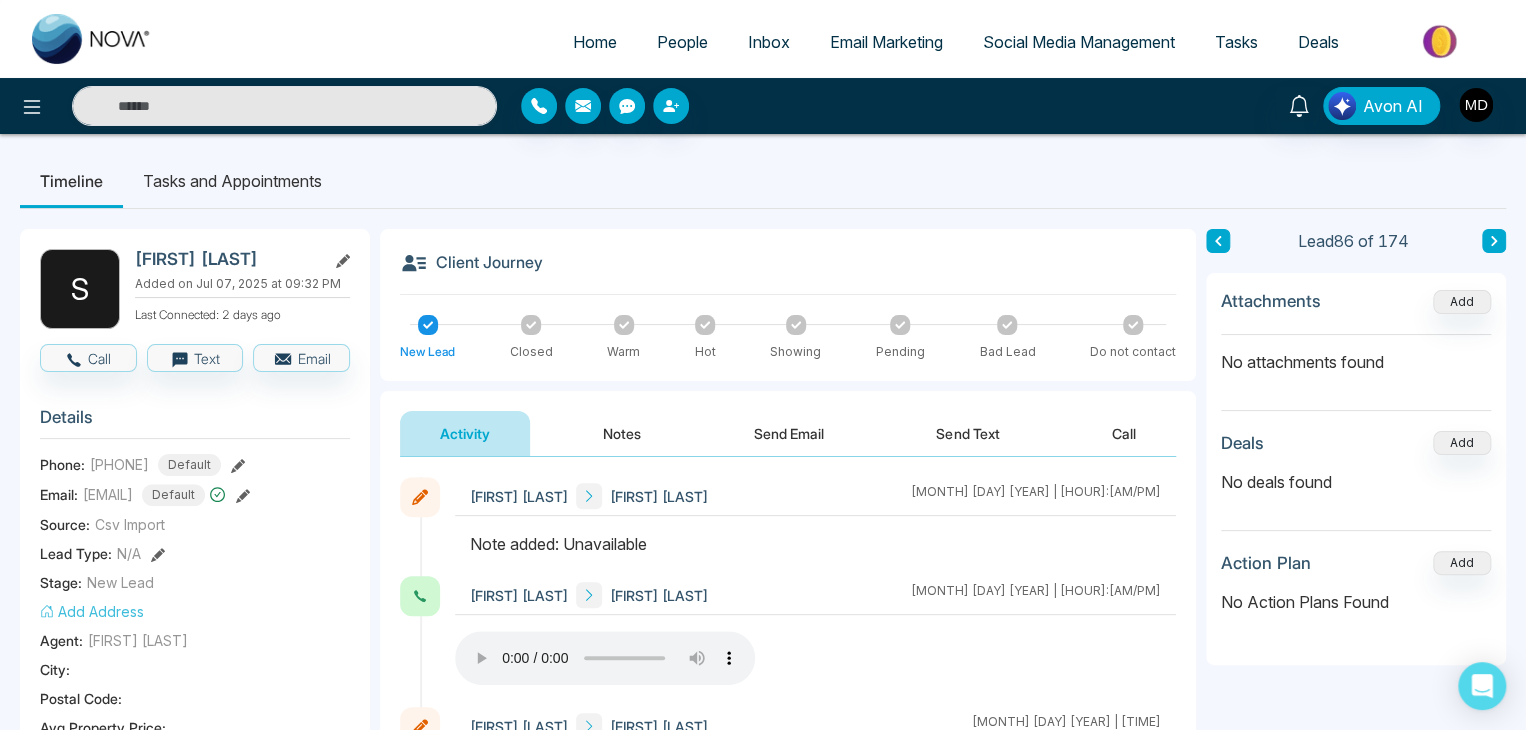 click 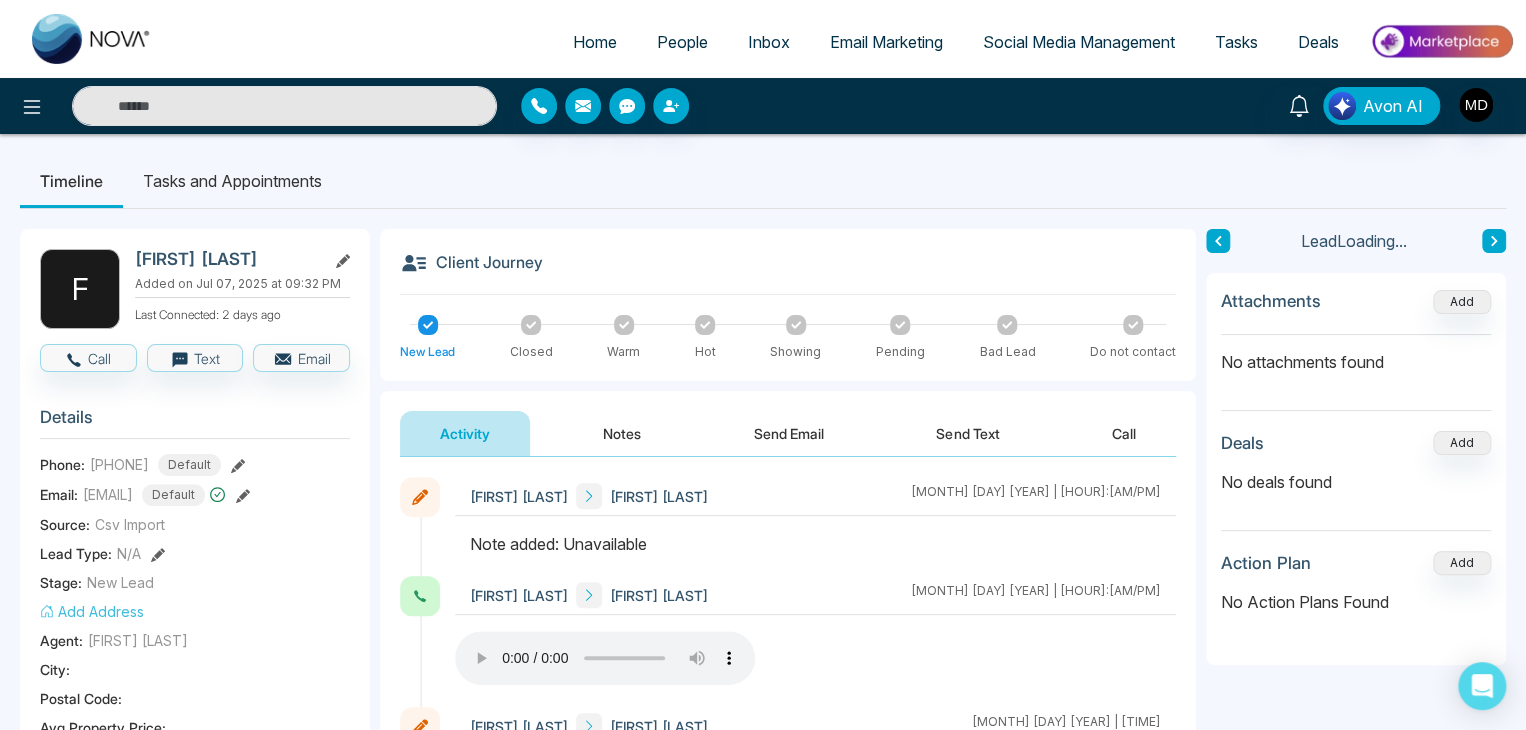click 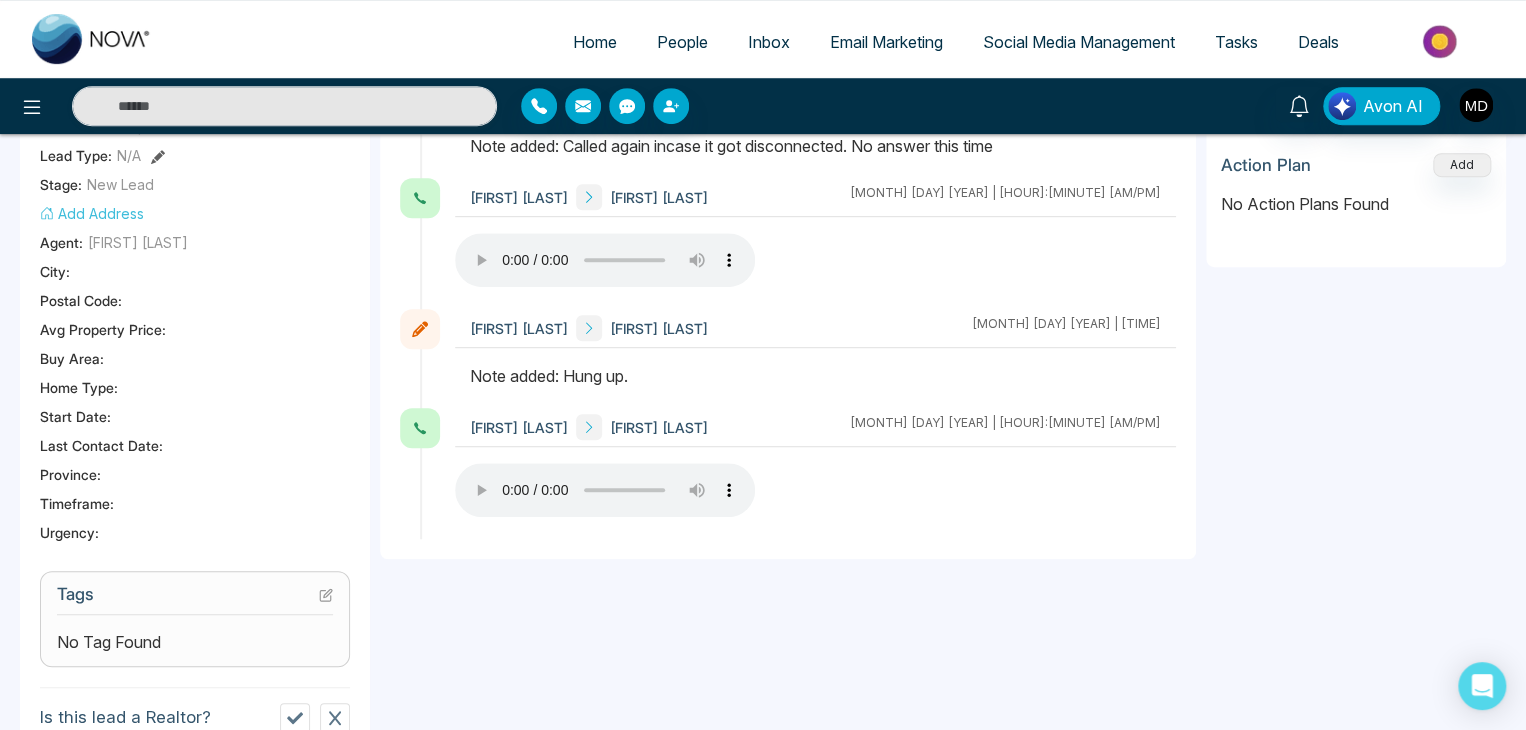 scroll, scrollTop: 400, scrollLeft: 0, axis: vertical 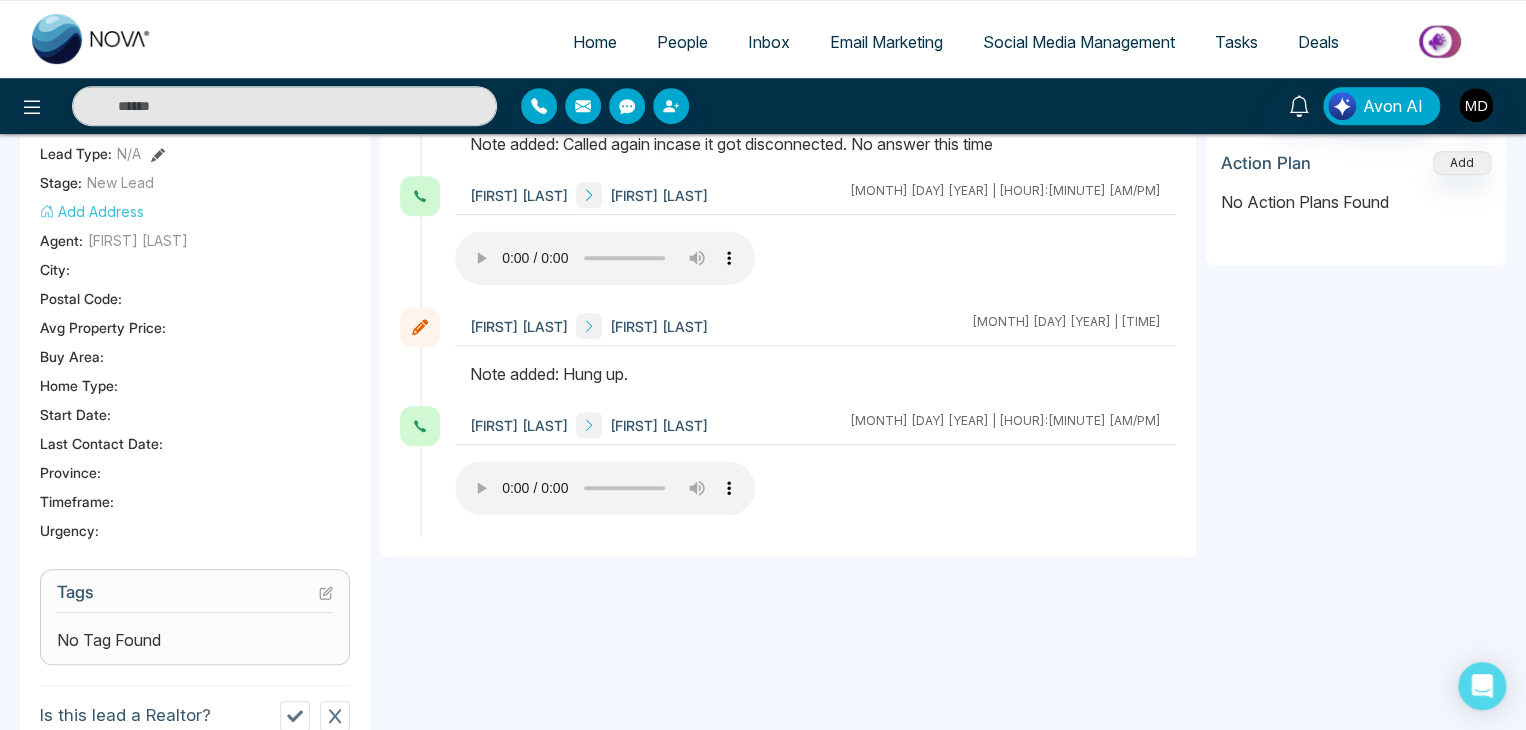 type 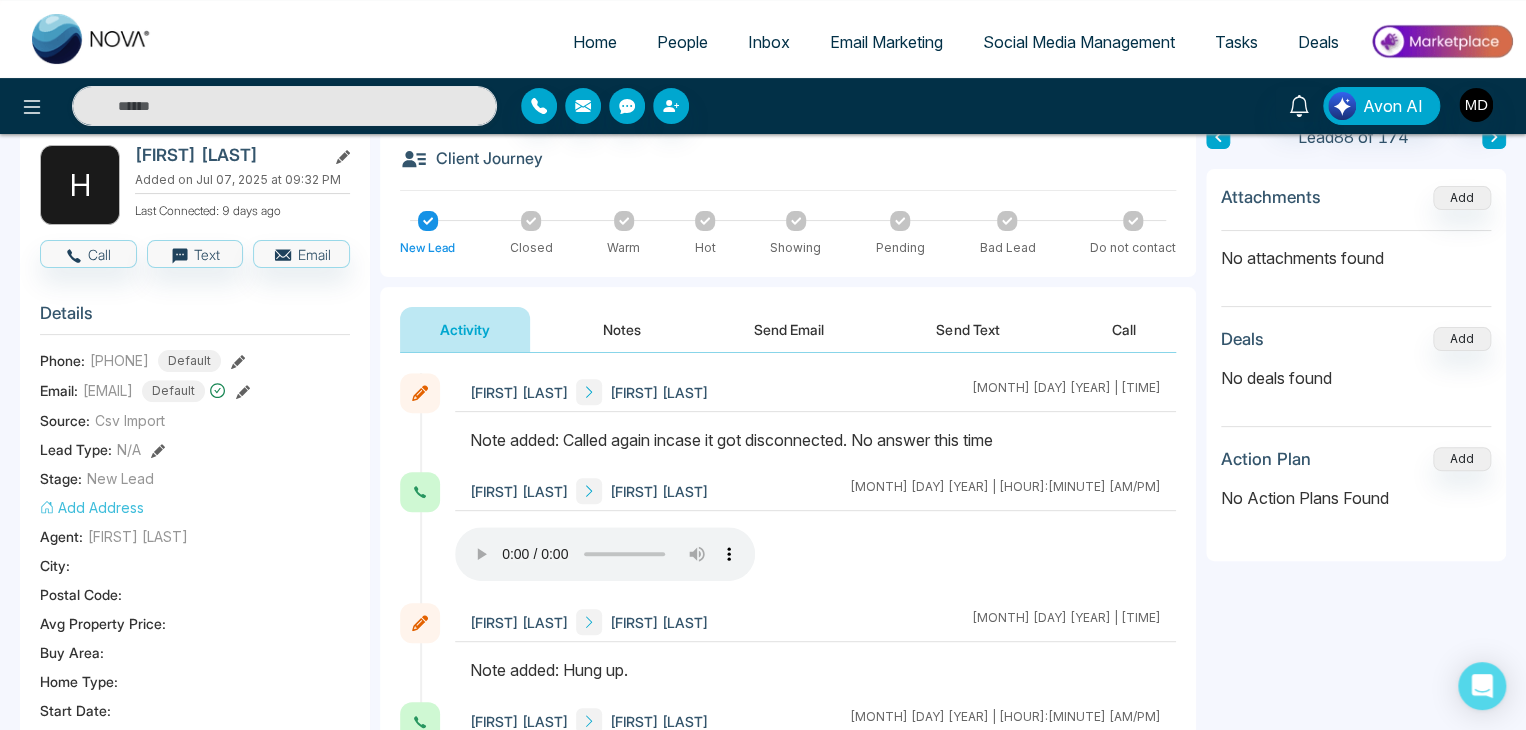 scroll, scrollTop: 0, scrollLeft: 0, axis: both 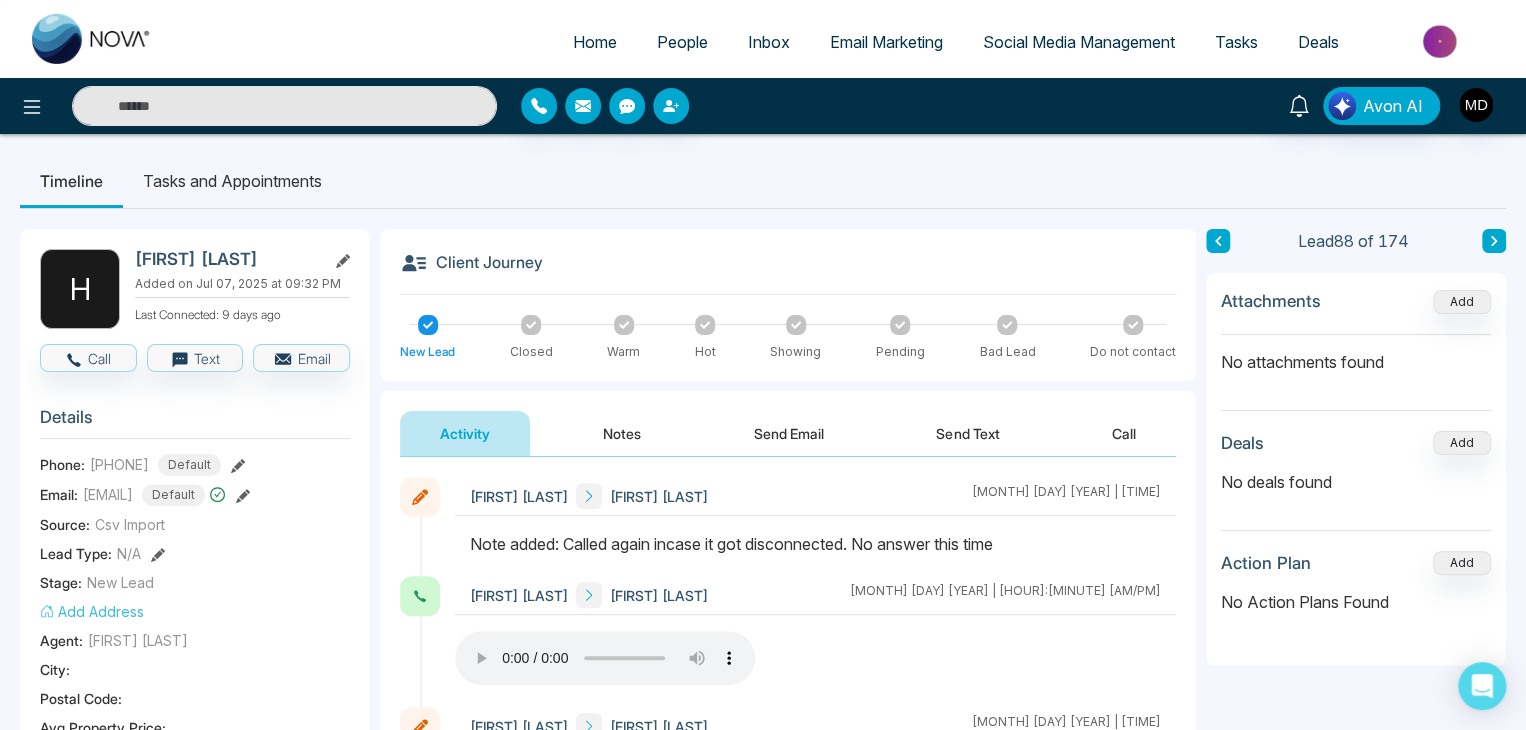 click on "People" at bounding box center (682, 42) 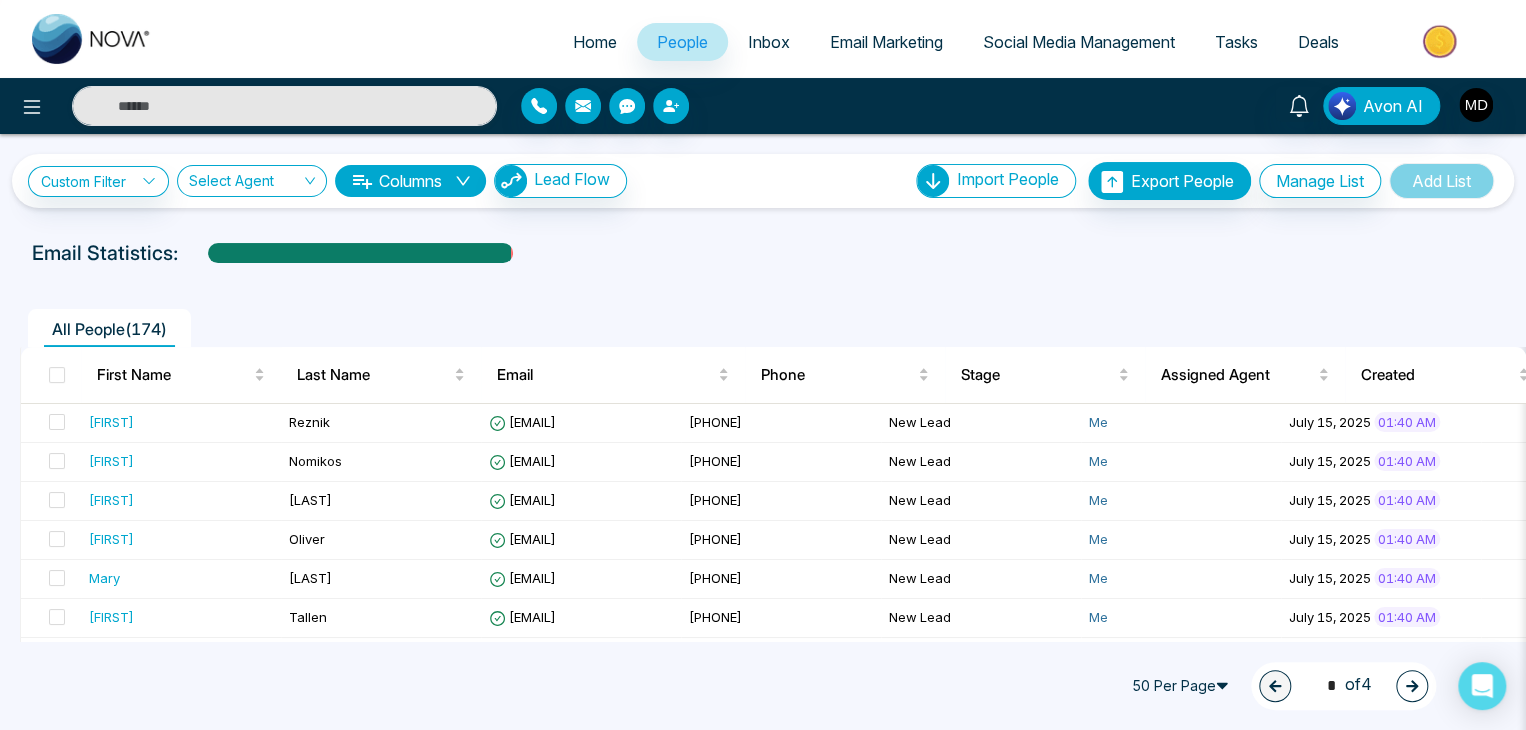 click at bounding box center [1412, 686] 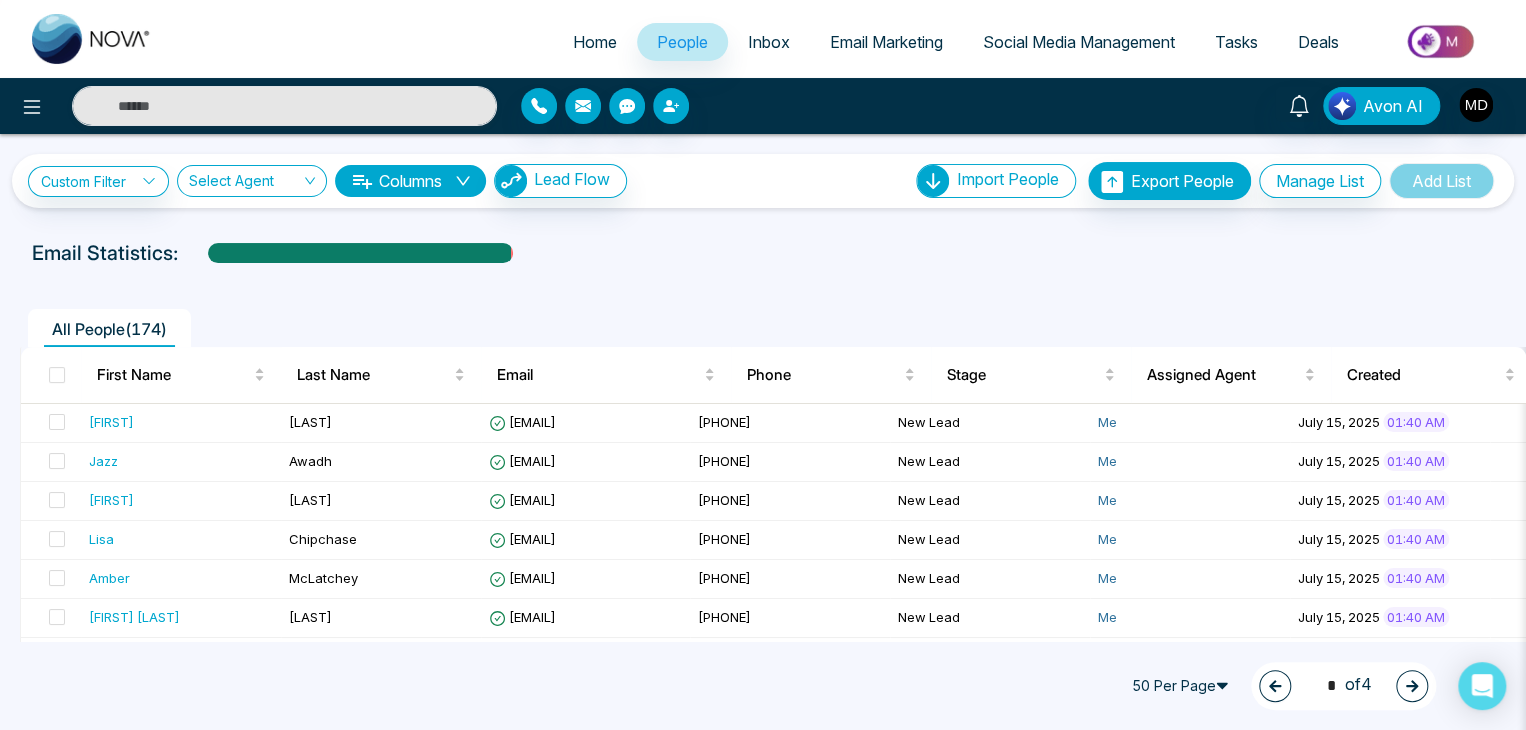 click at bounding box center [1412, 686] 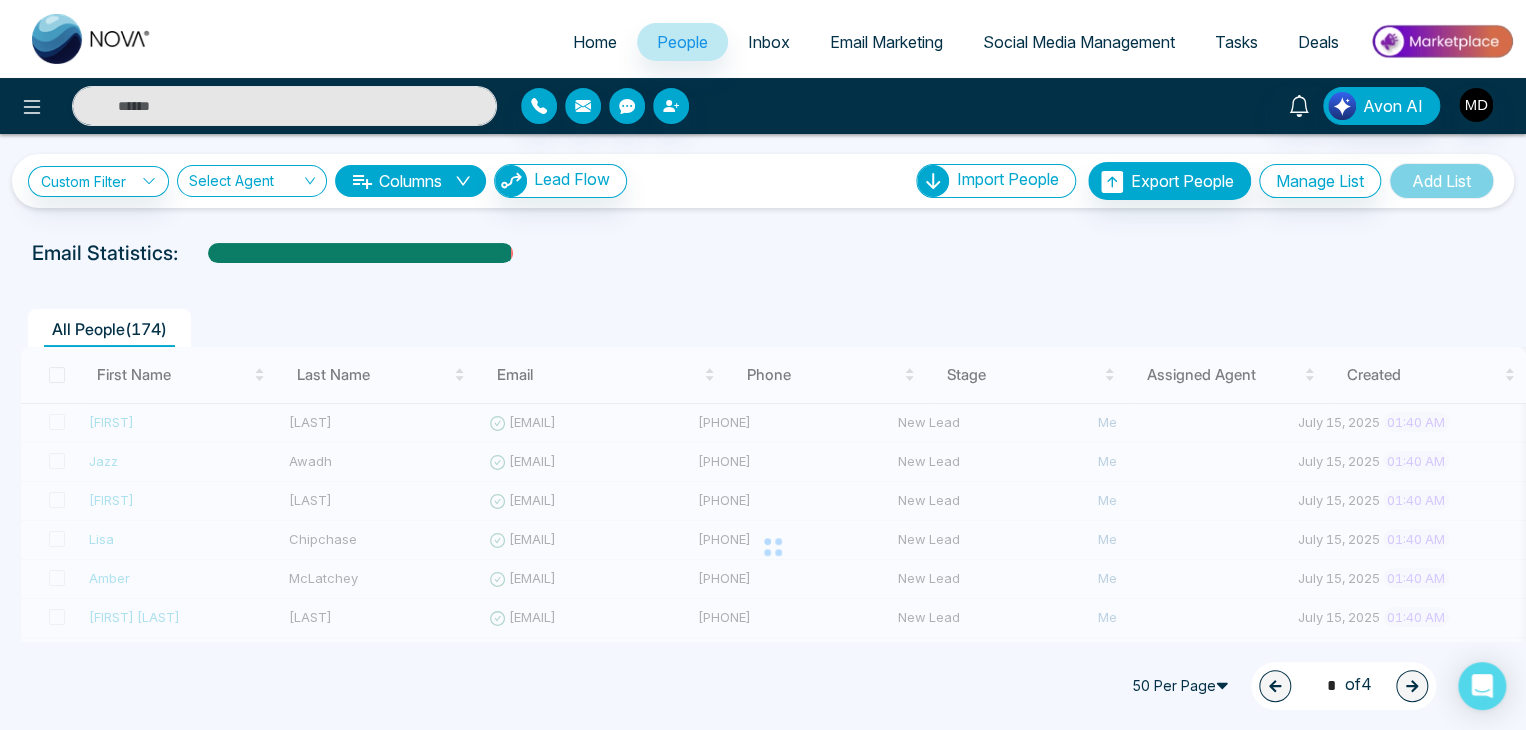type on "*" 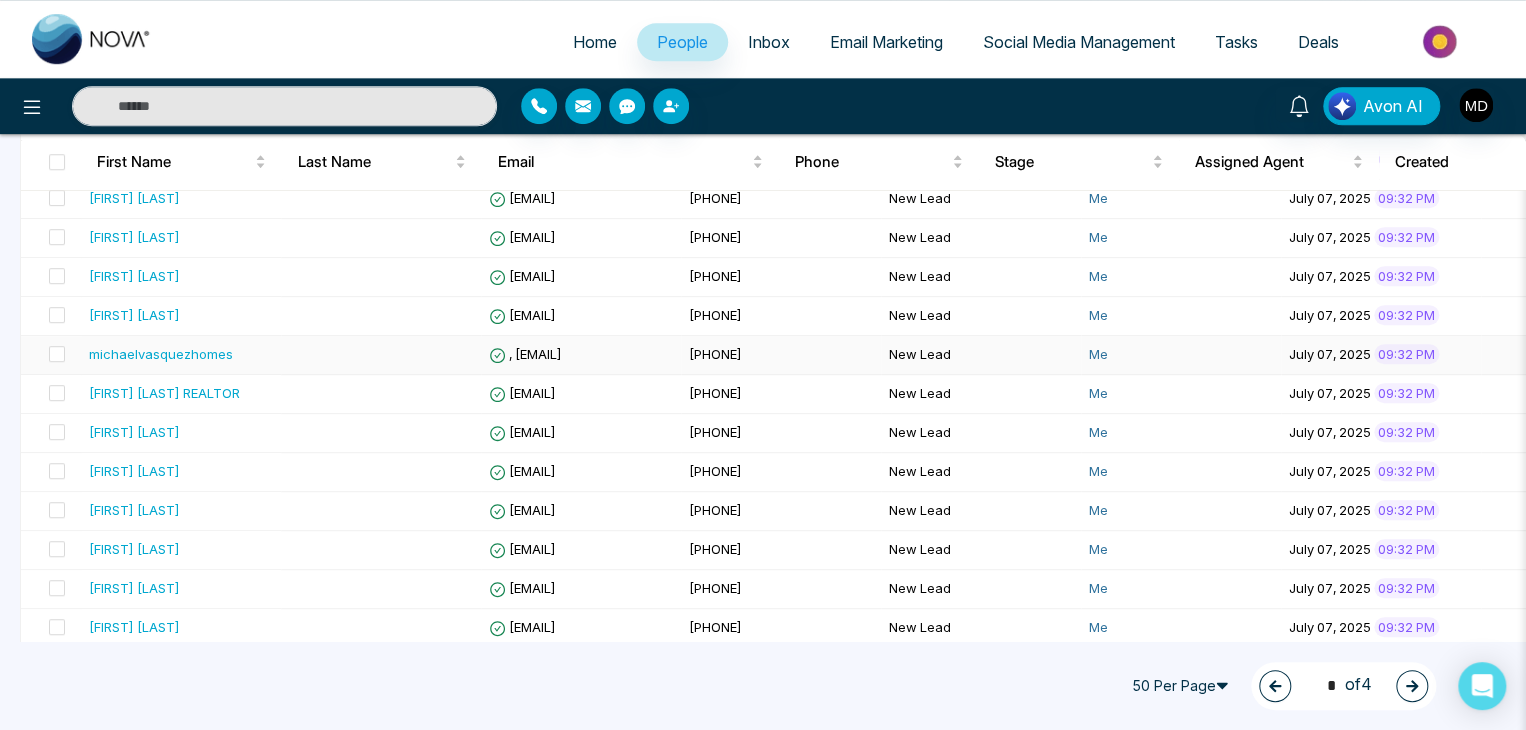 scroll, scrollTop: 800, scrollLeft: 0, axis: vertical 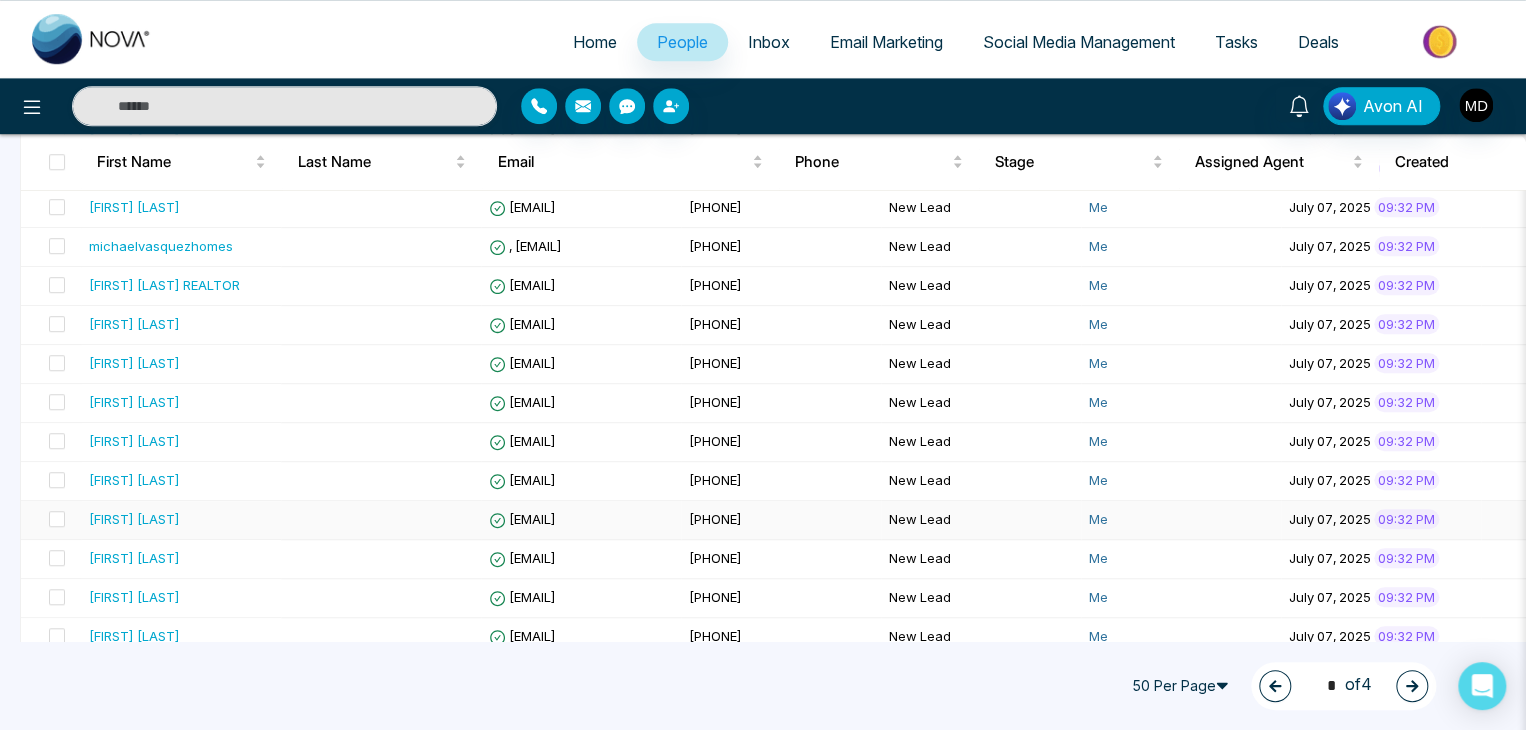click on "[FIRST] [LAST]" at bounding box center (134, 519) 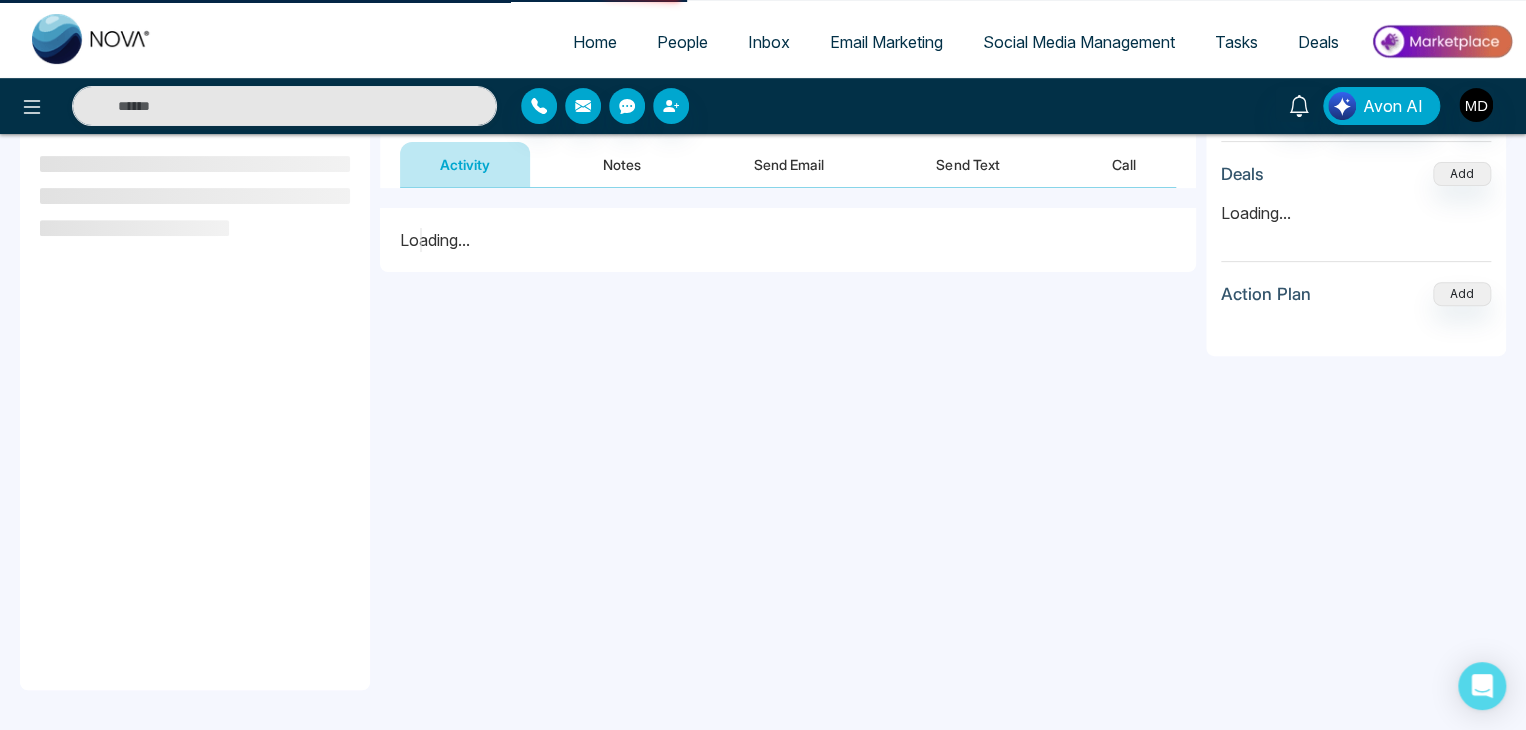 scroll, scrollTop: 0, scrollLeft: 0, axis: both 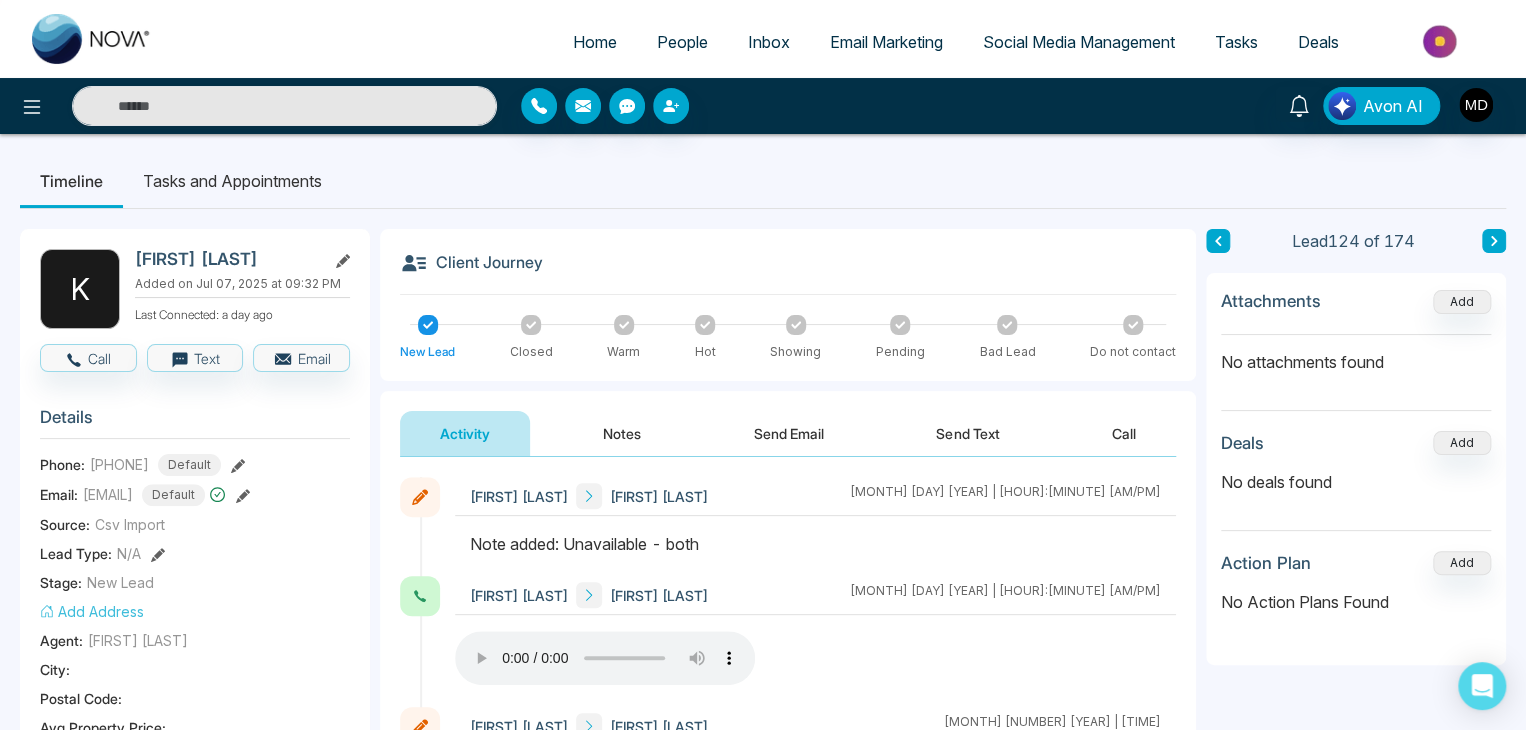 click at bounding box center [1218, 241] 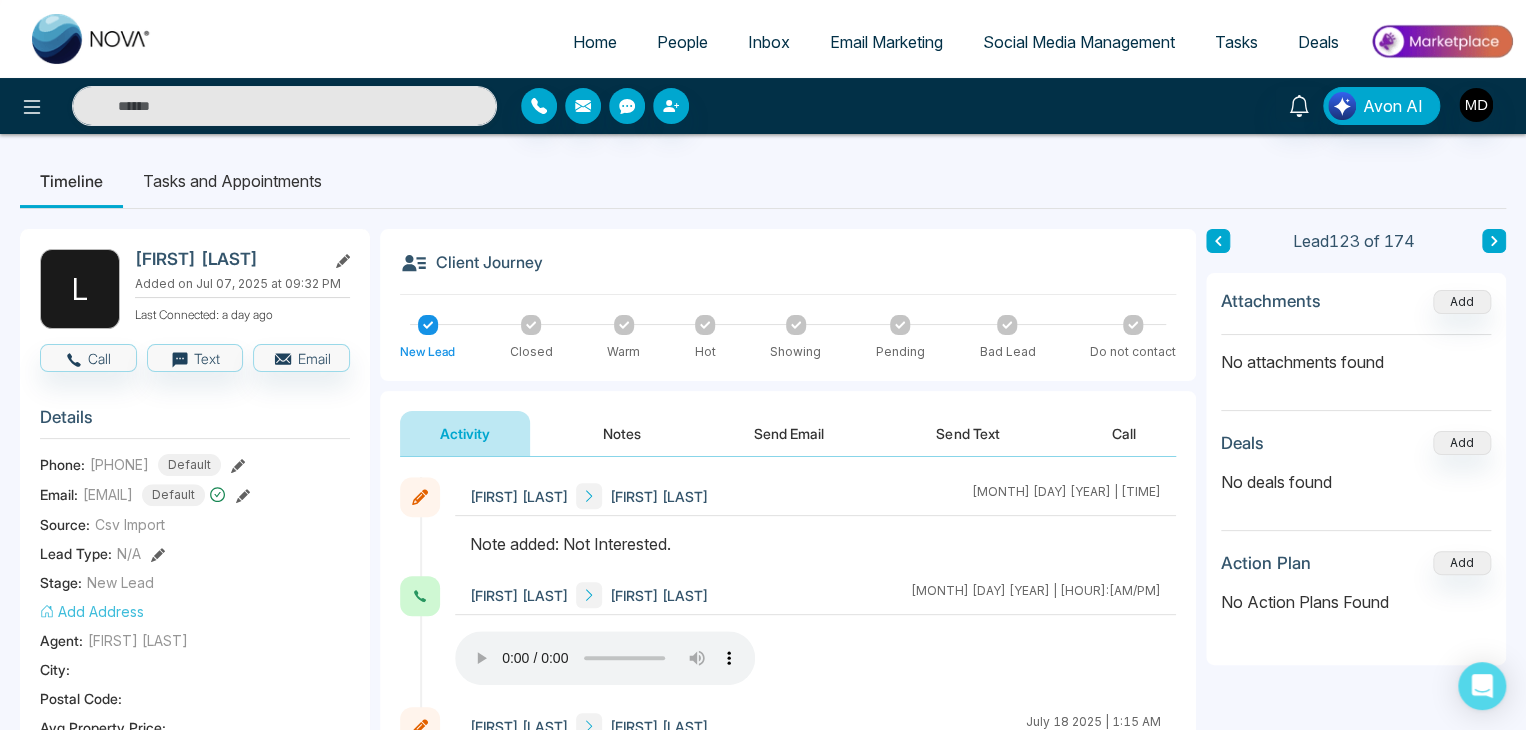 click 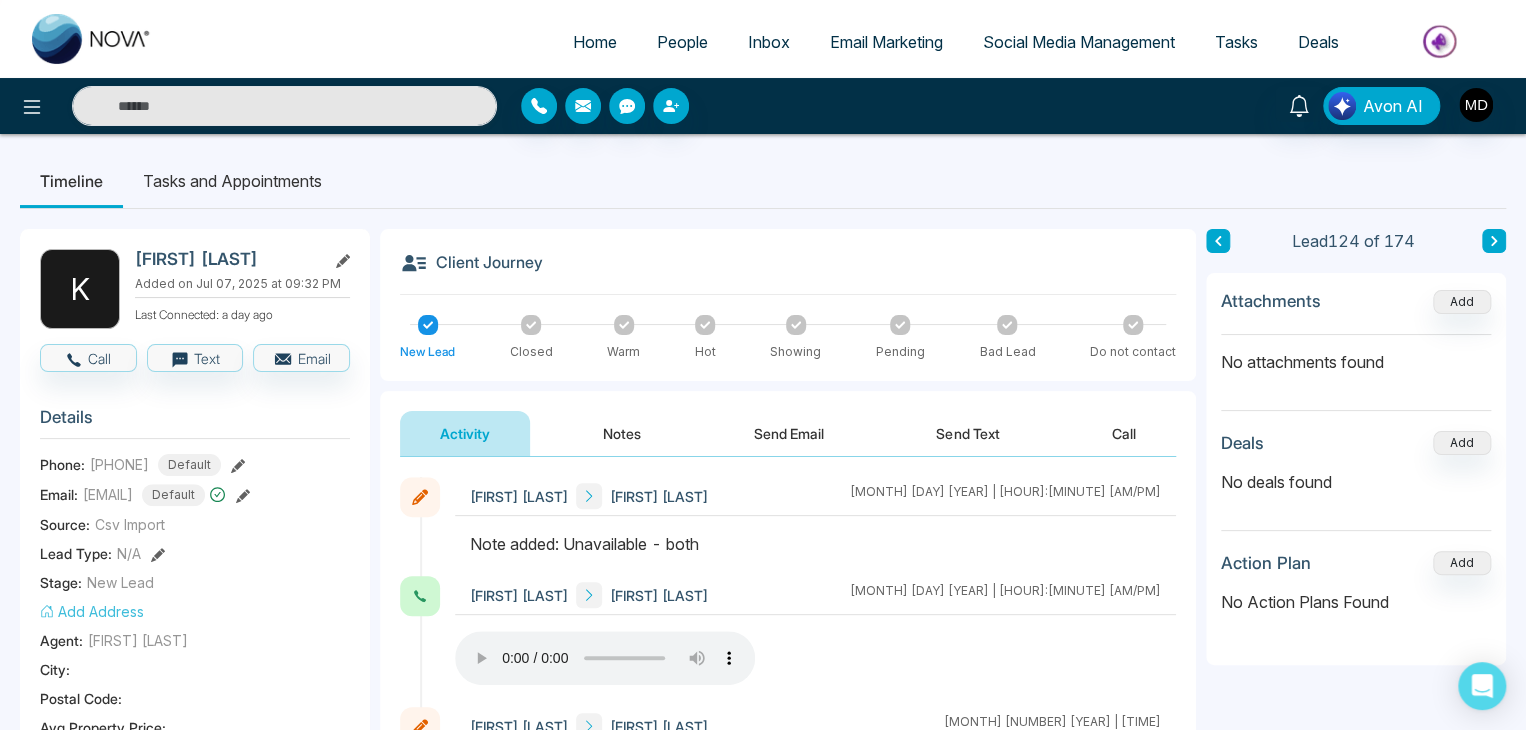 click 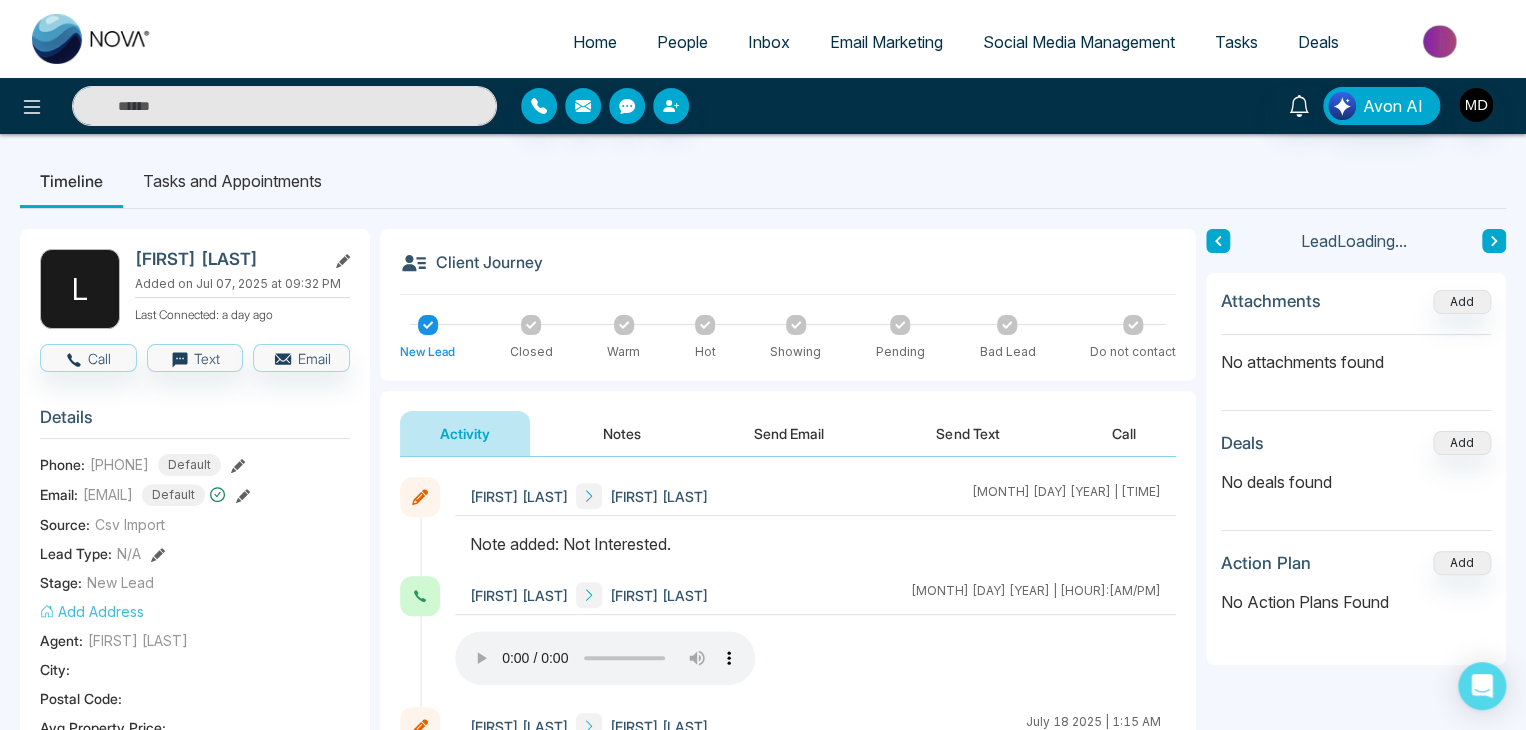 click 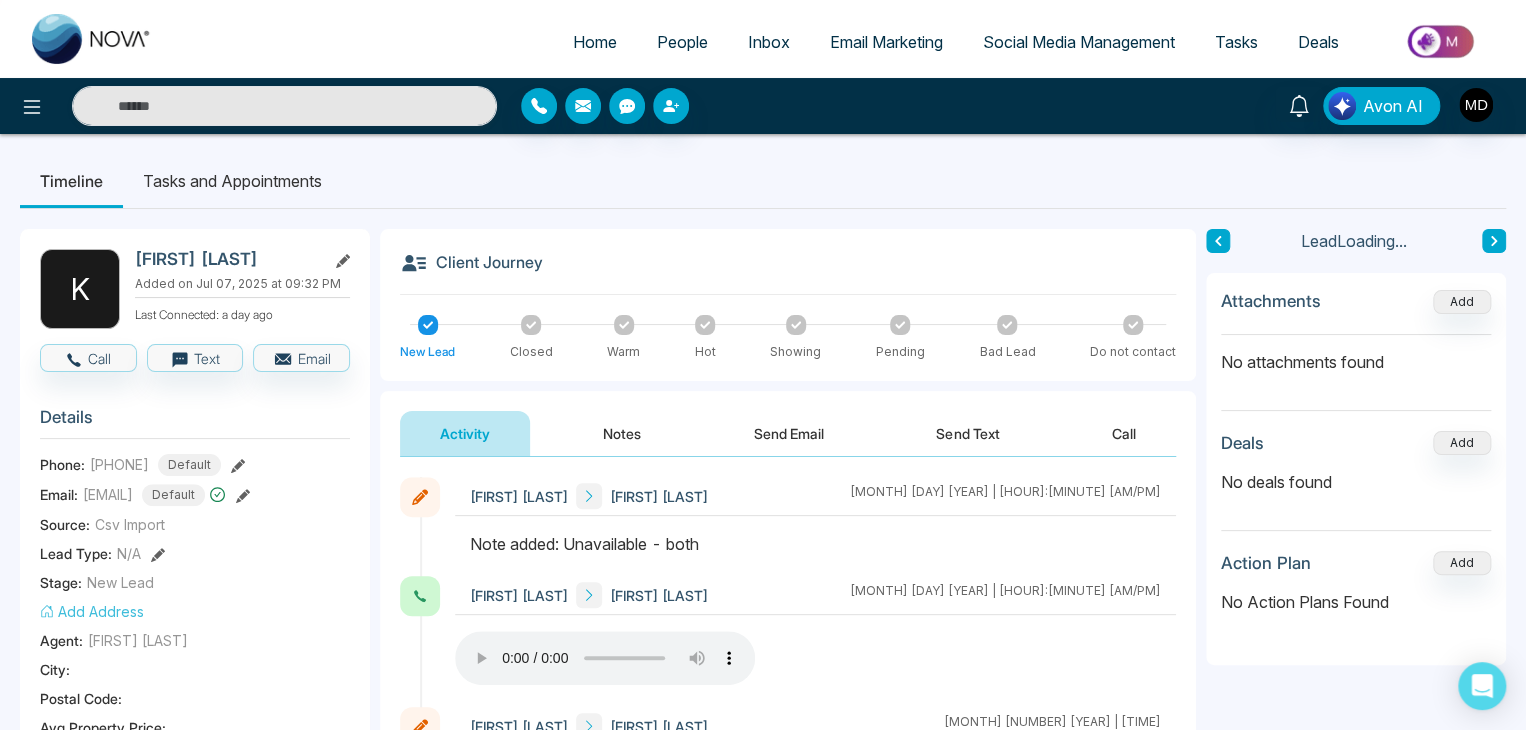 click 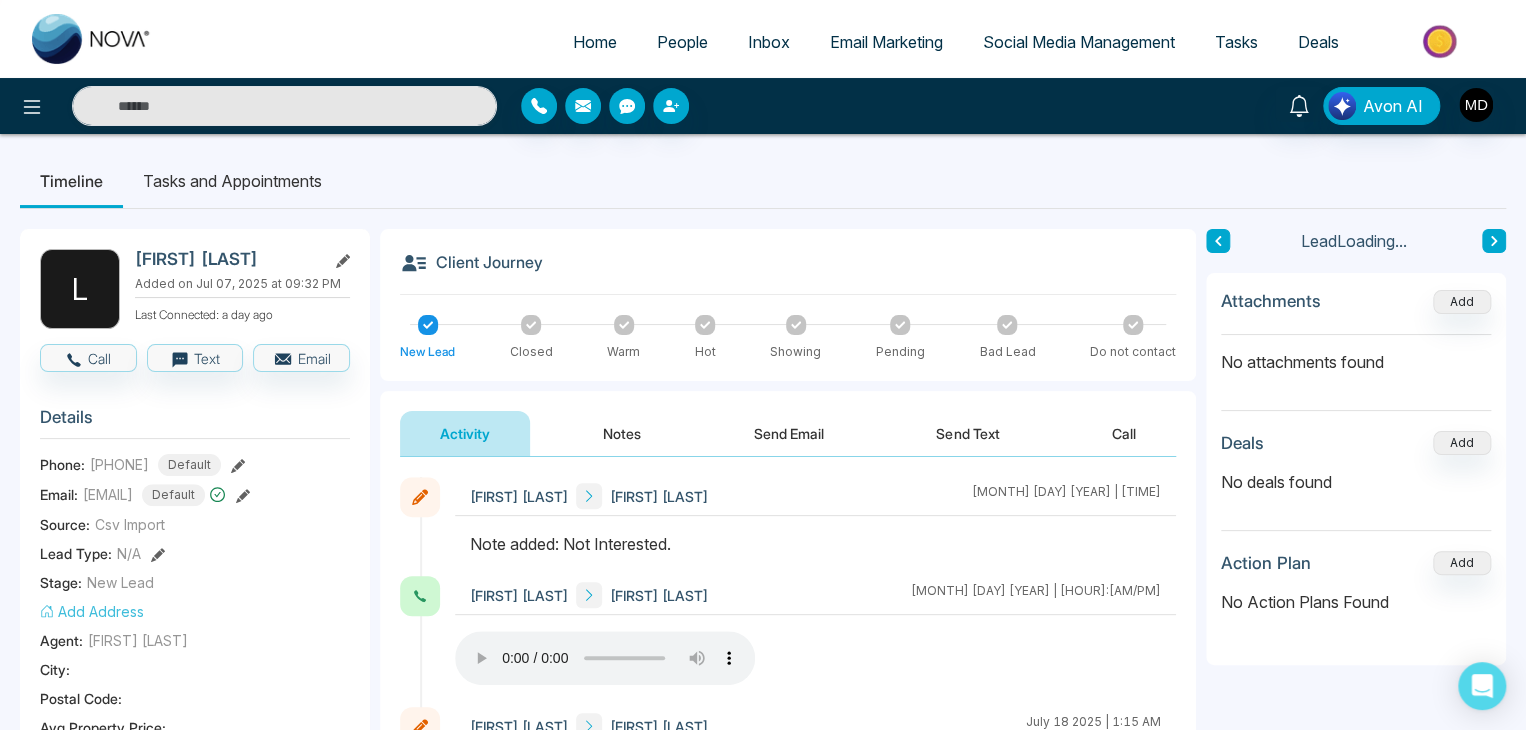 click 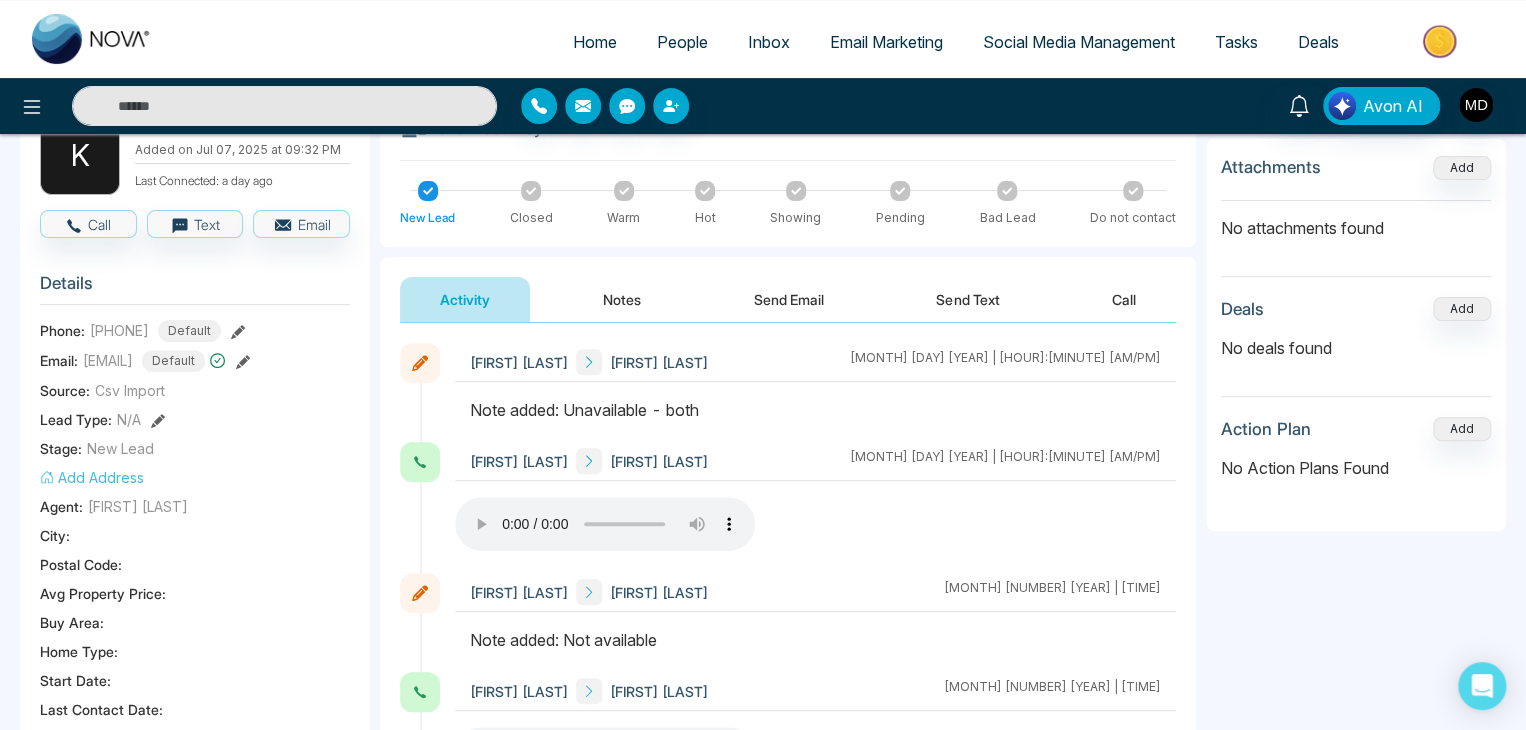 scroll, scrollTop: 100, scrollLeft: 0, axis: vertical 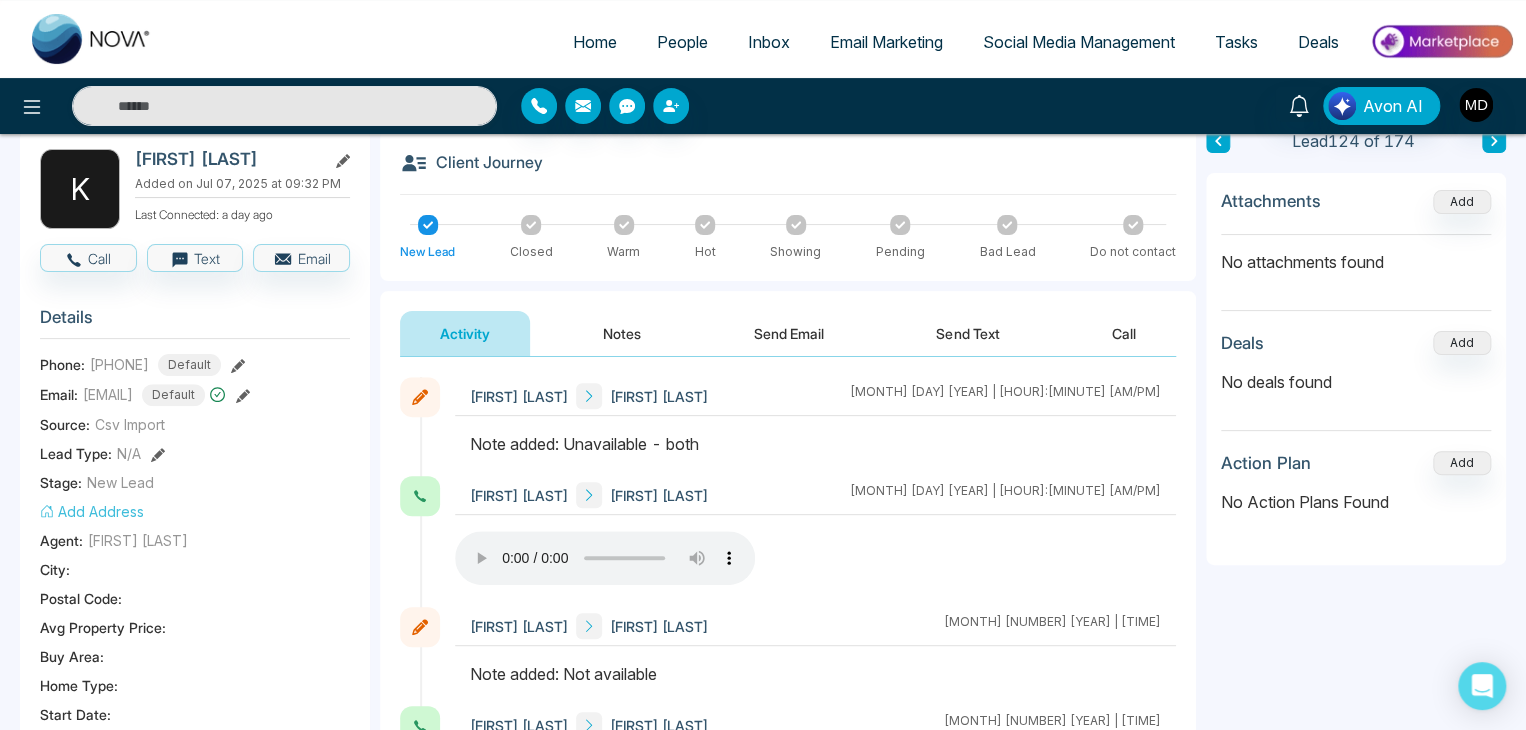 click 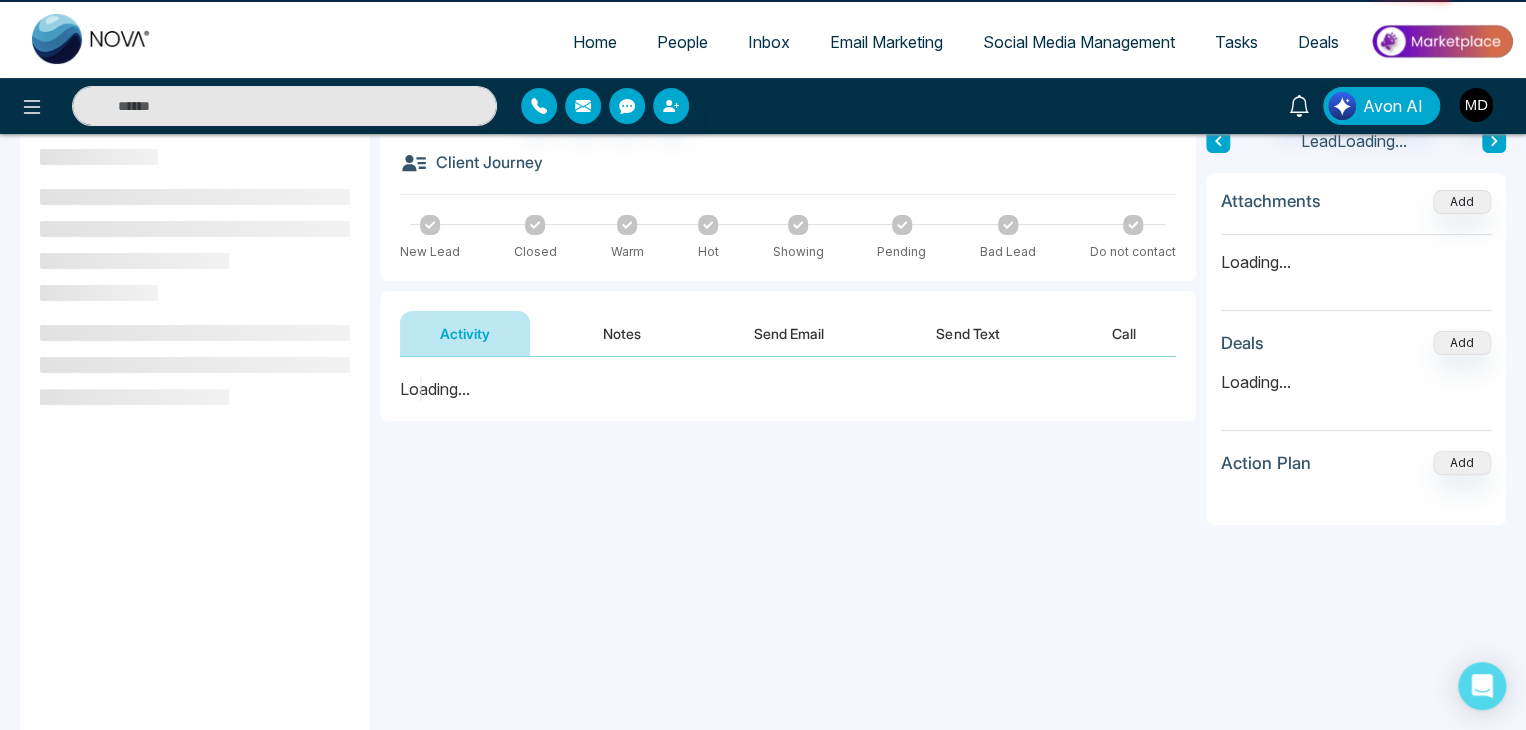 scroll, scrollTop: 0, scrollLeft: 0, axis: both 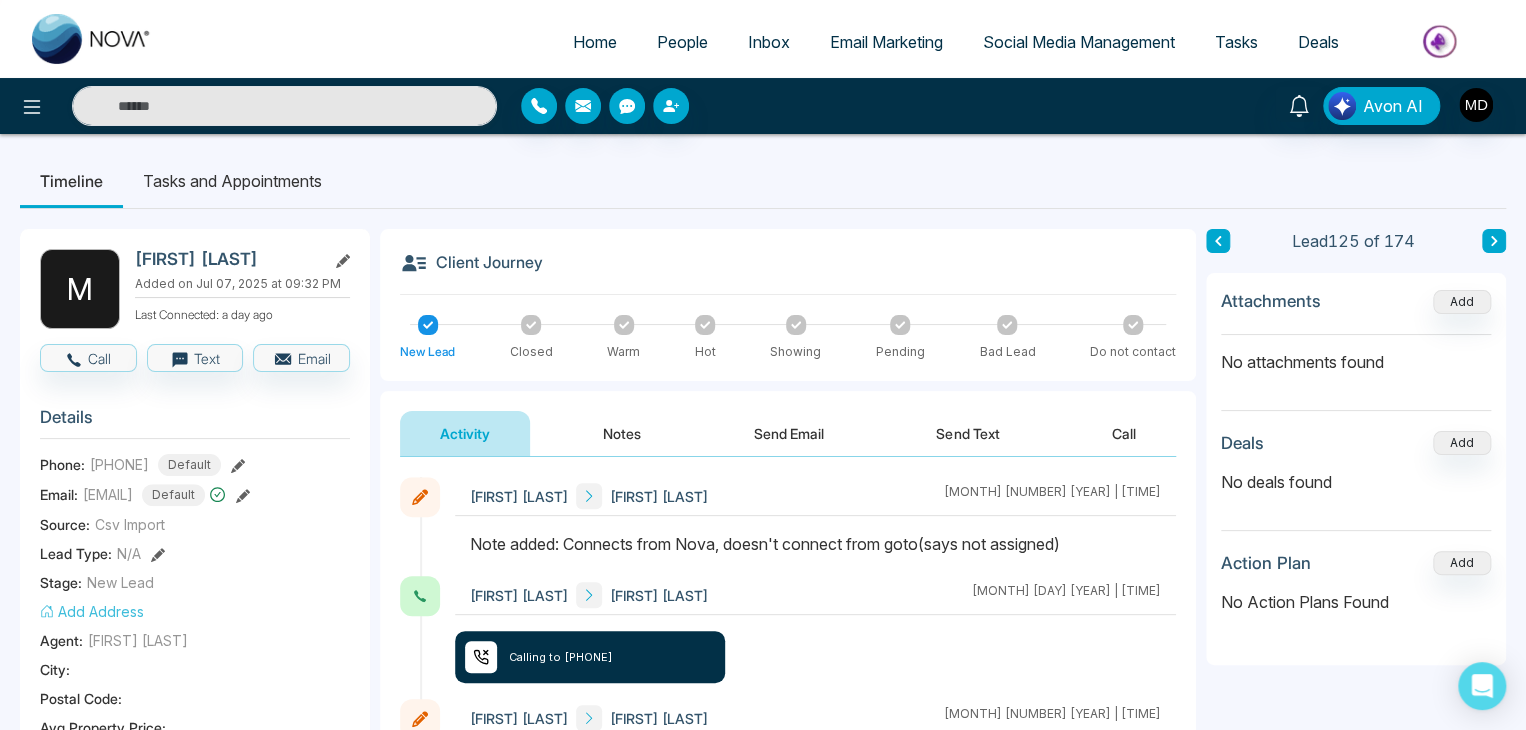 click 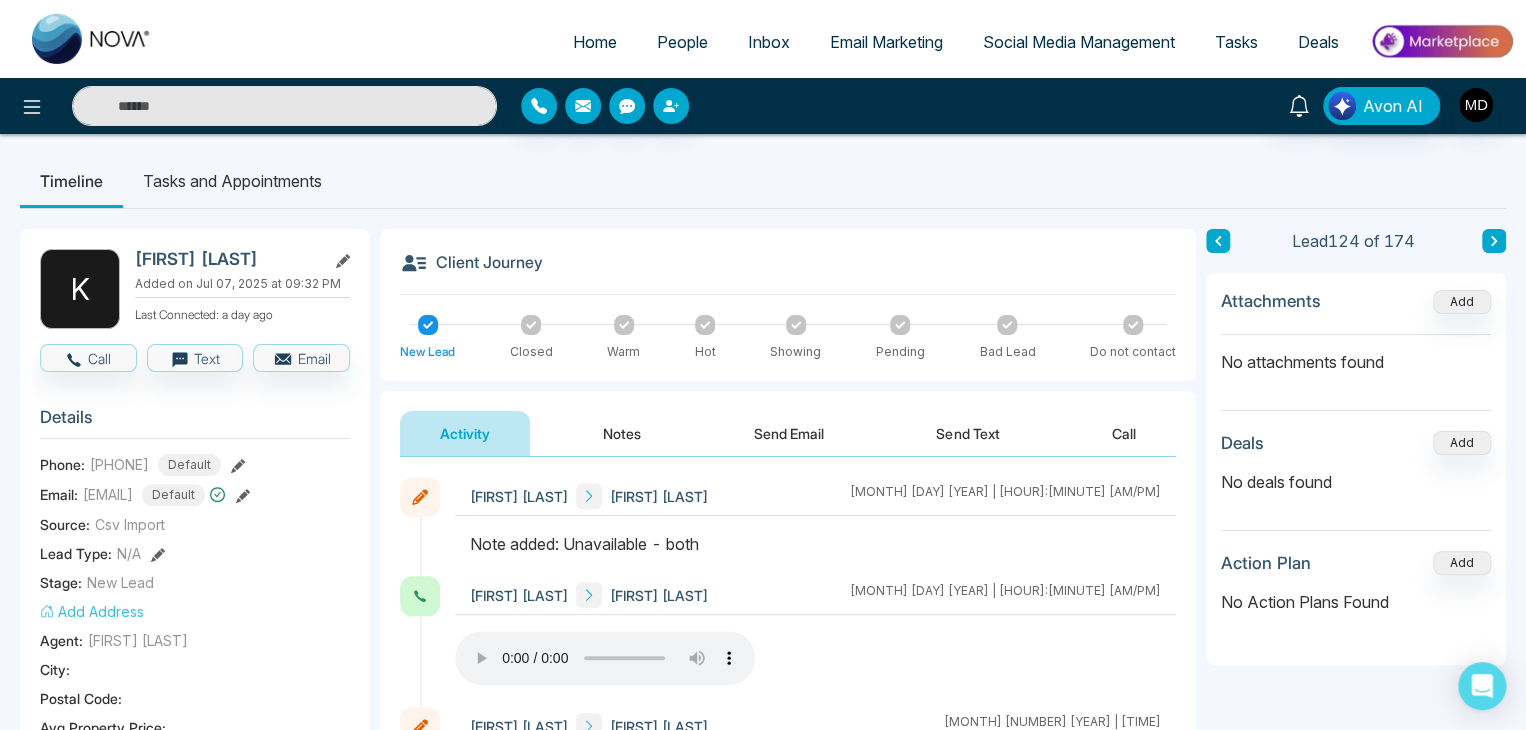 click 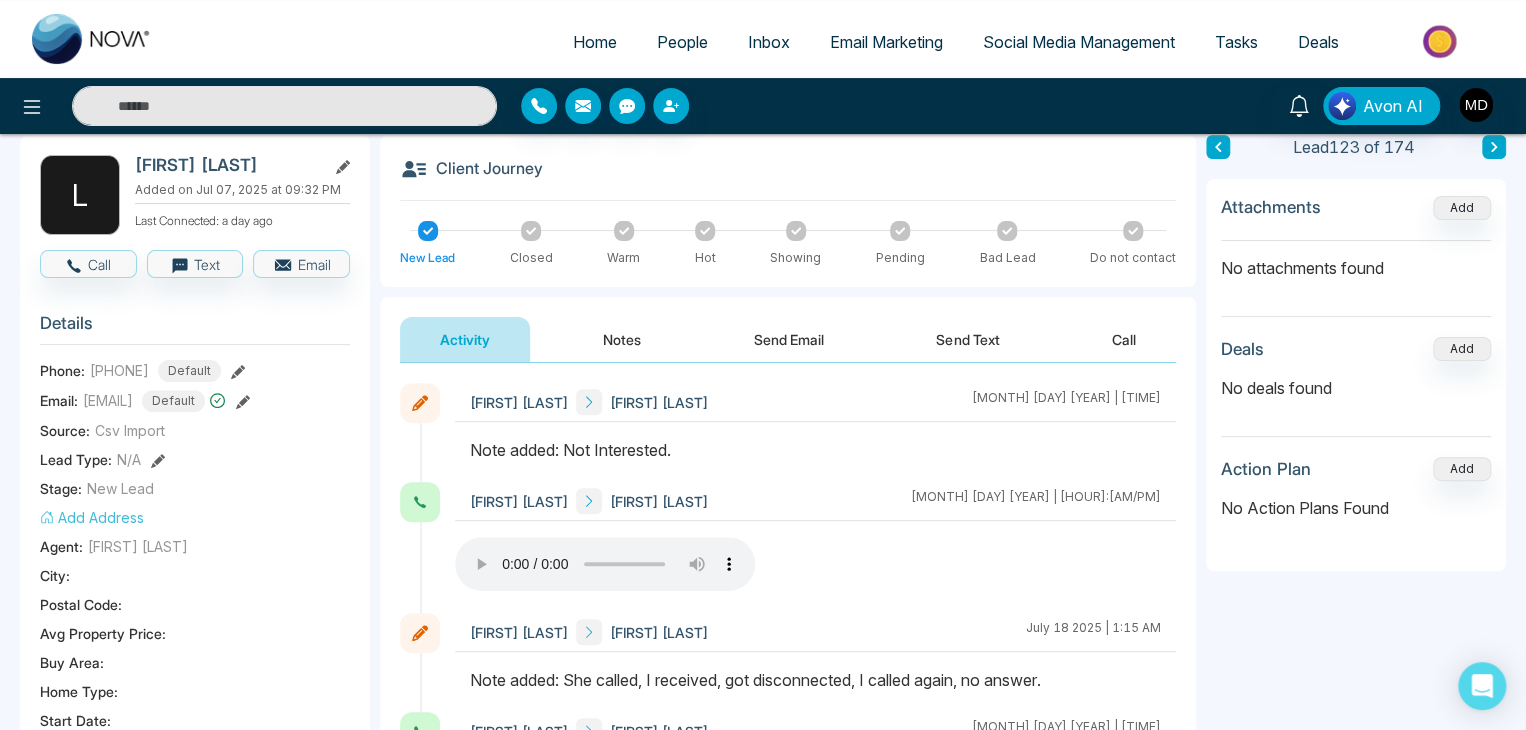 scroll, scrollTop: 200, scrollLeft: 0, axis: vertical 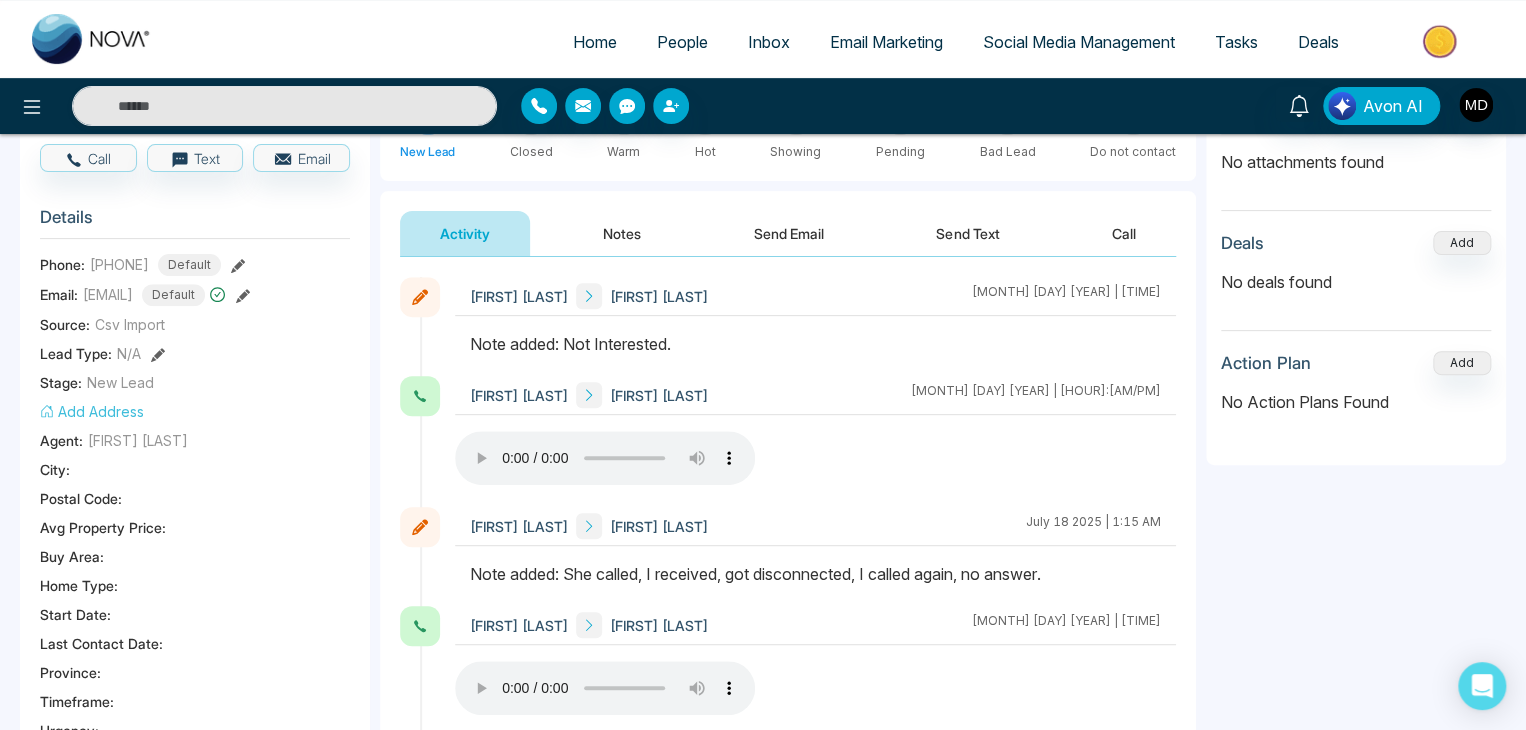 type 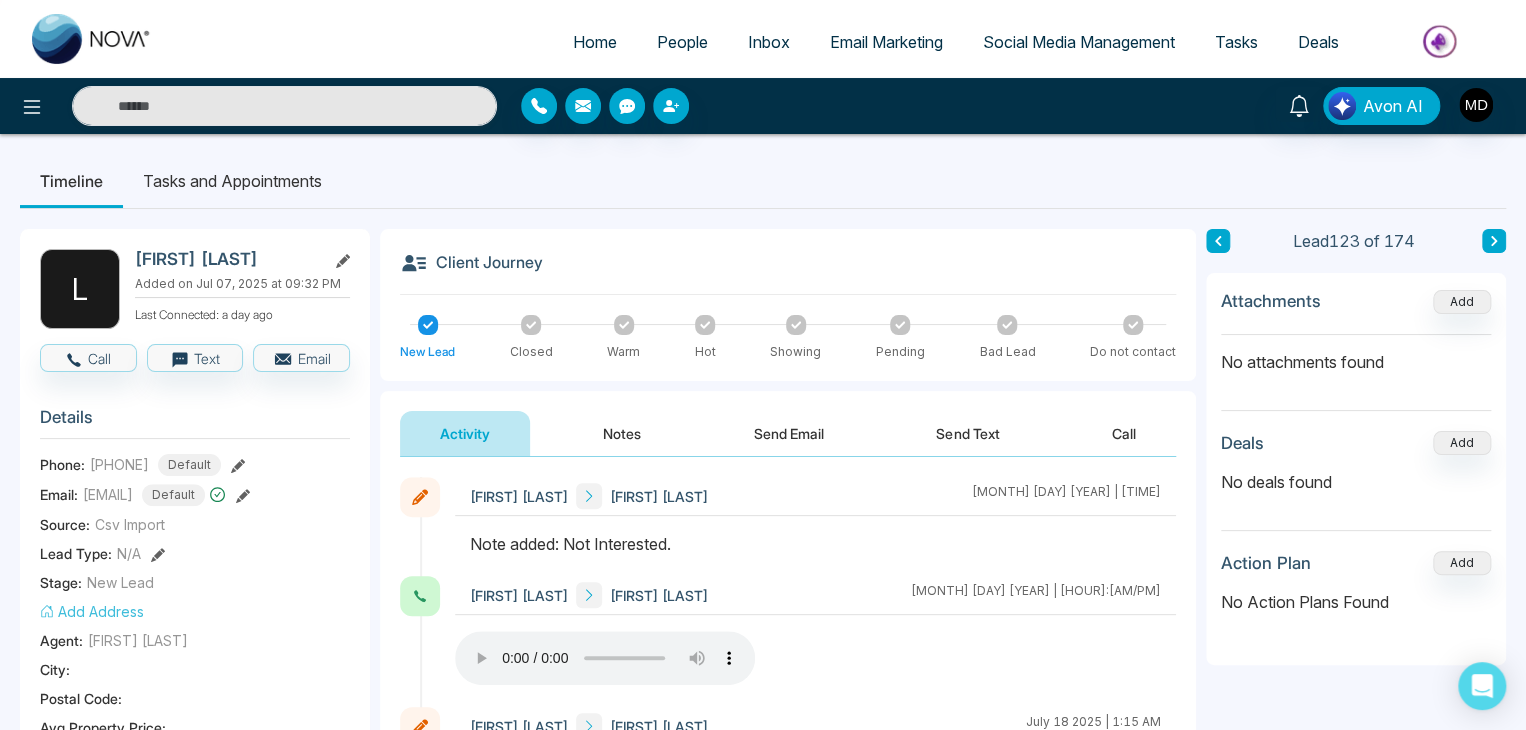 scroll, scrollTop: 0, scrollLeft: 0, axis: both 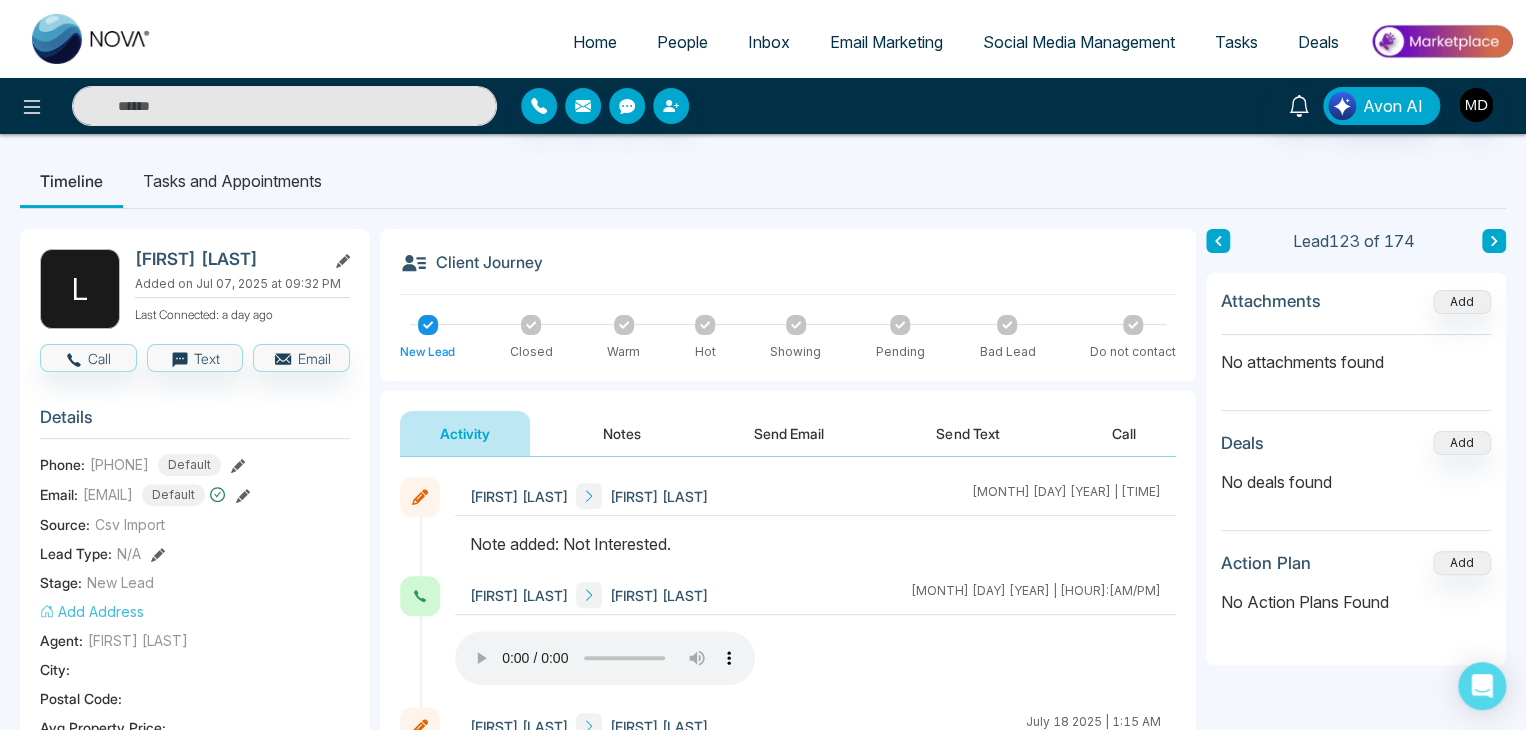 click 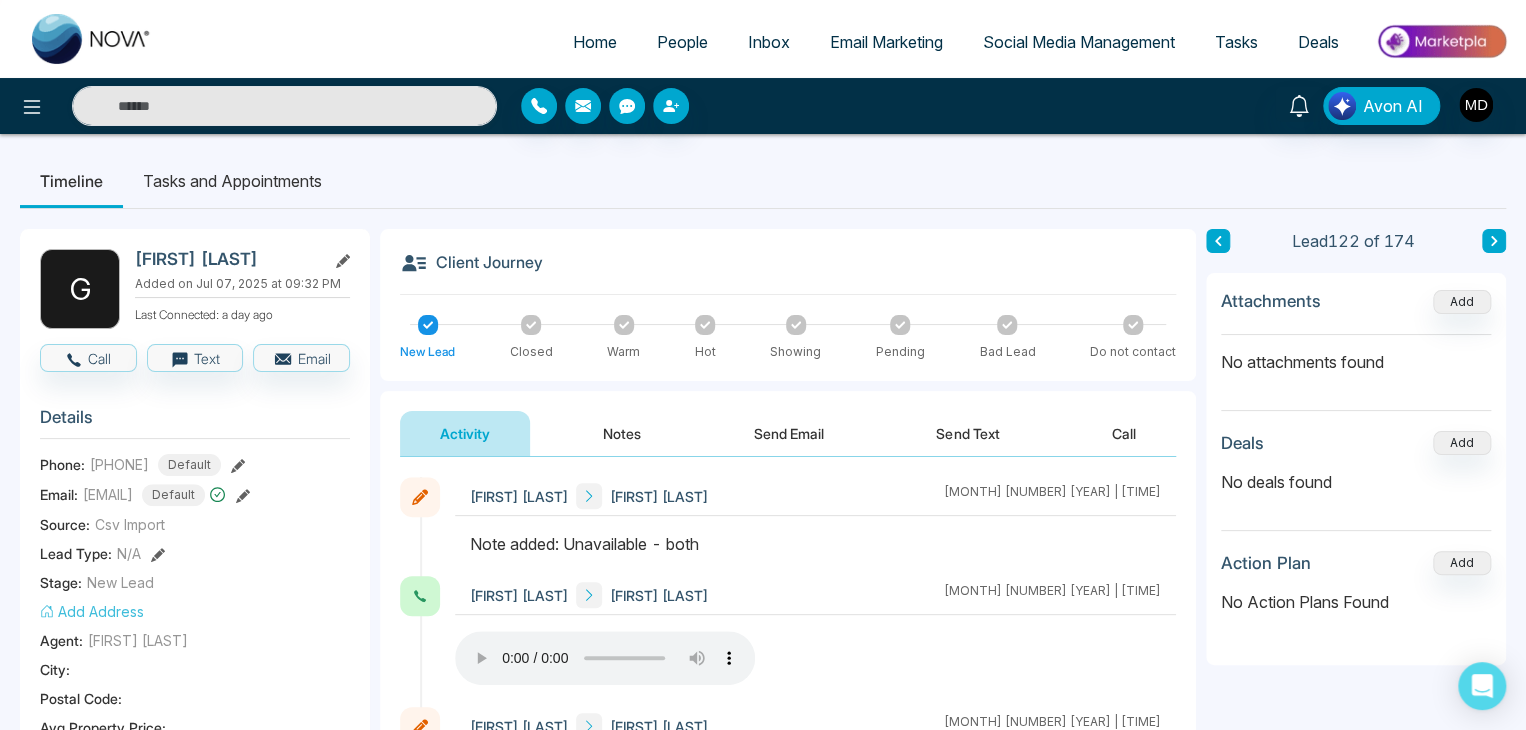 click 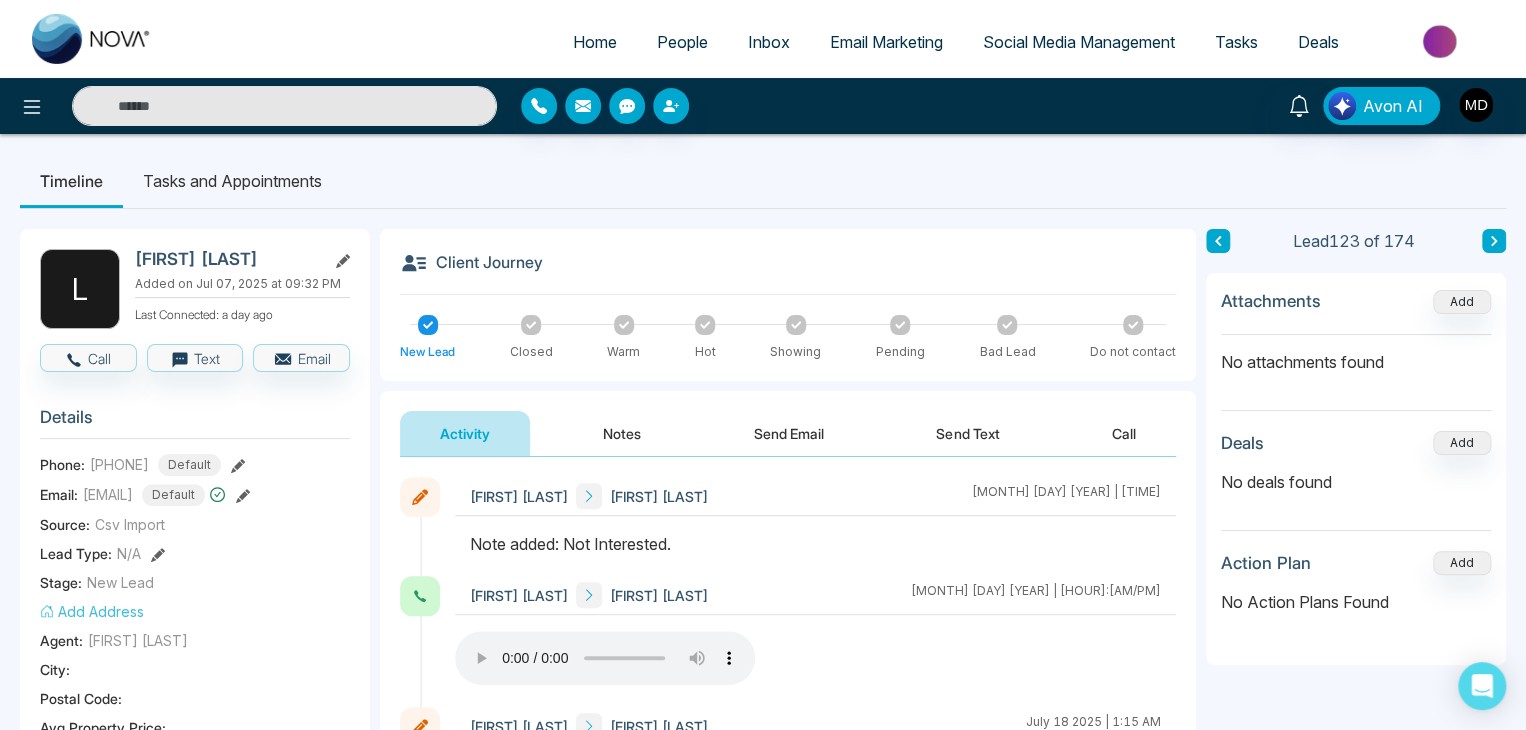click at bounding box center [1218, 241] 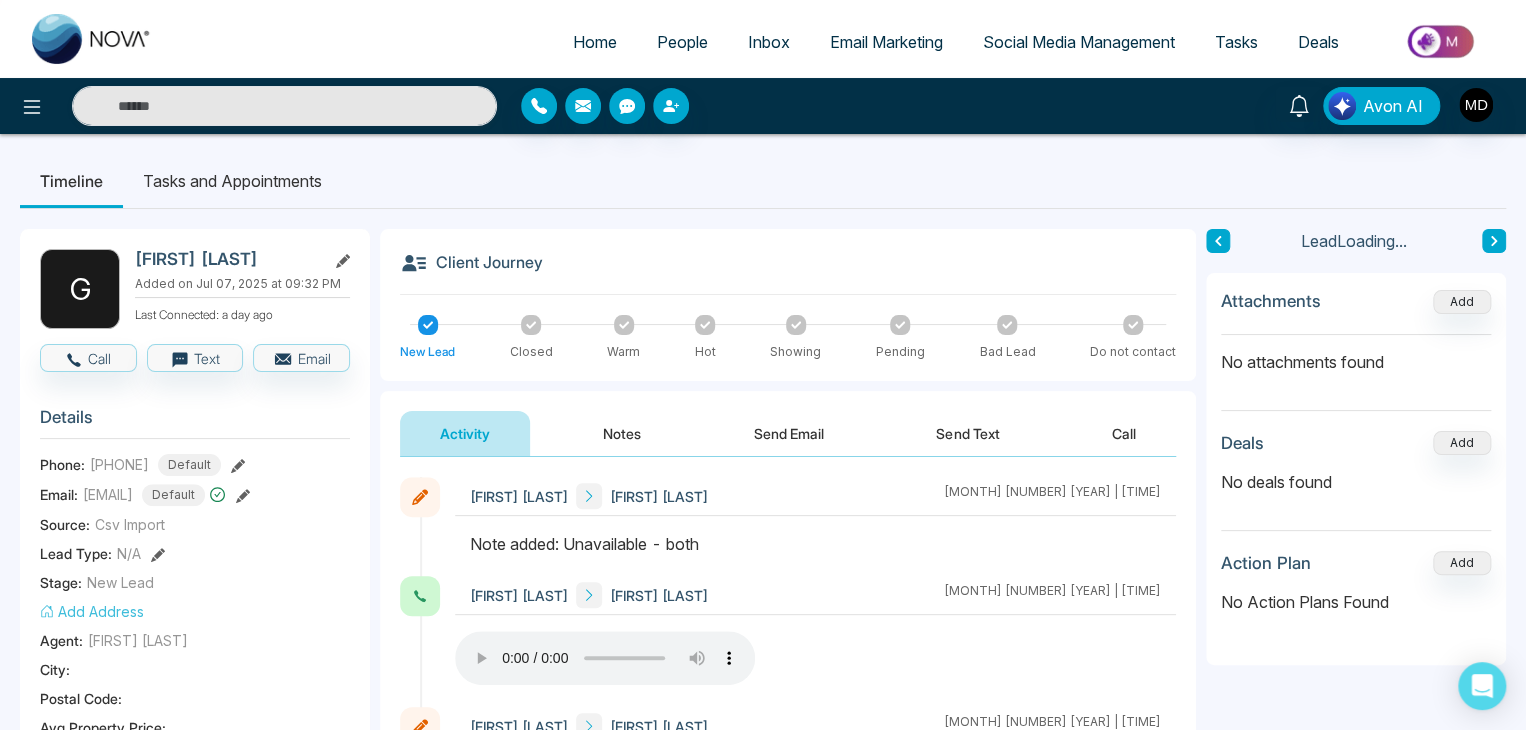 click at bounding box center (1218, 241) 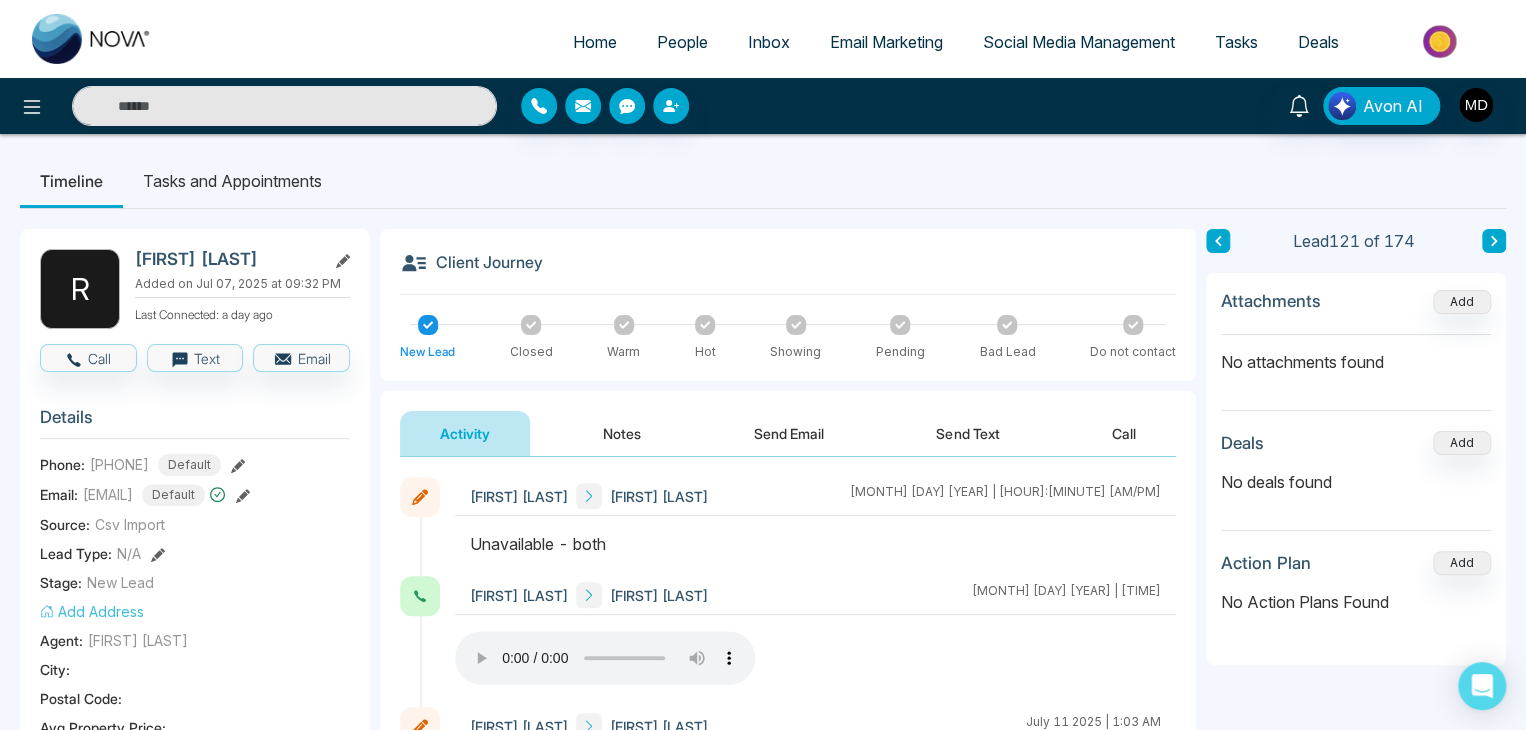click at bounding box center (1218, 241) 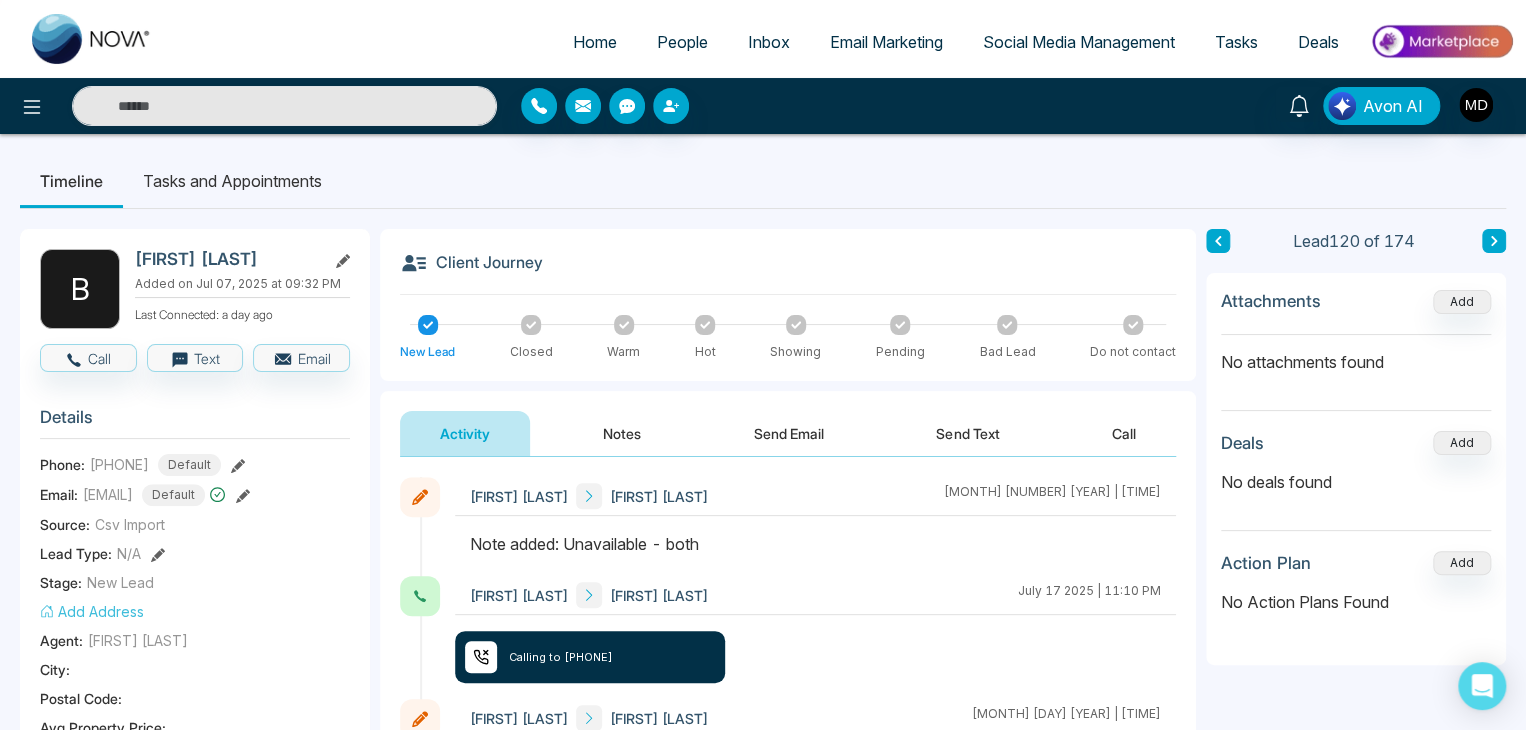 click at bounding box center [1218, 241] 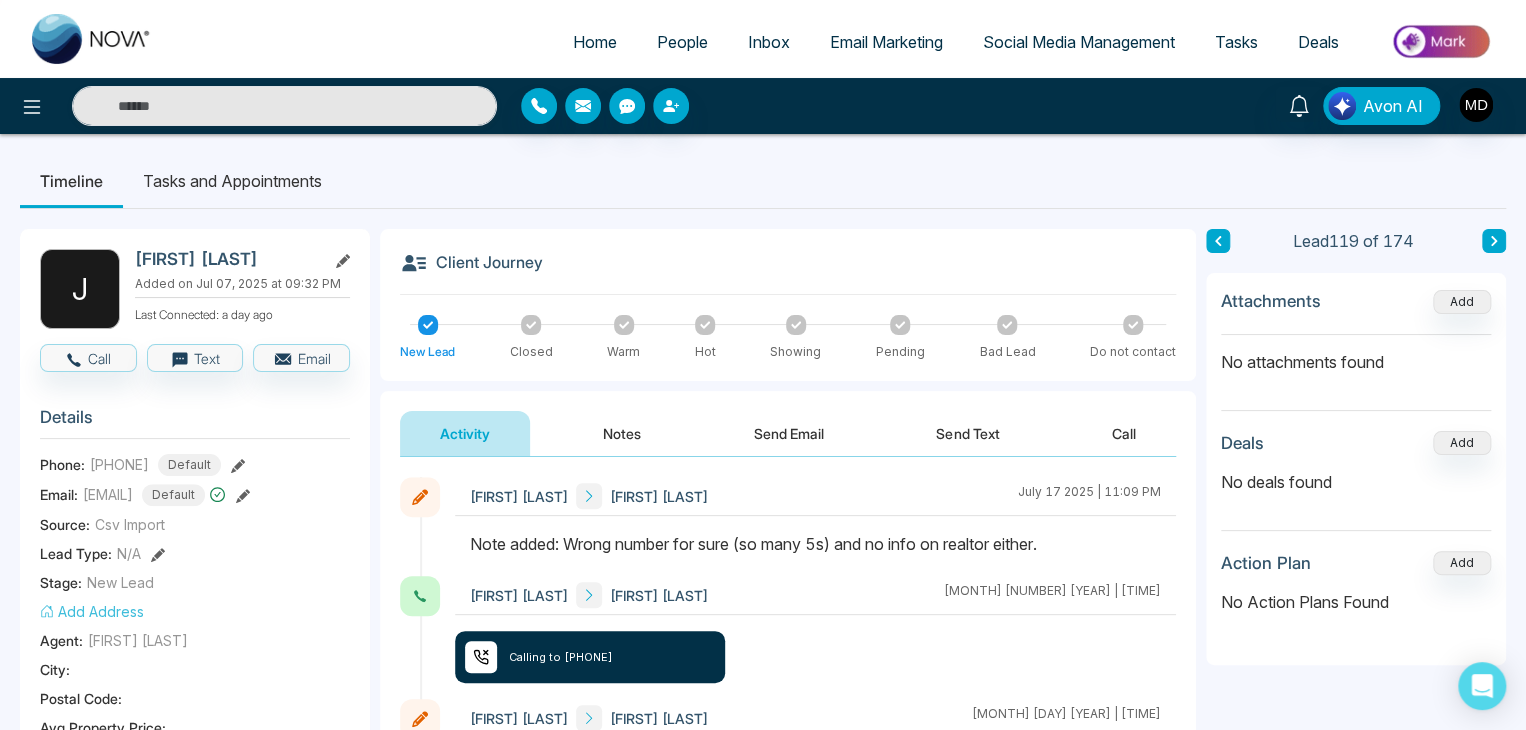 click at bounding box center [1218, 241] 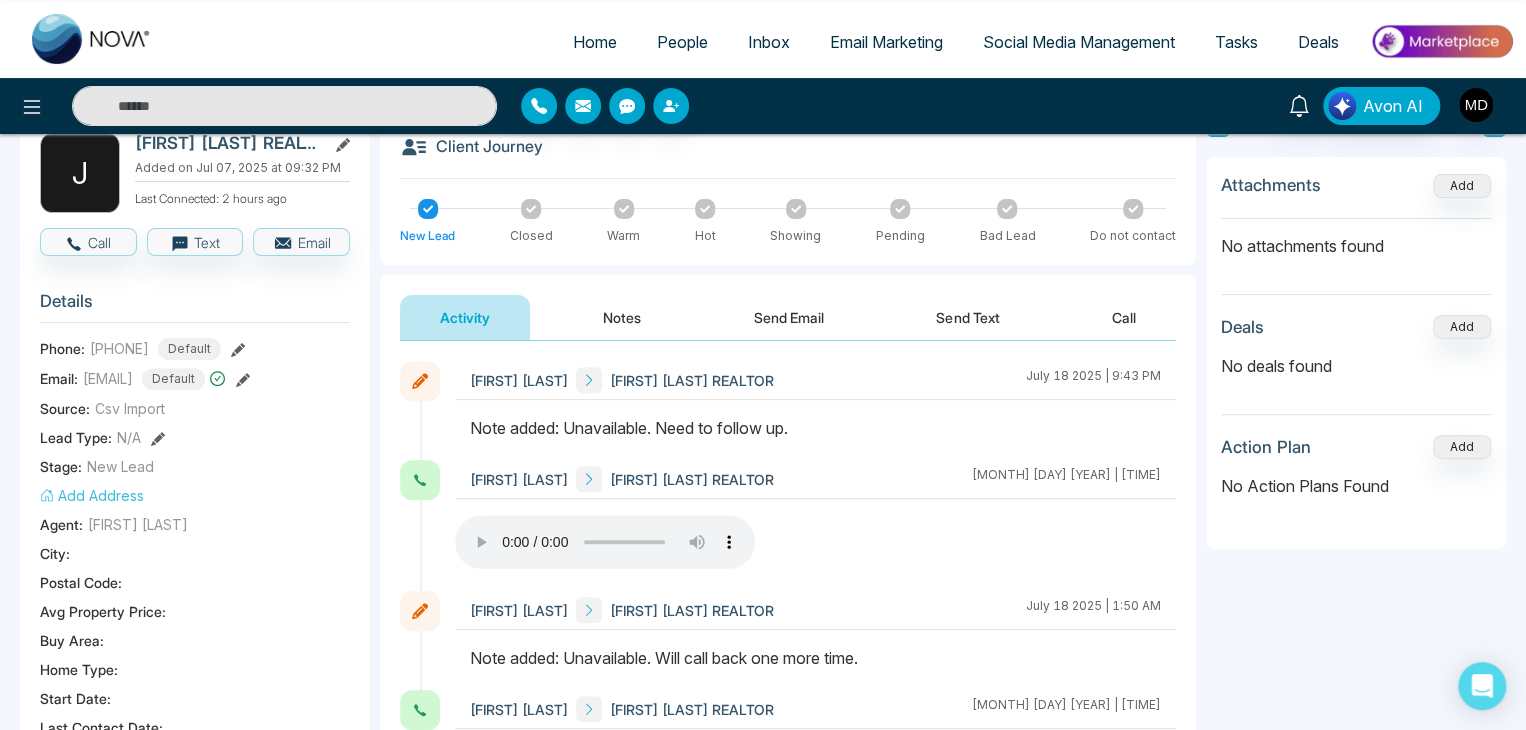 scroll, scrollTop: 0, scrollLeft: 0, axis: both 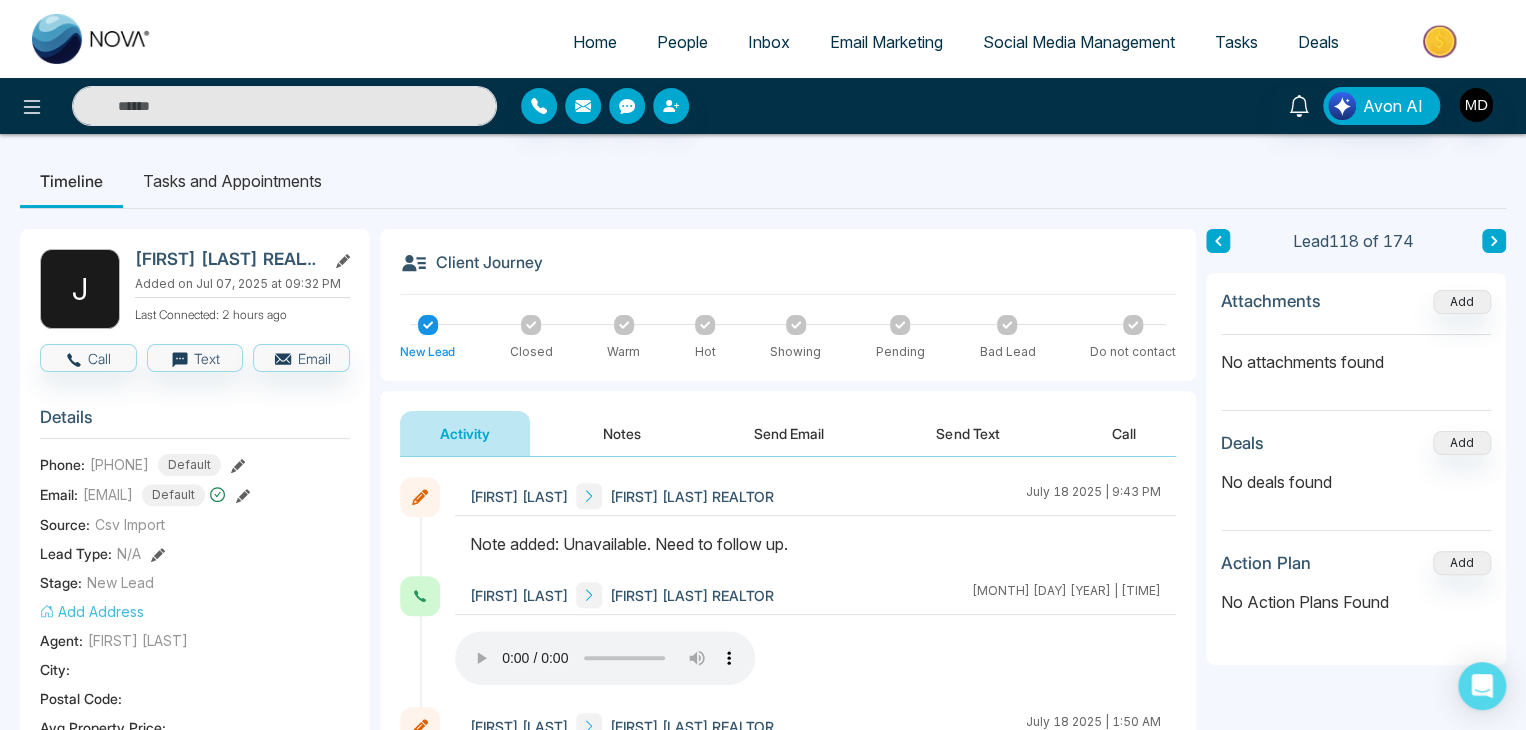 click 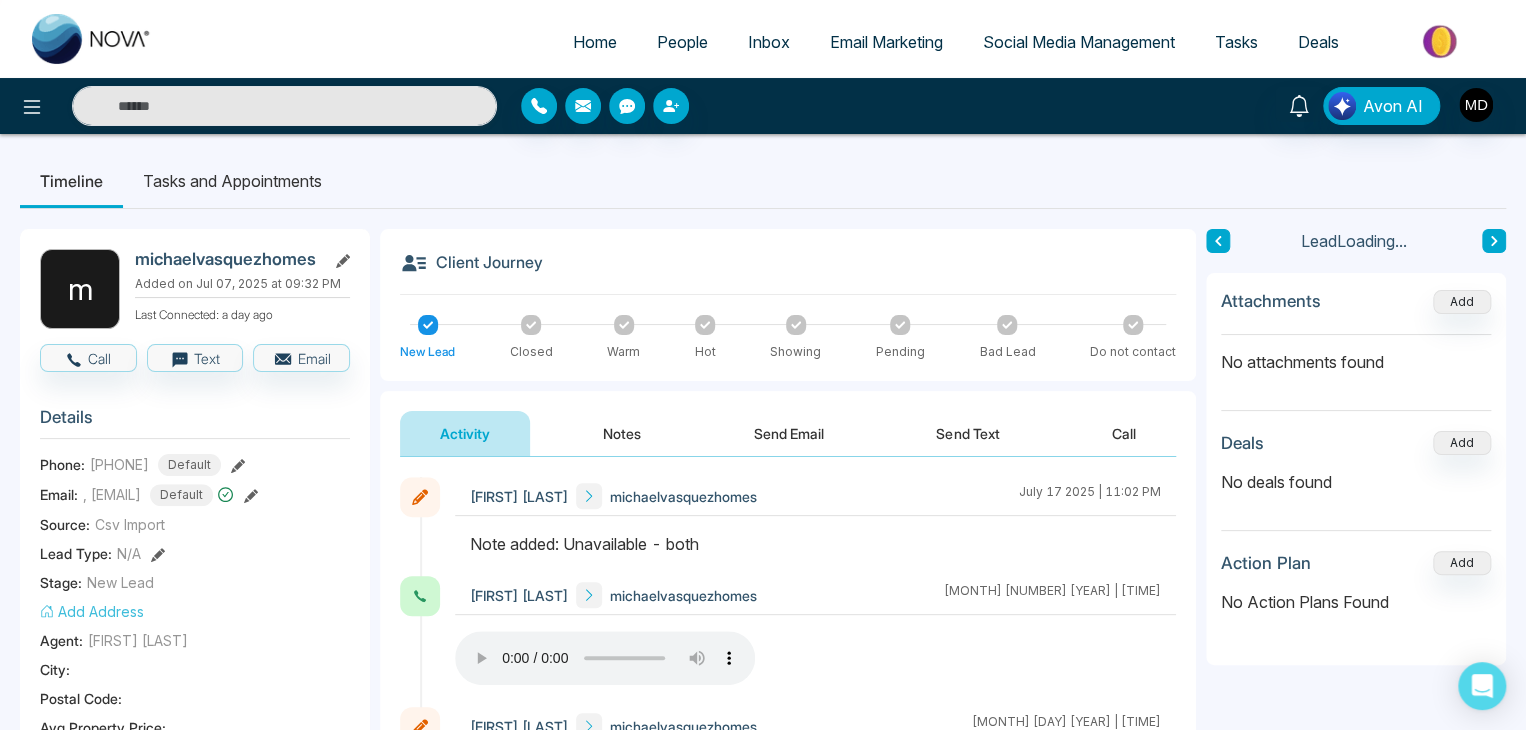 click 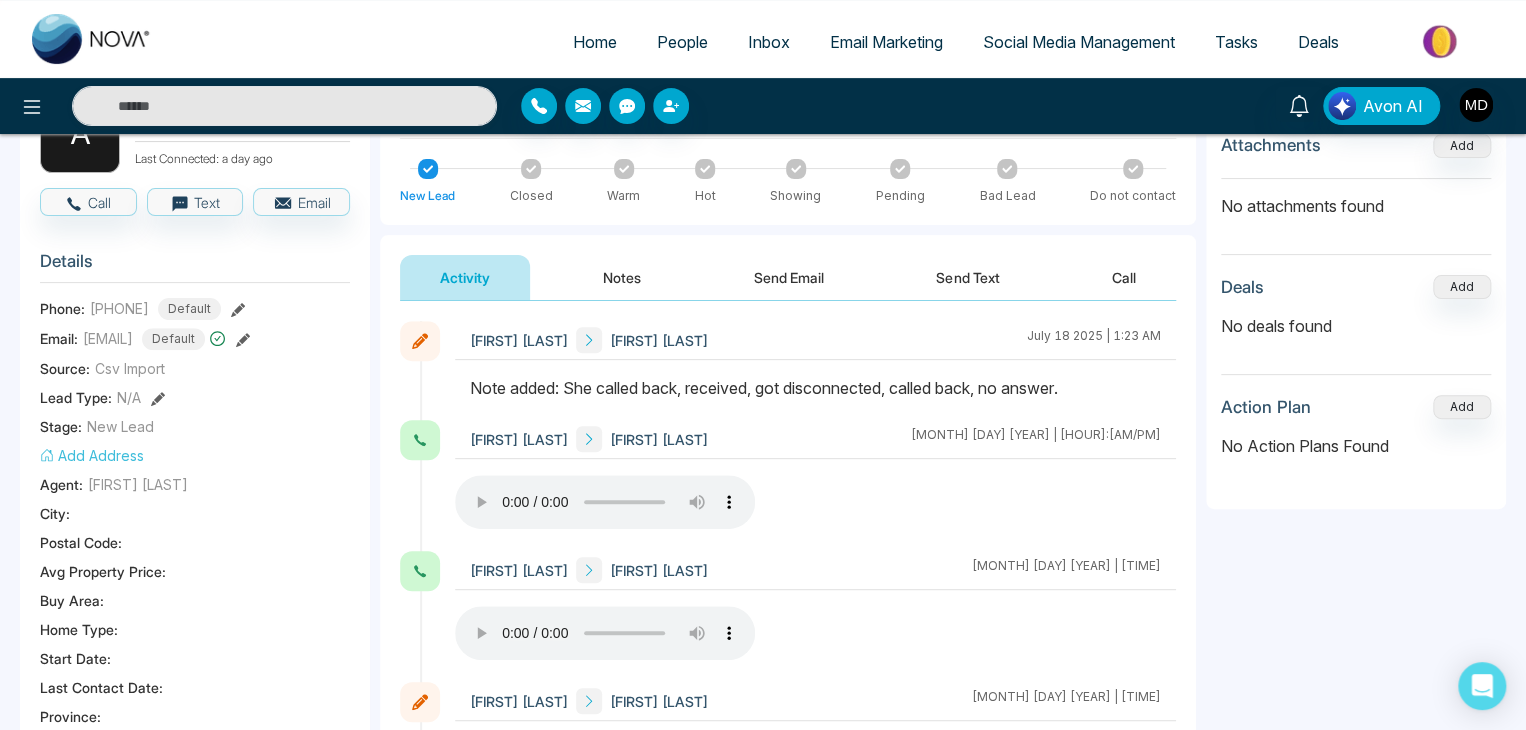 scroll, scrollTop: 100, scrollLeft: 0, axis: vertical 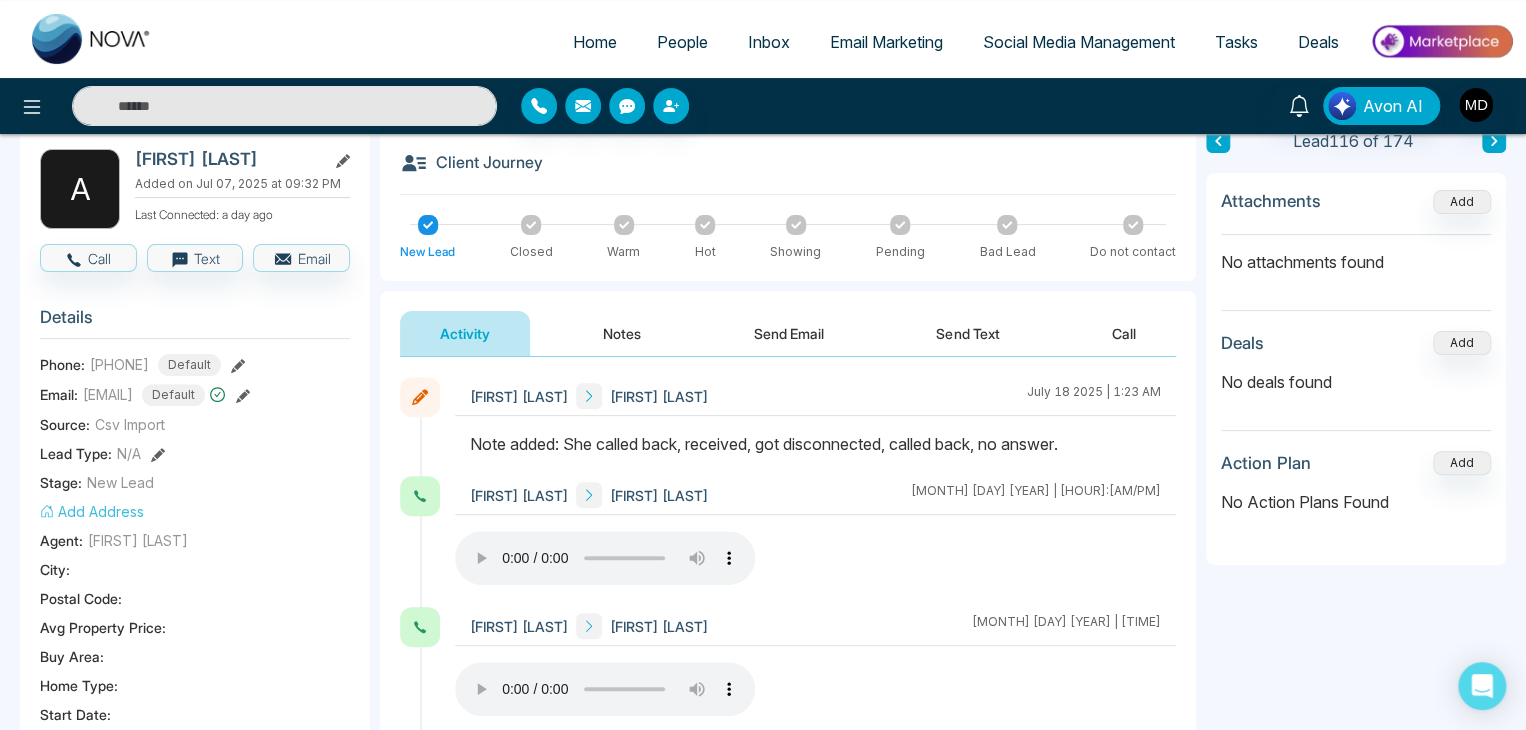 click 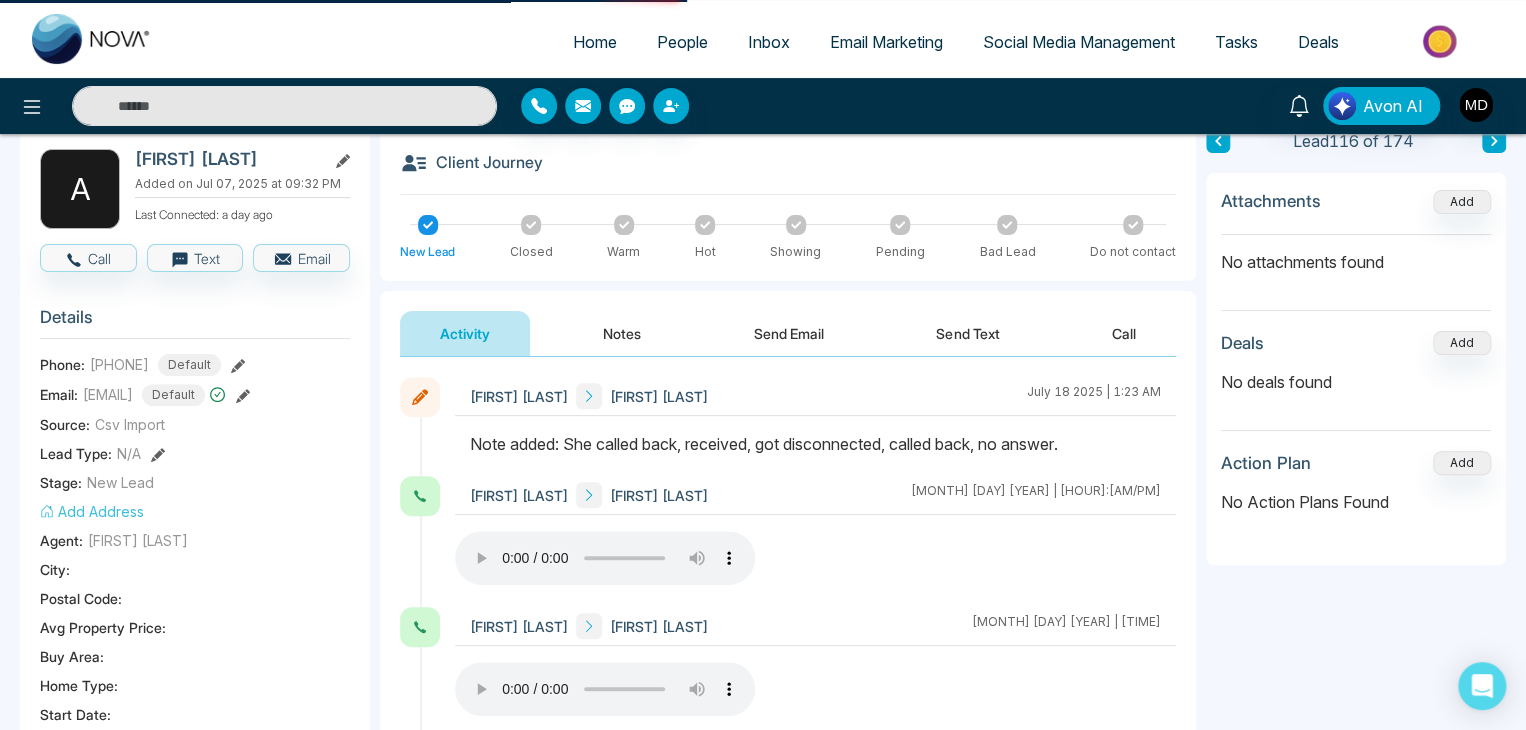 scroll, scrollTop: 0, scrollLeft: 0, axis: both 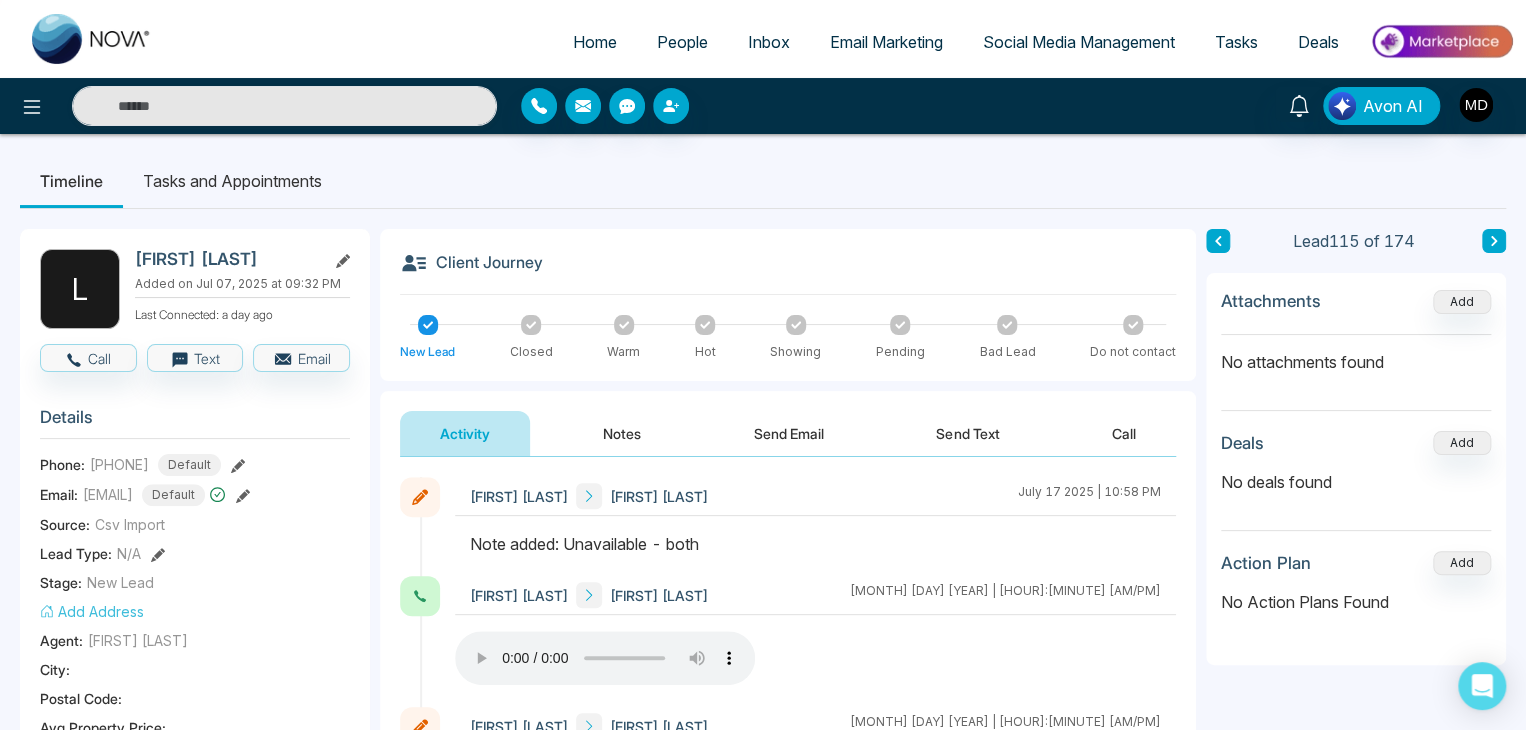 click at bounding box center [1218, 241] 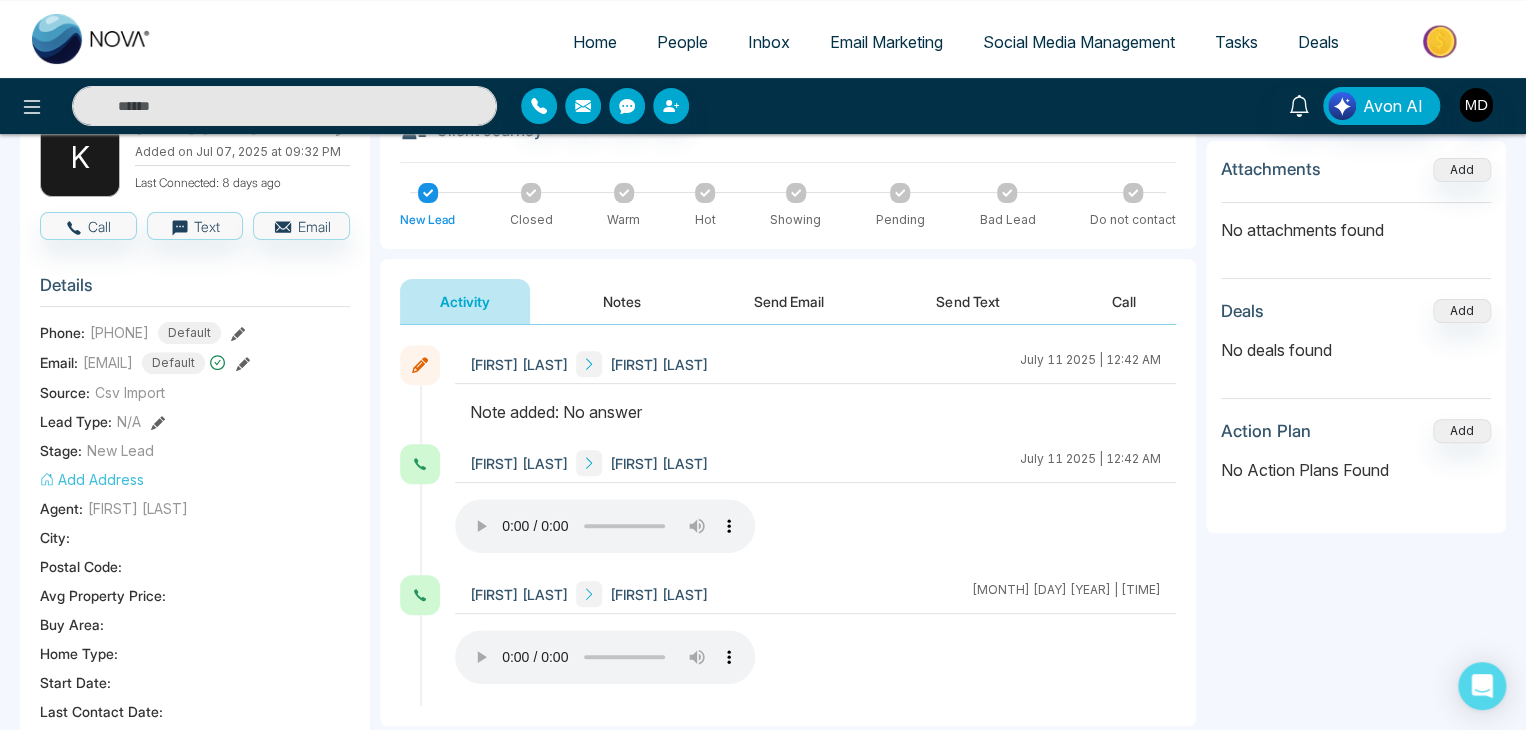 scroll, scrollTop: 100, scrollLeft: 0, axis: vertical 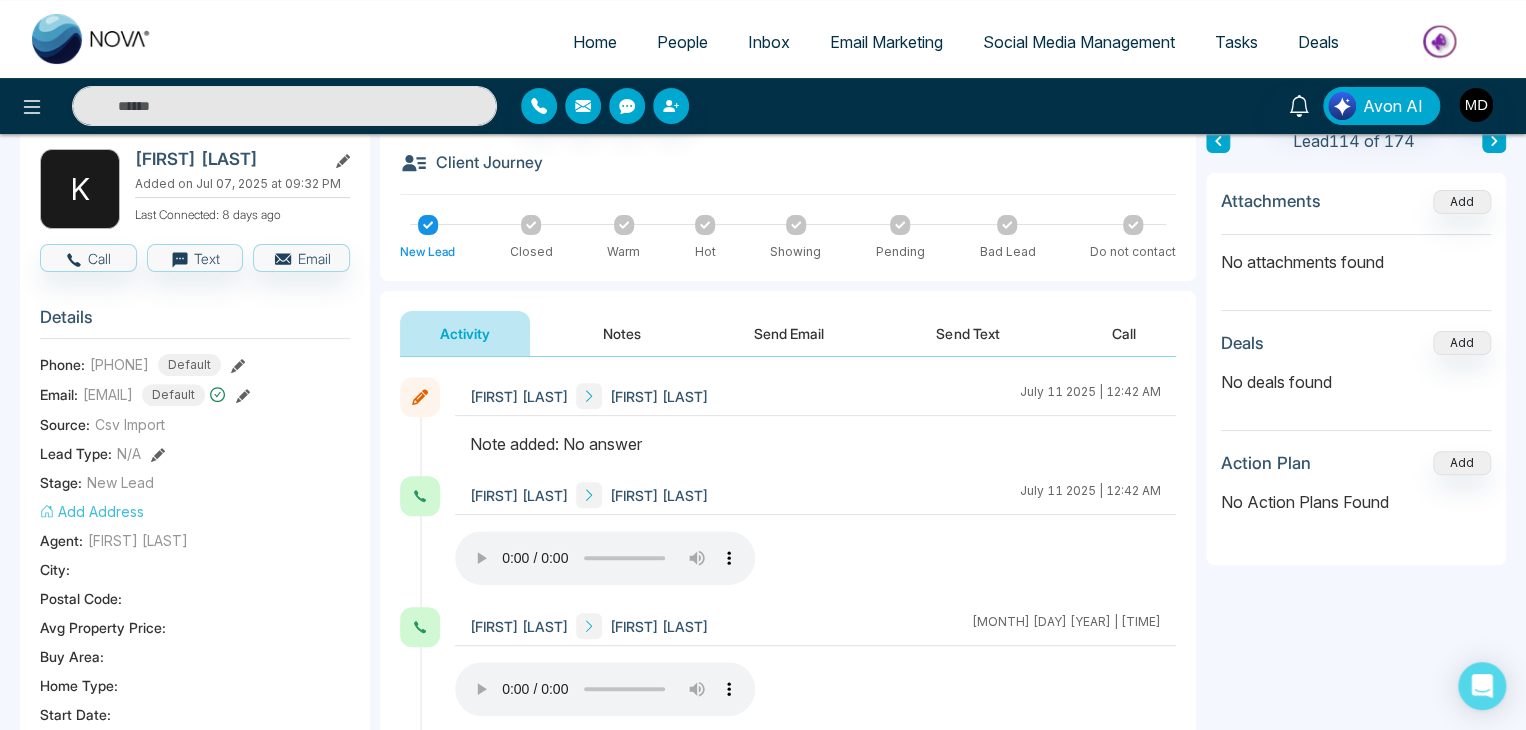 click 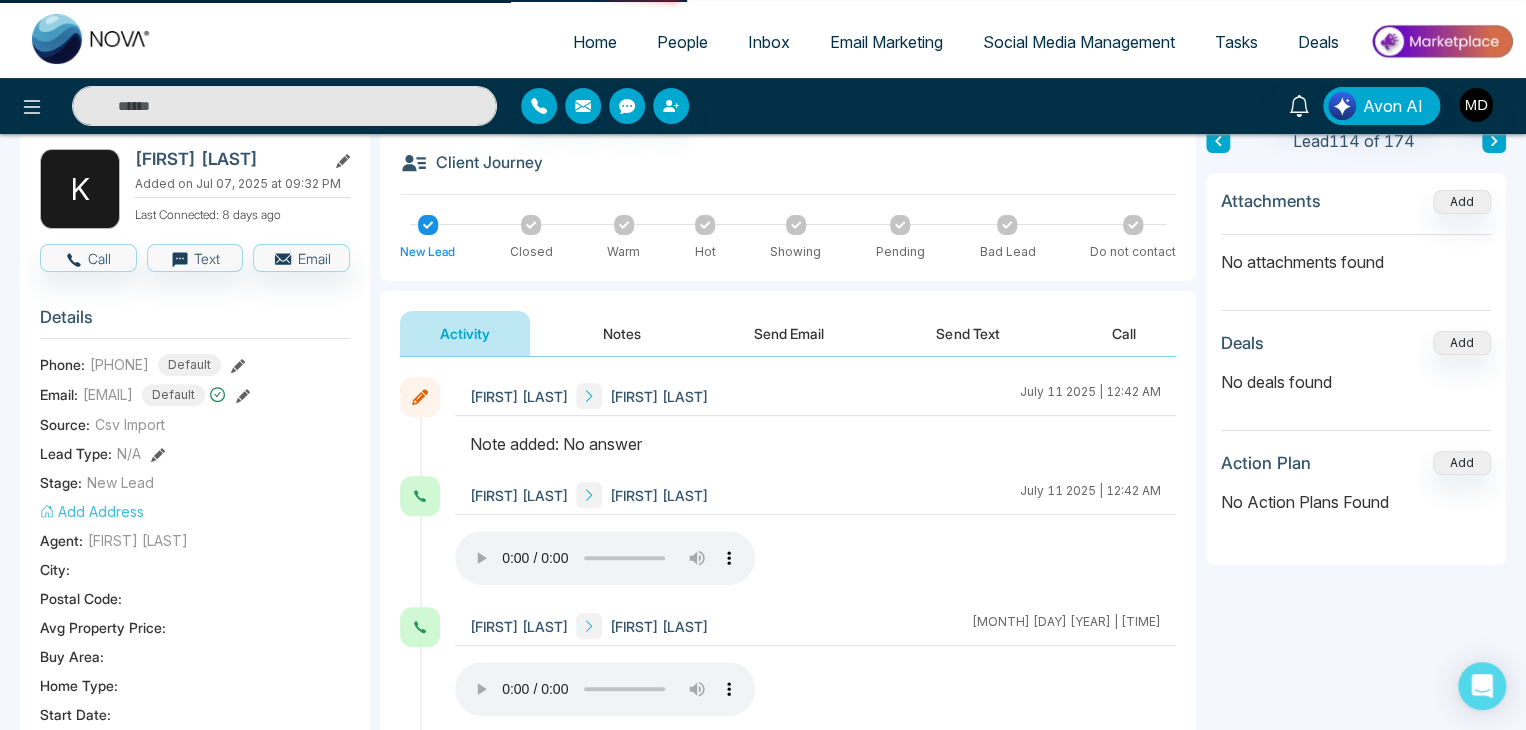 scroll, scrollTop: 0, scrollLeft: 0, axis: both 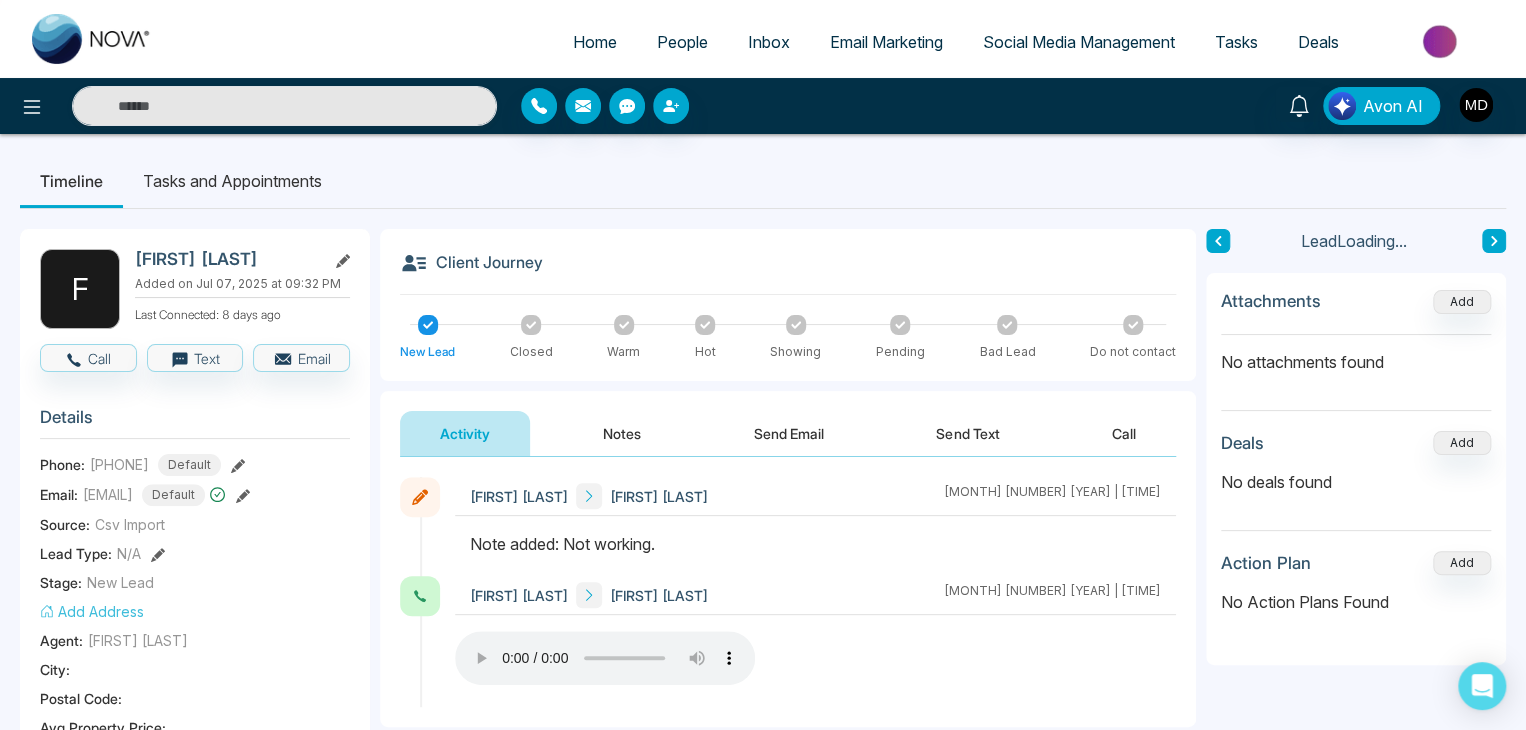 click 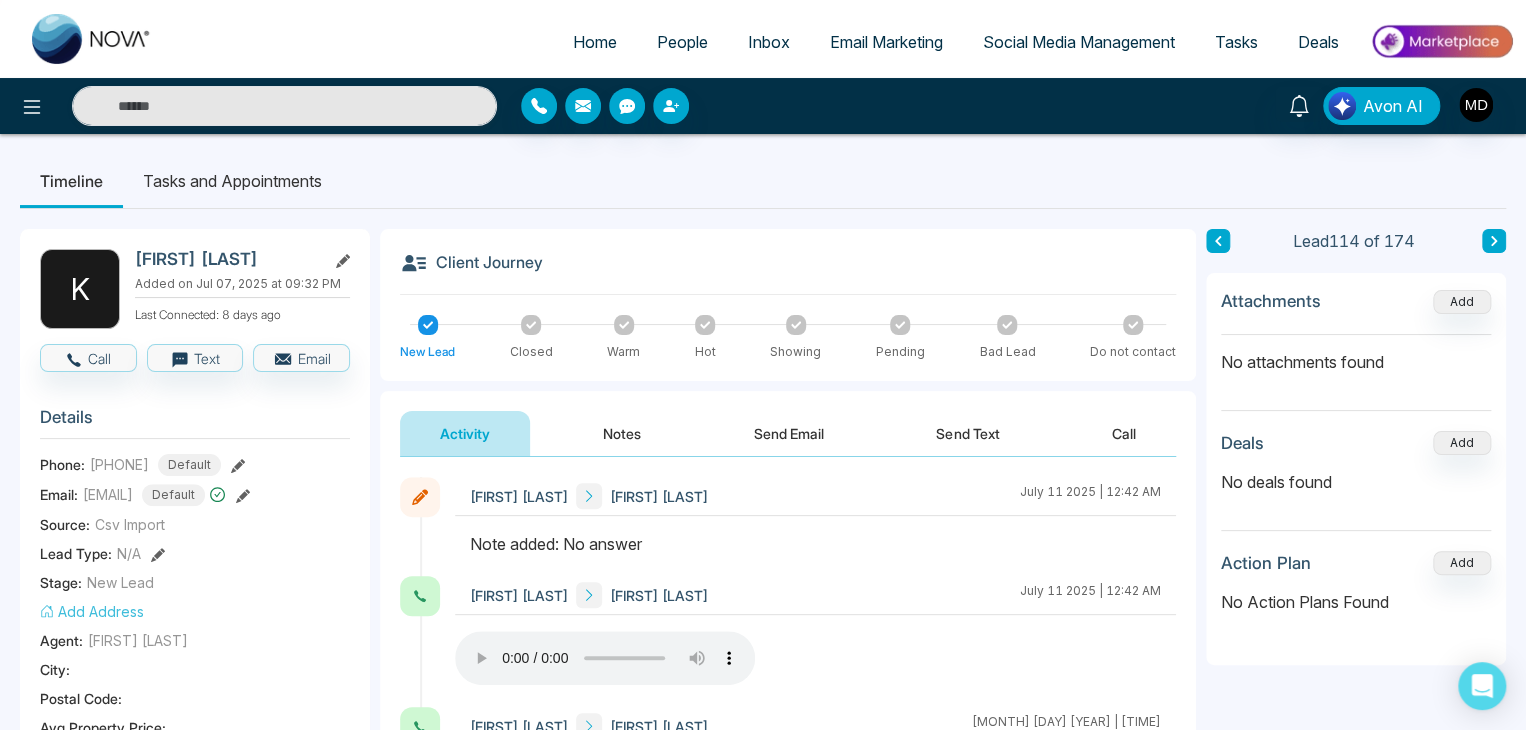 click 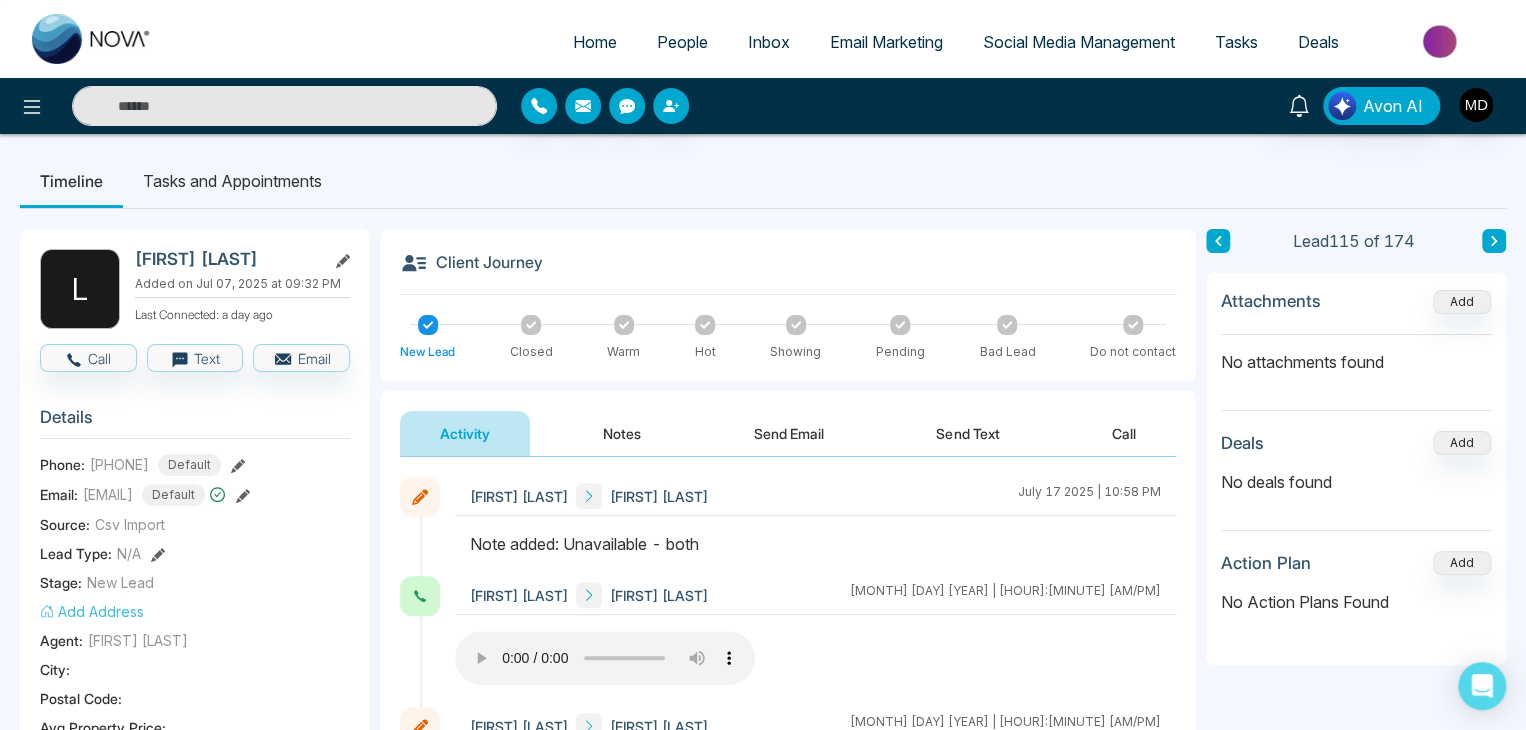 click at bounding box center (1218, 241) 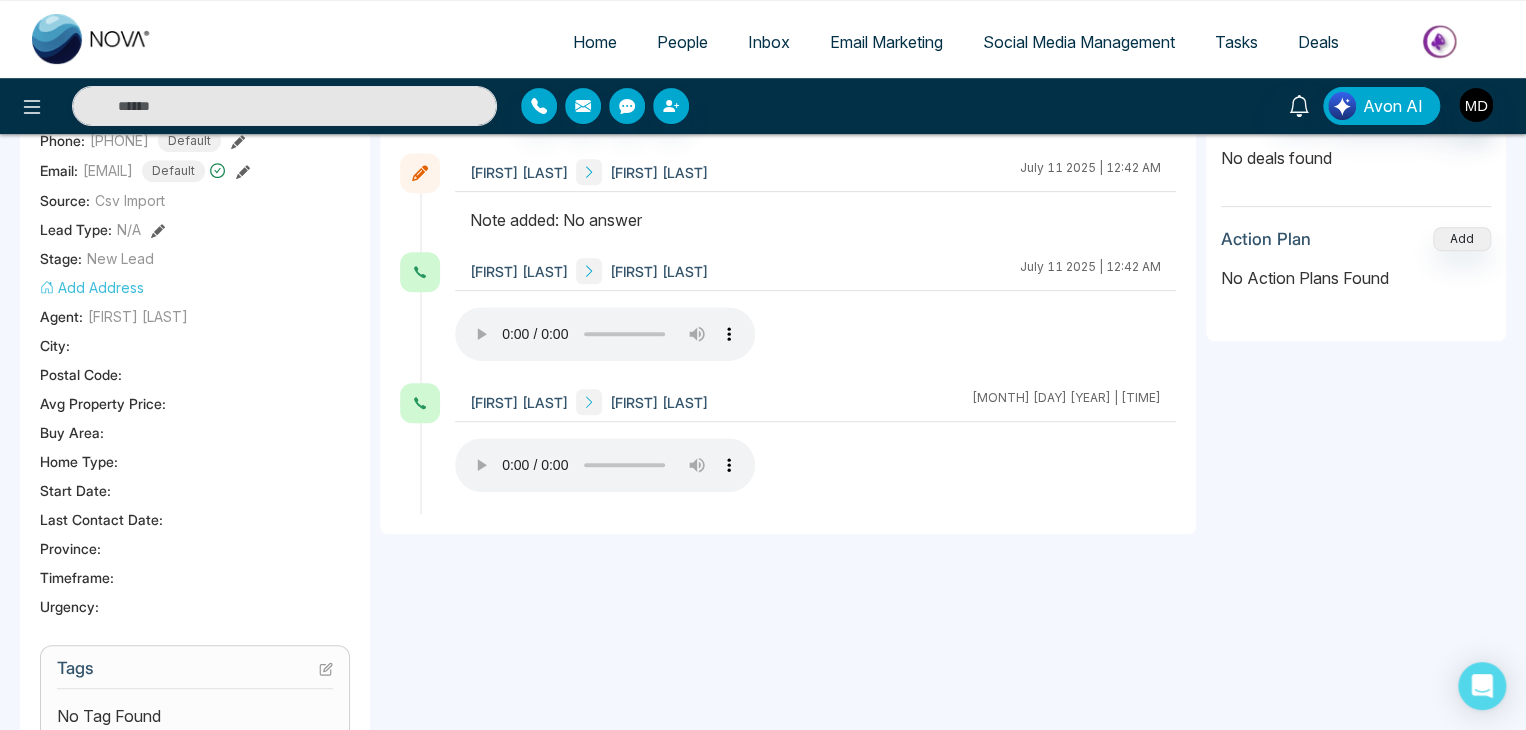 scroll, scrollTop: 400, scrollLeft: 0, axis: vertical 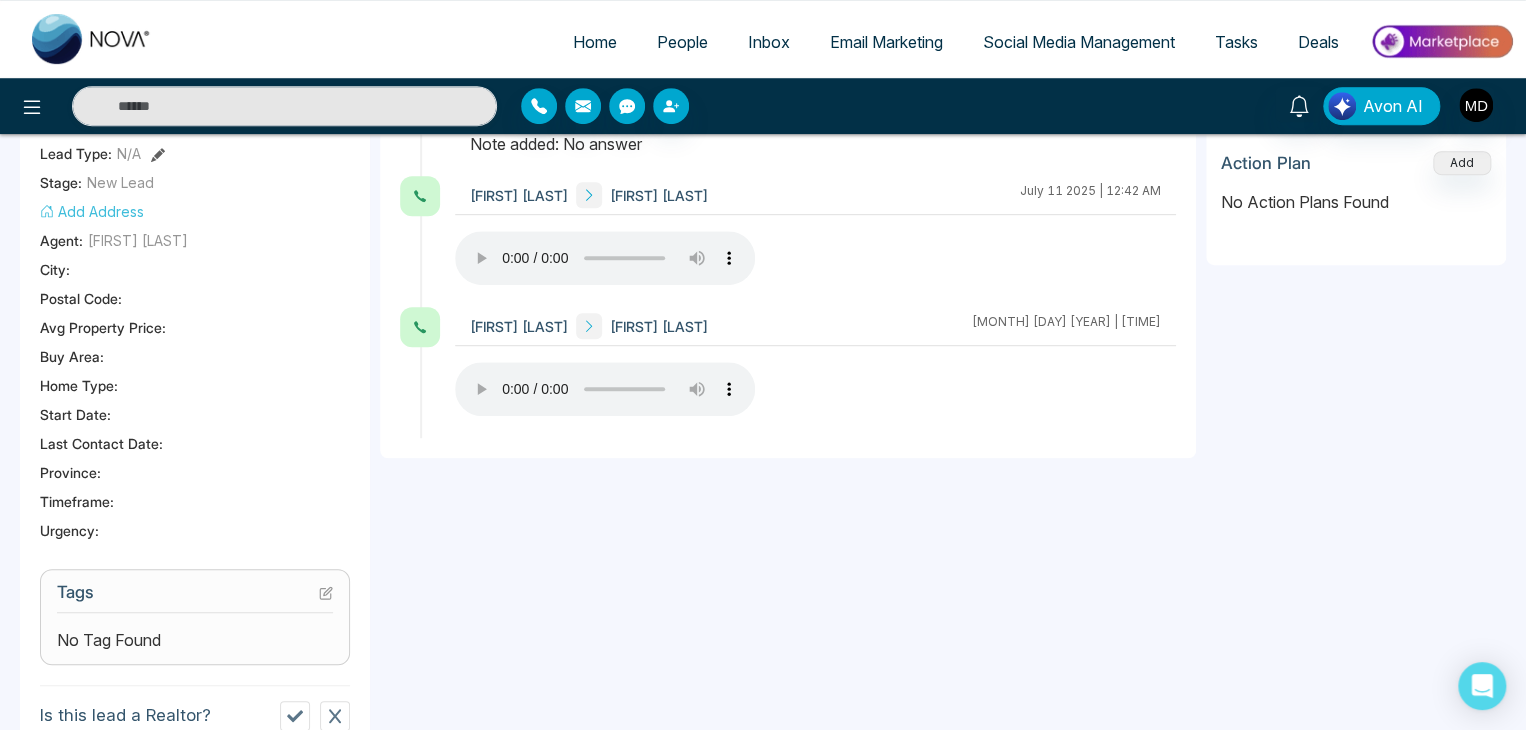 type 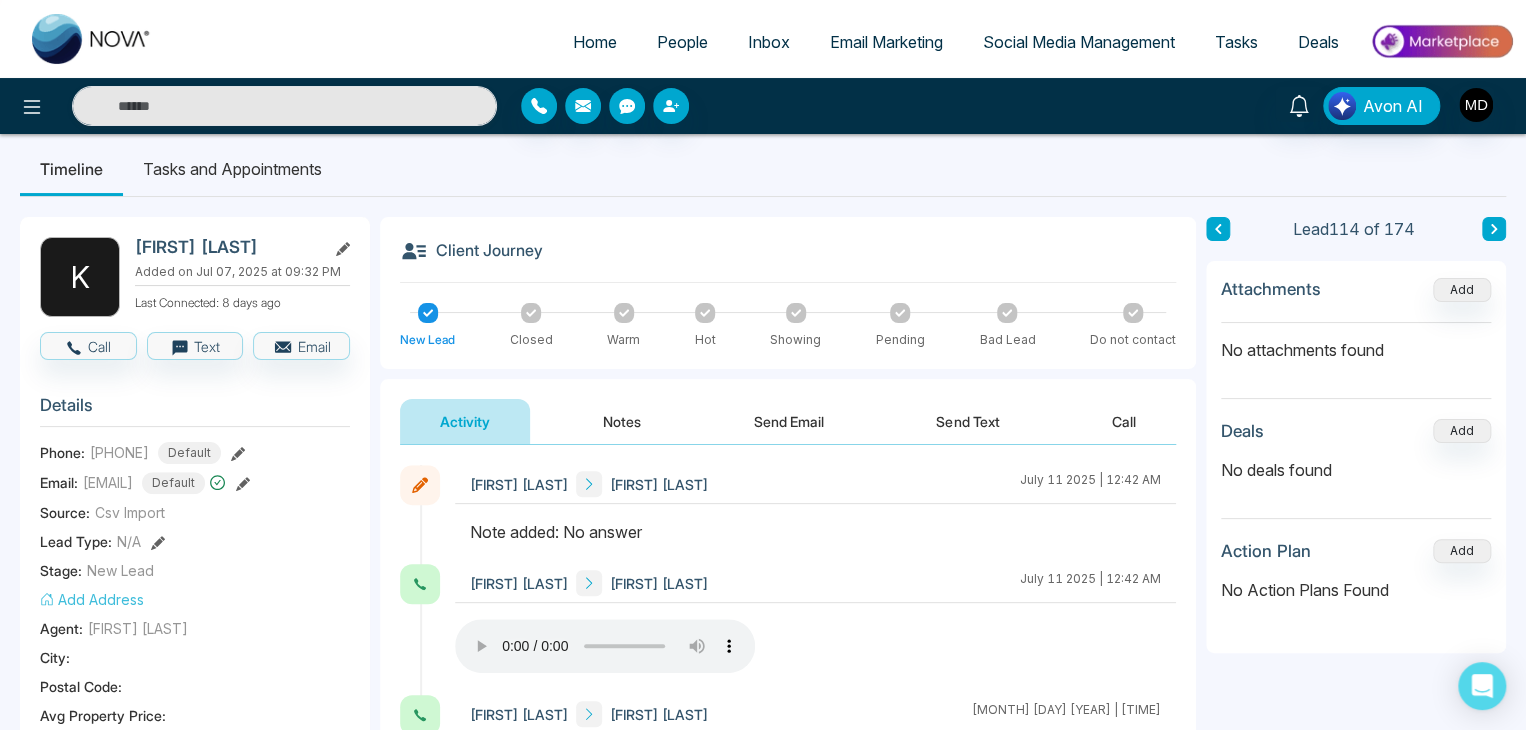 scroll, scrollTop: 0, scrollLeft: 0, axis: both 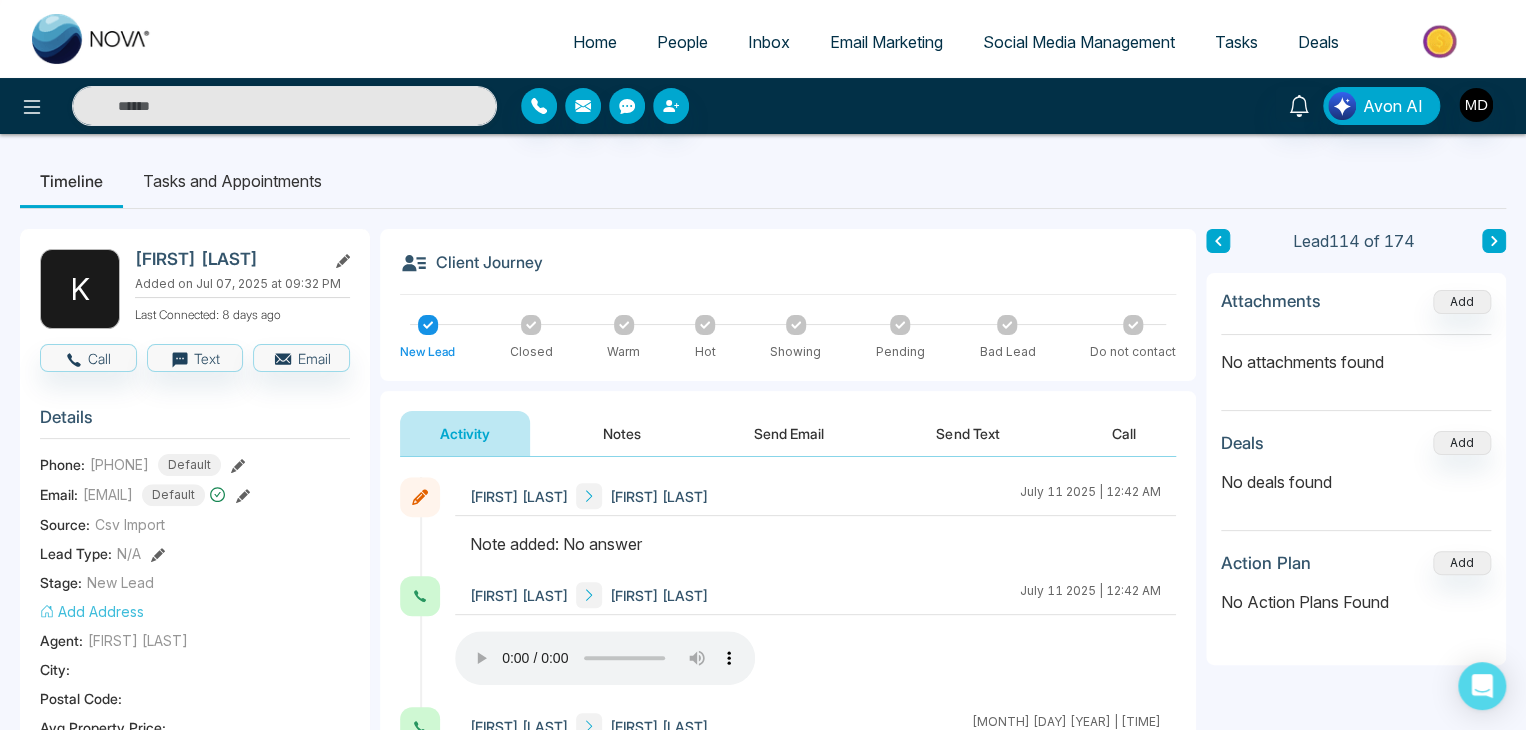 click on "Notes" at bounding box center (622, 433) 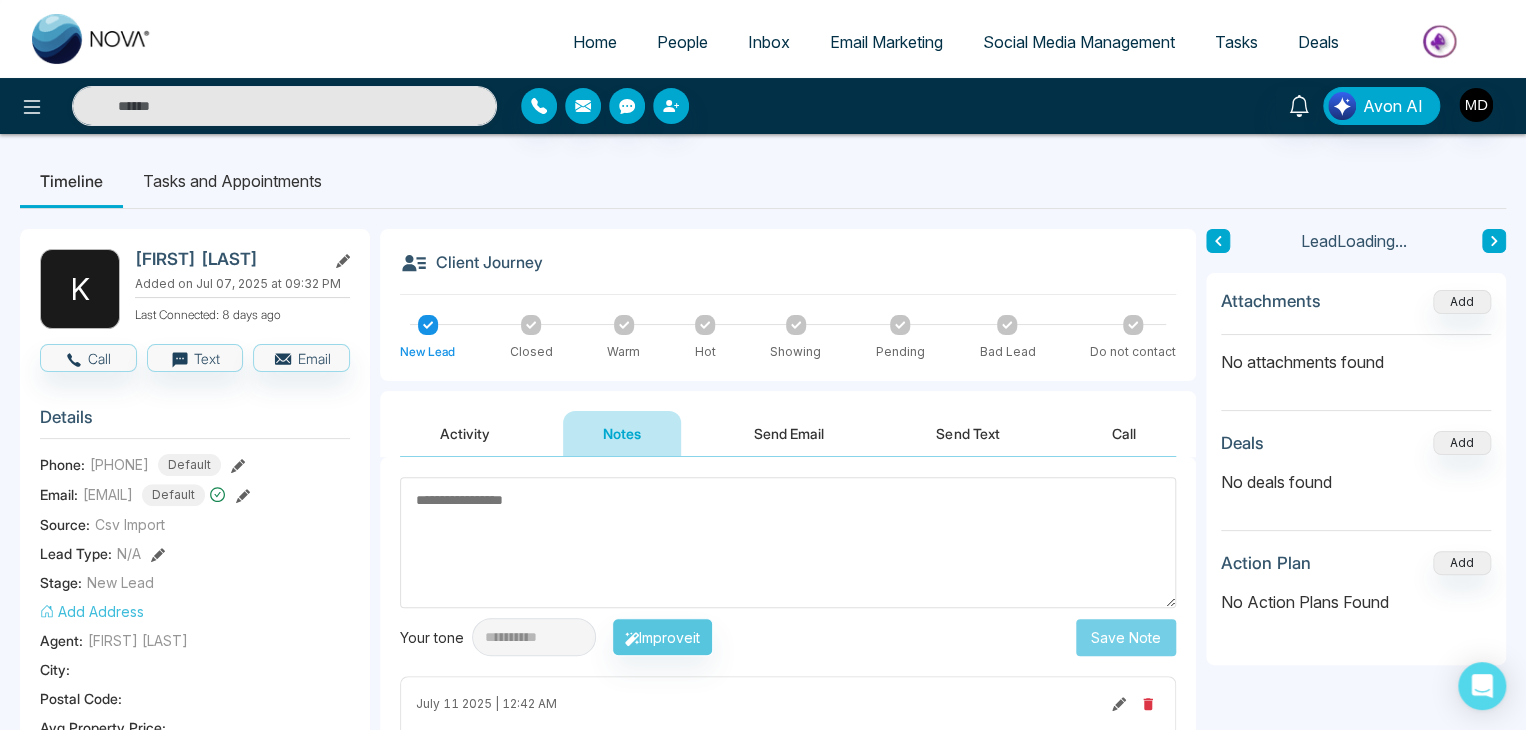 scroll, scrollTop: 200, scrollLeft: 0, axis: vertical 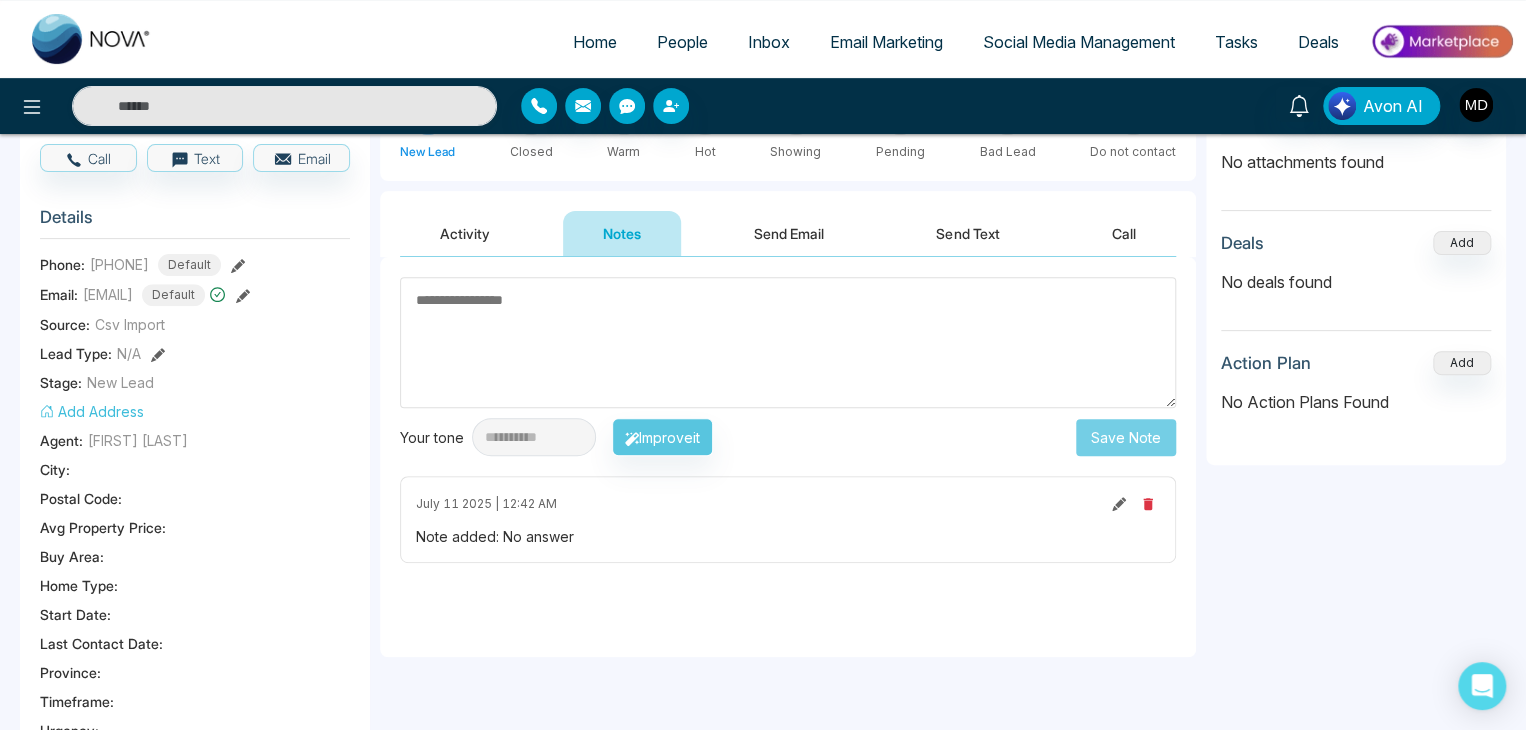 click 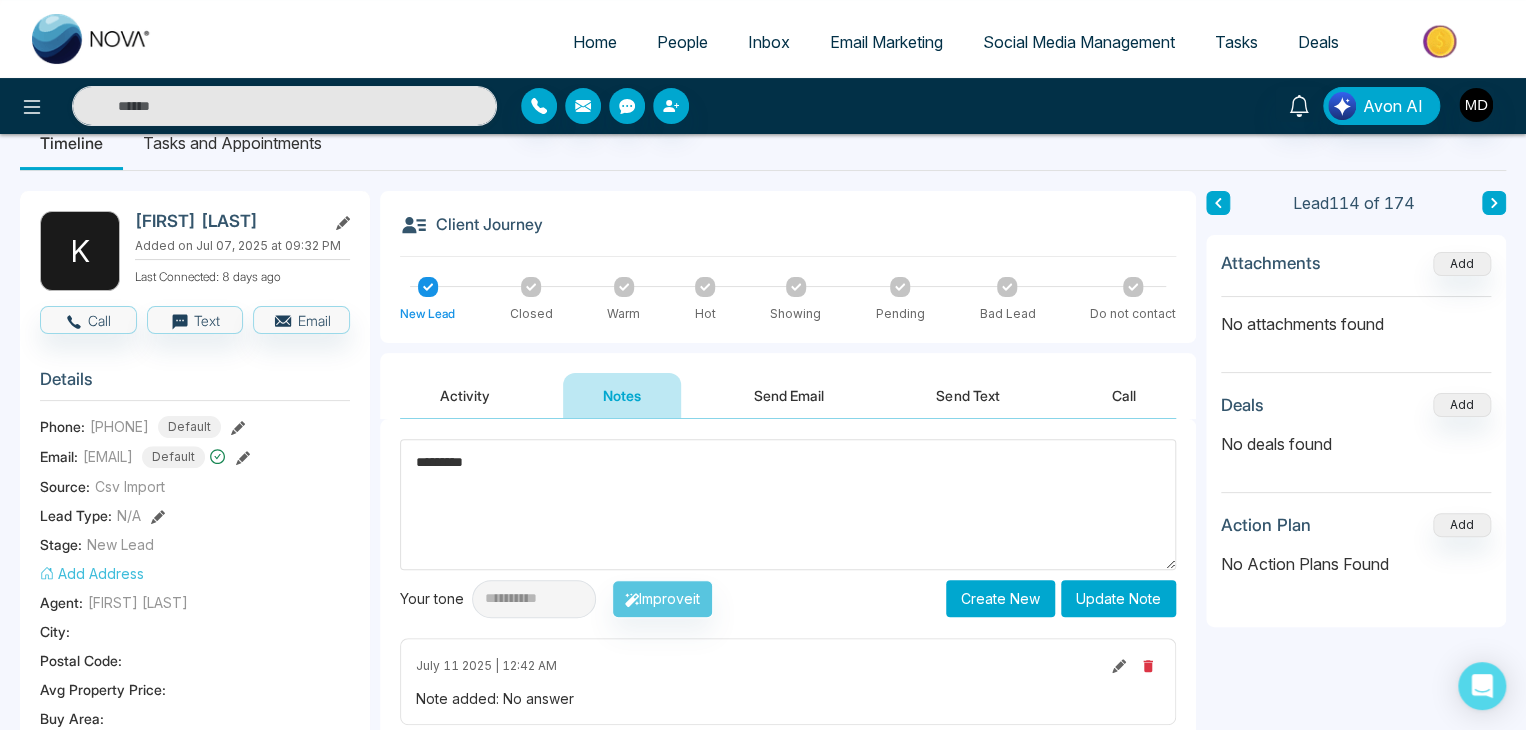scroll, scrollTop: 0, scrollLeft: 0, axis: both 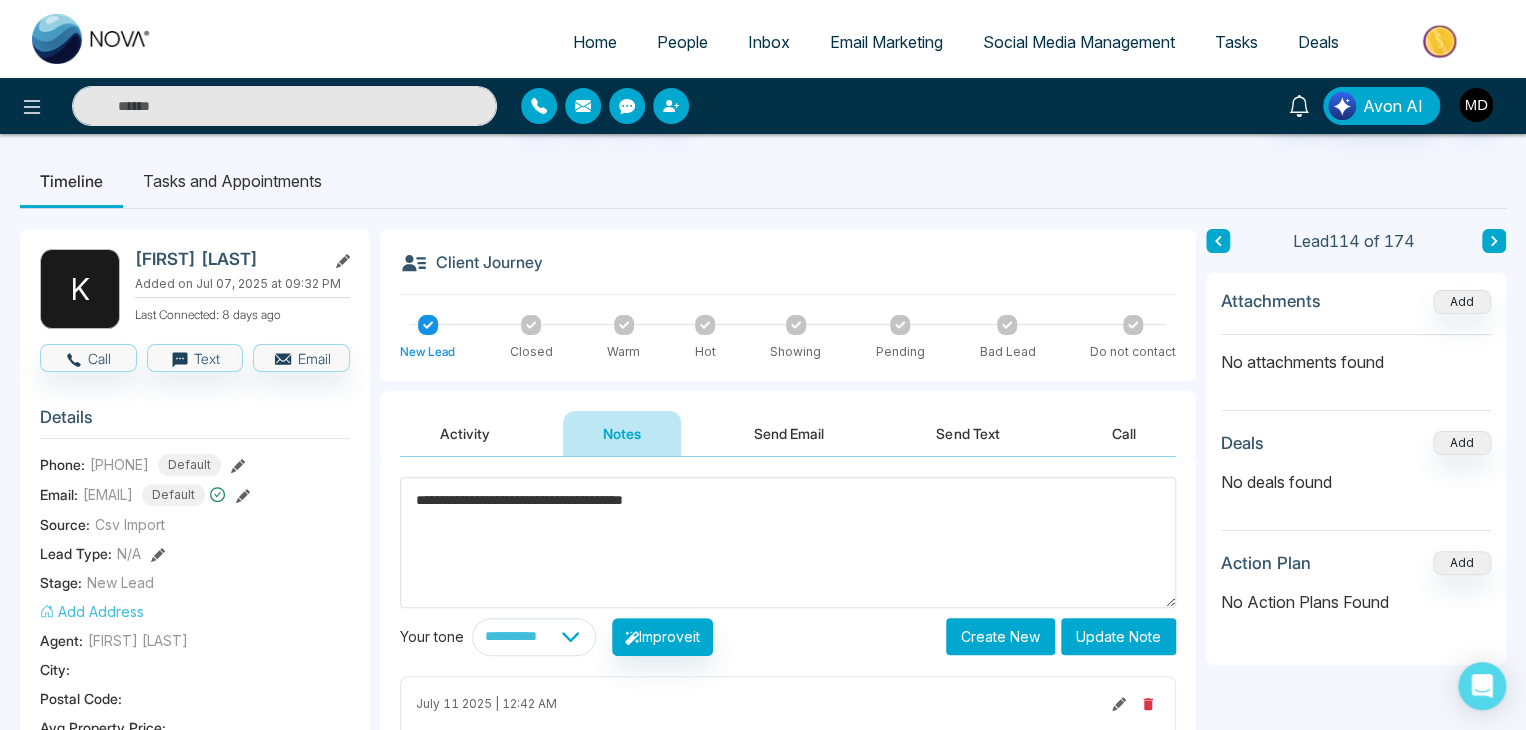 type on "**********" 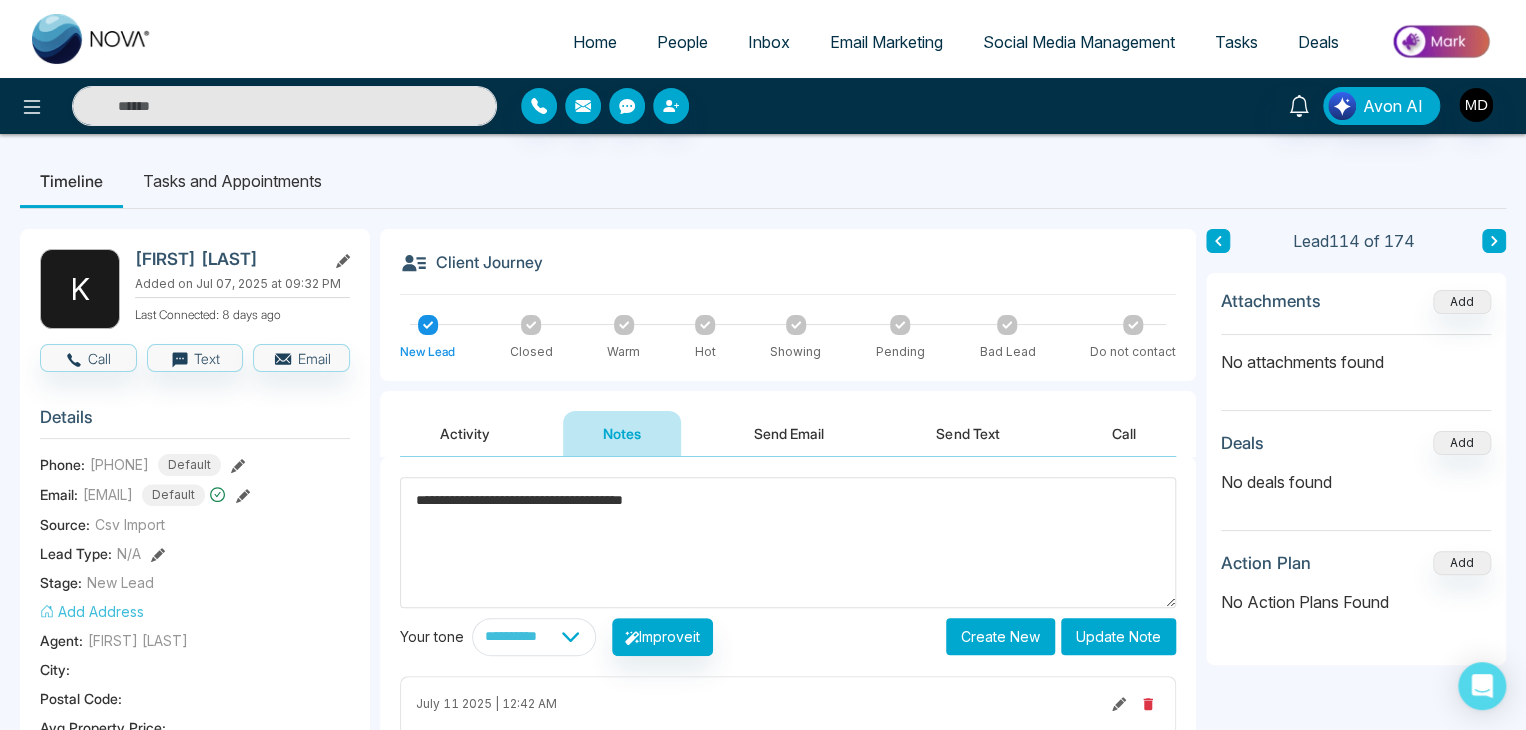 click on "Update Note" at bounding box center (1118, 636) 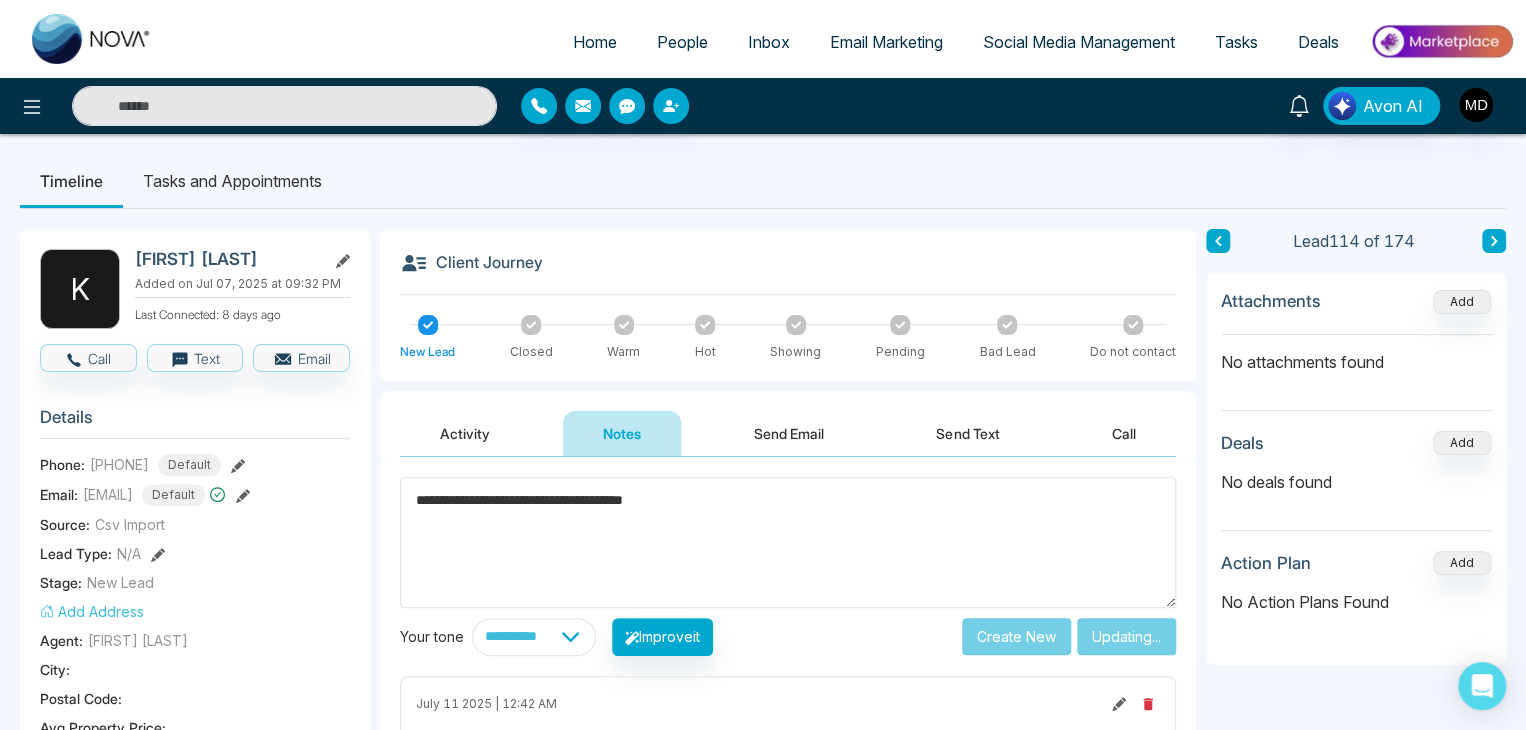 type 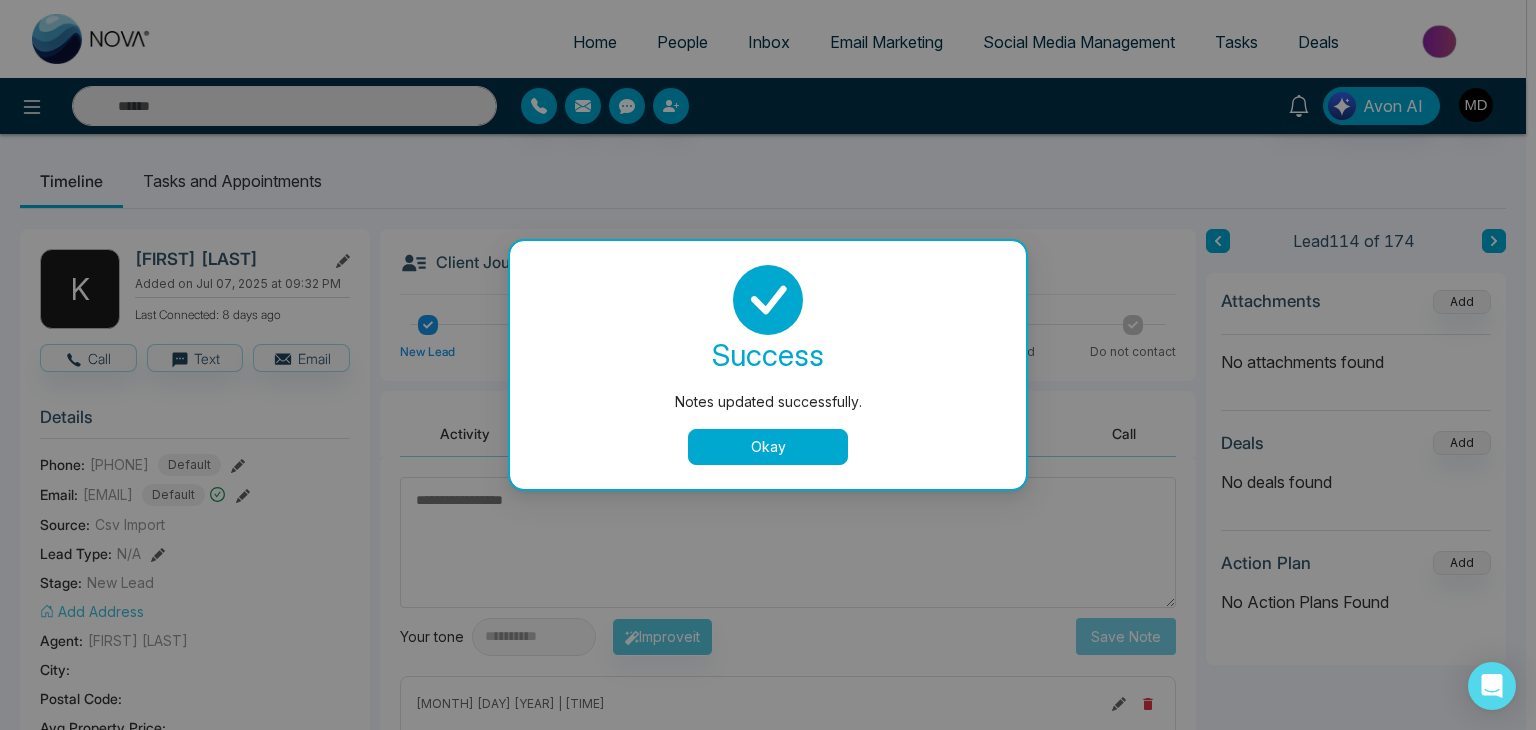 click on "Okay" at bounding box center [768, 447] 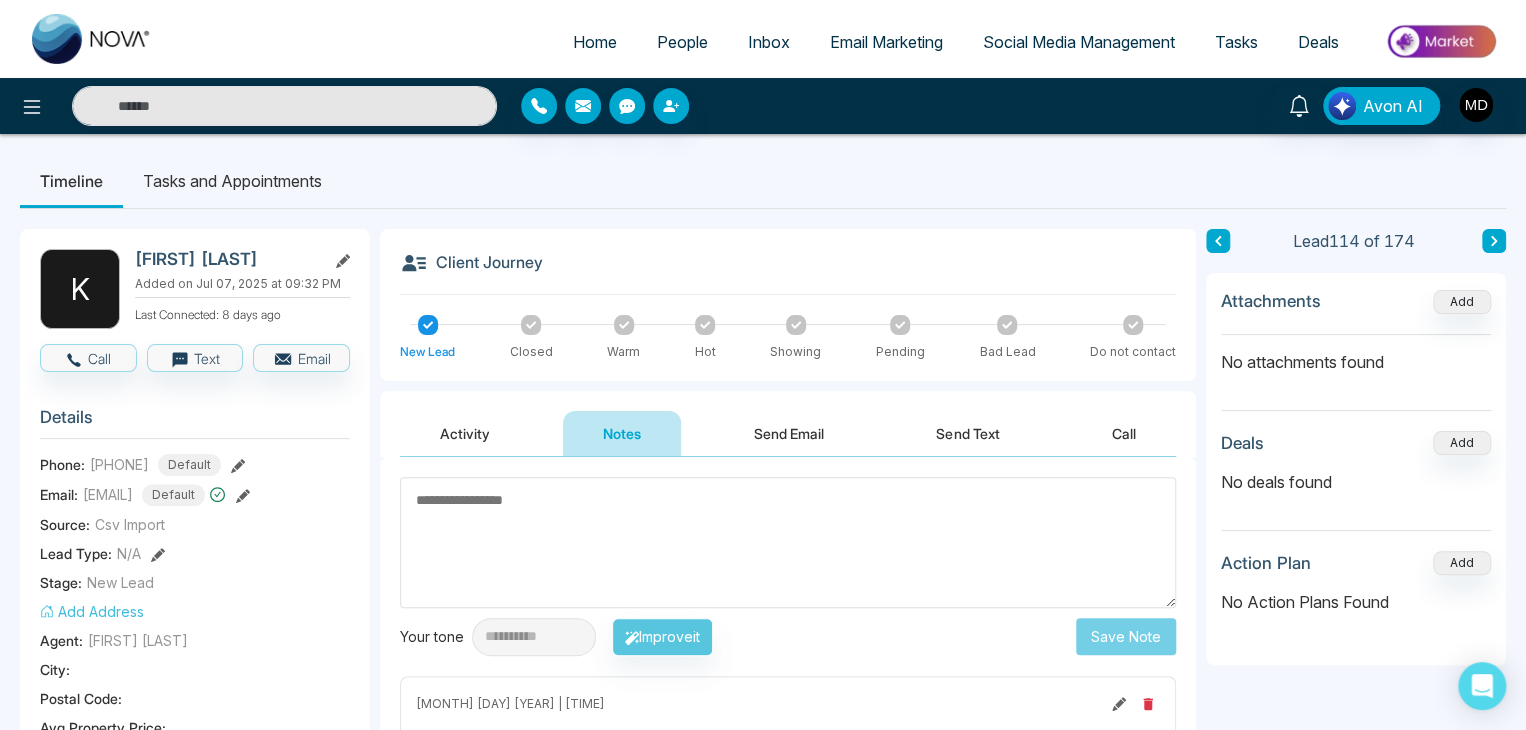 click on "Activity" at bounding box center (465, 433) 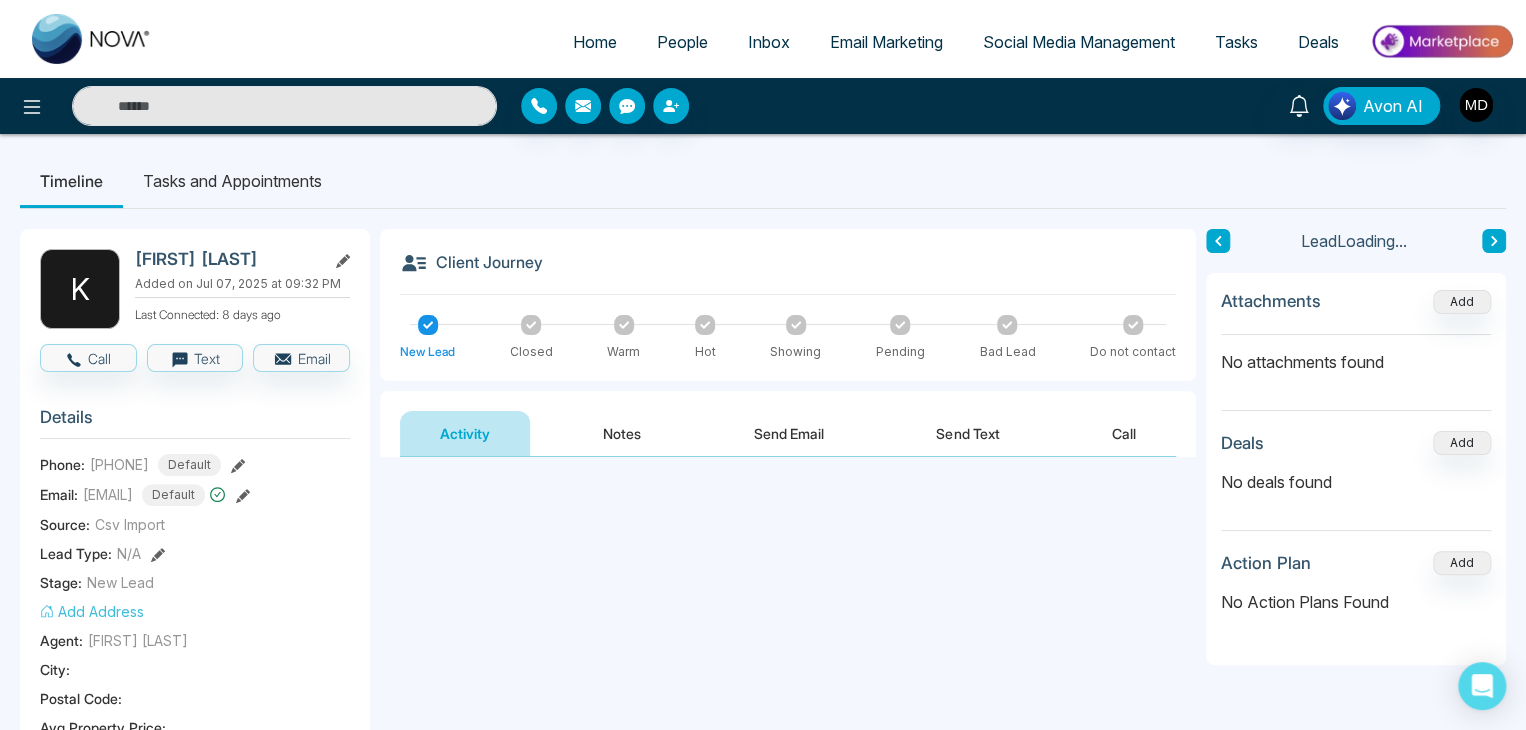 scroll, scrollTop: 0, scrollLeft: 0, axis: both 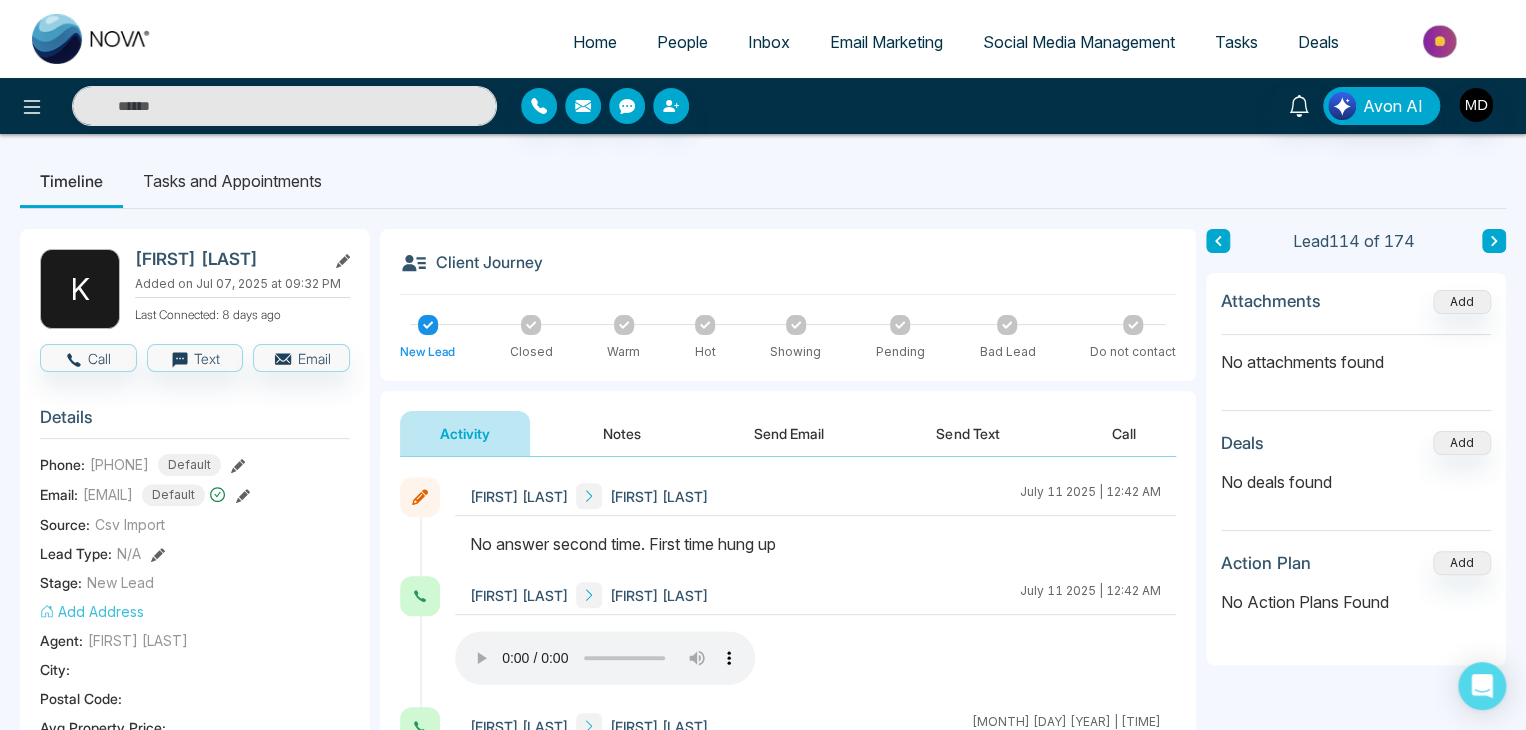 click on "People" at bounding box center [682, 42] 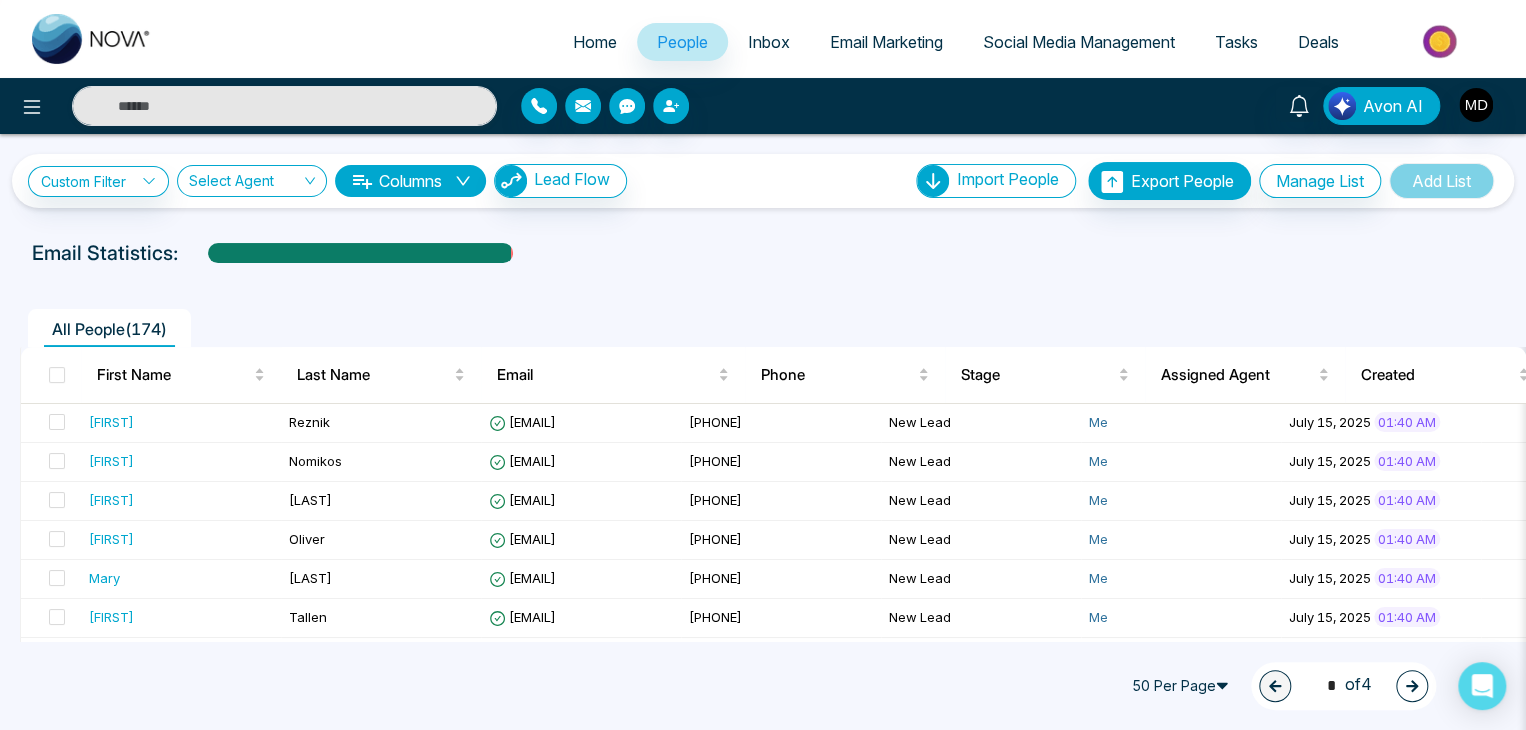 click at bounding box center [1412, 686] 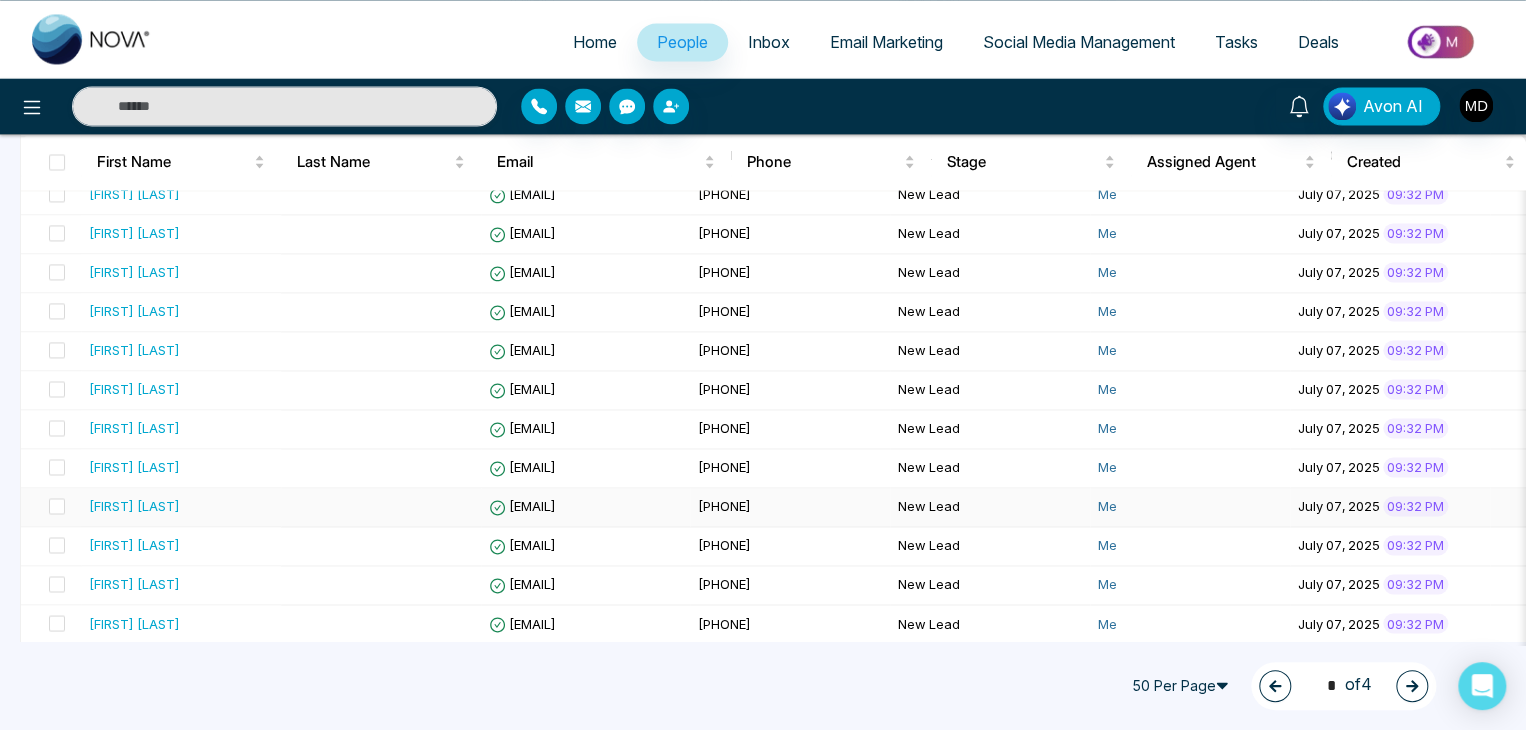 scroll, scrollTop: 1713, scrollLeft: 0, axis: vertical 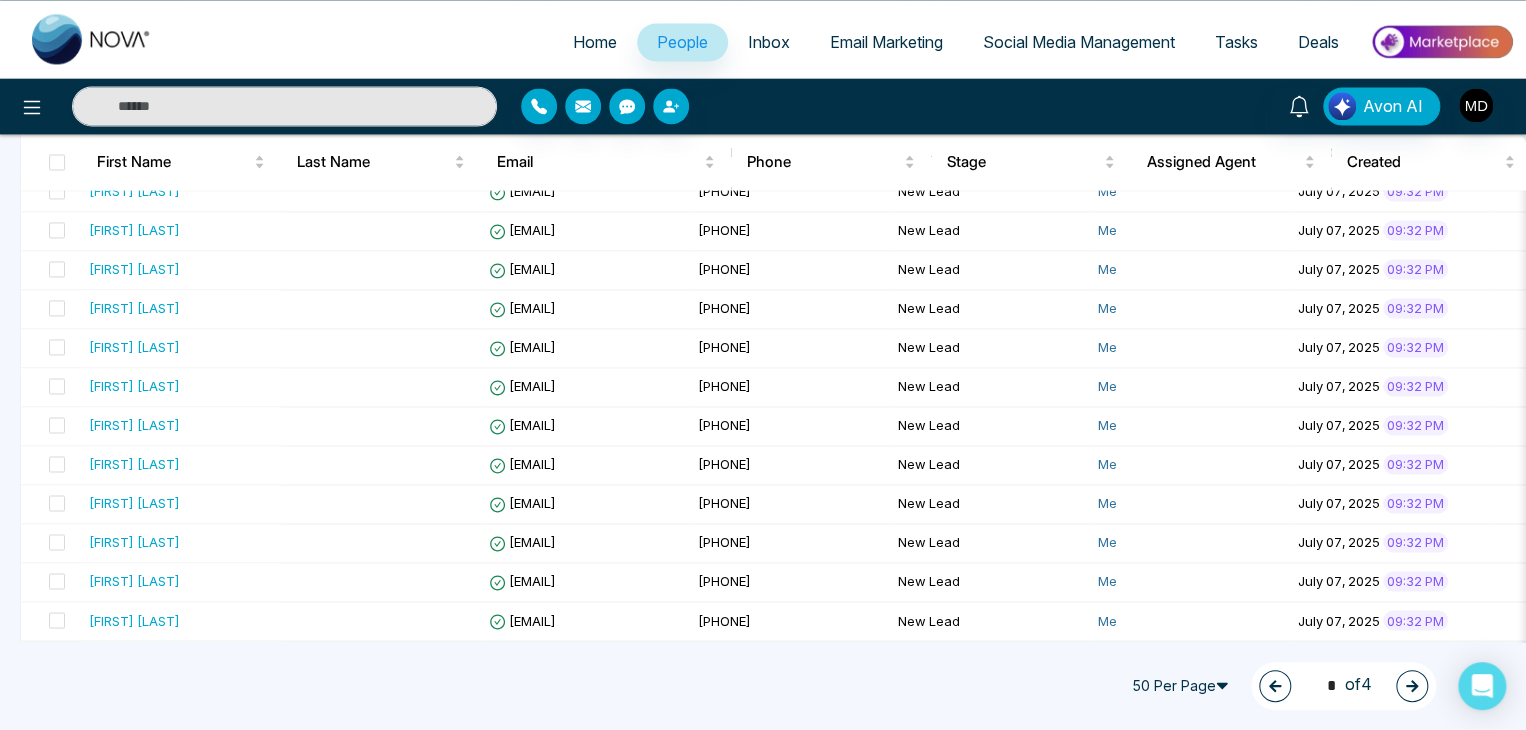 click at bounding box center (1412, 686) 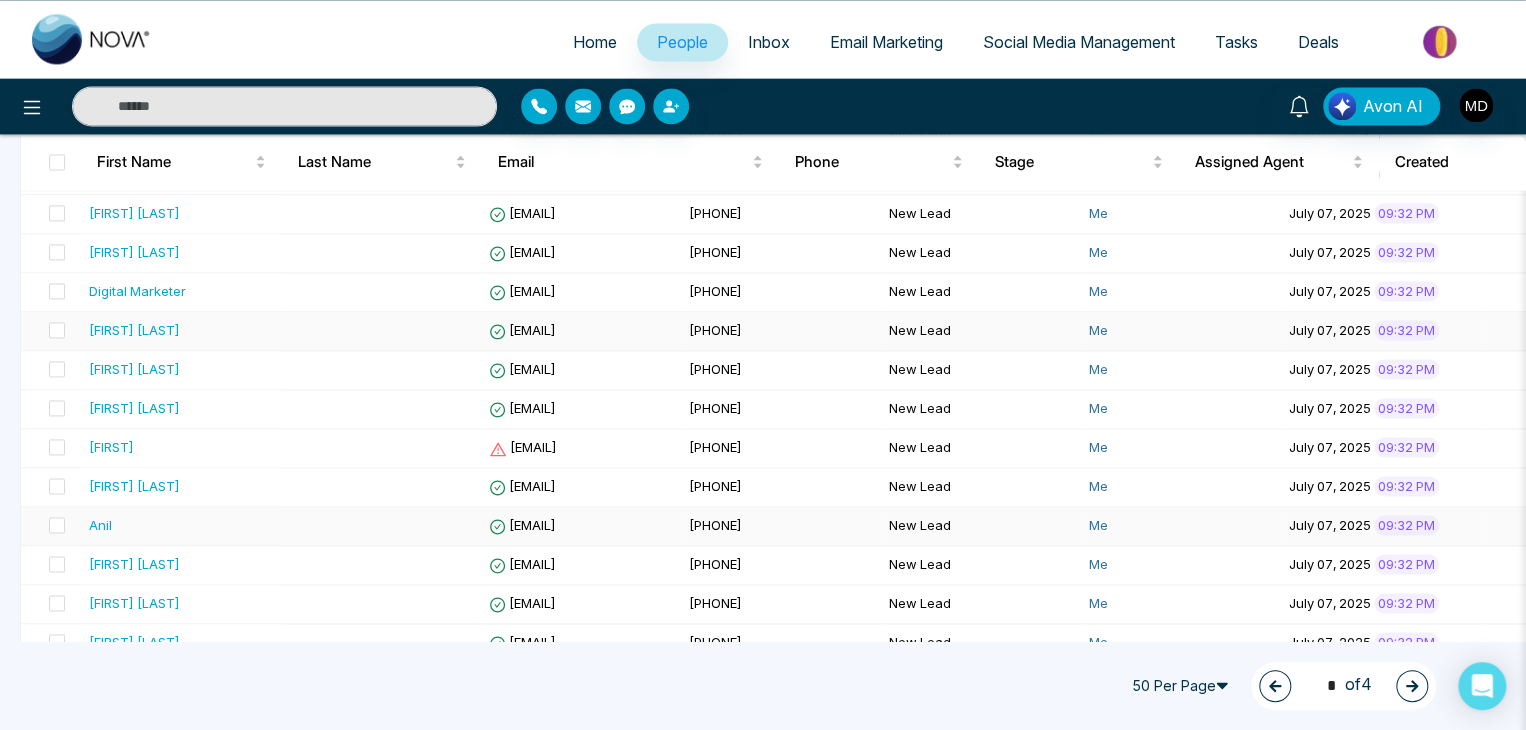 scroll, scrollTop: 1713, scrollLeft: 0, axis: vertical 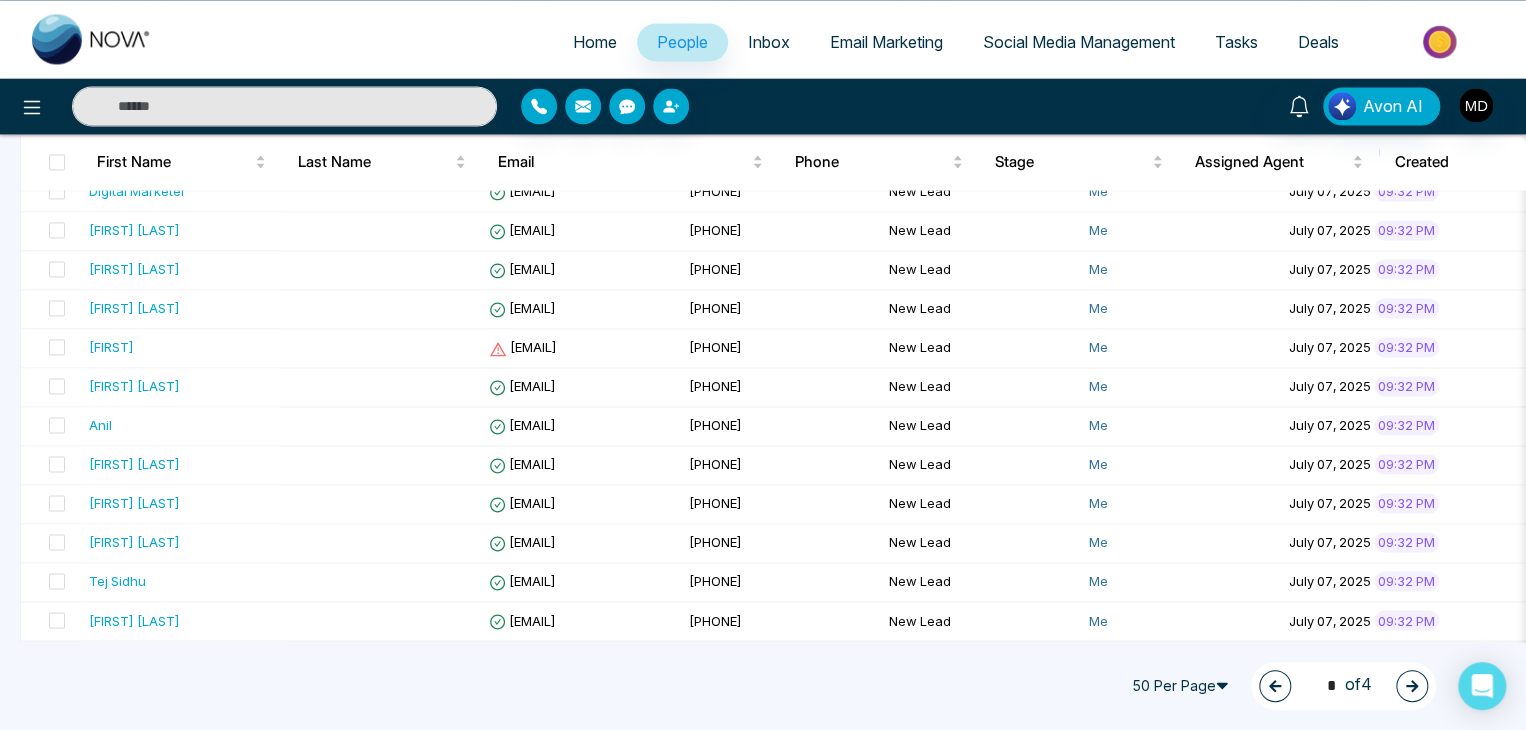 click 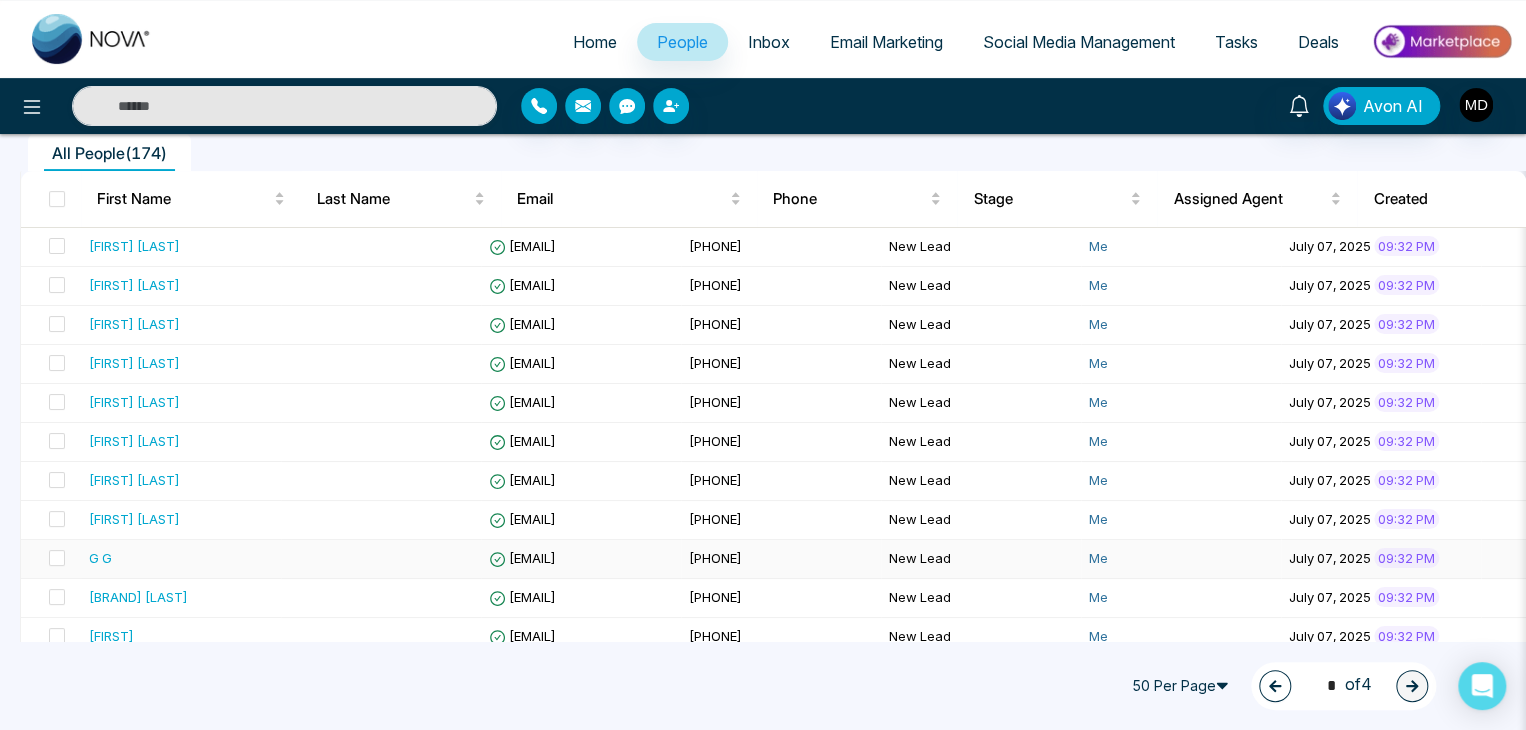 scroll, scrollTop: 300, scrollLeft: 0, axis: vertical 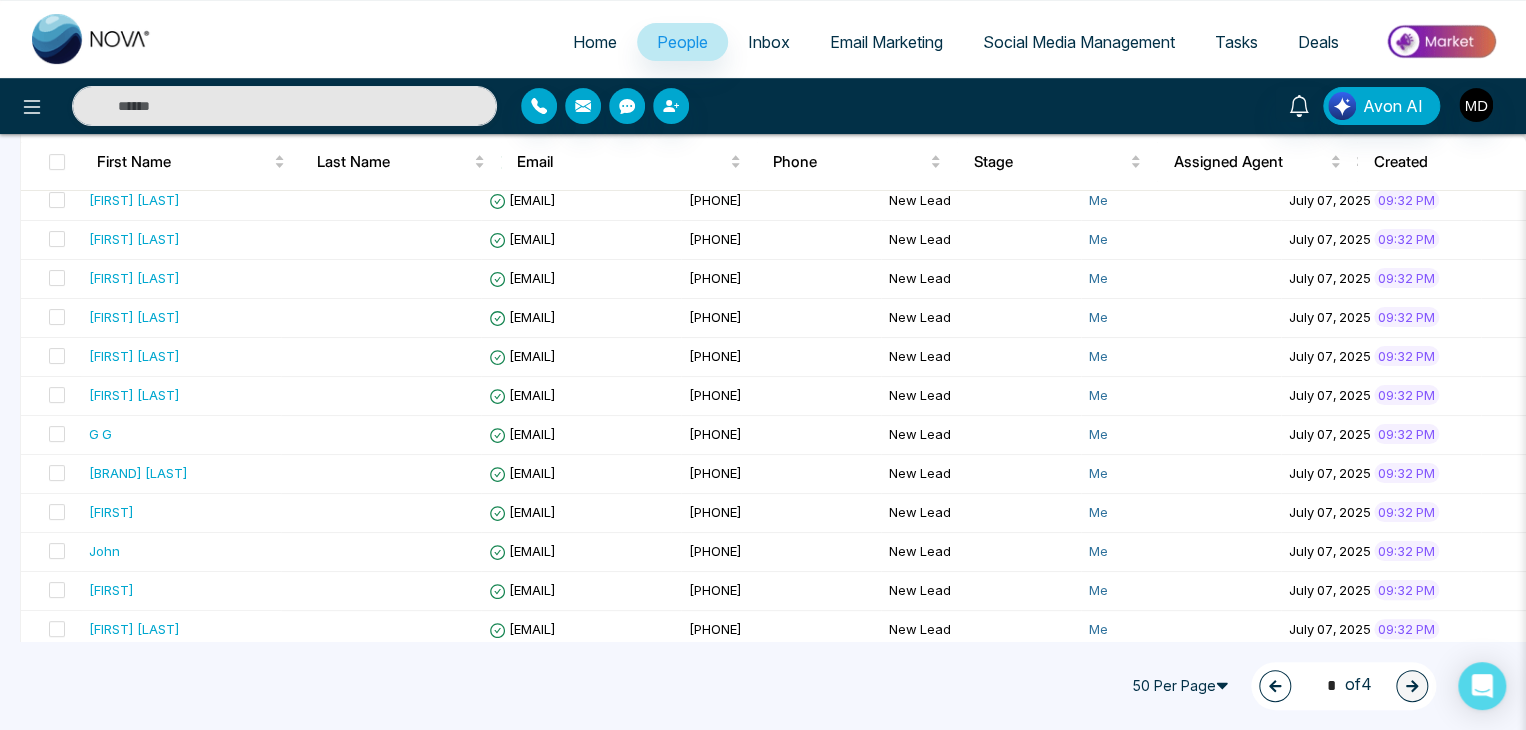 click 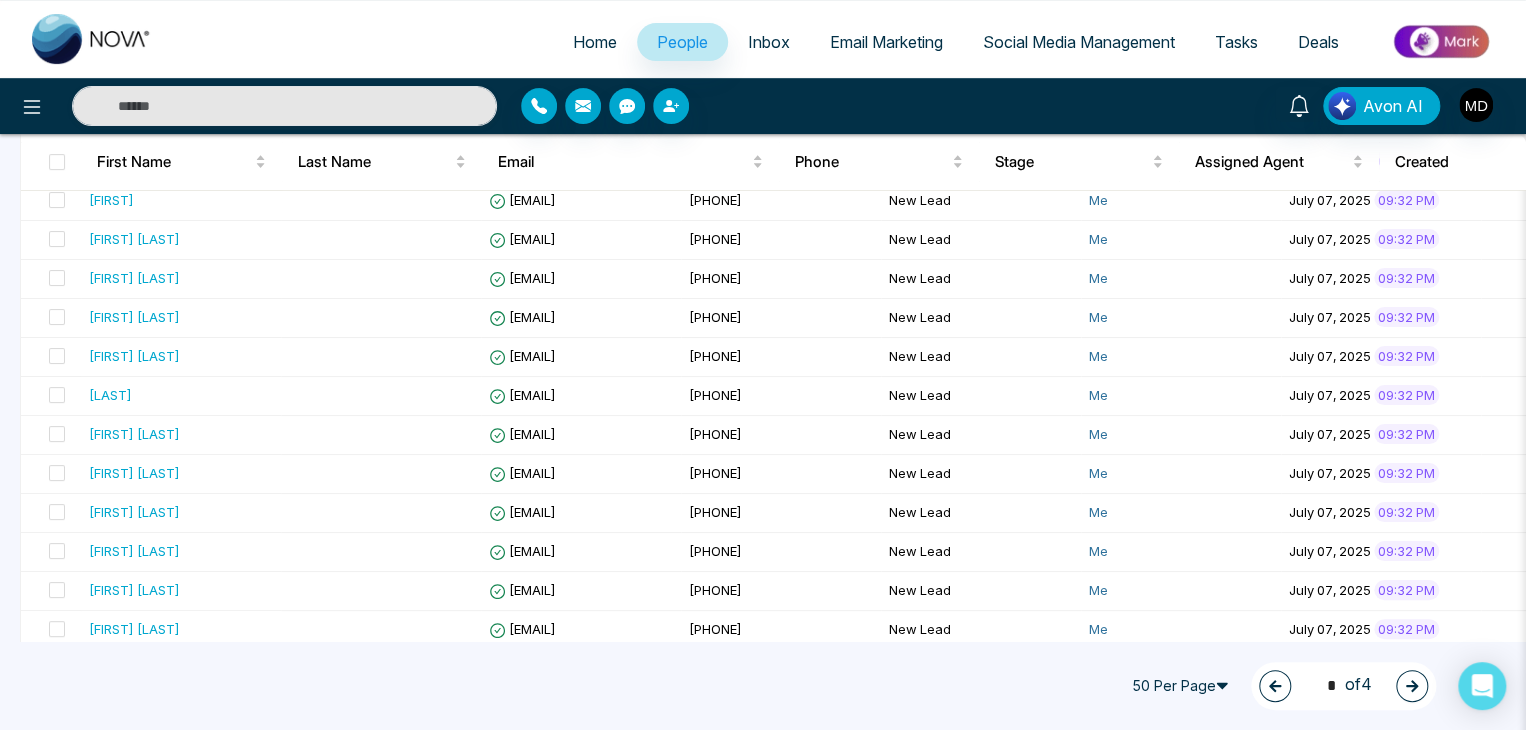 click 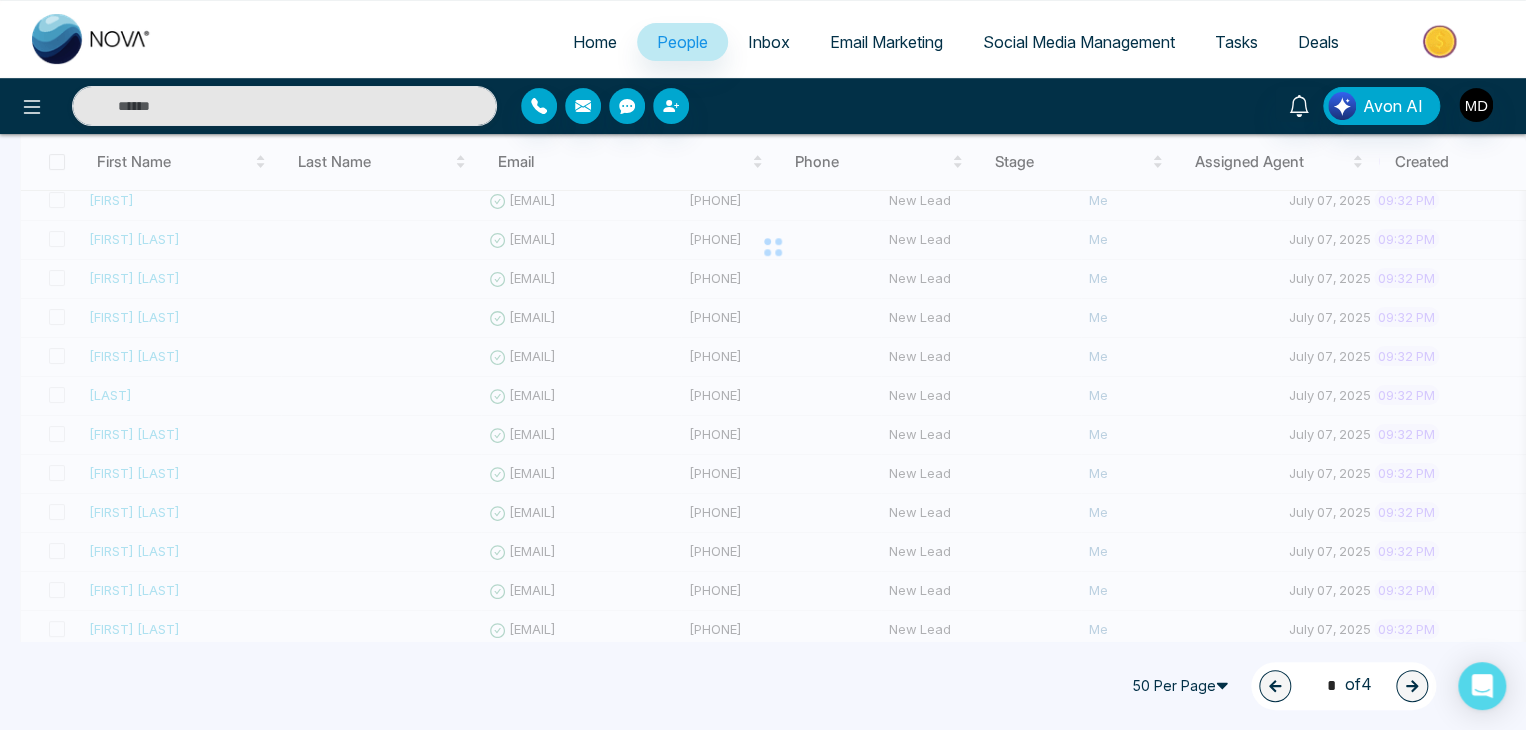 type on "*" 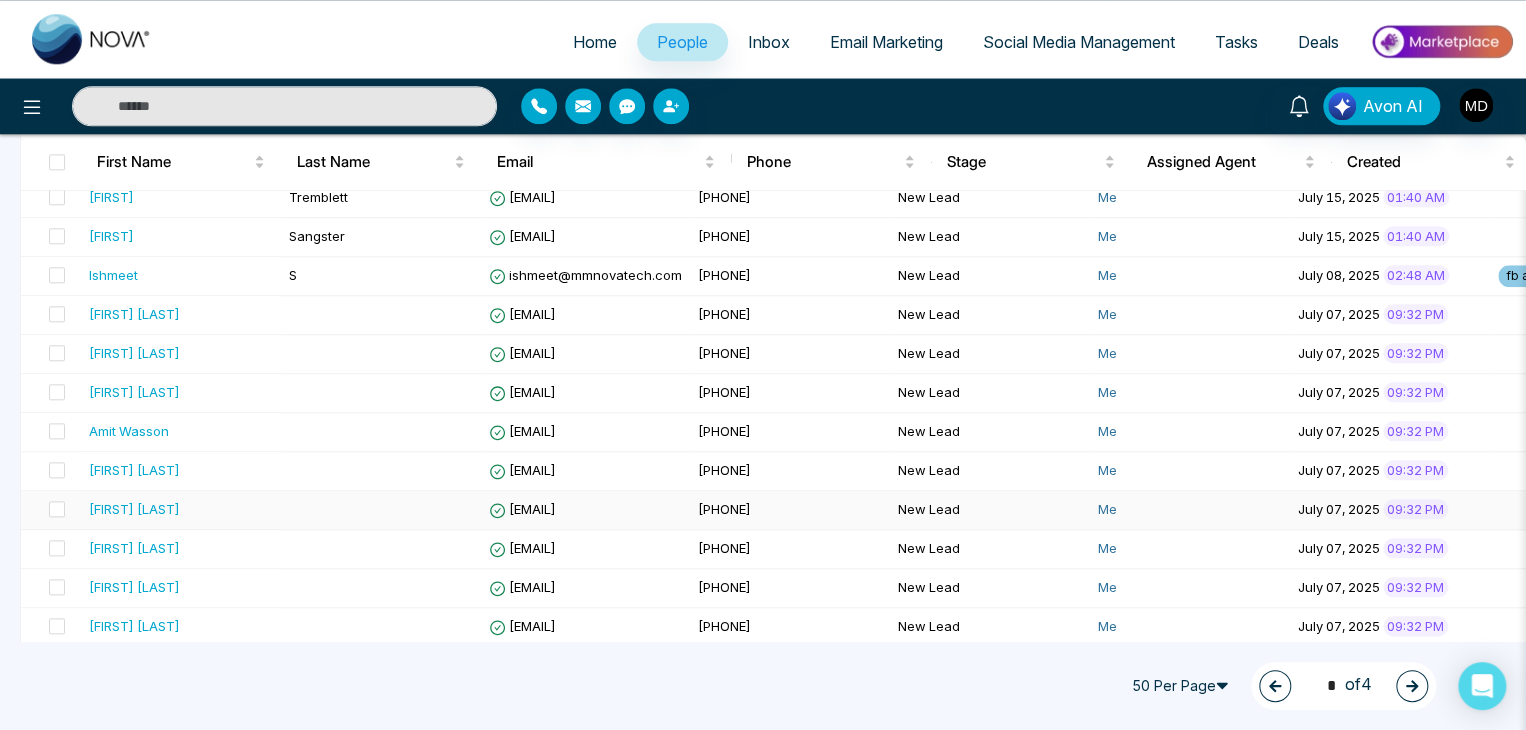 scroll, scrollTop: 1300, scrollLeft: 0, axis: vertical 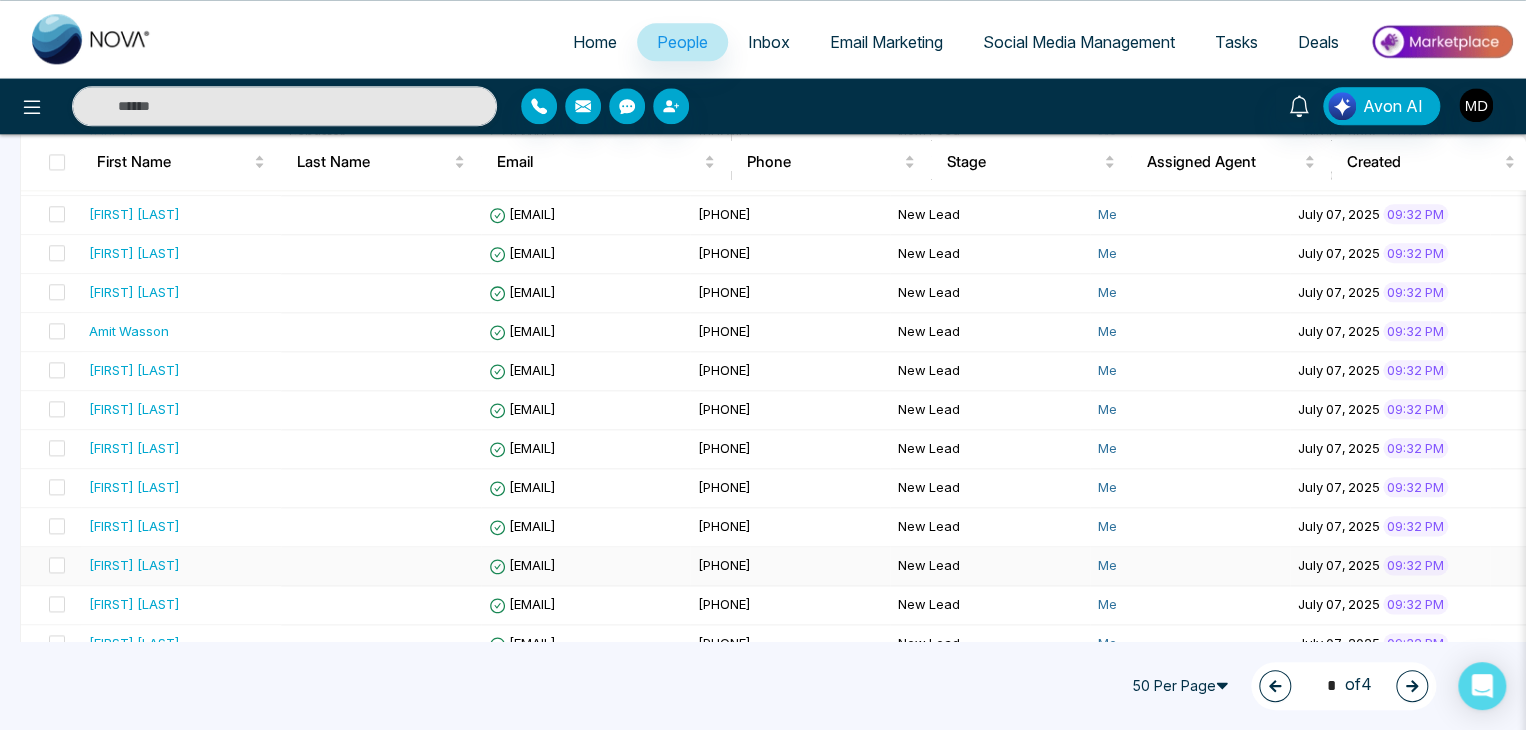 click on "[FIRST] [LAST]" at bounding box center (181, 565) 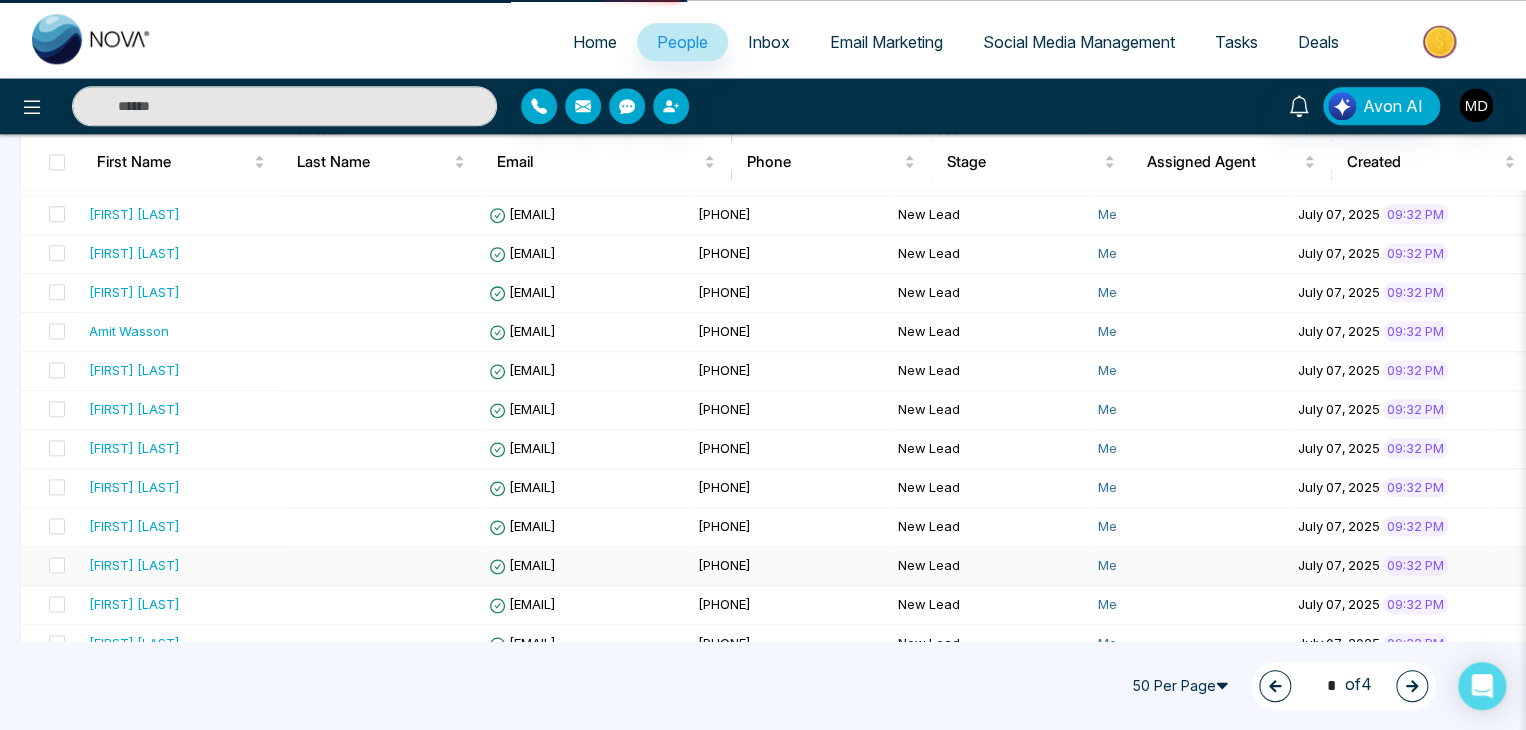scroll, scrollTop: 0, scrollLeft: 0, axis: both 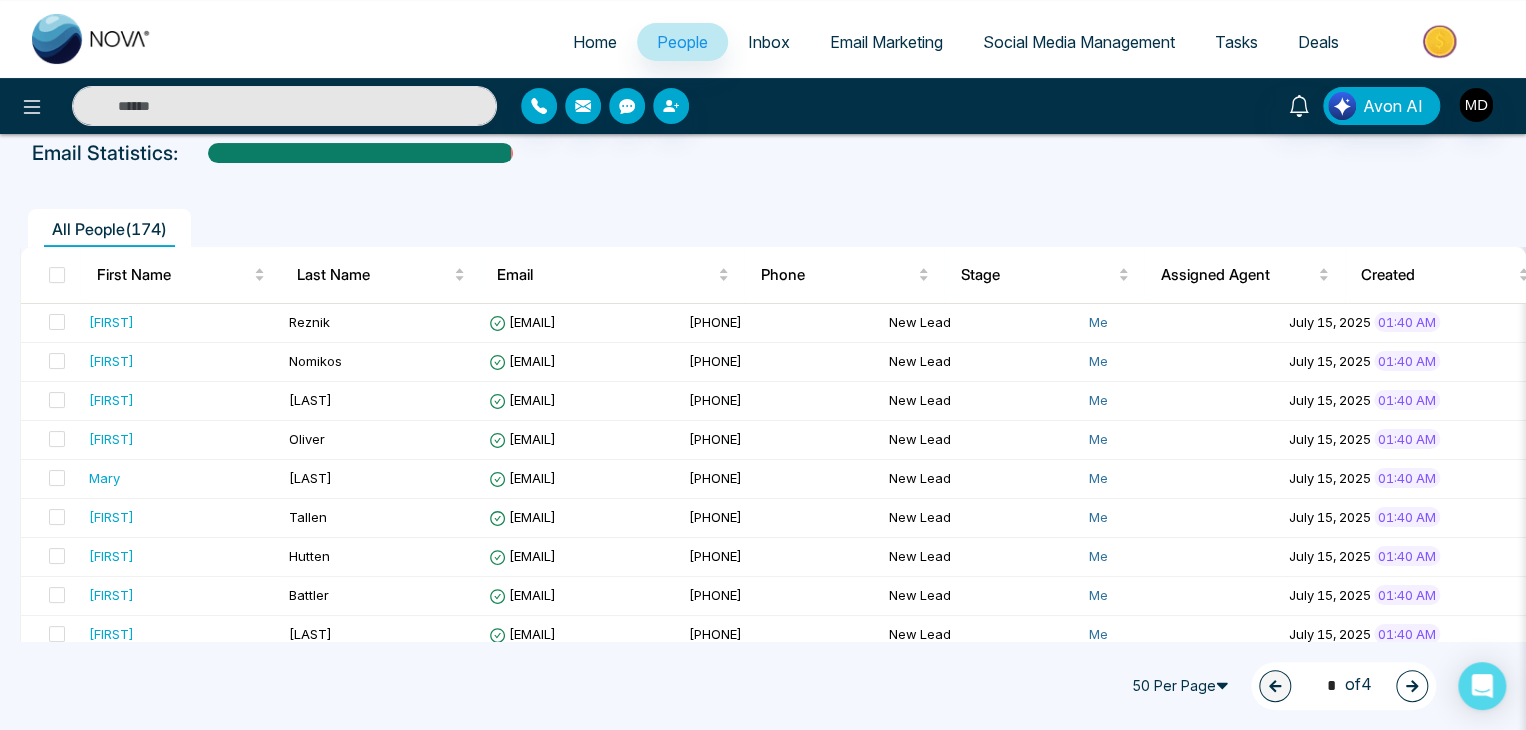 click 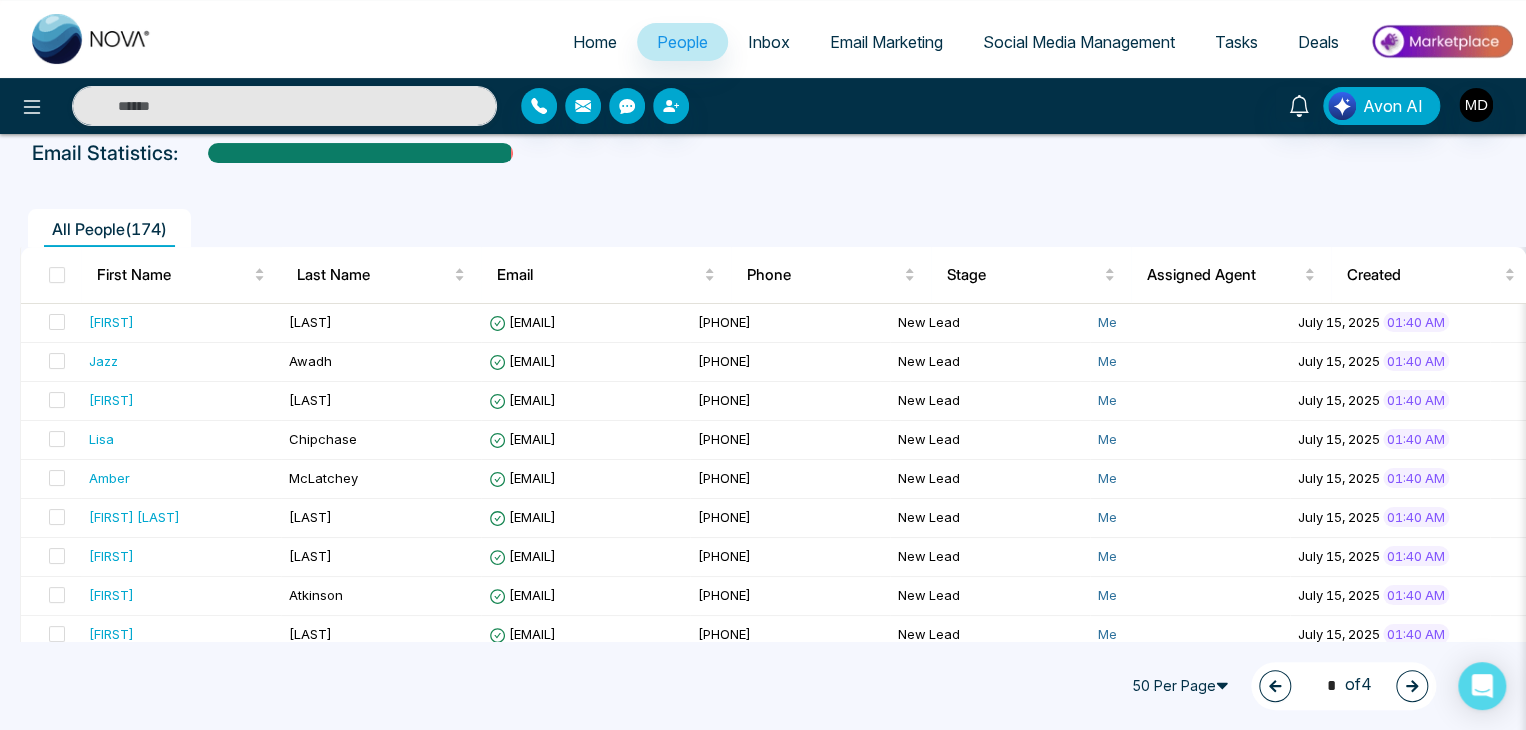 click 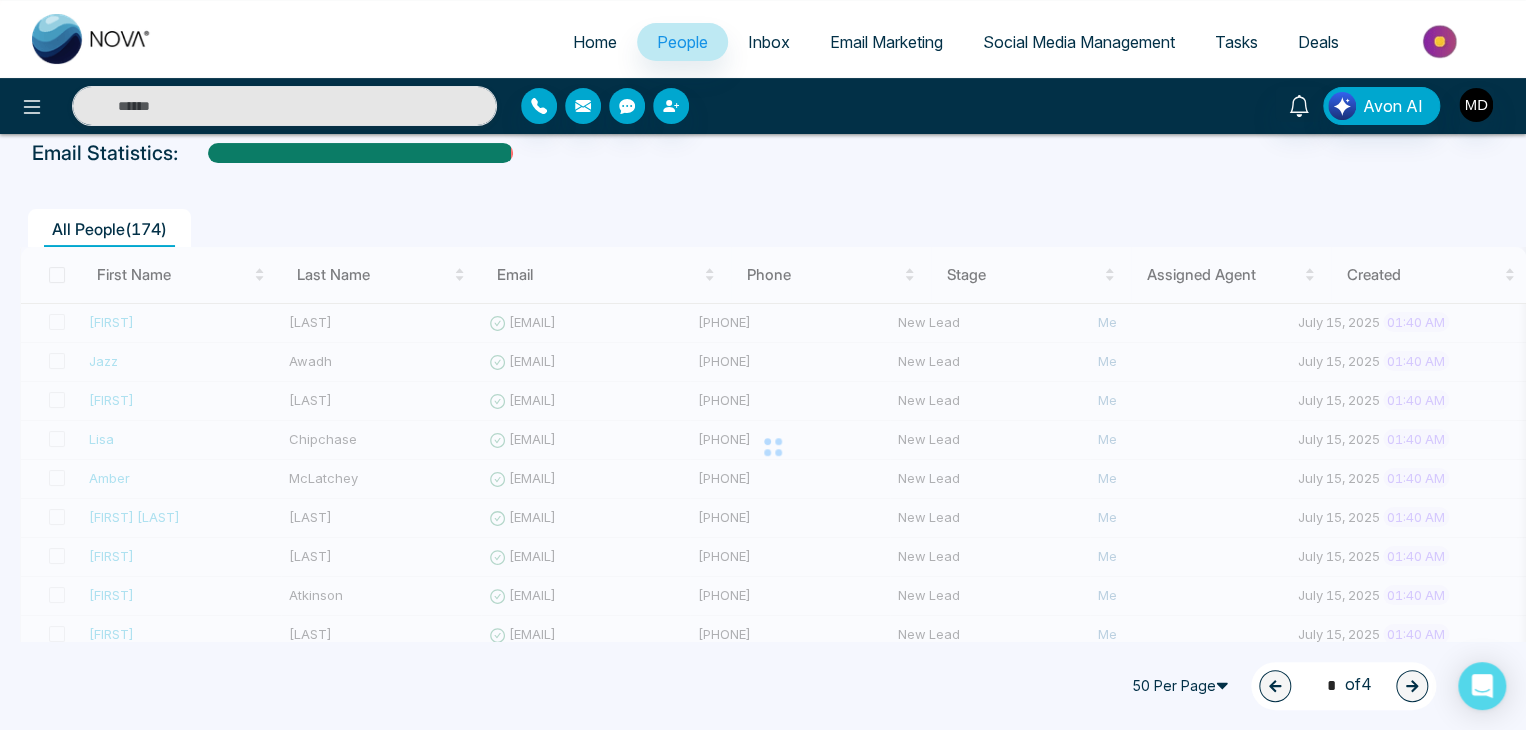 type on "*" 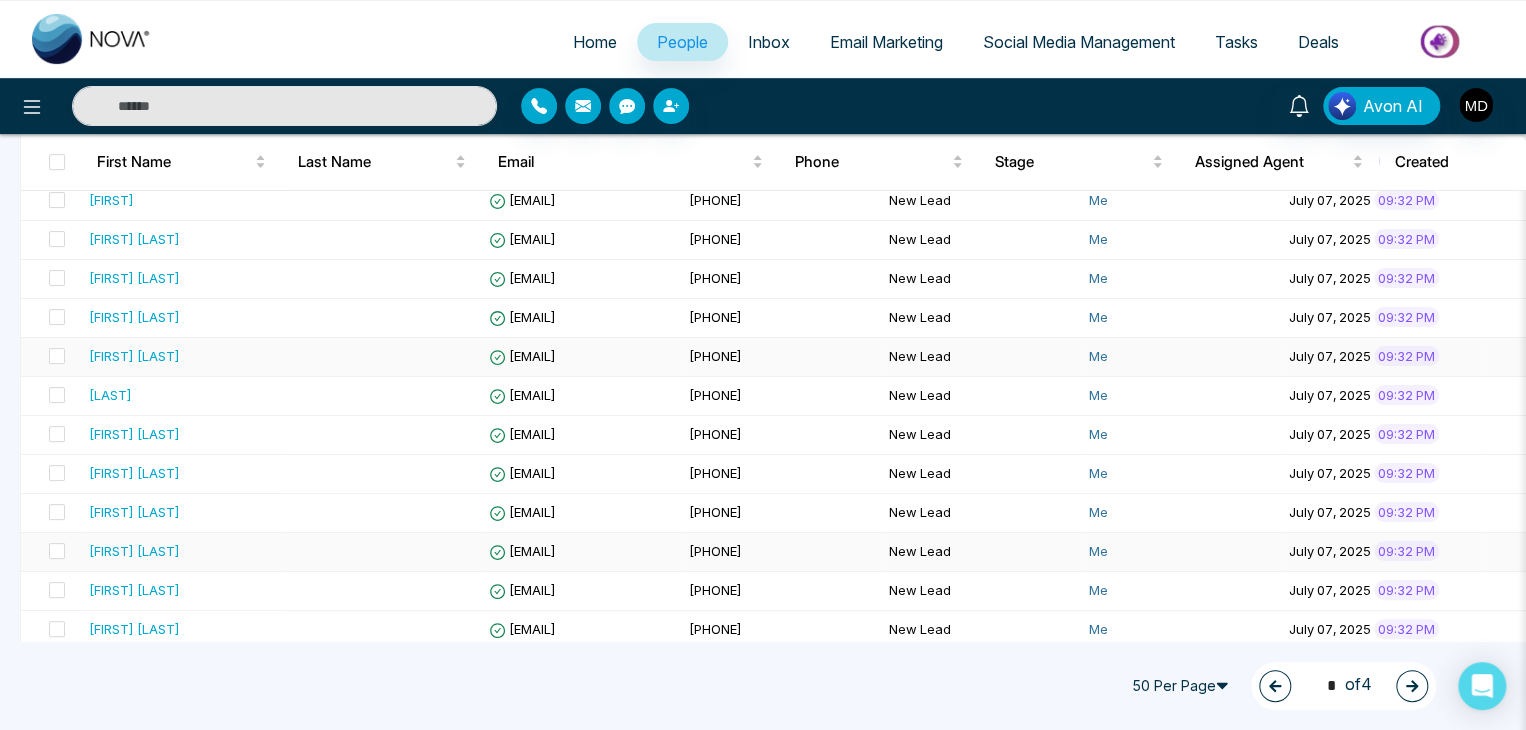 scroll, scrollTop: 400, scrollLeft: 0, axis: vertical 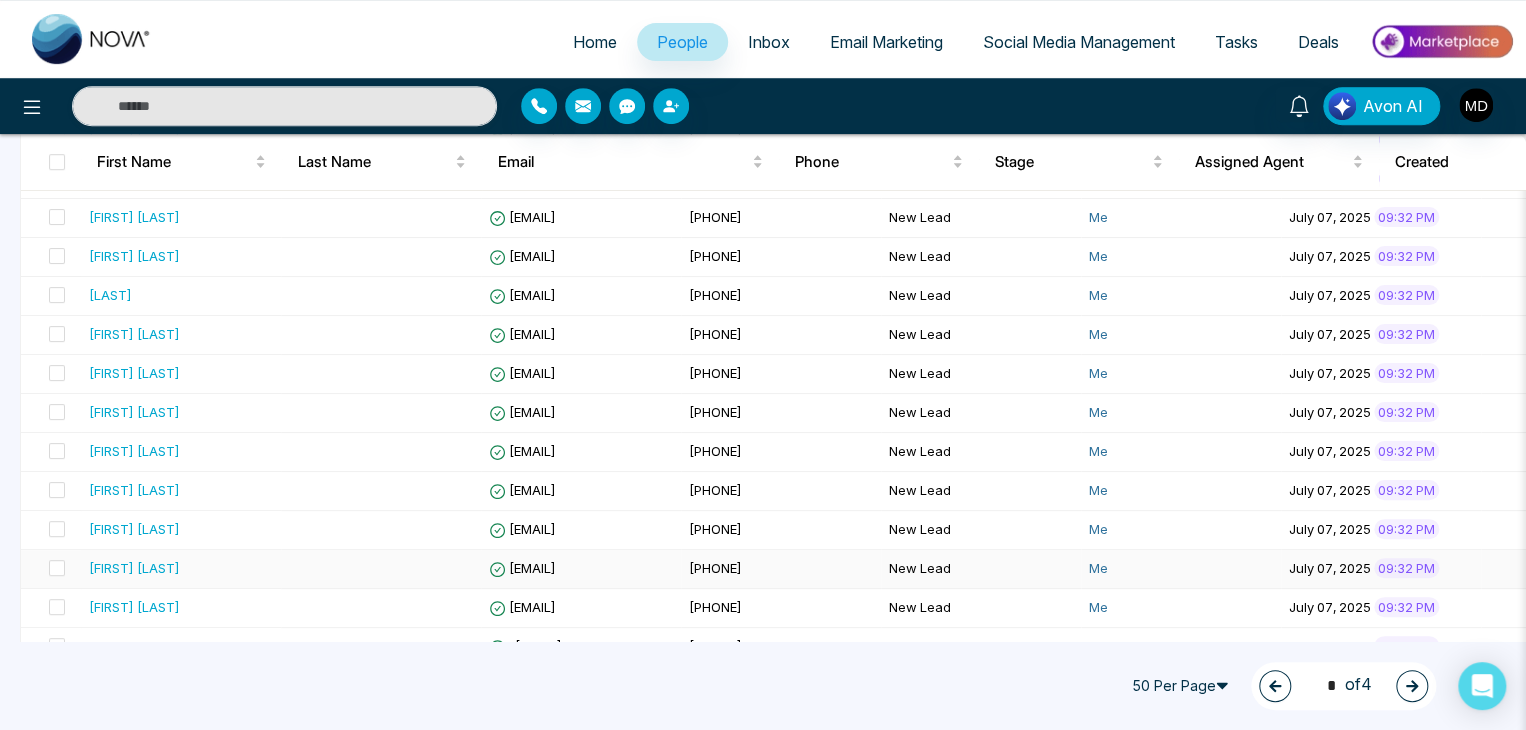 click at bounding box center (381, 569) 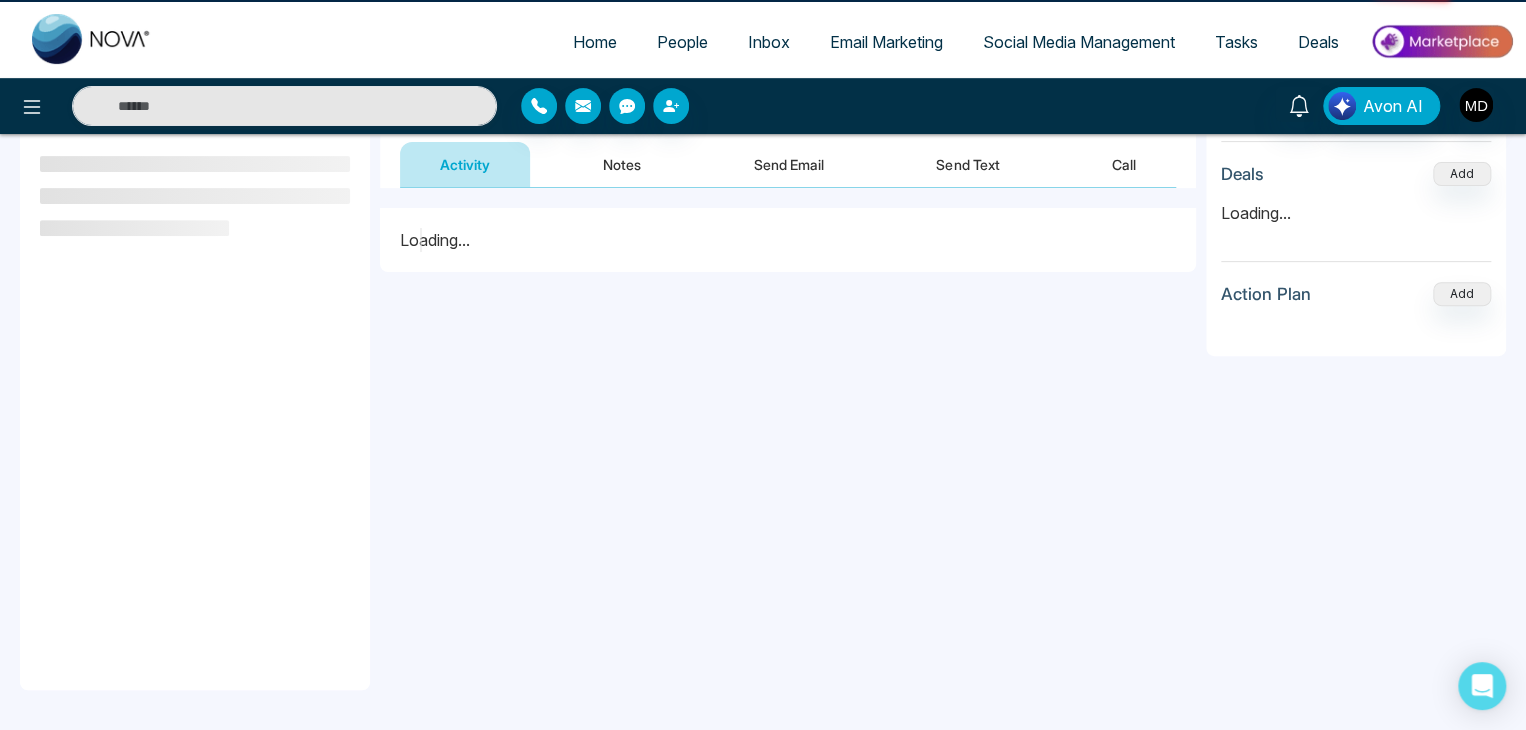 scroll, scrollTop: 0, scrollLeft: 0, axis: both 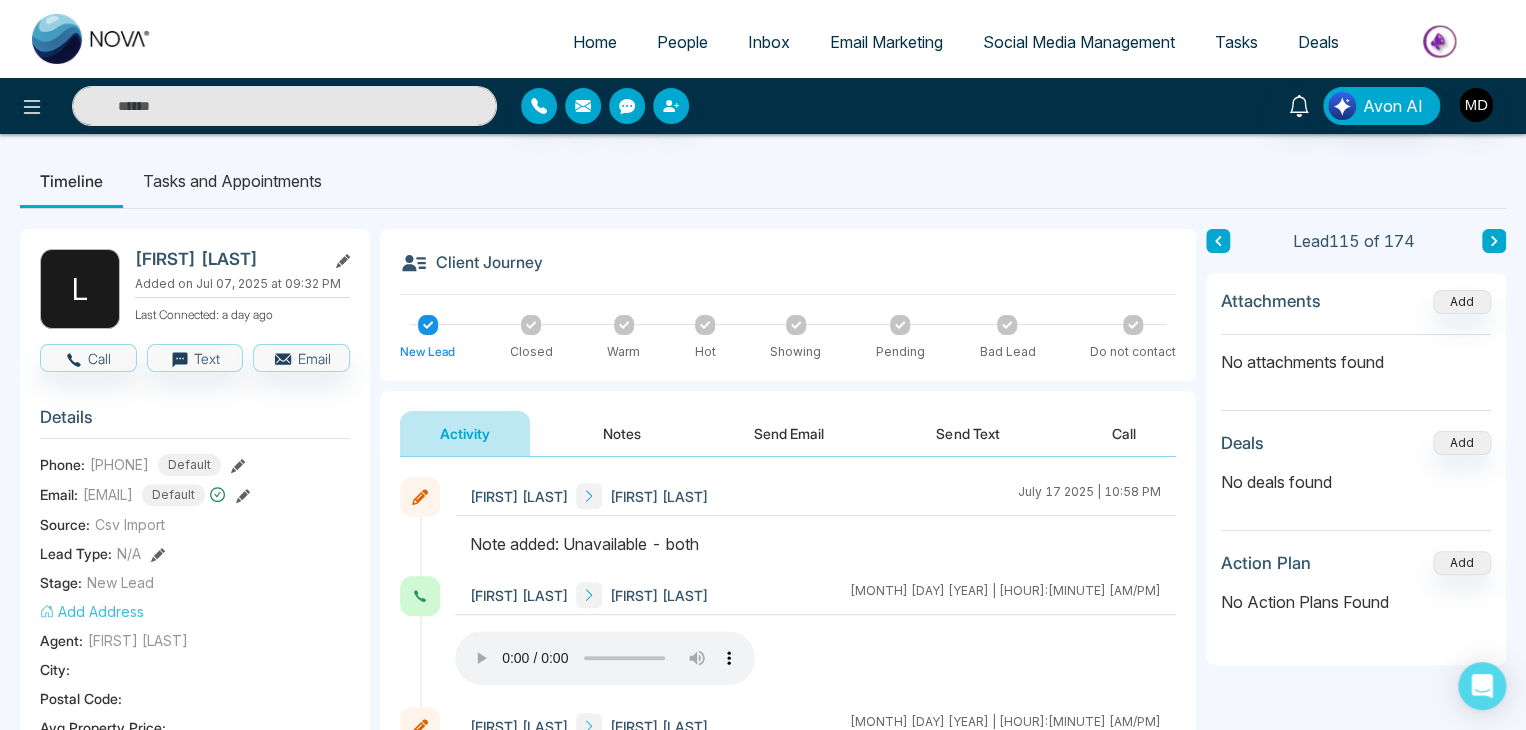 click at bounding box center (1218, 241) 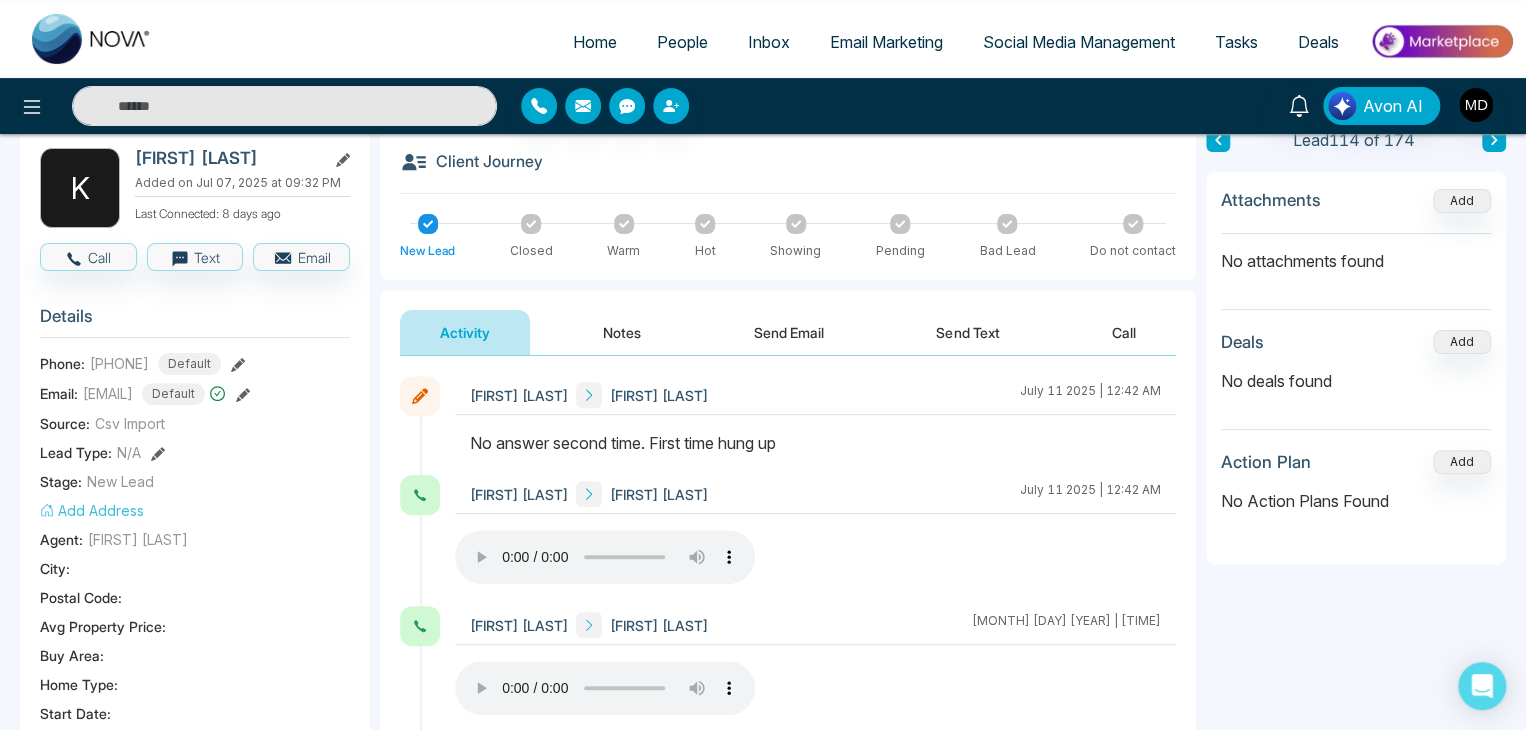 scroll, scrollTop: 300, scrollLeft: 0, axis: vertical 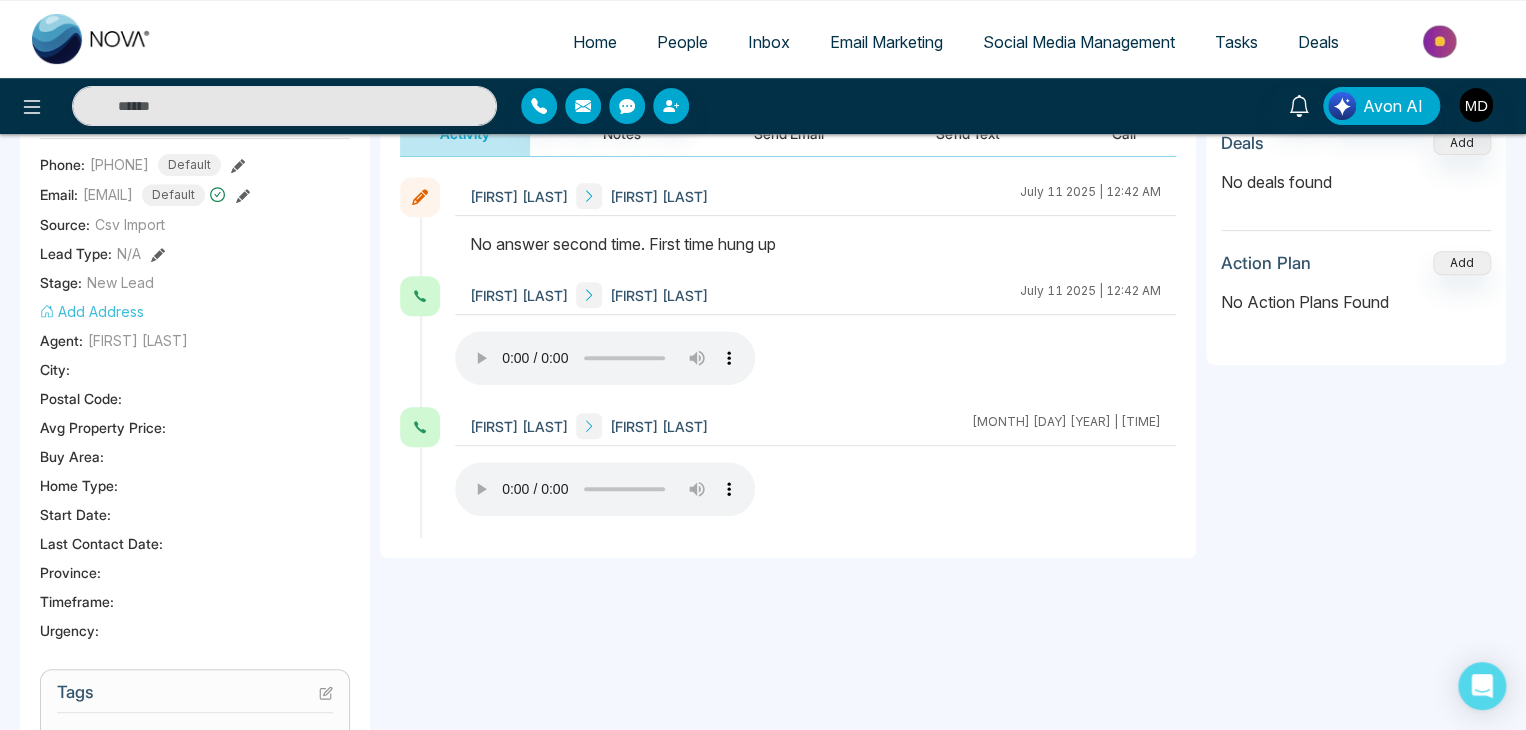 type 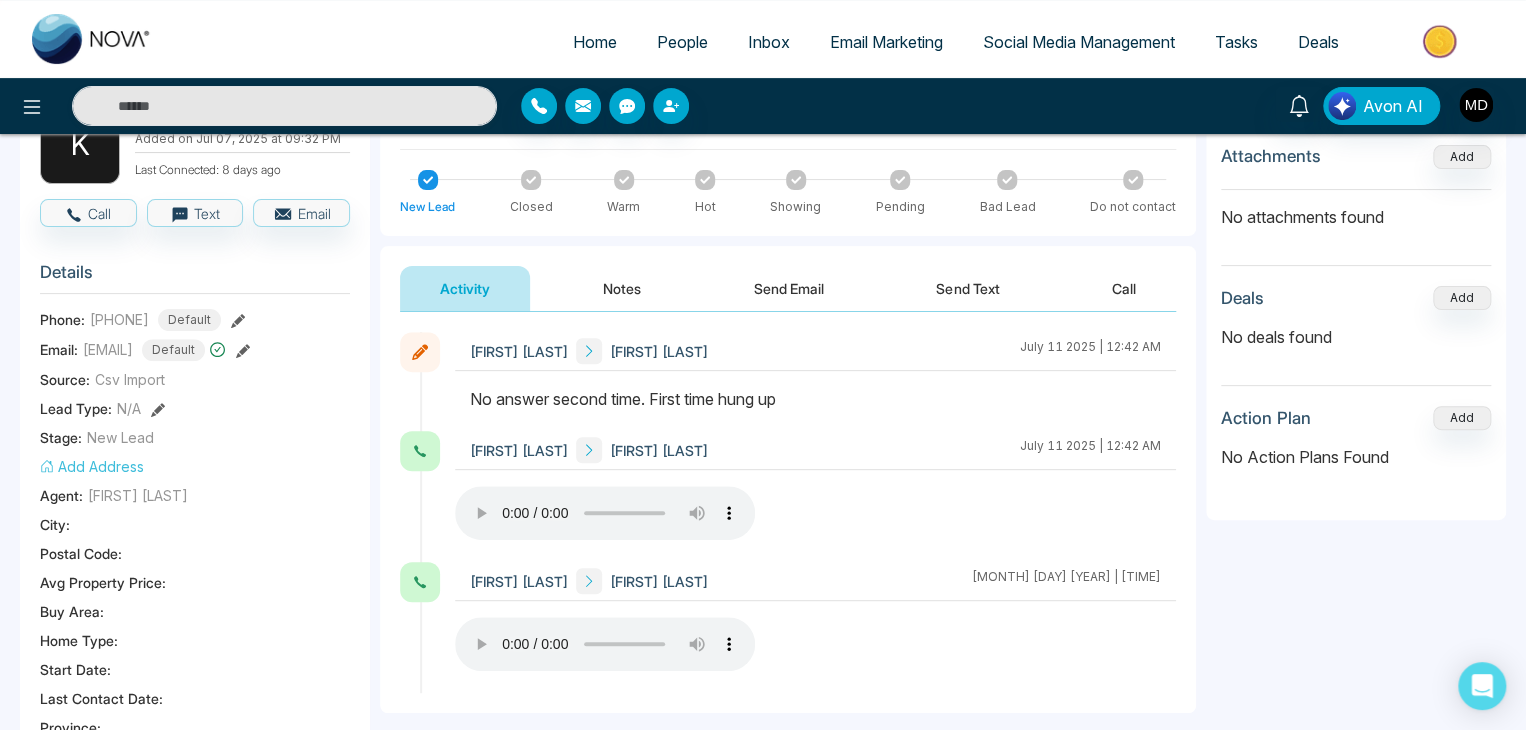 scroll, scrollTop: 0, scrollLeft: 0, axis: both 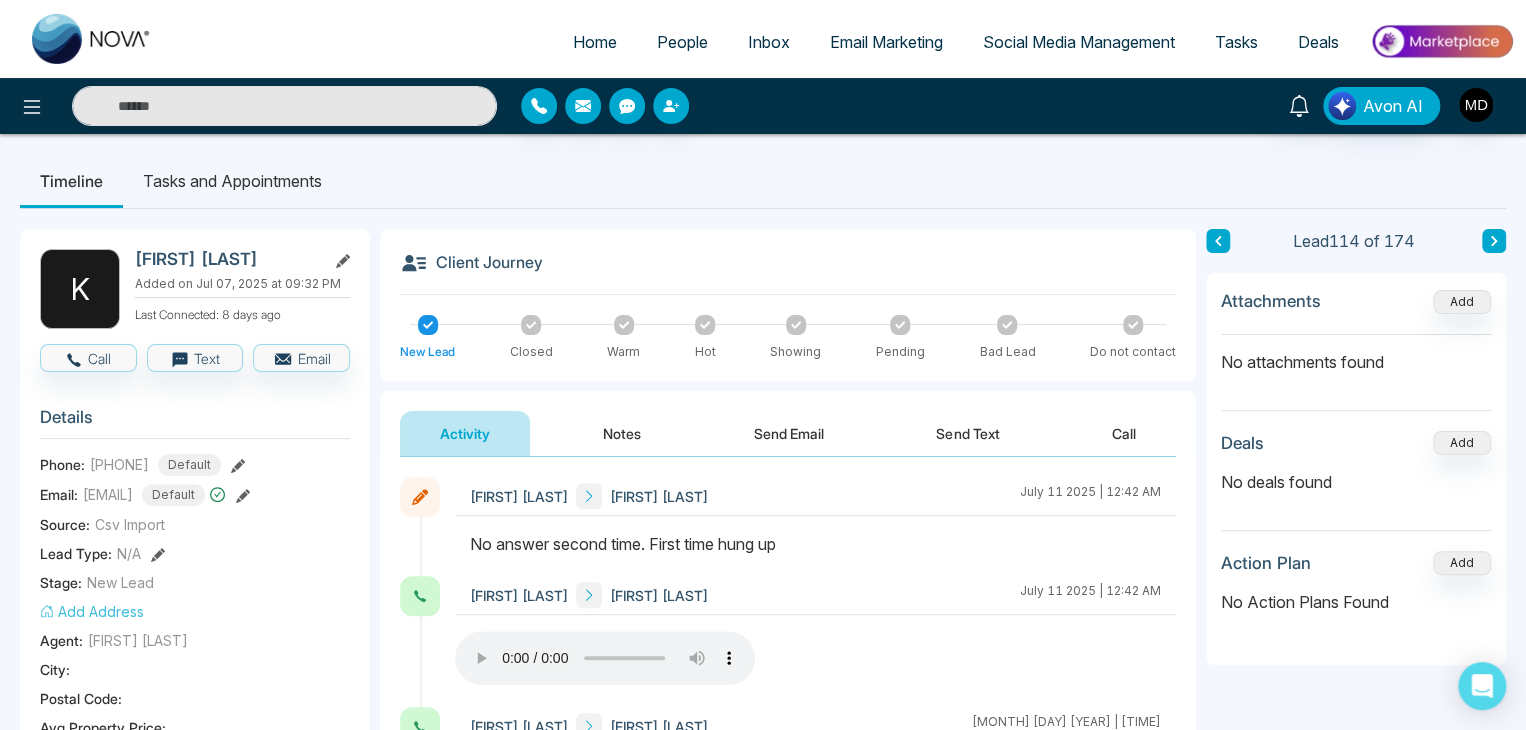 click on "People" at bounding box center (682, 42) 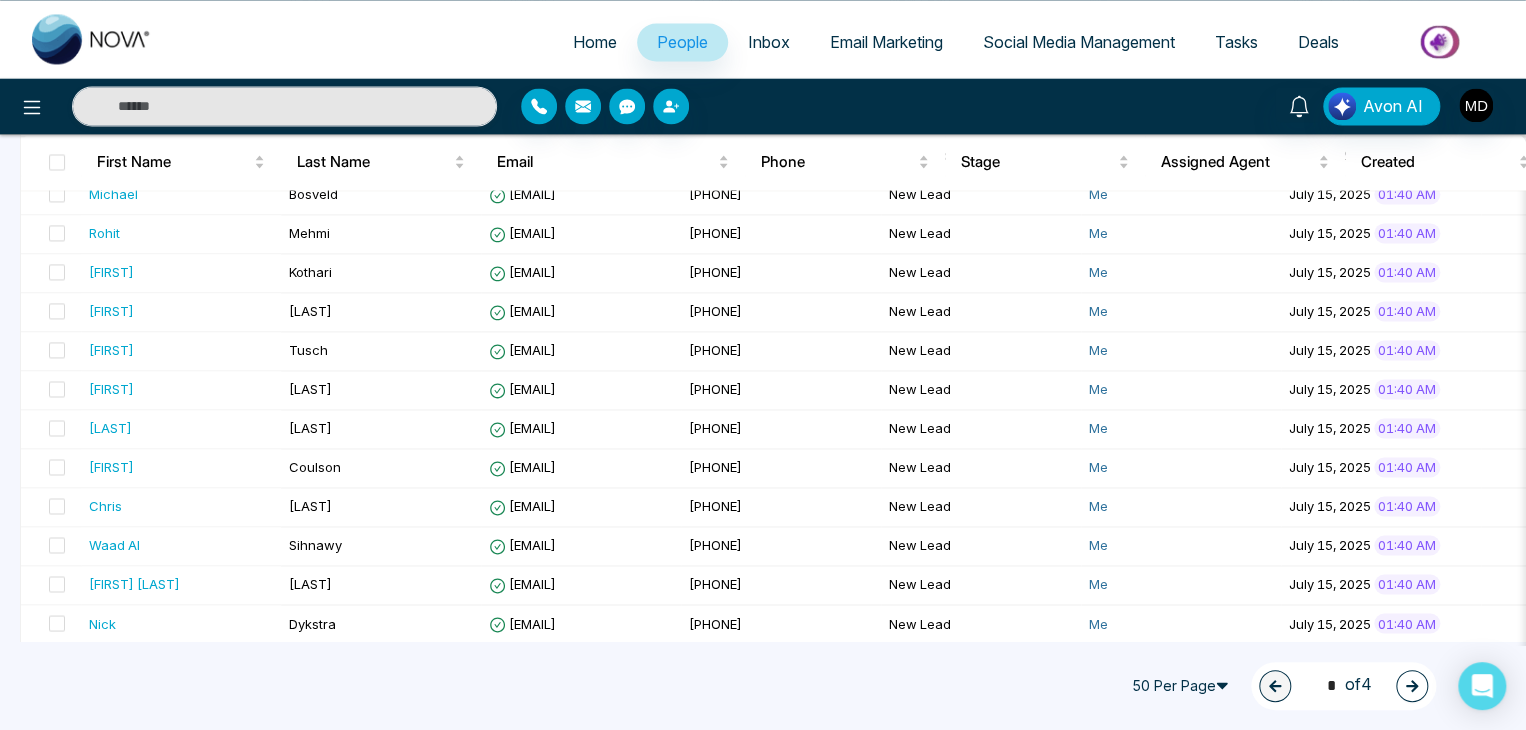 scroll, scrollTop: 1713, scrollLeft: 0, axis: vertical 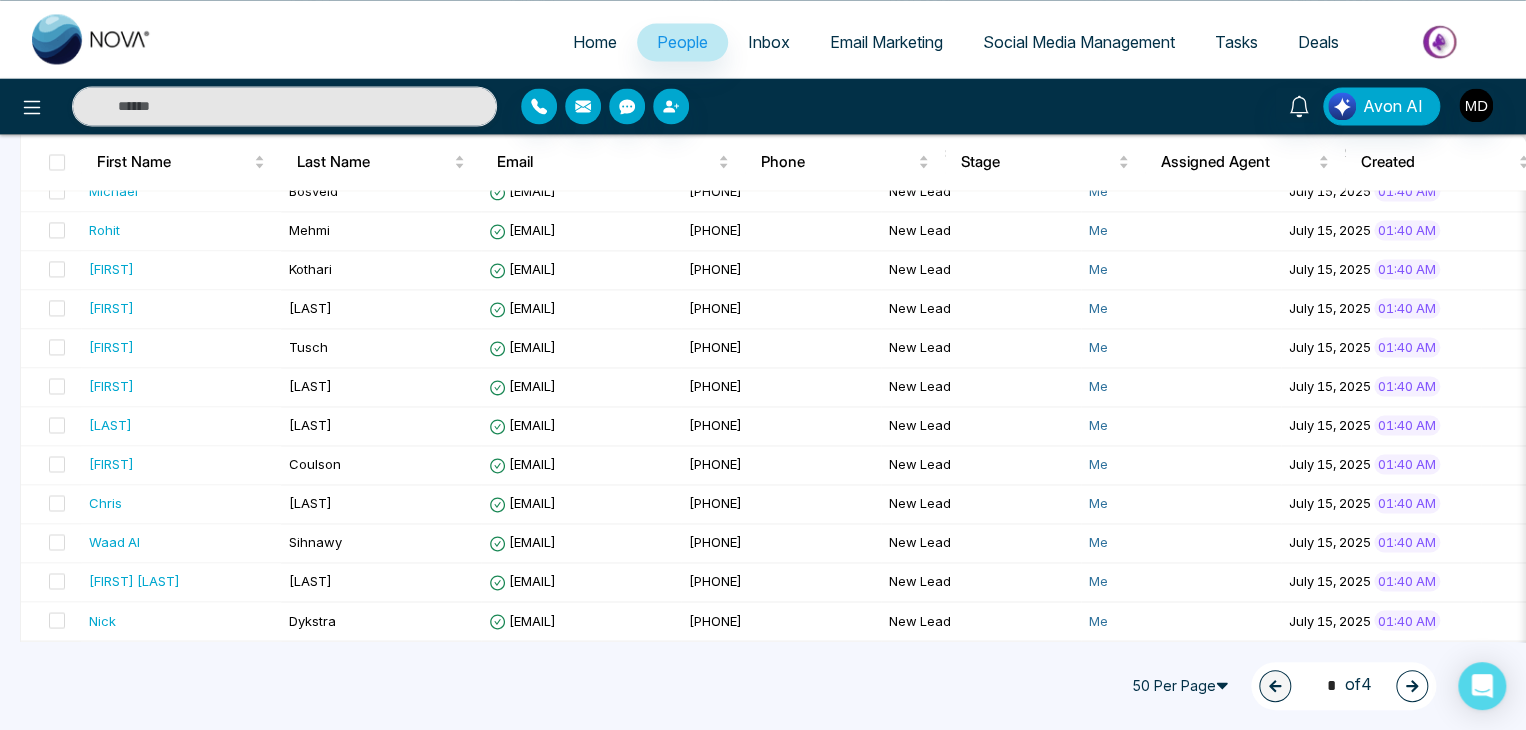 click at bounding box center (1412, 686) 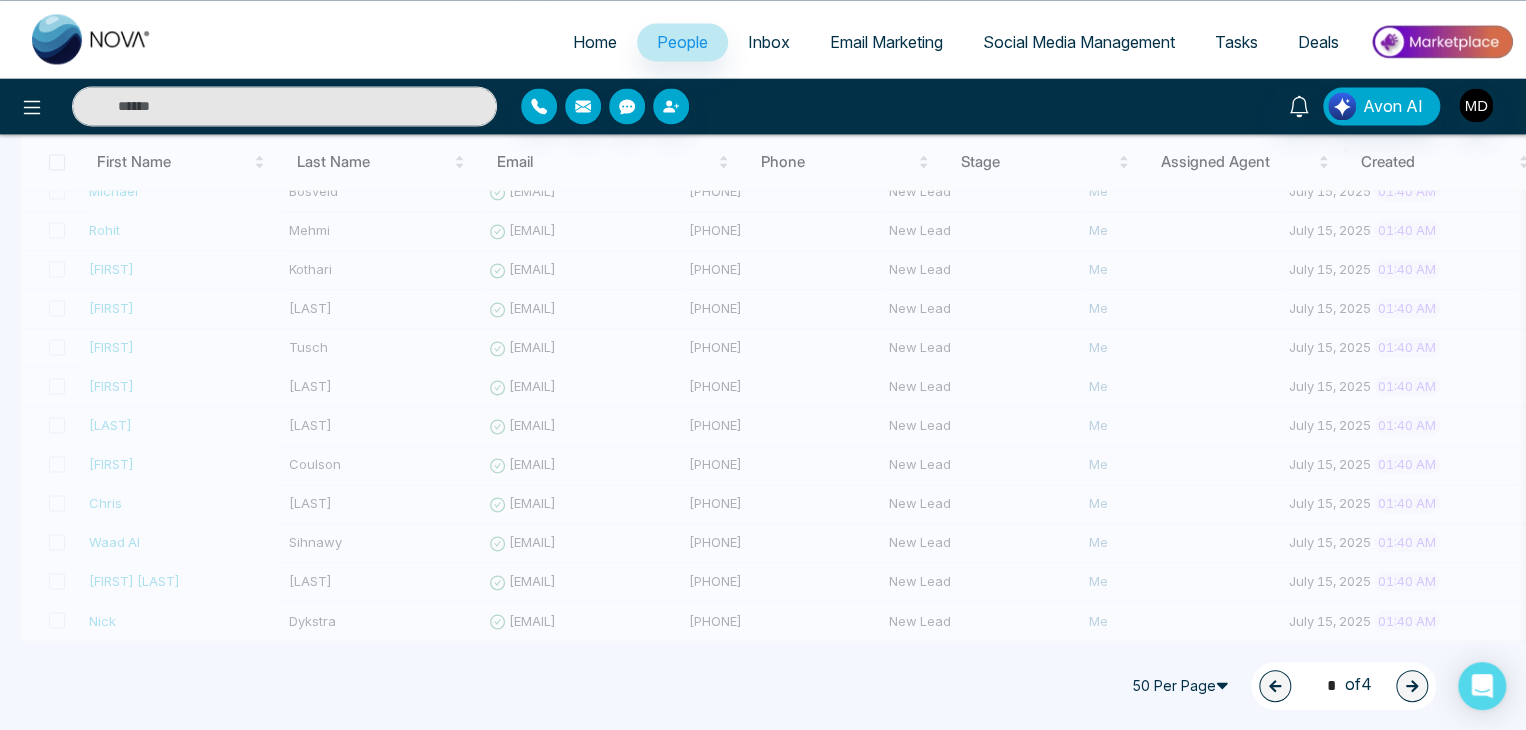 type on "*" 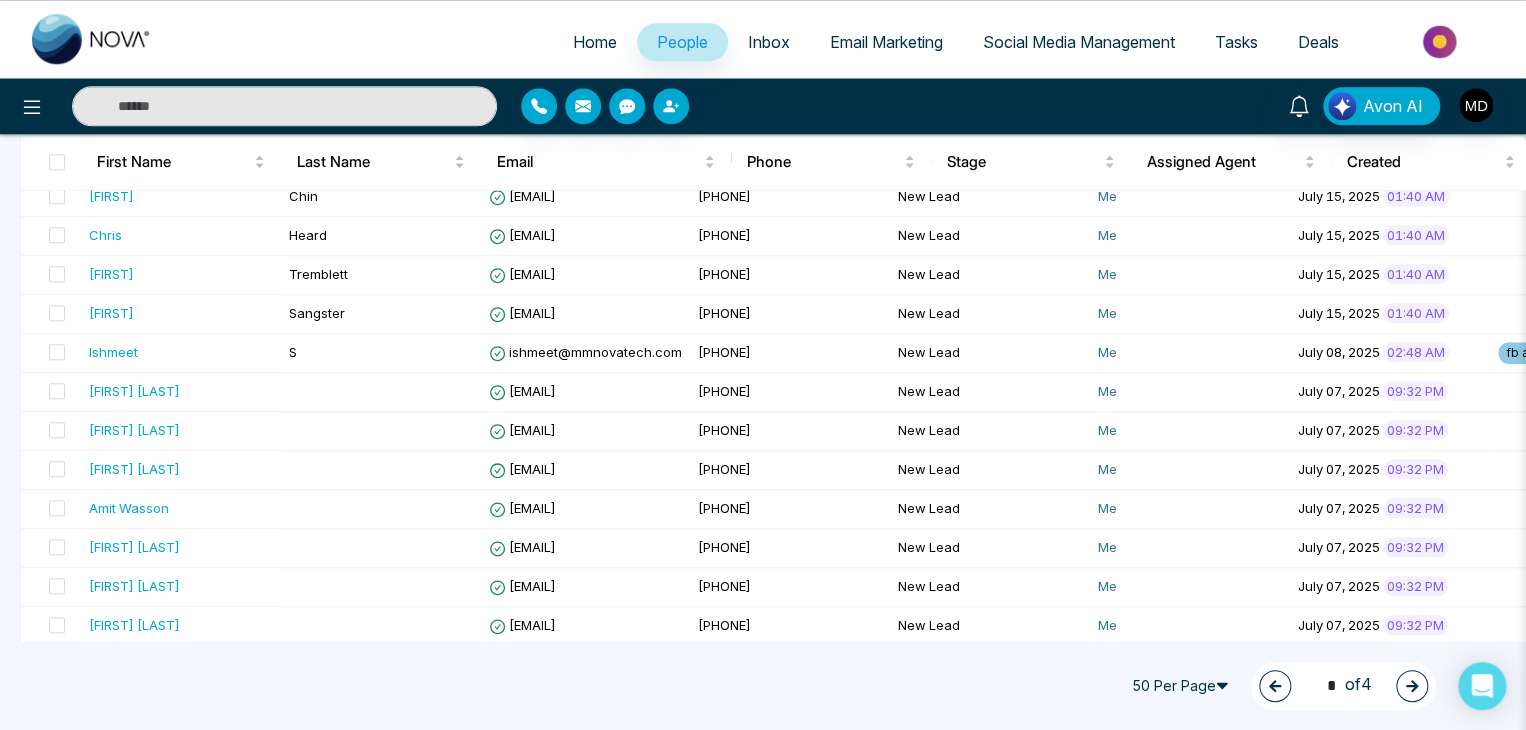 scroll, scrollTop: 1113, scrollLeft: 0, axis: vertical 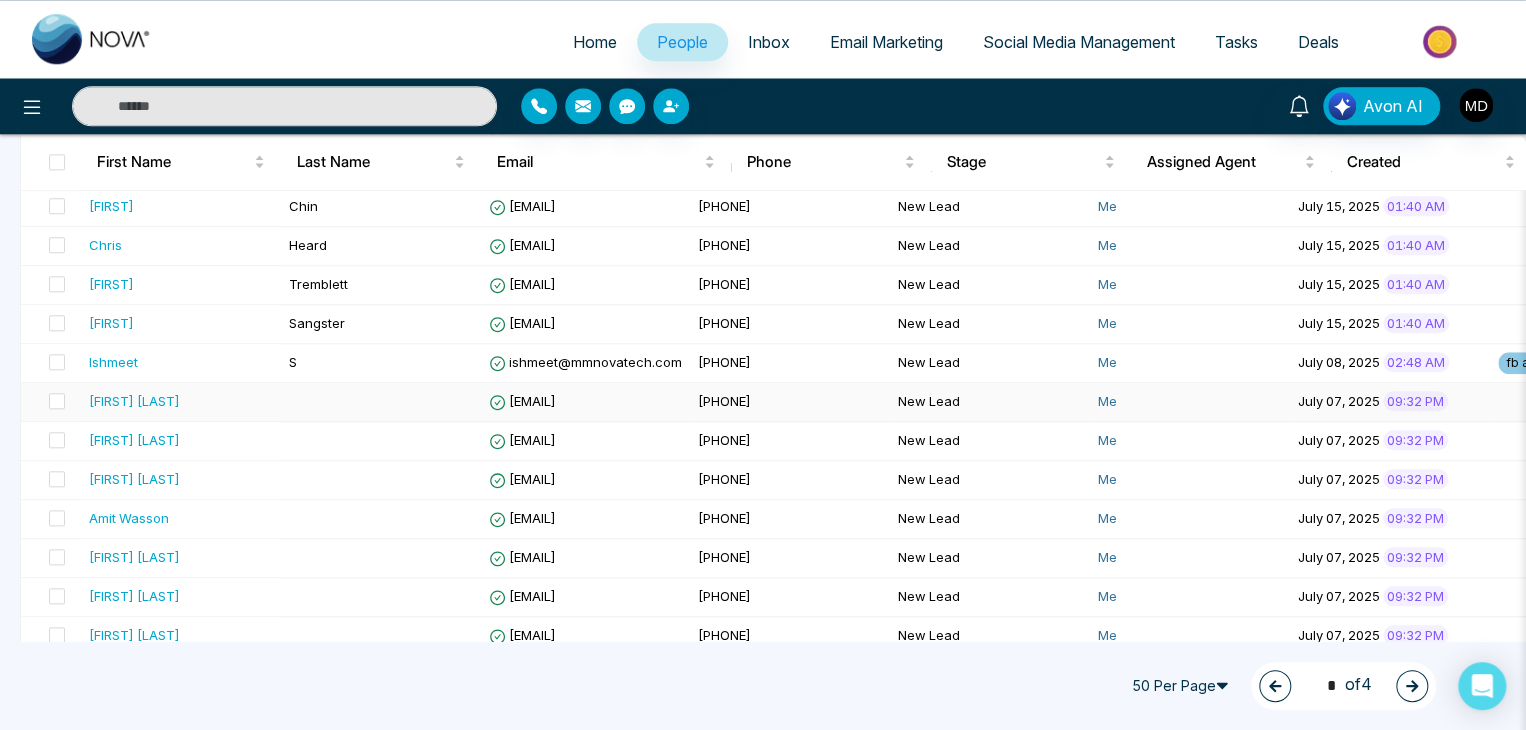 click on "[FIRST] [LAST]" at bounding box center [181, 401] 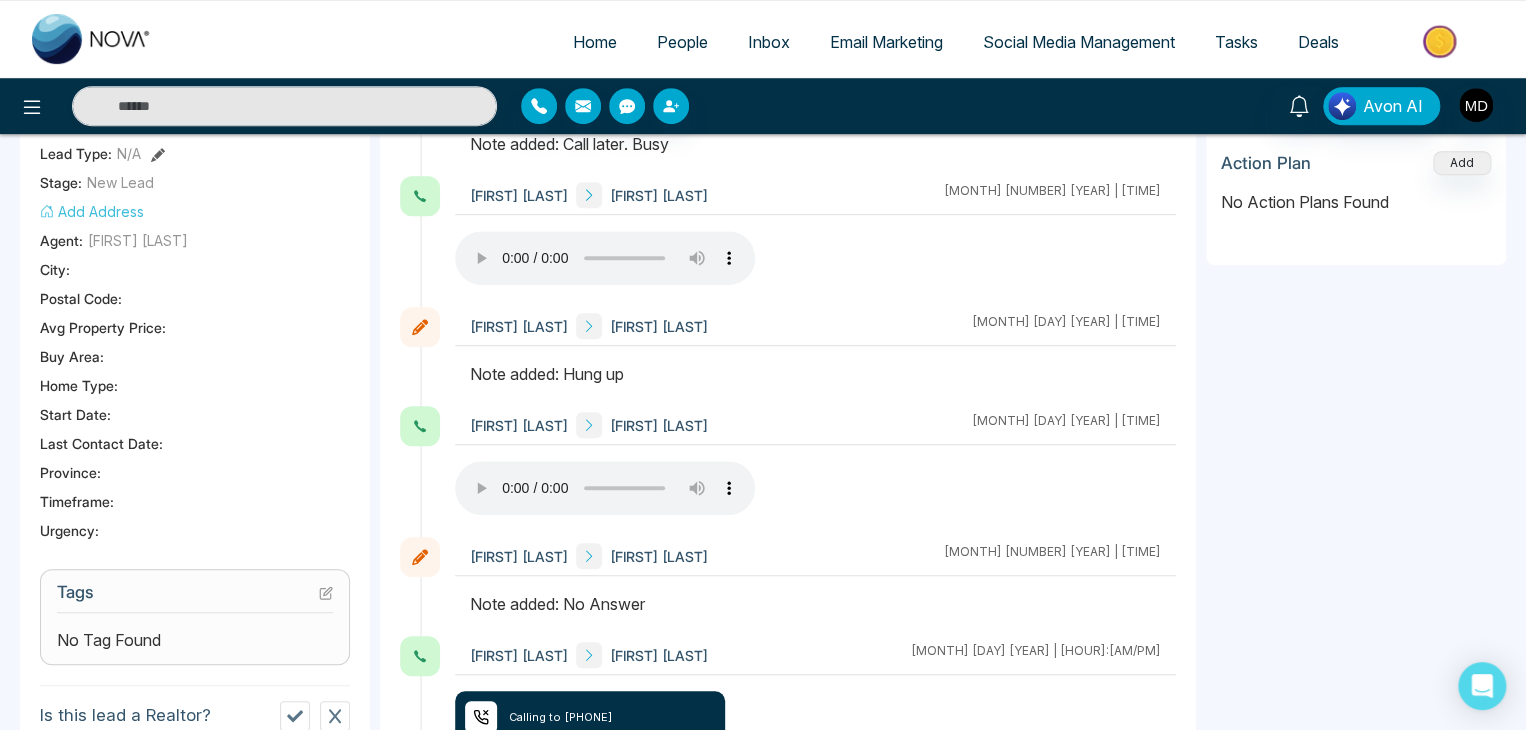 scroll, scrollTop: 400, scrollLeft: 0, axis: vertical 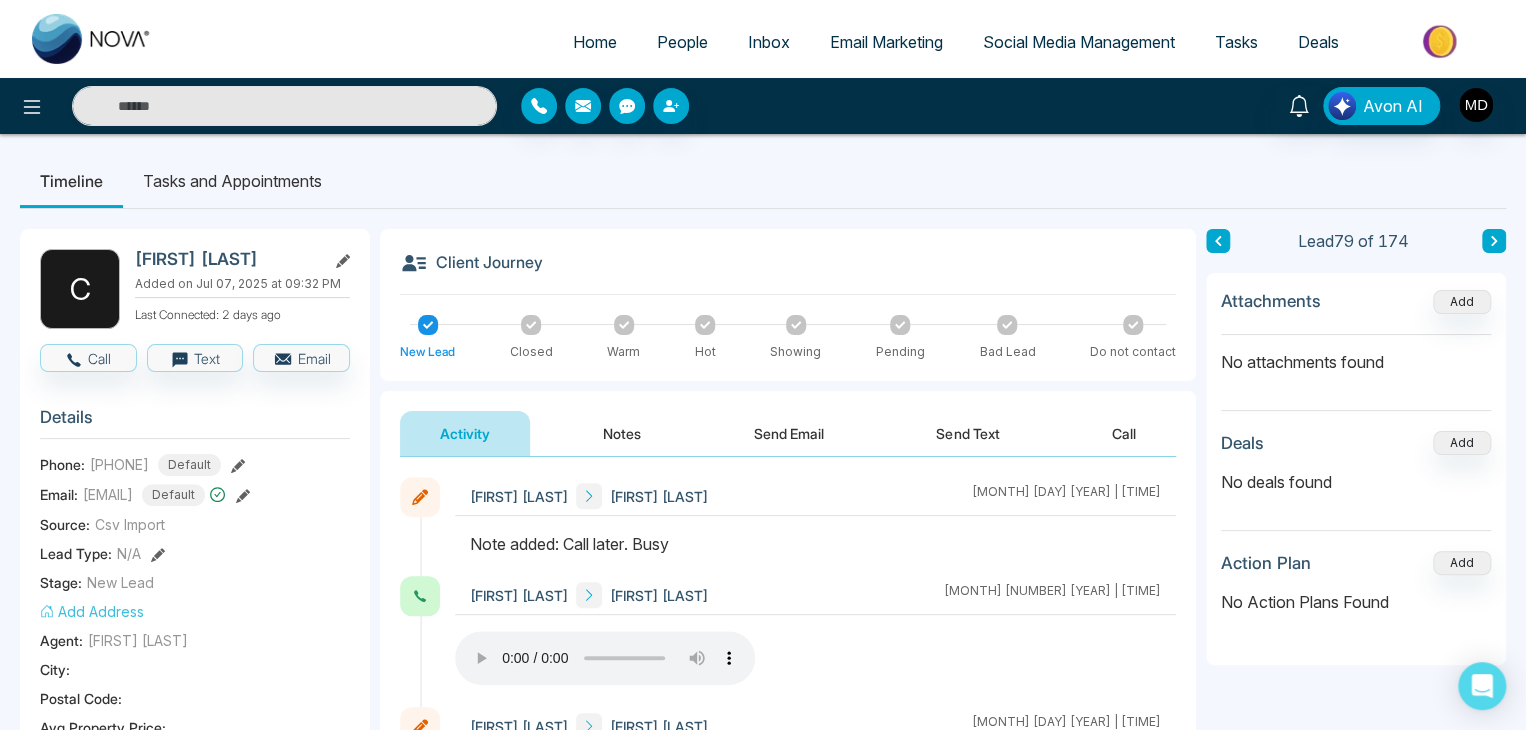 type 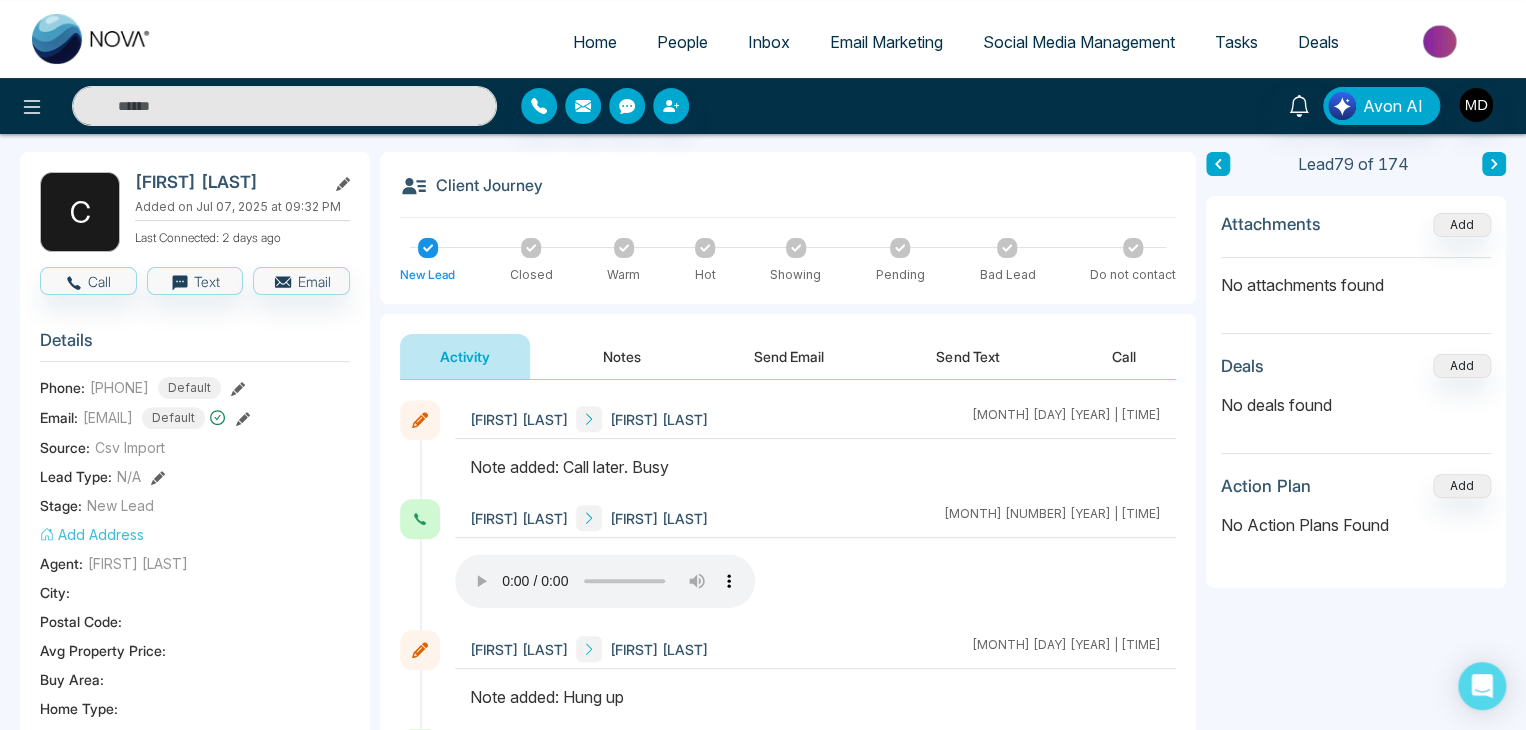 scroll, scrollTop: 100, scrollLeft: 0, axis: vertical 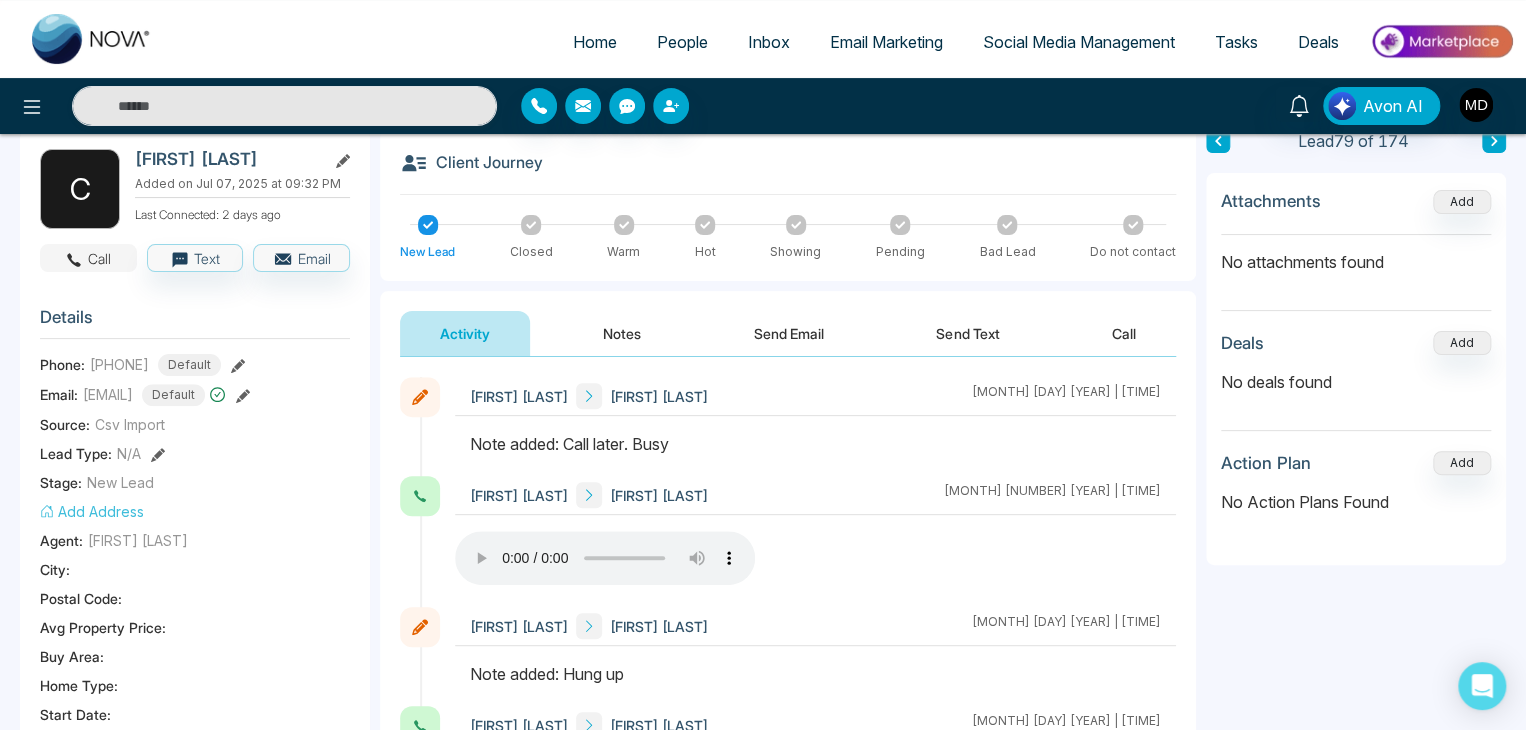 click on "Call" at bounding box center [88, 258] 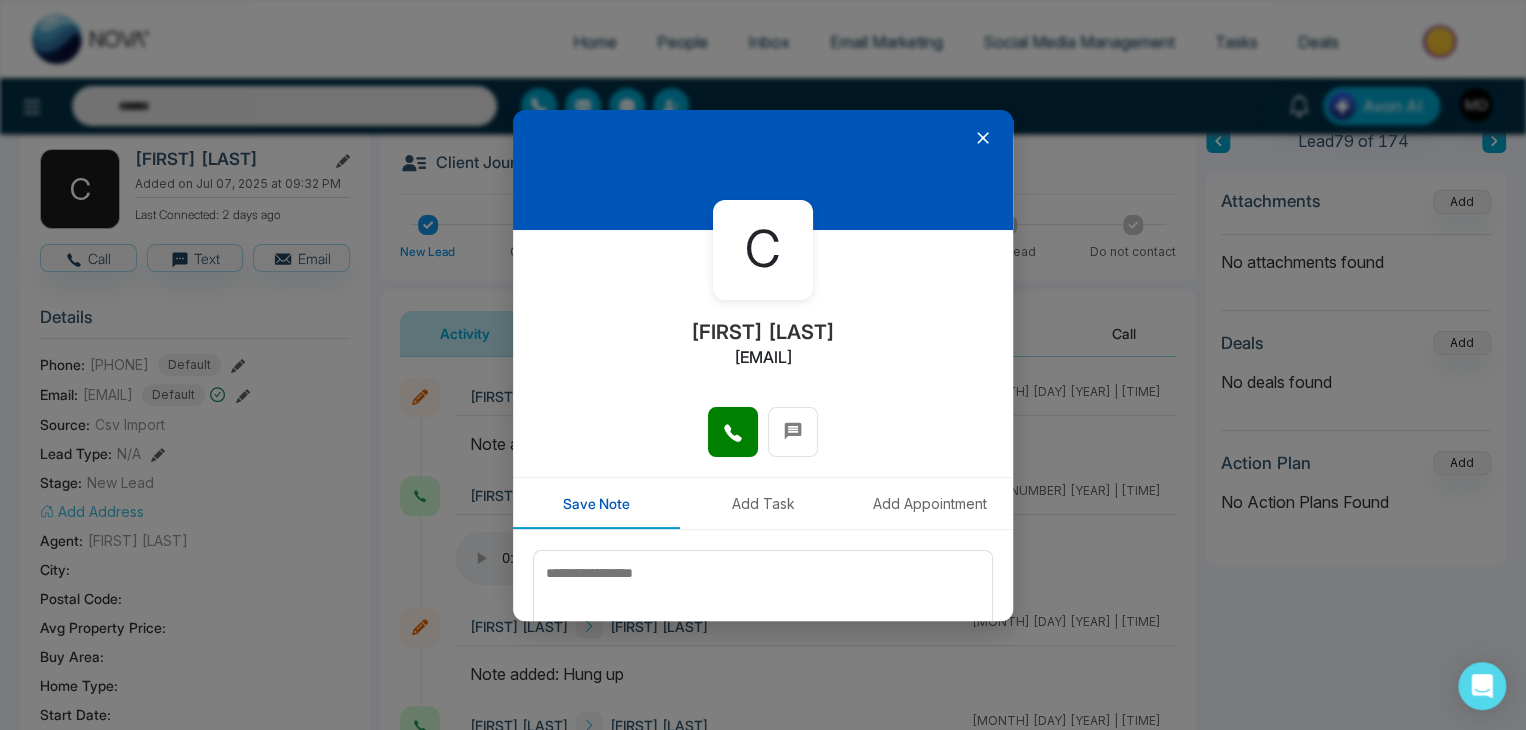 click 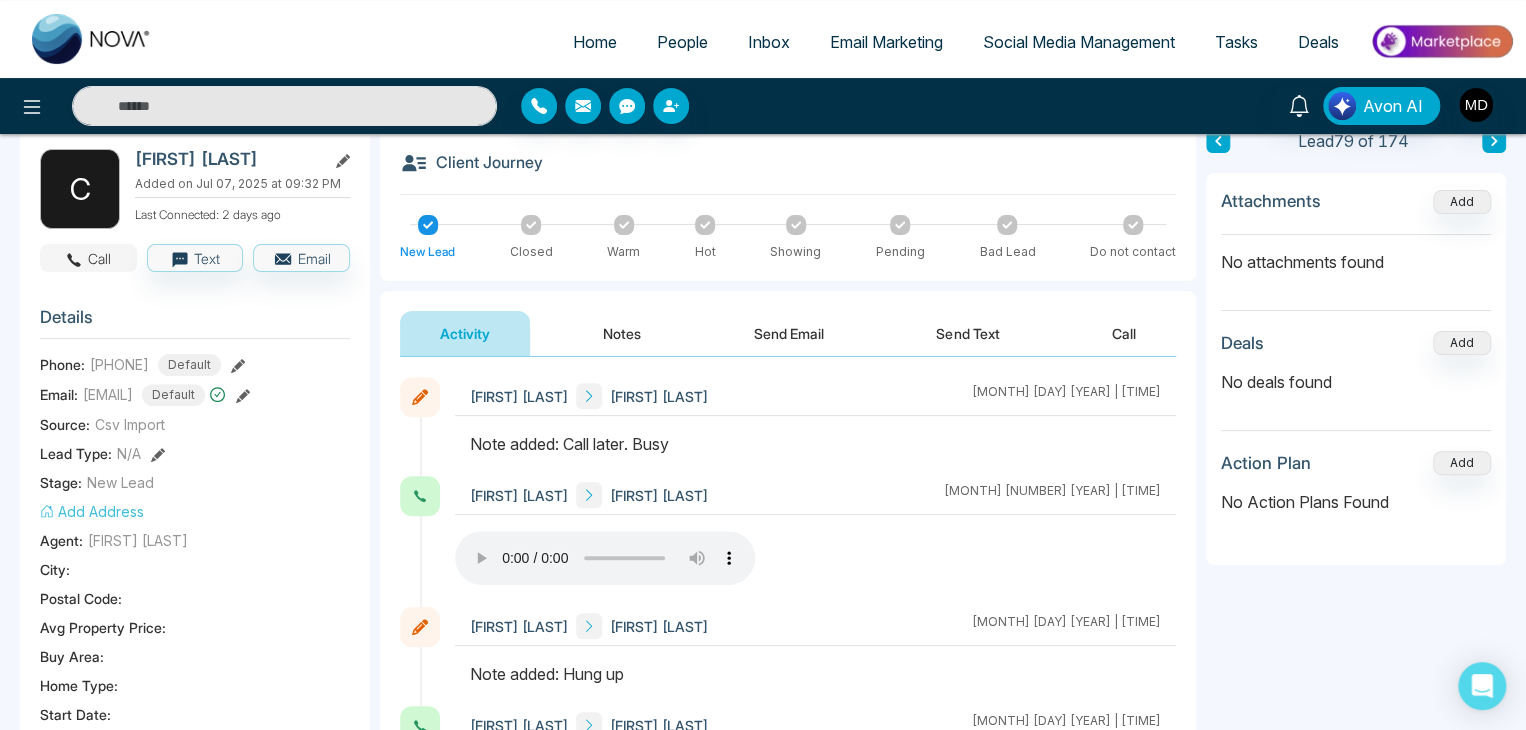 click on "Call" at bounding box center (88, 258) 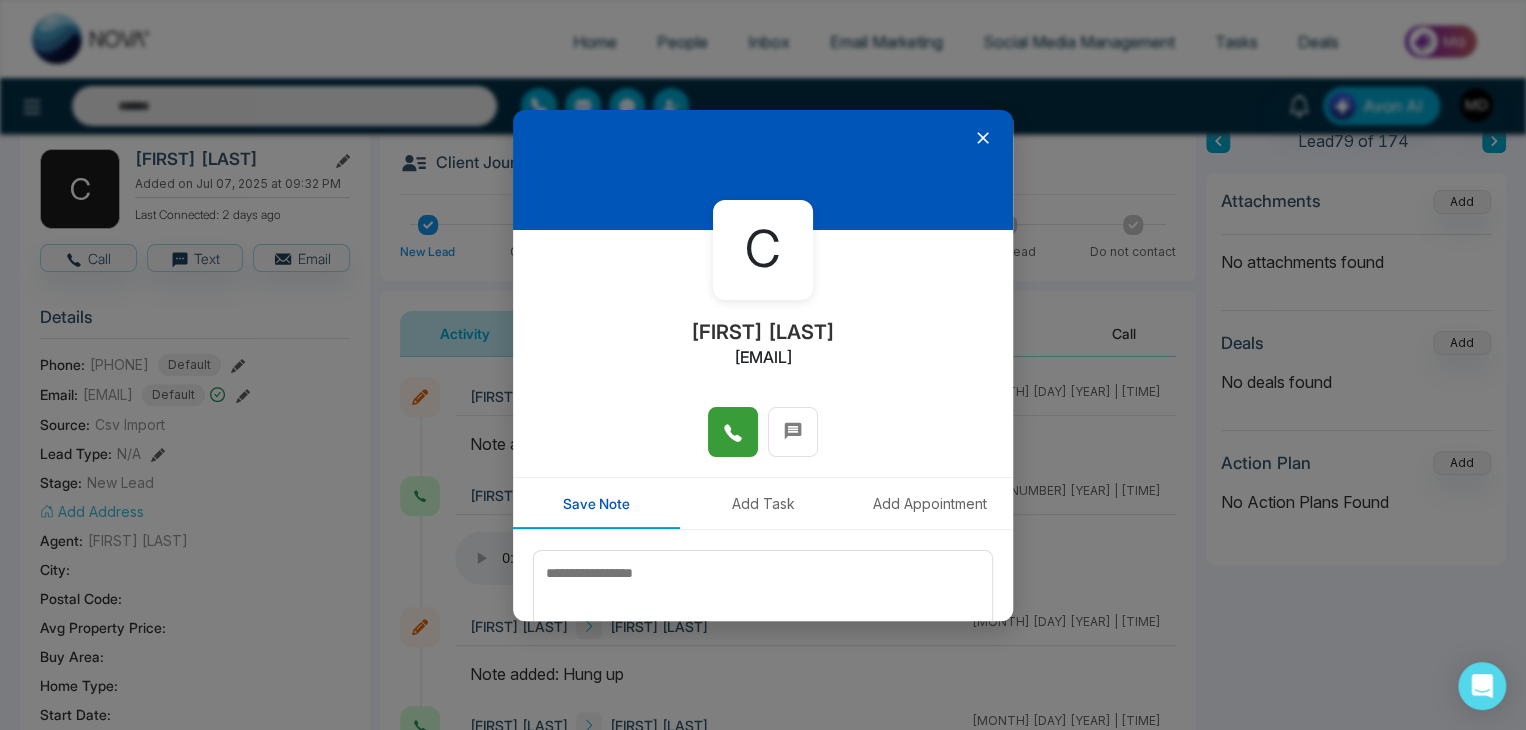 click at bounding box center (733, 432) 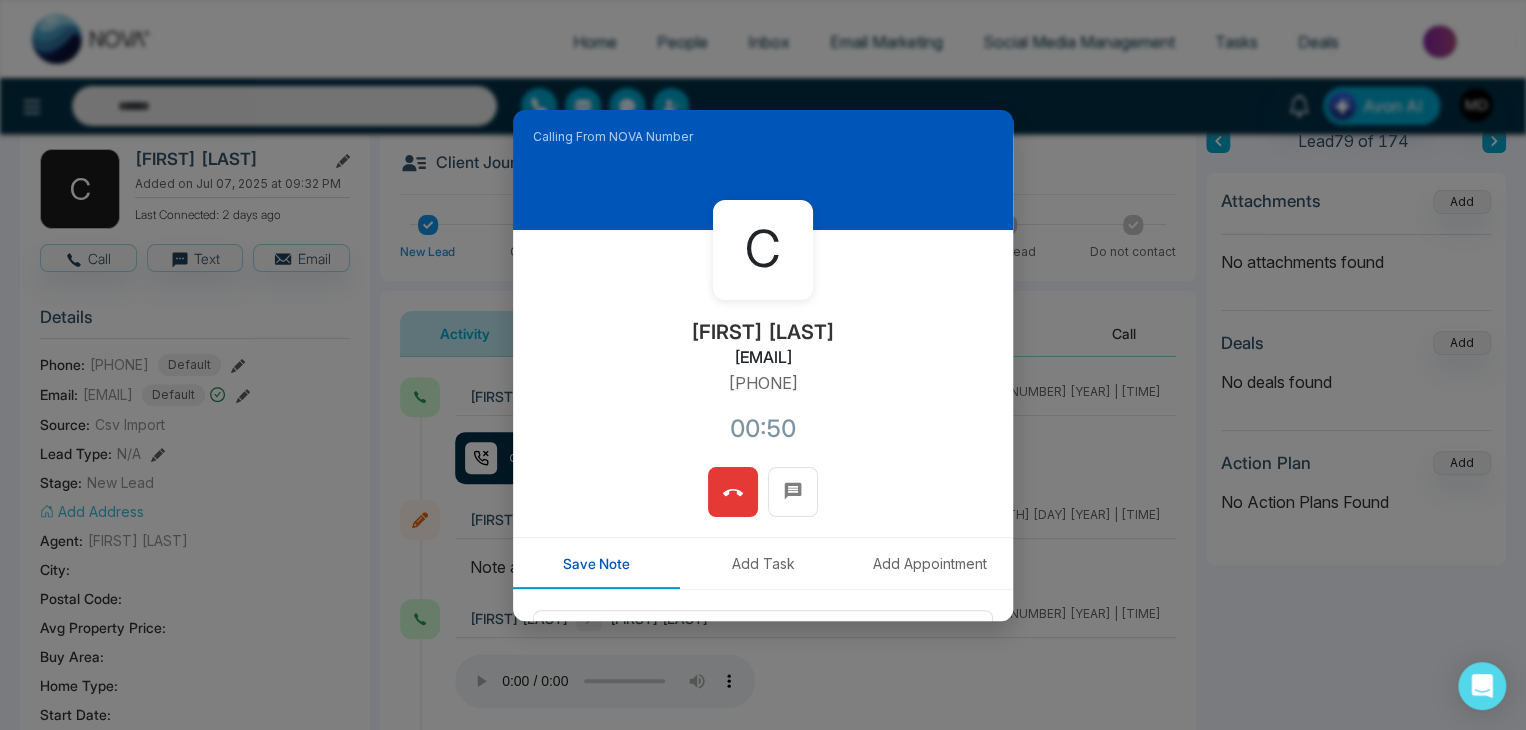 click 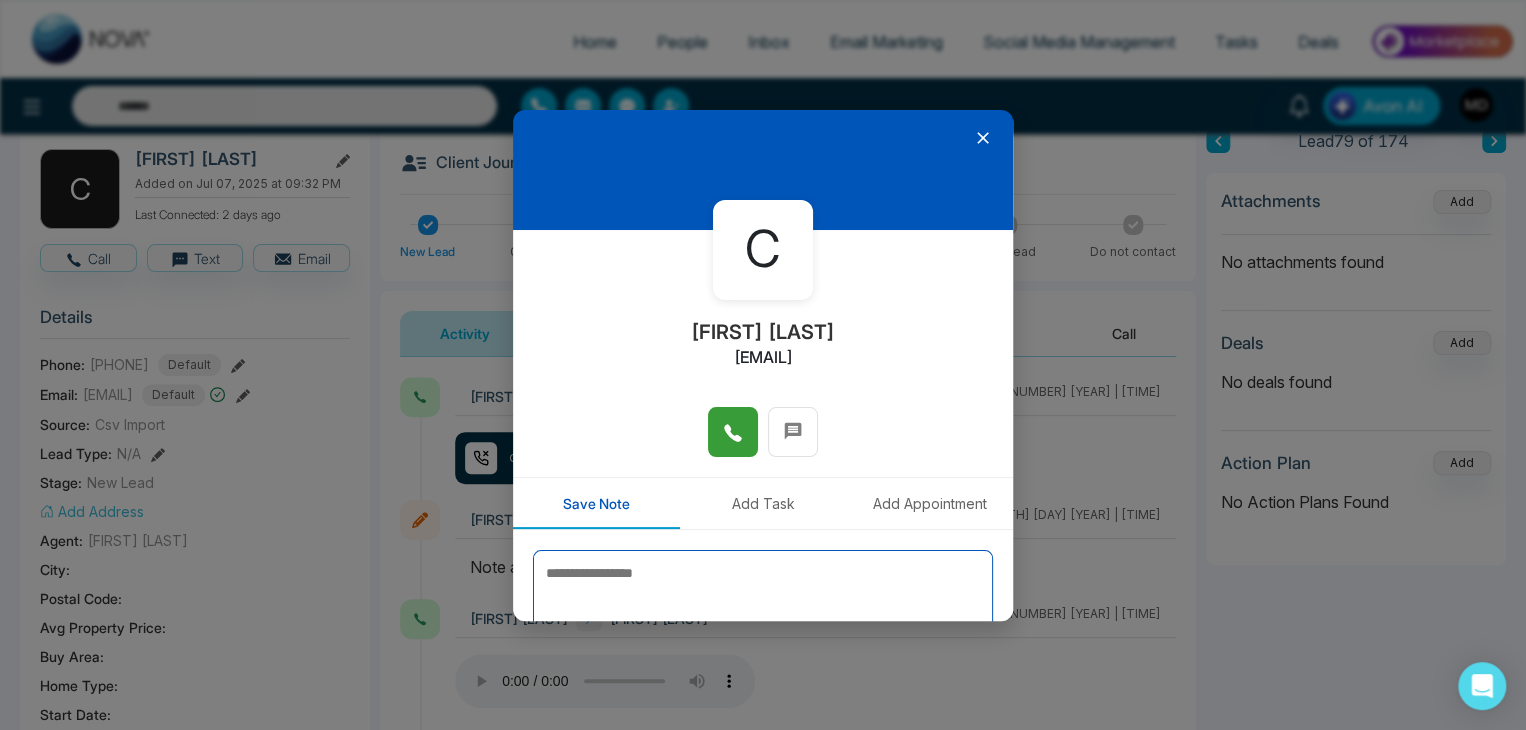click at bounding box center (763, 600) 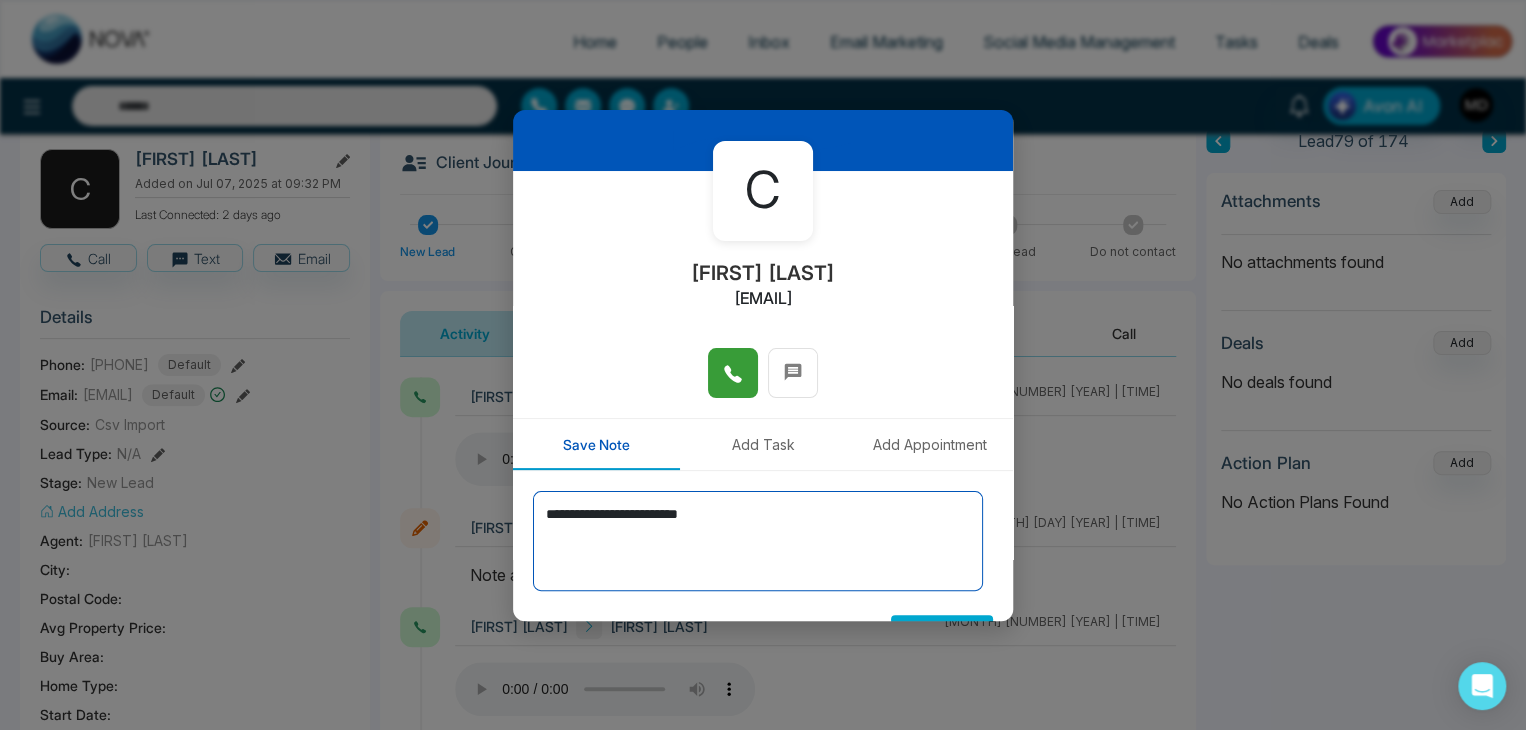 scroll, scrollTop: 110, scrollLeft: 0, axis: vertical 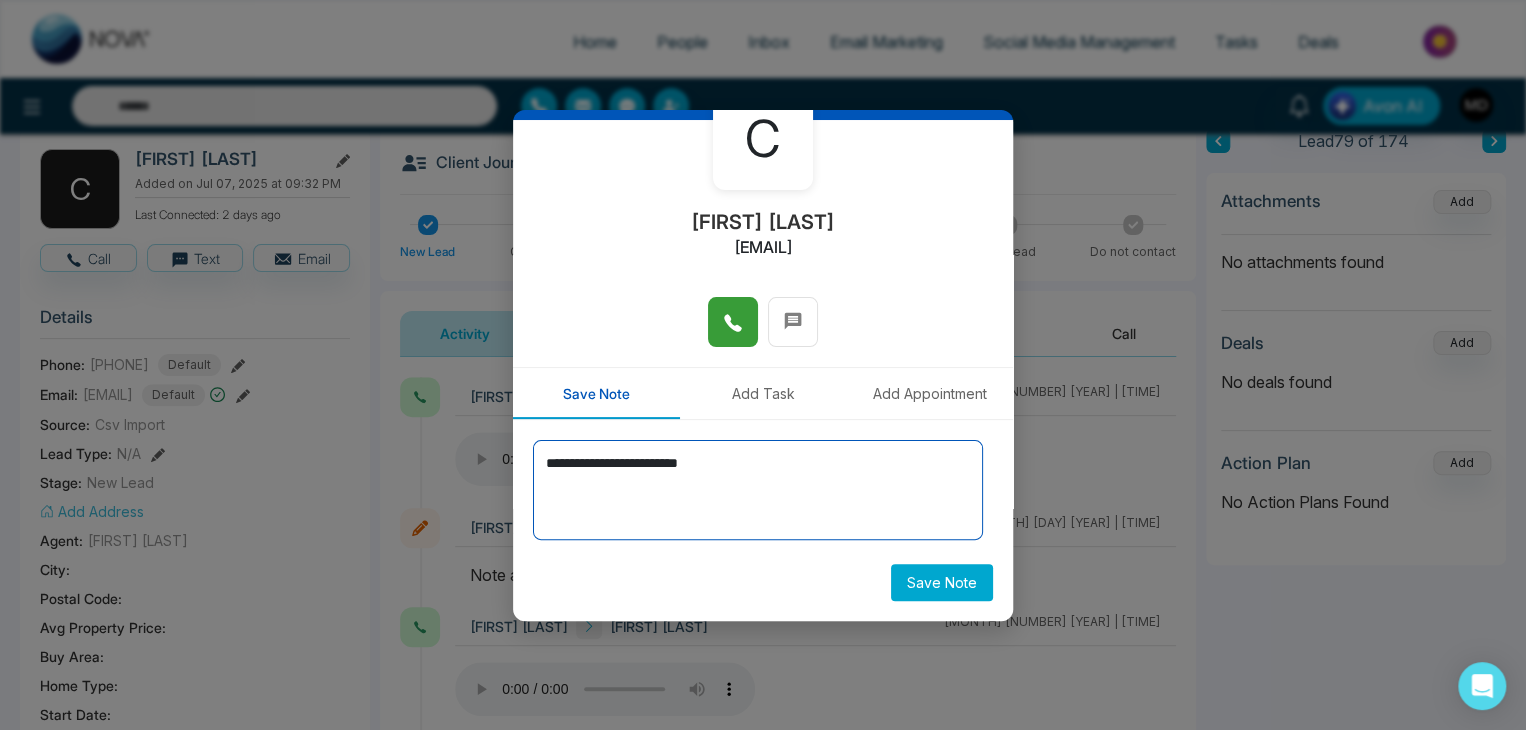 type on "**********" 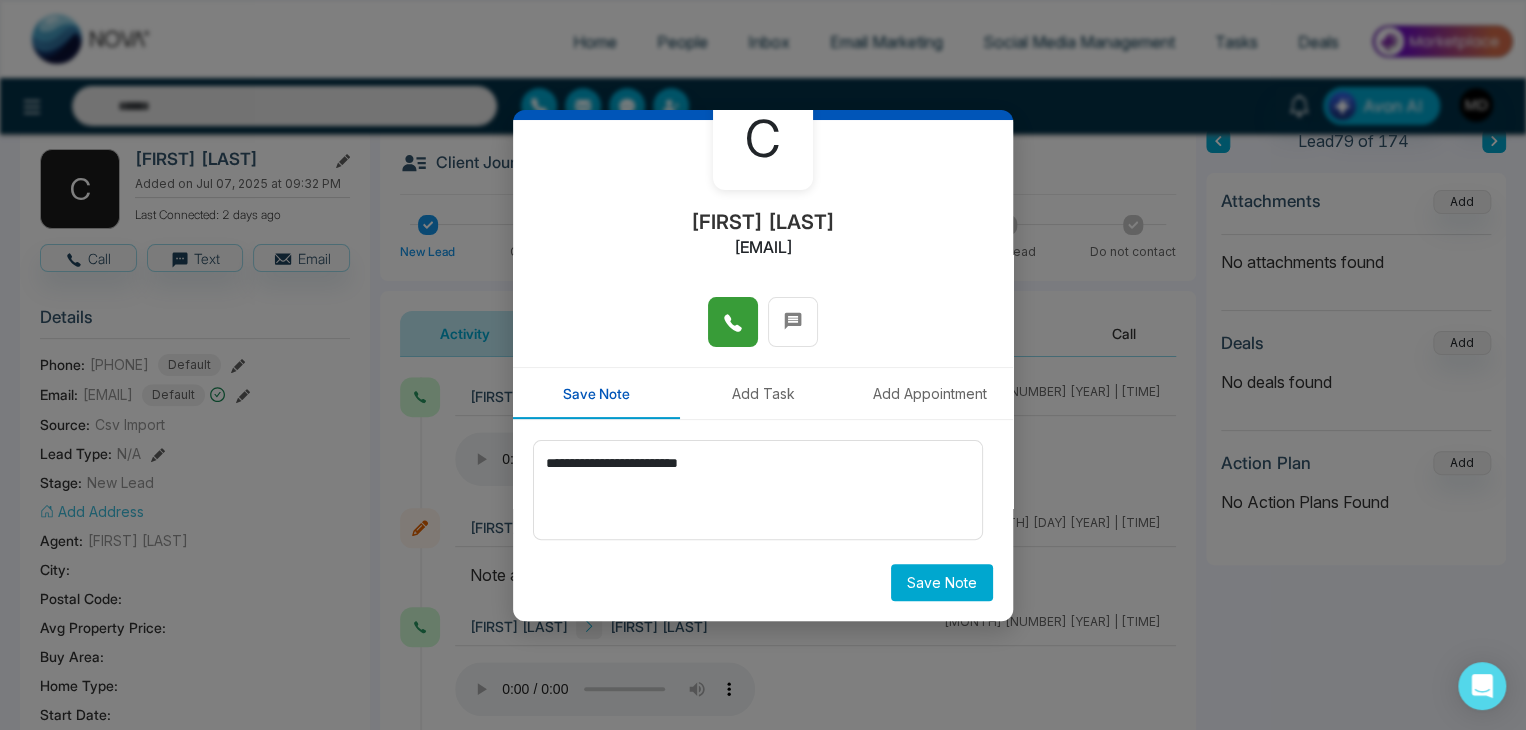 click on "Save Note" at bounding box center [942, 582] 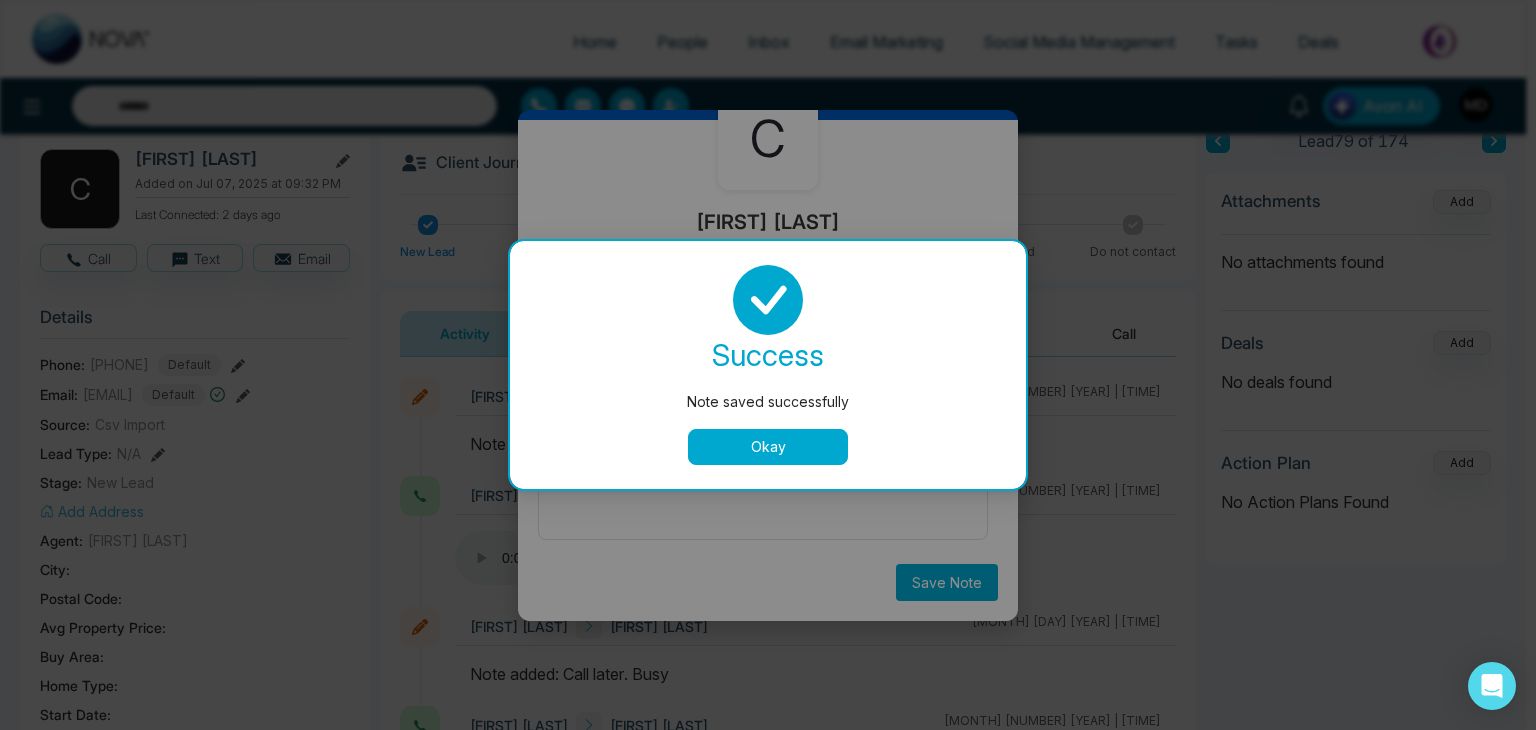 click on "Okay" at bounding box center (768, 447) 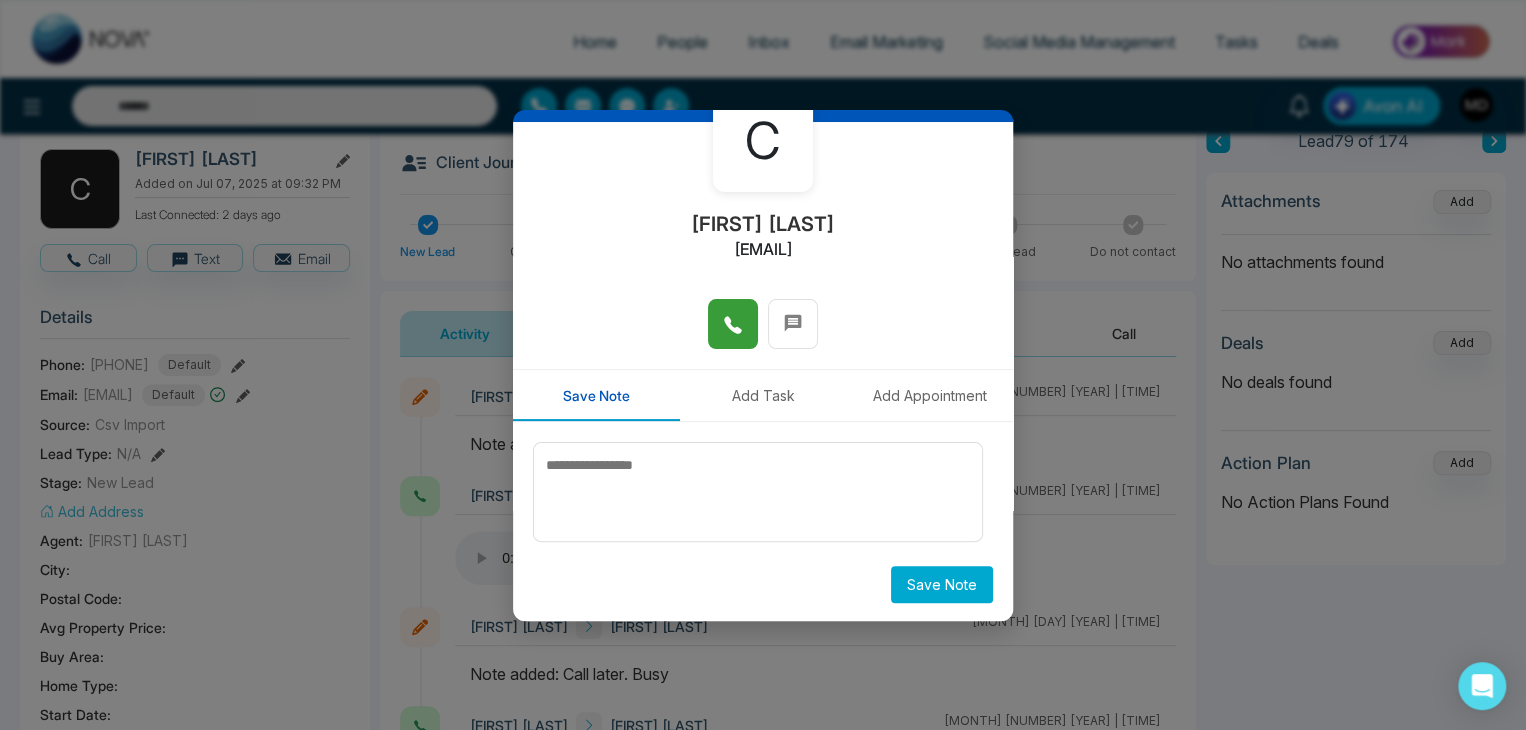 scroll, scrollTop: 110, scrollLeft: 0, axis: vertical 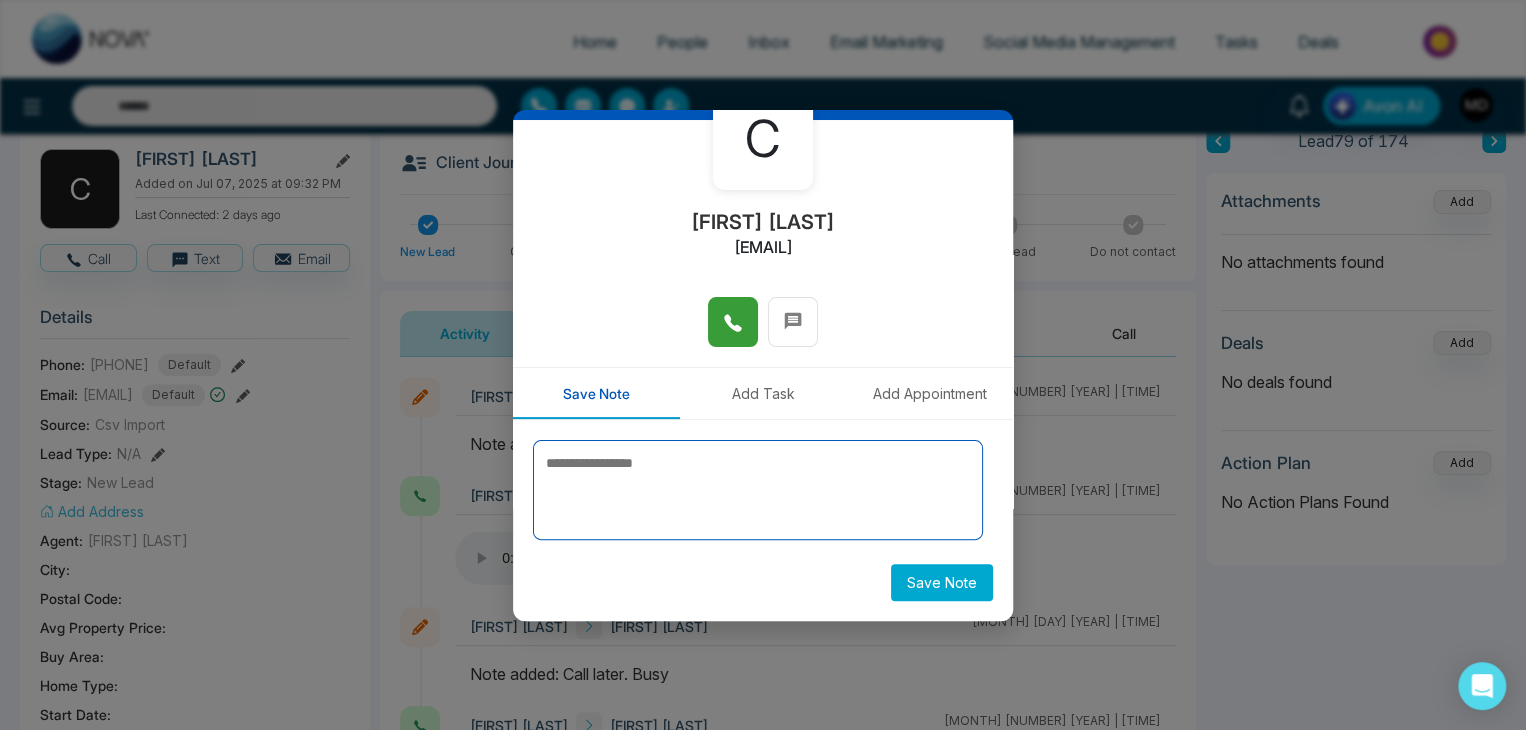 click at bounding box center (758, 490) 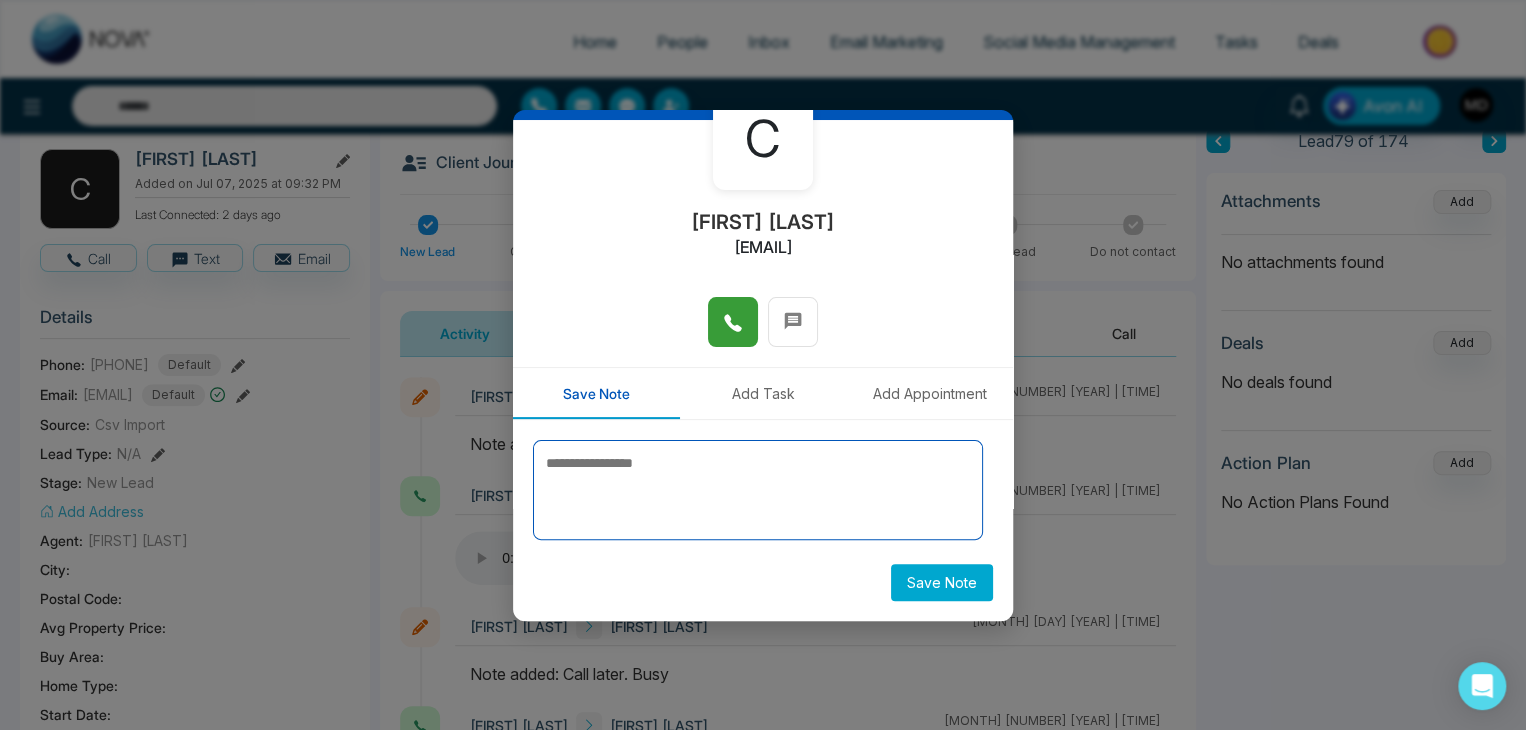 type on "*" 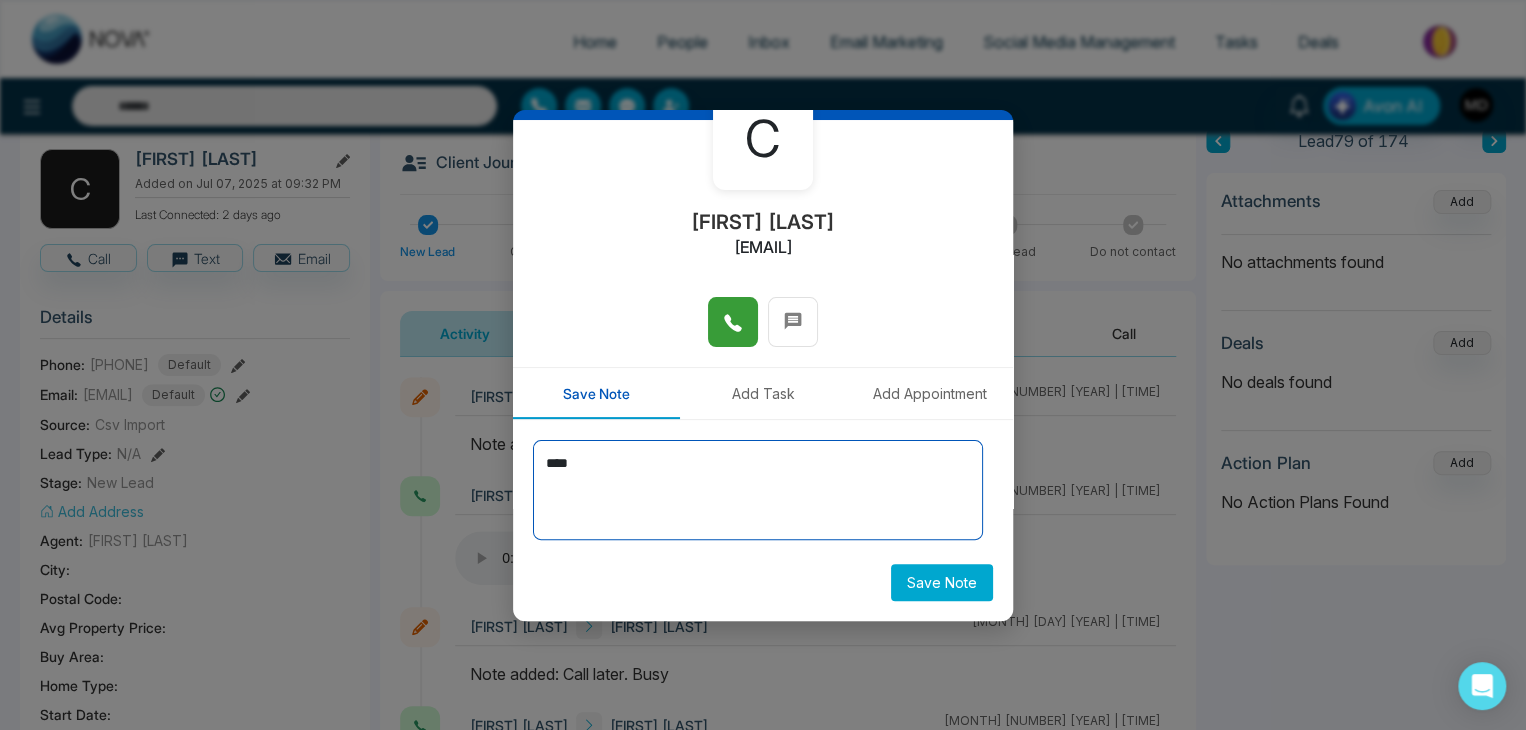 scroll, scrollTop: 0, scrollLeft: 0, axis: both 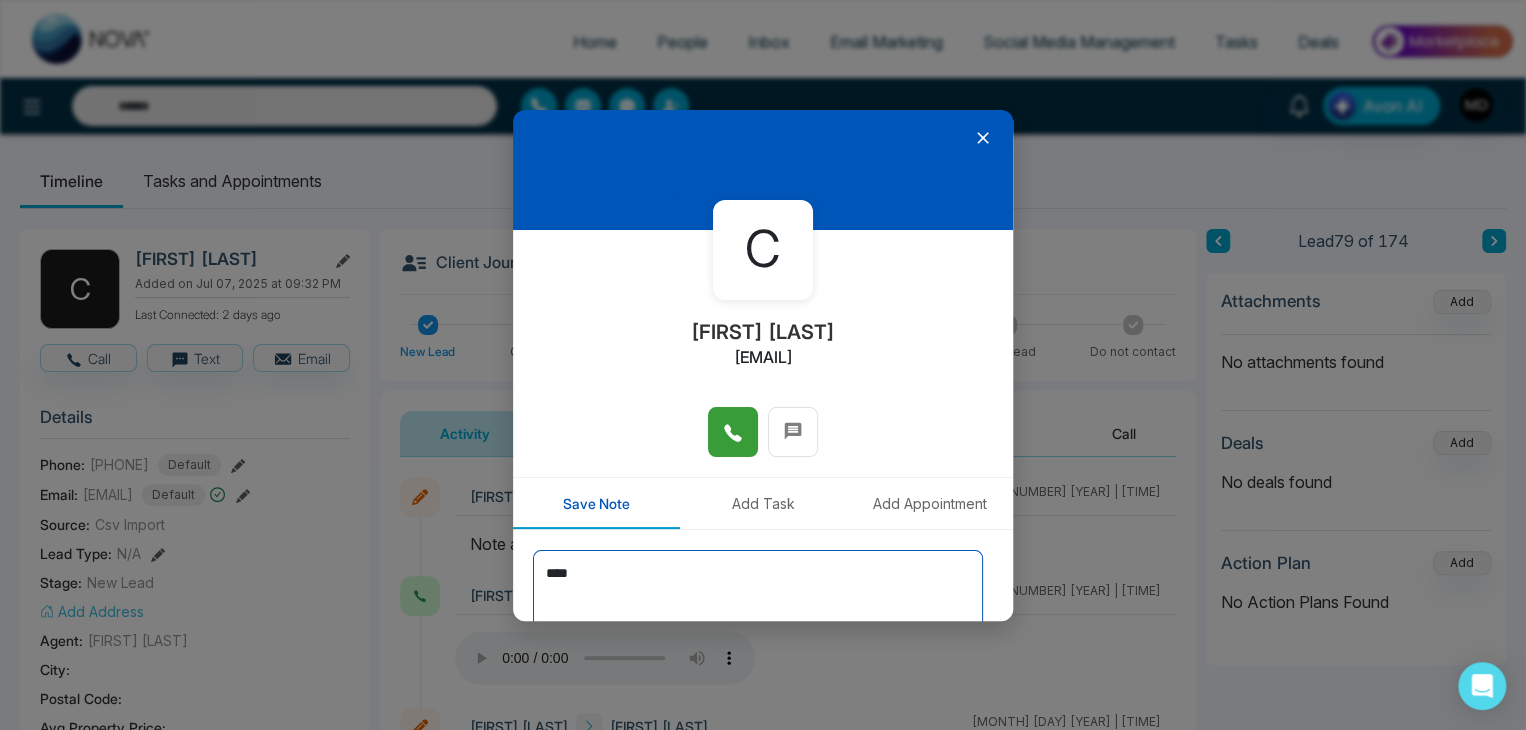 type on "****" 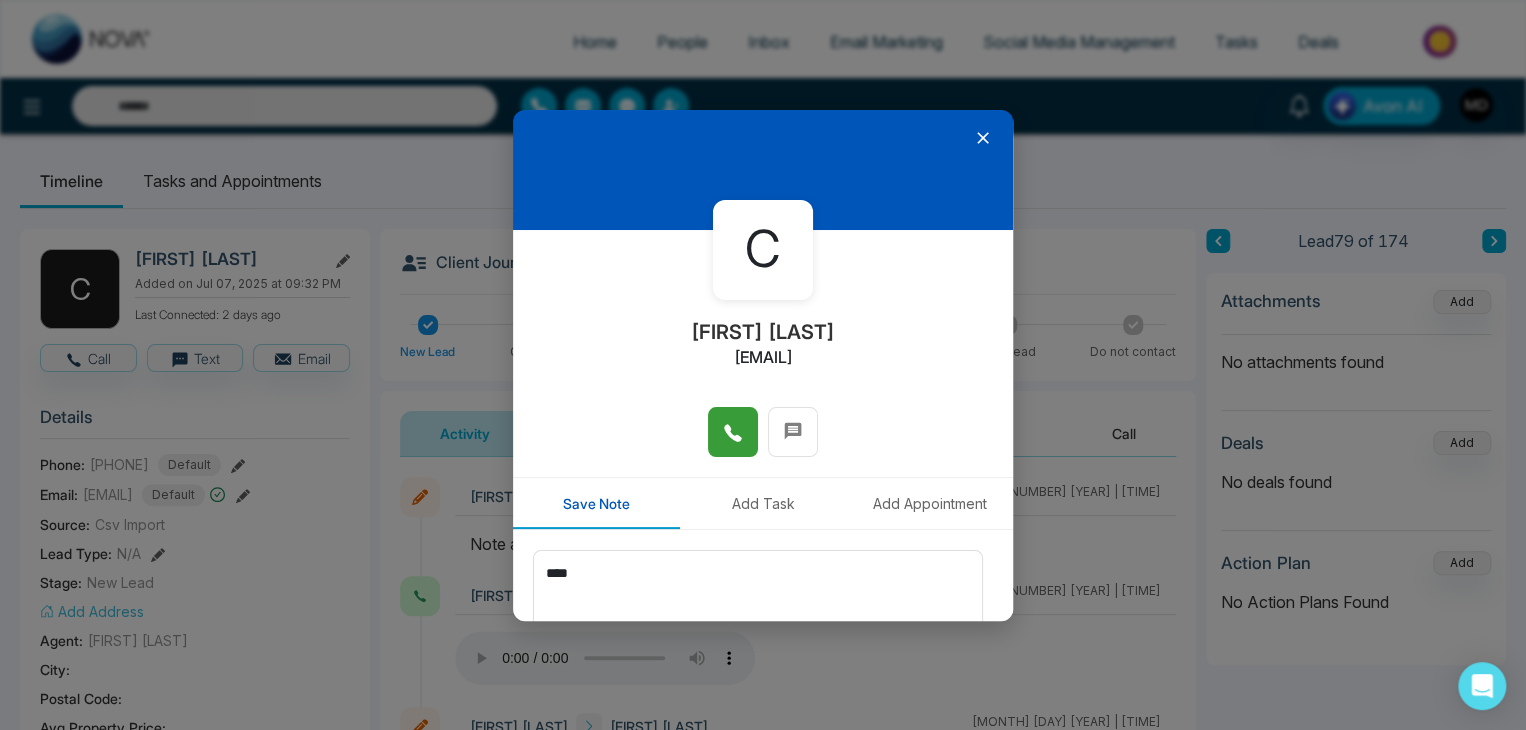 click 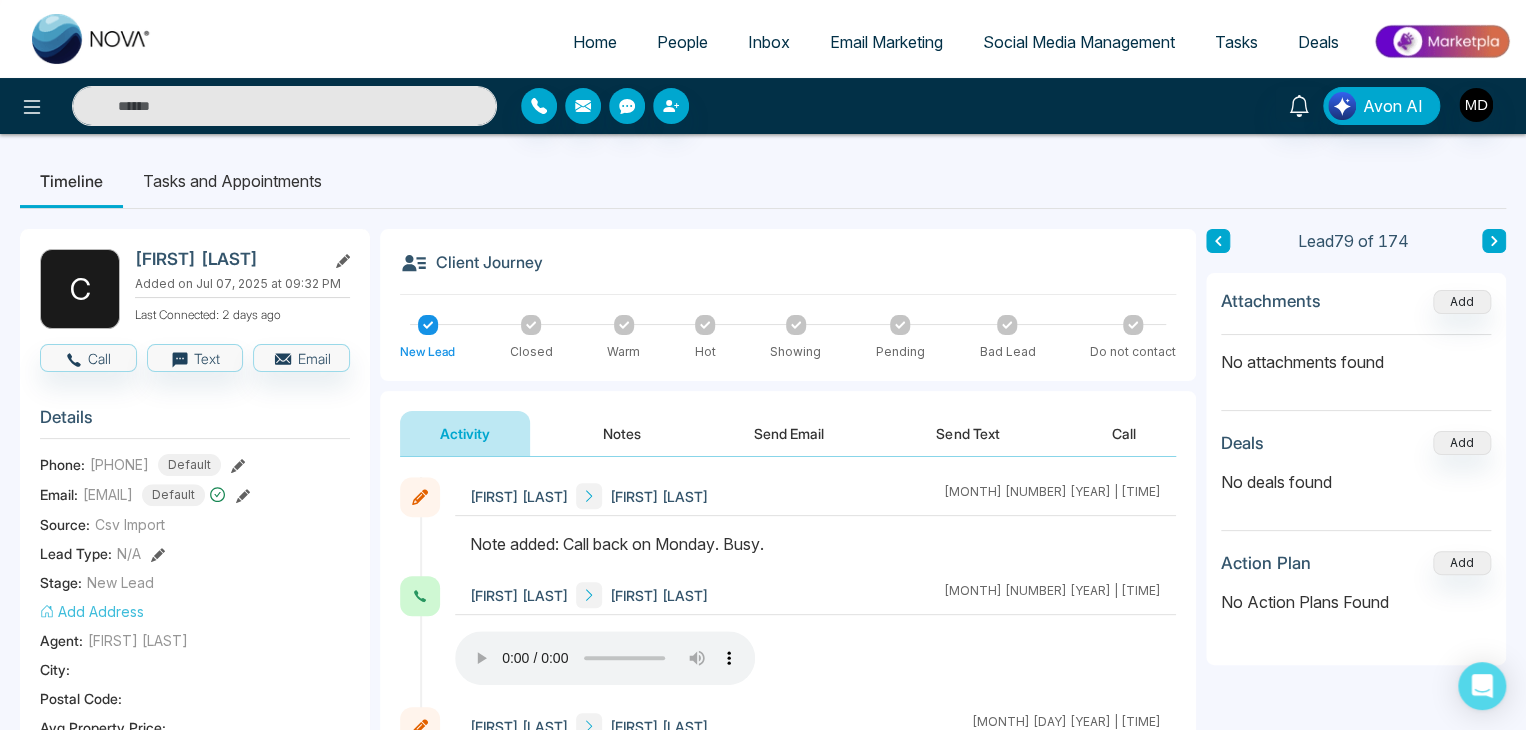 click at bounding box center (284, 106) 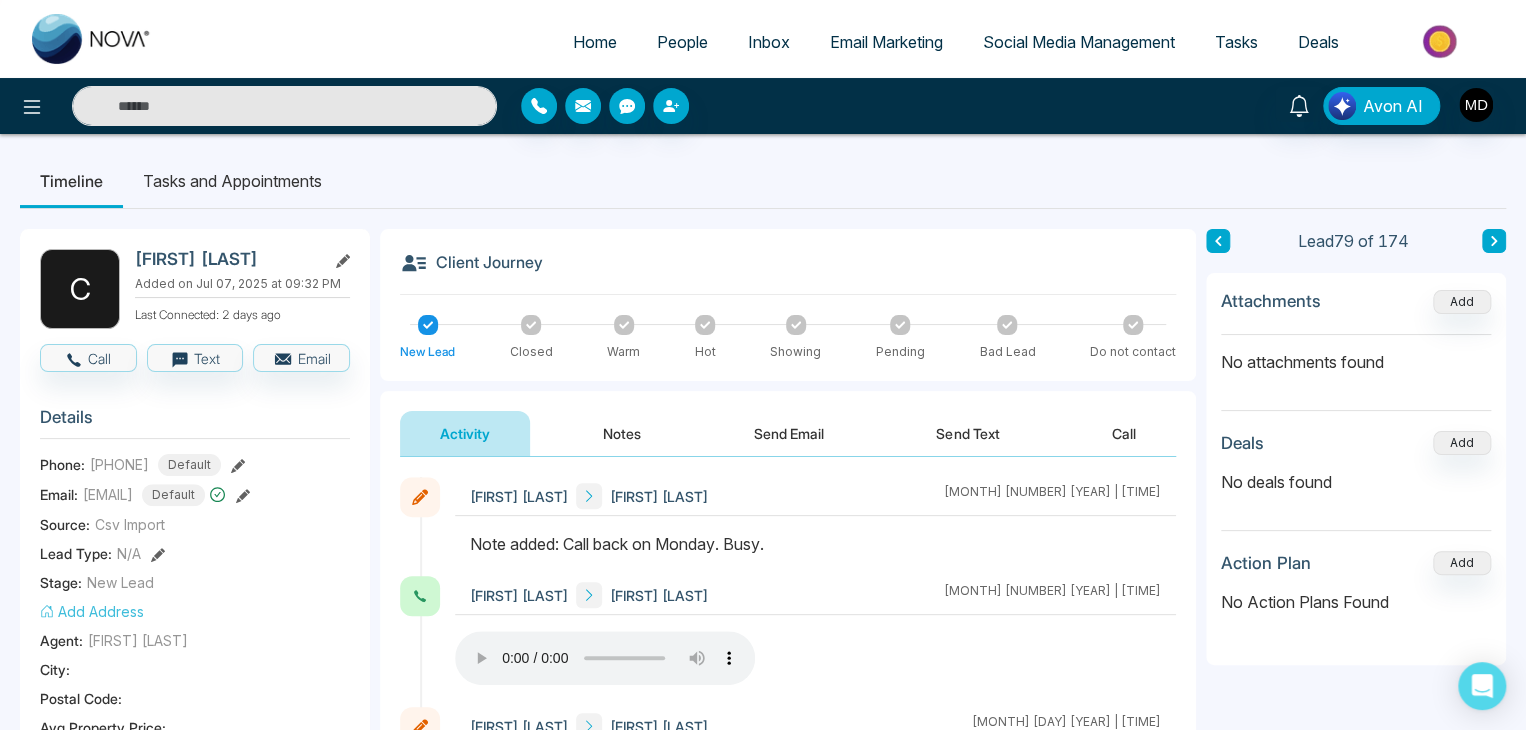 type on "***" 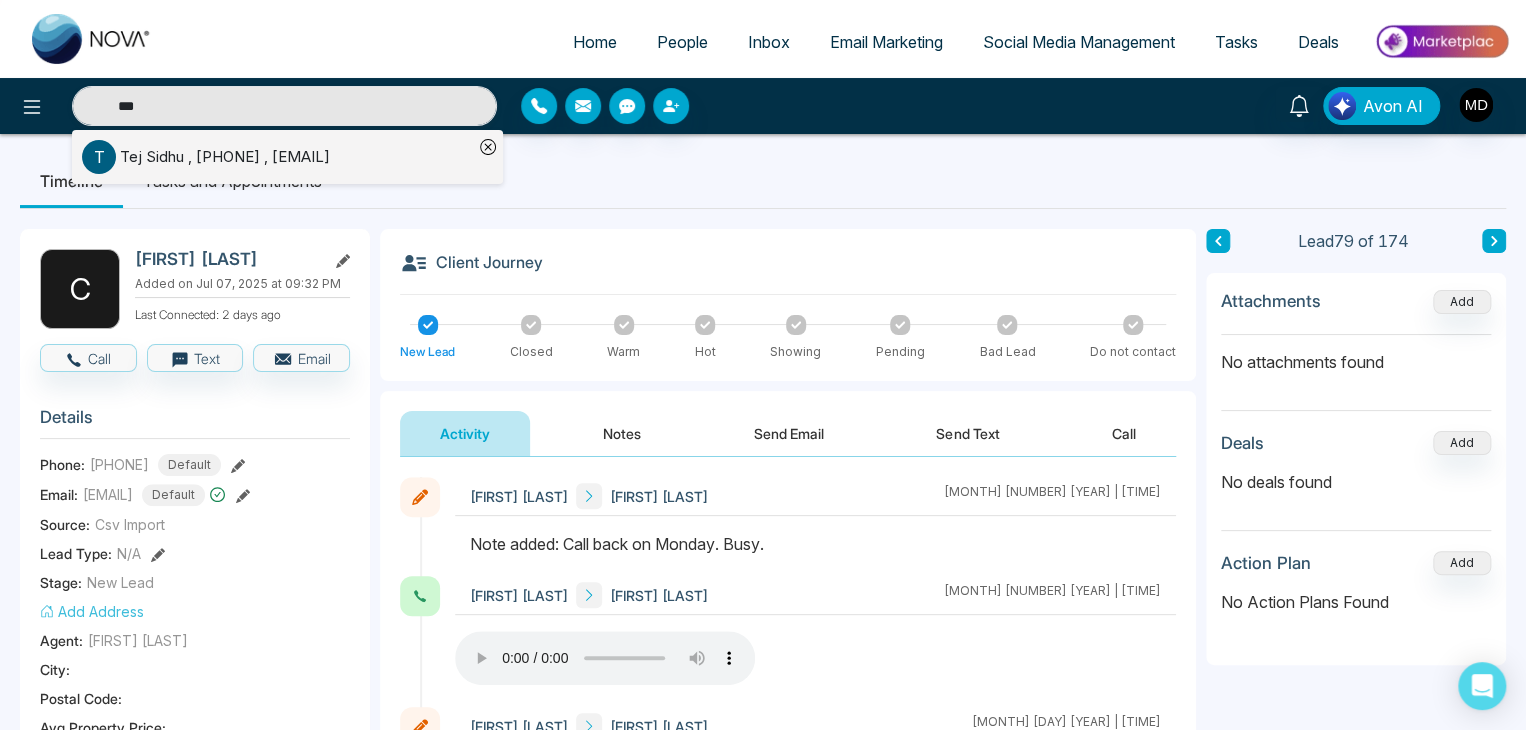 click on "[FIRST] [LAST] , [PHONE] , [EMAIL]" at bounding box center (225, 157) 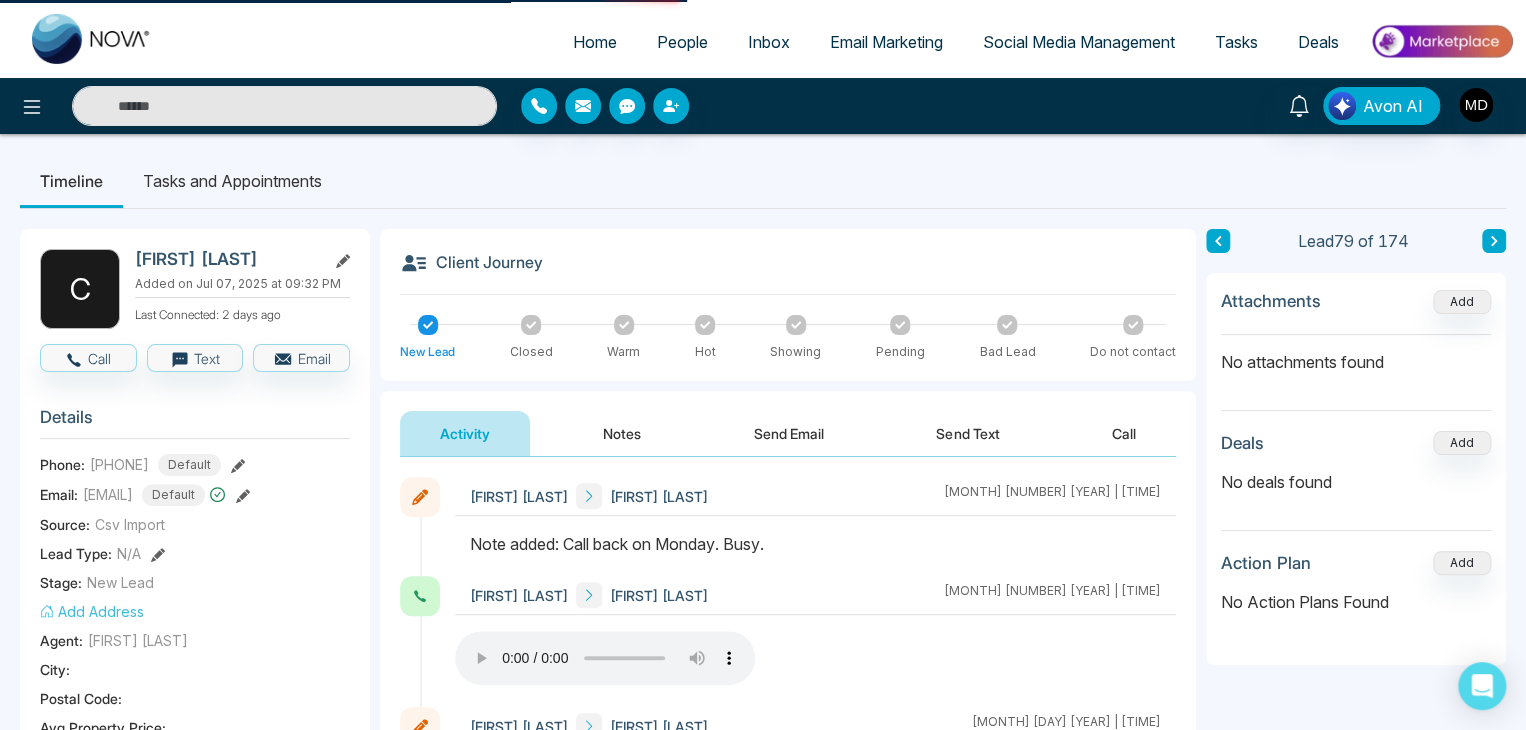 type on "***" 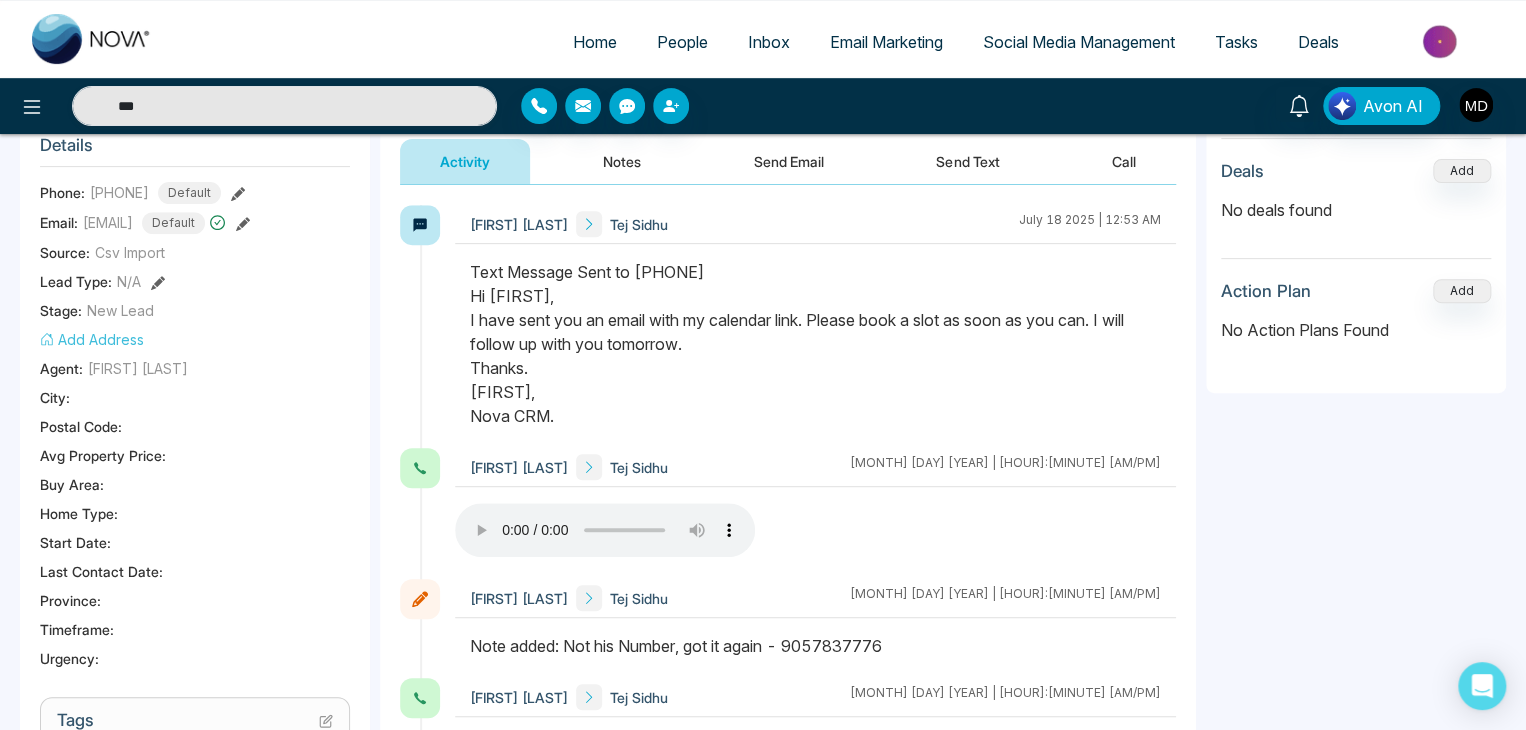 scroll, scrollTop: 300, scrollLeft: 0, axis: vertical 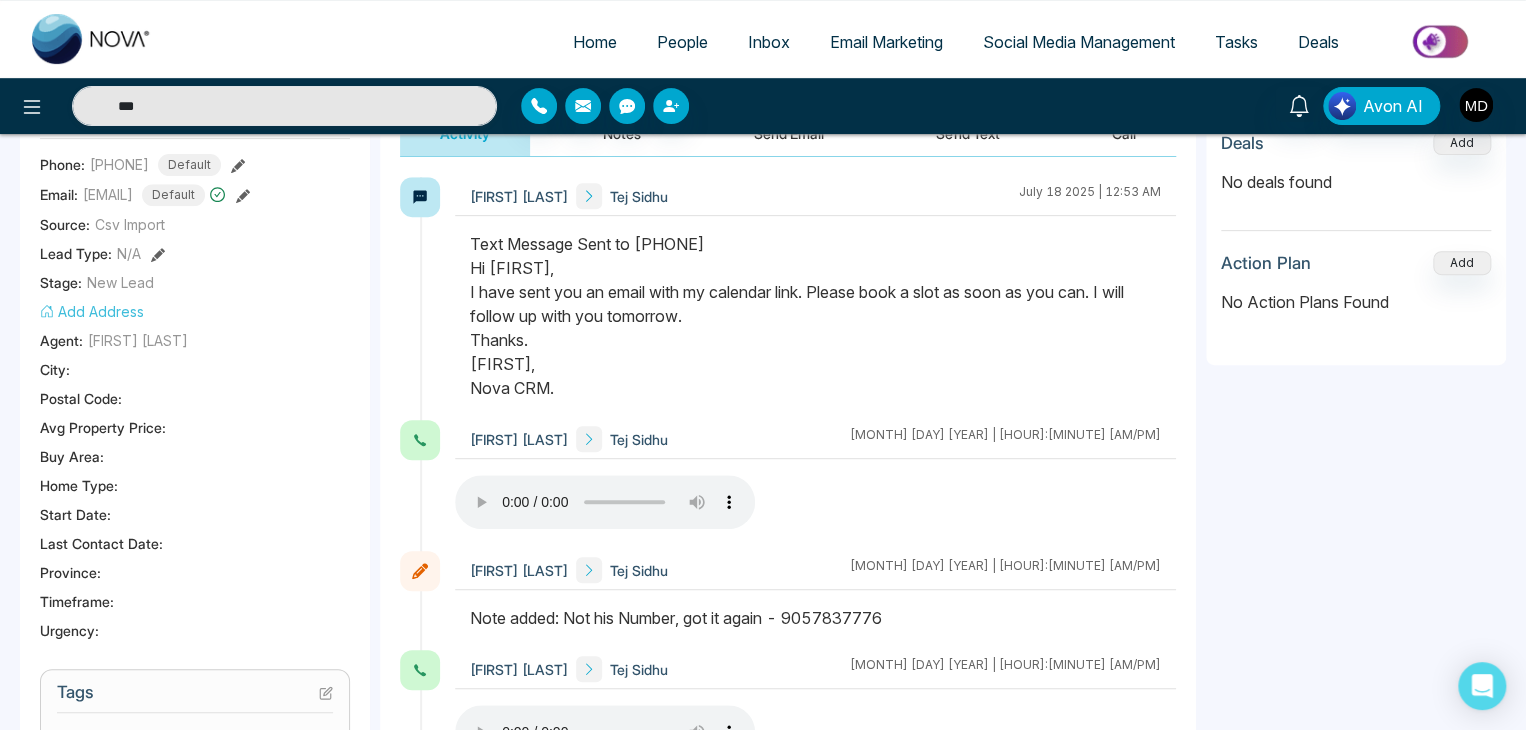 type 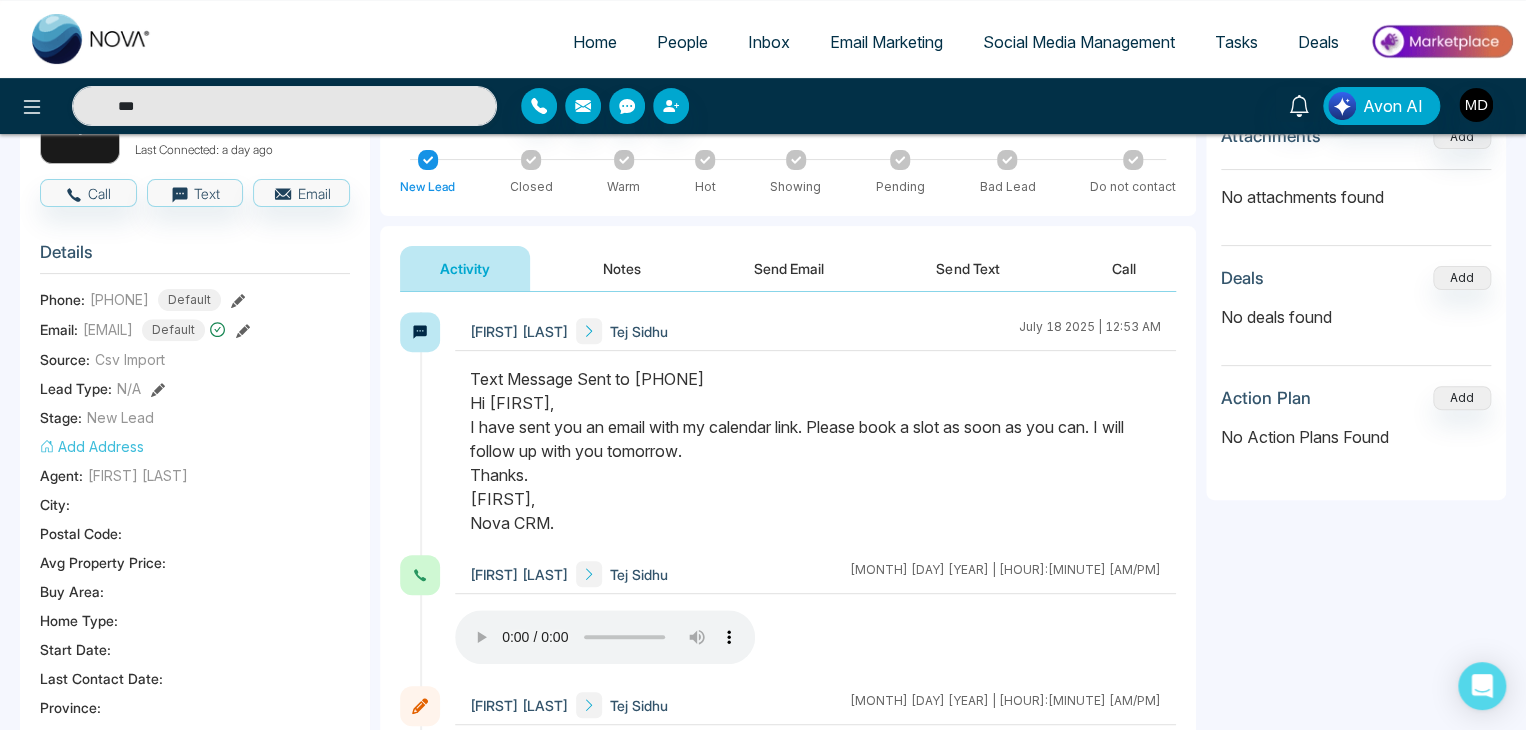 scroll, scrollTop: 0, scrollLeft: 0, axis: both 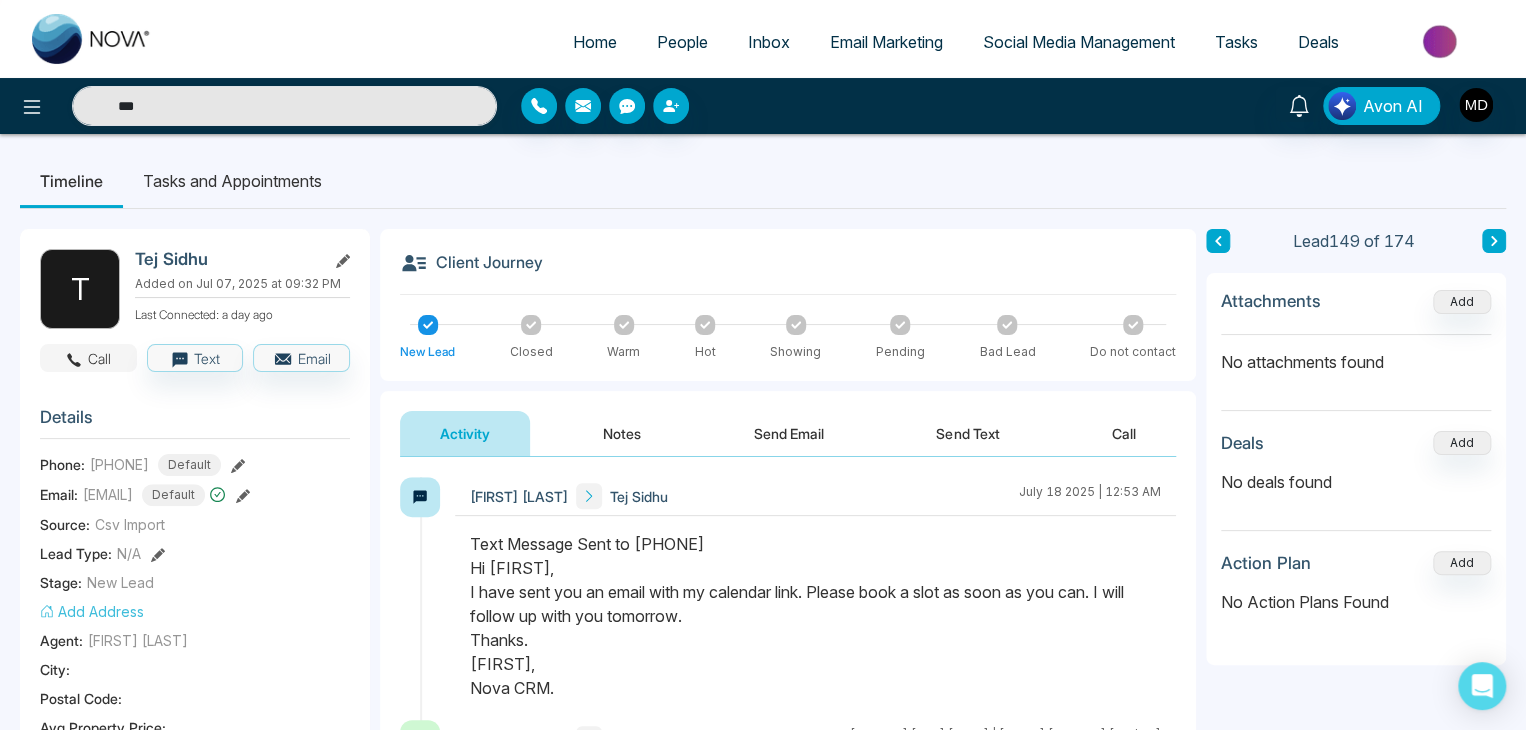 click on "Call" at bounding box center [88, 358] 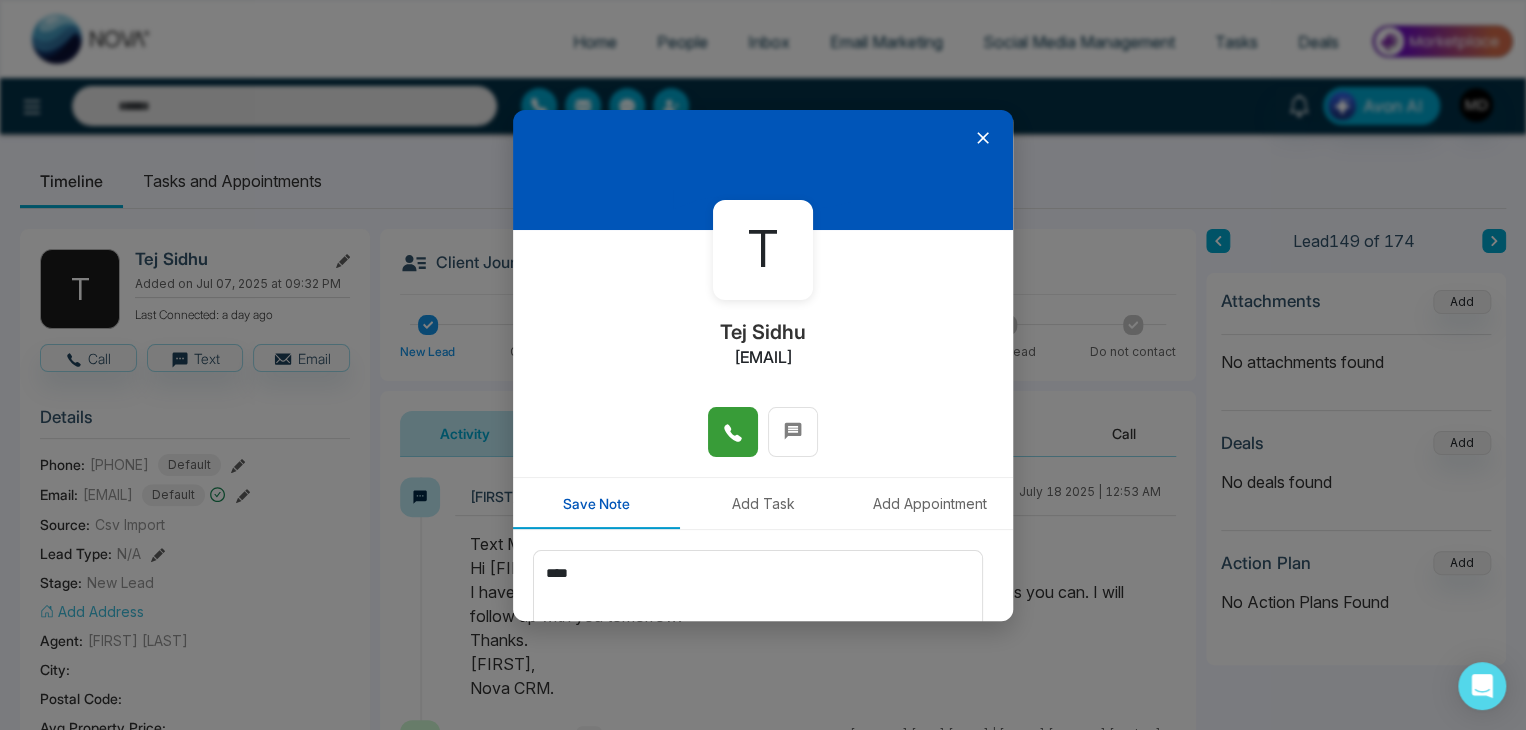 click at bounding box center (733, 432) 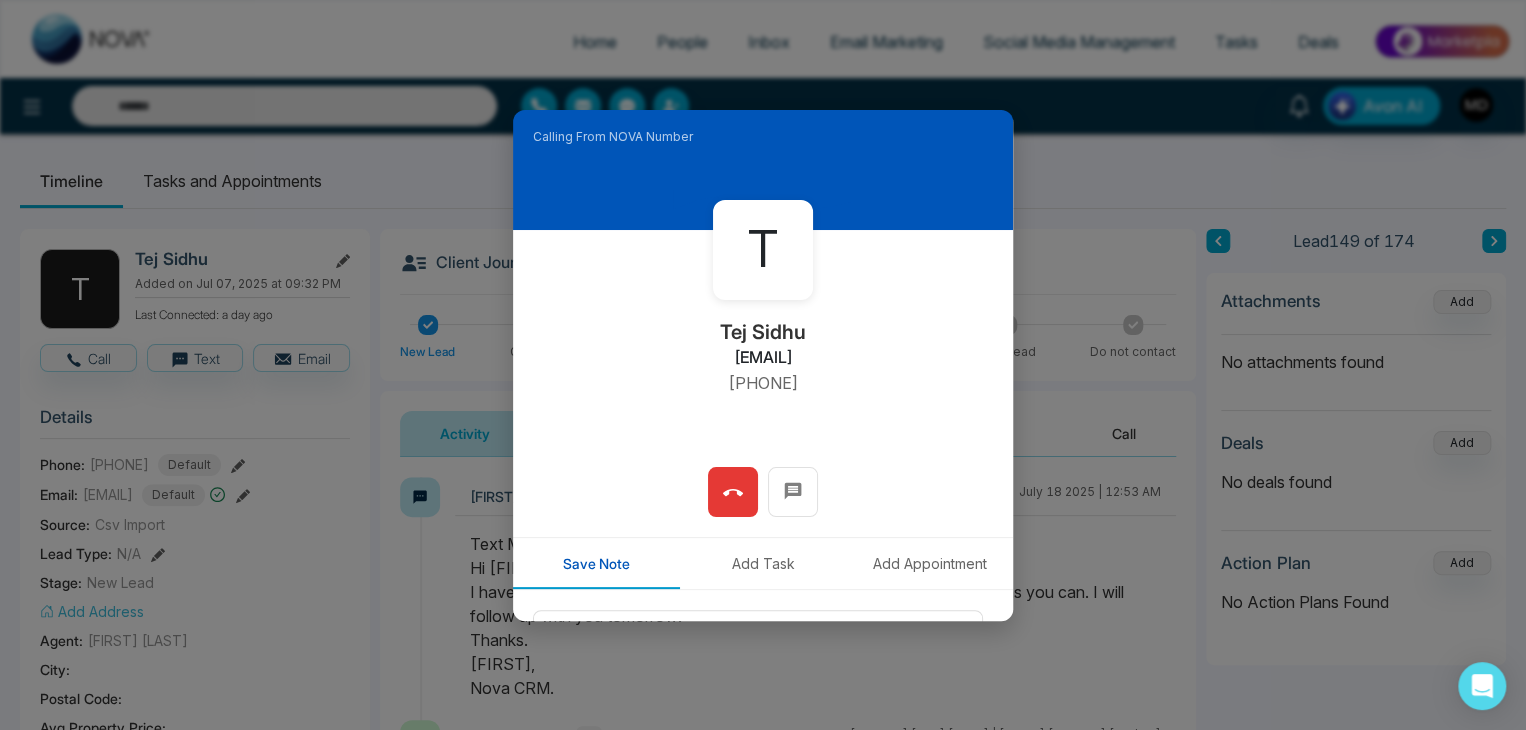 type on "***" 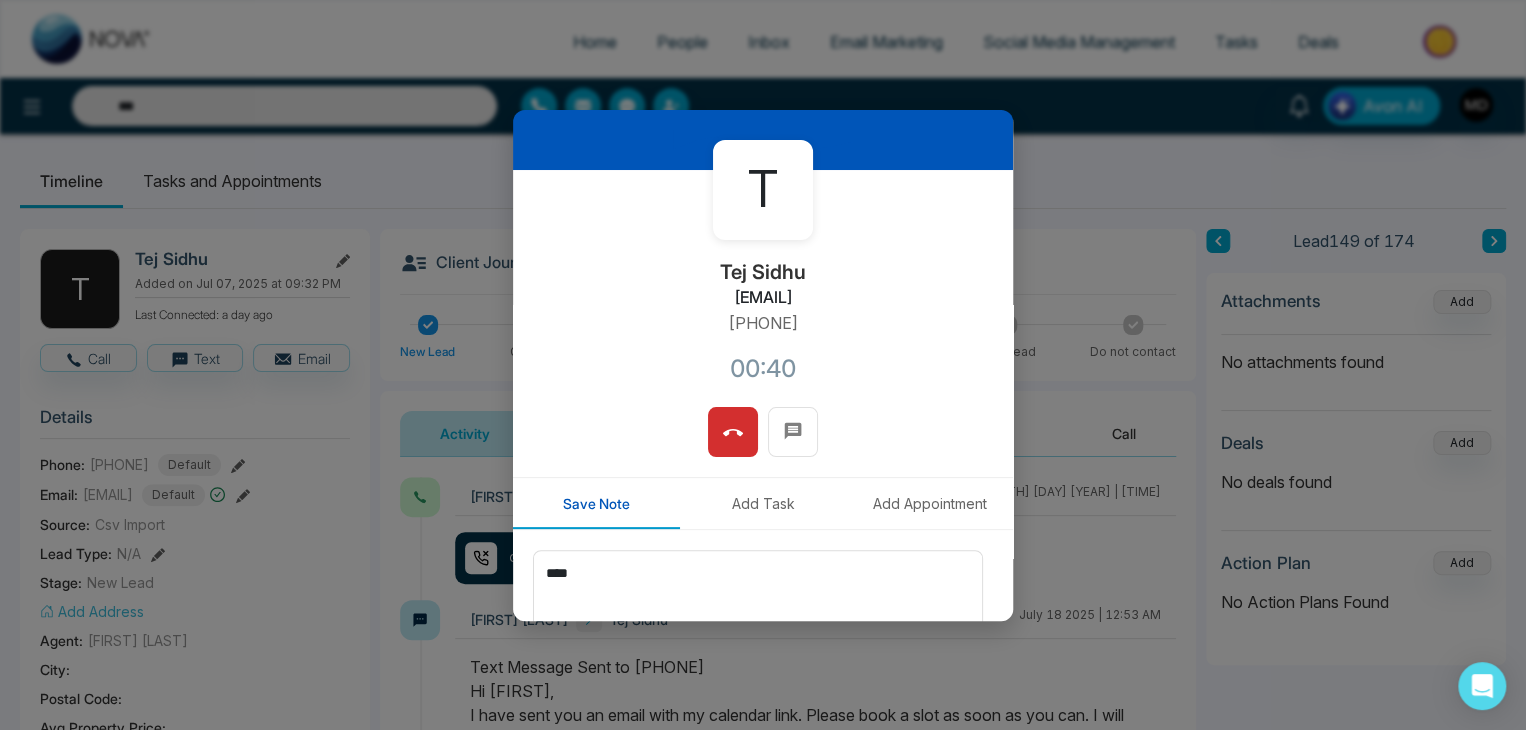 scroll, scrollTop: 0, scrollLeft: 0, axis: both 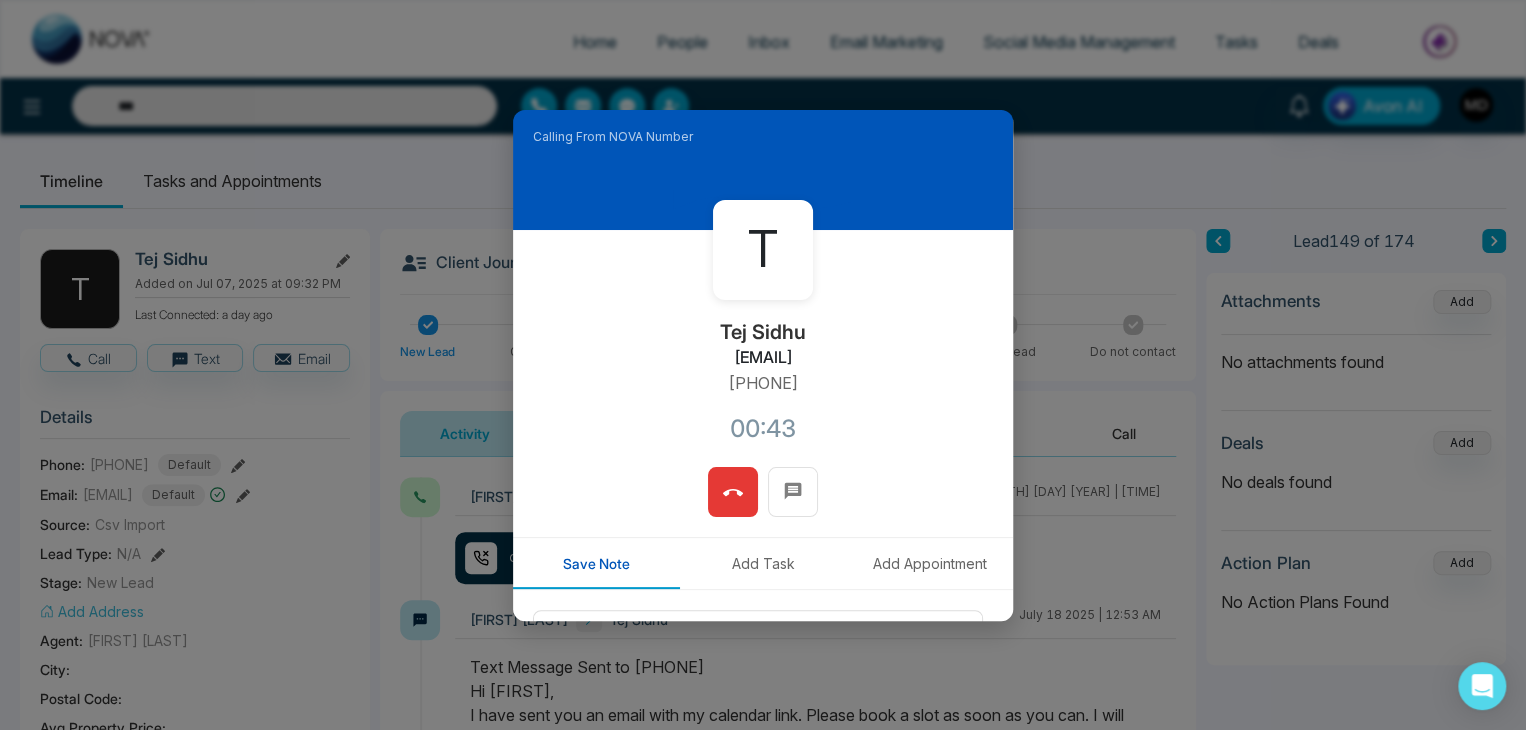 click 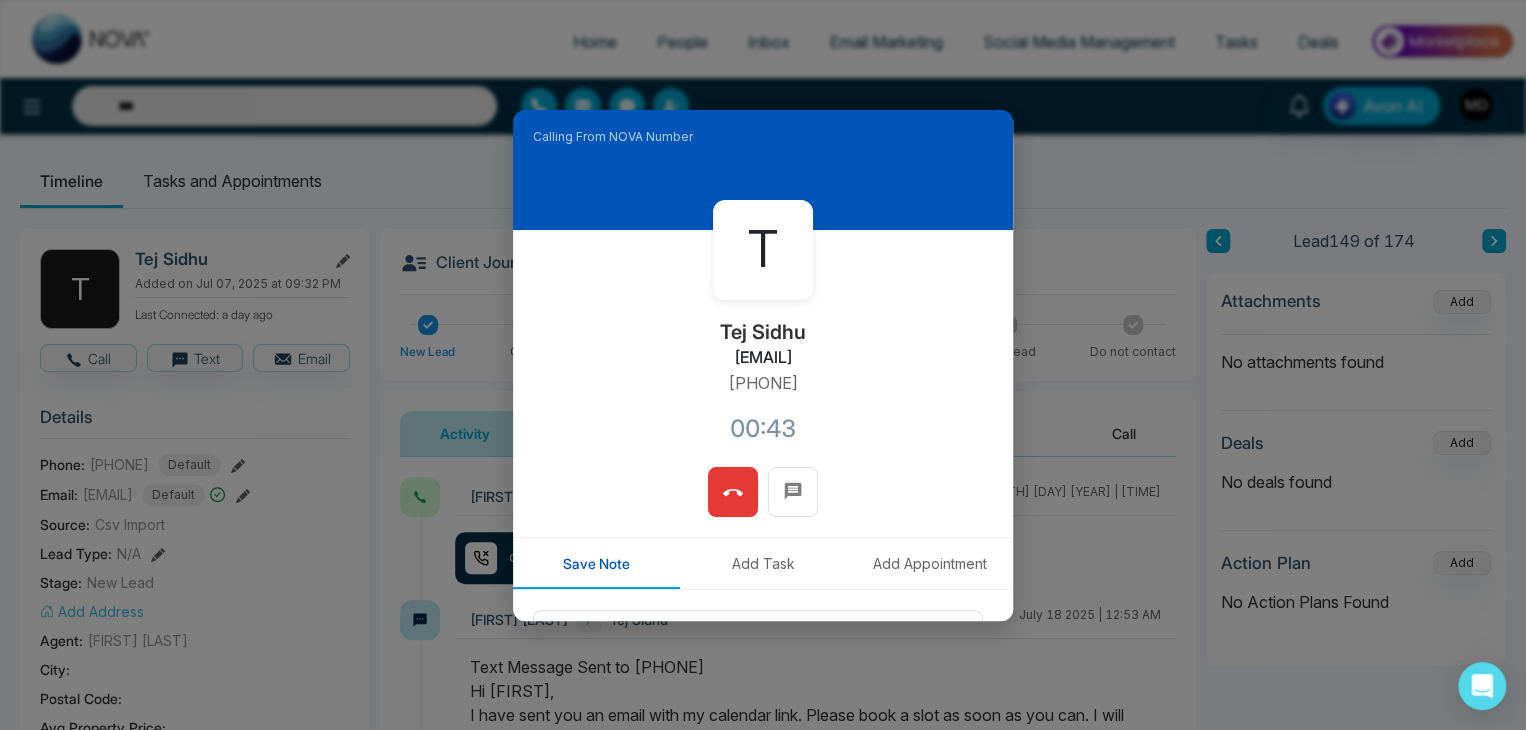 type 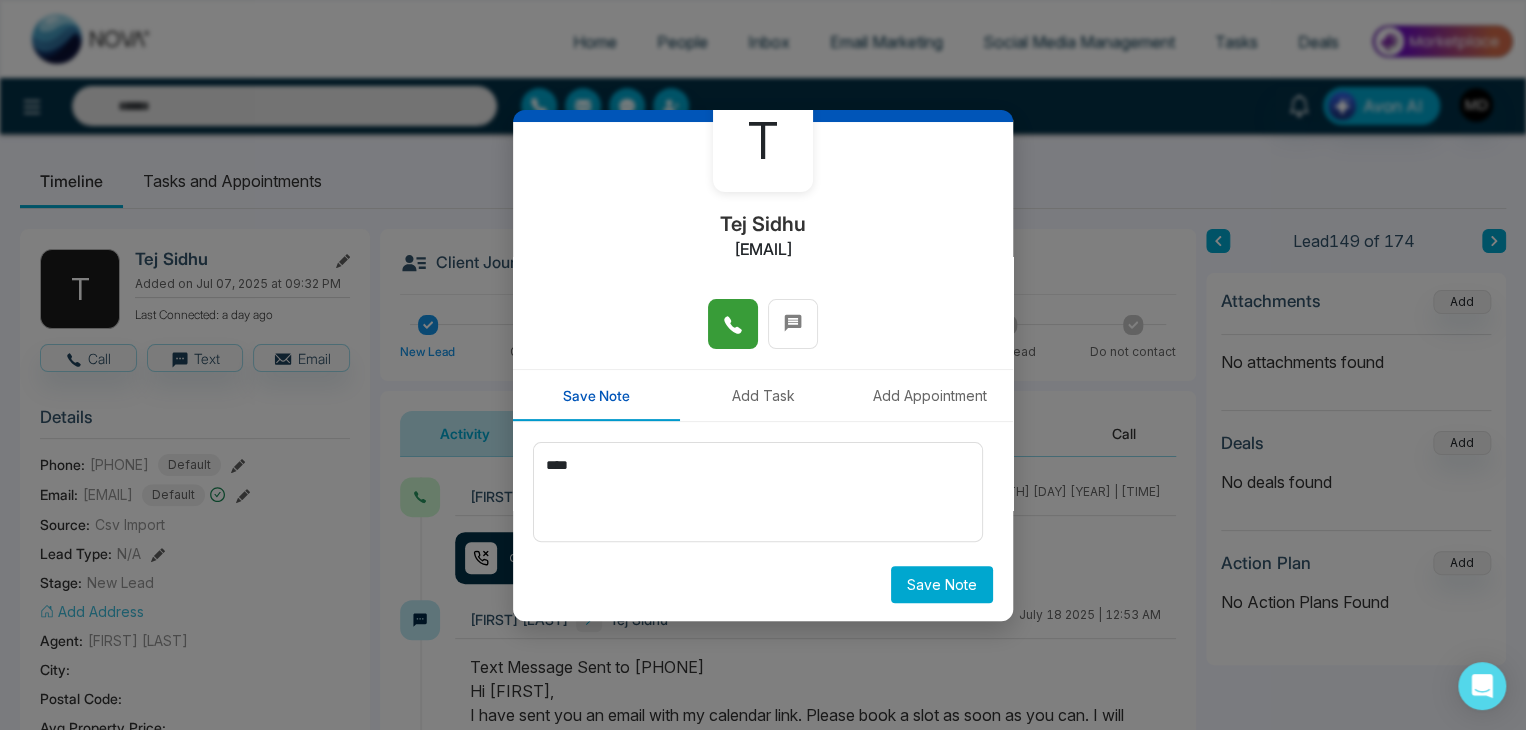 scroll, scrollTop: 110, scrollLeft: 0, axis: vertical 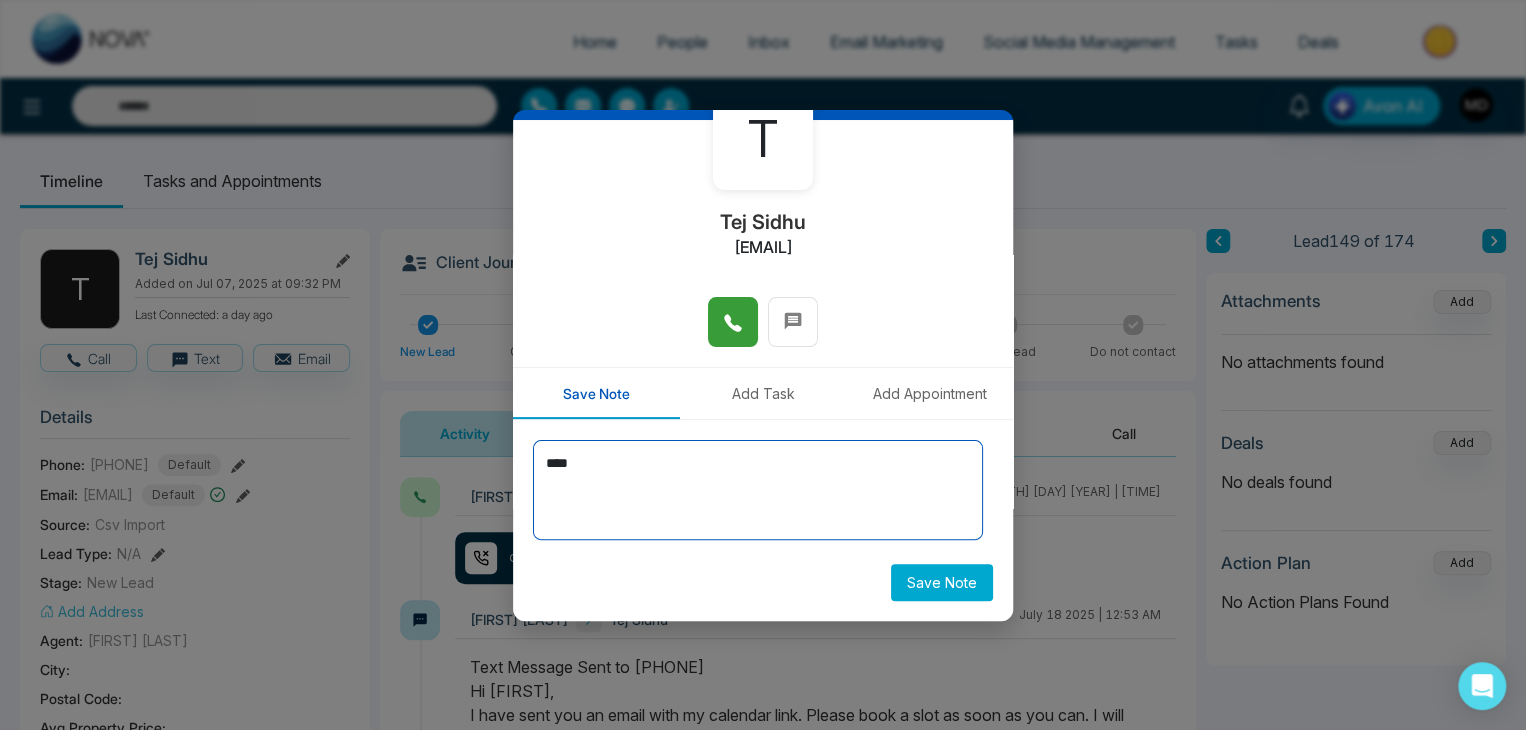 click on "****" at bounding box center (758, 490) 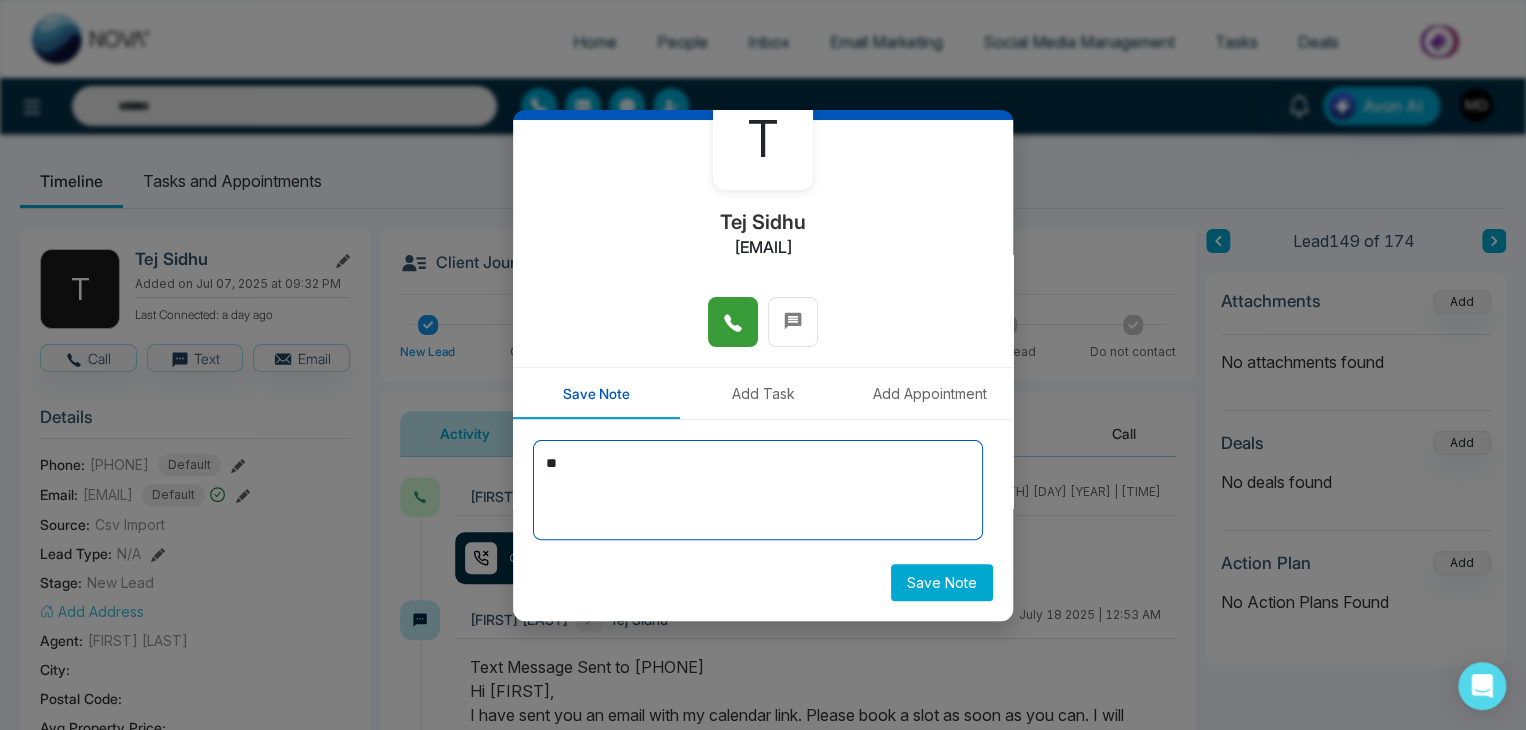 type on "*" 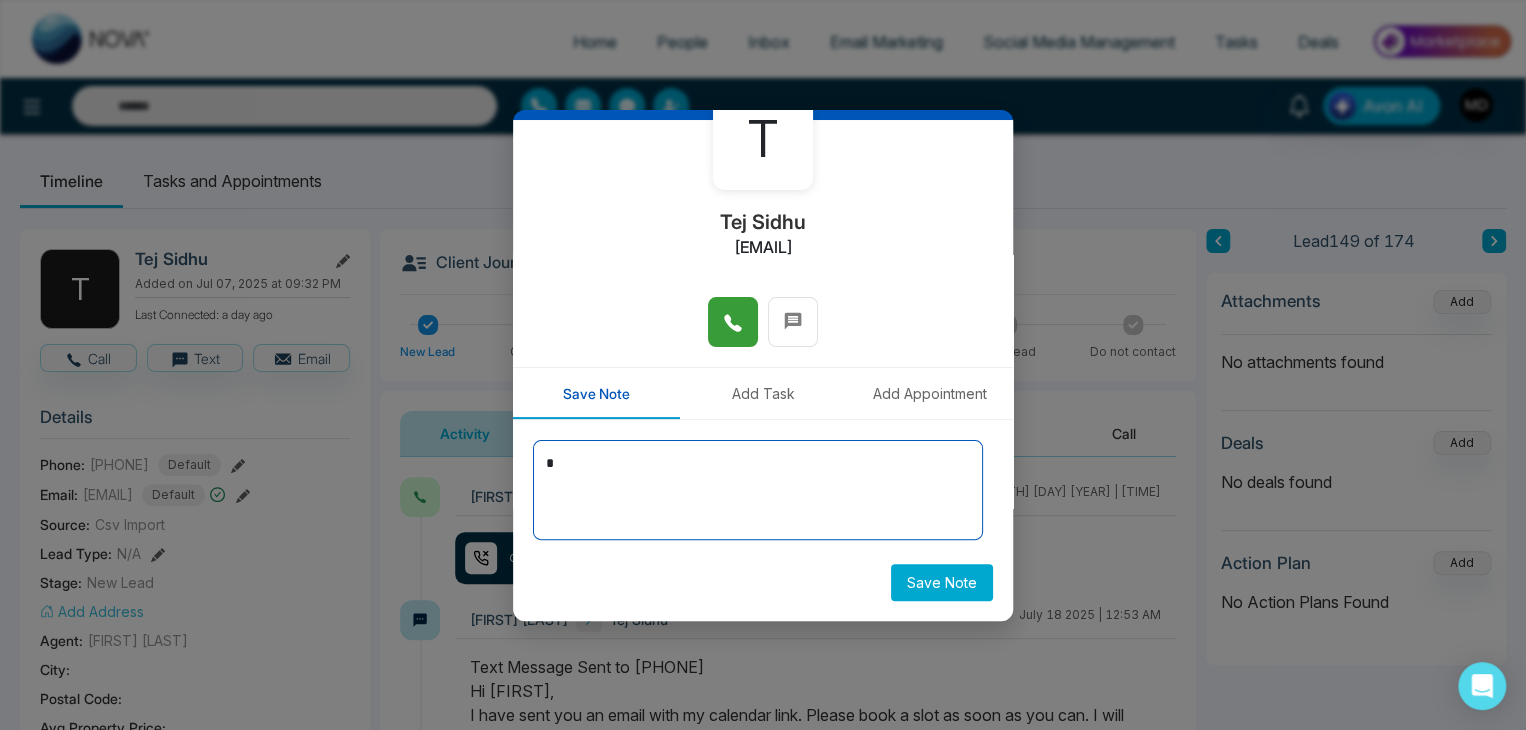 type 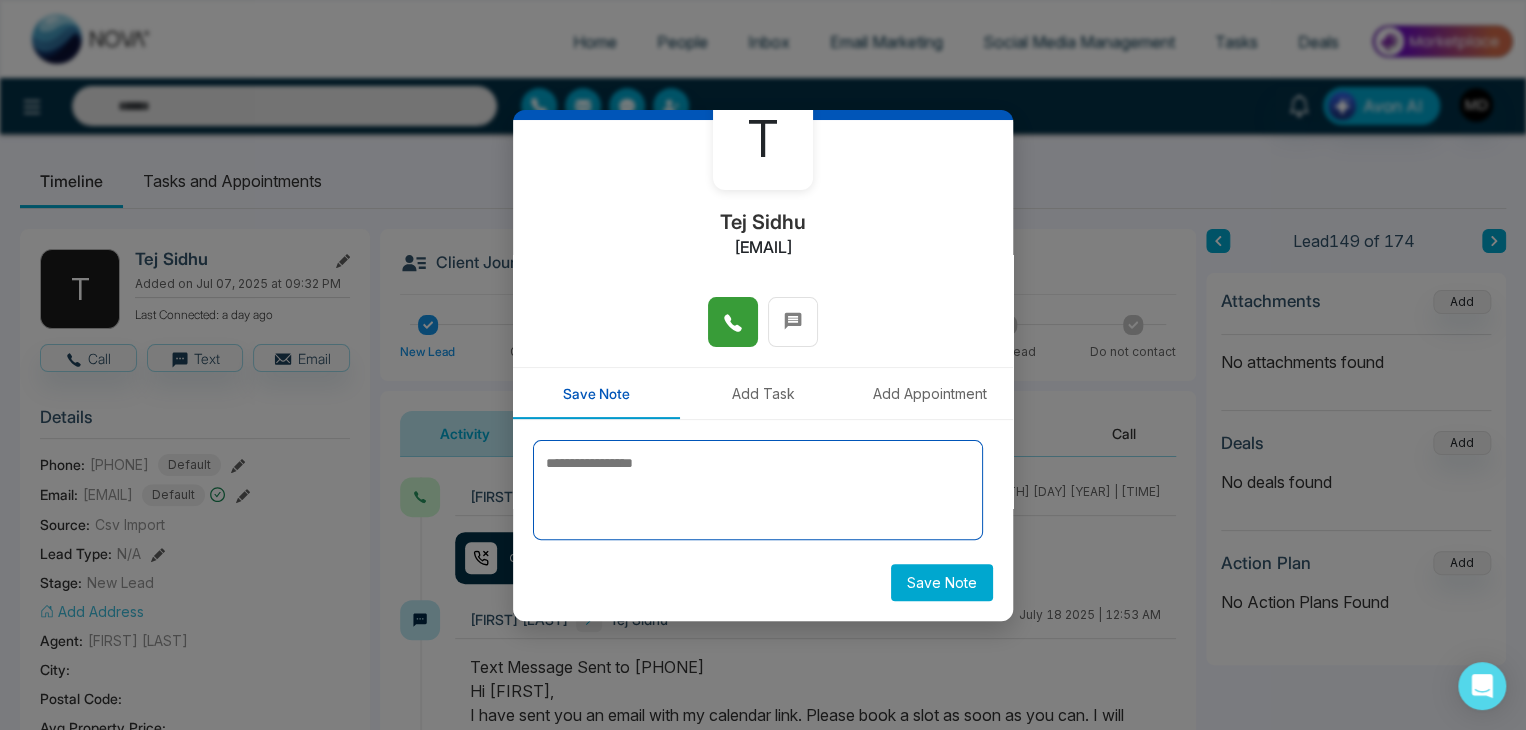 type on "***" 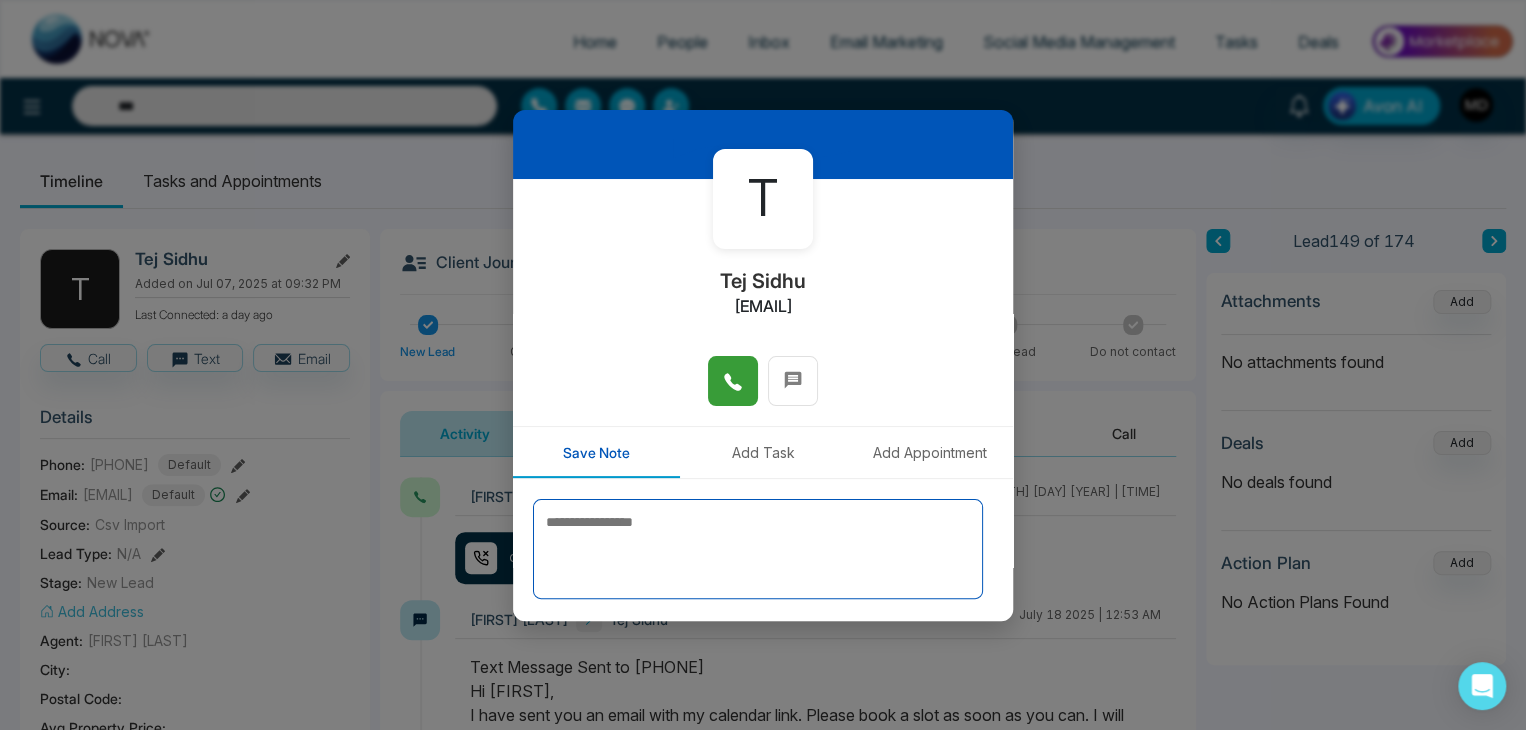 scroll, scrollTop: 0, scrollLeft: 0, axis: both 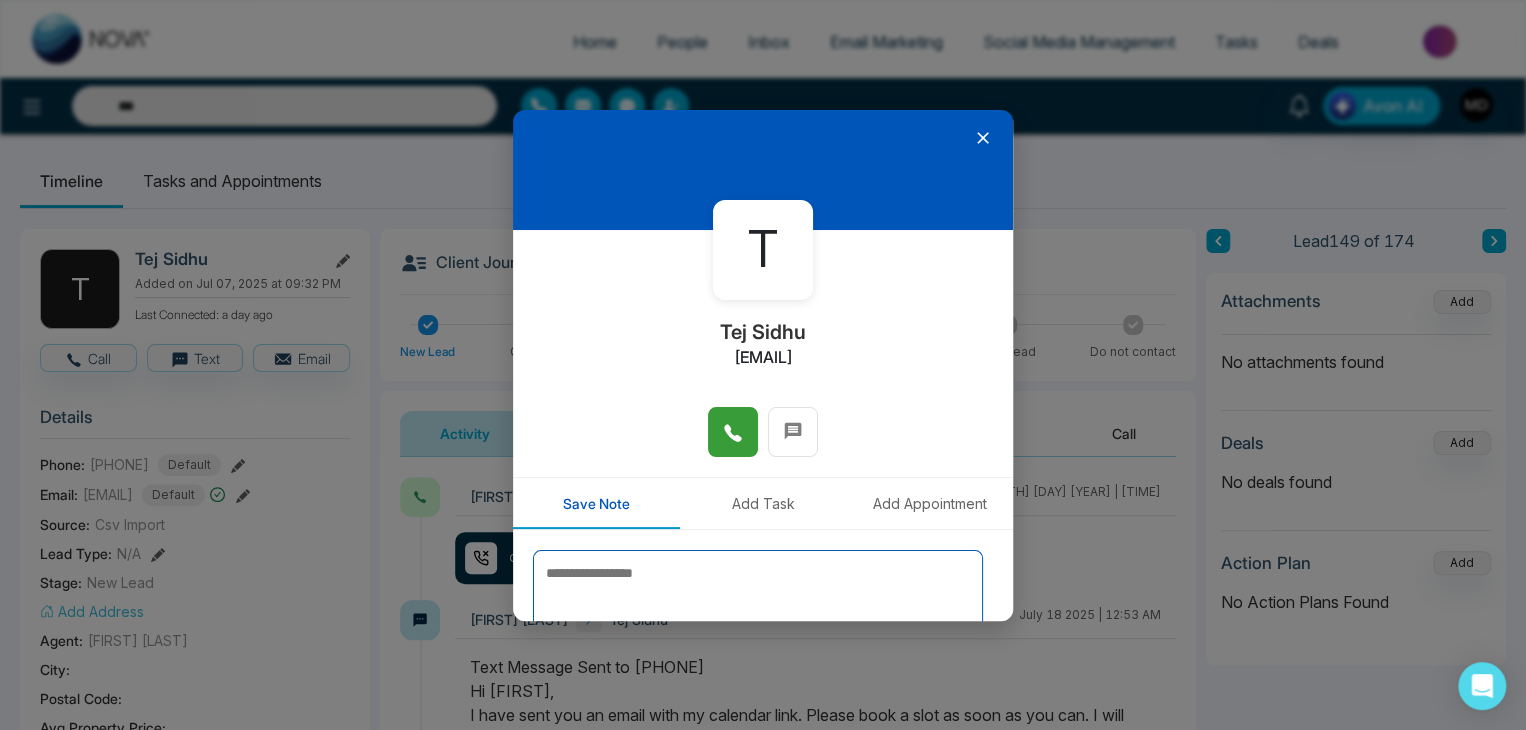type 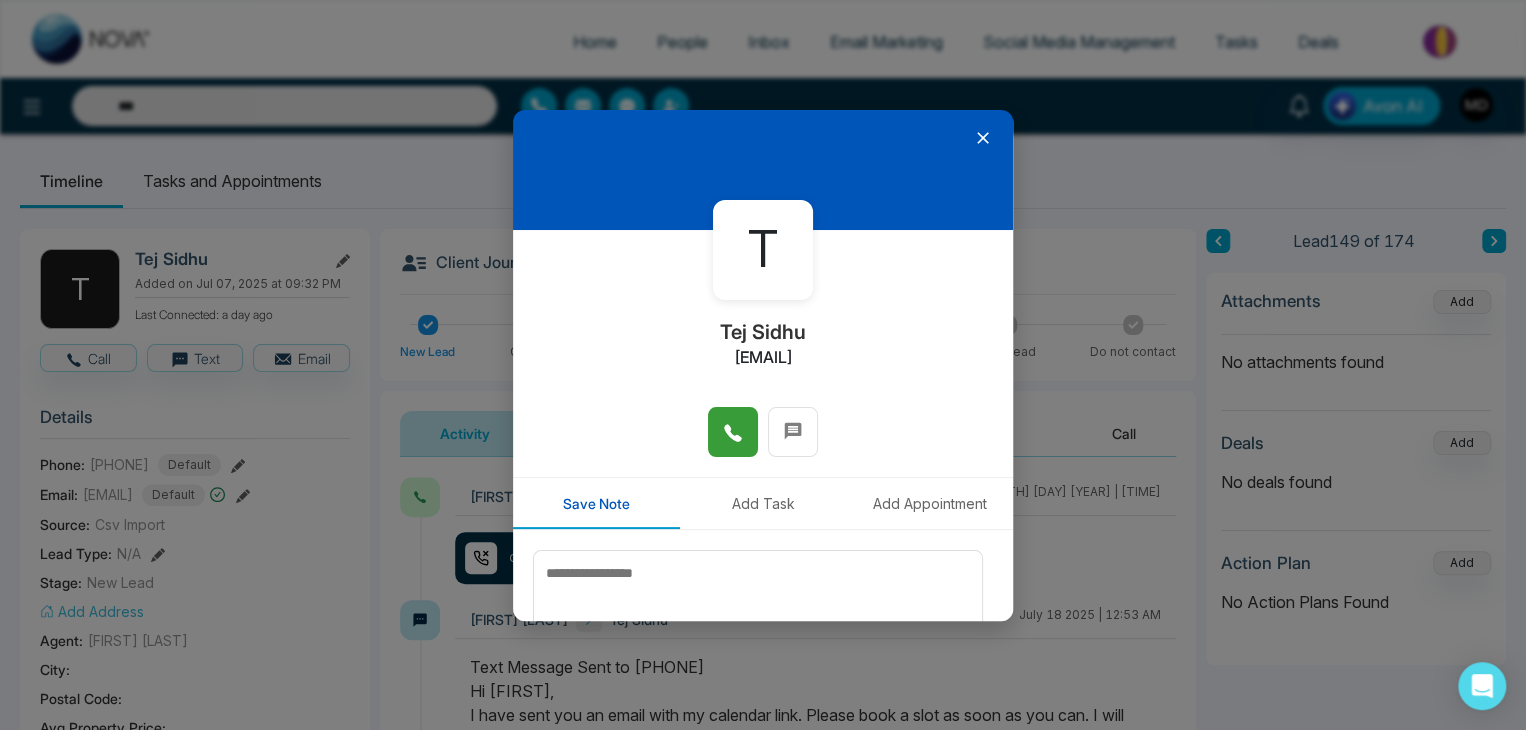 click 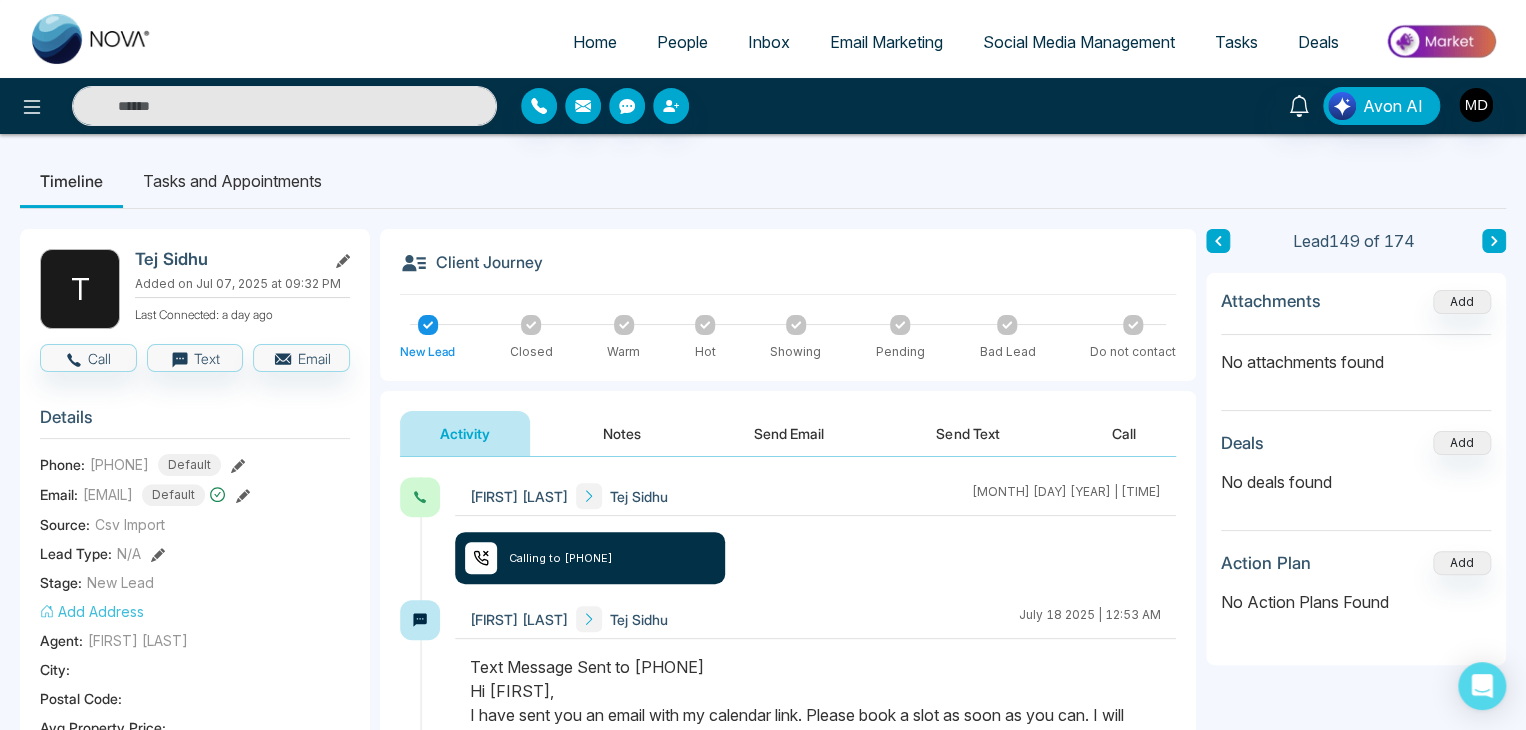 type on "***" 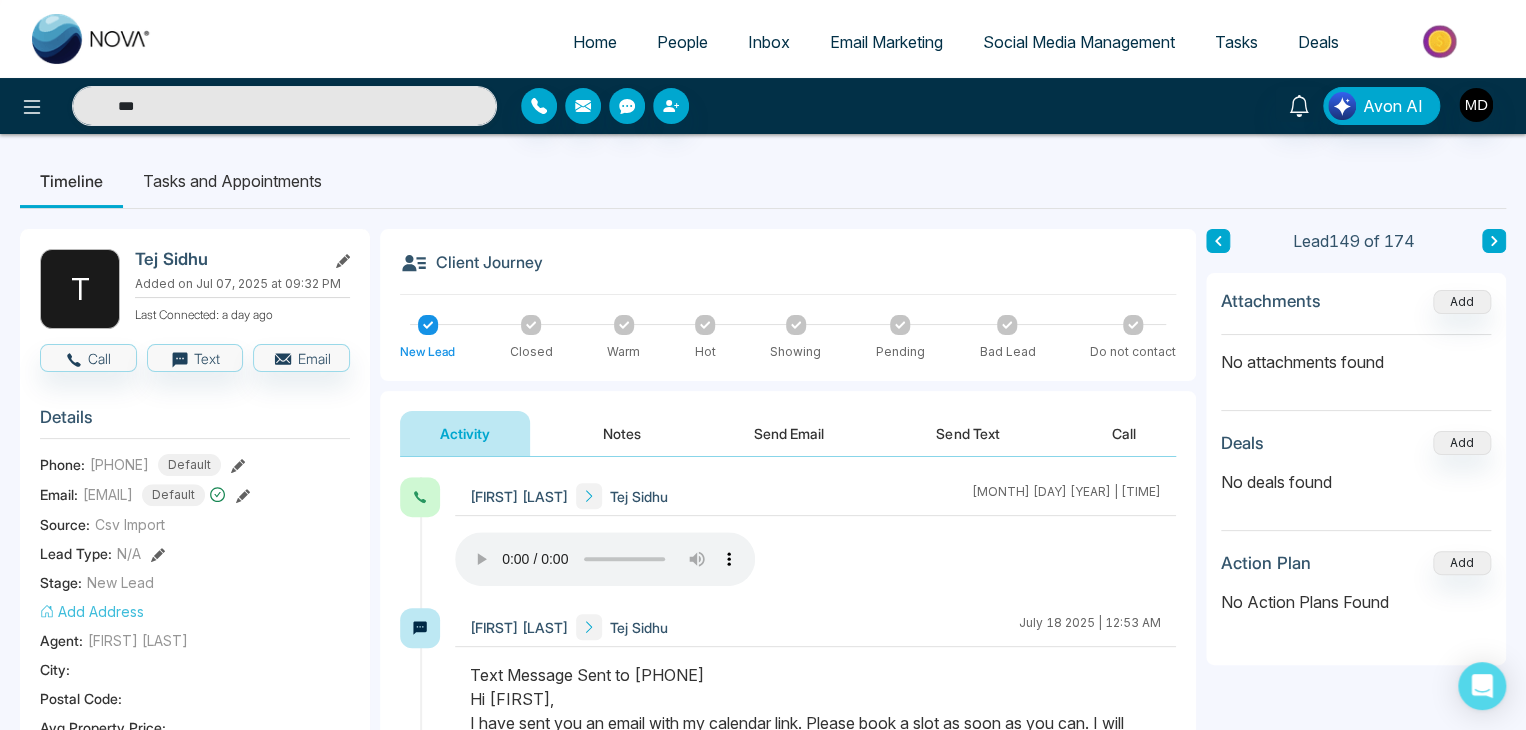 click on "People" at bounding box center [682, 42] 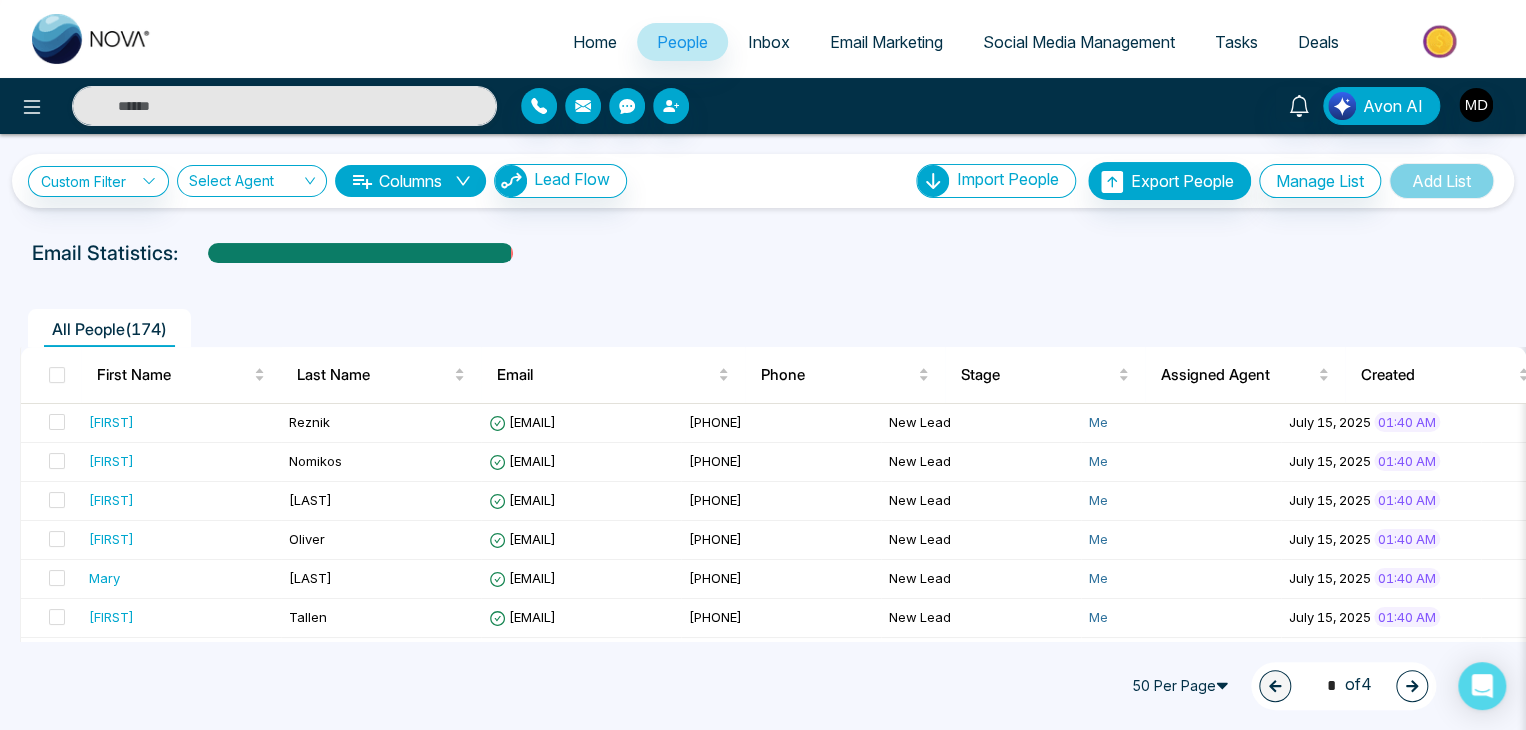 click at bounding box center (1412, 686) 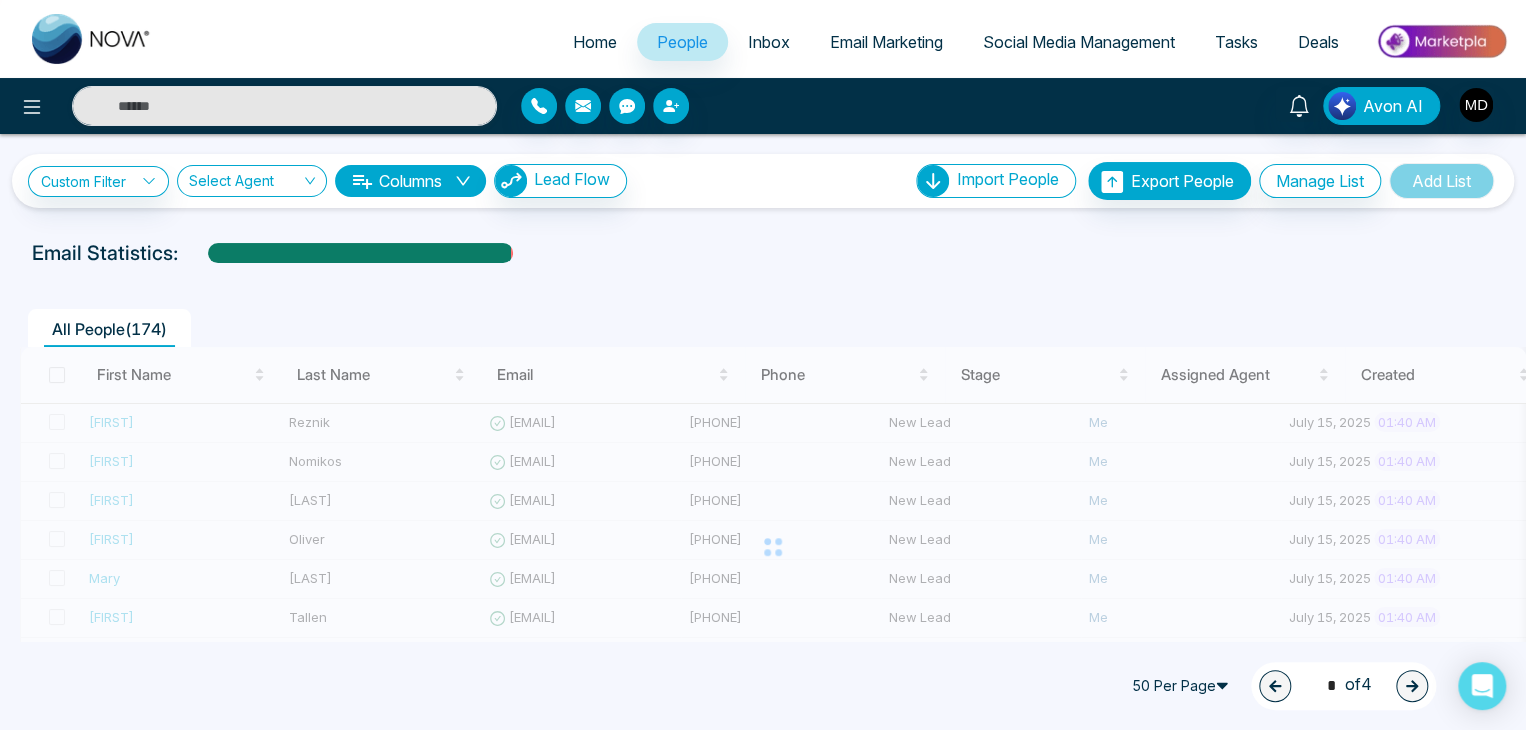 type on "*" 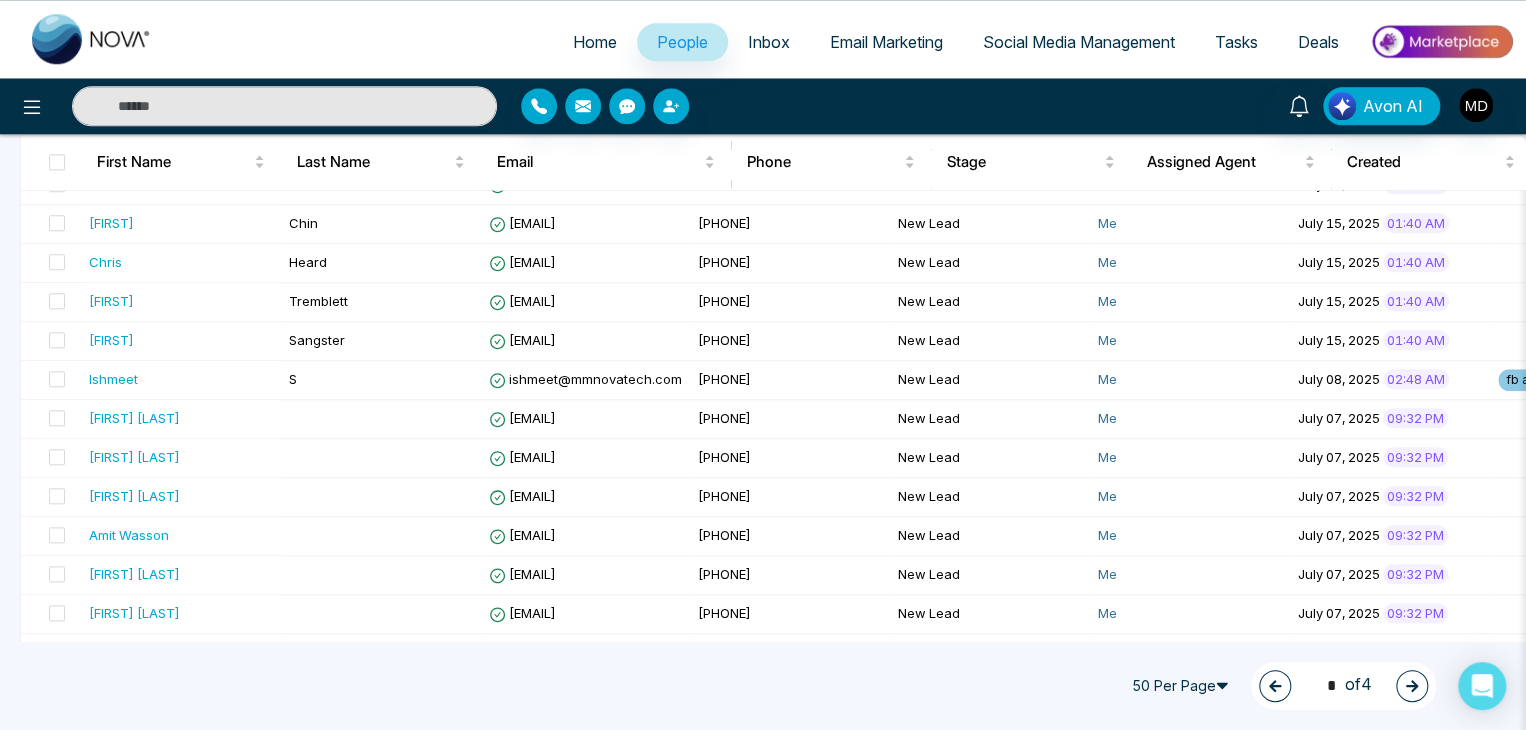 scroll, scrollTop: 1100, scrollLeft: 0, axis: vertical 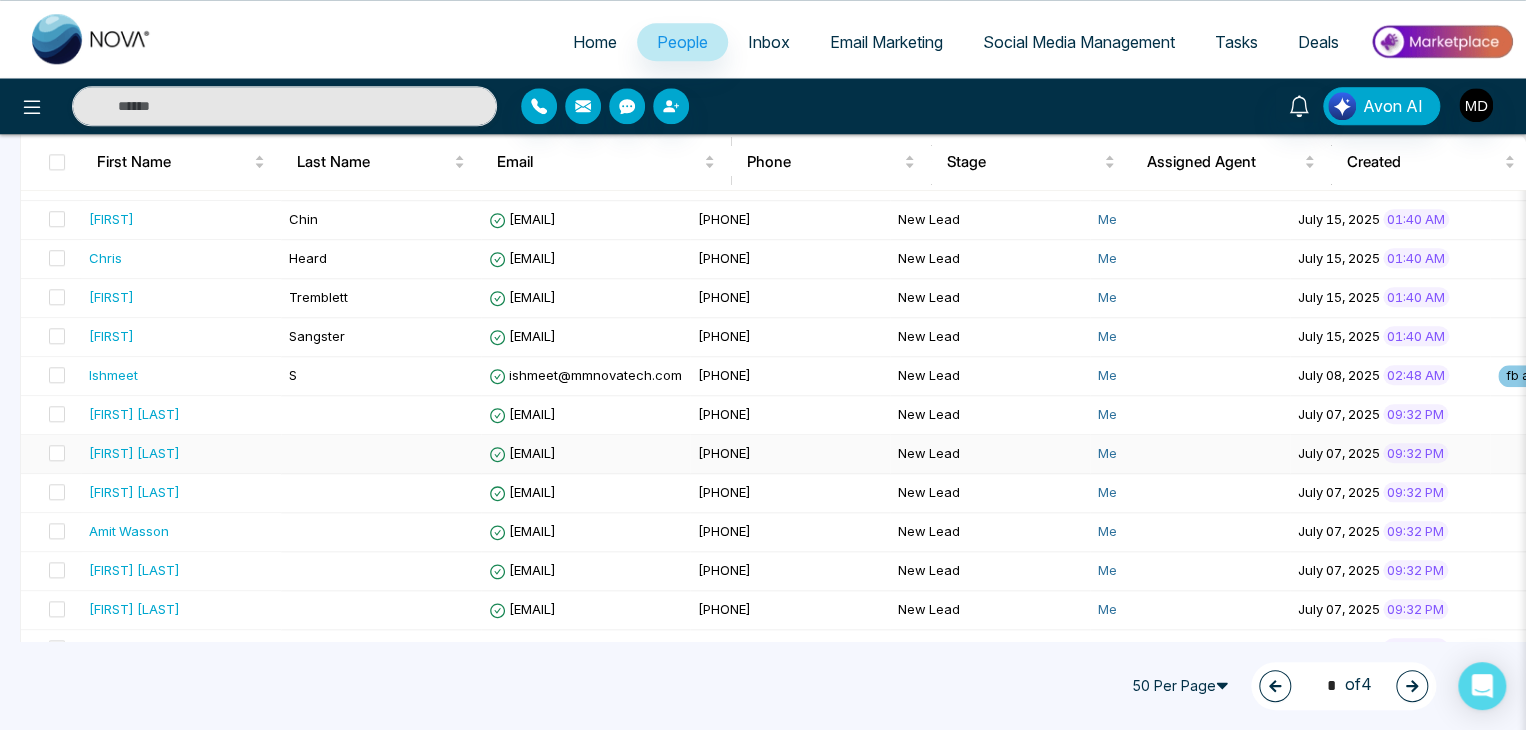 click on "[FIRST] [LAST]" at bounding box center [134, 453] 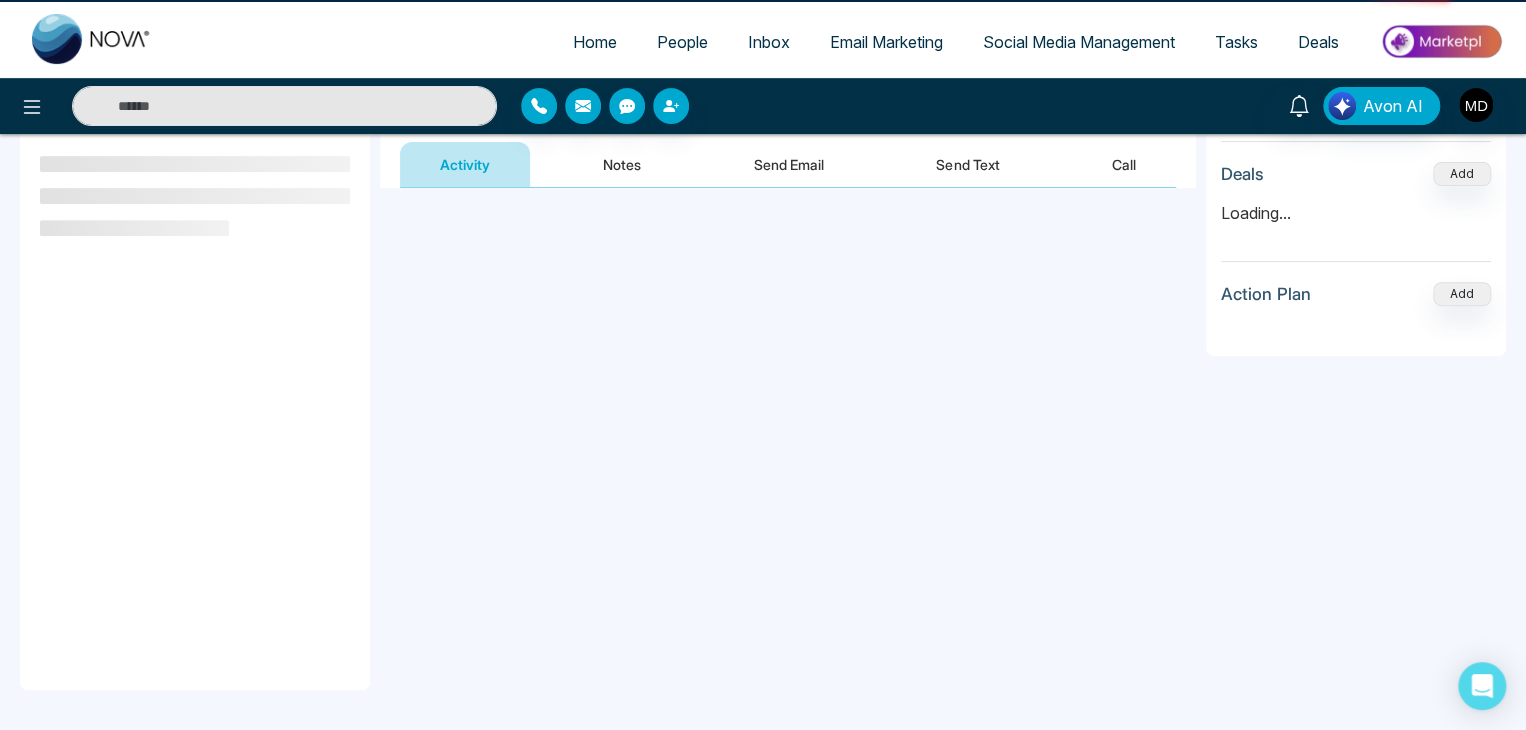 scroll, scrollTop: 0, scrollLeft: 0, axis: both 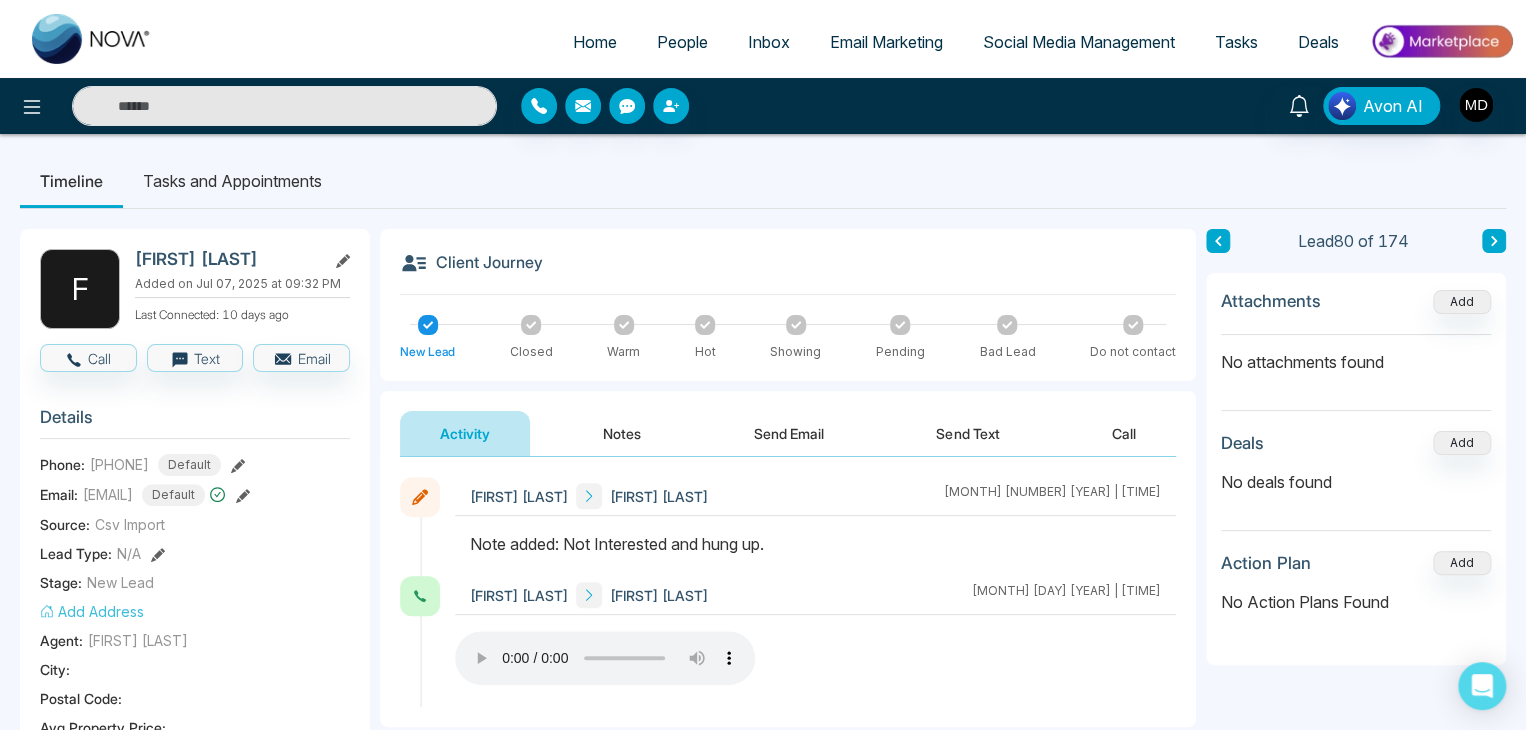 type 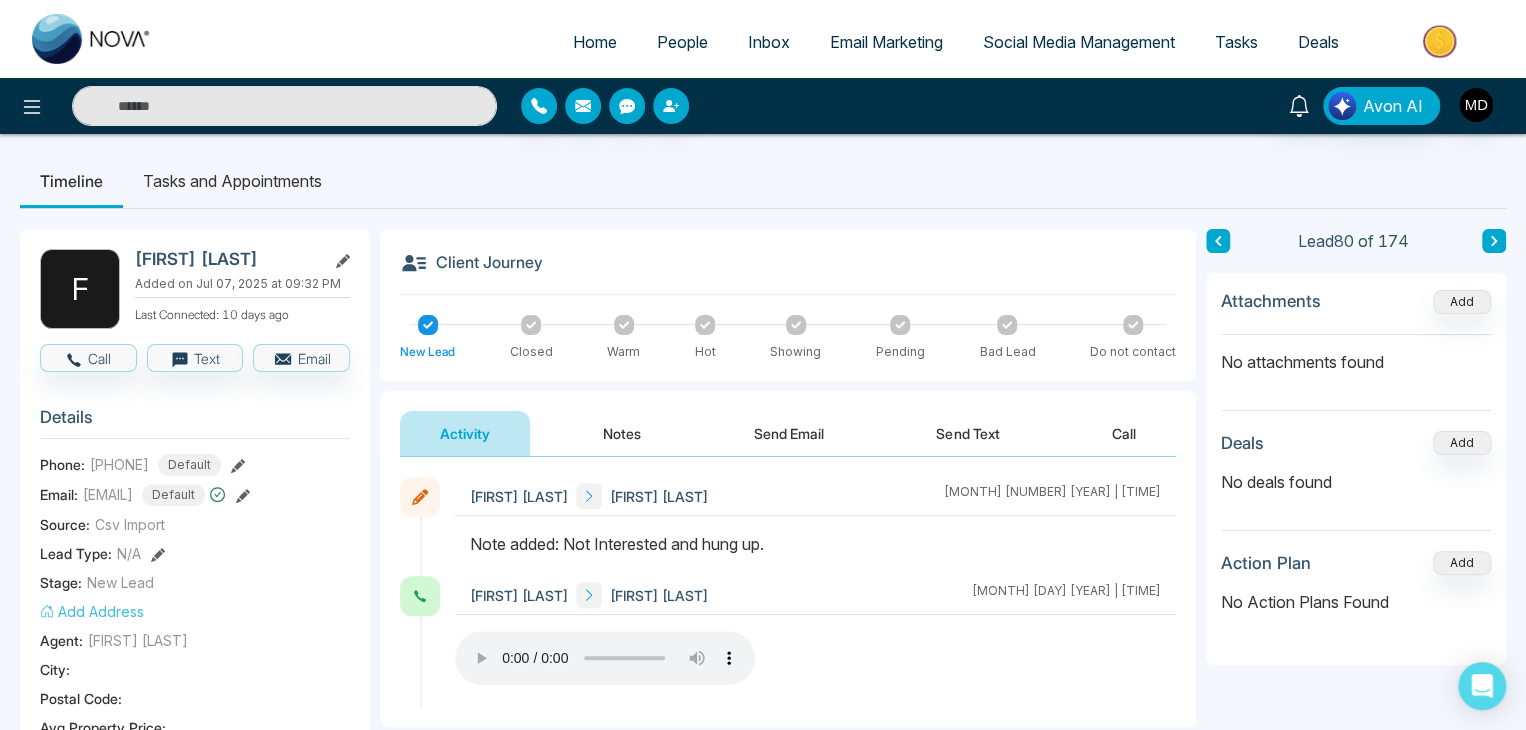 click 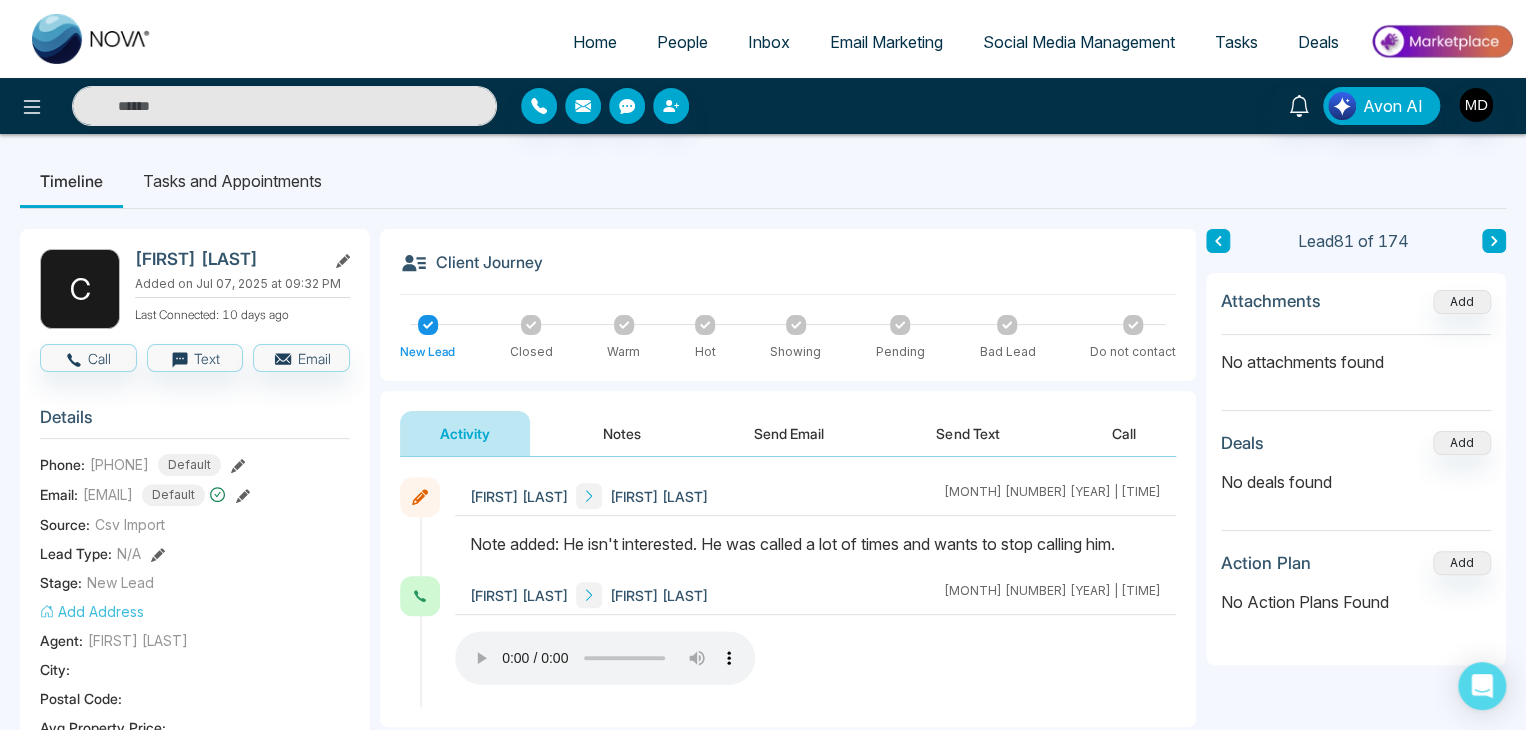 type 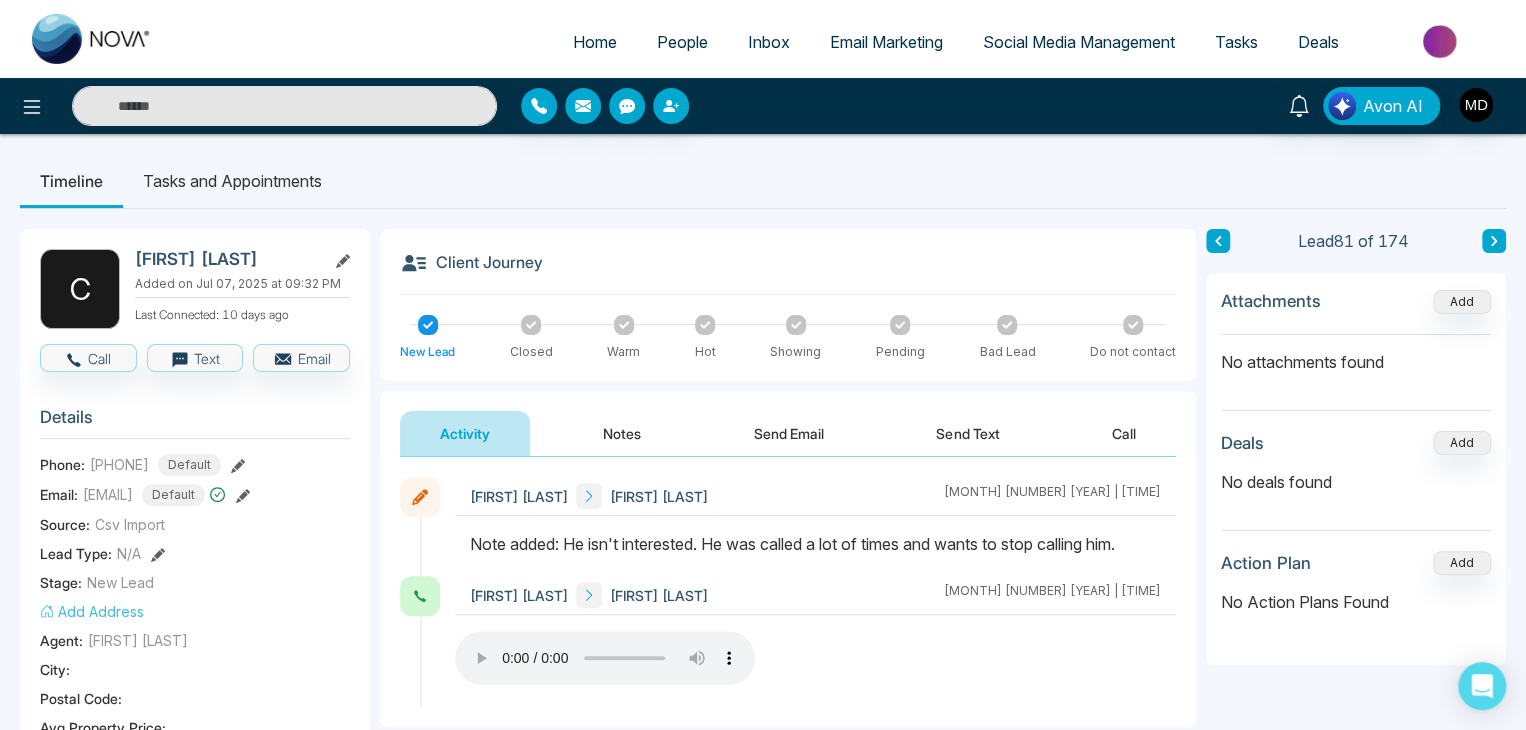 click 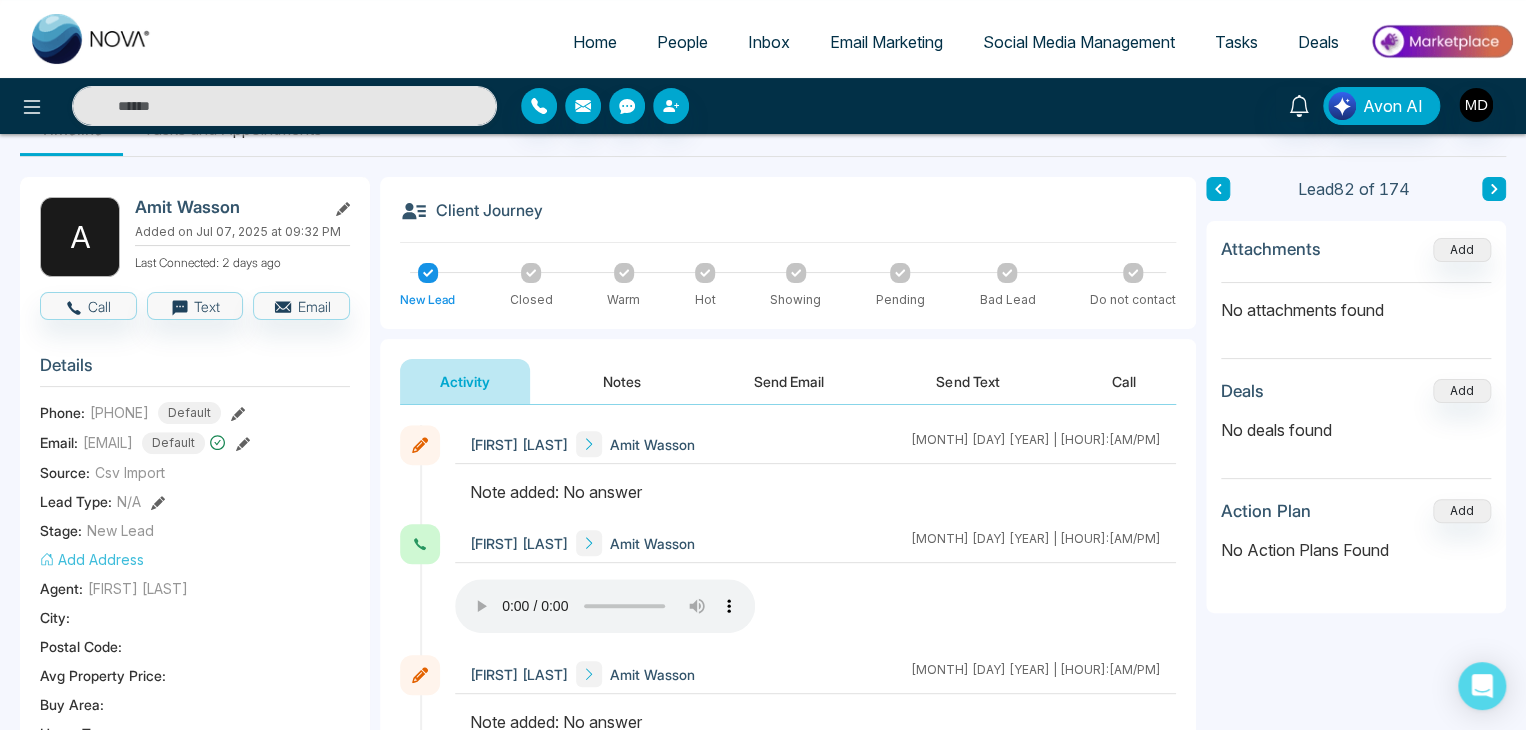 scroll, scrollTop: 100, scrollLeft: 0, axis: vertical 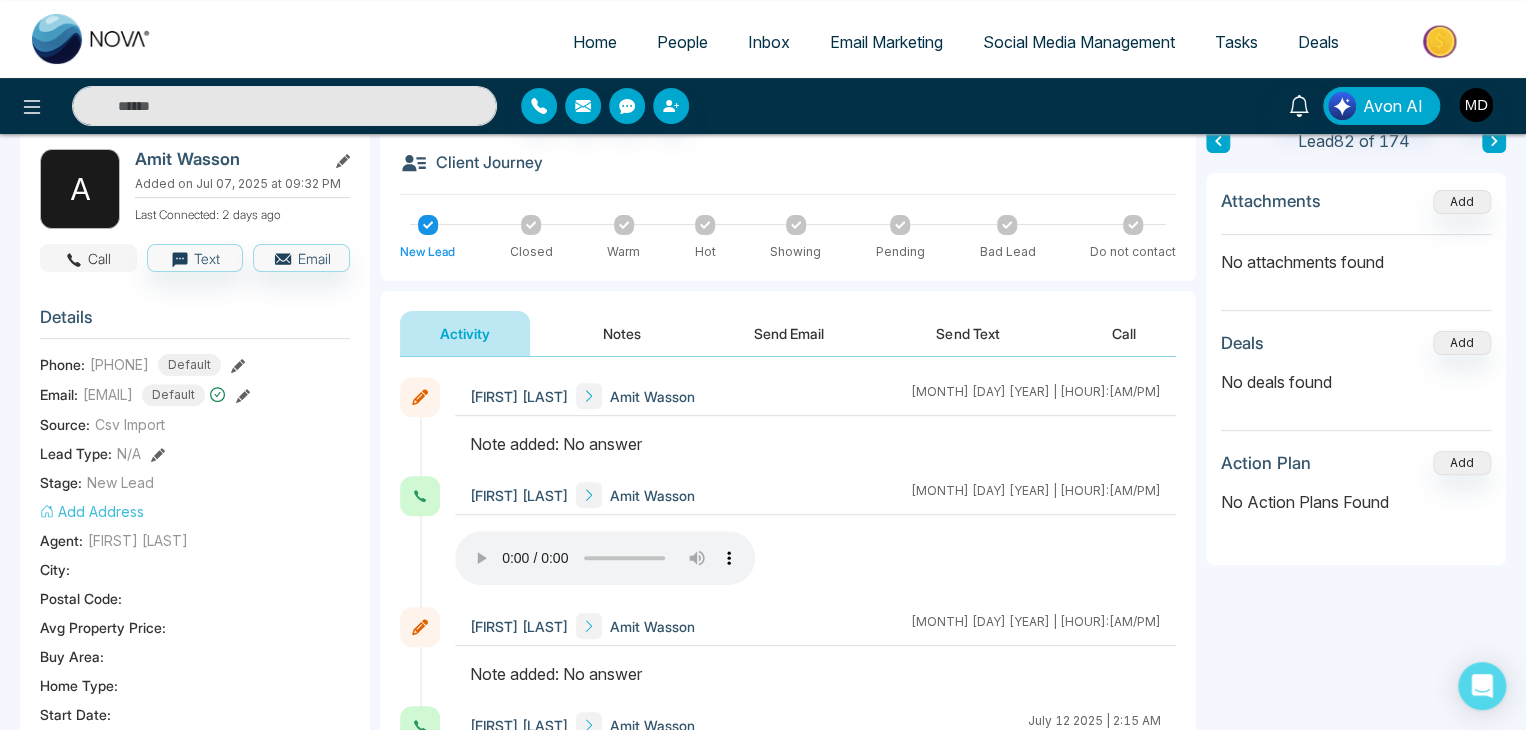 click 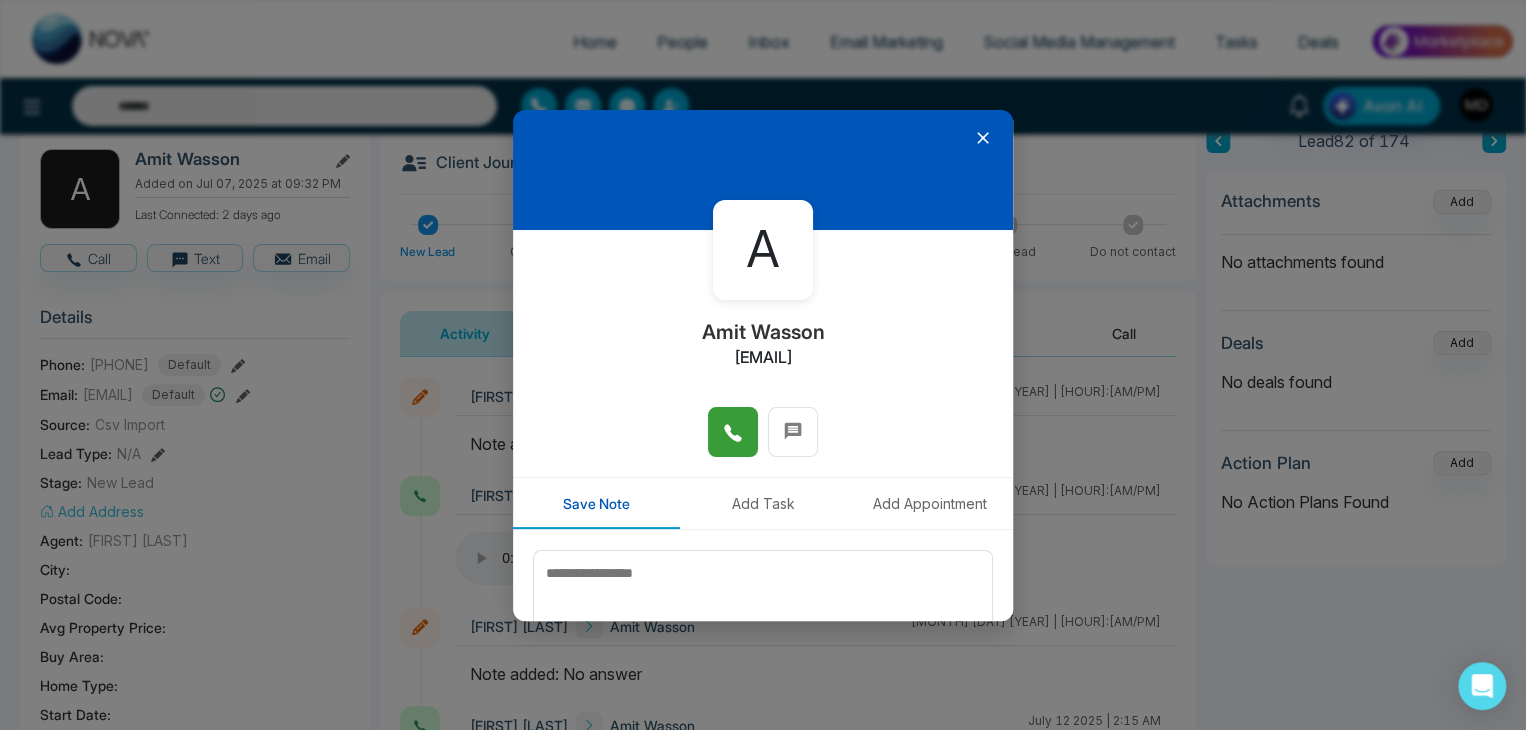 click 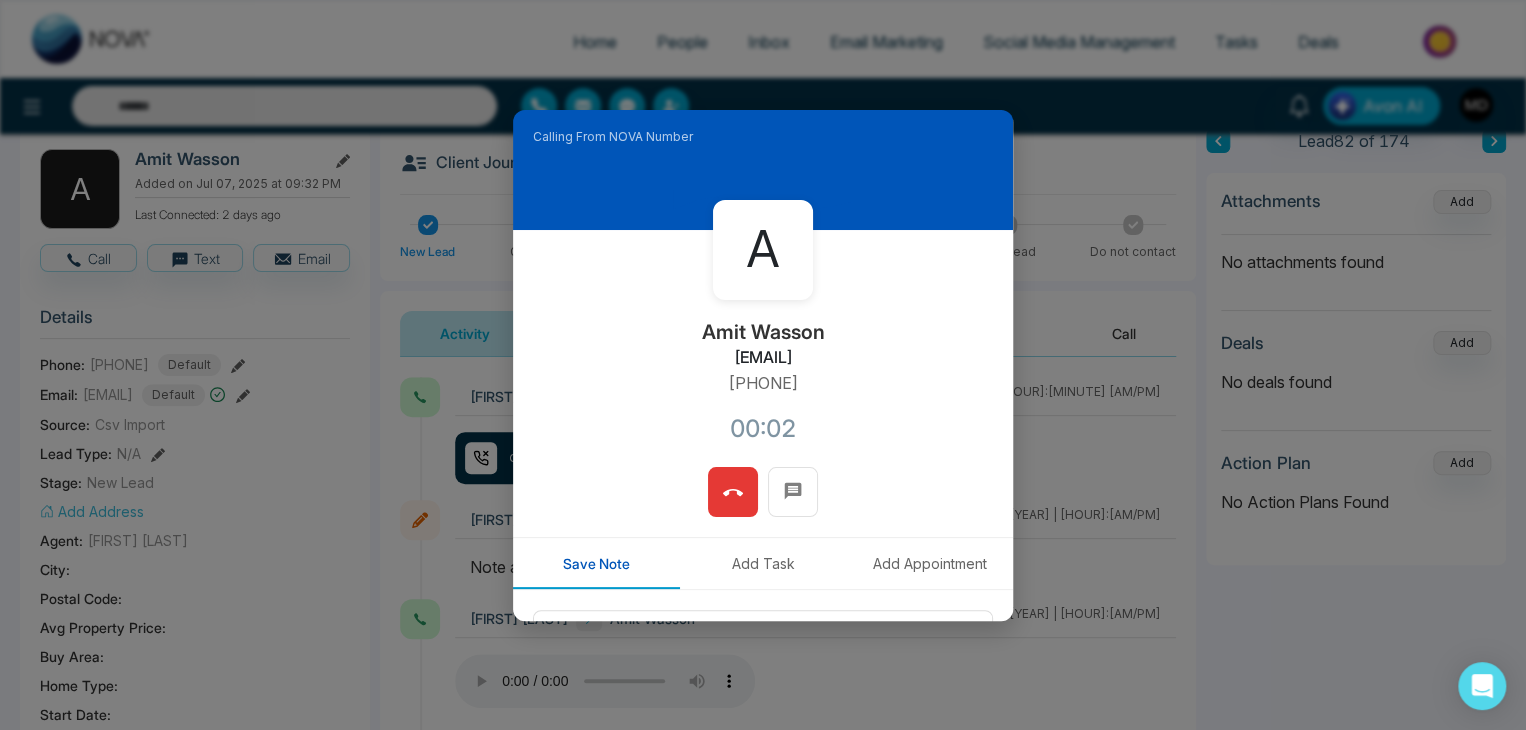 drag, startPoint x: 832, startPoint y: 374, endPoint x: 757, endPoint y: 390, distance: 76.687675 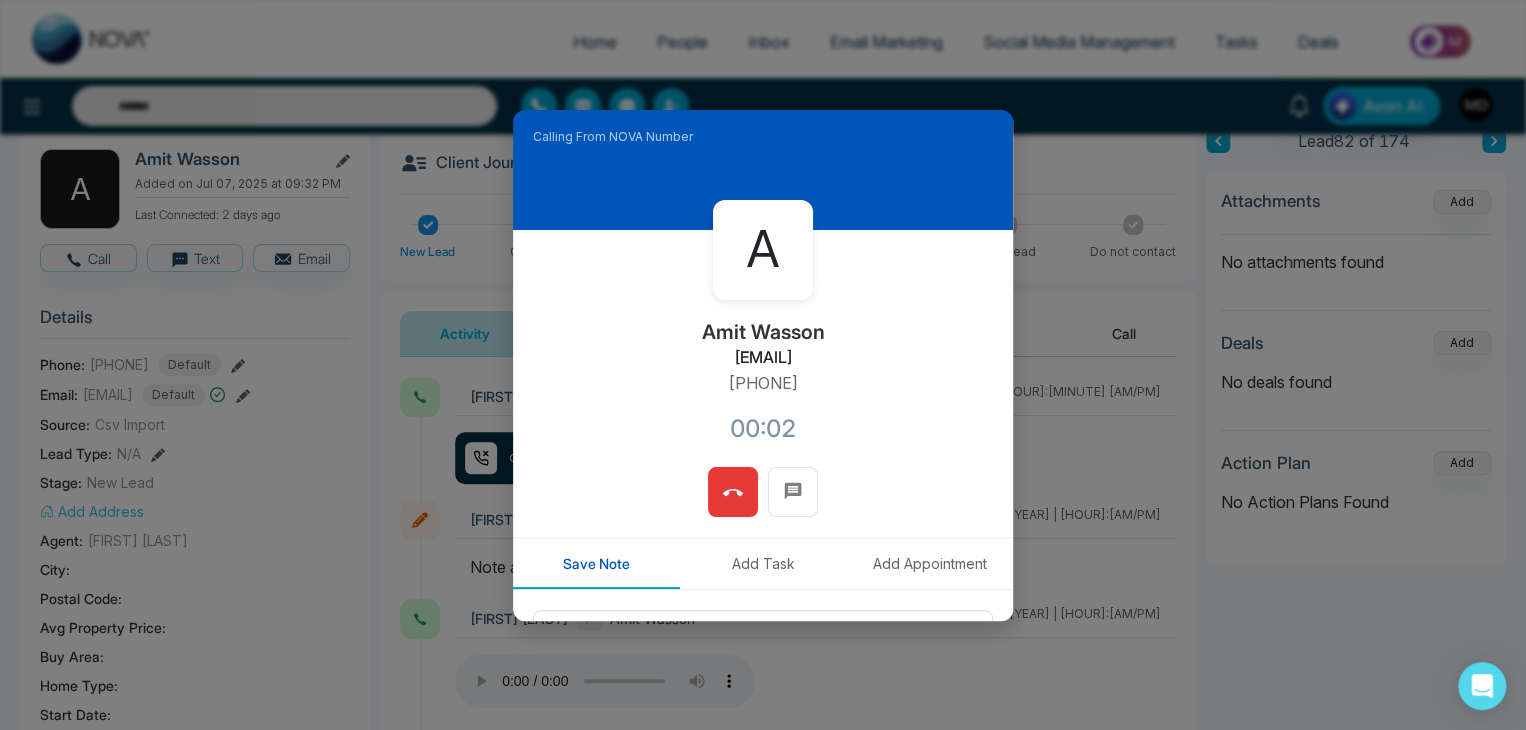 click on "[FIRST] [LAST] [EMAIL] [PHONE]" at bounding box center (763, 348) 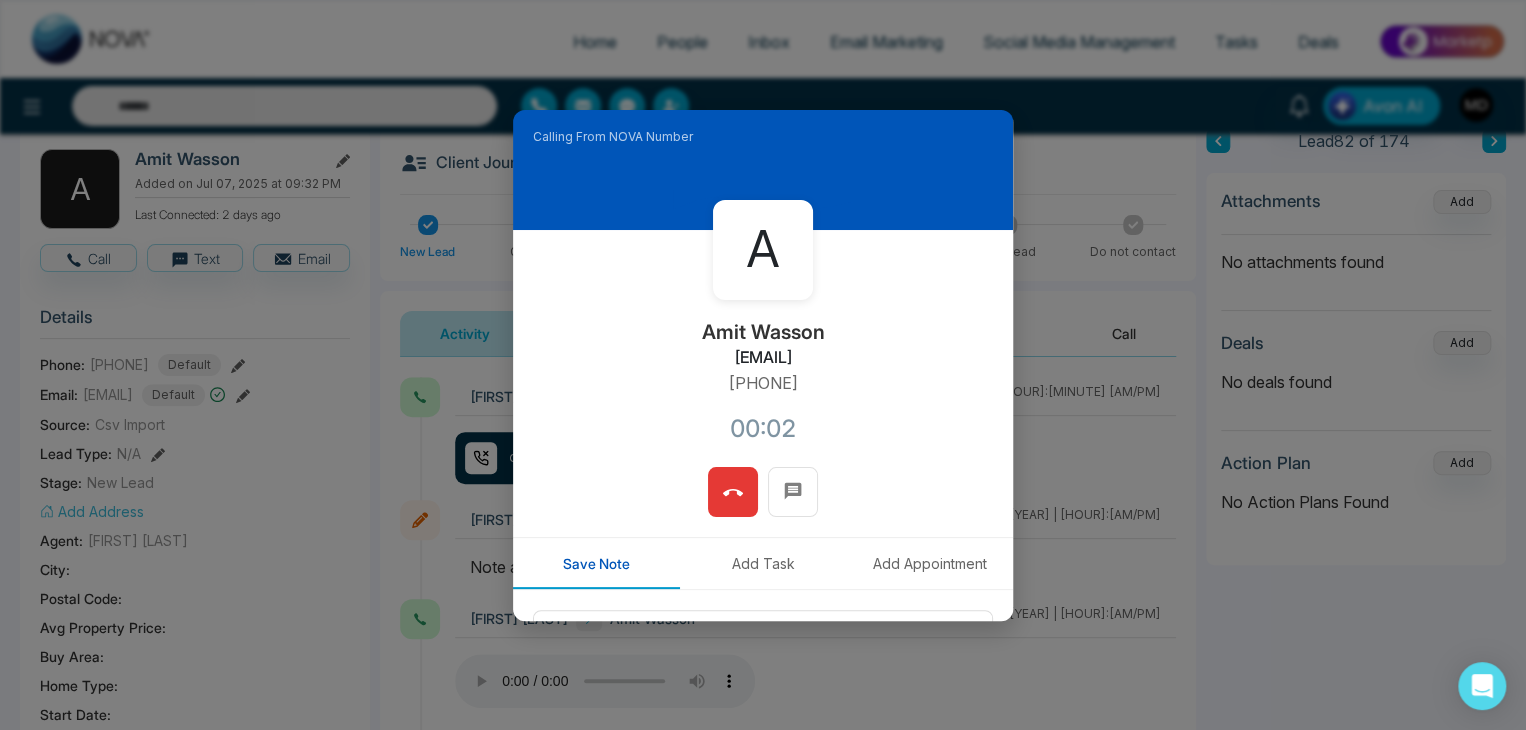 click on "[FIRST] [LAST] [EMAIL] [PHONE]" at bounding box center (763, 348) 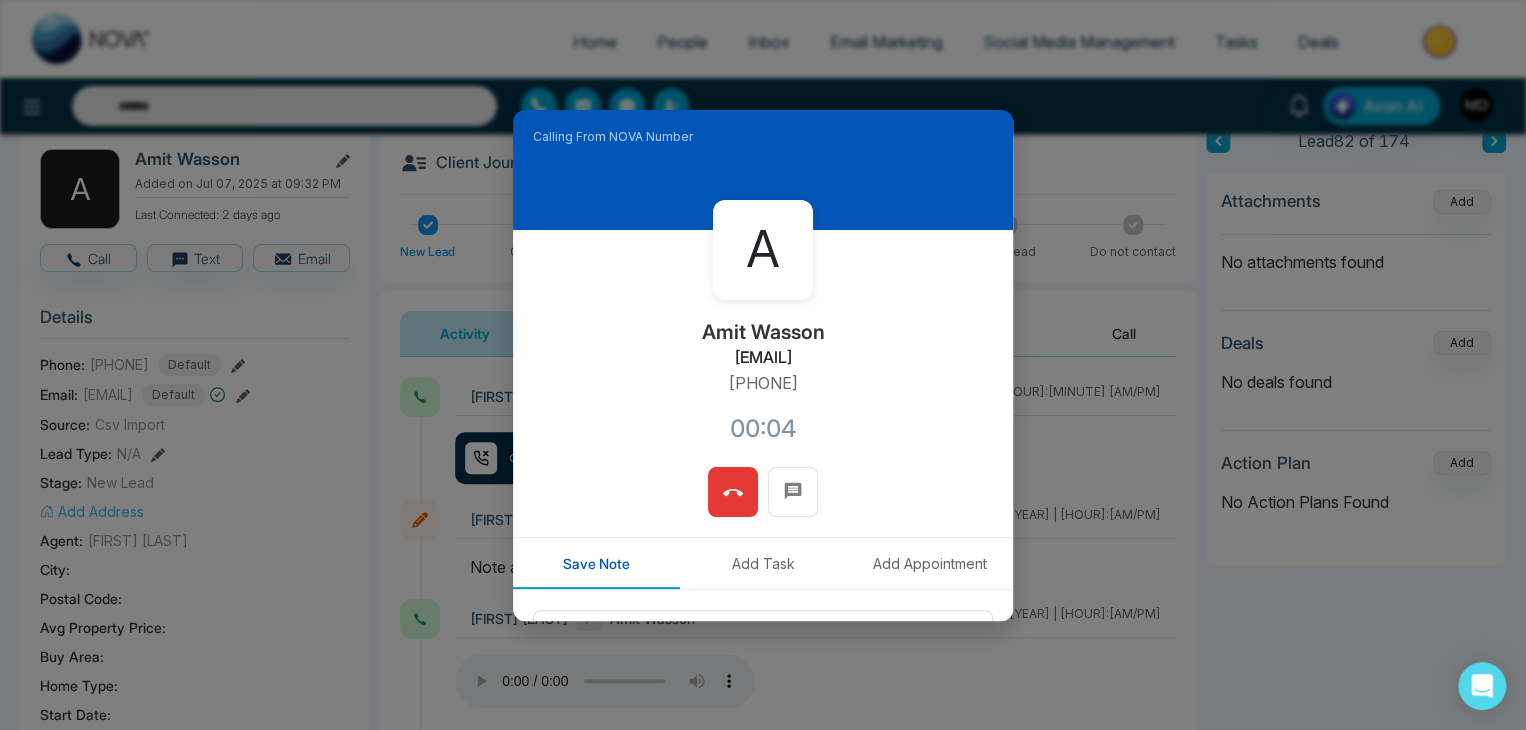 drag, startPoint x: 824, startPoint y: 385, endPoint x: 693, endPoint y: 404, distance: 132.3707 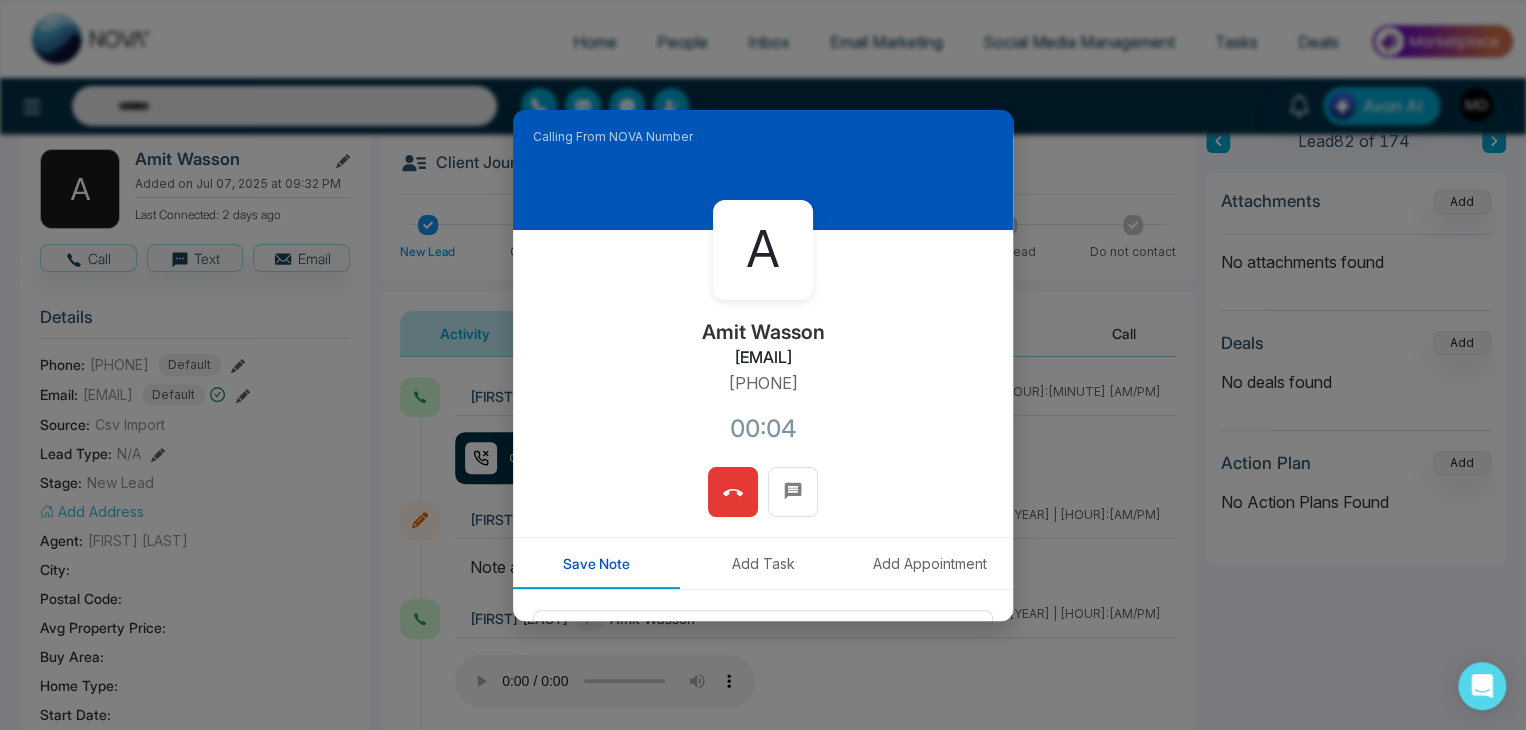 click on "[FIRST] [LAST] [EMAIL] [PHONE] [TIME]" at bounding box center [763, 348] 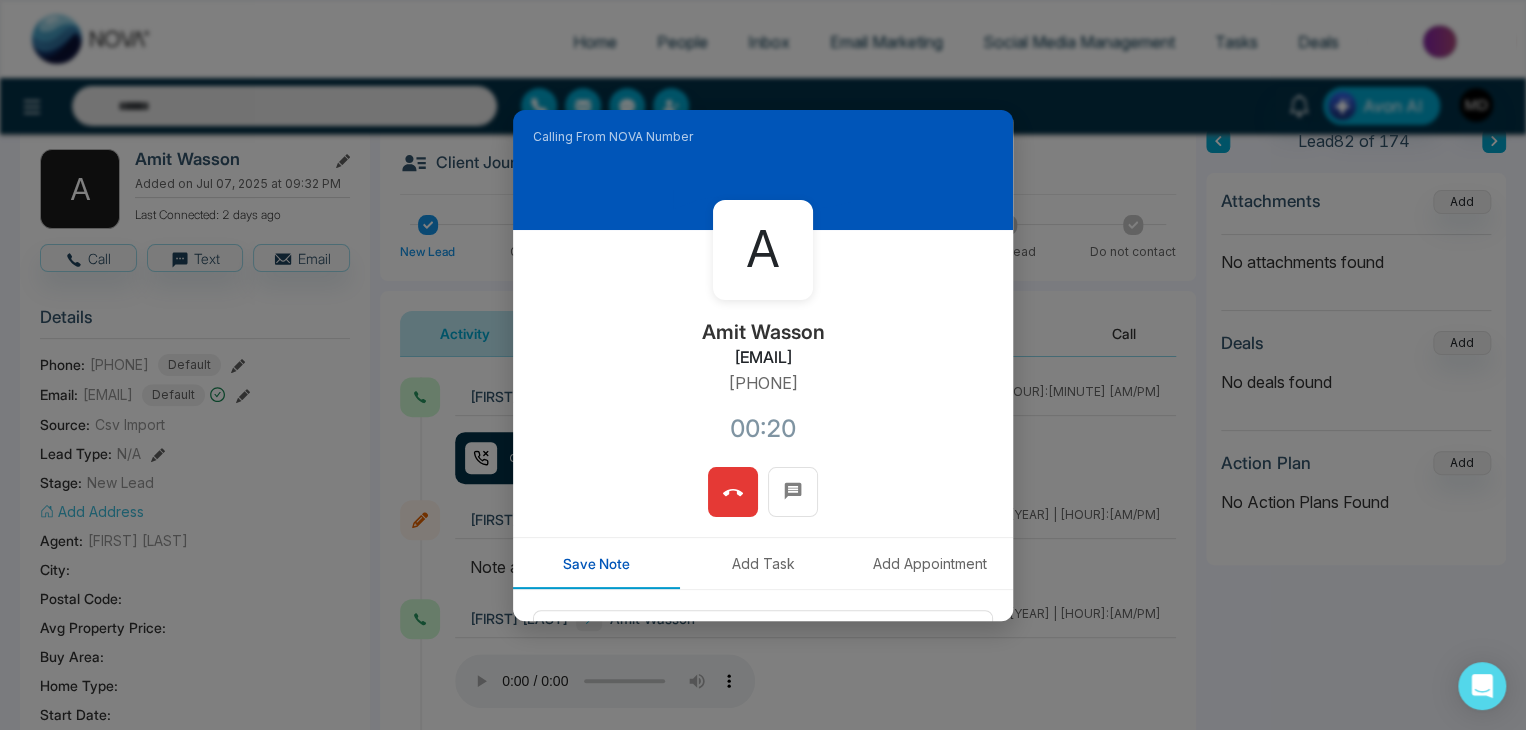 click on "[FIRST] [LAST] [EMAIL] [PHONE] [TIME]" at bounding box center (763, 348) 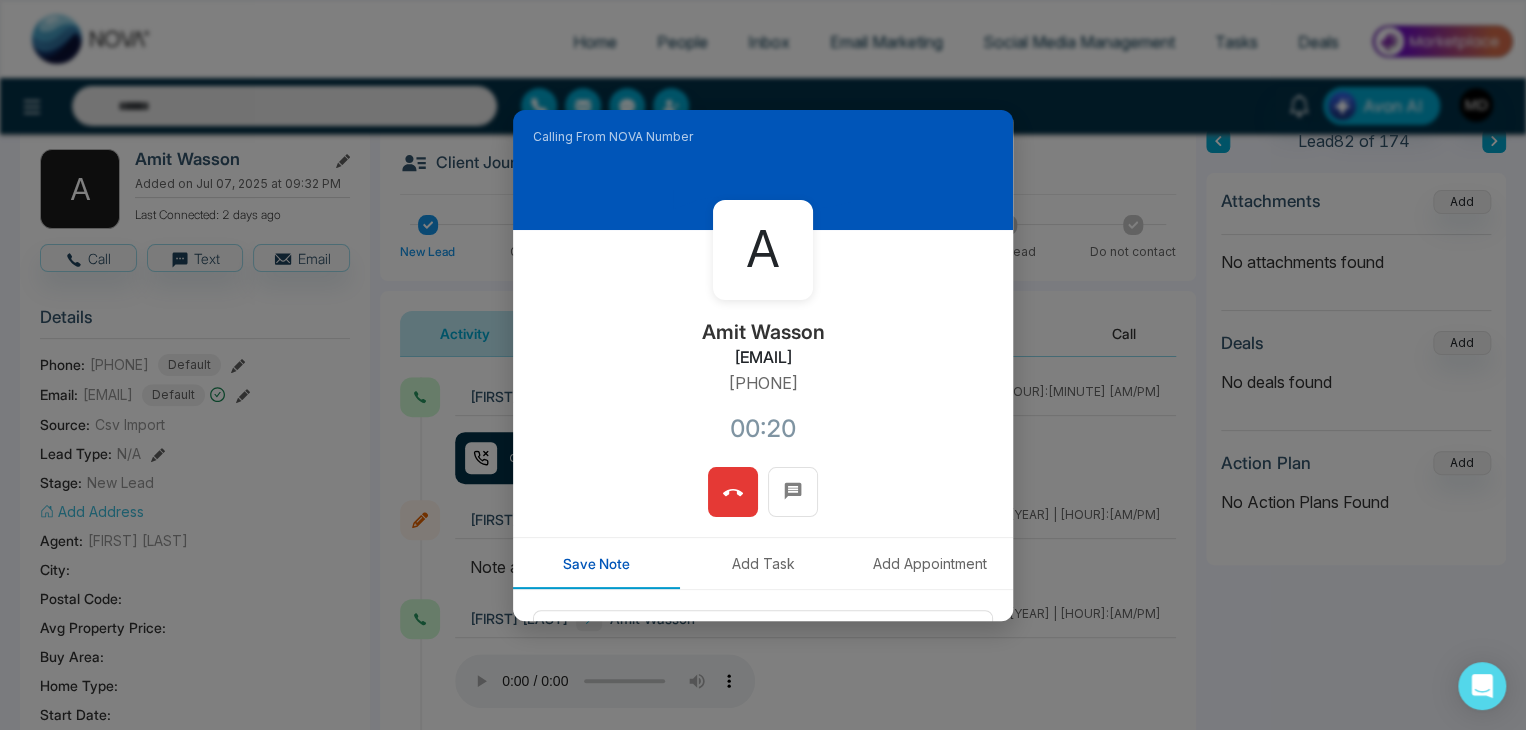click at bounding box center [733, 492] 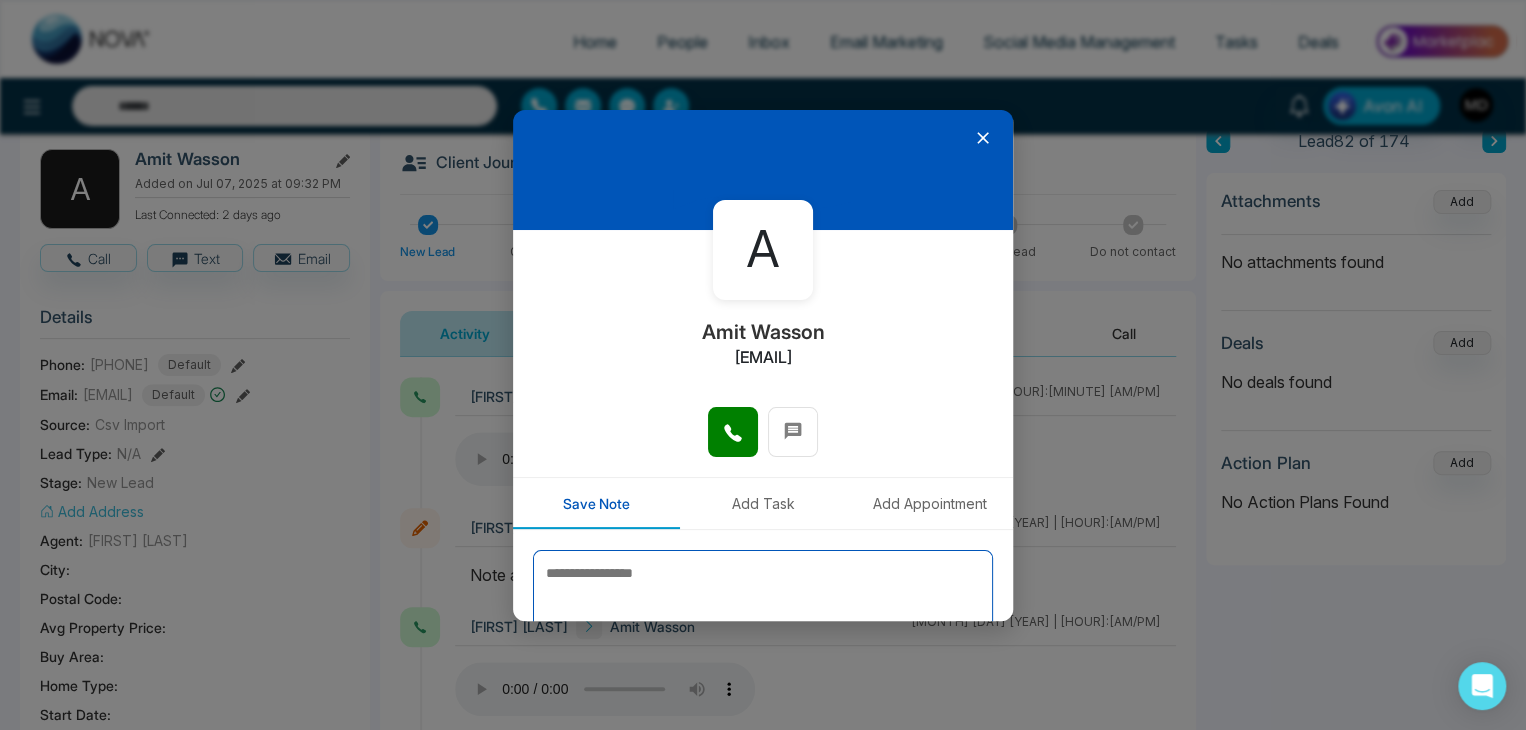 click at bounding box center [763, 600] 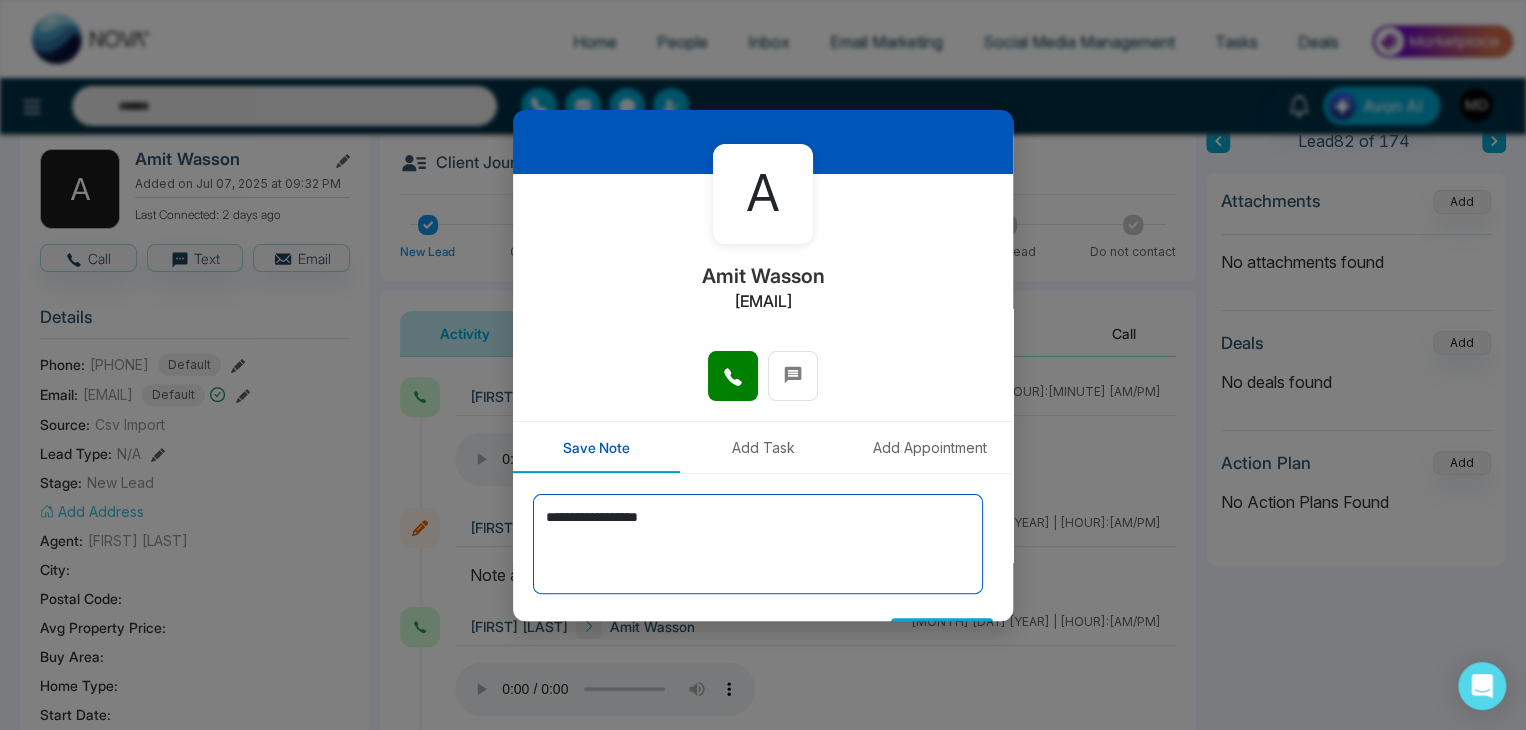 scroll, scrollTop: 110, scrollLeft: 0, axis: vertical 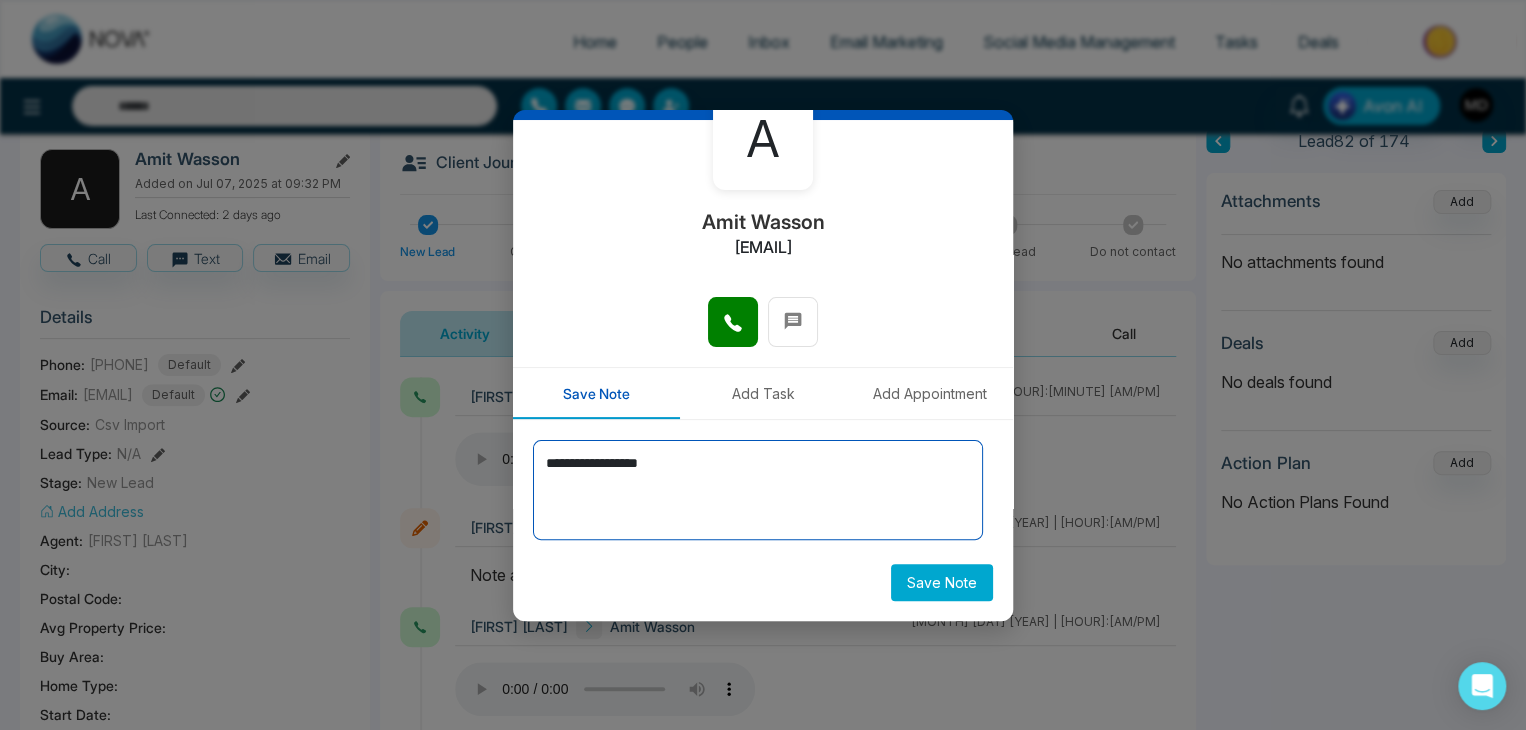 type on "**********" 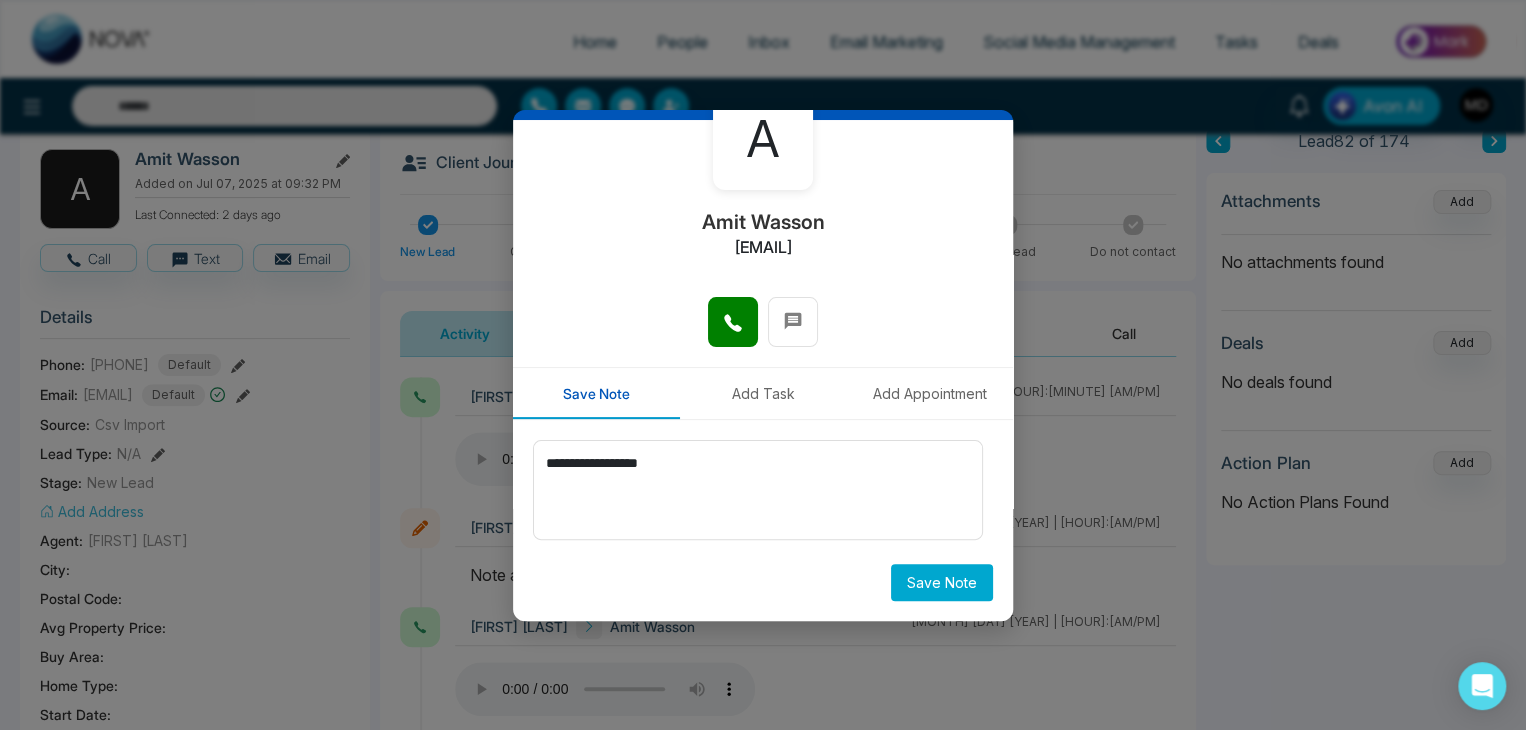click on "Save Note" at bounding box center [942, 582] 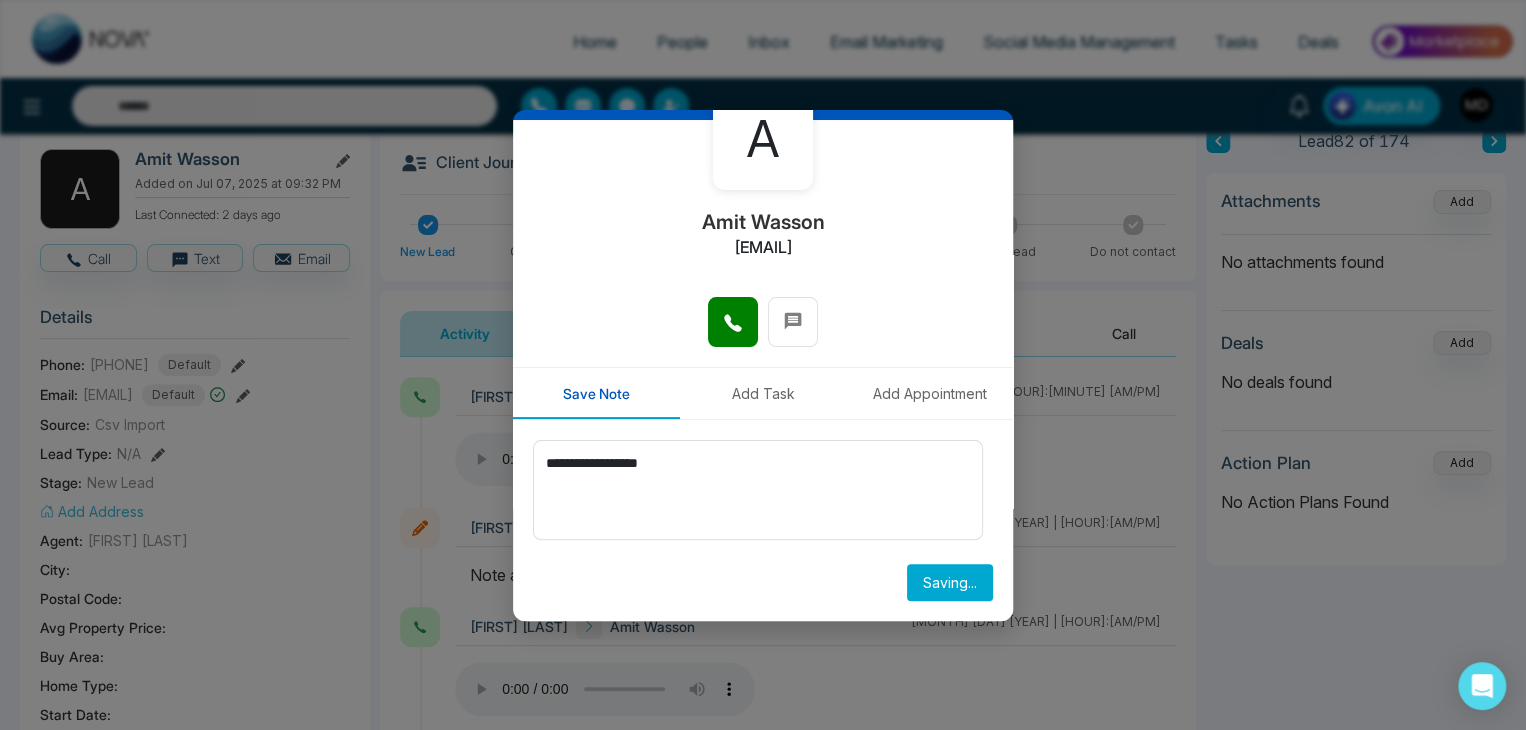 type 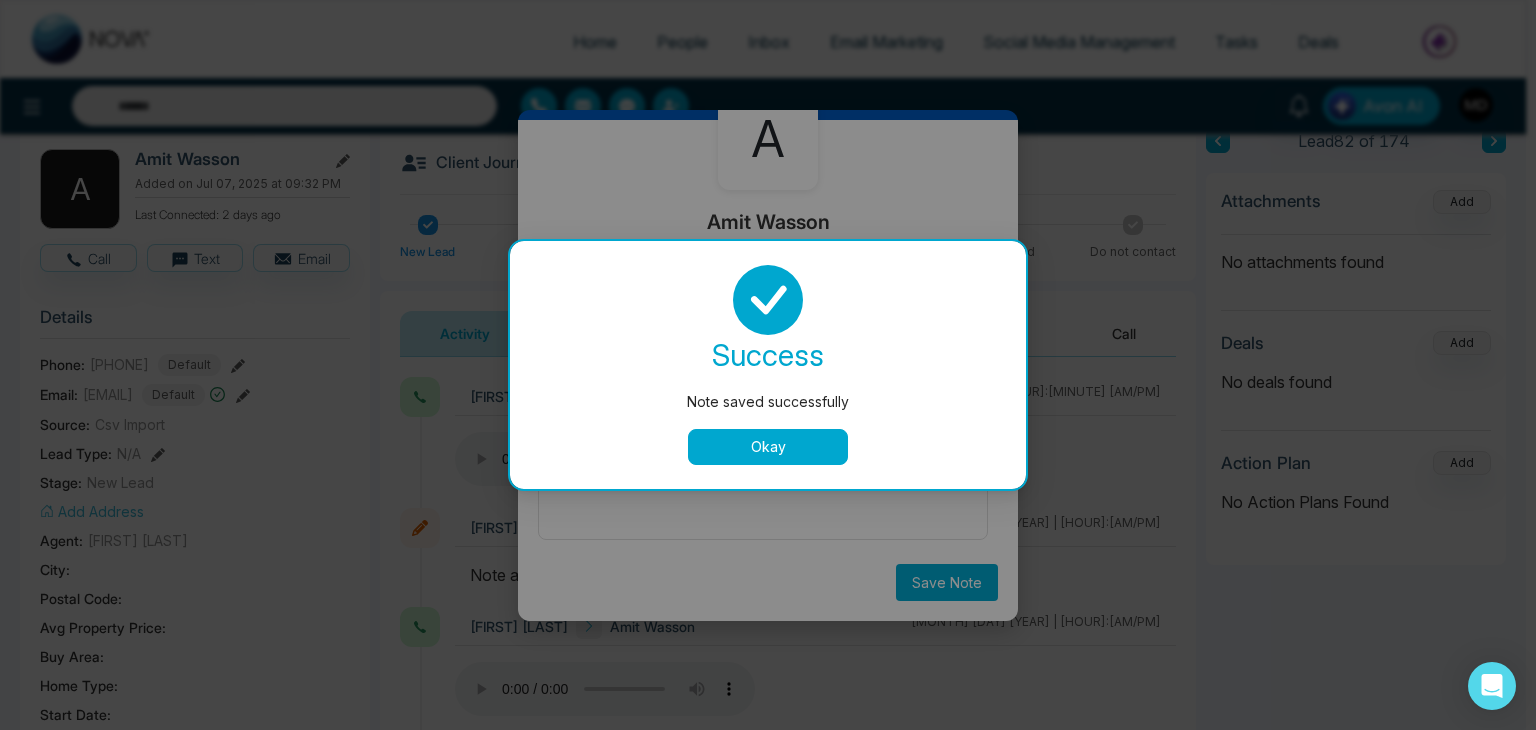 click on "Okay" at bounding box center (768, 447) 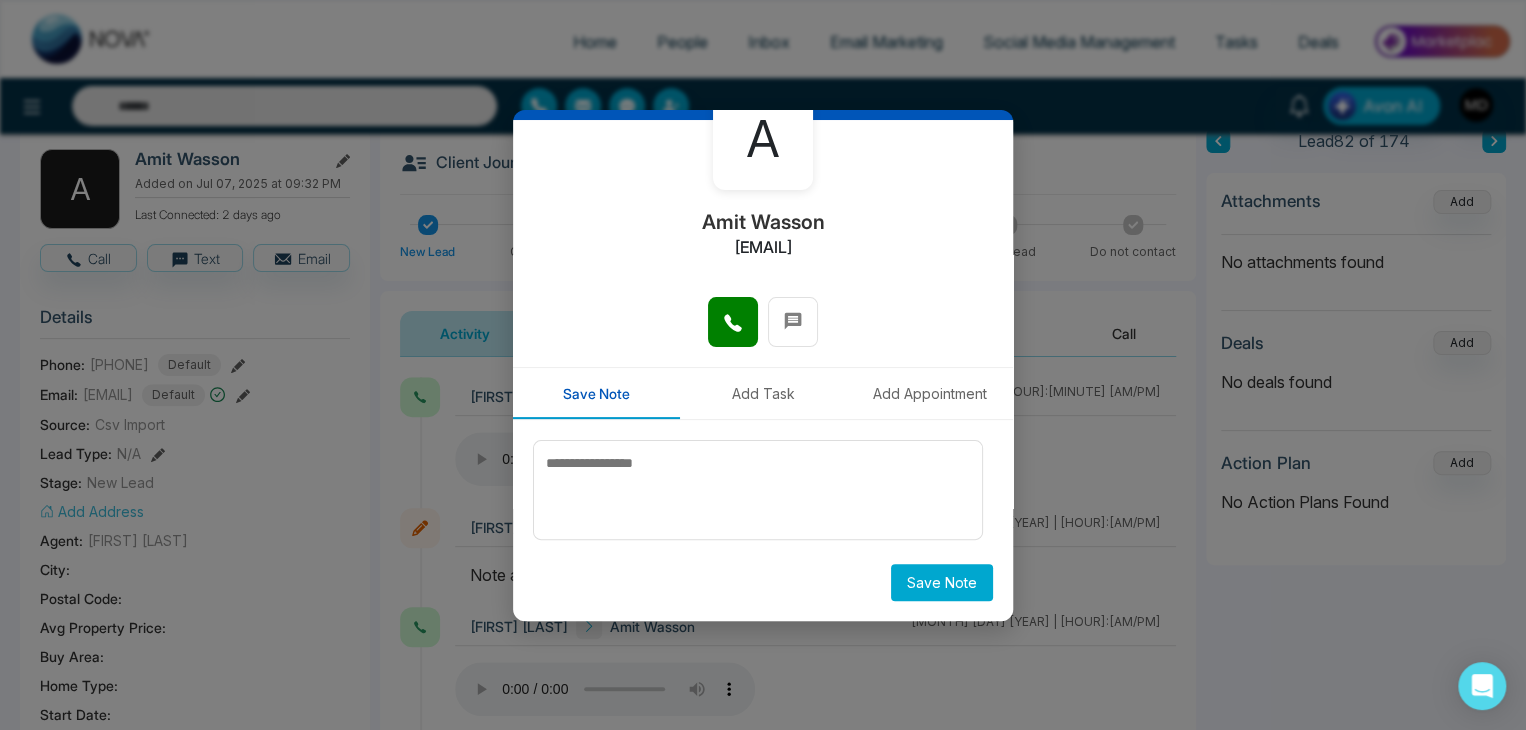 scroll, scrollTop: 0, scrollLeft: 0, axis: both 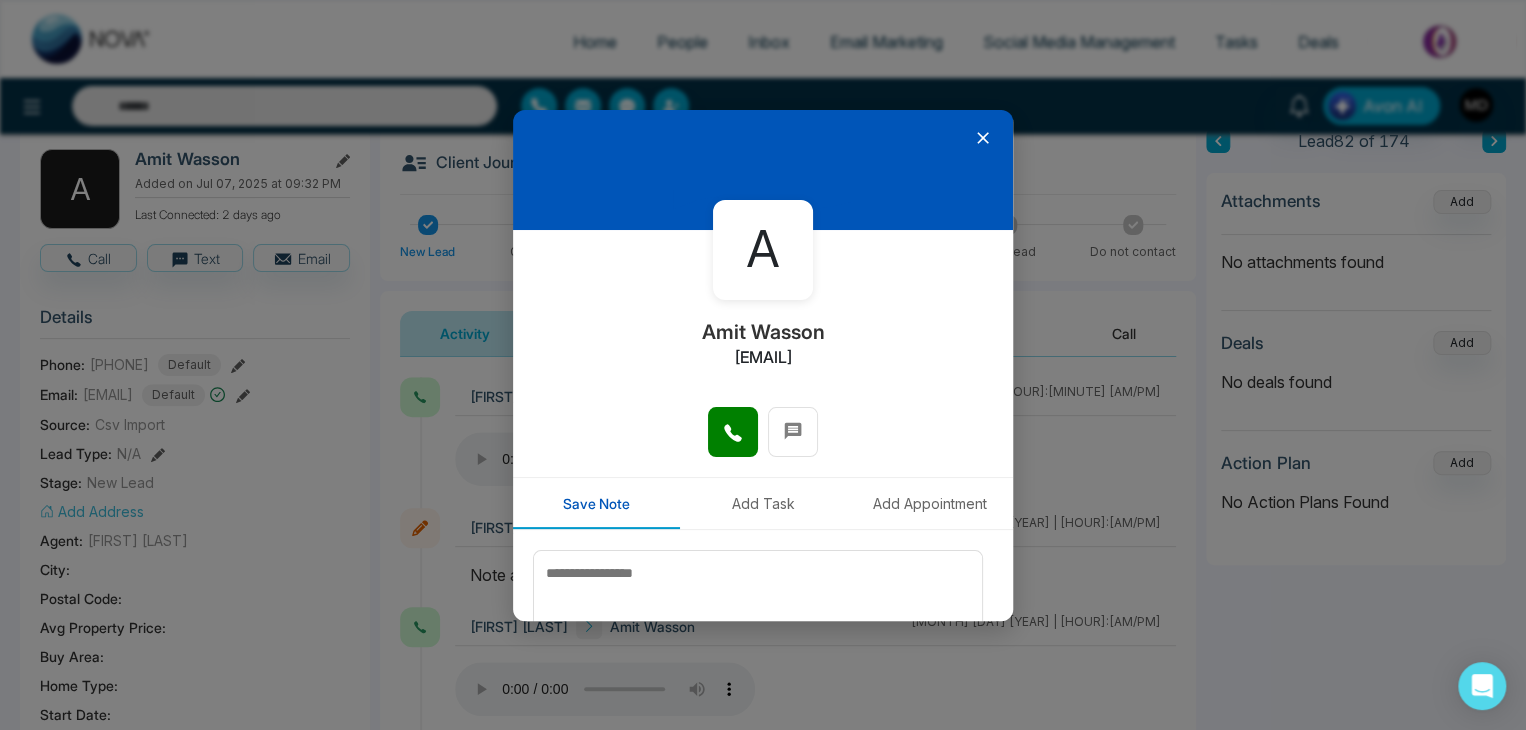 click at bounding box center (763, 170) 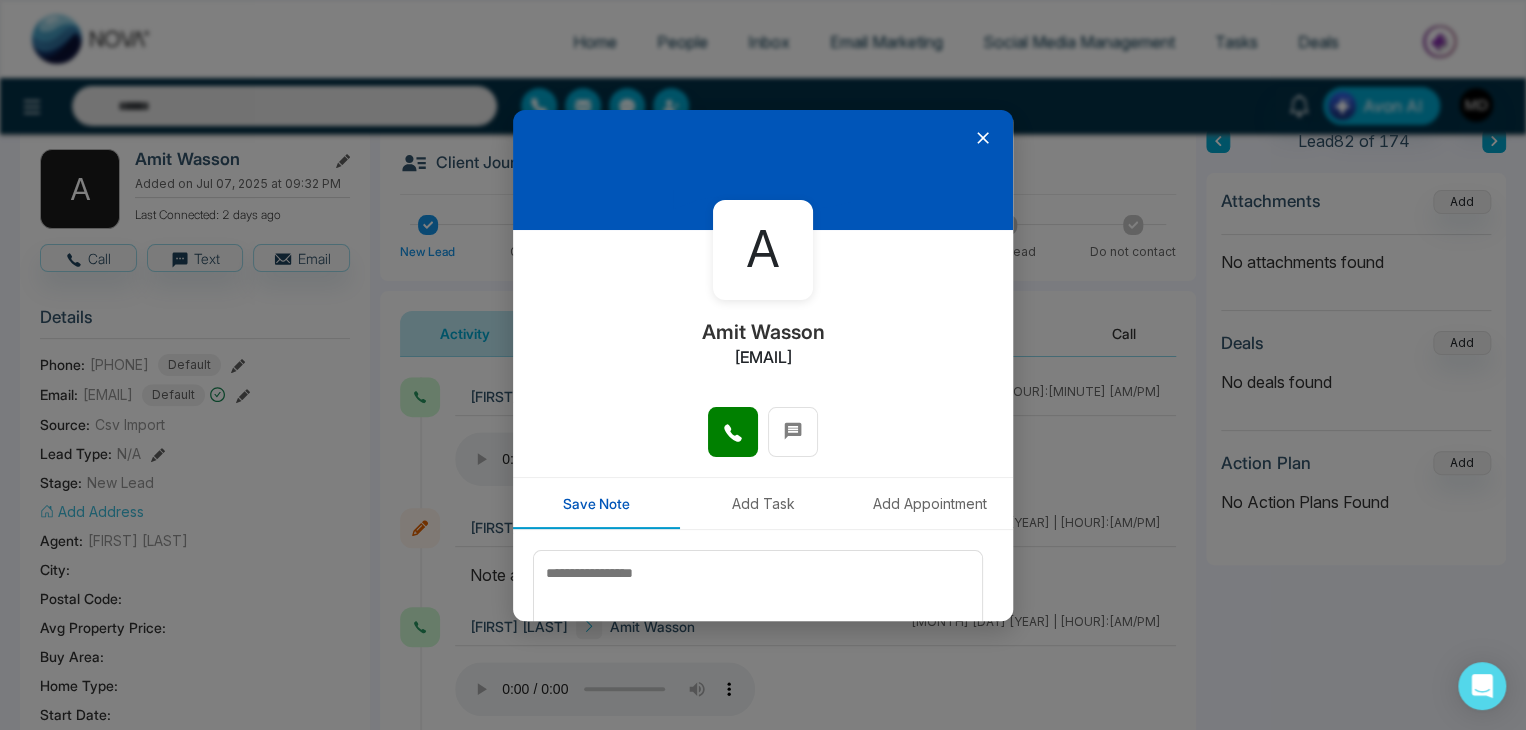 click 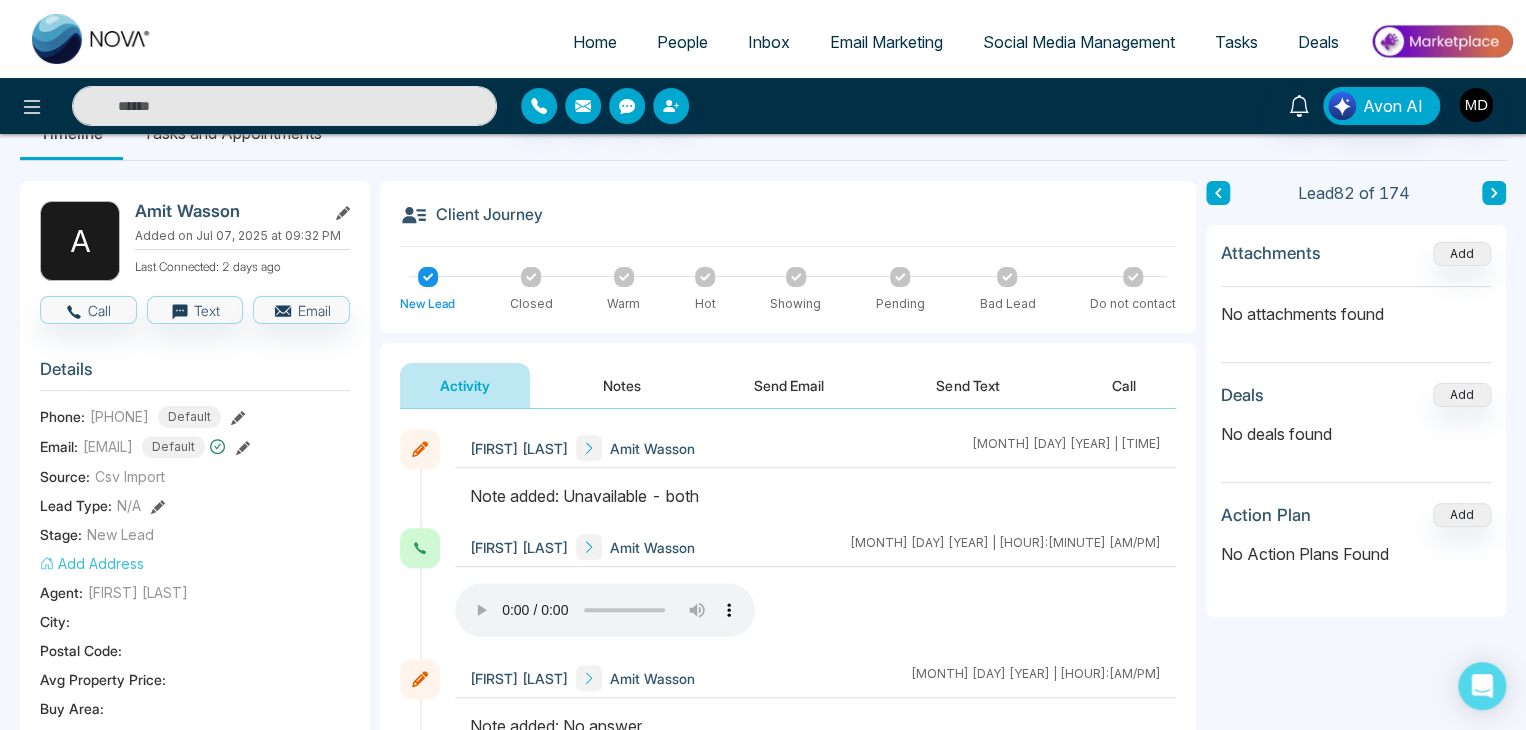 scroll, scrollTop: 0, scrollLeft: 0, axis: both 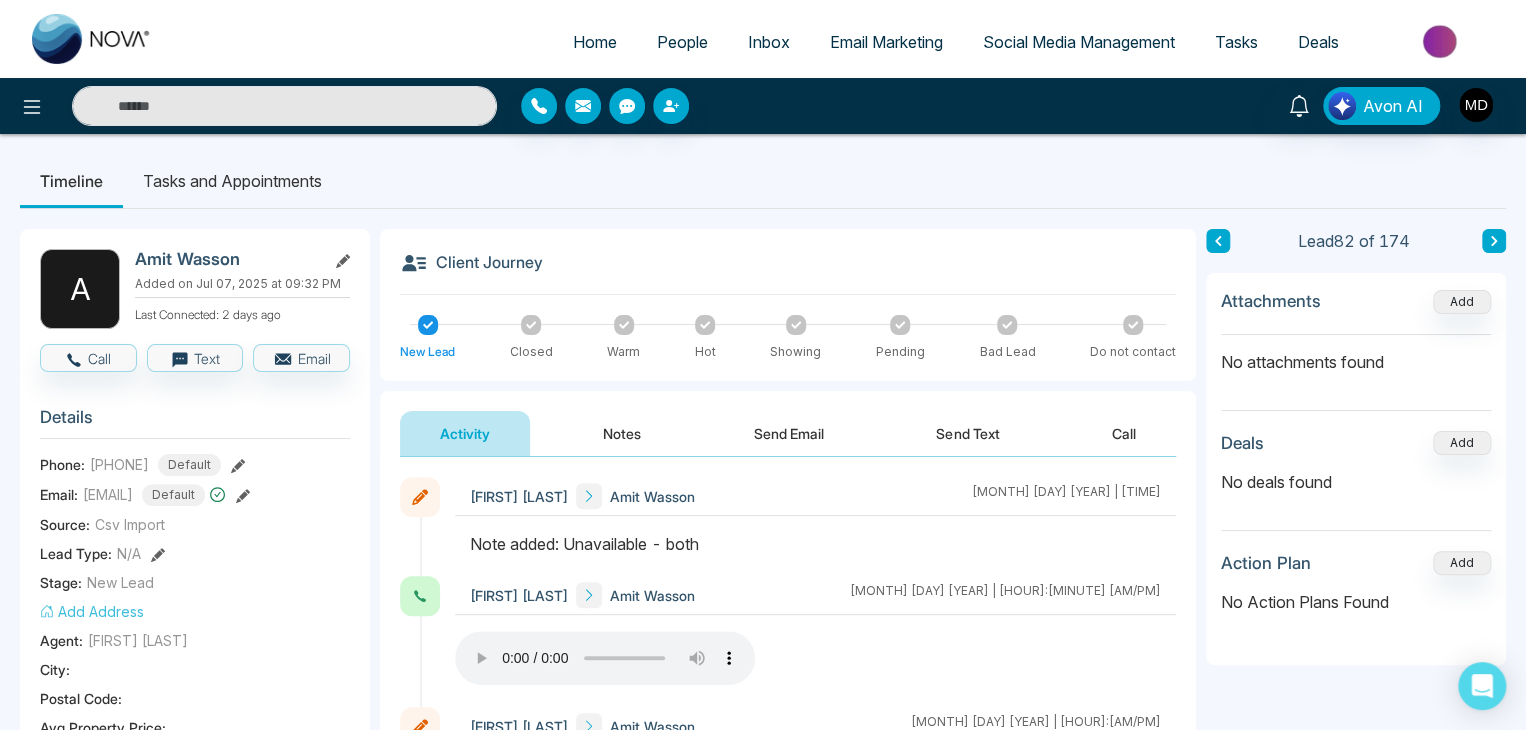 click 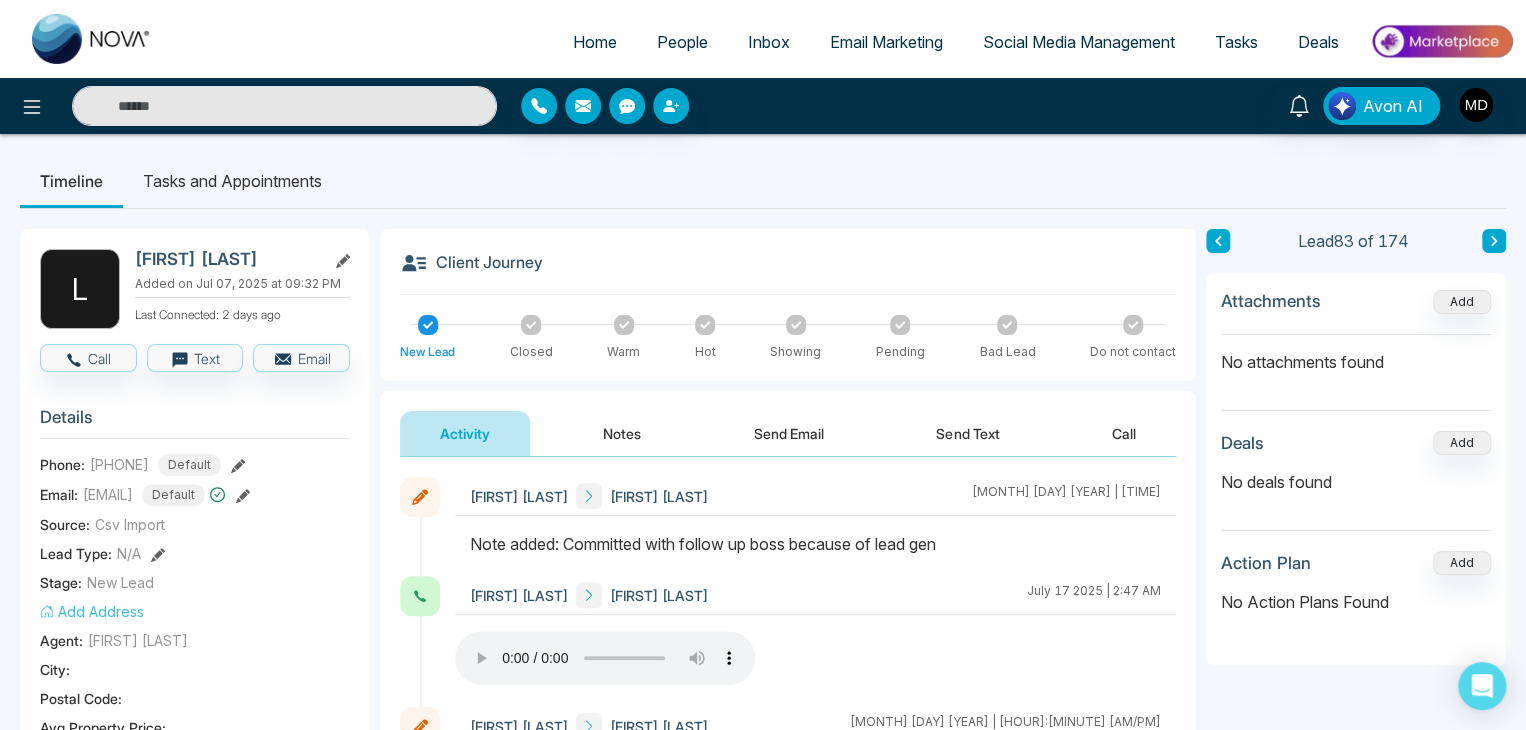 type 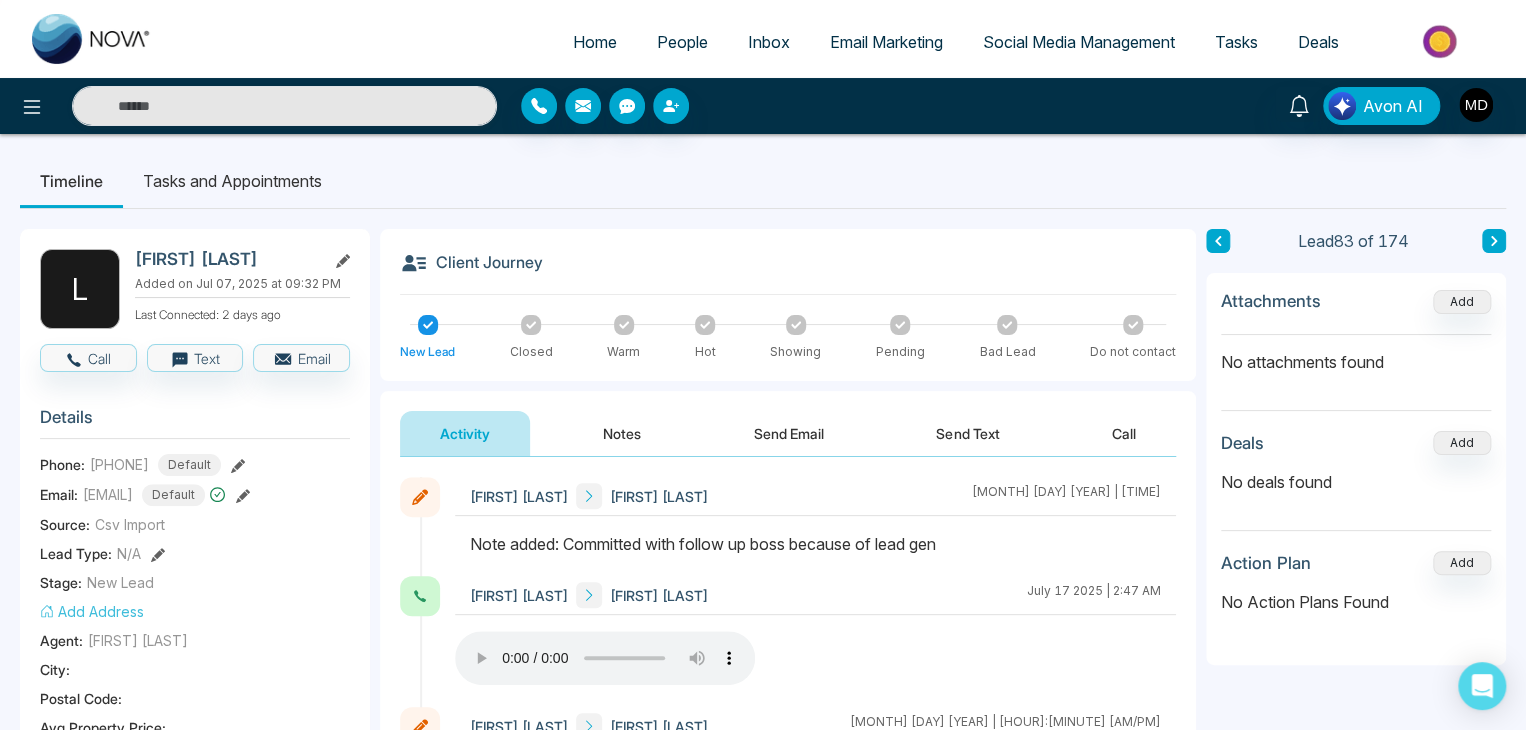click 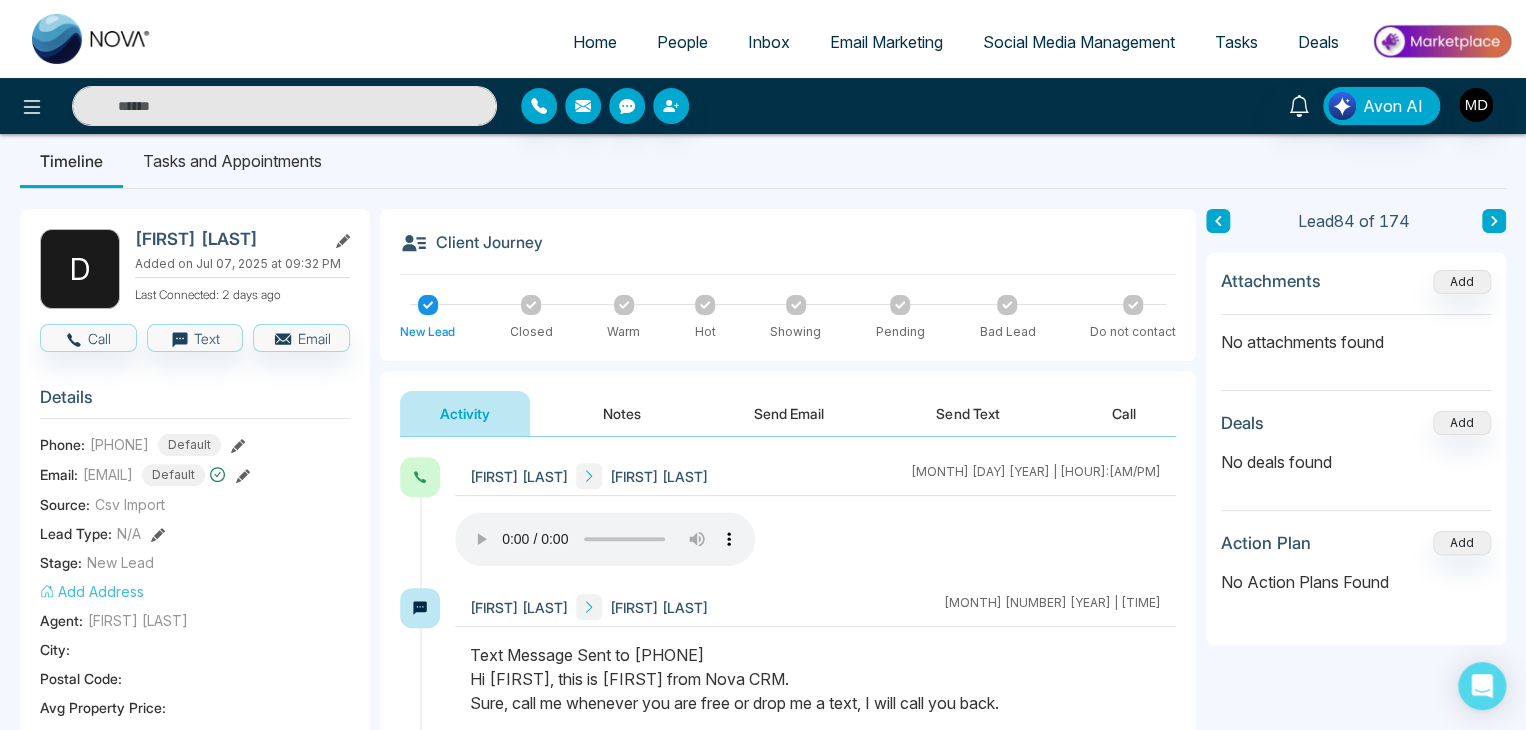 scroll, scrollTop: 0, scrollLeft: 0, axis: both 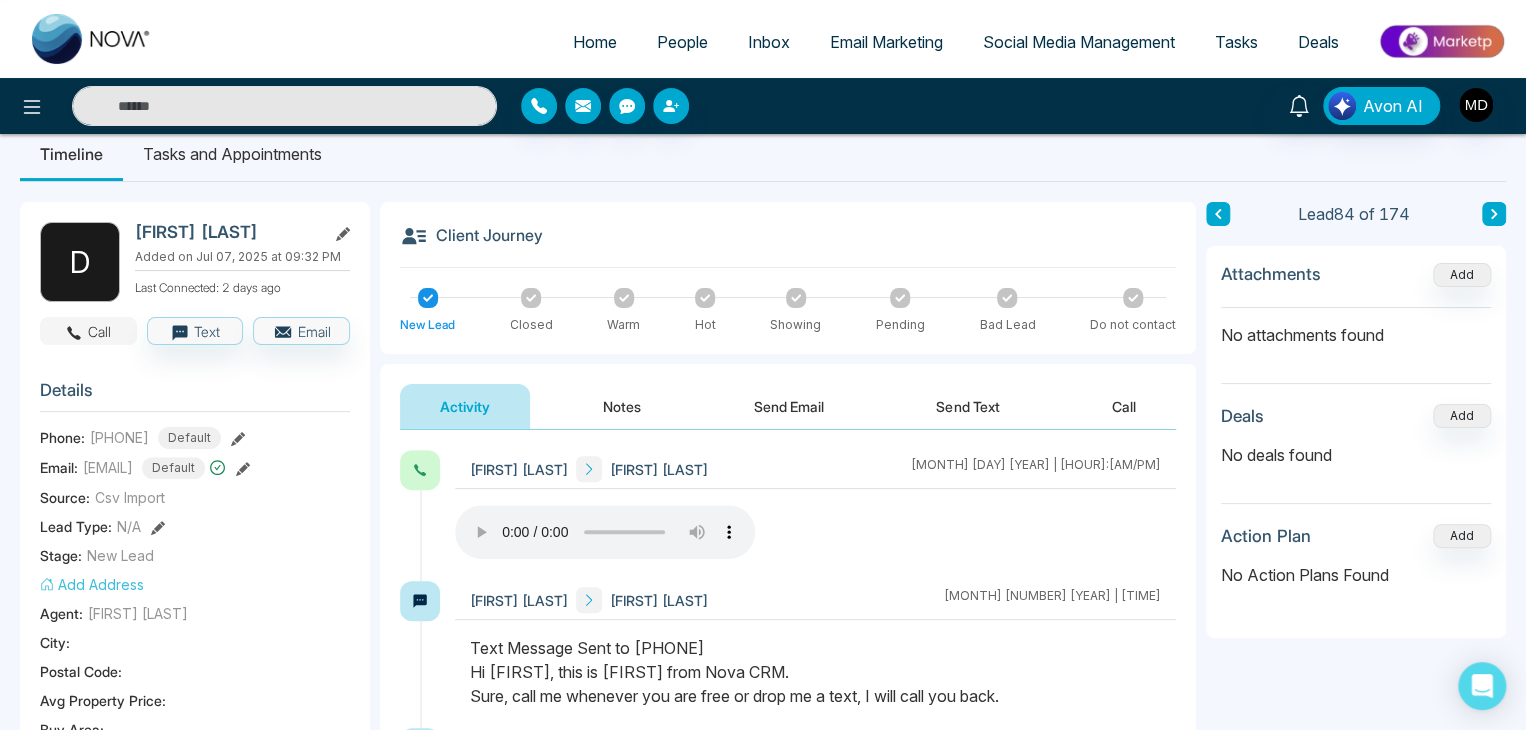 click on "Call" at bounding box center [88, 331] 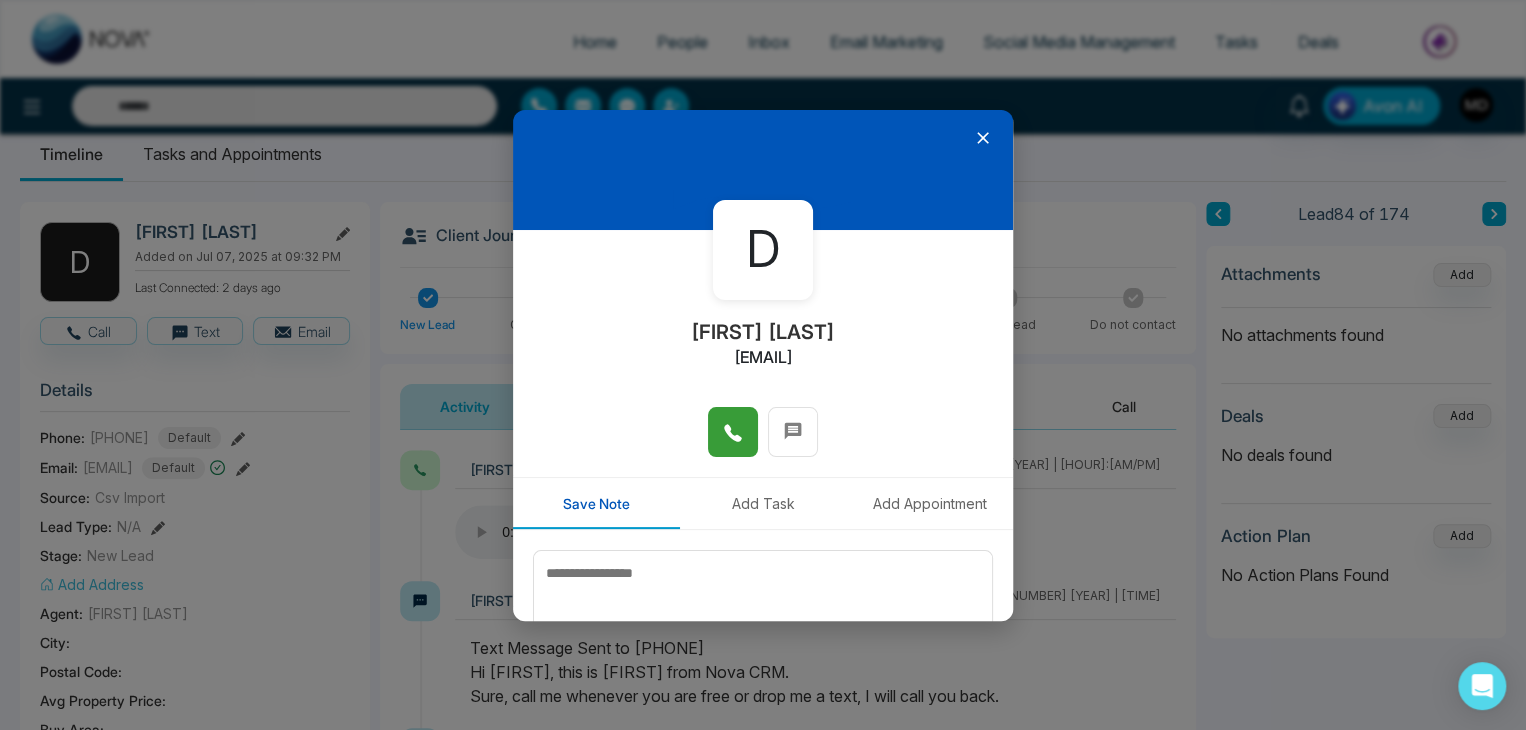 click 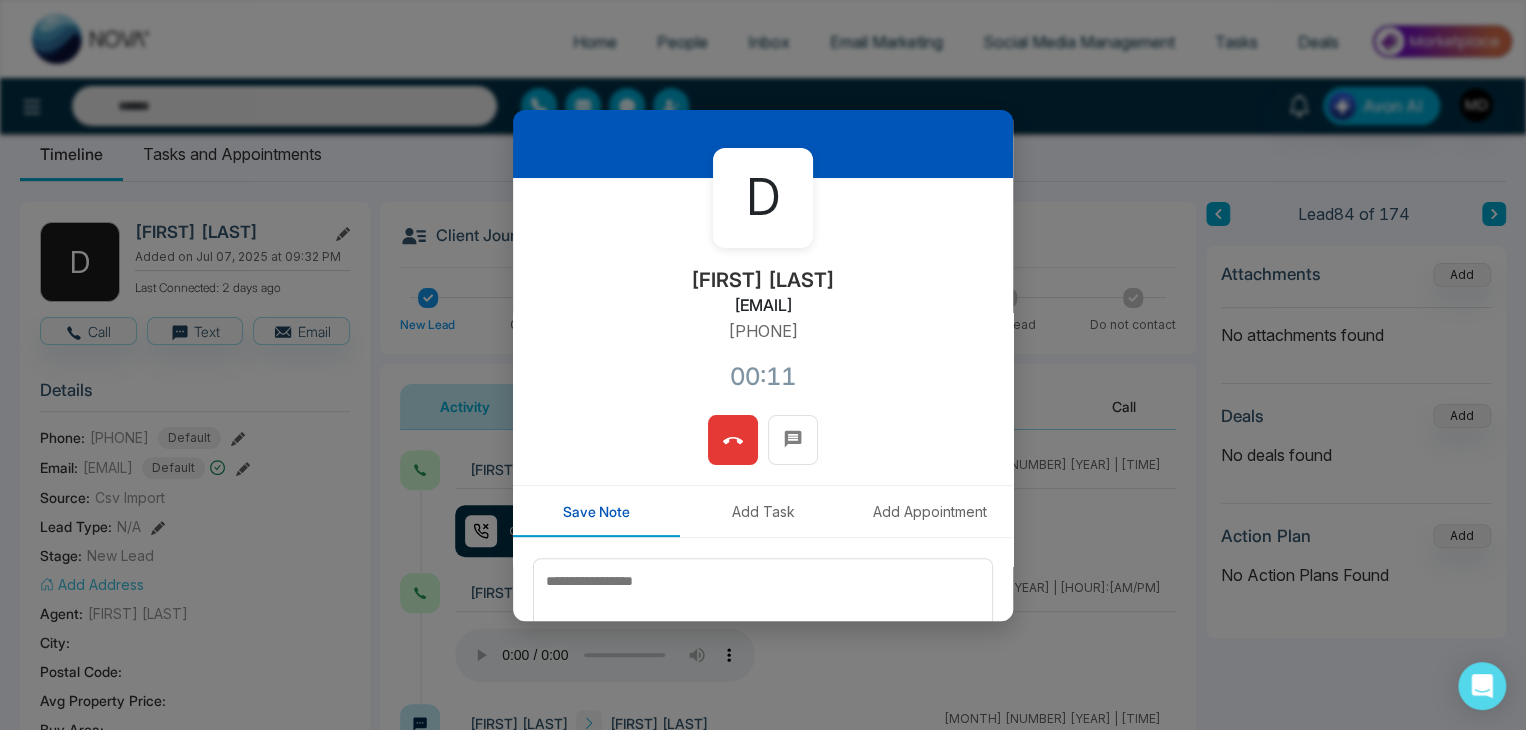 scroll, scrollTop: 100, scrollLeft: 0, axis: vertical 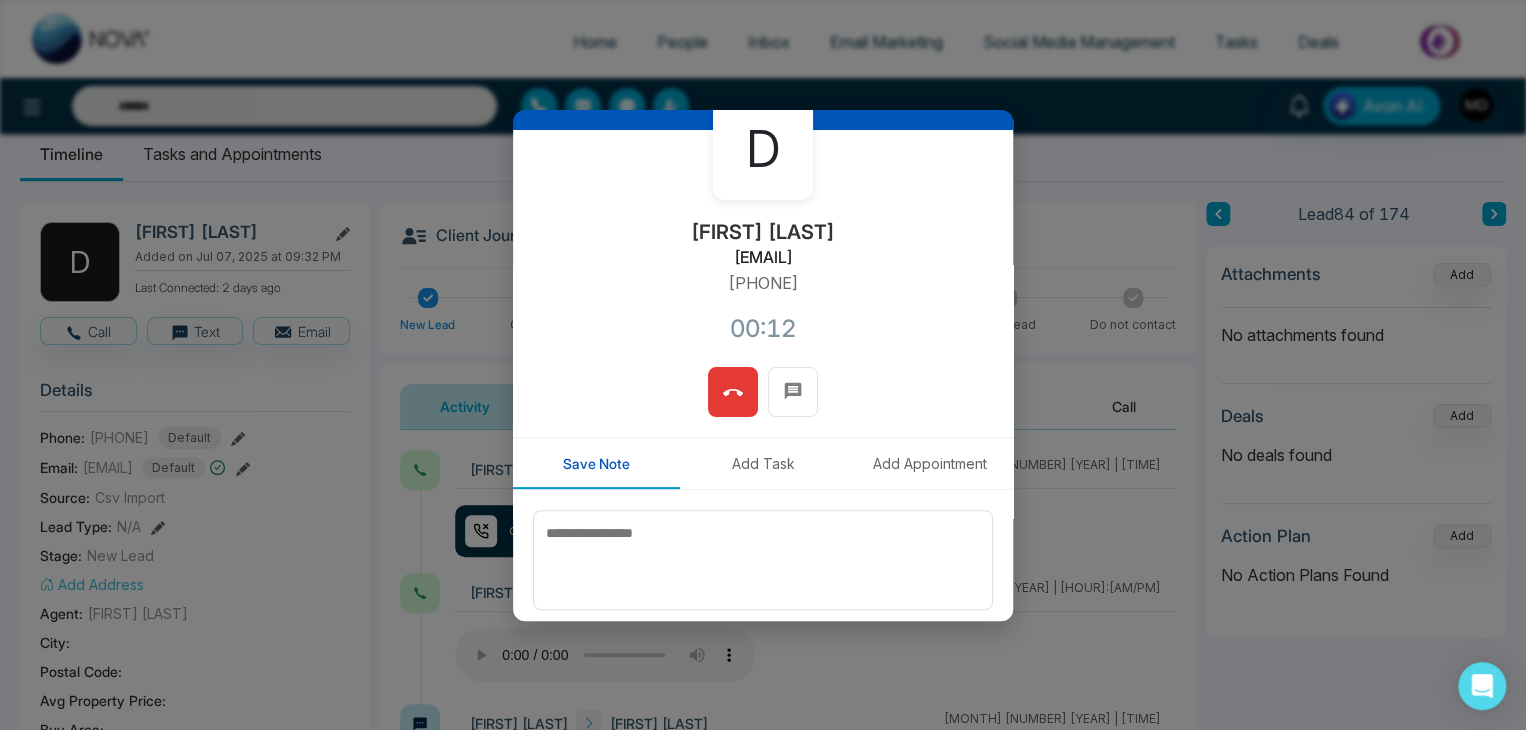 click at bounding box center [733, 392] 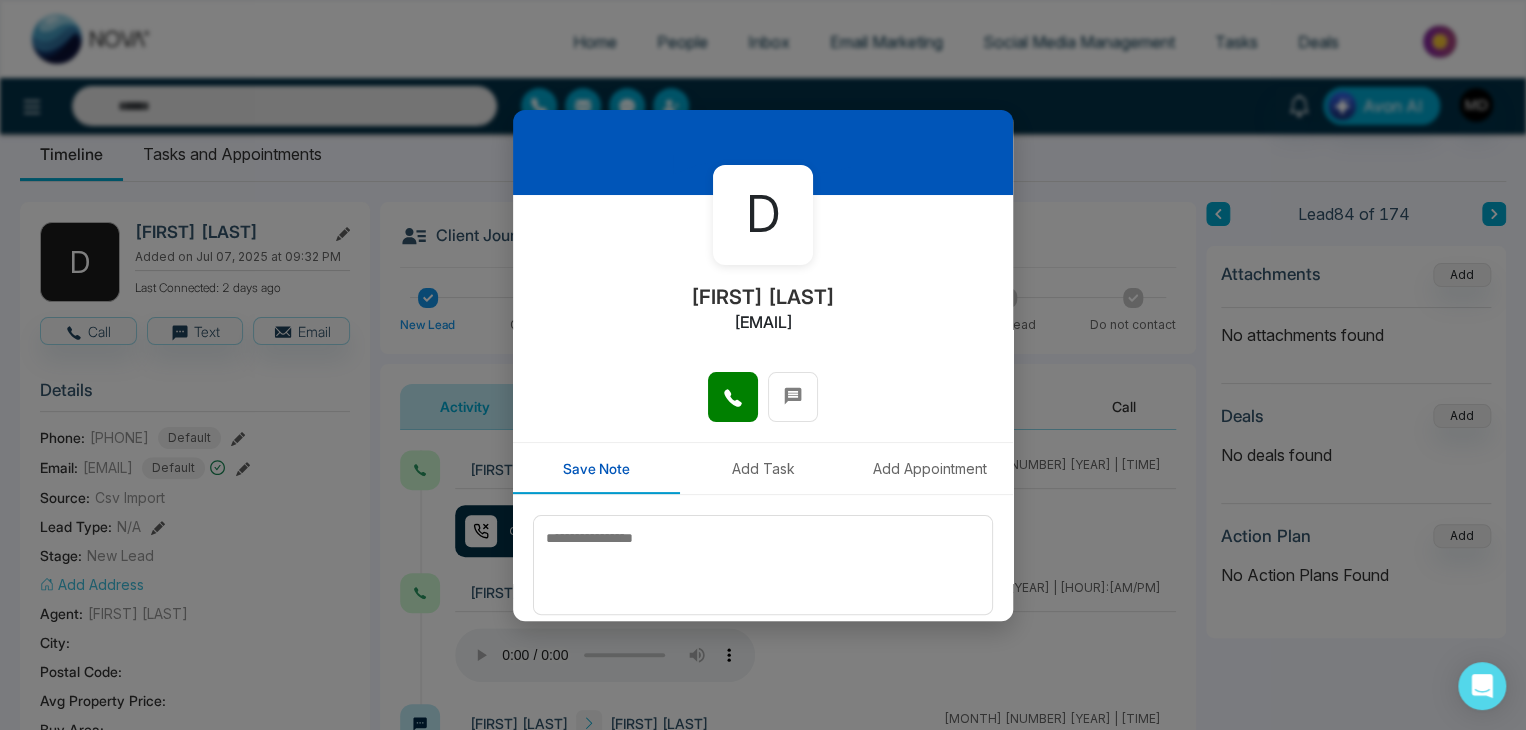 scroll, scrollTop: 0, scrollLeft: 0, axis: both 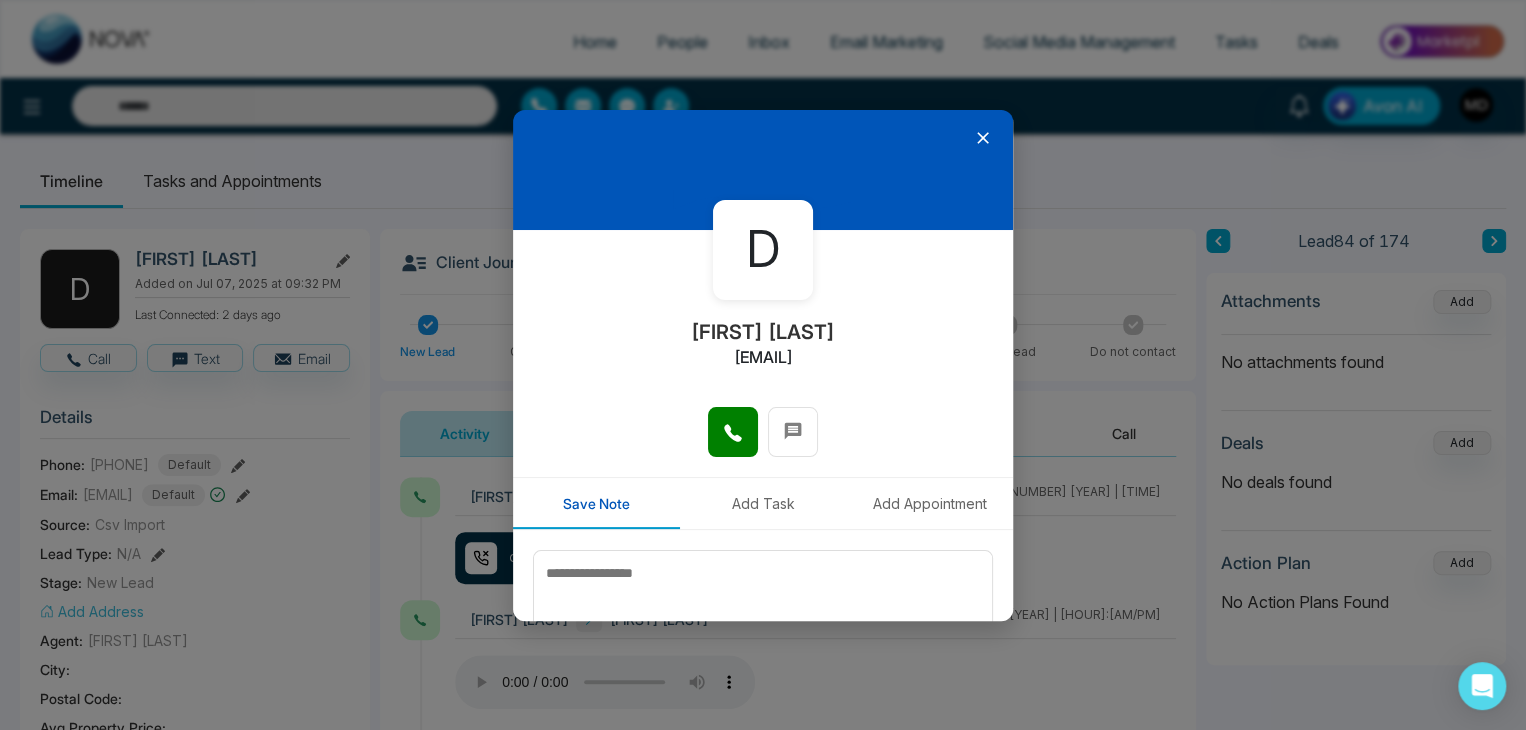 click 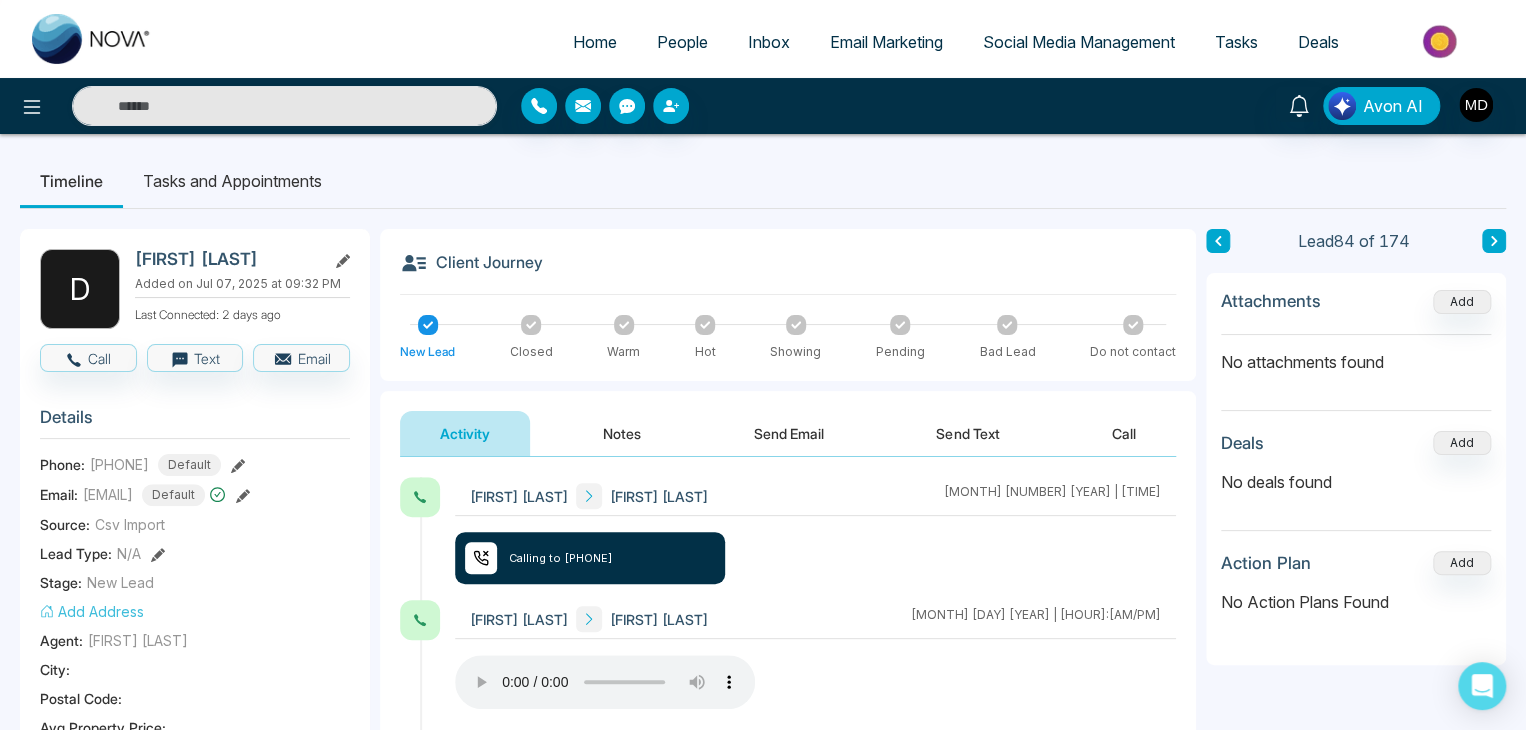 click 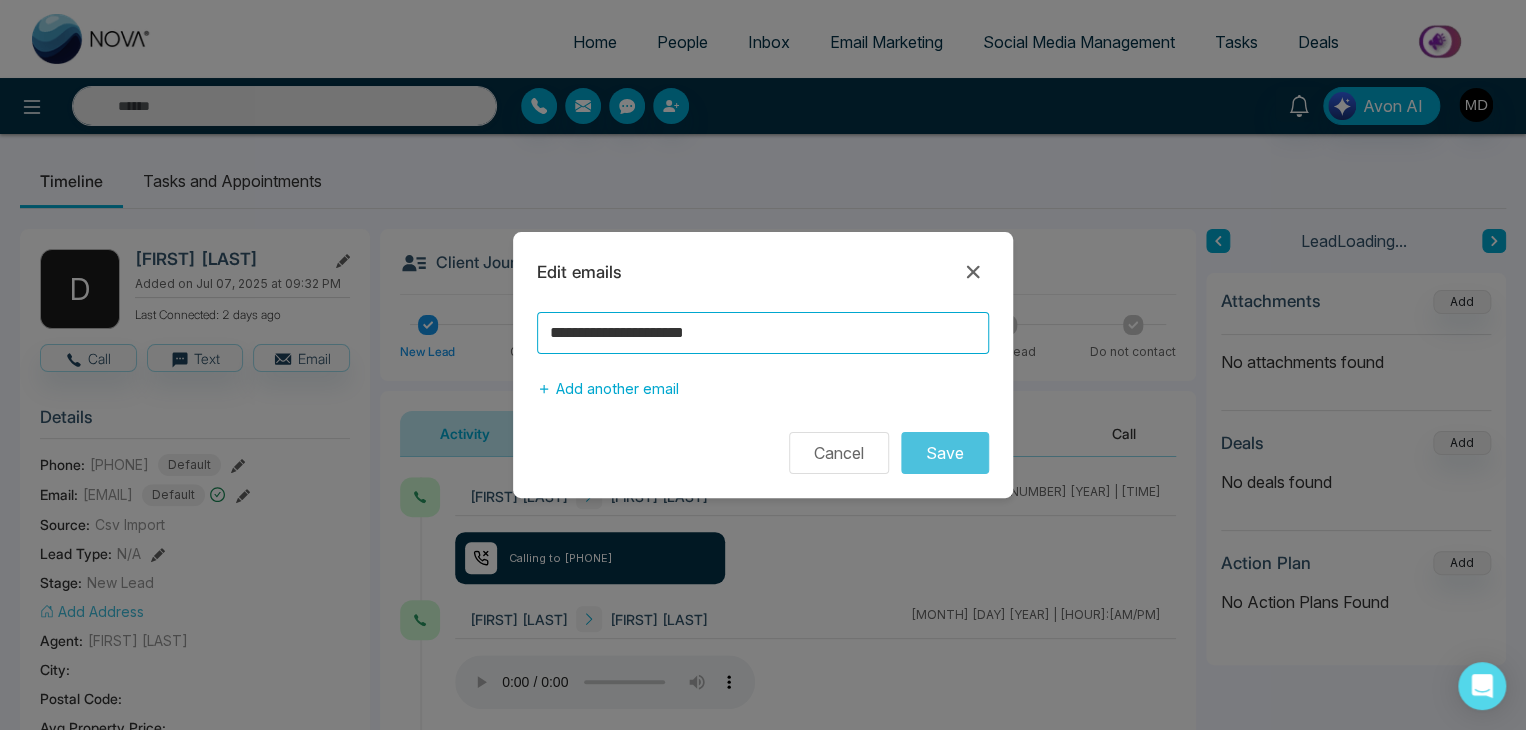 drag, startPoint x: 760, startPoint y: 330, endPoint x: 515, endPoint y: 337, distance: 245.09998 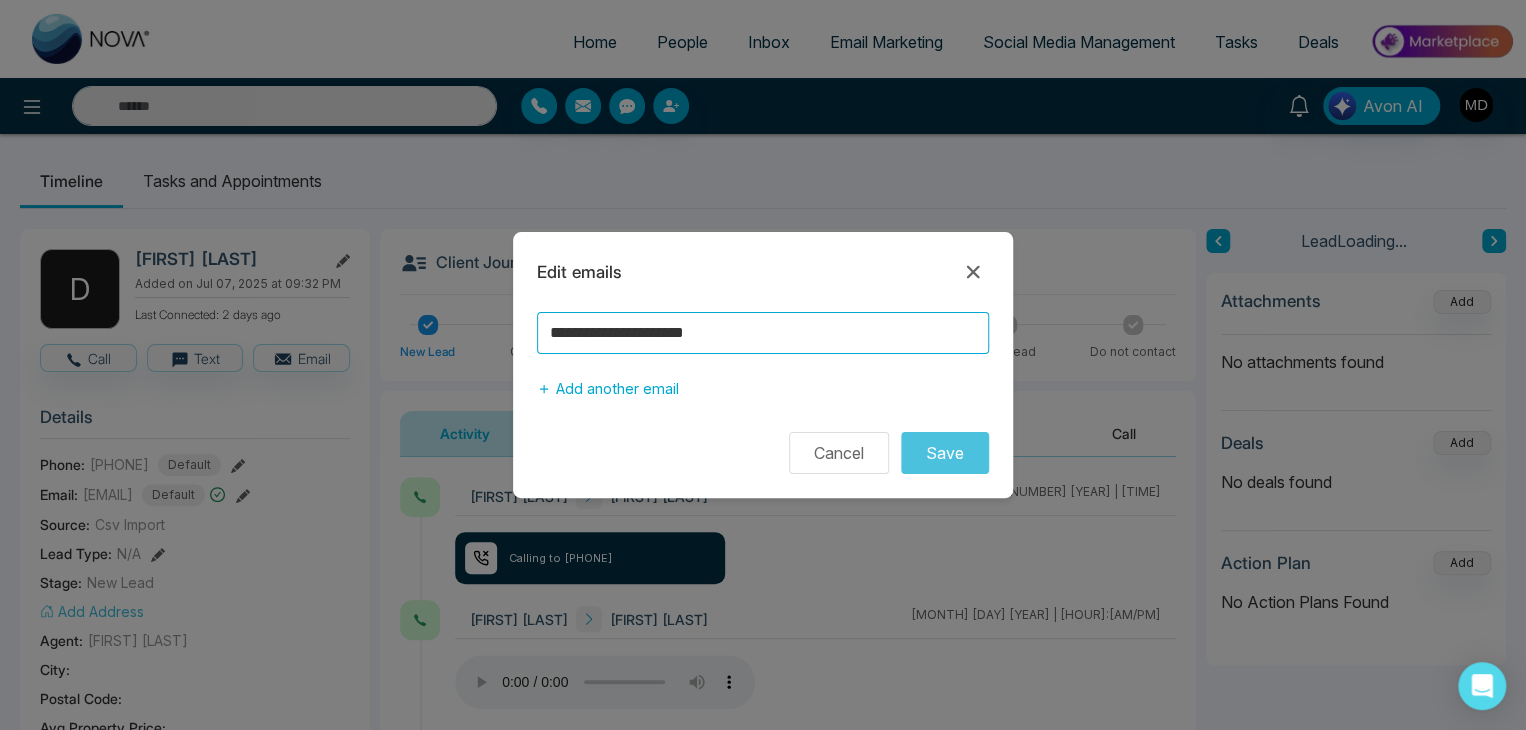 click on "**********" at bounding box center [763, 365] 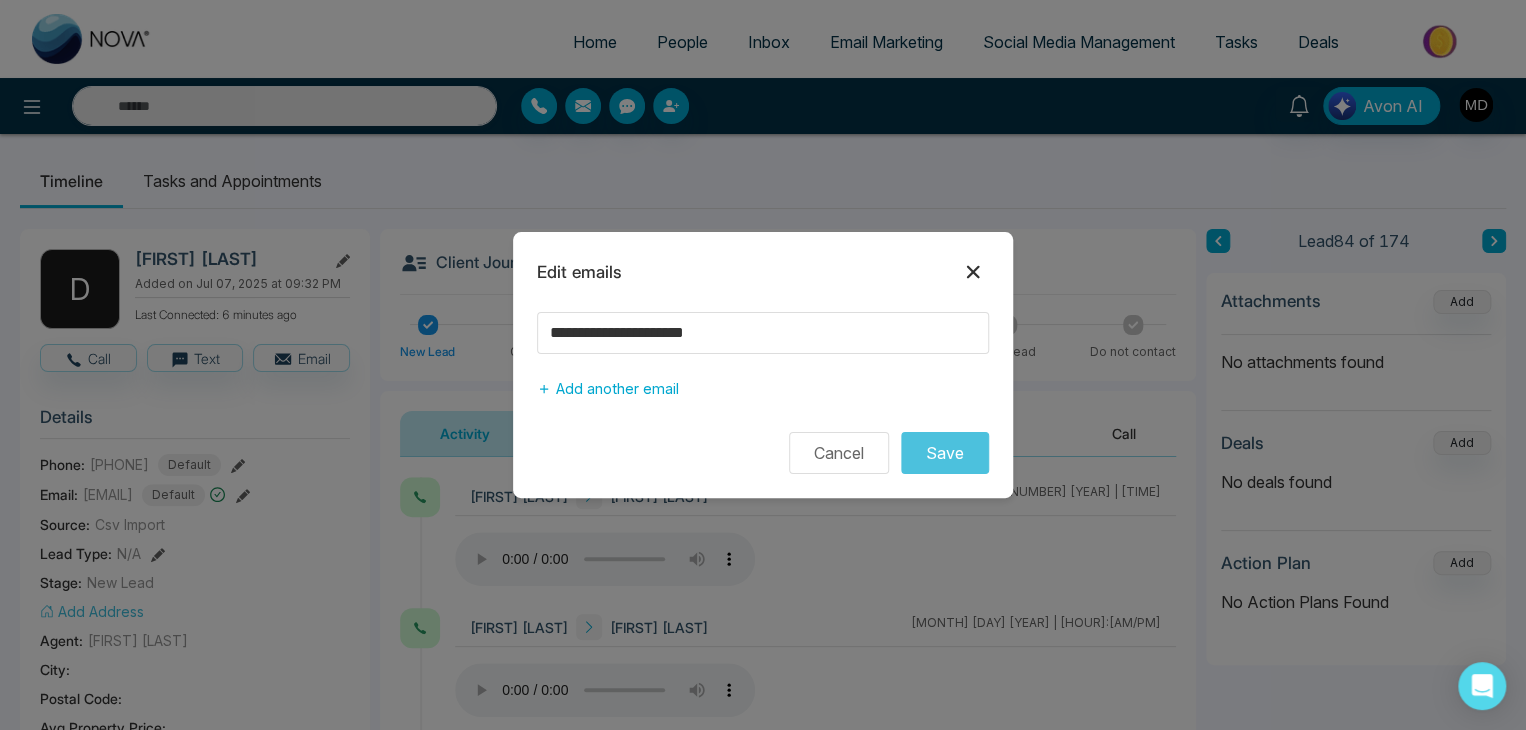 click at bounding box center (973, 272) 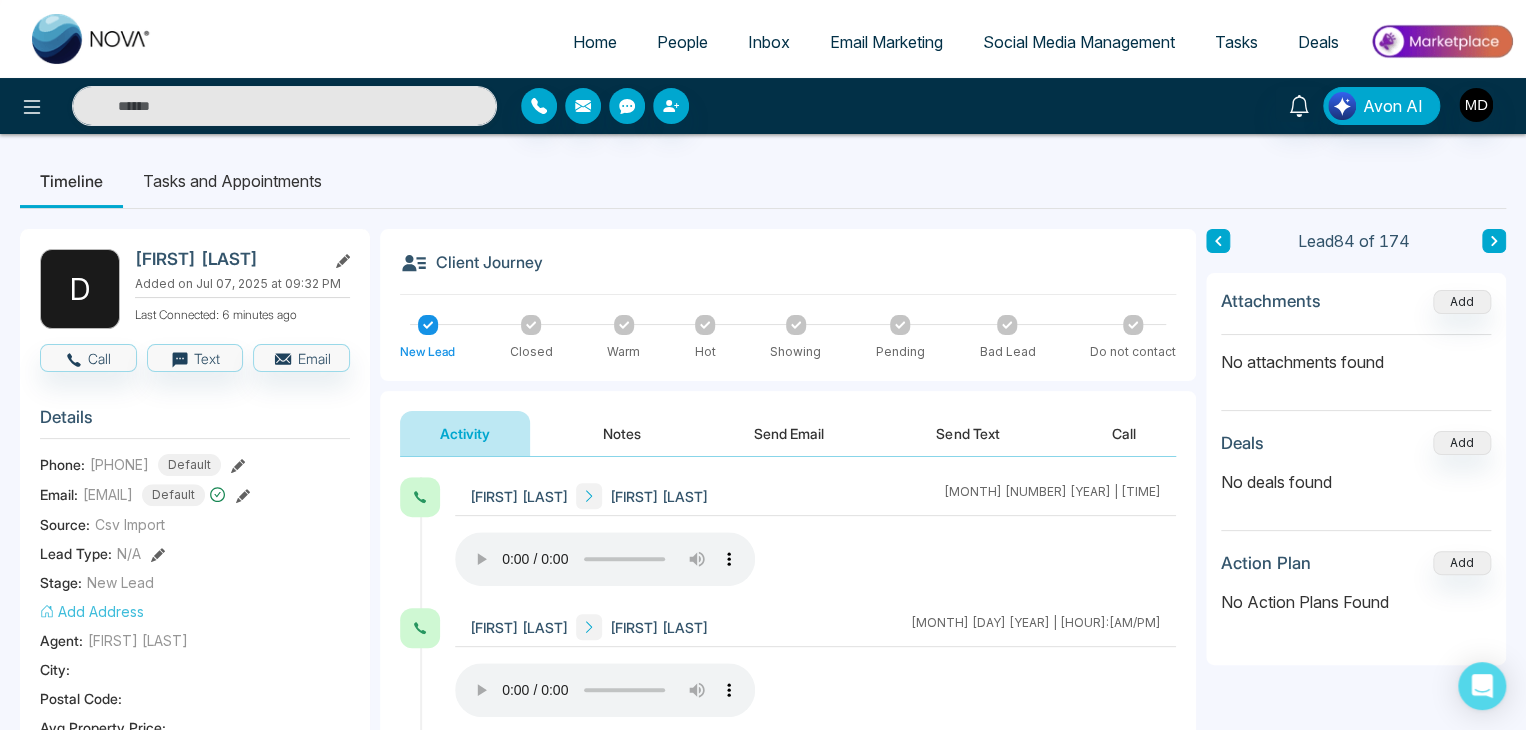 click 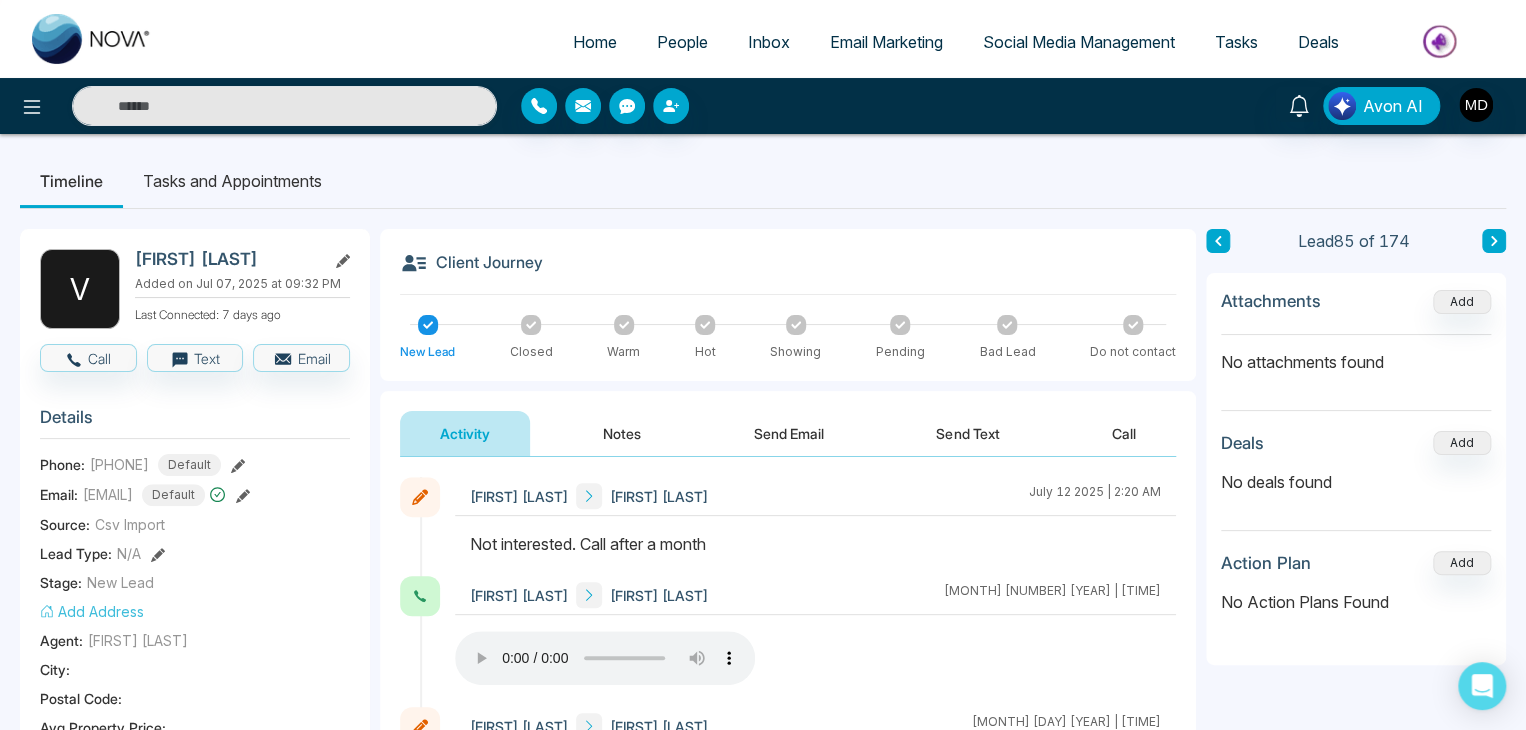 click 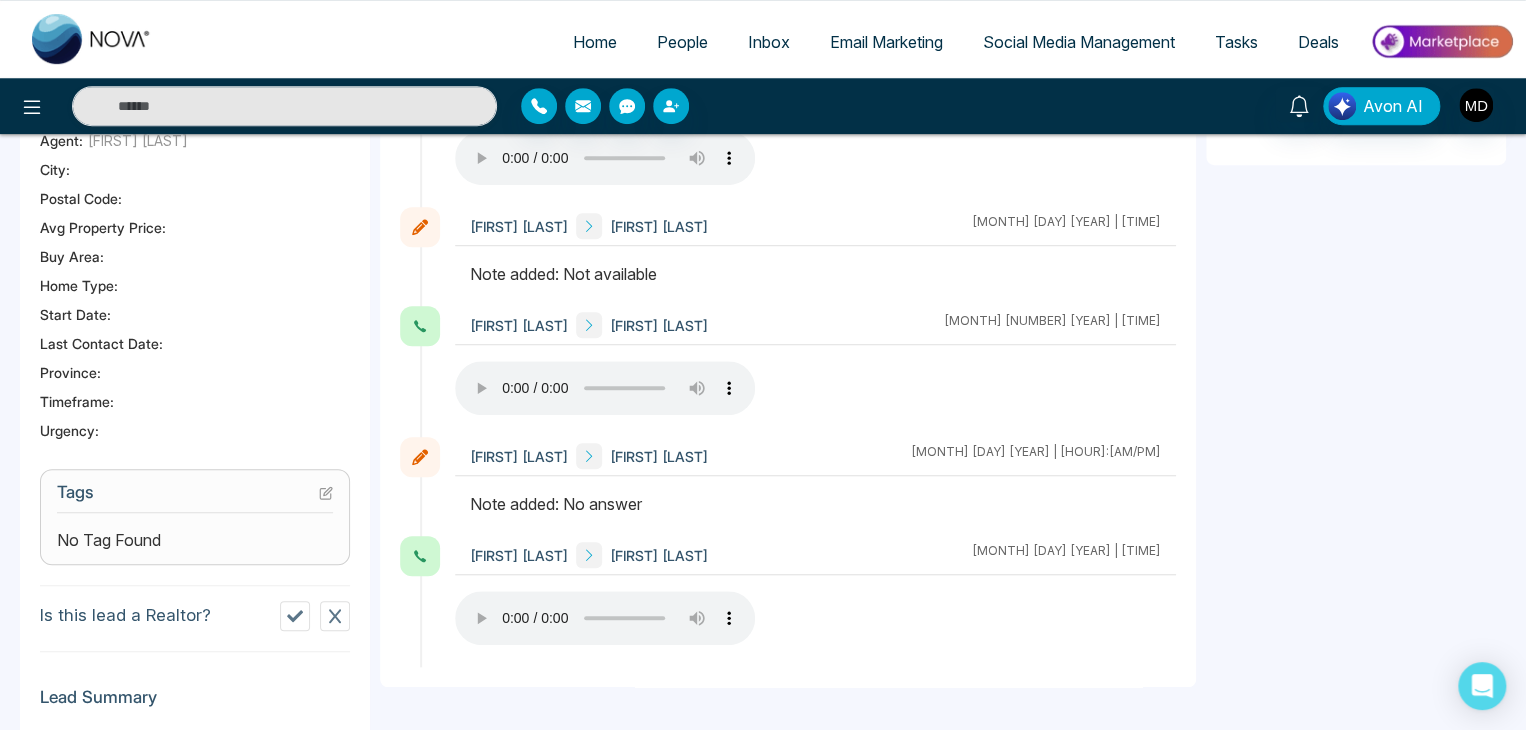 scroll, scrollTop: 0, scrollLeft: 0, axis: both 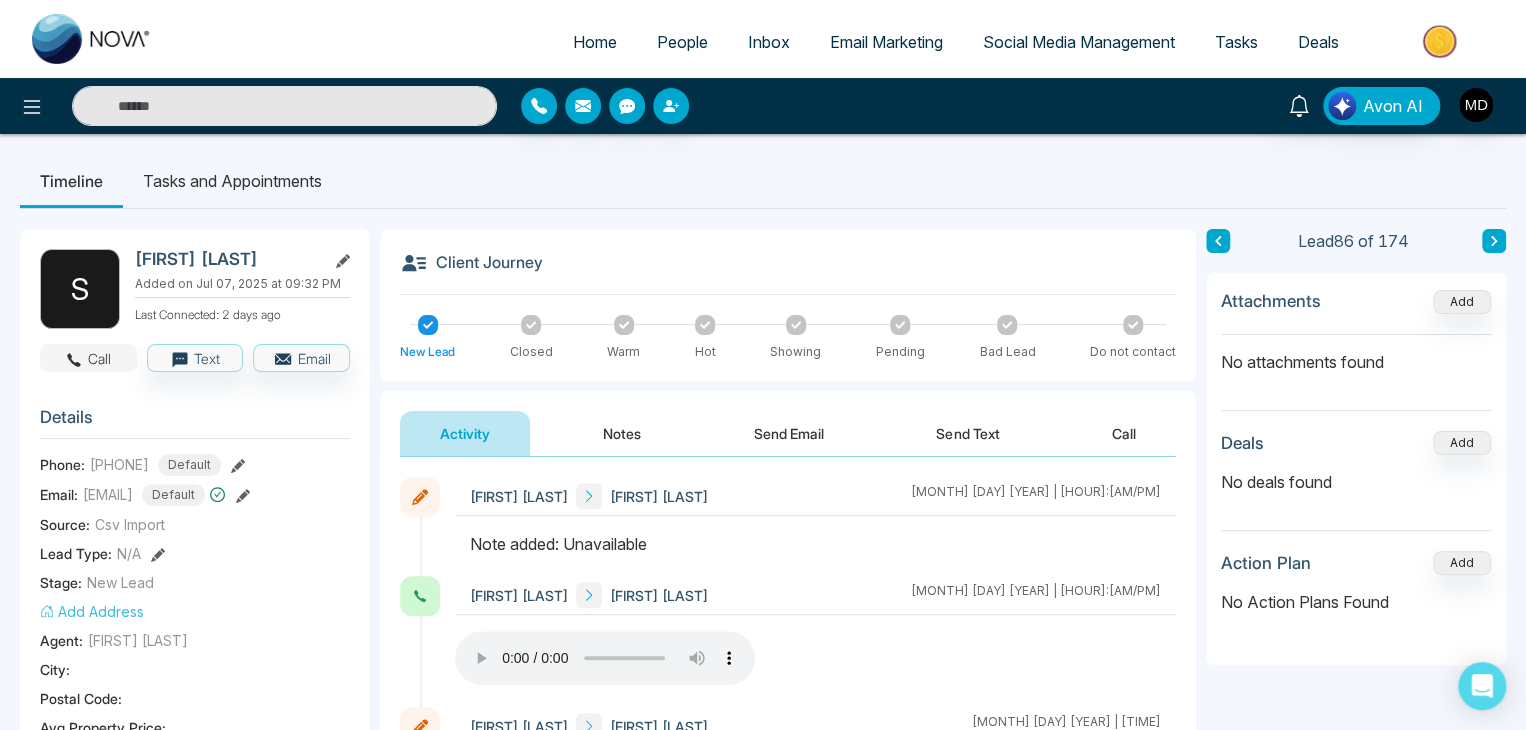 click on "Call" at bounding box center [88, 358] 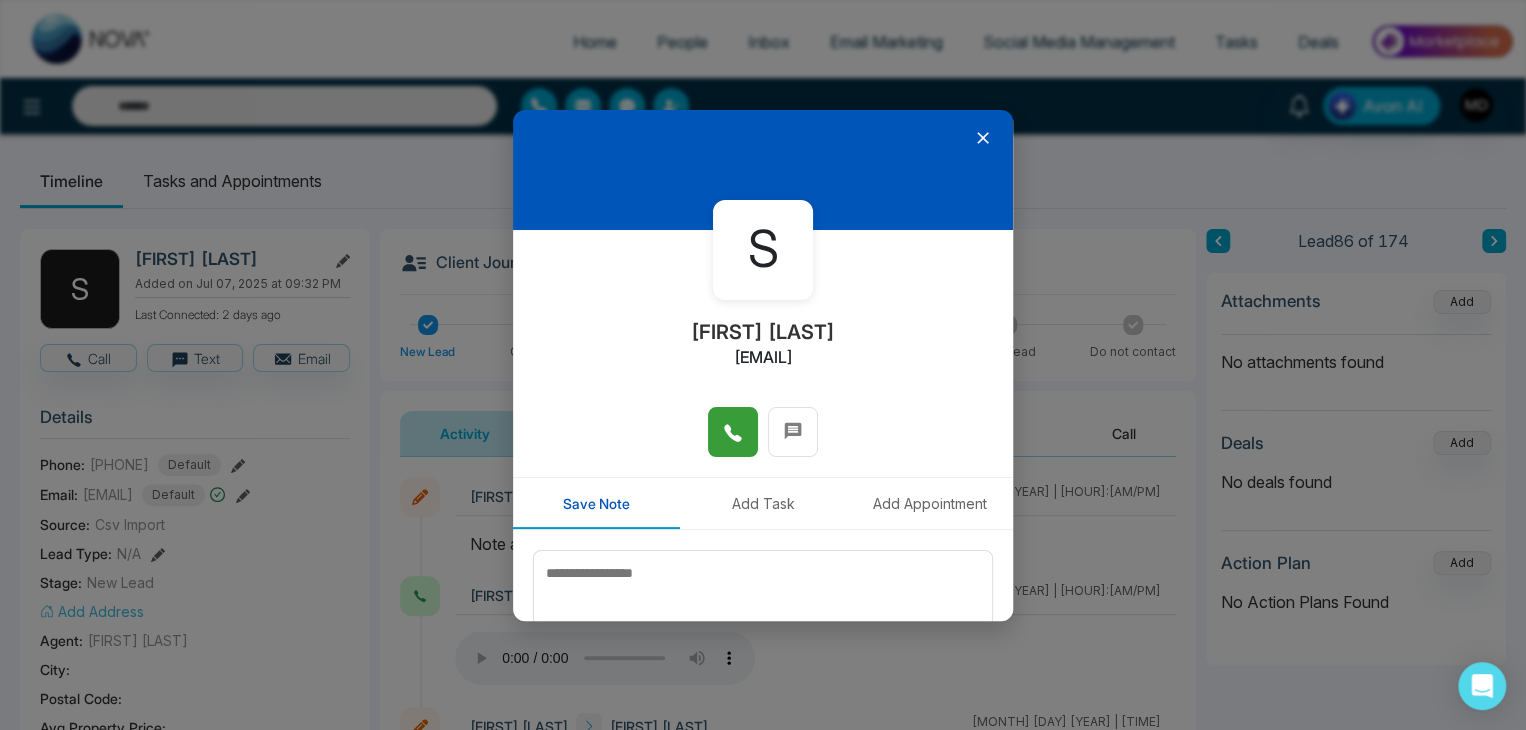 click 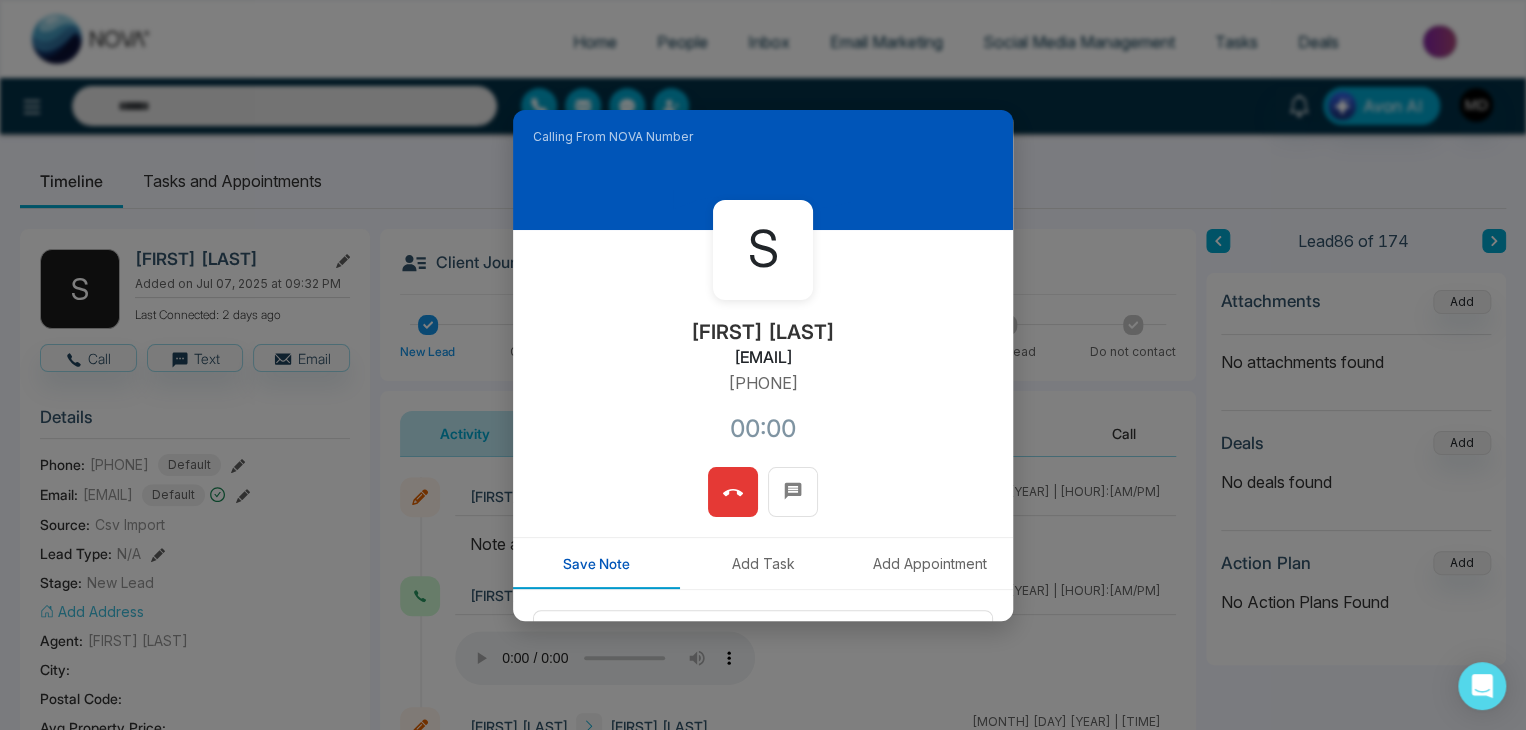 drag, startPoint x: 829, startPoint y: 380, endPoint x: 695, endPoint y: 409, distance: 137.10216 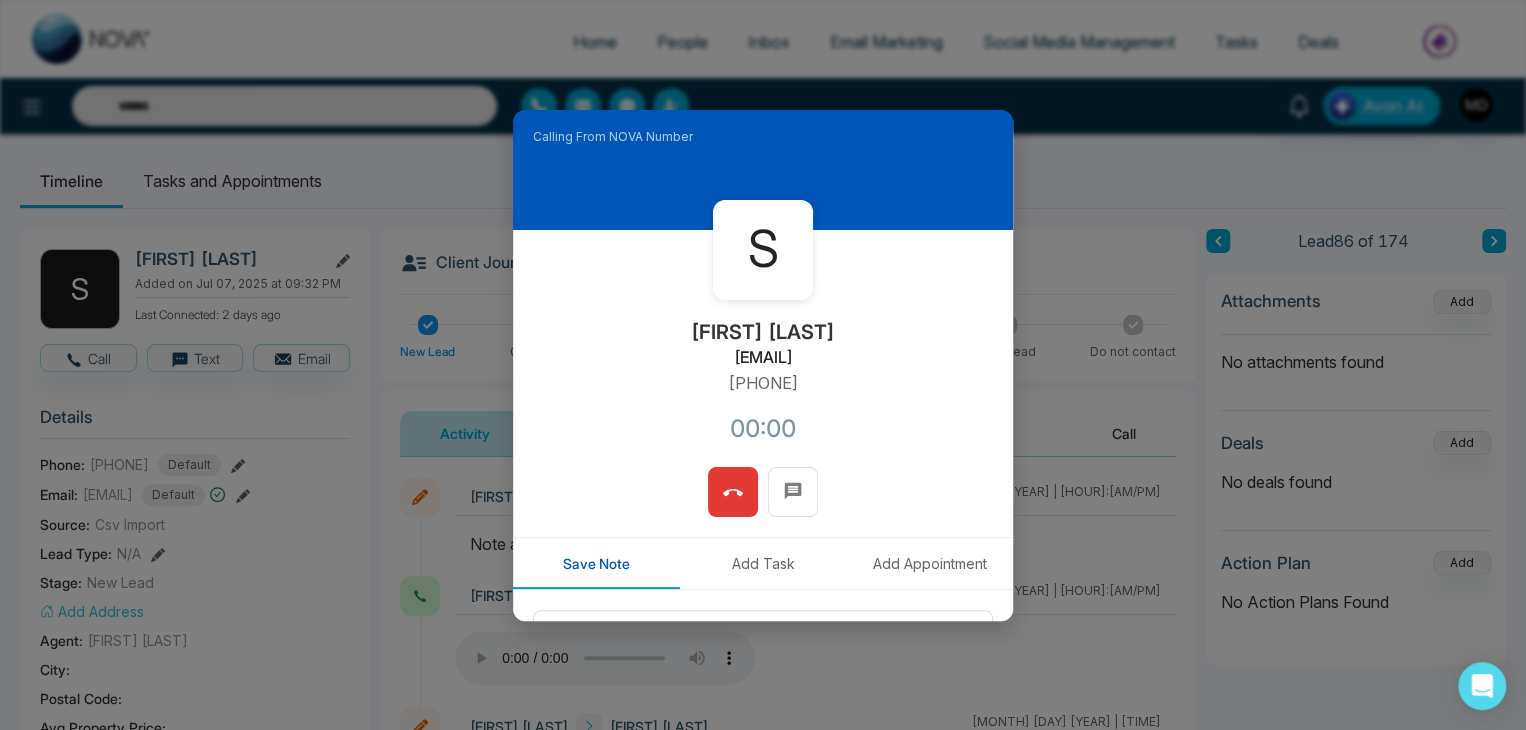 click on "[FIRST] [LAST] [EMAIL] [PHONE] [TIME]" at bounding box center (763, 348) 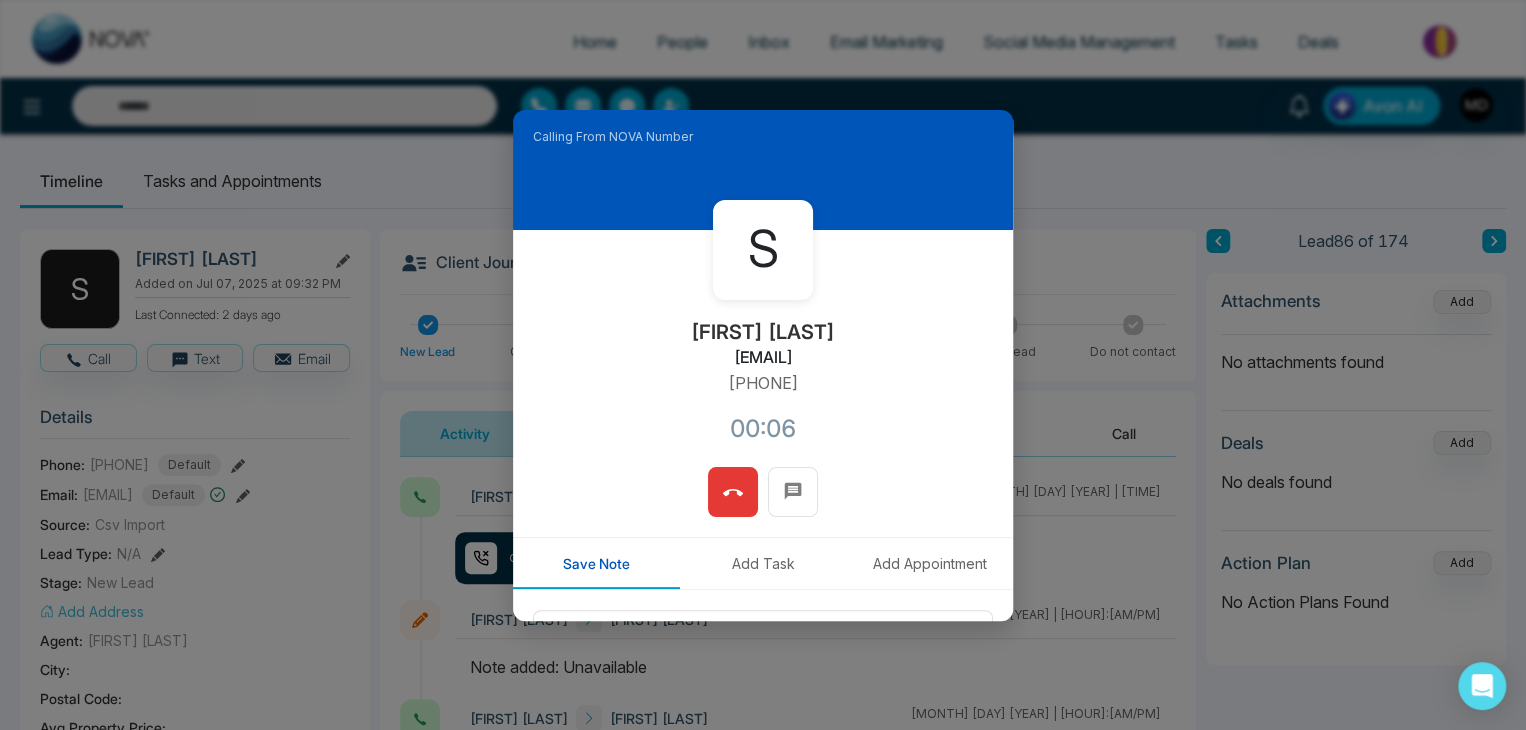 click 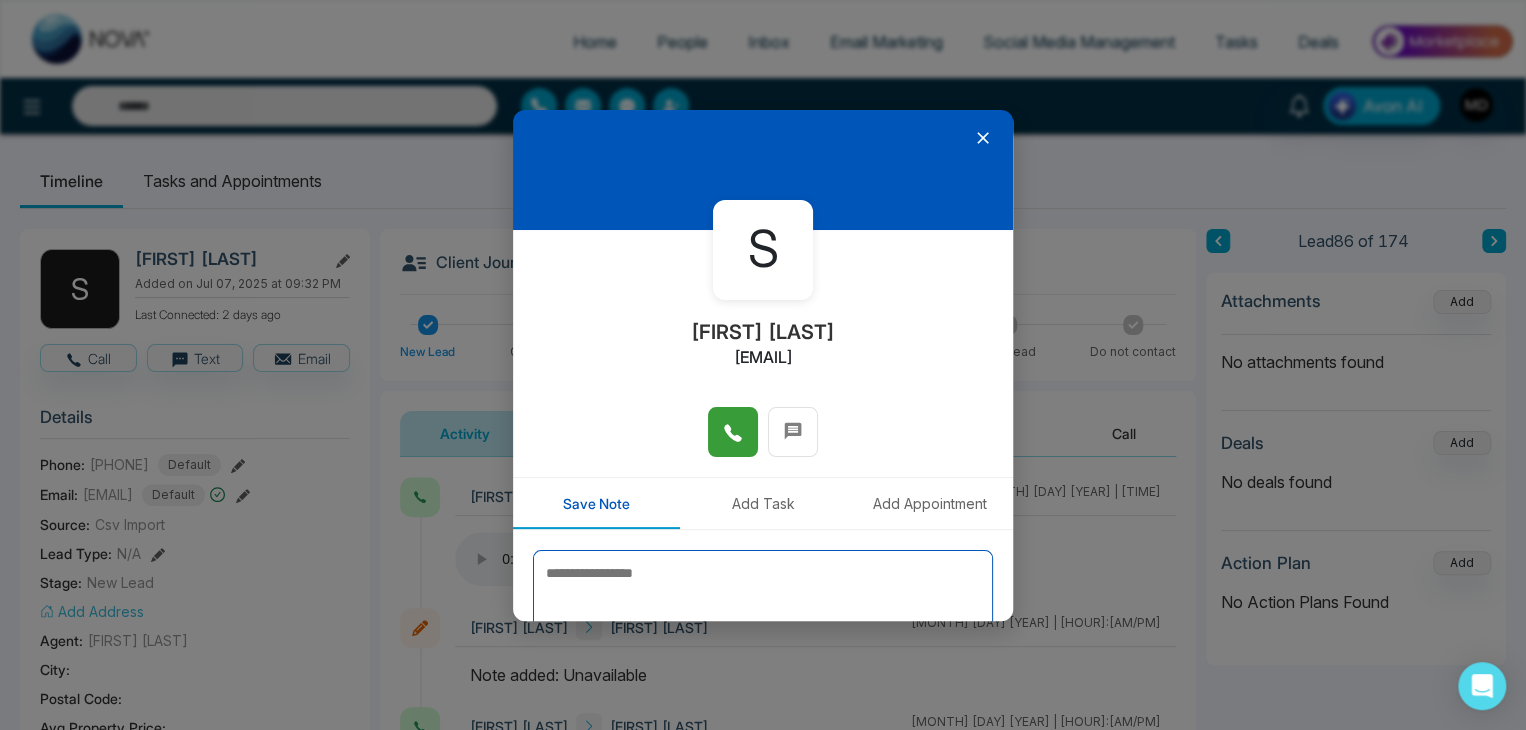 click at bounding box center (763, 600) 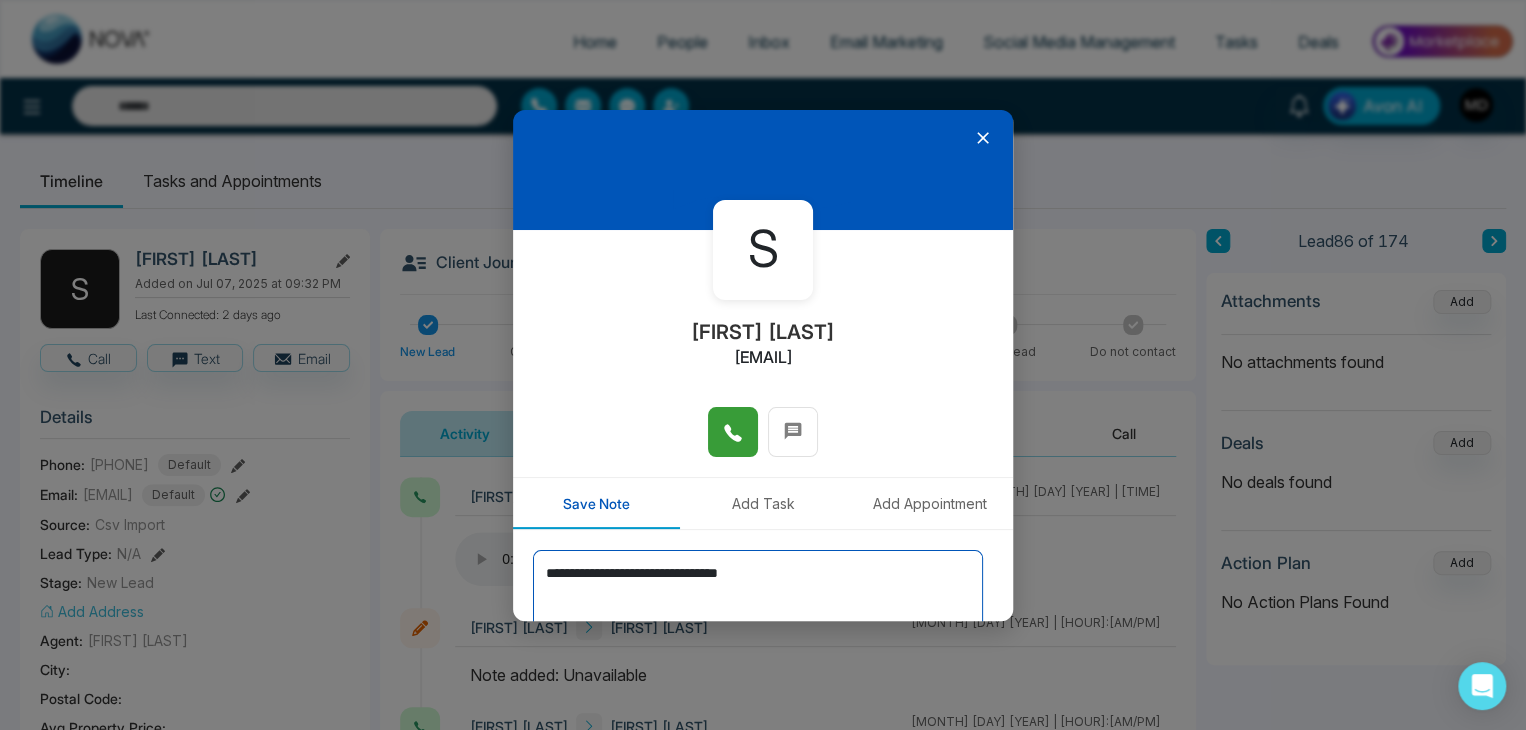 scroll, scrollTop: 110, scrollLeft: 0, axis: vertical 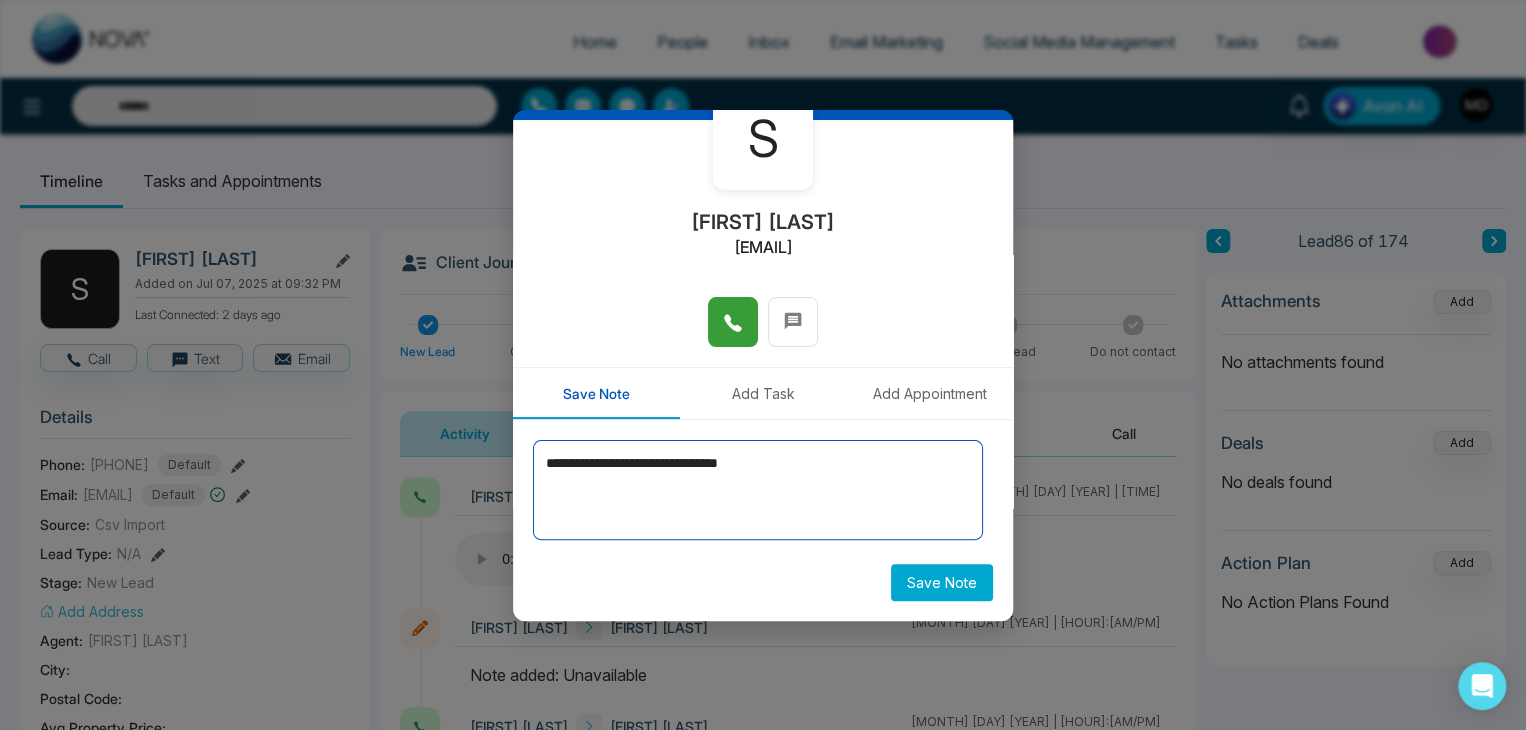 type on "**********" 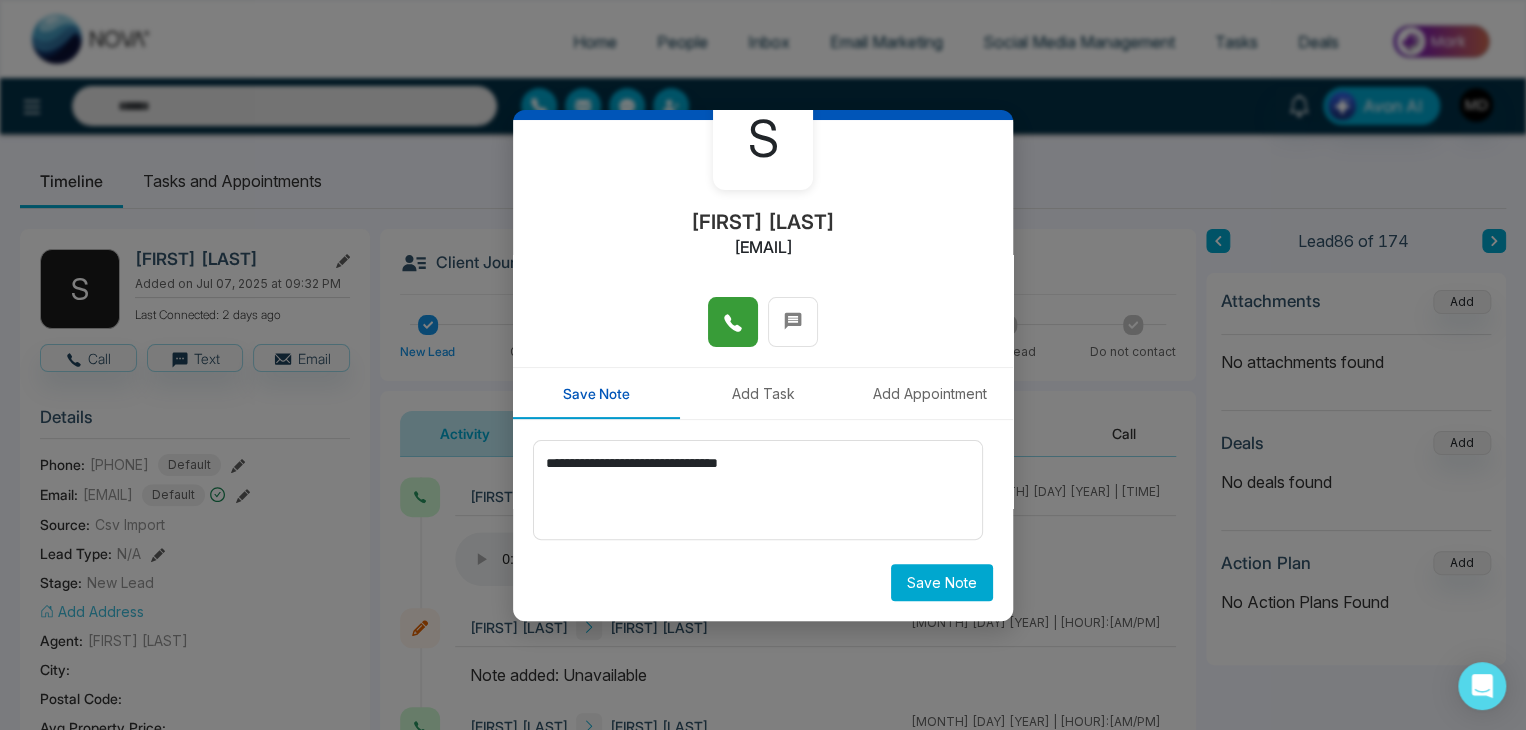 click on "Save Note" at bounding box center (942, 582) 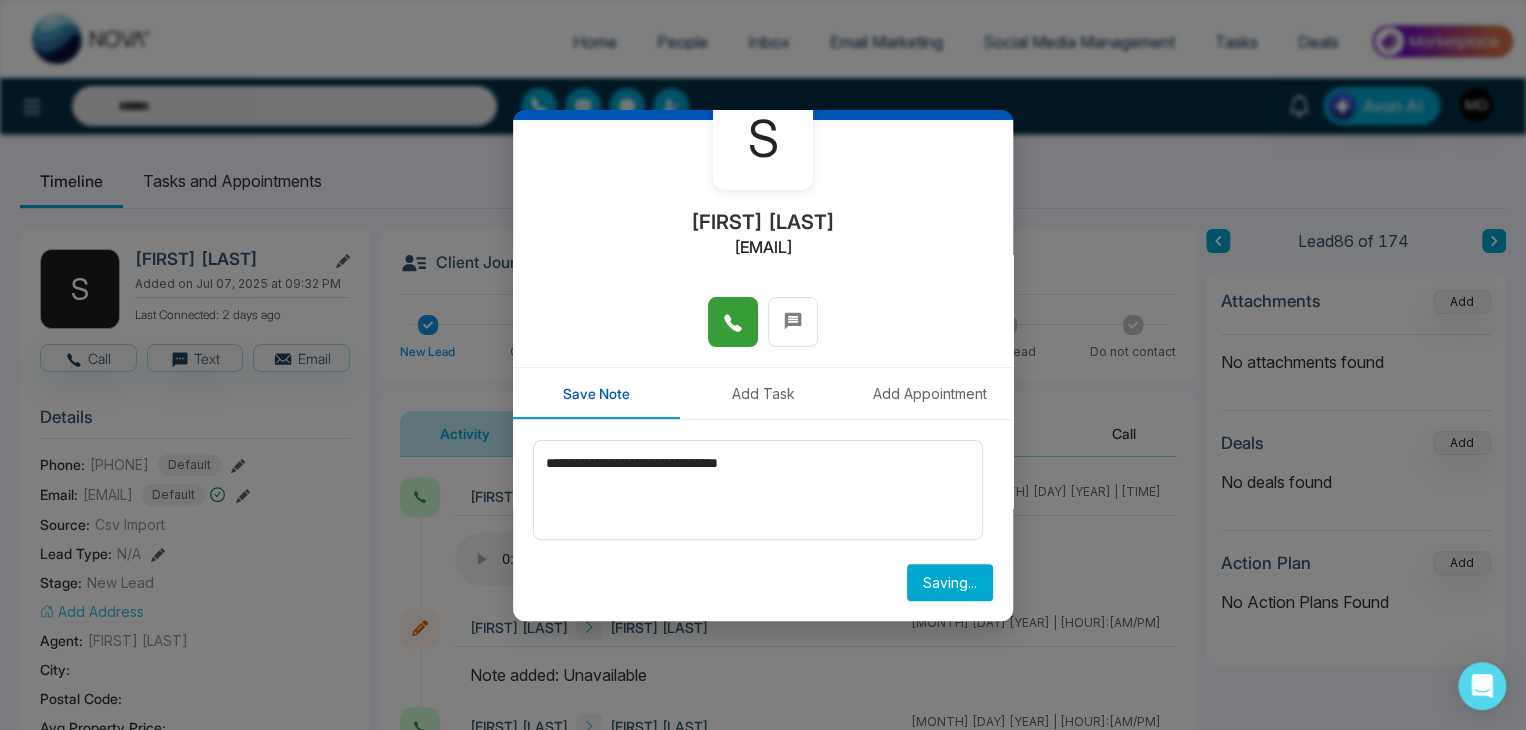 type 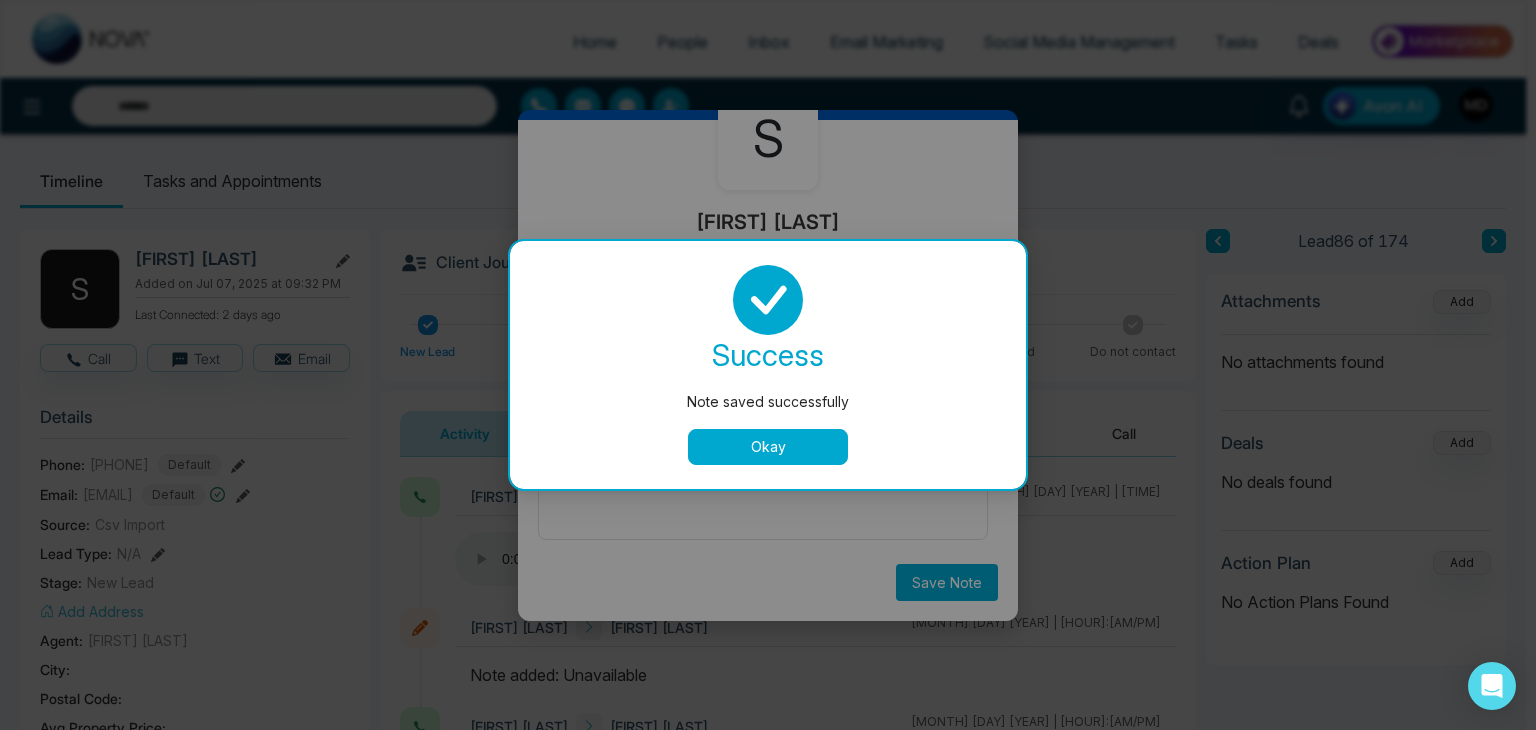 click on "Okay" at bounding box center (768, 447) 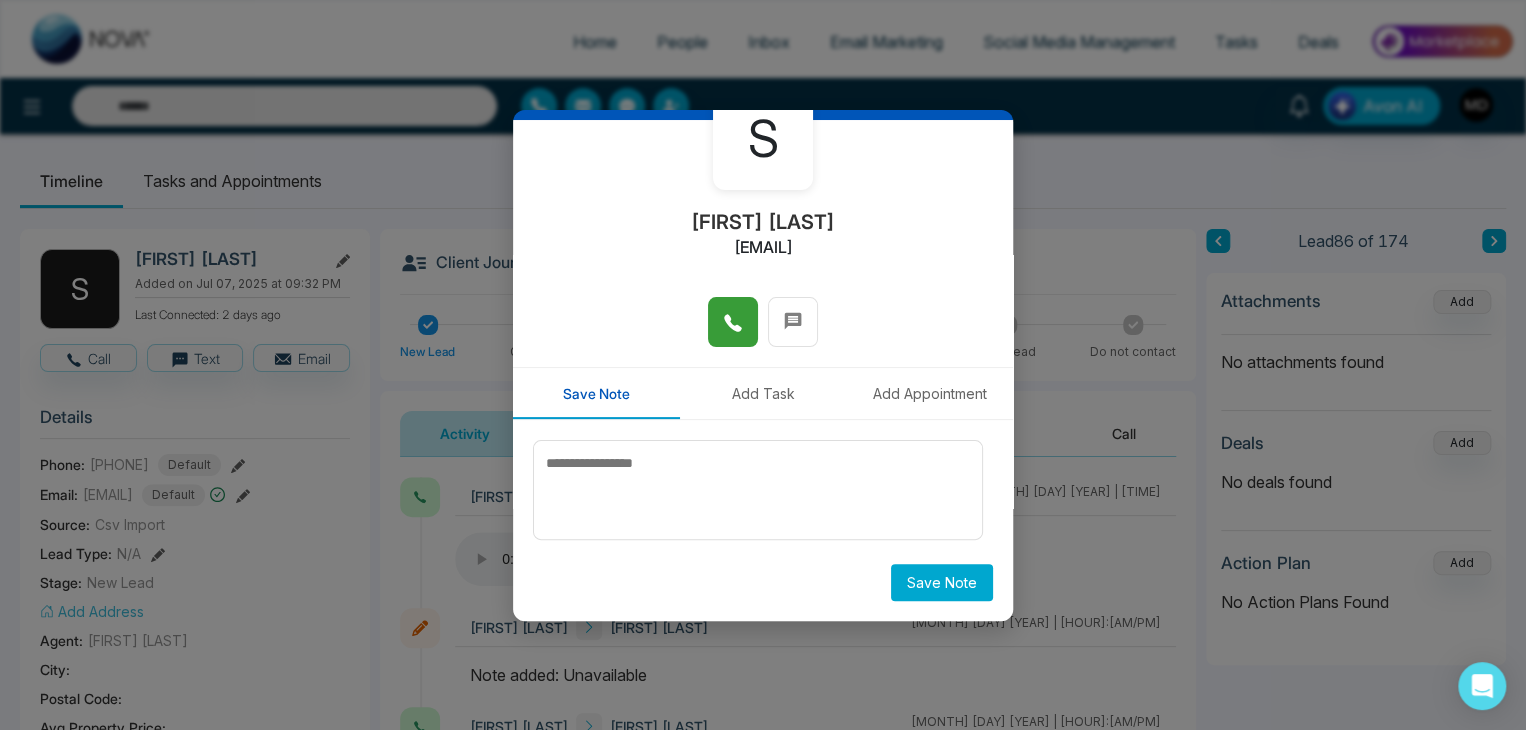 scroll, scrollTop: 0, scrollLeft: 0, axis: both 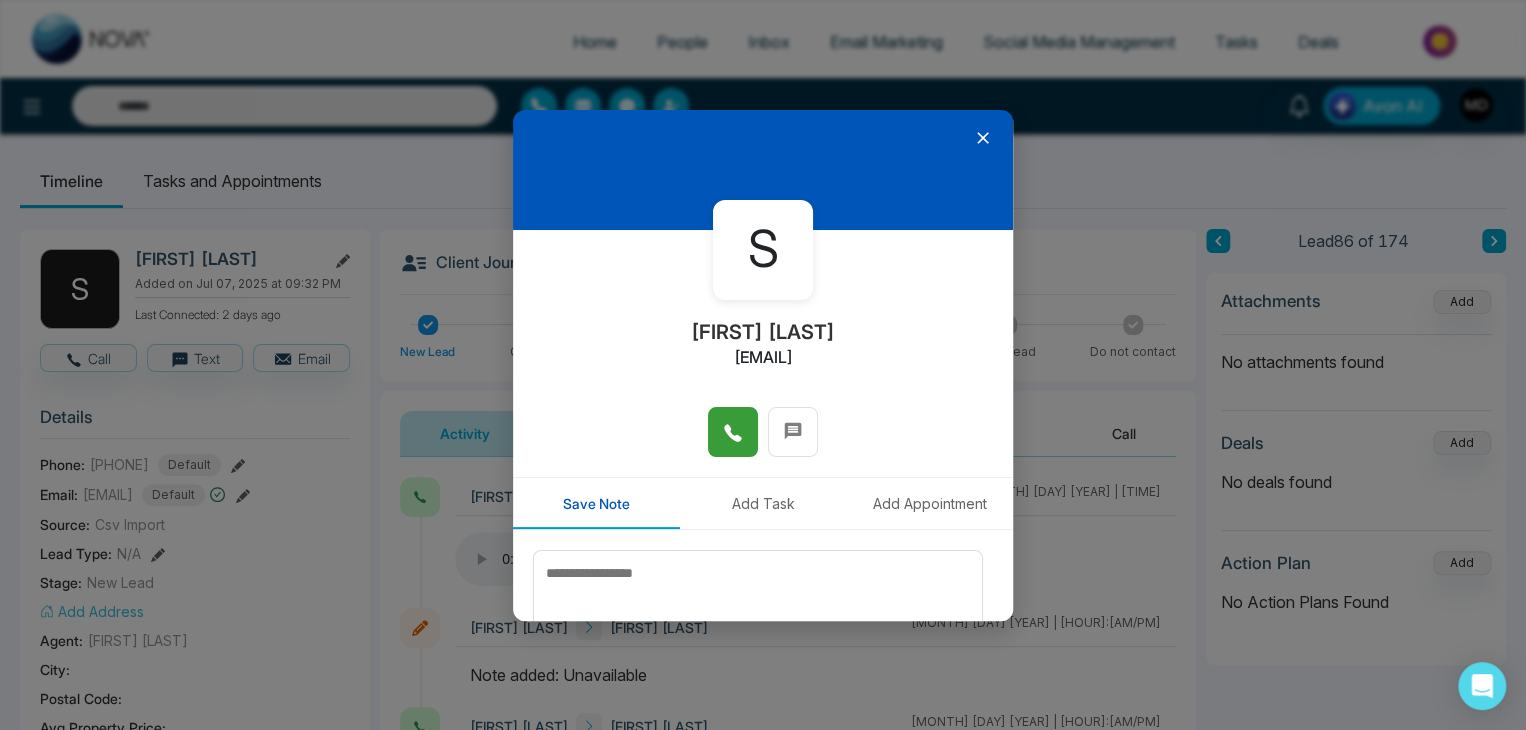 click 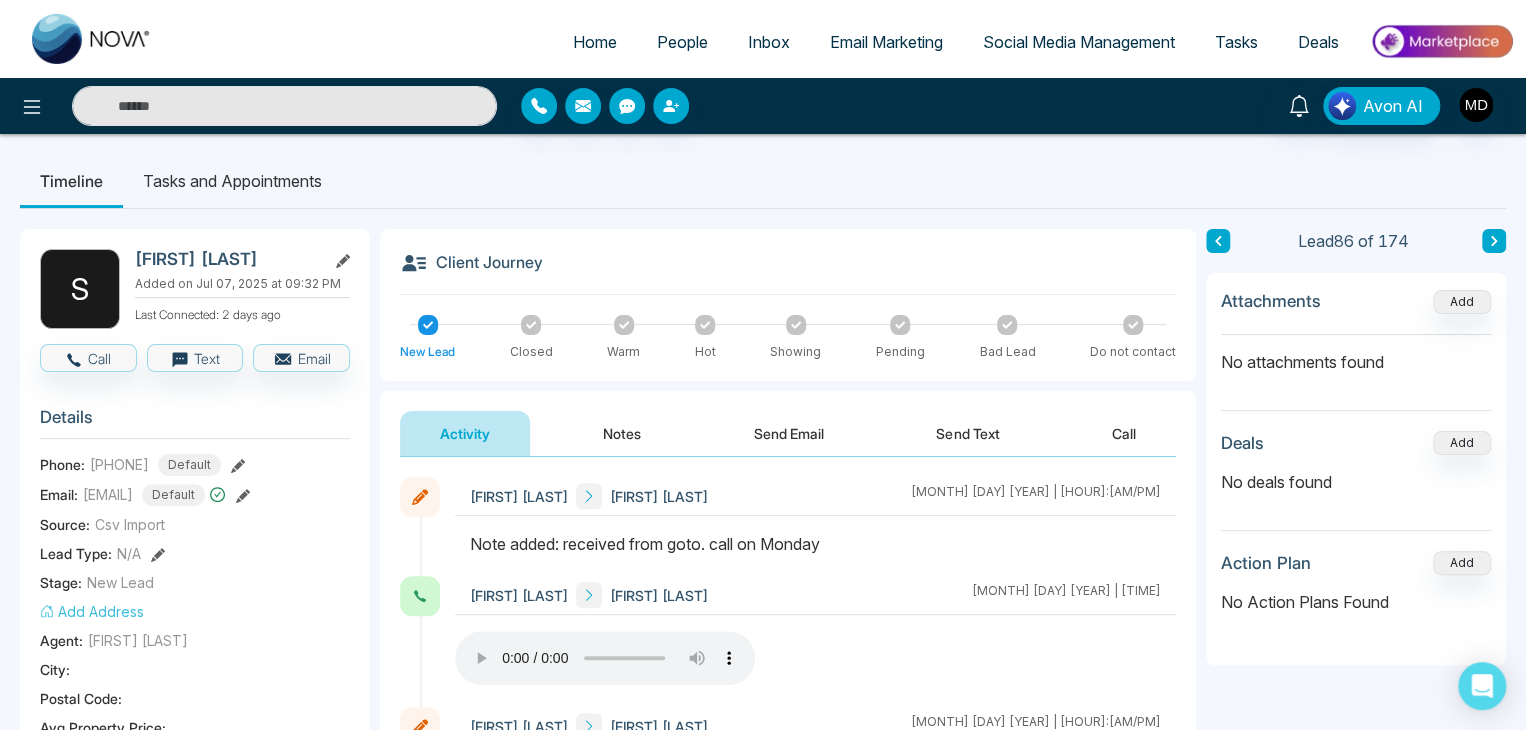 click 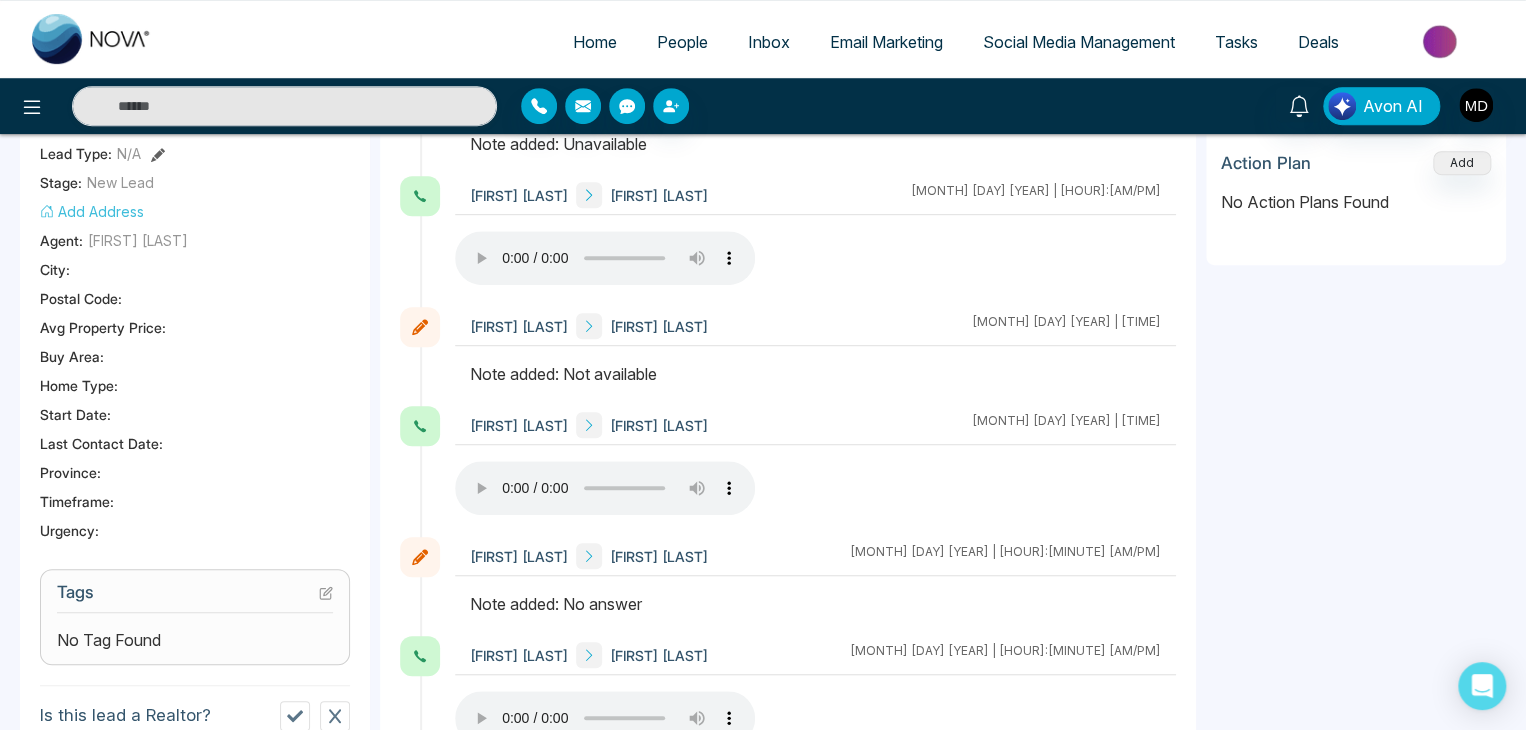 scroll, scrollTop: 700, scrollLeft: 0, axis: vertical 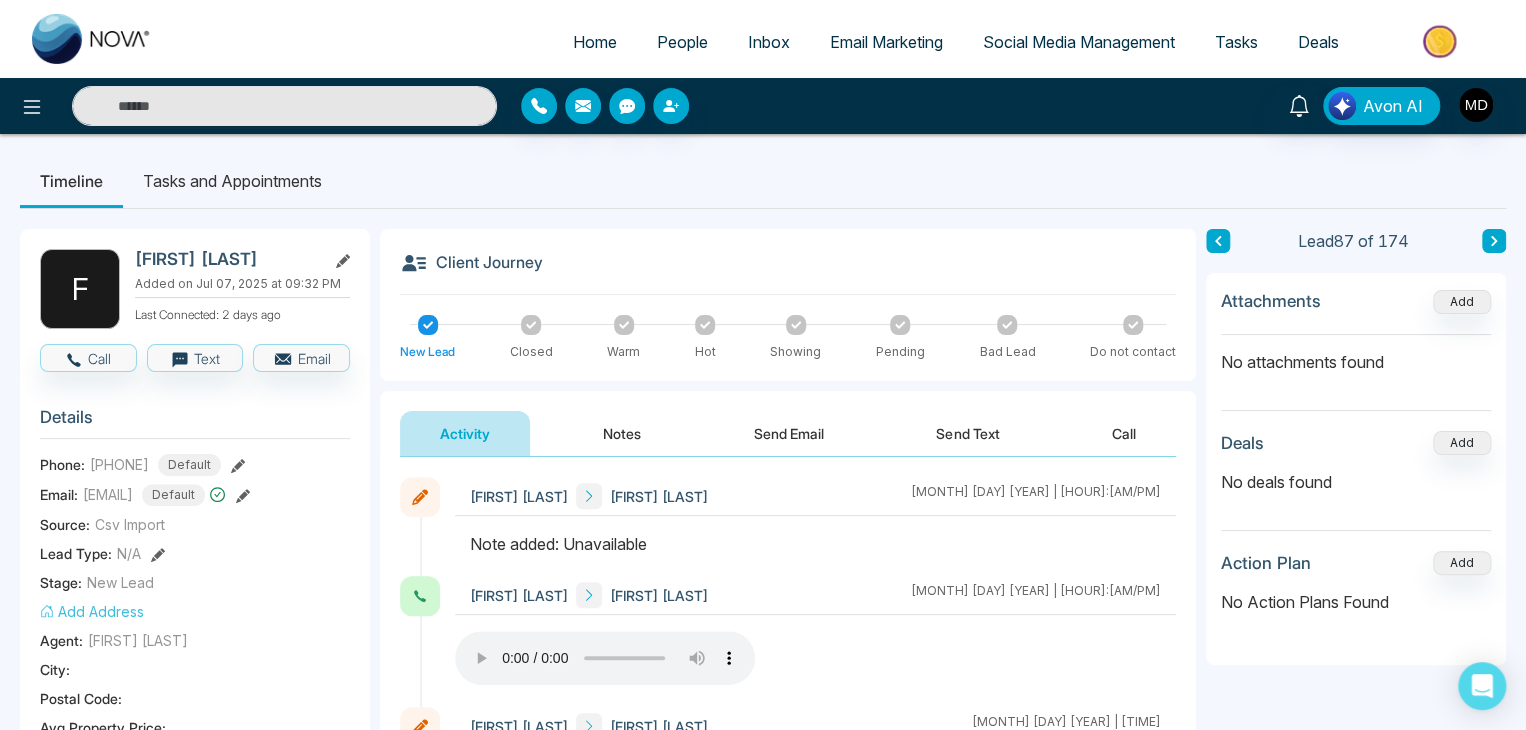 drag, startPoint x: 190, startPoint y: 466, endPoint x: 88, endPoint y: 464, distance: 102.01961 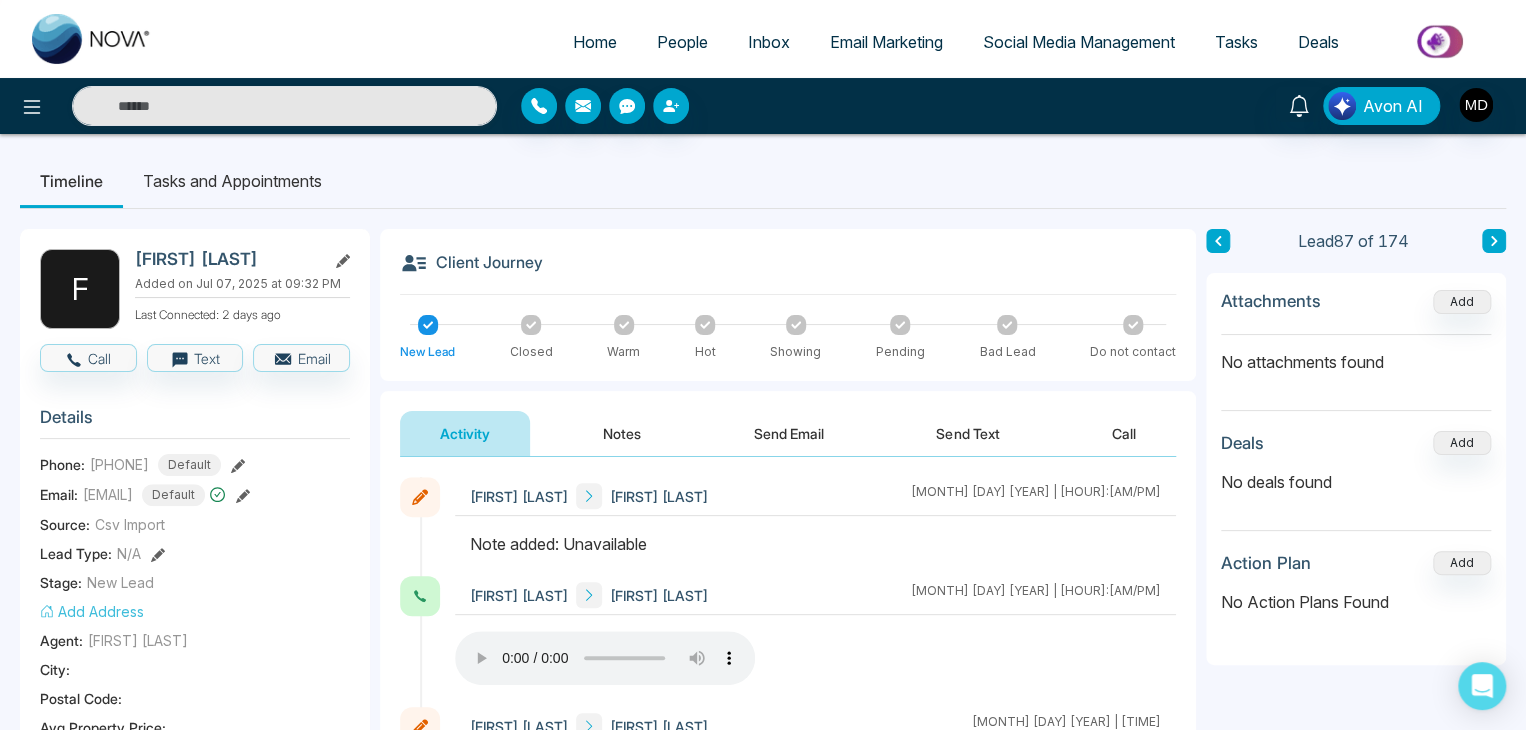 click on "Phone: [PHONE] Default" at bounding box center [195, 465] 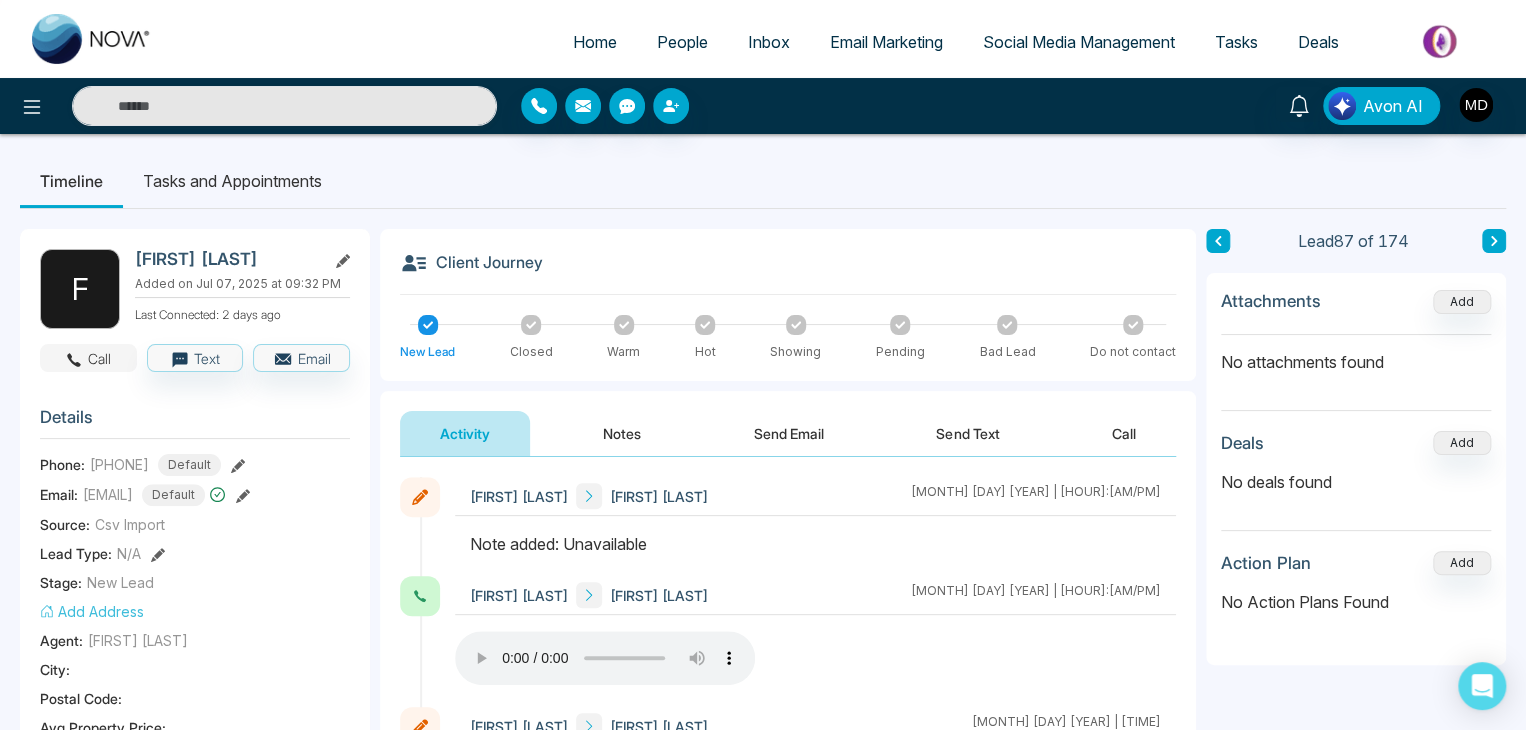 click on "Call" at bounding box center (88, 358) 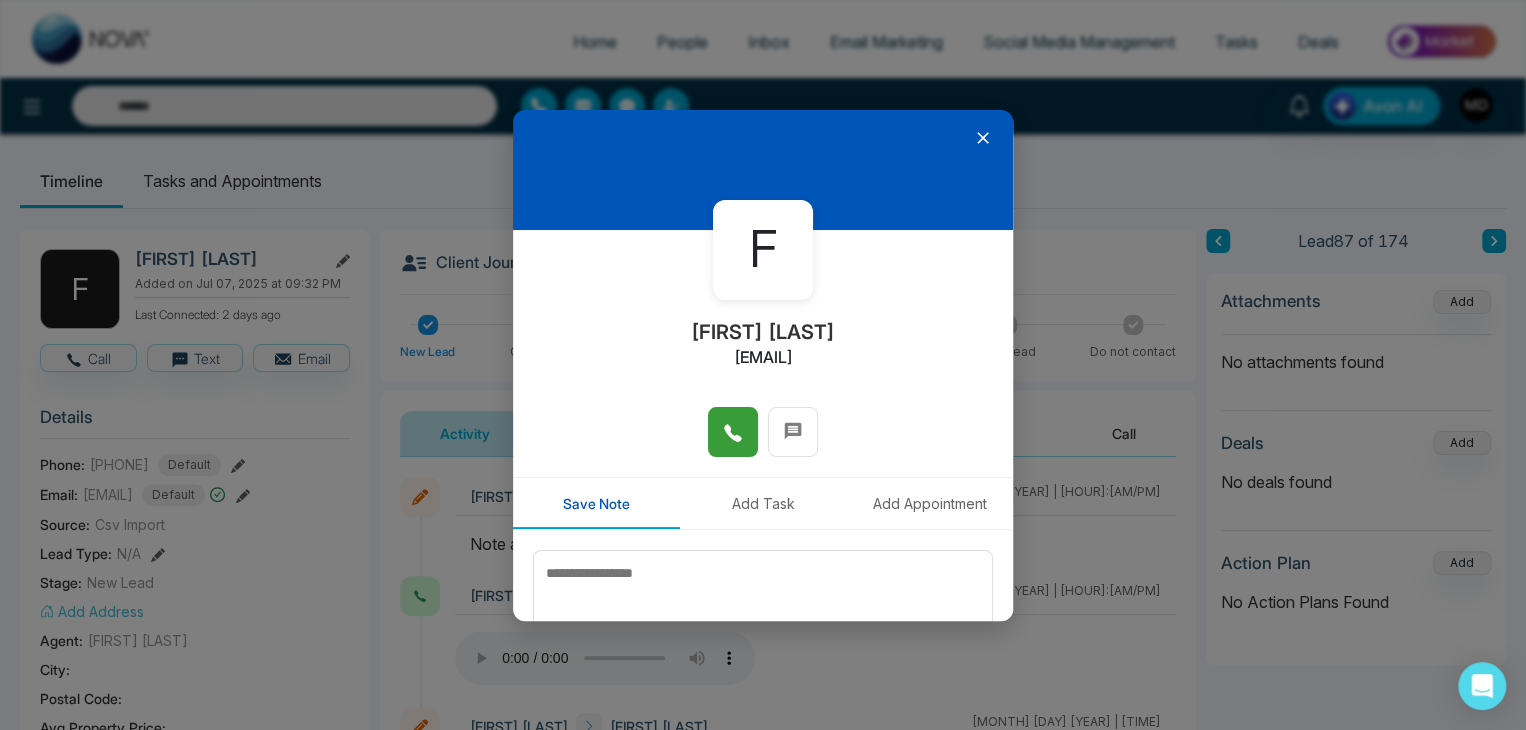 click 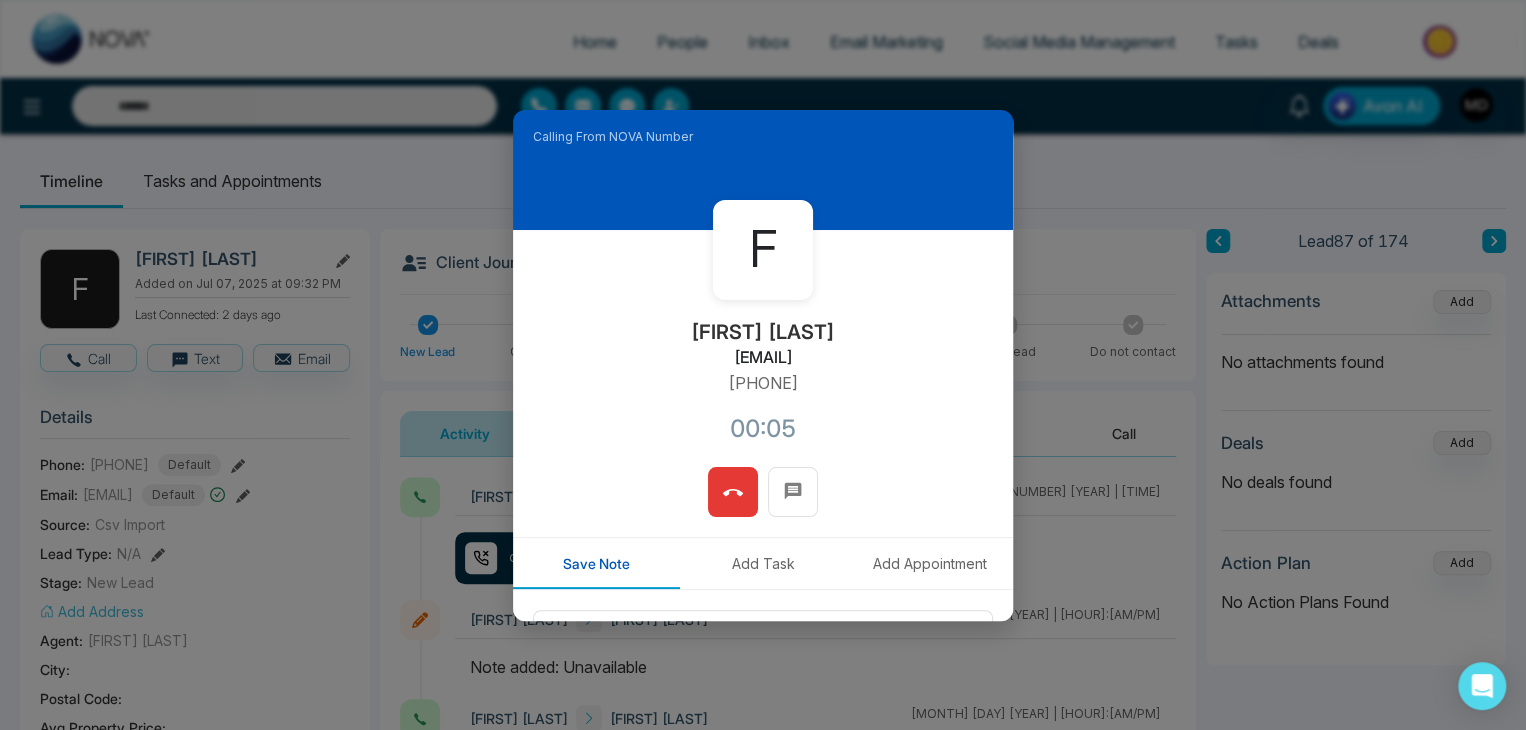 click 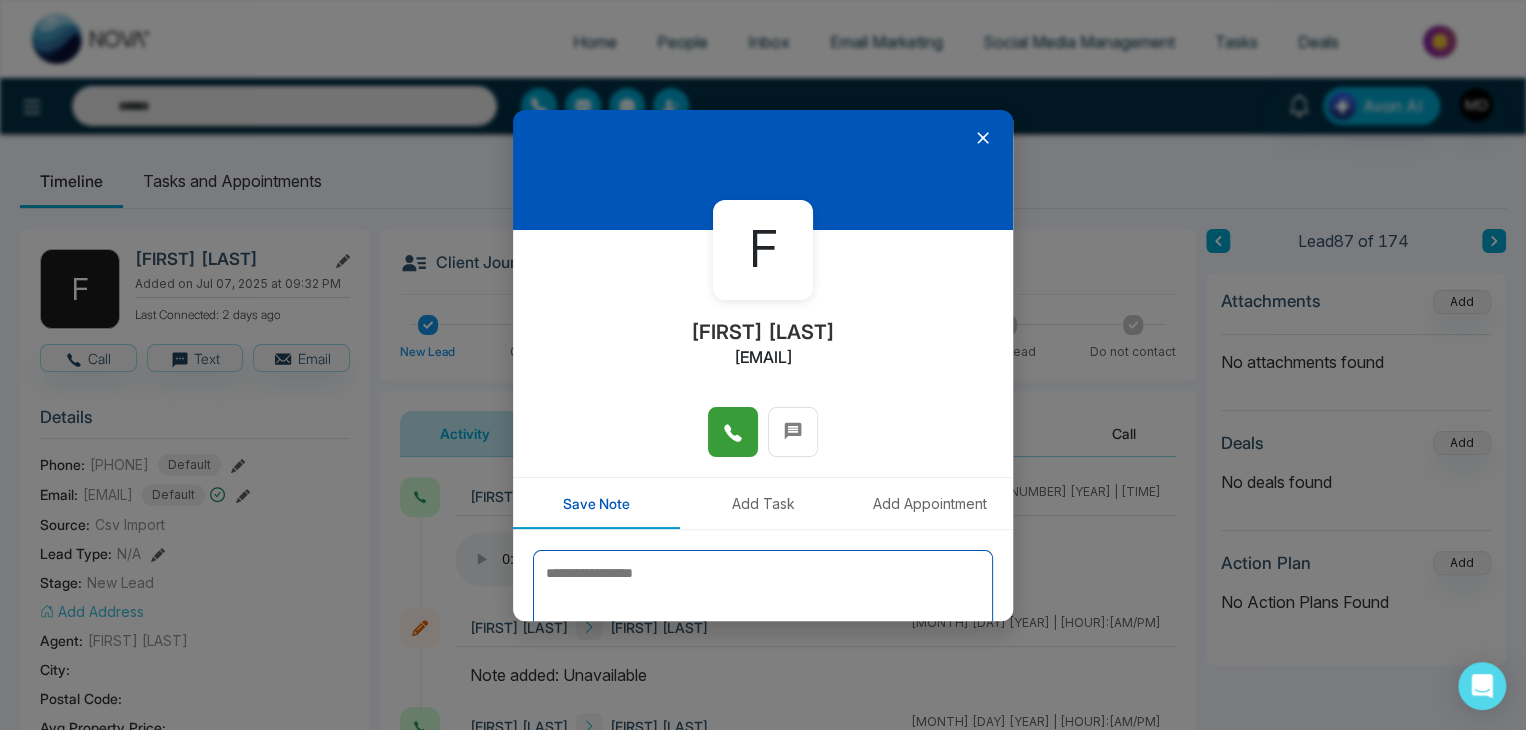 click at bounding box center (763, 600) 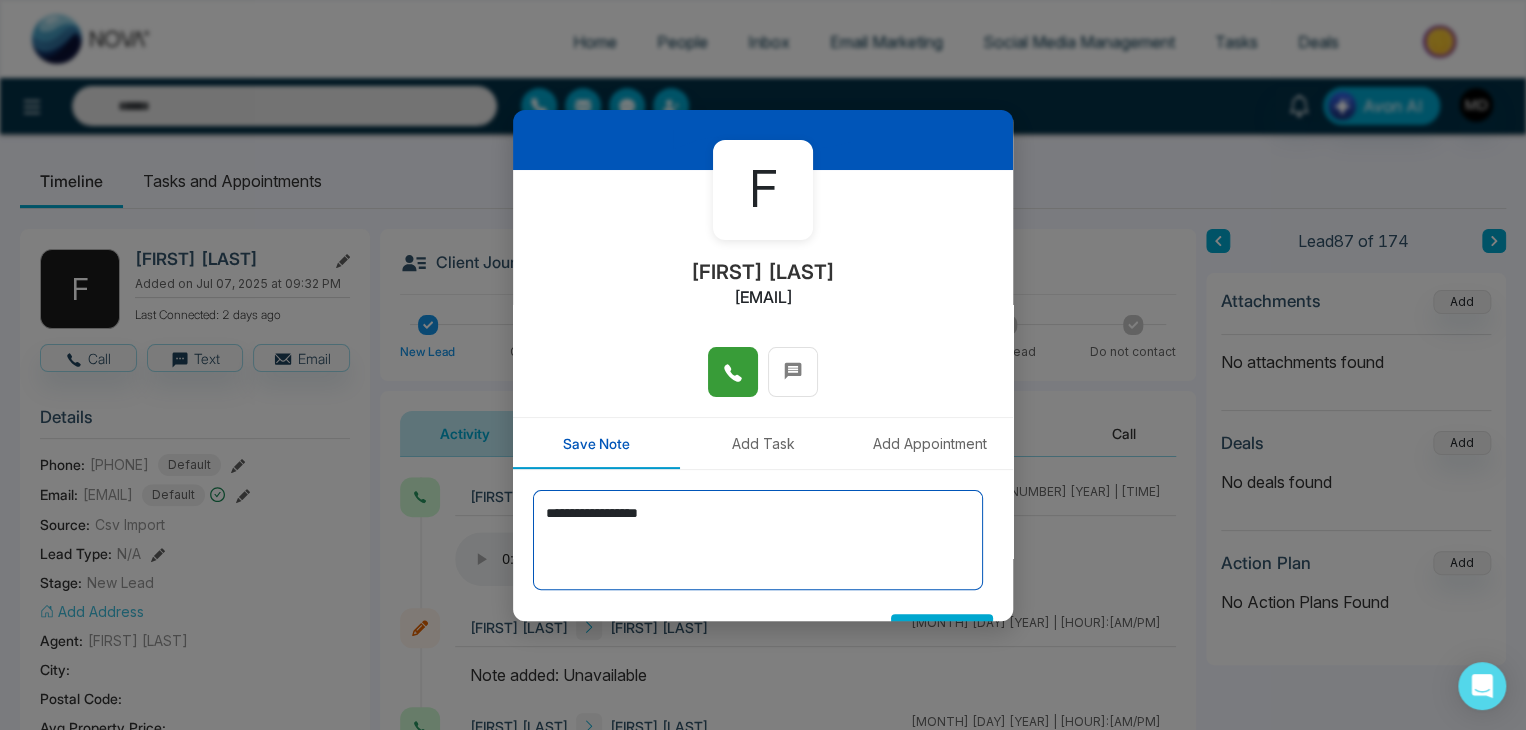 scroll, scrollTop: 110, scrollLeft: 0, axis: vertical 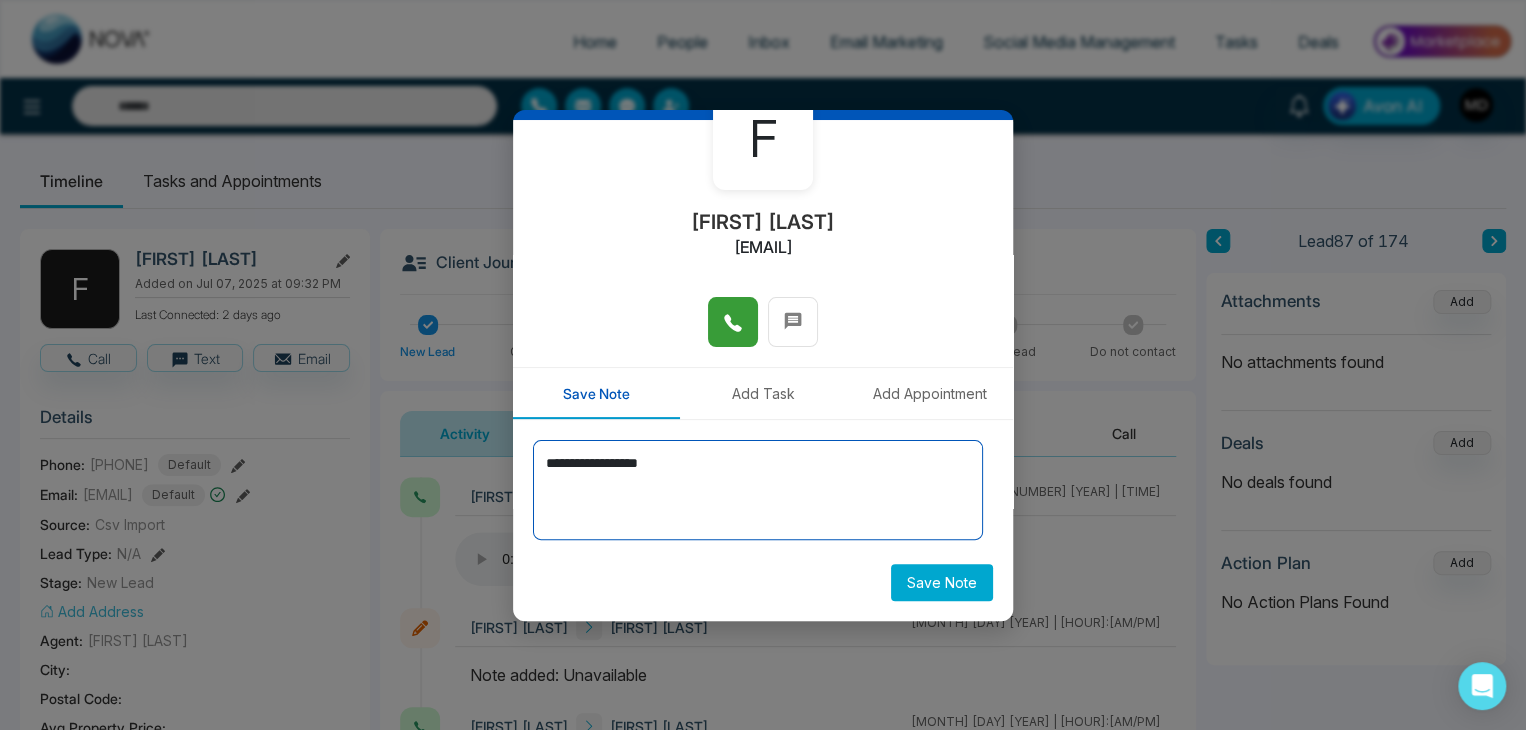 type on "**********" 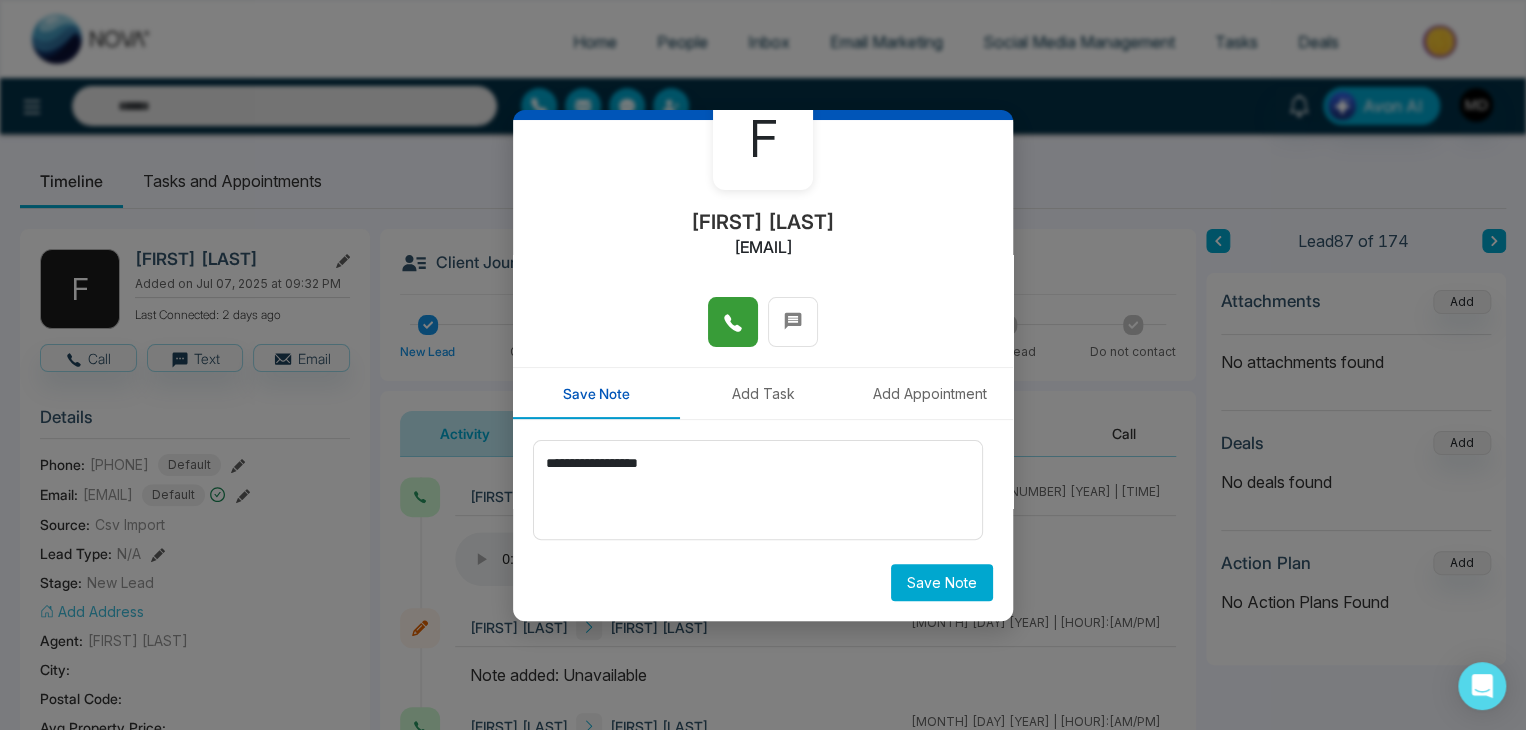click on "Save Note" at bounding box center (942, 582) 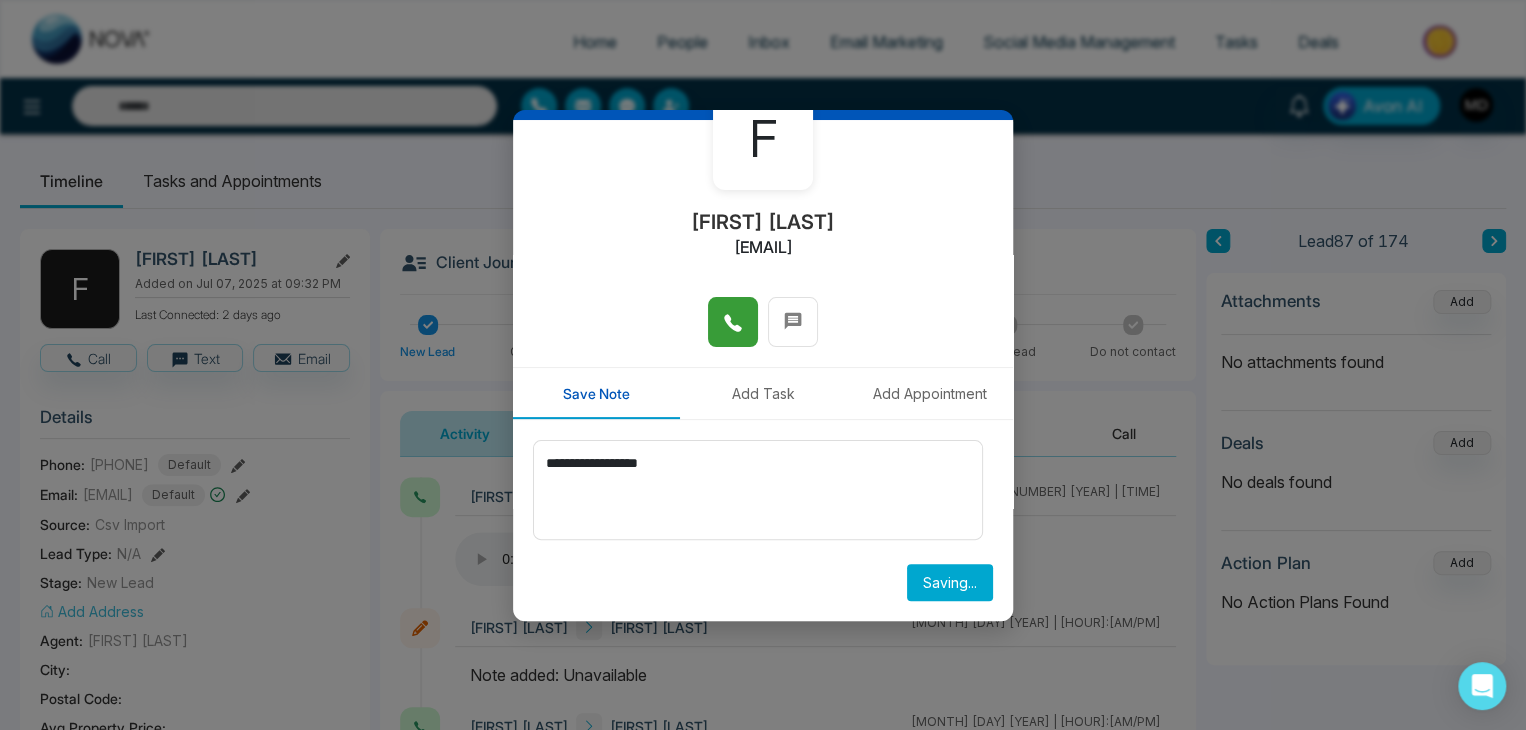 type 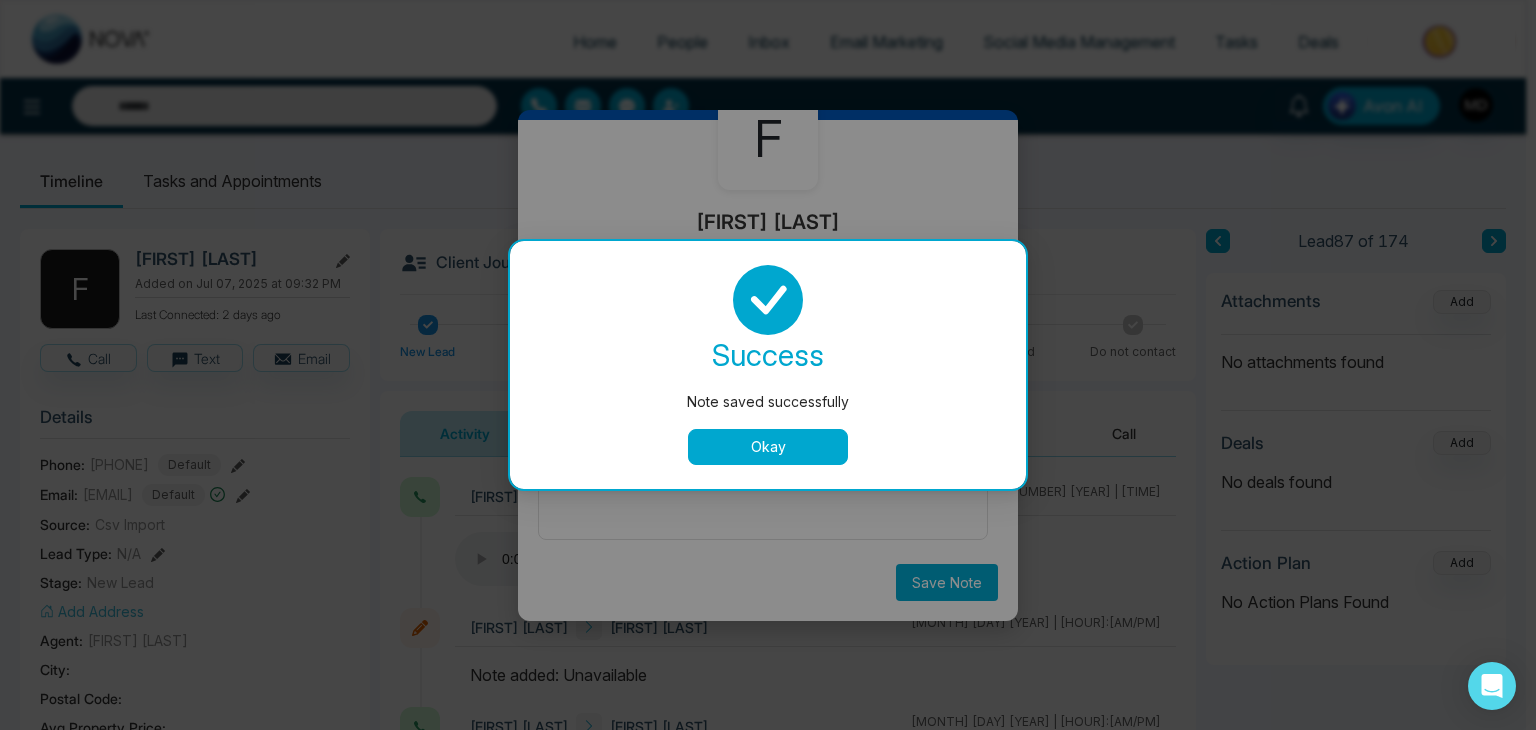 click on "Okay" at bounding box center [768, 447] 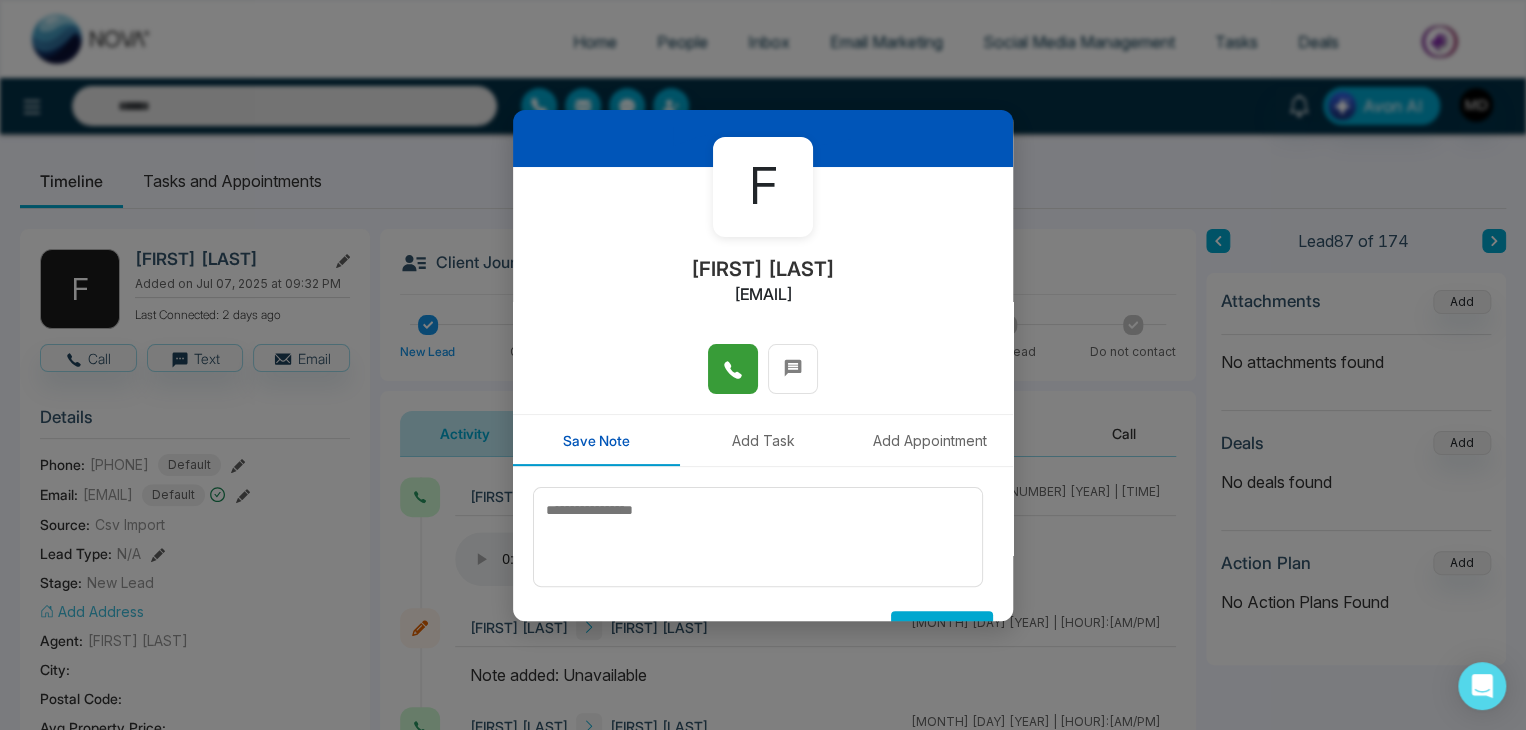 scroll, scrollTop: 0, scrollLeft: 0, axis: both 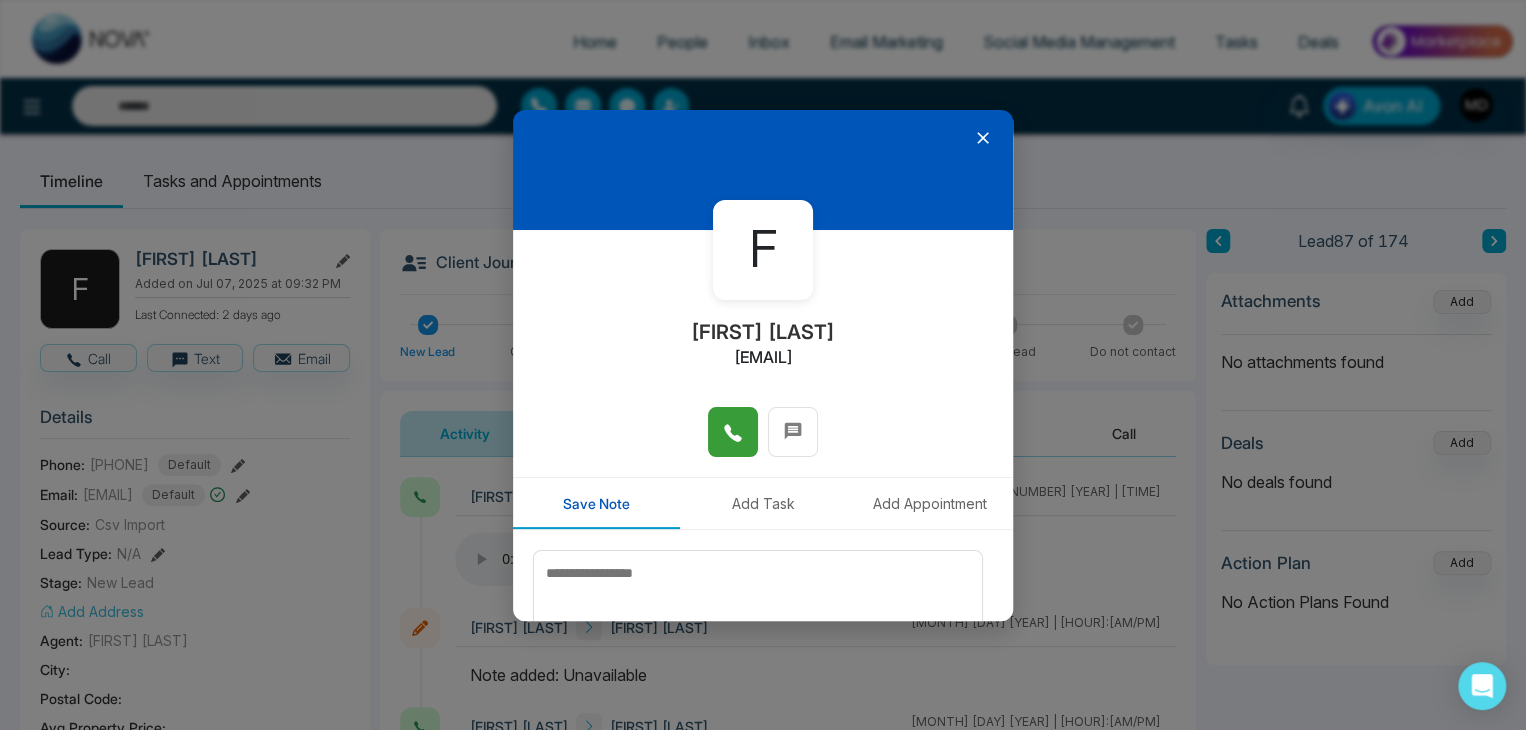 click 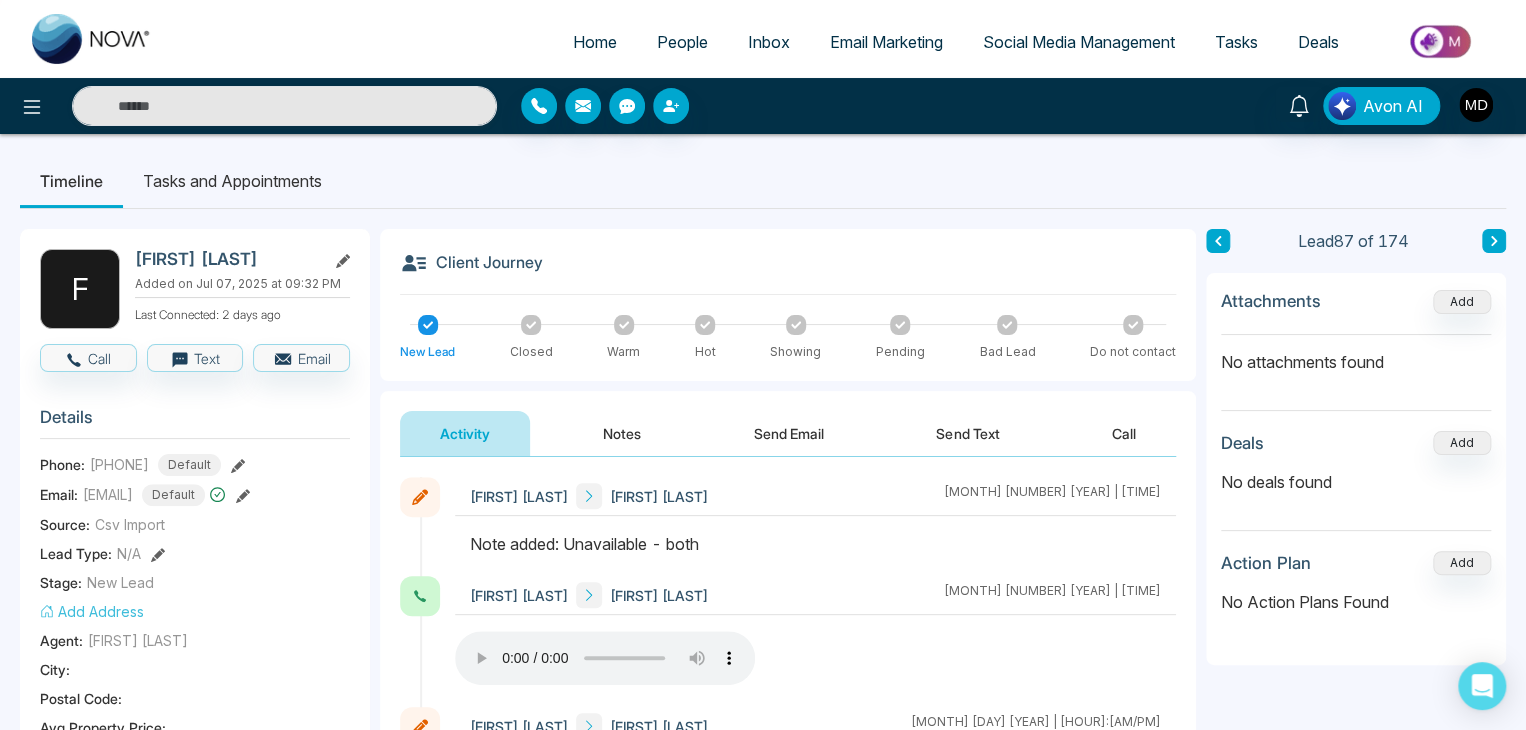 click 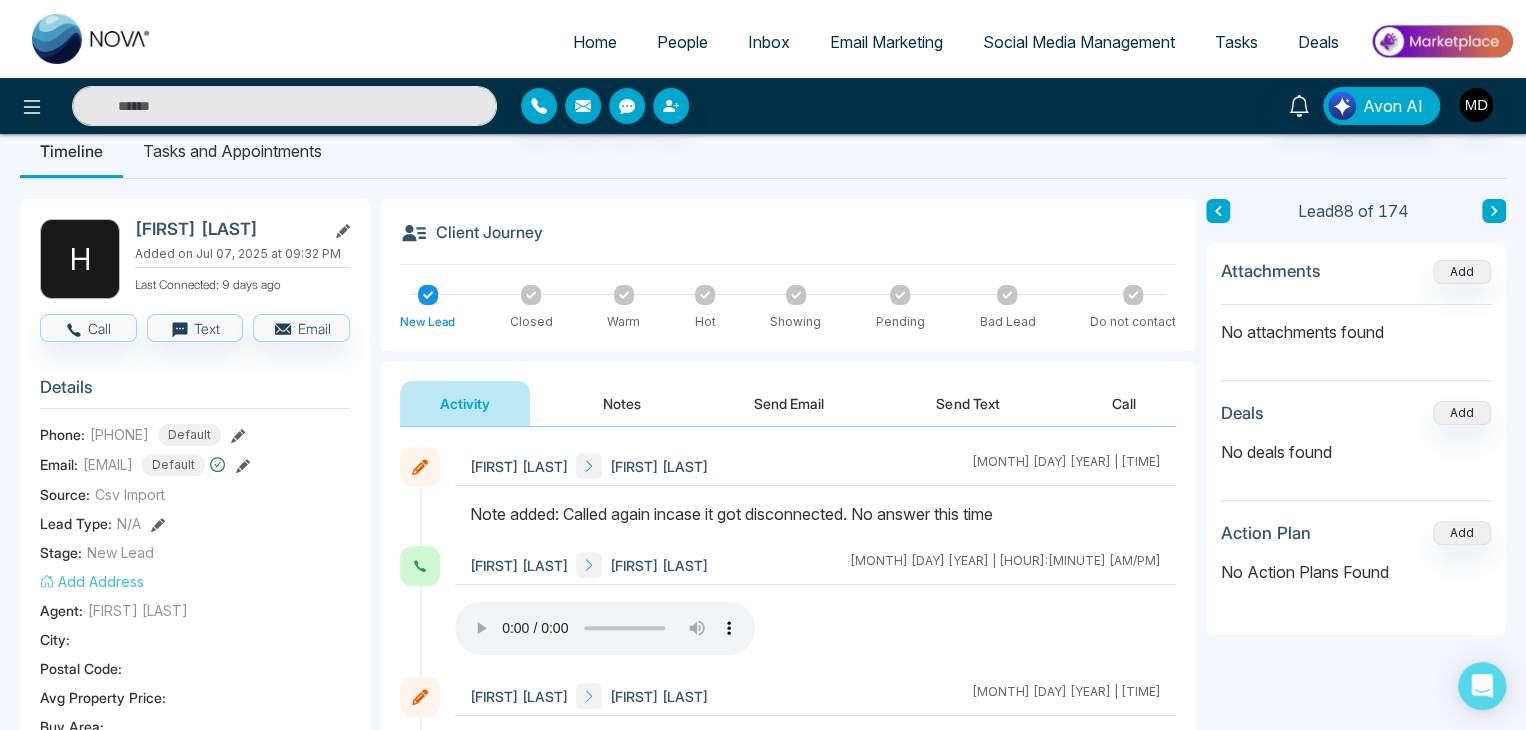 scroll, scrollTop: 0, scrollLeft: 0, axis: both 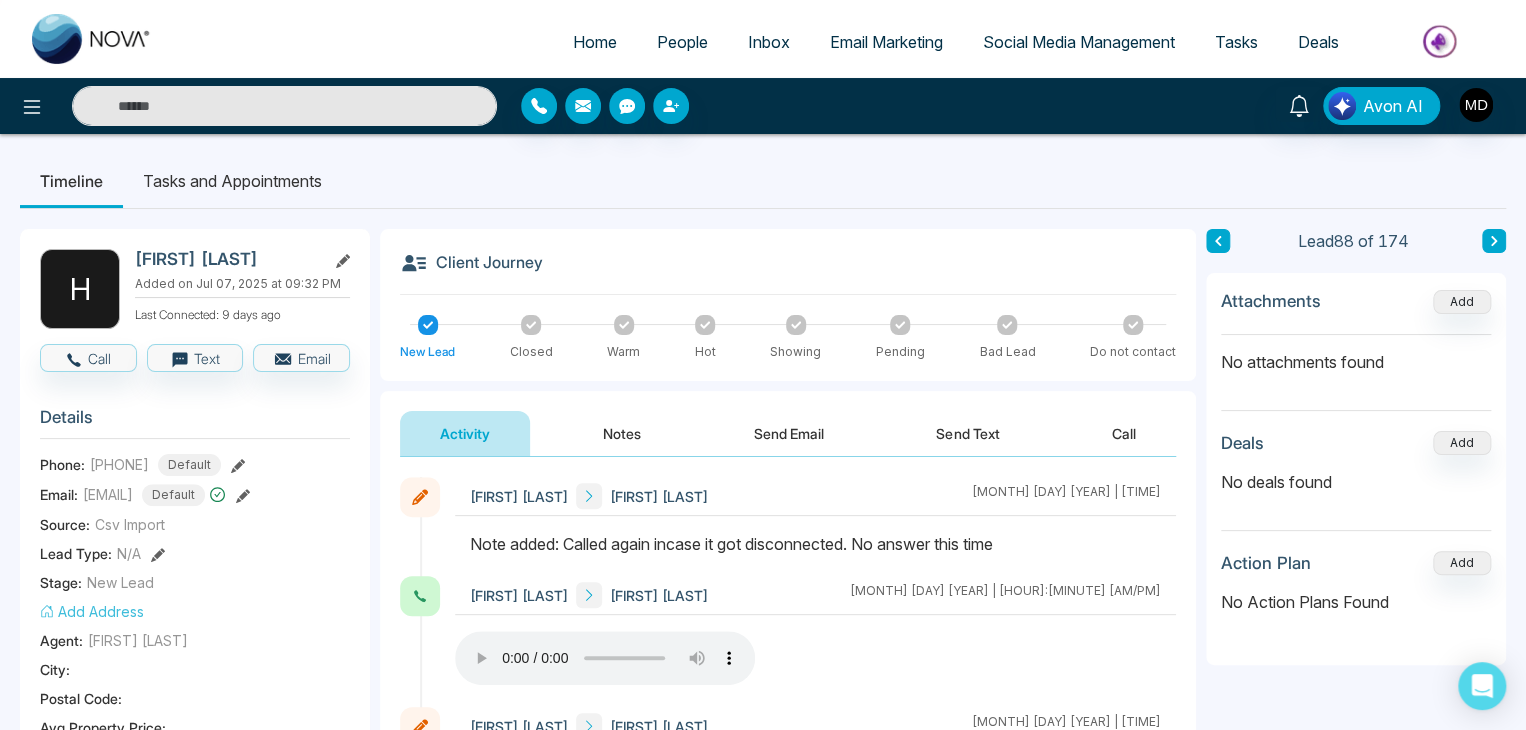click at bounding box center [284, 106] 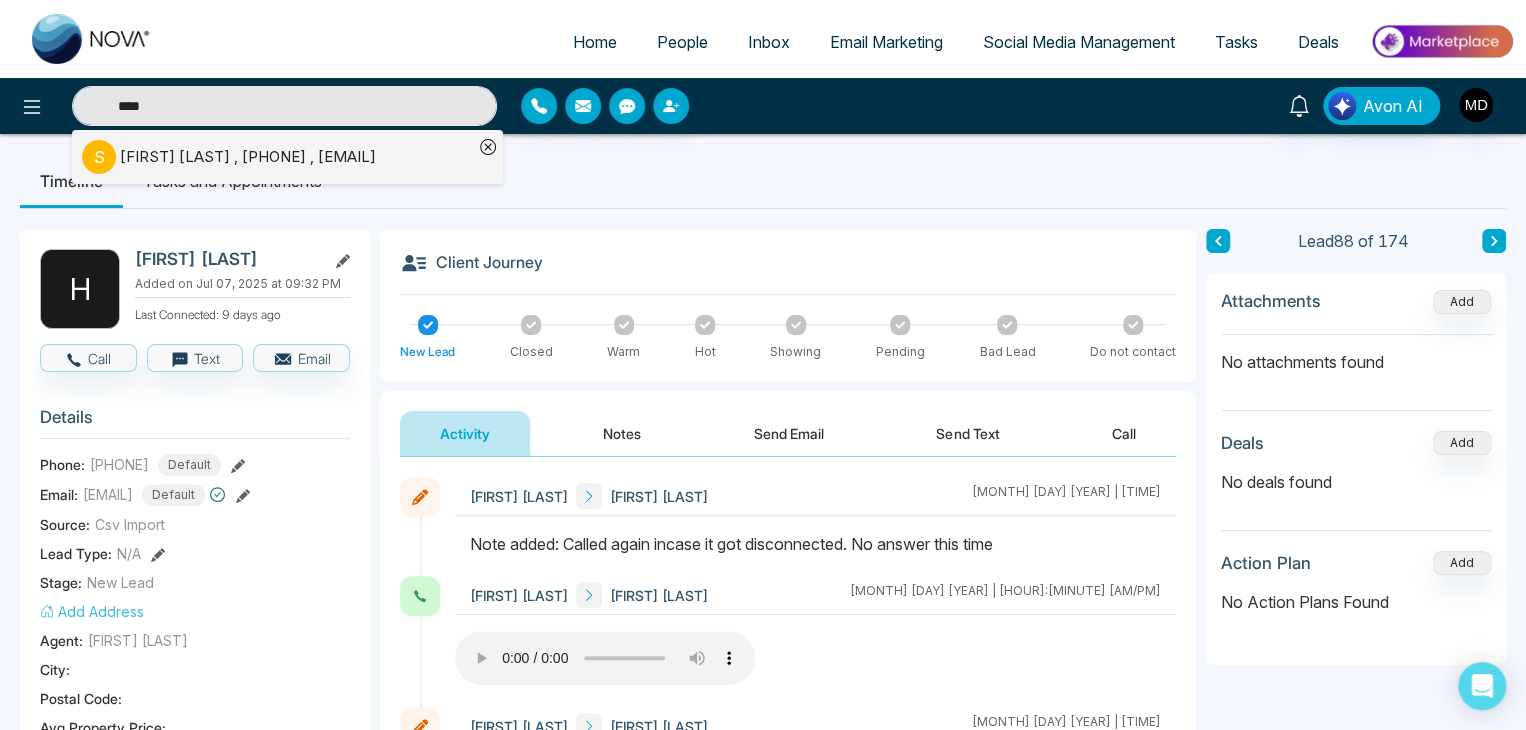 type on "****" 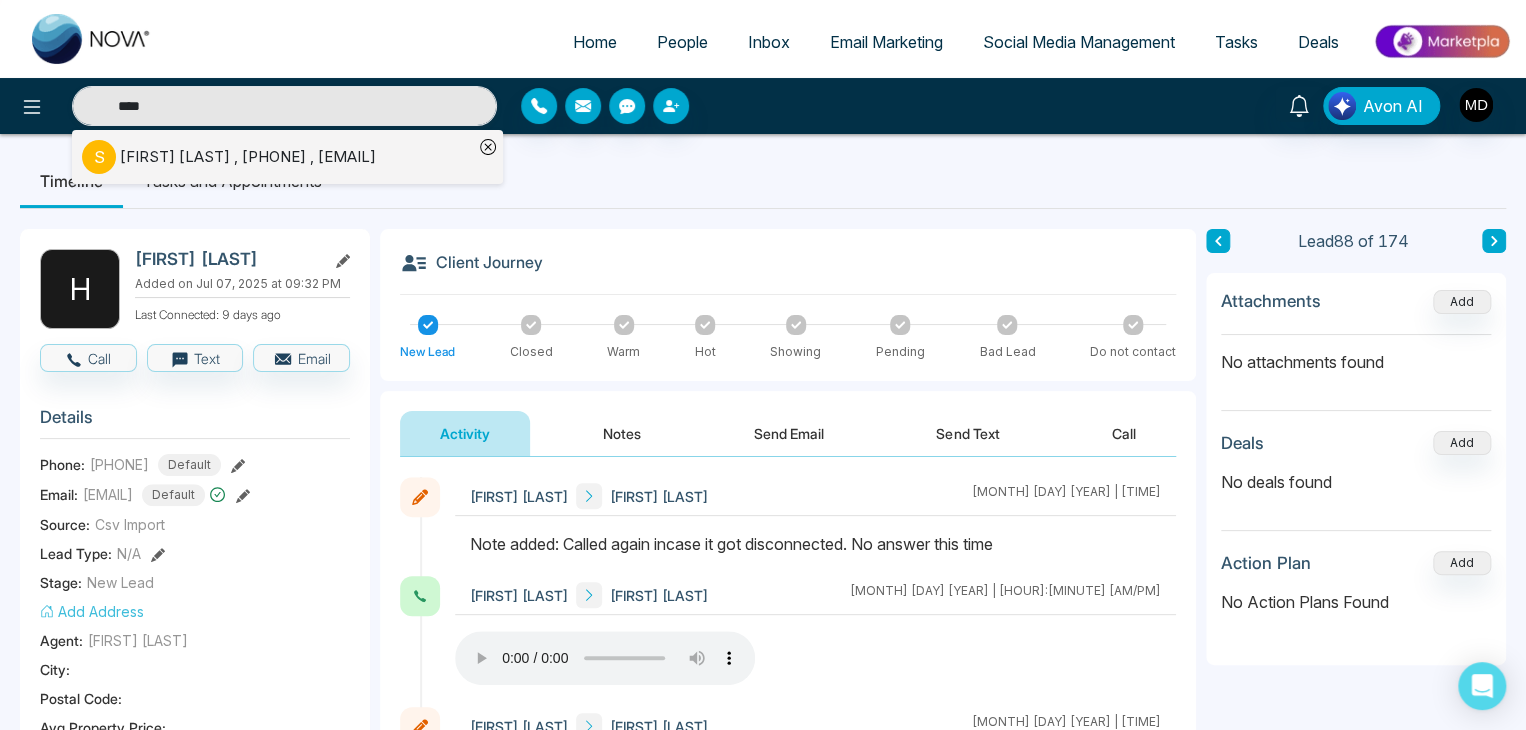 click on "[FIRST] [LAST] , [PHONE] , [EMAIL]" at bounding box center (248, 157) 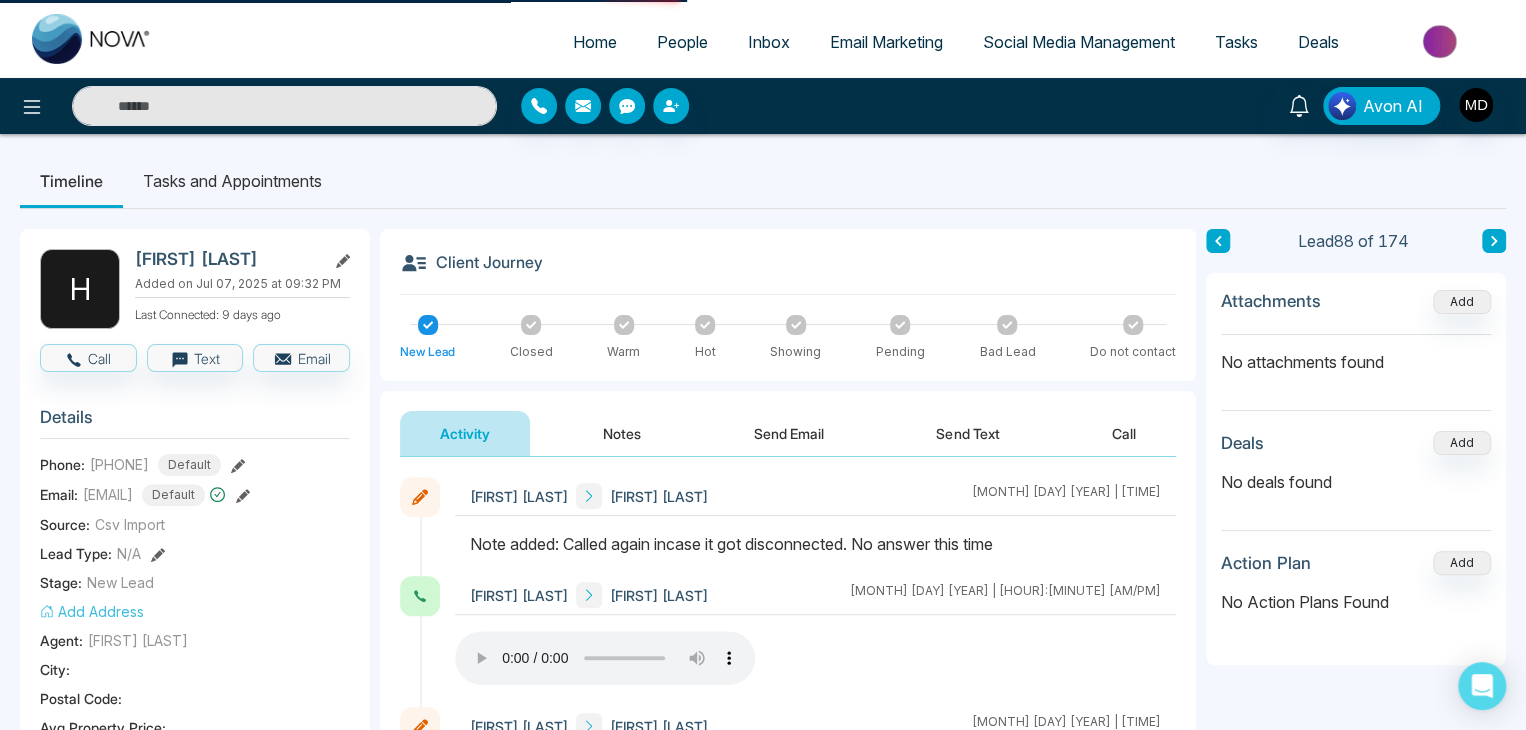 type on "****" 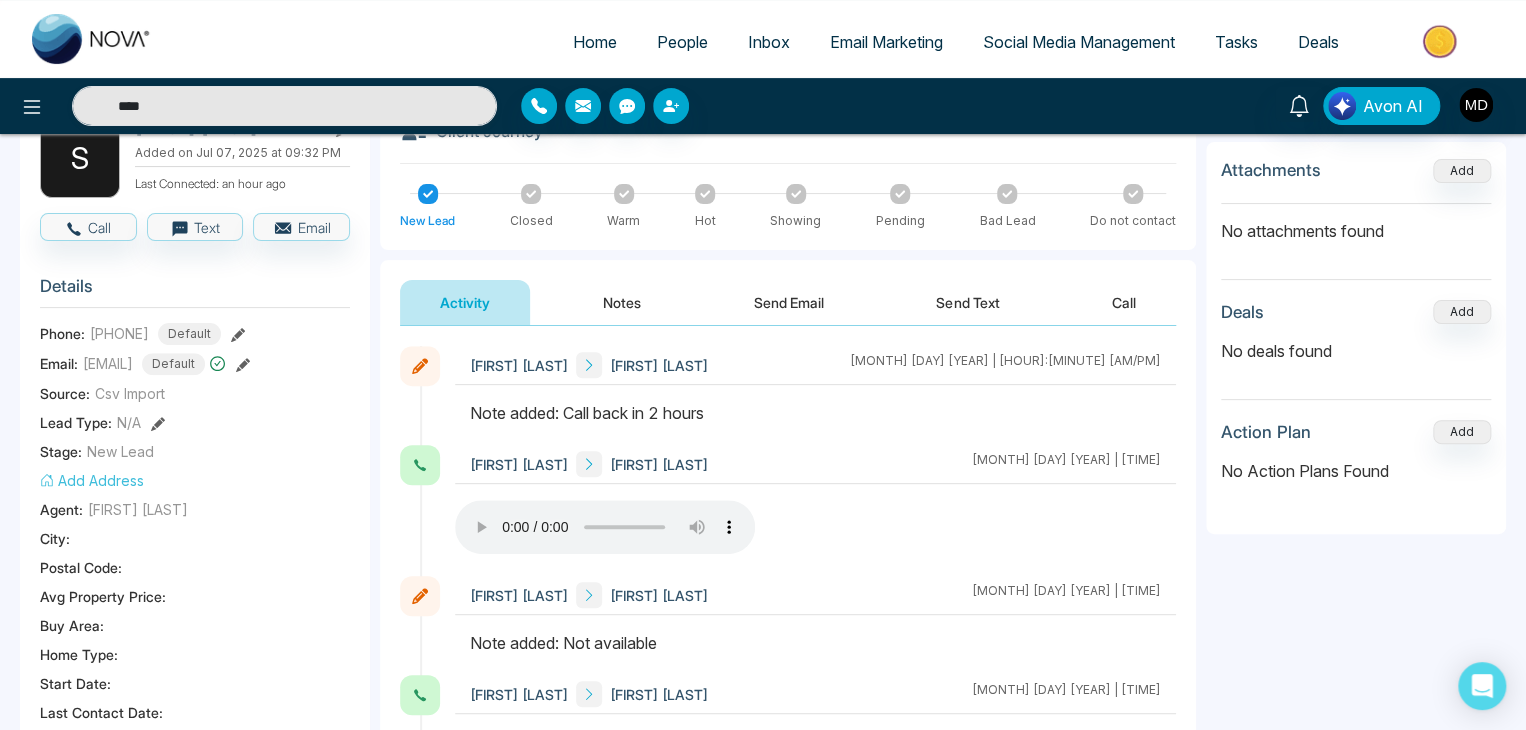 scroll, scrollTop: 0, scrollLeft: 0, axis: both 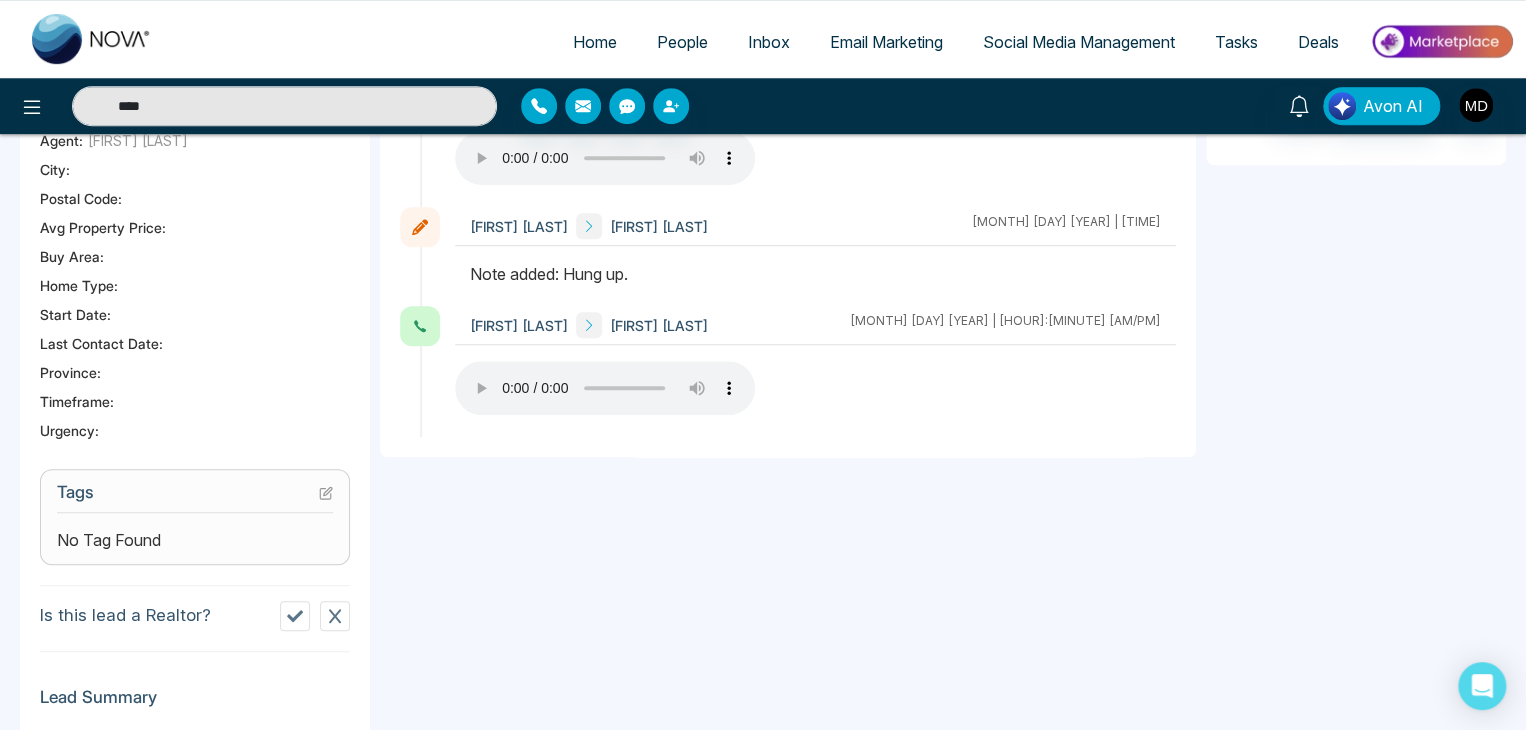 type 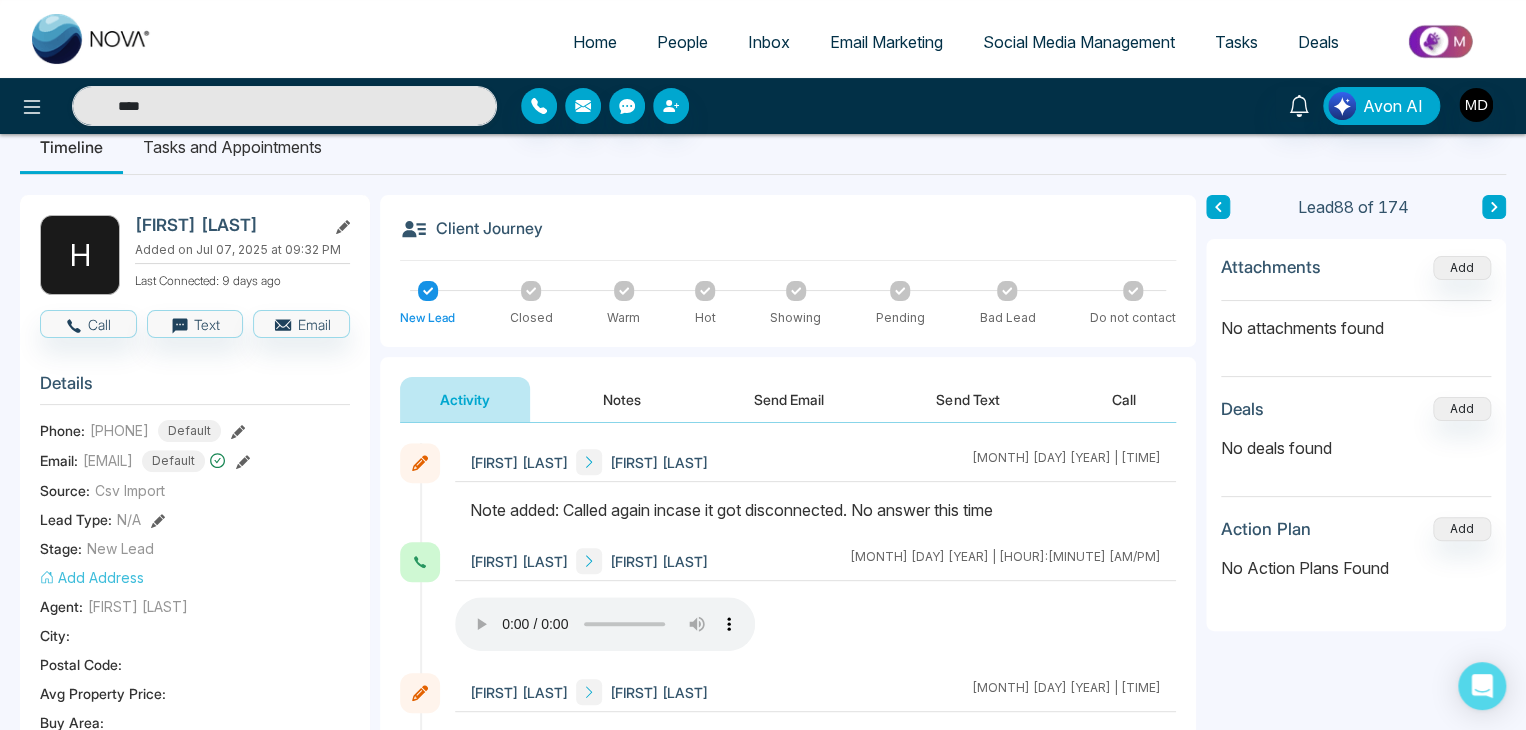 scroll, scrollTop: 0, scrollLeft: 0, axis: both 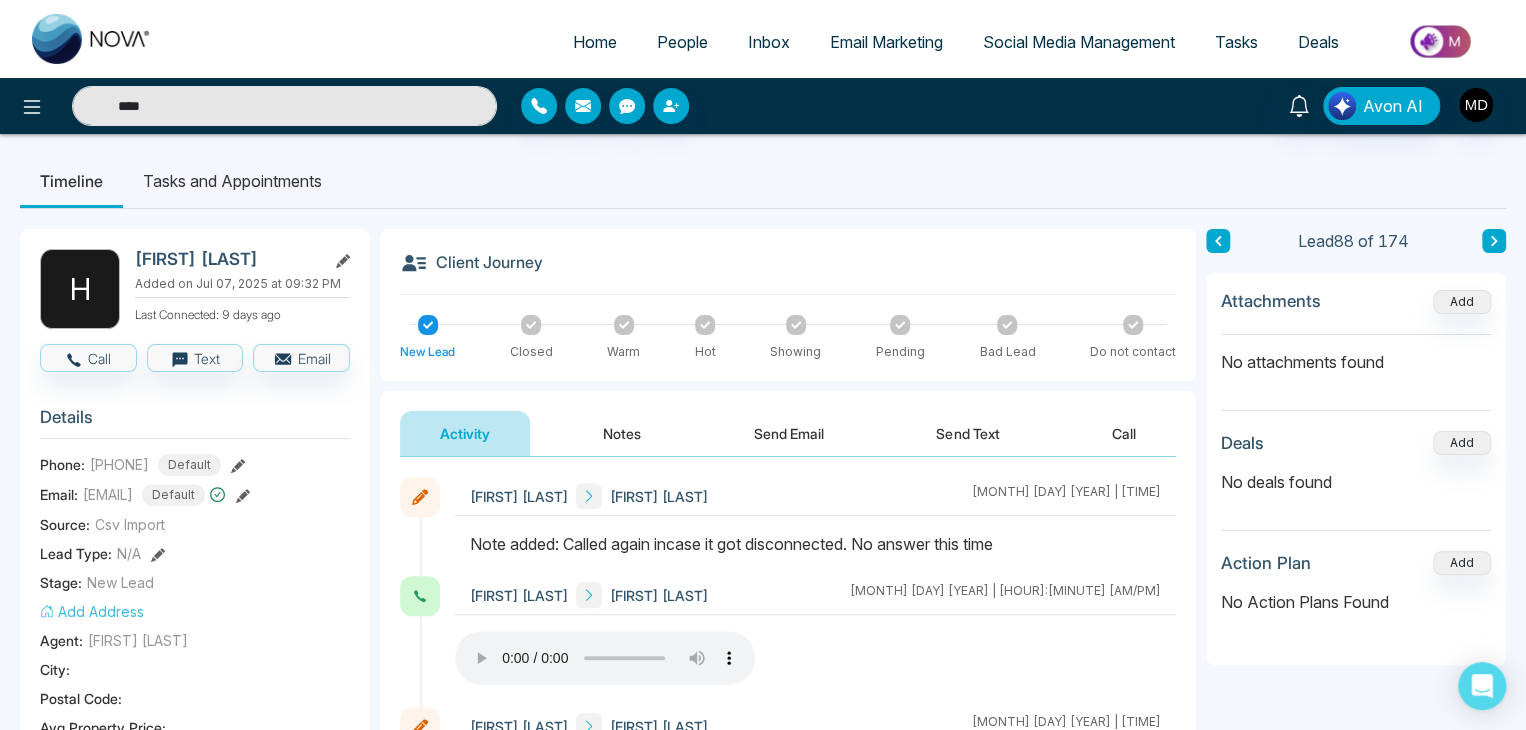 click 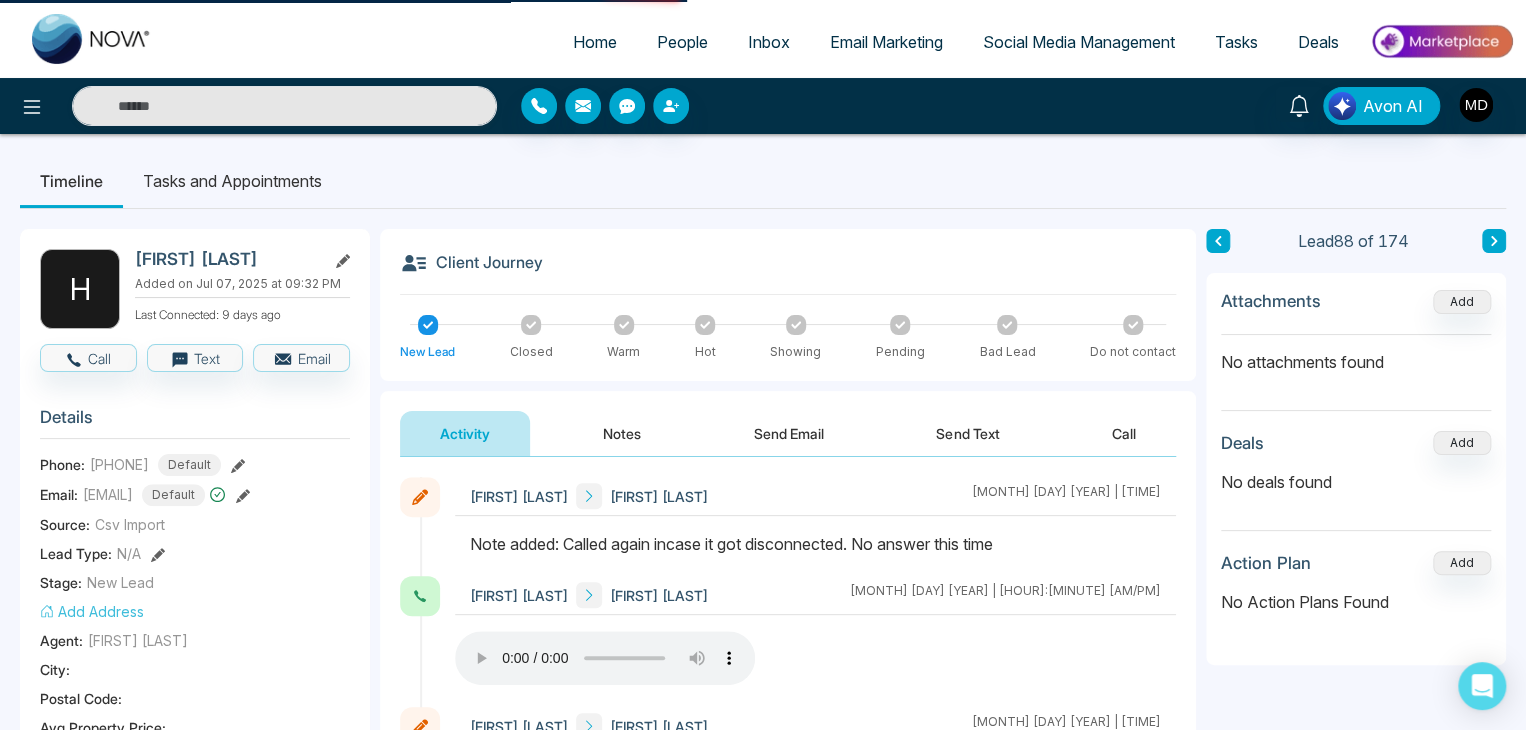 type on "****" 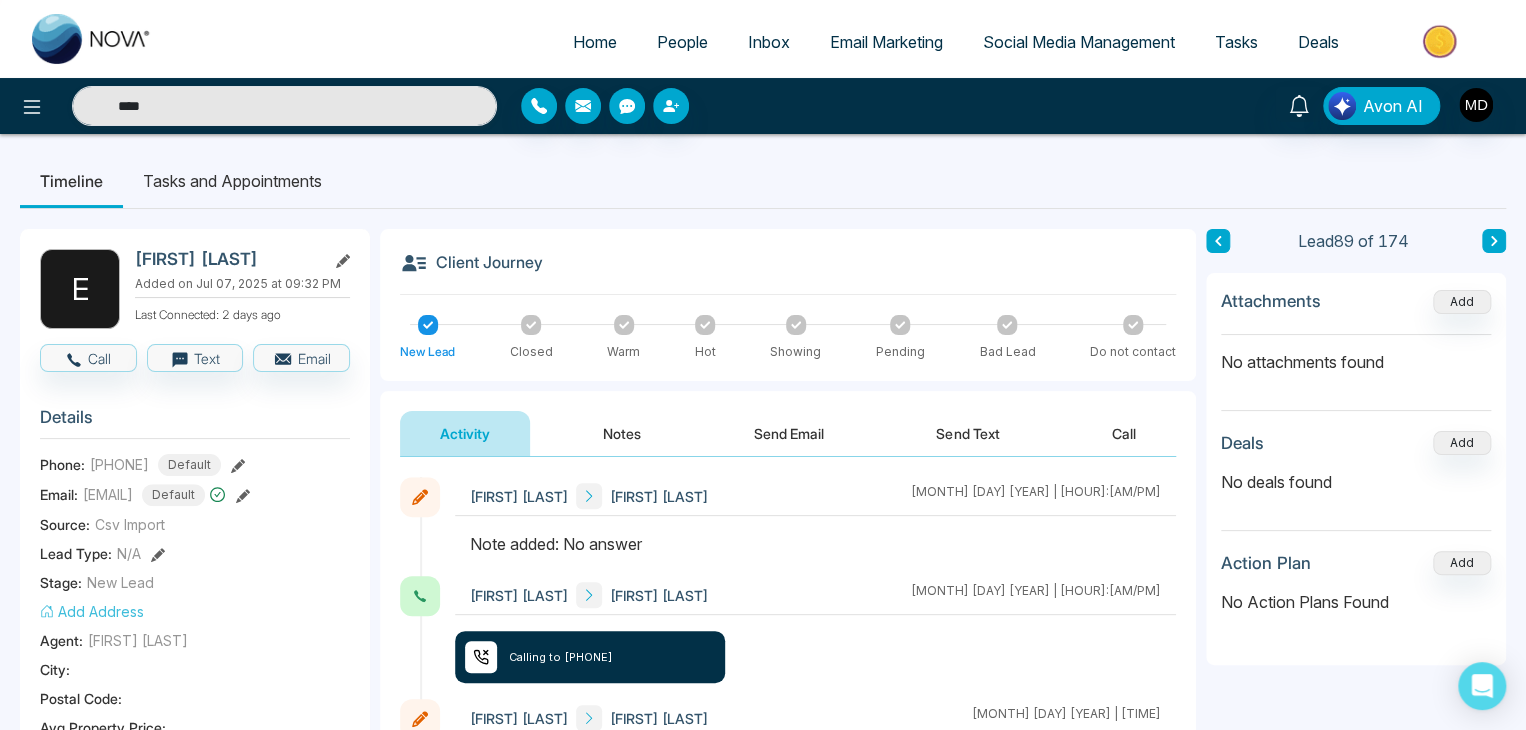 click at bounding box center (1218, 241) 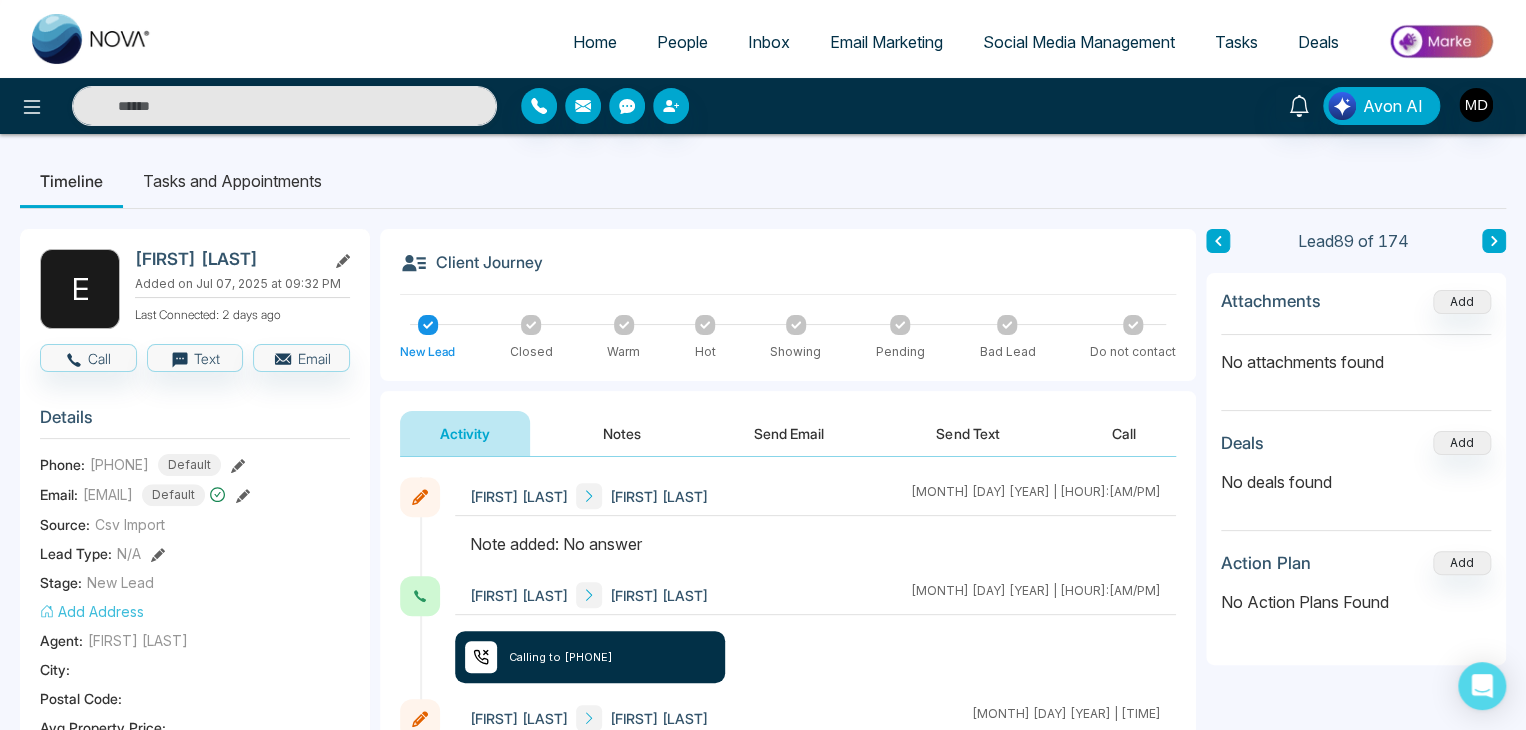 type on "****" 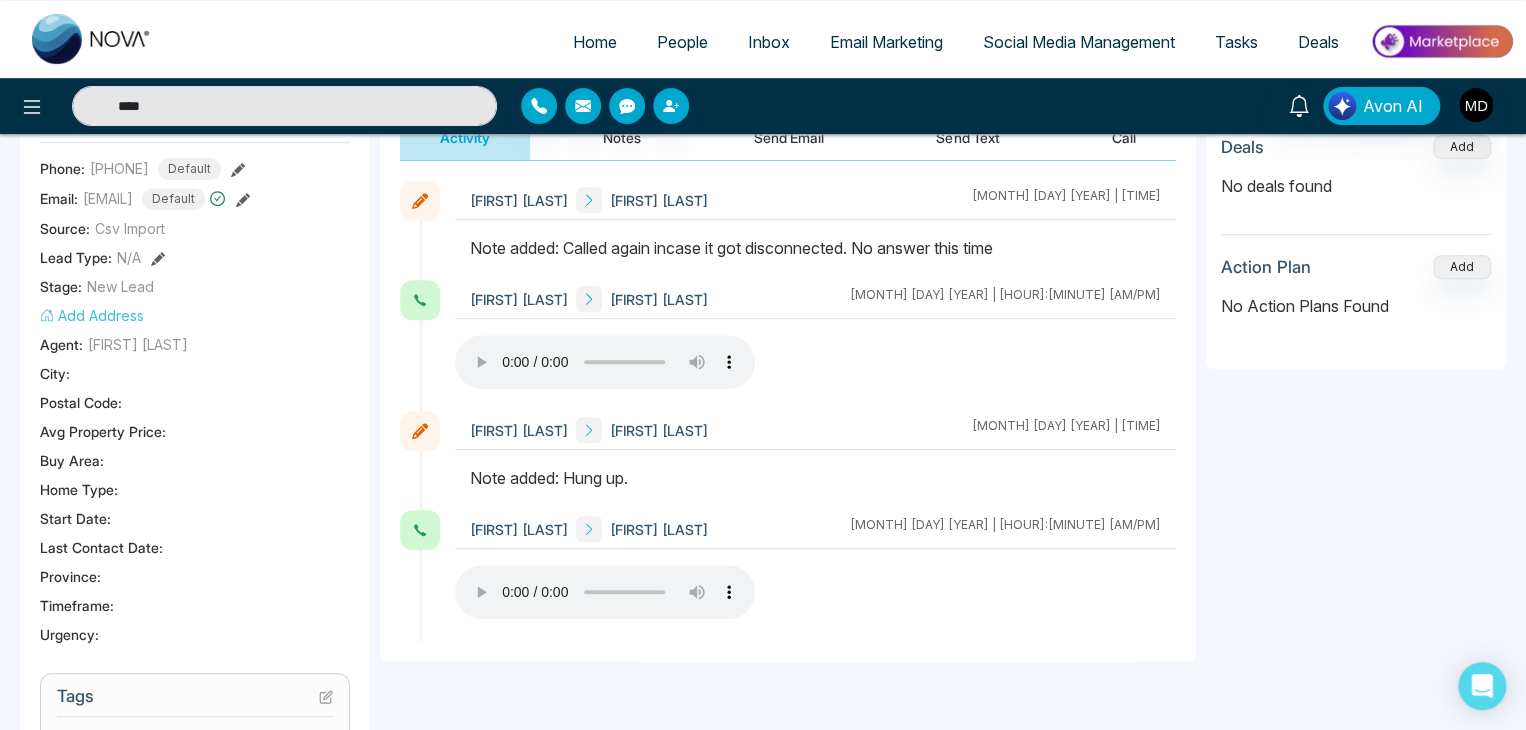 scroll, scrollTop: 500, scrollLeft: 0, axis: vertical 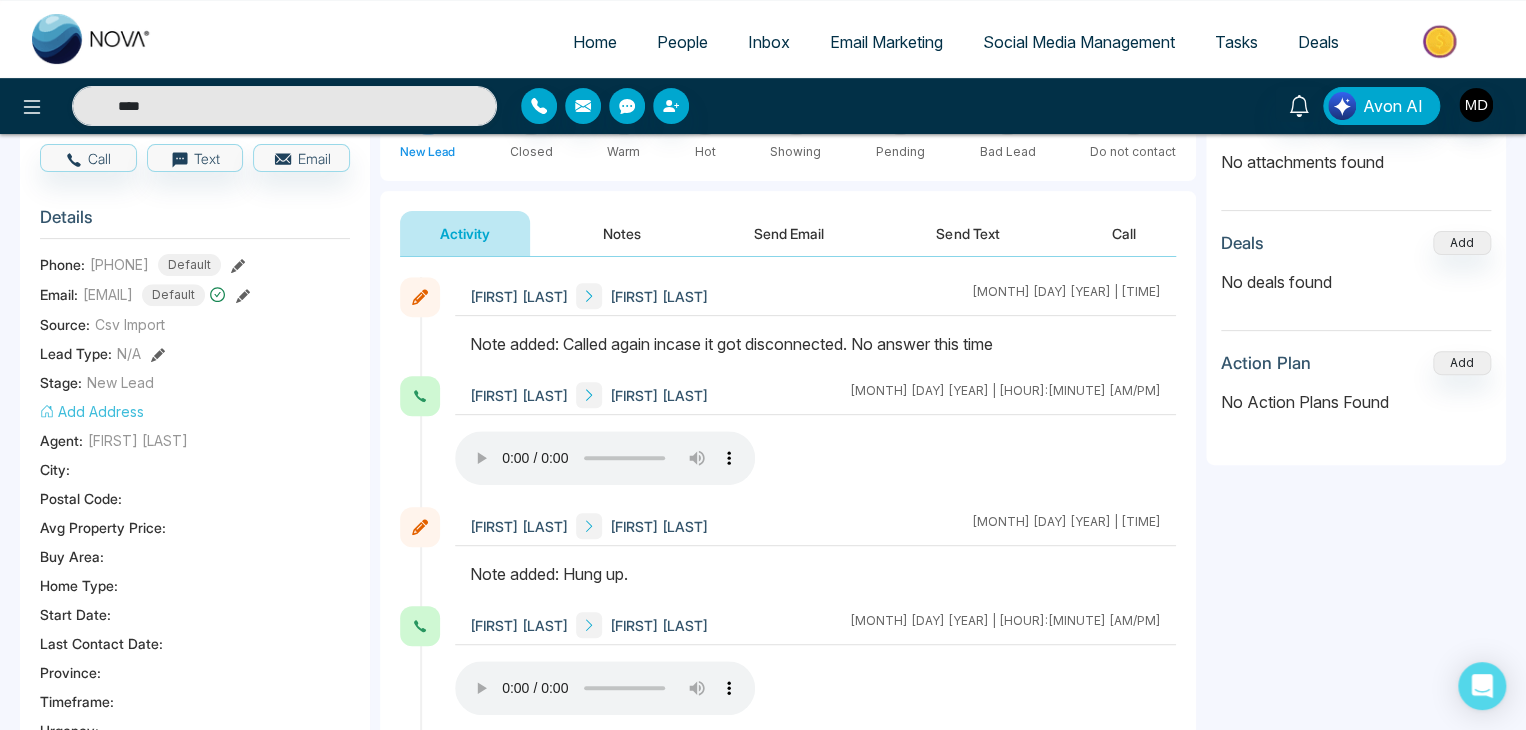 type 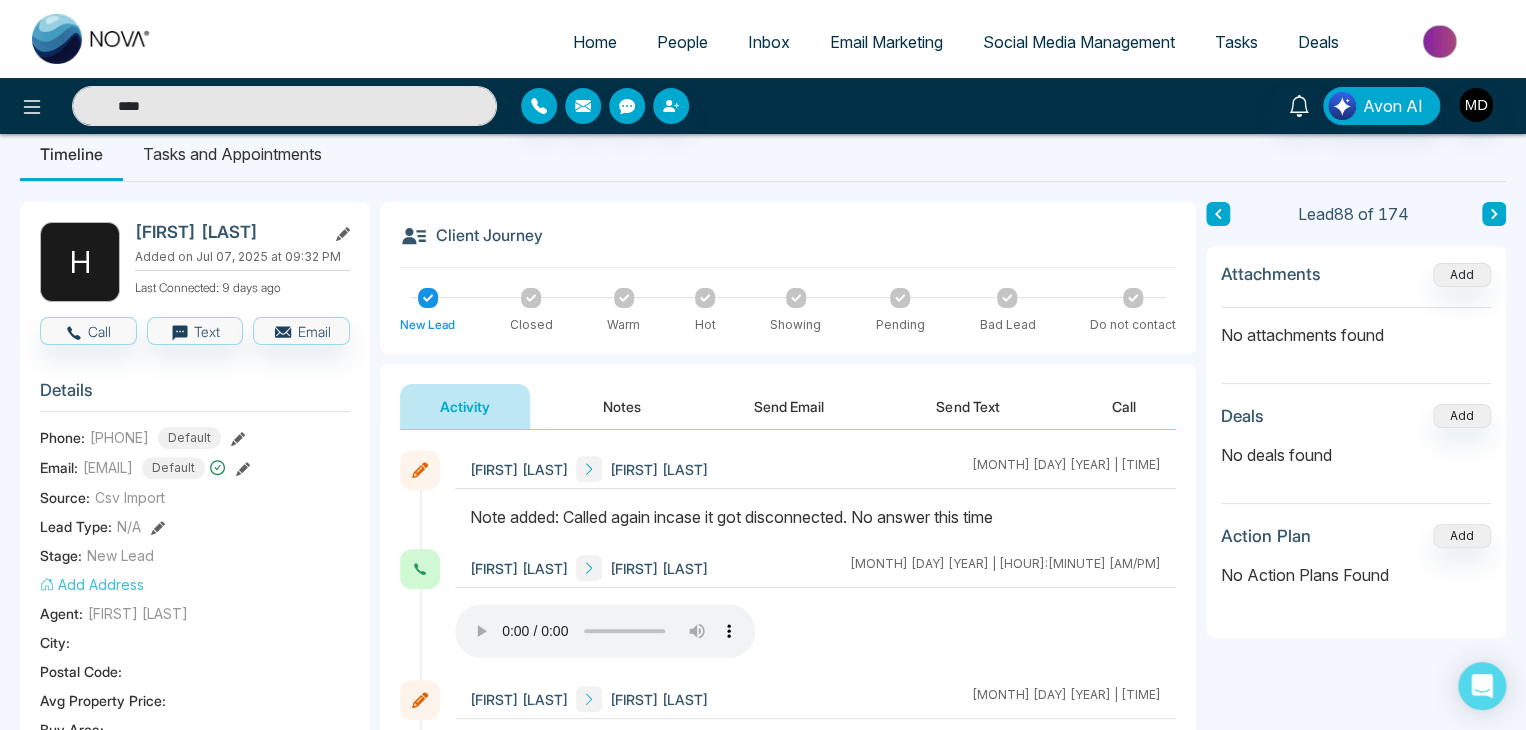 scroll, scrollTop: 0, scrollLeft: 0, axis: both 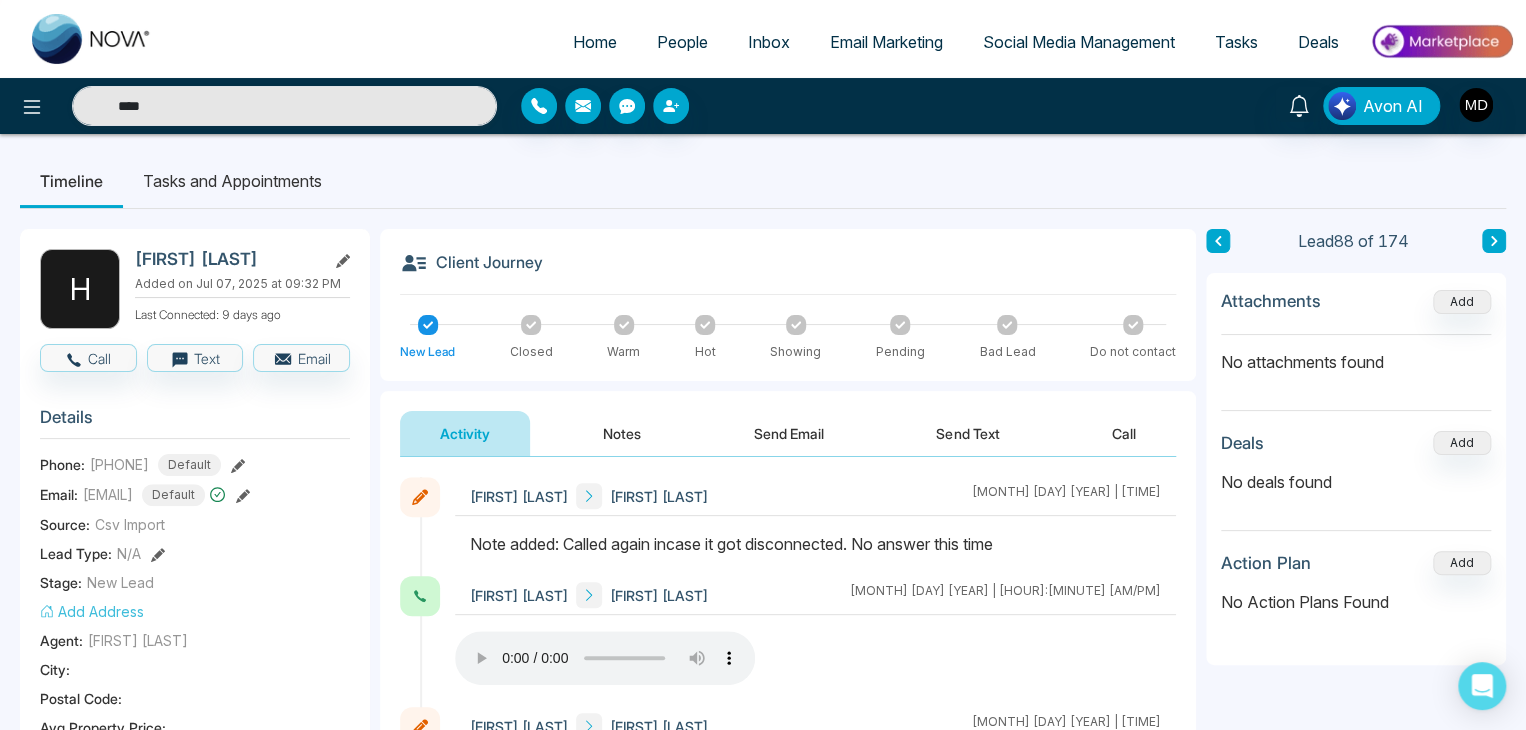 click 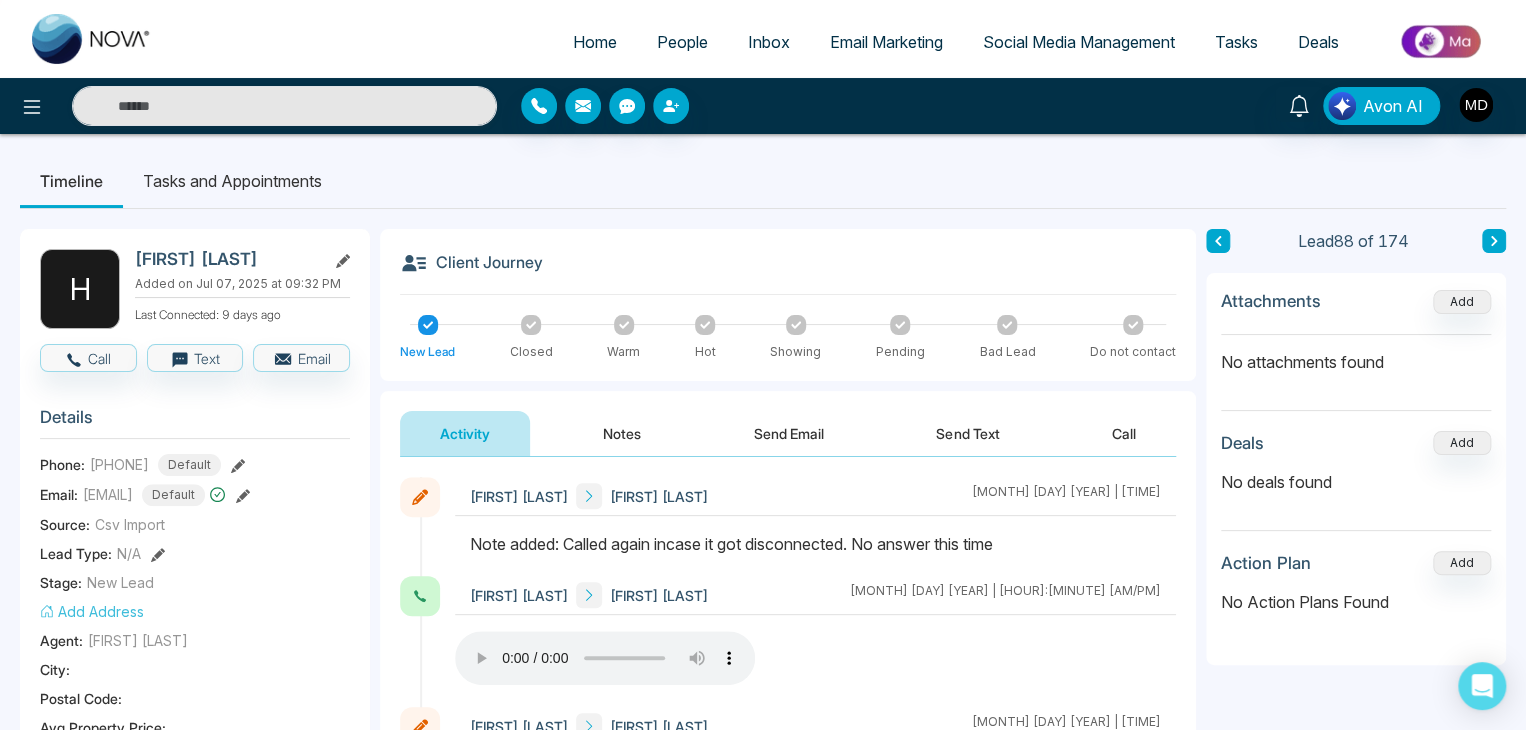 type on "****" 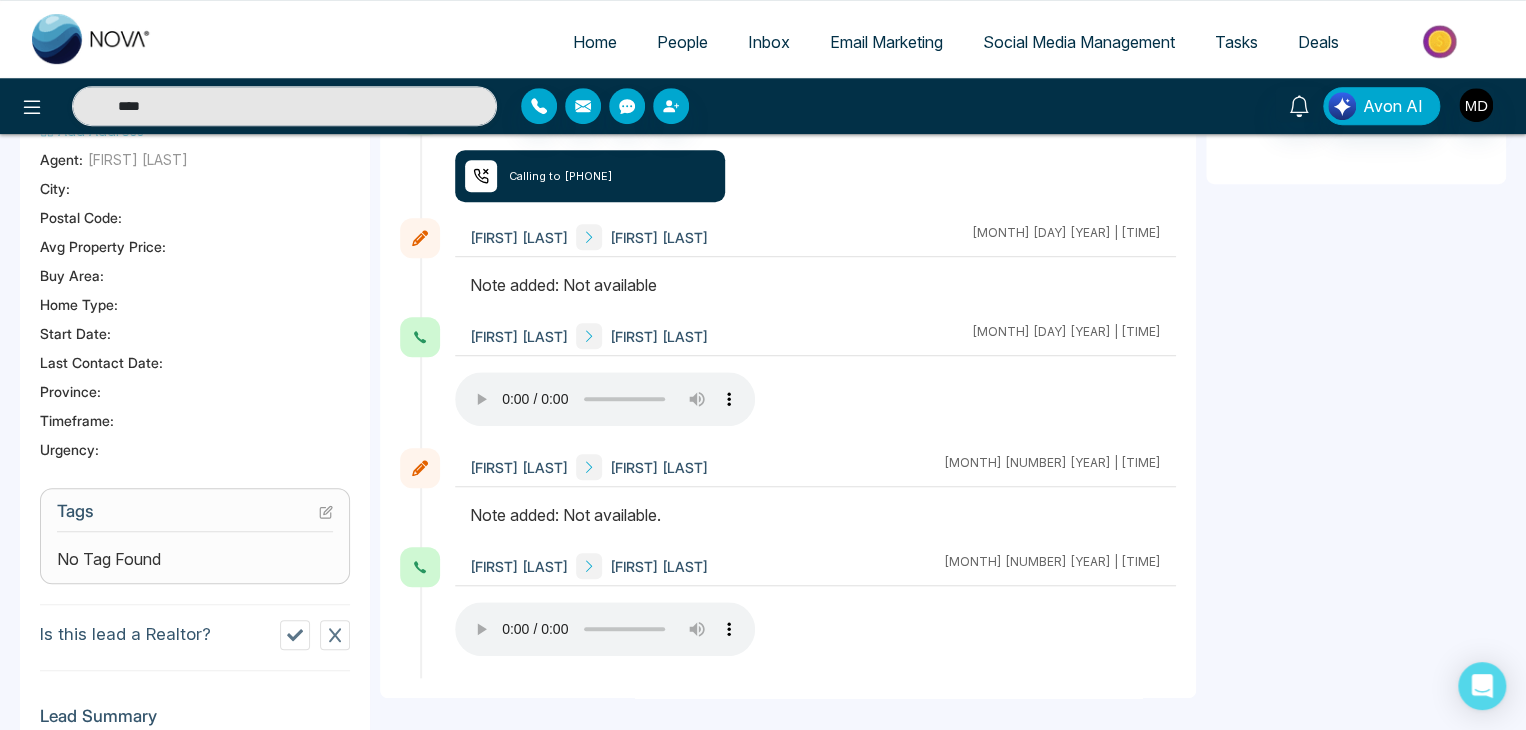 scroll, scrollTop: 500, scrollLeft: 0, axis: vertical 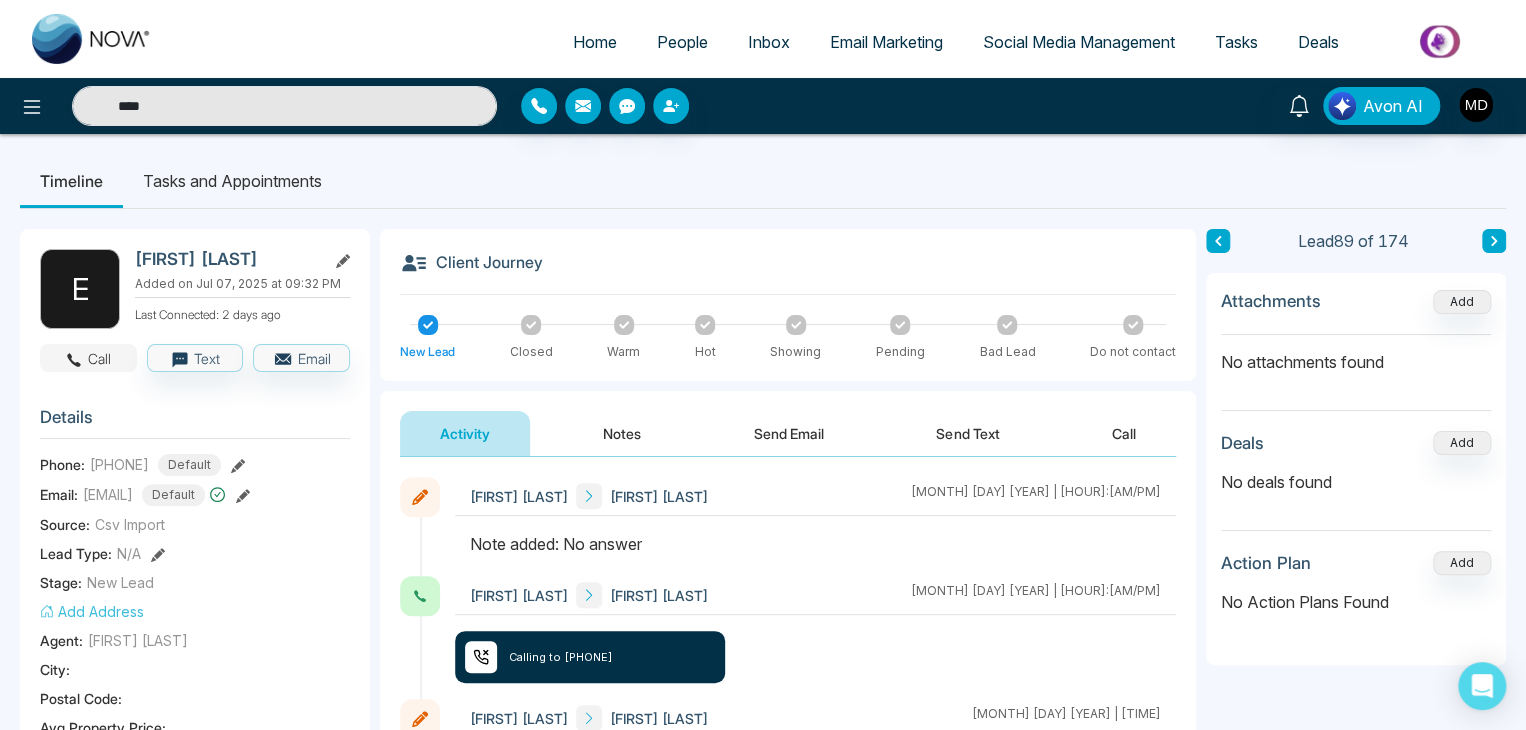 click on "Call" at bounding box center [88, 358] 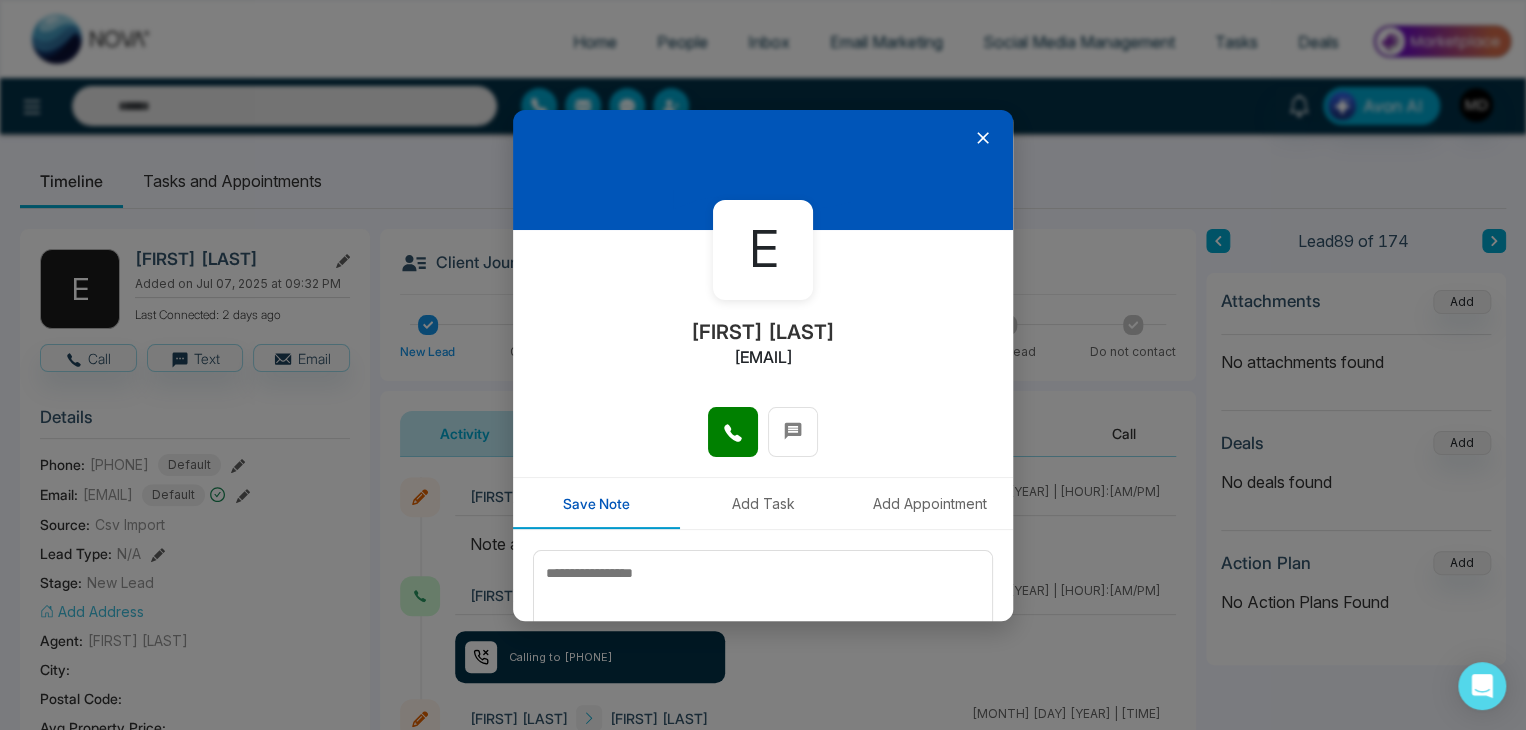 click at bounding box center (733, 432) 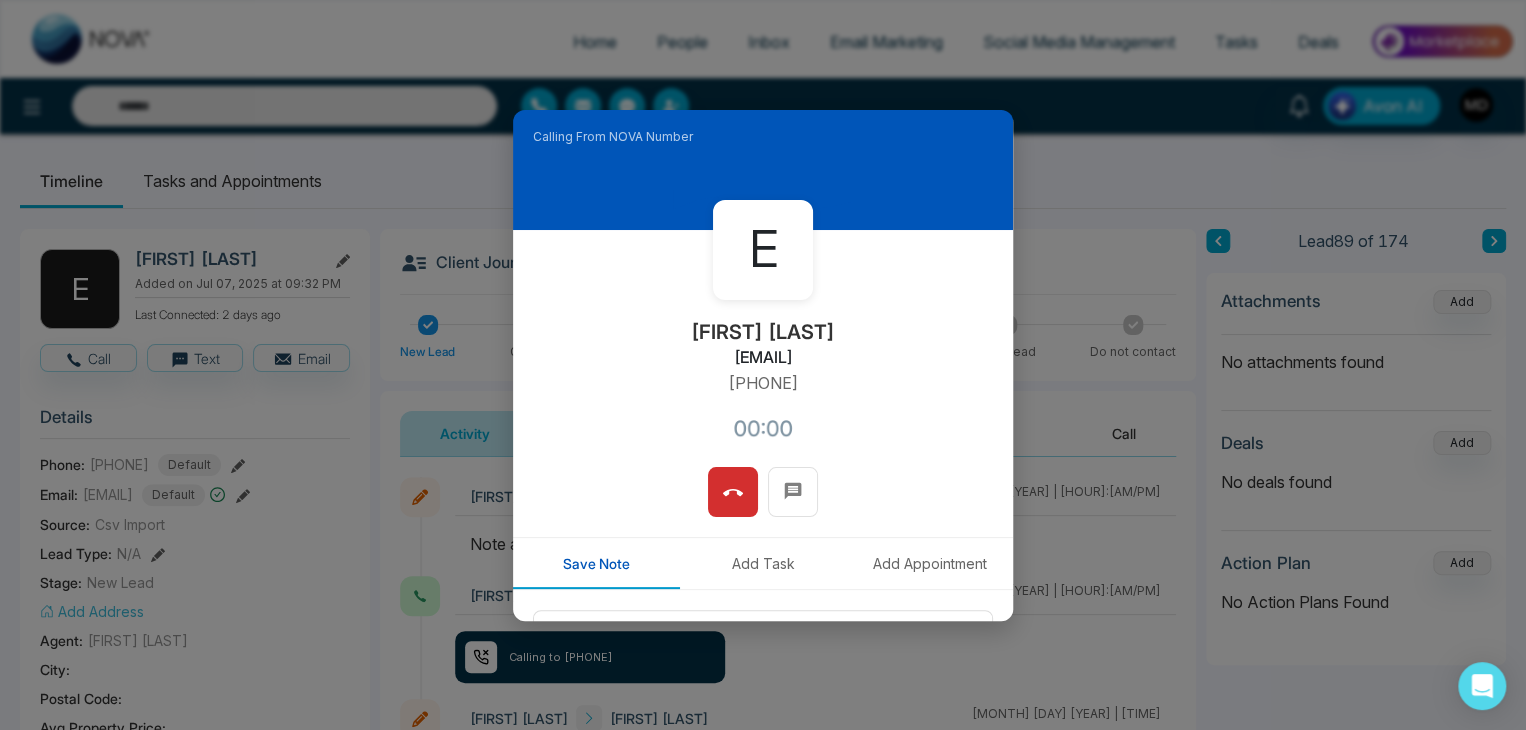 type on "****" 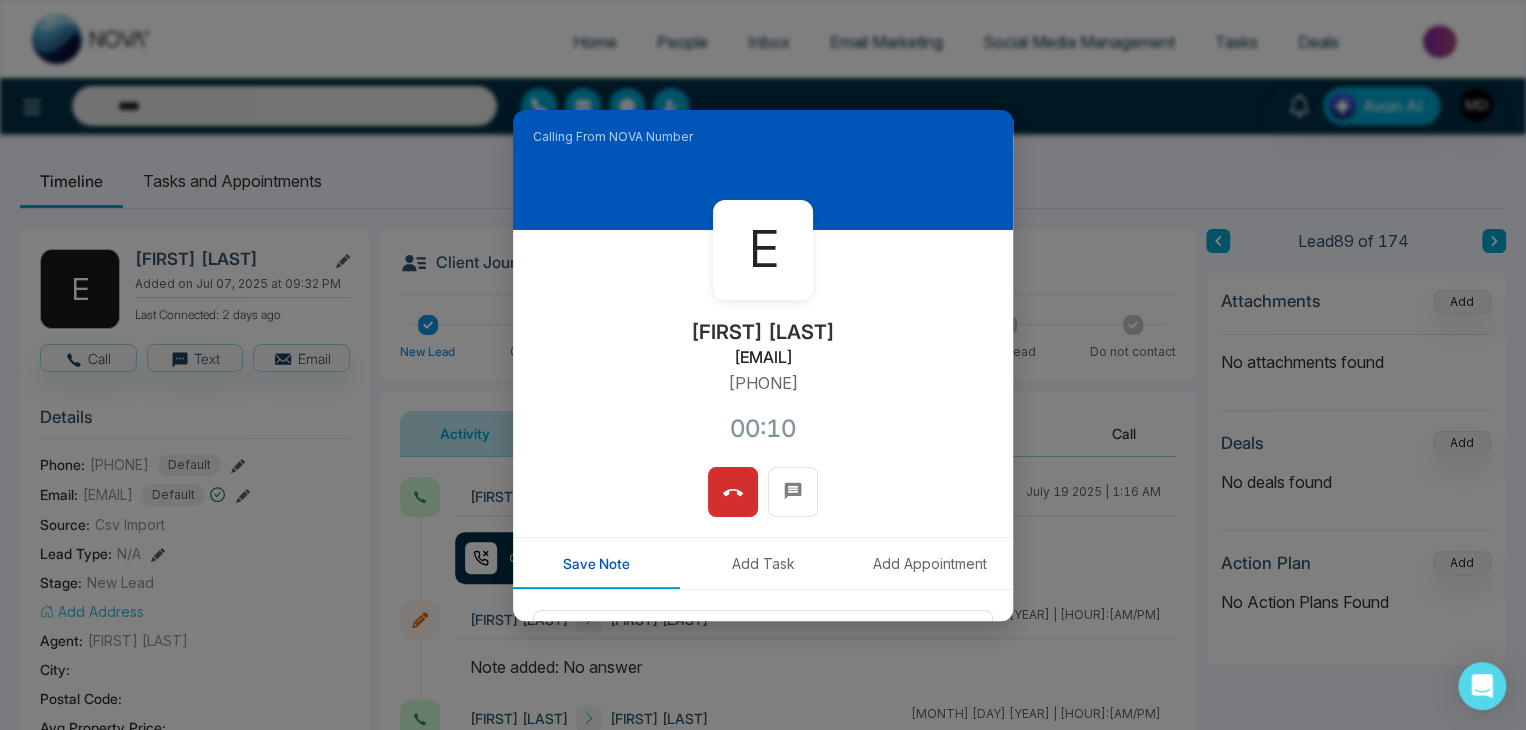 drag, startPoint x: 829, startPoint y: 385, endPoint x: 678, endPoint y: 397, distance: 151.47607 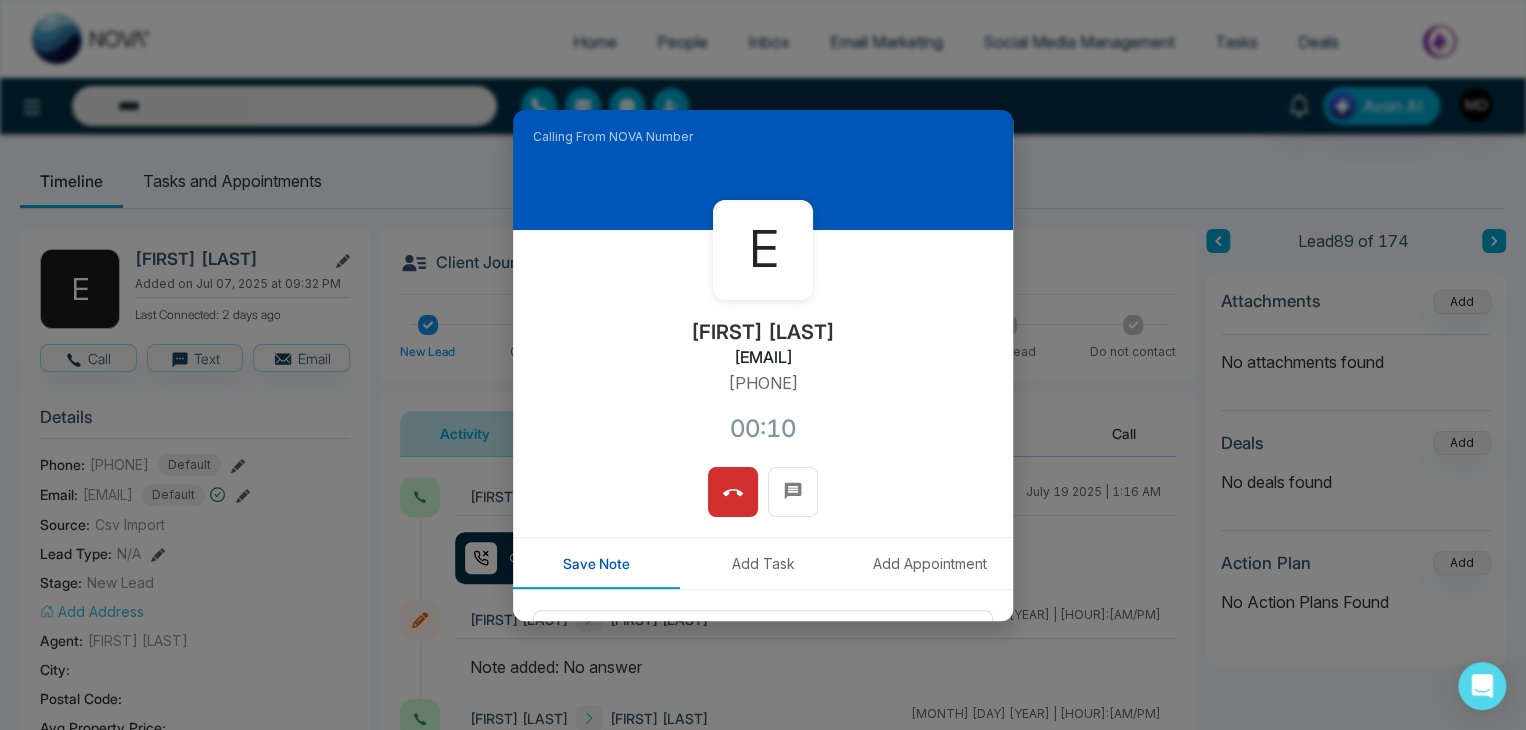 click on "[FIRST] [LAST] [EMAIL] [PHONE]" at bounding box center (763, 348) 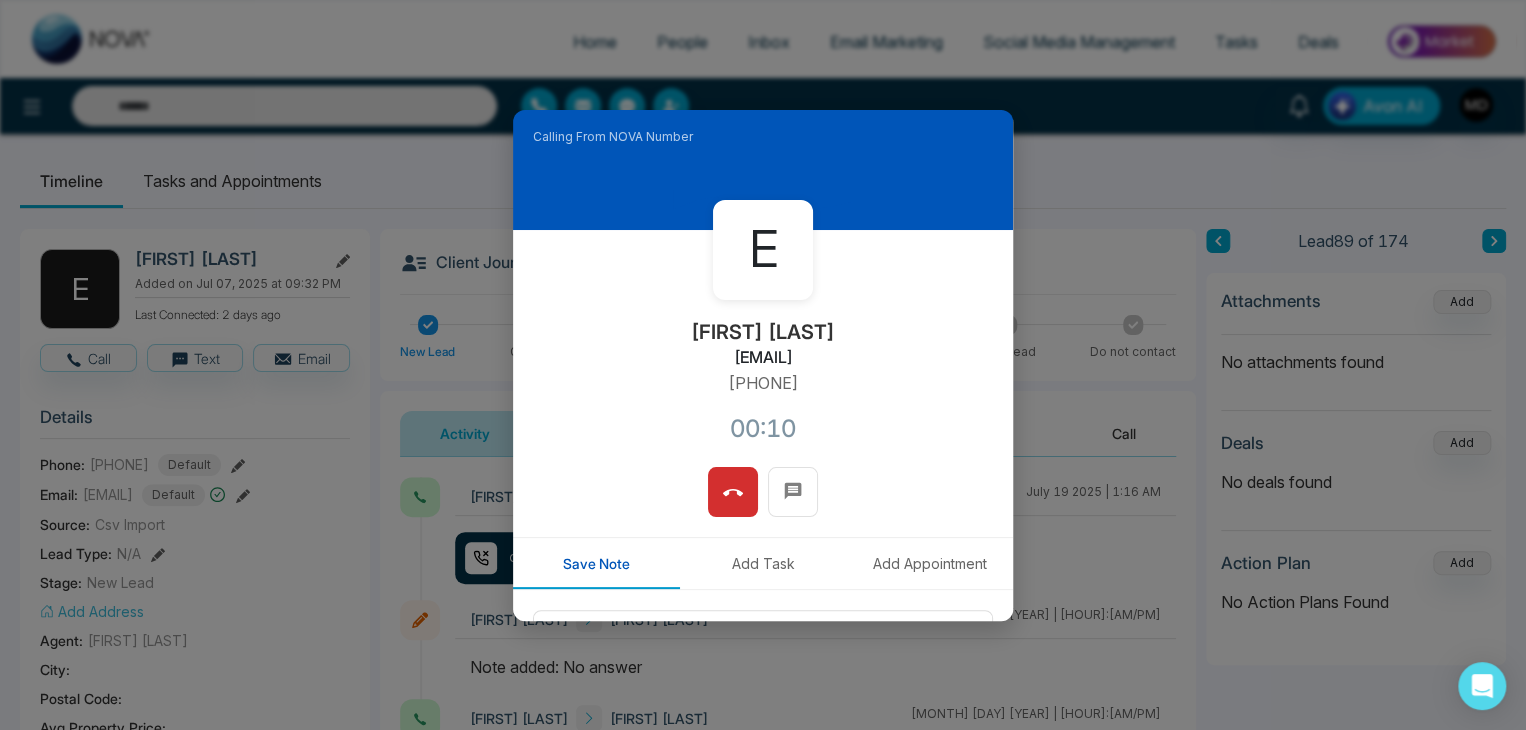 type on "****" 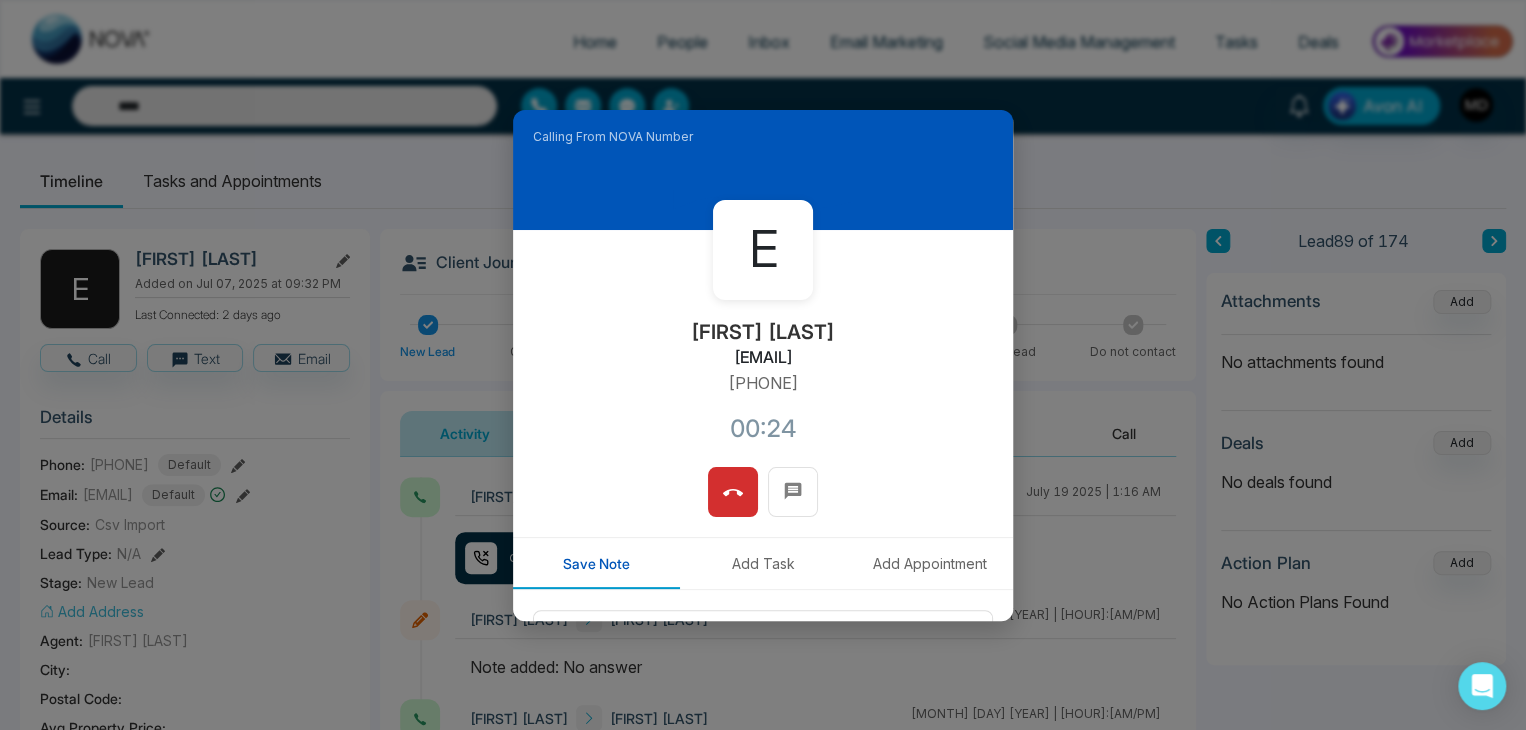 scroll, scrollTop: 100, scrollLeft: 0, axis: vertical 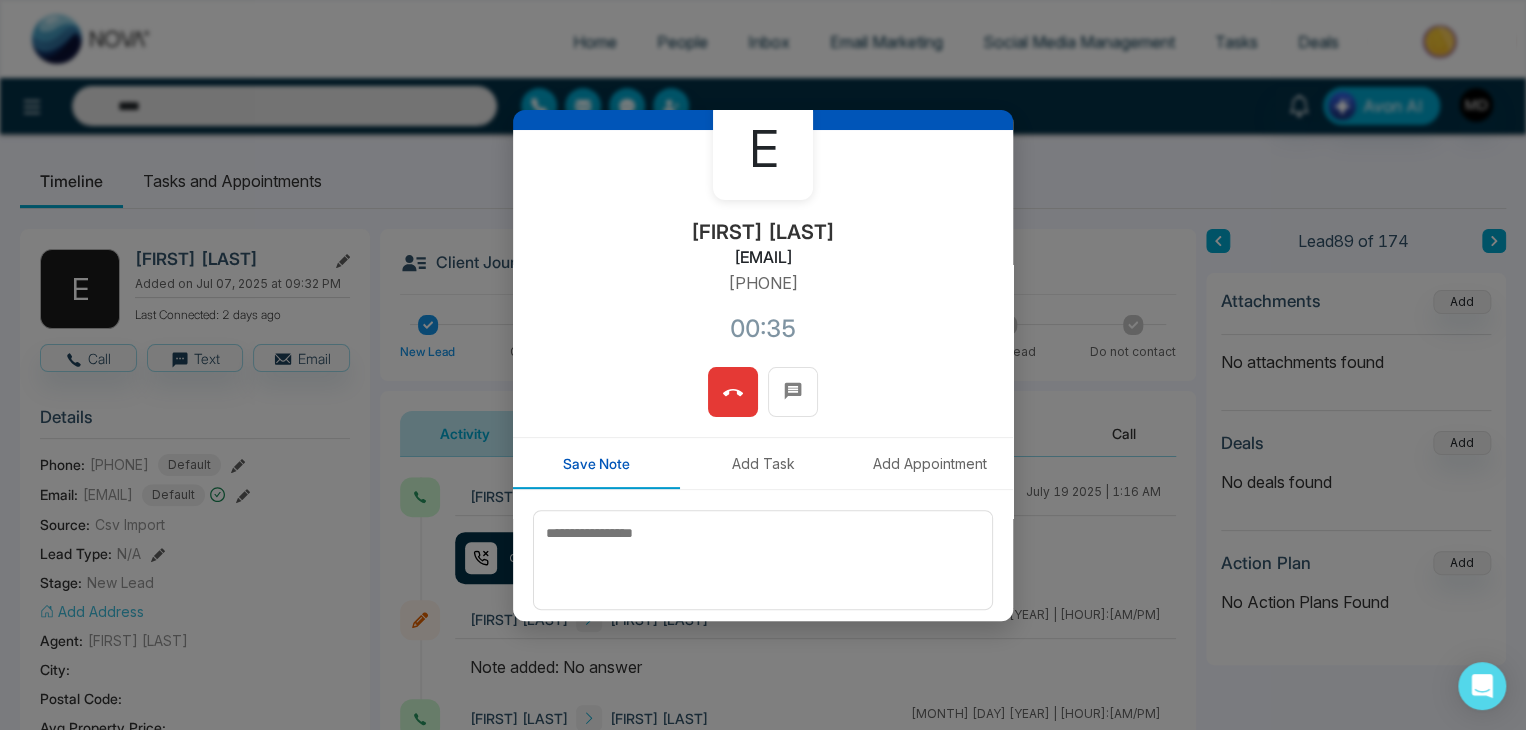 click 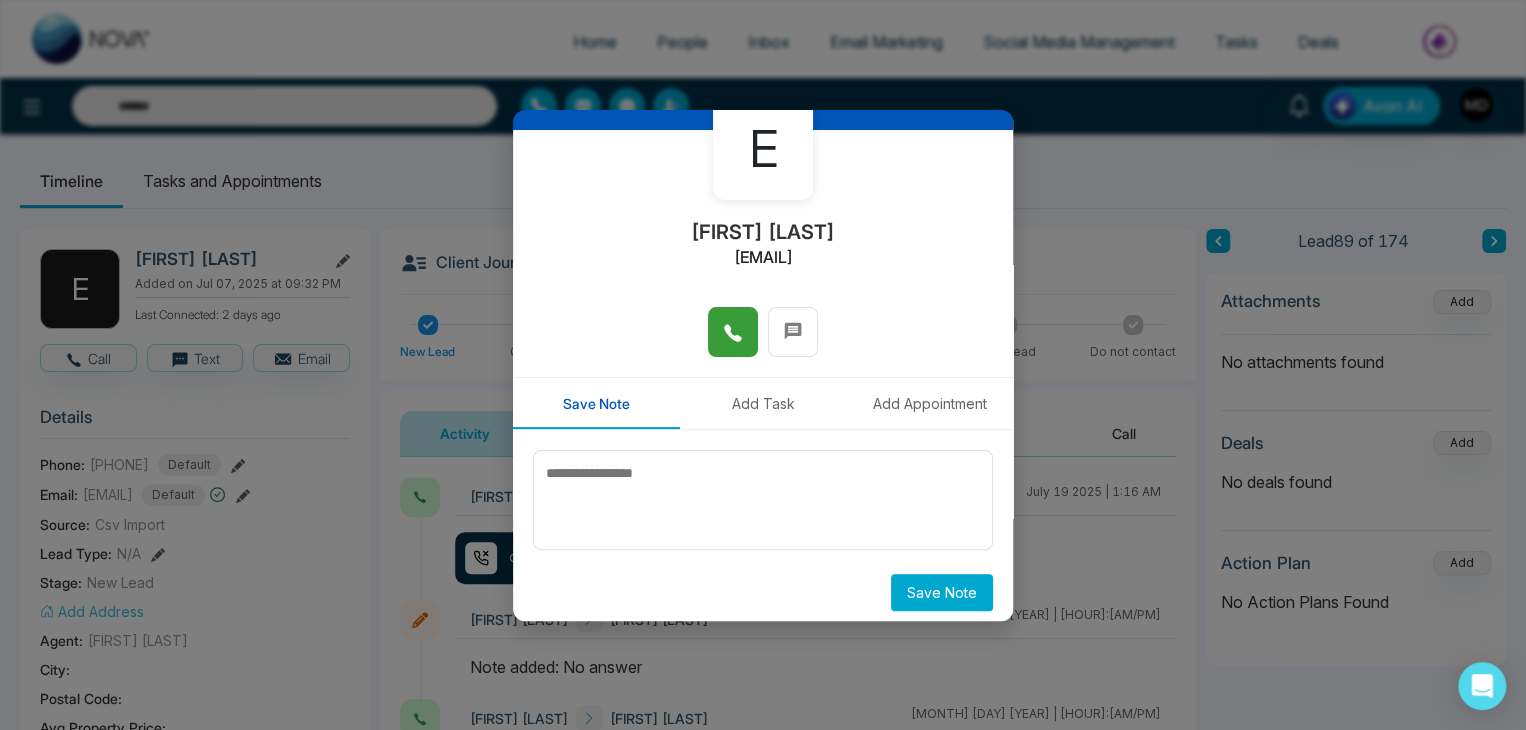 type on "****" 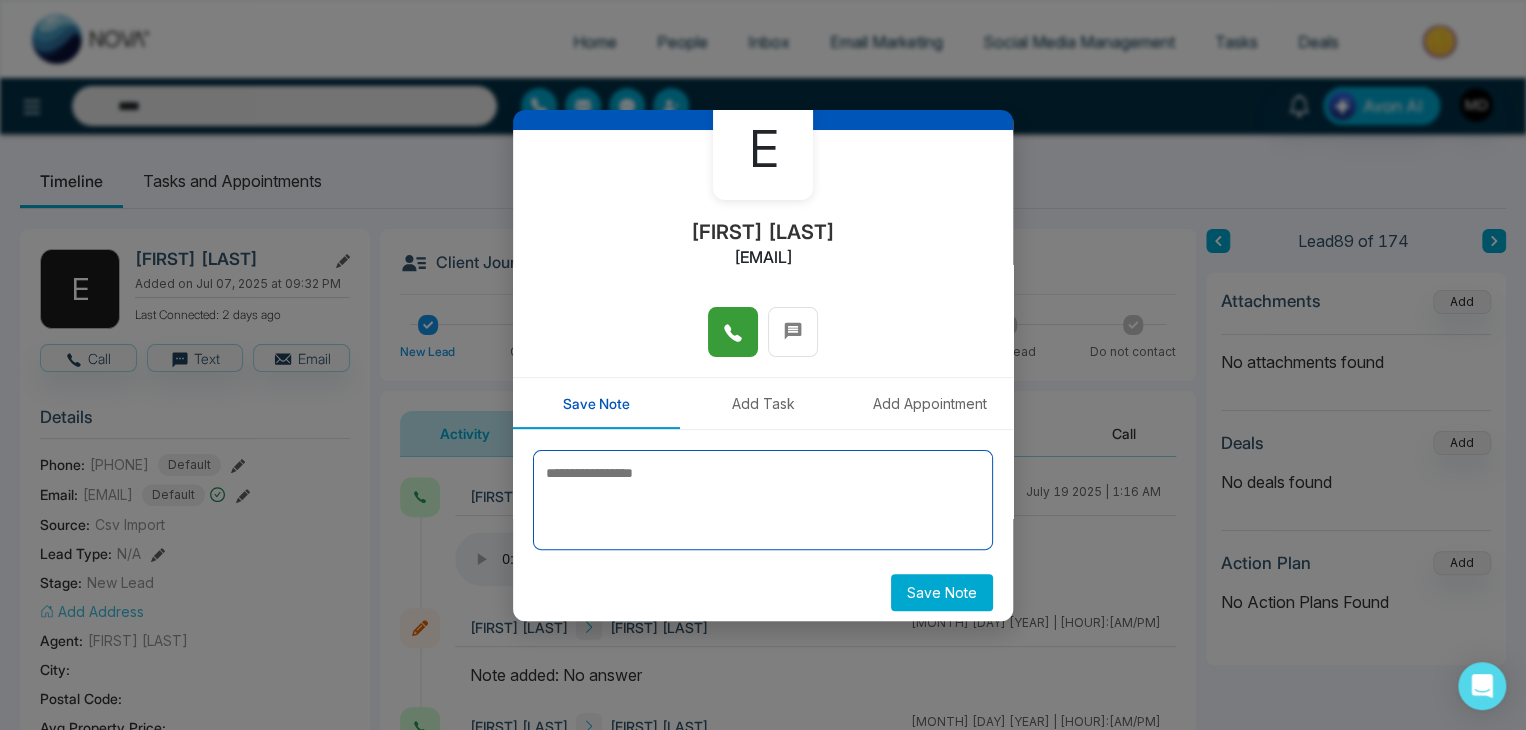 click at bounding box center [763, 500] 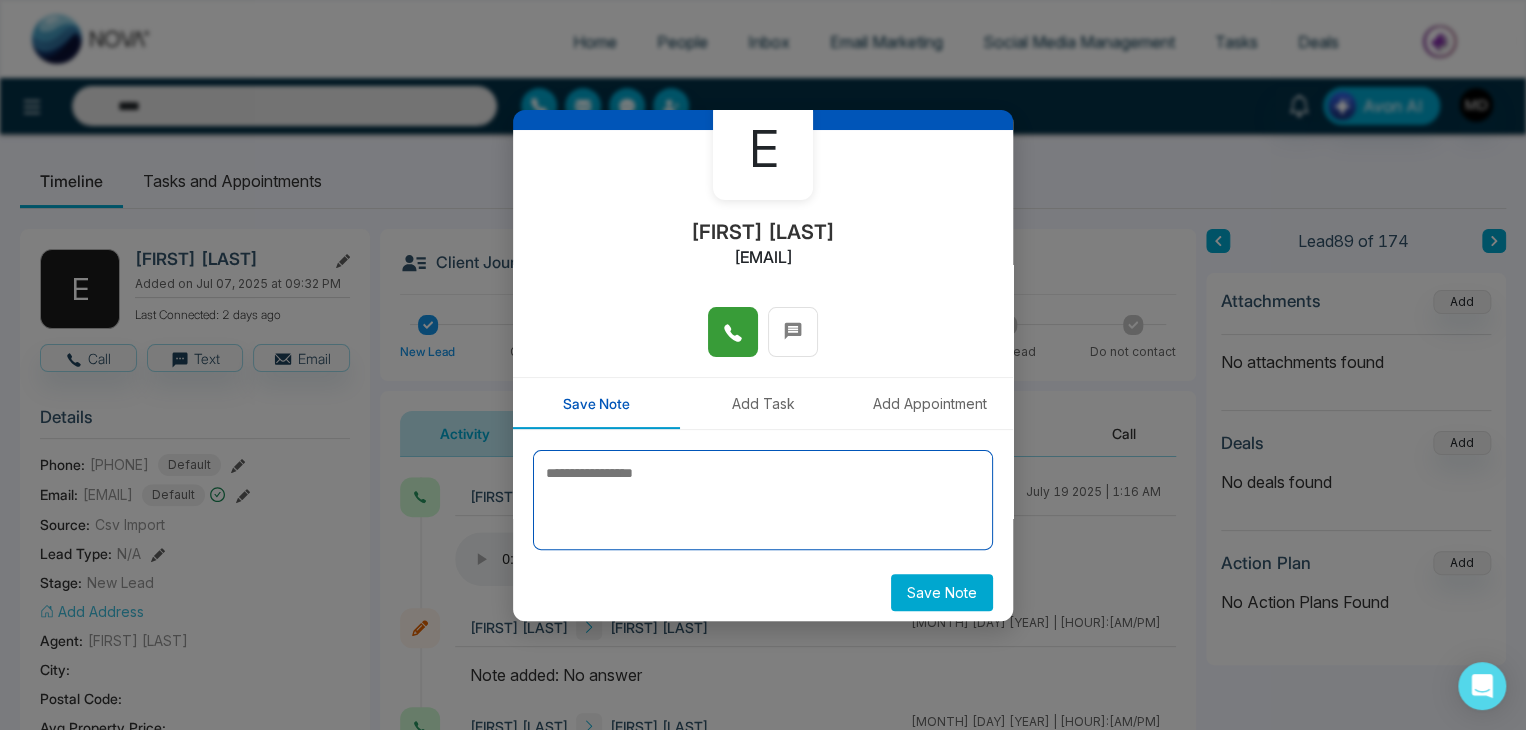 type 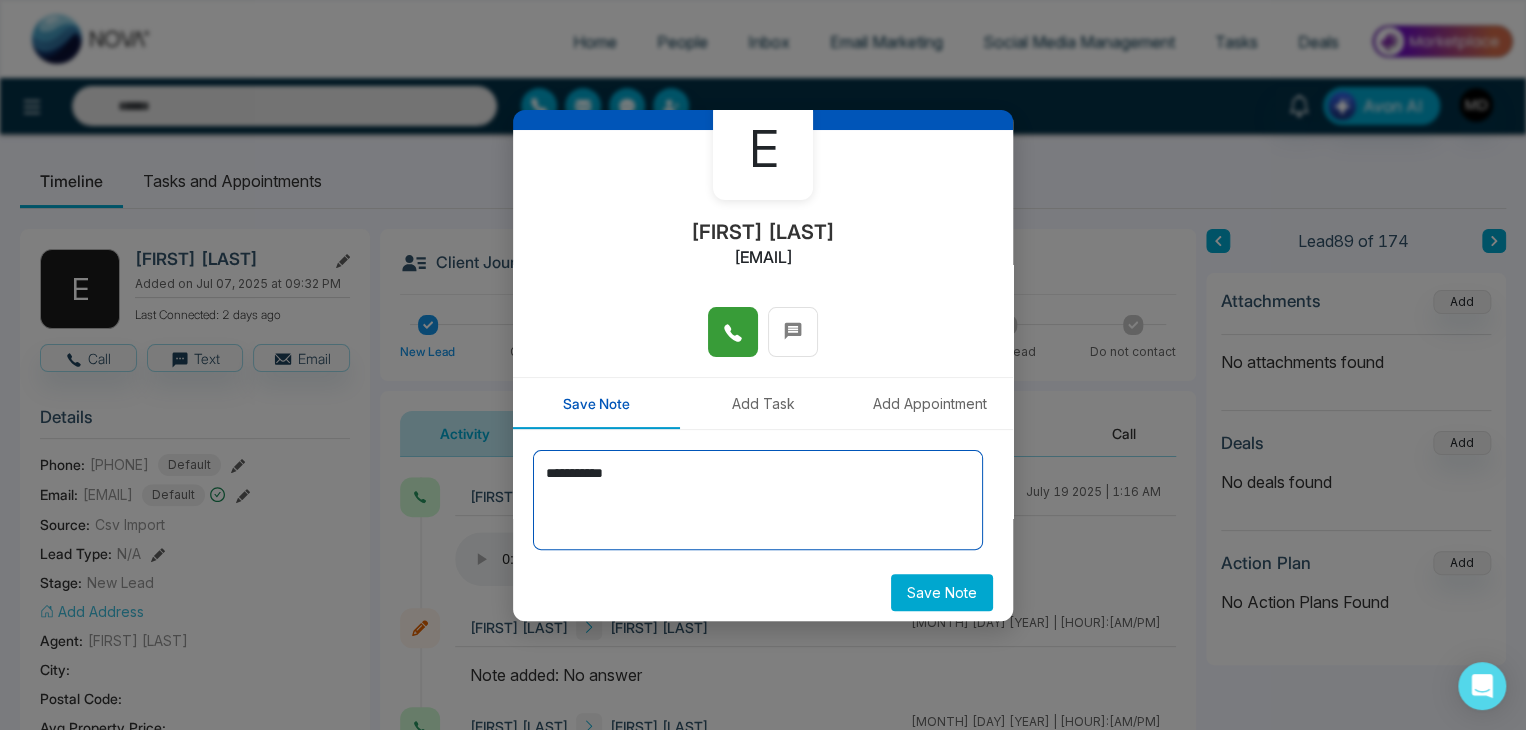 type on "**********" 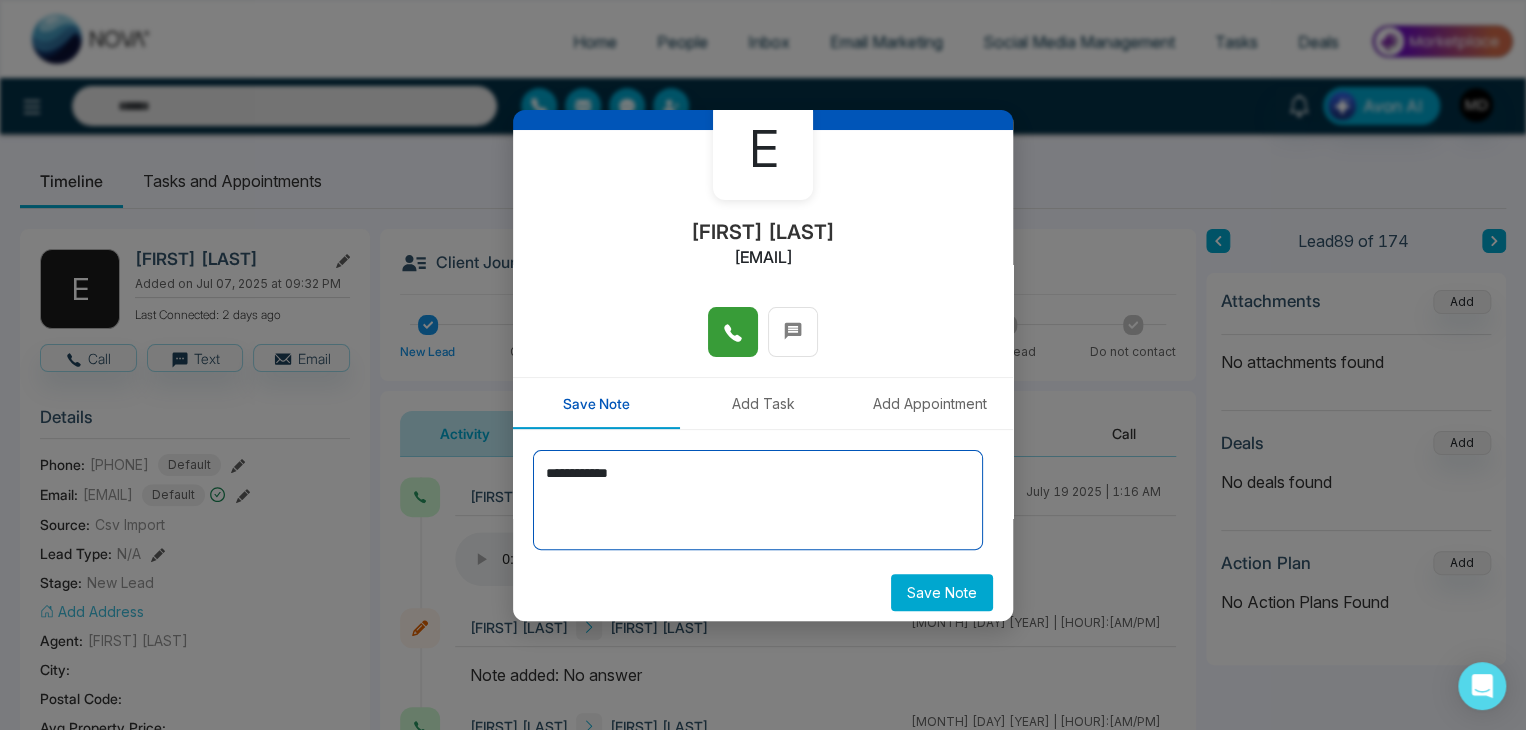 type on "****" 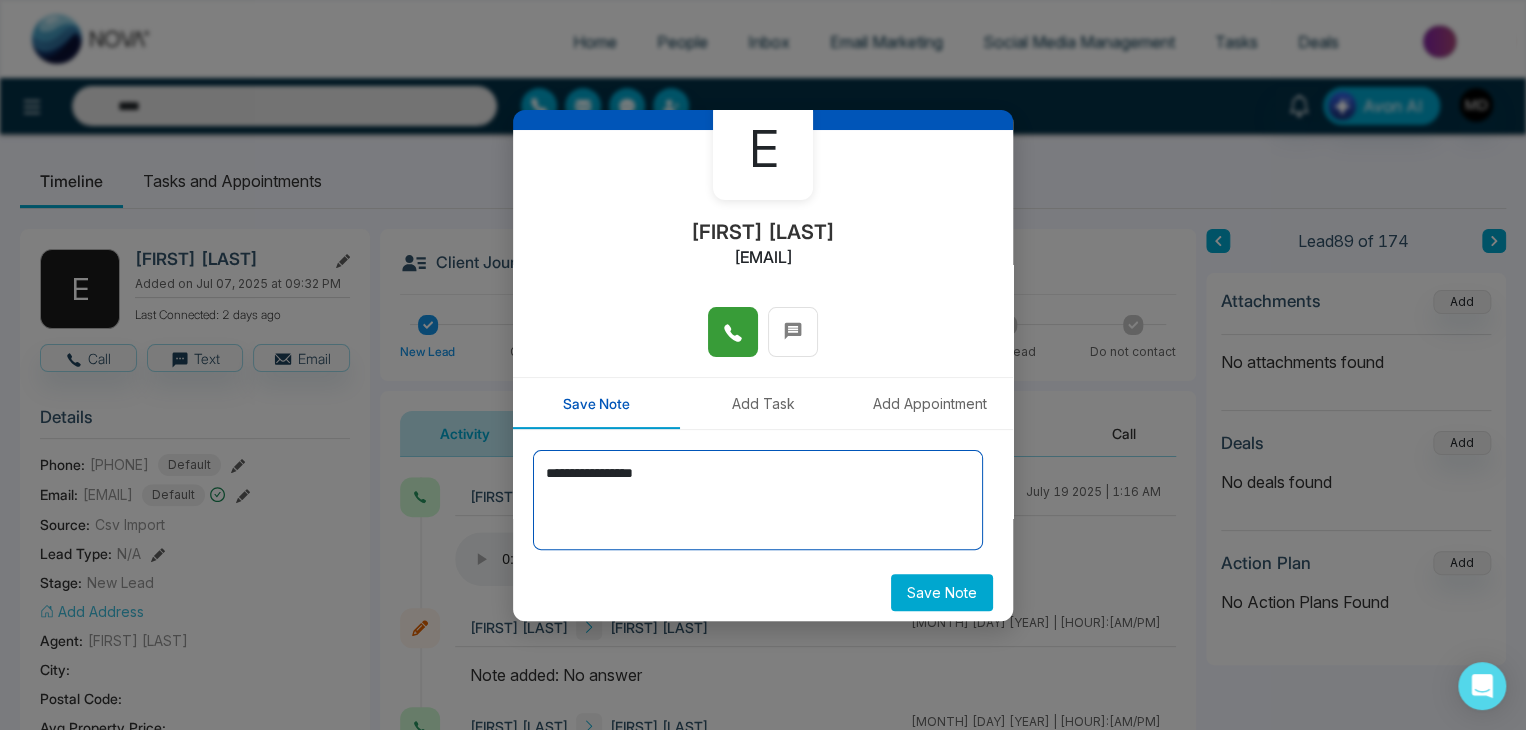 type on "**********" 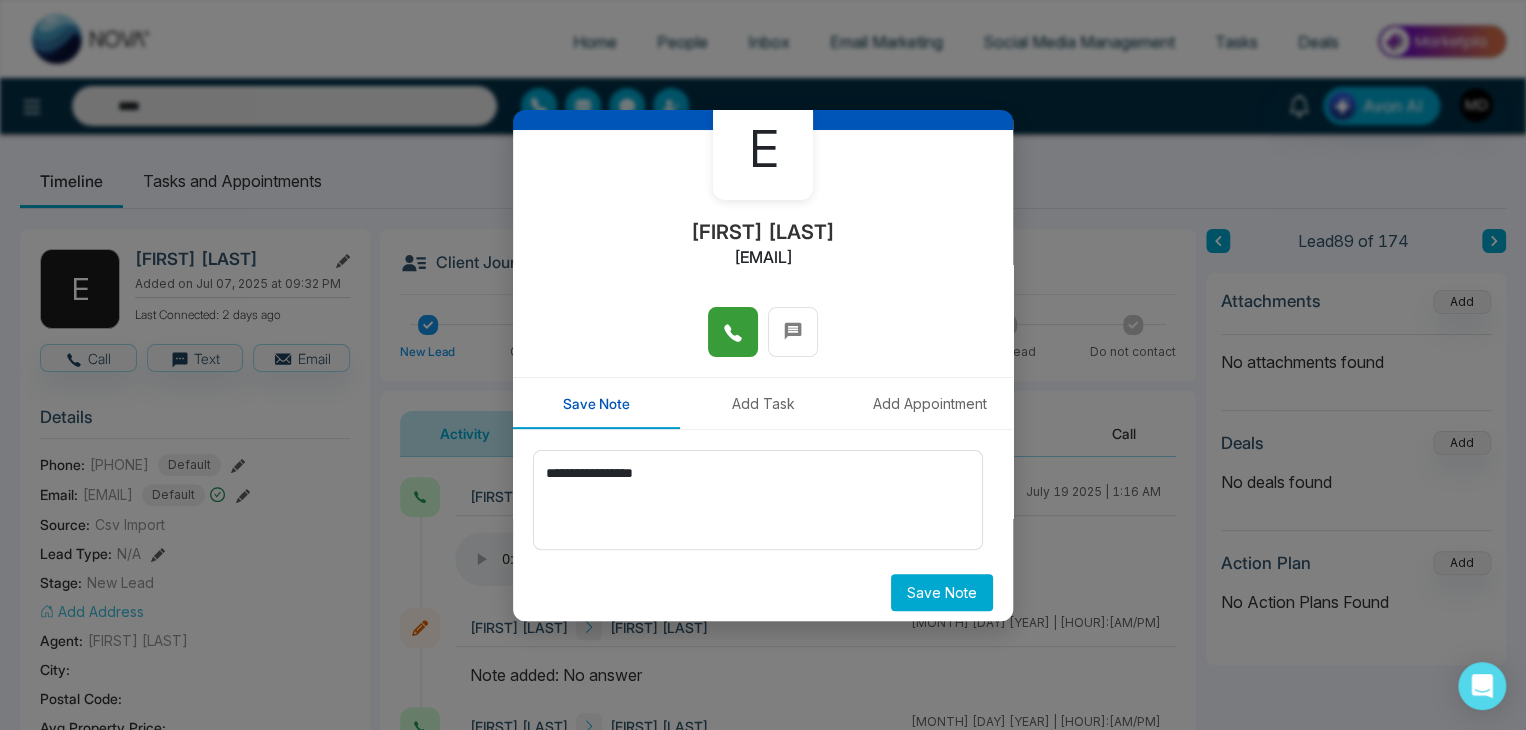 click on "Save Note" at bounding box center (942, 592) 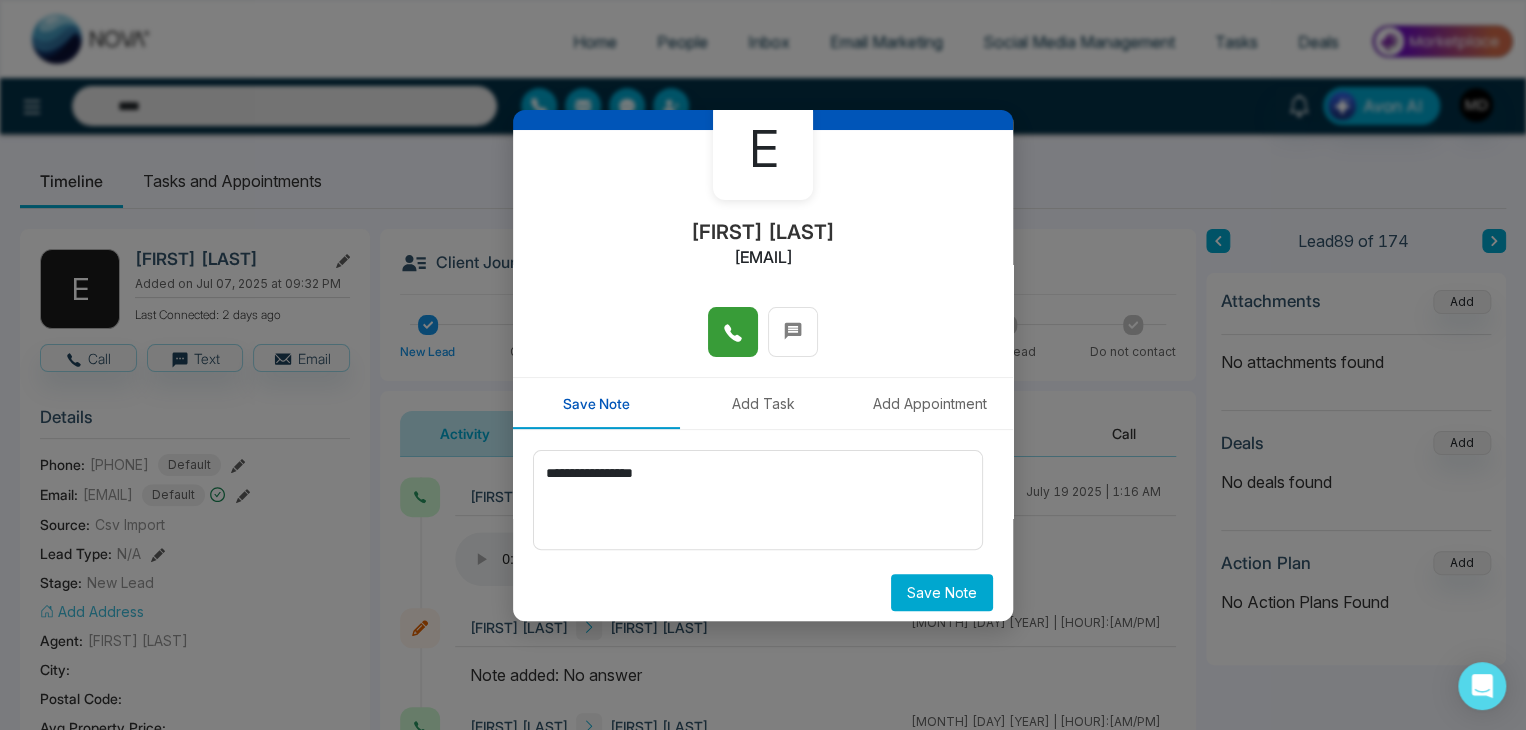 type on "****" 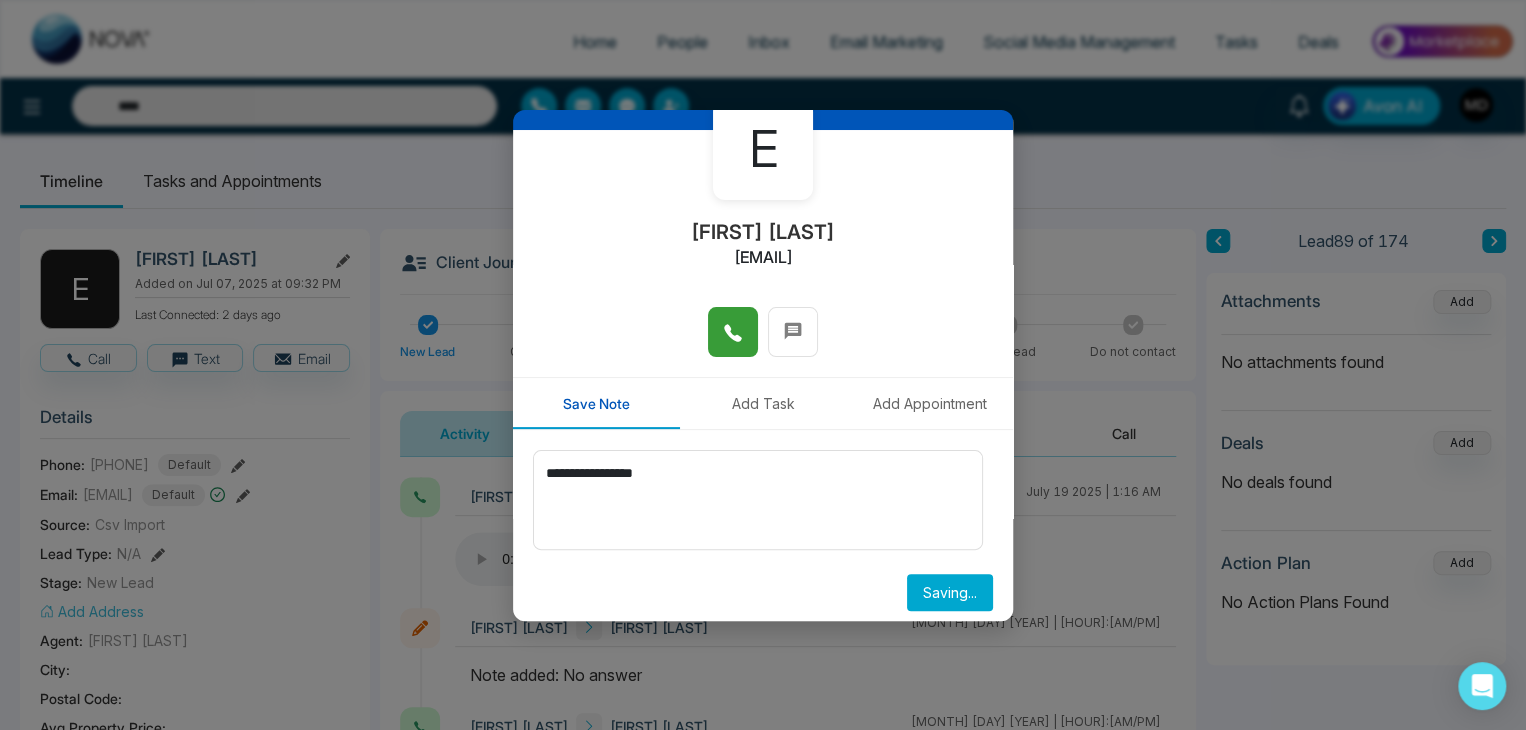 type 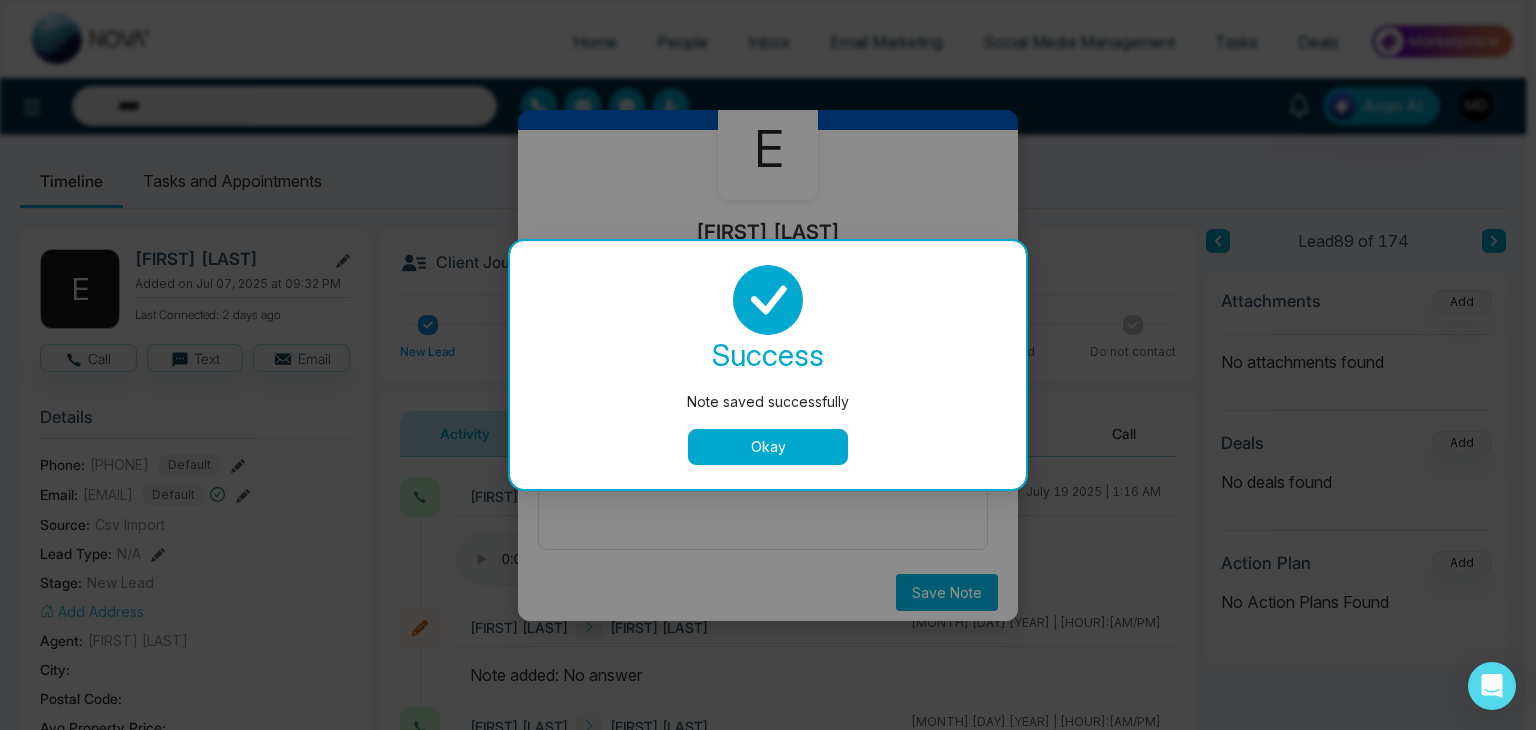 click on "Okay" at bounding box center [768, 447] 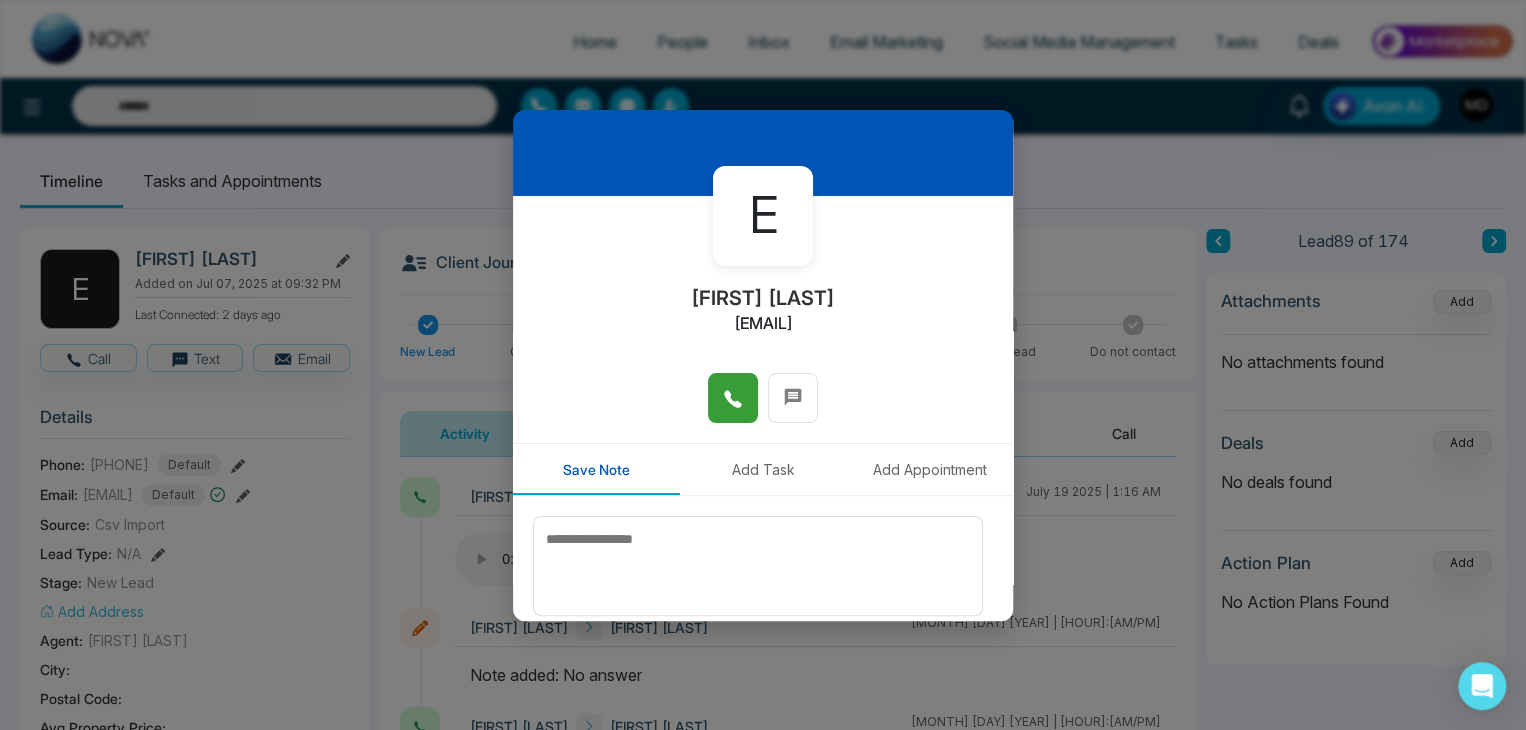 scroll, scrollTop: 0, scrollLeft: 0, axis: both 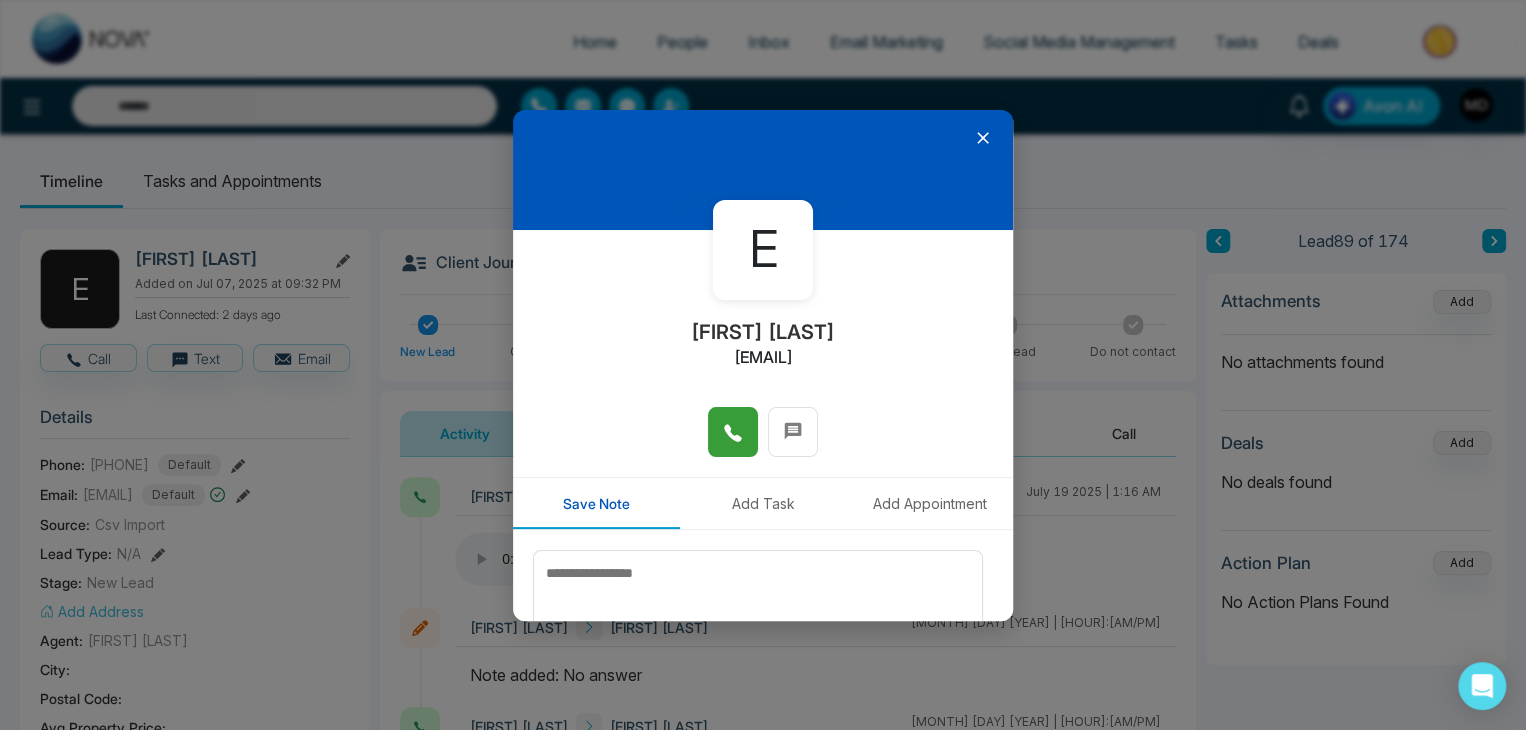 click 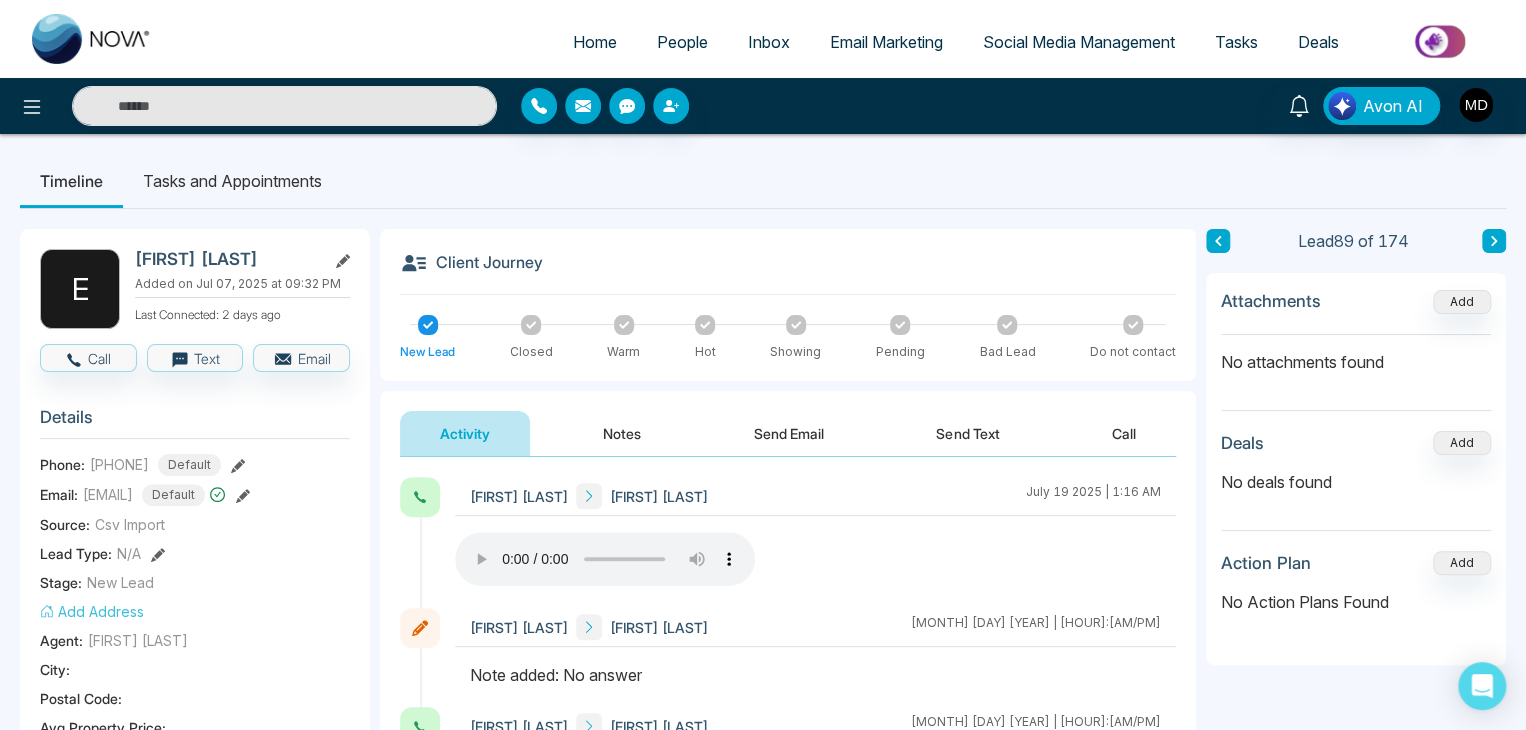 type on "****" 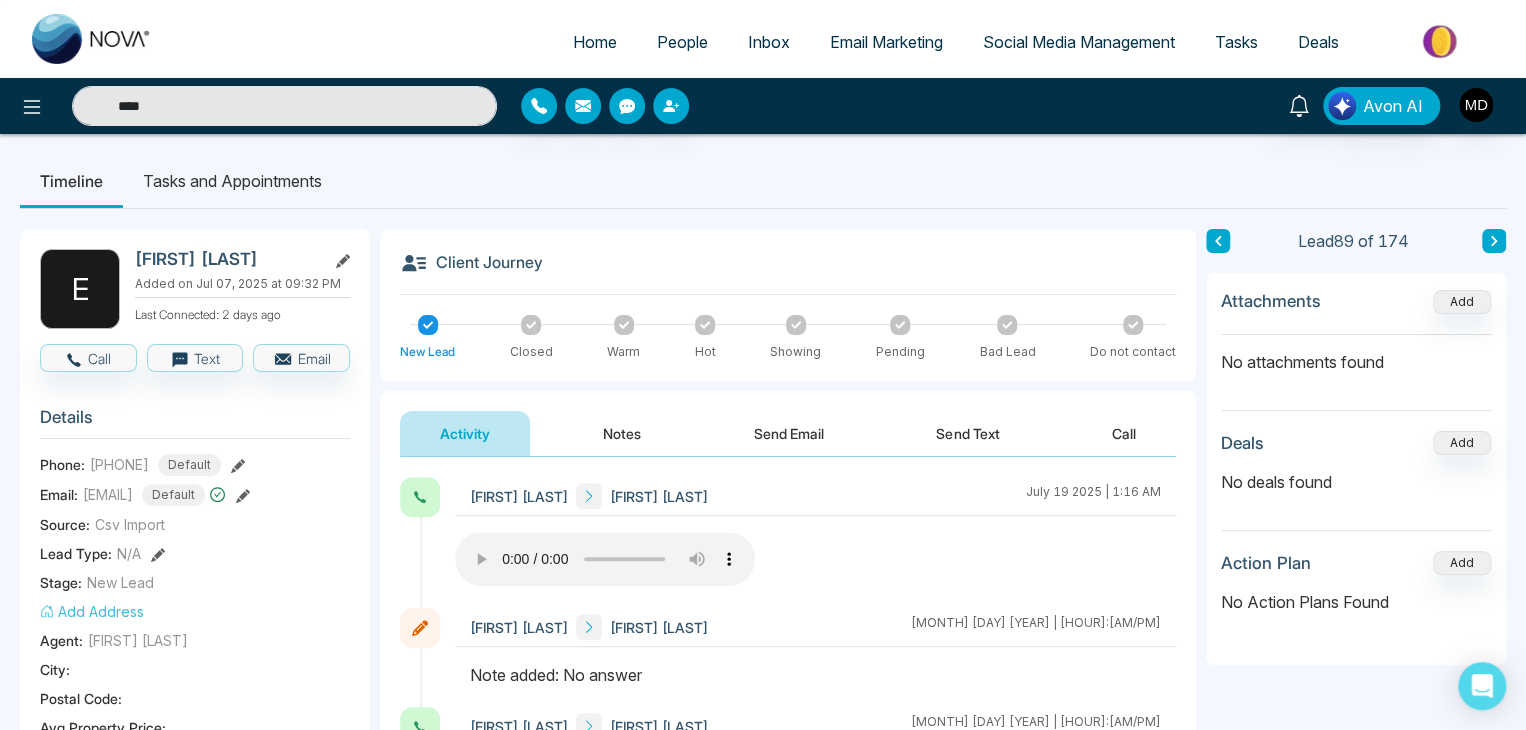 click at bounding box center [1494, 241] 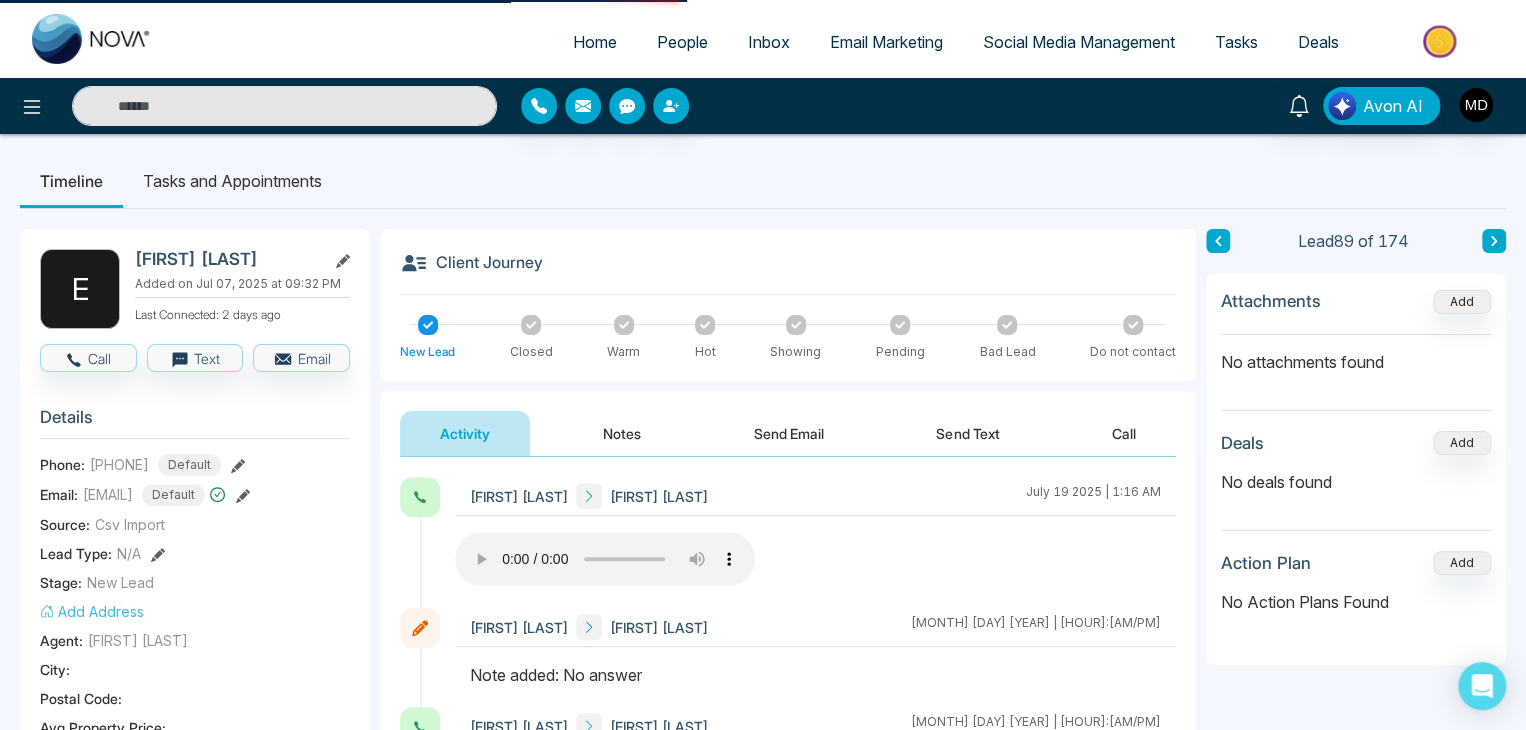 type on "****" 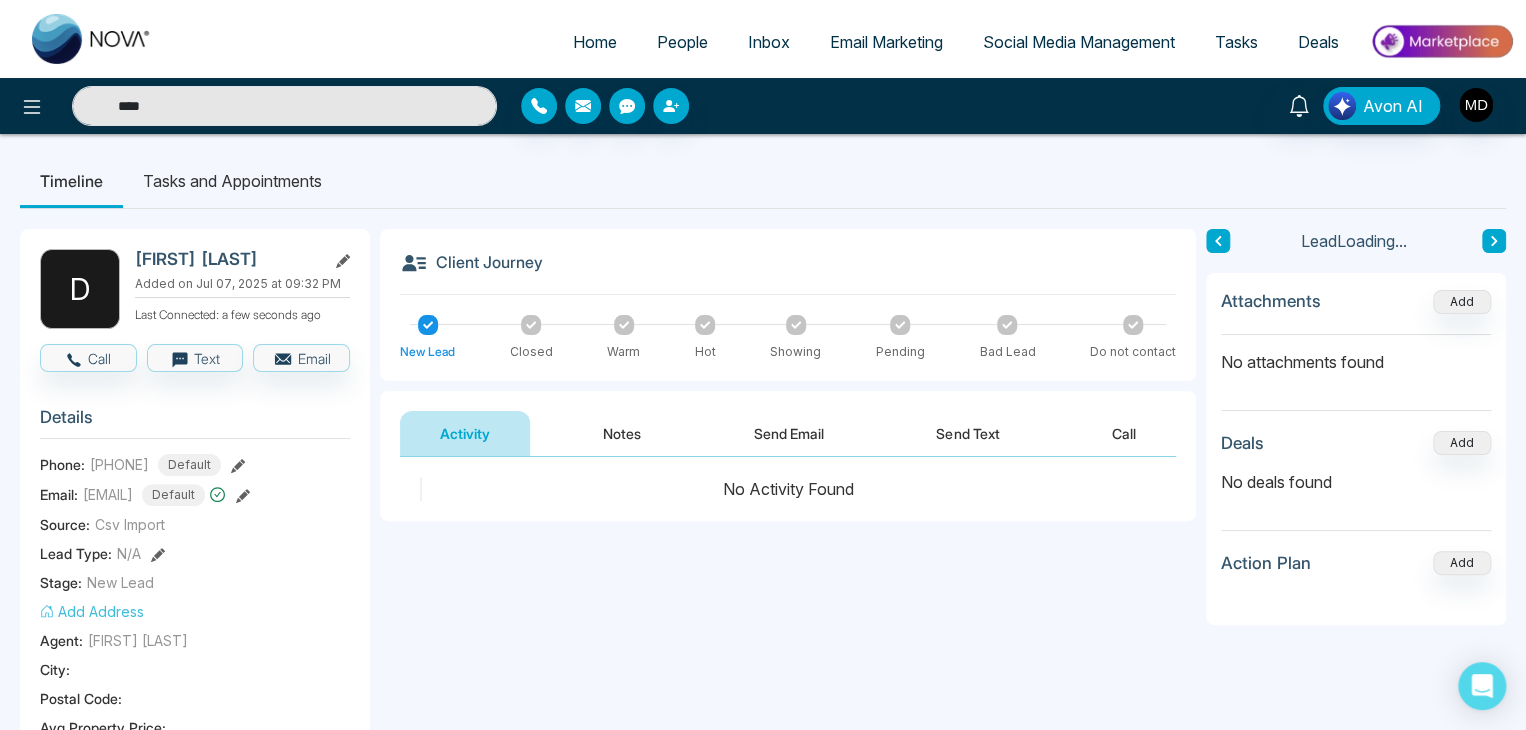 click 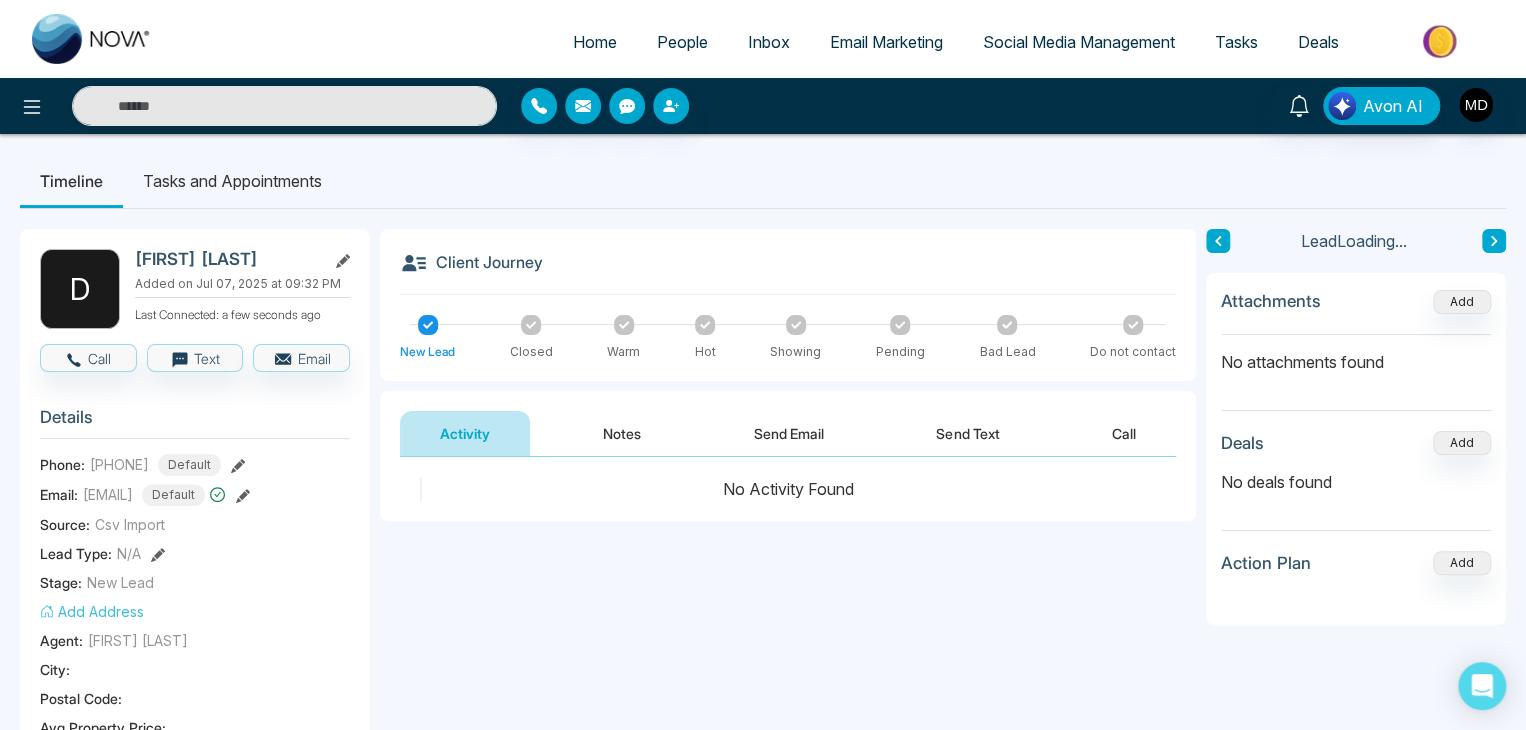 type on "****" 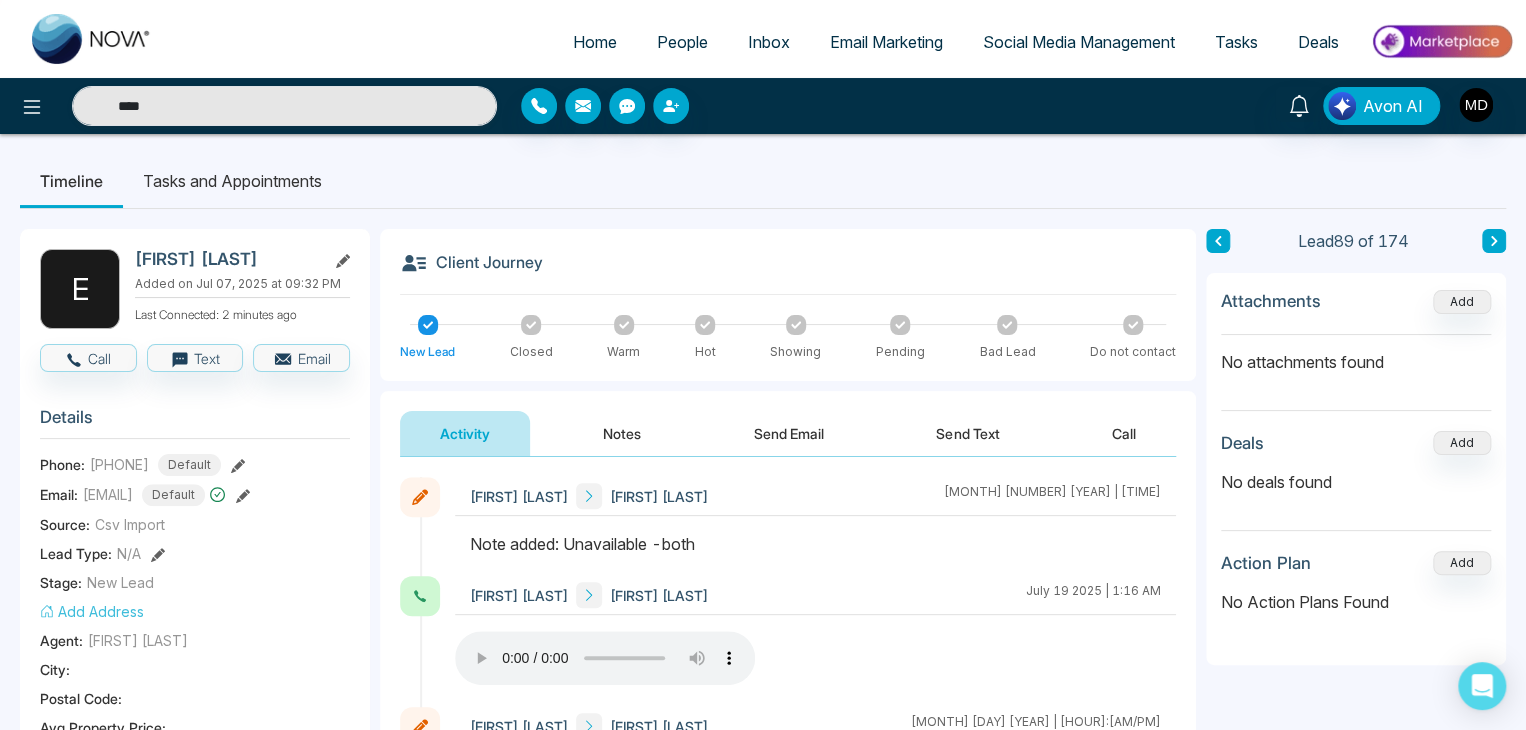 click 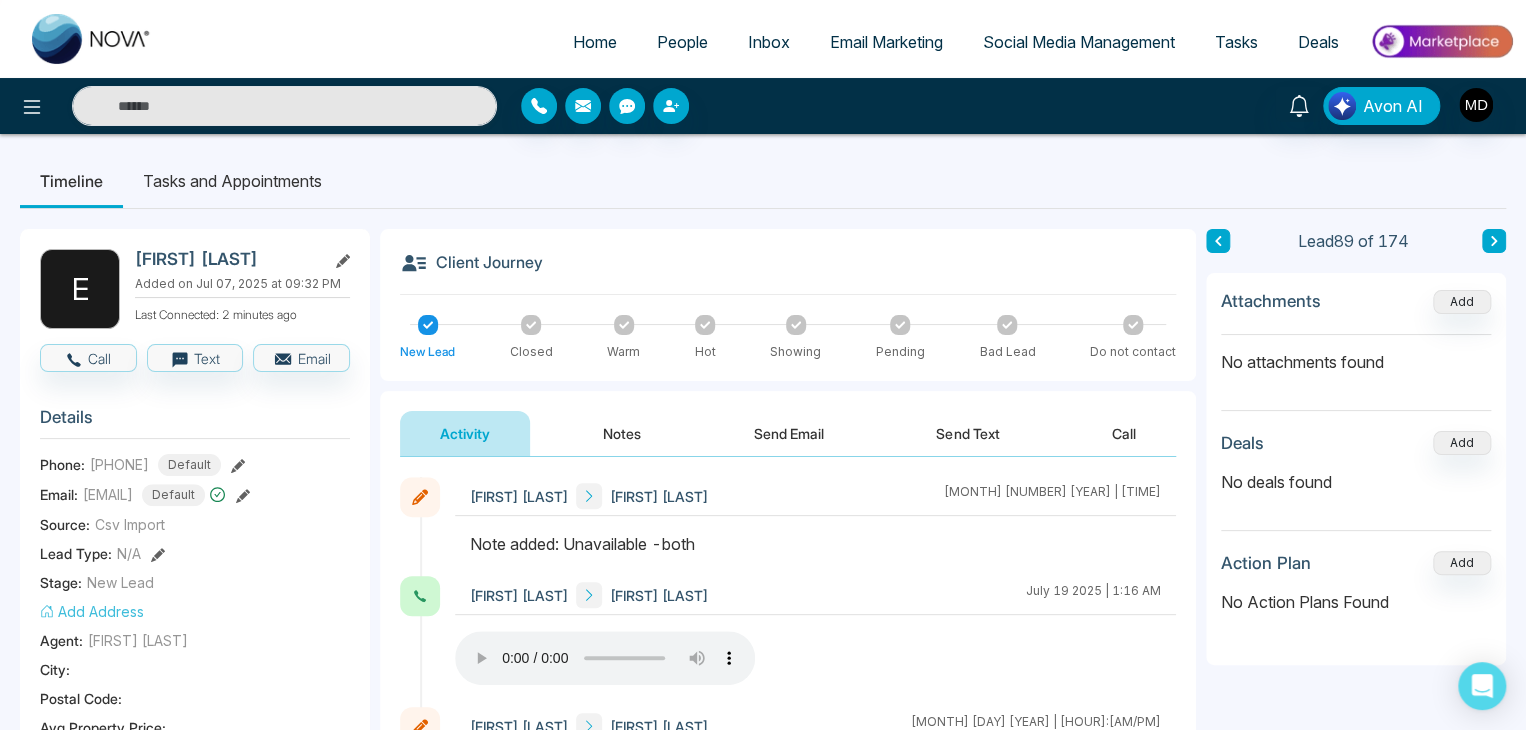 type on "****" 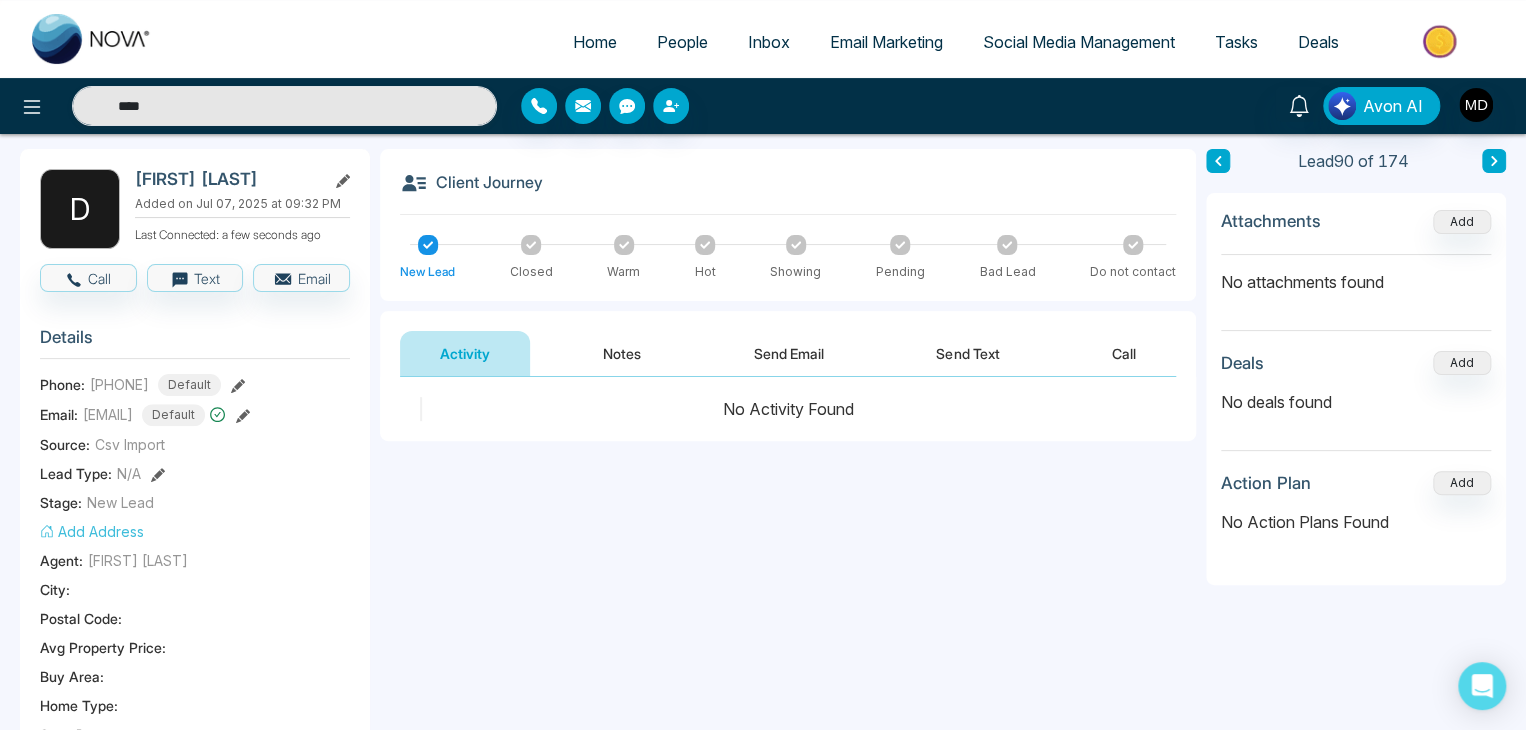 scroll, scrollTop: 0, scrollLeft: 0, axis: both 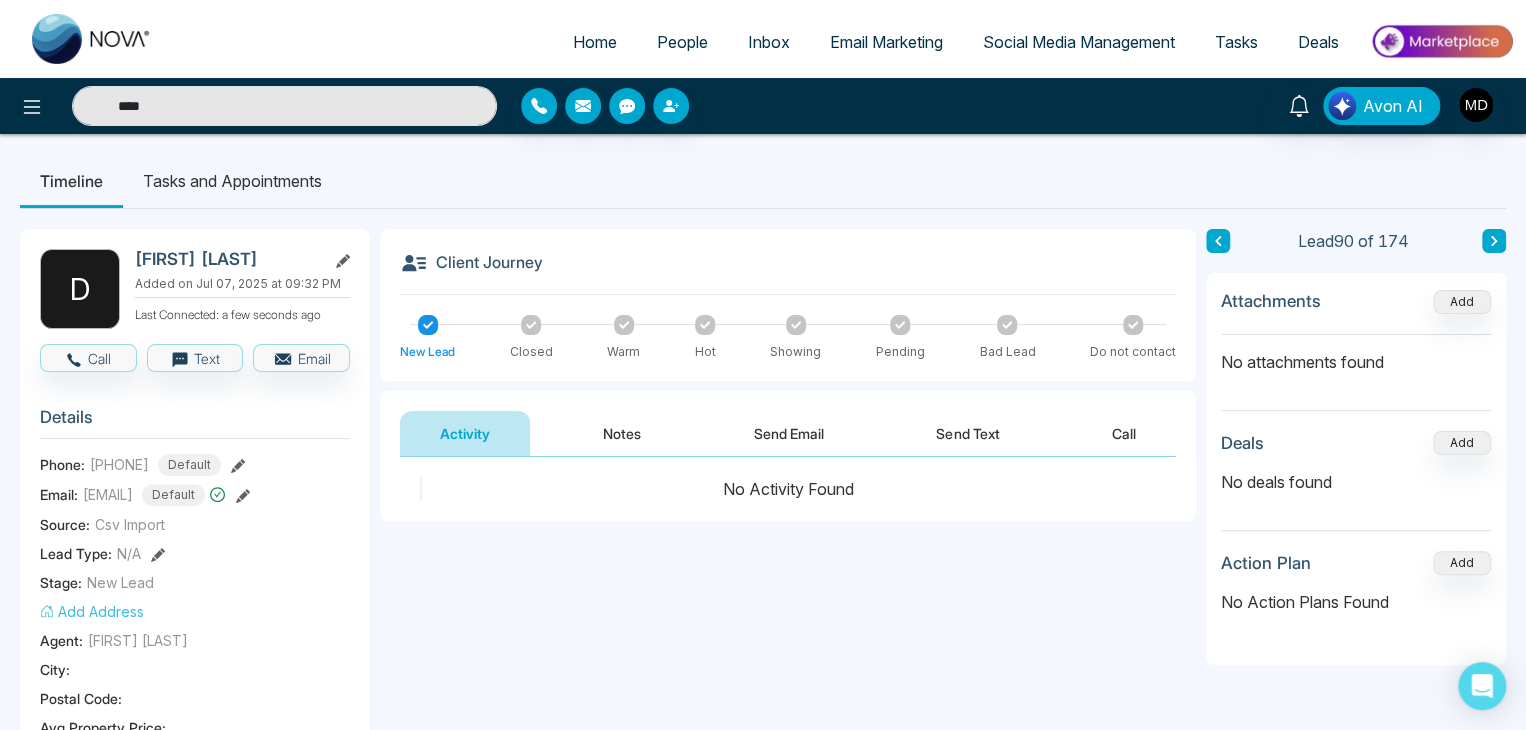 click on "Notes" at bounding box center (622, 433) 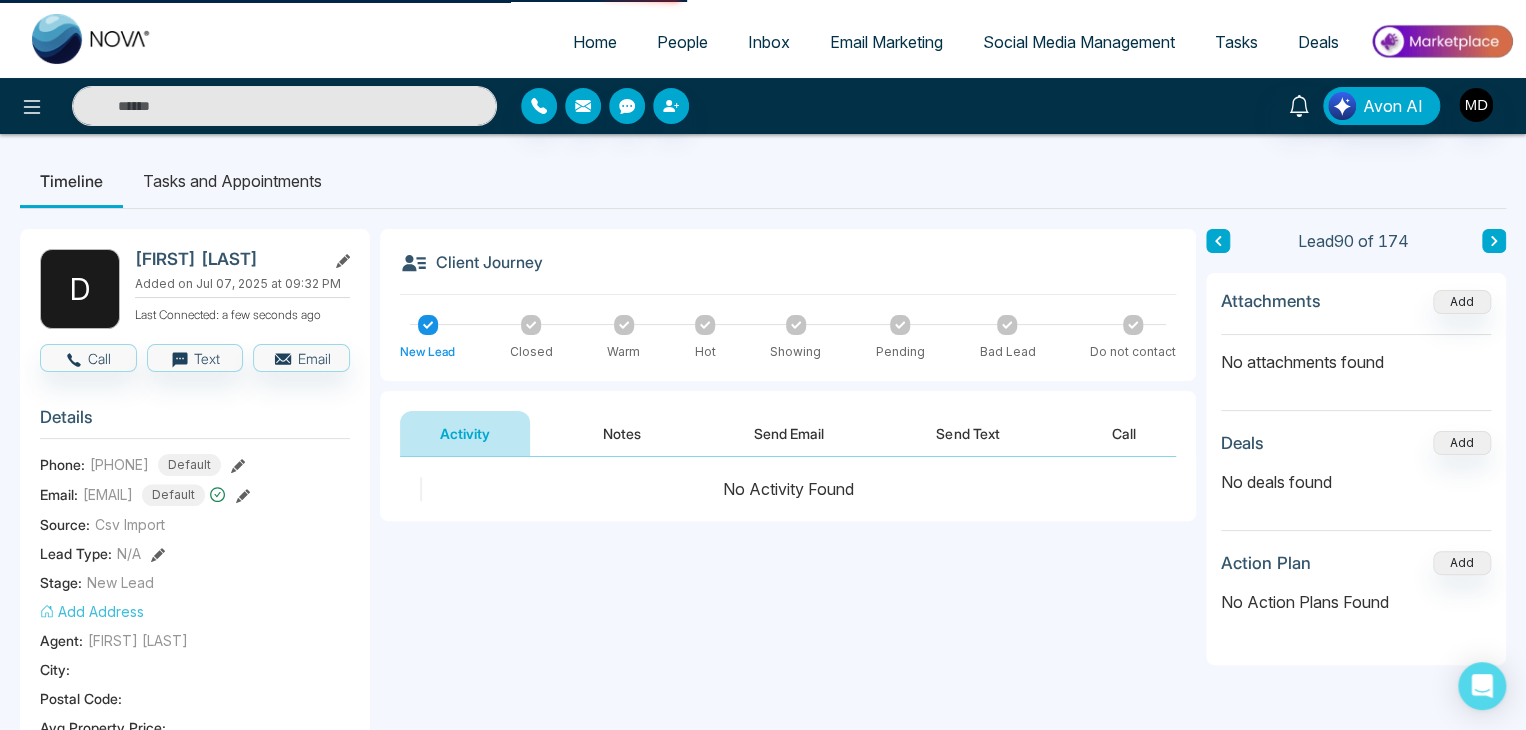 type on "****" 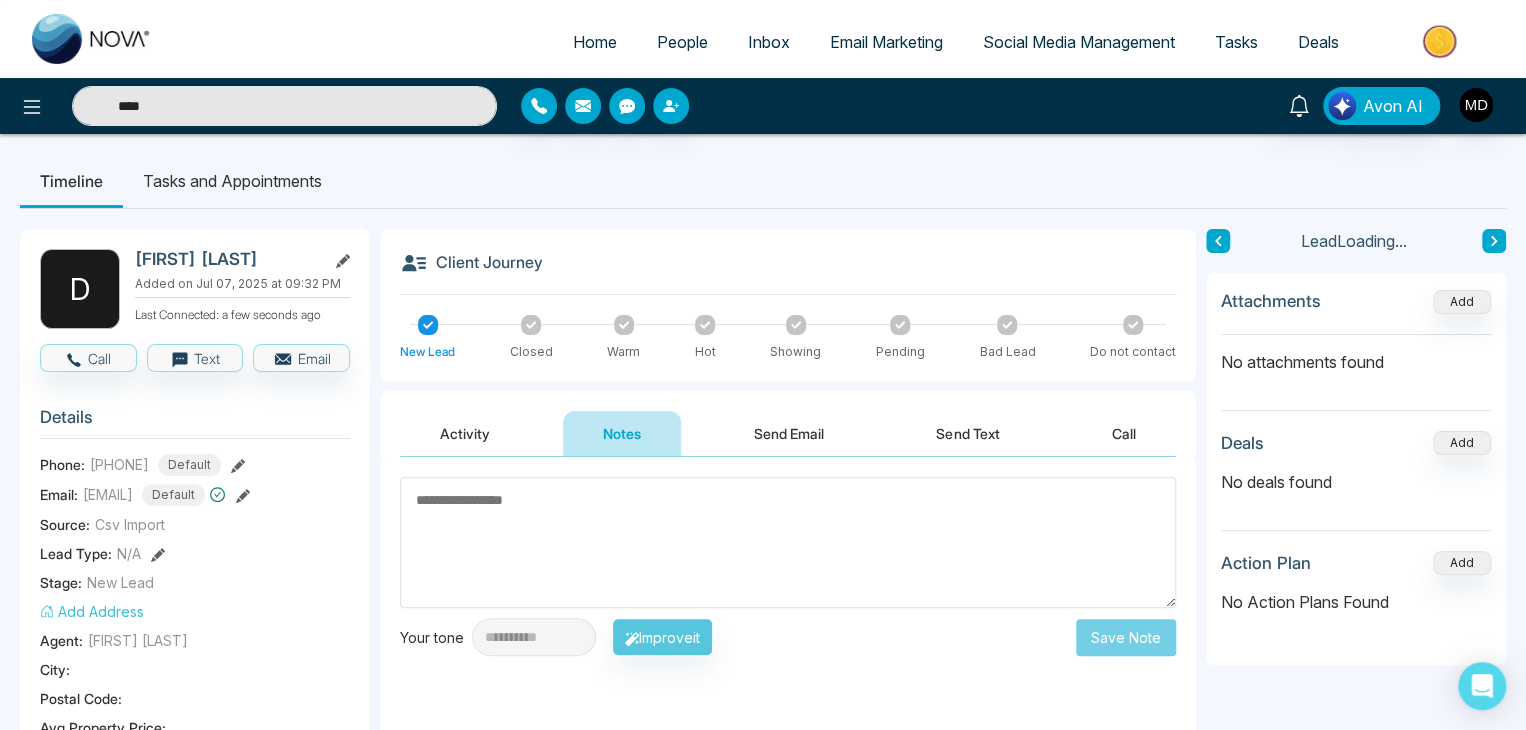 click on "Activity" at bounding box center [465, 433] 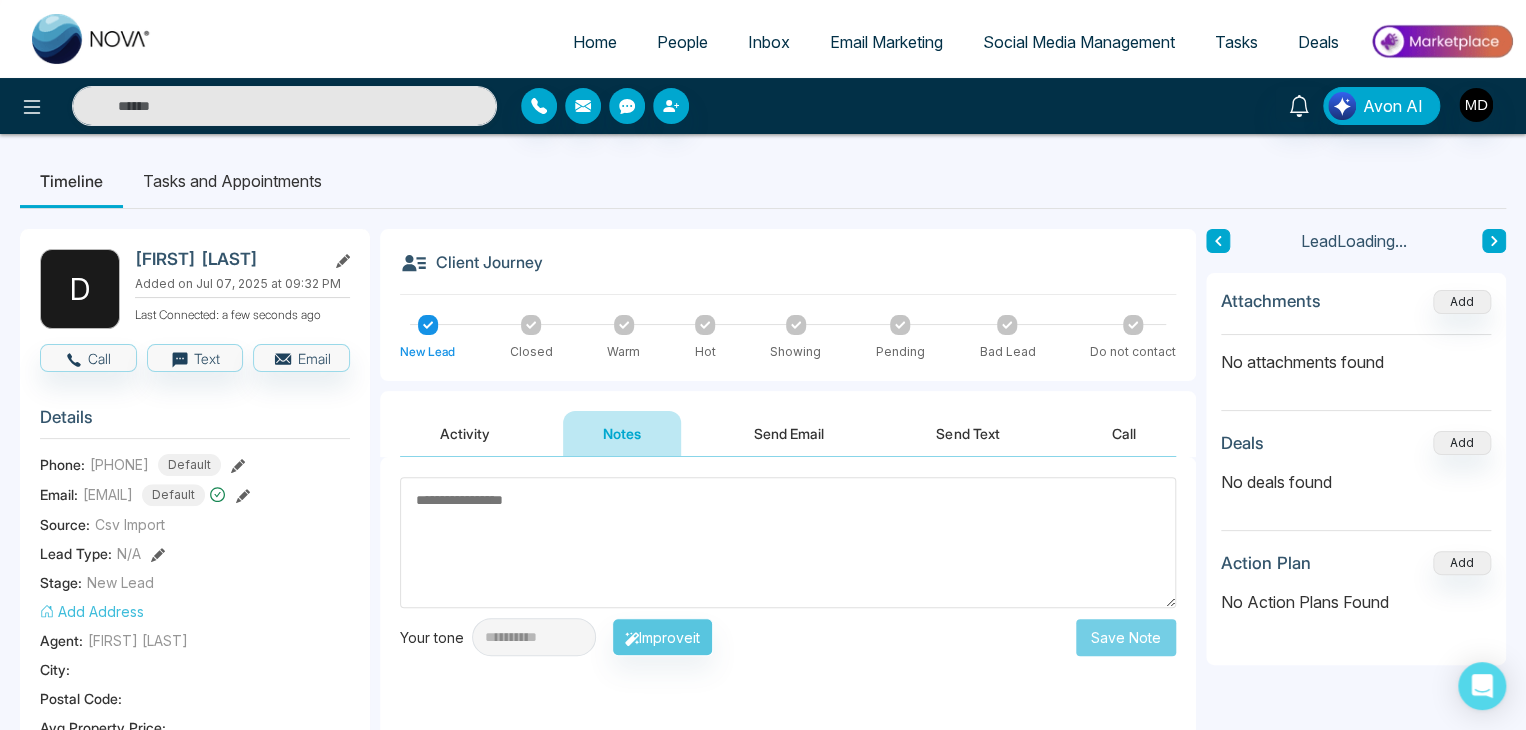type on "****" 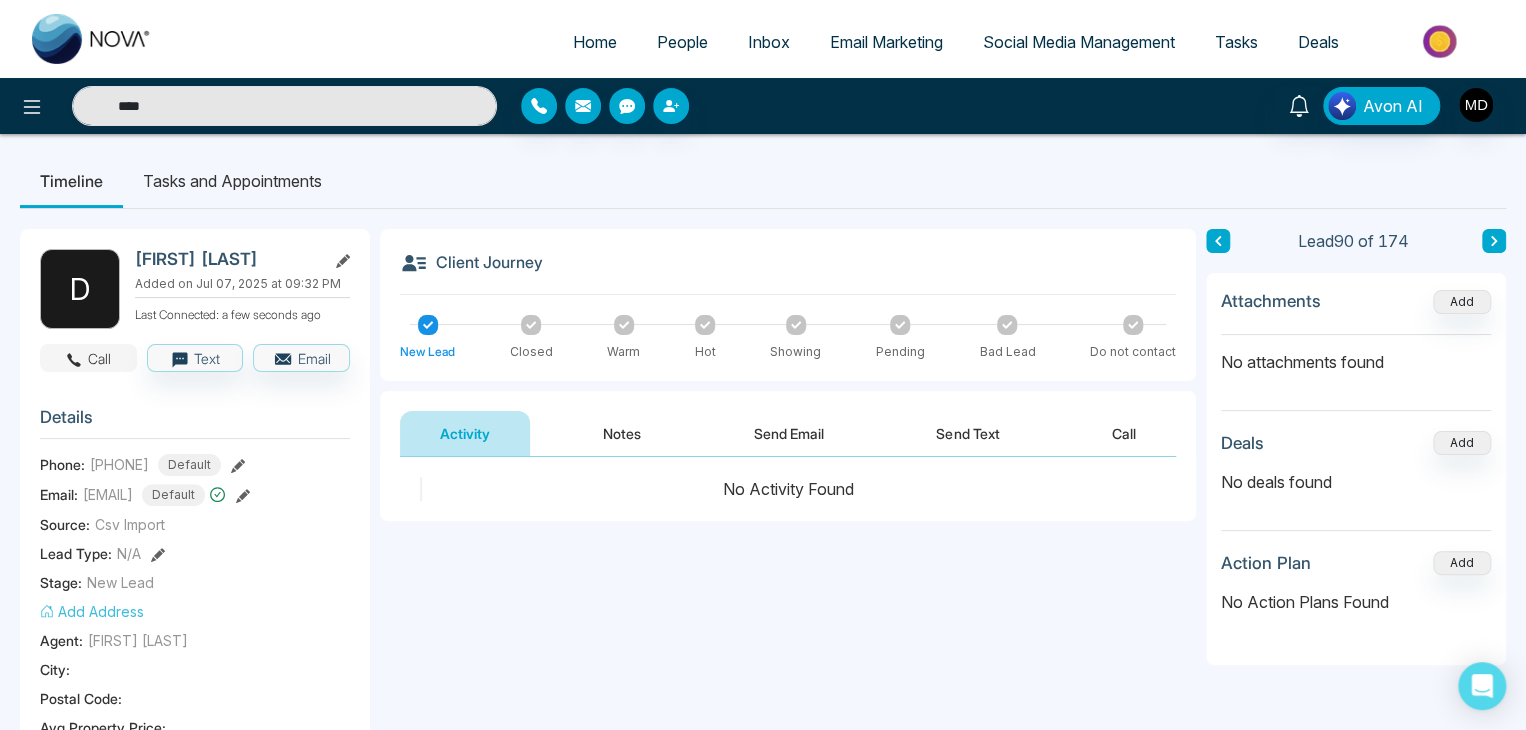 click 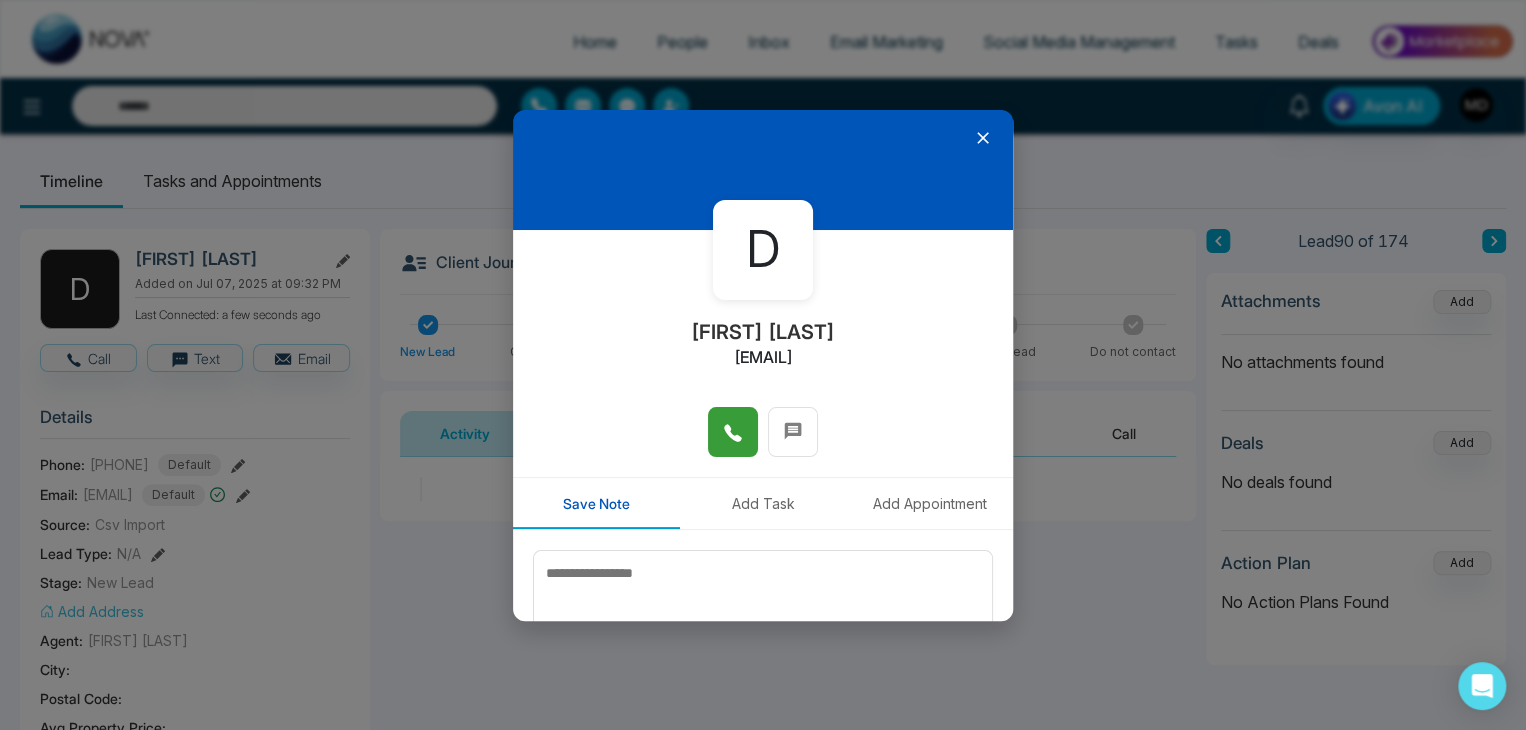 click 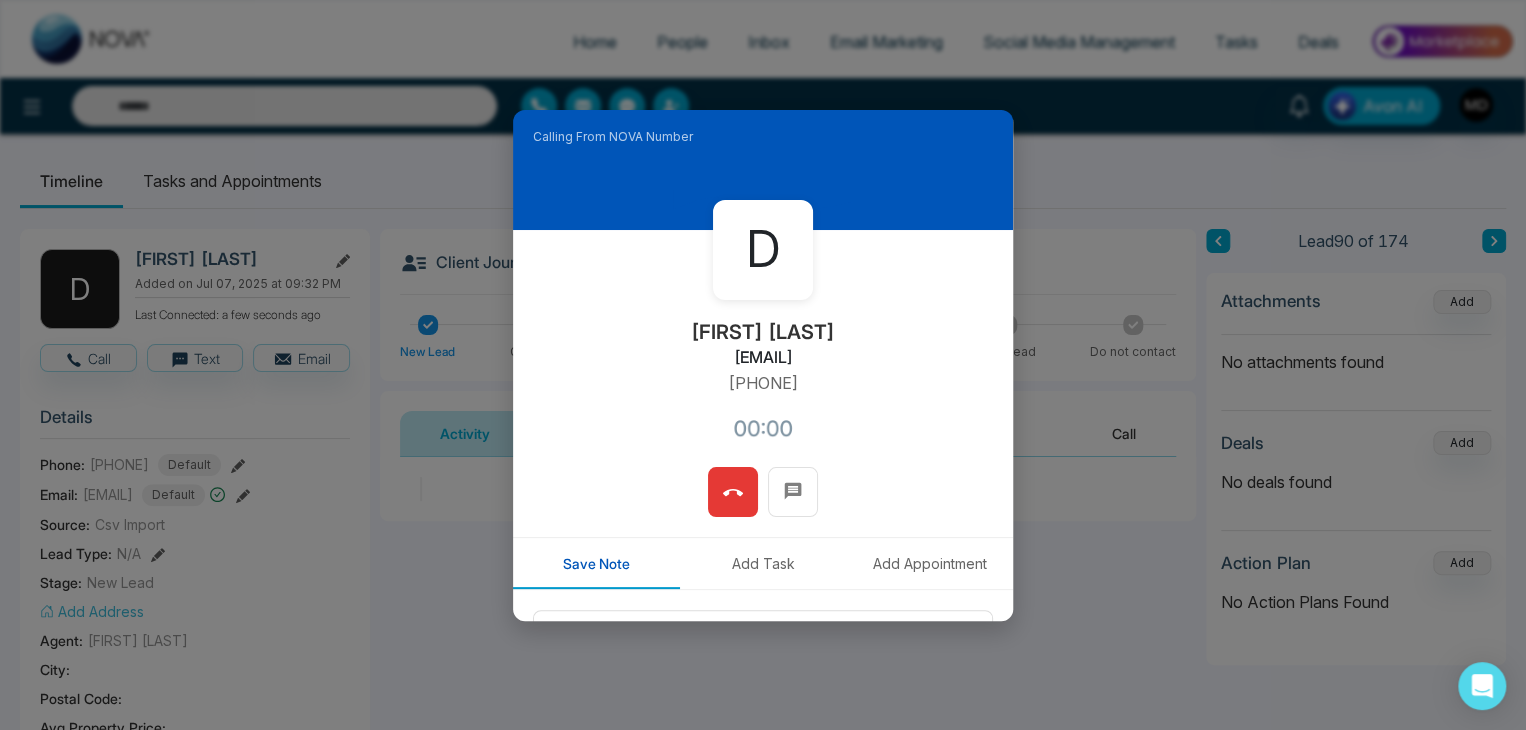 type on "****" 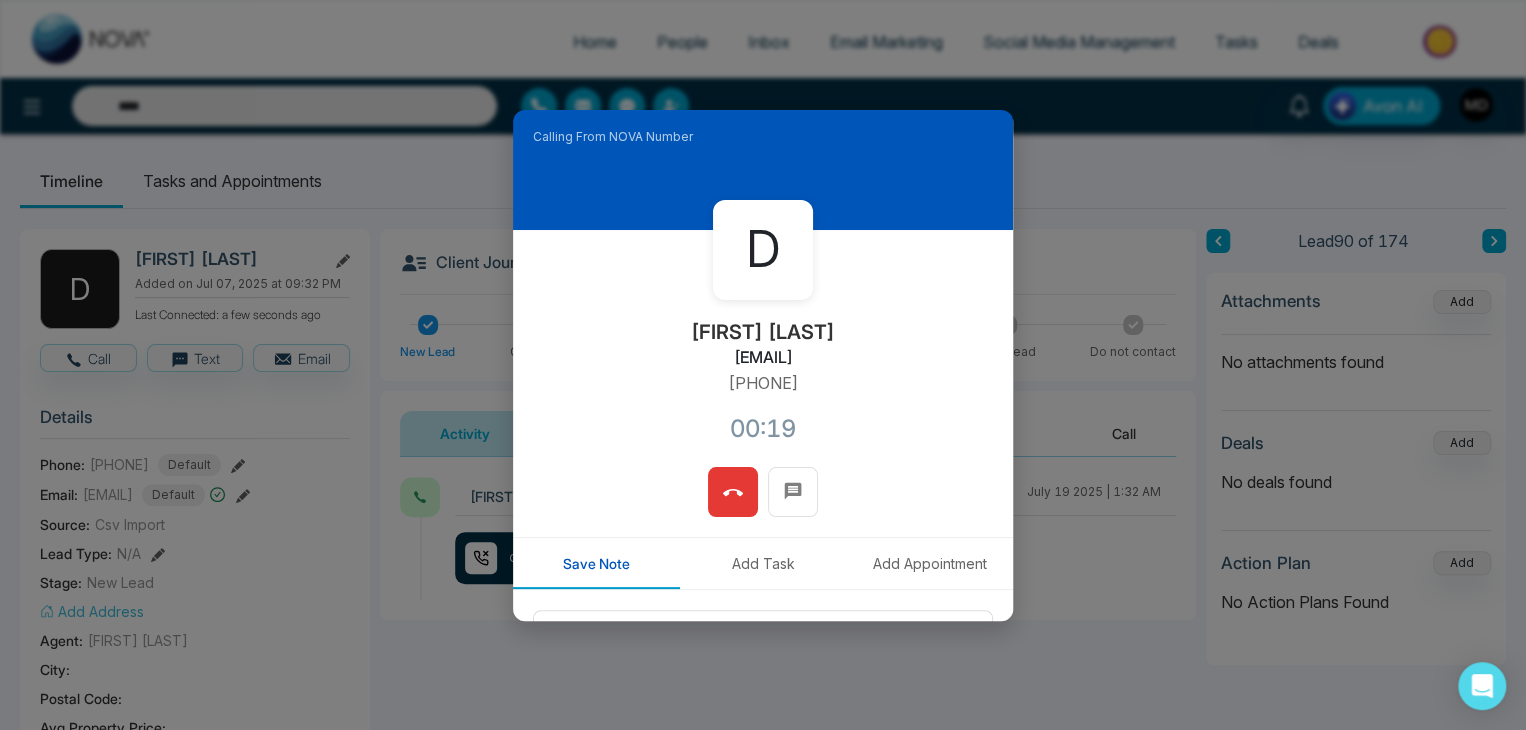 click 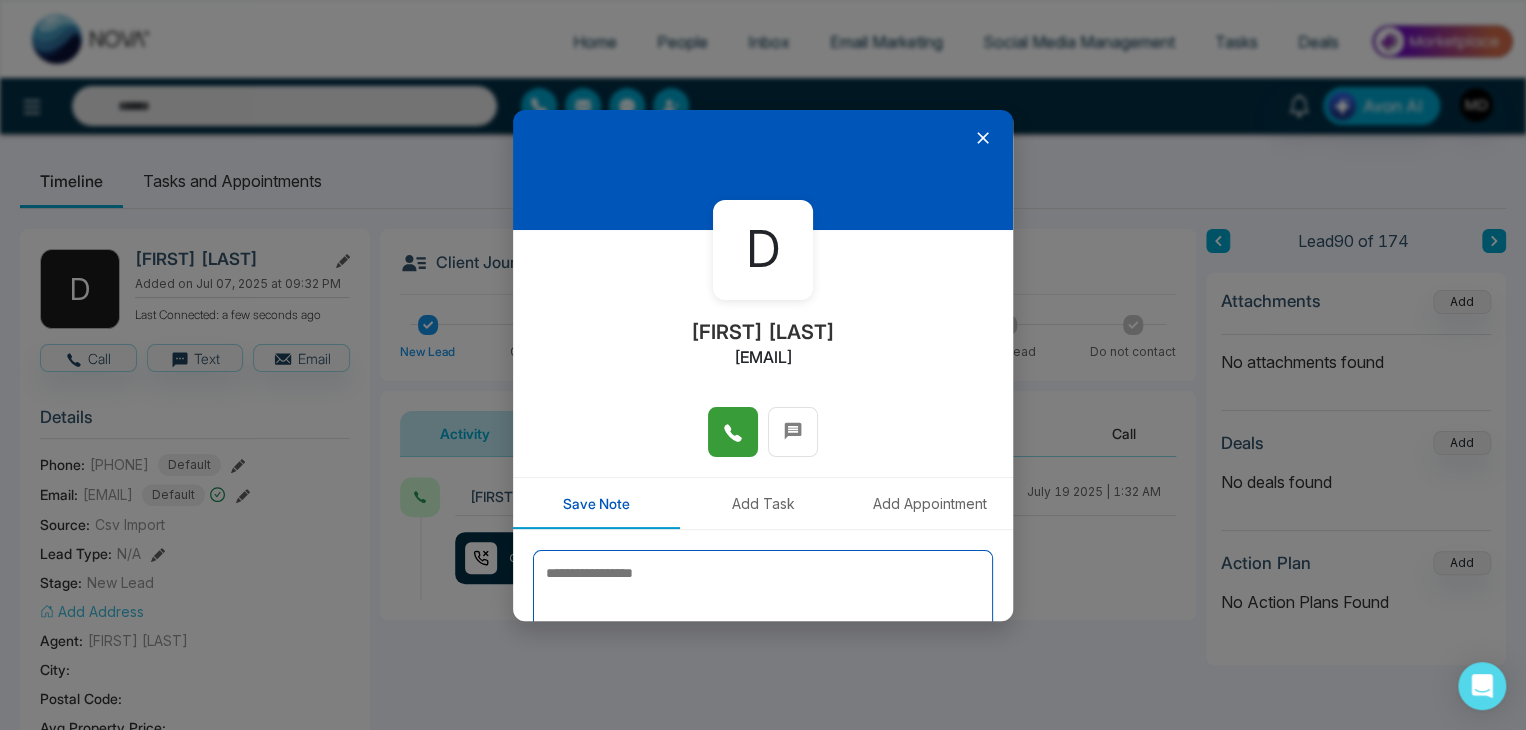 click at bounding box center (763, 600) 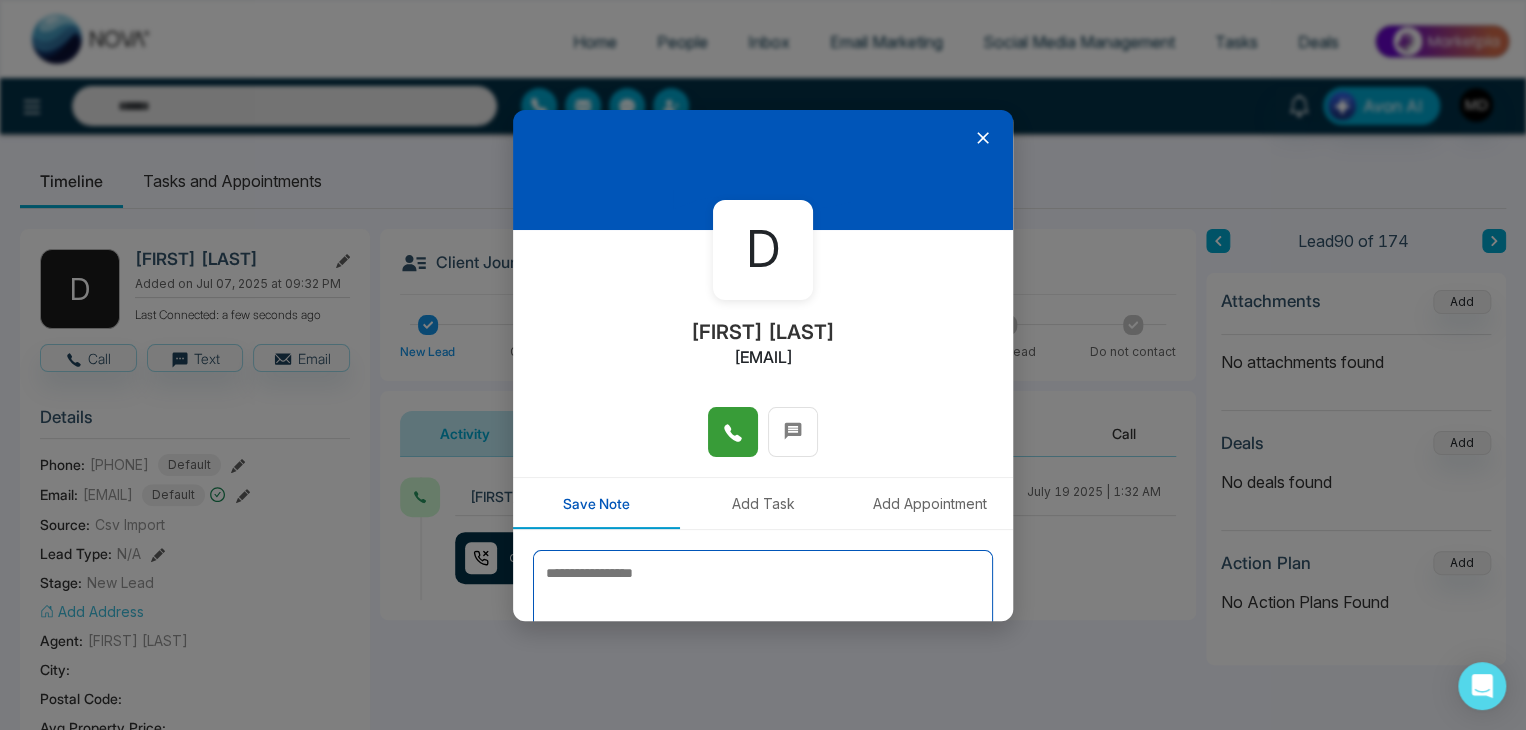 type on "****" 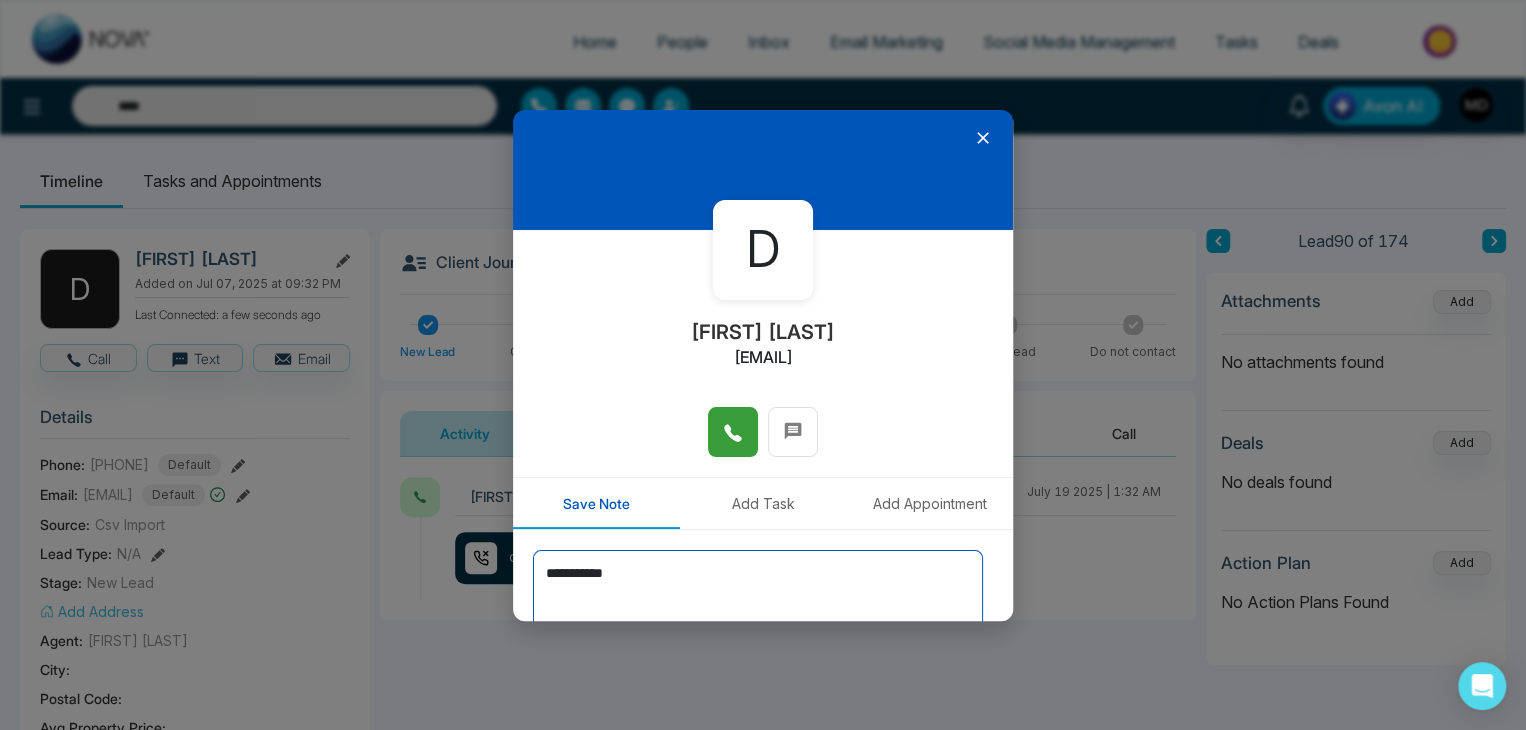 scroll, scrollTop: 110, scrollLeft: 0, axis: vertical 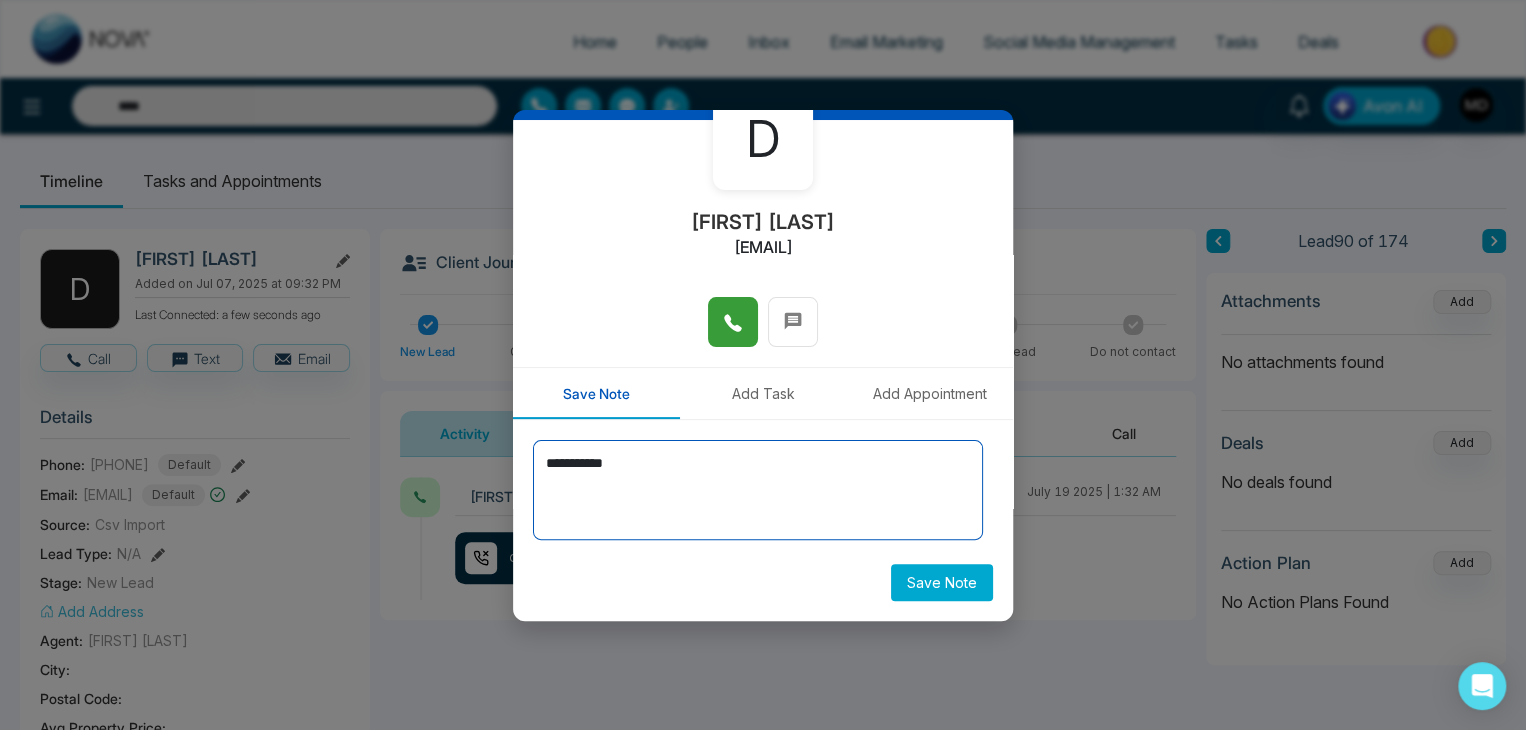 type on "**********" 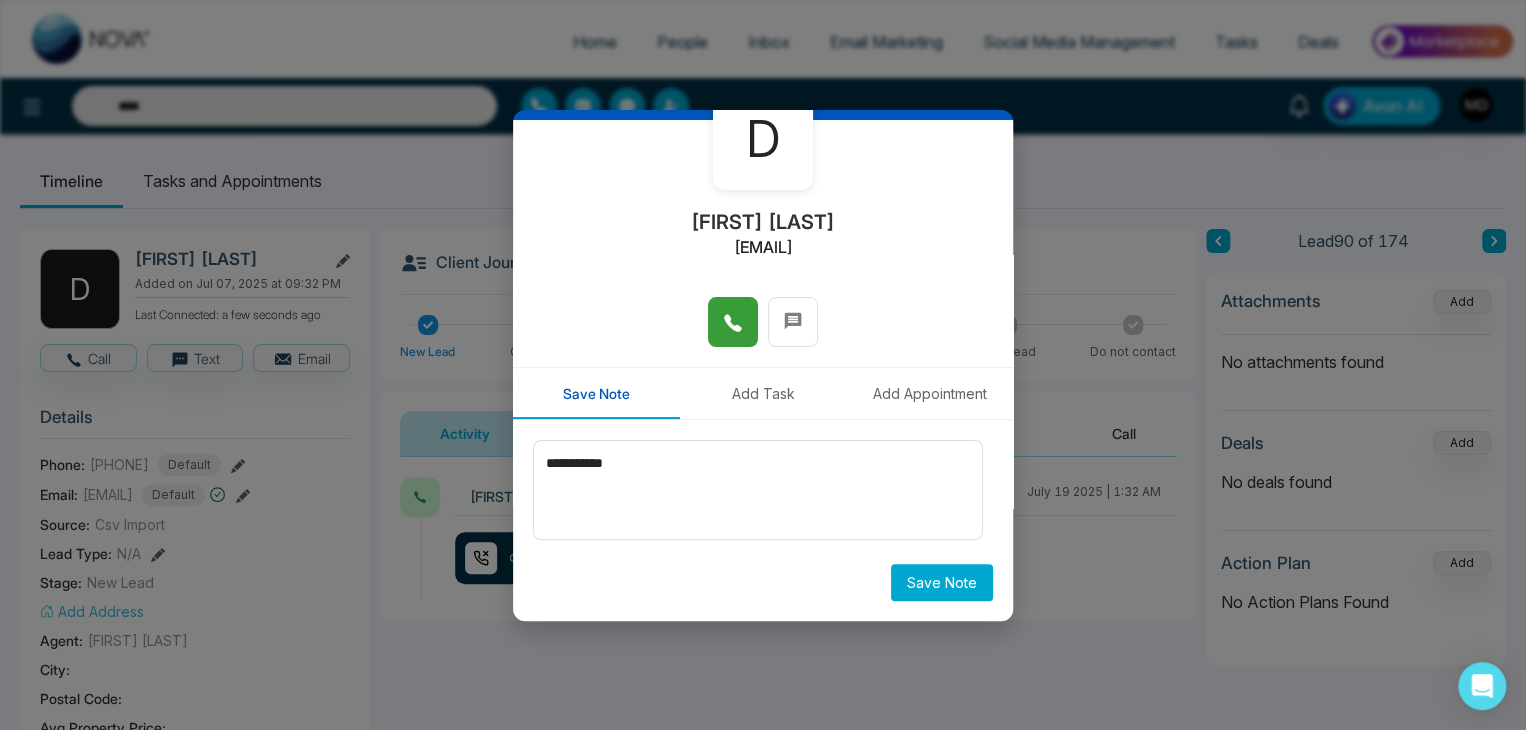 click on "Save Note" at bounding box center [942, 582] 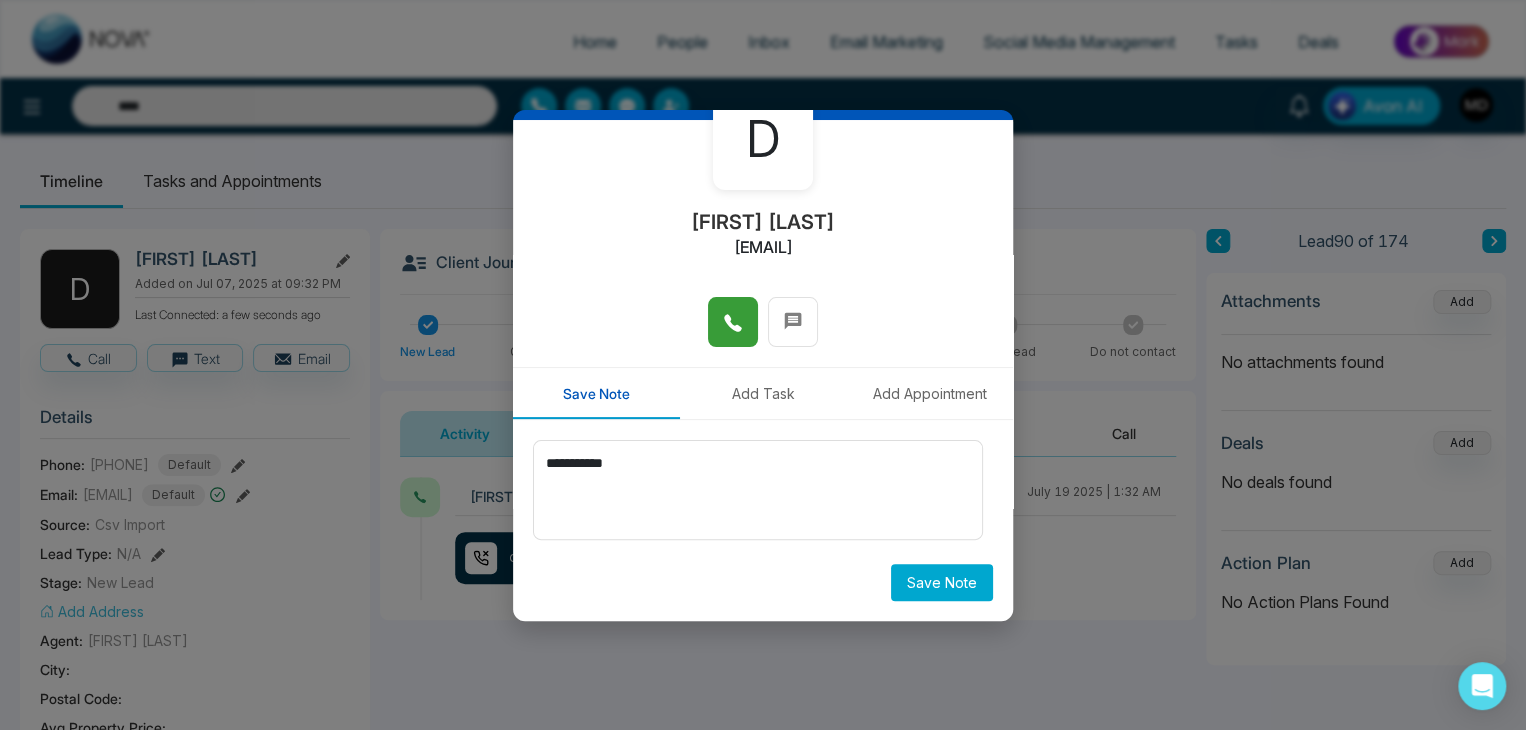 type on "****" 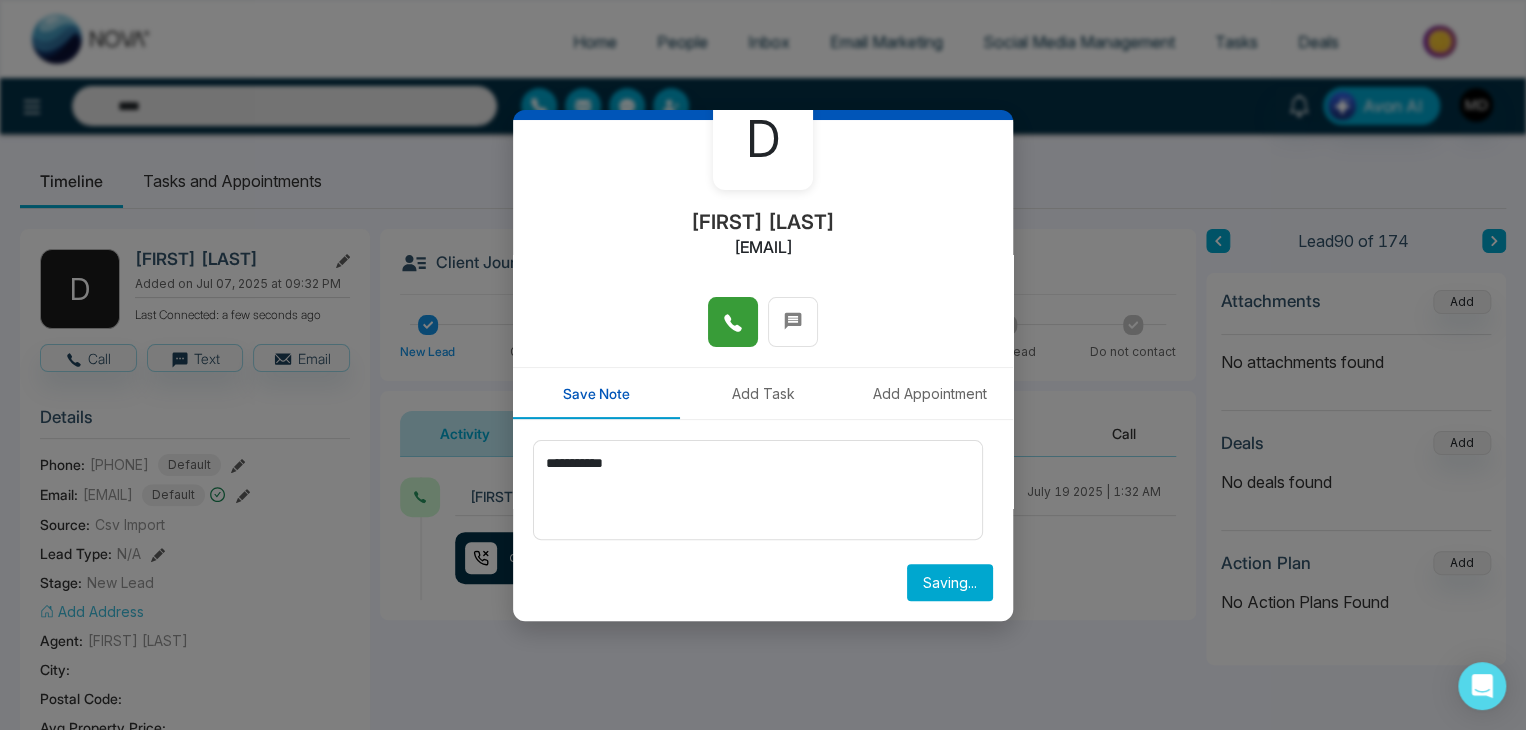 scroll, scrollTop: 1, scrollLeft: 0, axis: vertical 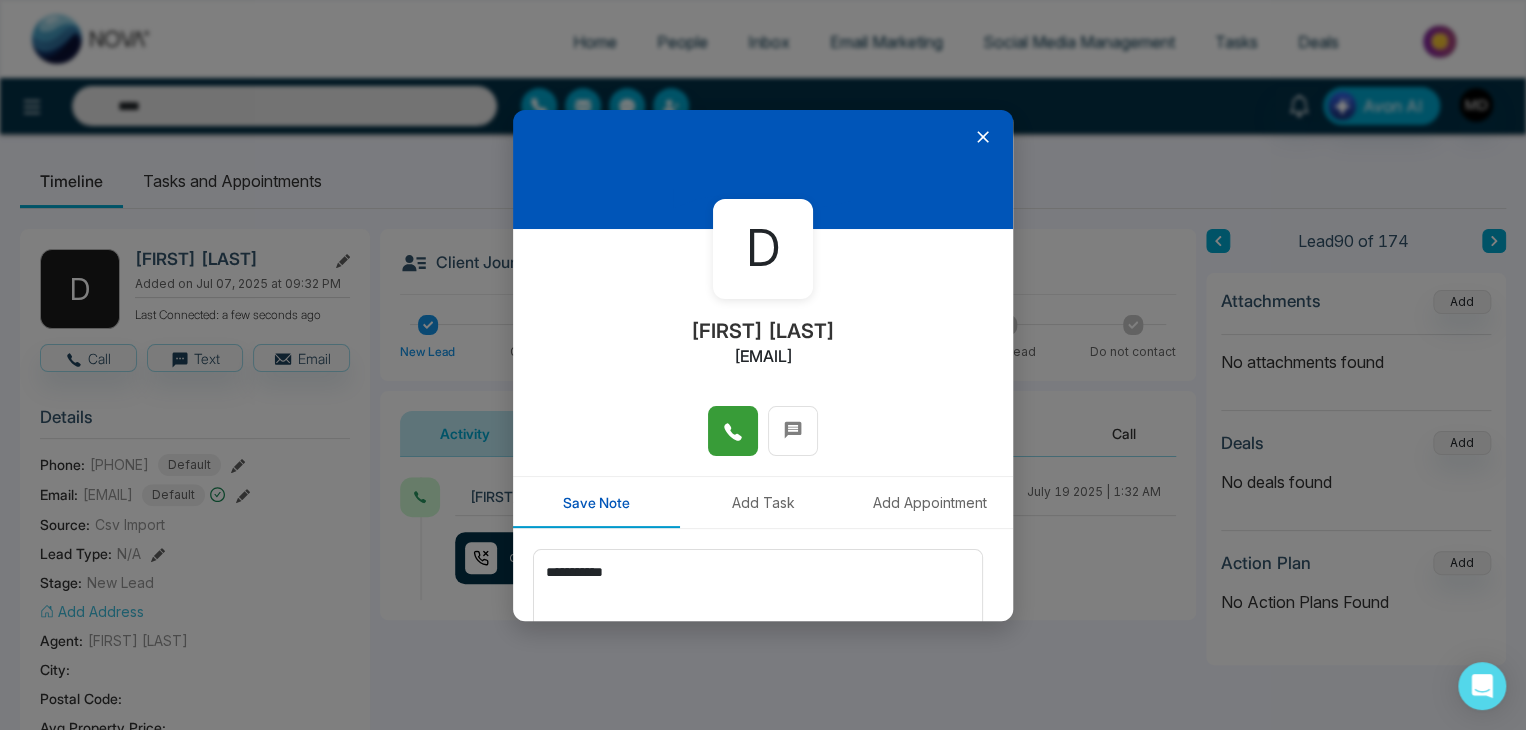 type 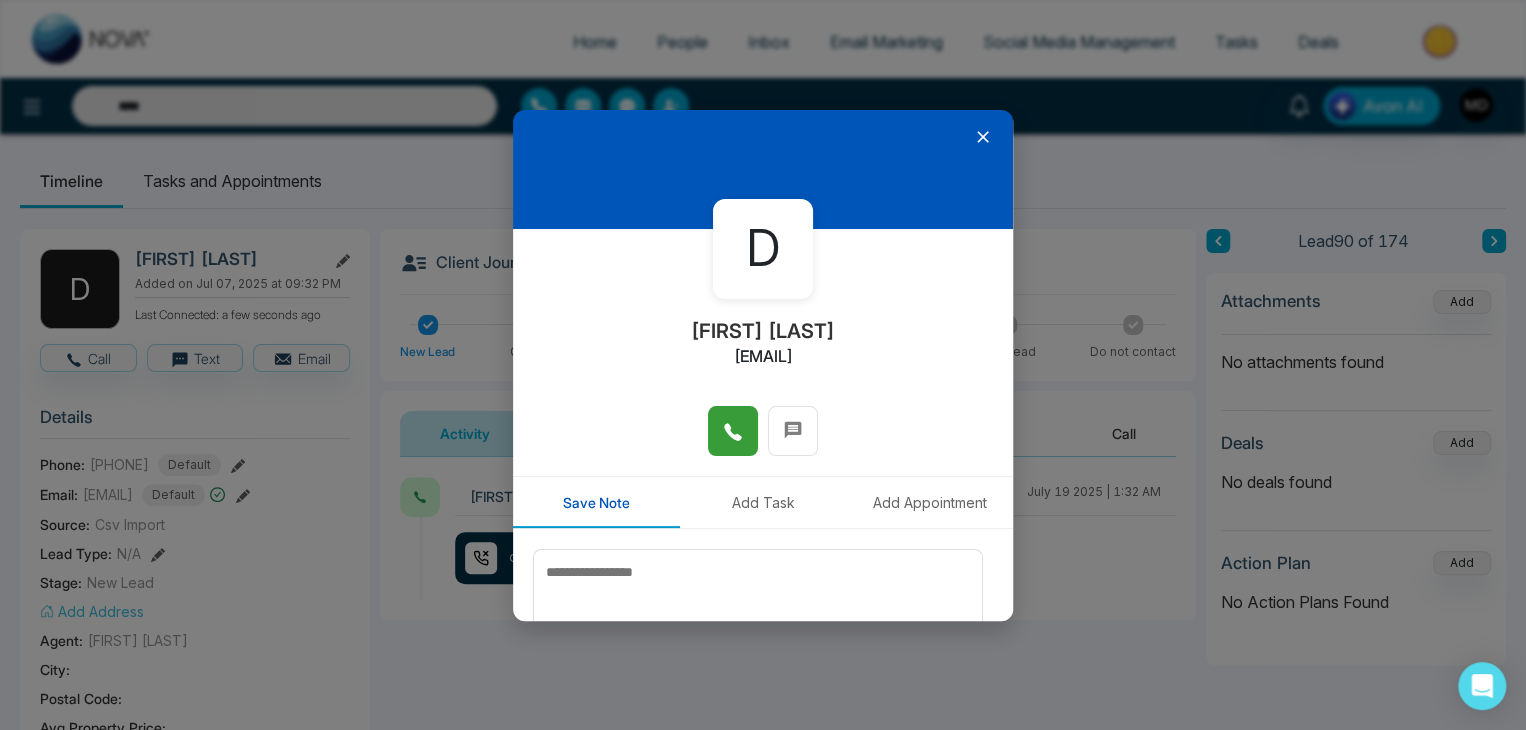 scroll, scrollTop: 0, scrollLeft: 0, axis: both 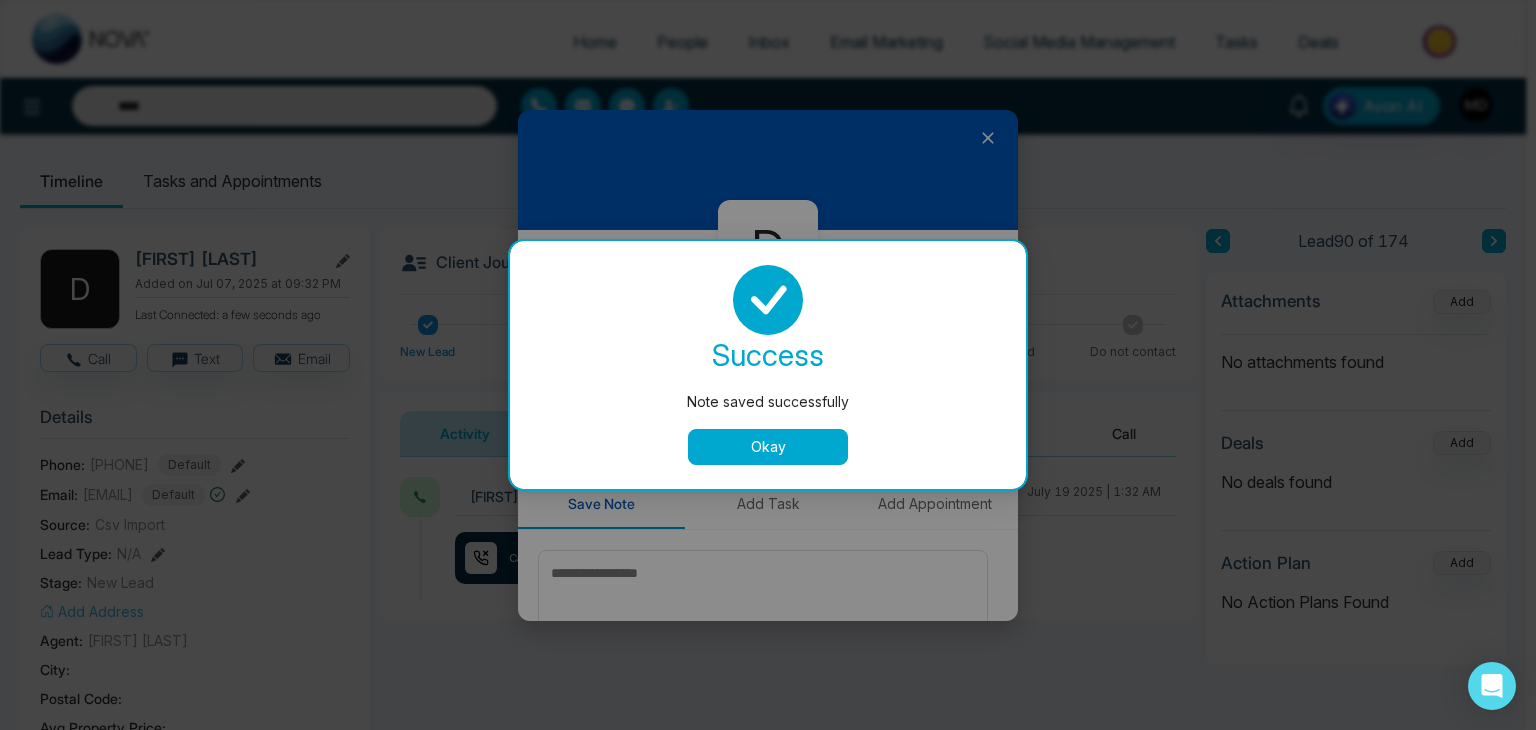 click on "Okay" at bounding box center (768, 447) 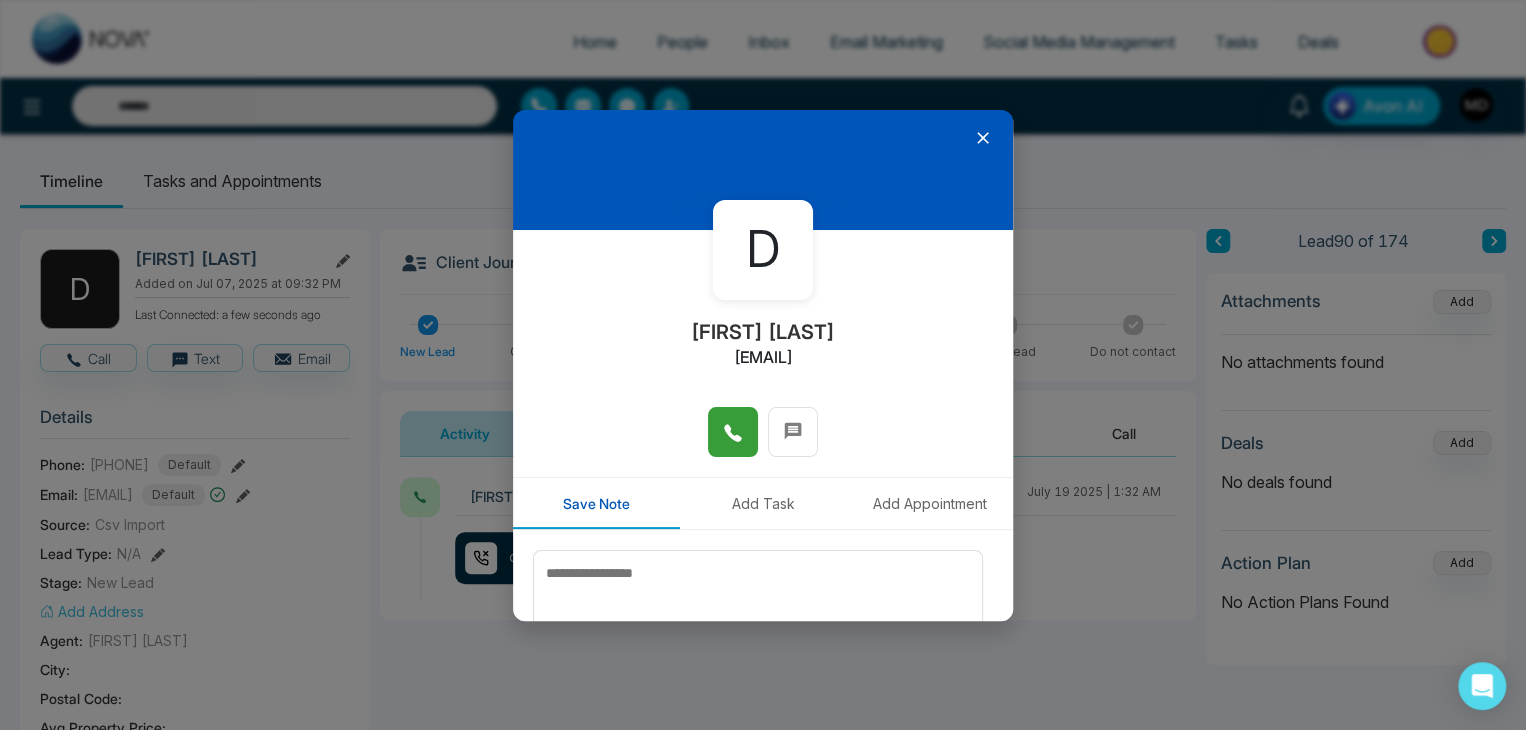 type on "****" 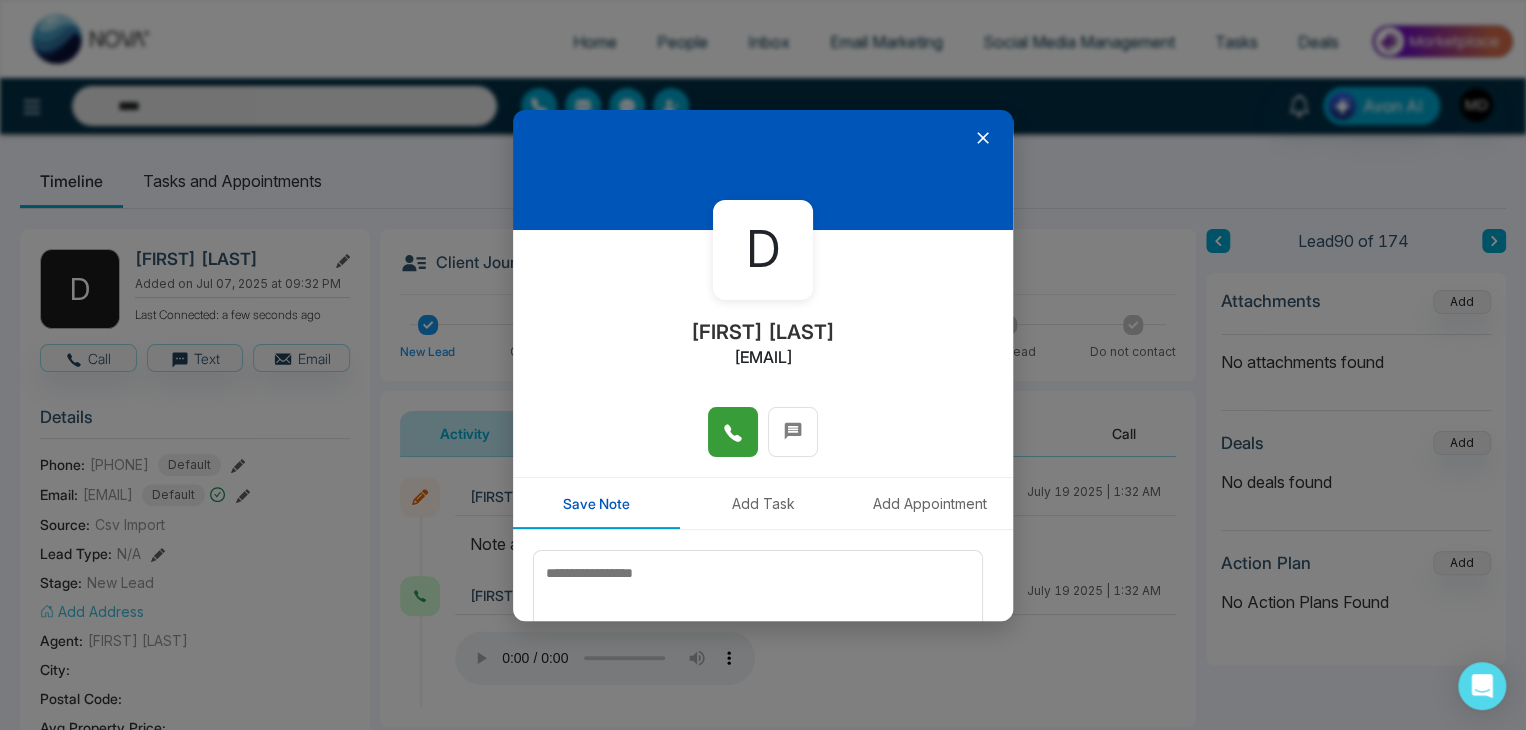 click 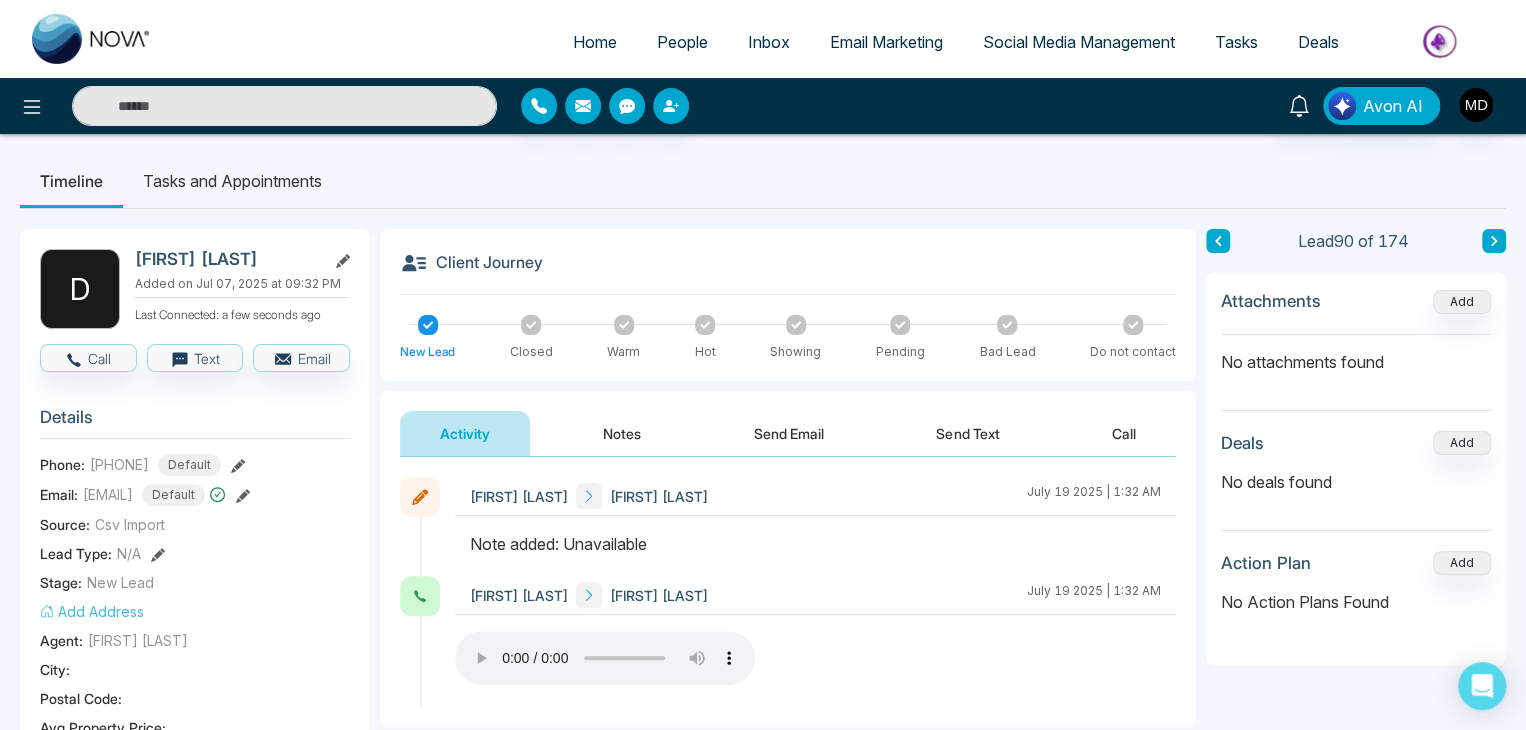 click 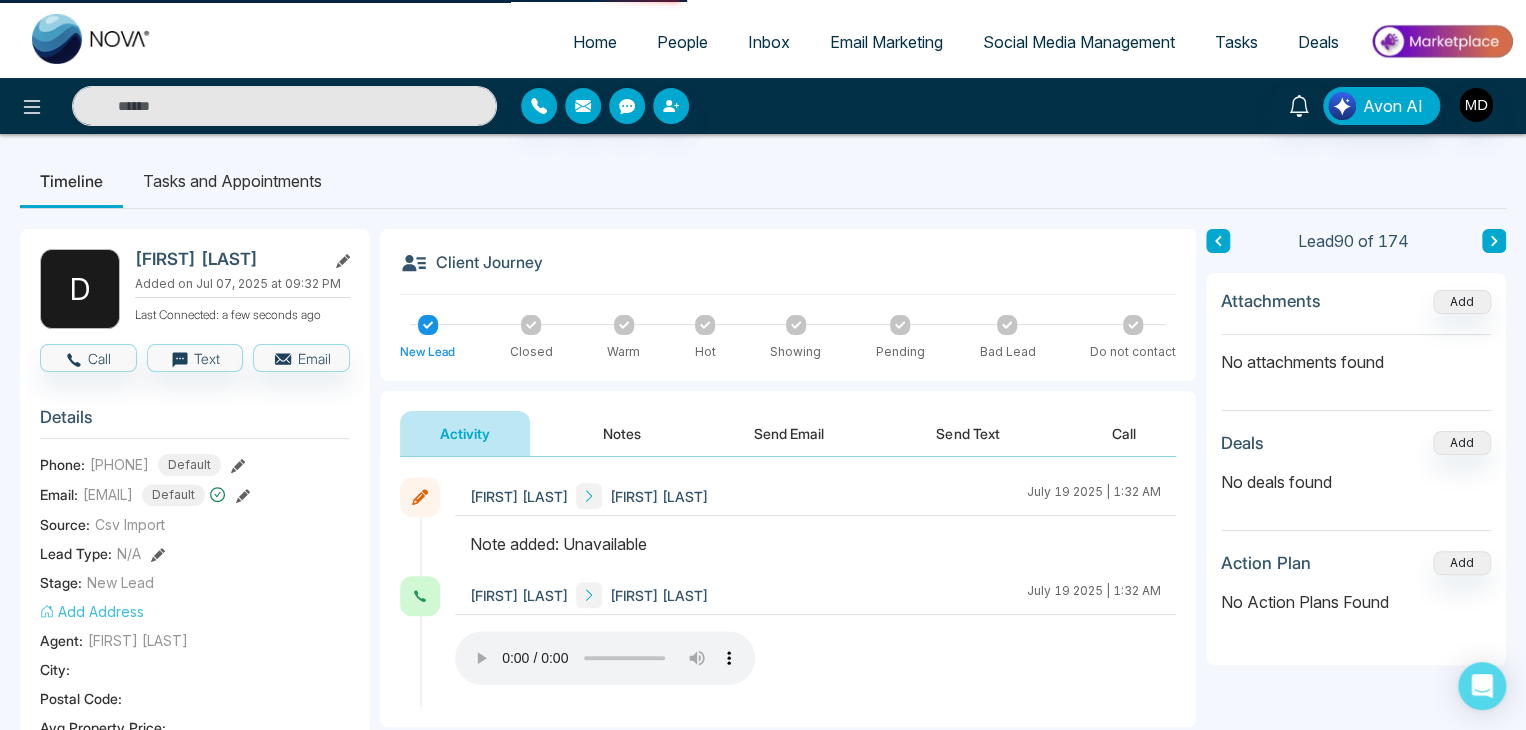 type on "****" 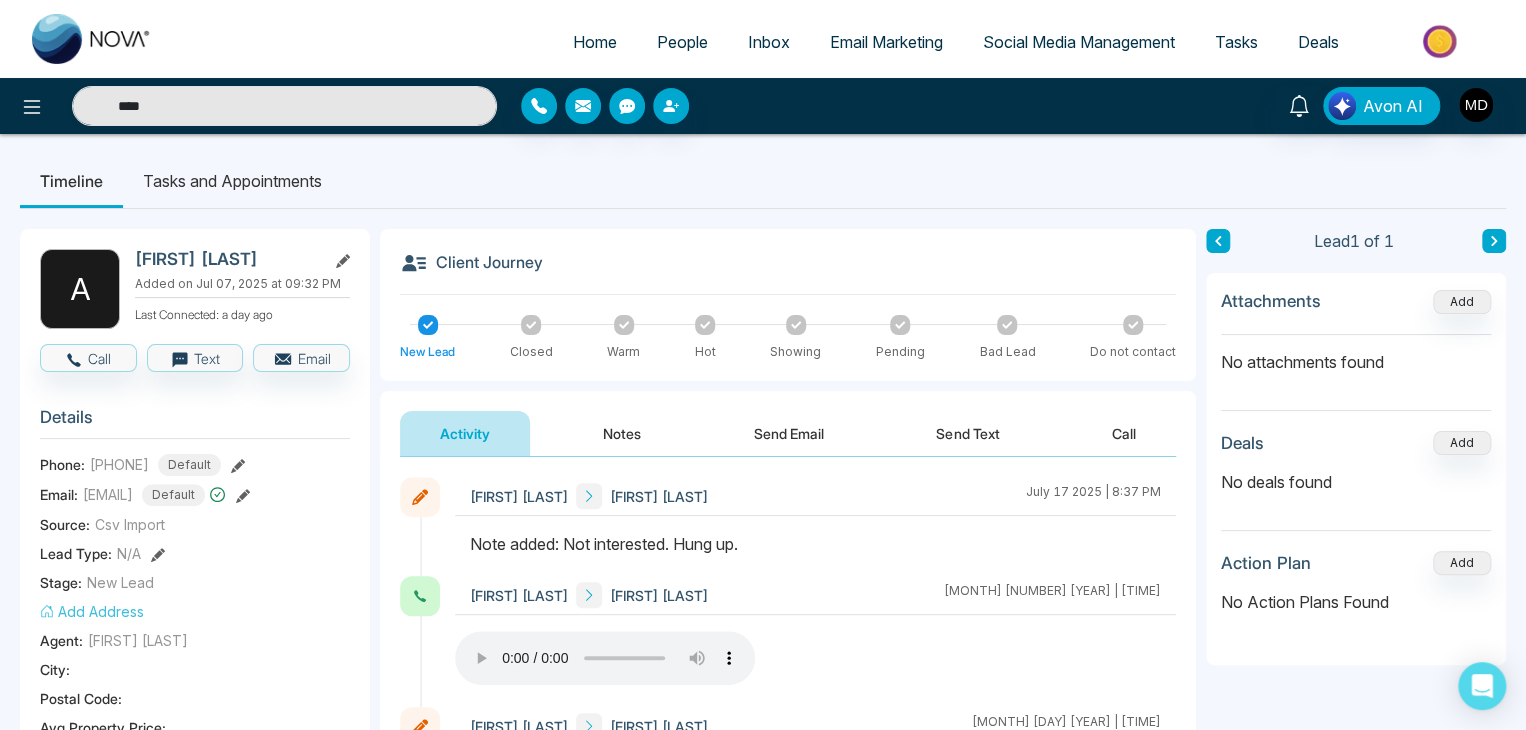 type 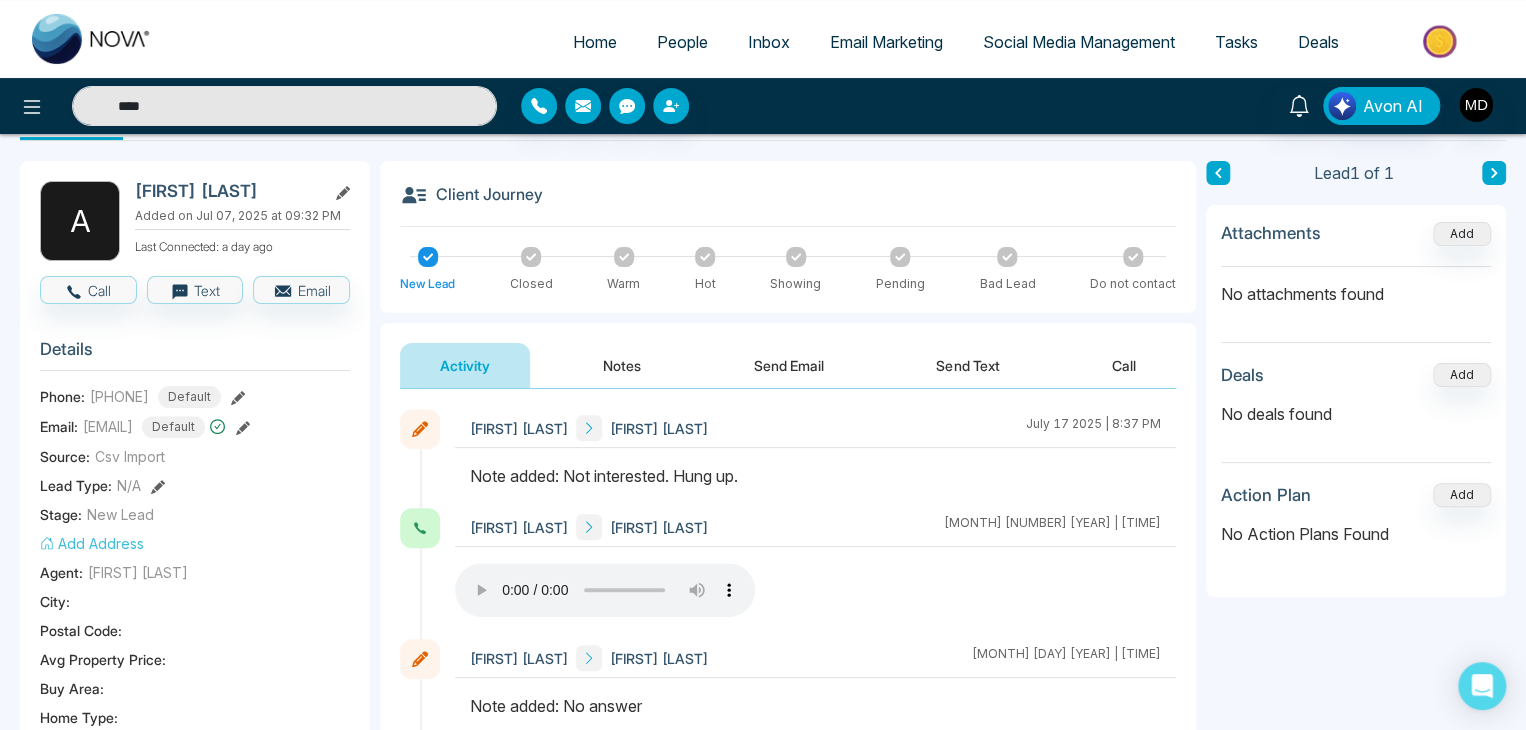 scroll, scrollTop: 0, scrollLeft: 0, axis: both 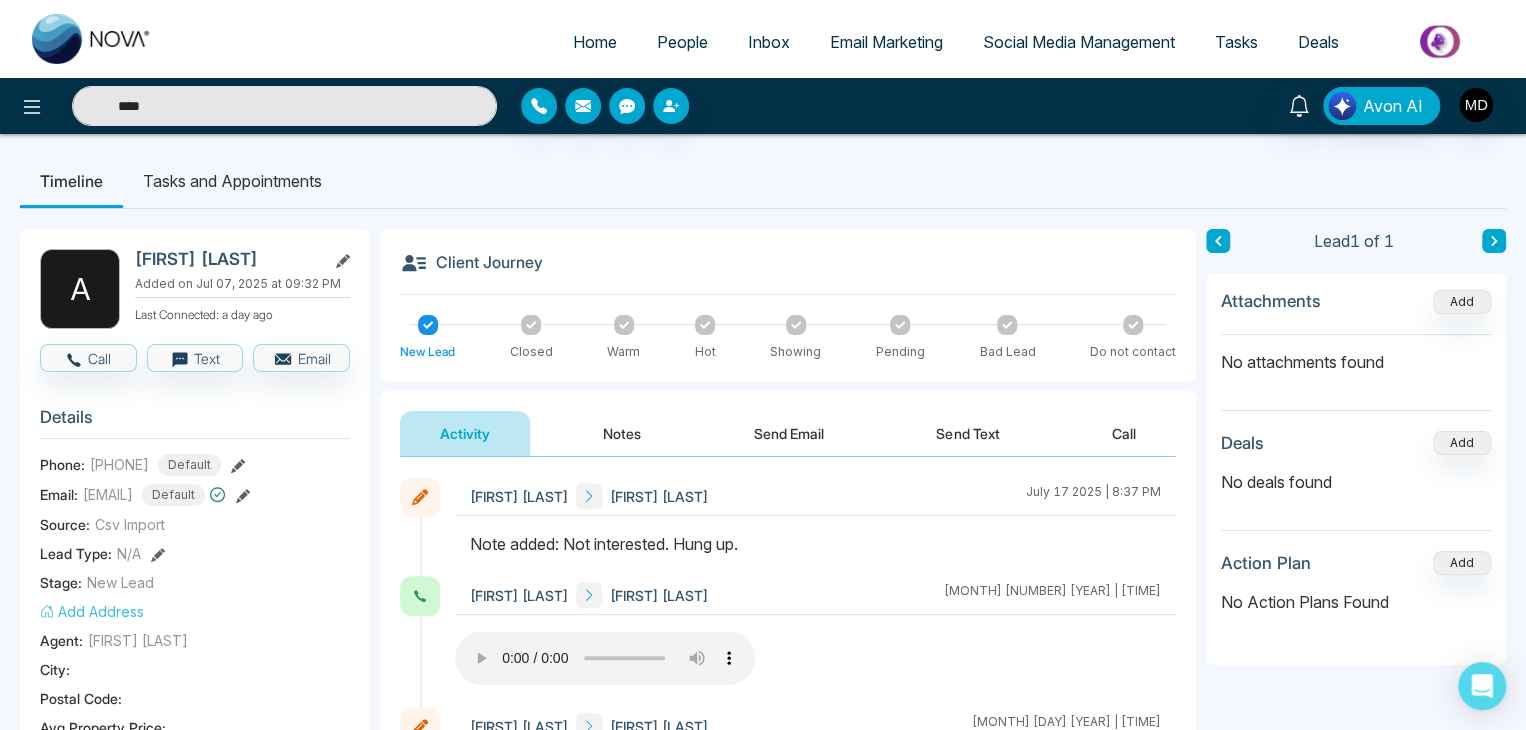 click on "People" at bounding box center [682, 42] 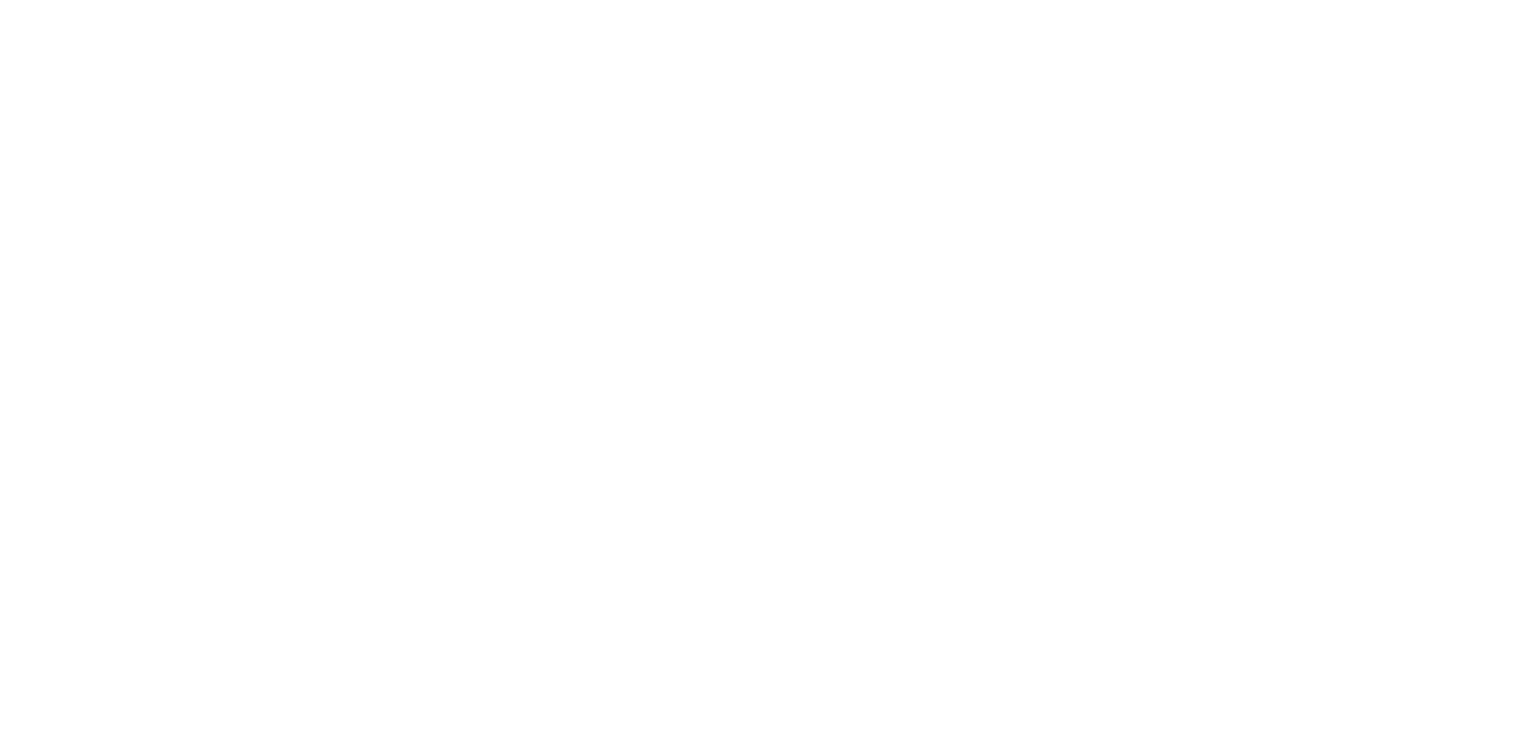 scroll, scrollTop: 0, scrollLeft: 0, axis: both 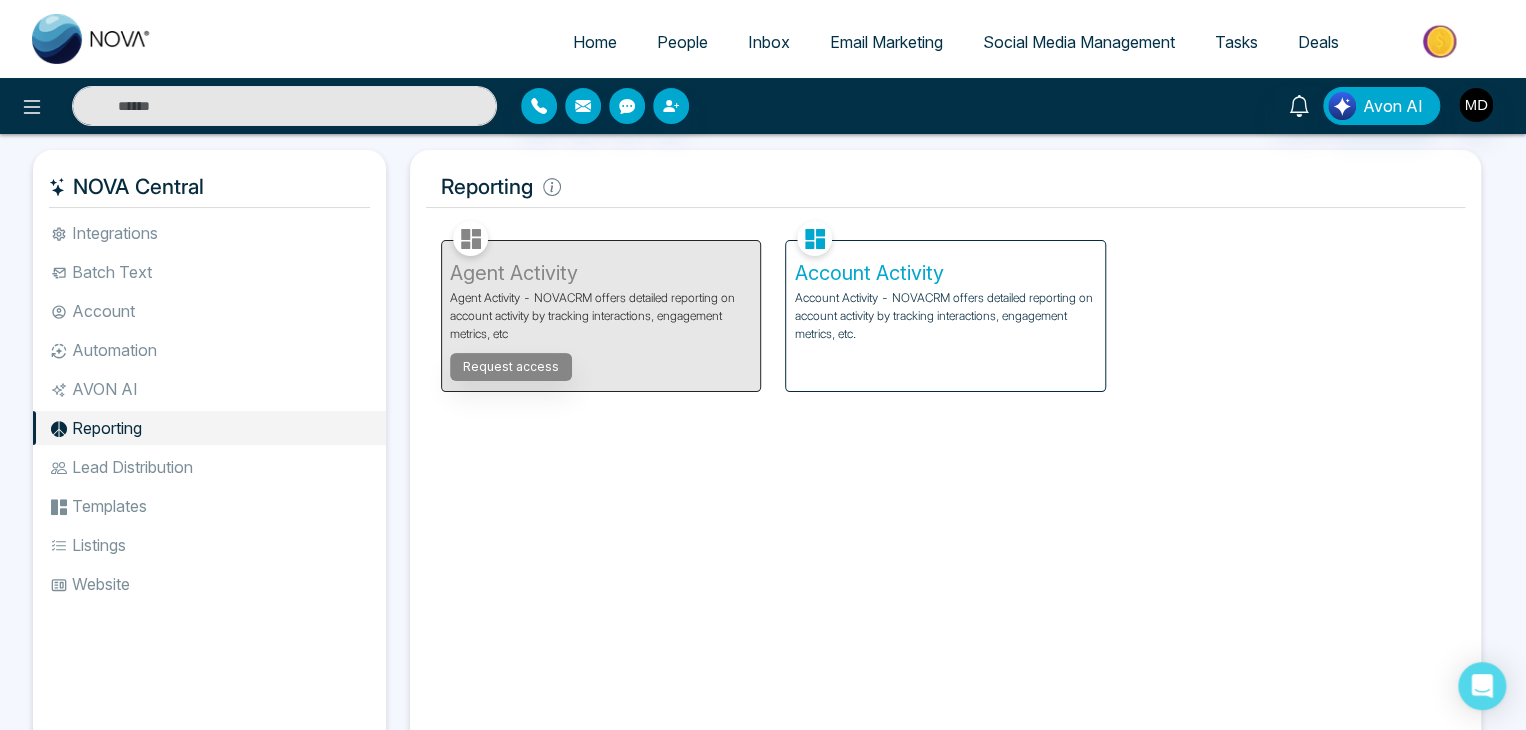 click on "Account Activity" at bounding box center (945, 273) 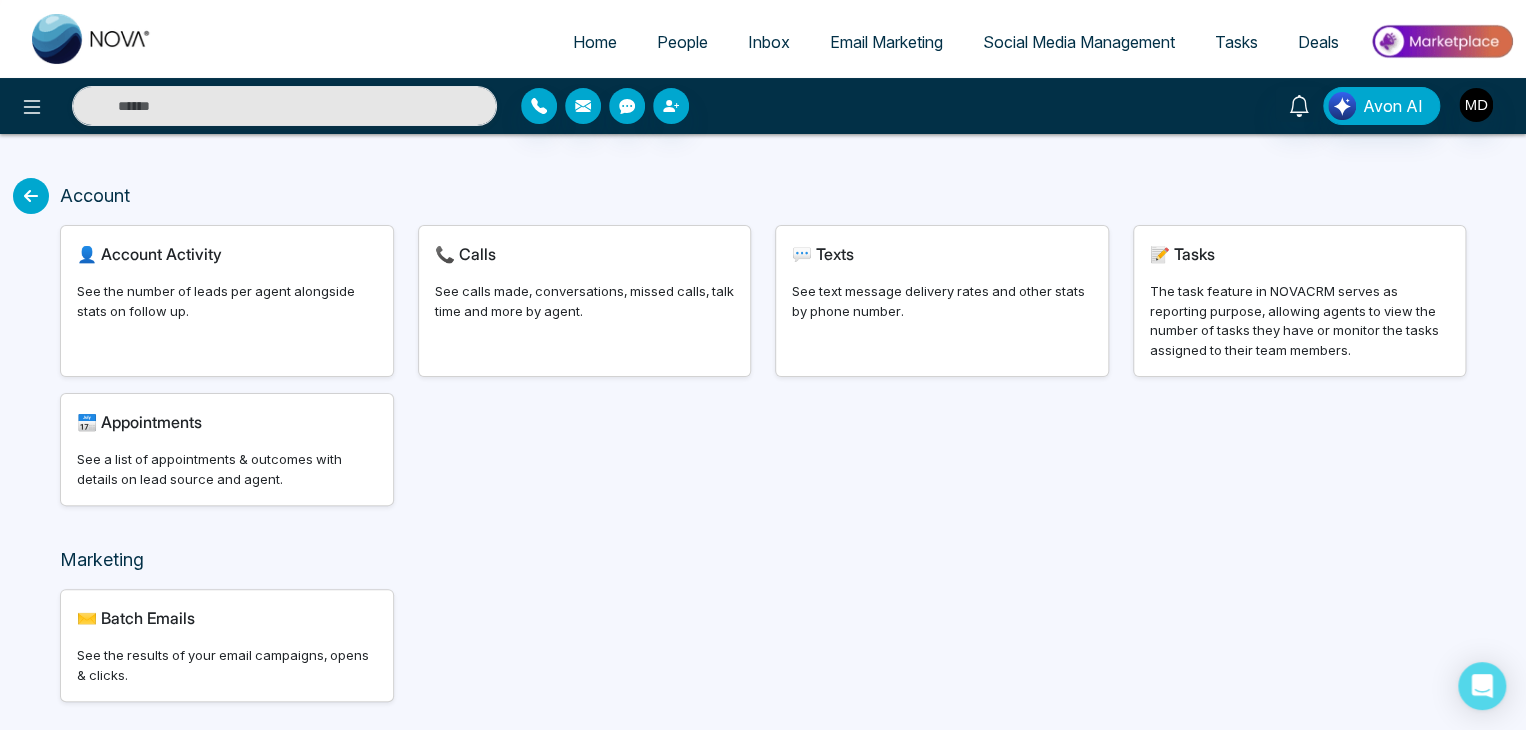 click on "📞 Calls See calls made, conversations, missed calls, talk time and more by agent." at bounding box center (585, 301) 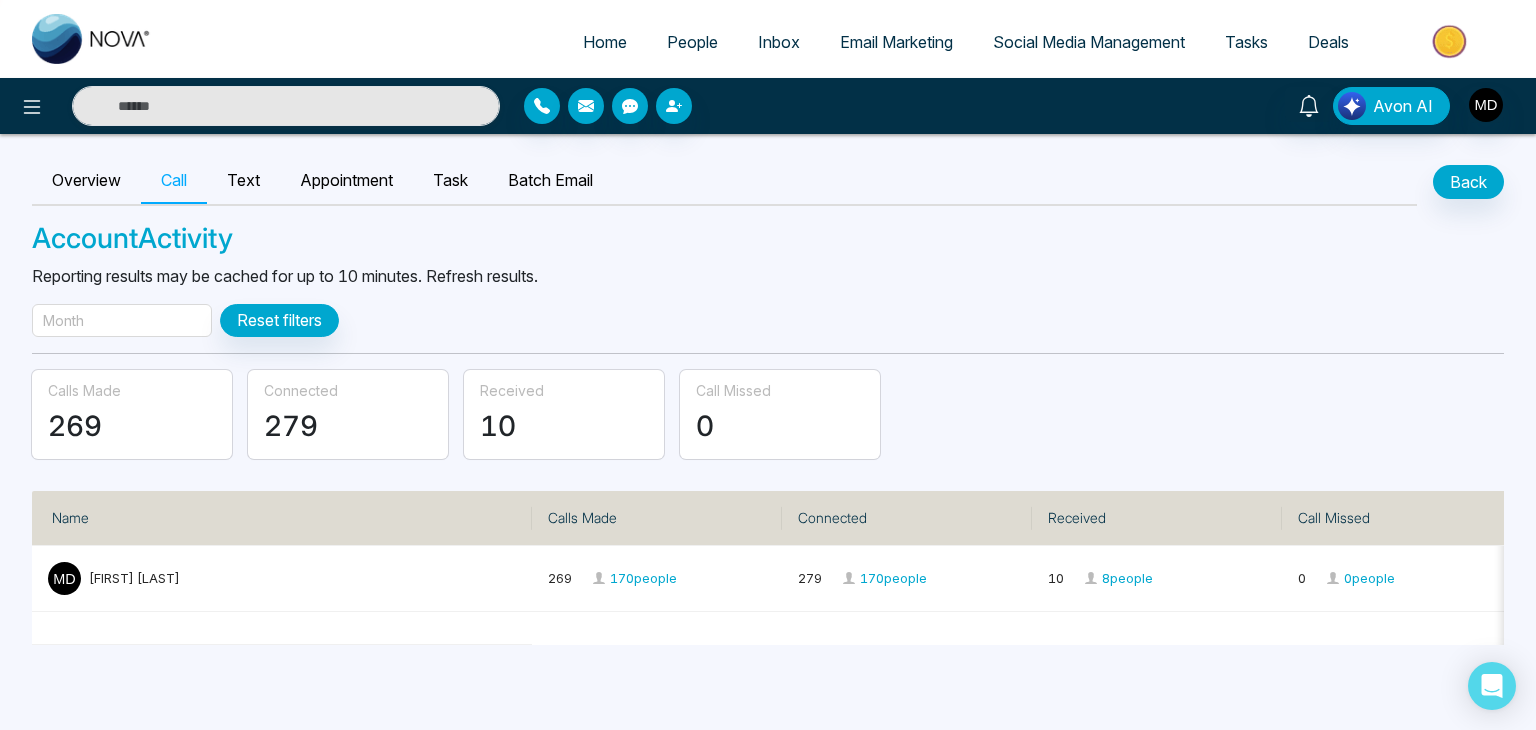 click on "Month" at bounding box center [122, 320] 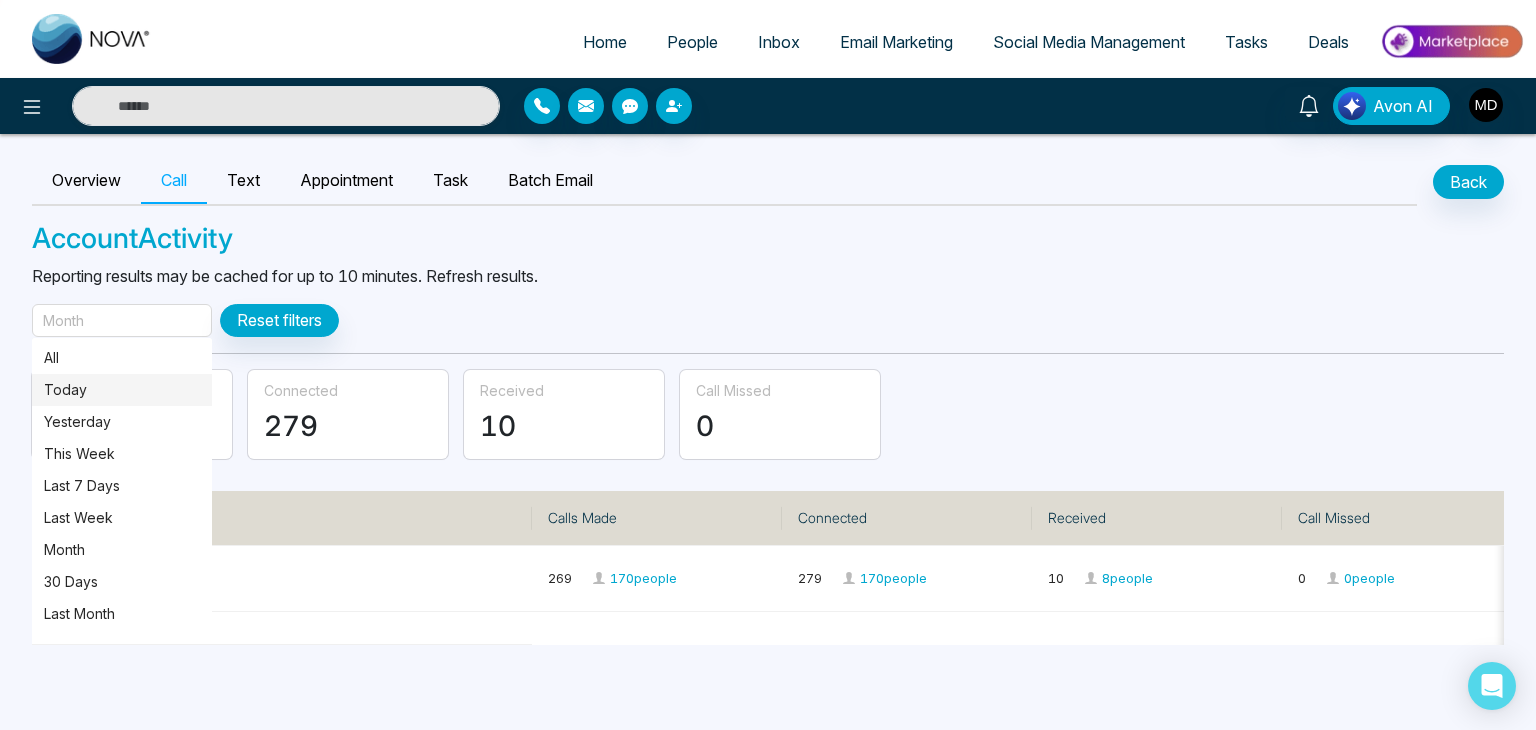 click on "Today" at bounding box center [122, 390] 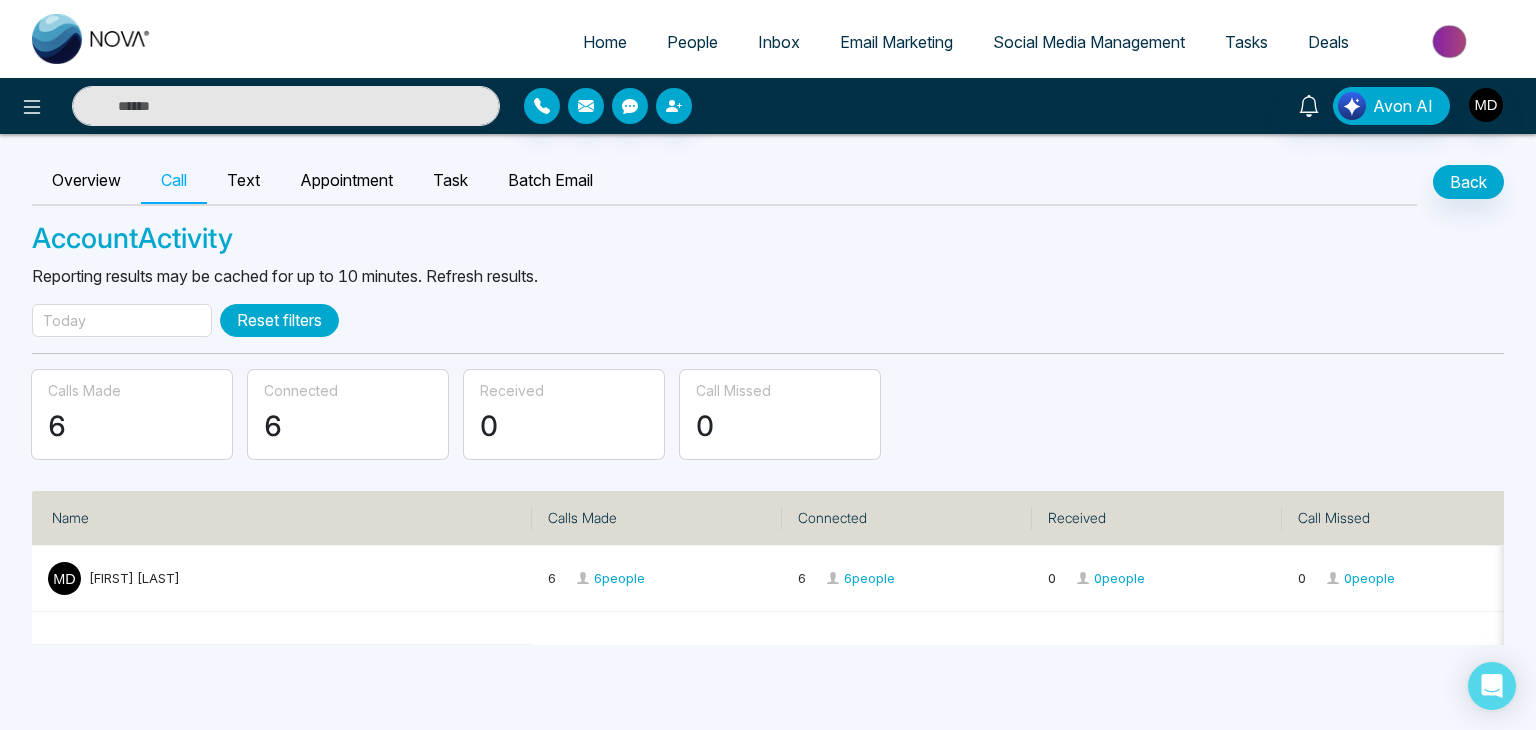 click on "Reset filters" at bounding box center [279, 320] 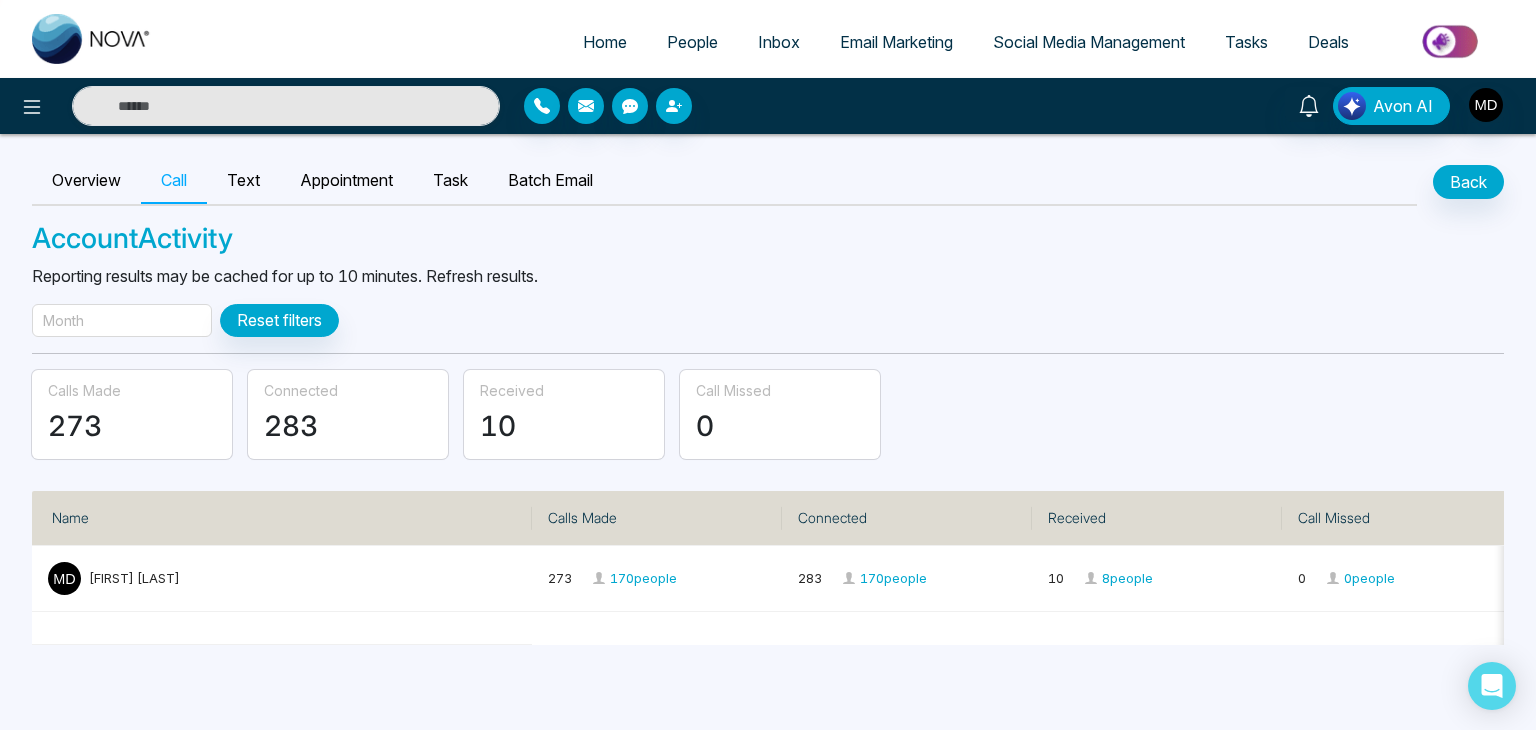 click on "Month" at bounding box center [122, 320] 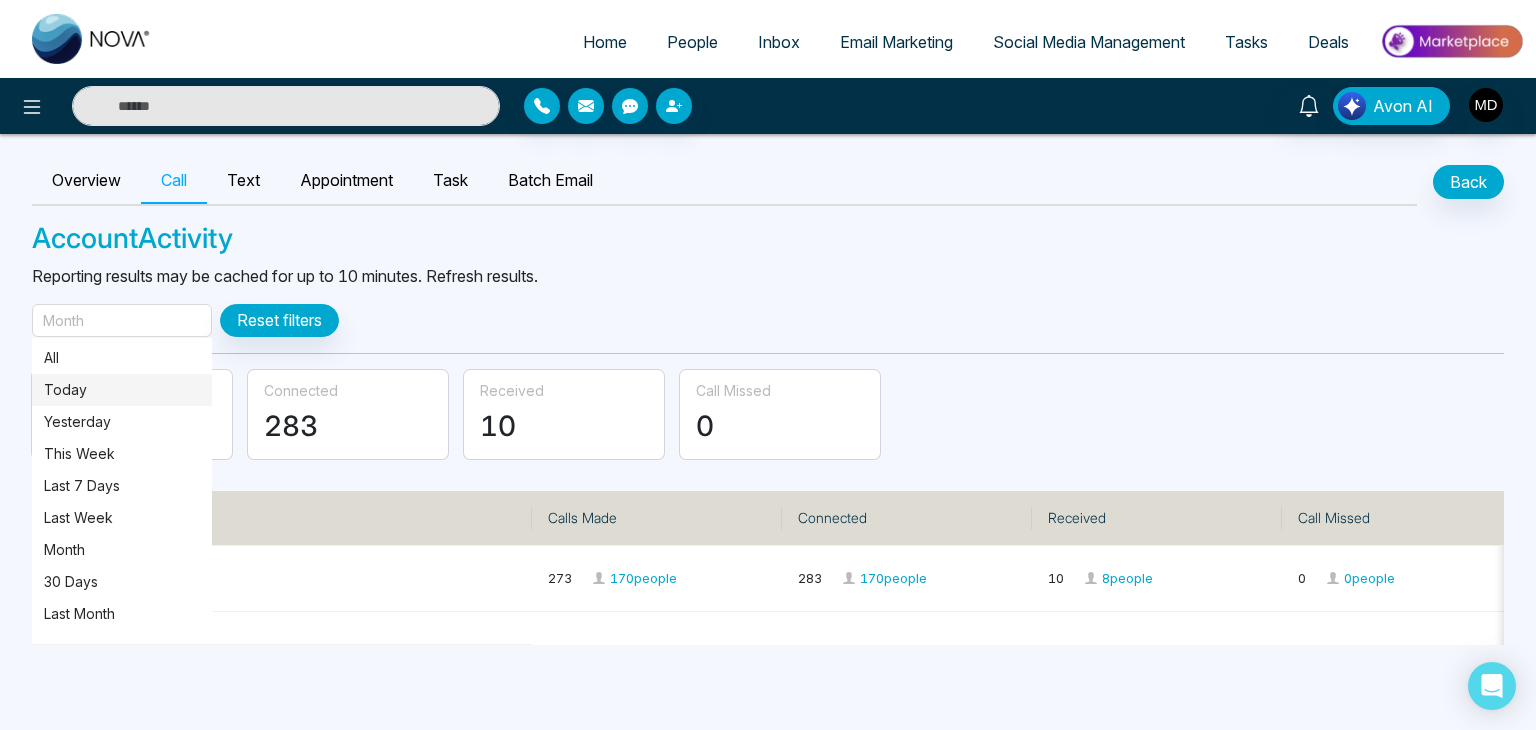 click on "Today" at bounding box center [122, 390] 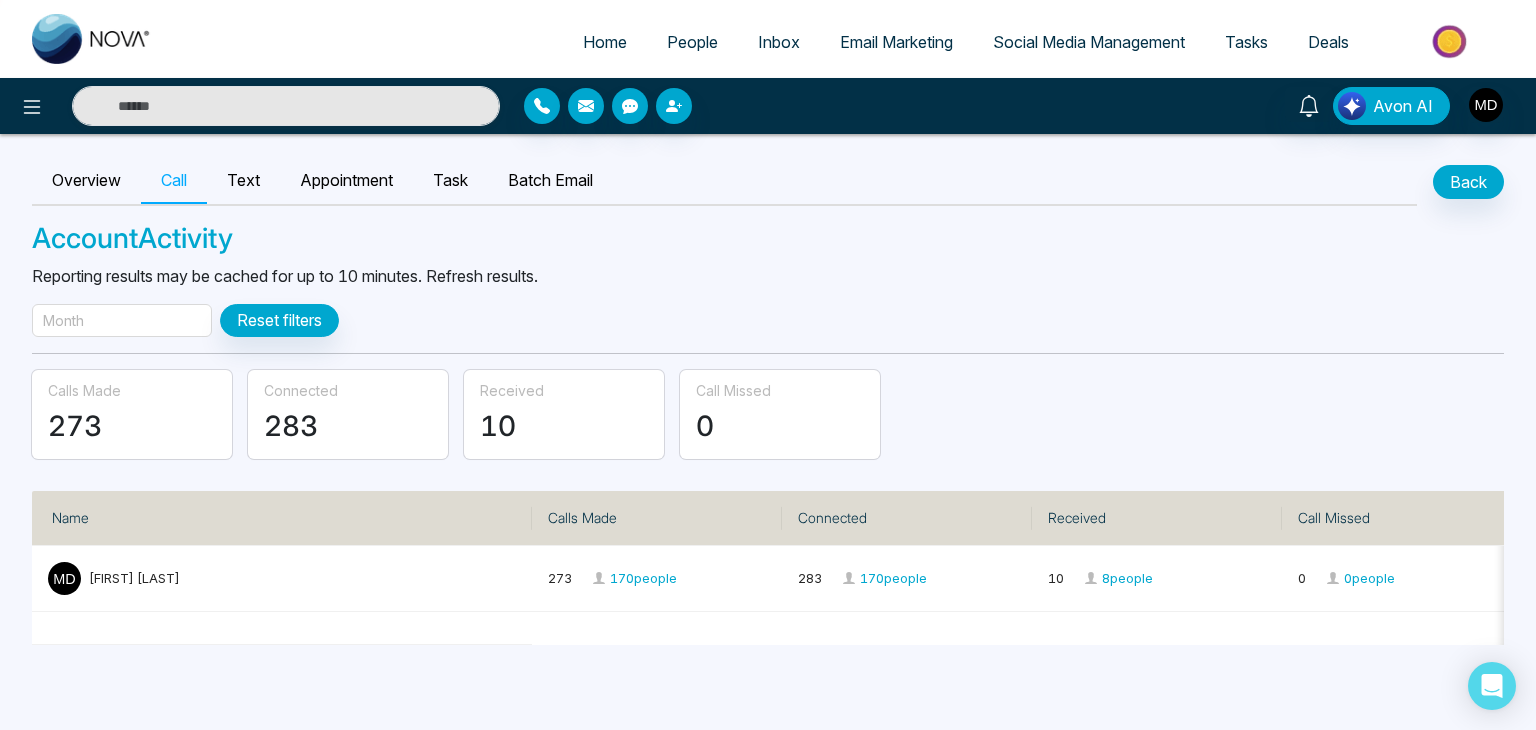 click on "Month" at bounding box center (63, 320) 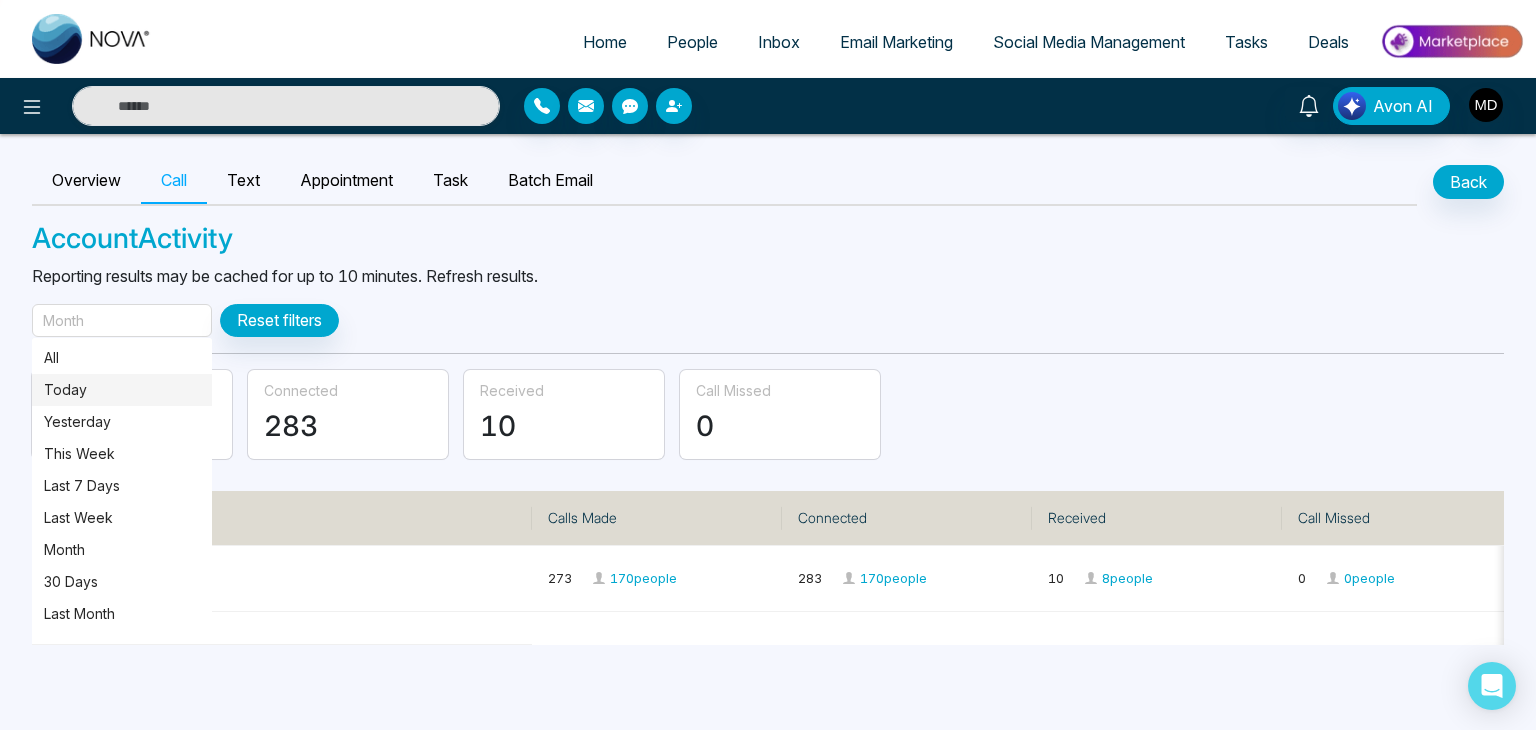 click on "Today" at bounding box center (122, 390) 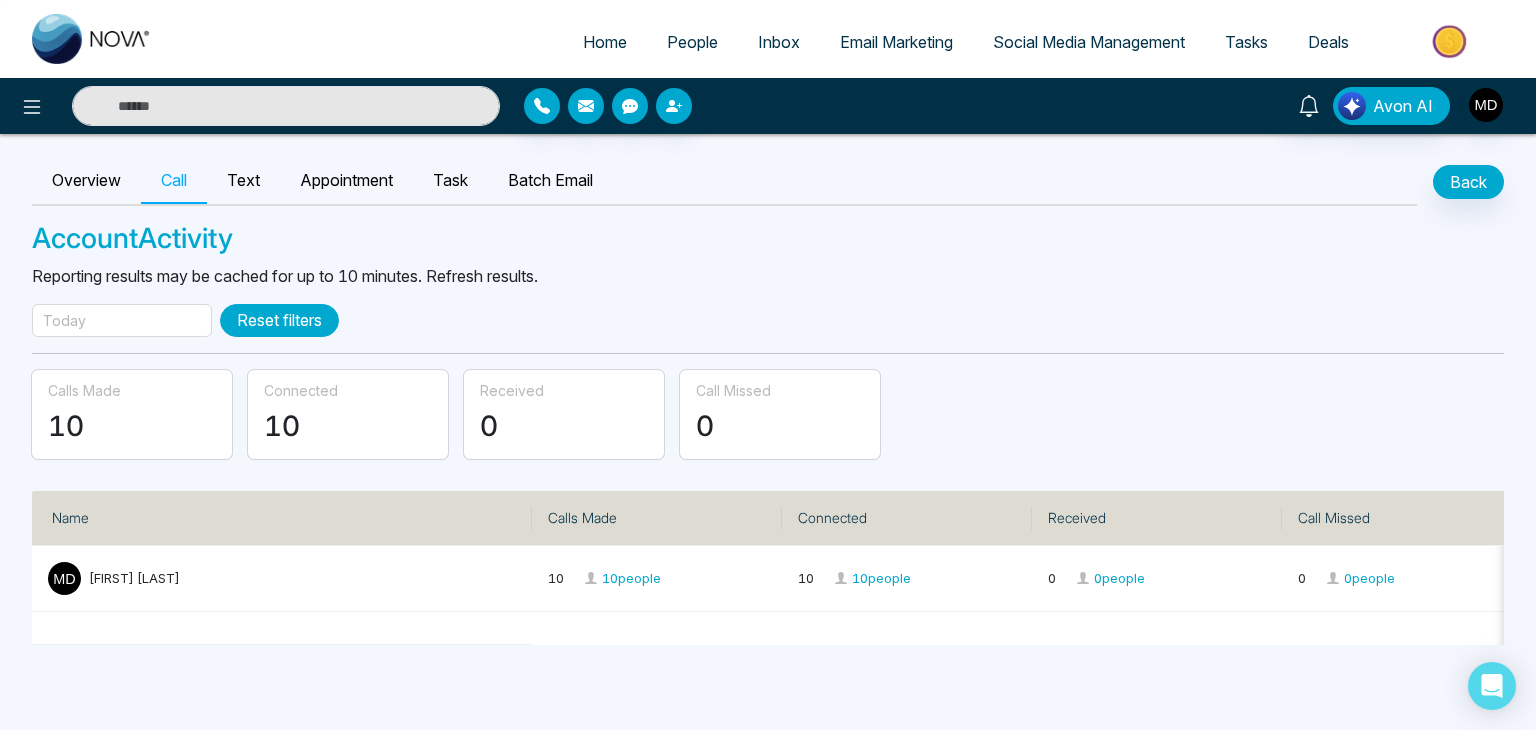 click on "Reset filters" at bounding box center [279, 320] 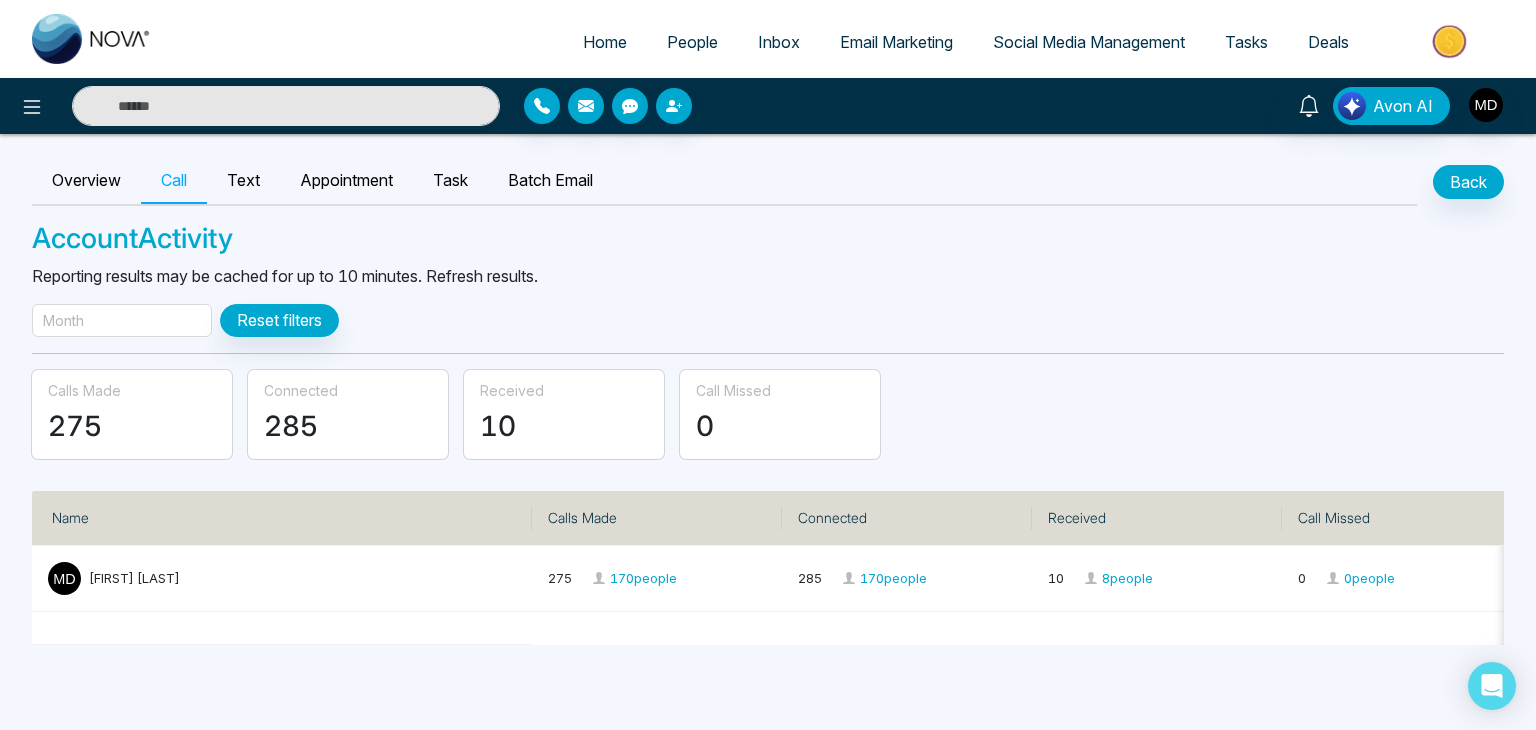 click on "Month" at bounding box center (122, 320) 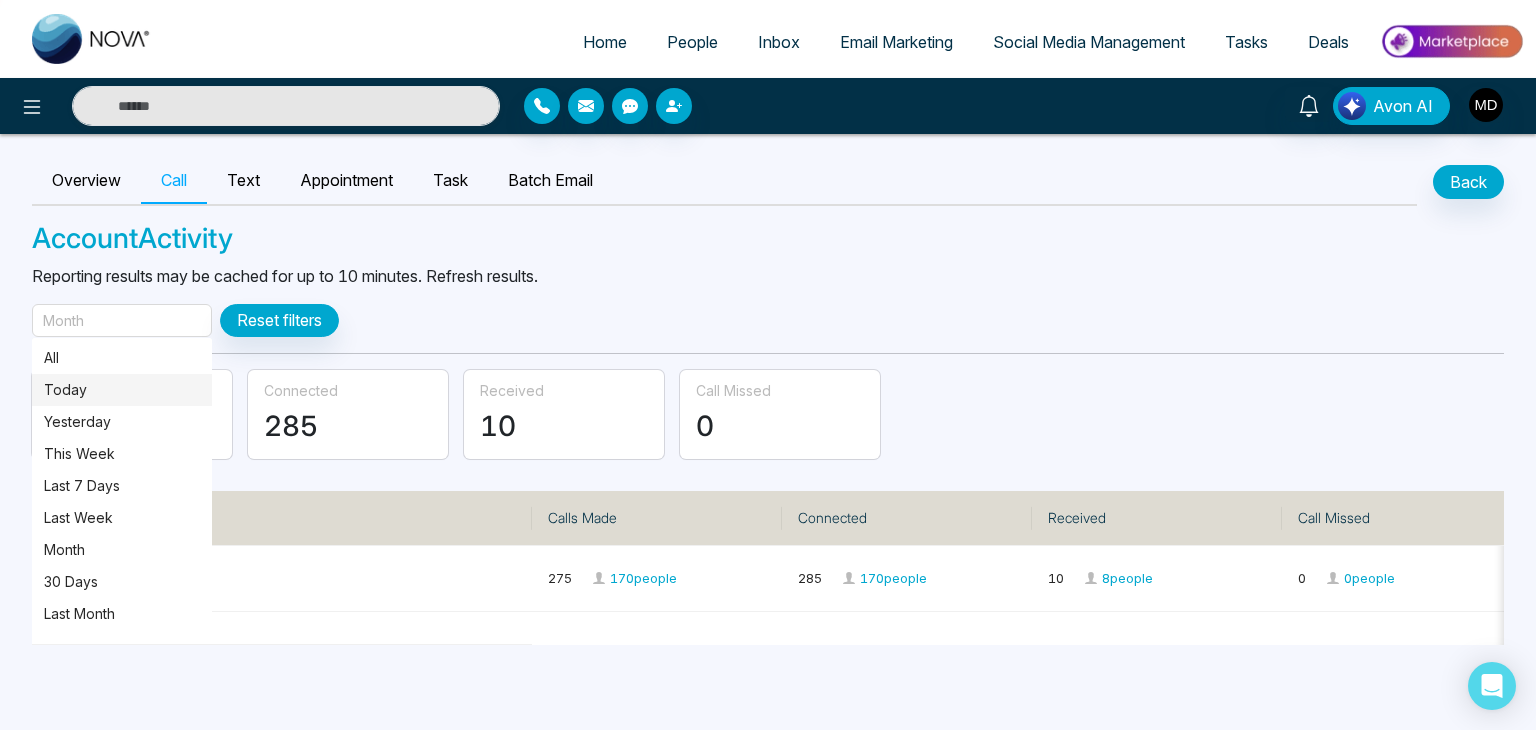 click on "Today" at bounding box center [122, 390] 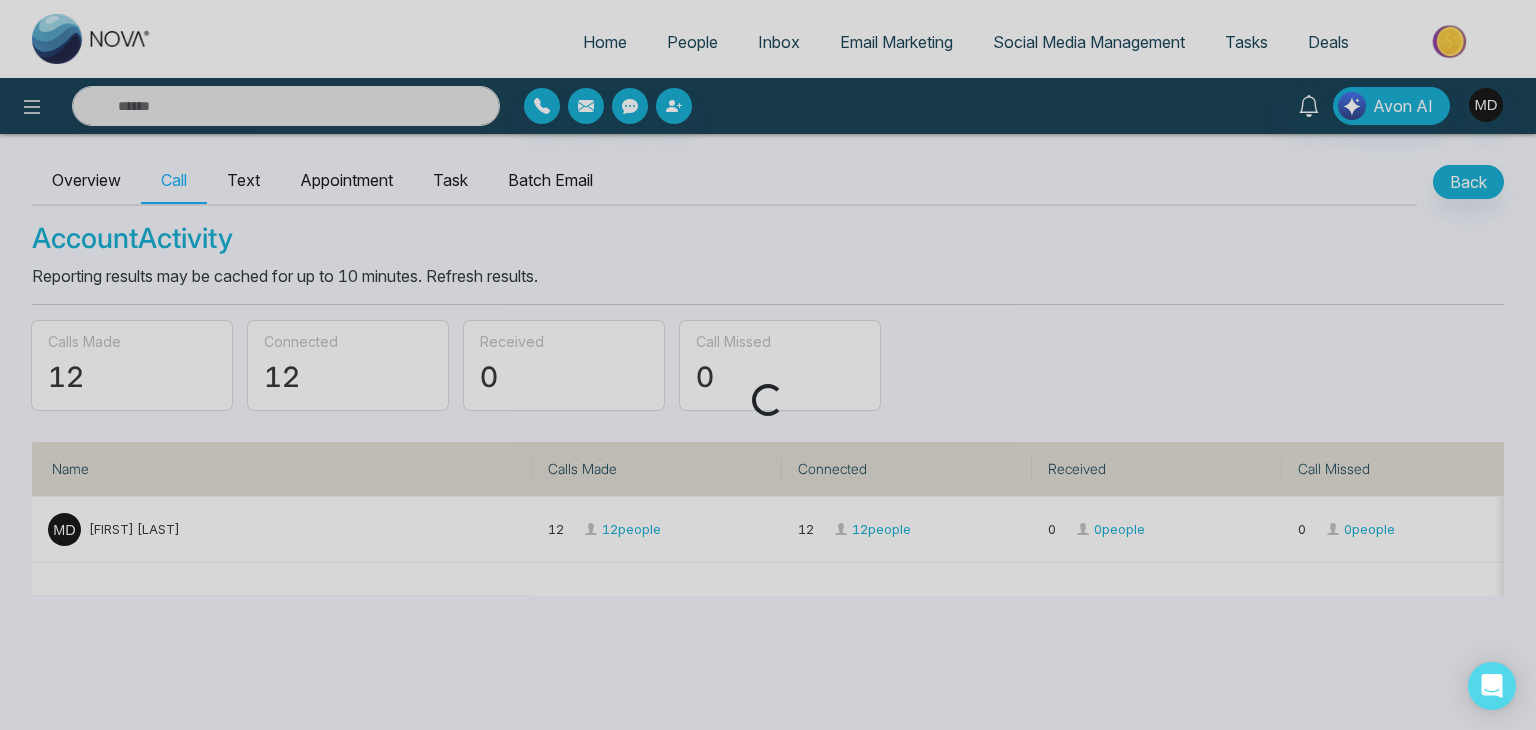 scroll, scrollTop: 0, scrollLeft: 0, axis: both 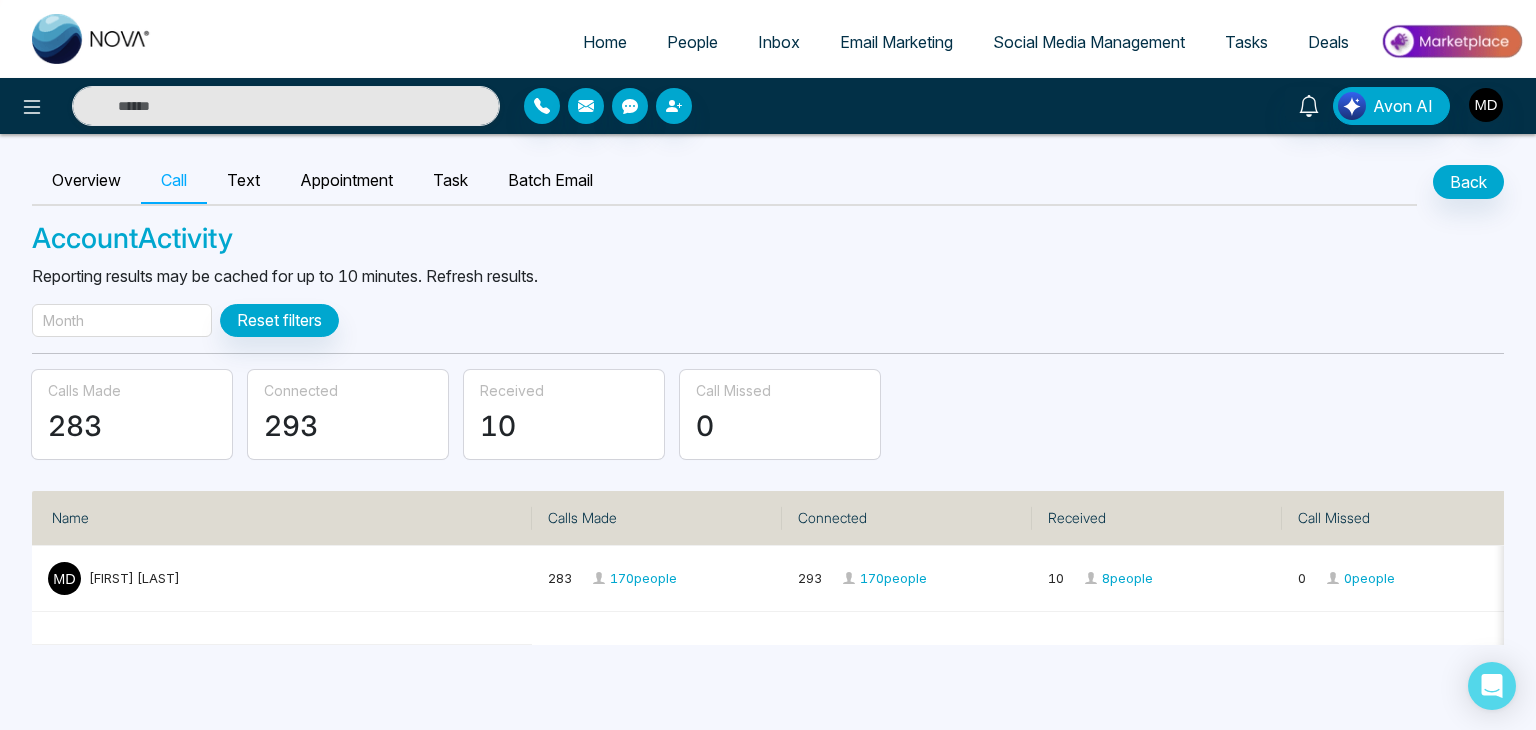 click on "Month" at bounding box center (63, 320) 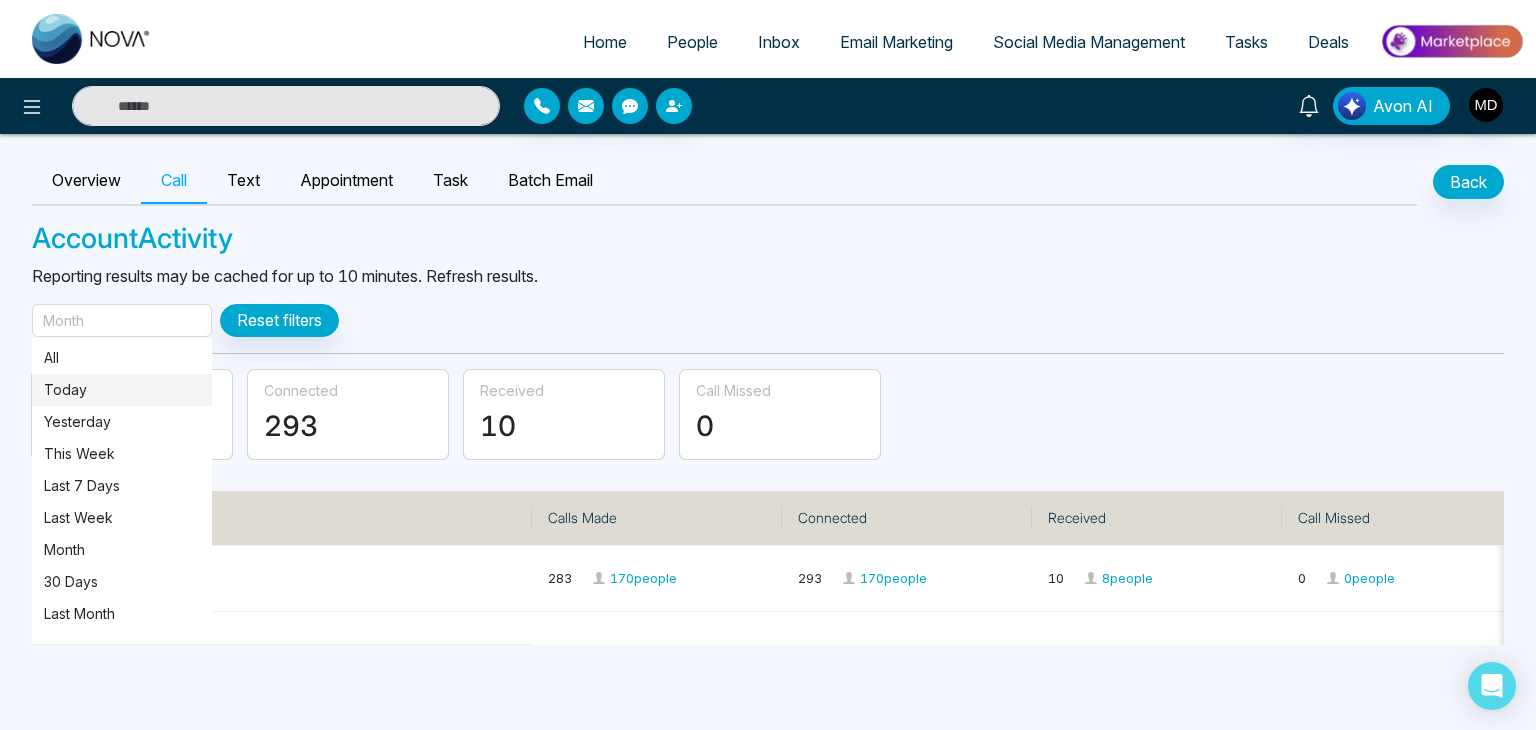 click on "Today" at bounding box center [122, 390] 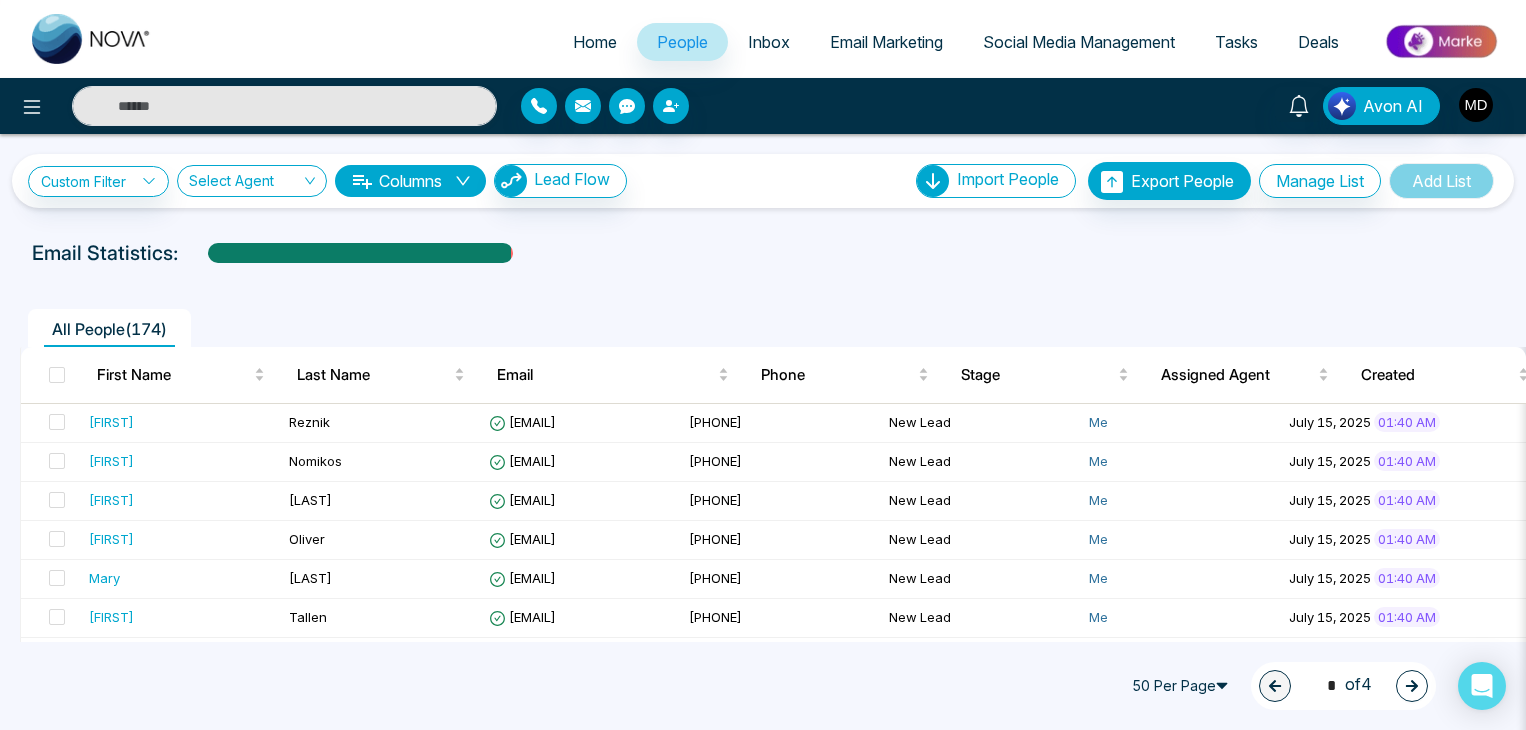 click 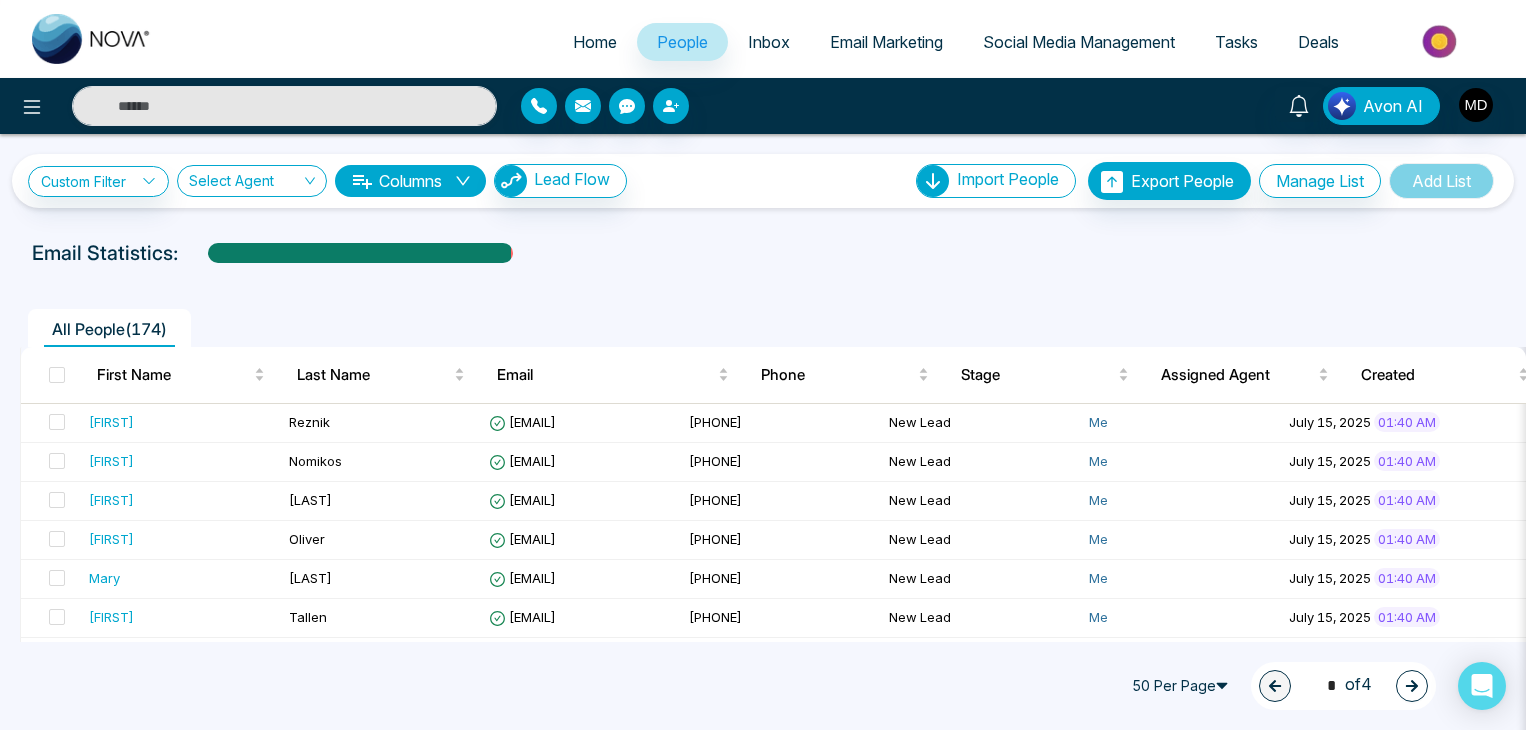 scroll, scrollTop: 0, scrollLeft: 0, axis: both 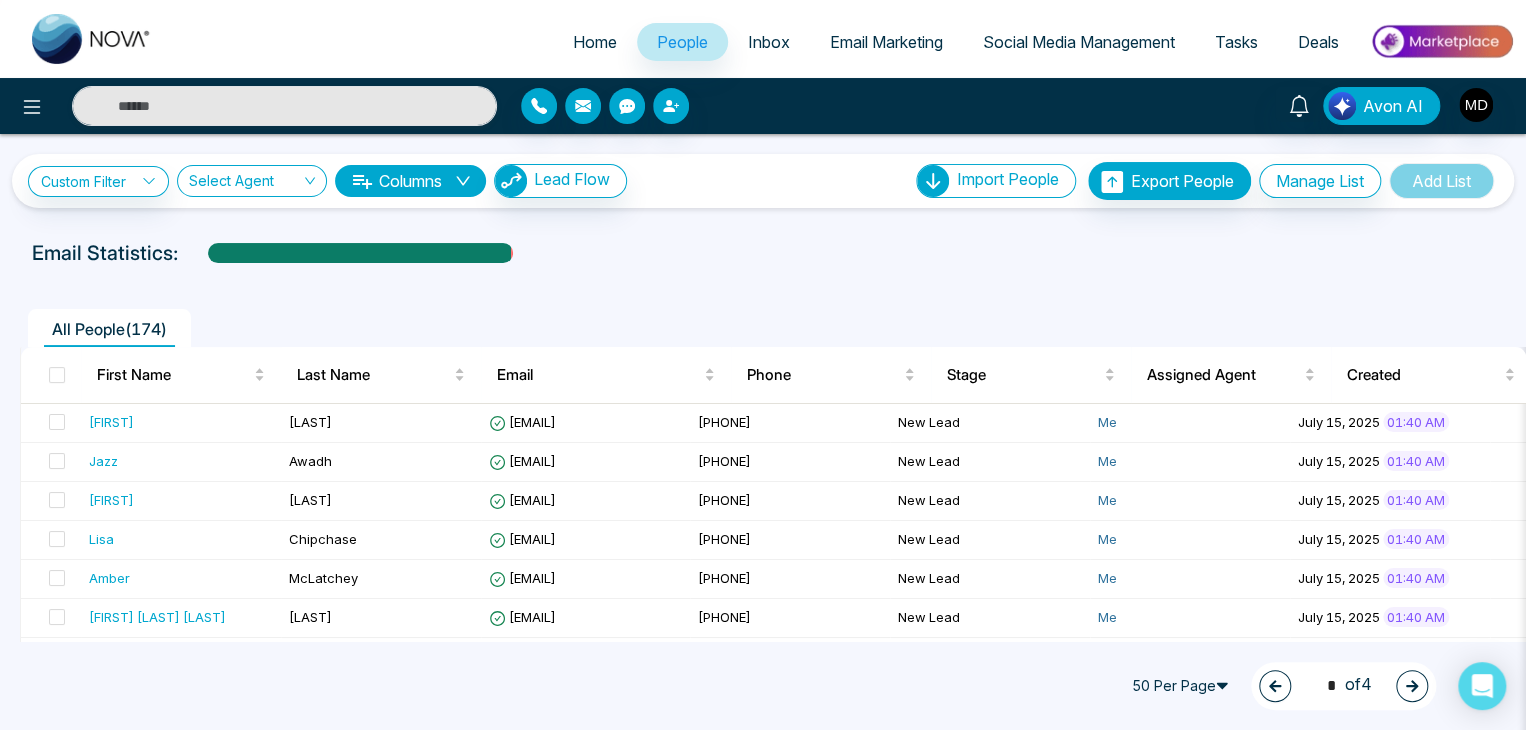 click 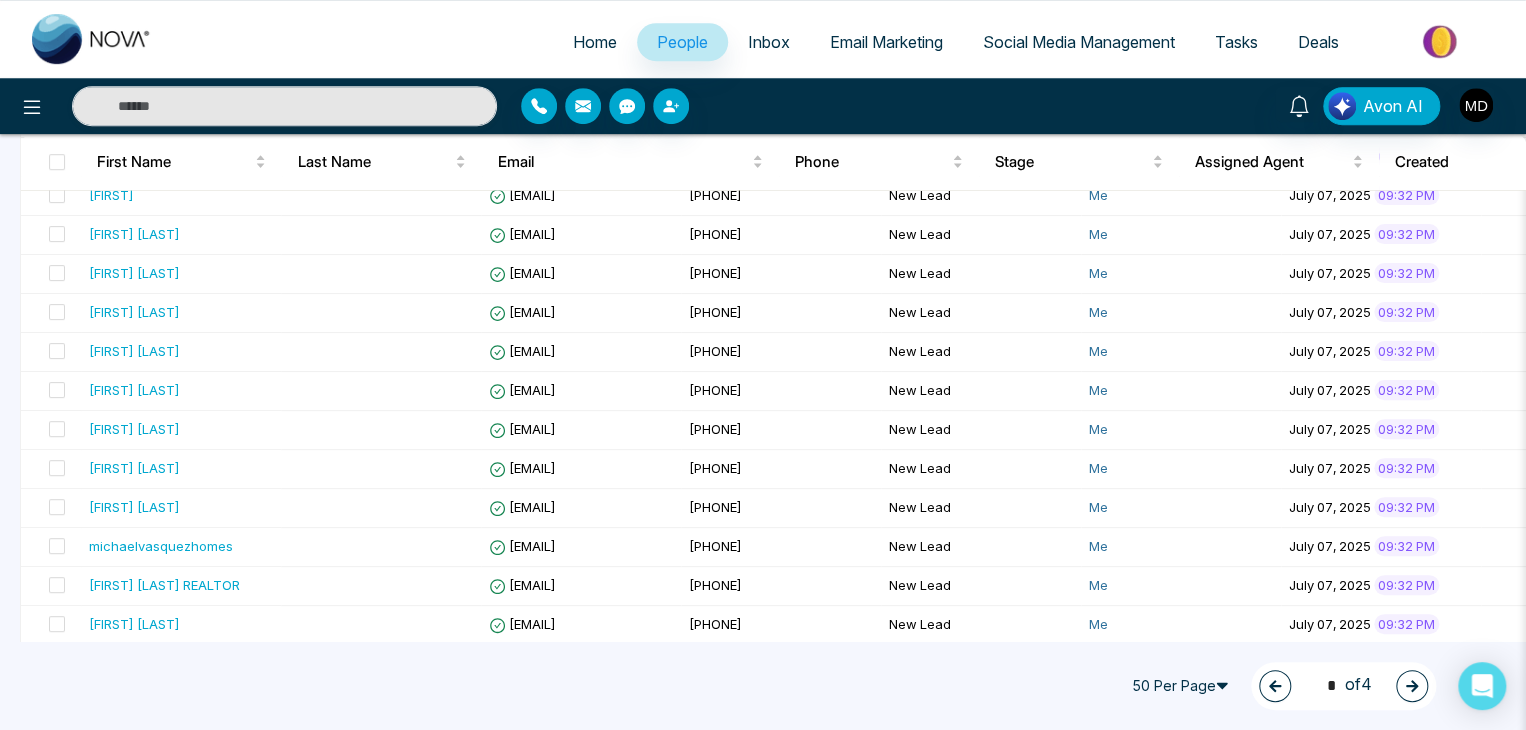 scroll, scrollTop: 200, scrollLeft: 0, axis: vertical 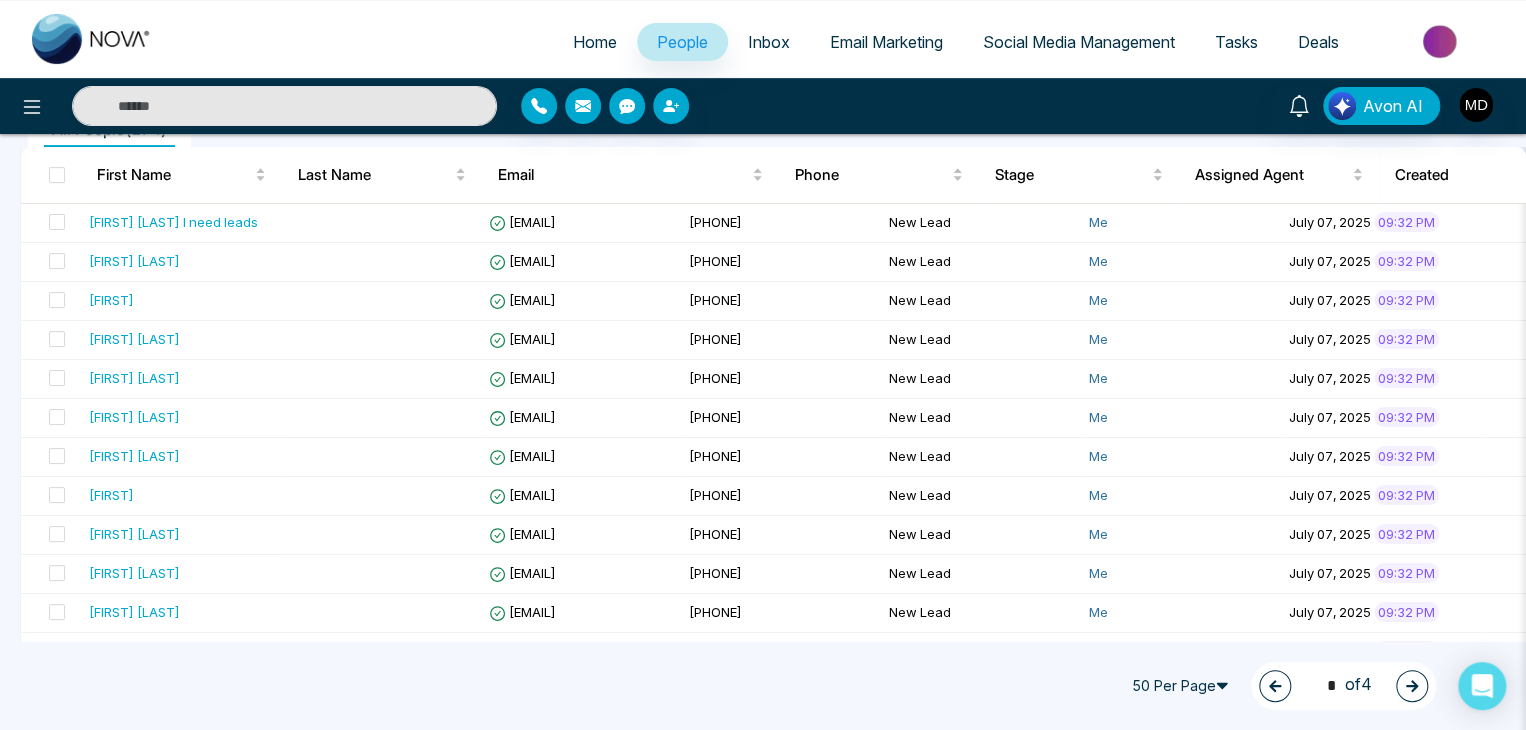 click on "3 *  of  4" at bounding box center [1343, 686] 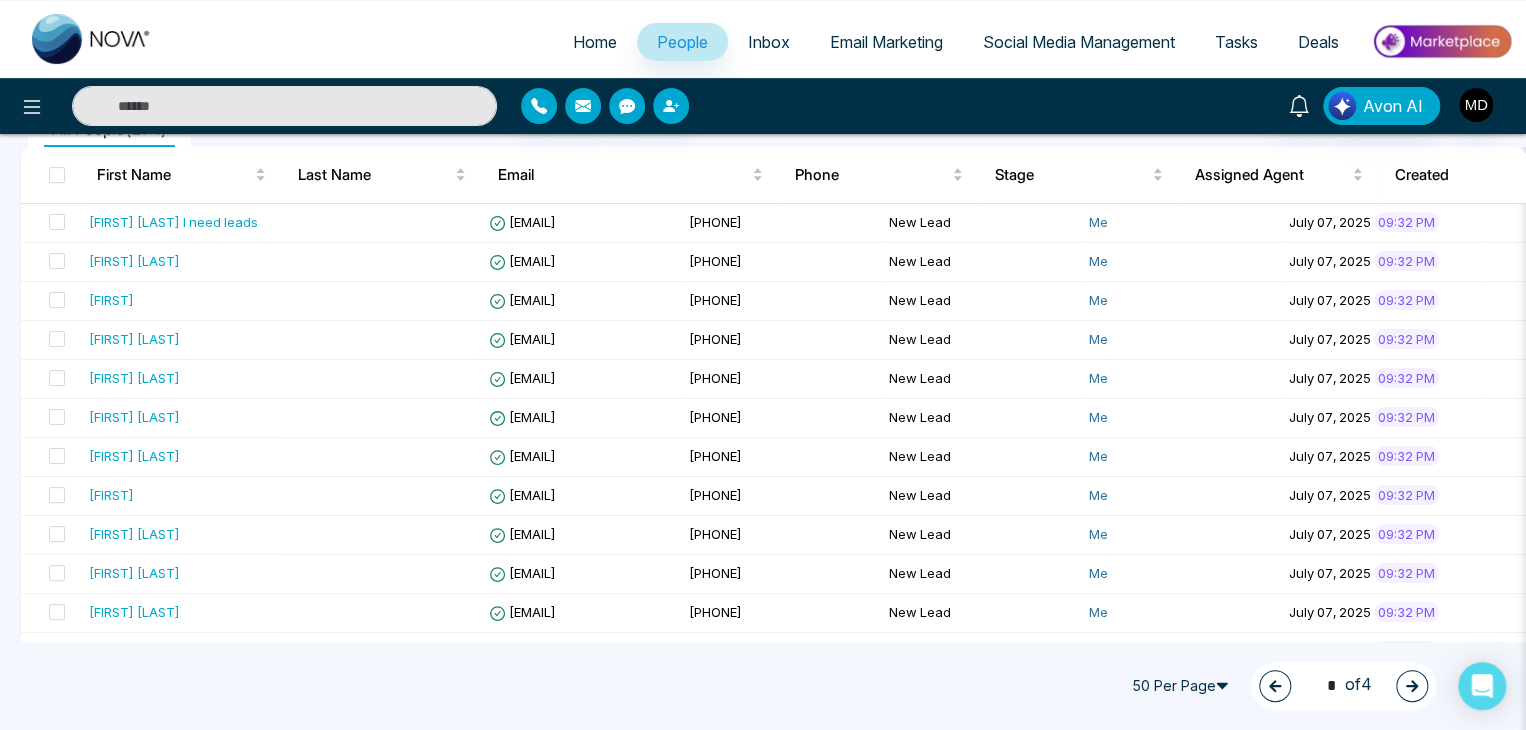click 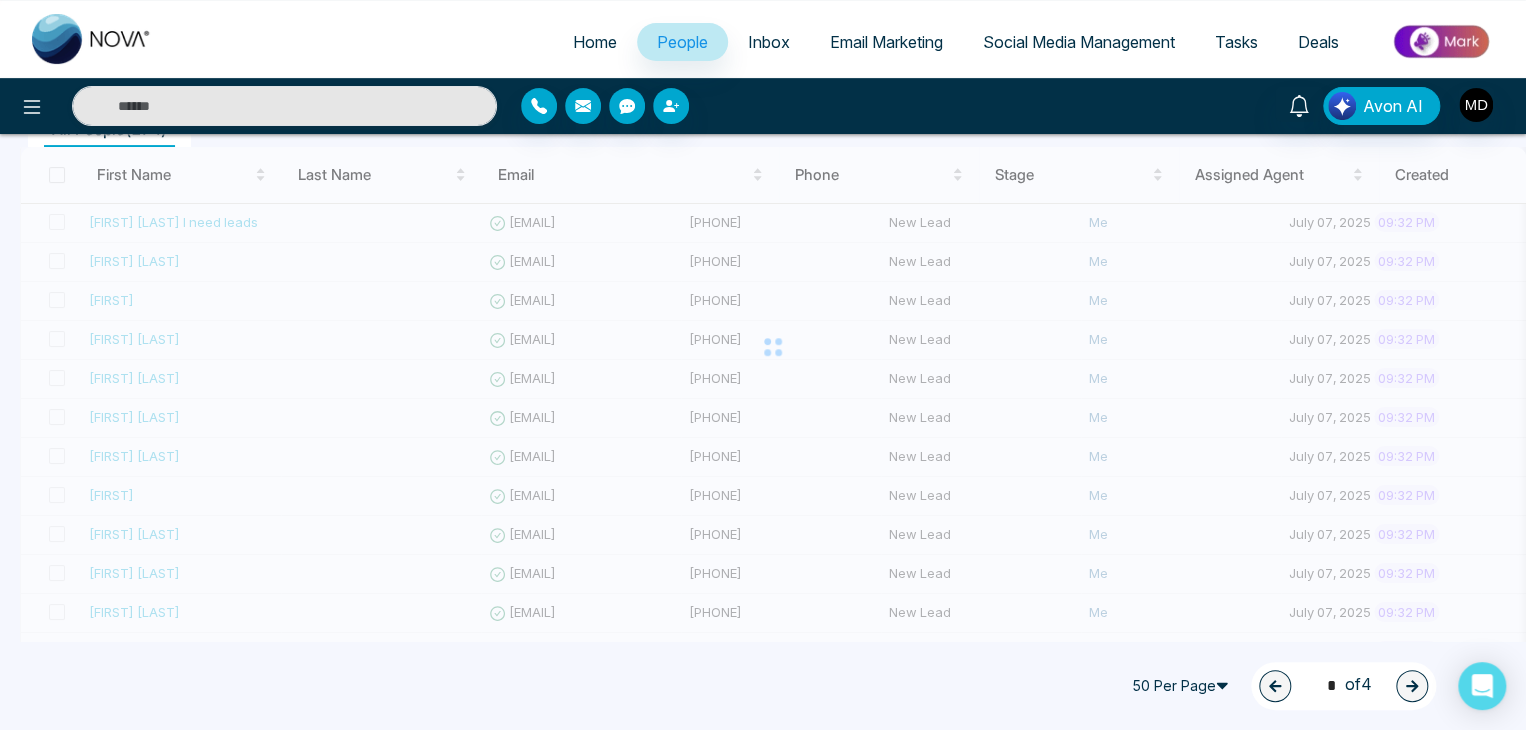 type on "*" 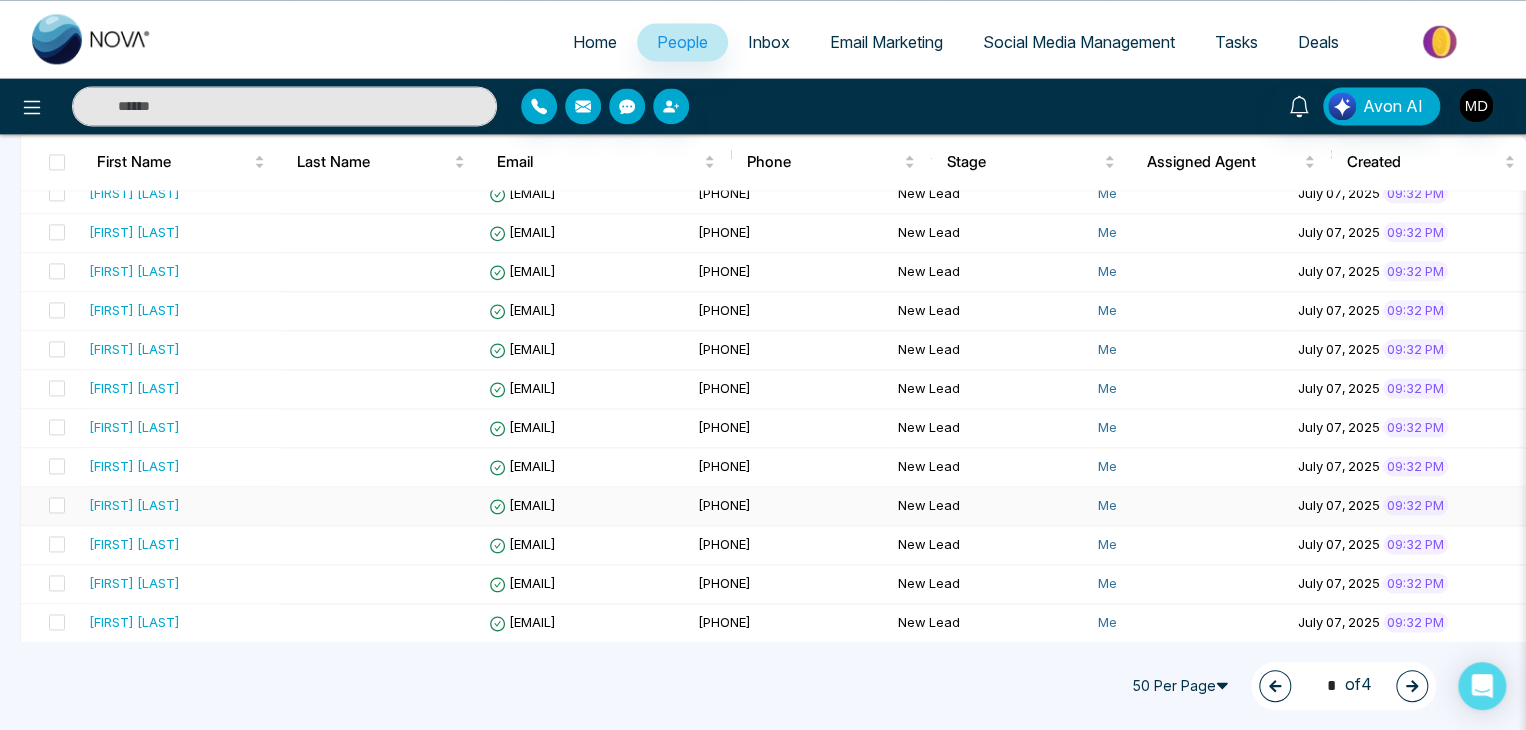 scroll, scrollTop: 1600, scrollLeft: 0, axis: vertical 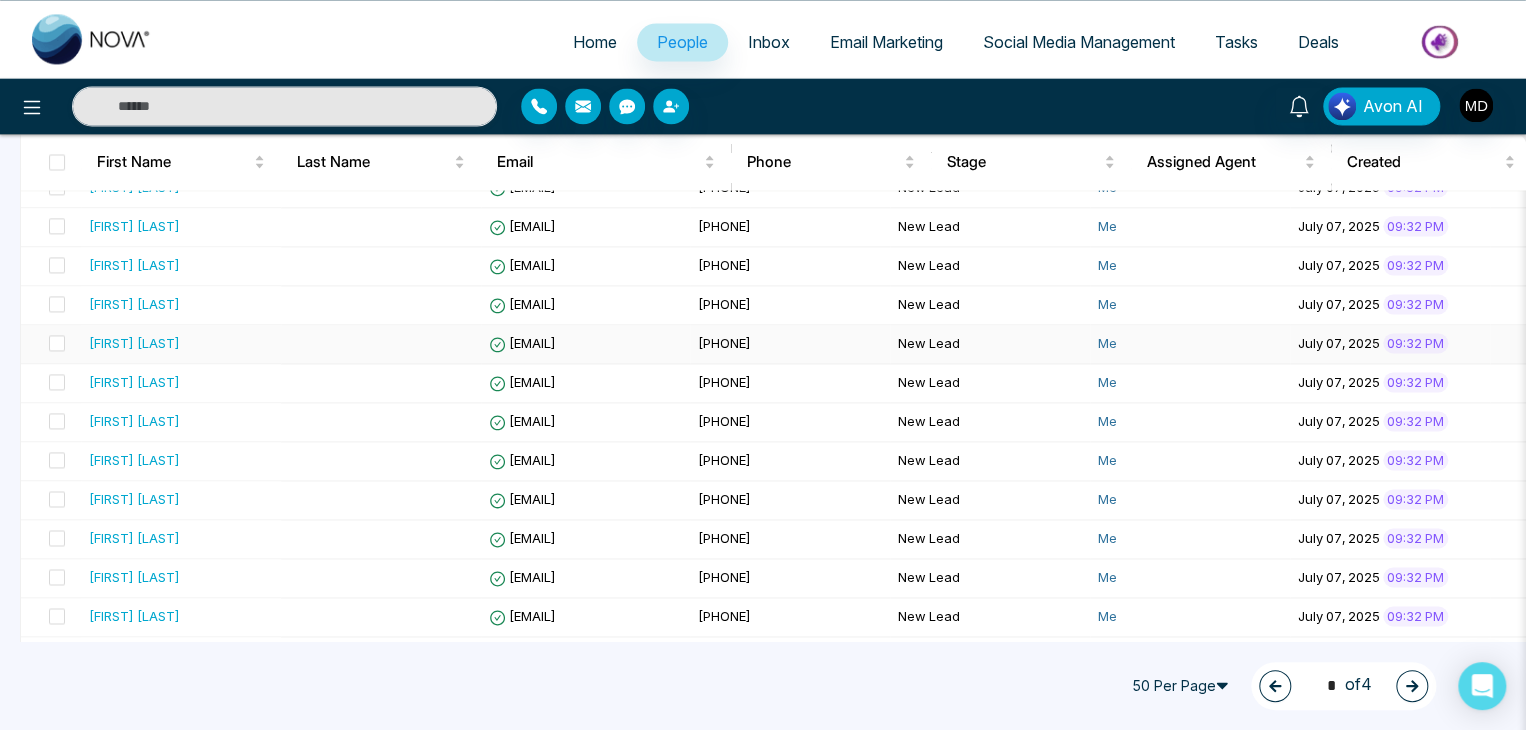 click on "[FIRST] [LAST]" at bounding box center (134, 343) 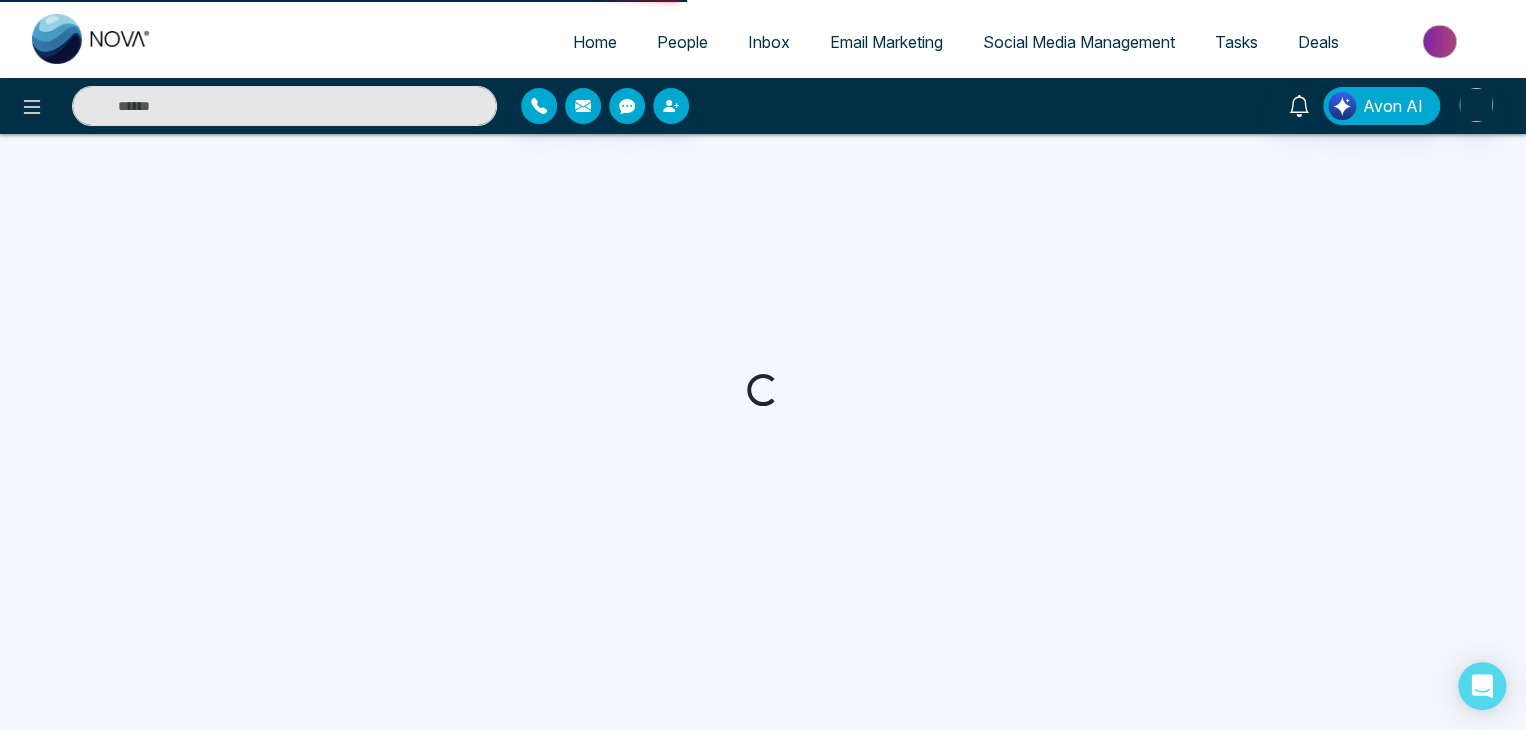 scroll, scrollTop: 0, scrollLeft: 0, axis: both 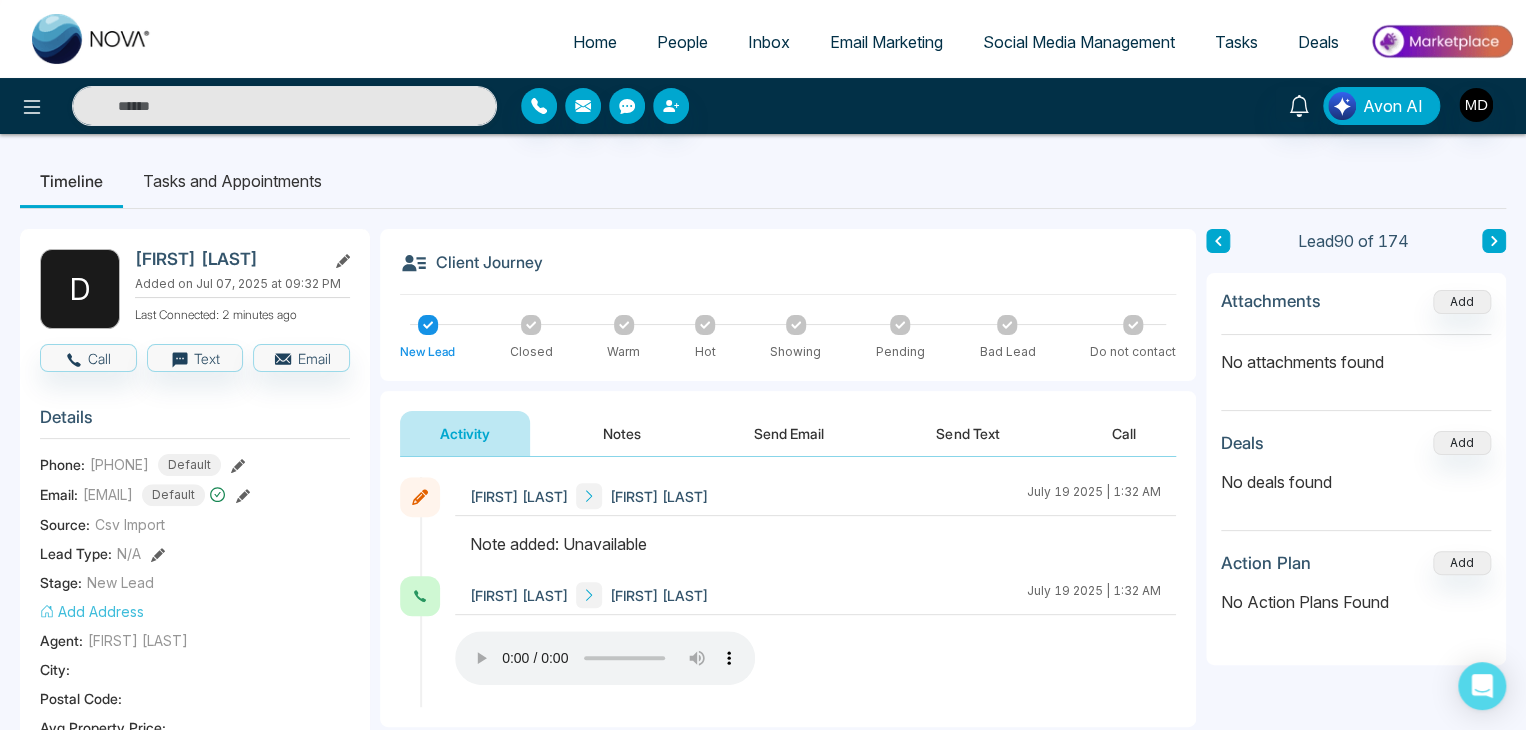 click 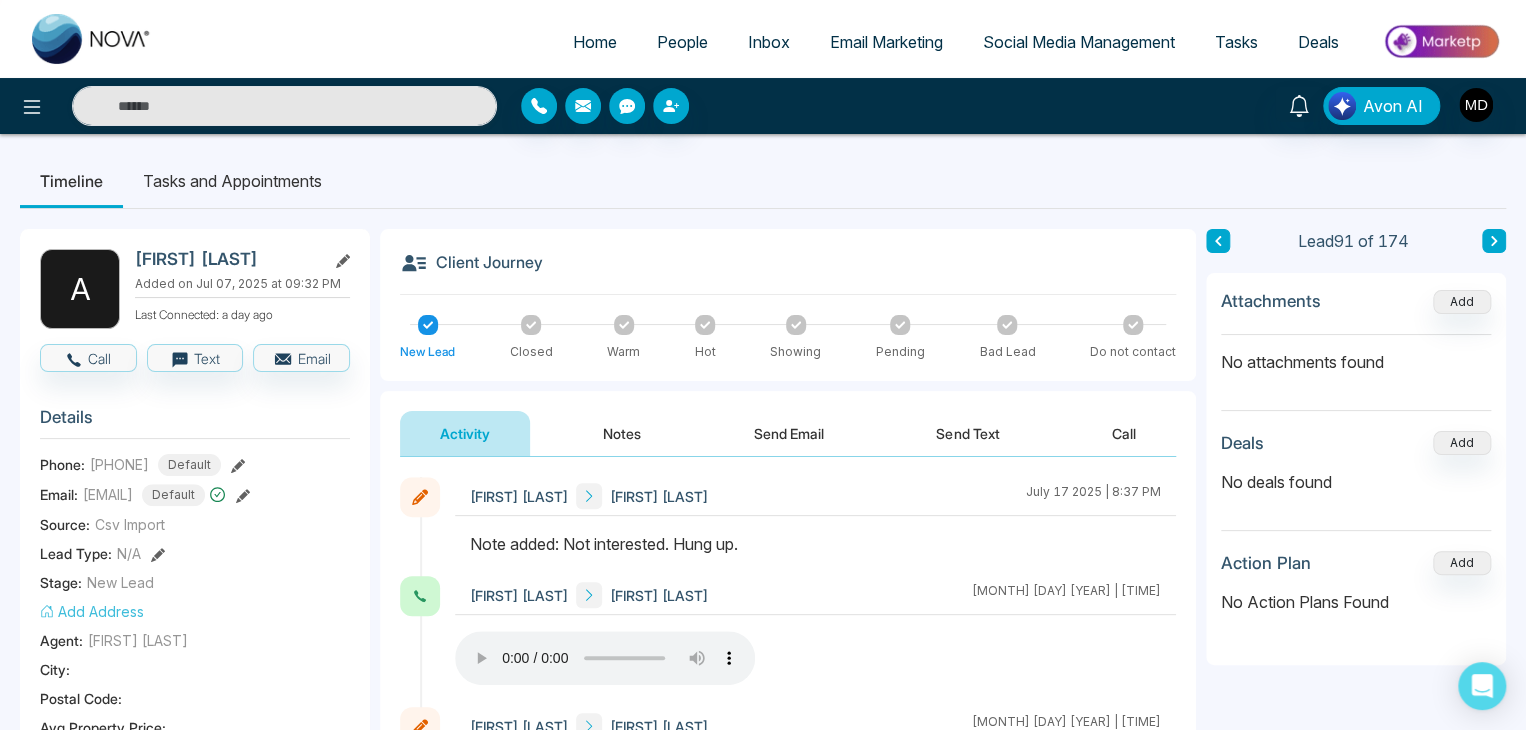 type 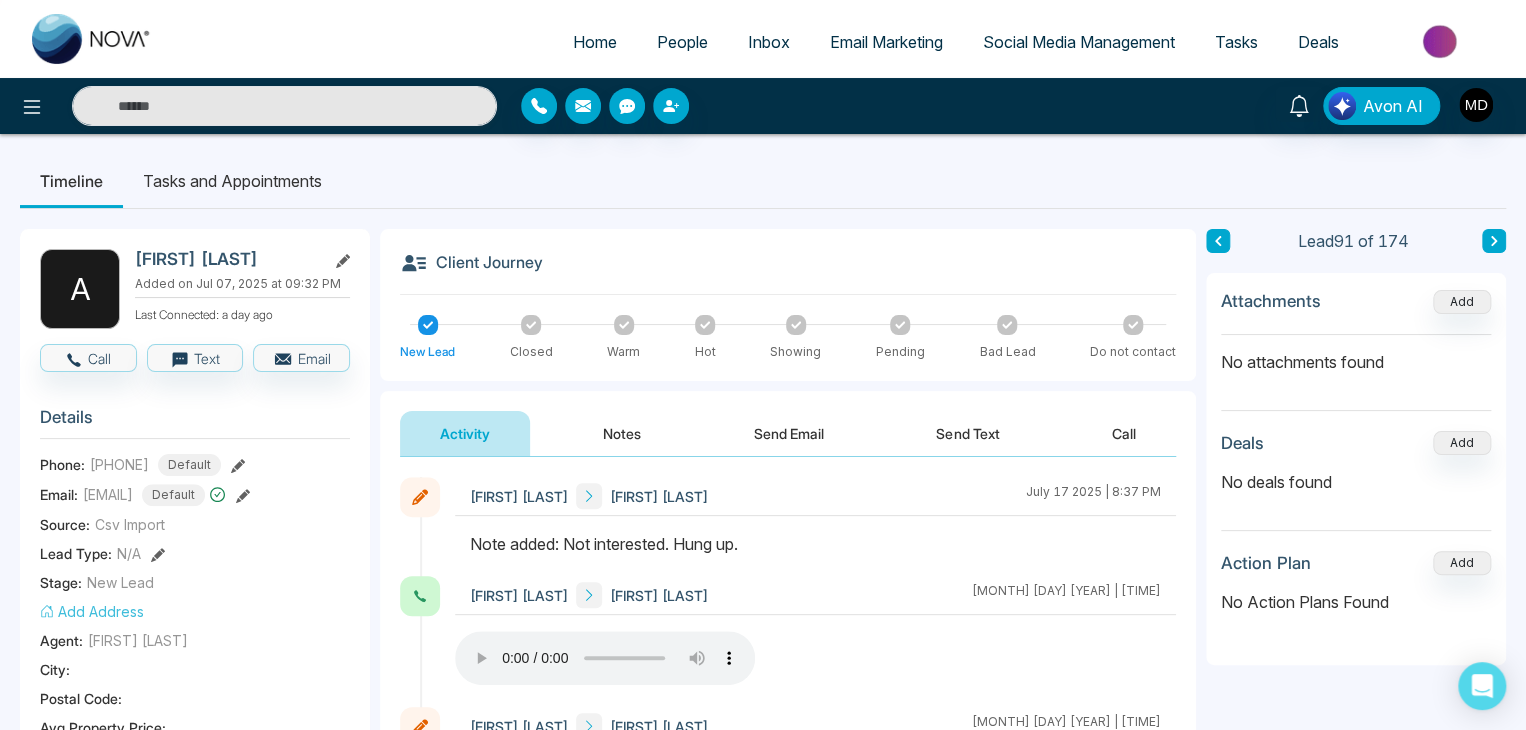 click 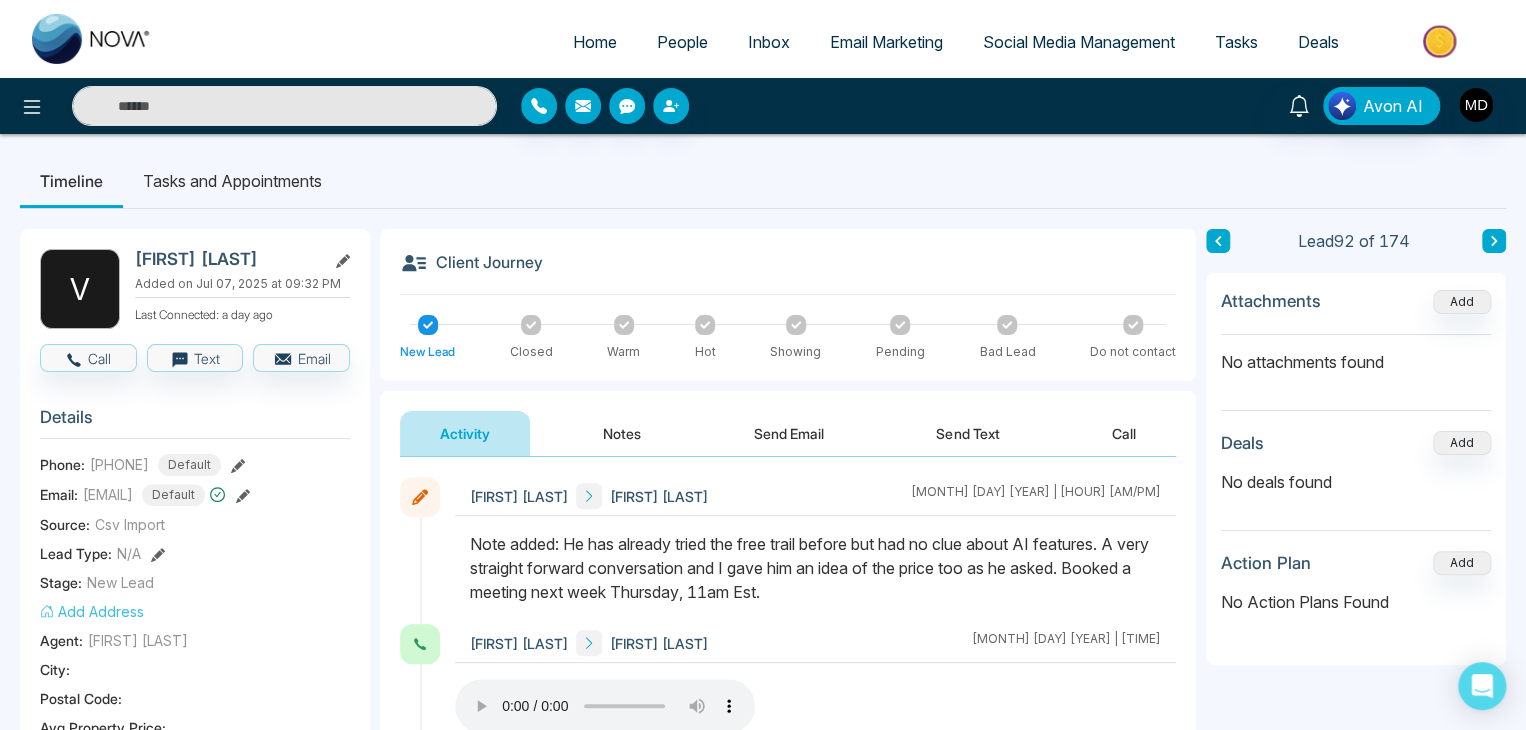 click at bounding box center (1494, 241) 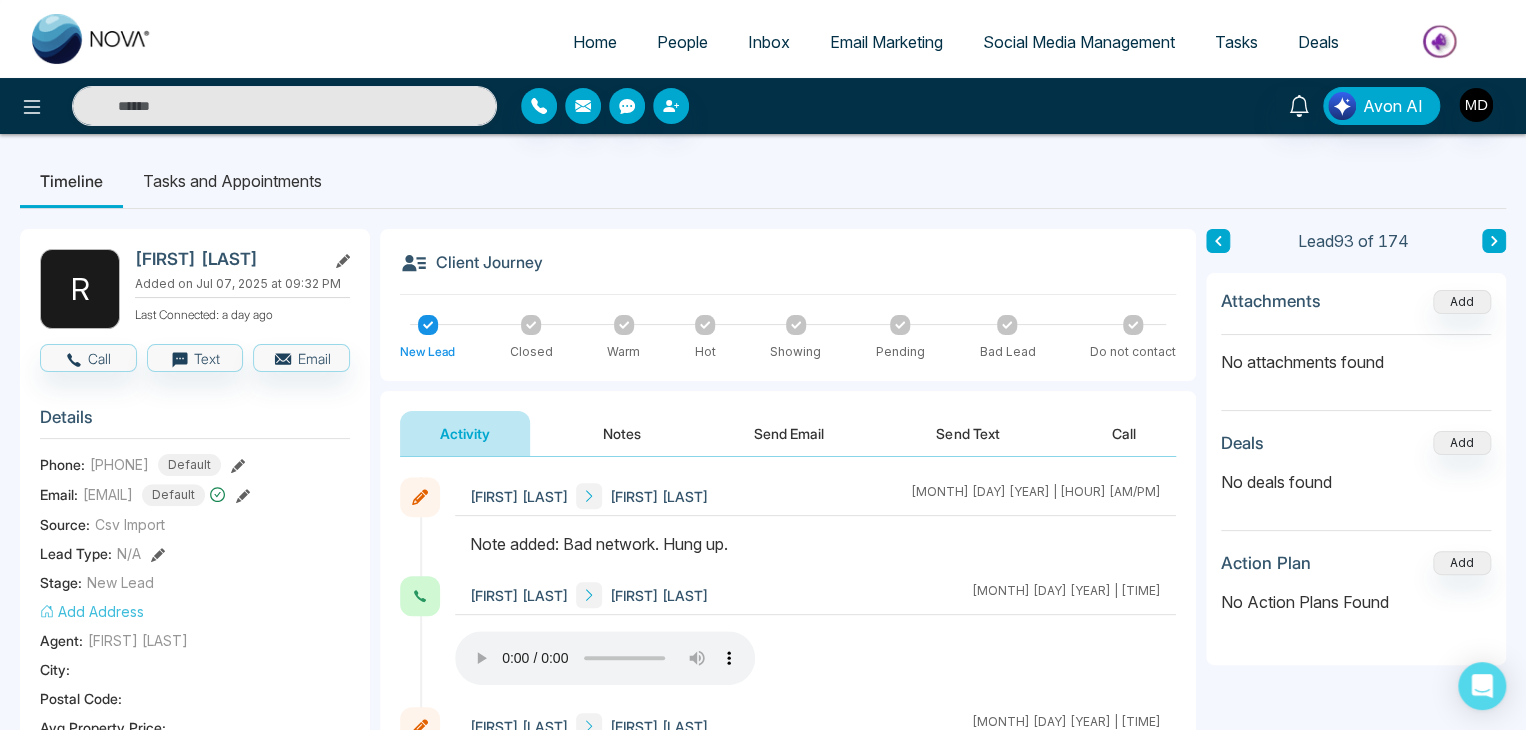 scroll, scrollTop: 100, scrollLeft: 0, axis: vertical 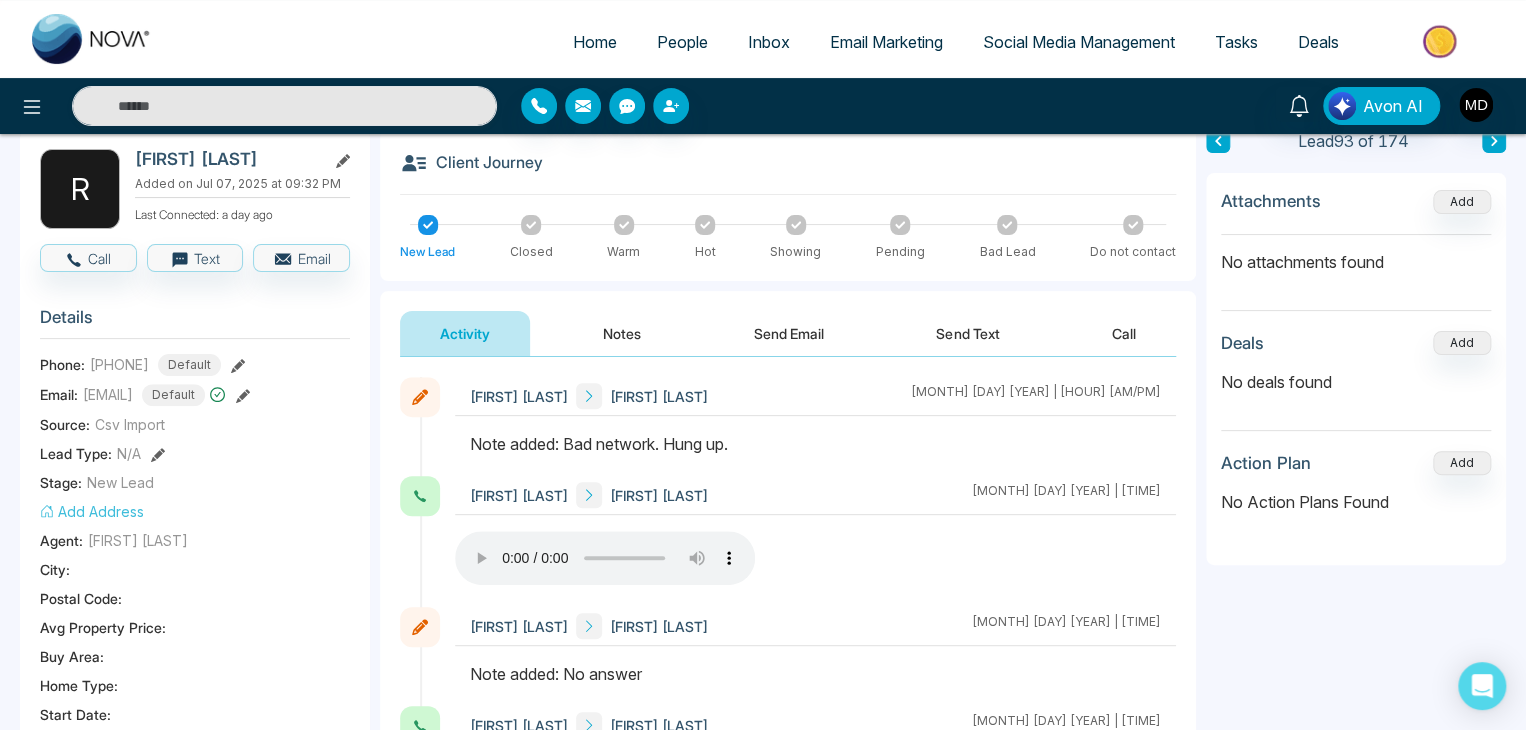 type 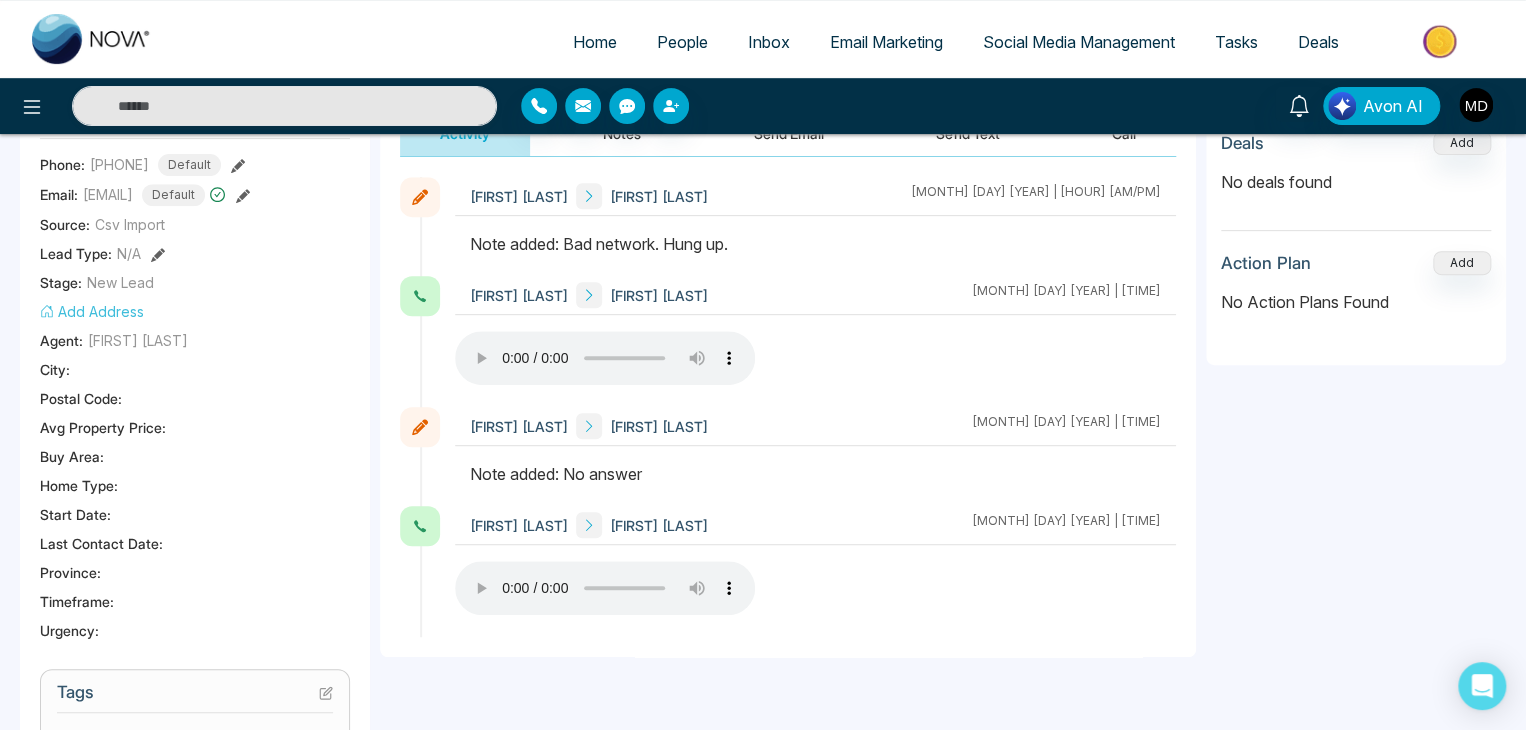 scroll, scrollTop: 0, scrollLeft: 0, axis: both 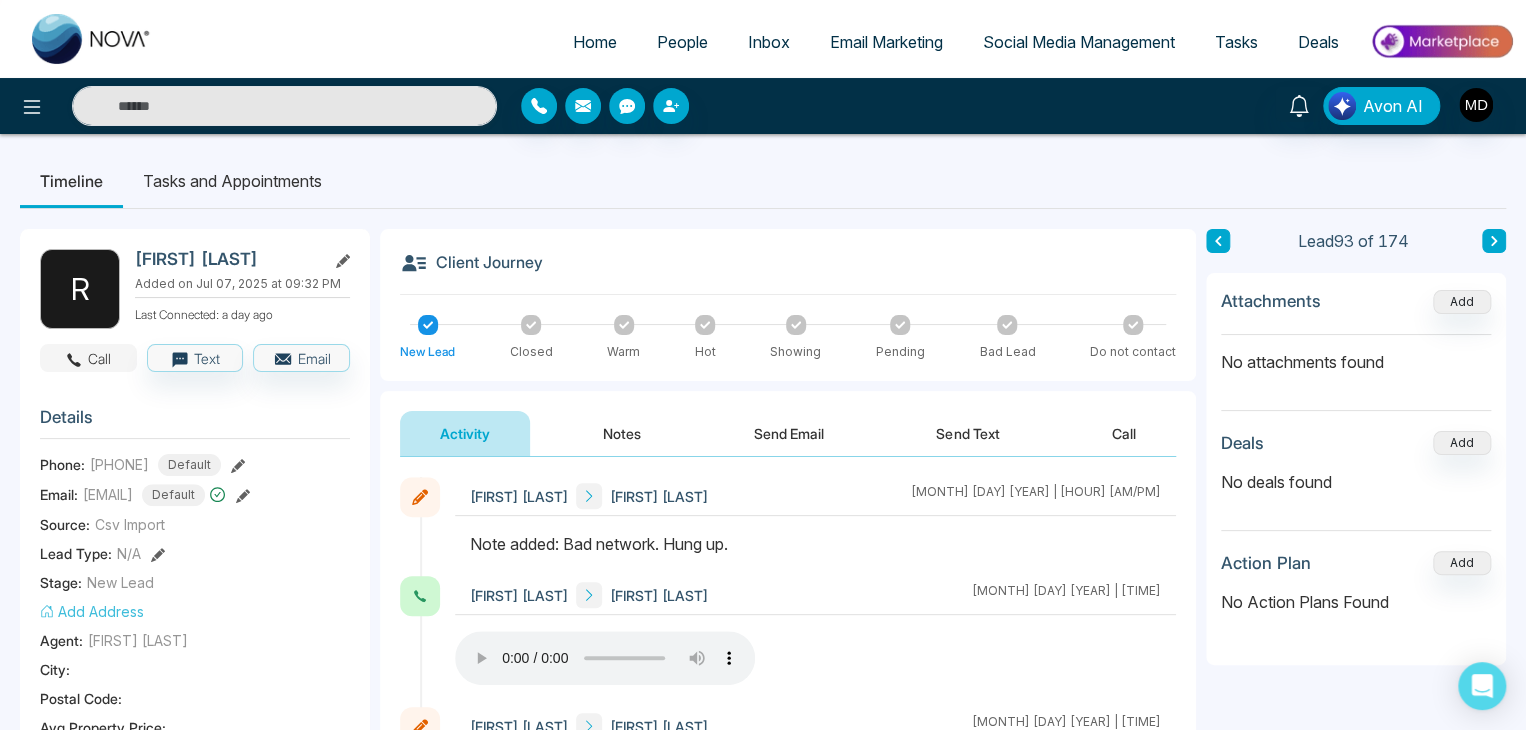 click on "Call" at bounding box center [88, 358] 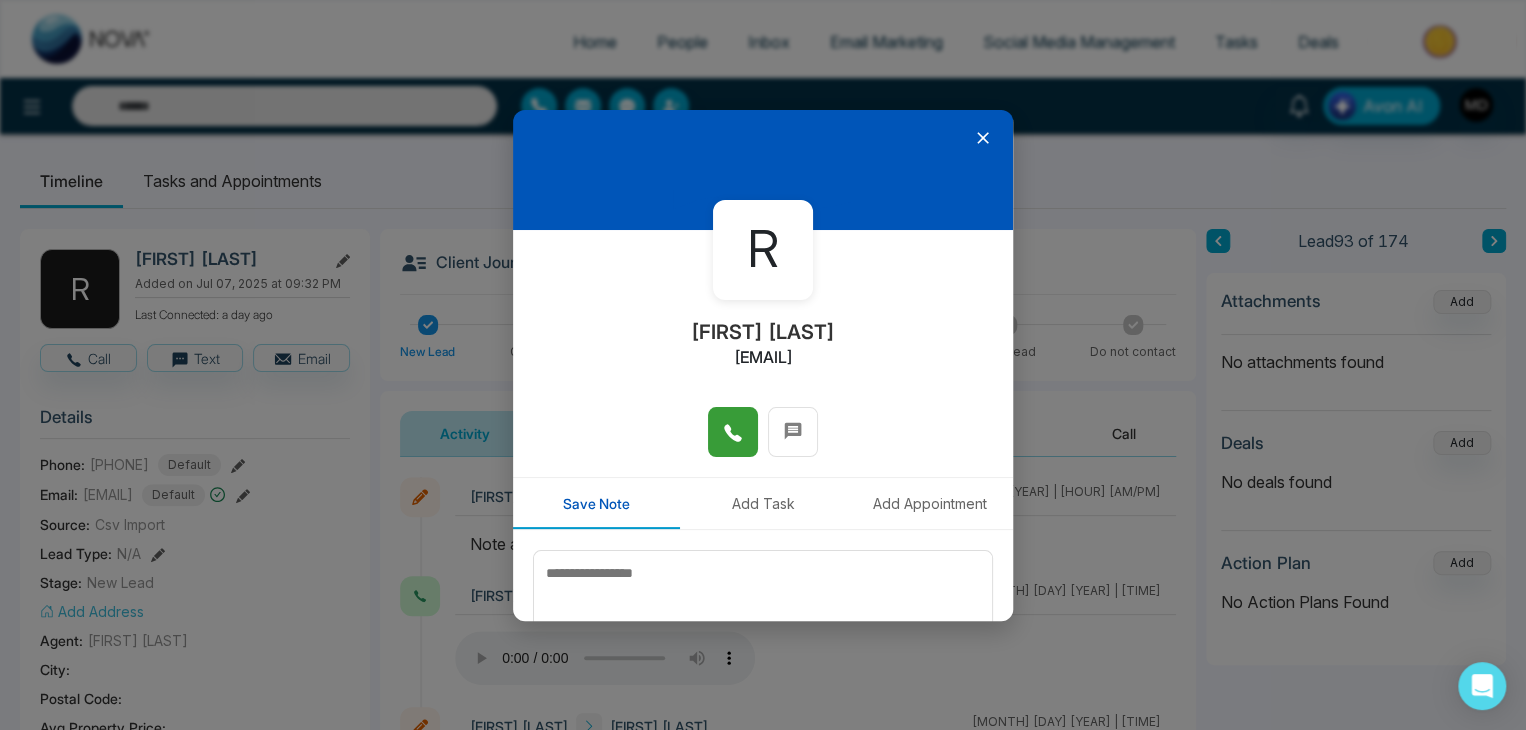 click at bounding box center [733, 432] 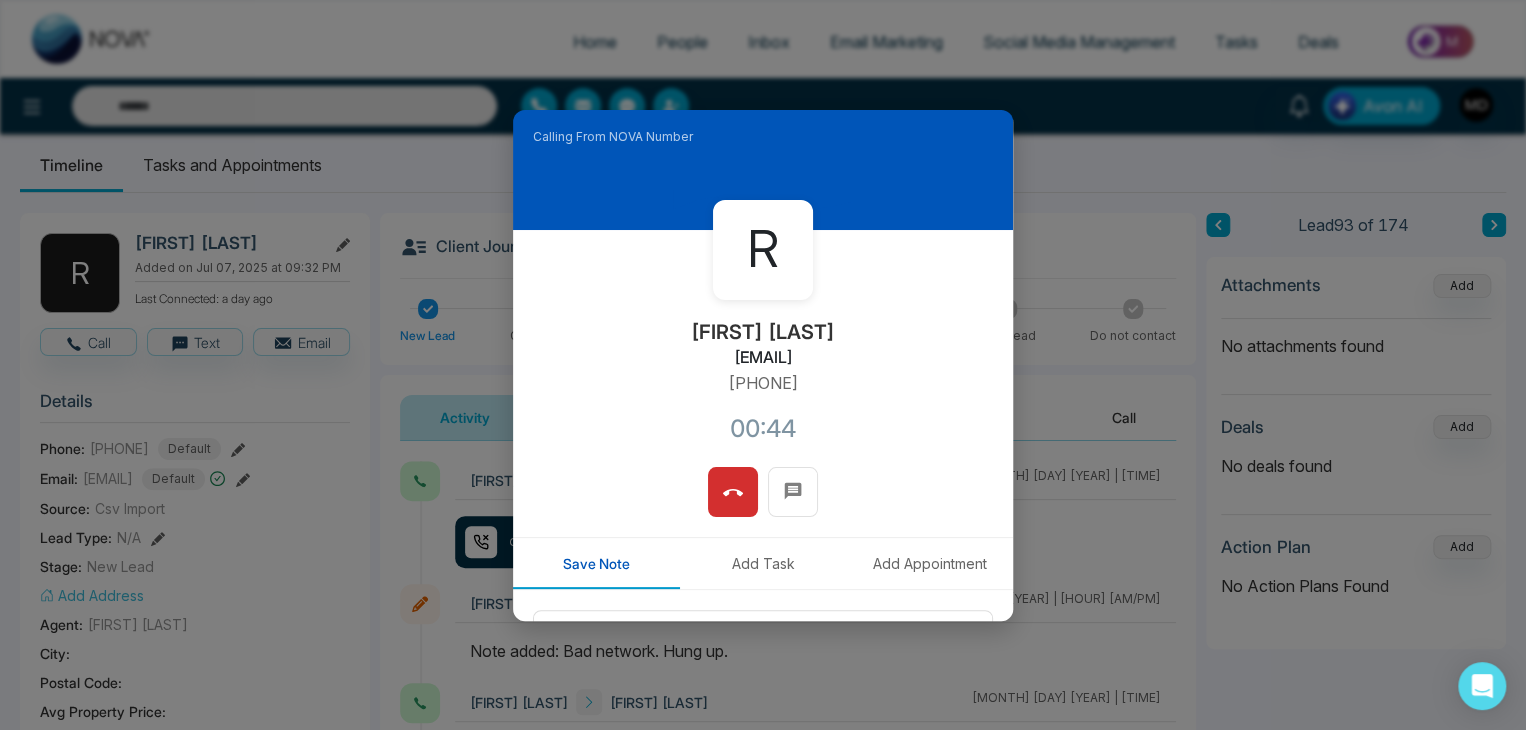 scroll, scrollTop: 0, scrollLeft: 0, axis: both 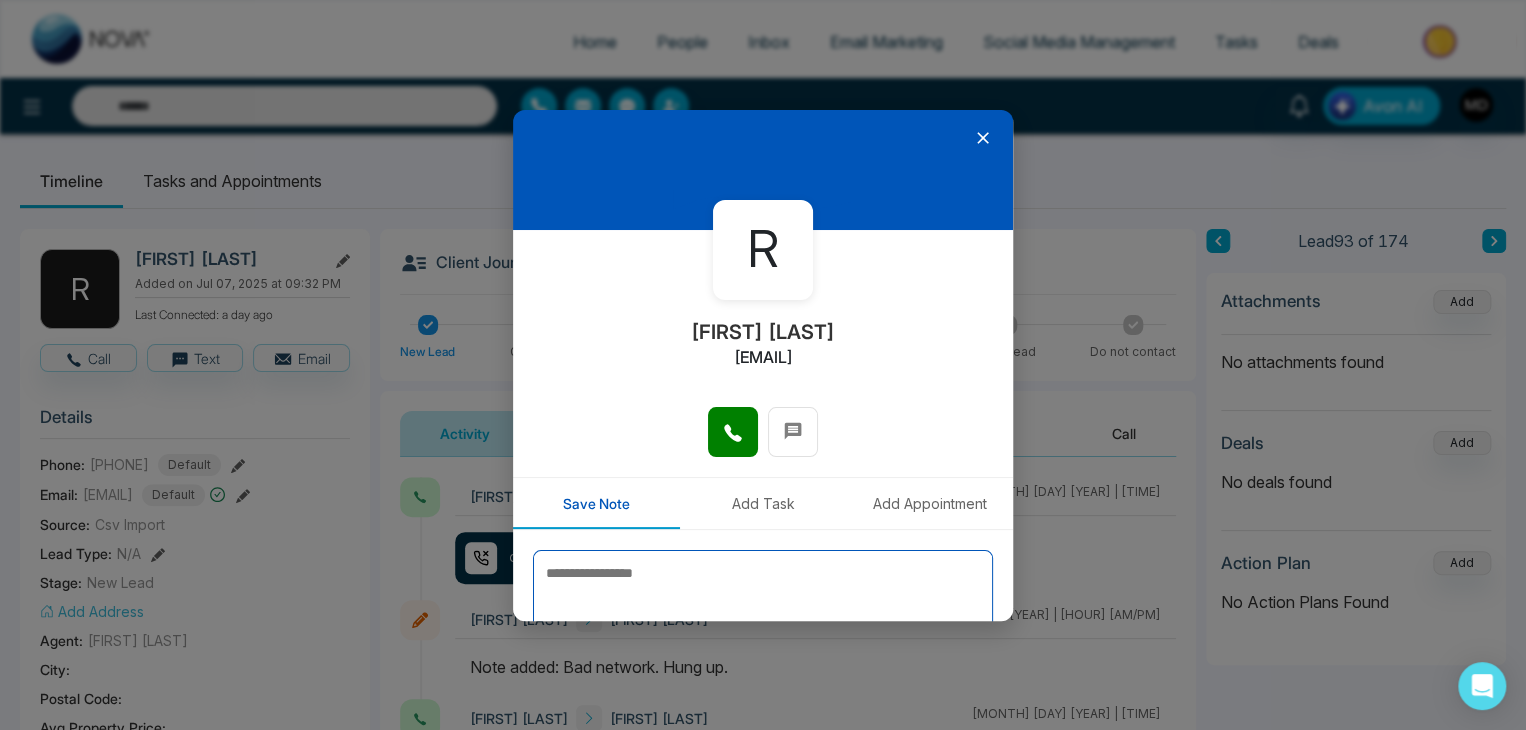 click at bounding box center [763, 600] 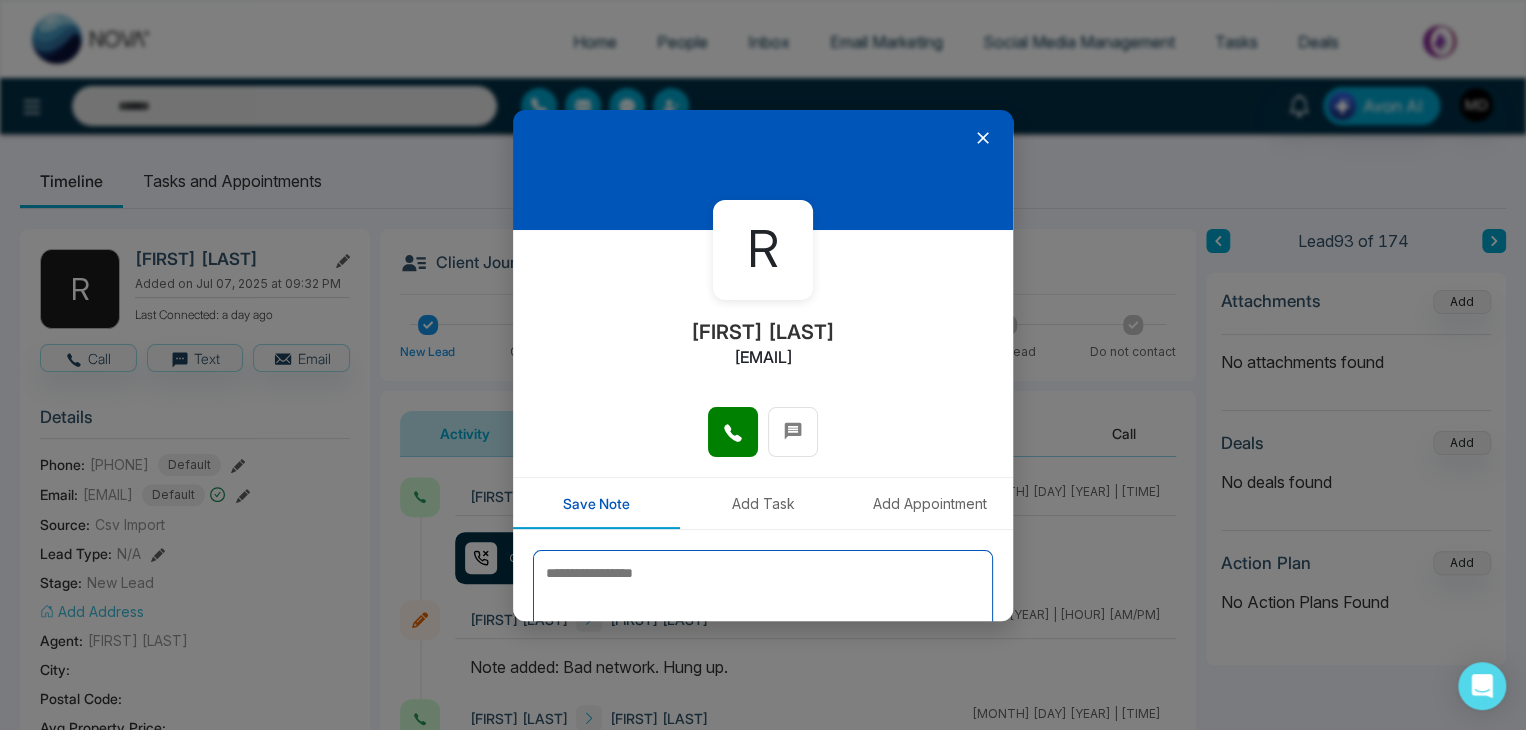 type on "*" 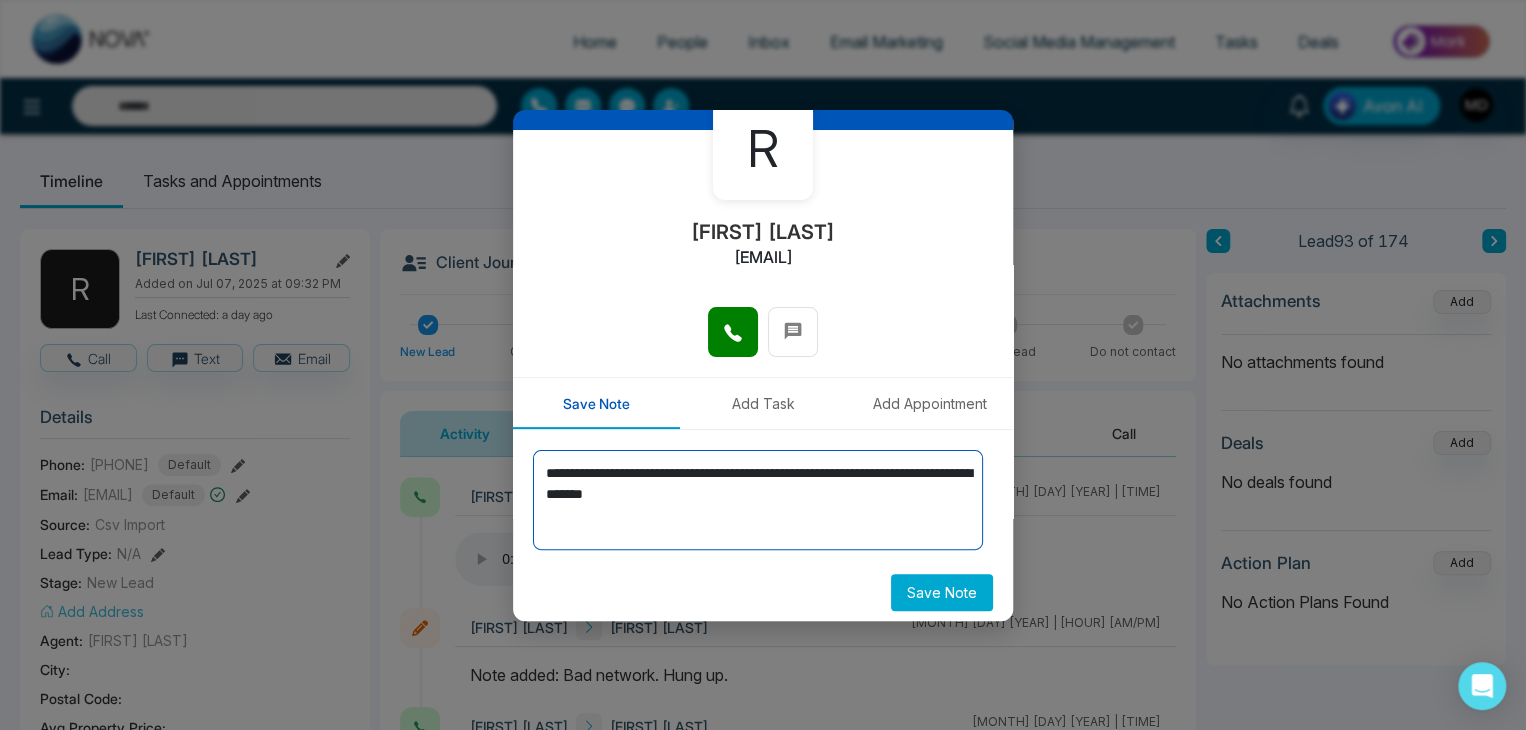 scroll, scrollTop: 110, scrollLeft: 0, axis: vertical 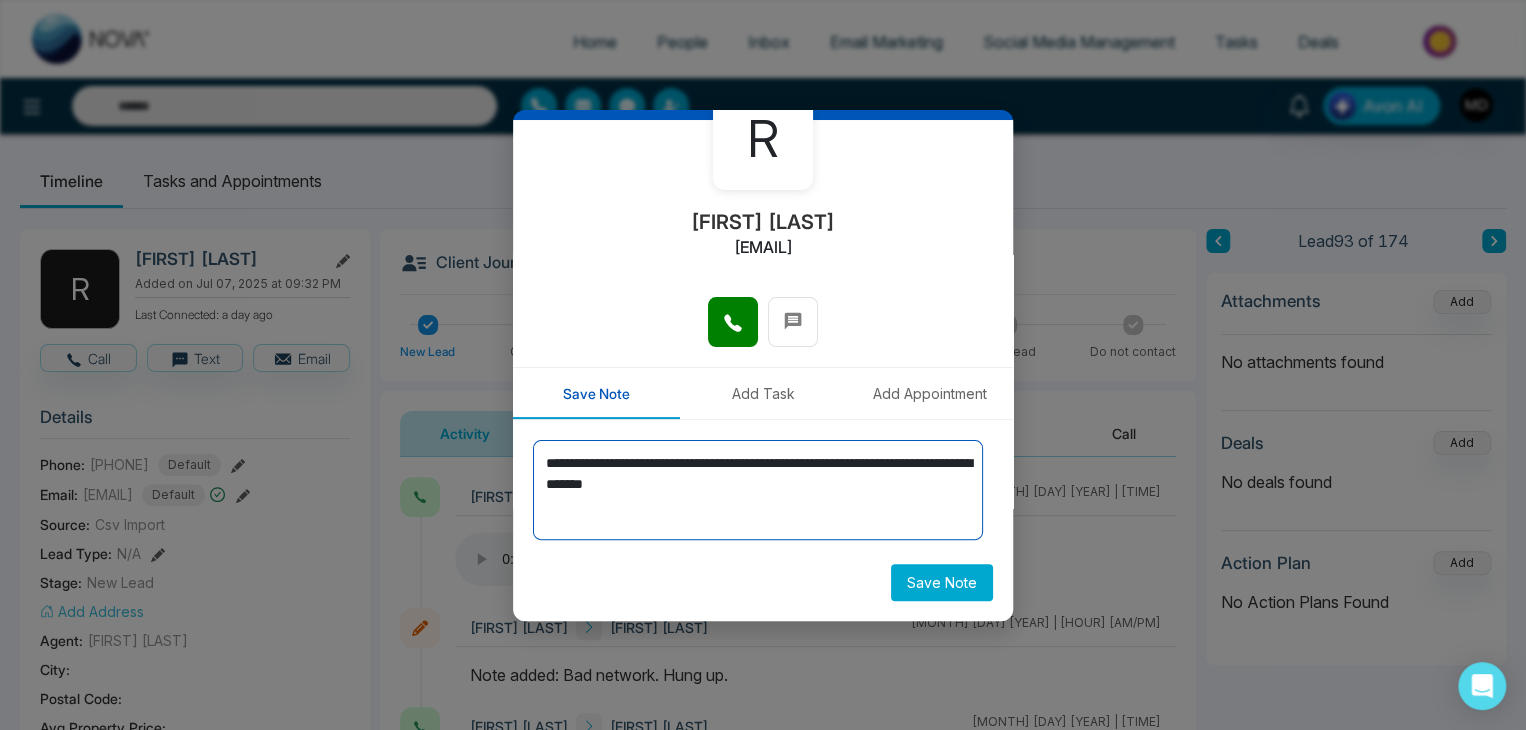 type on "**********" 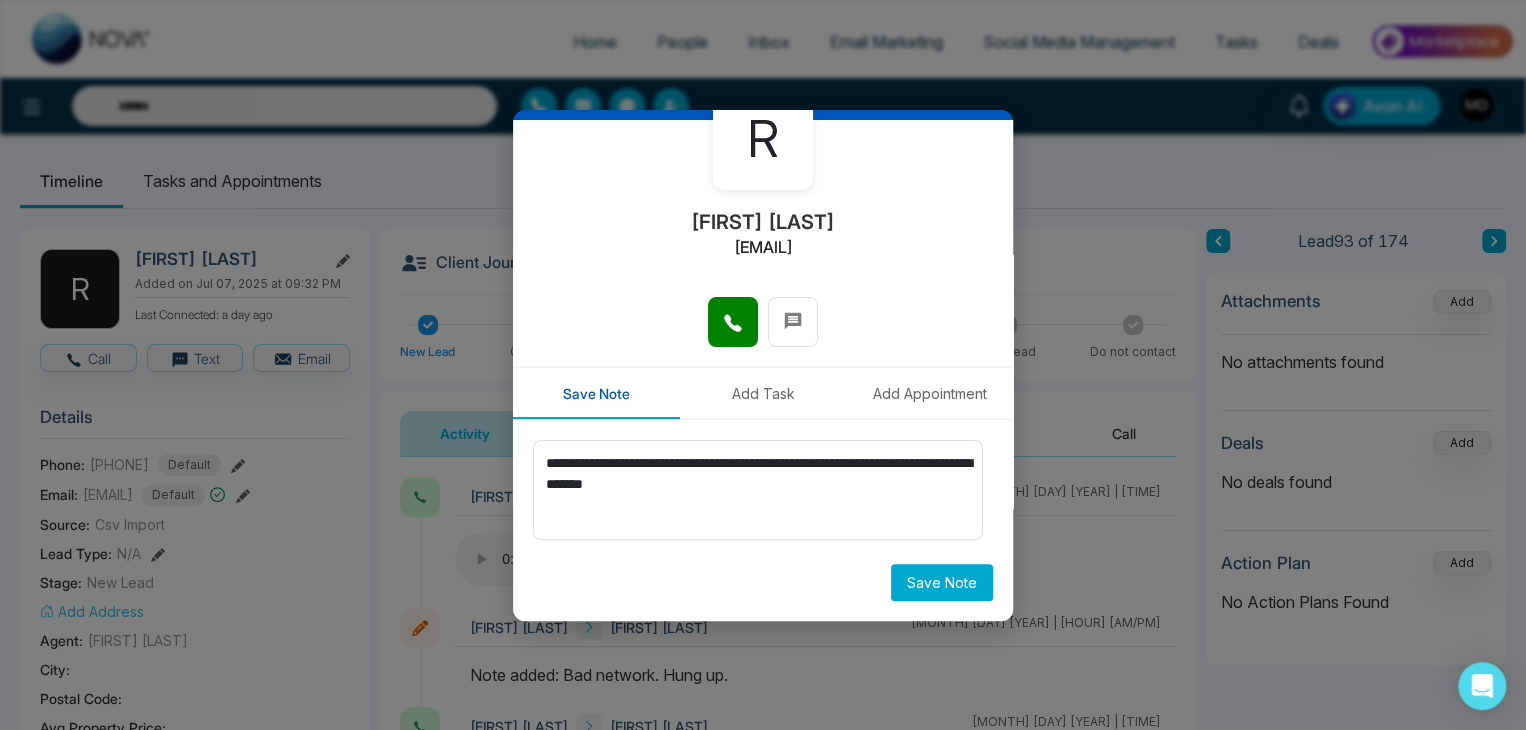 click on "Save Note" at bounding box center [942, 582] 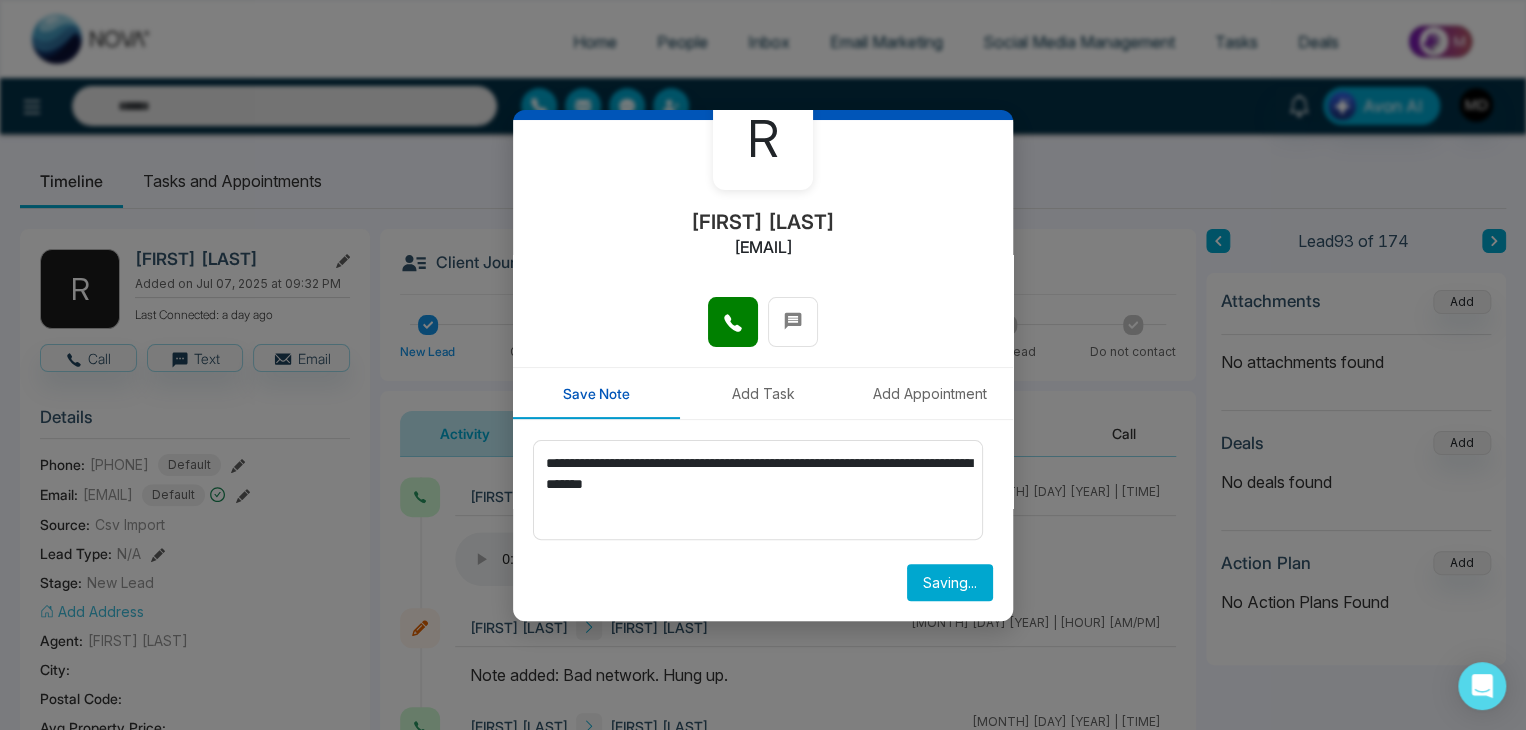 type 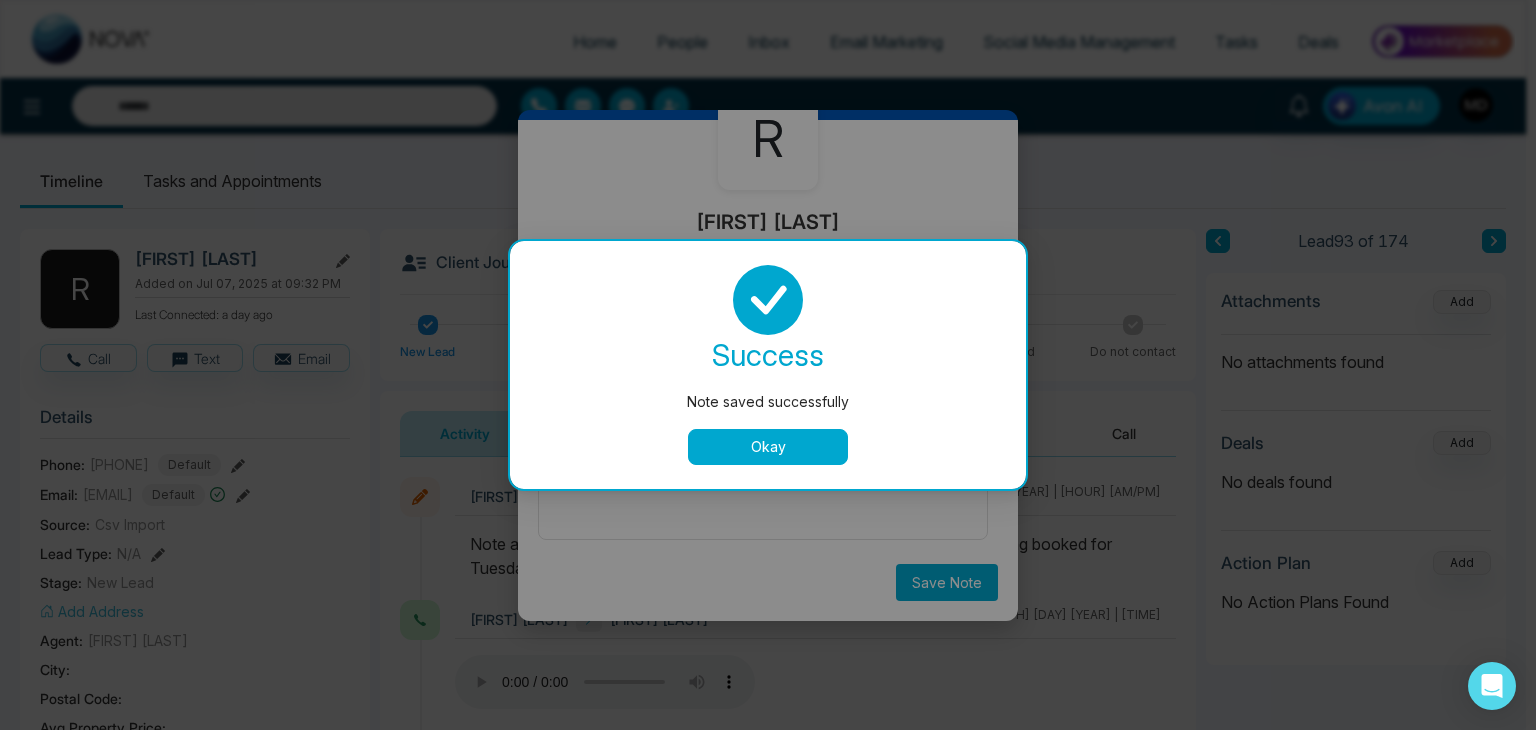 click on "Okay" at bounding box center [768, 447] 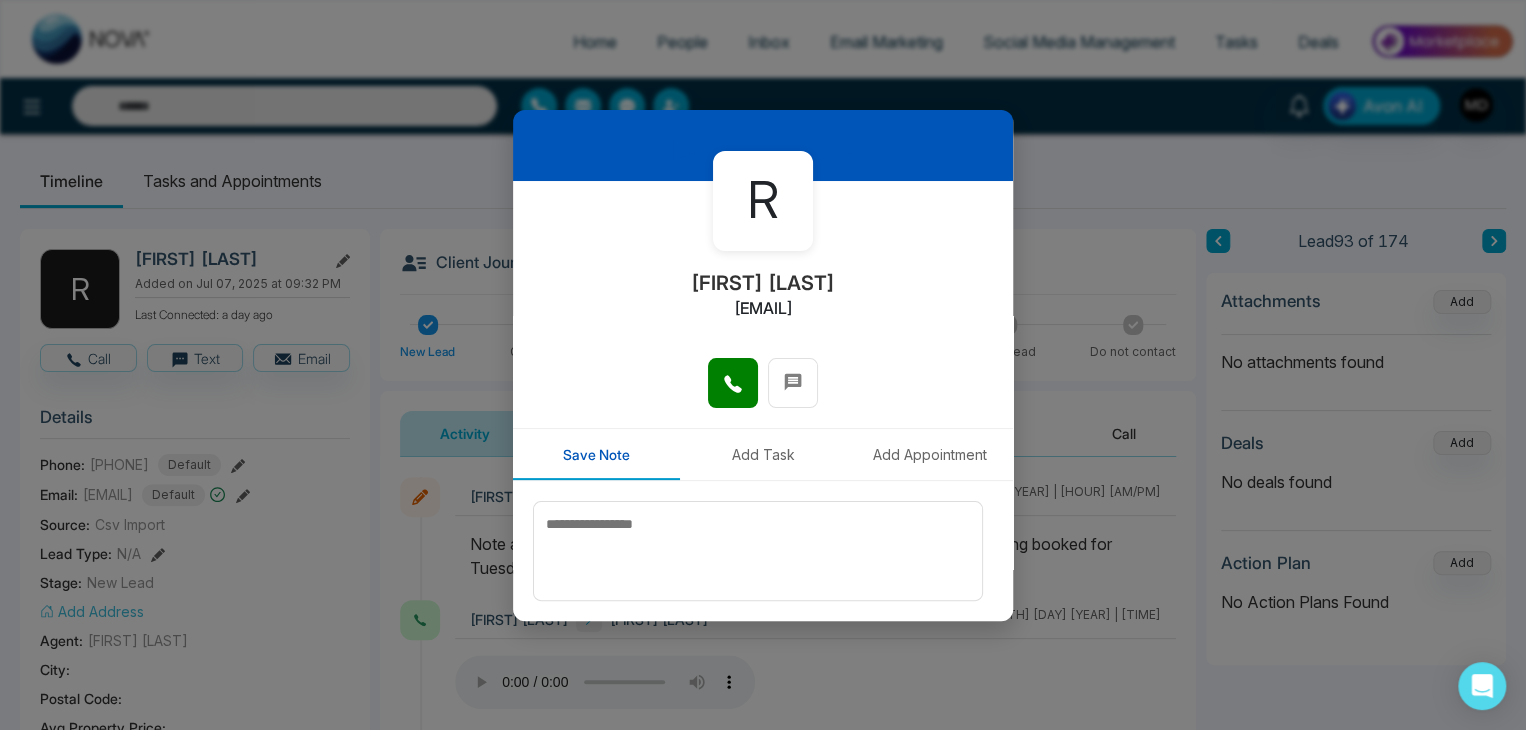 scroll, scrollTop: 0, scrollLeft: 0, axis: both 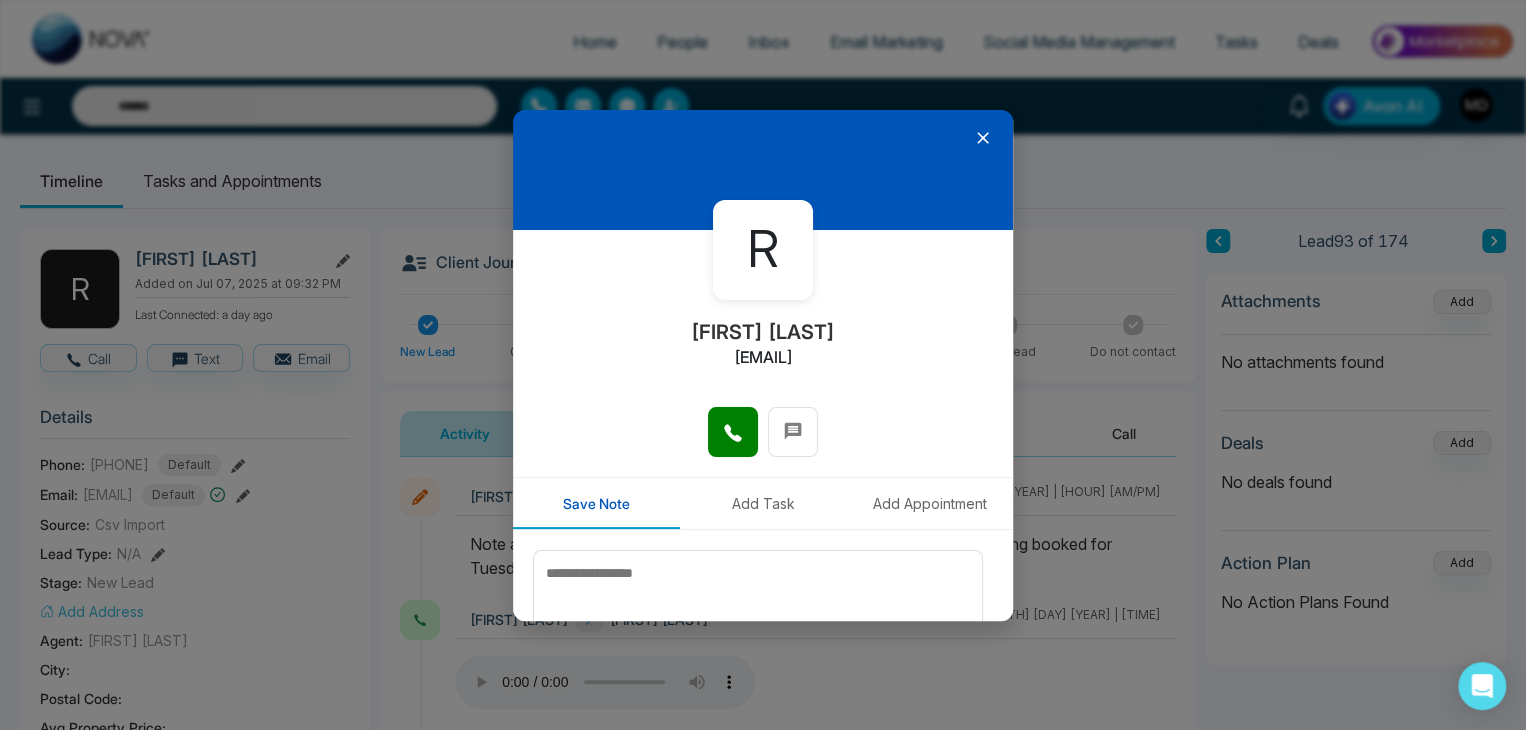 click 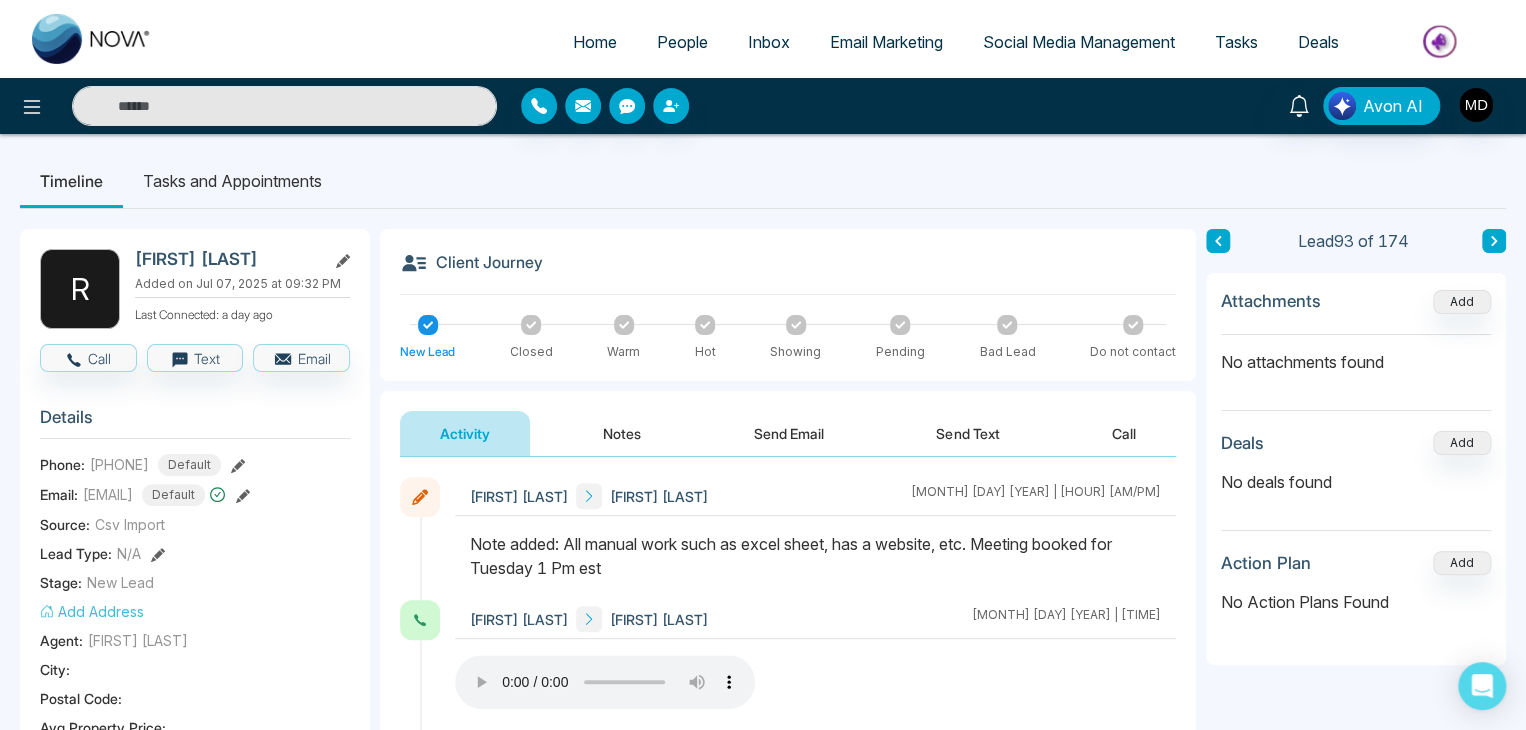 click 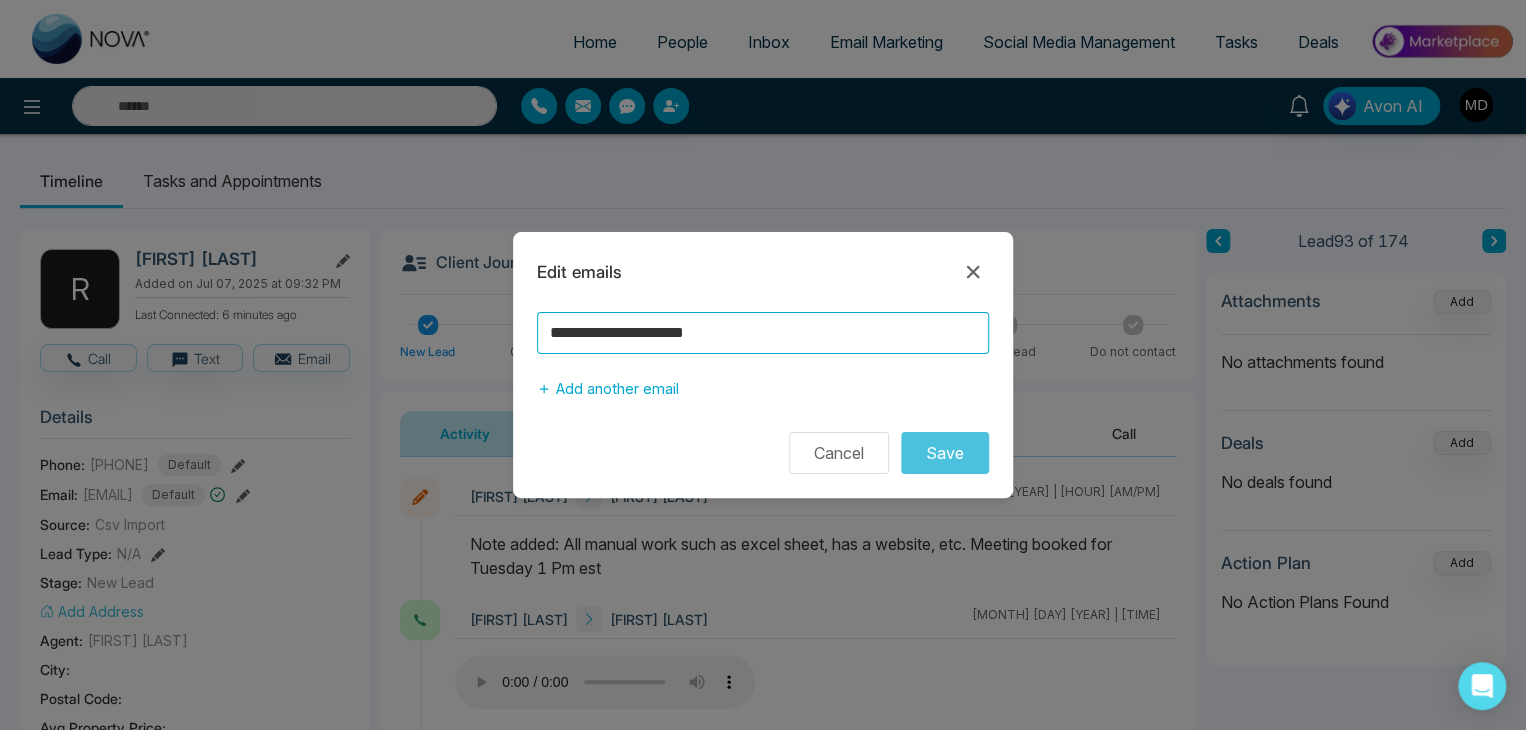 drag, startPoint x: 772, startPoint y: 321, endPoint x: 420, endPoint y: 337, distance: 352.36343 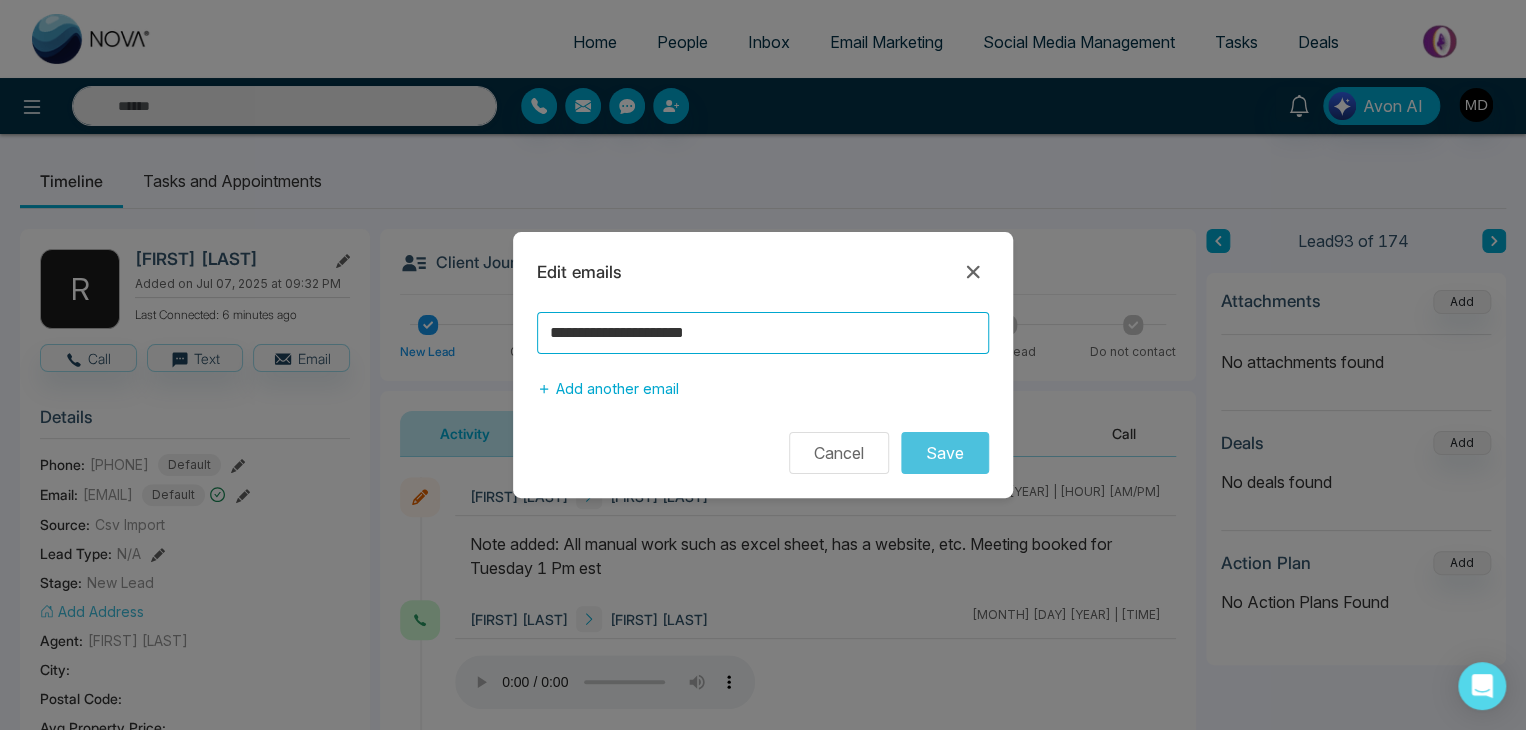 click on "**********" at bounding box center (763, 365) 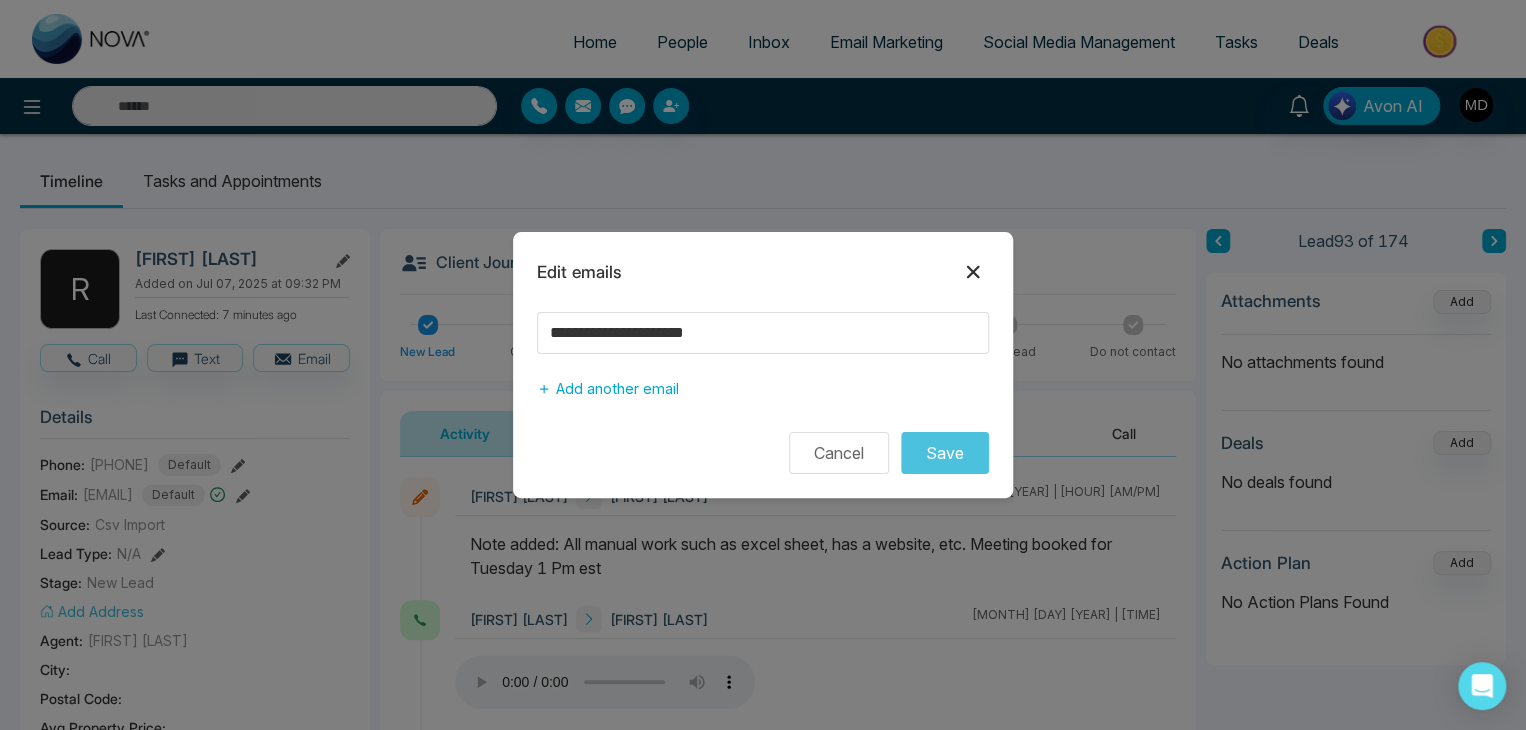 click 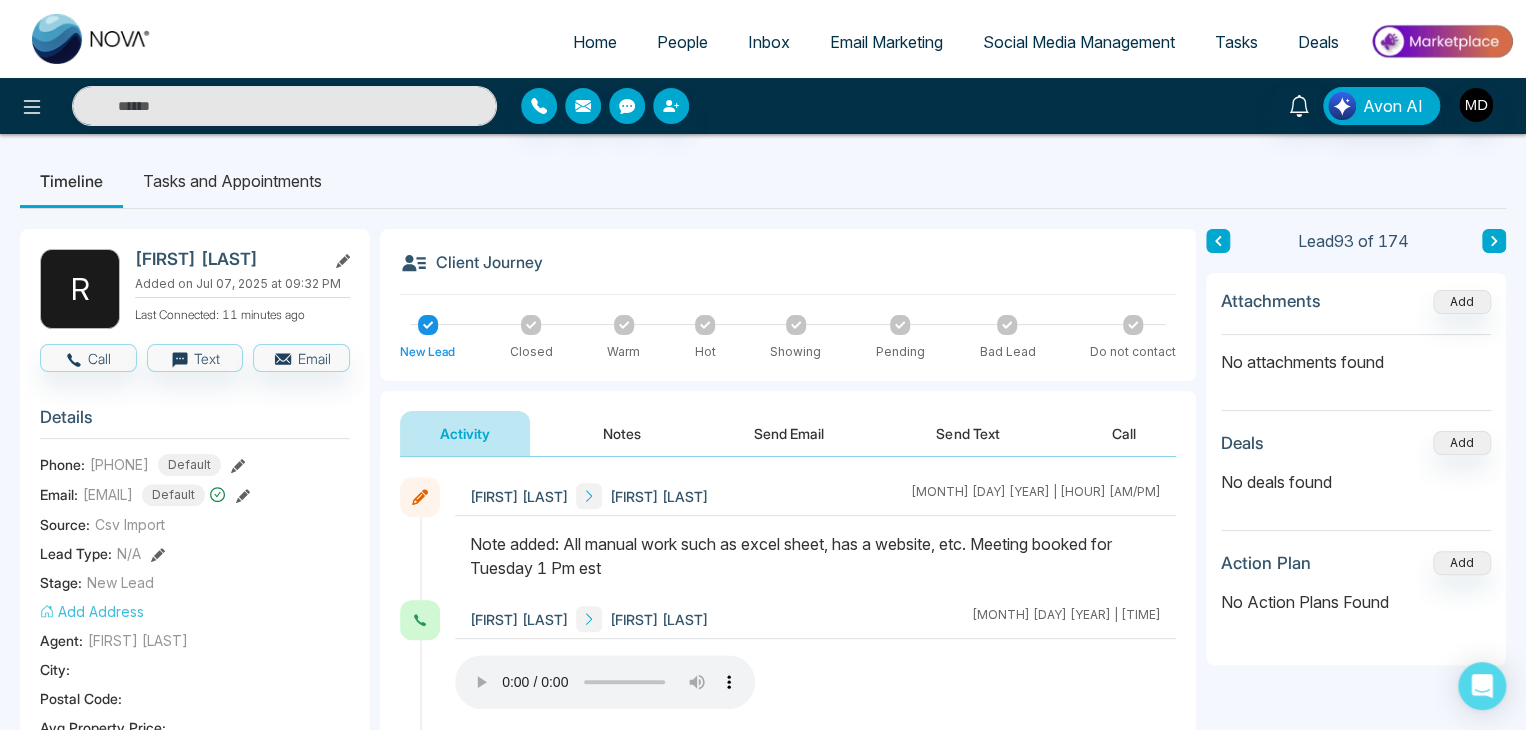 click 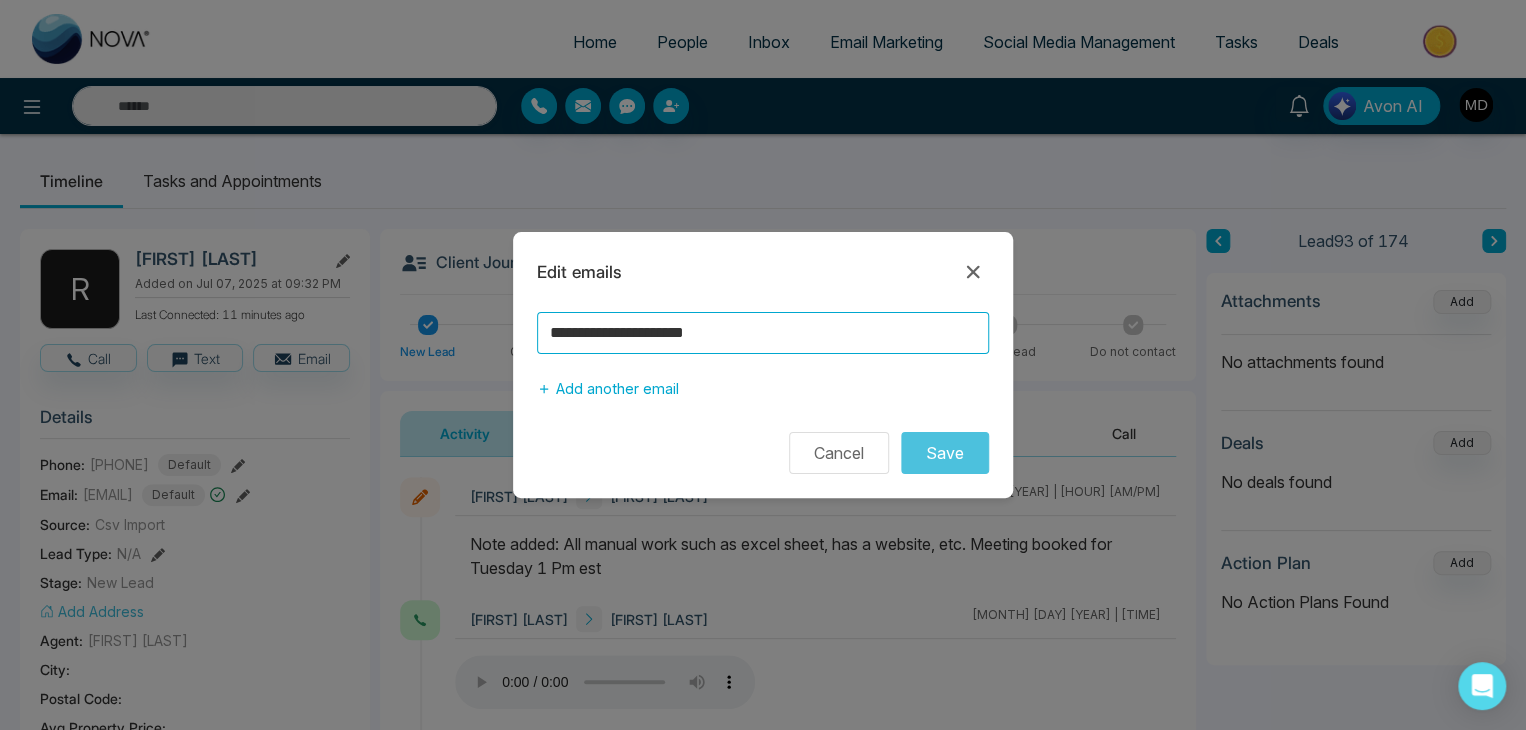 drag, startPoint x: 754, startPoint y: 337, endPoint x: 483, endPoint y: 343, distance: 271.0664 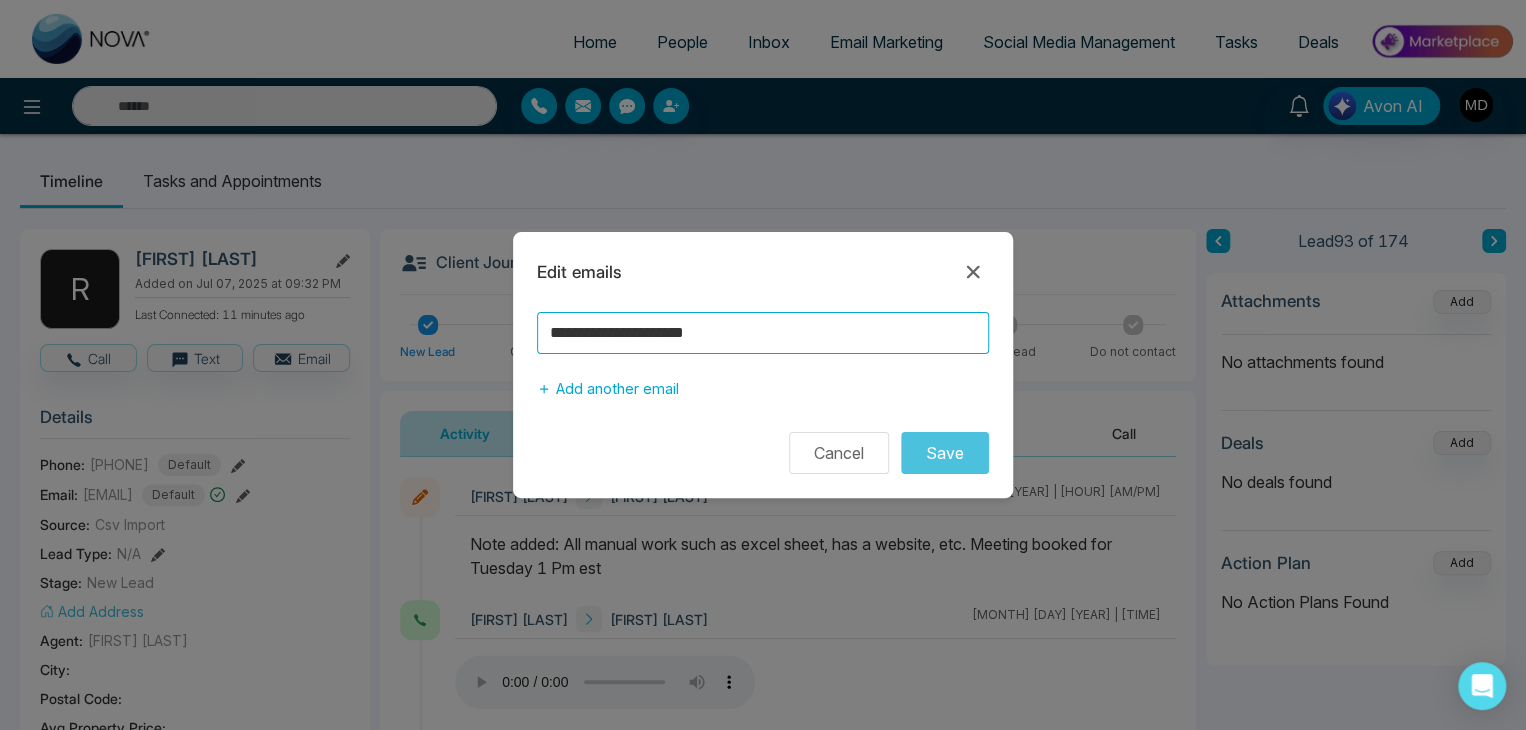 click on "**********" at bounding box center (763, 365) 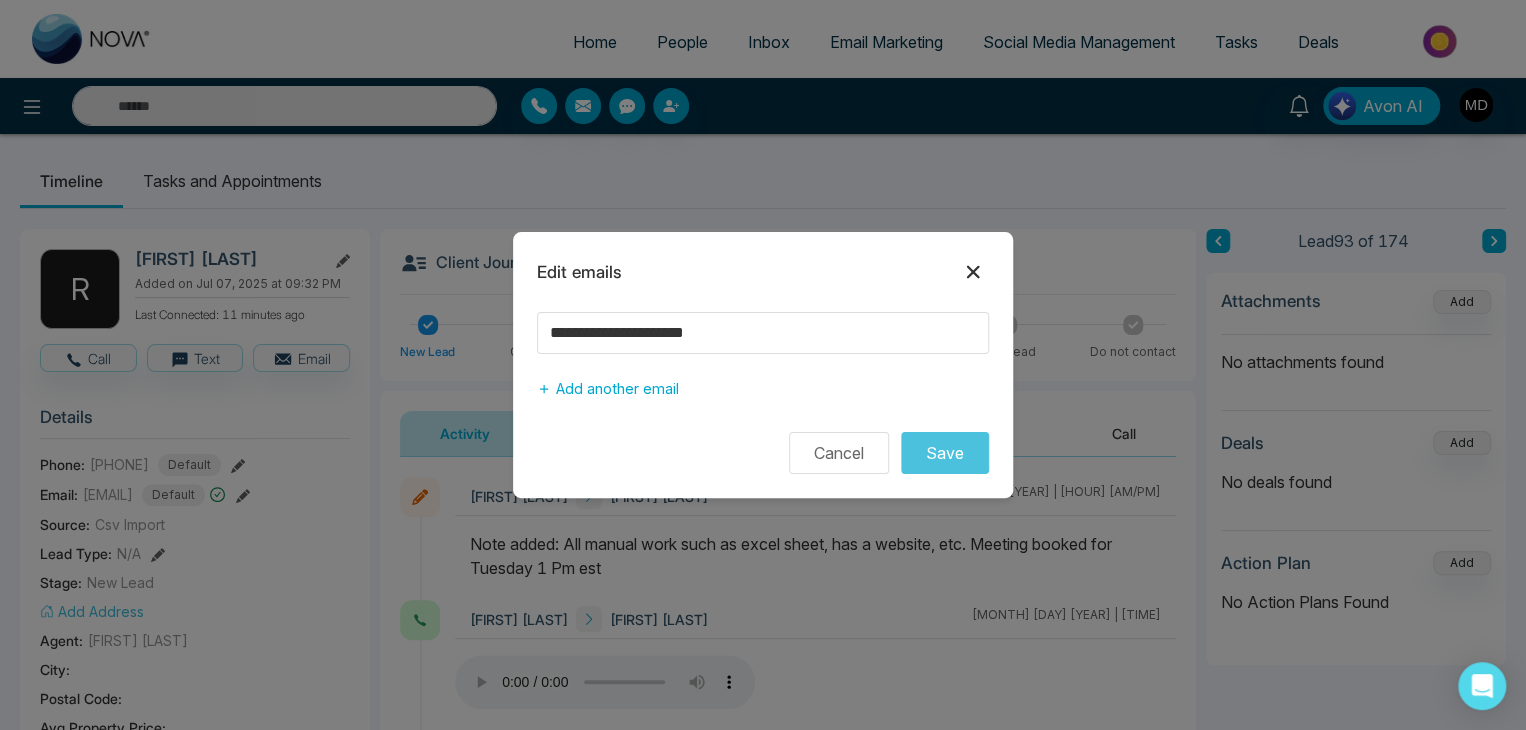click 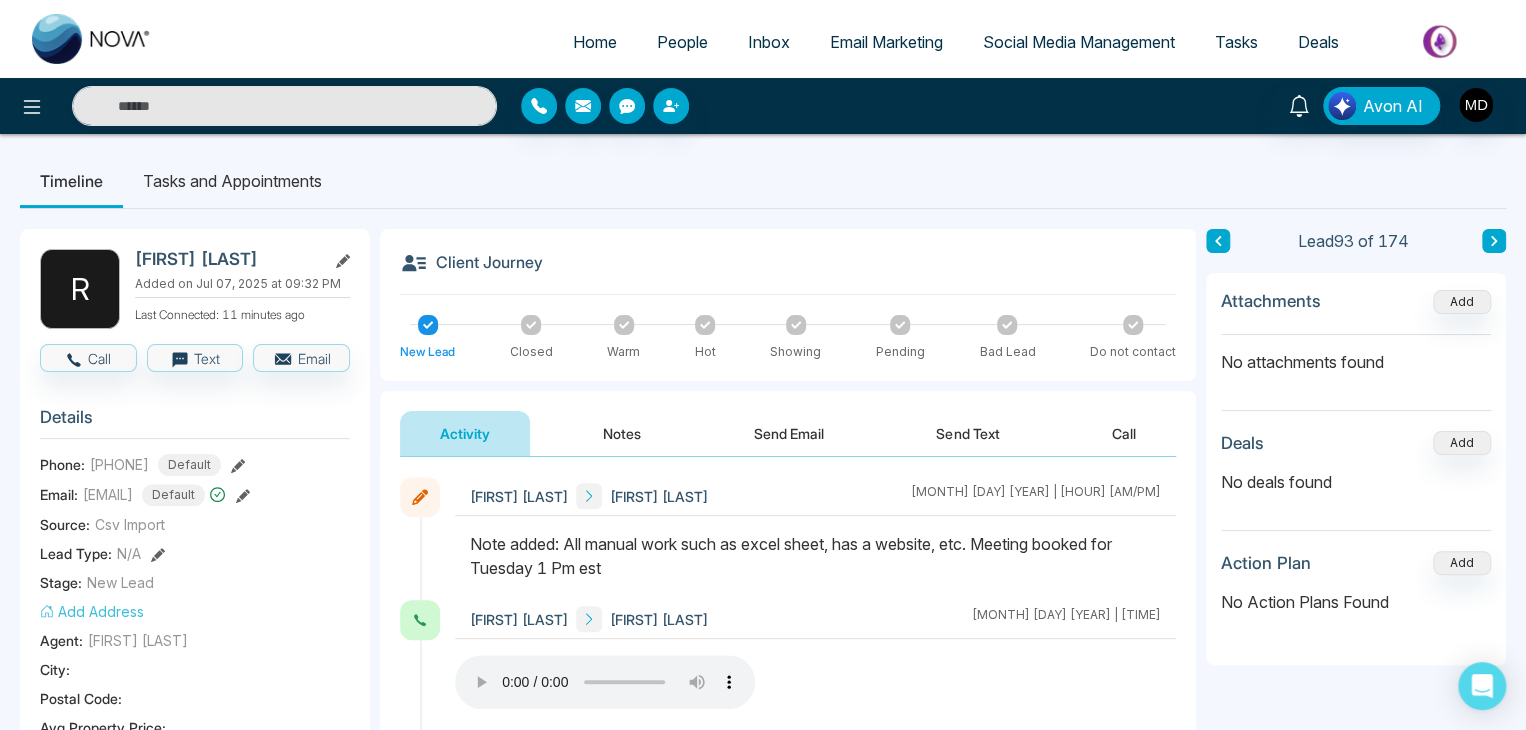 drag, startPoint x: 293, startPoint y: 260, endPoint x: 136, endPoint y: 266, distance: 157.11461 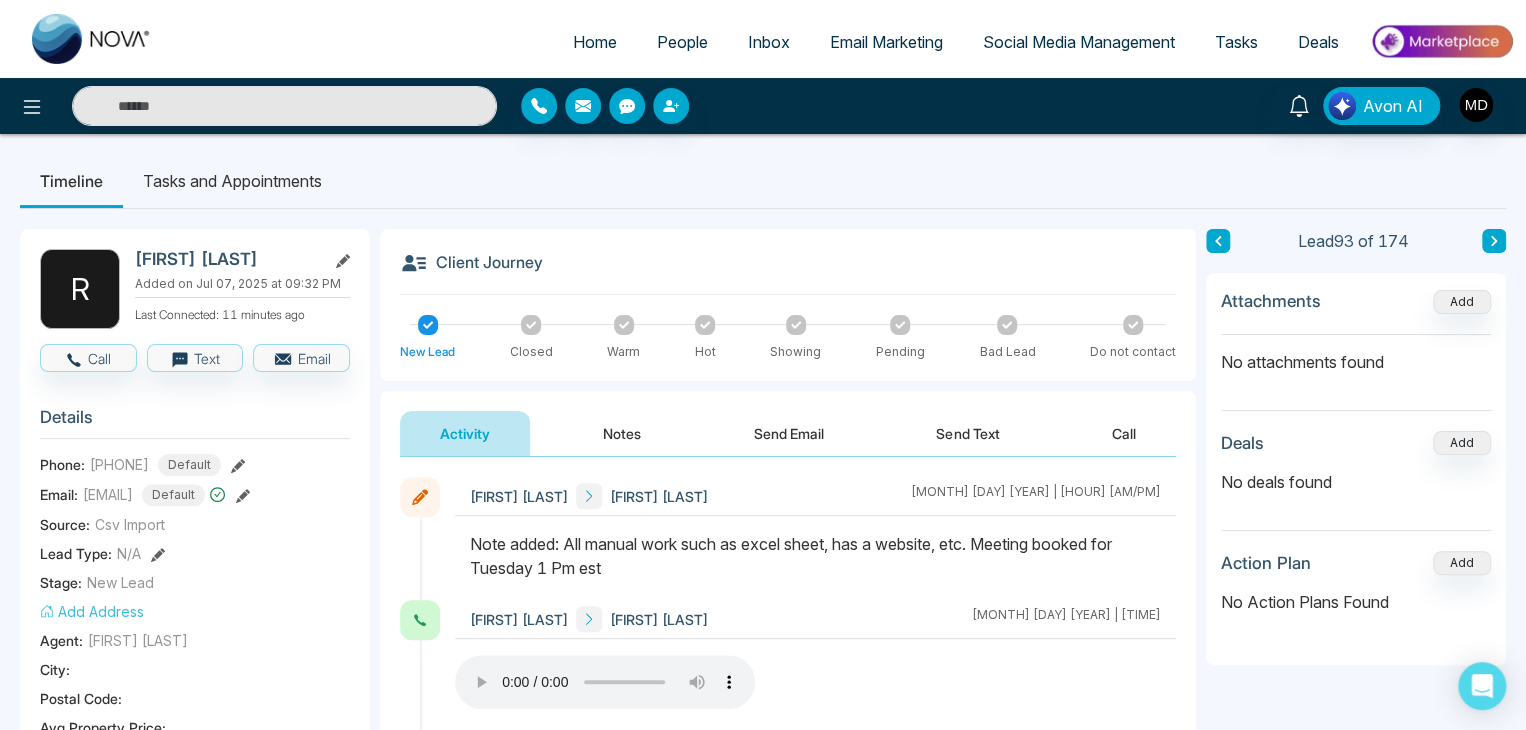 click on "[FIRST] [LAST]" at bounding box center [226, 259] 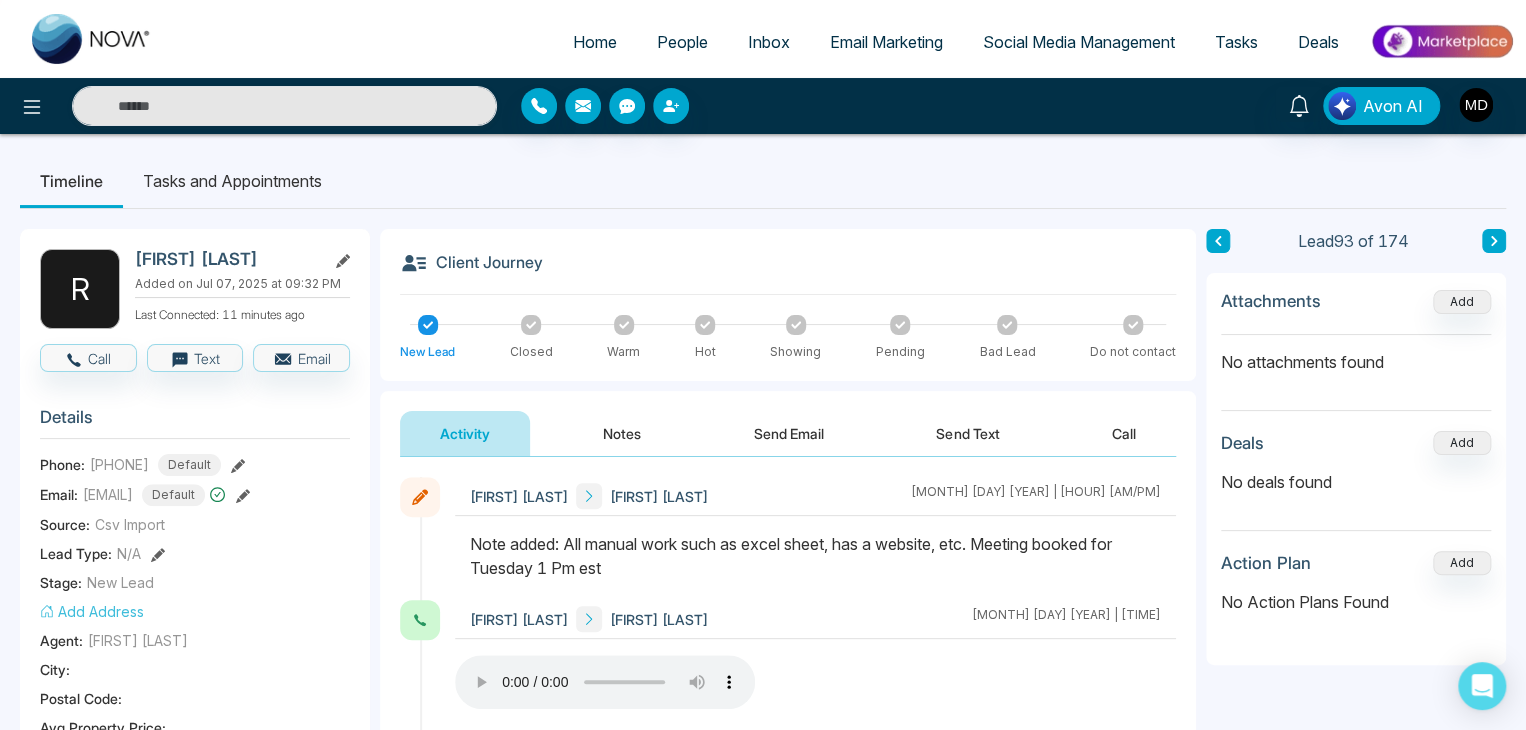 copy on "[FIRST] [LAST]" 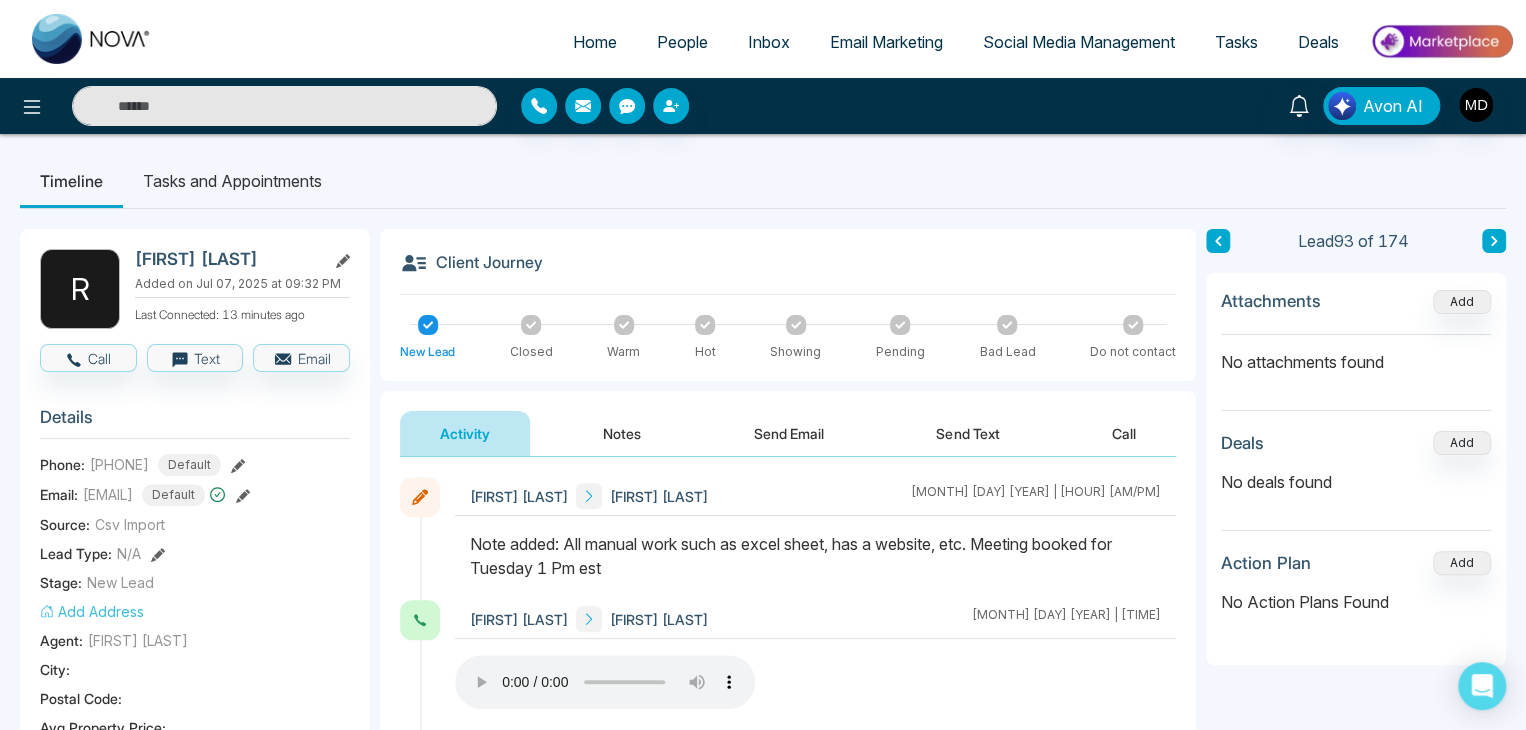 click at bounding box center [284, 106] 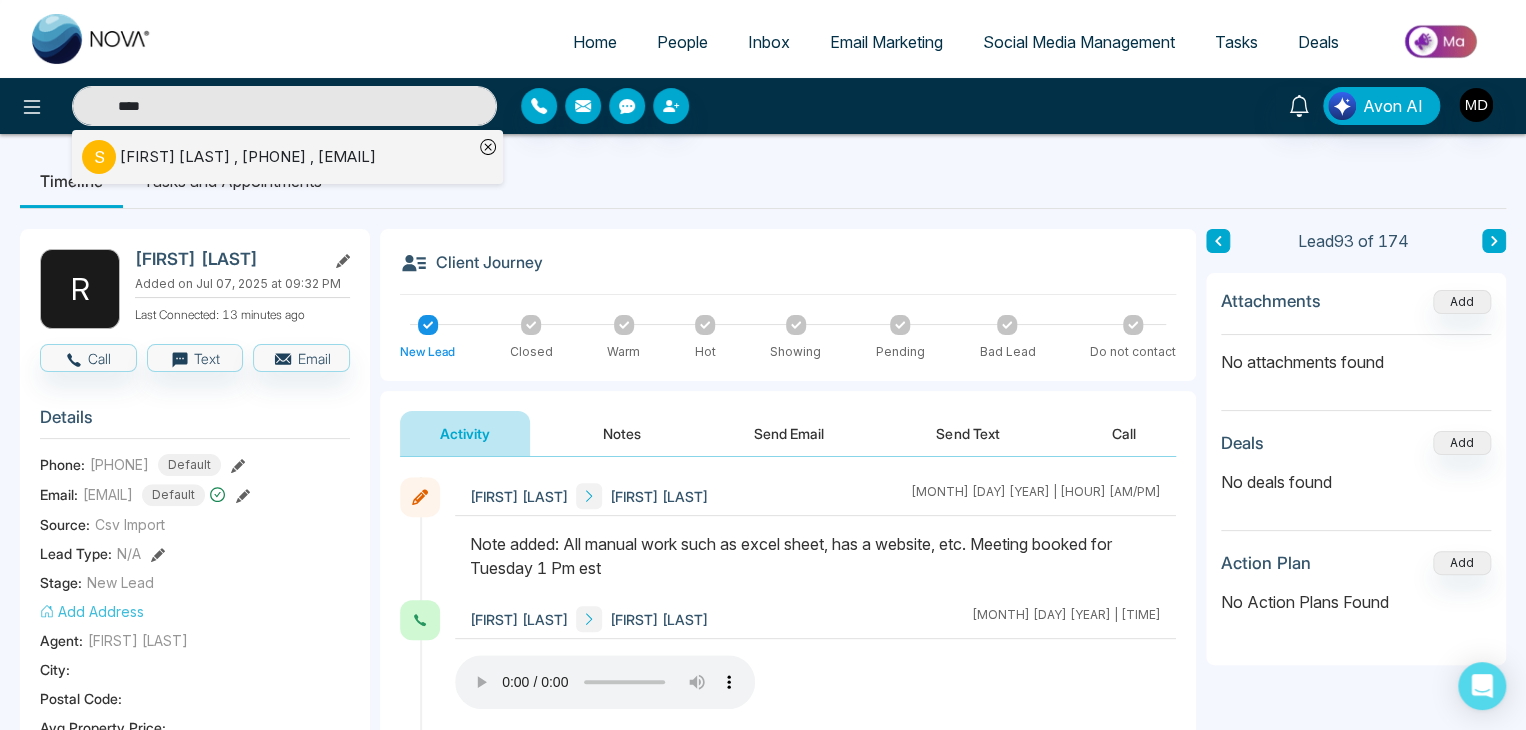type on "****" 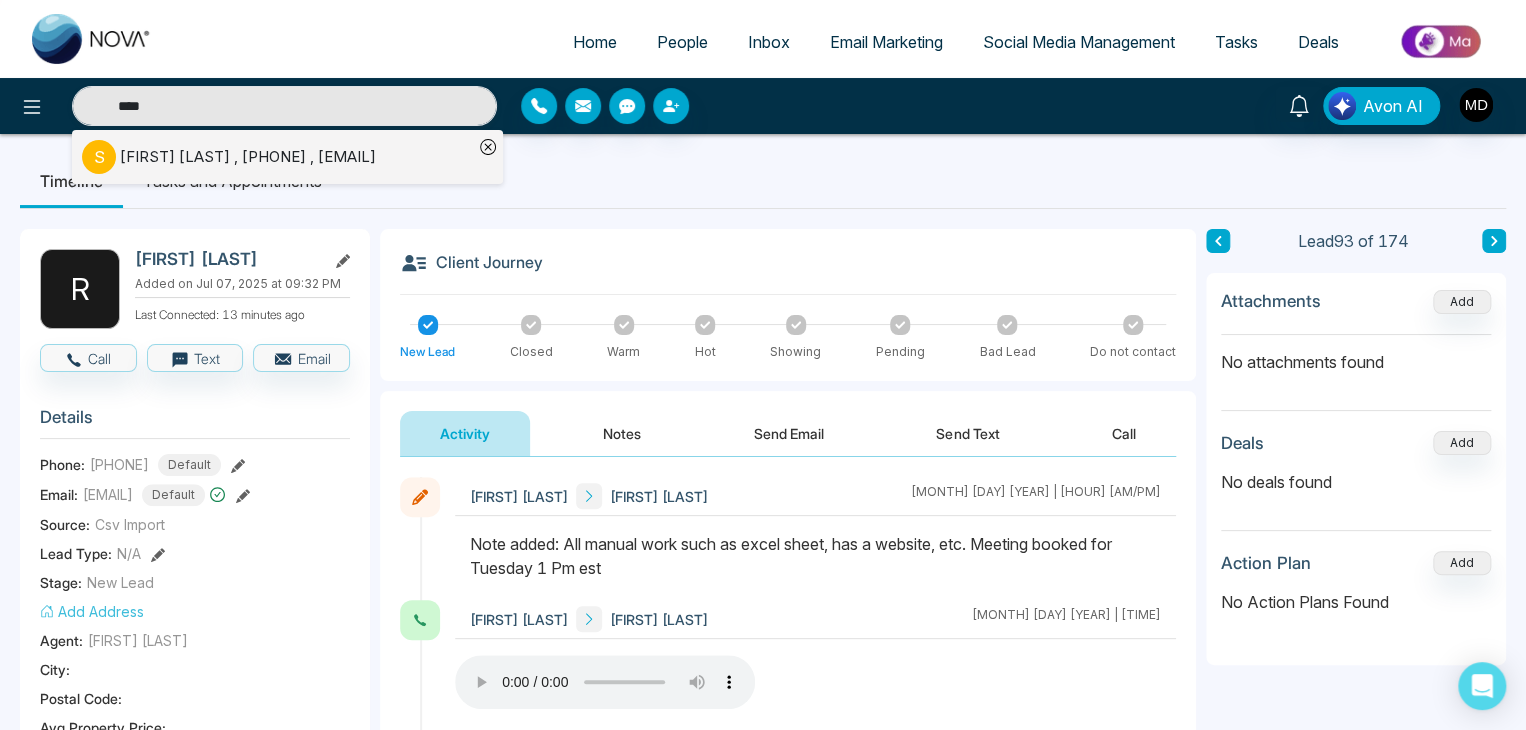 click on "Timeline Tasks and Appointments" at bounding box center (763, 181) 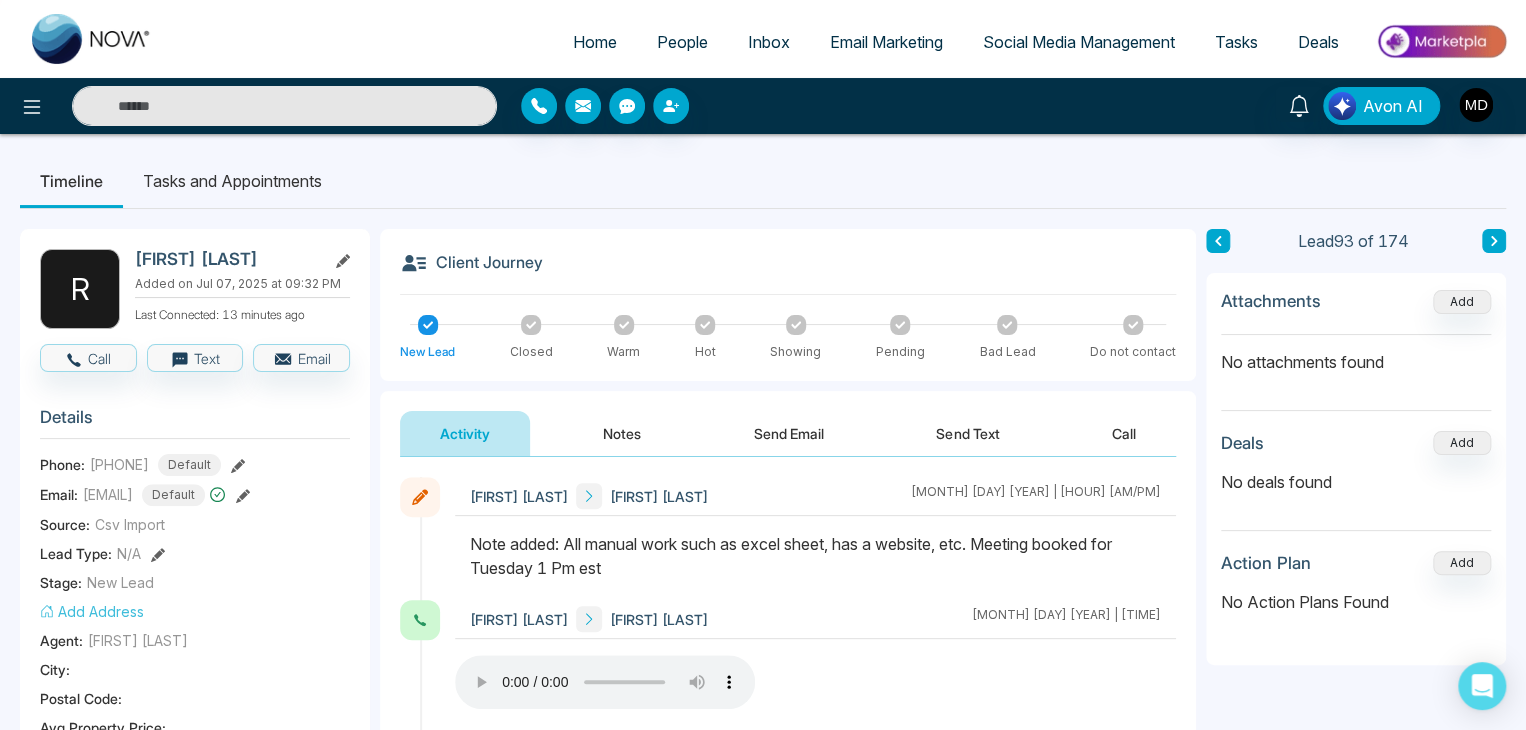 click at bounding box center [284, 106] 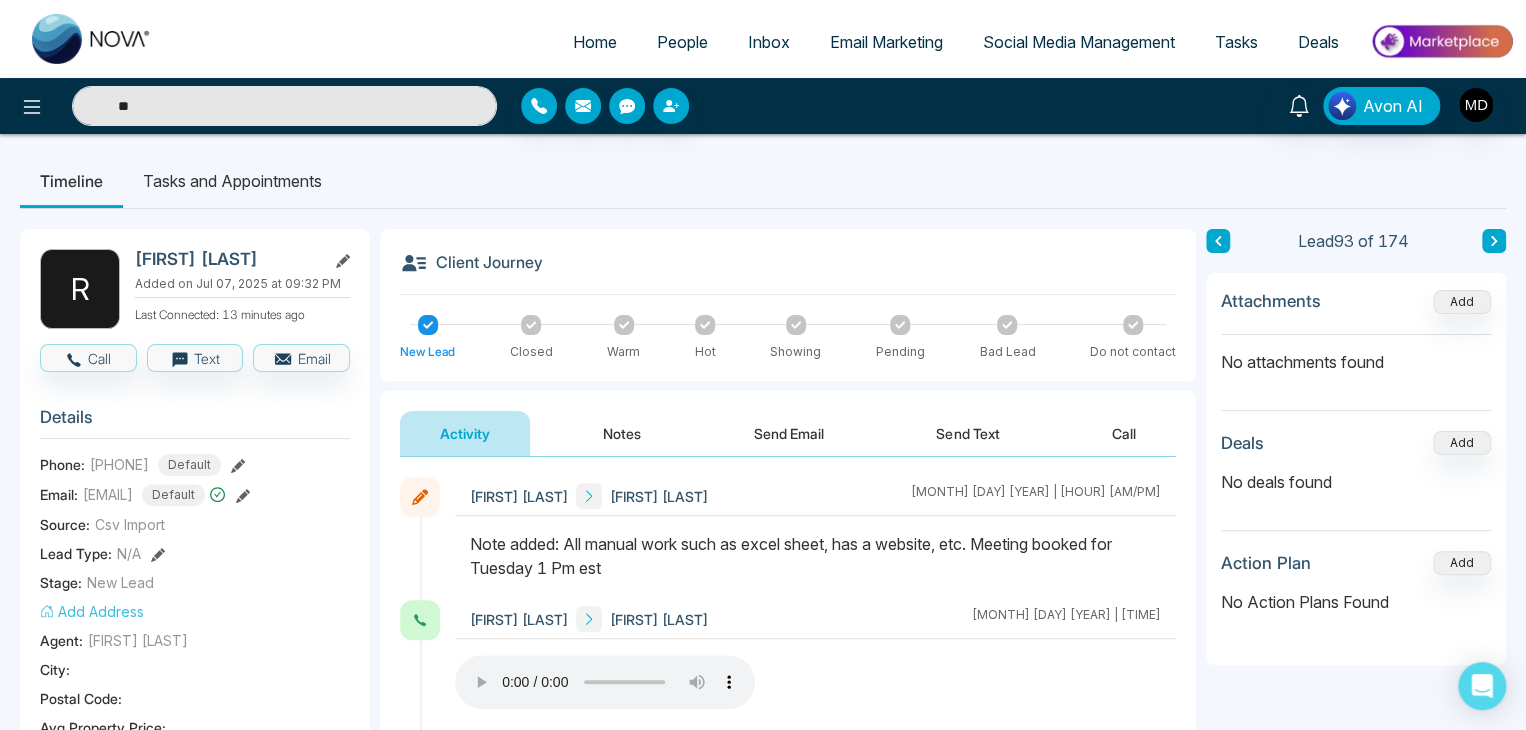 type on "*" 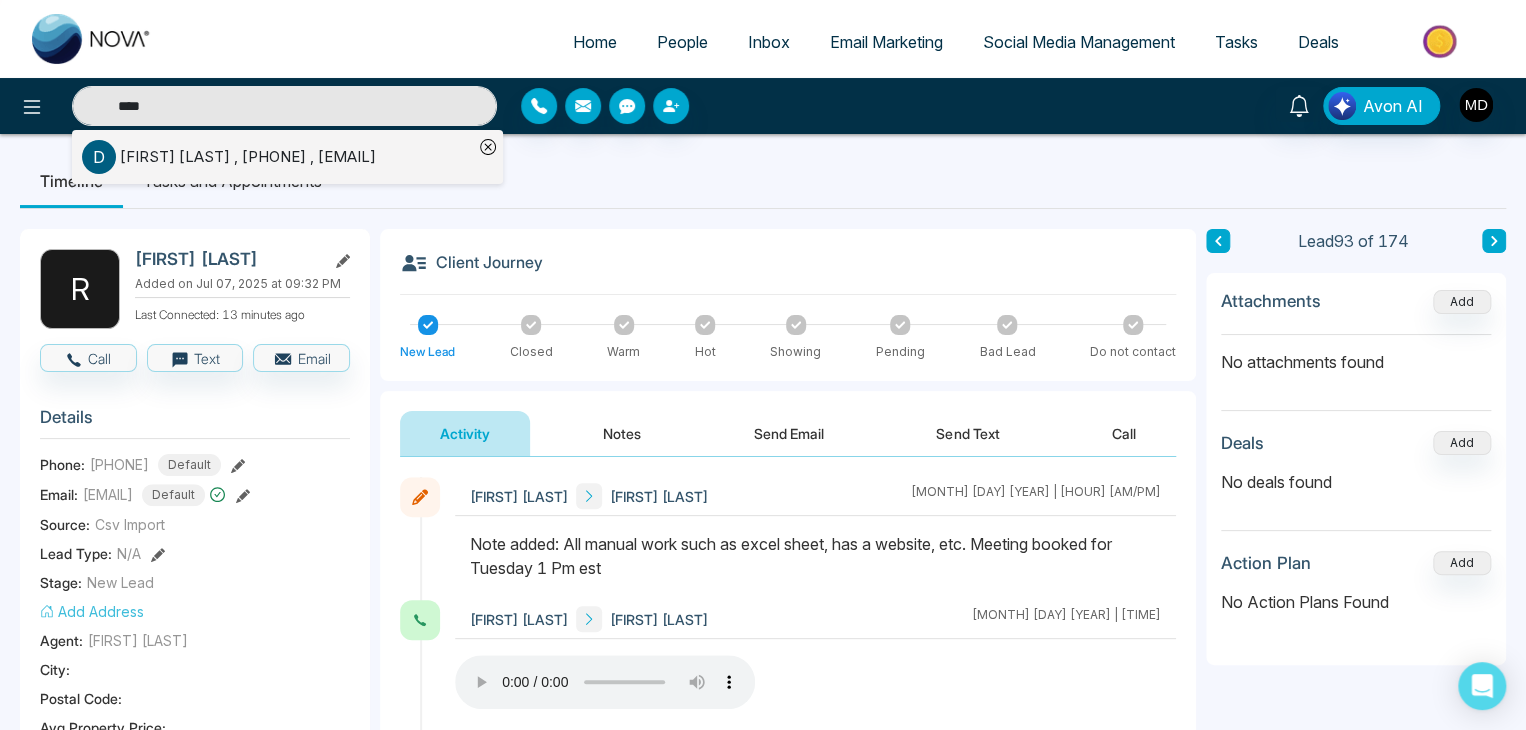 type on "****" 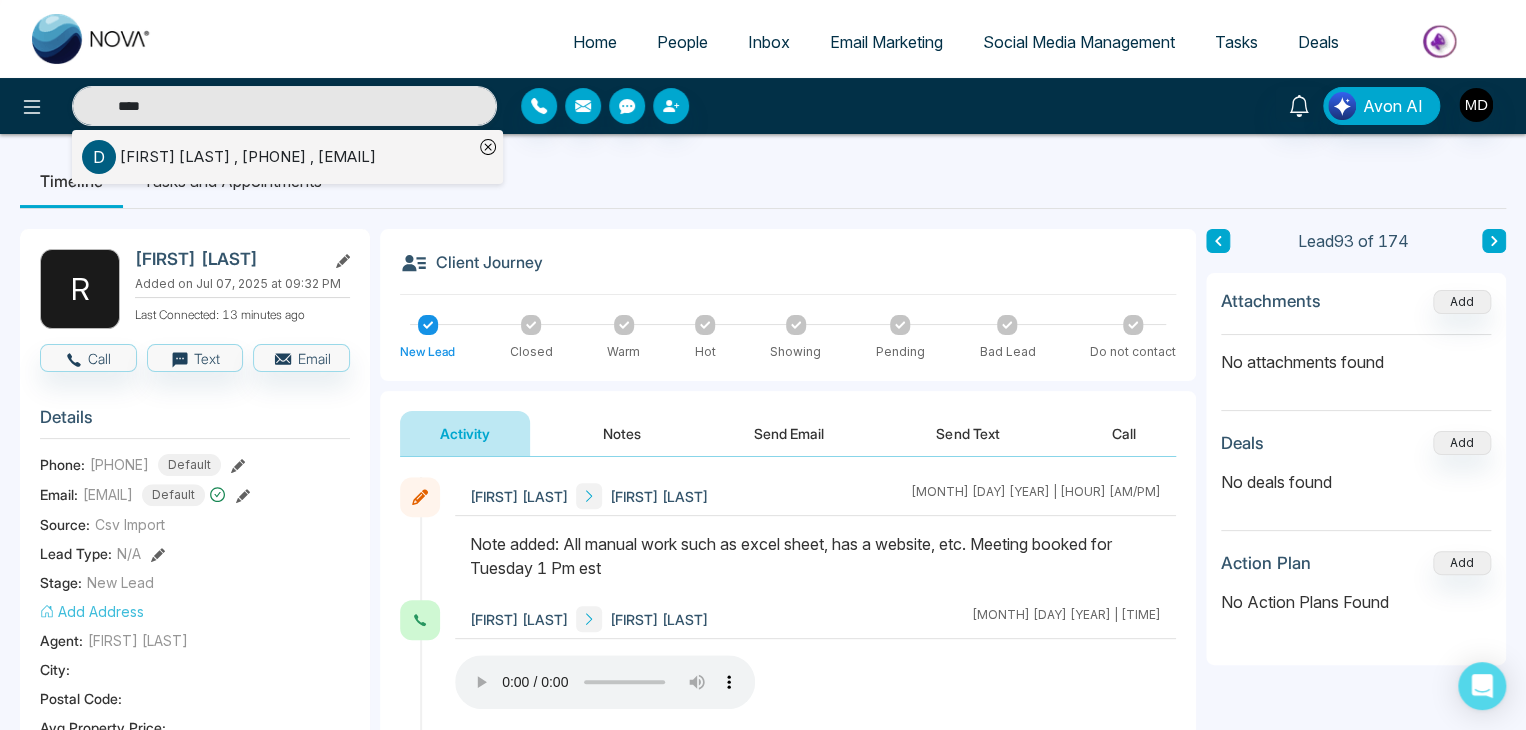 click on "Deepika Gupta     , +19056165403   , dipikagupta1@gmail.com" at bounding box center (248, 157) 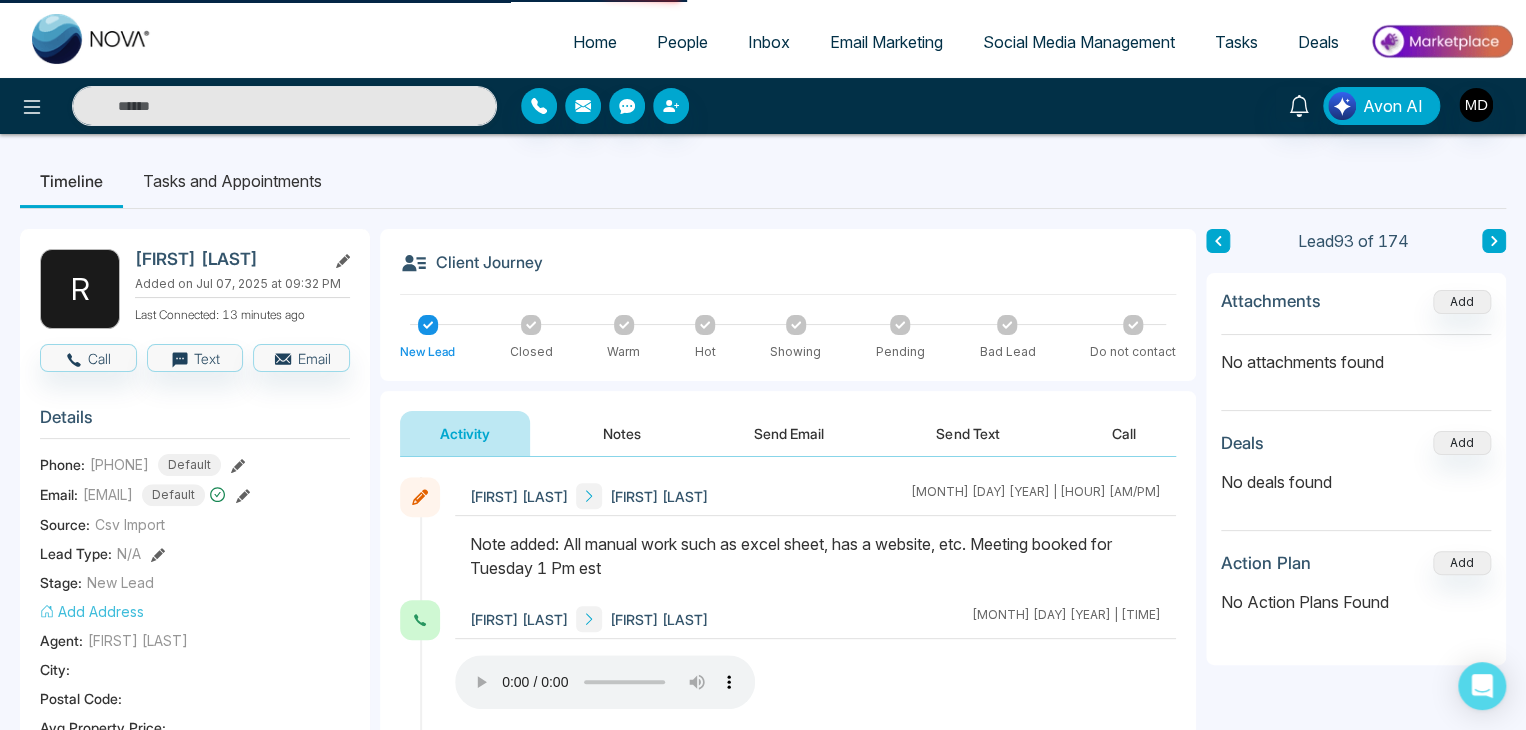 type on "****" 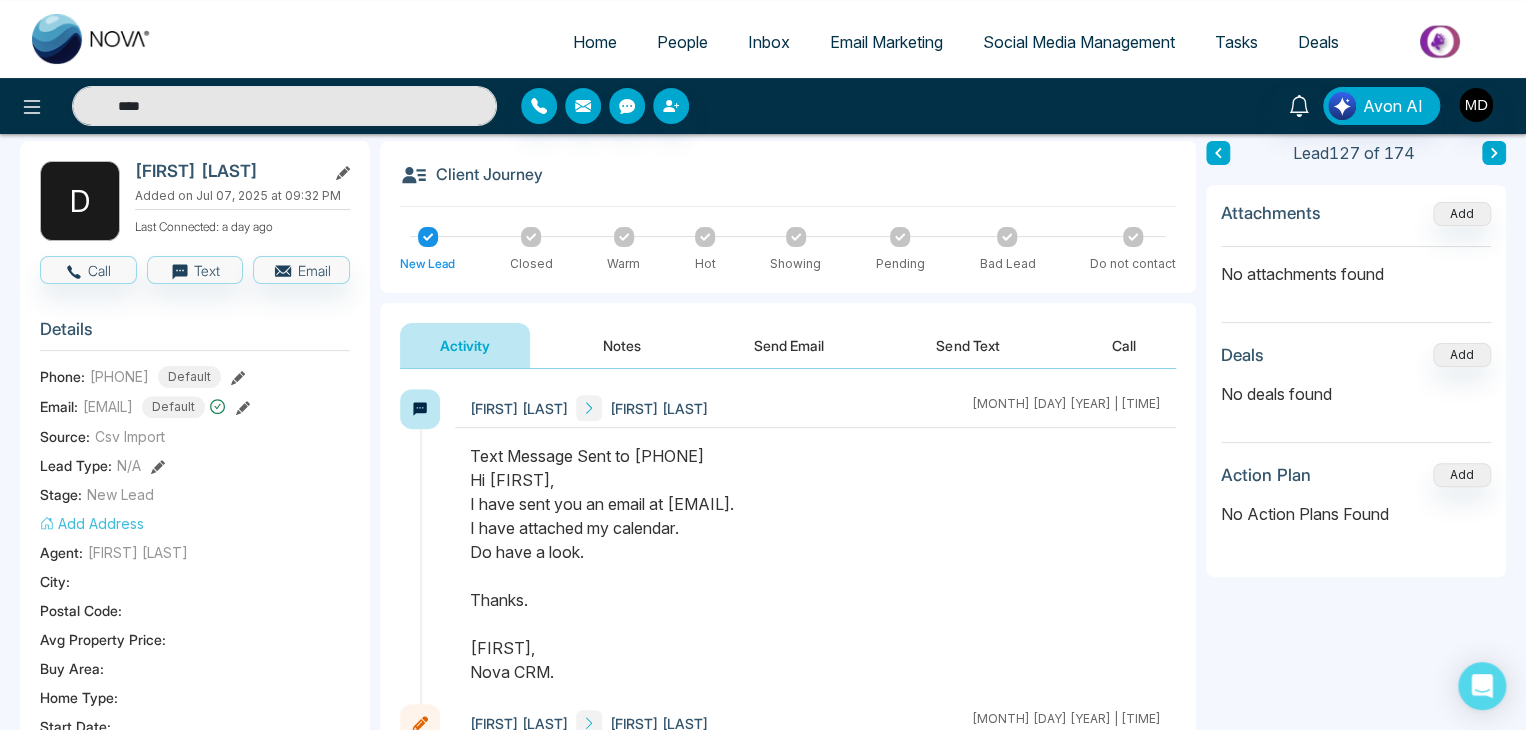 scroll, scrollTop: 0, scrollLeft: 0, axis: both 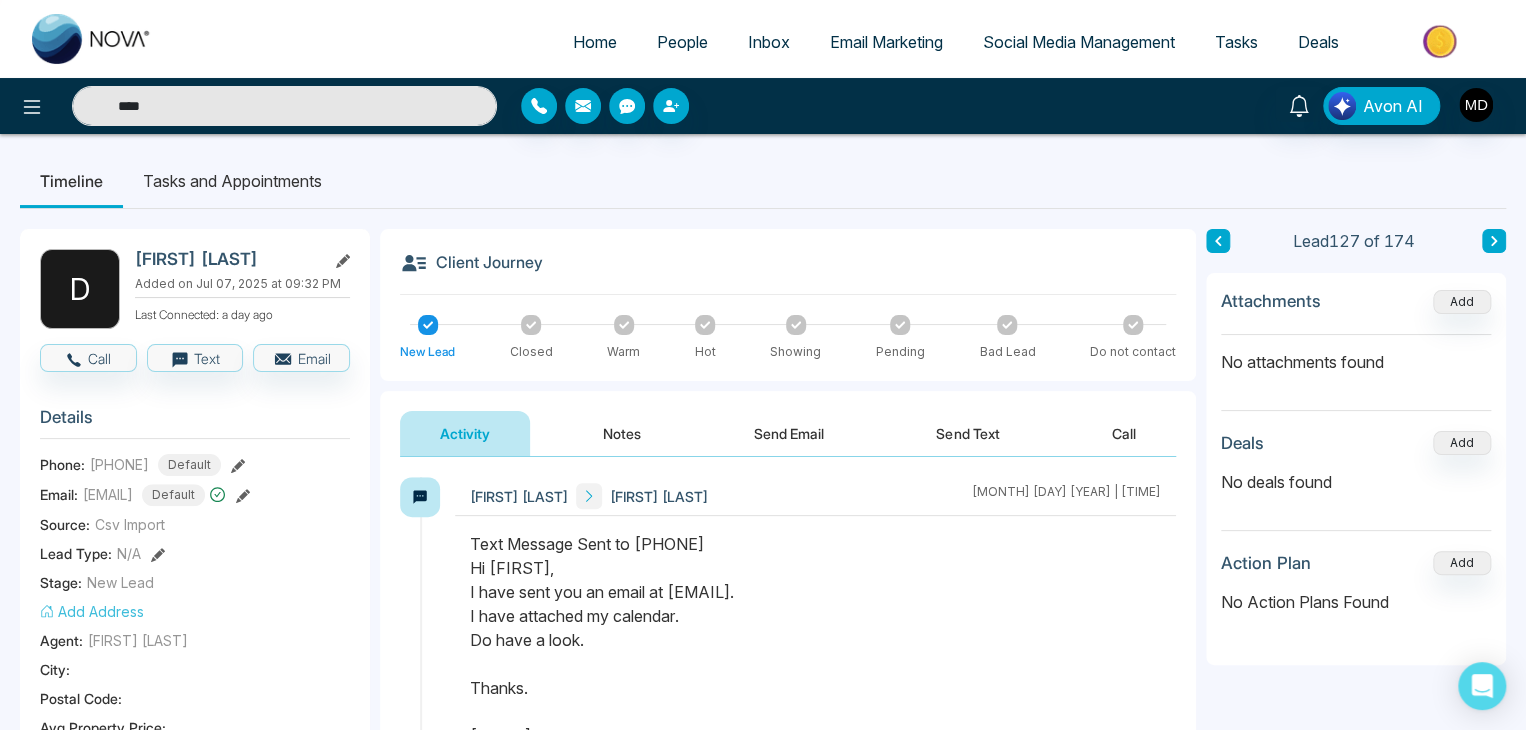 click on "****" at bounding box center [284, 106] 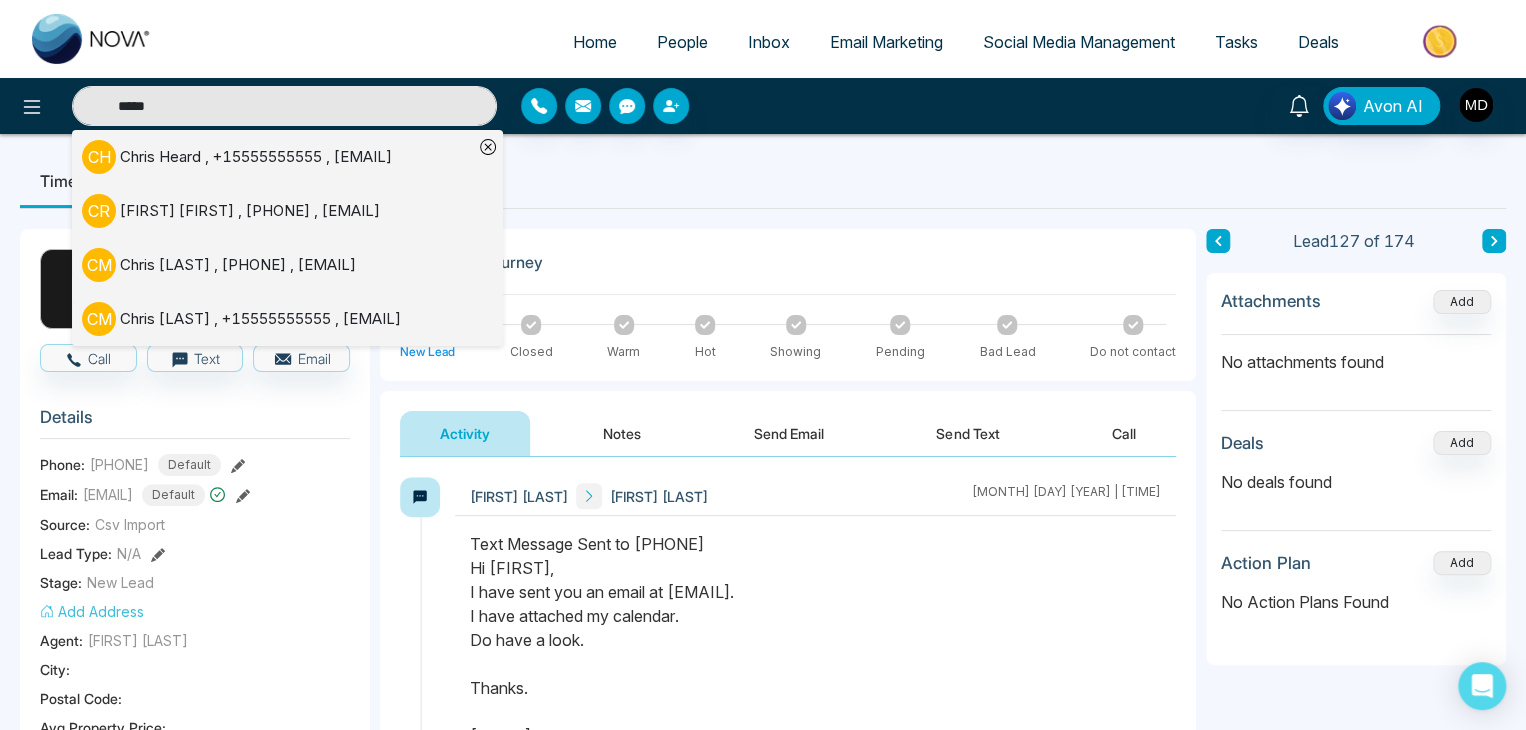 type on "*****" 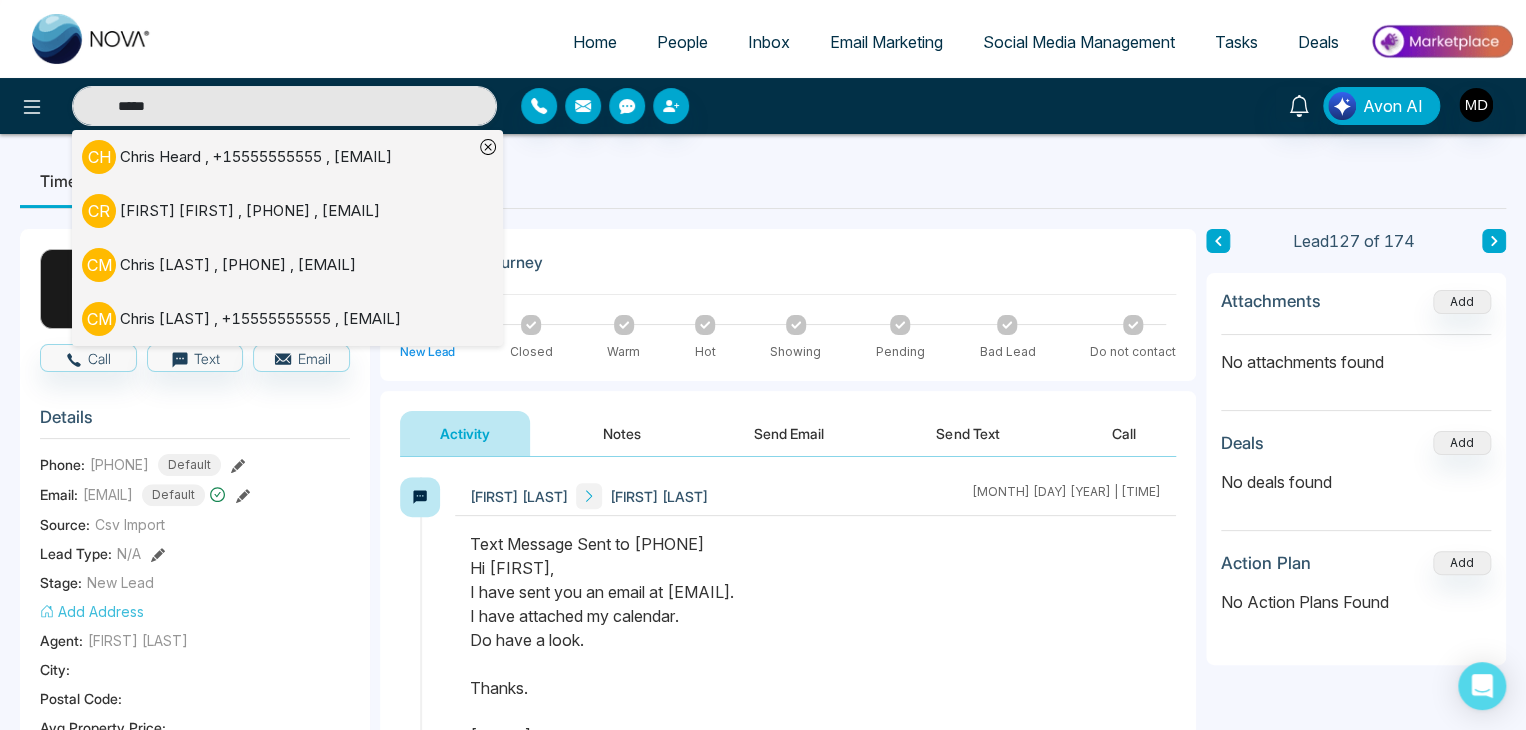 click on "Chris   Medcalf   , +19059717305   , themedcalfteam@gmail.com" at bounding box center [238, 265] 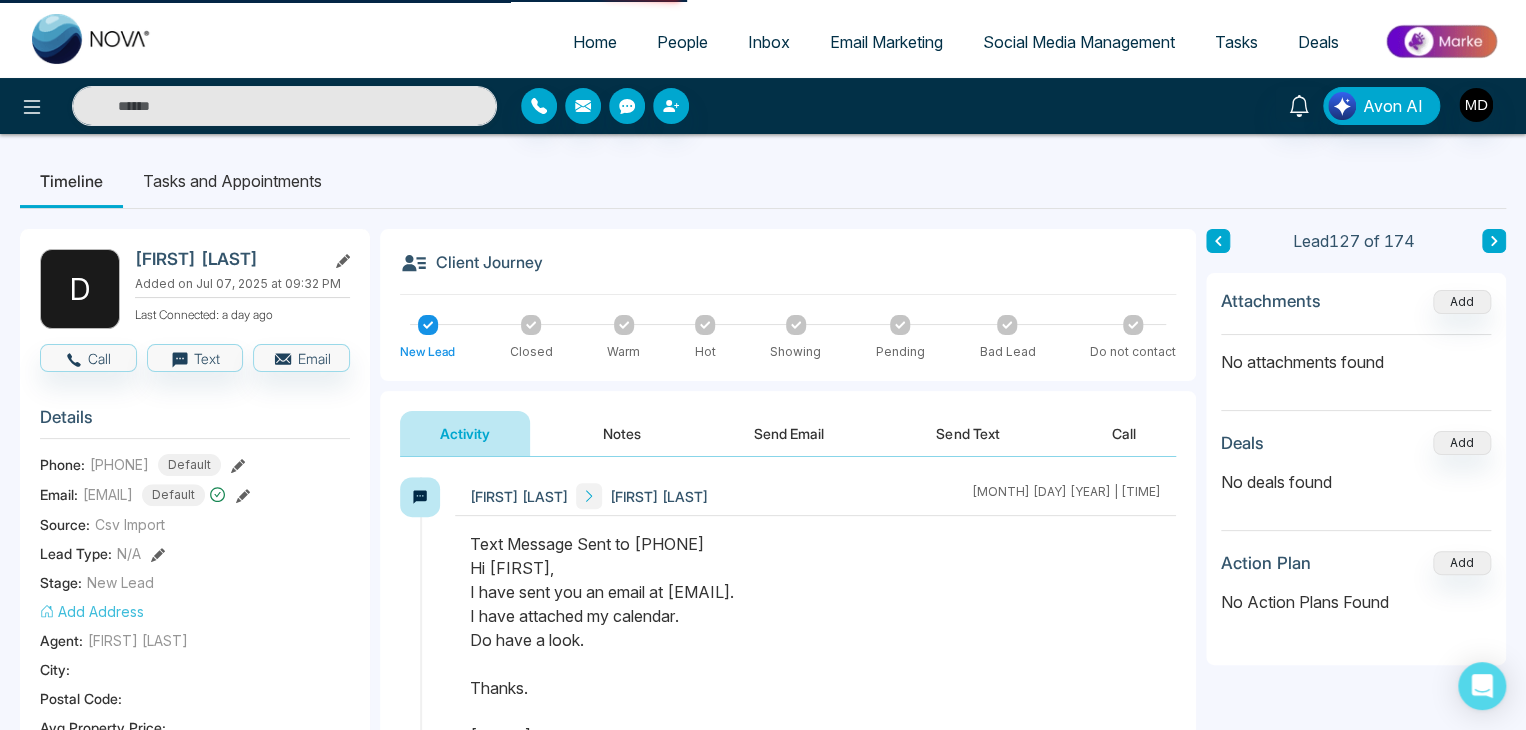 type on "*****" 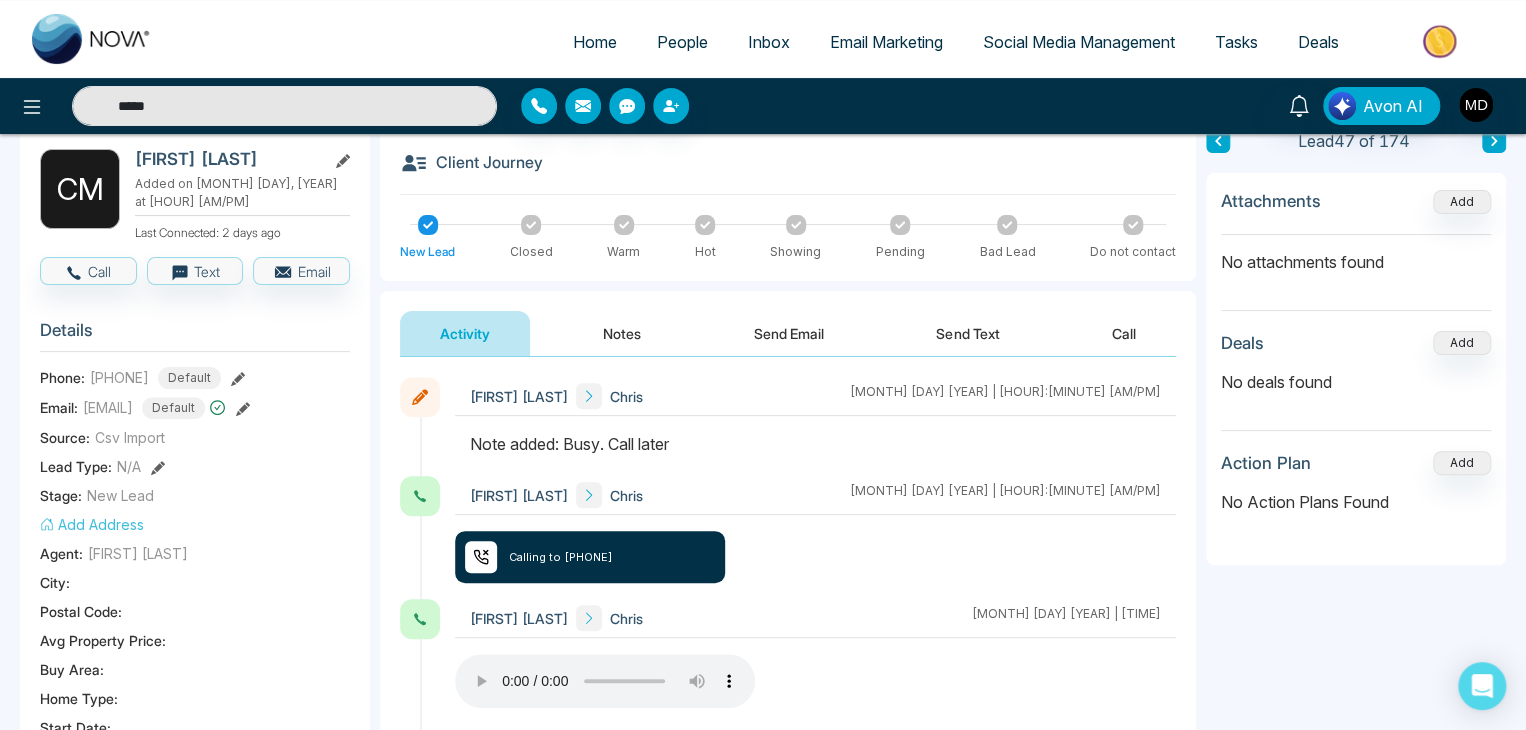 scroll, scrollTop: 200, scrollLeft: 0, axis: vertical 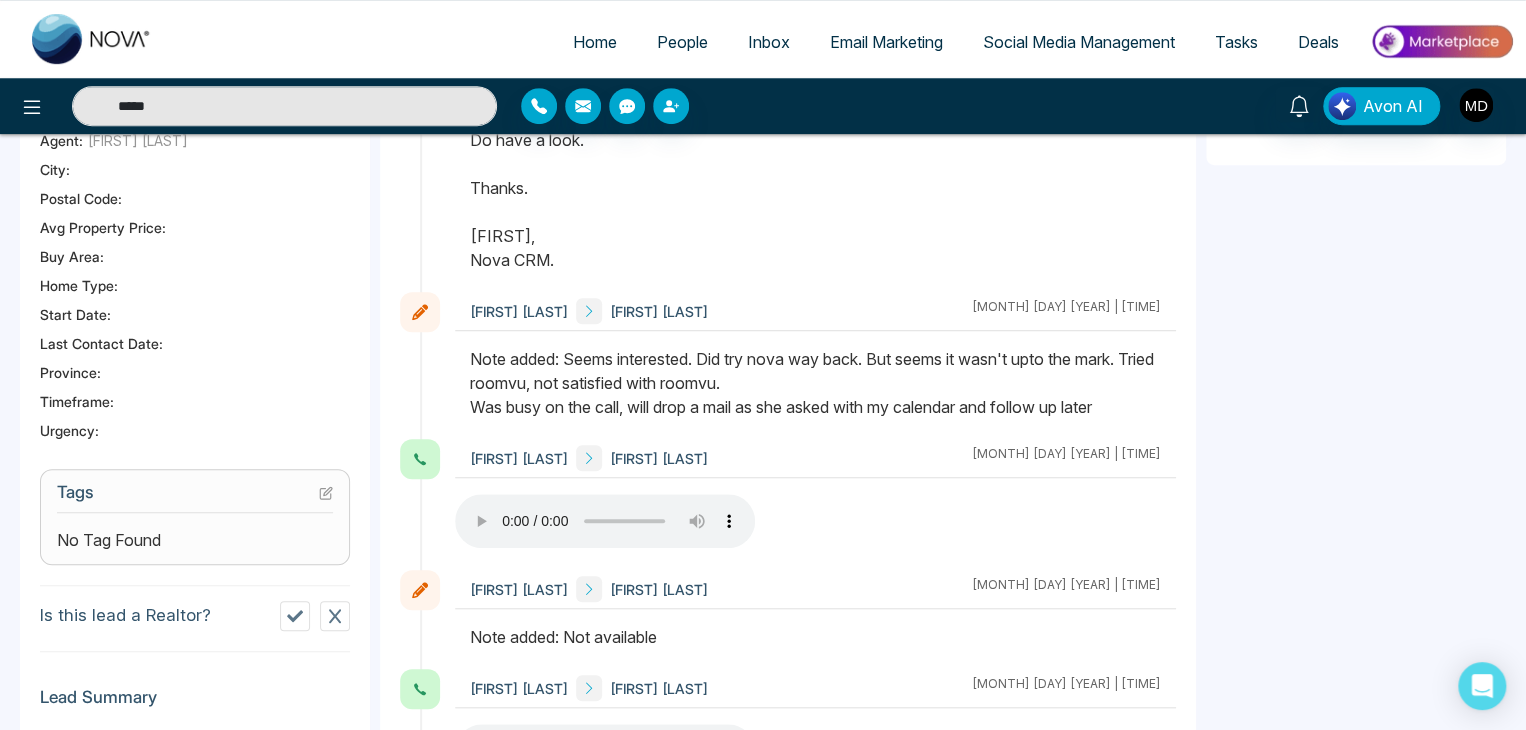 drag, startPoint x: 188, startPoint y: 109, endPoint x: 62, endPoint y: 129, distance: 127.57743 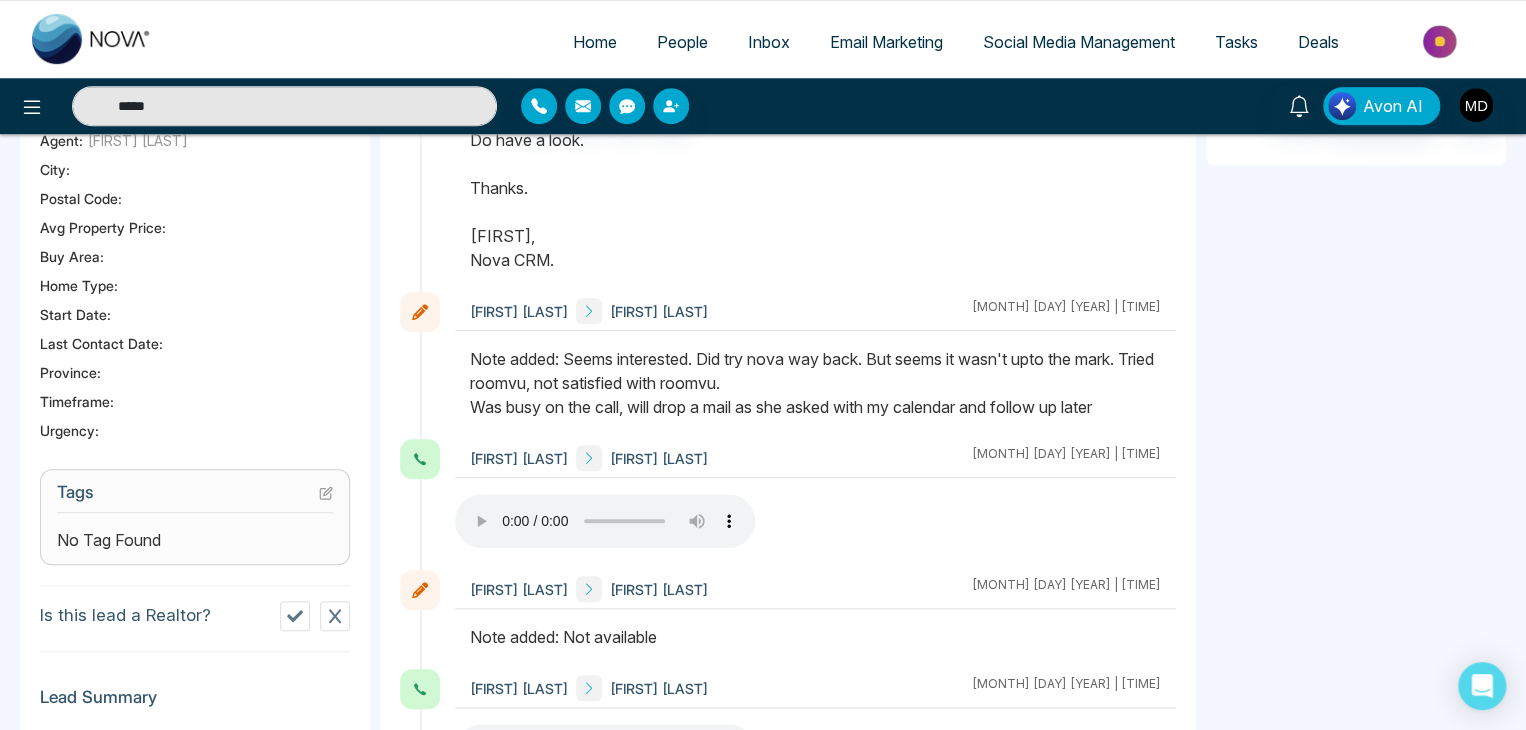 click on "***** Avon AI" at bounding box center (763, 106) 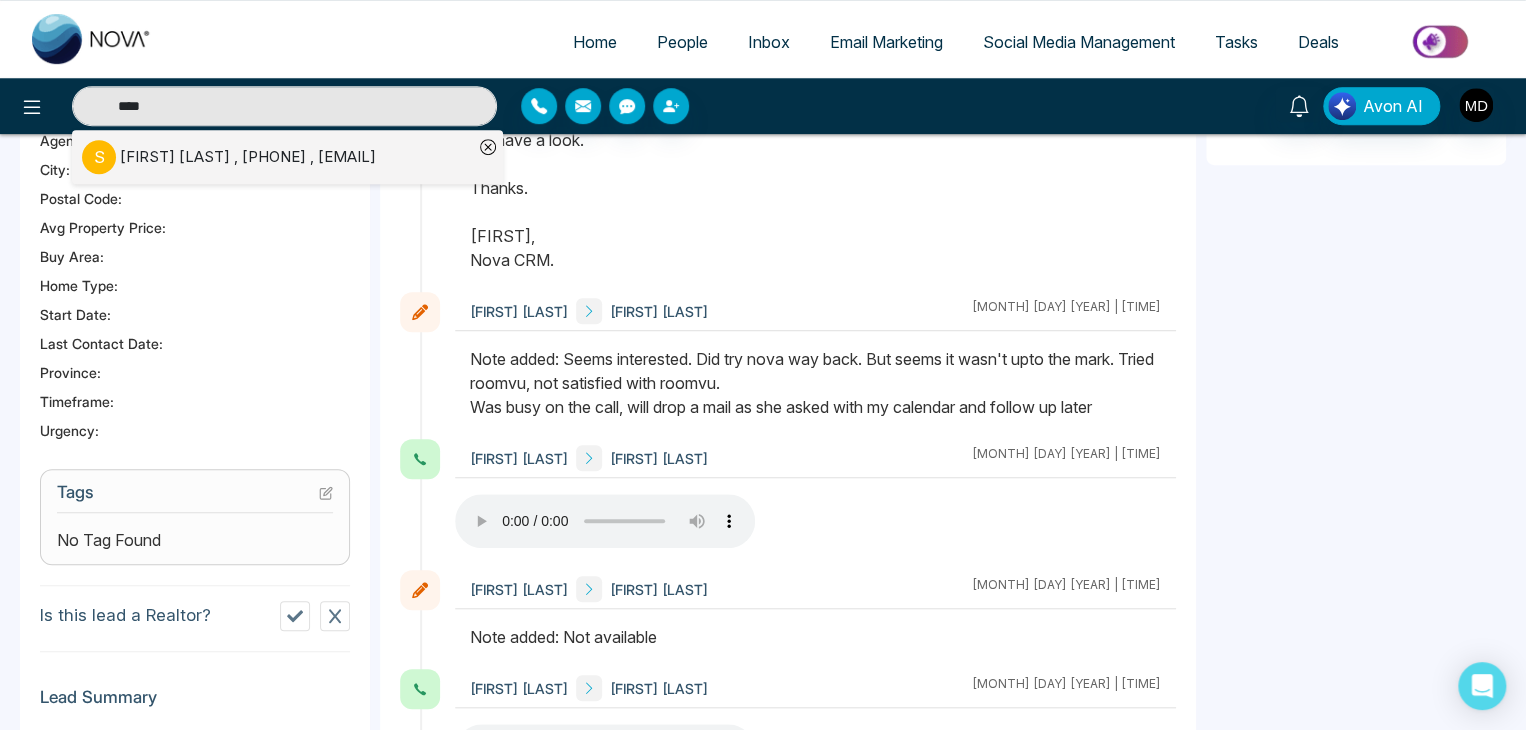 type on "****" 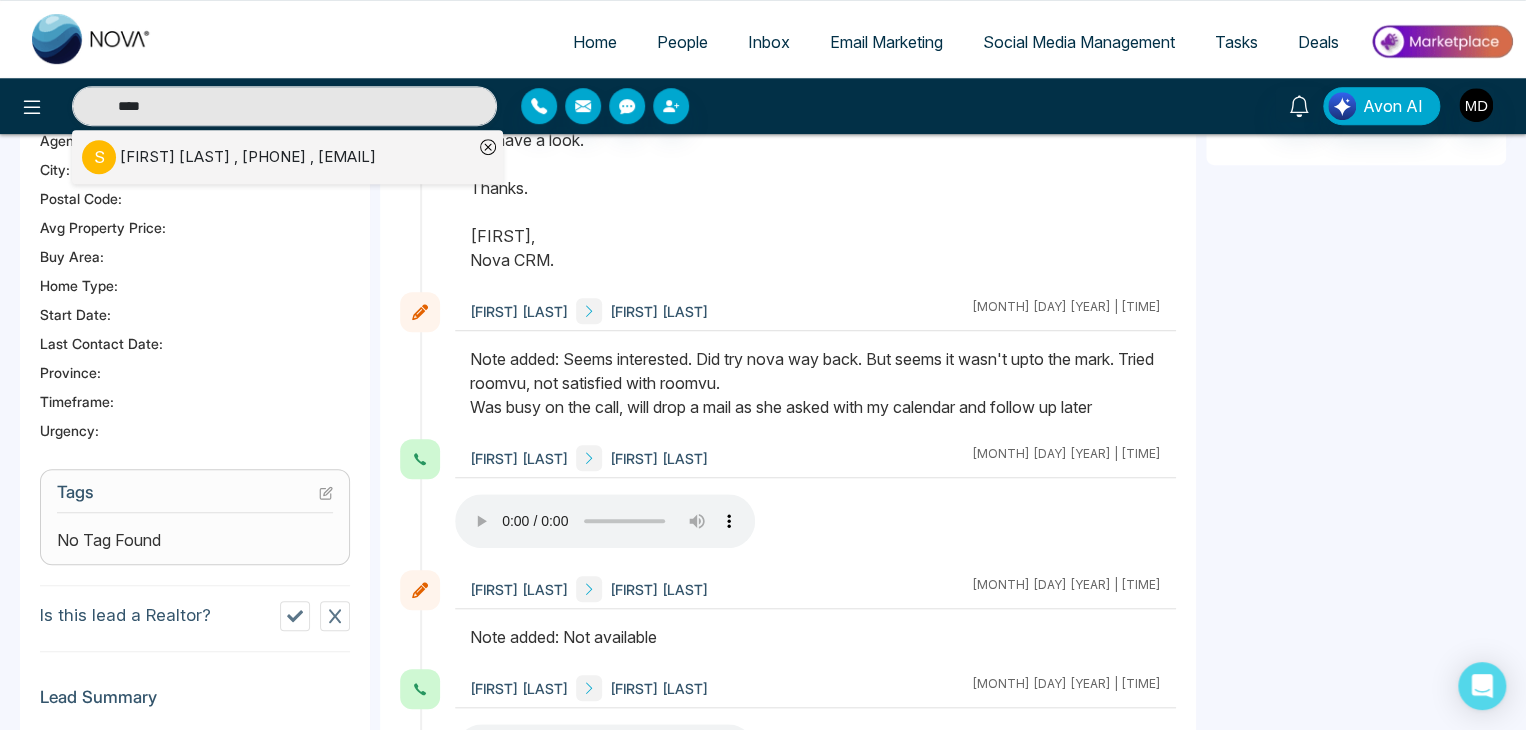 click on "**** S   Sara Gaggi     , +14164649105   , info@saragaggi.com" at bounding box center [274, 106] 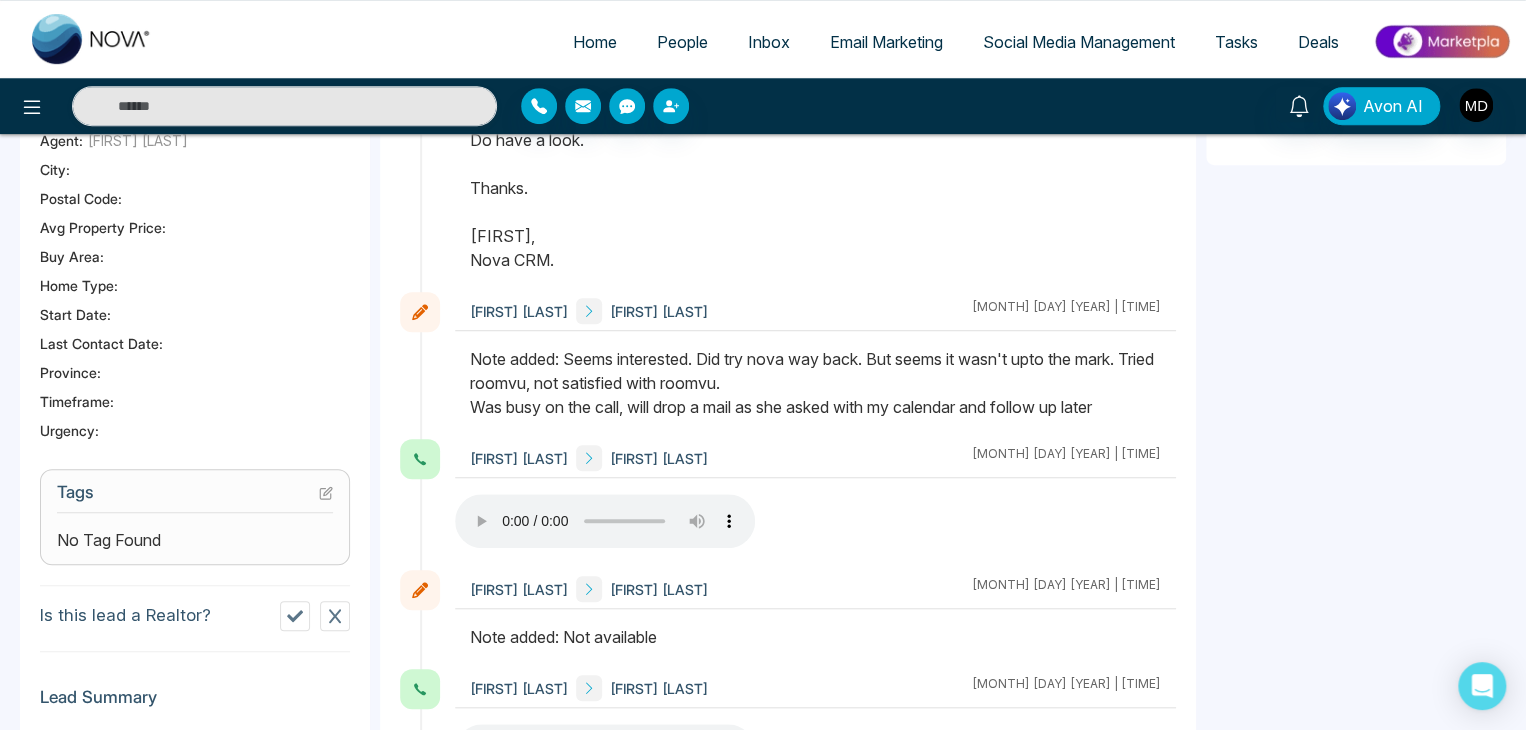 type on "****" 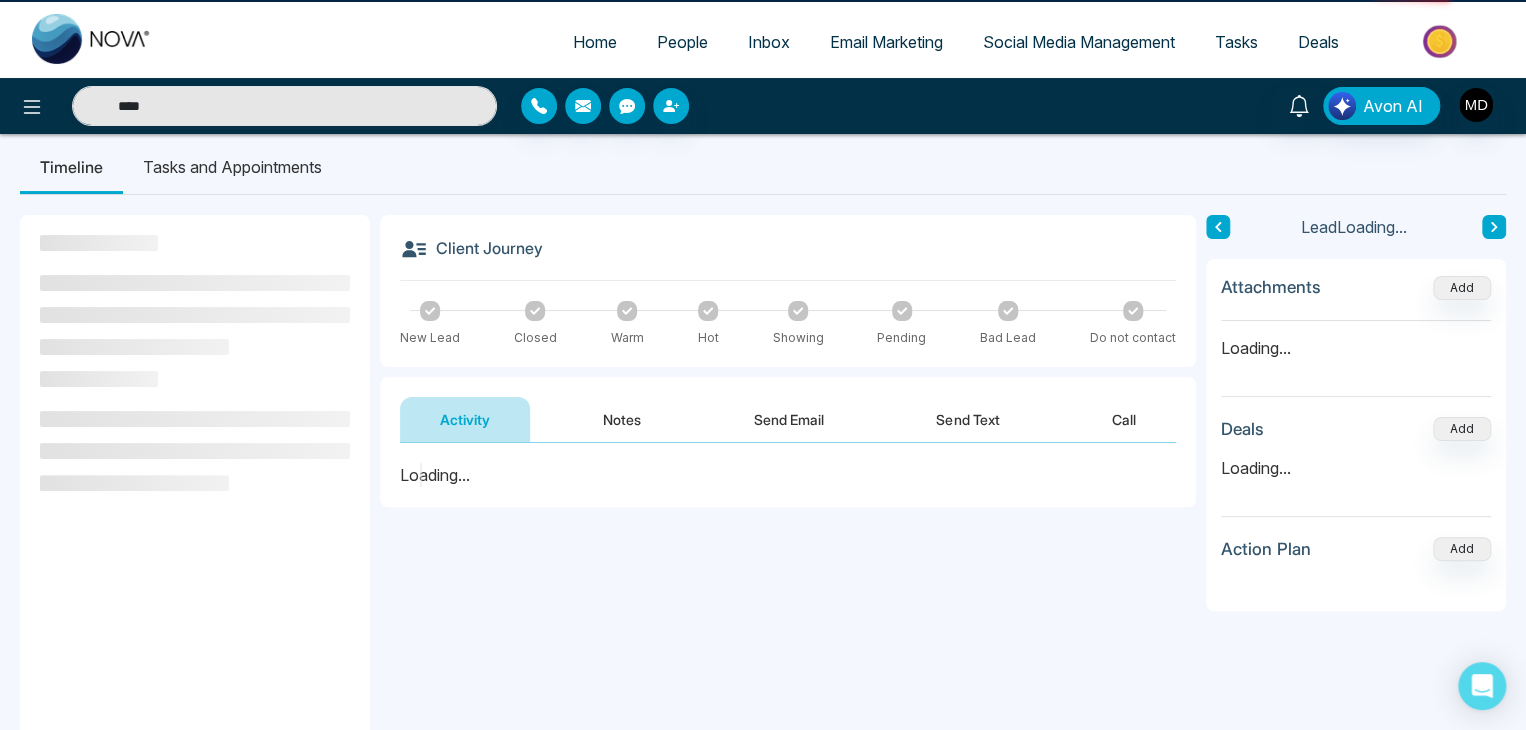 scroll, scrollTop: 0, scrollLeft: 0, axis: both 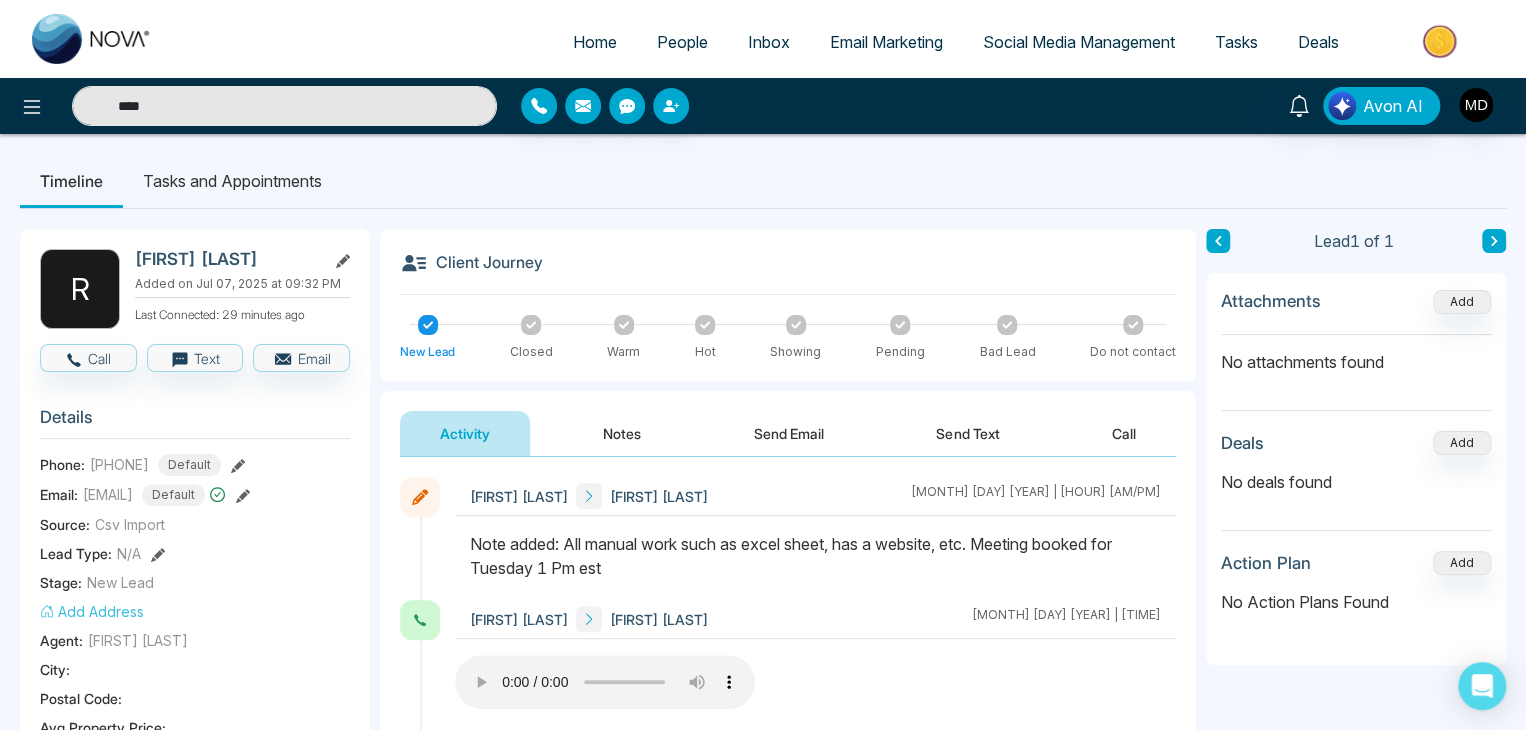 click on "****" at bounding box center (284, 106) 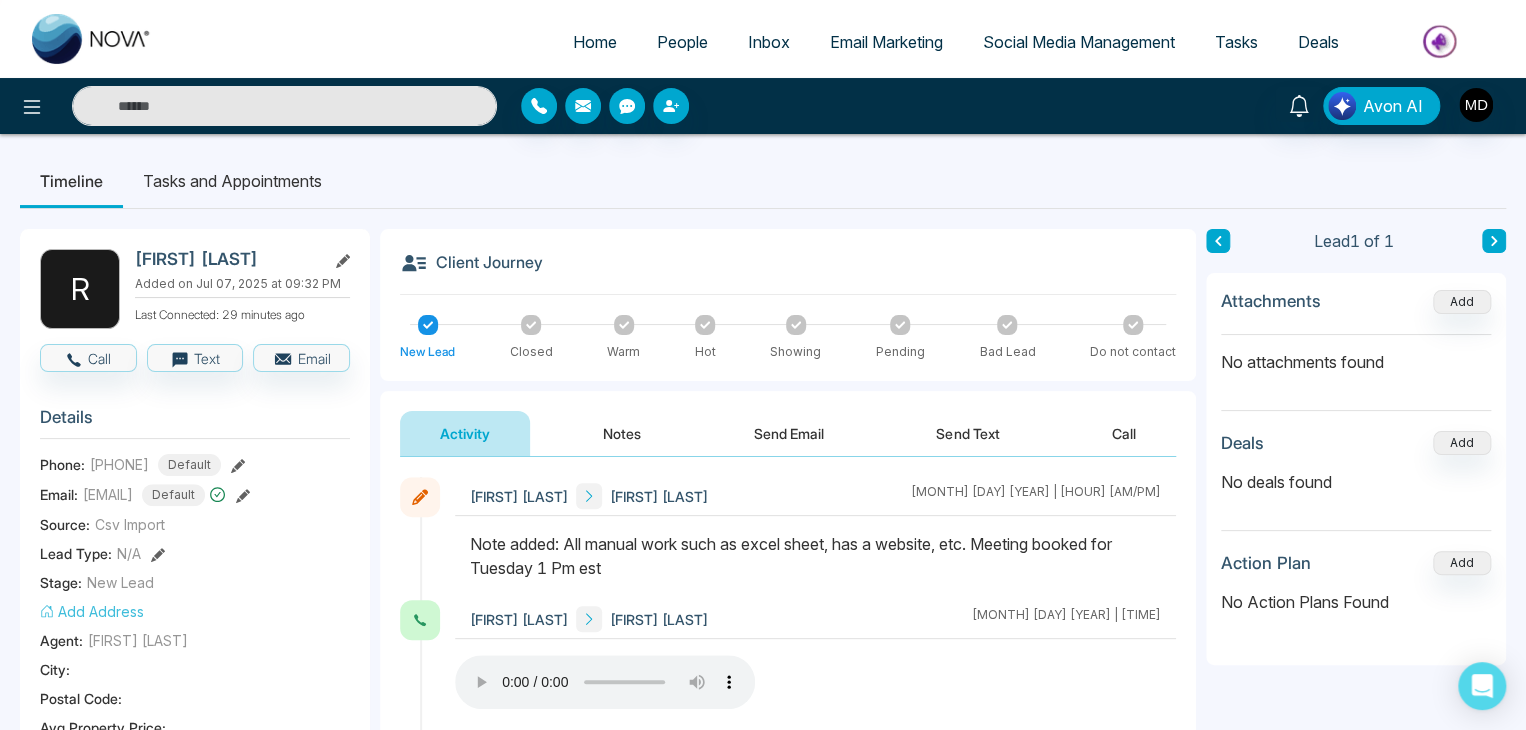 type on "****" 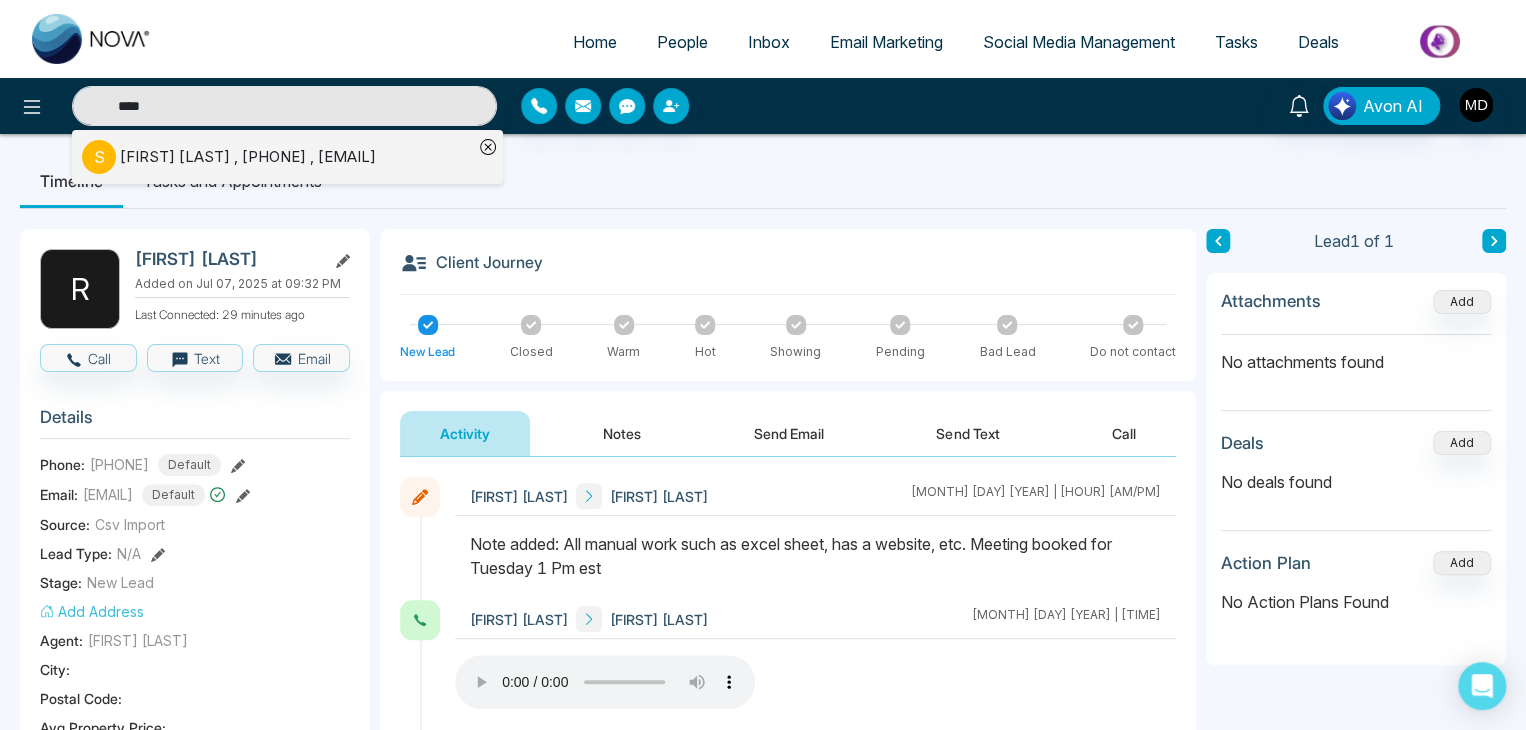 click on "[FIRST] [LAST] , [PHONE] , [EMAIL]" at bounding box center (248, 157) 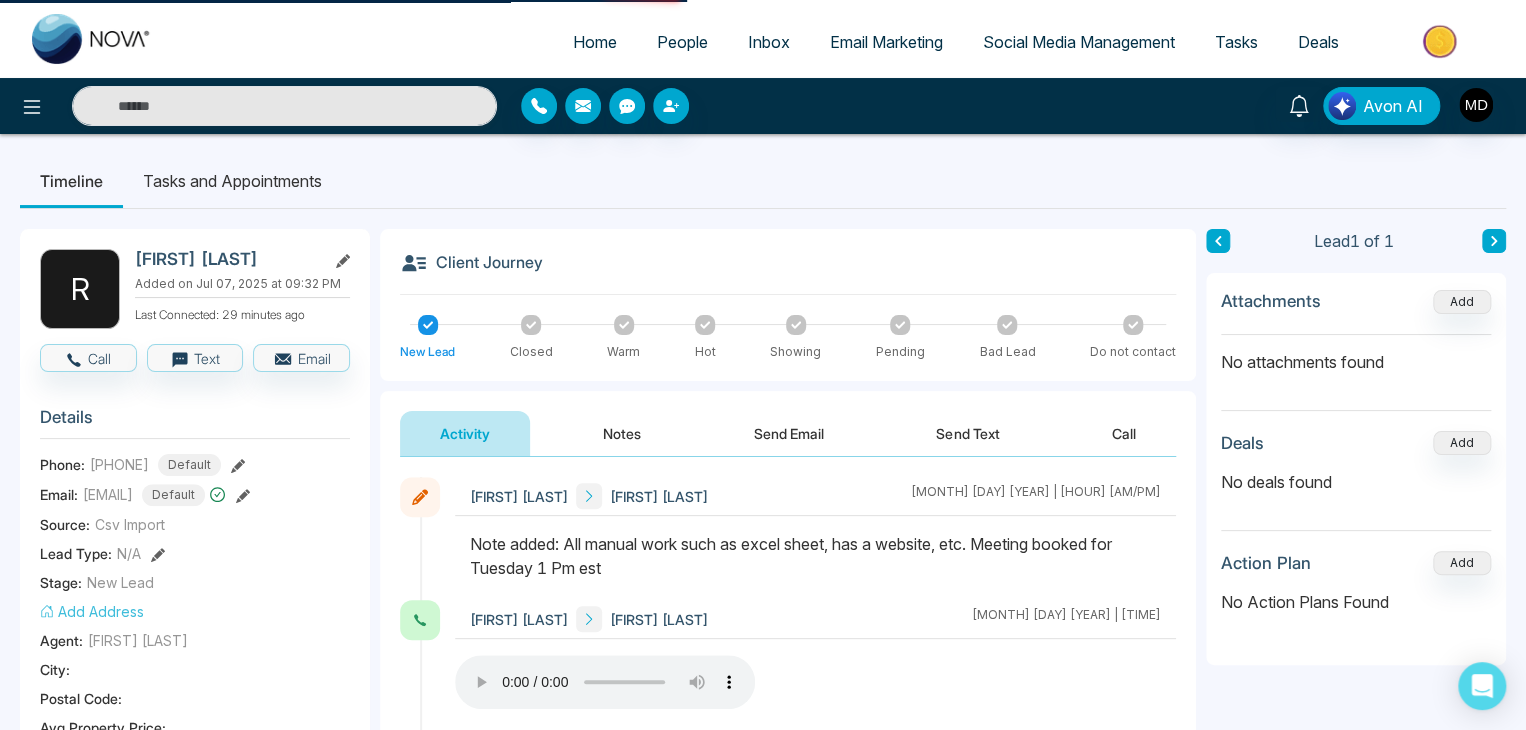 type on "****" 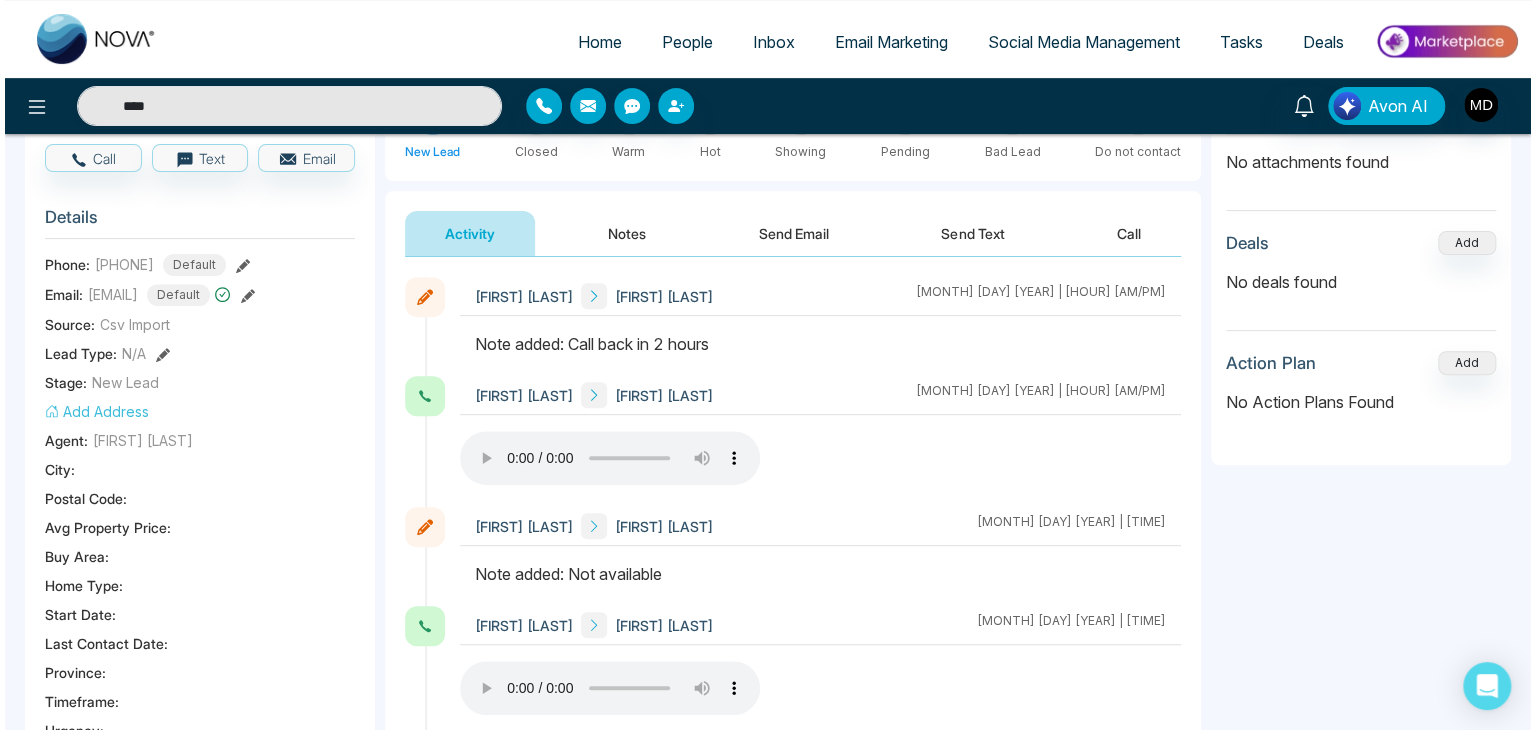 scroll, scrollTop: 0, scrollLeft: 0, axis: both 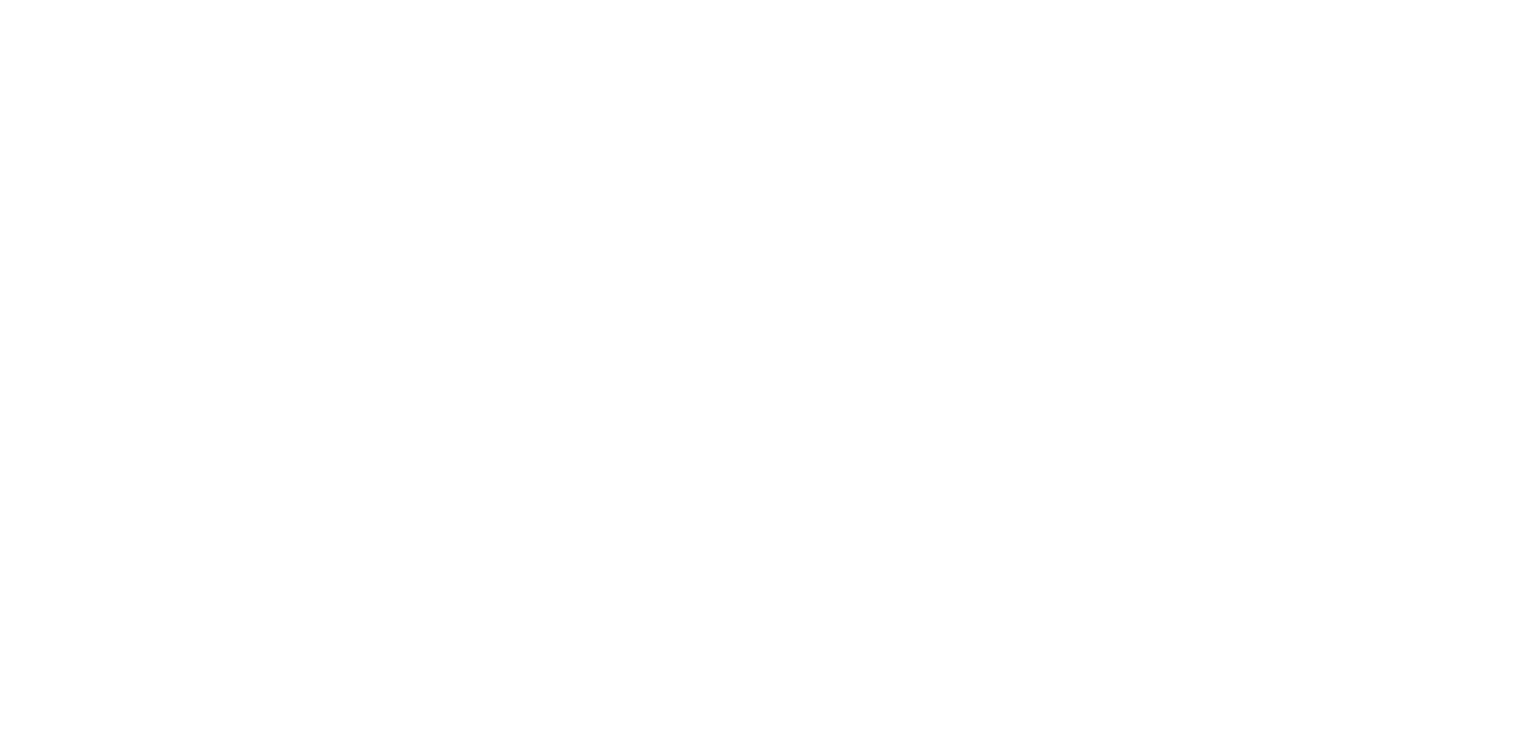select on "*" 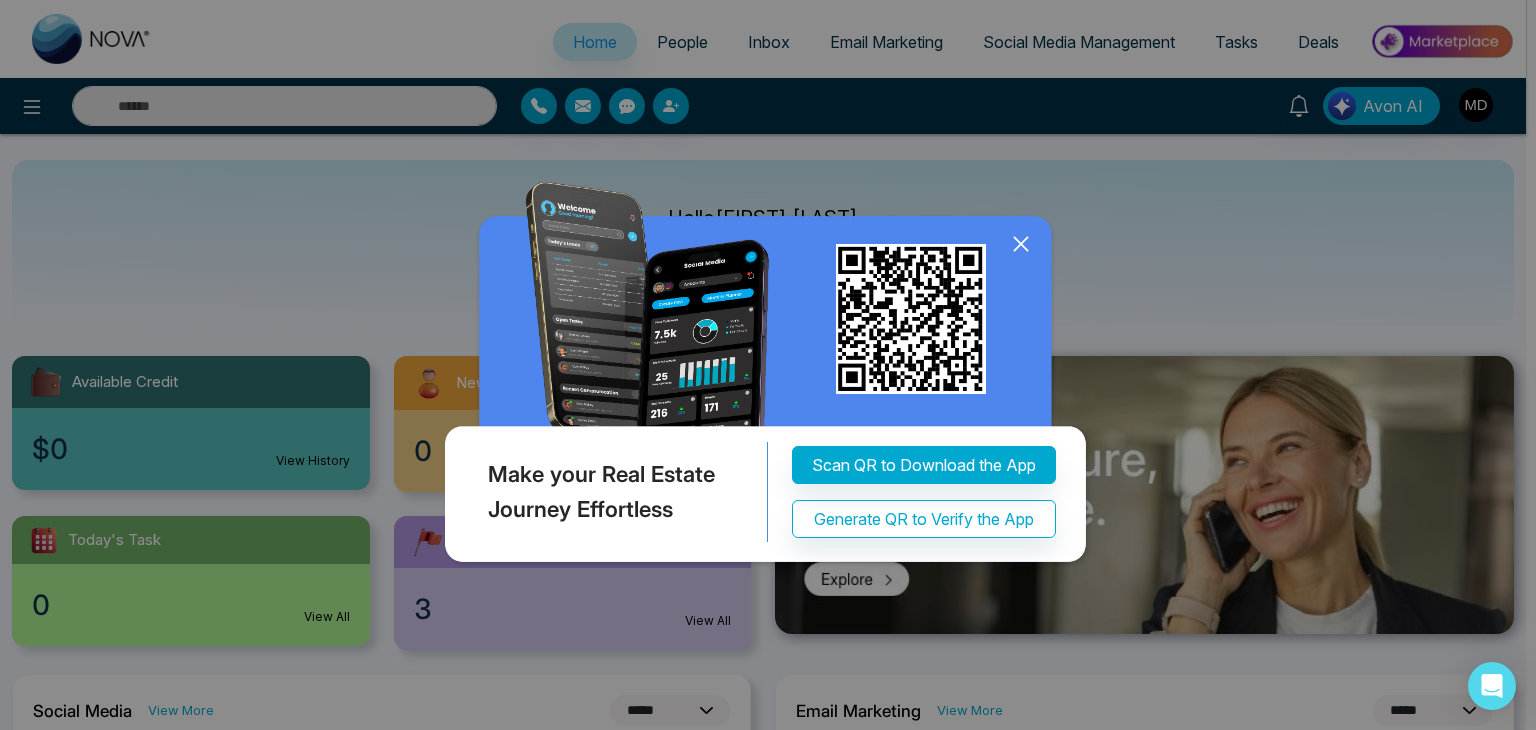 click 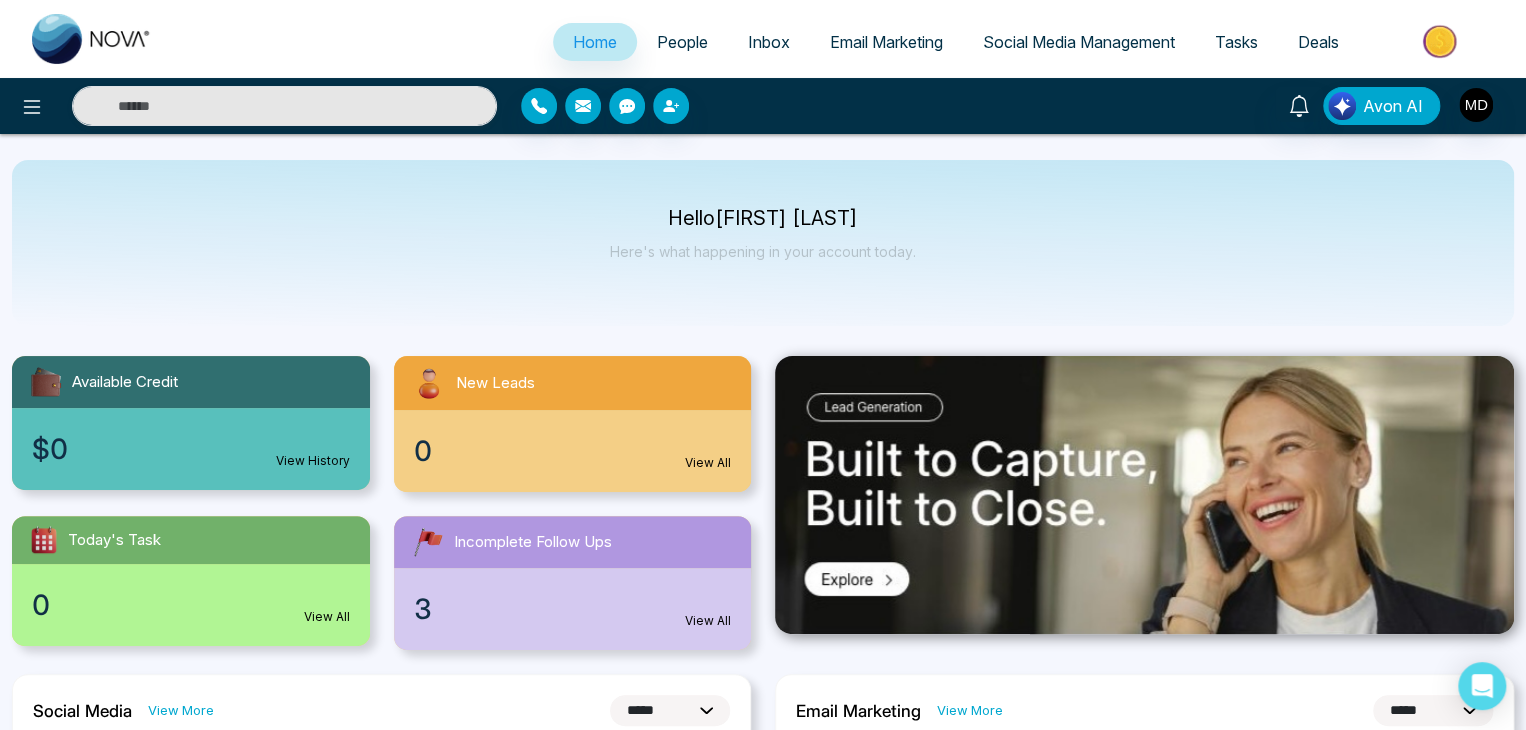 click on "People" at bounding box center (682, 42) 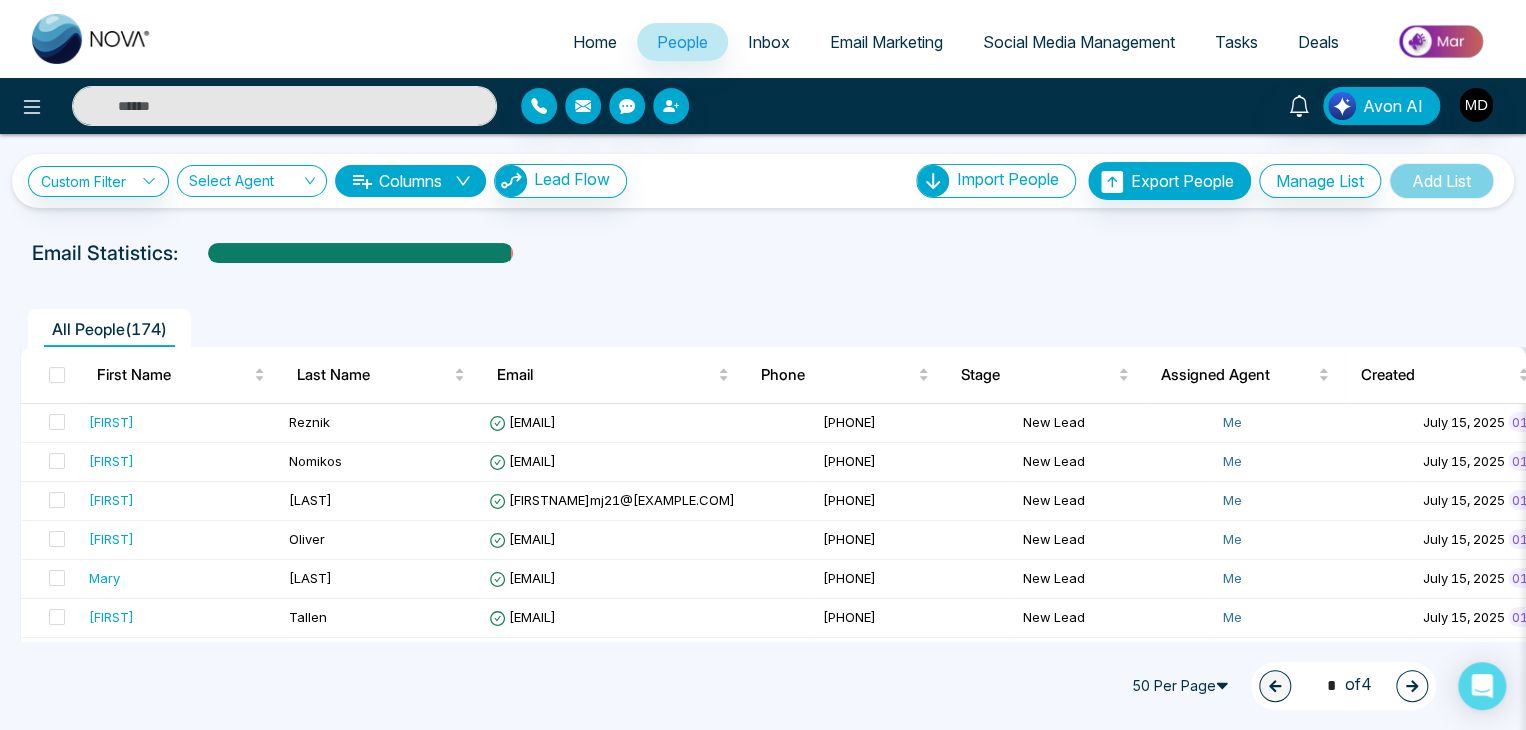 click at bounding box center [284, 106] 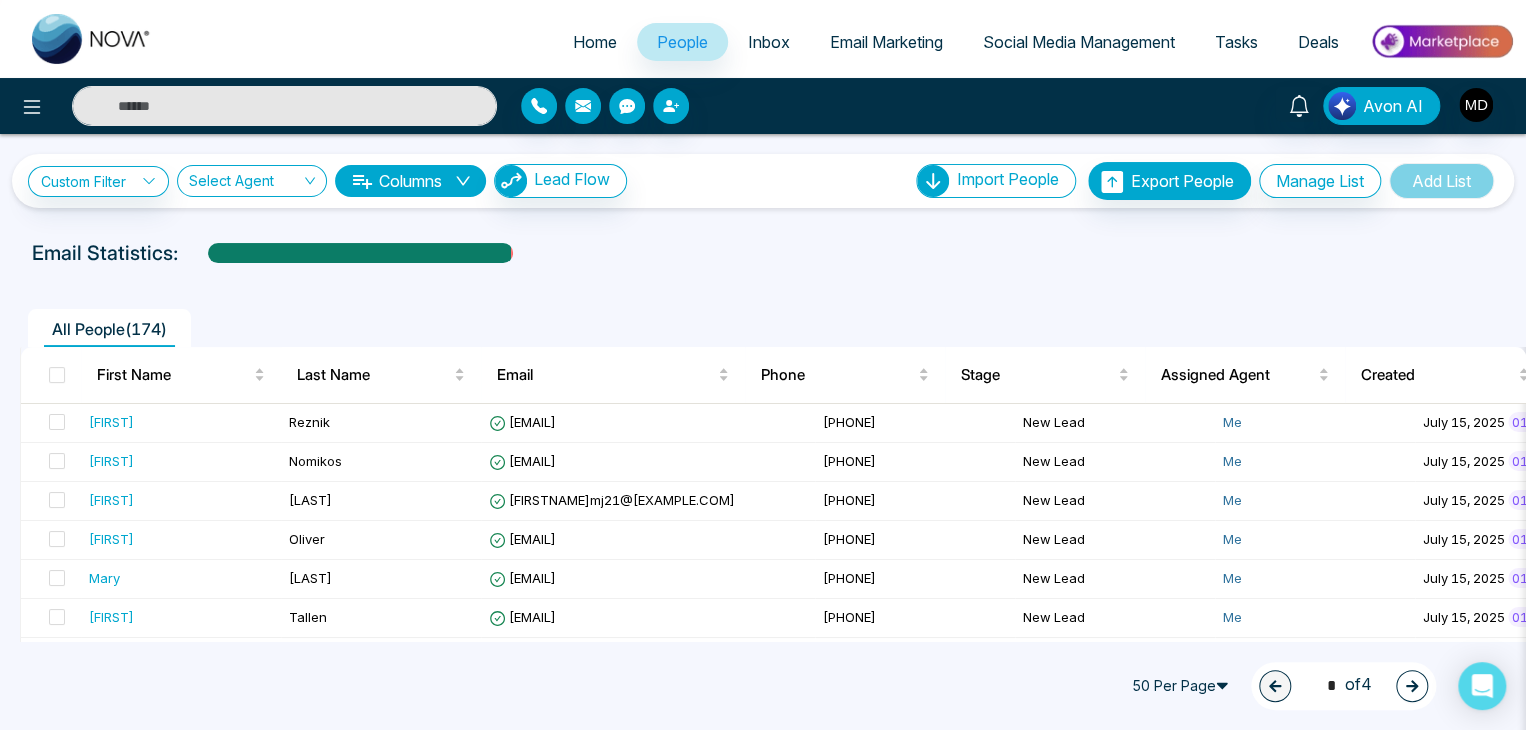 type on "****" 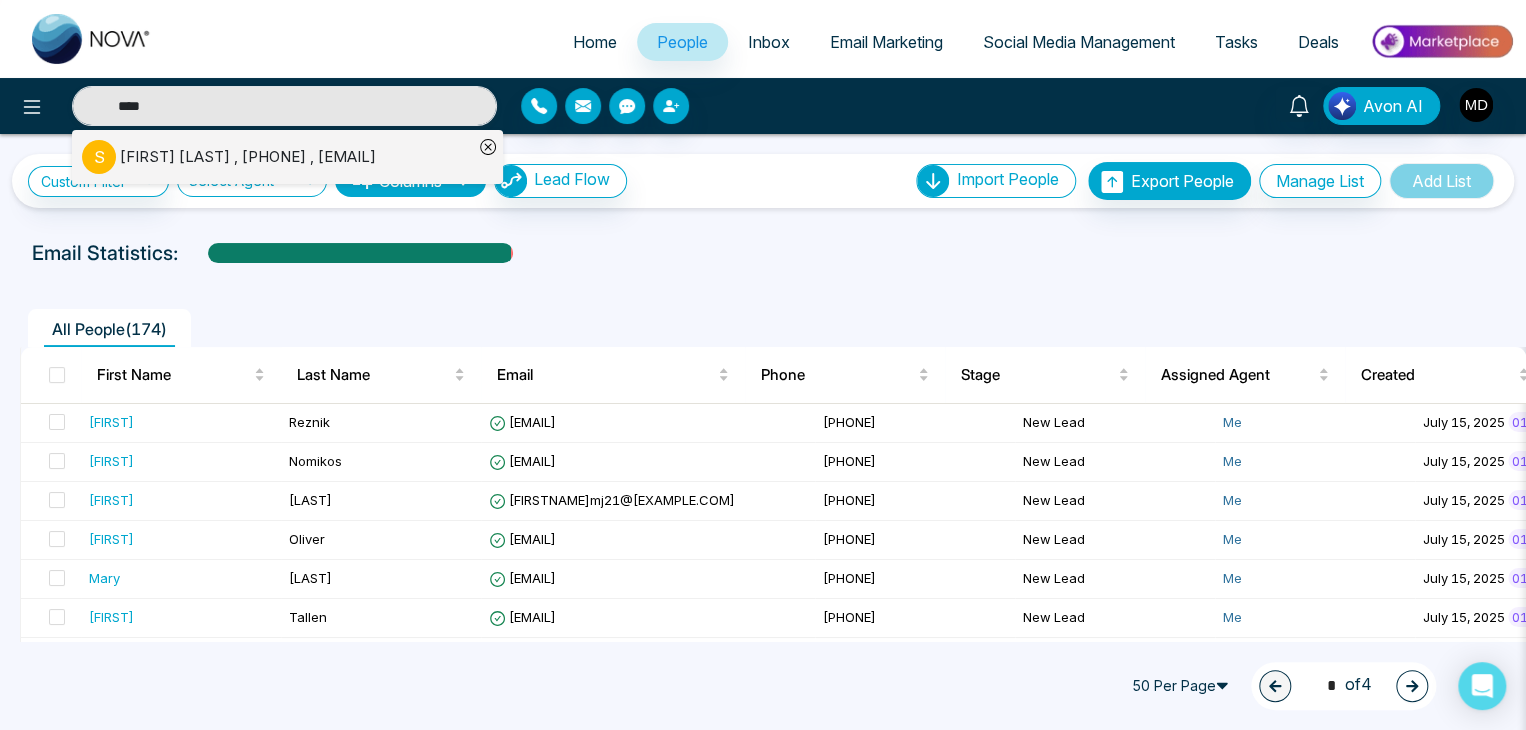 click on "[FIRST] [LAST] , [PHONE] , [EMAIL]" at bounding box center [248, 157] 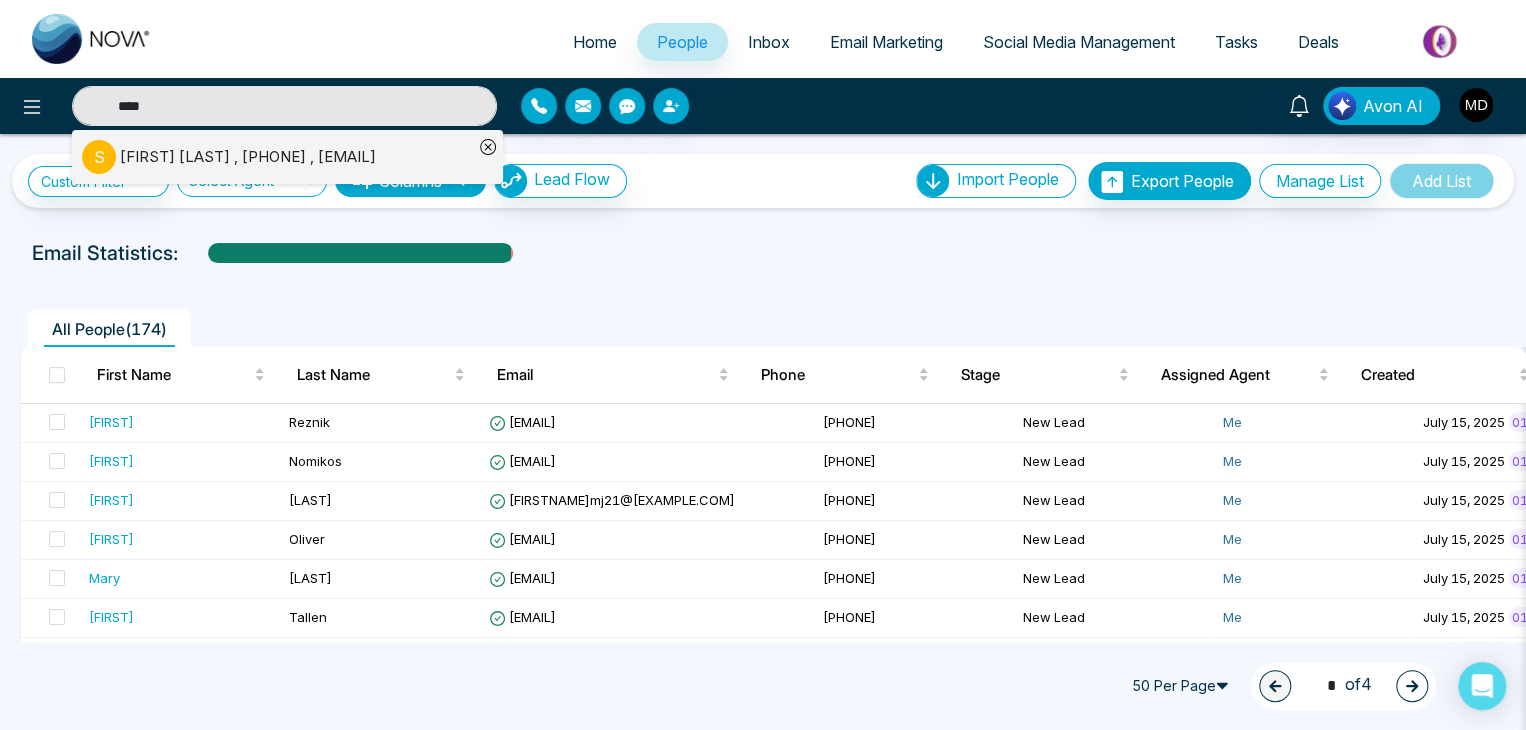 type 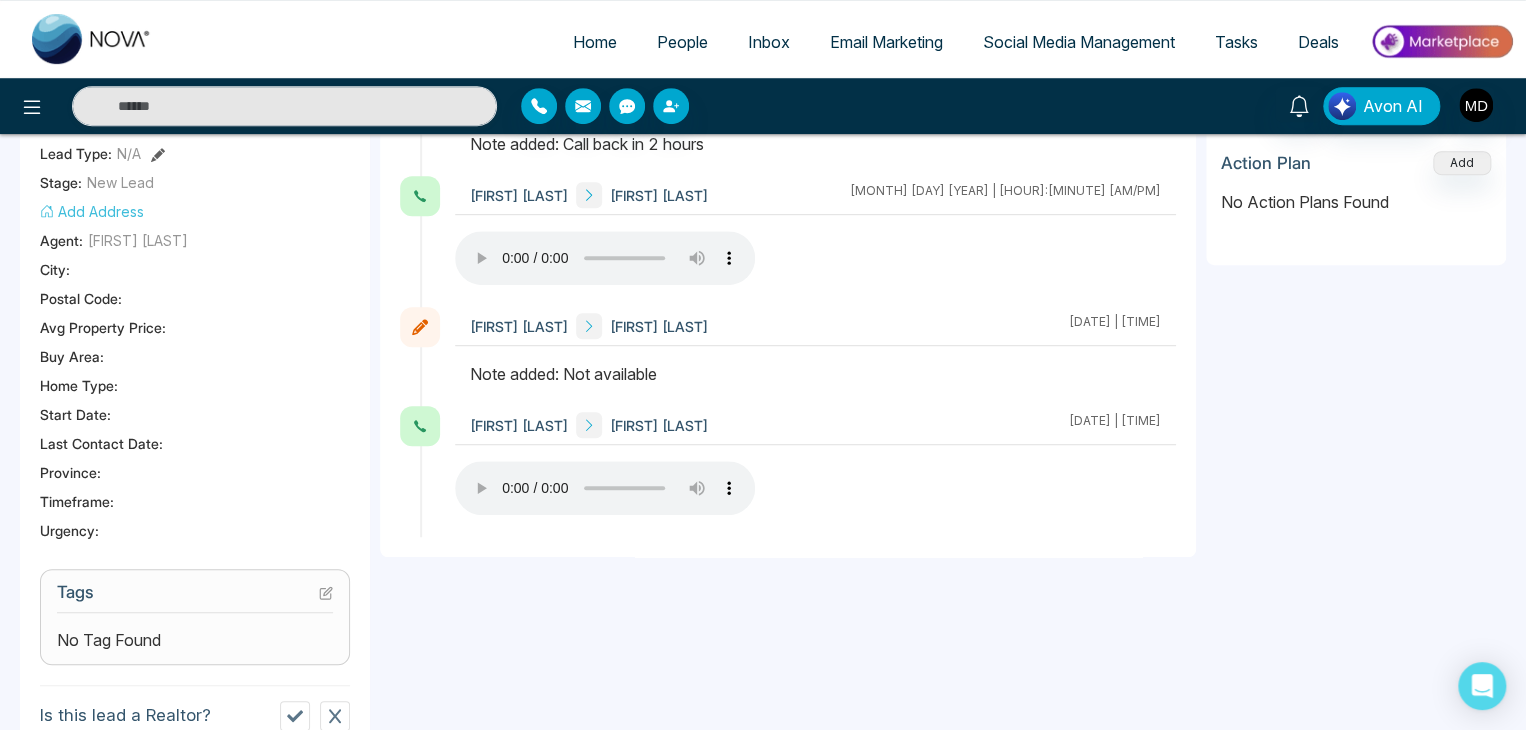 scroll, scrollTop: 100, scrollLeft: 0, axis: vertical 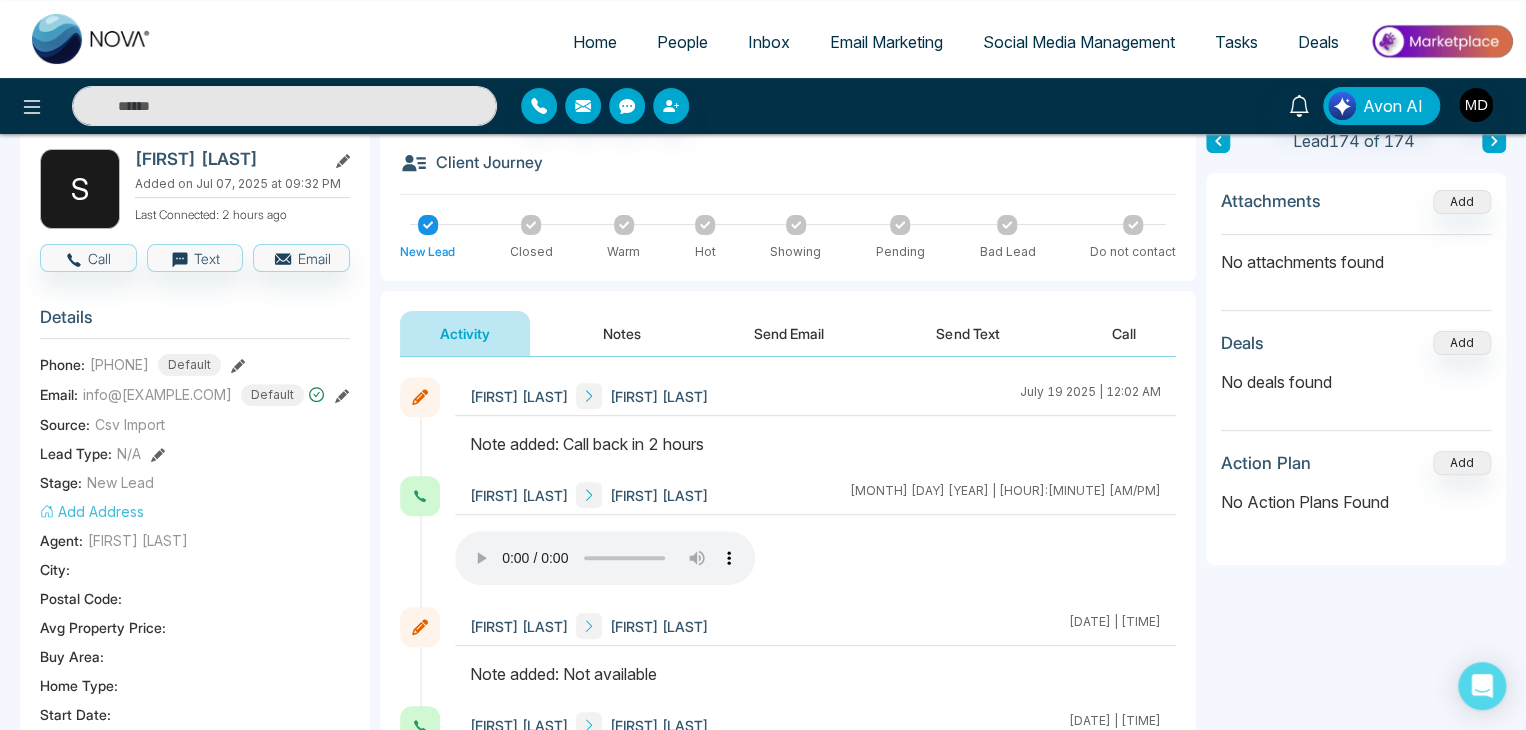 type 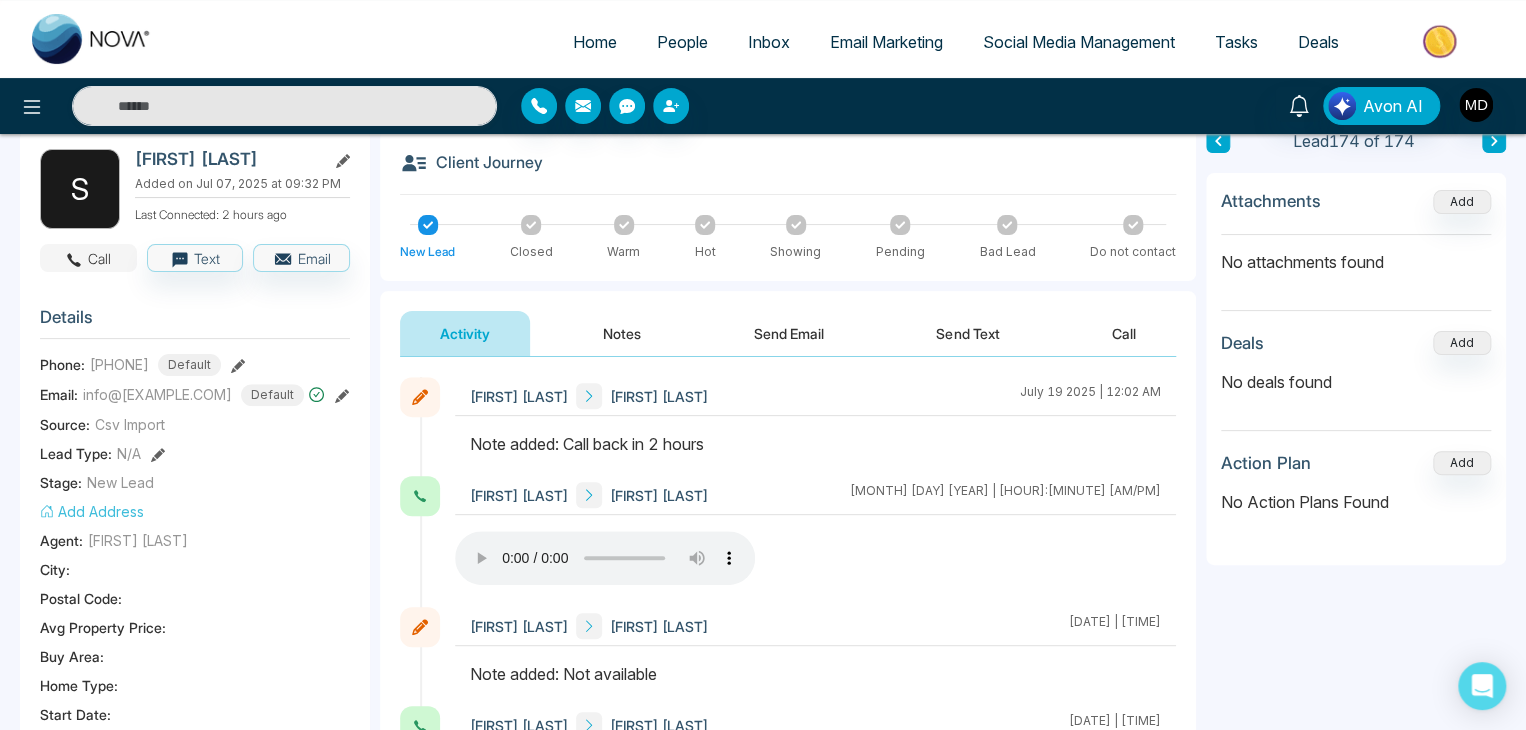click on "Call" at bounding box center (88, 258) 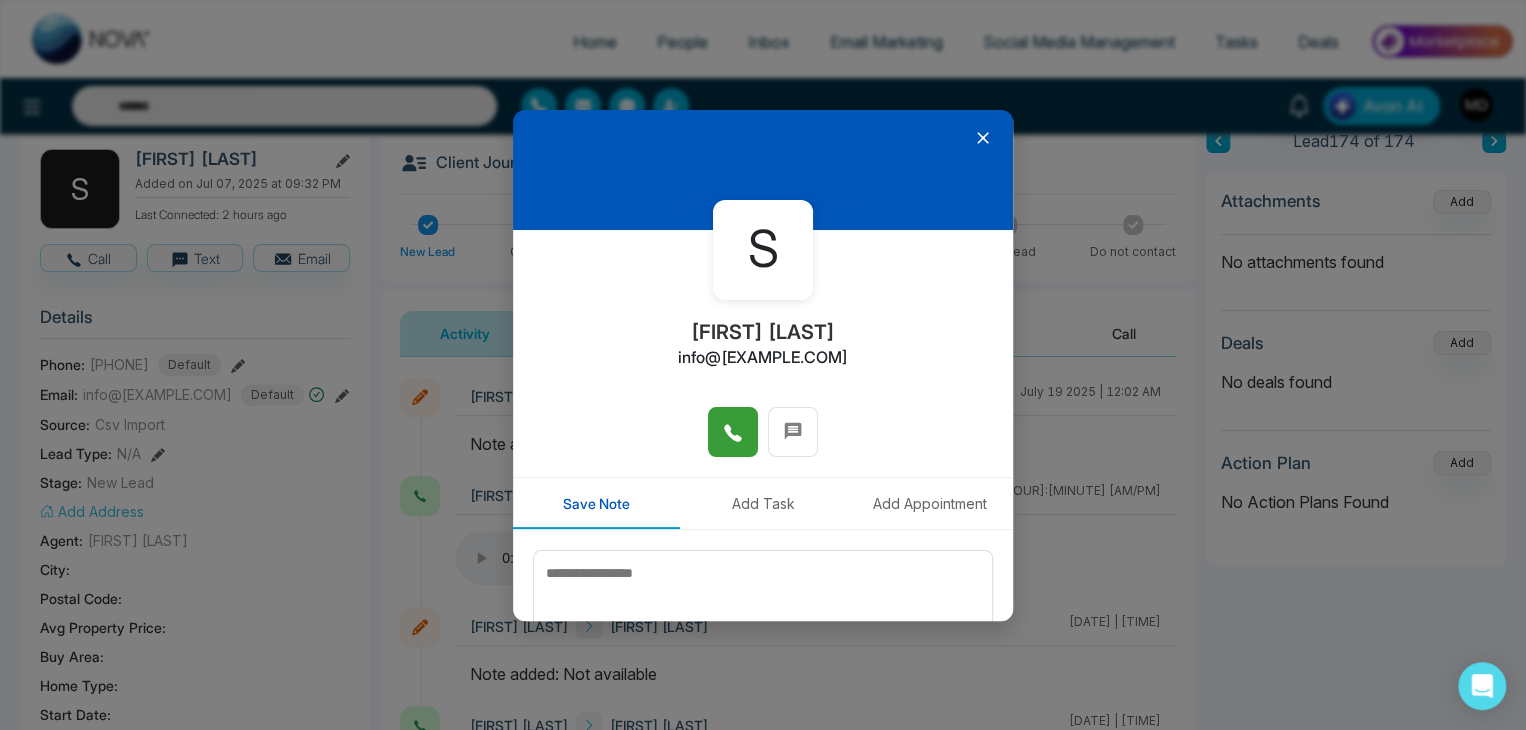 click 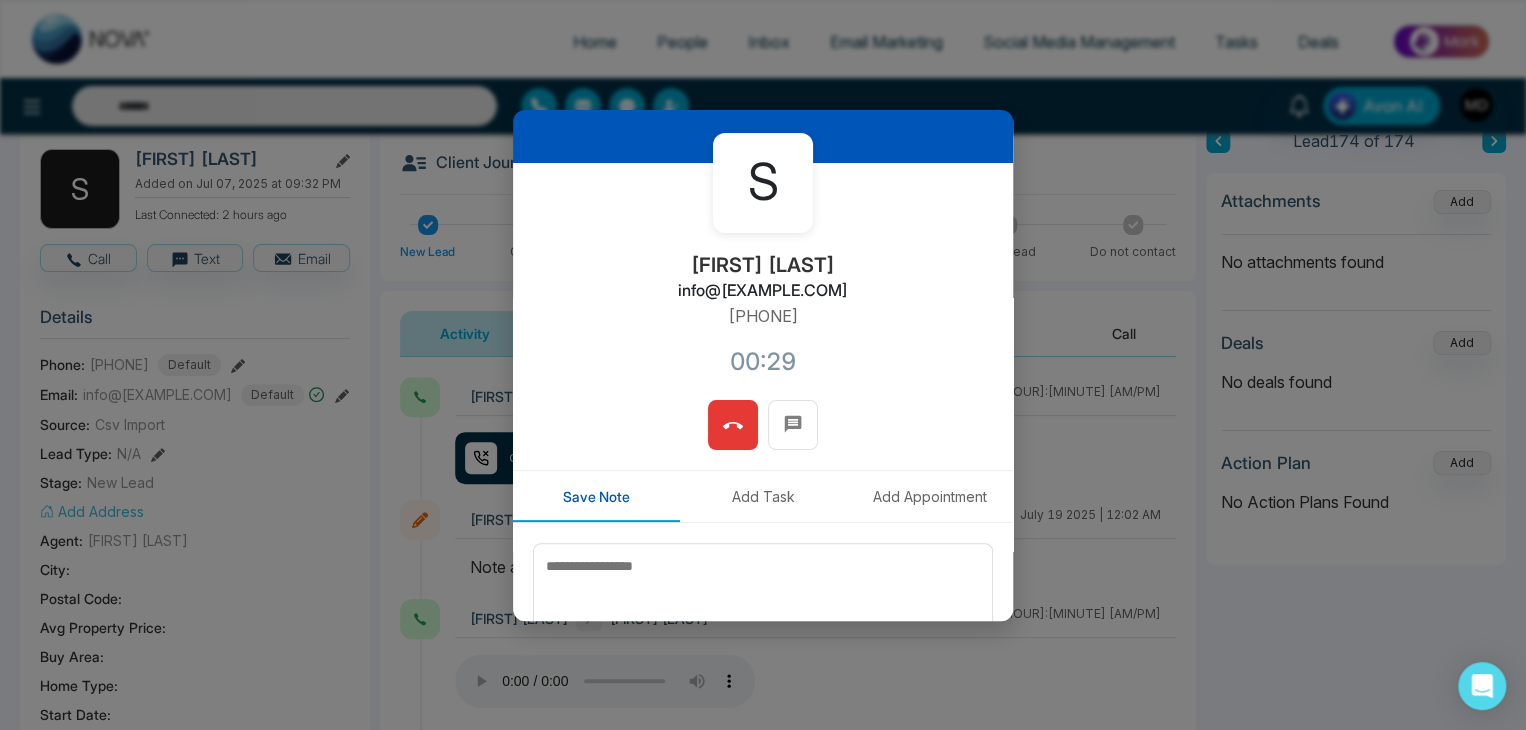 scroll, scrollTop: 100, scrollLeft: 0, axis: vertical 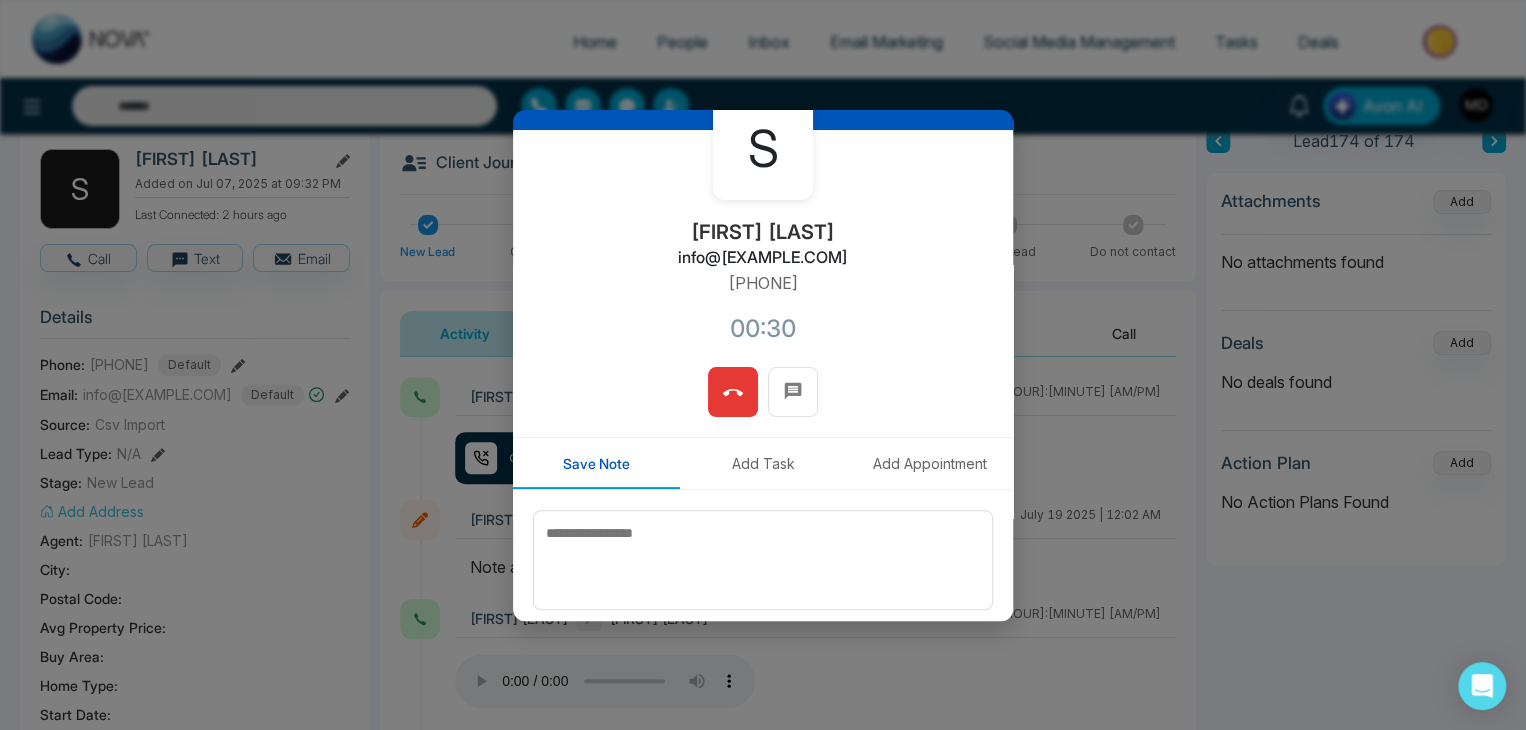 click at bounding box center (733, 392) 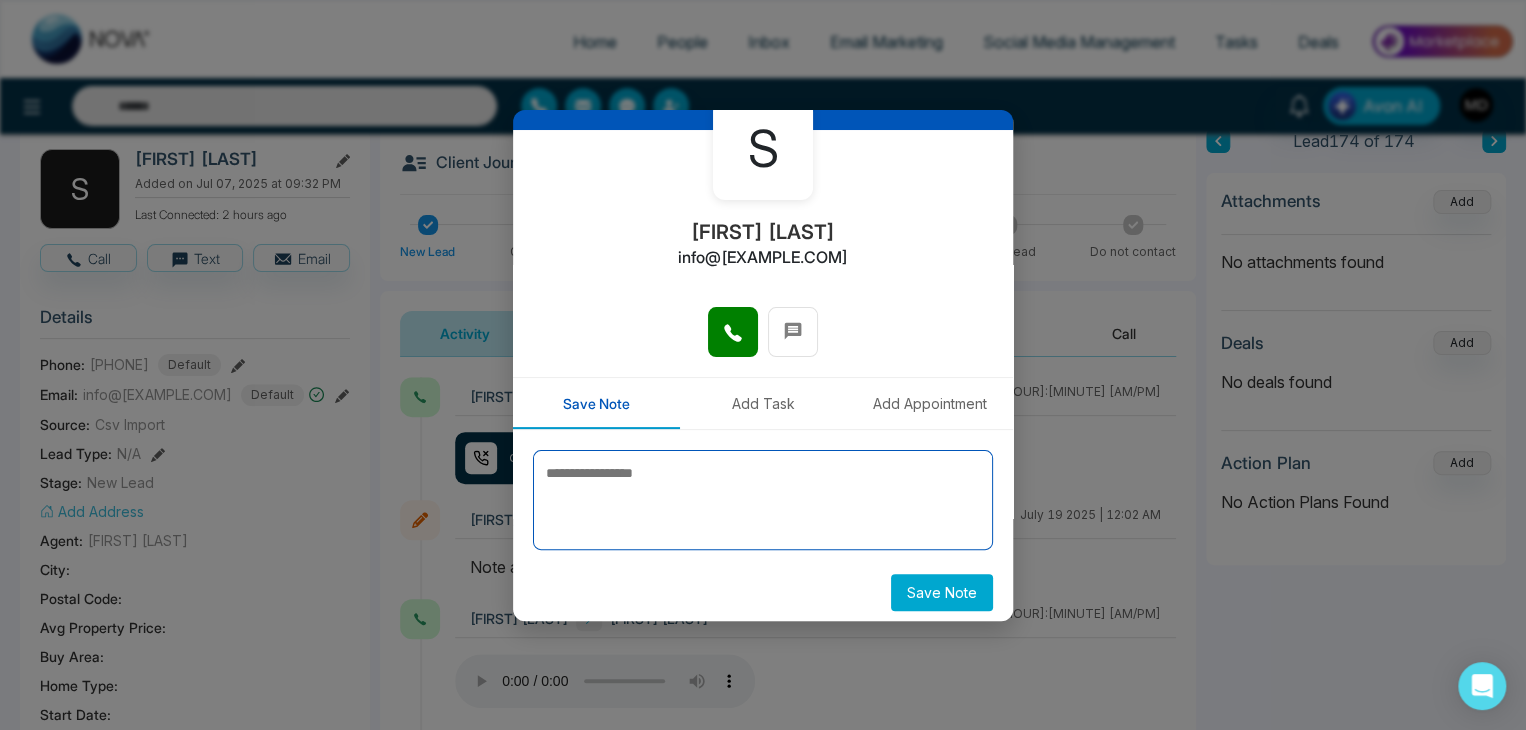 click at bounding box center (763, 500) 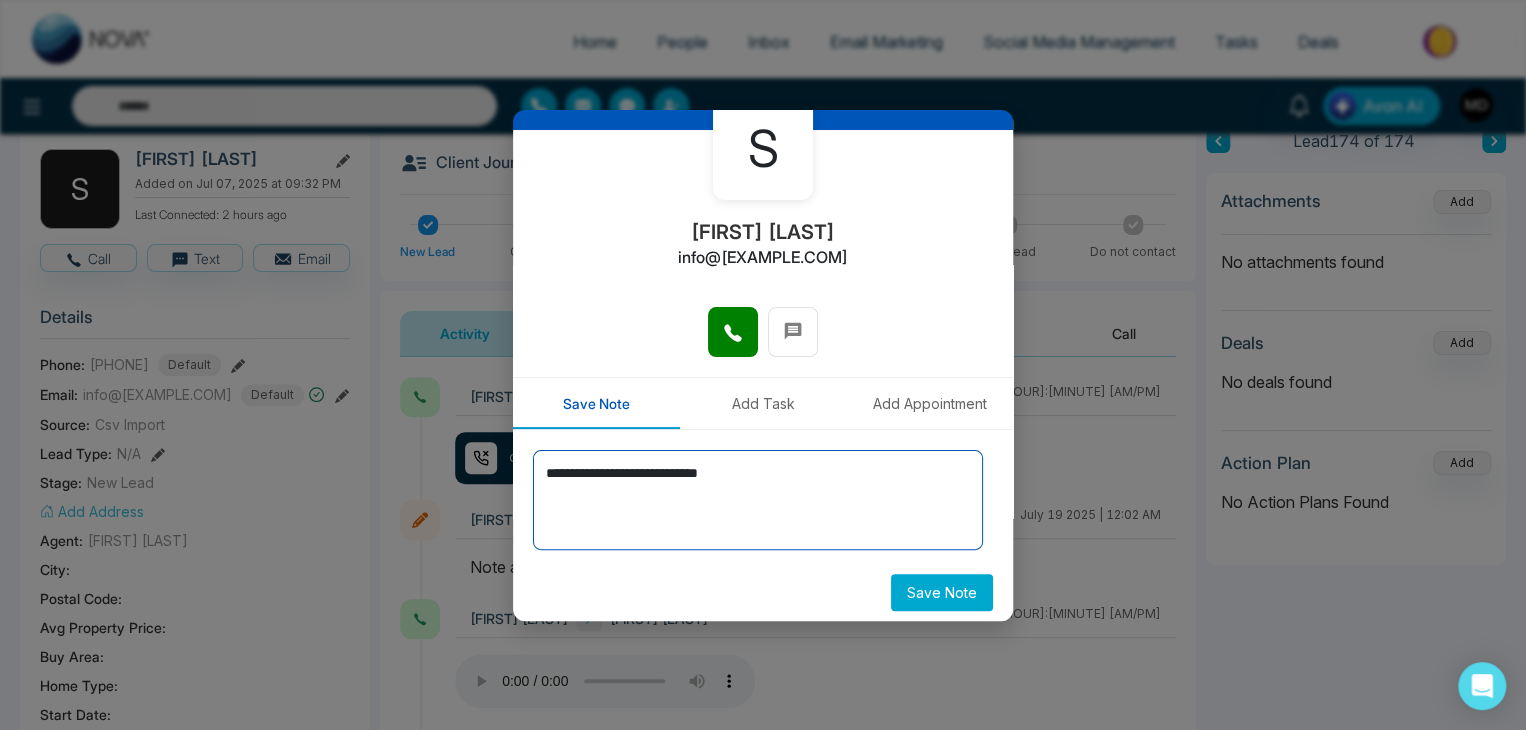 type on "**********" 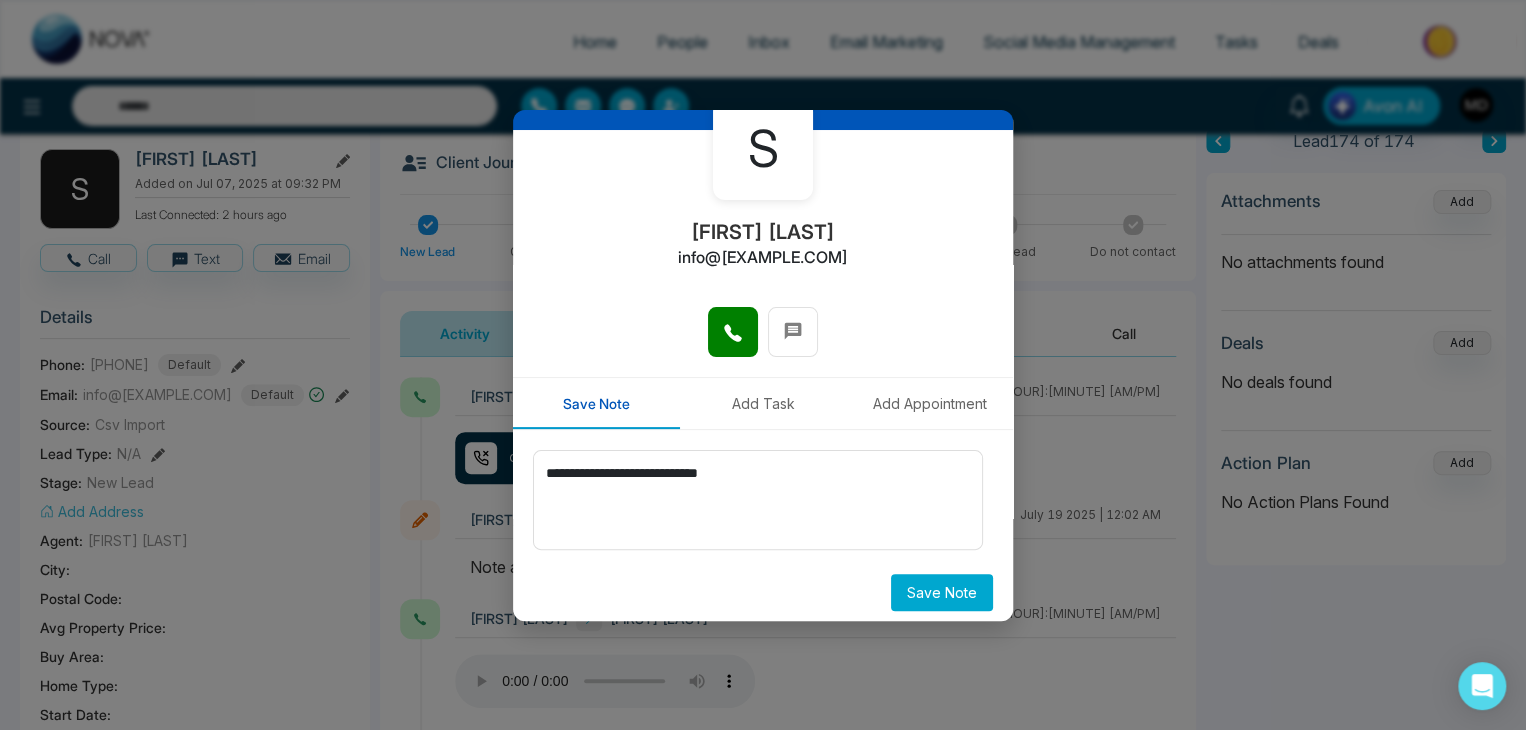 click on "Save Note" at bounding box center [942, 592] 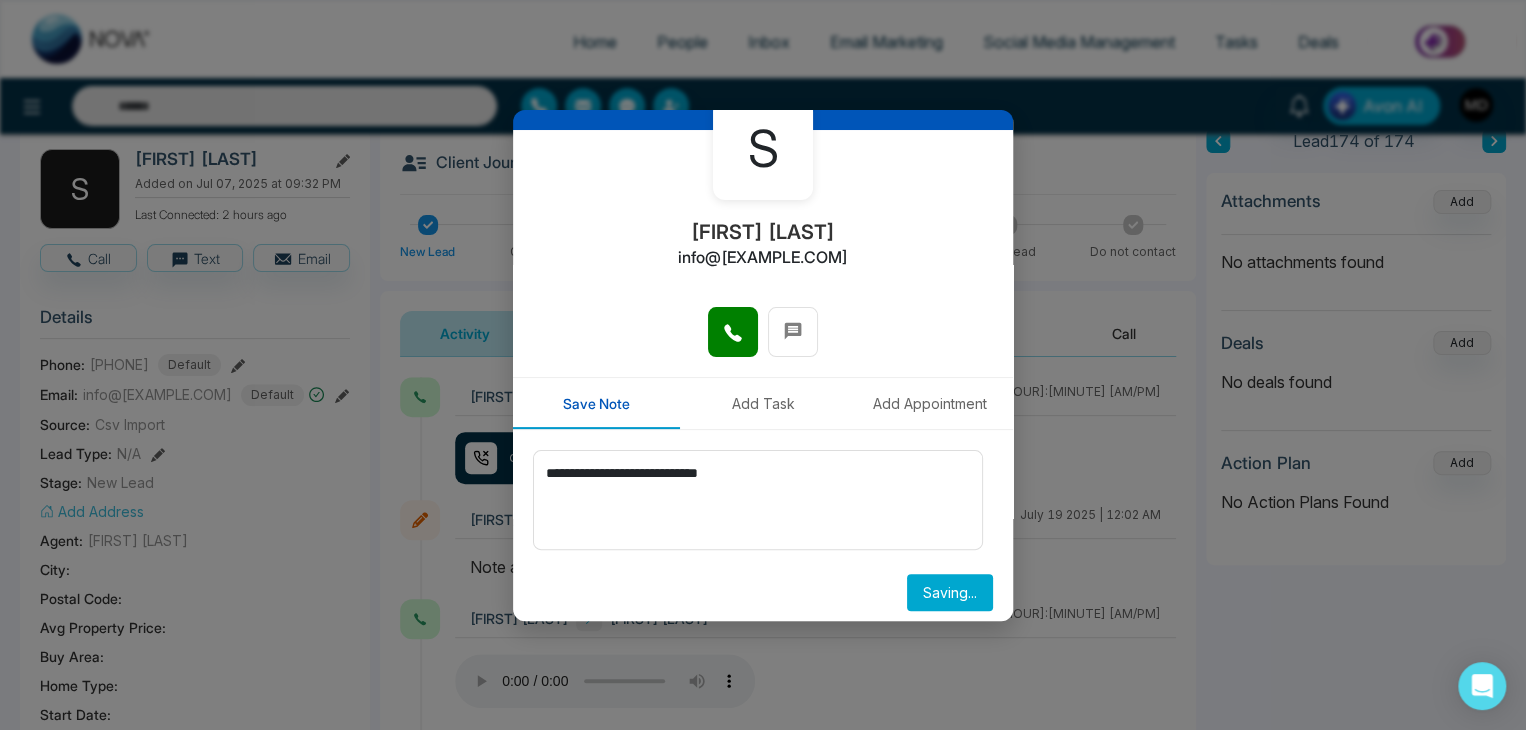 type 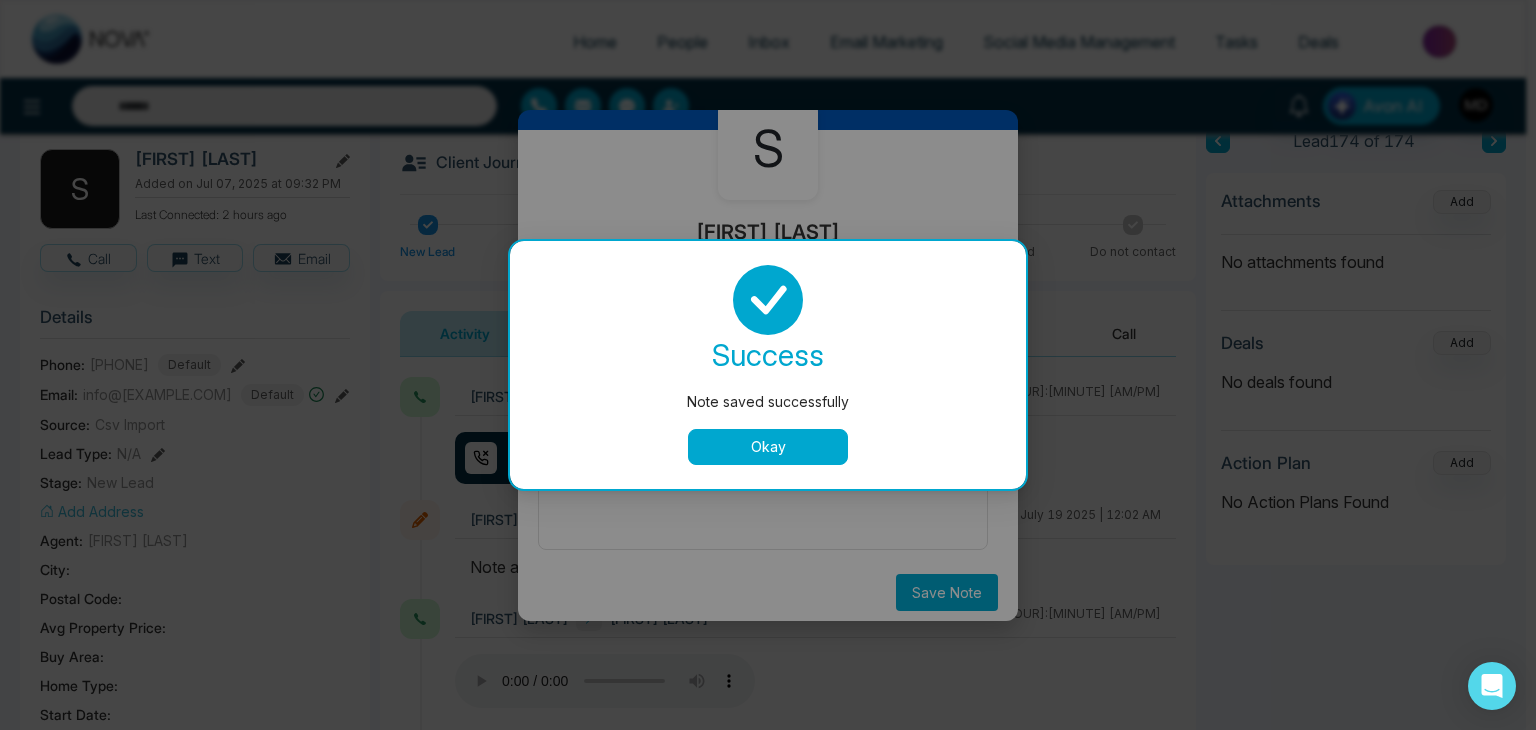 click on "Okay" at bounding box center (768, 447) 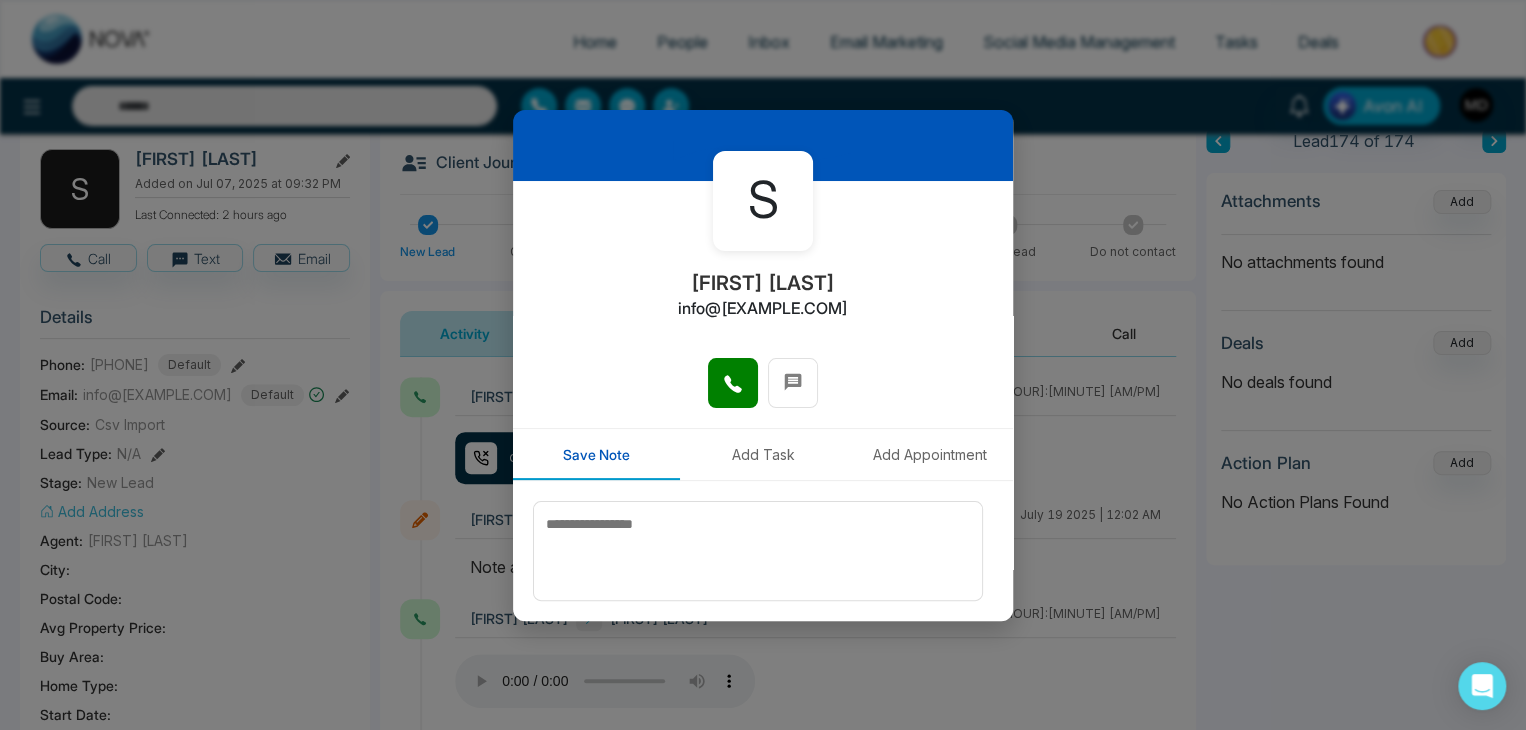 scroll, scrollTop: 0, scrollLeft: 0, axis: both 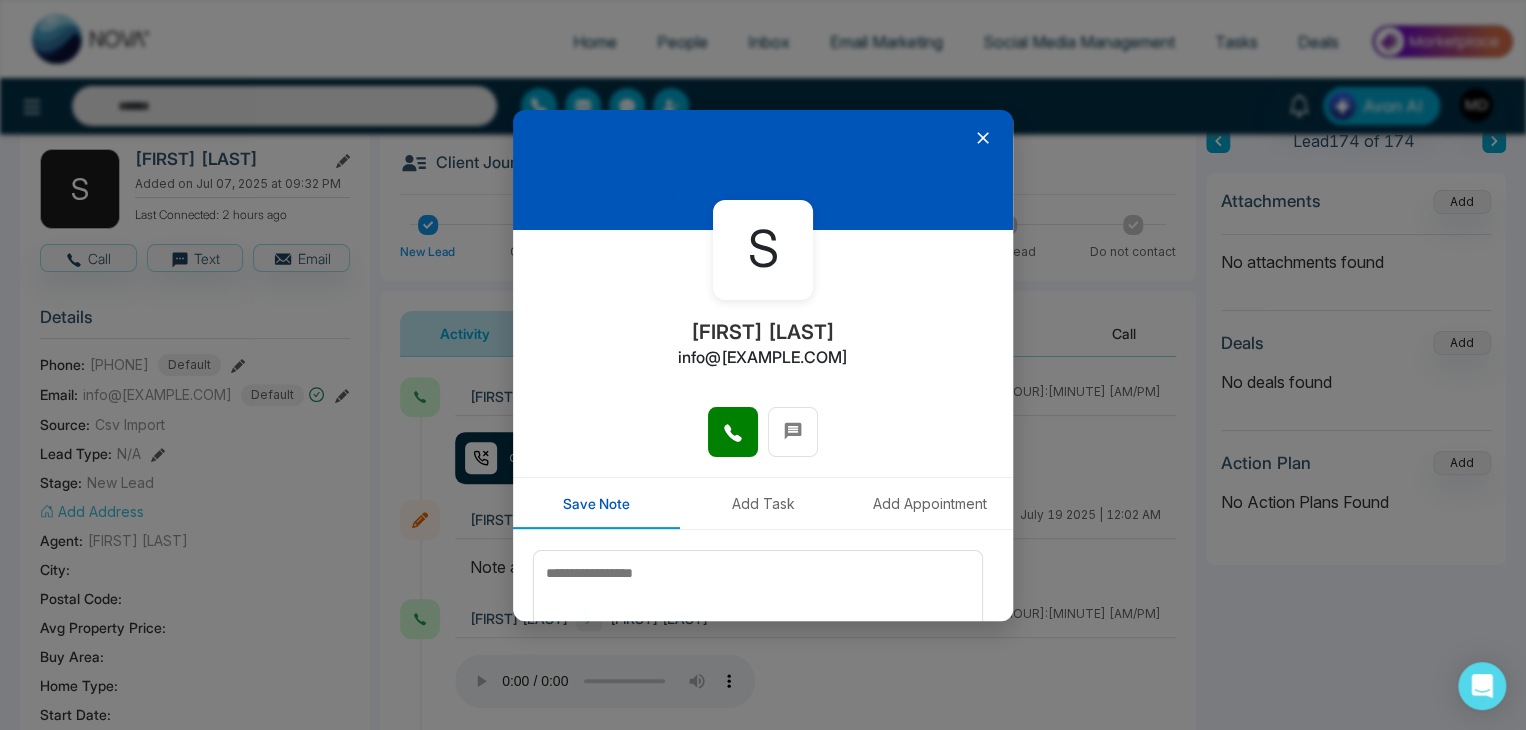 click at bounding box center [763, 170] 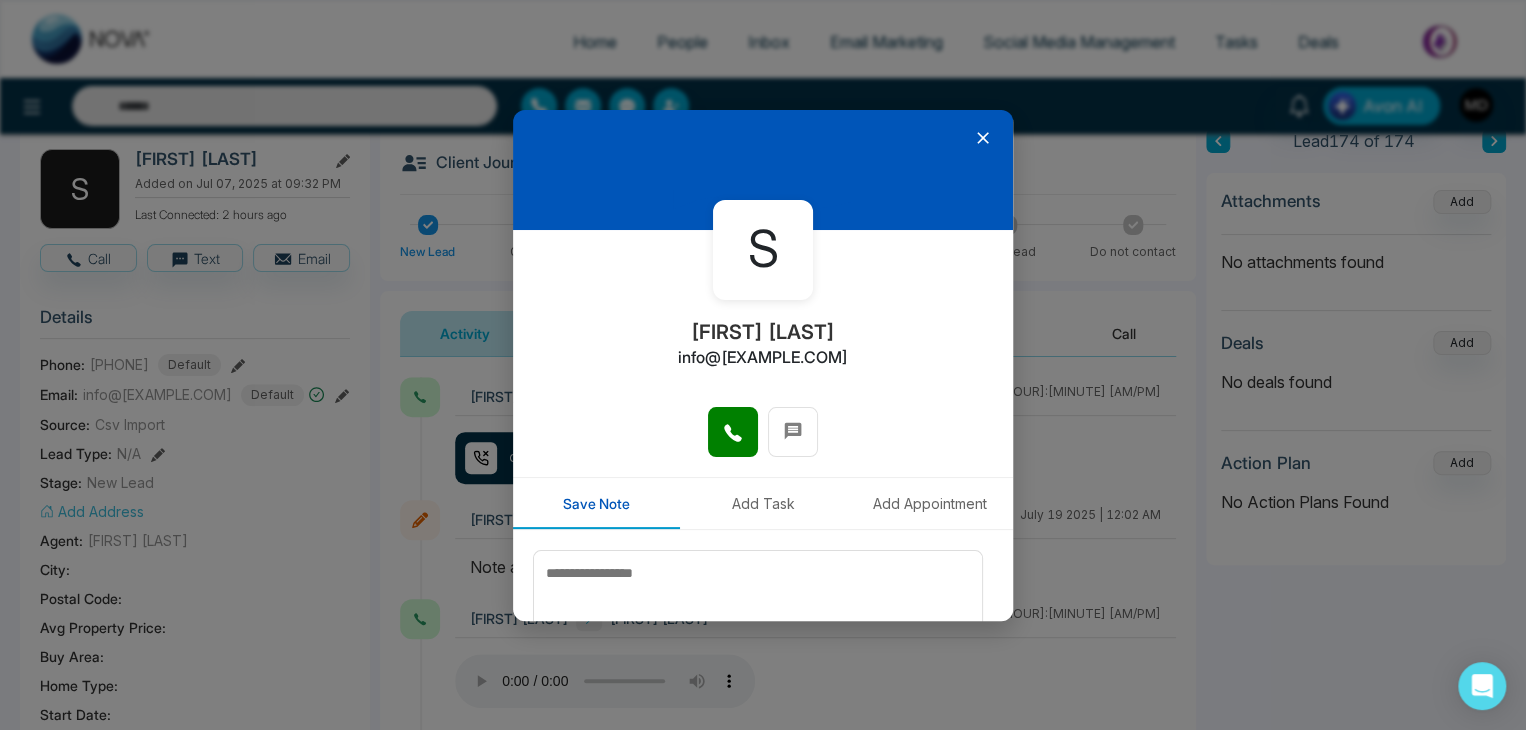 click 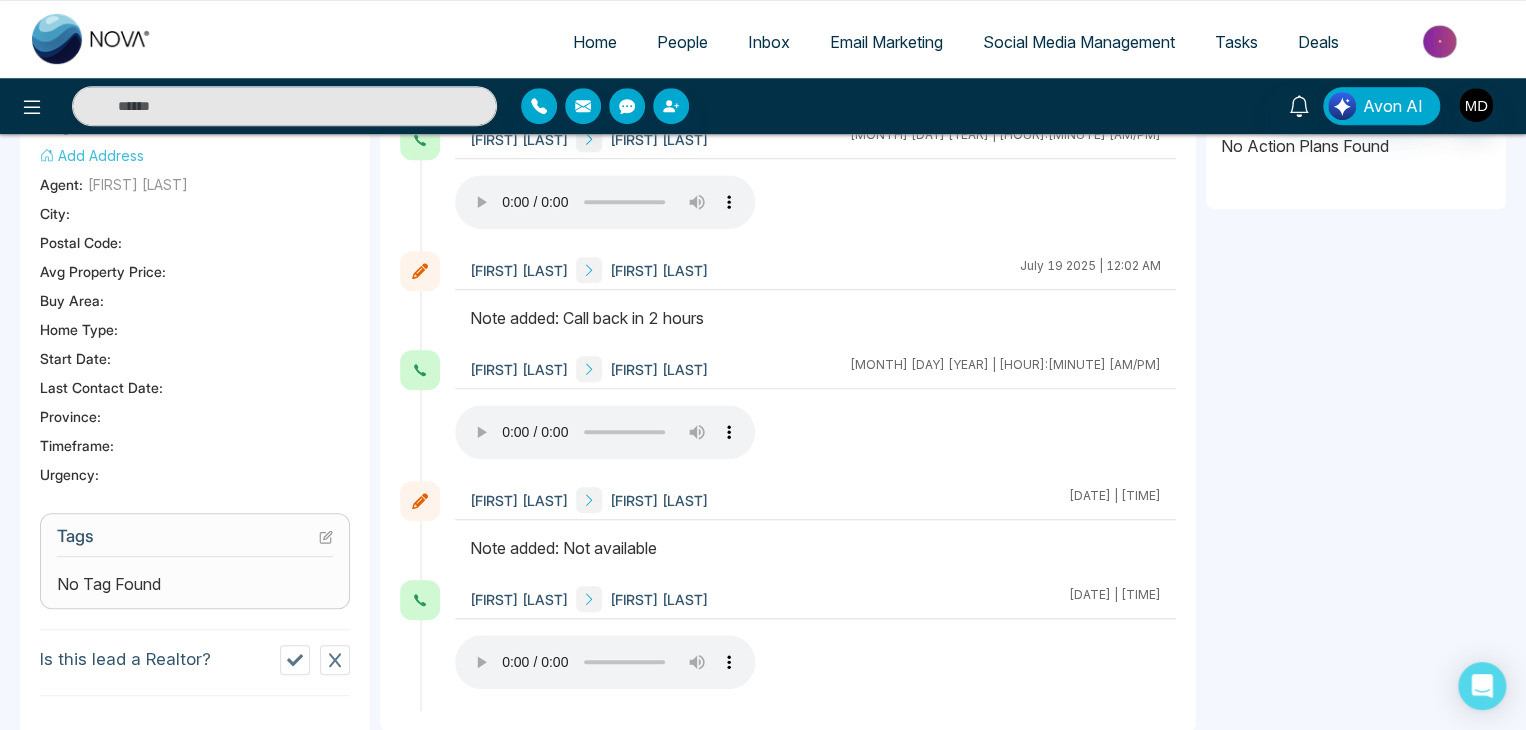scroll, scrollTop: 400, scrollLeft: 0, axis: vertical 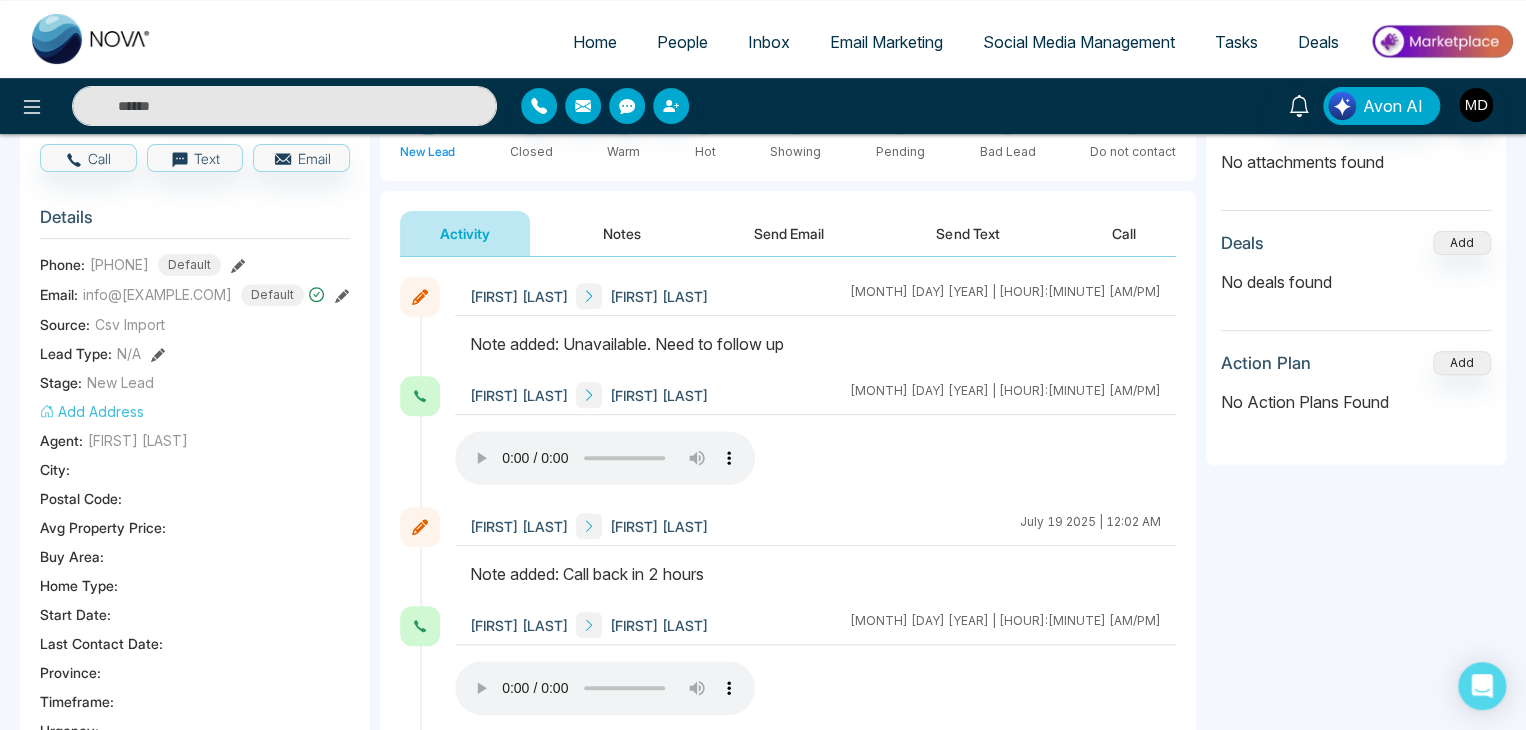 click at bounding box center [284, 106] 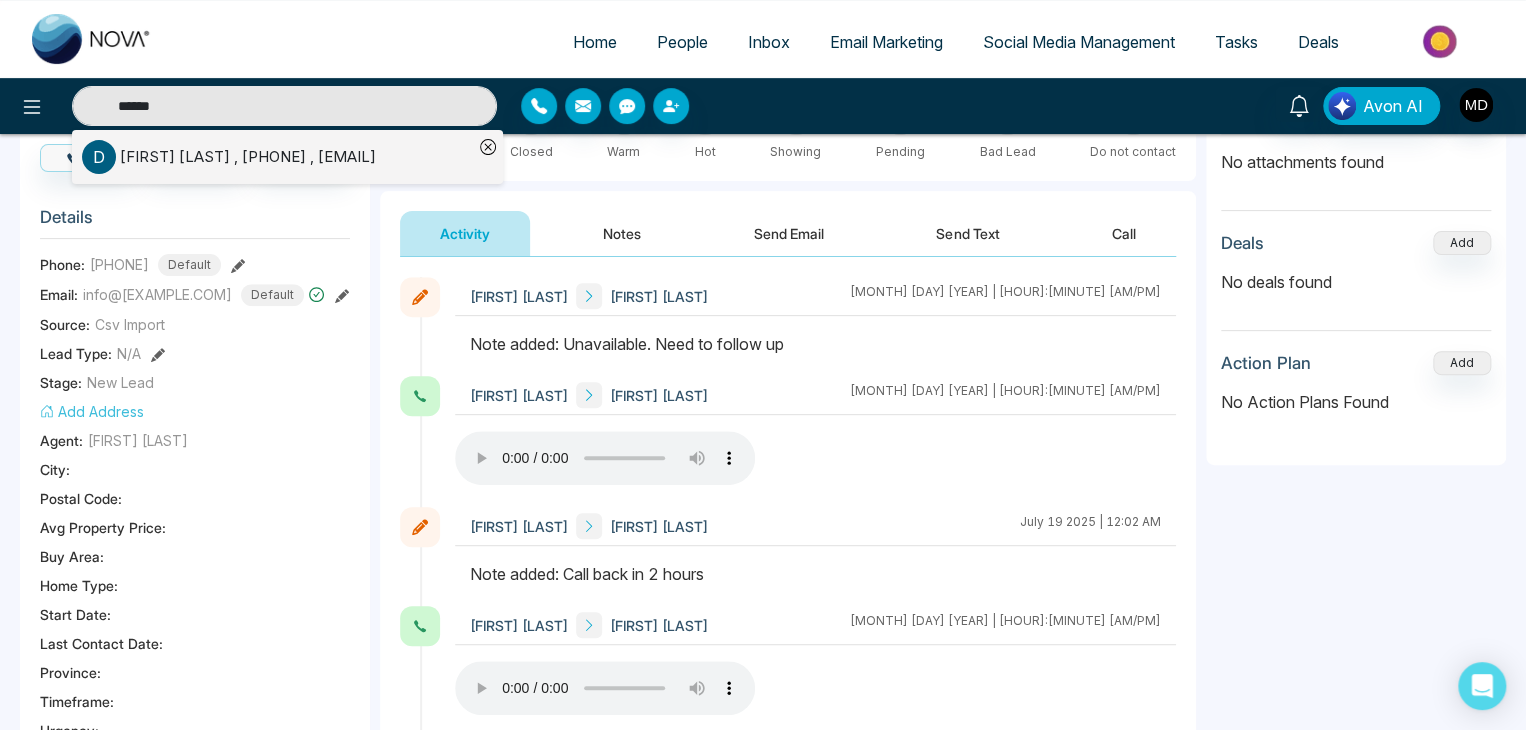 type on "******" 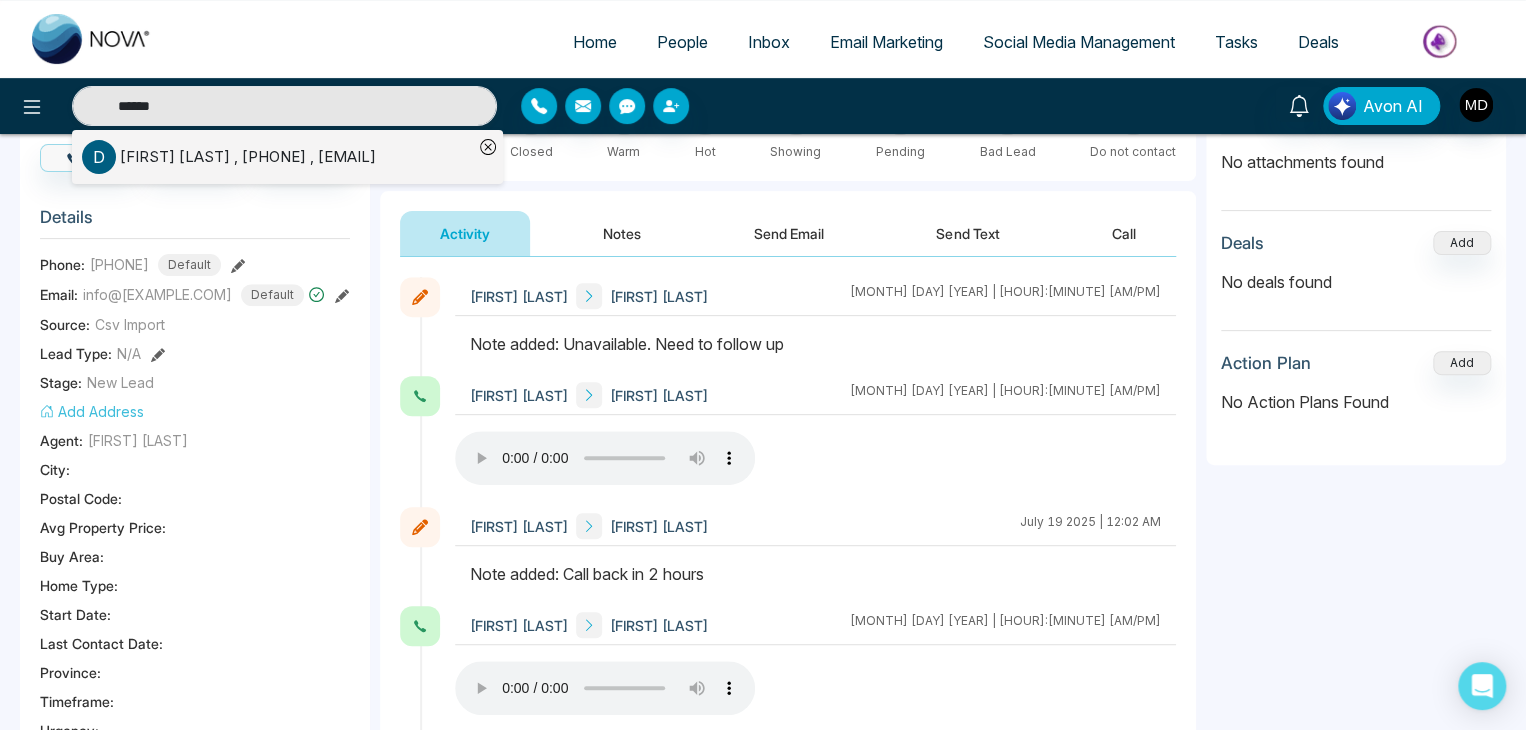 click on "Deepika Gupta     , +19056165403   , dipikagupta1@gmail.com" at bounding box center [248, 157] 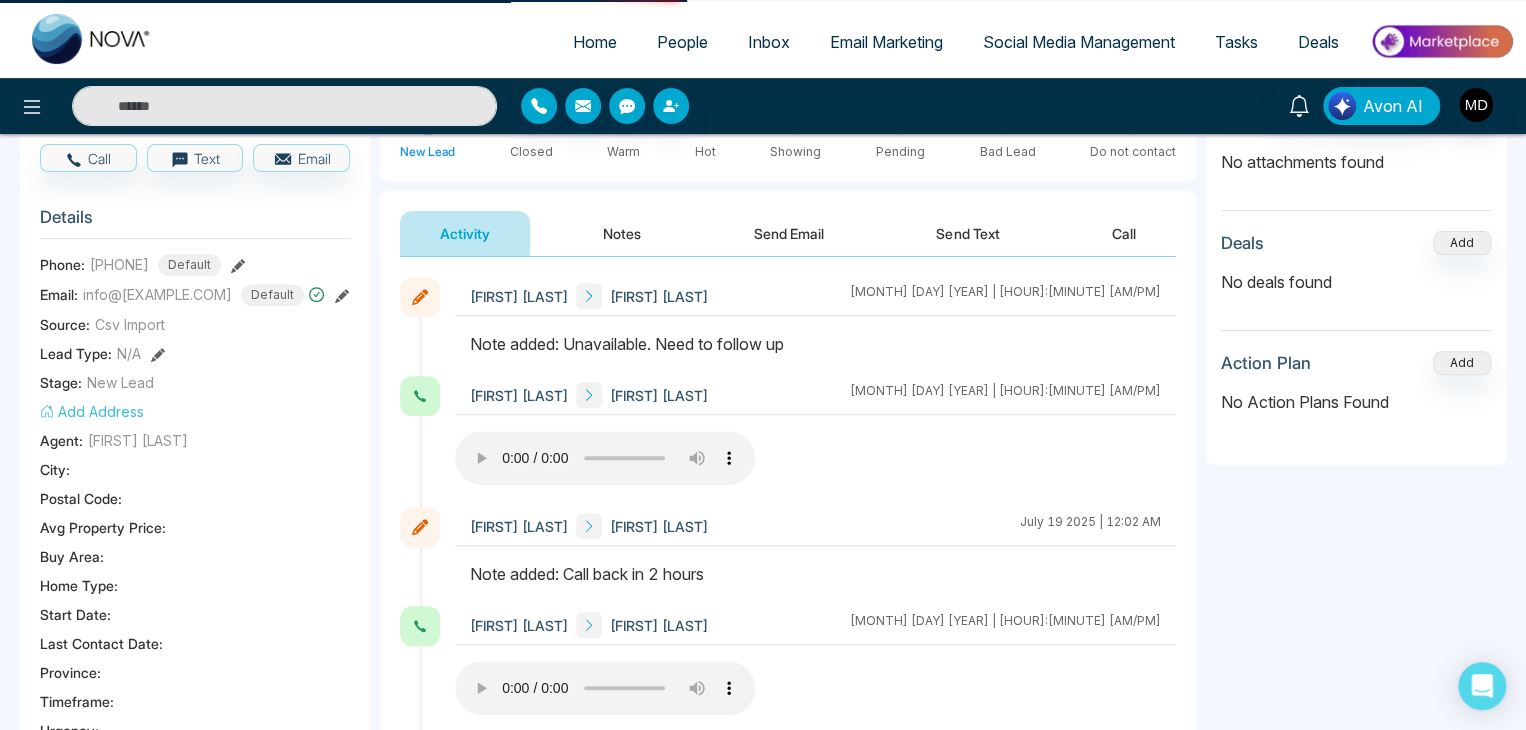 type on "******" 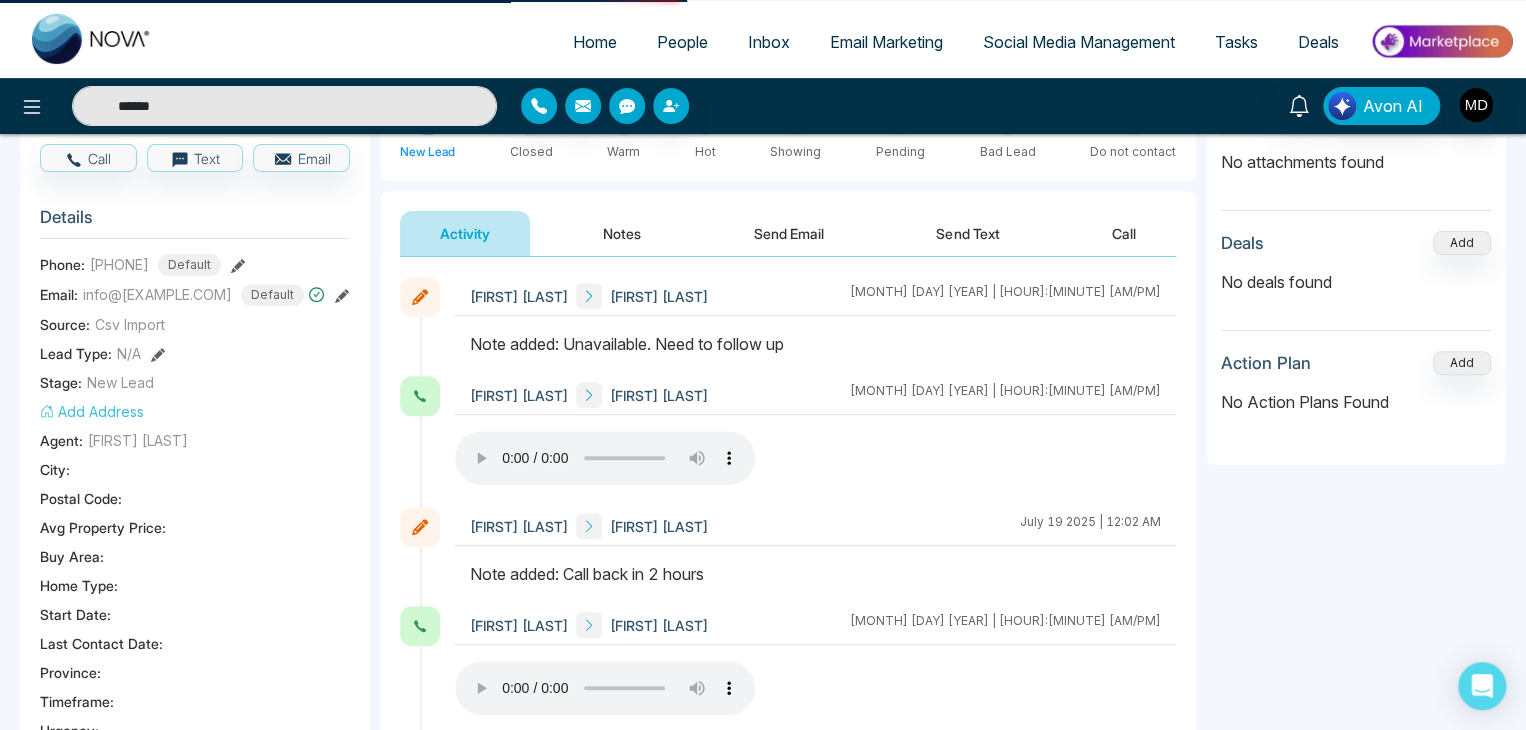 scroll, scrollTop: 0, scrollLeft: 0, axis: both 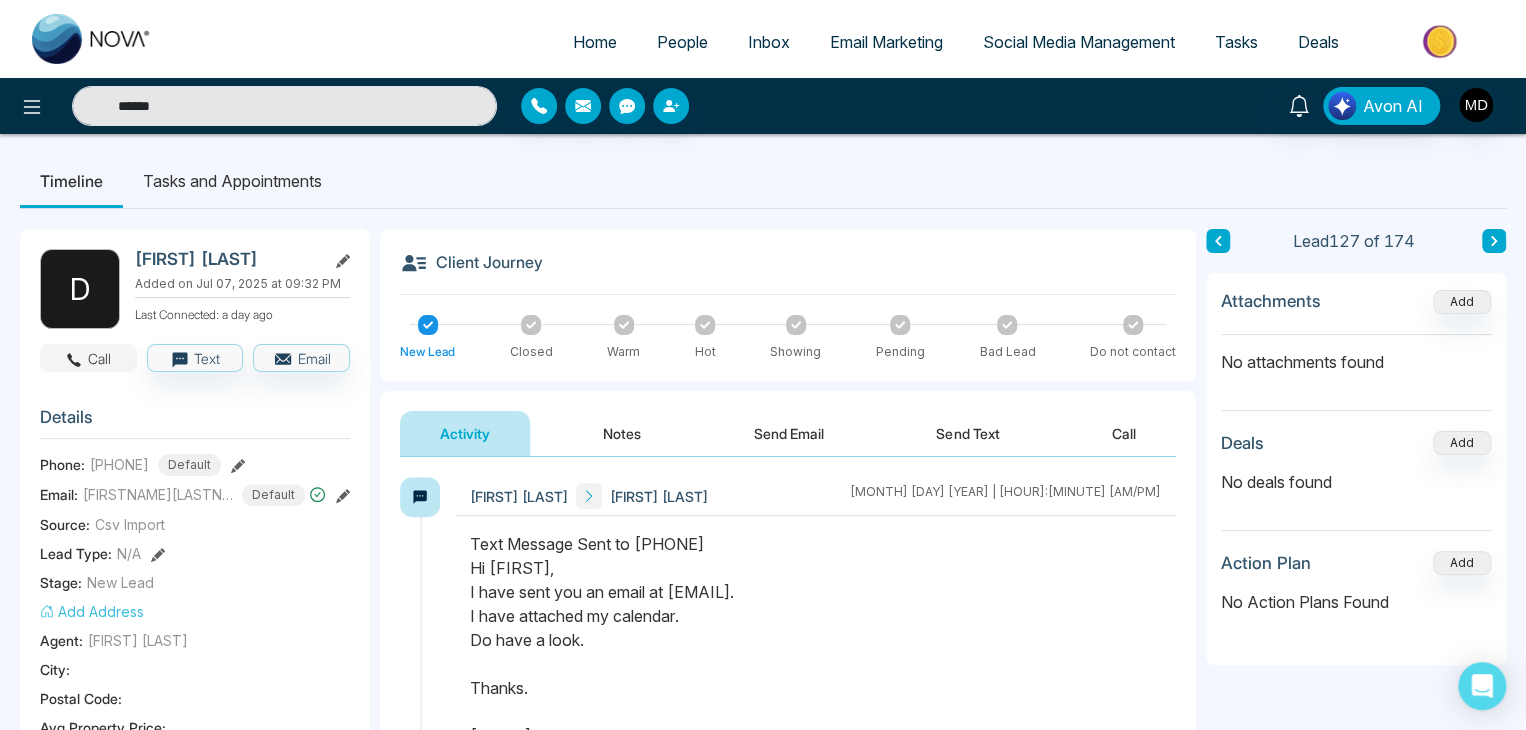 click on "Call" at bounding box center (88, 358) 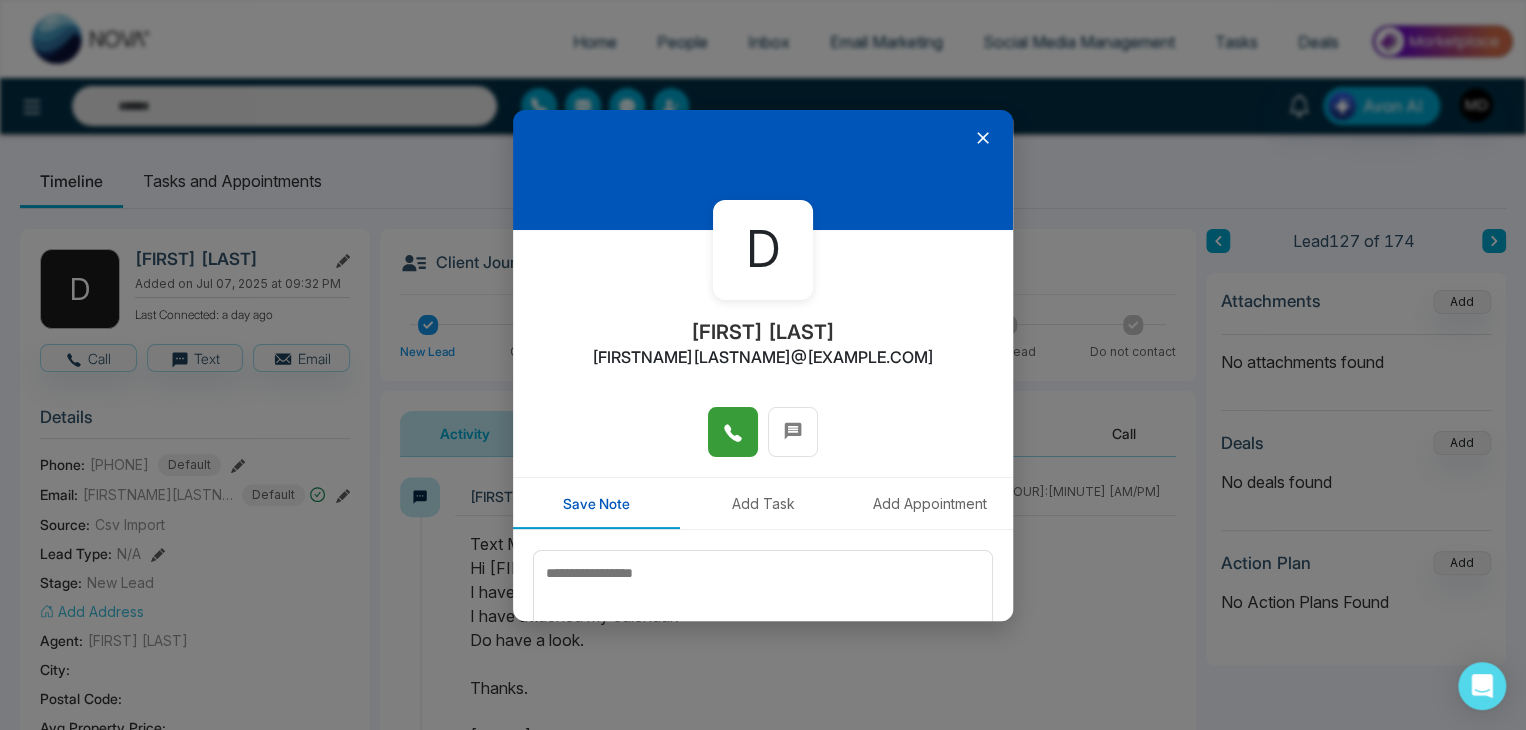 click 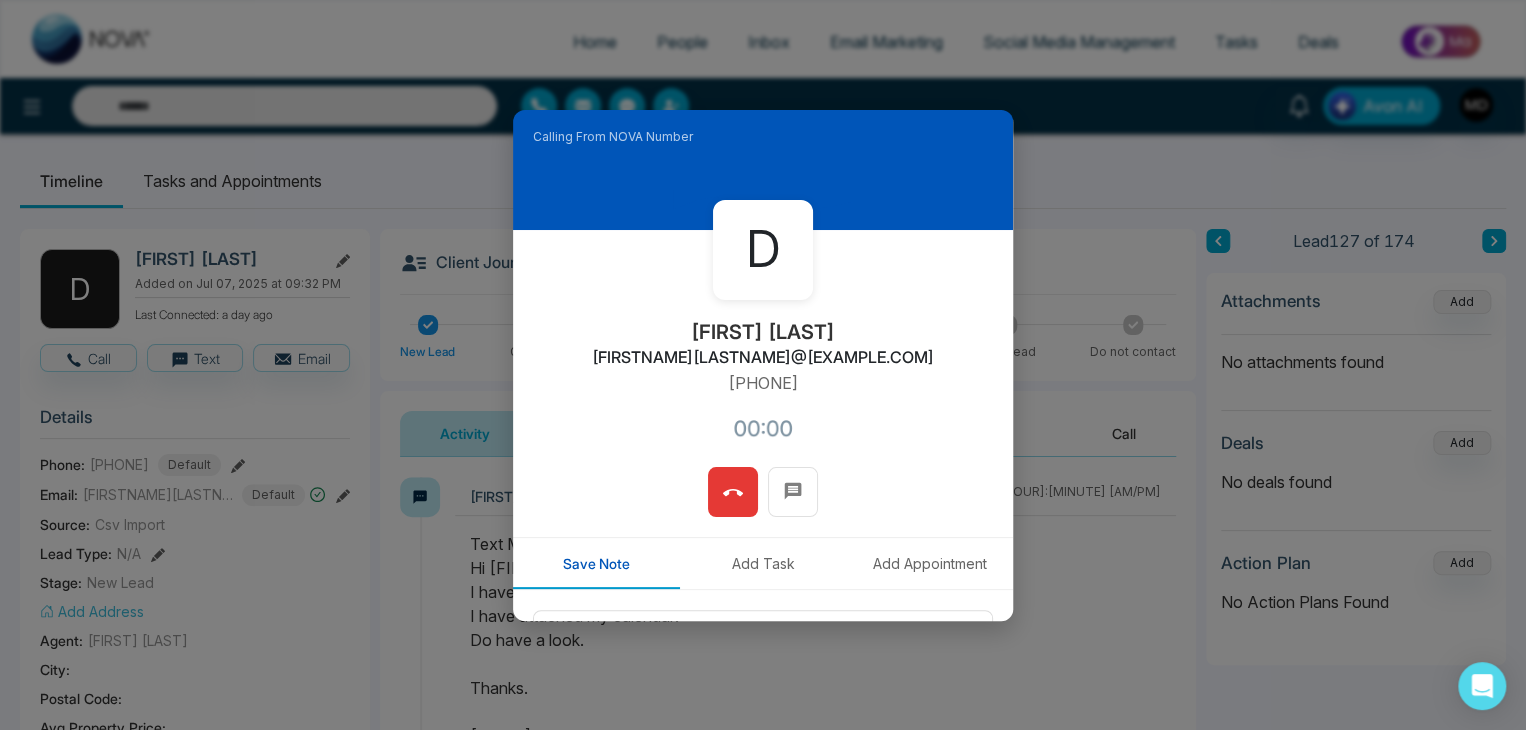 type on "******" 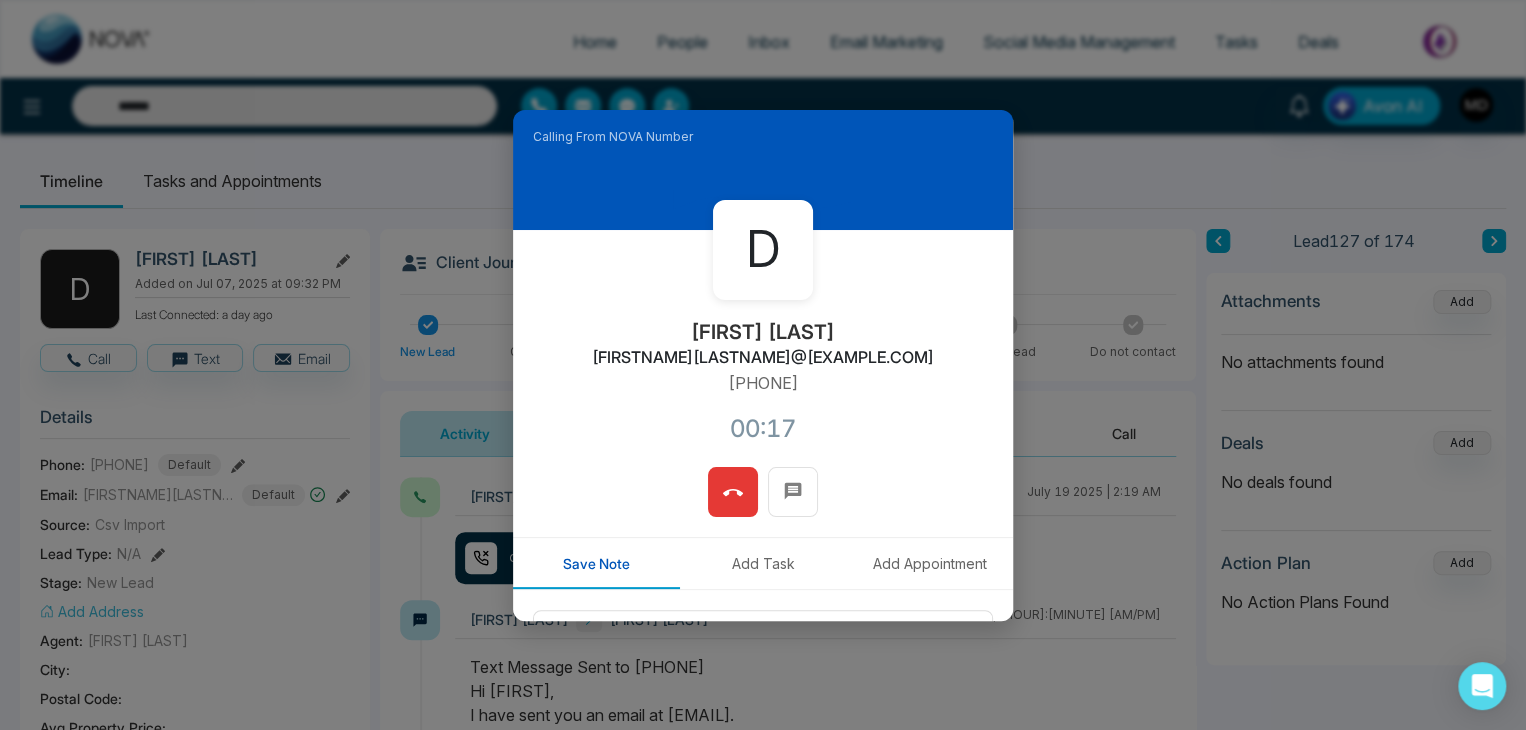 click at bounding box center [733, 492] 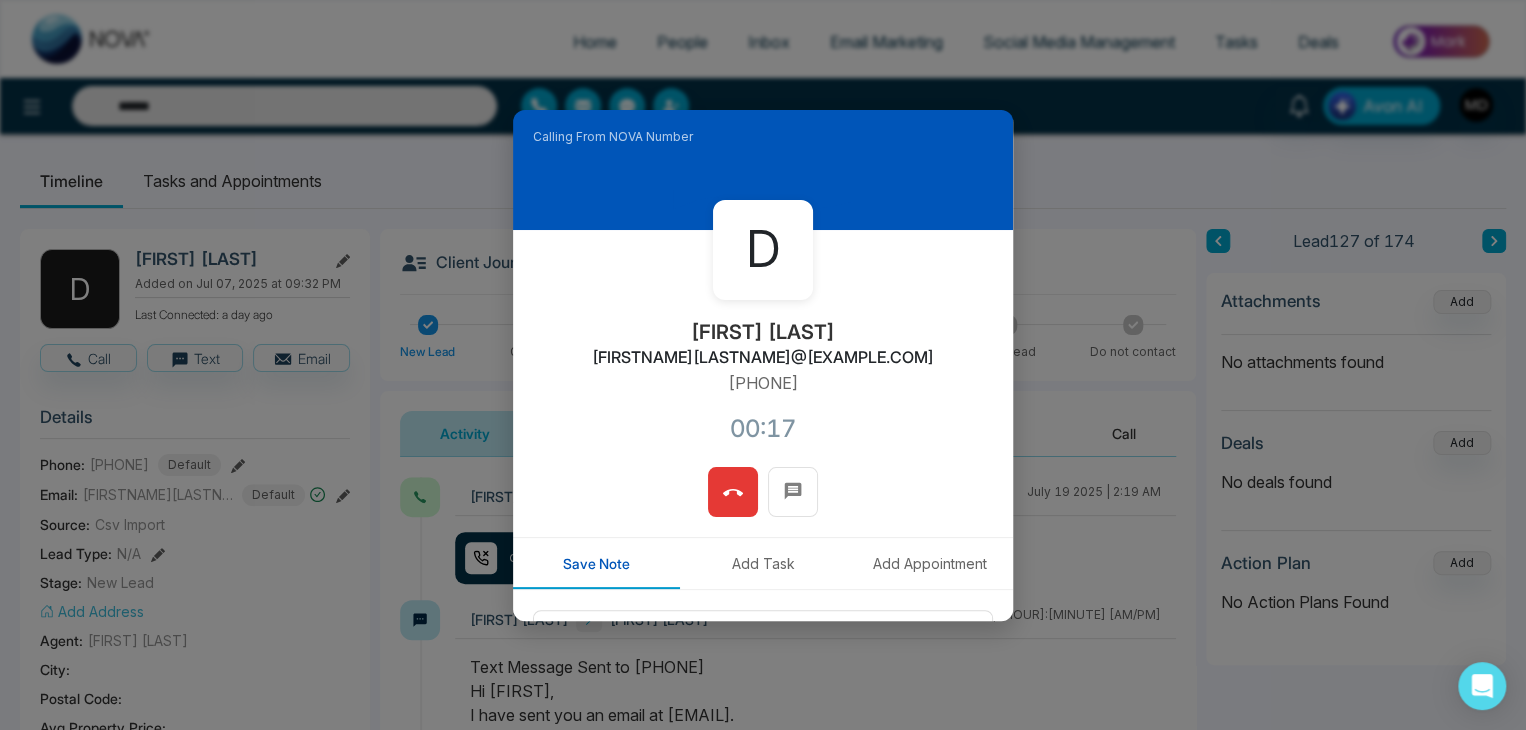 type 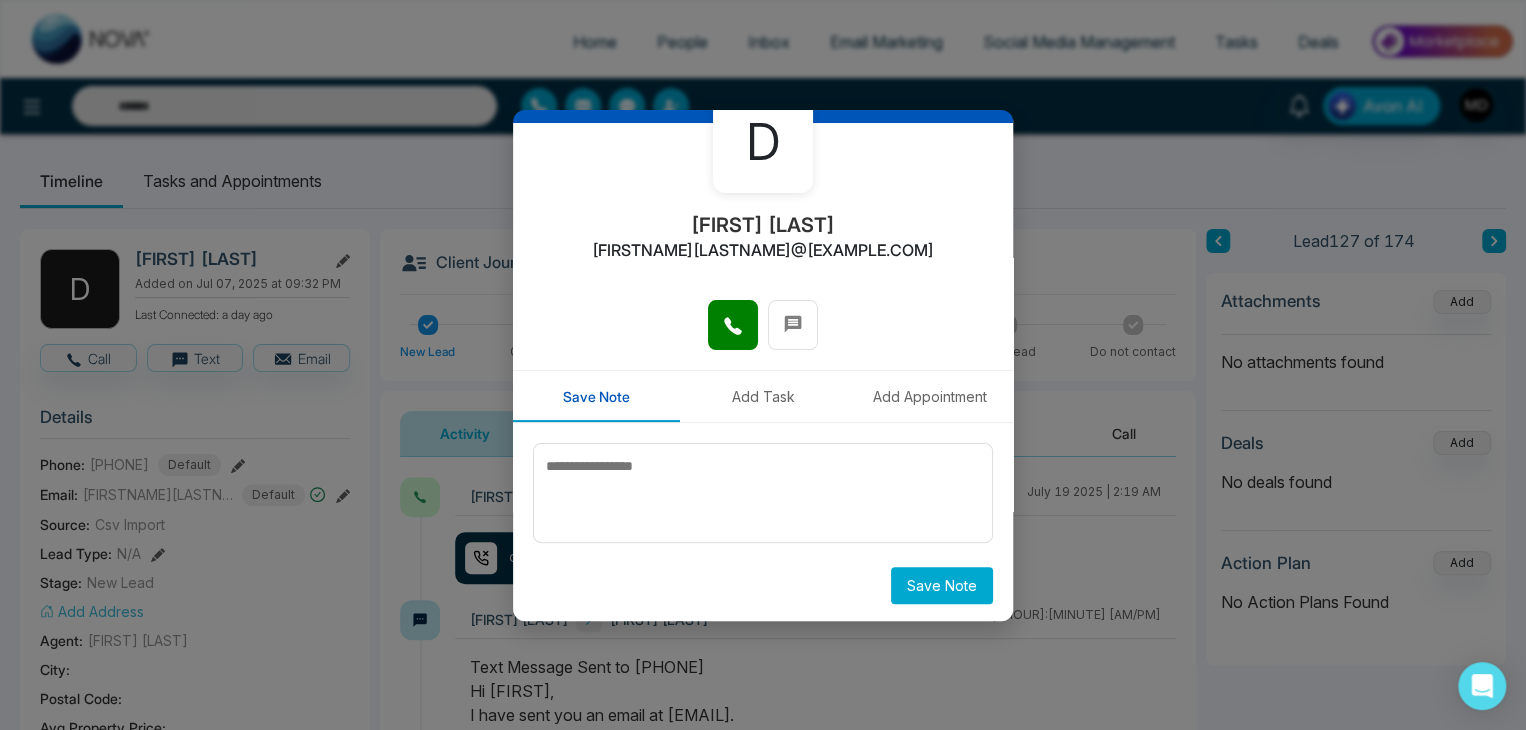scroll, scrollTop: 110, scrollLeft: 0, axis: vertical 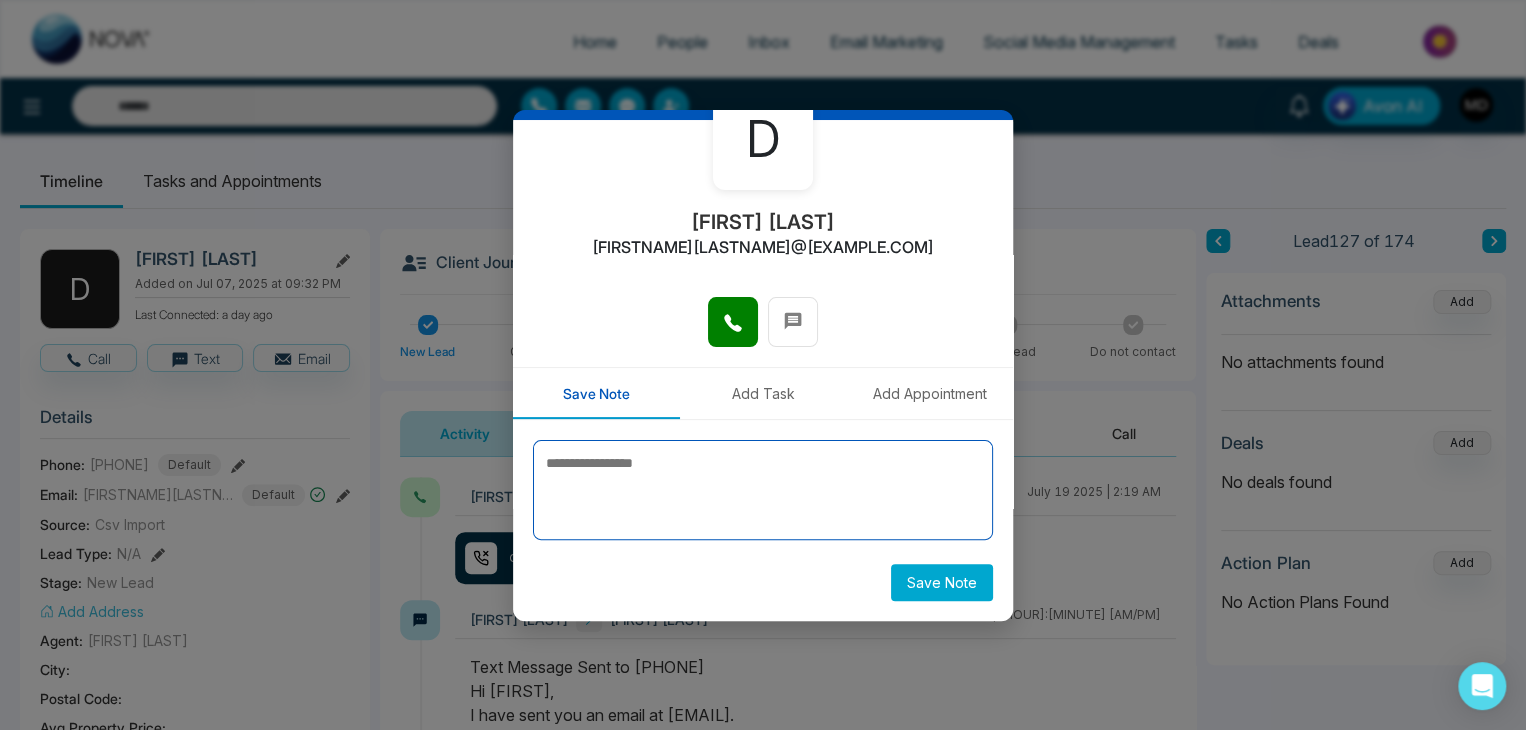 click at bounding box center (763, 490) 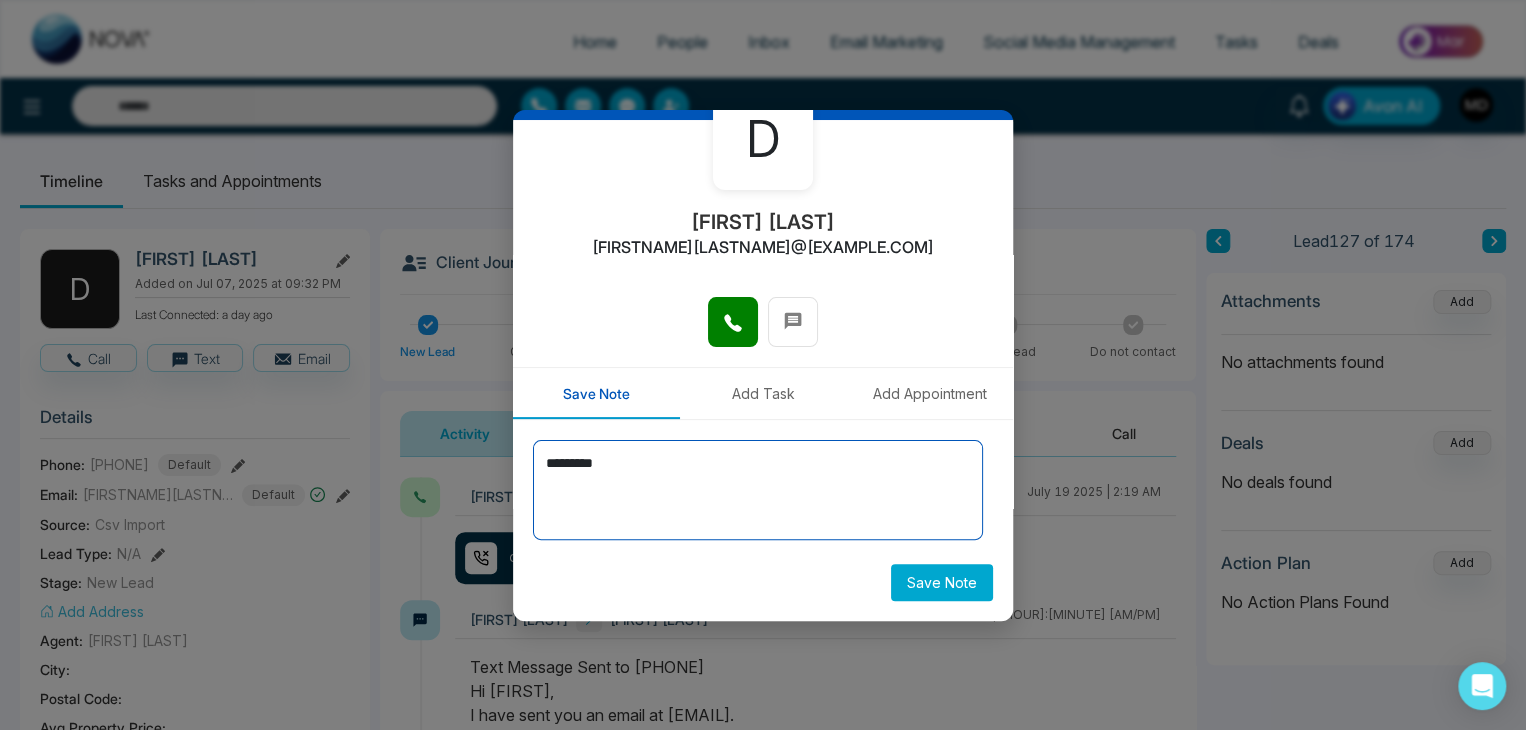 type on "*********" 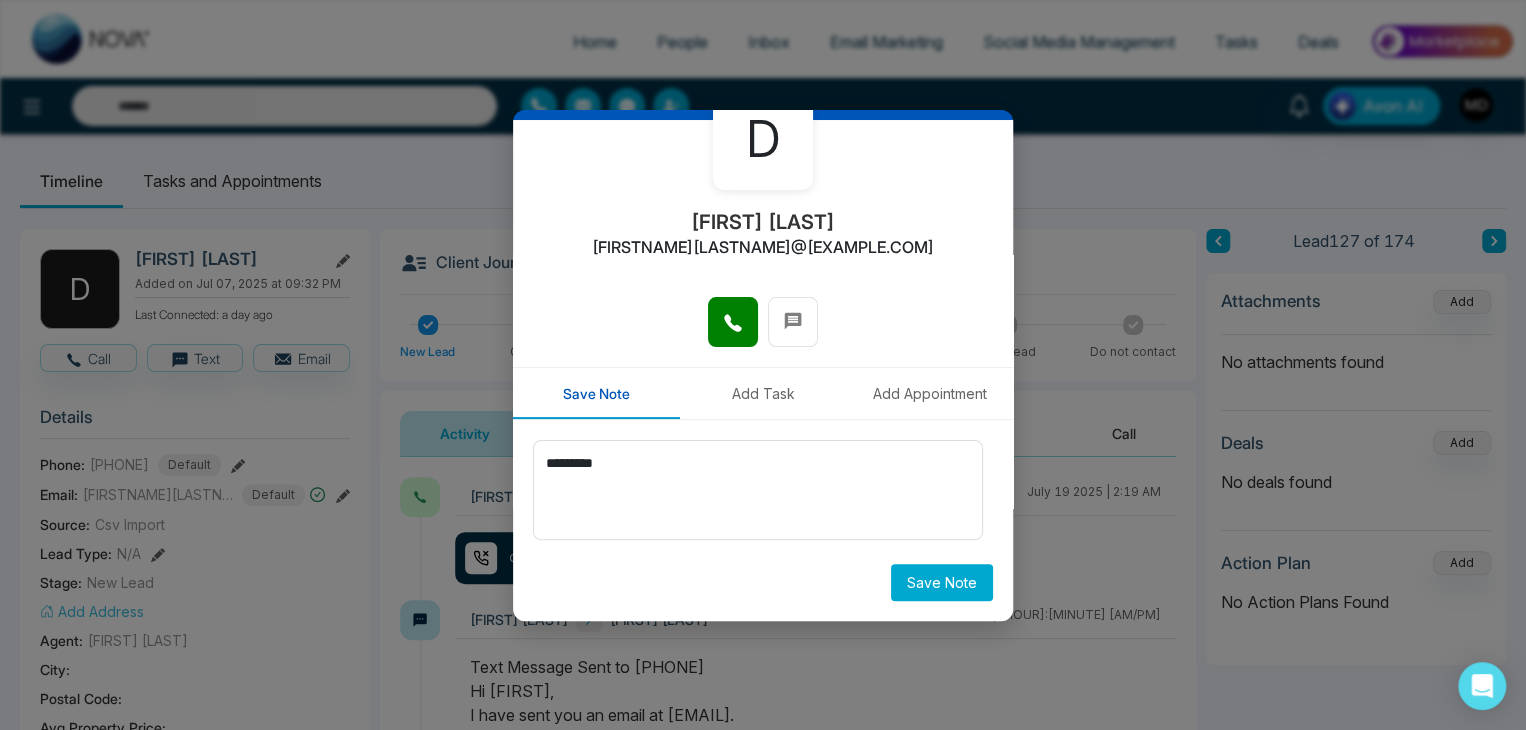 click on "Save Note" at bounding box center (942, 582) 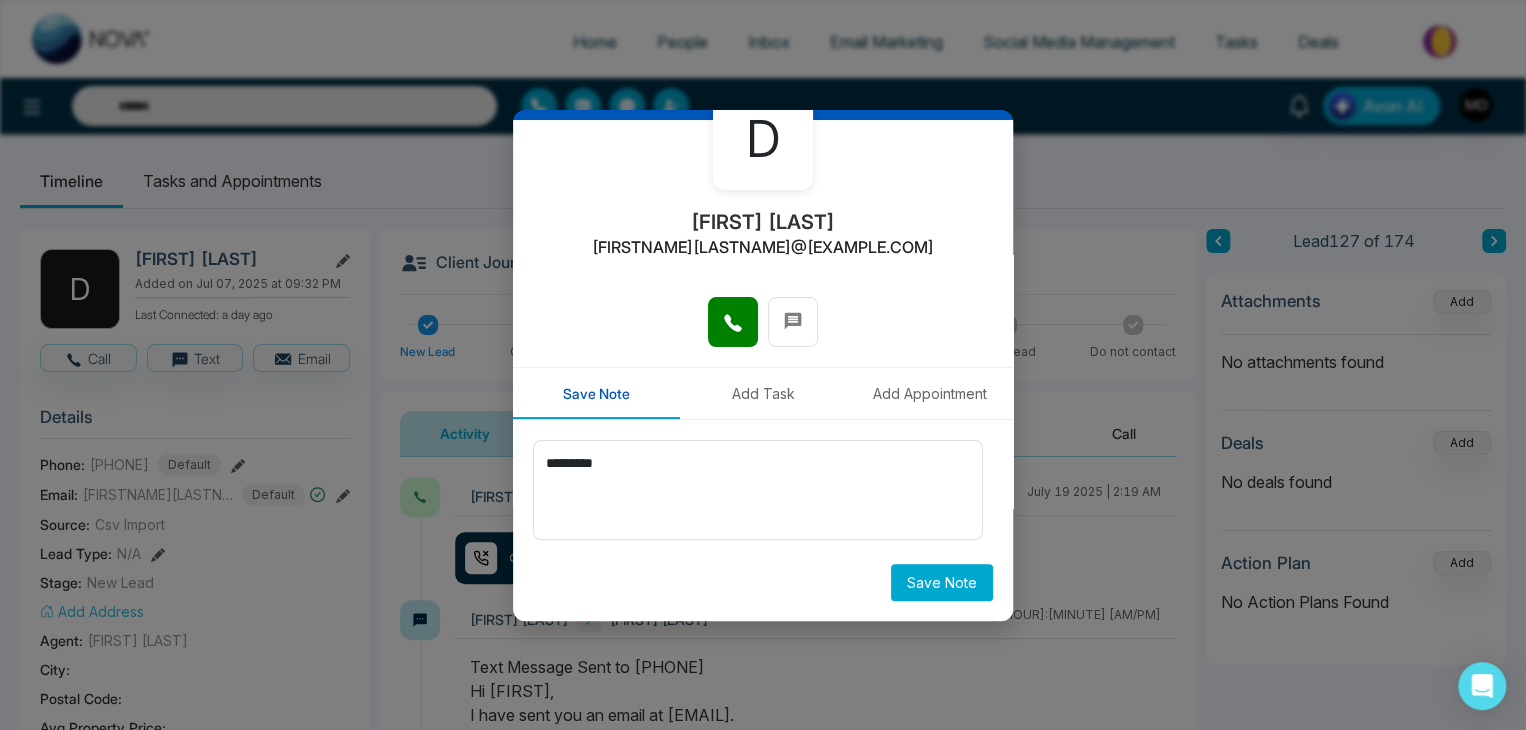 type on "******" 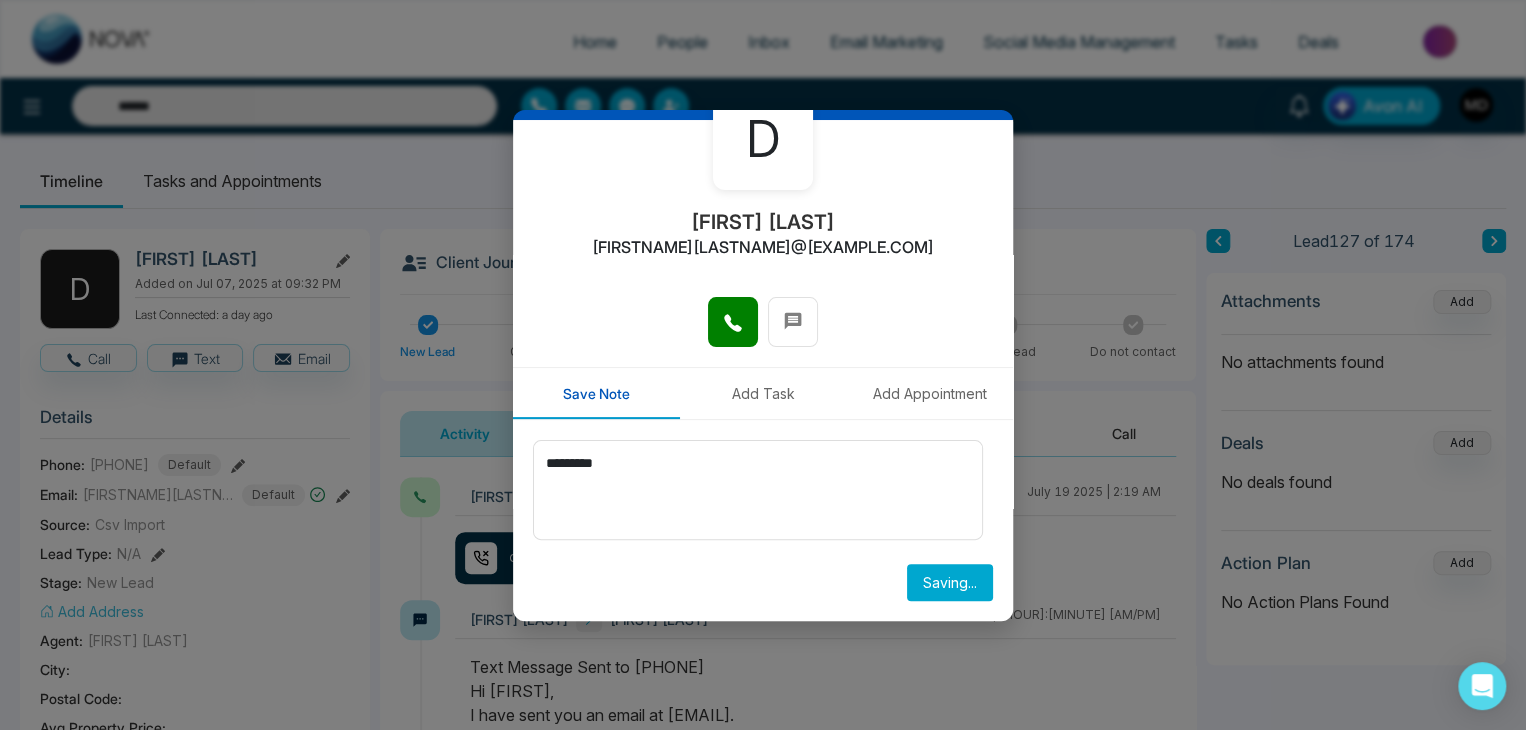 type 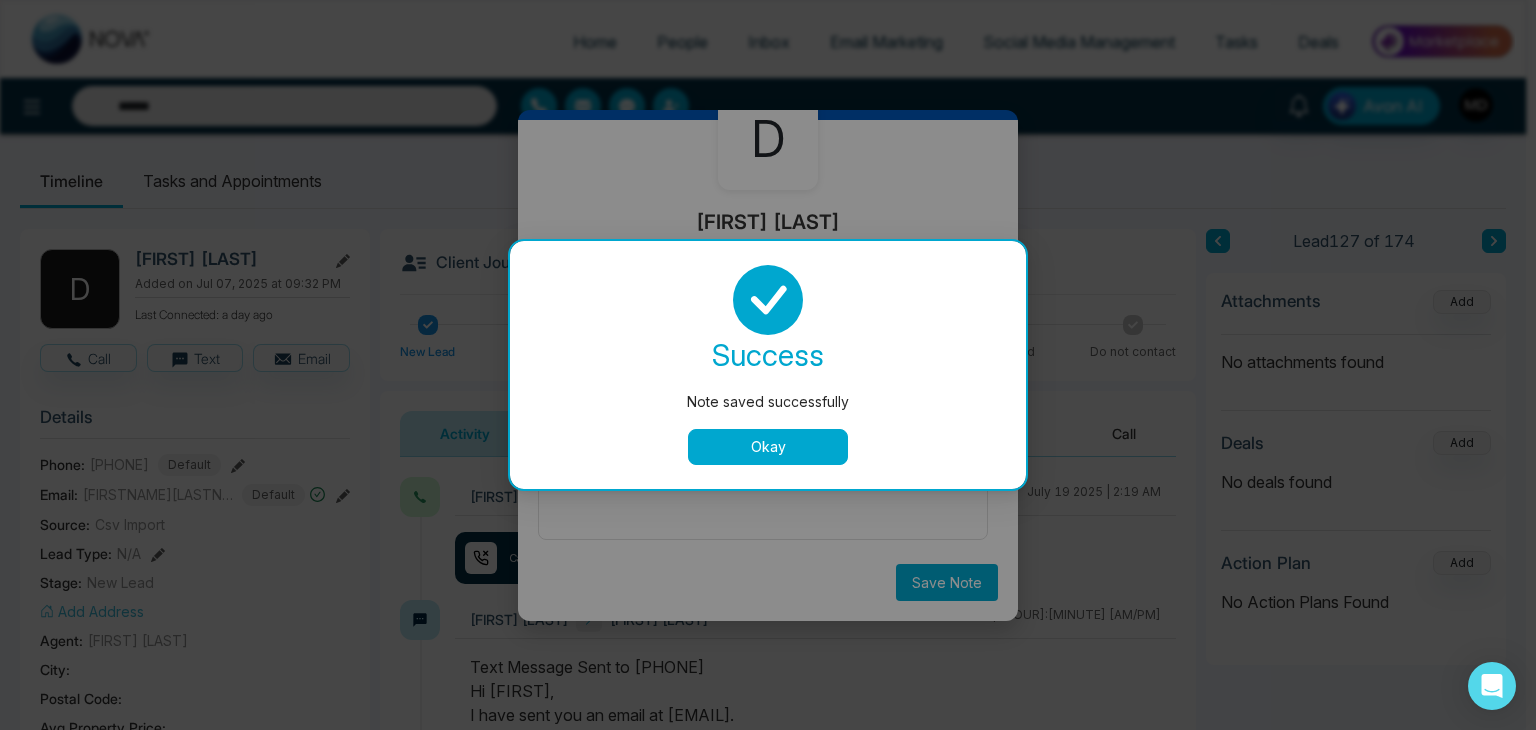 click on "Okay" at bounding box center (768, 447) 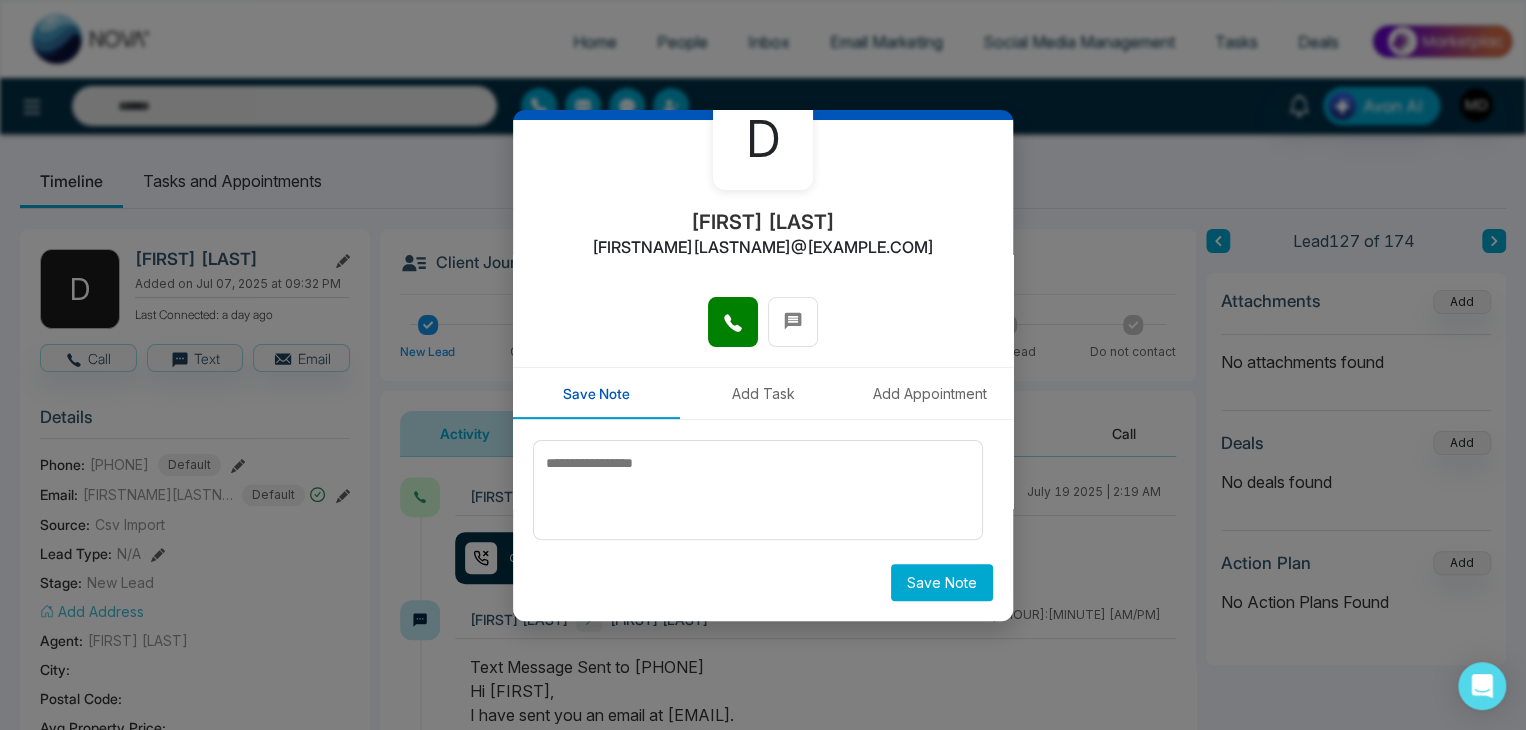 type on "******" 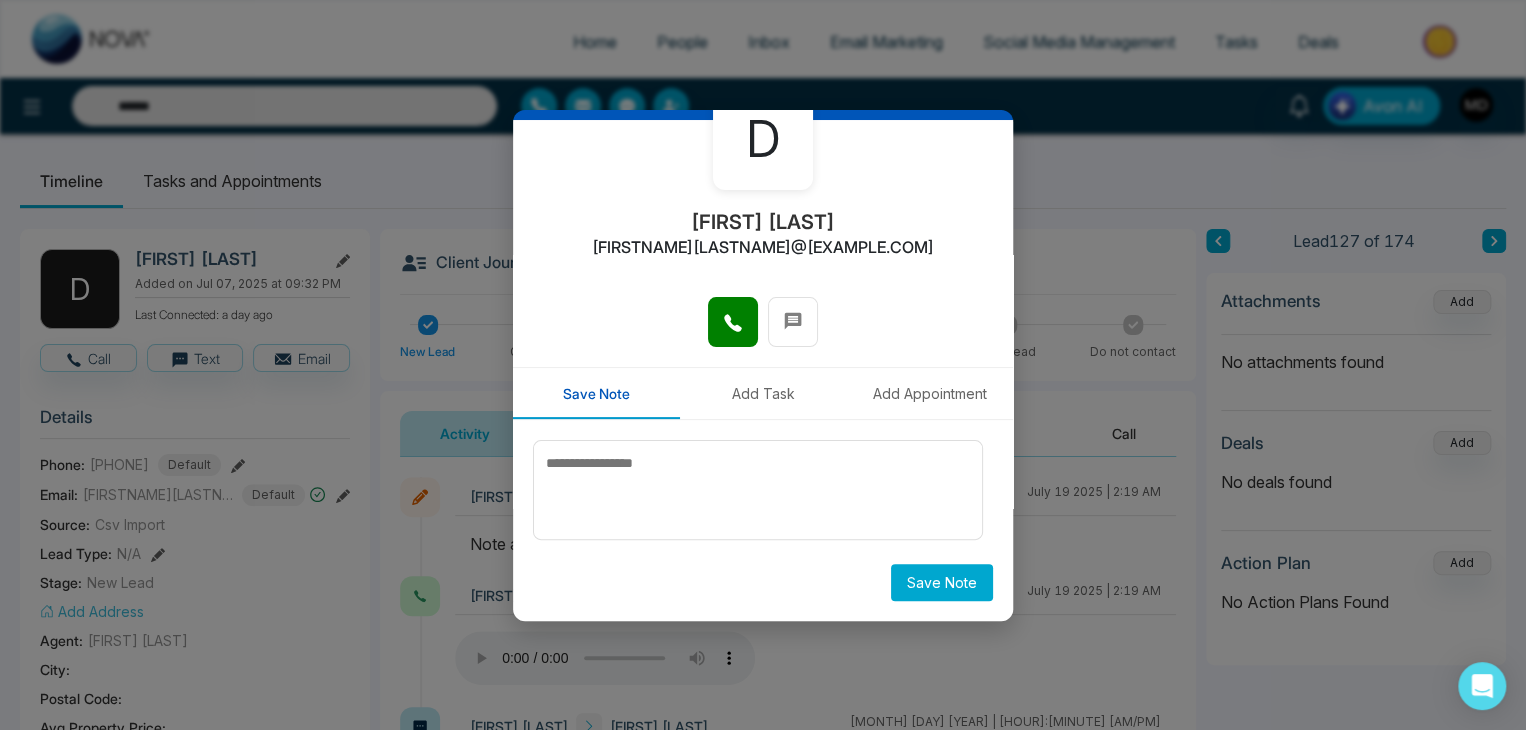 scroll, scrollTop: 0, scrollLeft: 0, axis: both 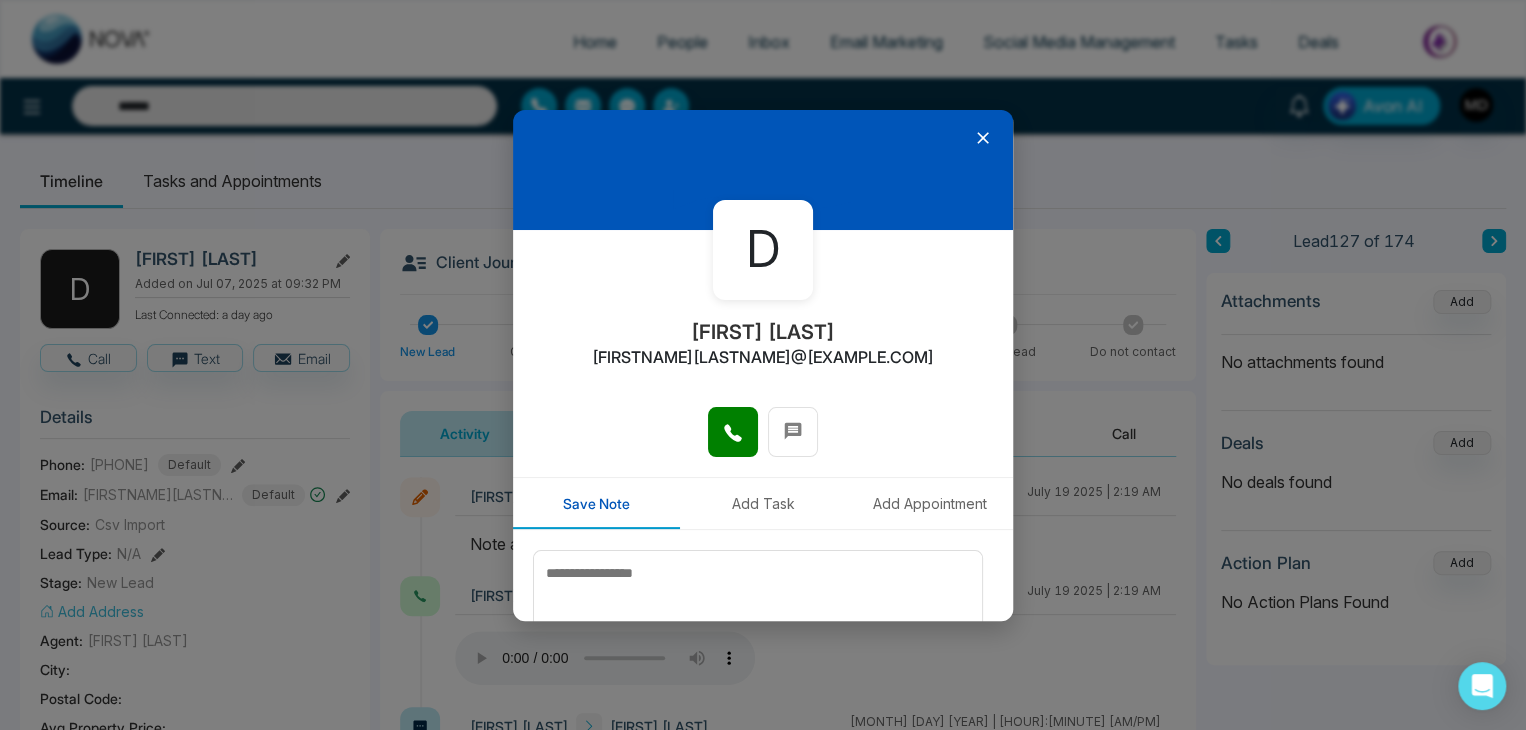 click 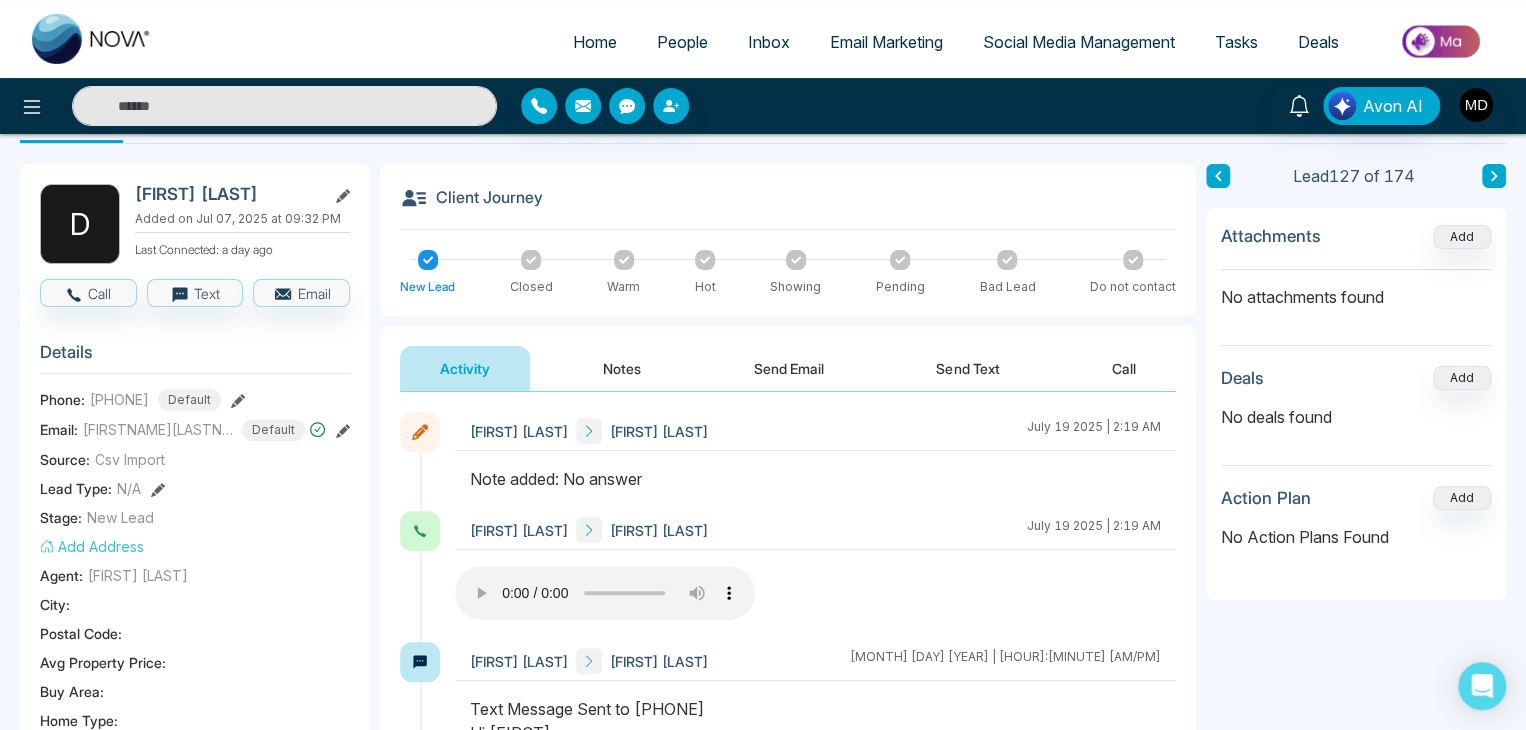 scroll, scrollTop: 100, scrollLeft: 0, axis: vertical 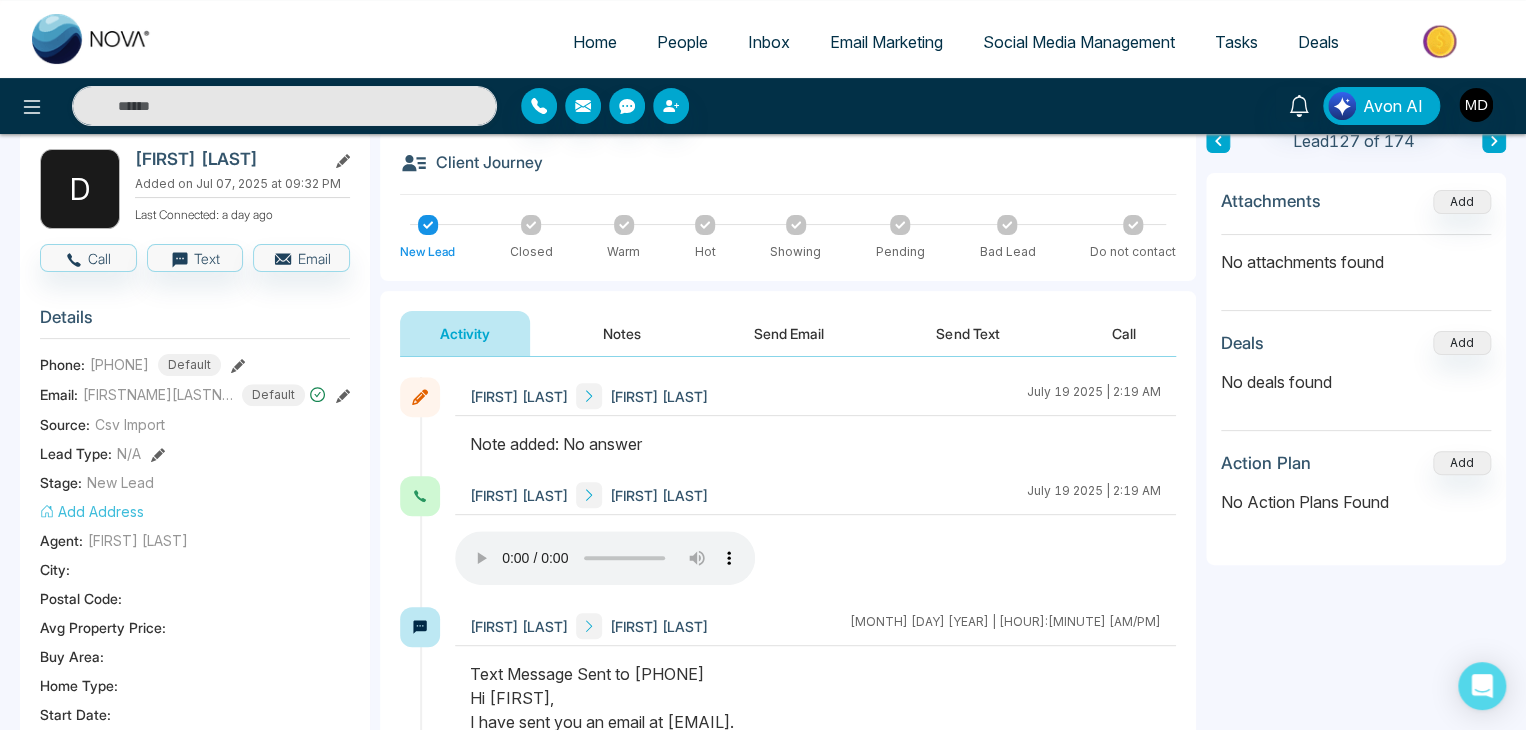 click on "Notes" at bounding box center (622, 333) 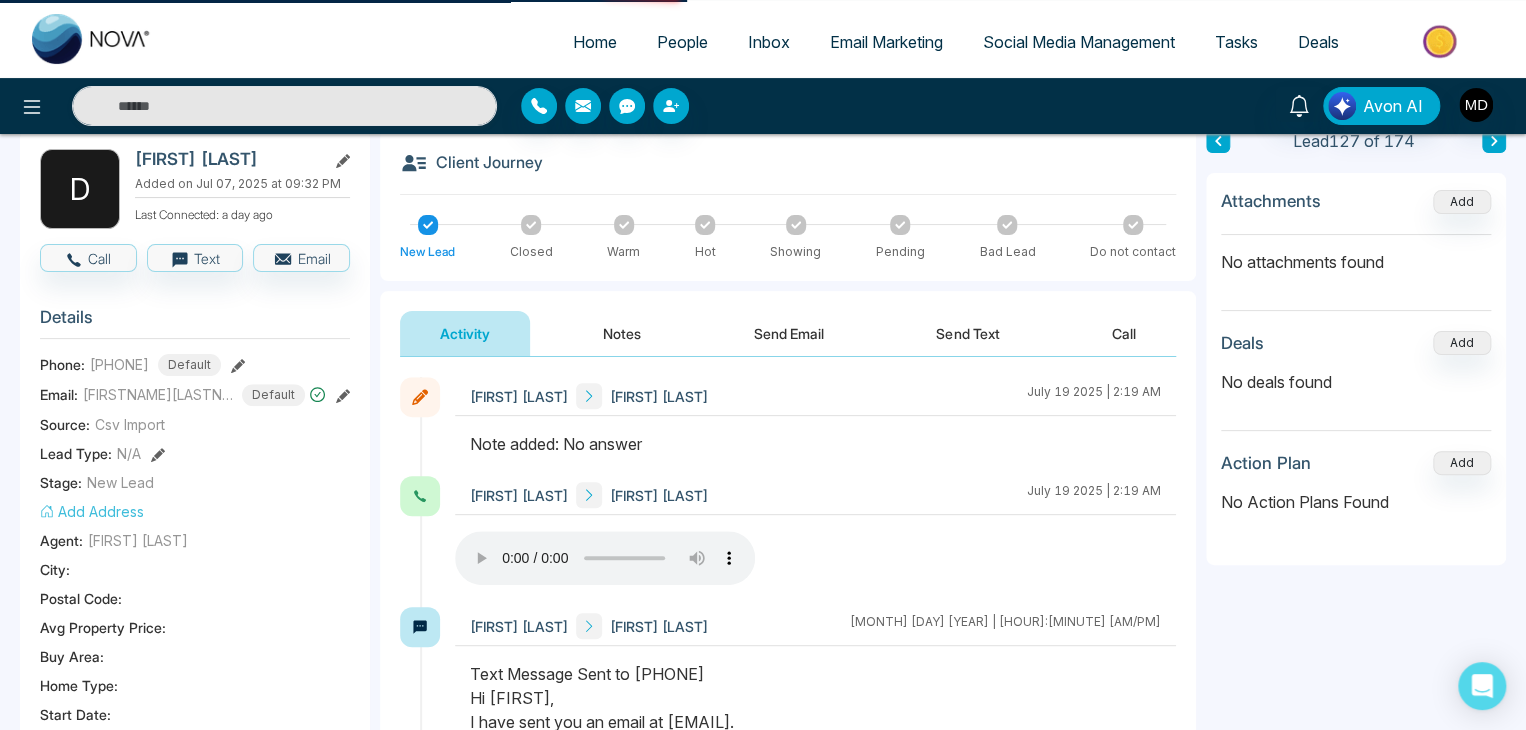 type on "******" 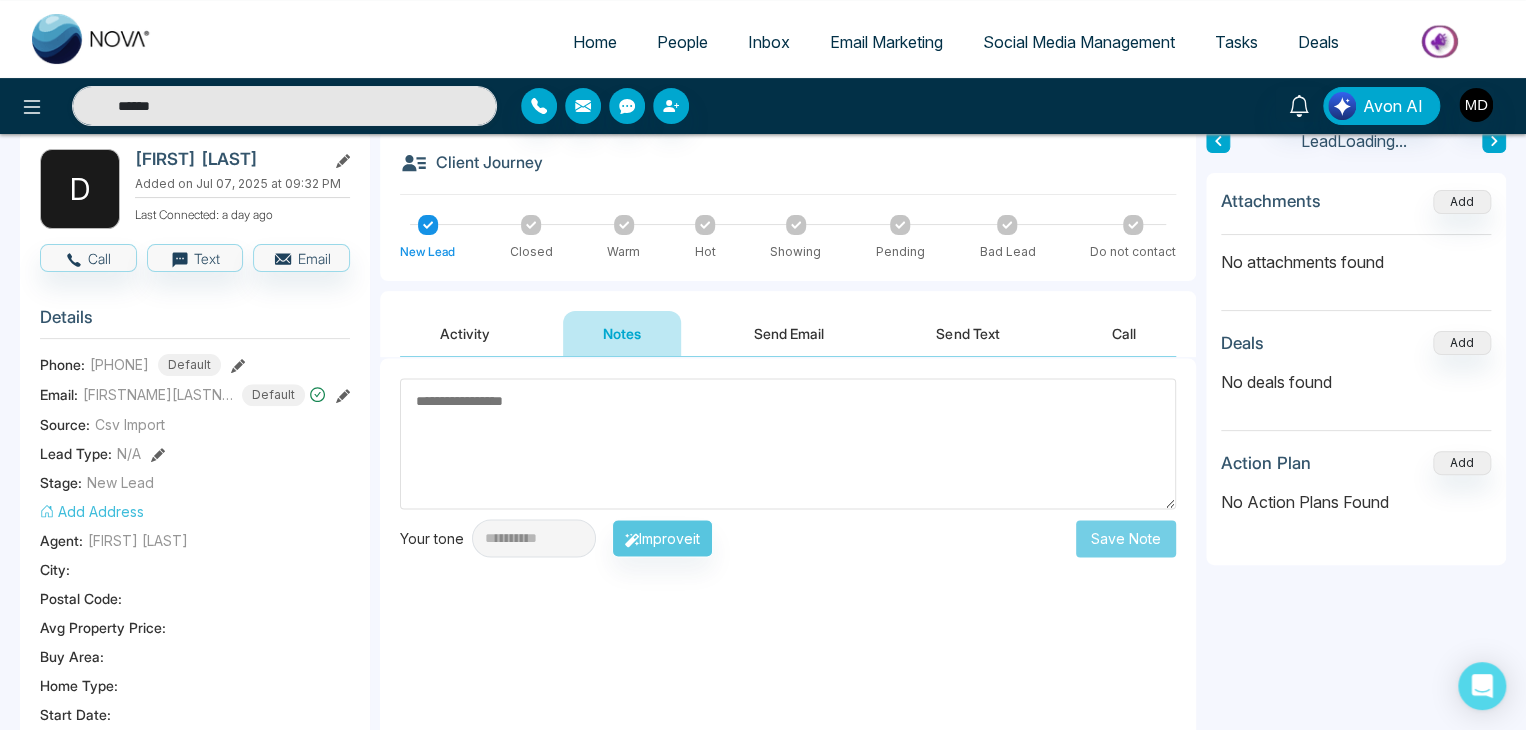 scroll, scrollTop: 0, scrollLeft: 0, axis: both 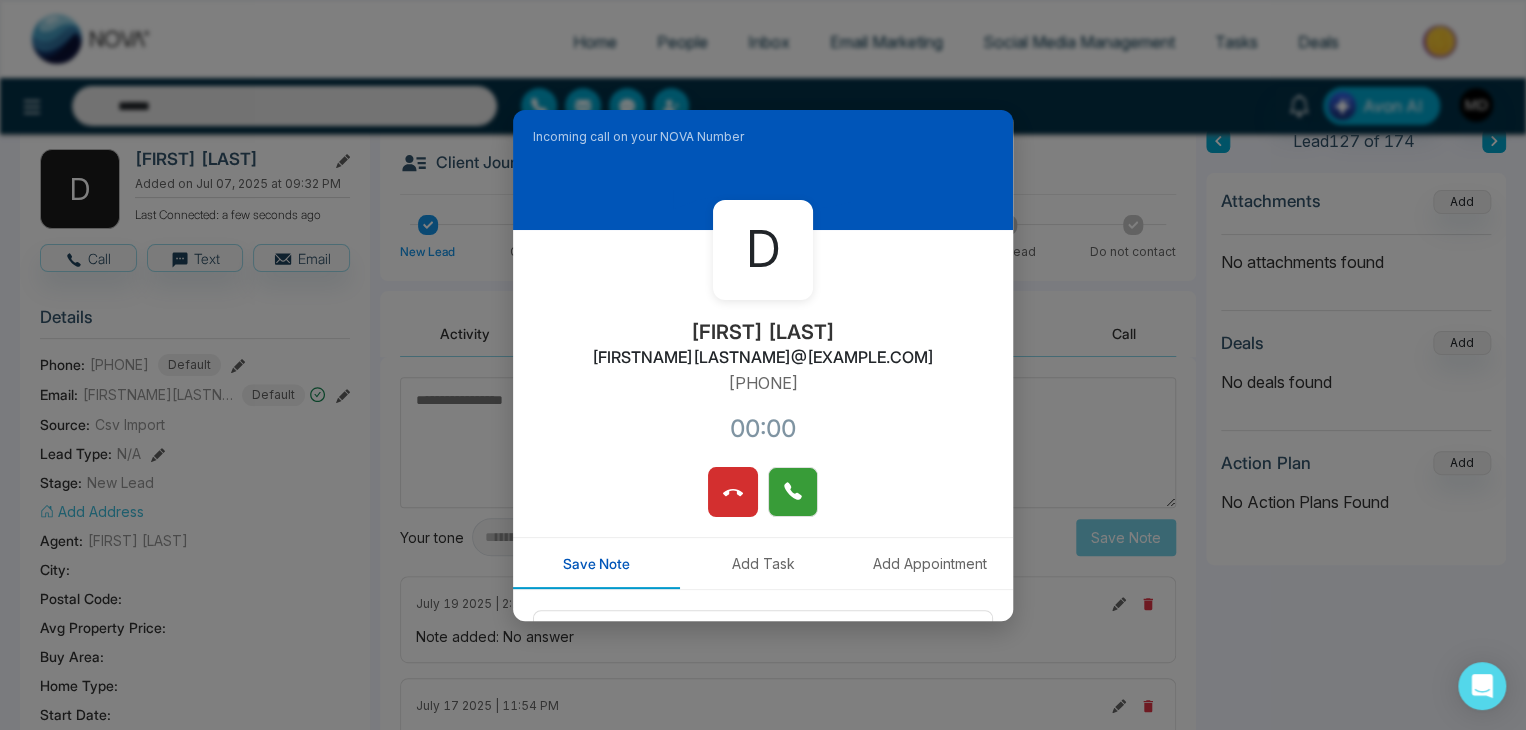click at bounding box center (793, 492) 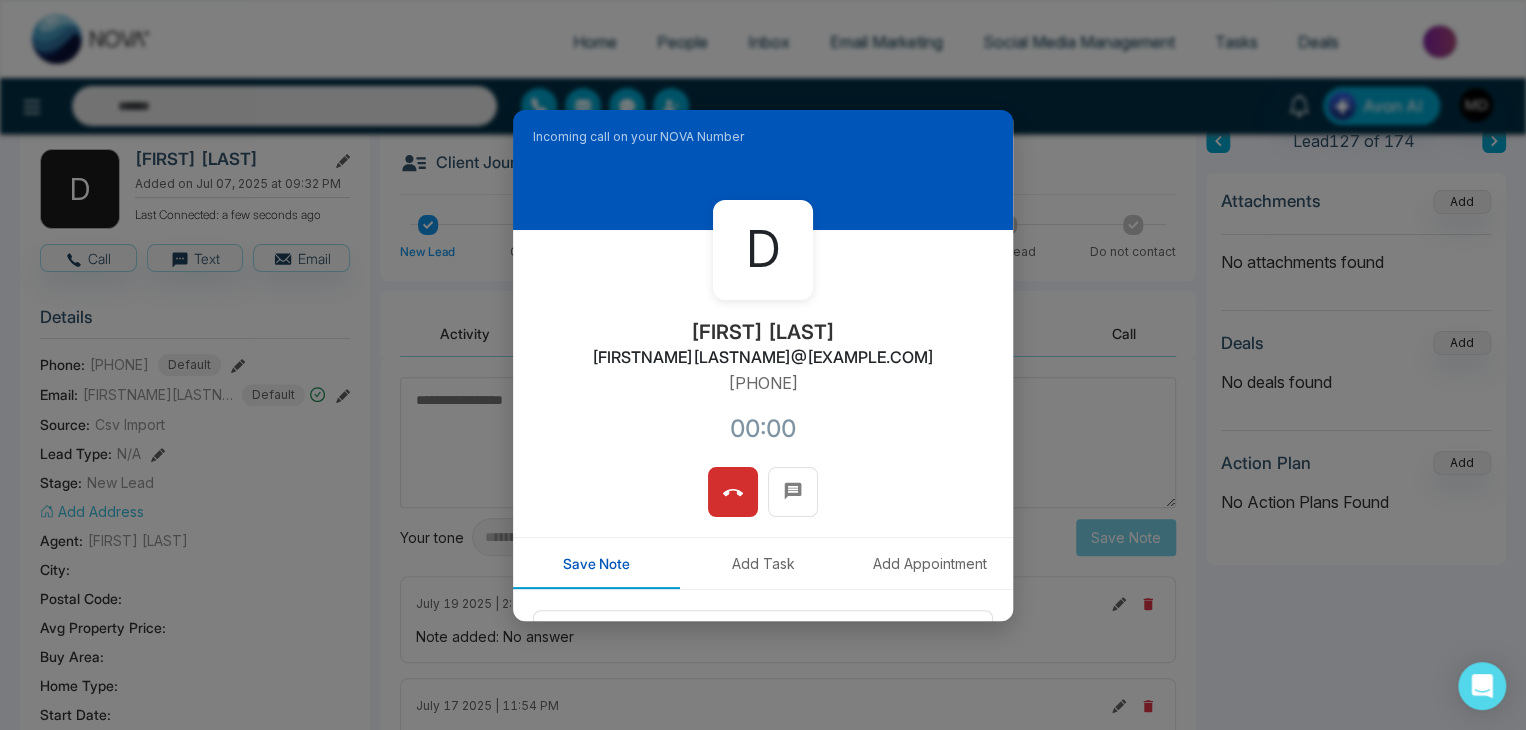 type on "******" 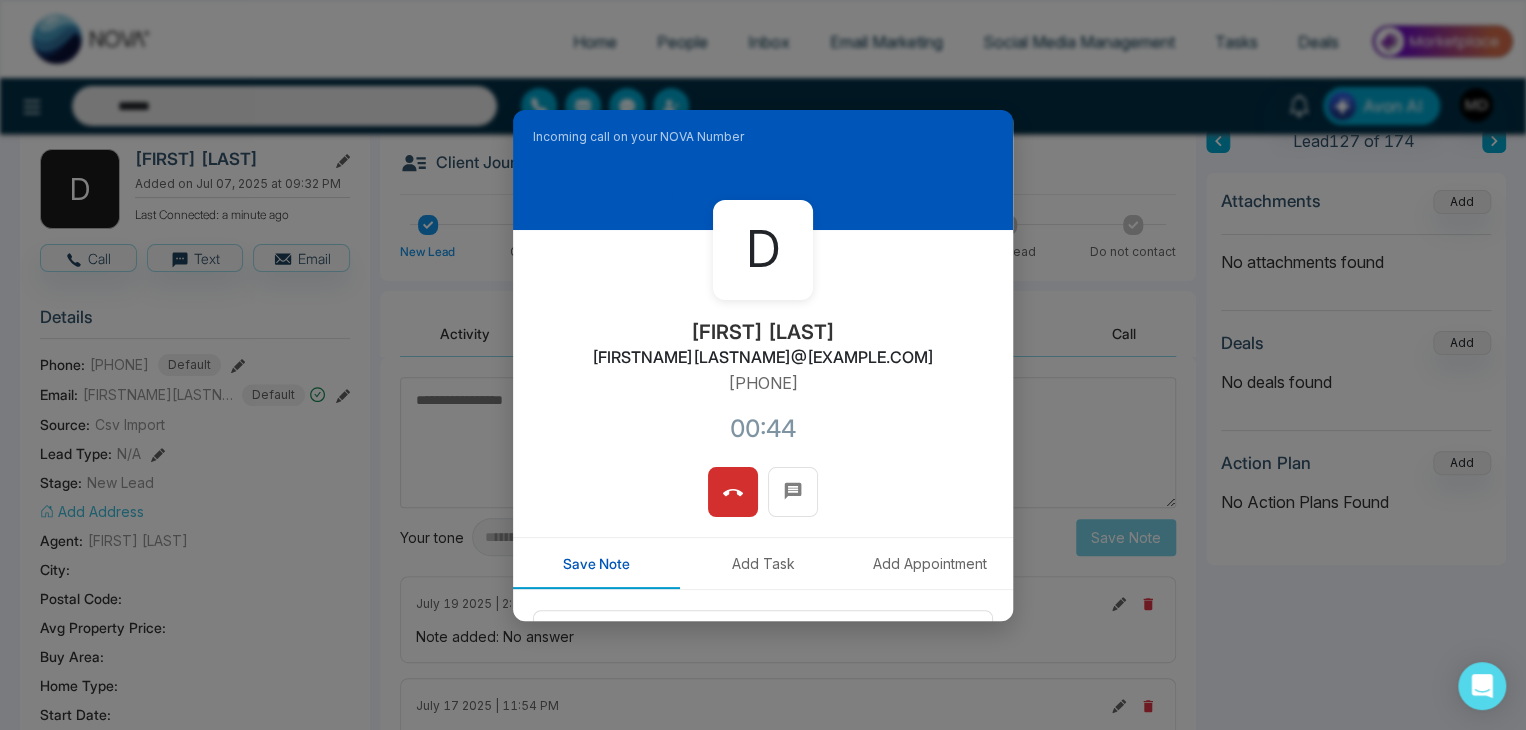 click 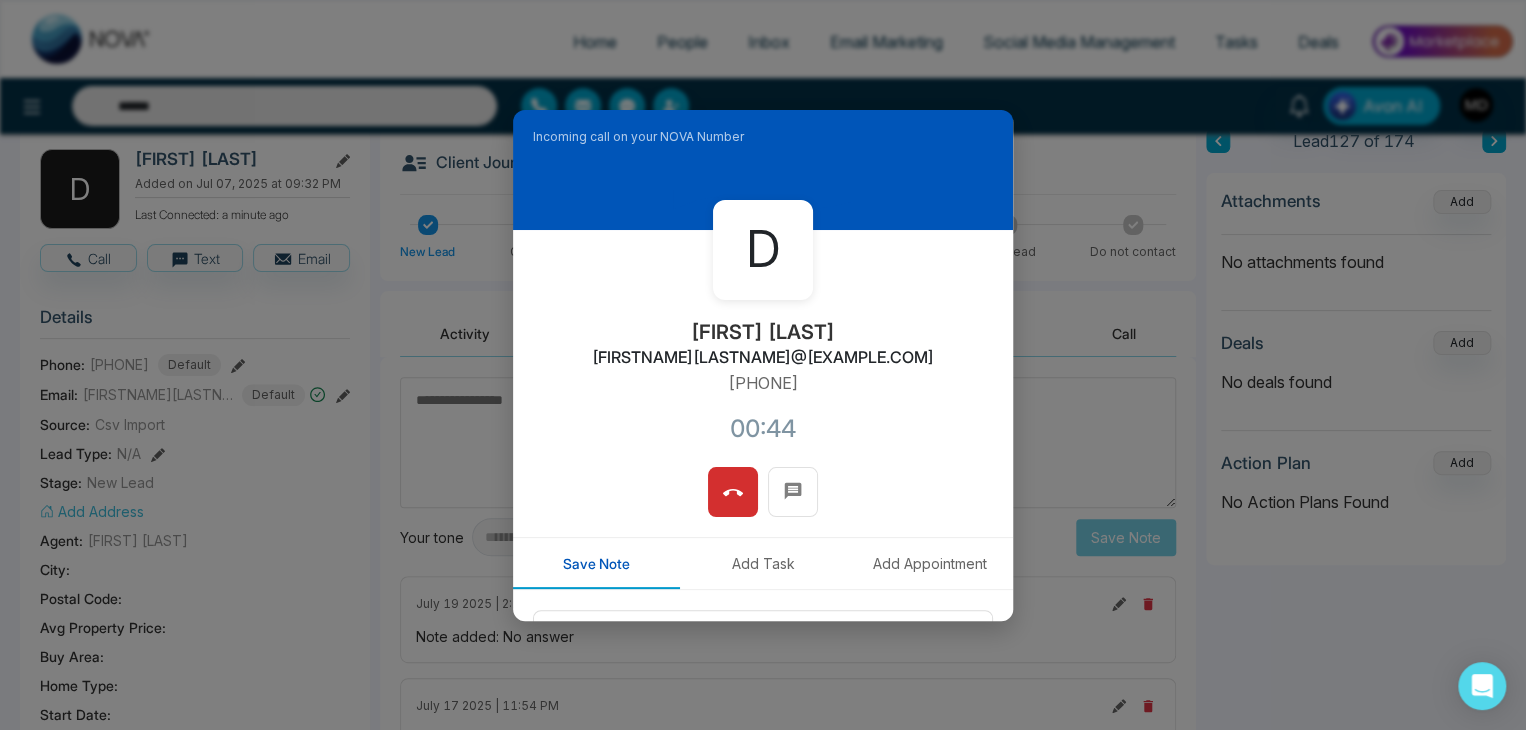 type 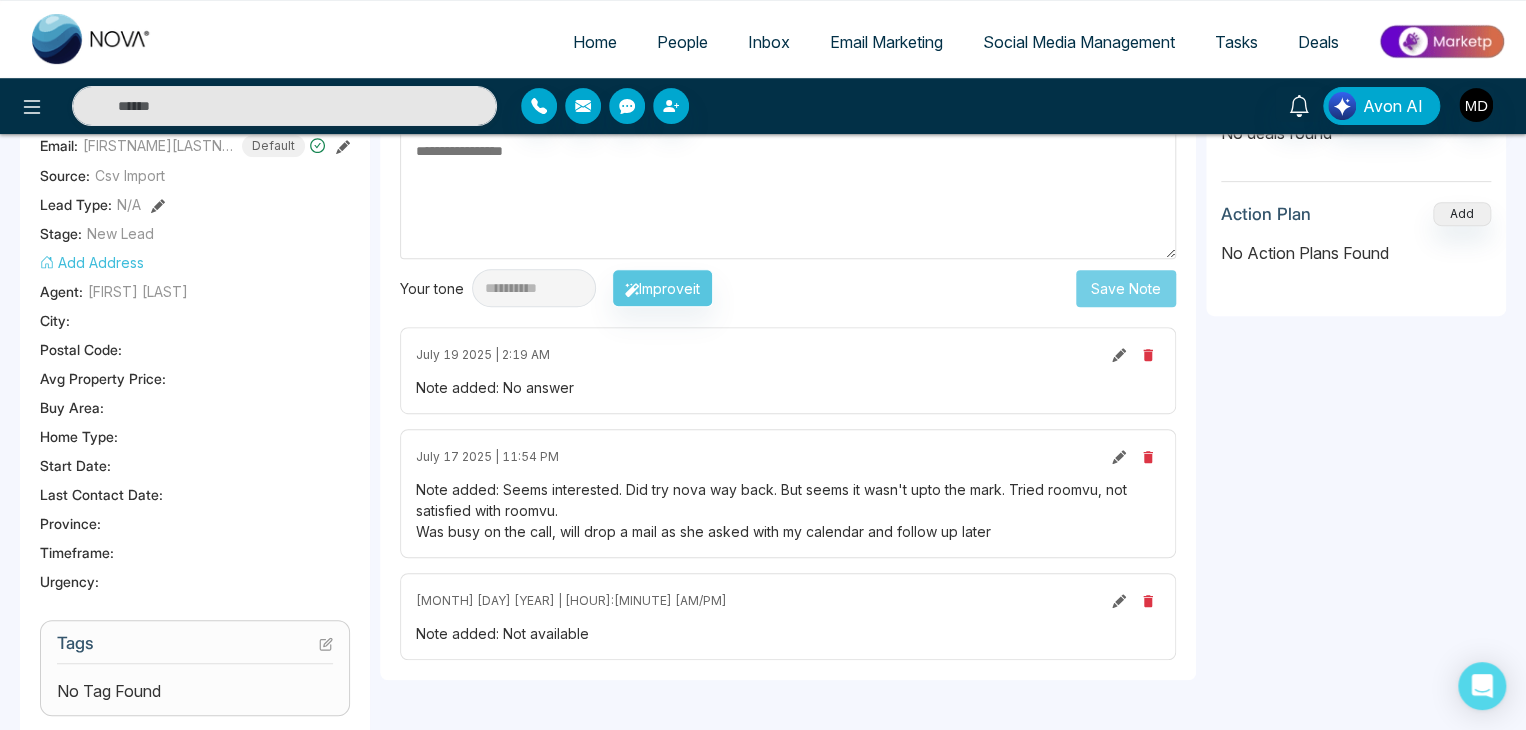 scroll, scrollTop: 400, scrollLeft: 0, axis: vertical 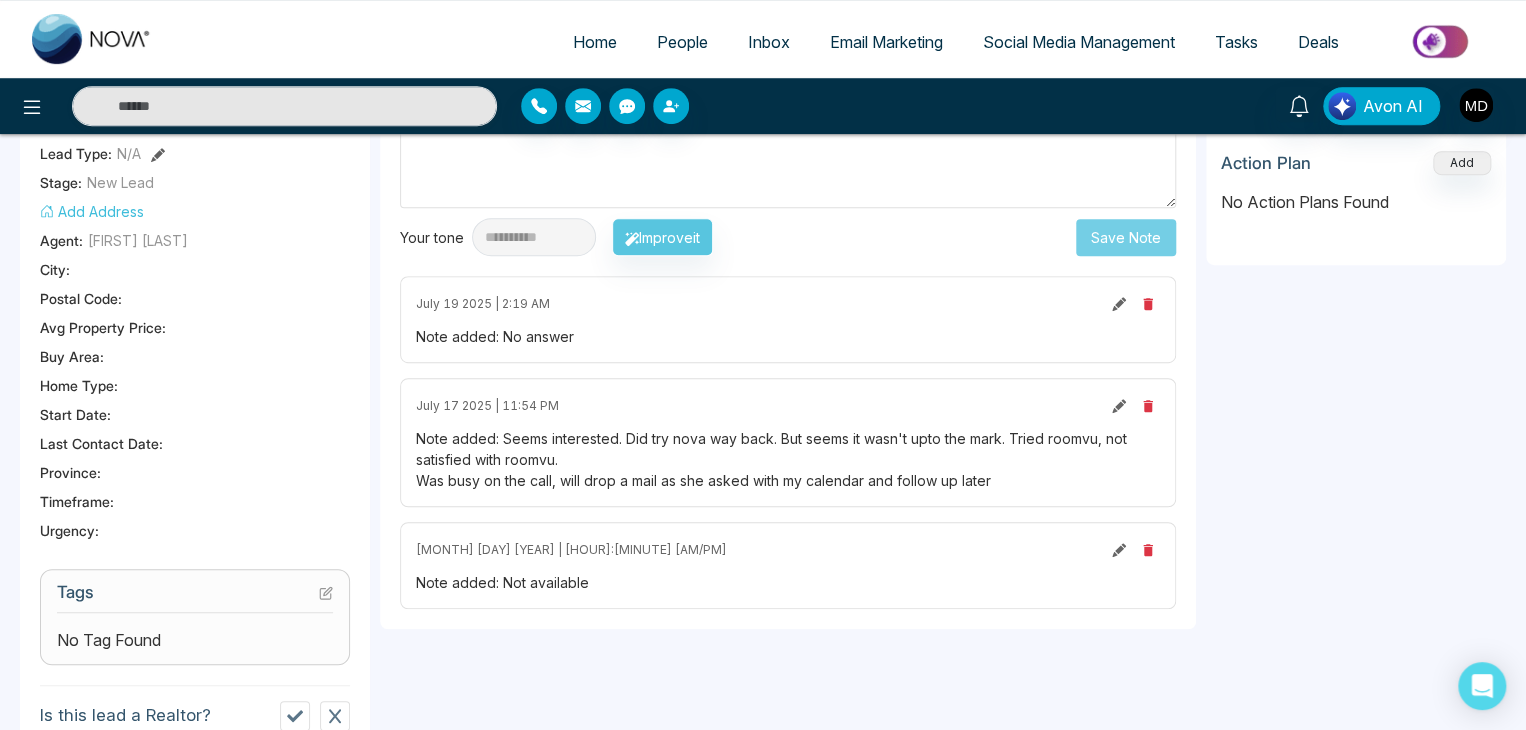 click 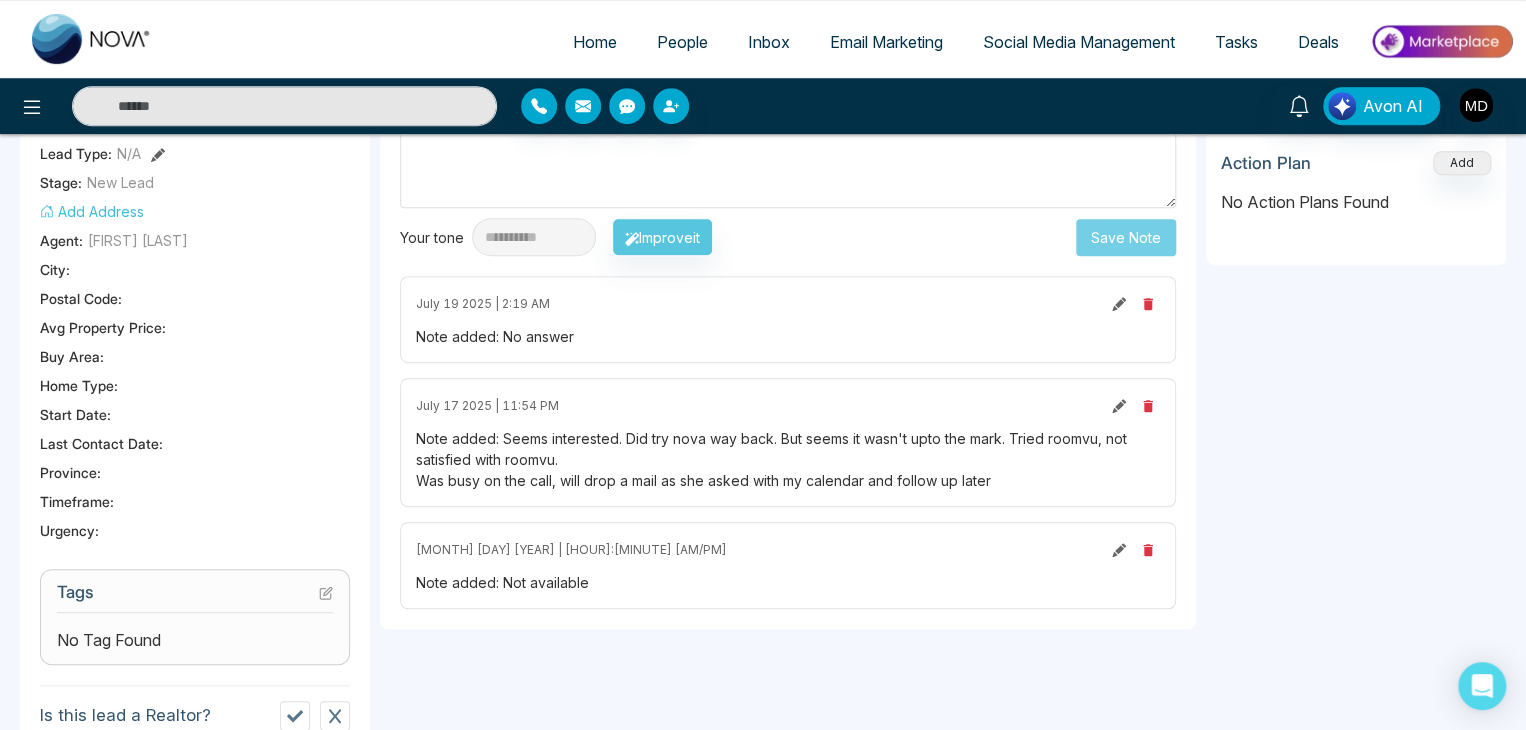 type on "*********" 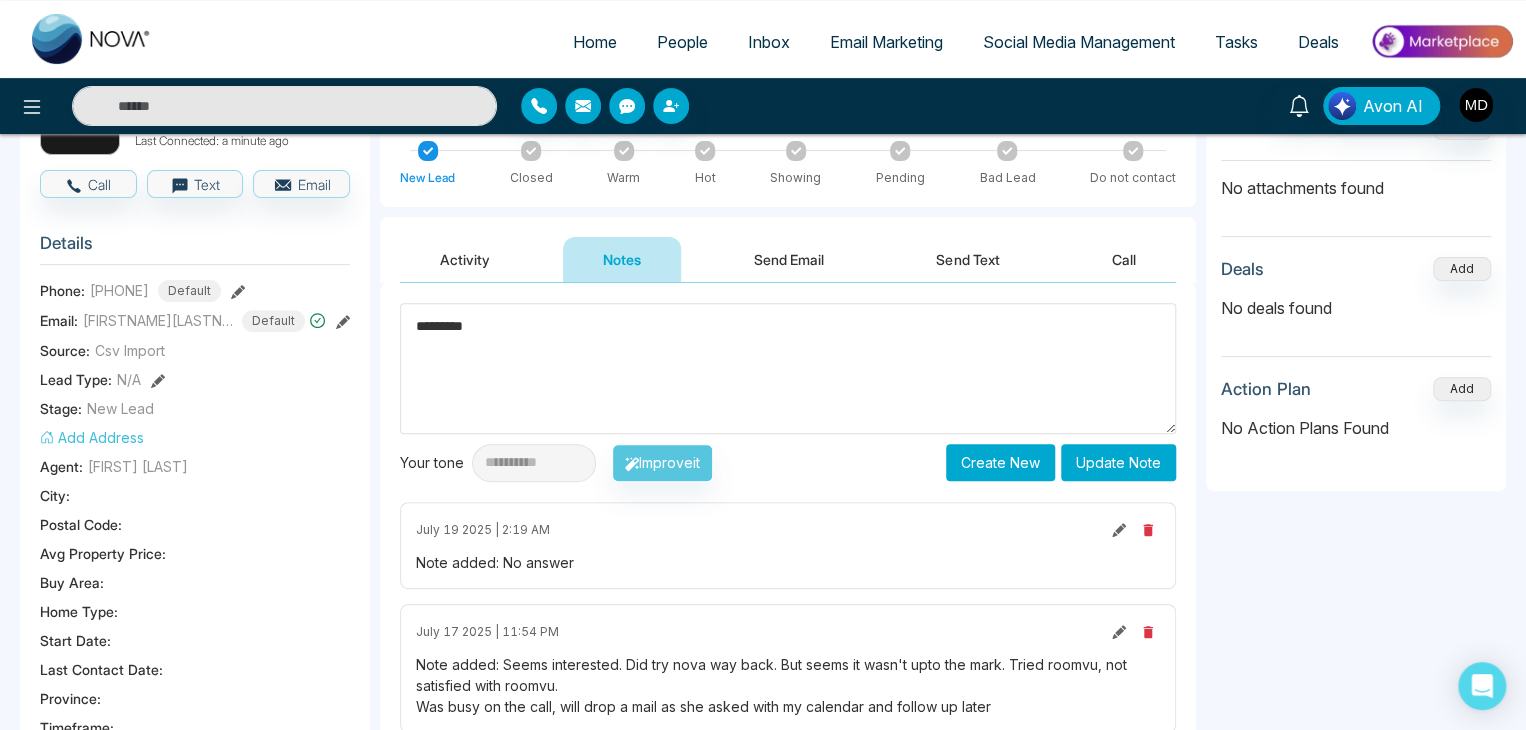 type on "******" 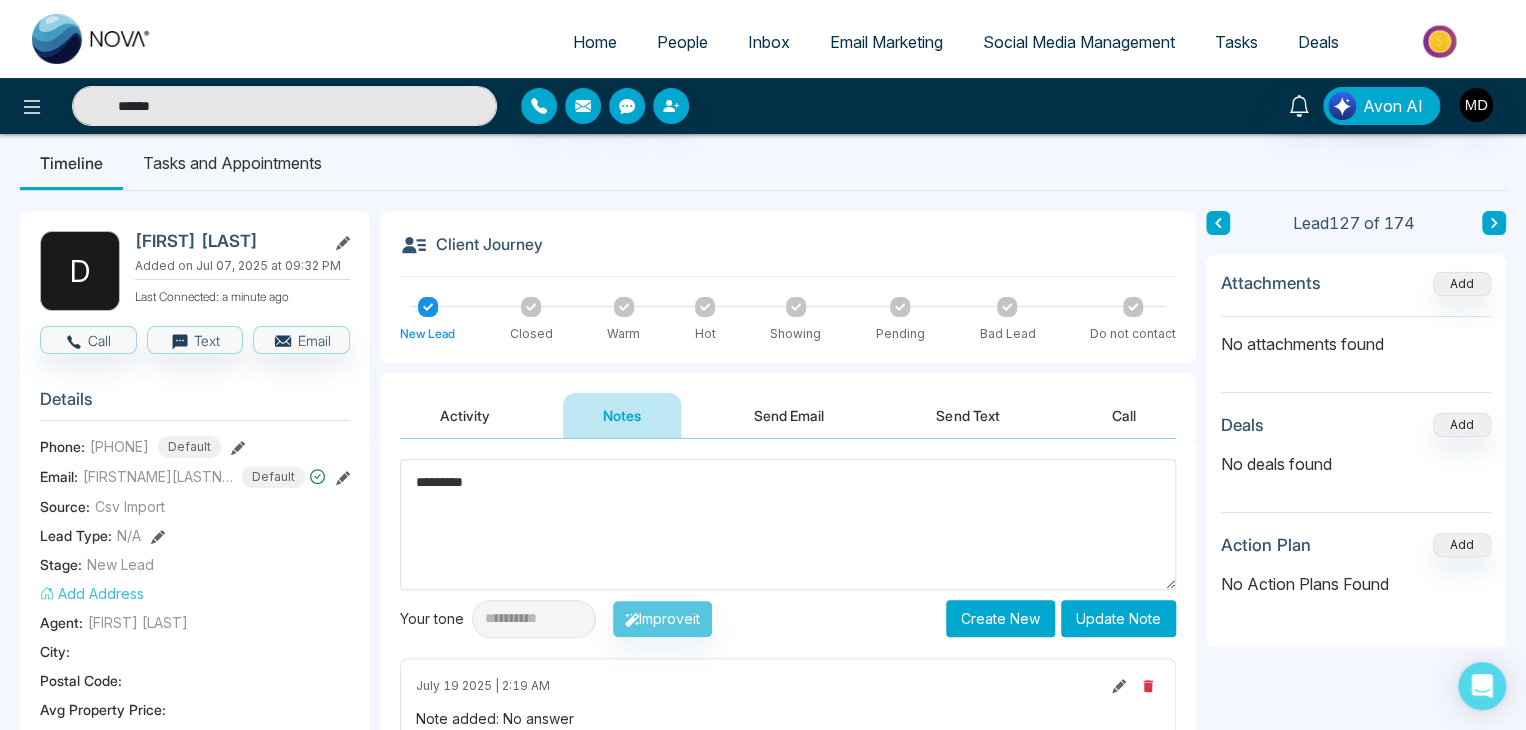 scroll, scrollTop: 0, scrollLeft: 0, axis: both 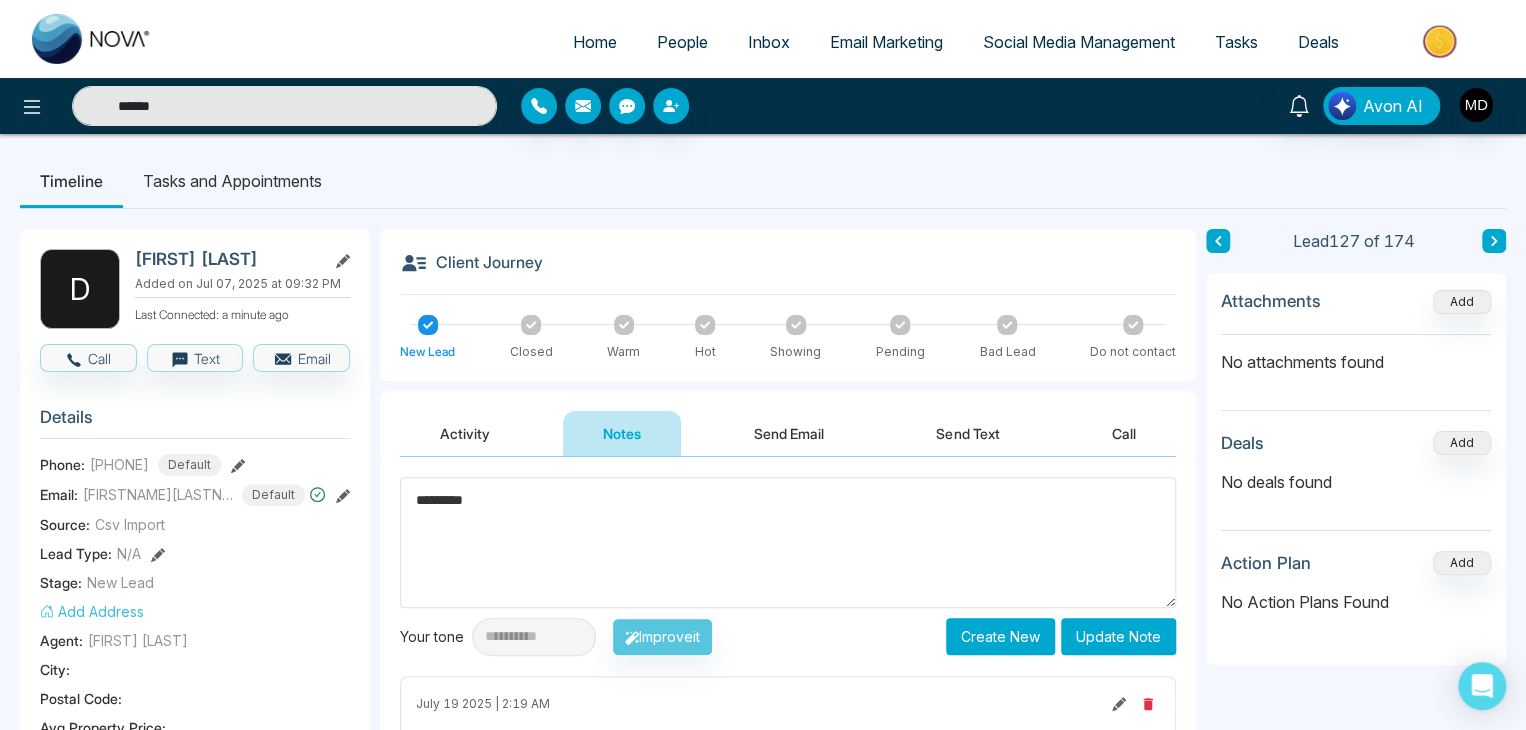 drag, startPoint x: 580, startPoint y: 498, endPoint x: 316, endPoint y: 525, distance: 265.37708 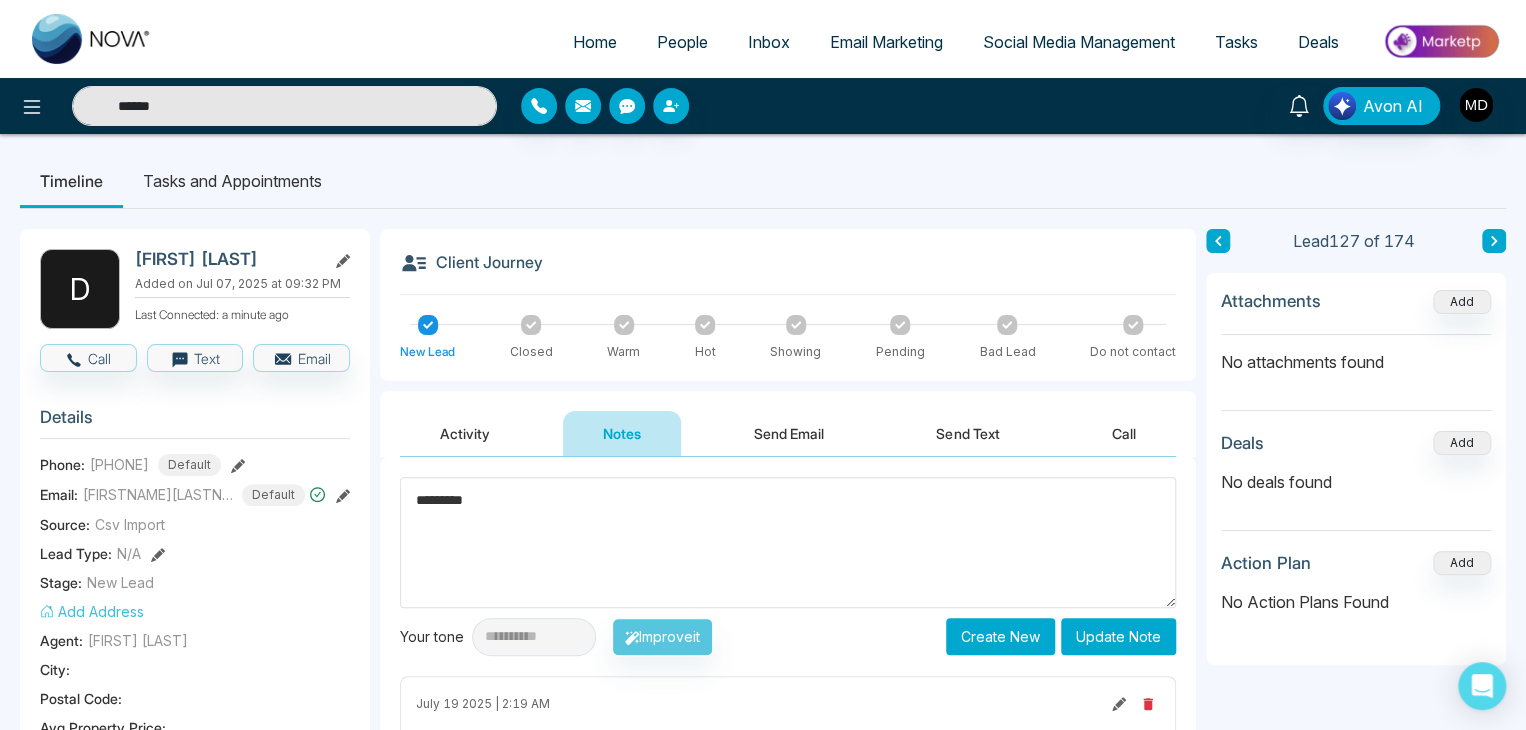 click on "**********" at bounding box center [763, 924] 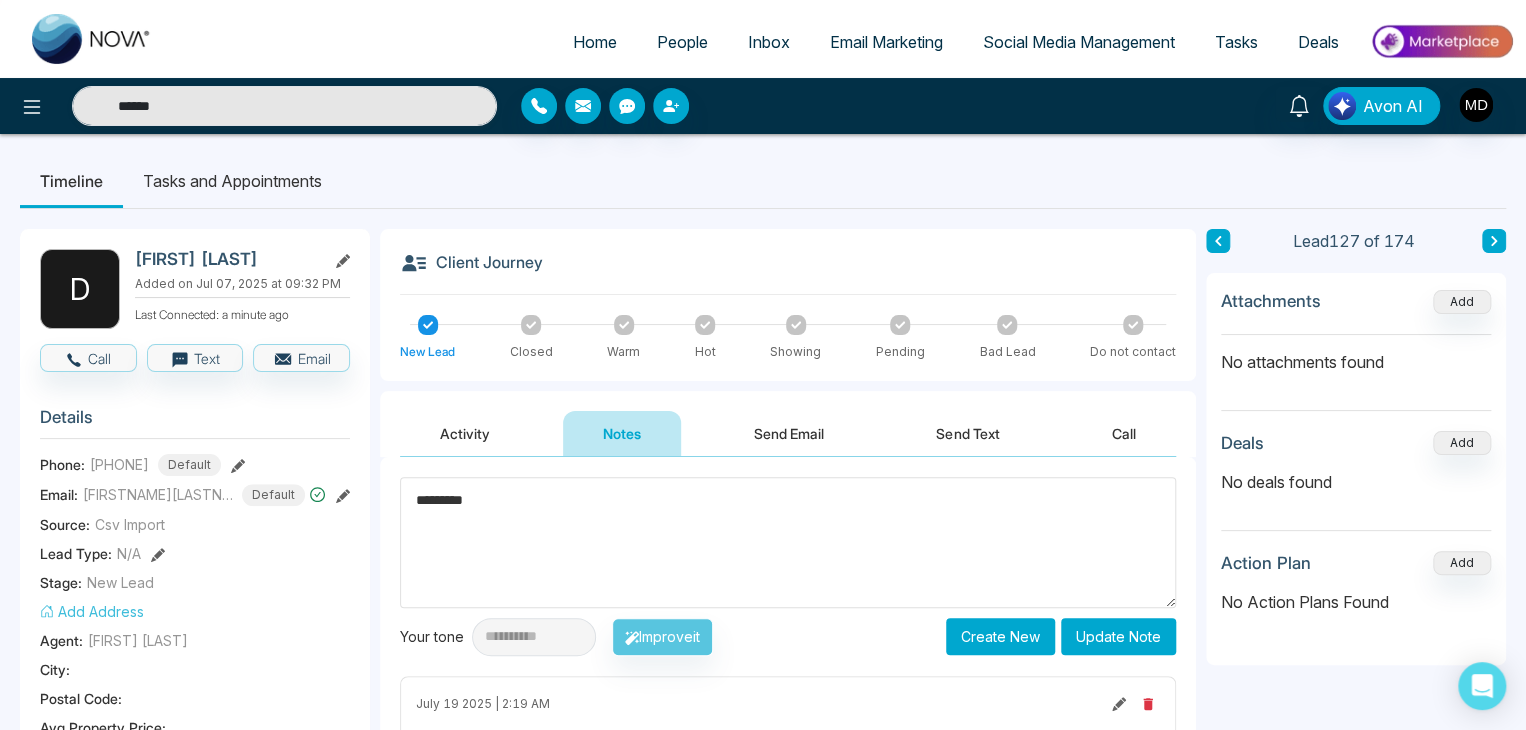 type 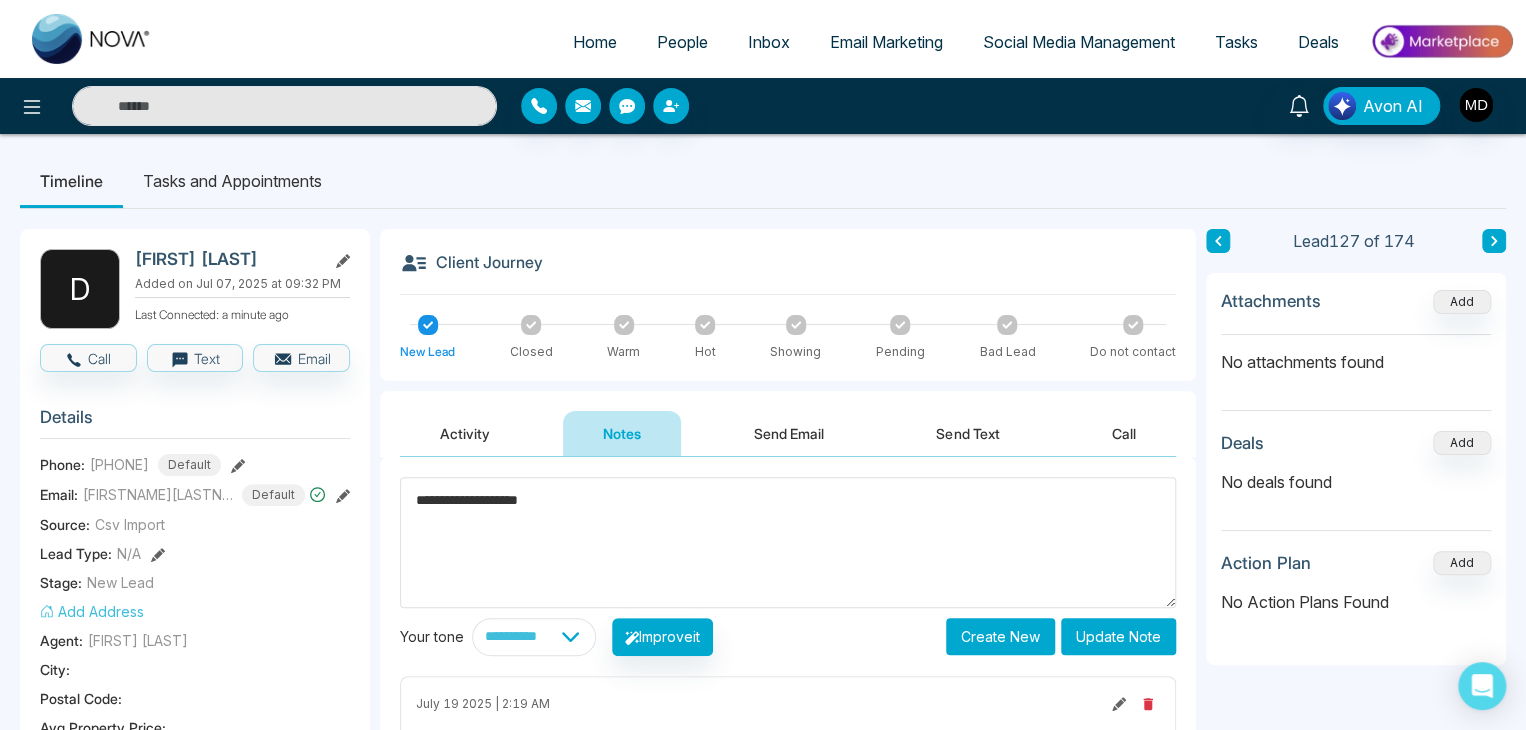 type on "**********" 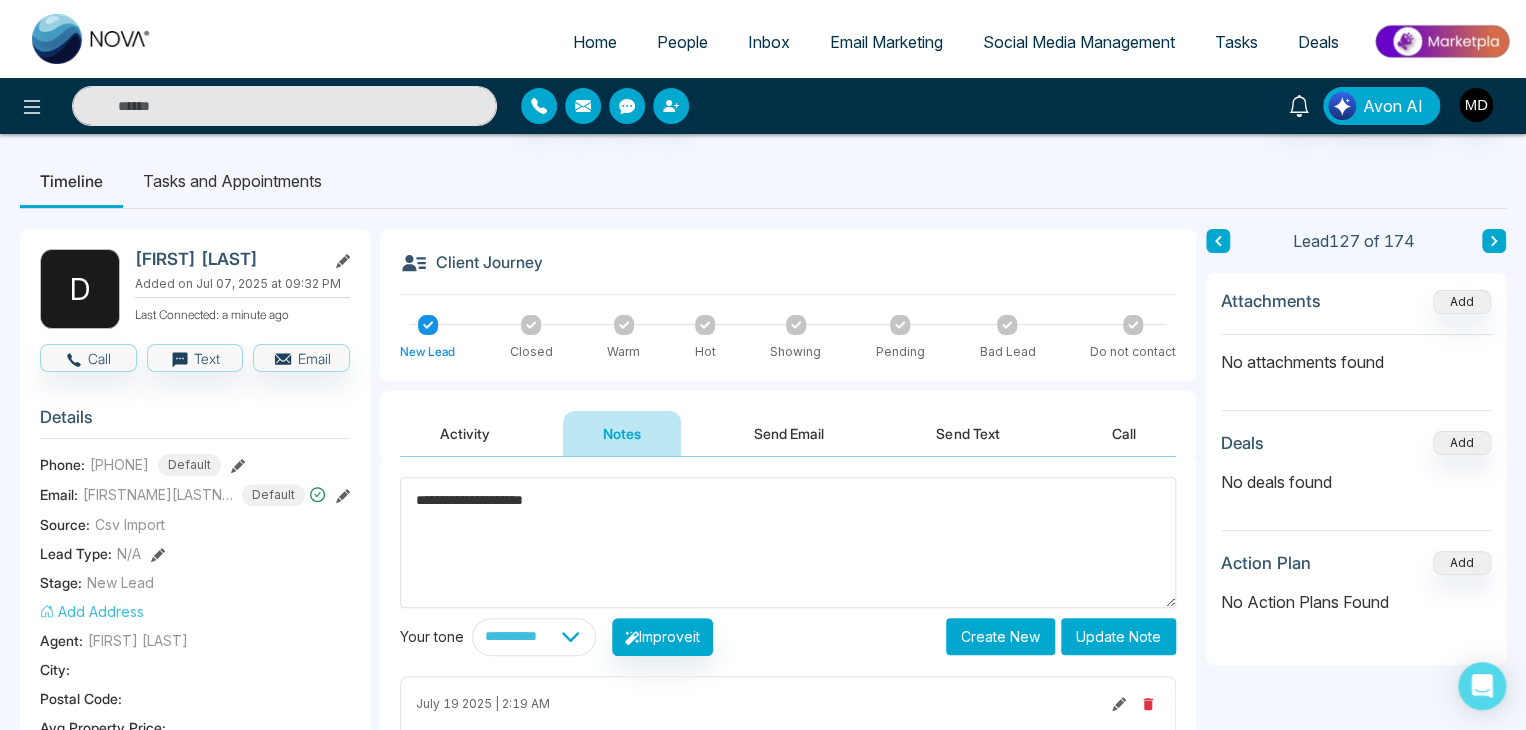 type on "******" 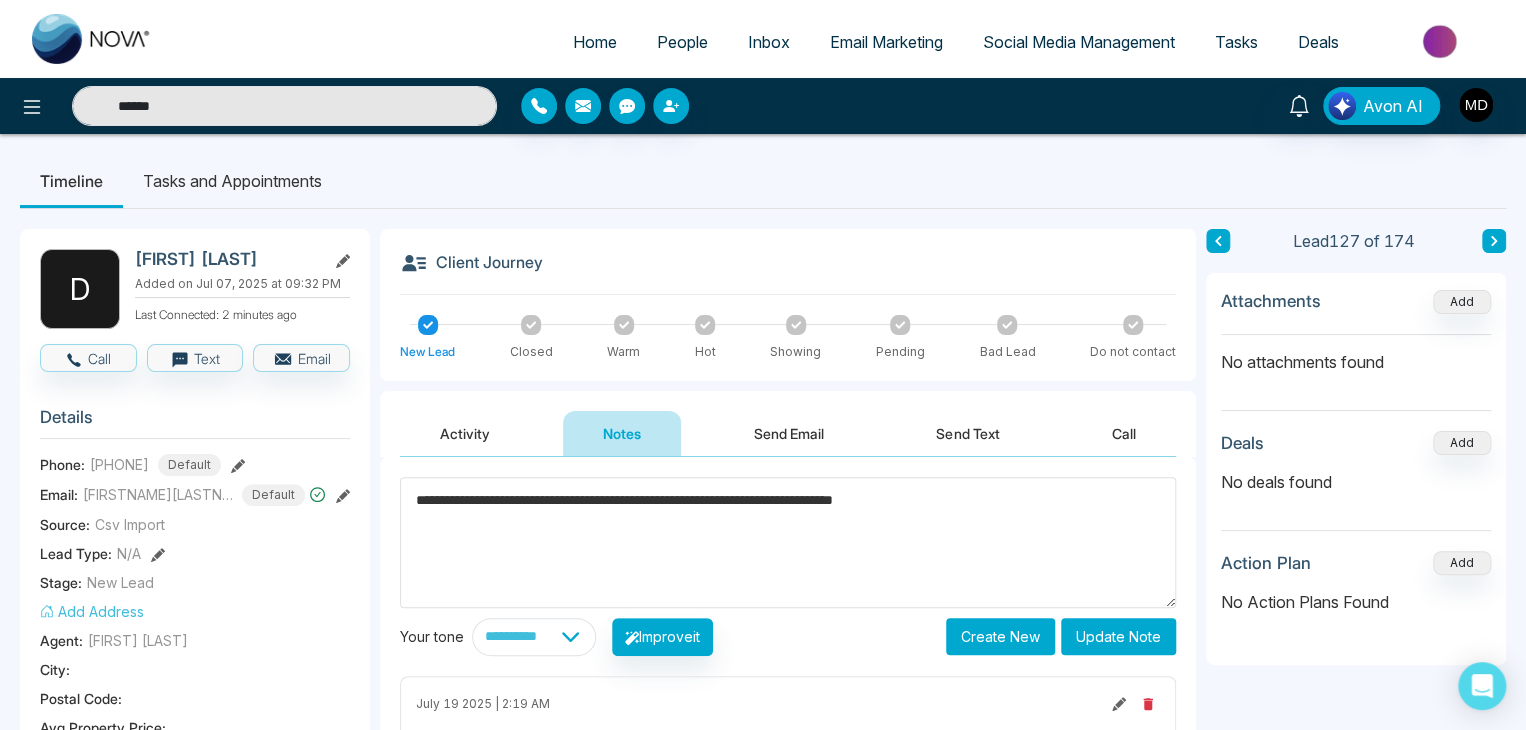 scroll, scrollTop: 100, scrollLeft: 0, axis: vertical 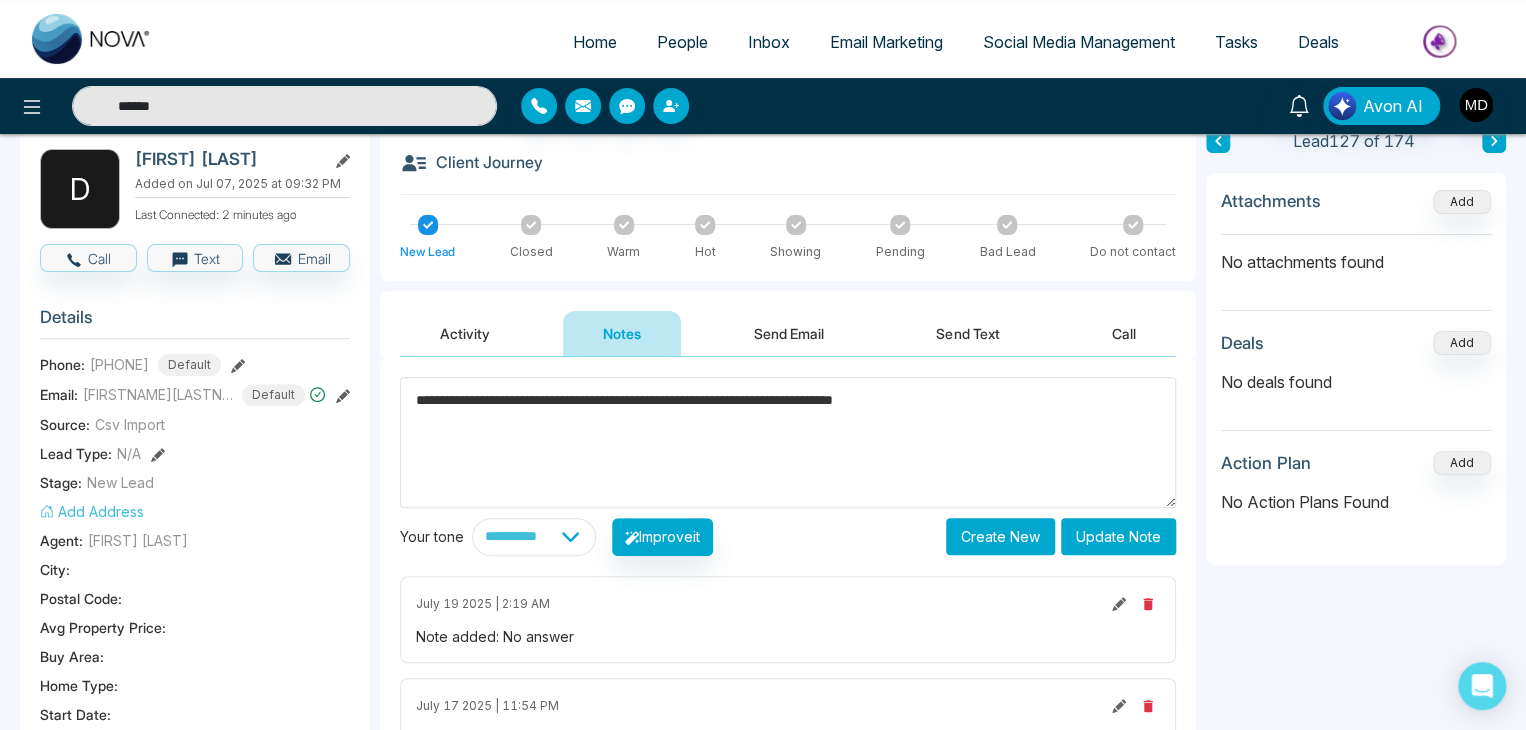 type on "**********" 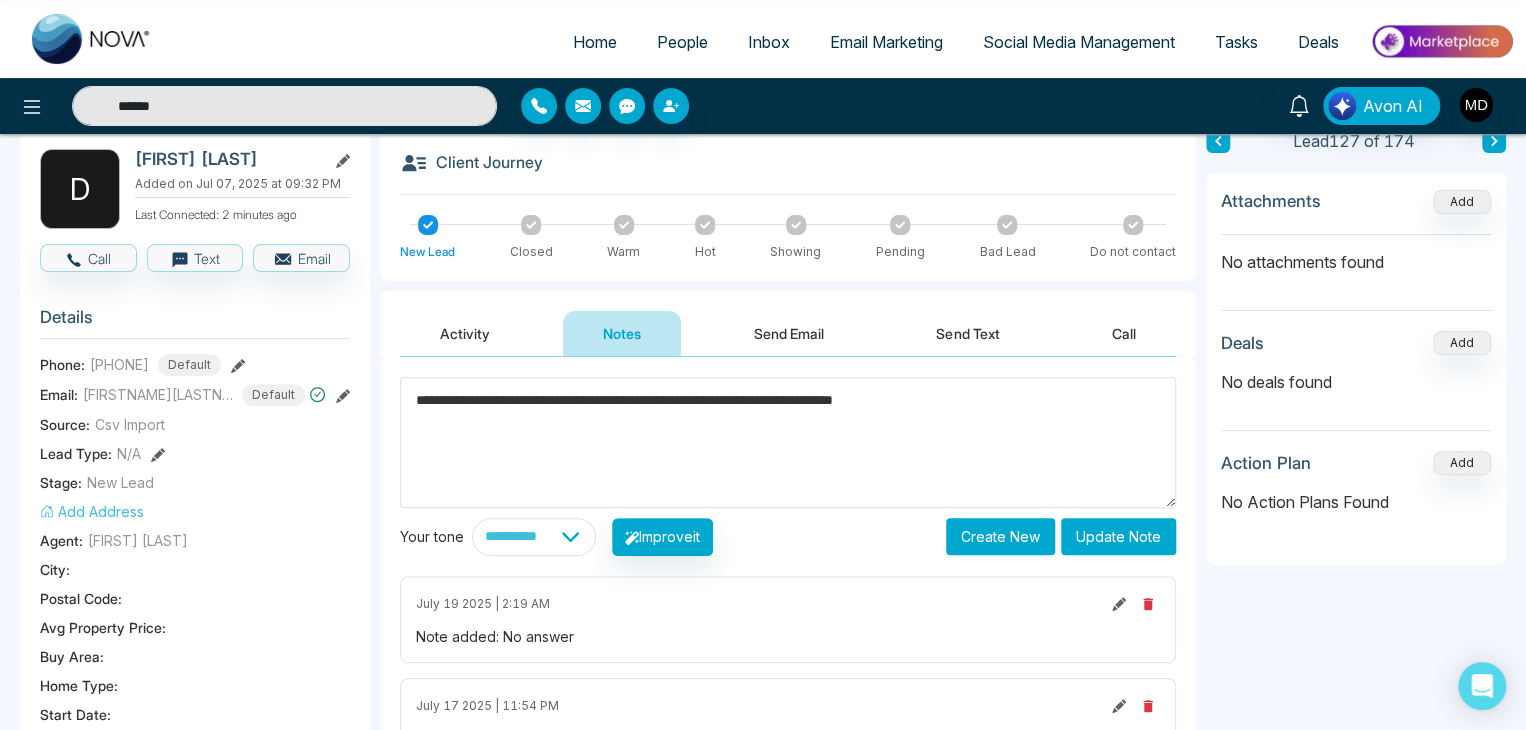 click on "Update Note" at bounding box center (1118, 536) 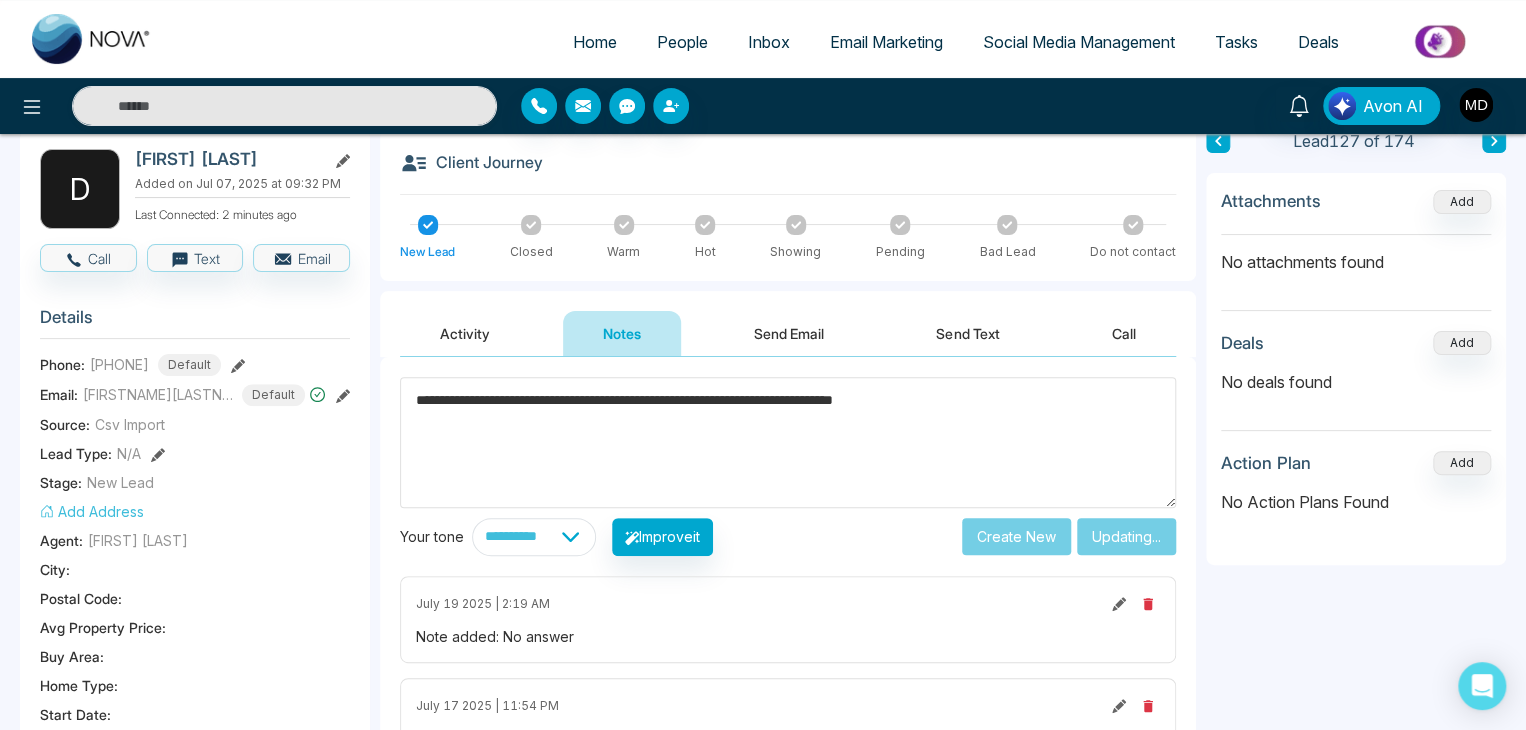 type on "******" 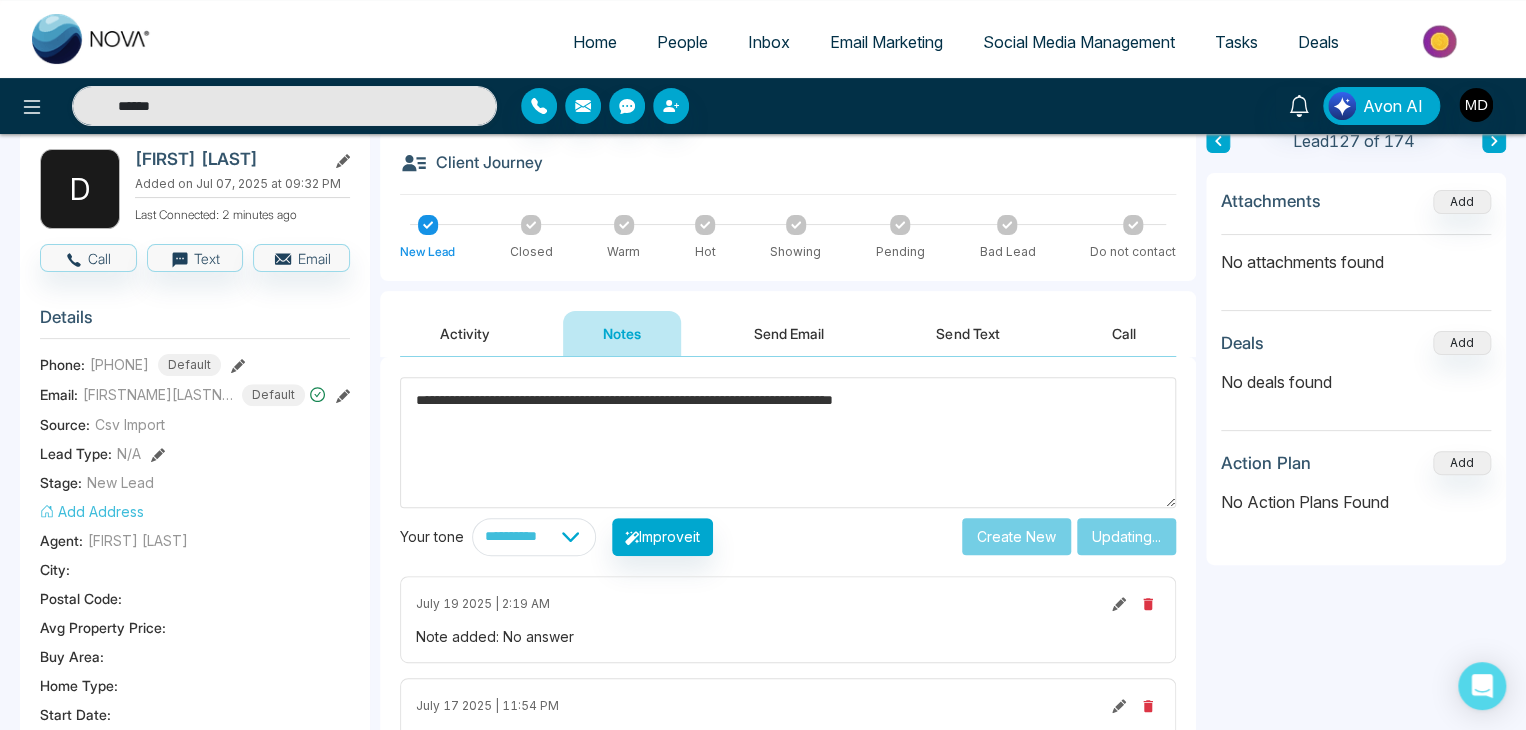 type 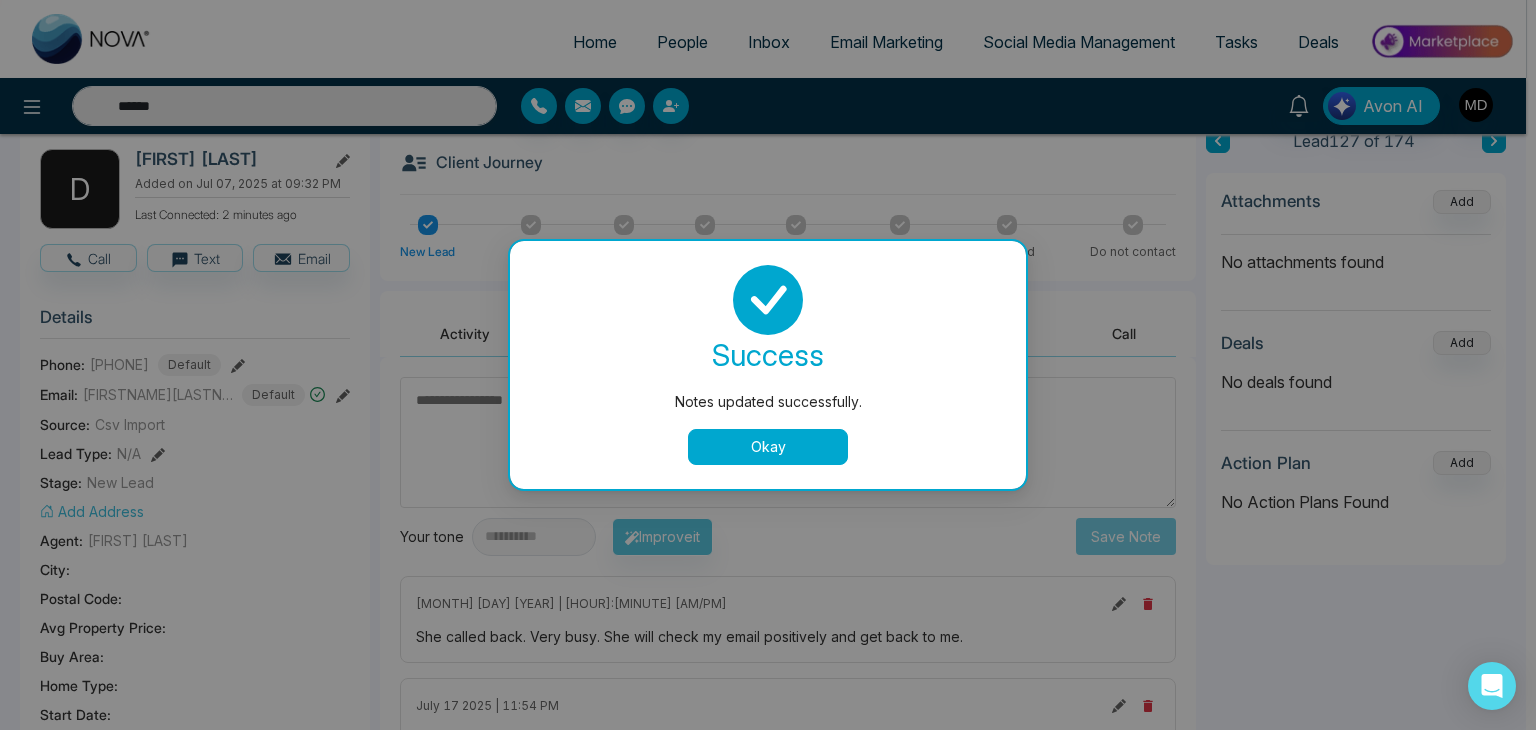 click on "Okay" at bounding box center [768, 447] 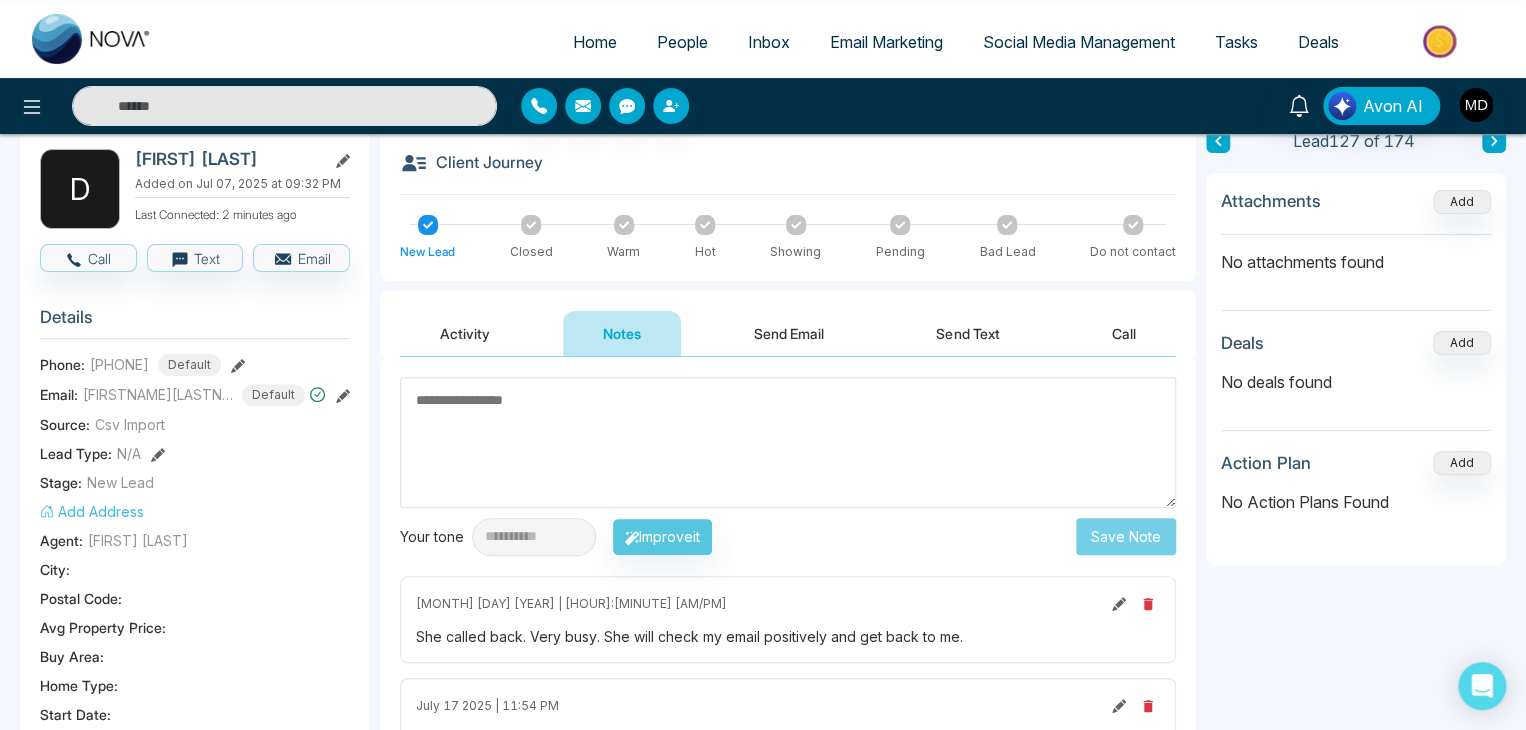 click on "Activity" at bounding box center (465, 333) 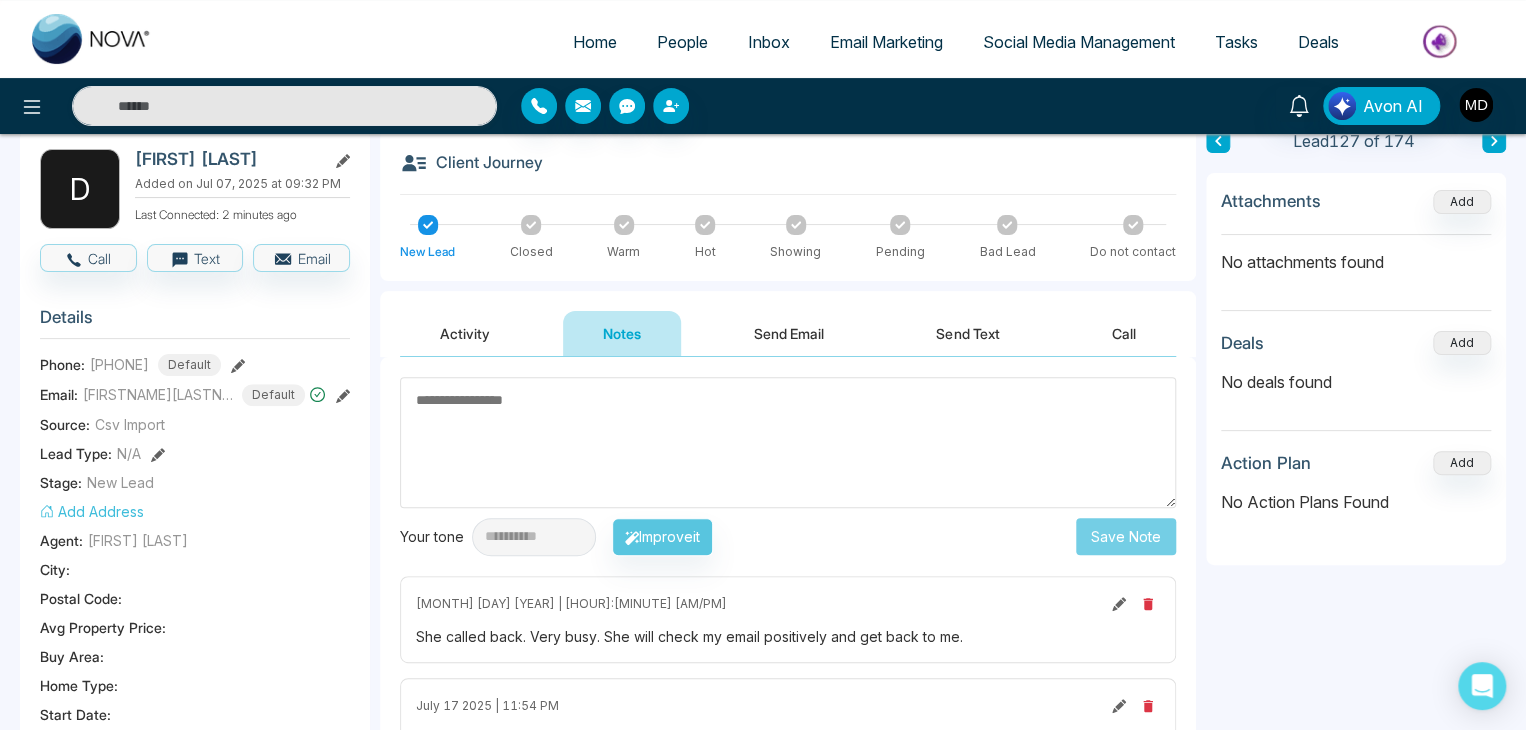 type on "******" 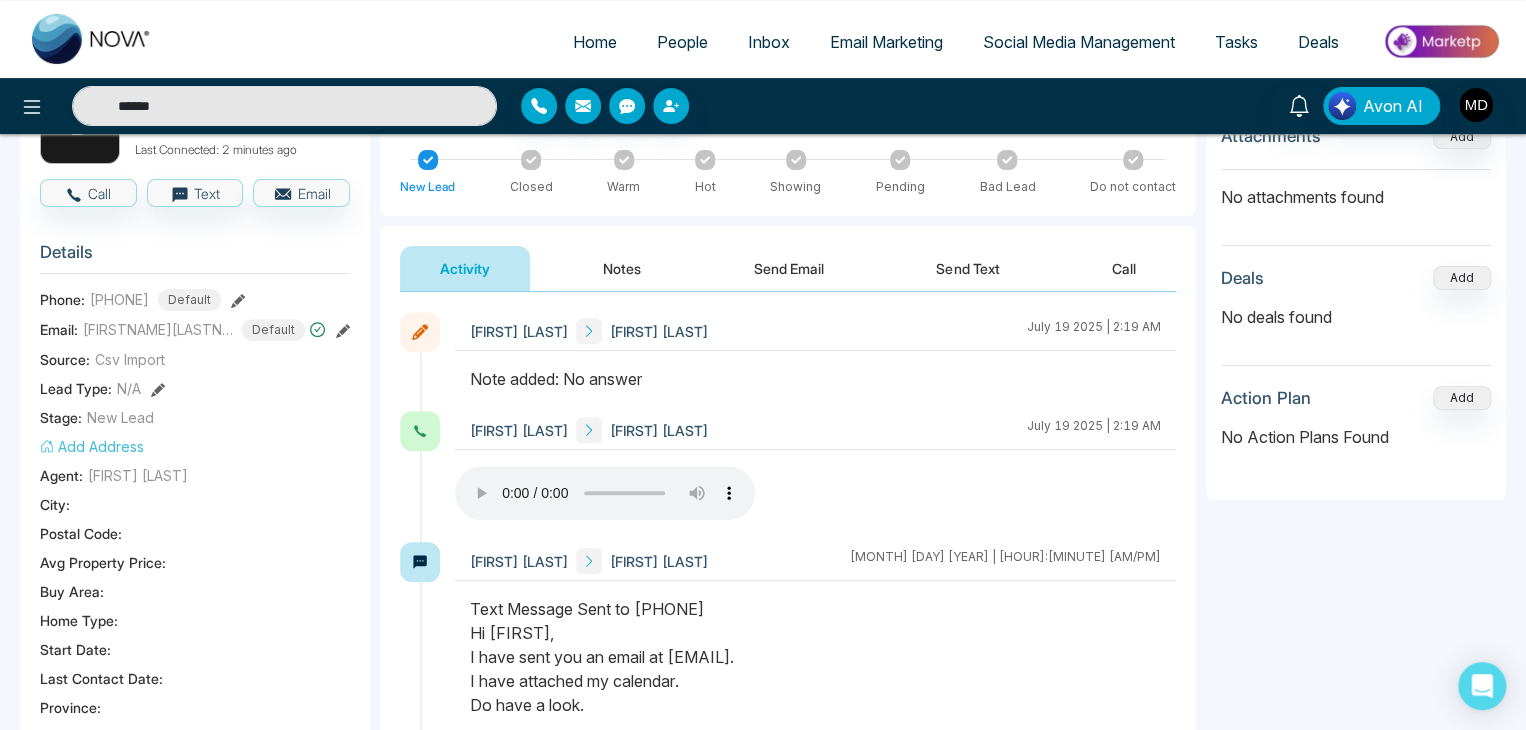 scroll, scrollTop: 200, scrollLeft: 0, axis: vertical 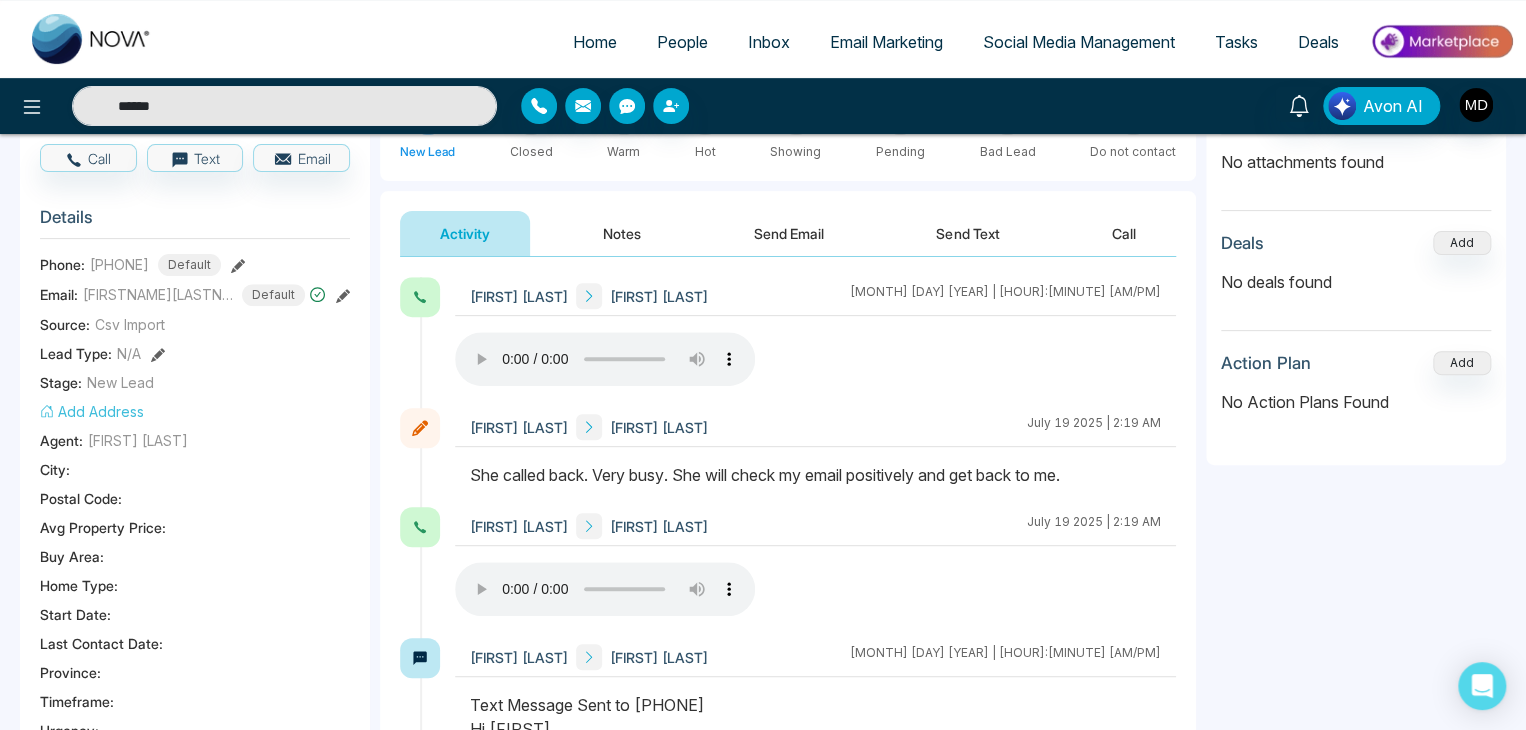 type 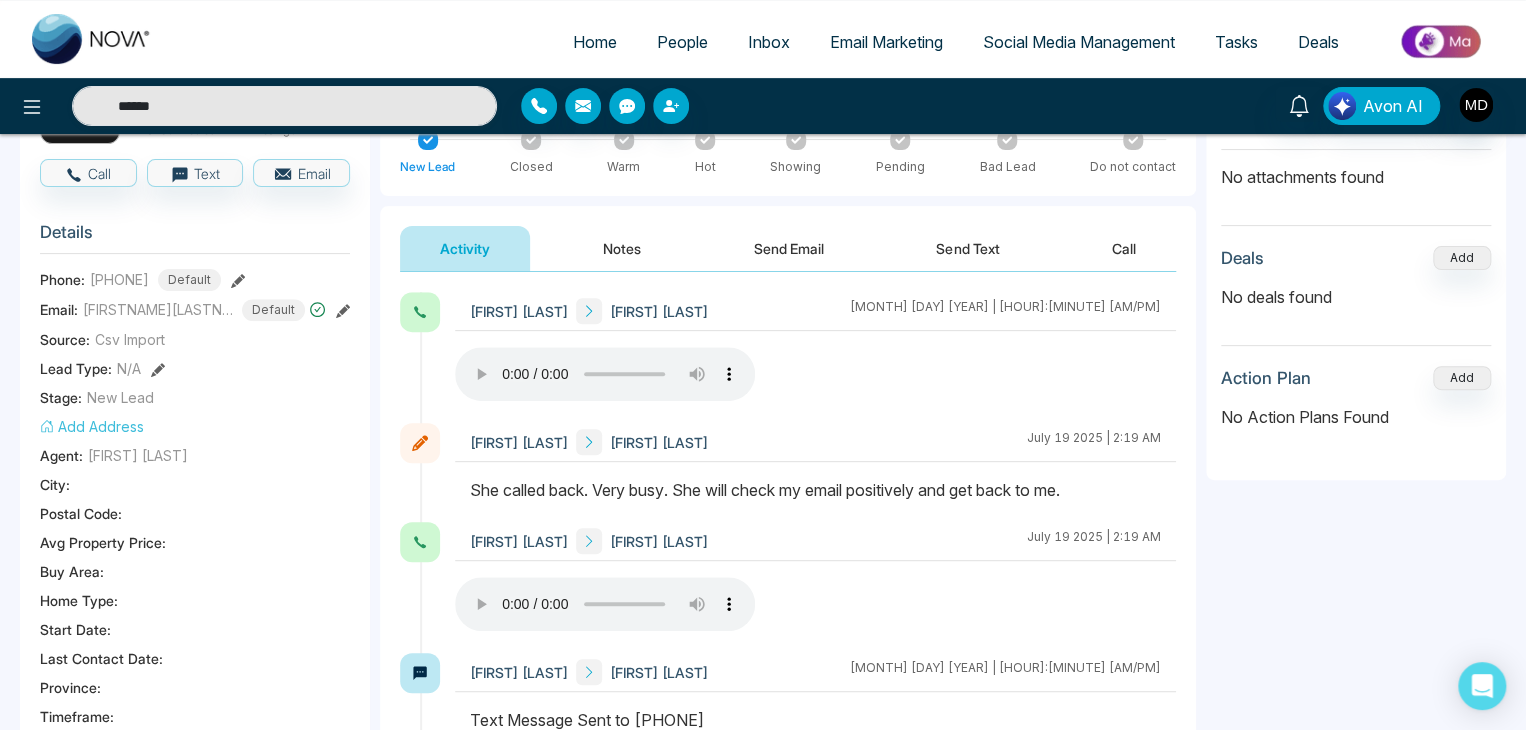 scroll, scrollTop: 0, scrollLeft: 0, axis: both 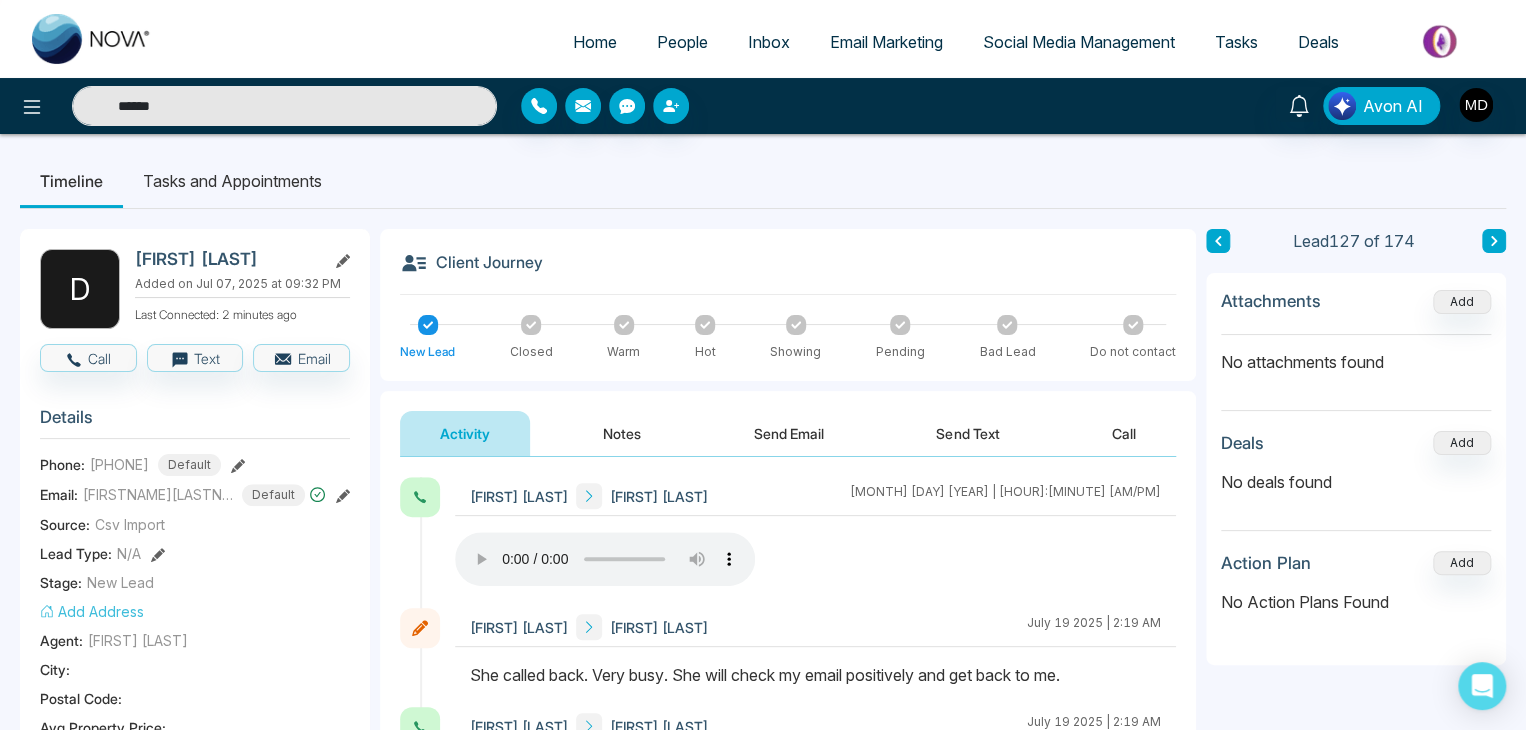 click on "******" at bounding box center (284, 106) 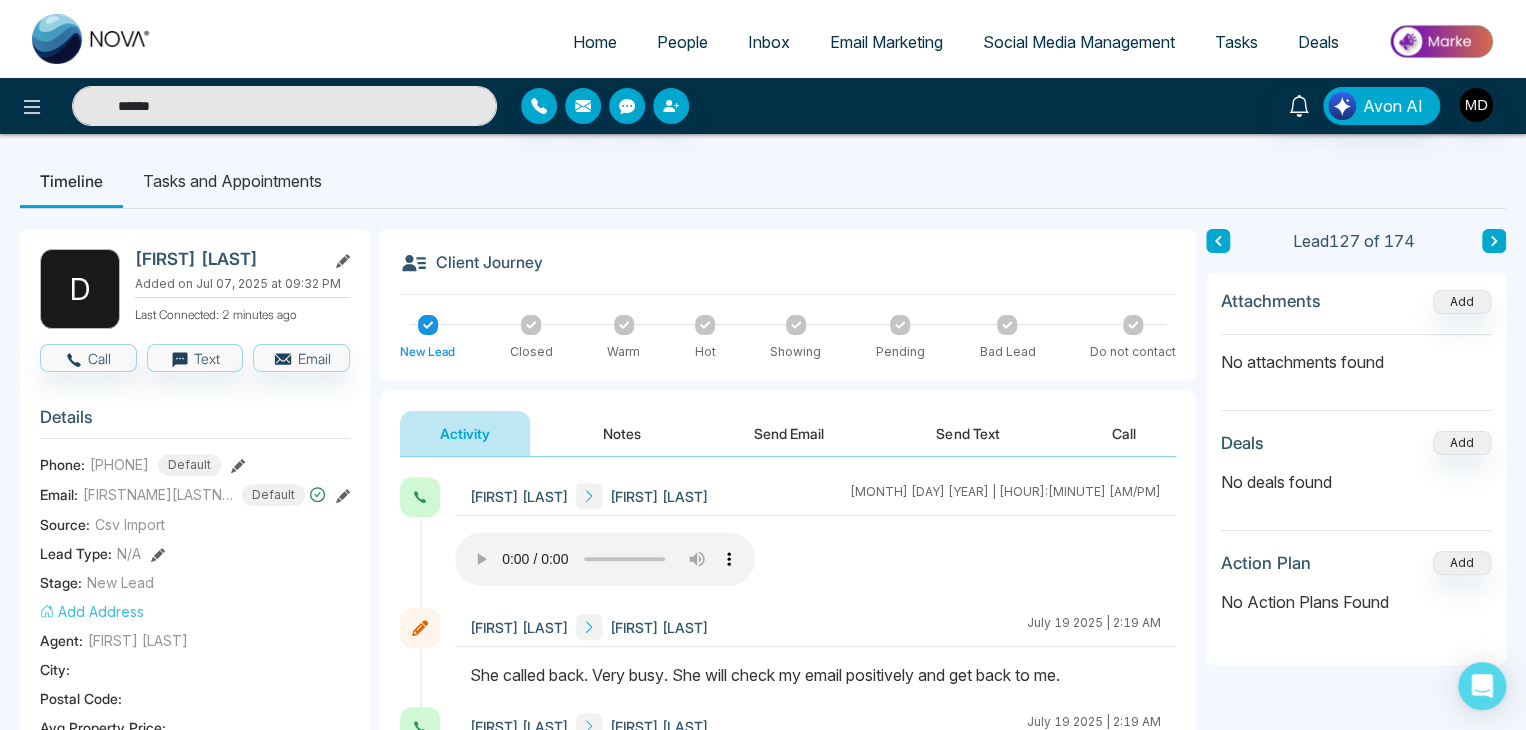 type 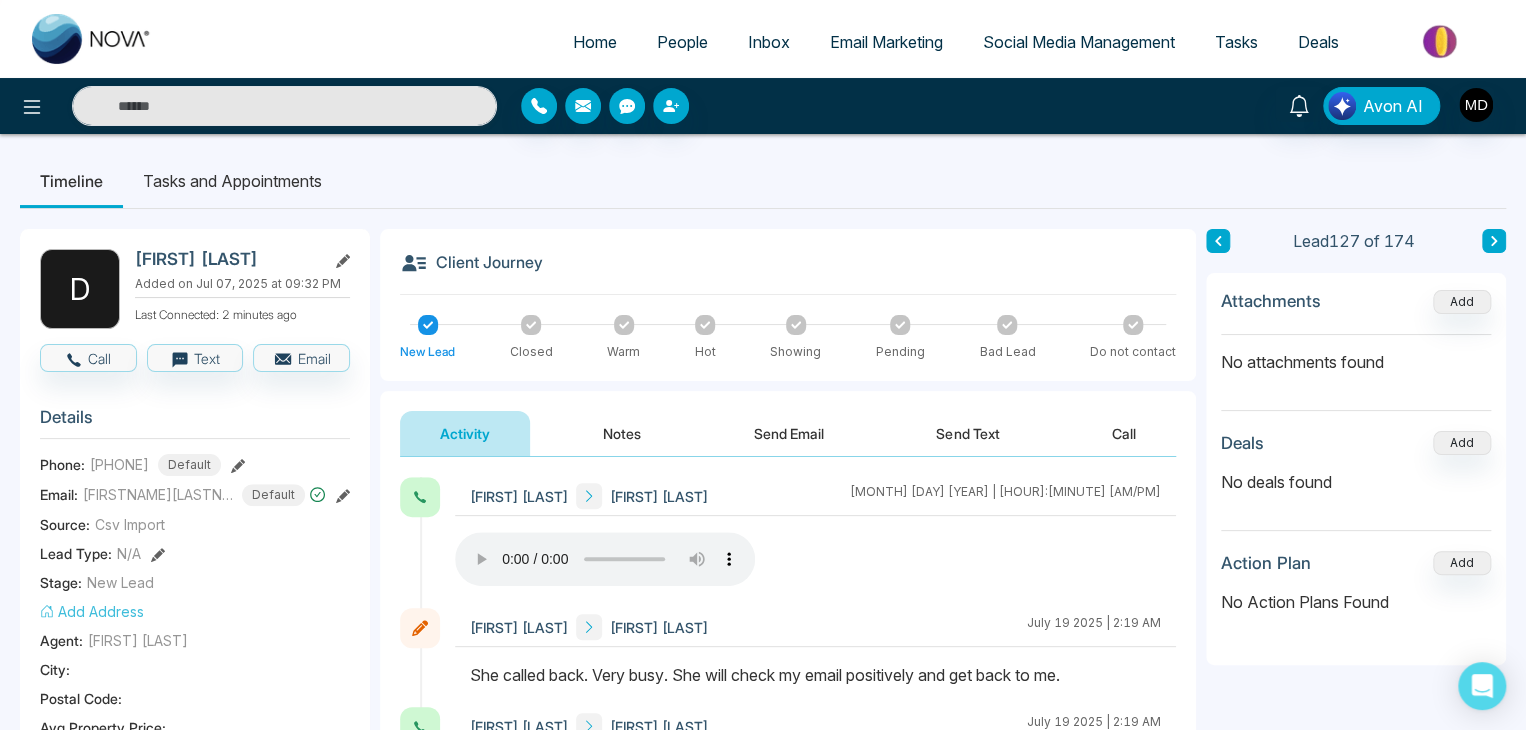click on "People" at bounding box center (682, 42) 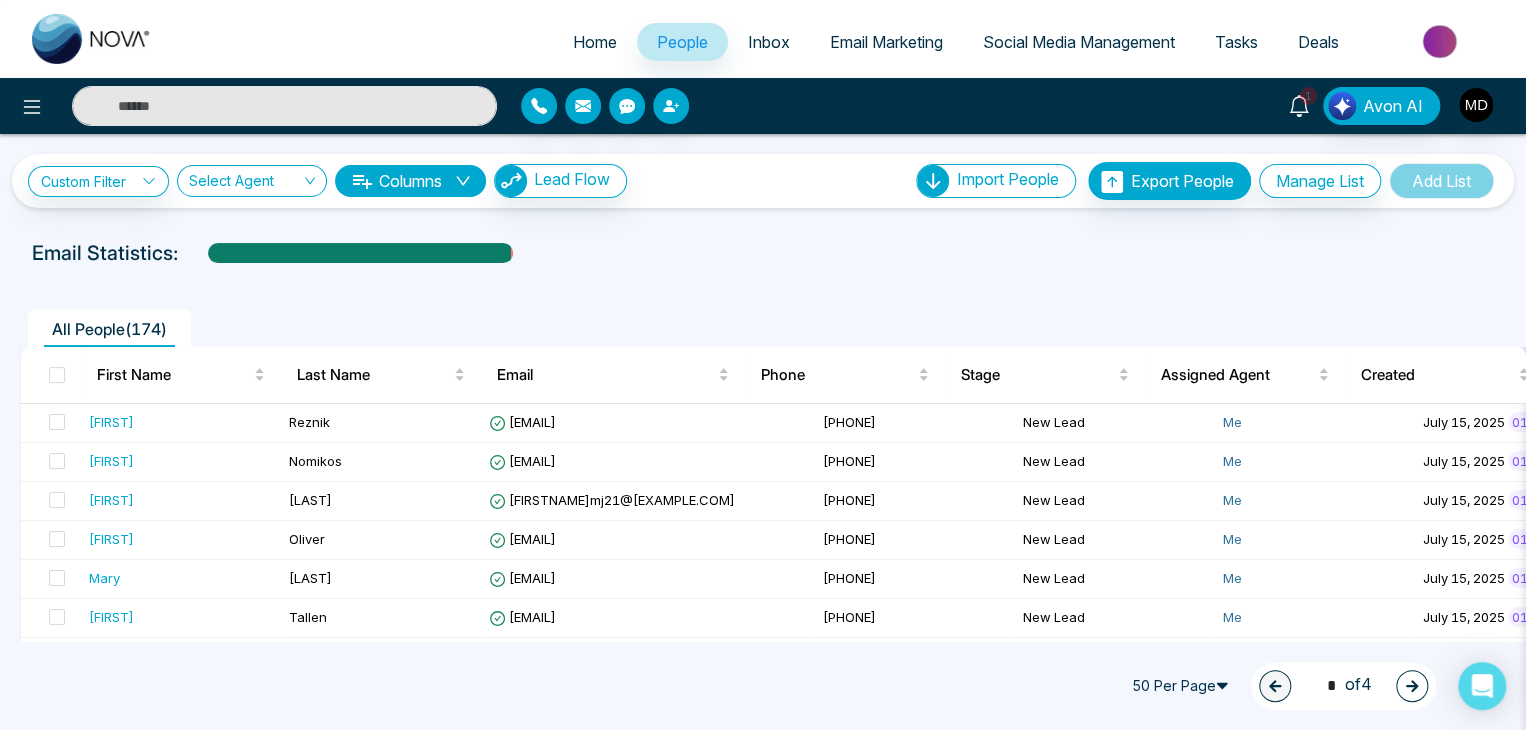 click 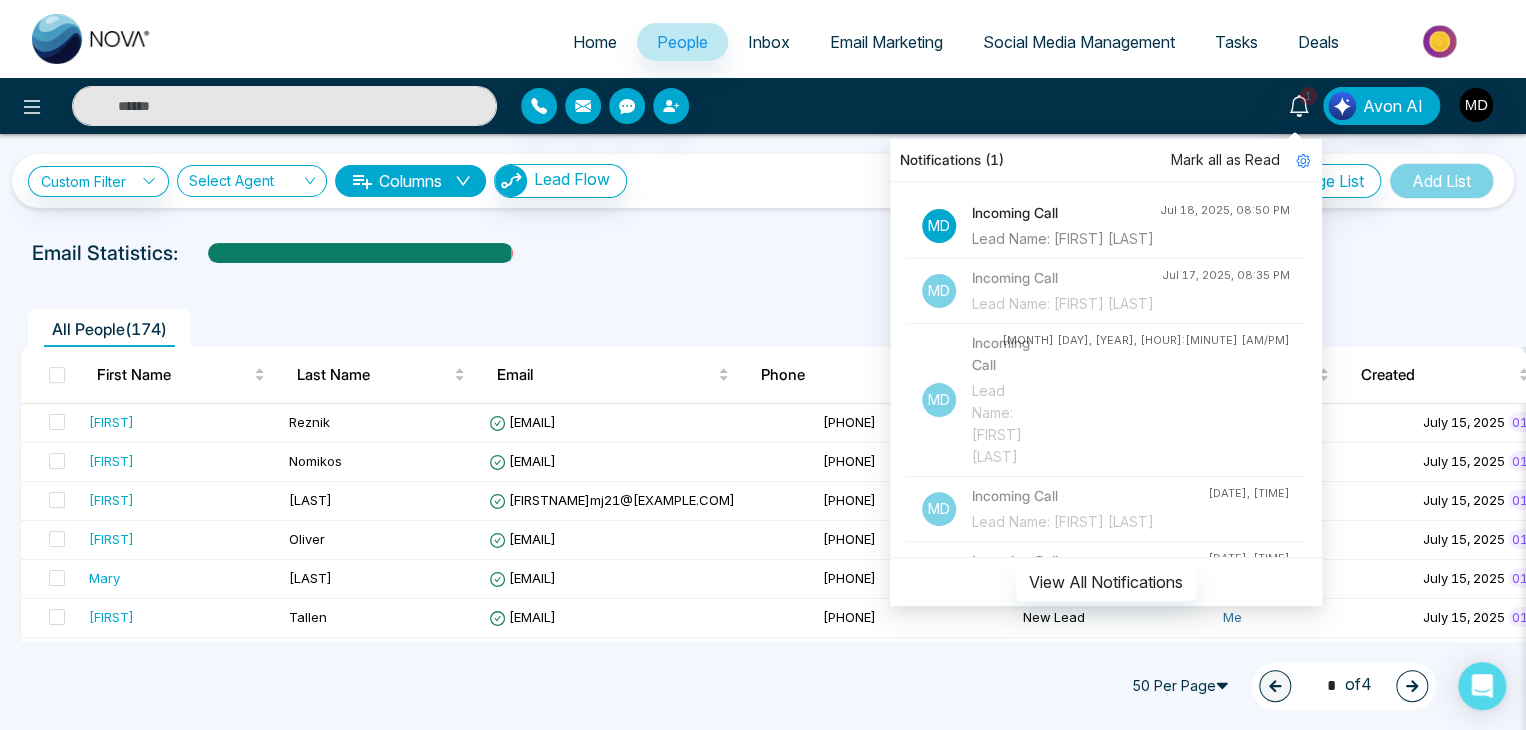 click on "Mark all as Read" at bounding box center (1225, 160) 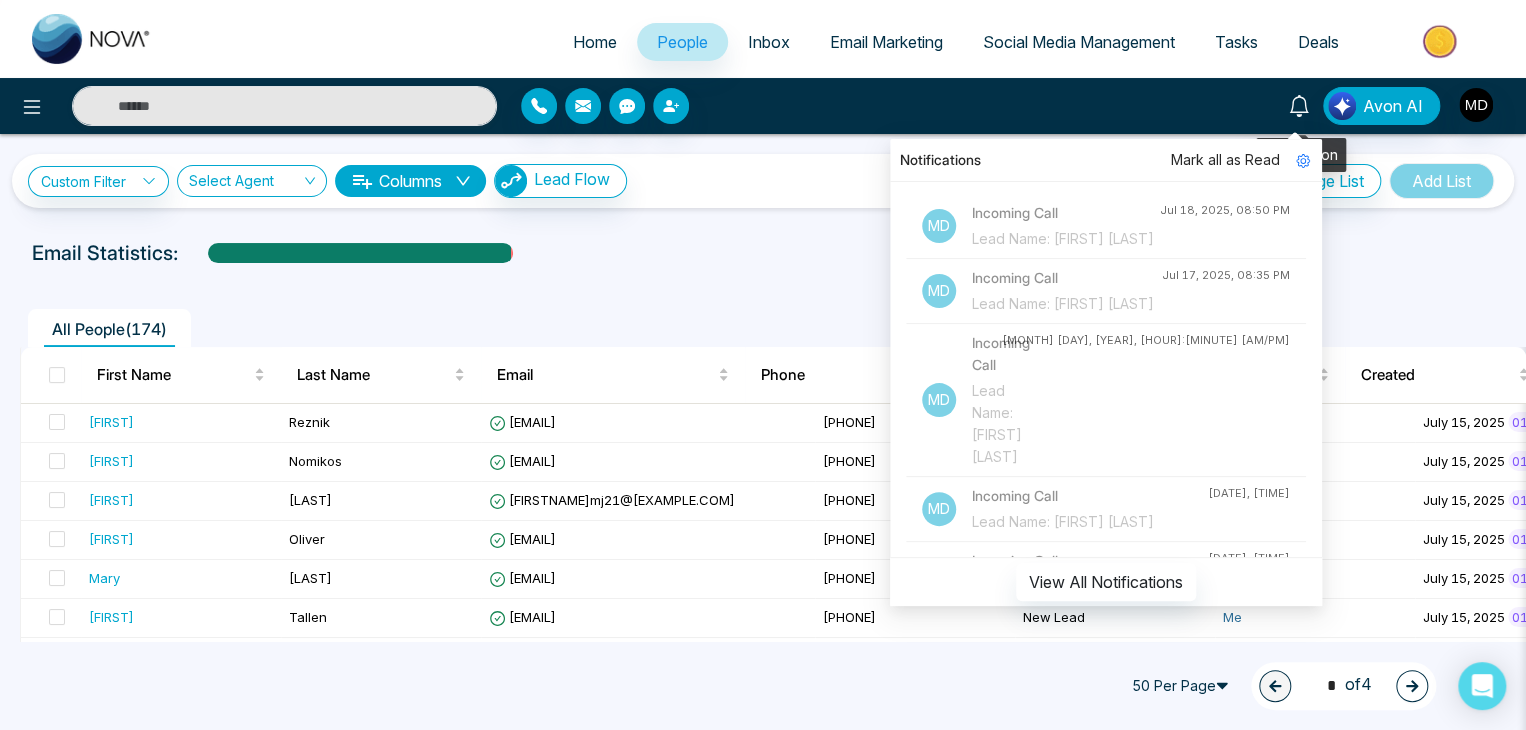 click 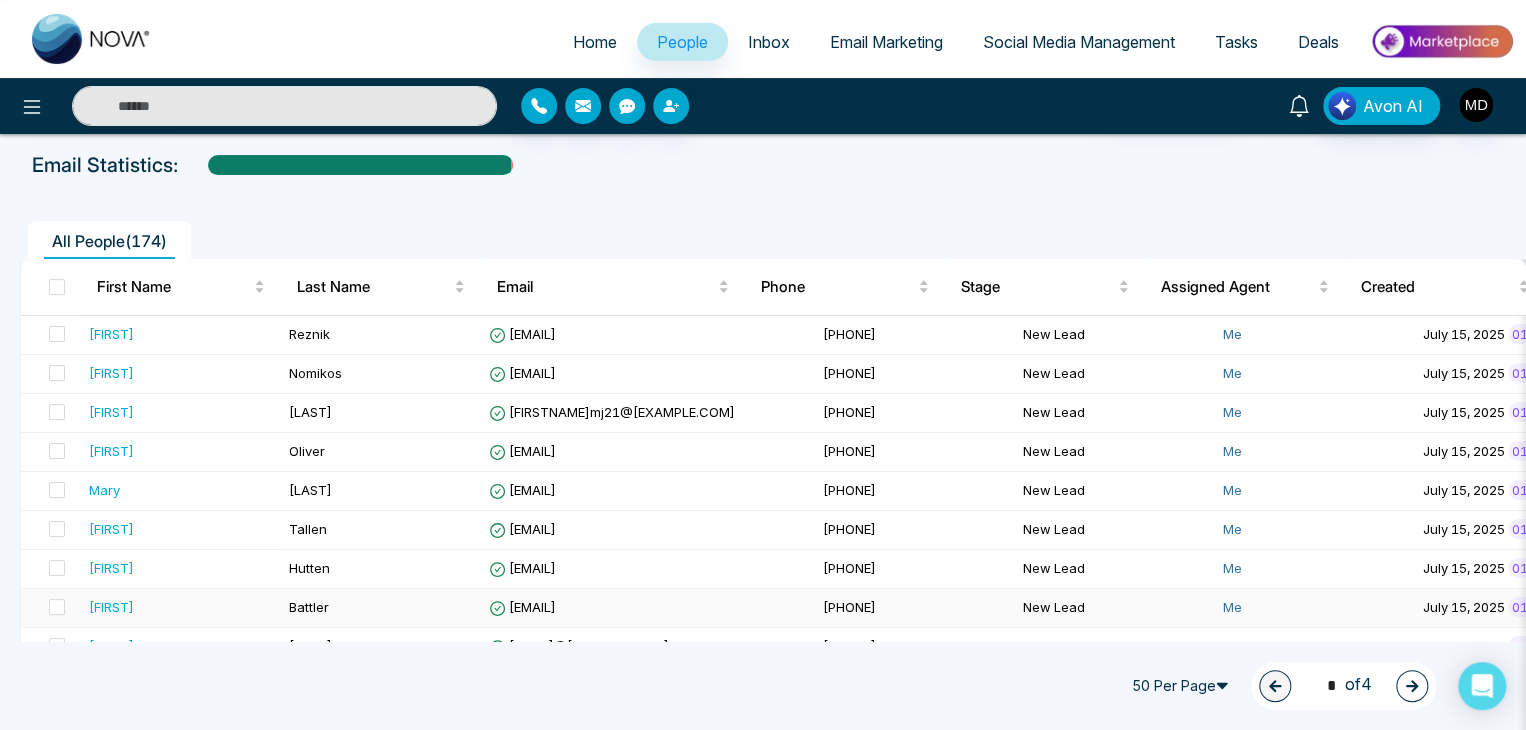 scroll, scrollTop: 100, scrollLeft: 0, axis: vertical 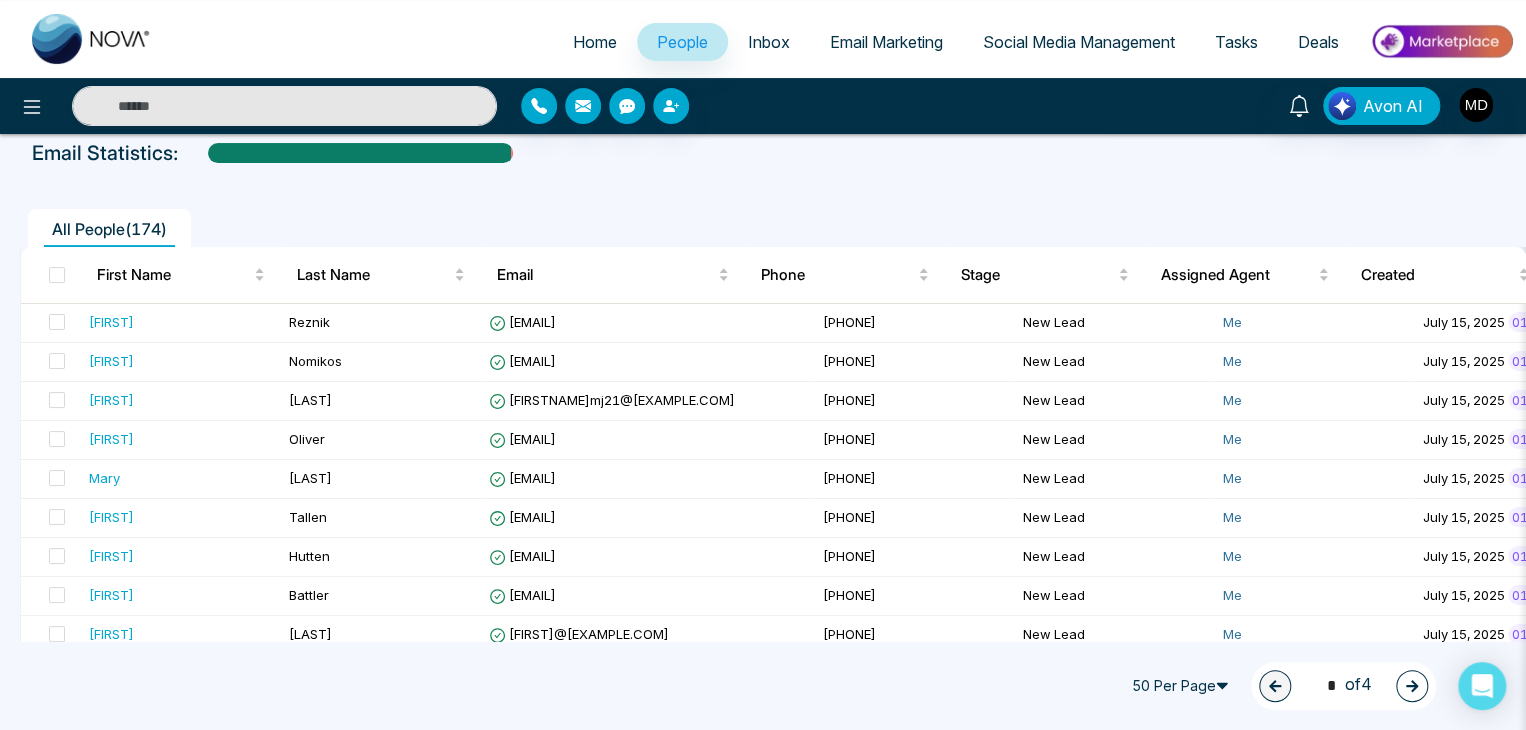 click 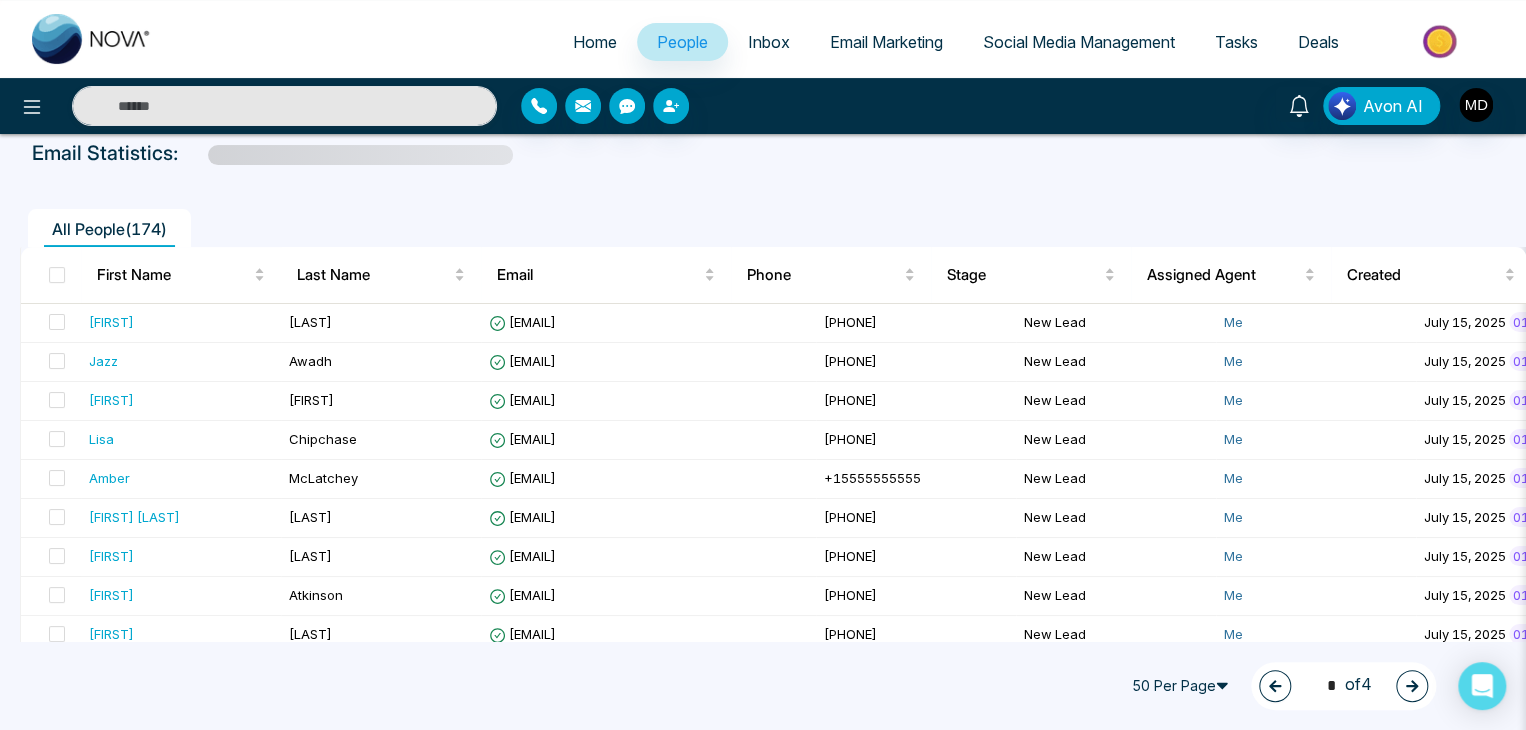 click 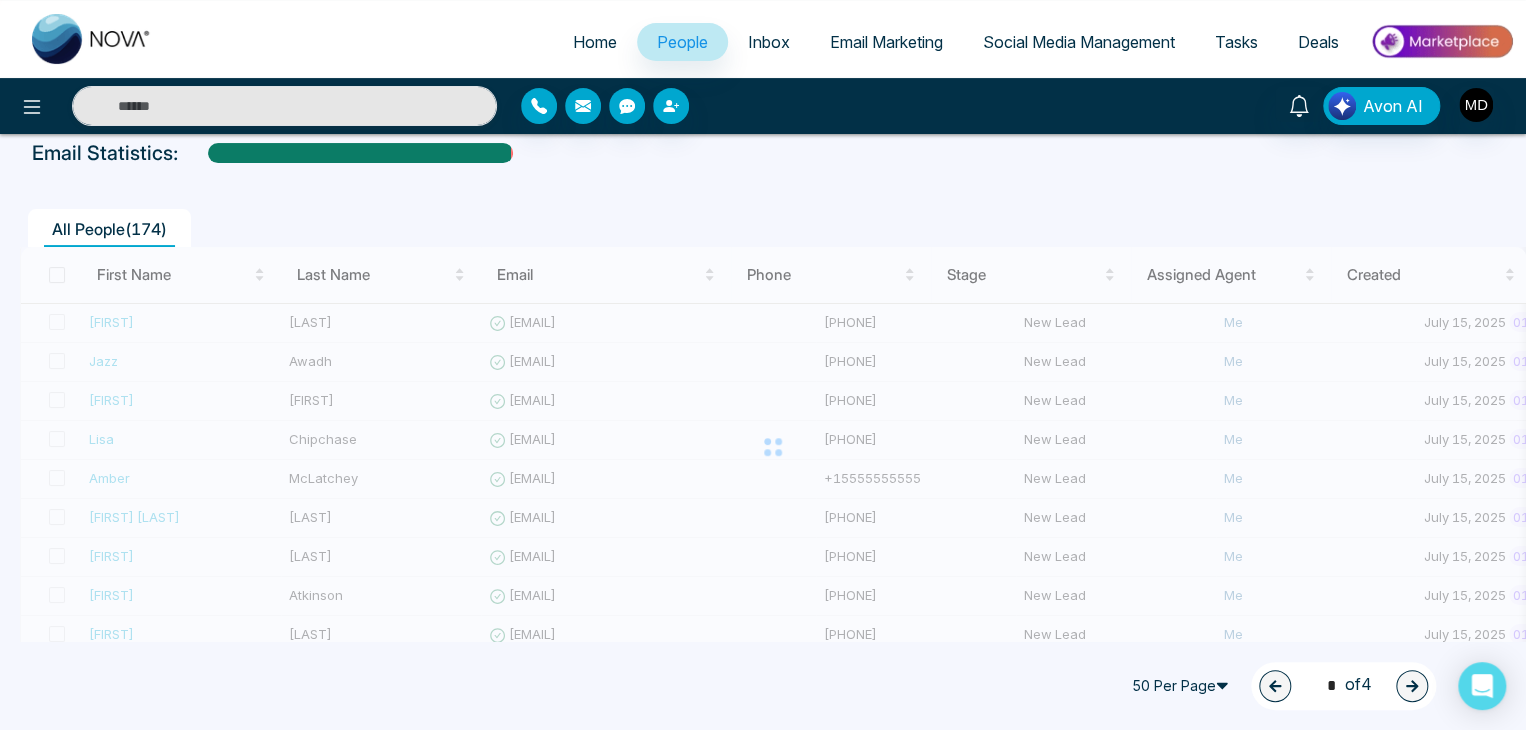 type on "*" 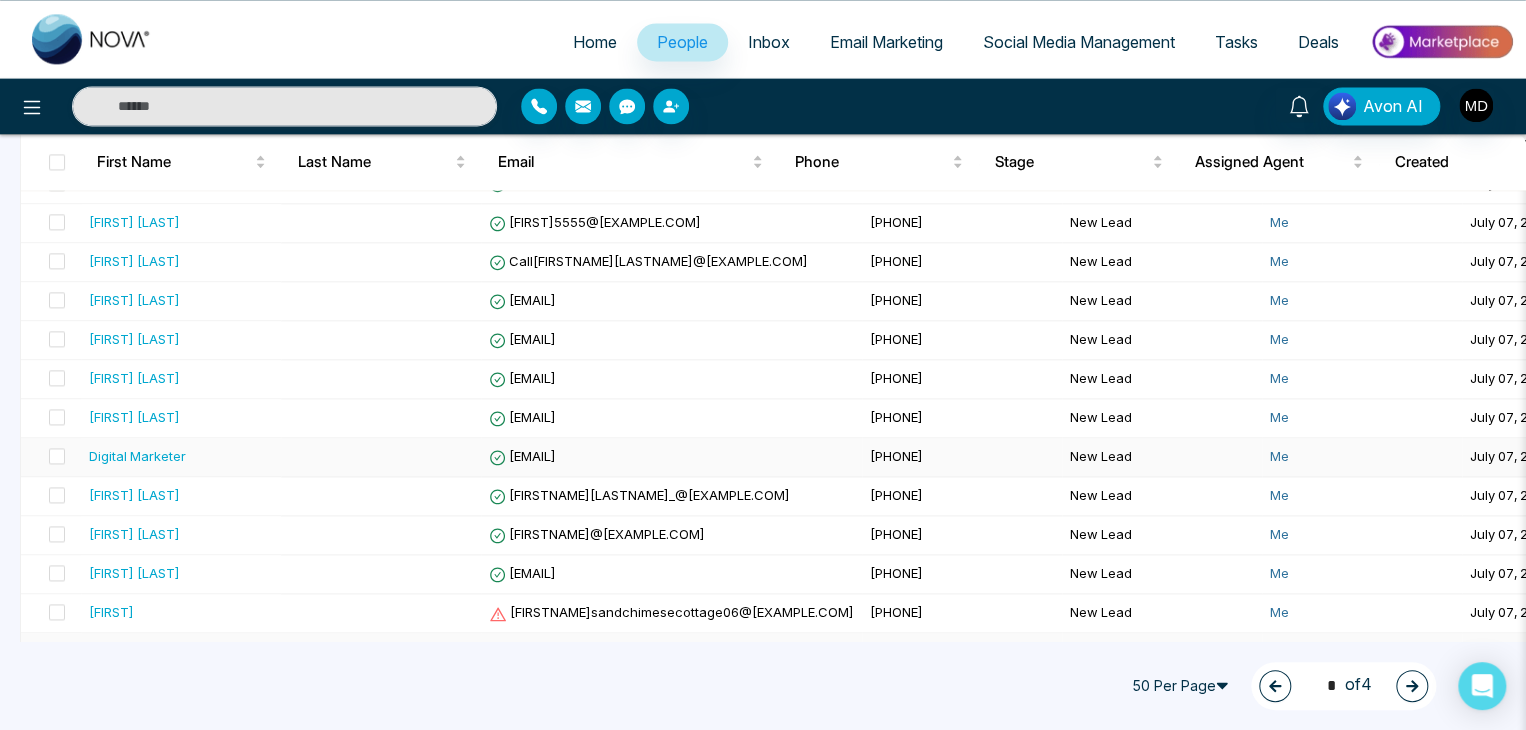 scroll, scrollTop: 1413, scrollLeft: 0, axis: vertical 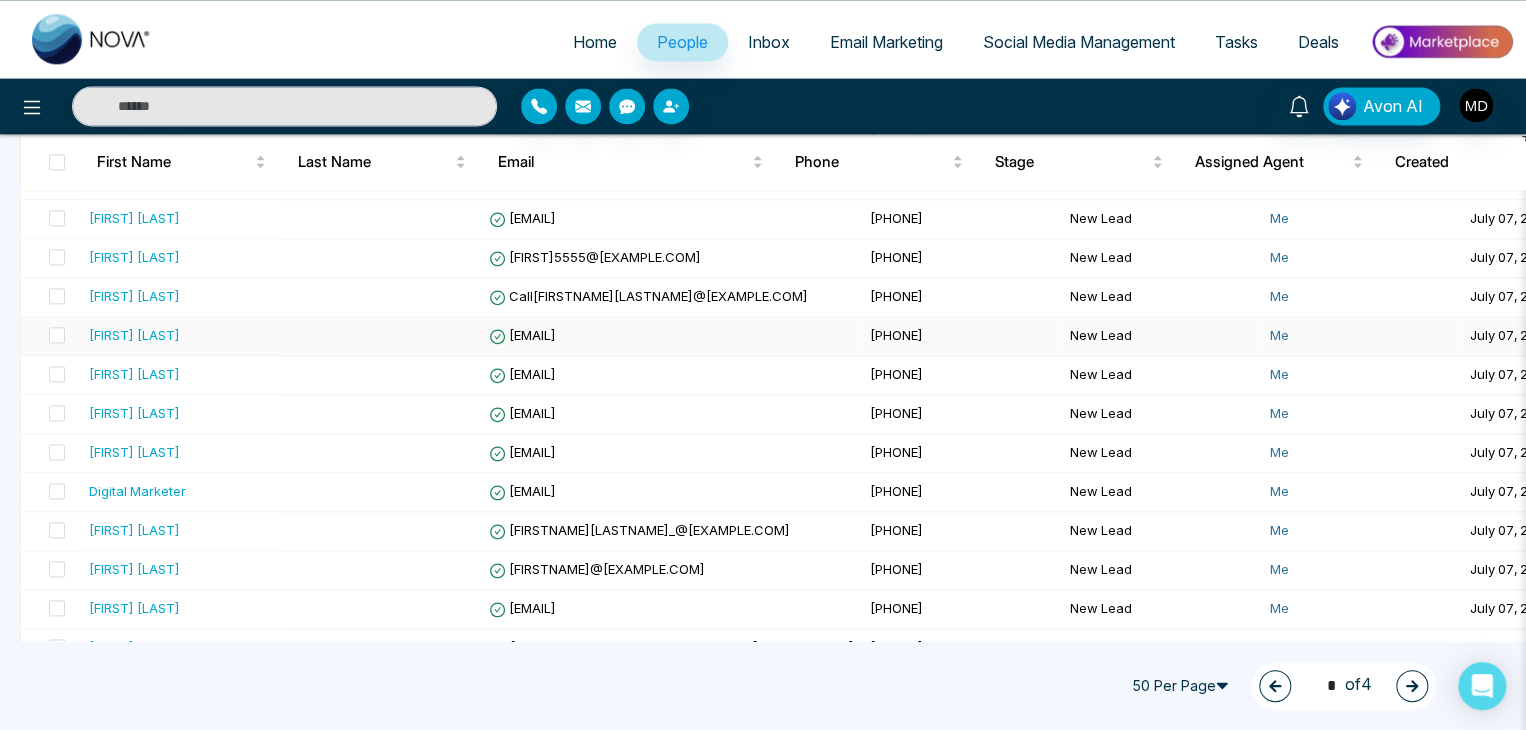click on "[FIRST] [LAST]" at bounding box center (181, 335) 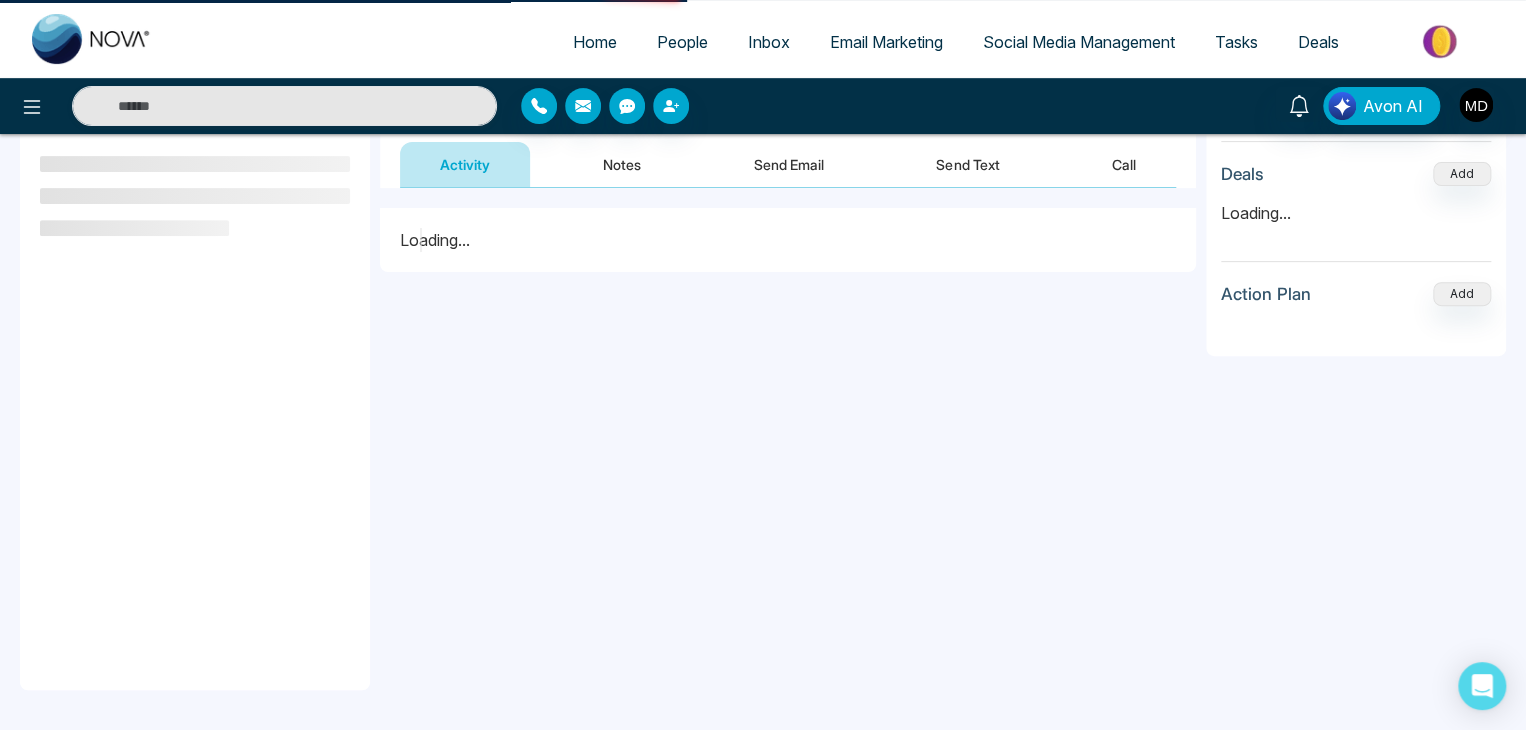 scroll, scrollTop: 0, scrollLeft: 0, axis: both 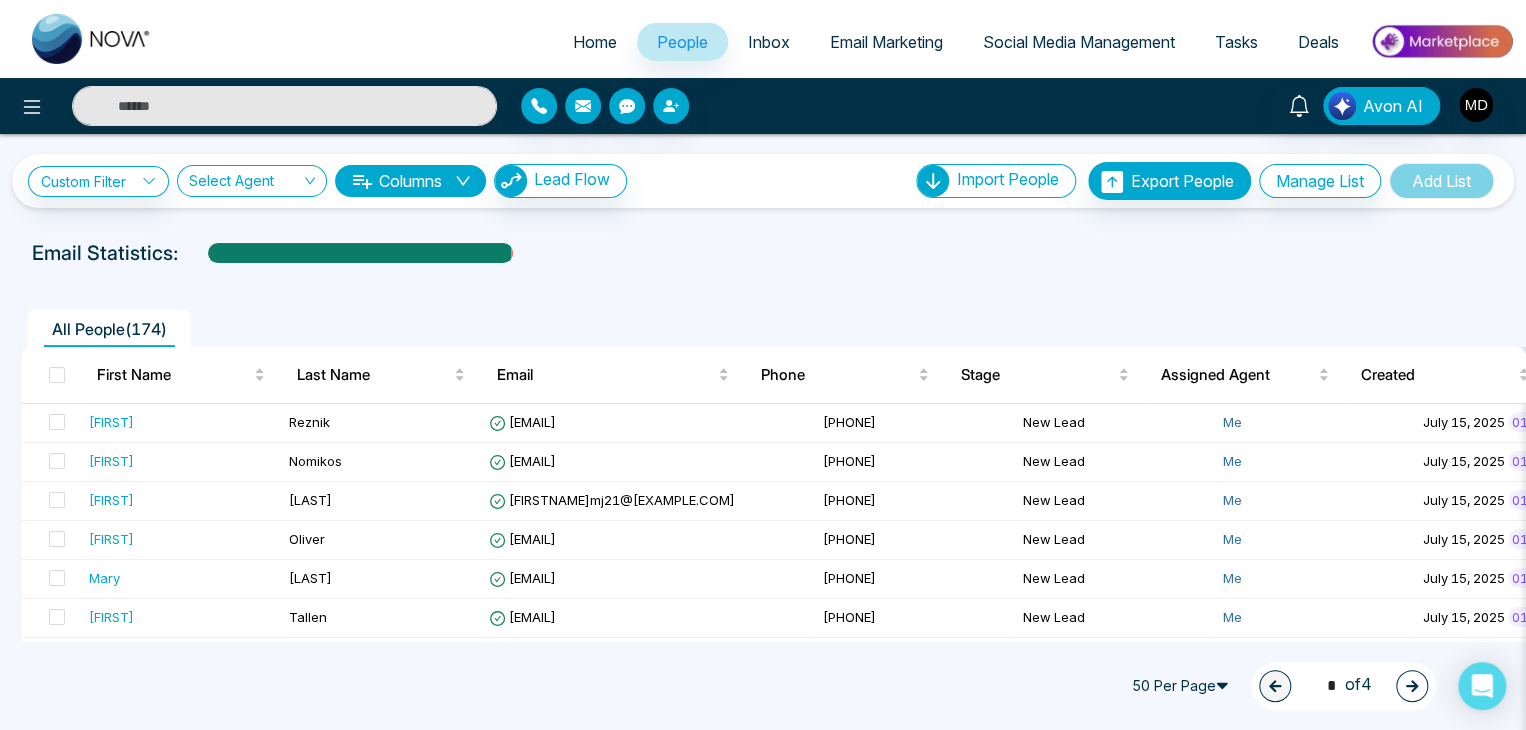 click 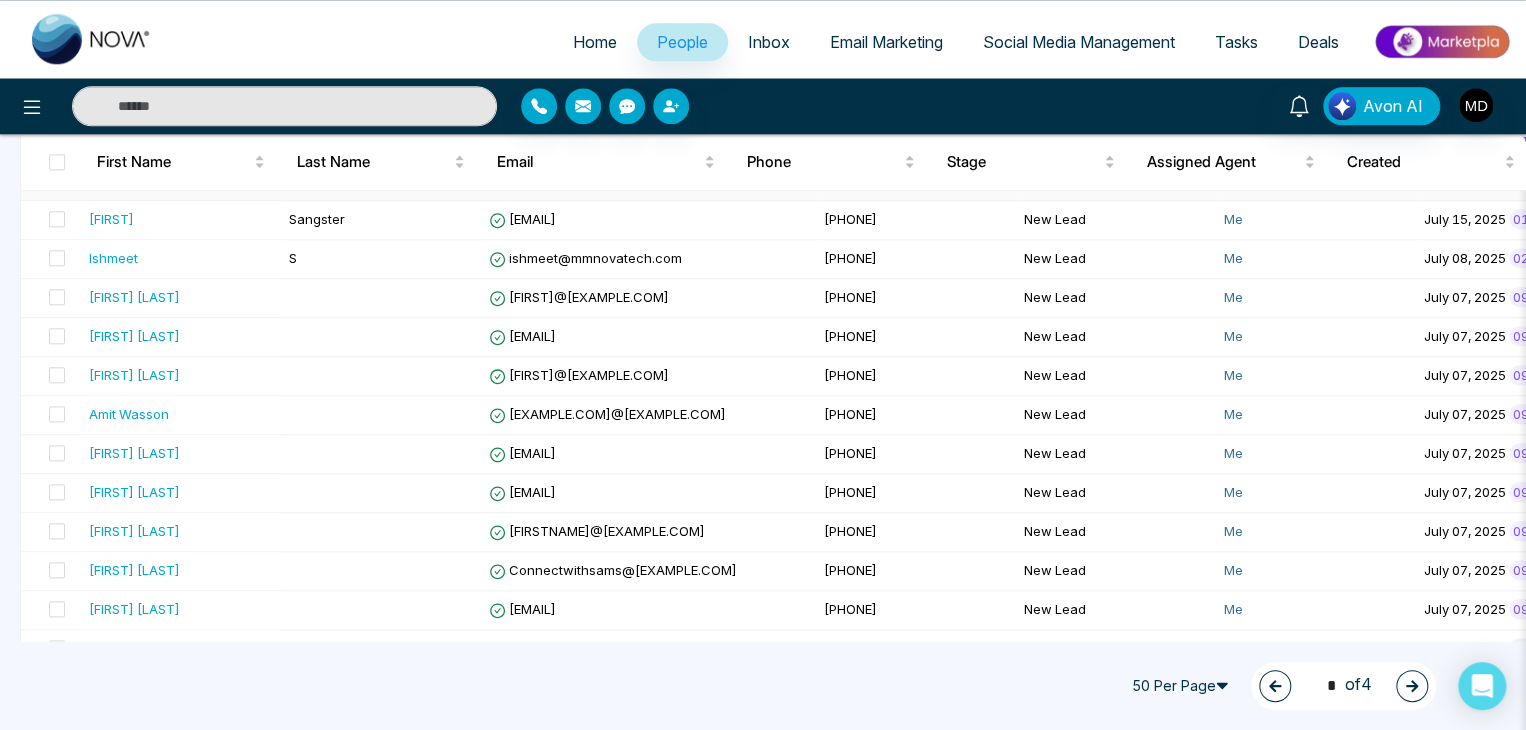 scroll, scrollTop: 1600, scrollLeft: 0, axis: vertical 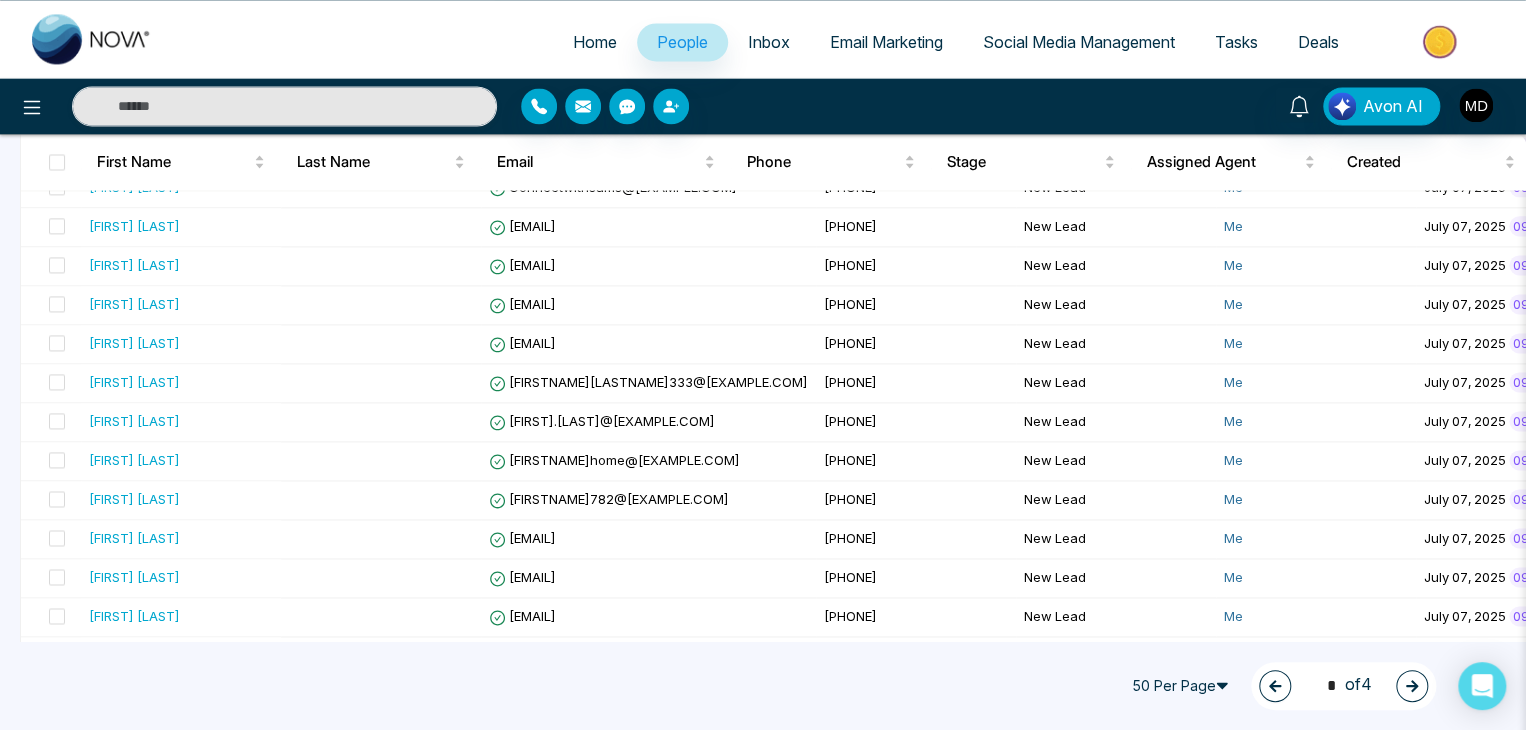 click at bounding box center (1412, 686) 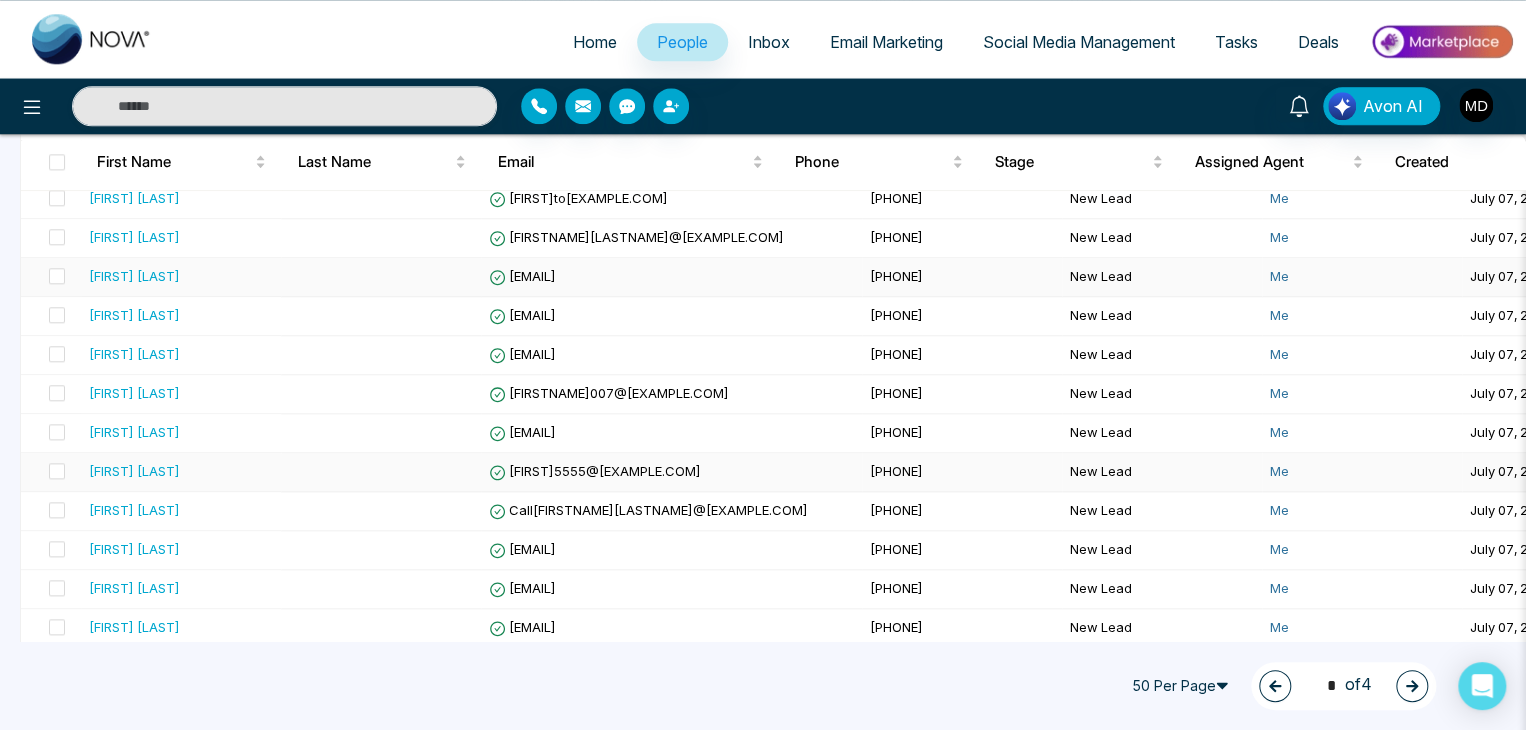 scroll, scrollTop: 1200, scrollLeft: 0, axis: vertical 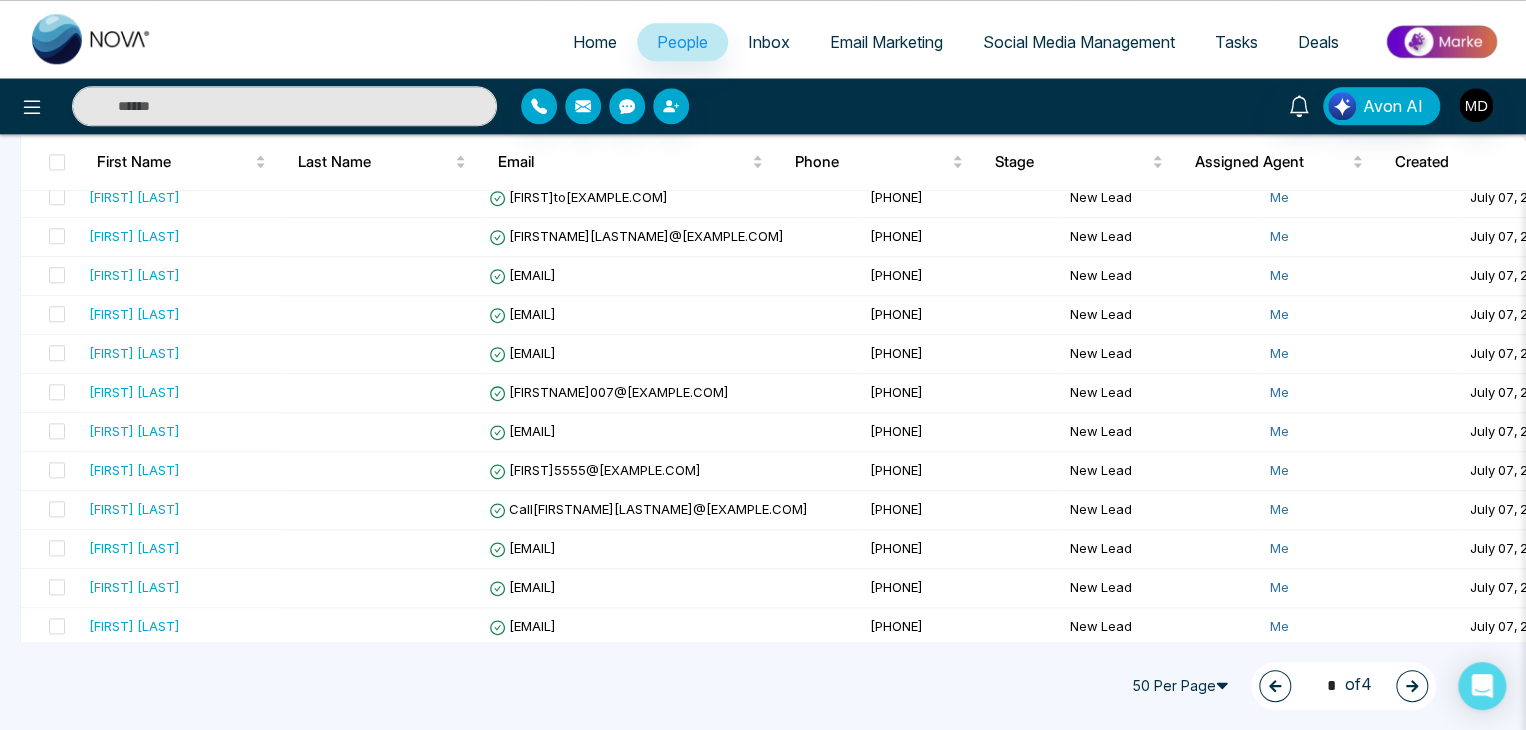 click 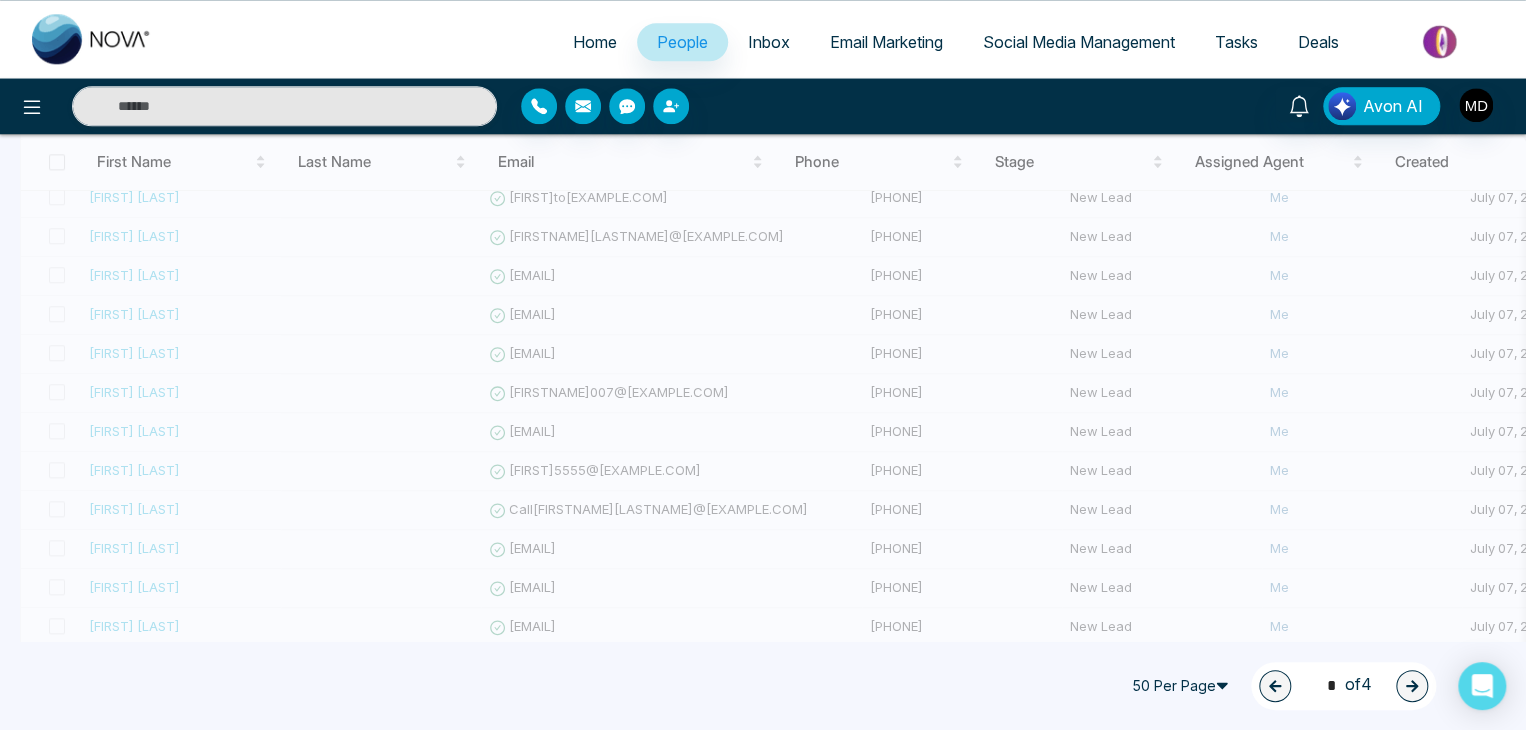 type on "*" 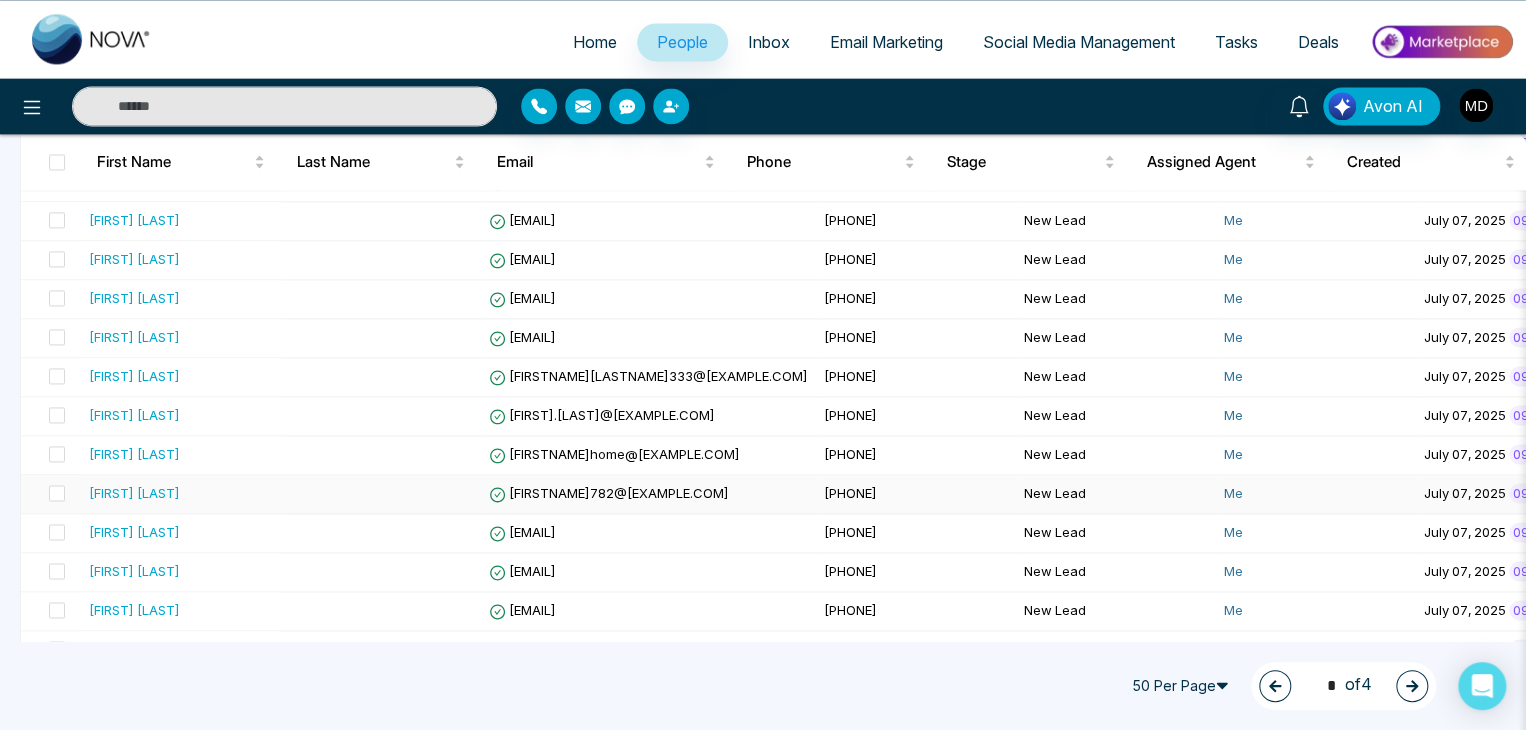 scroll, scrollTop: 1713, scrollLeft: 0, axis: vertical 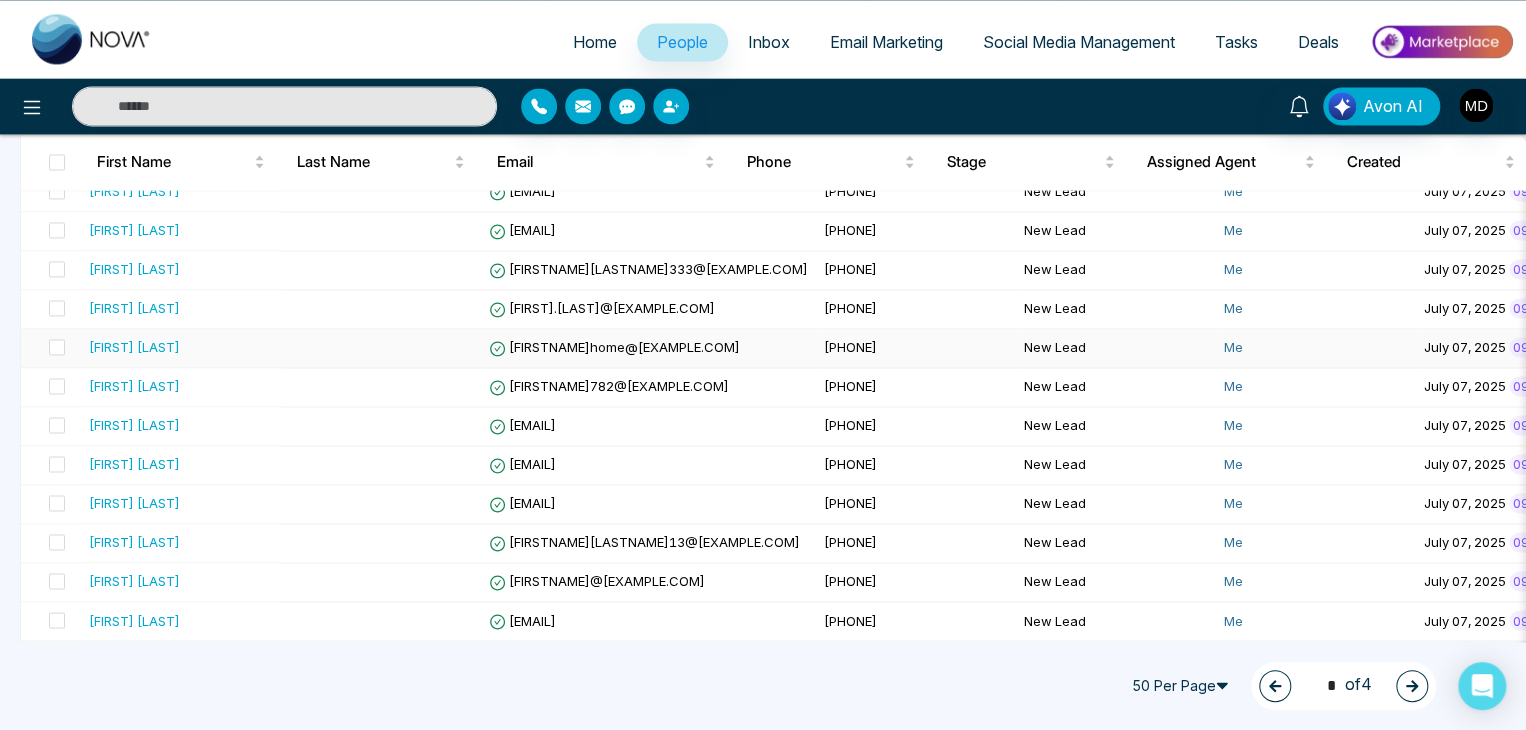 click on "[FIRST] [LAST]" at bounding box center [134, 347] 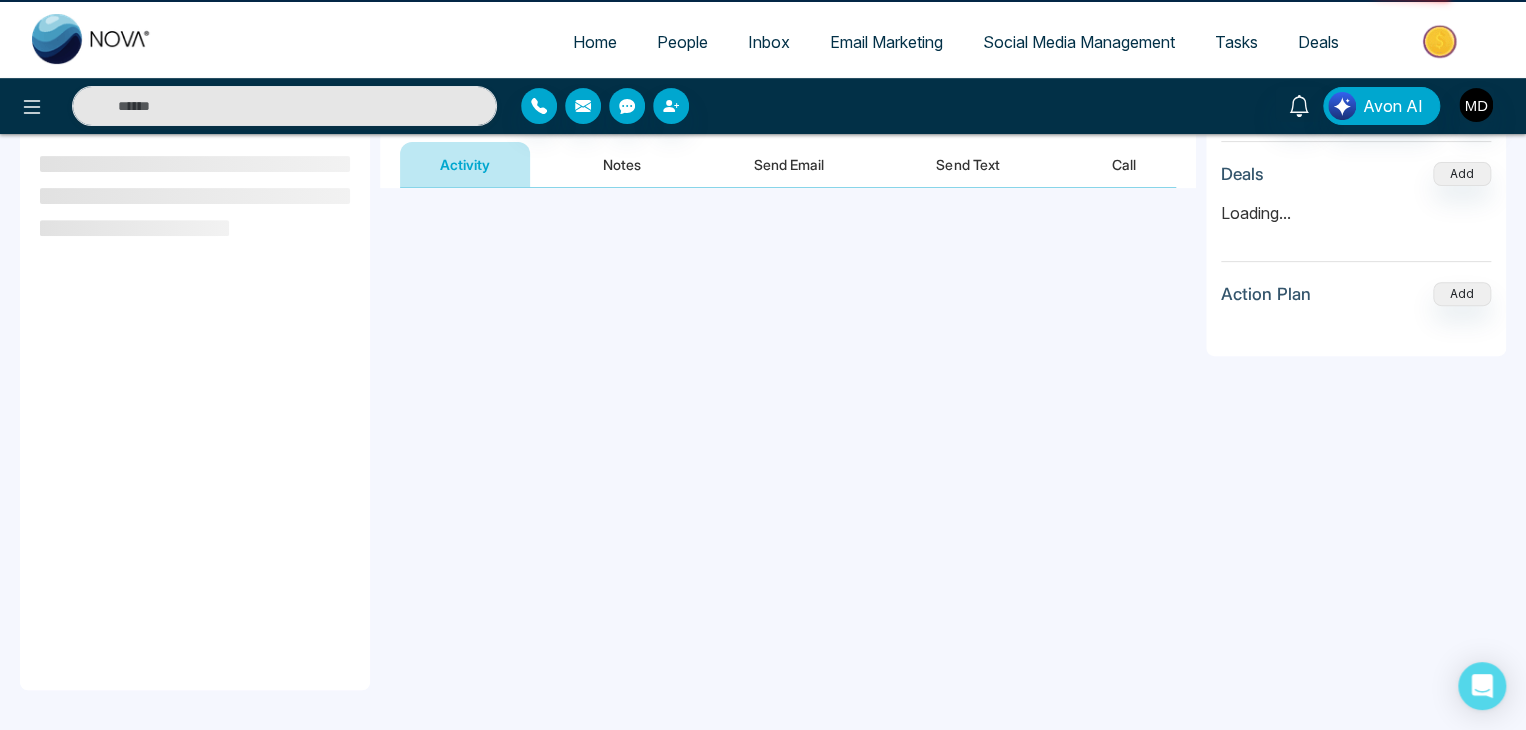 scroll, scrollTop: 0, scrollLeft: 0, axis: both 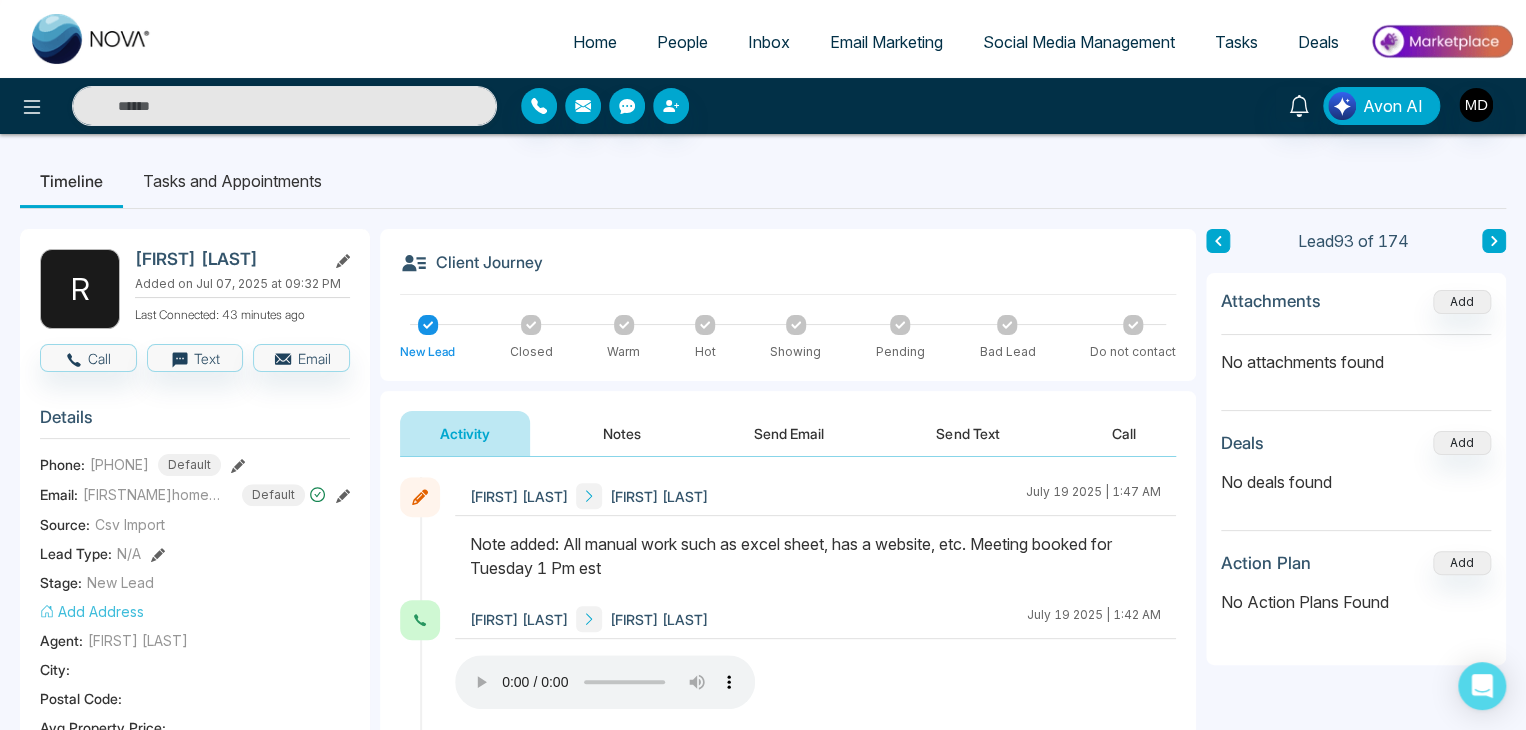 click 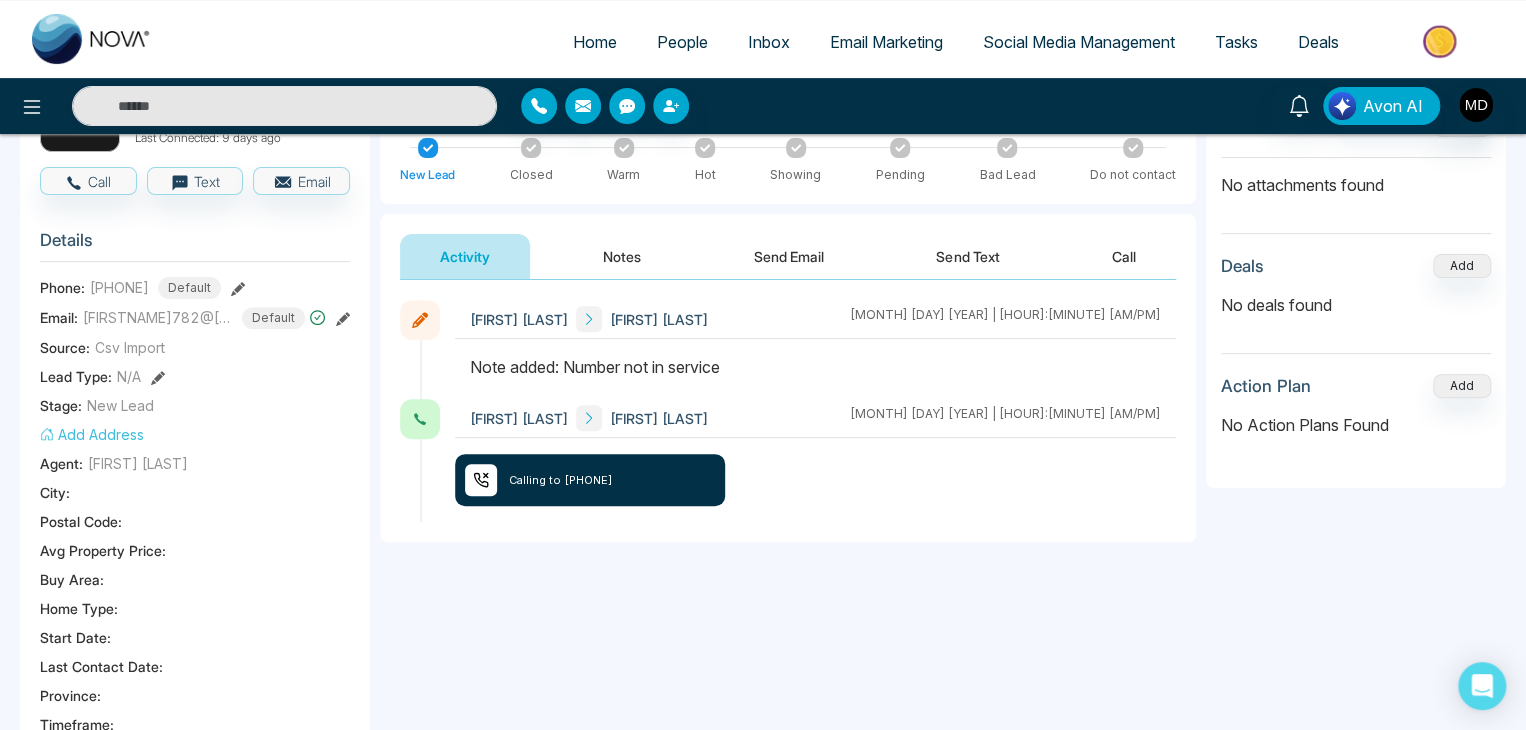 scroll, scrollTop: 0, scrollLeft: 0, axis: both 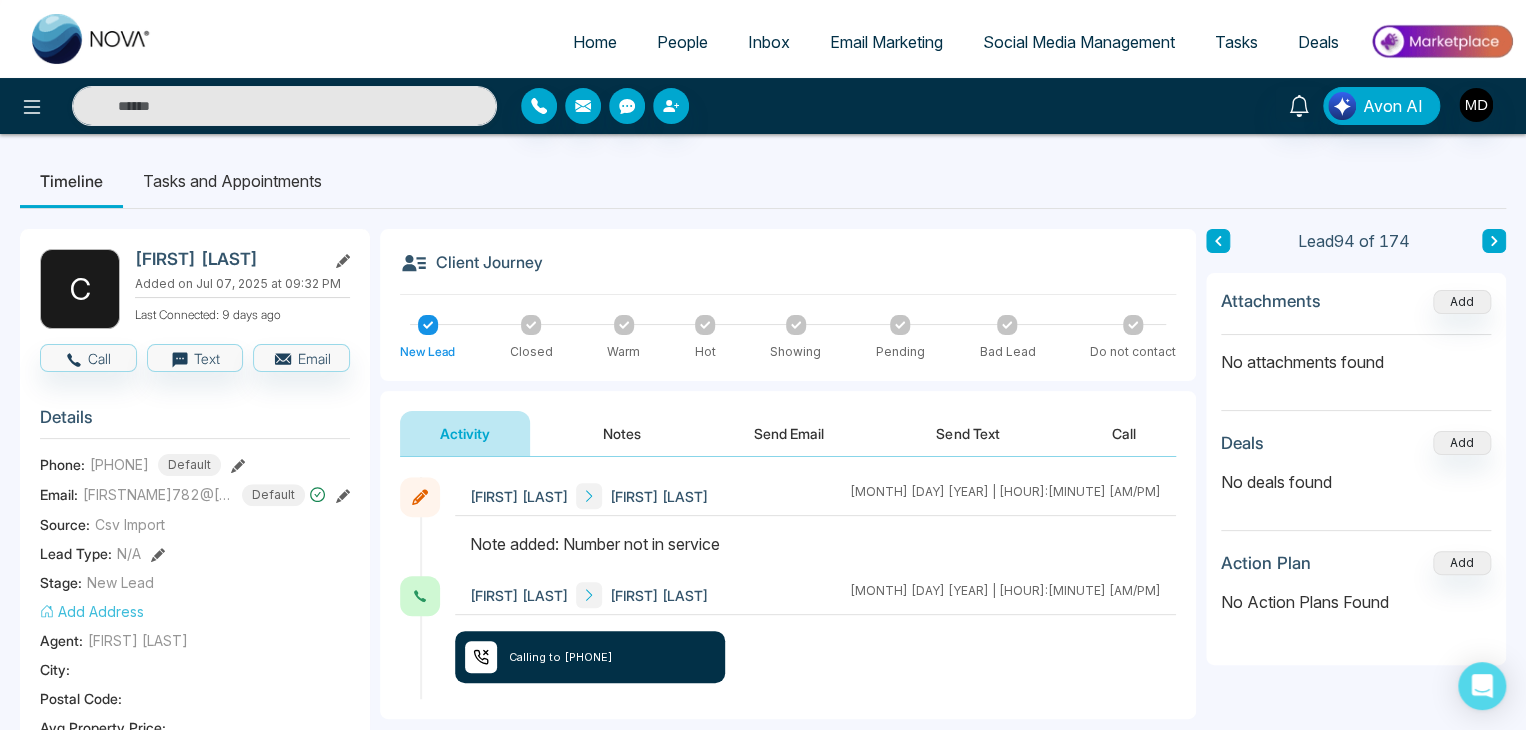 click 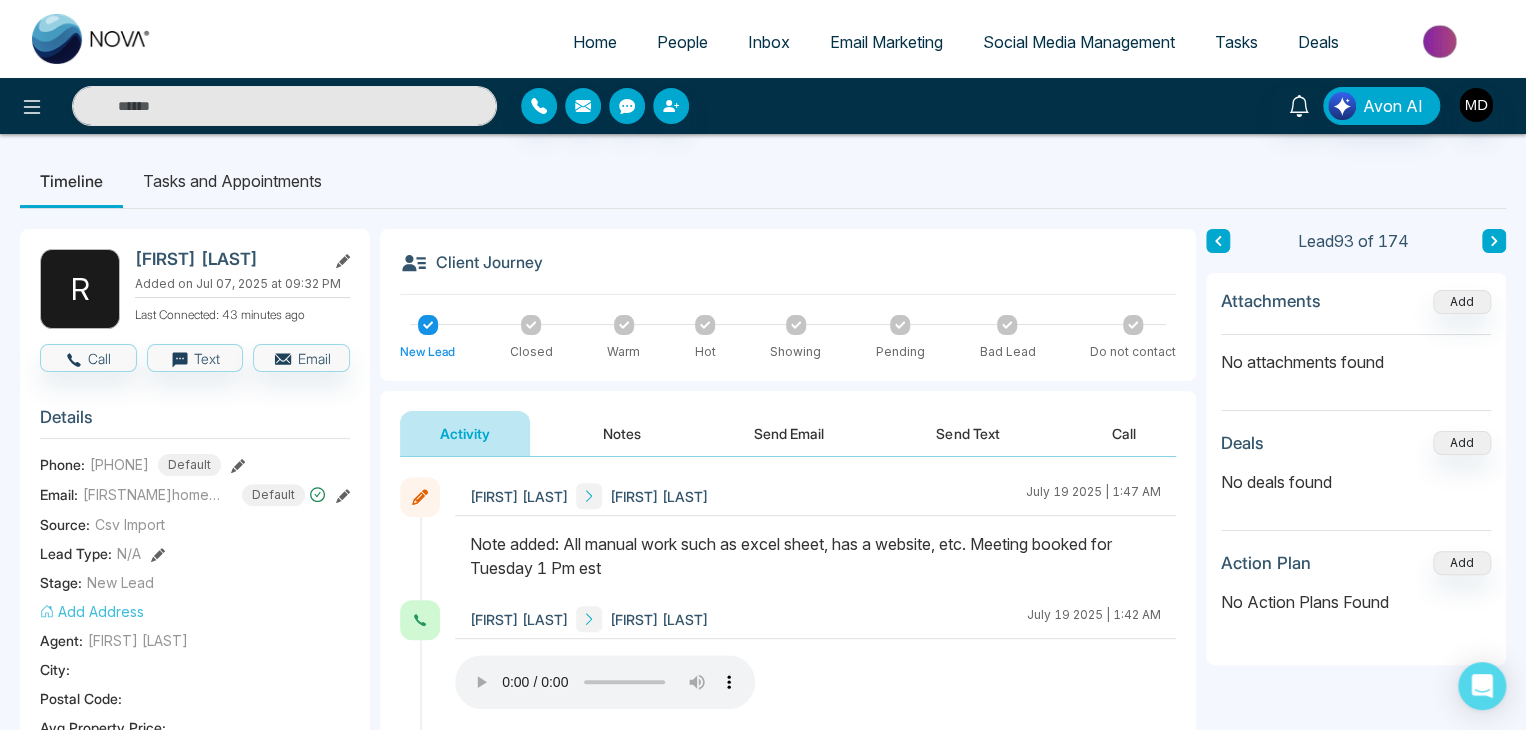 click 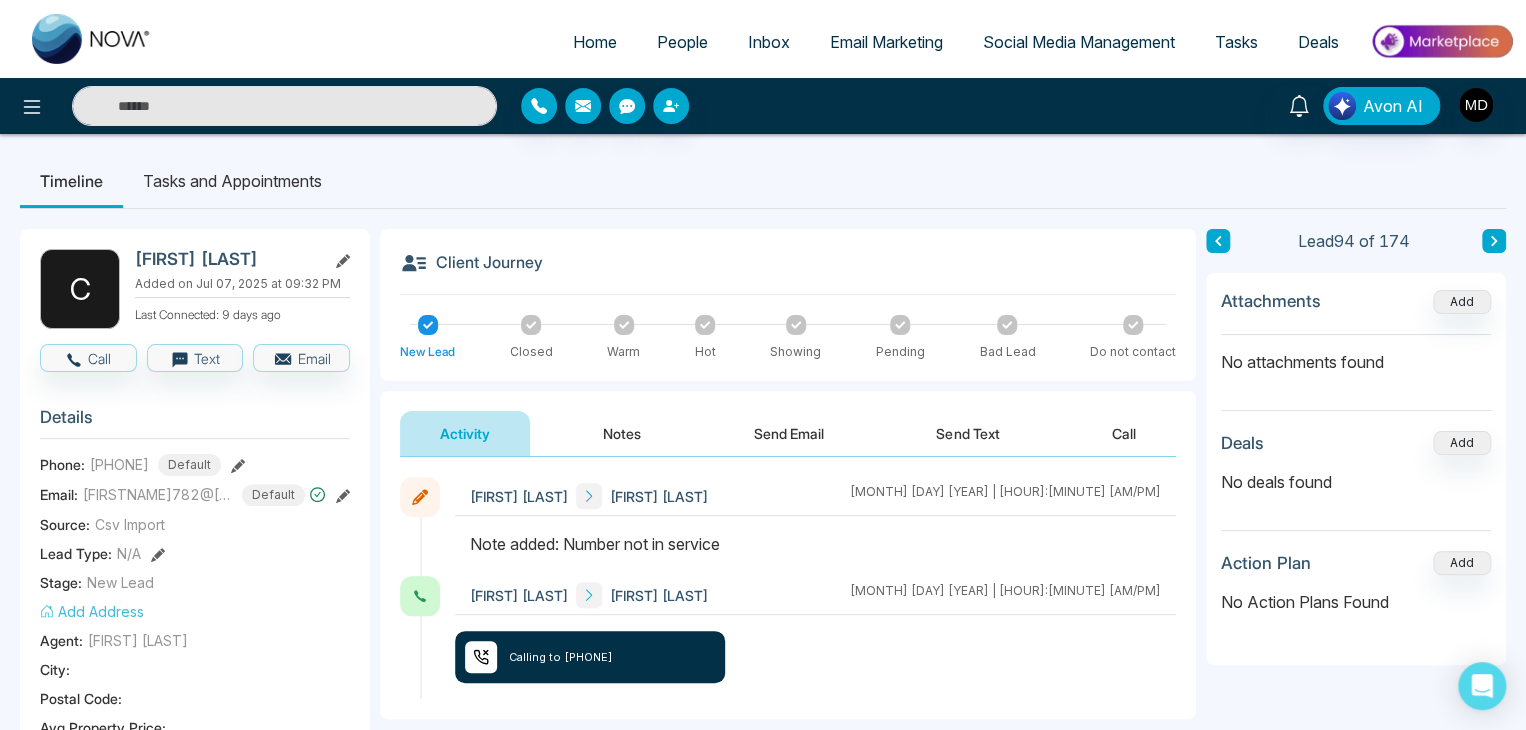 click 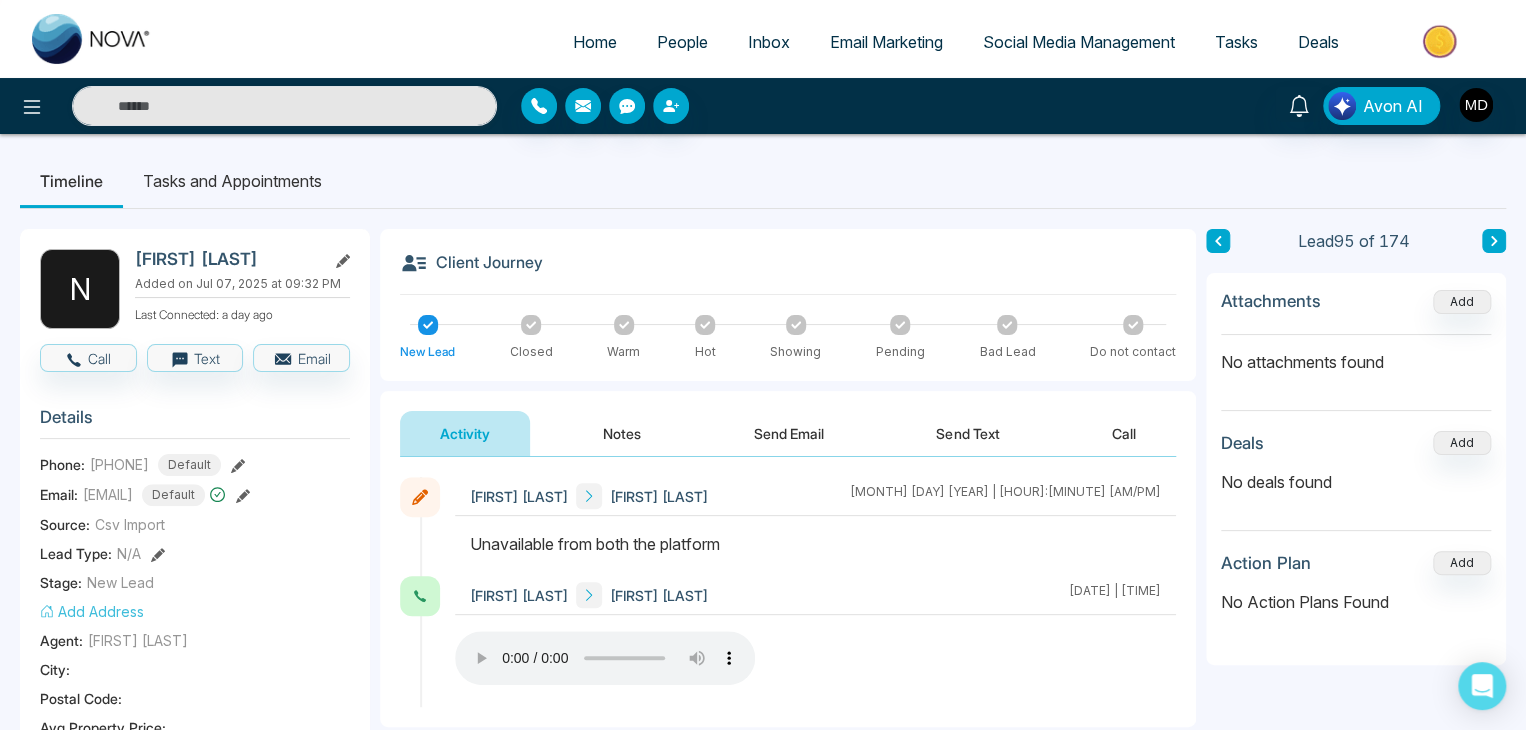click at bounding box center [1218, 241] 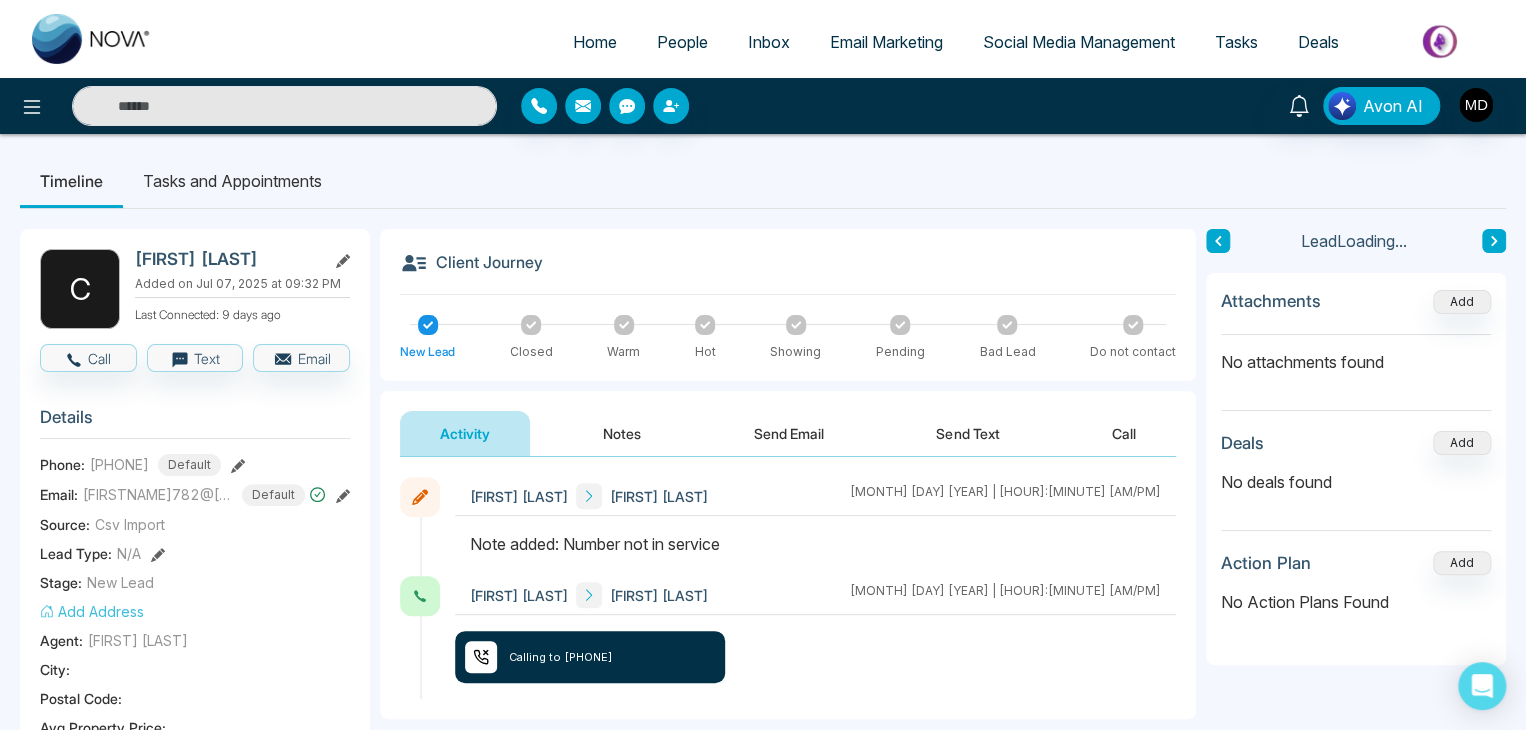 click at bounding box center [1218, 241] 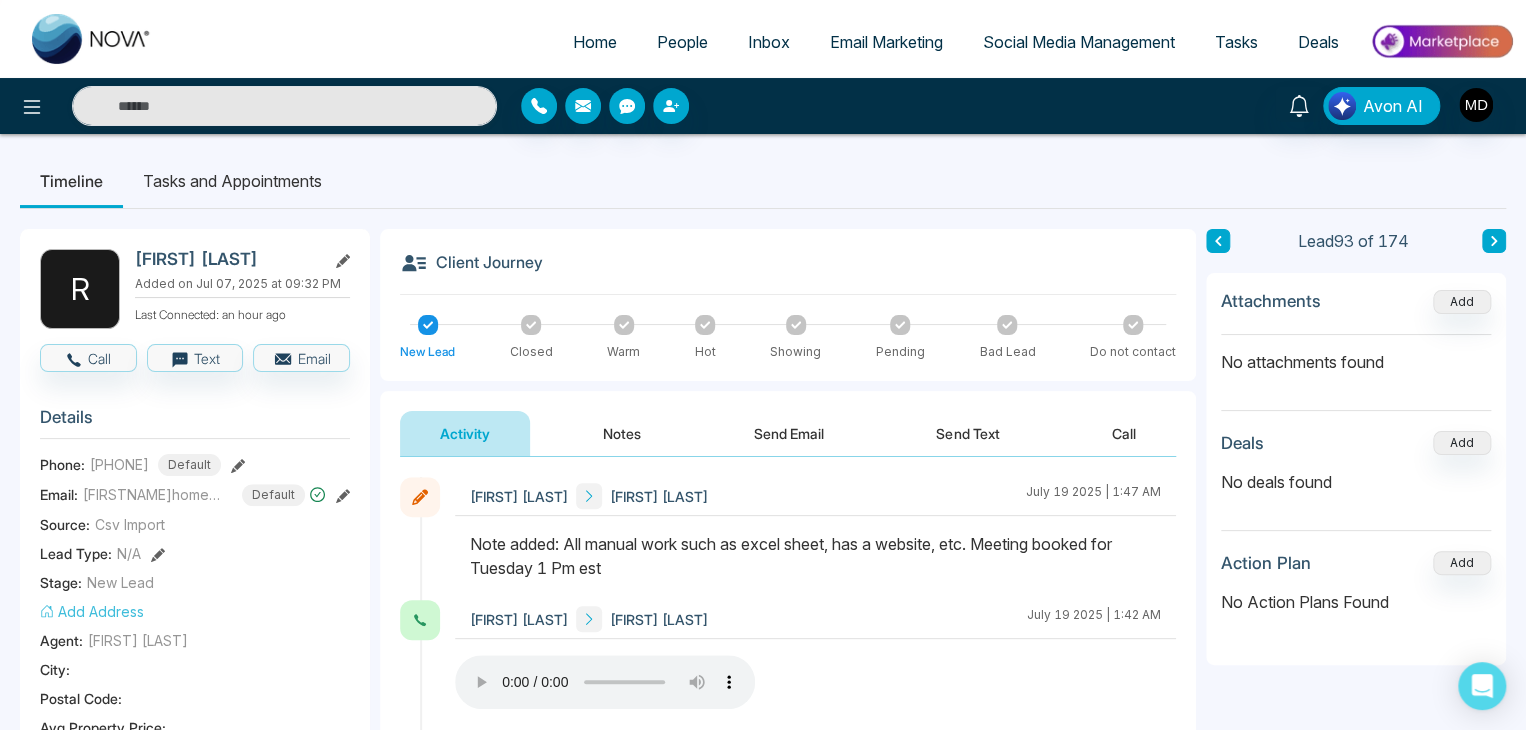 click 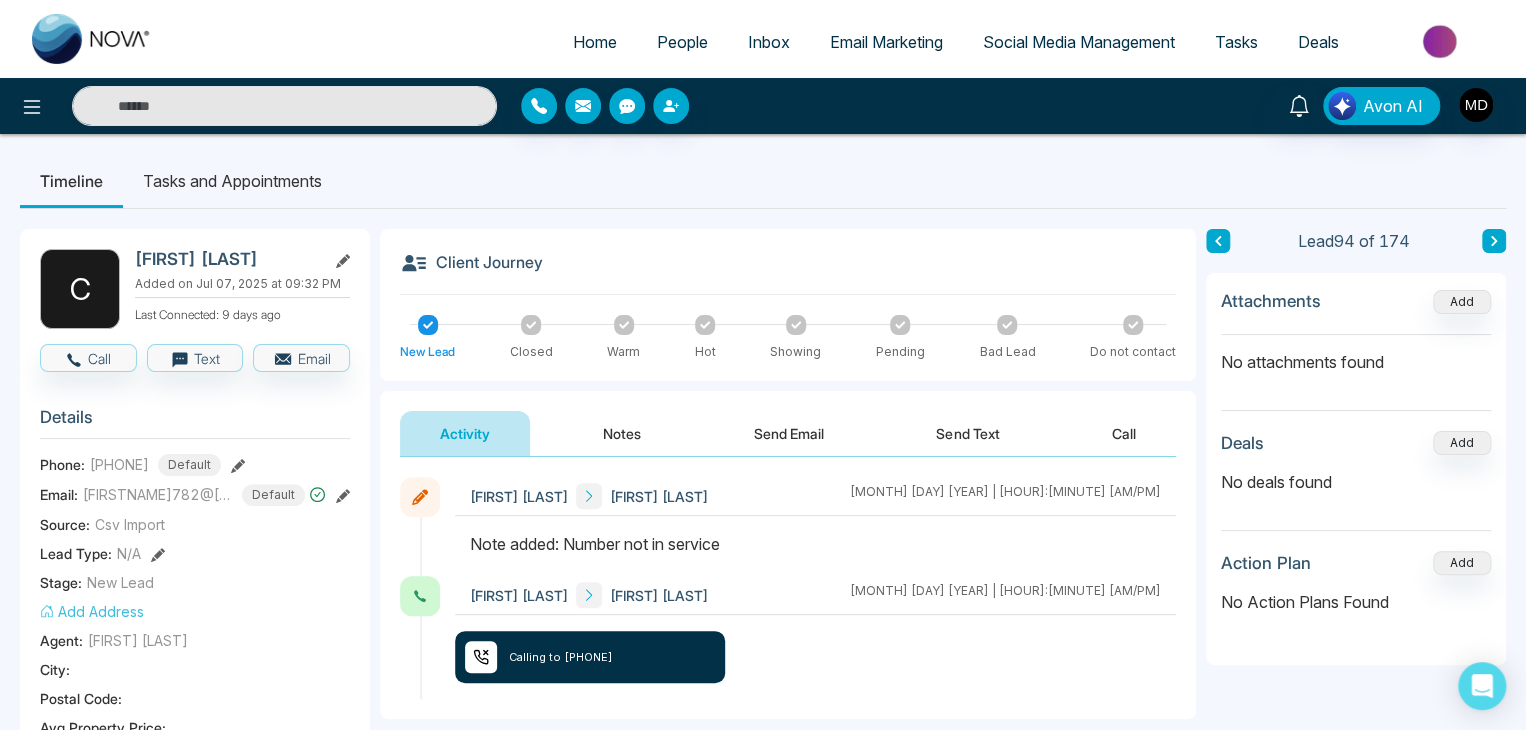 click 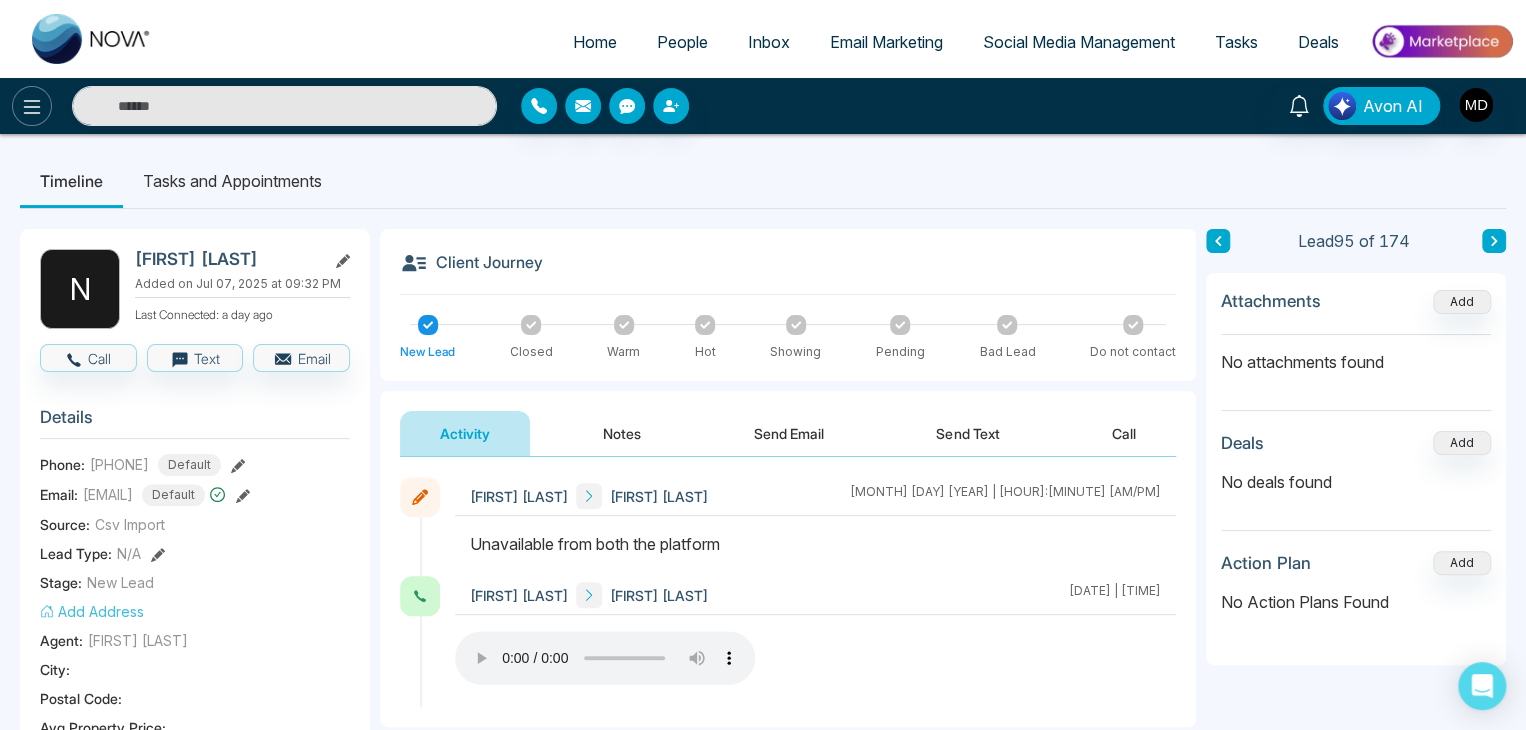 click 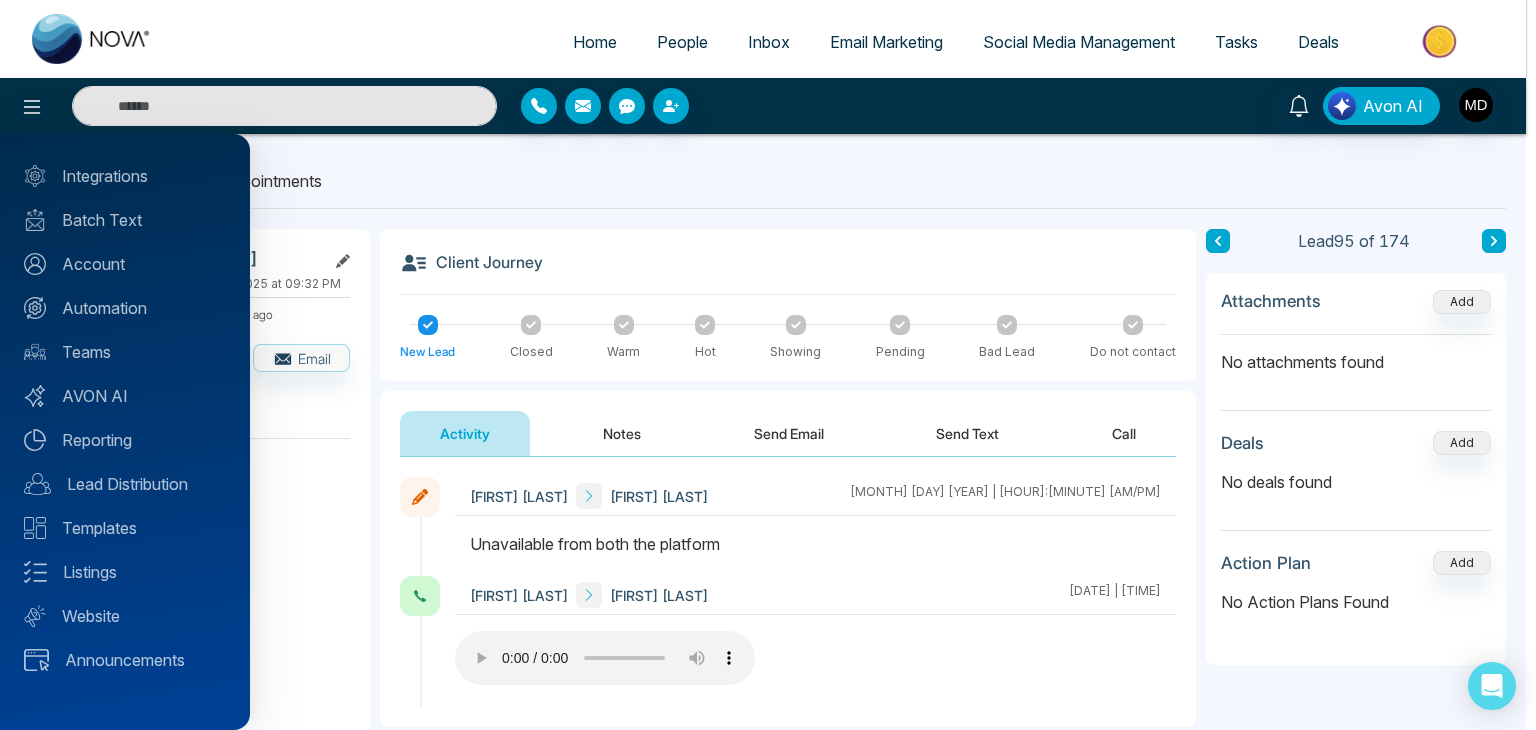 click at bounding box center (768, 365) 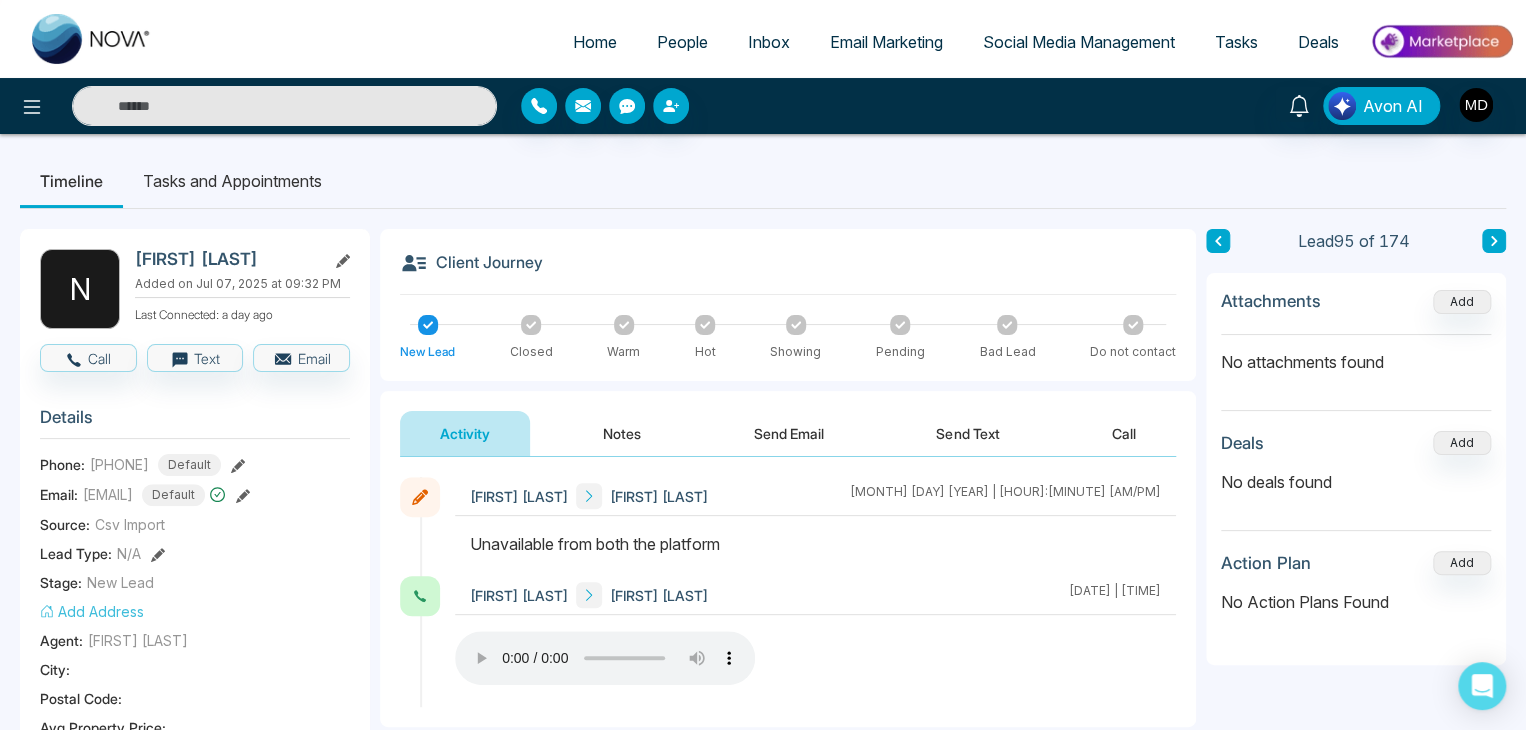 click at bounding box center [284, 106] 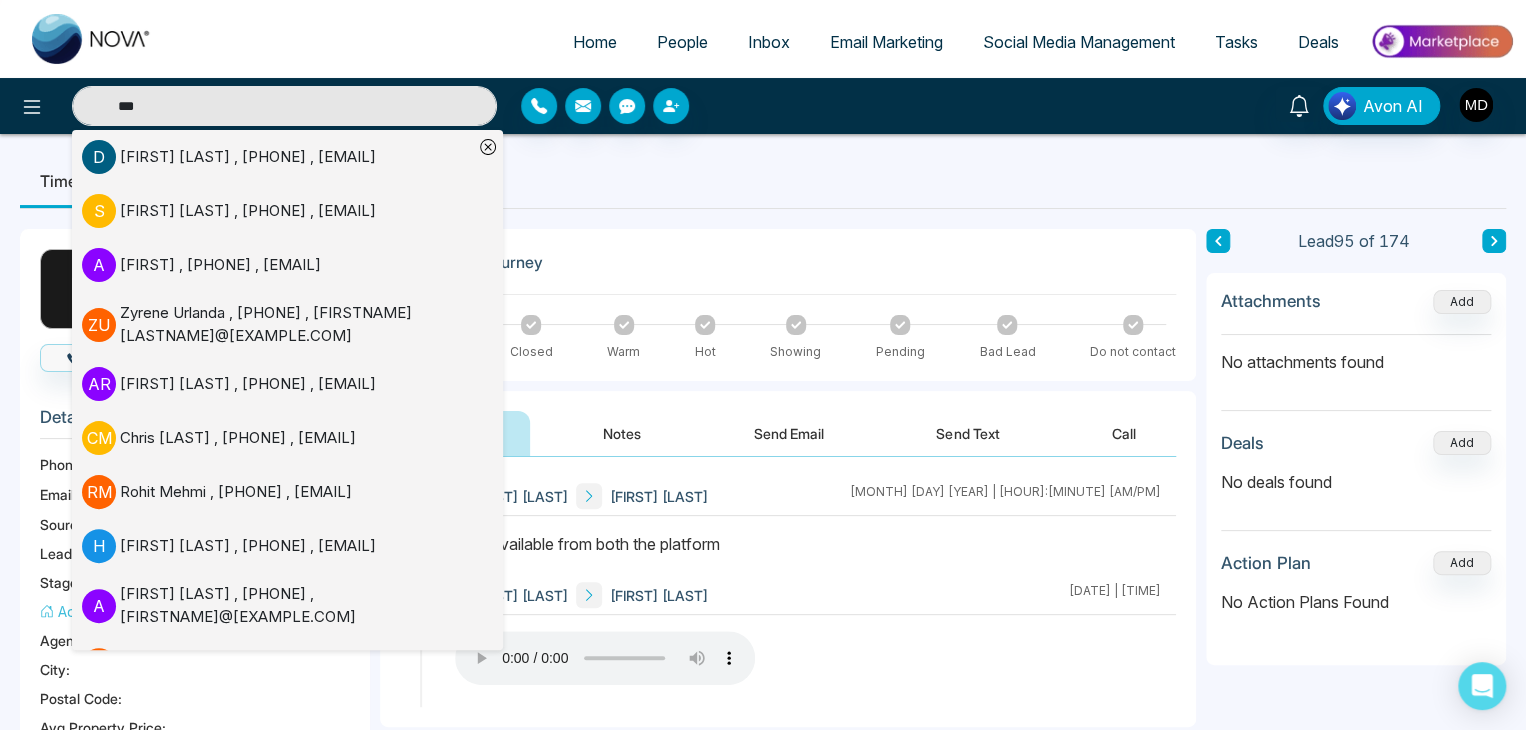 type on "****" 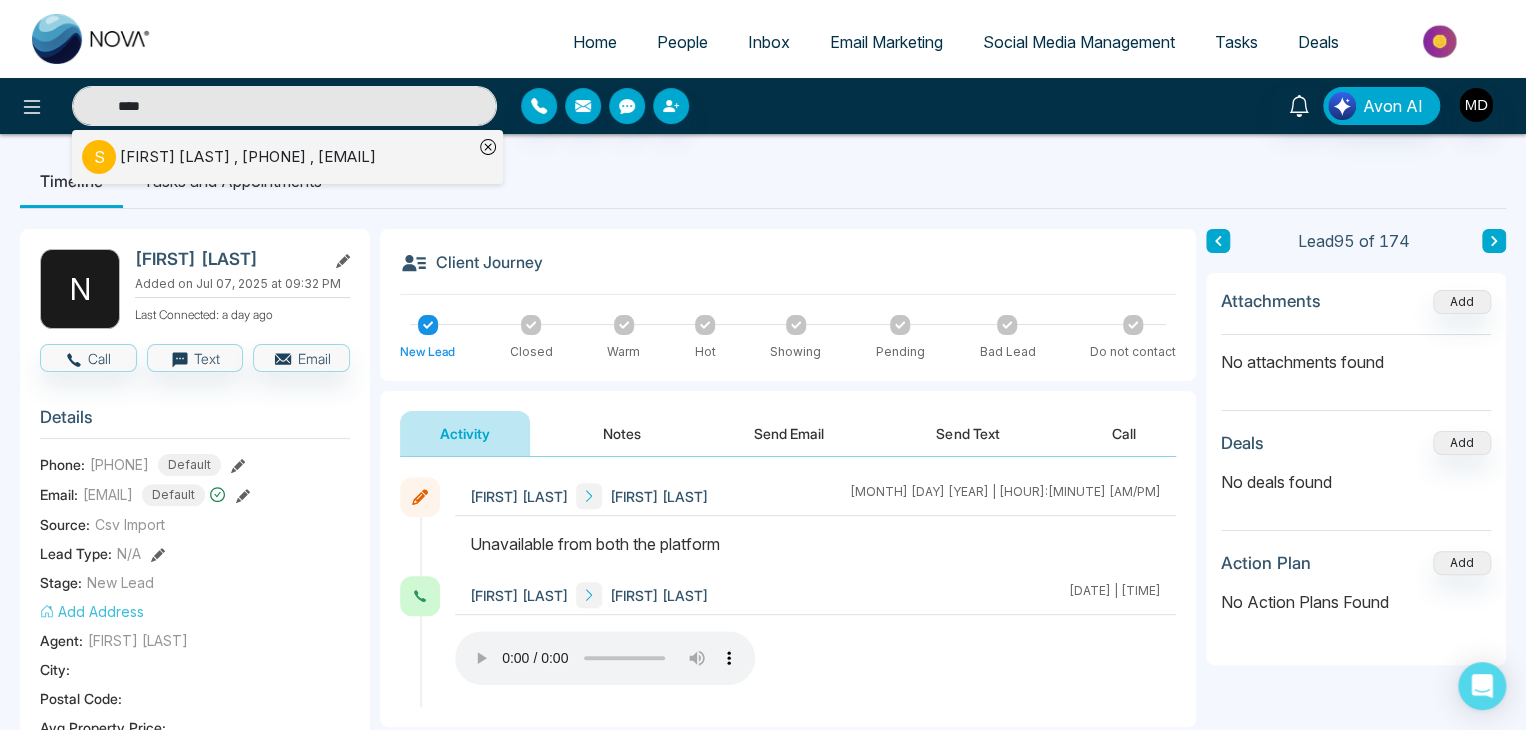 drag, startPoint x: 241, startPoint y: 106, endPoint x: 1, endPoint y: 117, distance: 240.25195 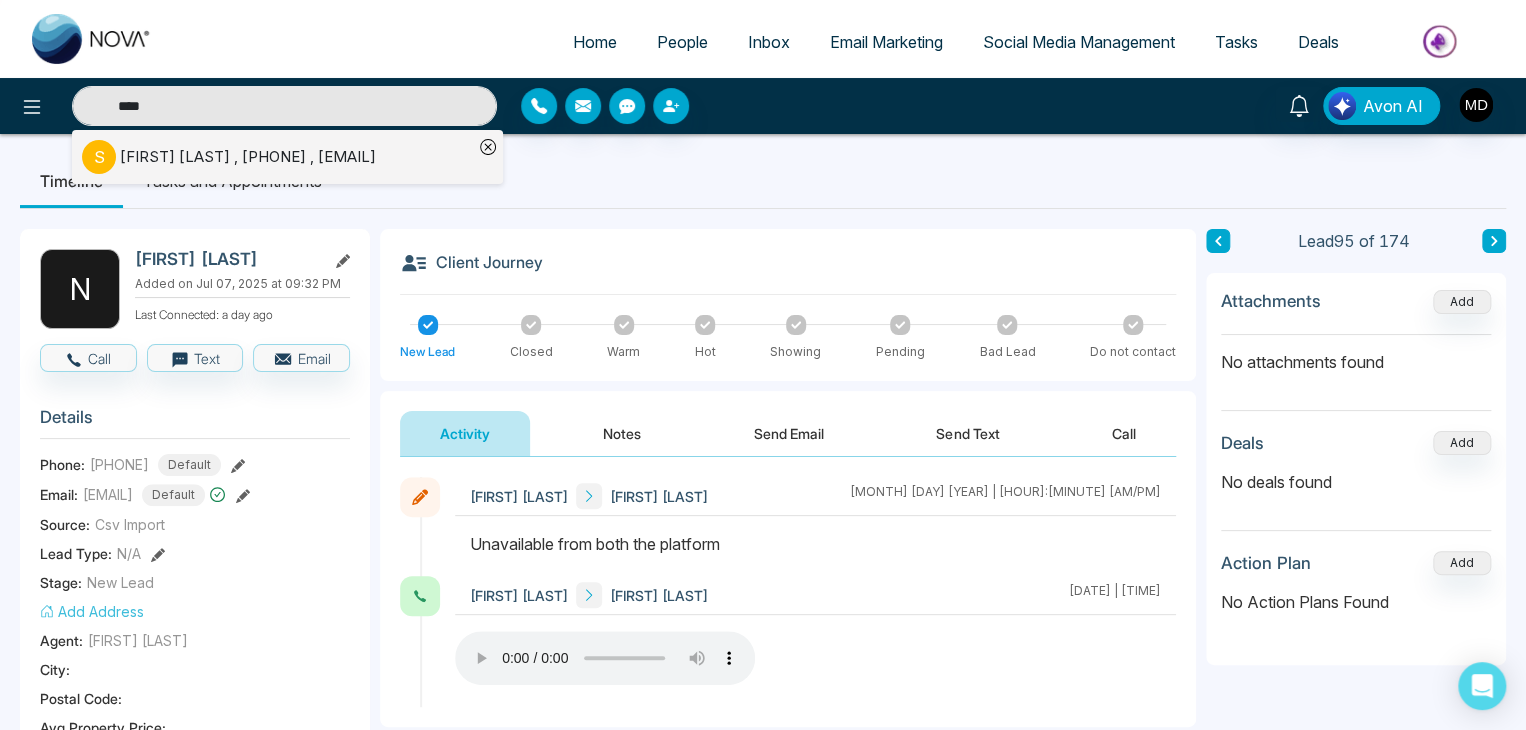 click on "**** S   Sam Settino     , +14169385636   , Connectwithsams@gmail.com" at bounding box center [254, 106] 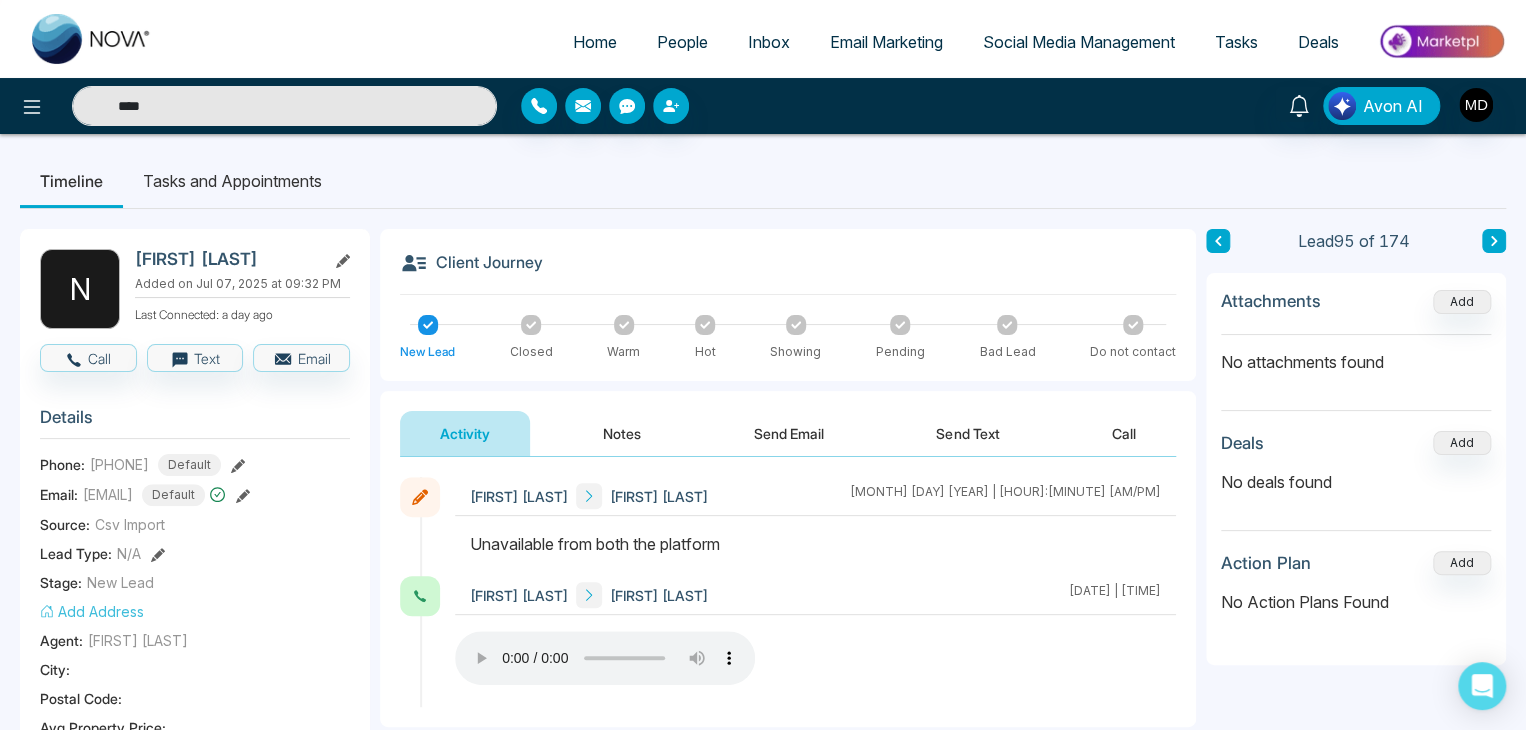 type on "****" 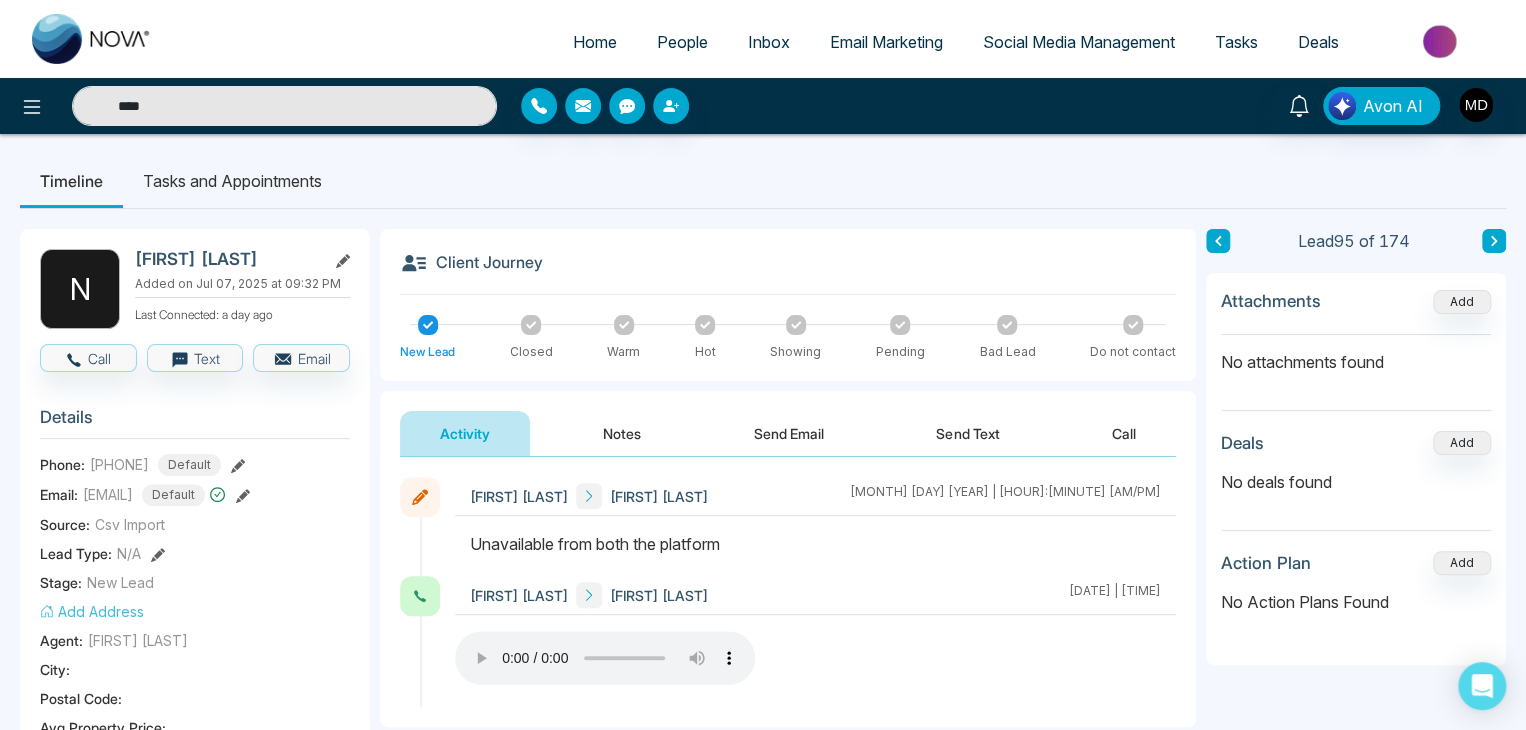 click on "****" at bounding box center [284, 106] 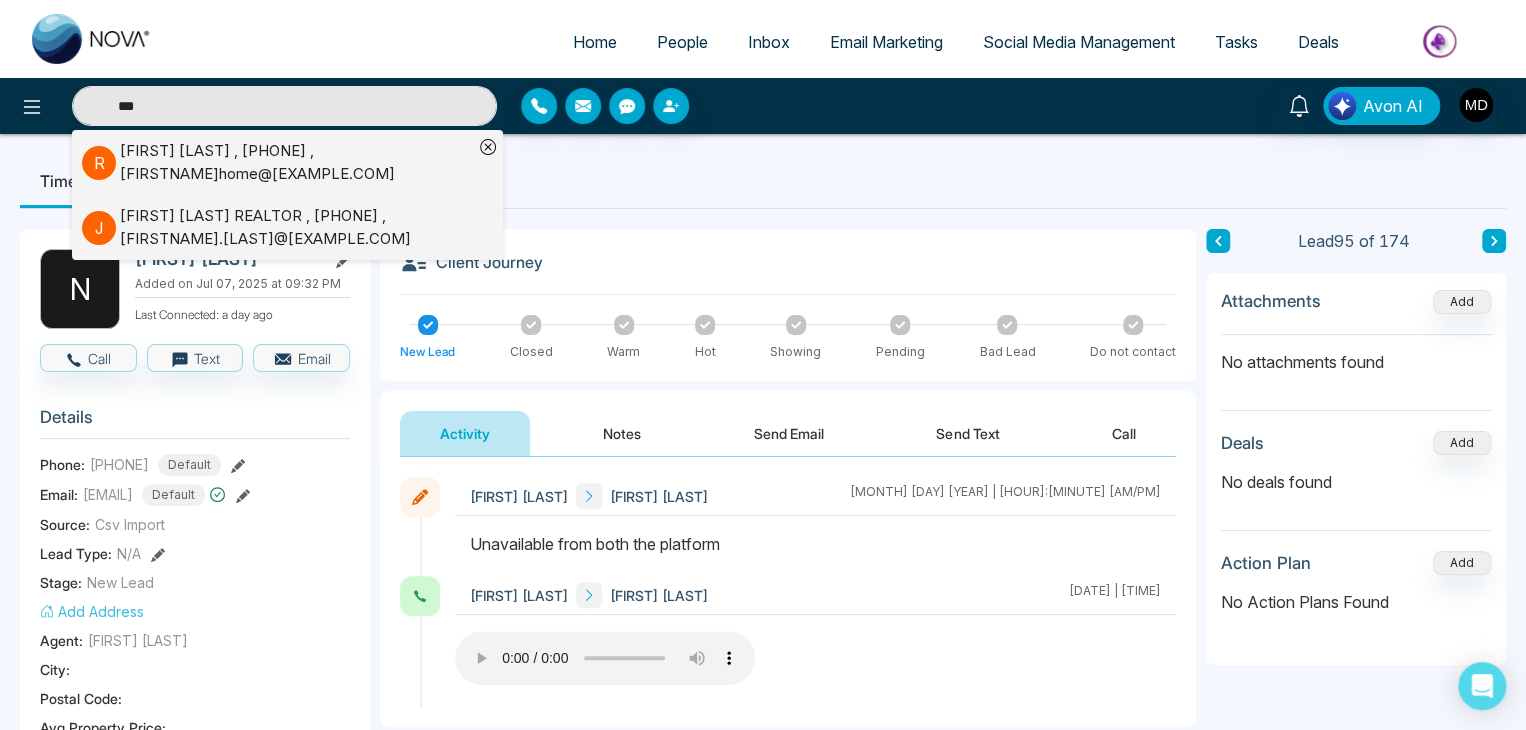 type on "***" 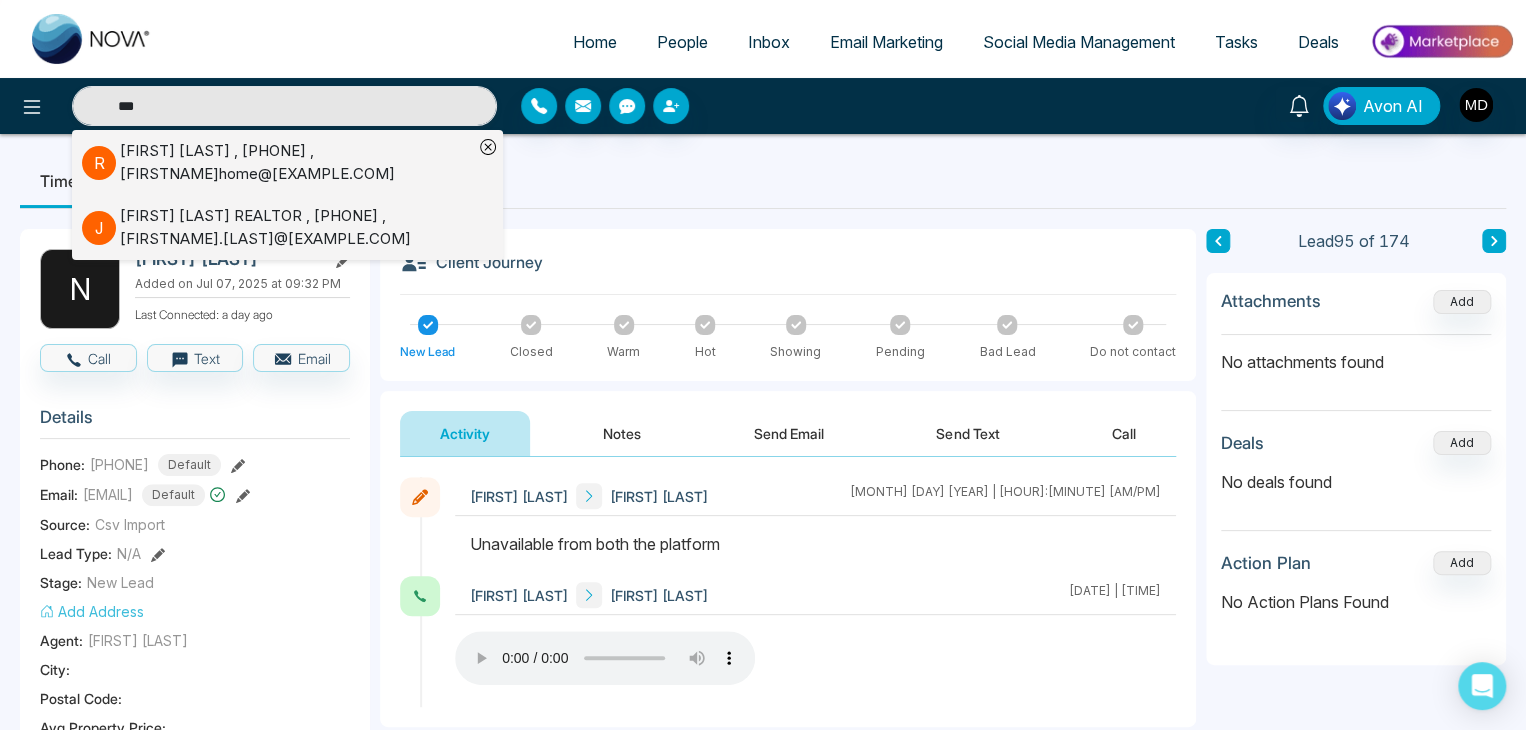 click on "Jahmar Thompson REALTOR     , +14379936693   , jahmar.thompson@century21.ca" at bounding box center (296, 227) 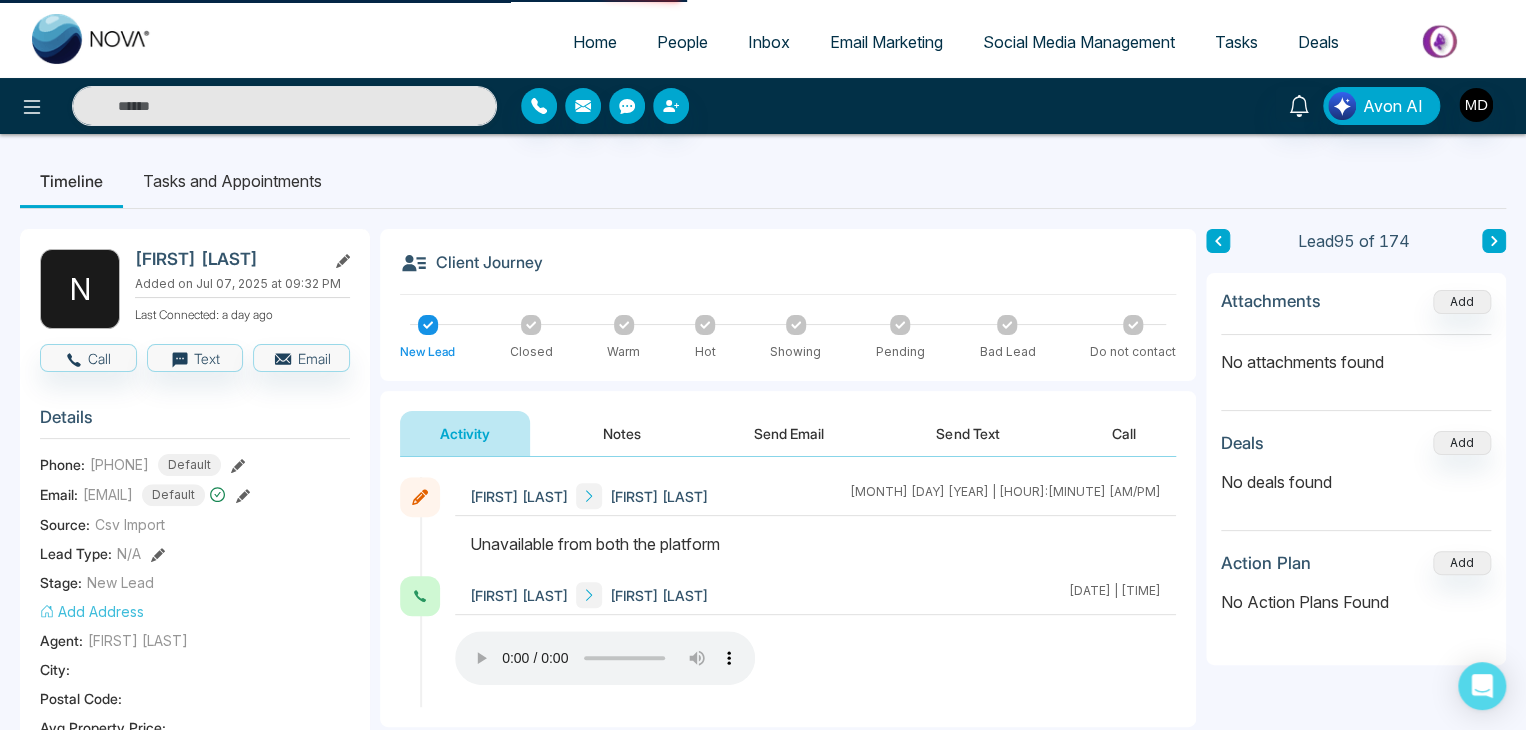 type on "***" 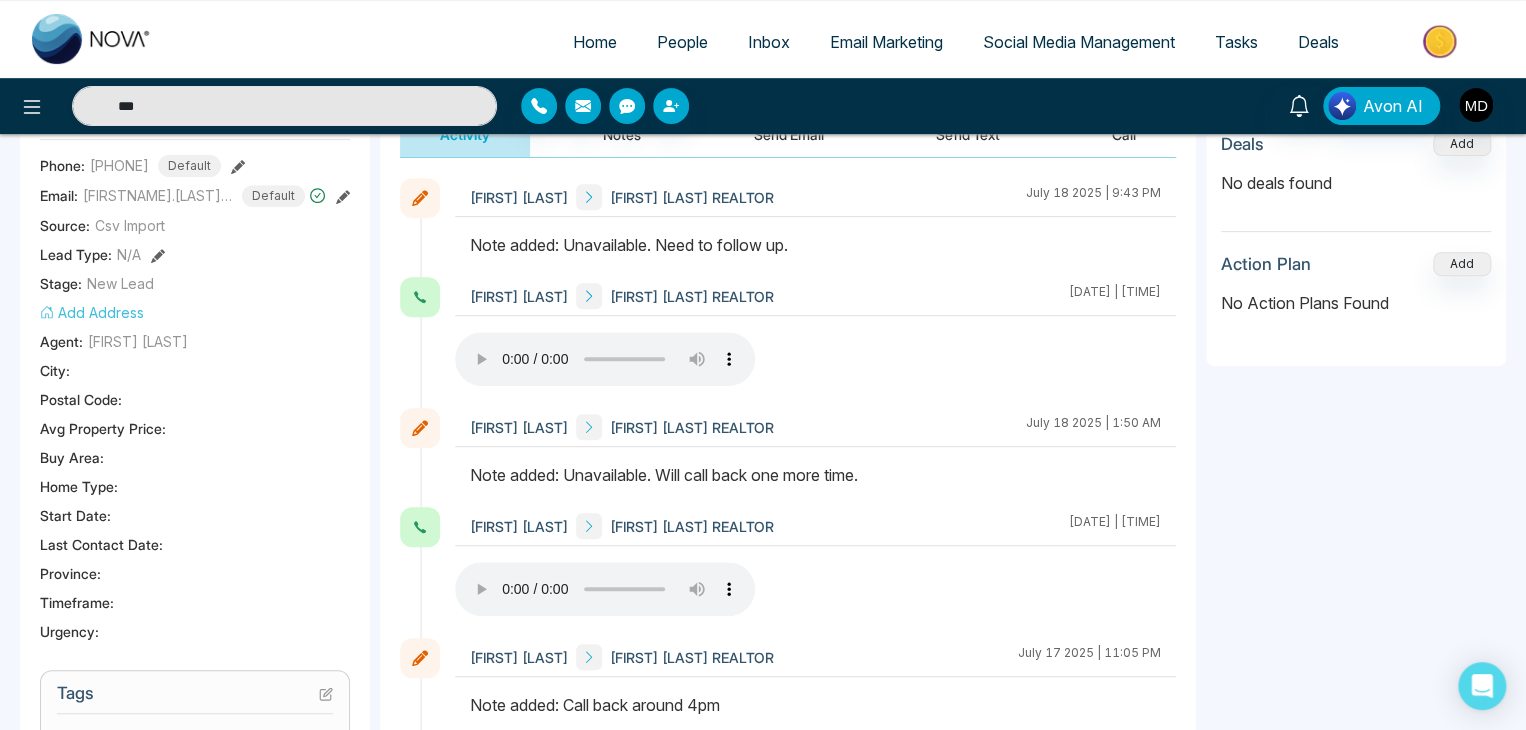 scroll, scrollTop: 300, scrollLeft: 0, axis: vertical 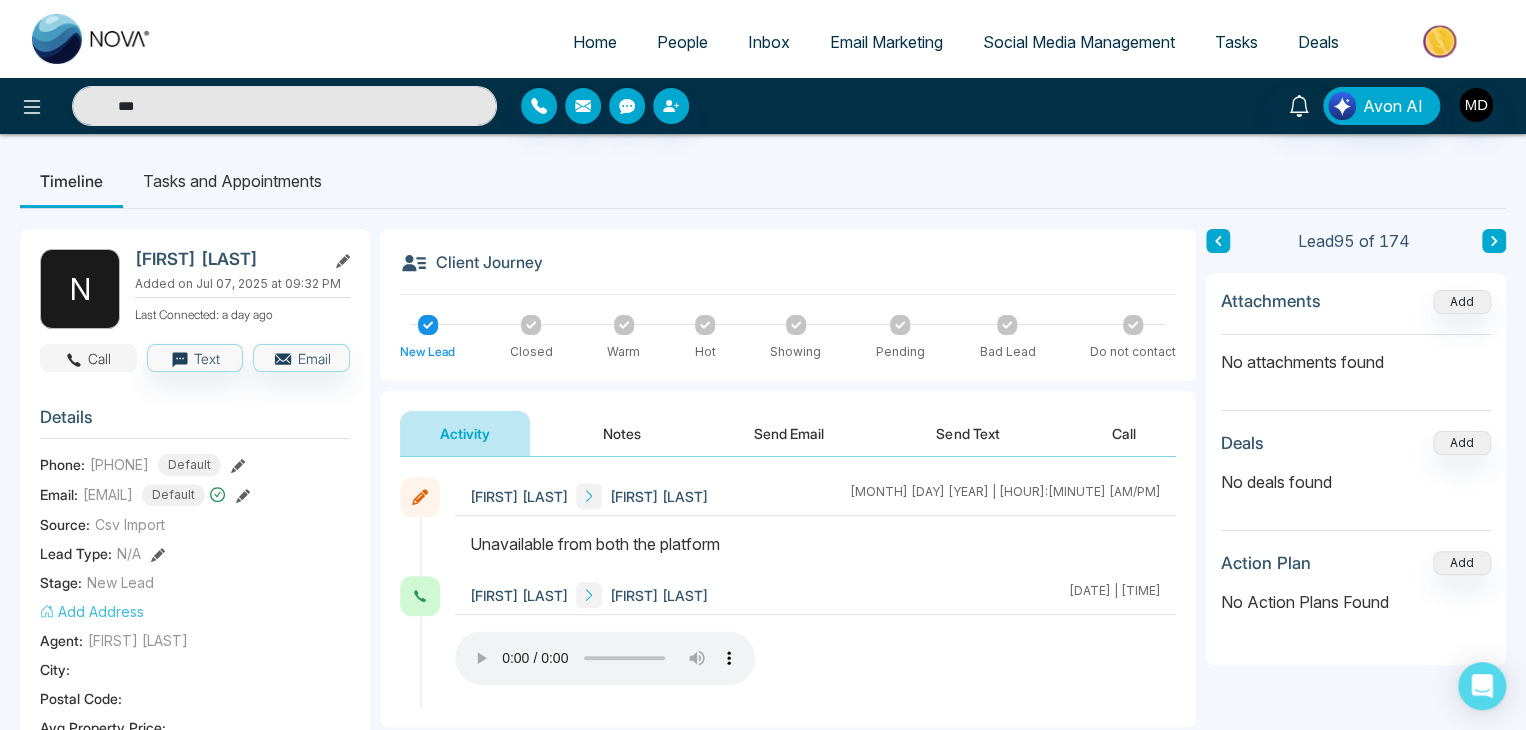 click on "Call" at bounding box center (88, 358) 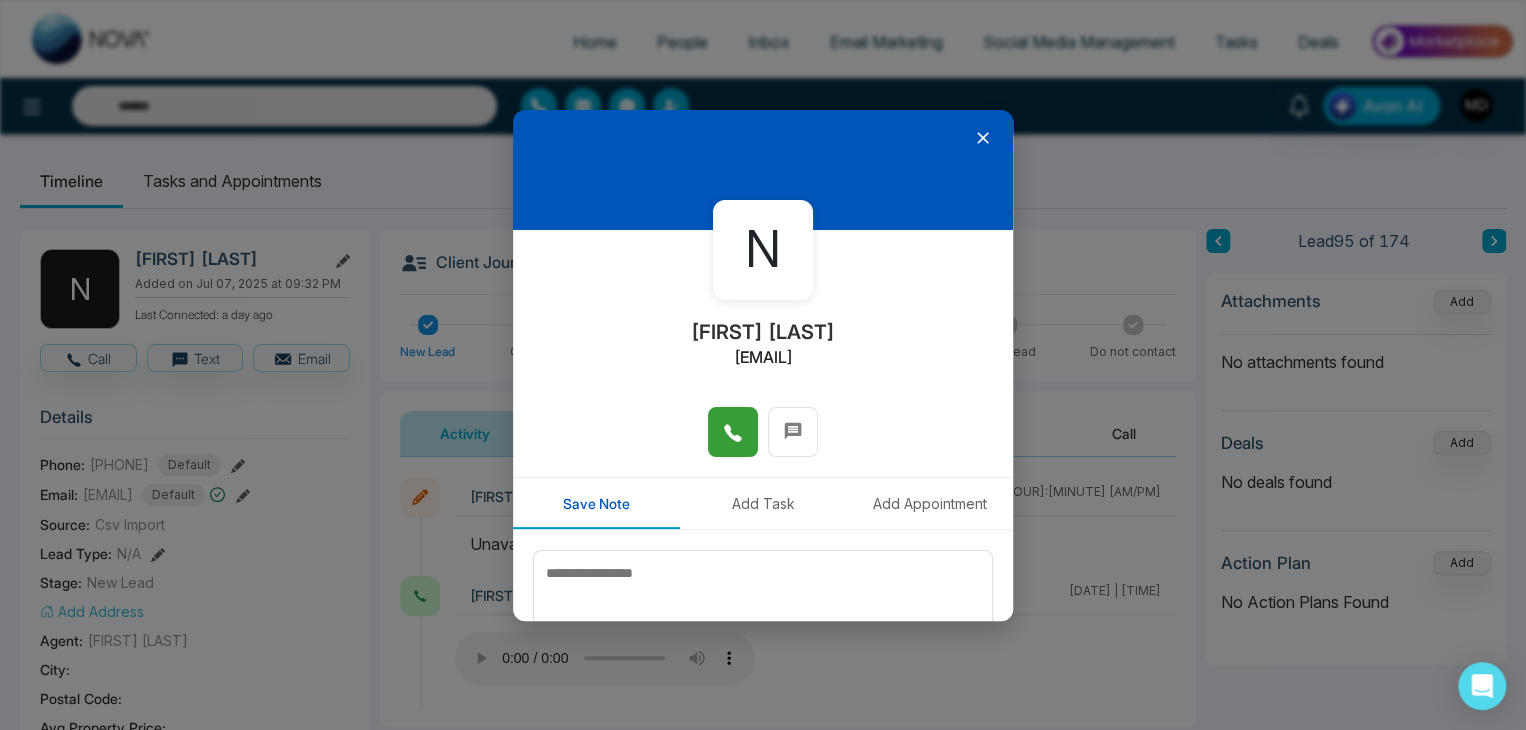 click at bounding box center (733, 432) 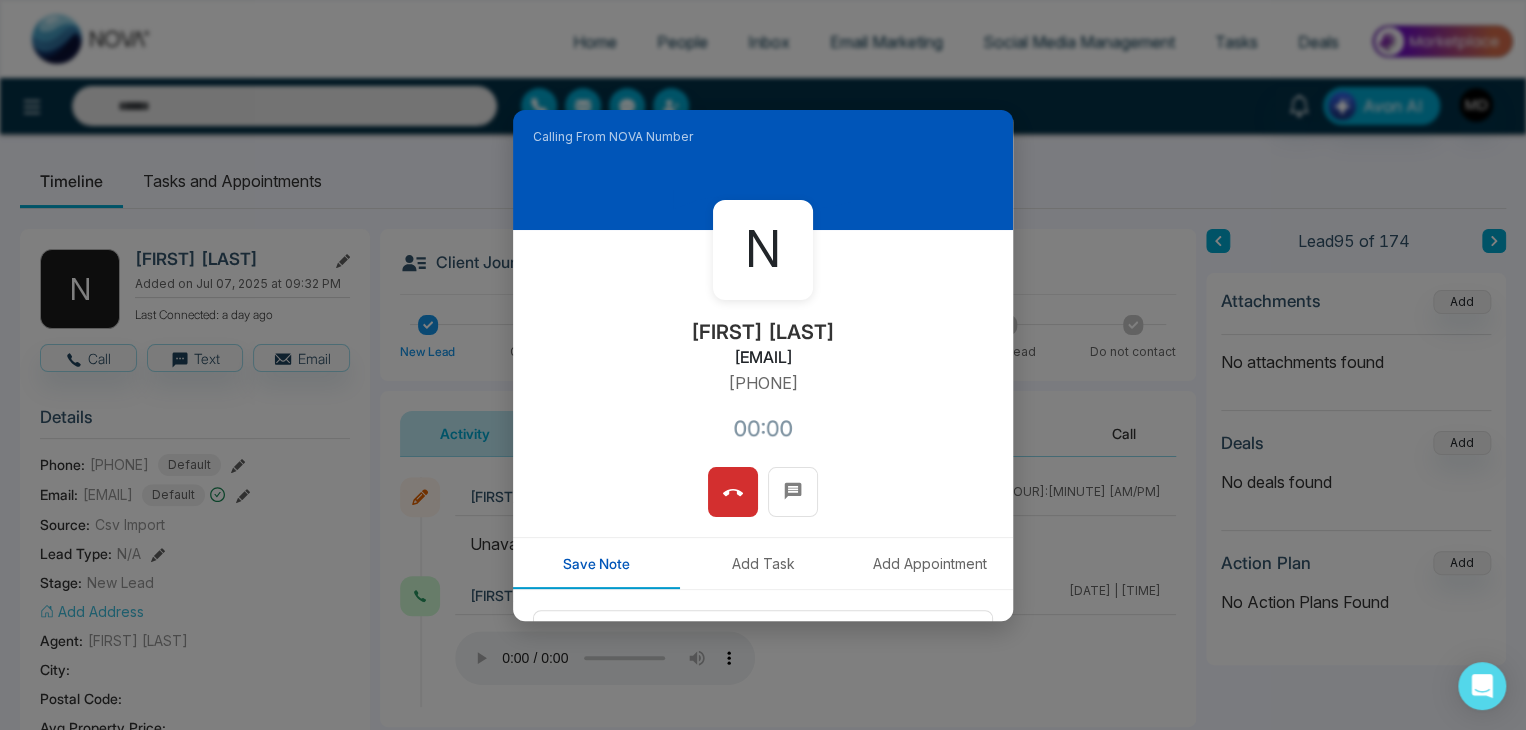 type on "***" 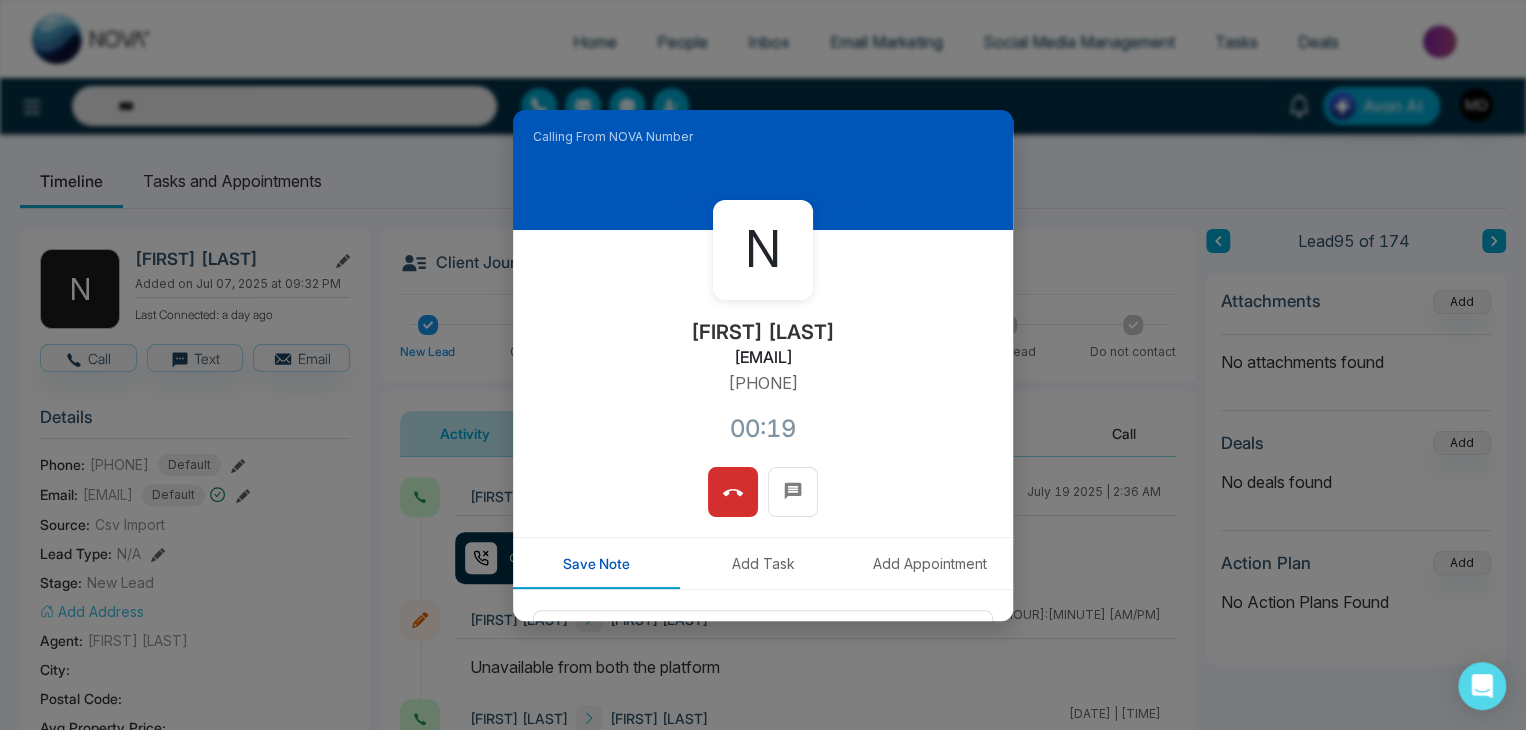 drag, startPoint x: 821, startPoint y: 382, endPoint x: 688, endPoint y: 400, distance: 134.21252 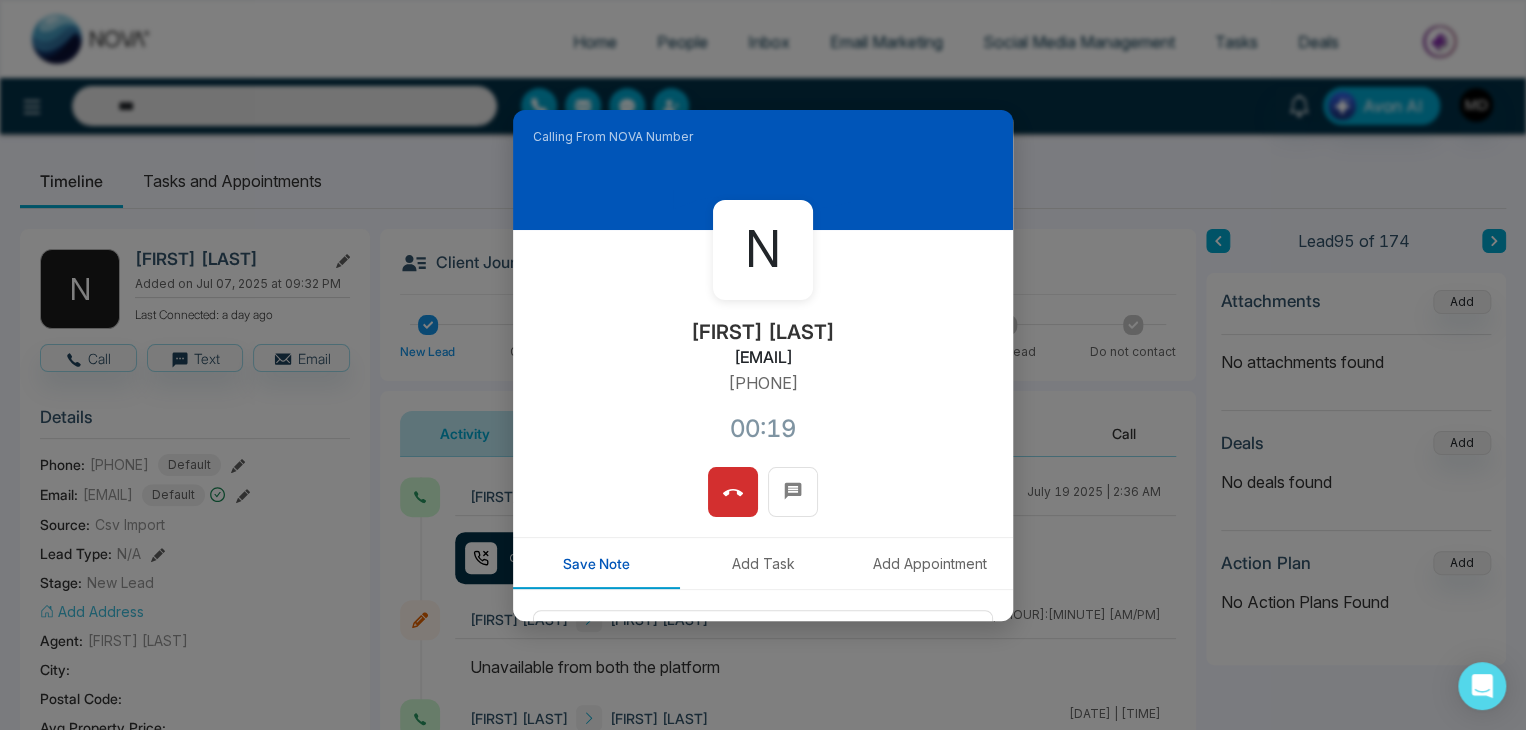 click on "N Nikki Bult nbult@nbvirtualoffice.com +19058064134 00:19" at bounding box center [763, 348] 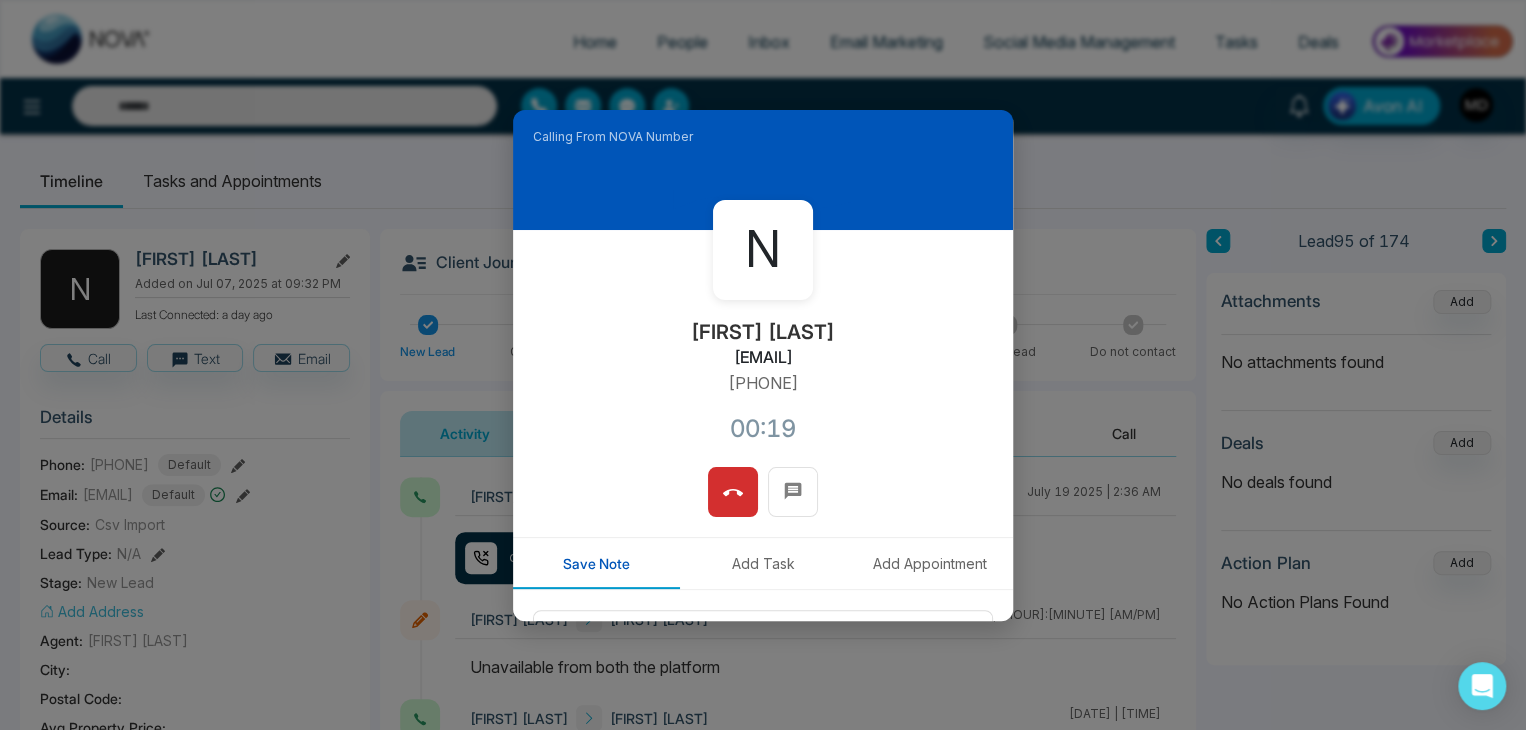 type on "***" 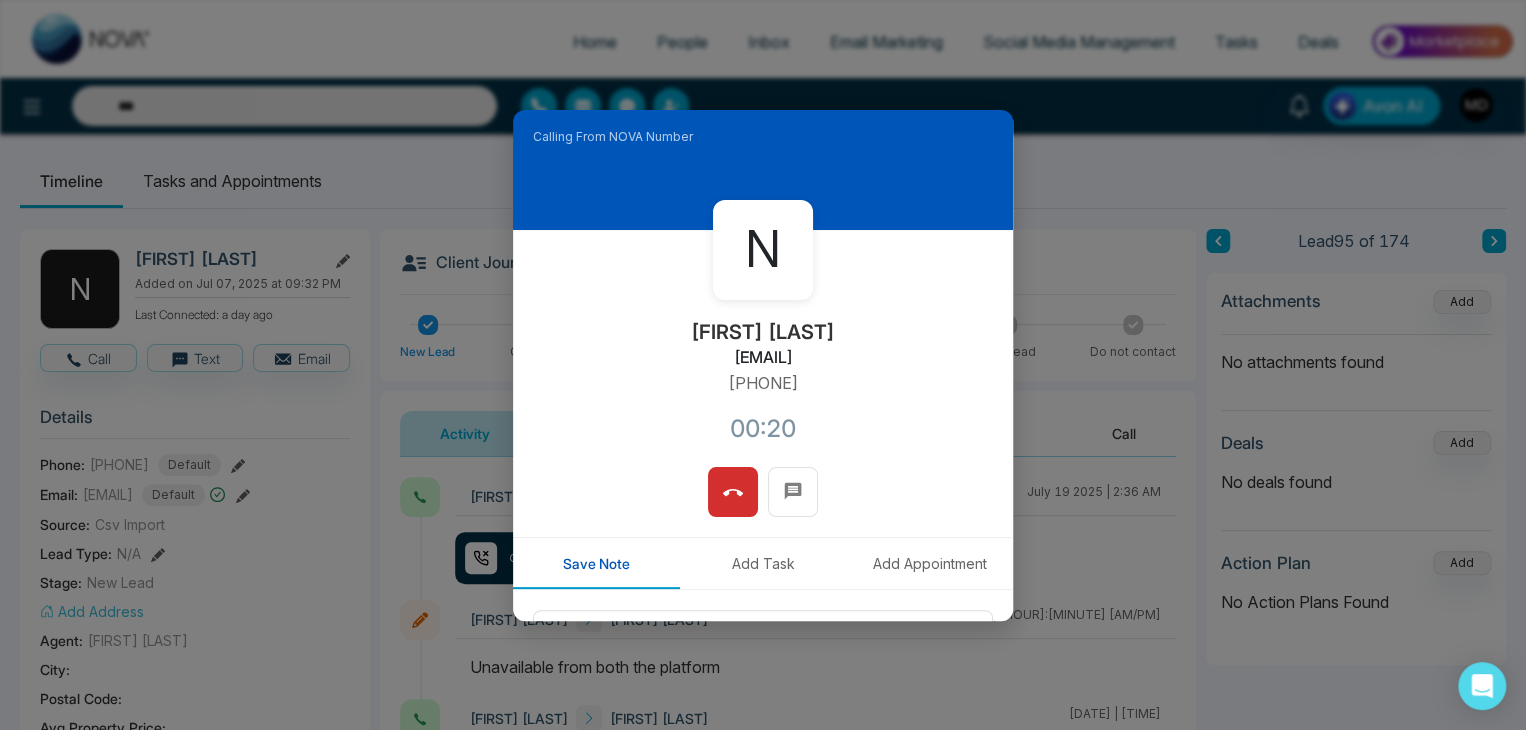 copy on "[PHONE]" 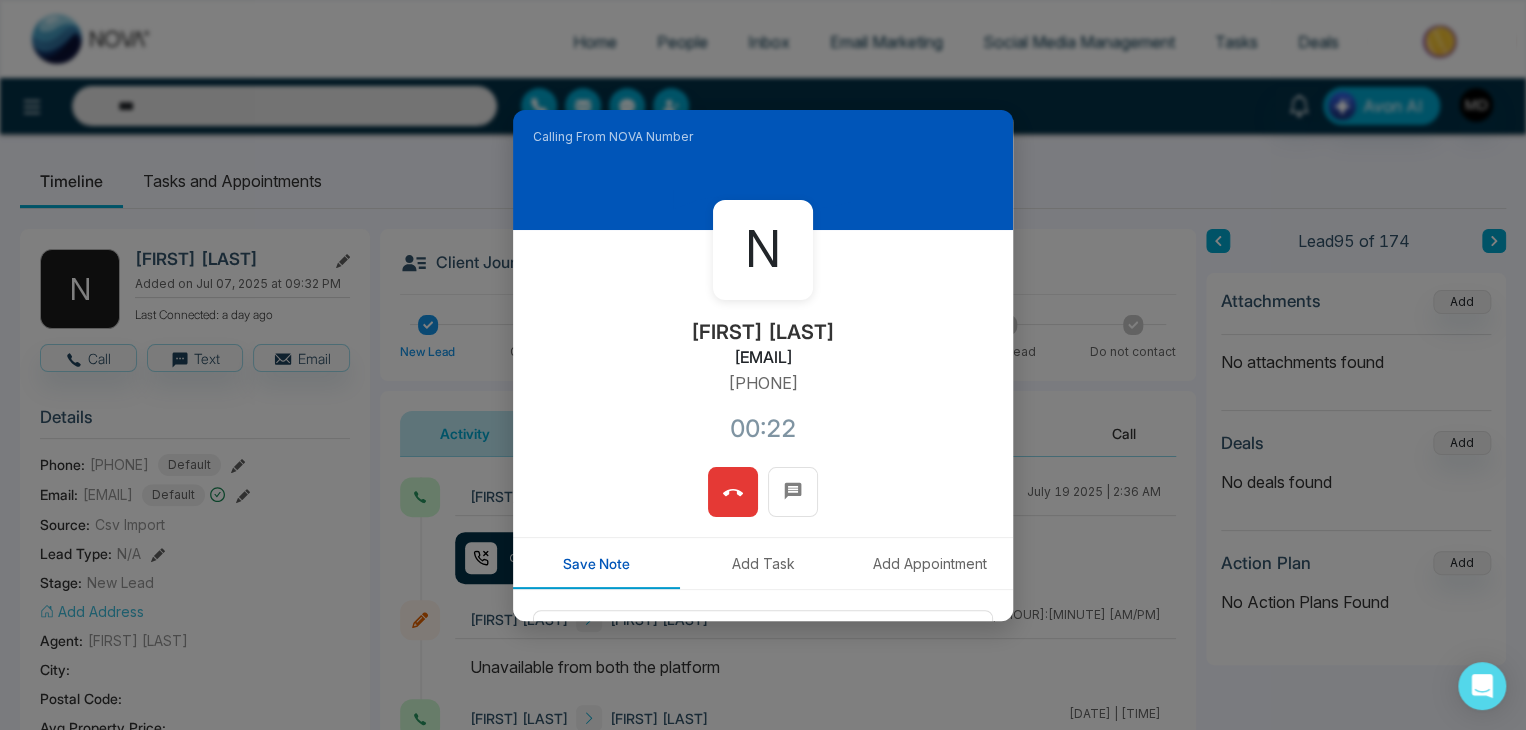 click at bounding box center [733, 492] 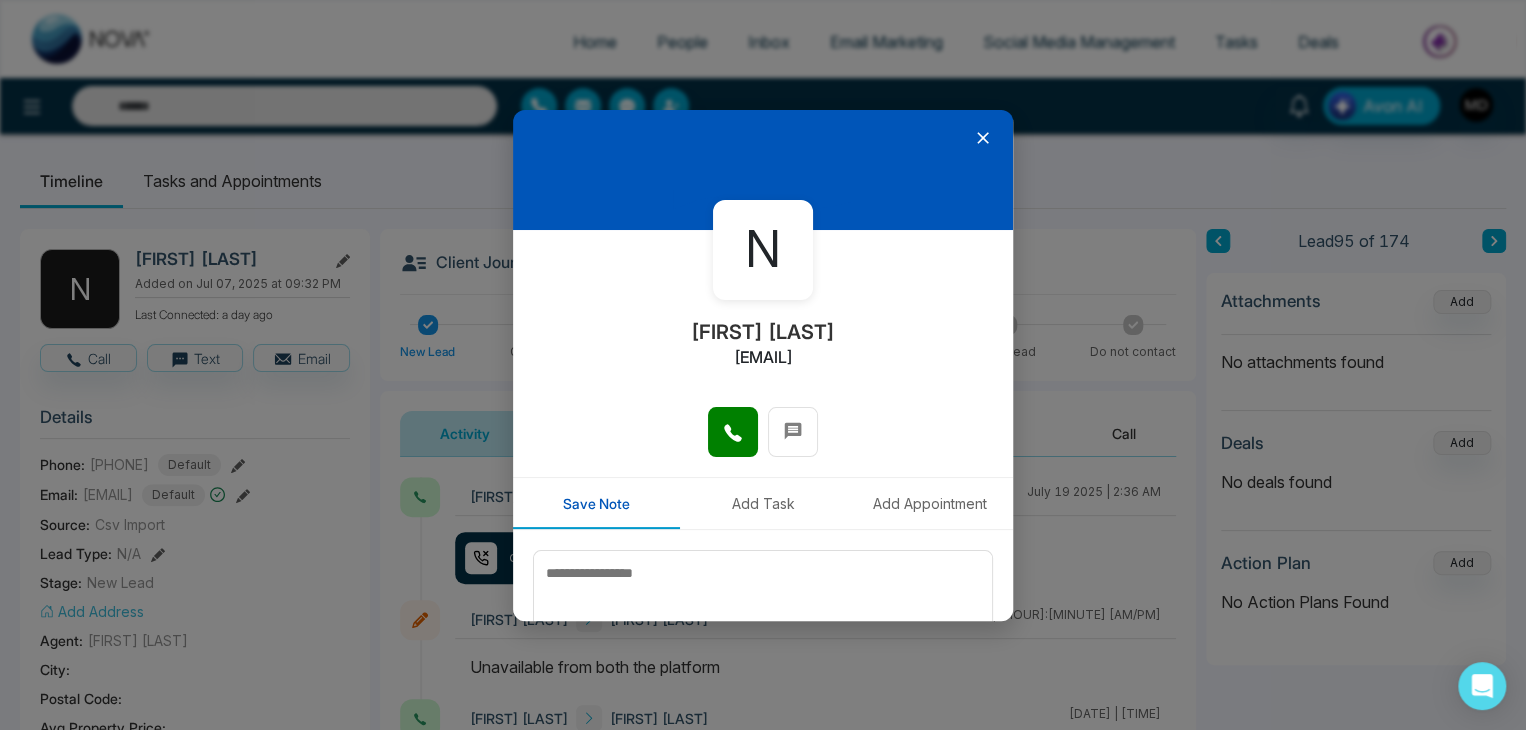 type on "***" 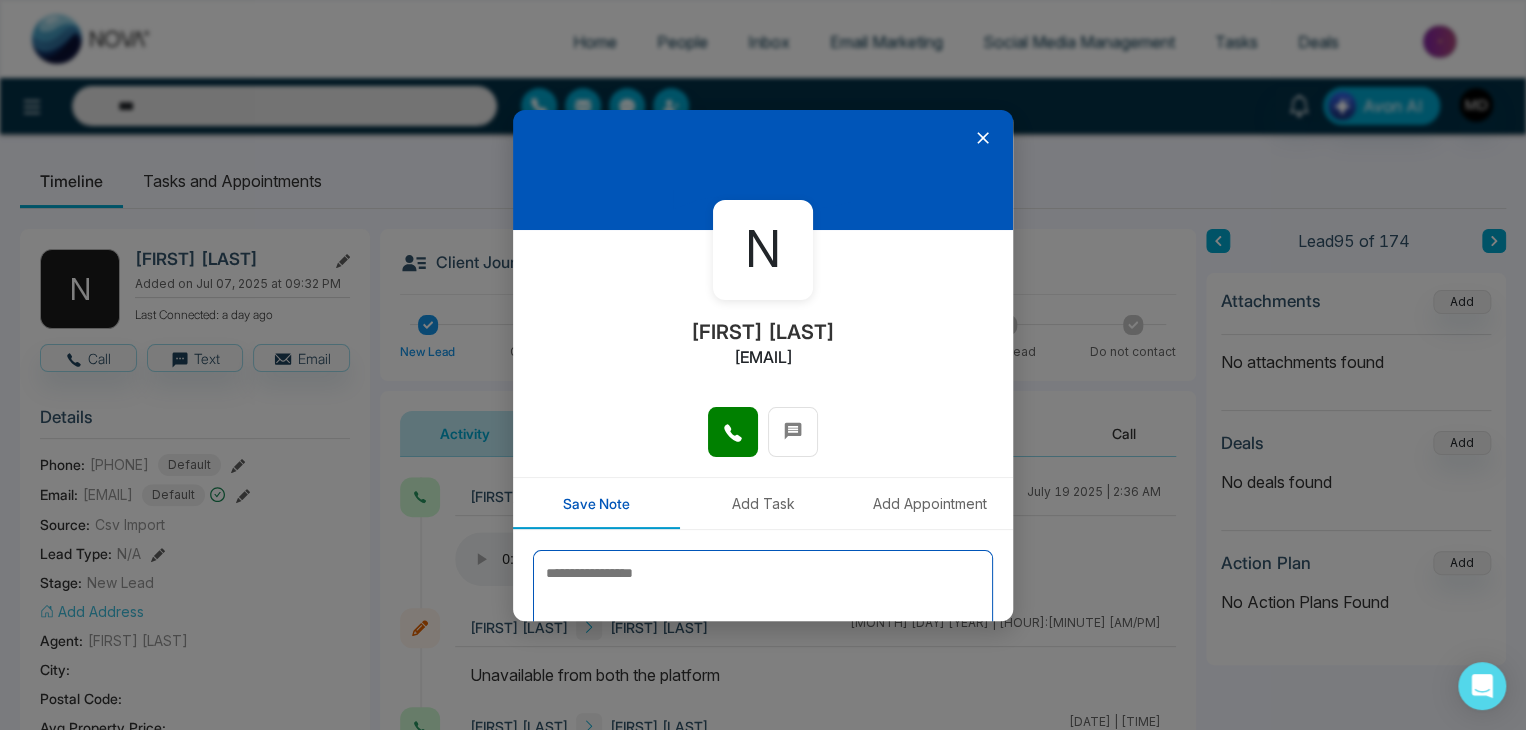 click at bounding box center [763, 600] 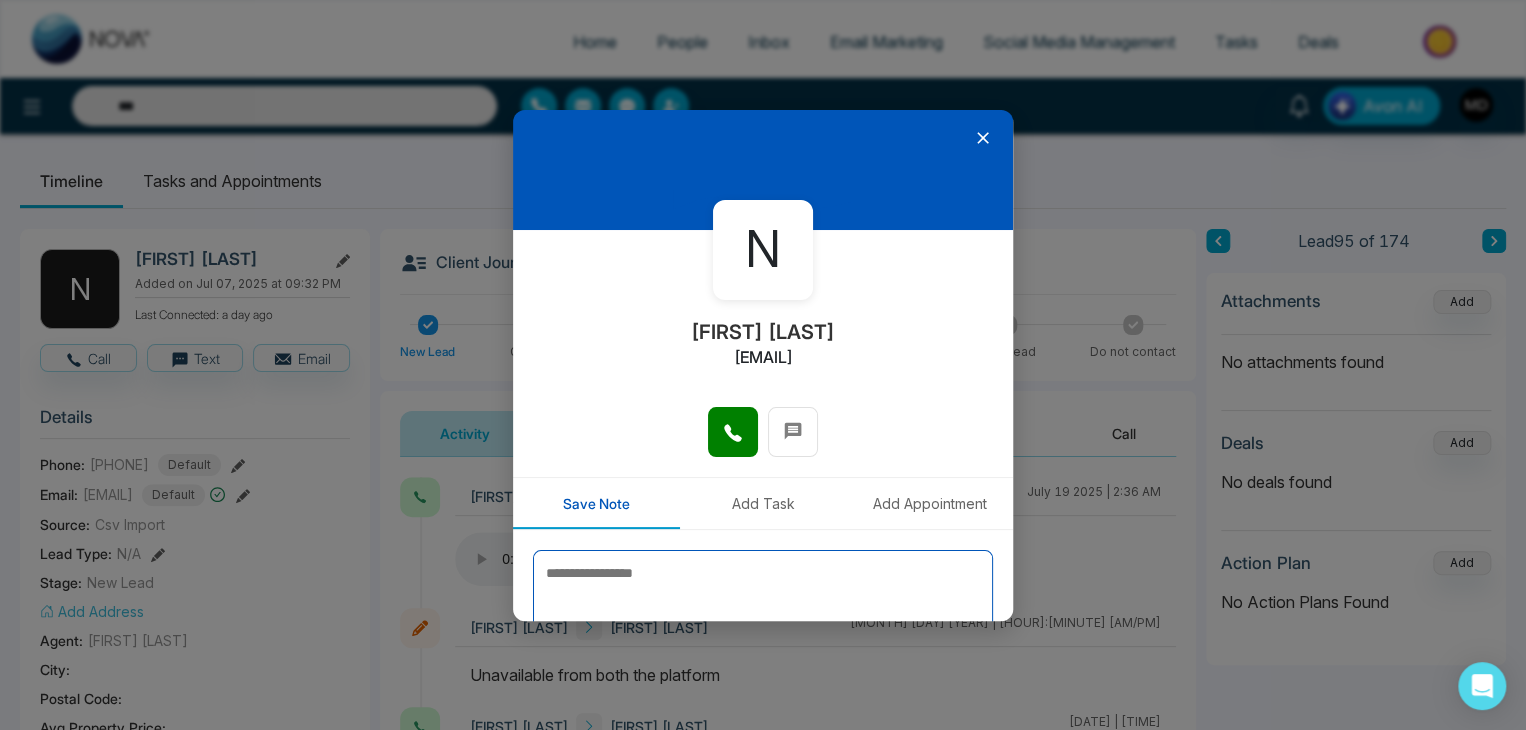 type 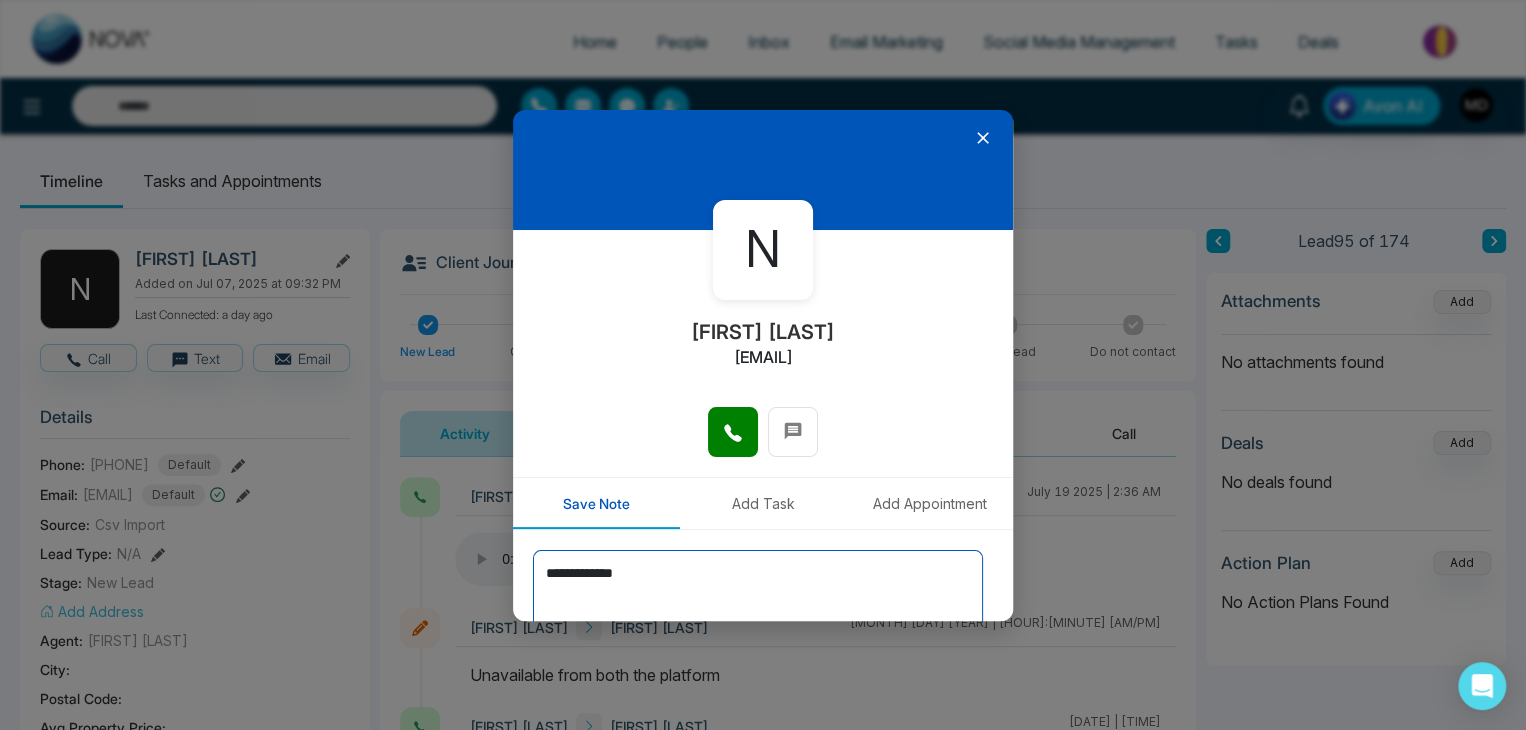 type on "**********" 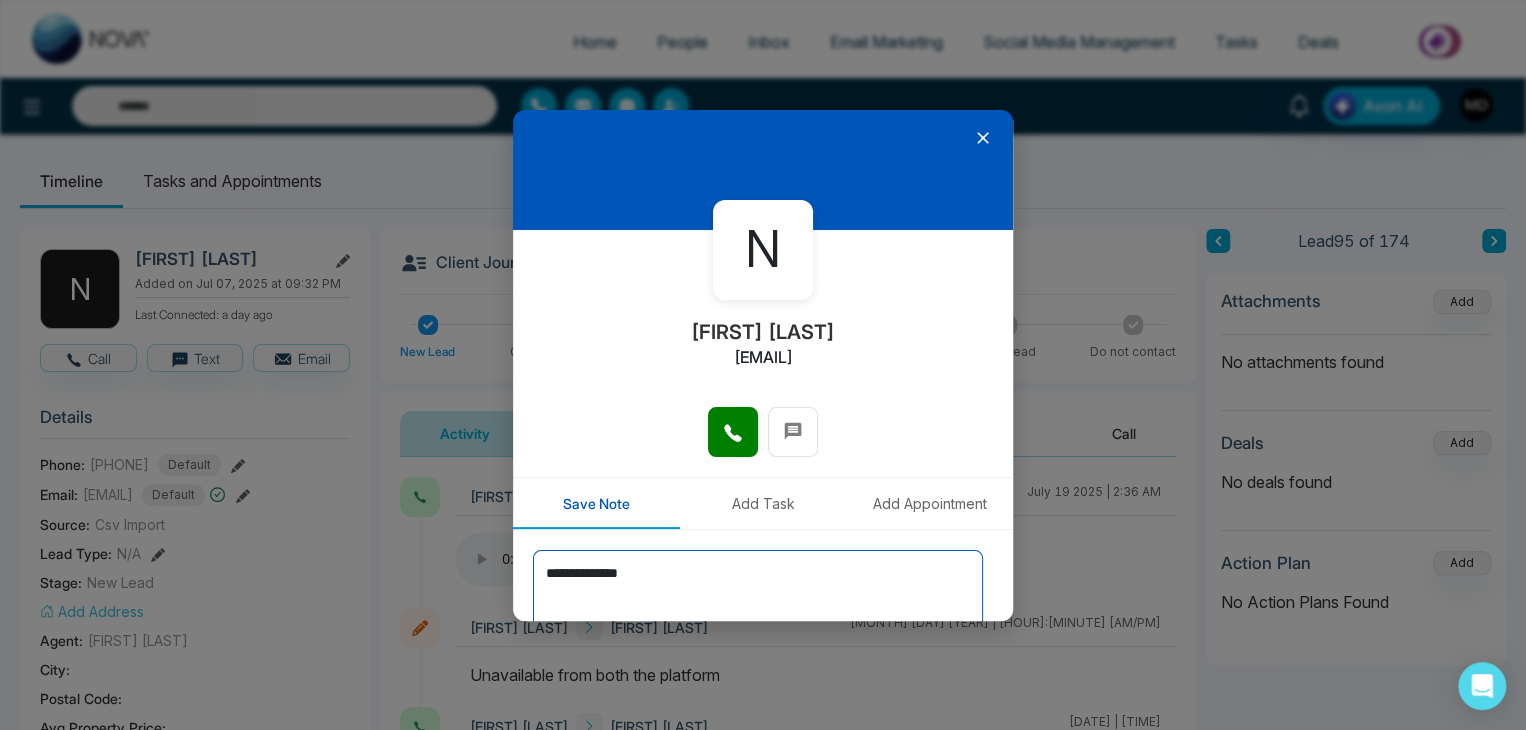 type on "***" 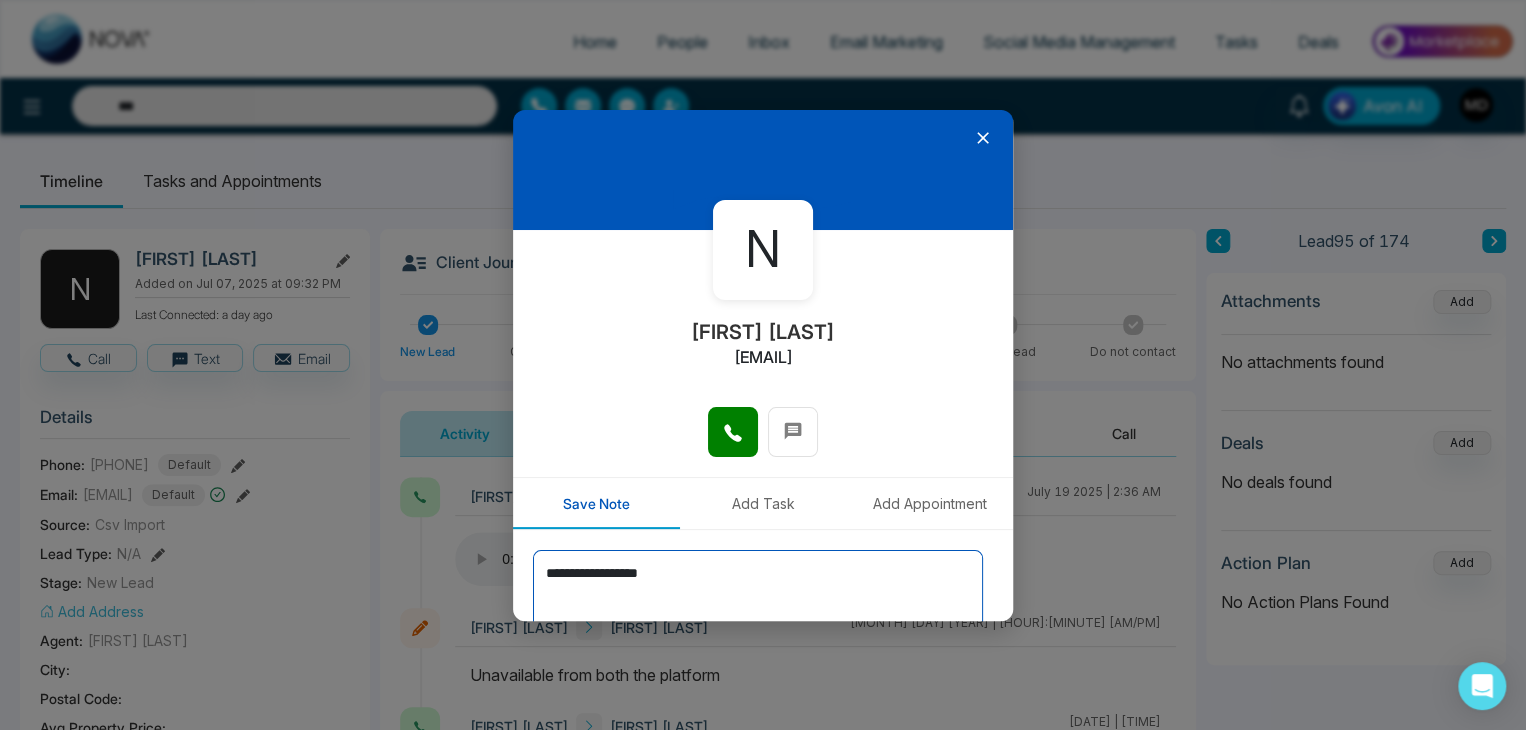 scroll, scrollTop: 110, scrollLeft: 0, axis: vertical 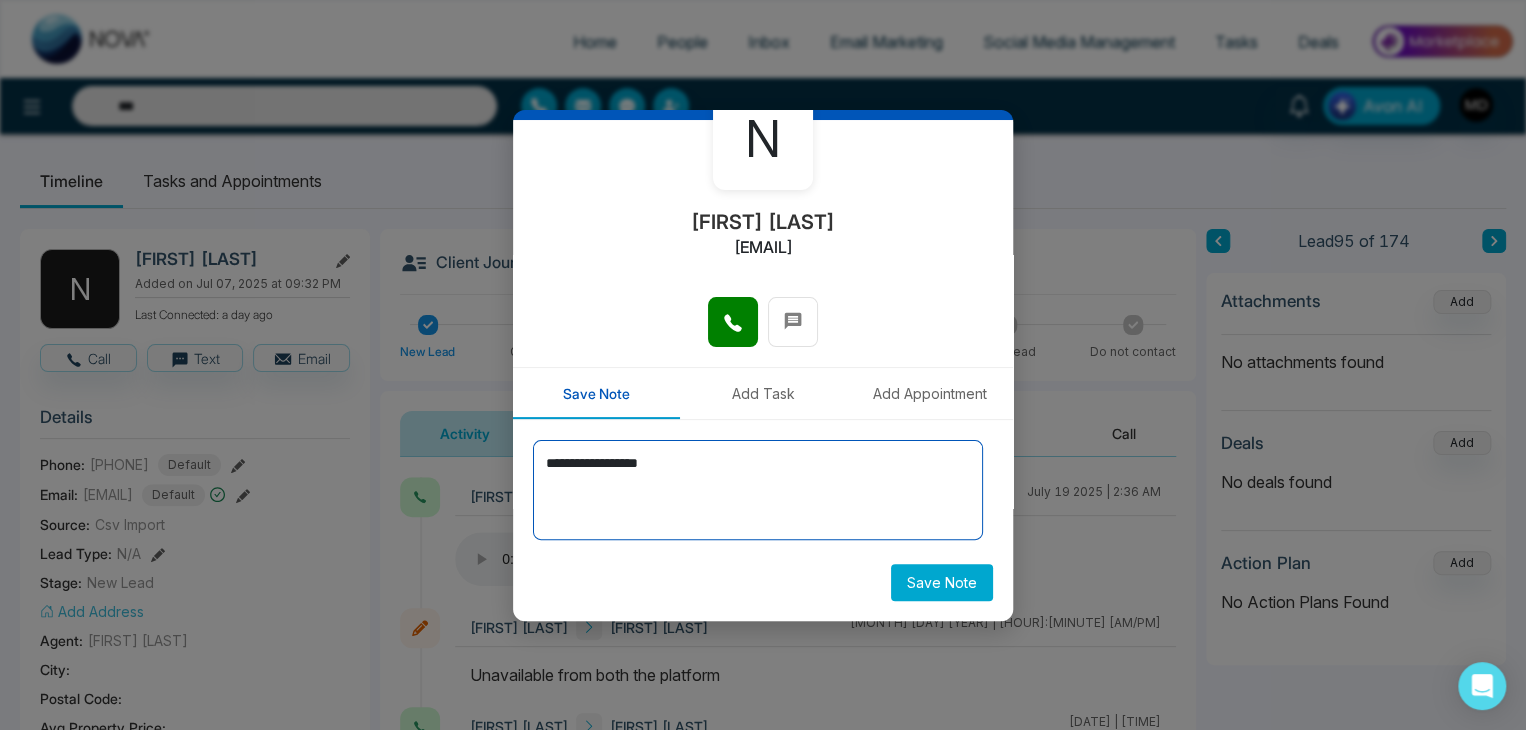 type on "**********" 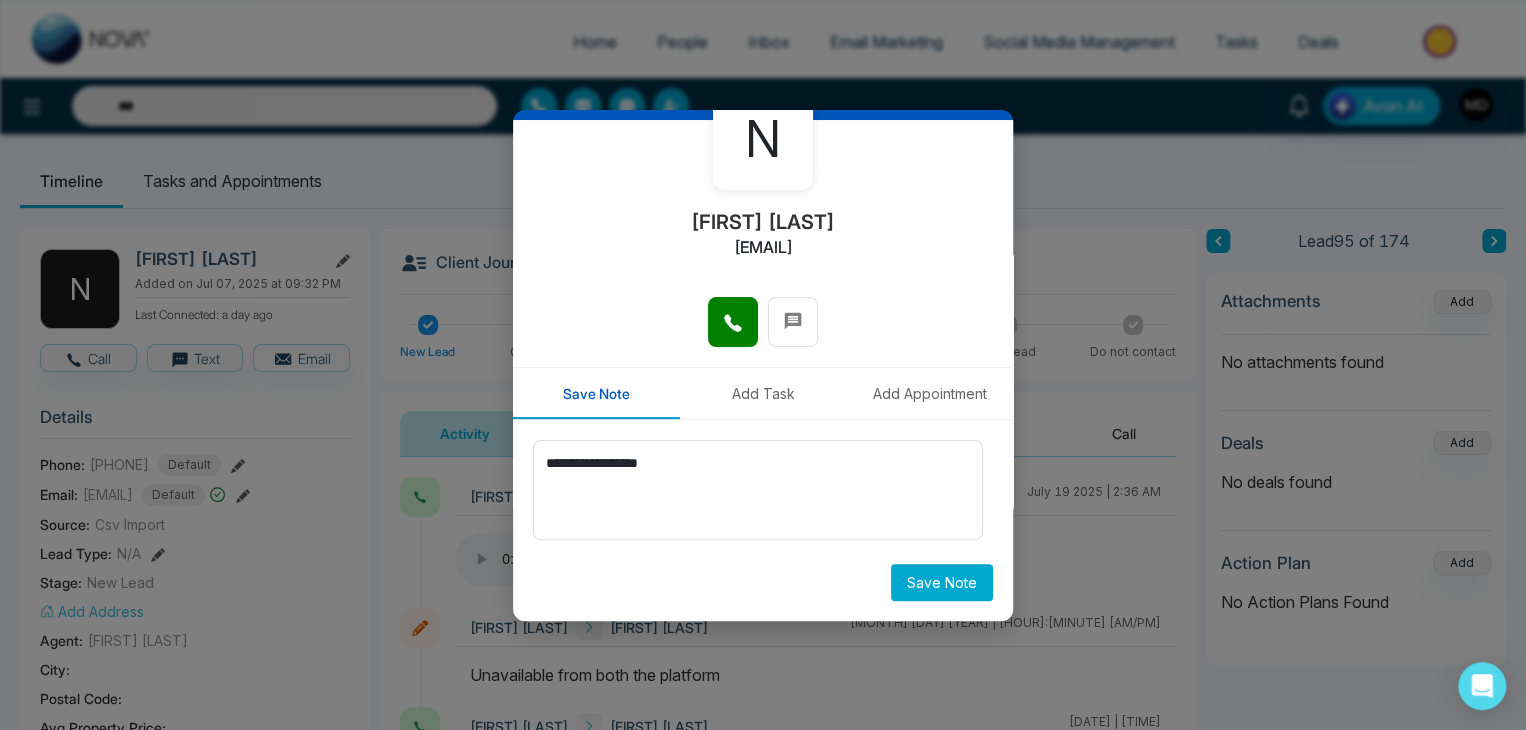 click on "Save Note" at bounding box center [942, 582] 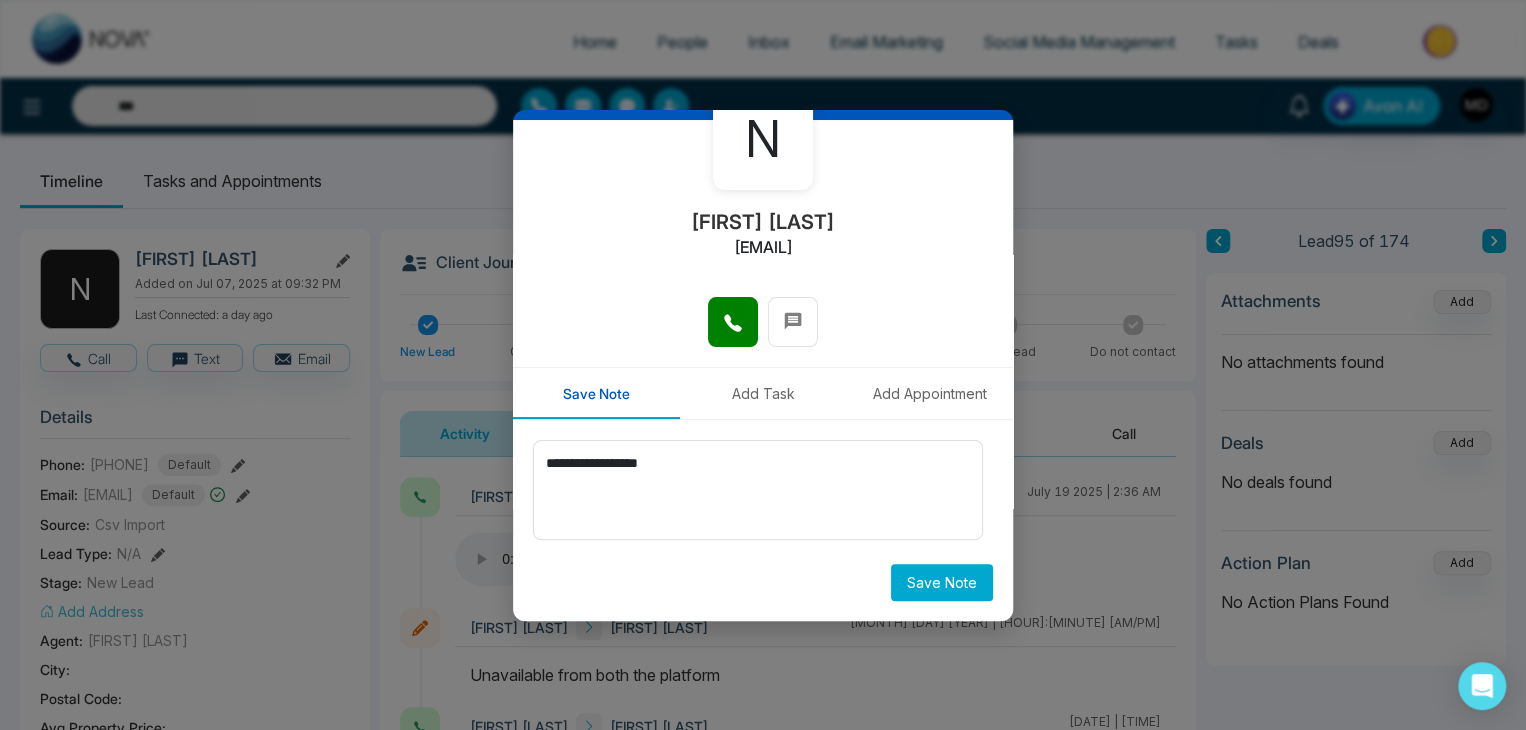 type on "***" 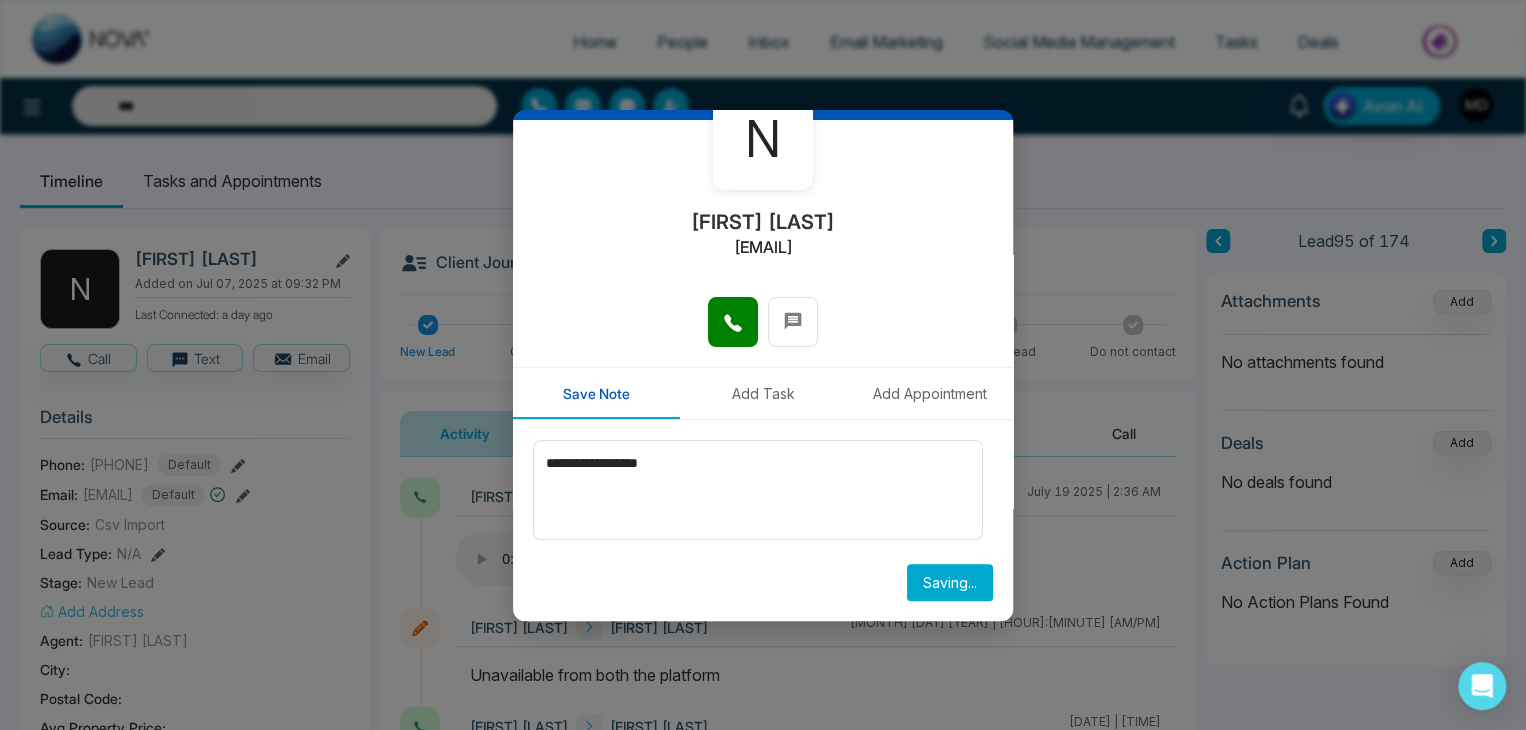 type 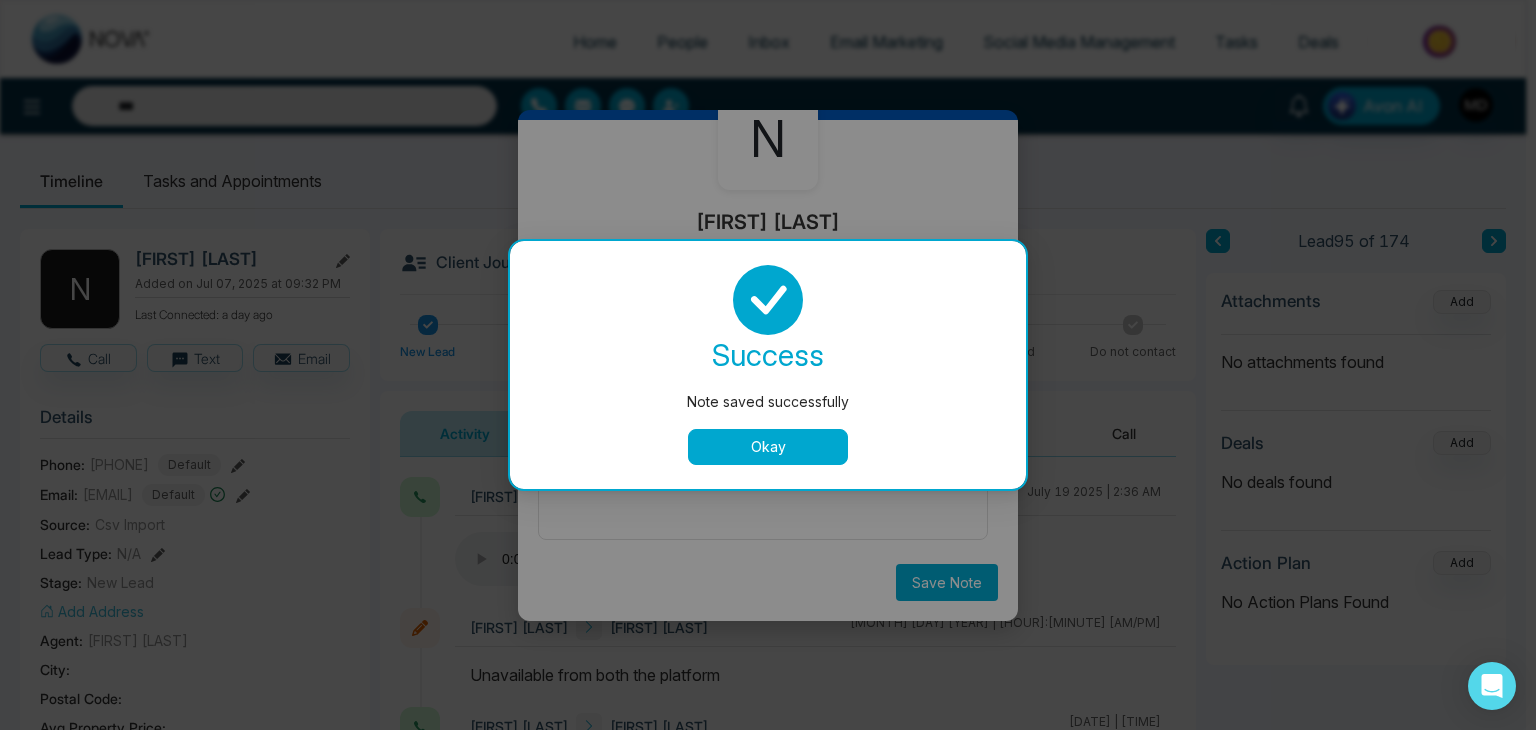 click on "Okay" at bounding box center (768, 447) 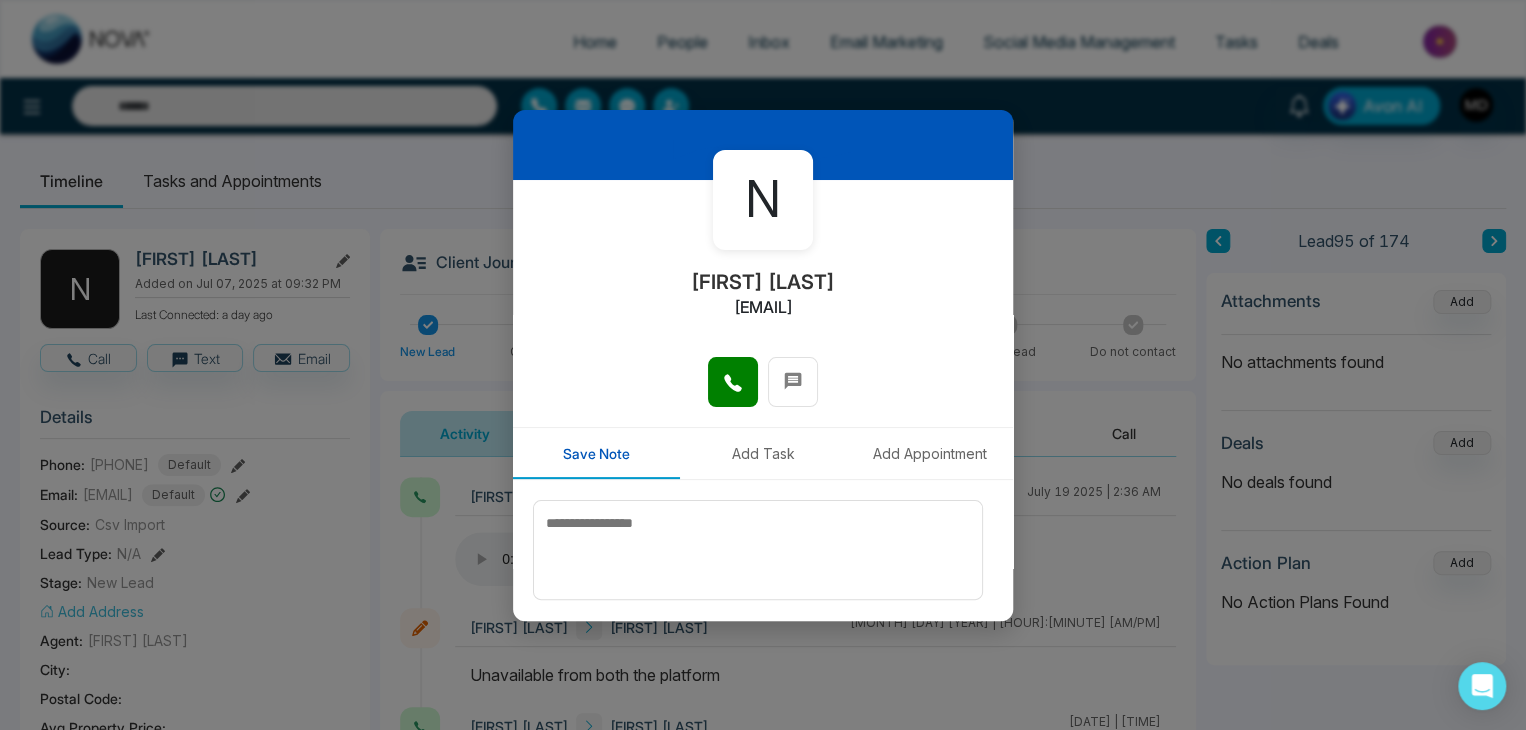 scroll, scrollTop: 0, scrollLeft: 0, axis: both 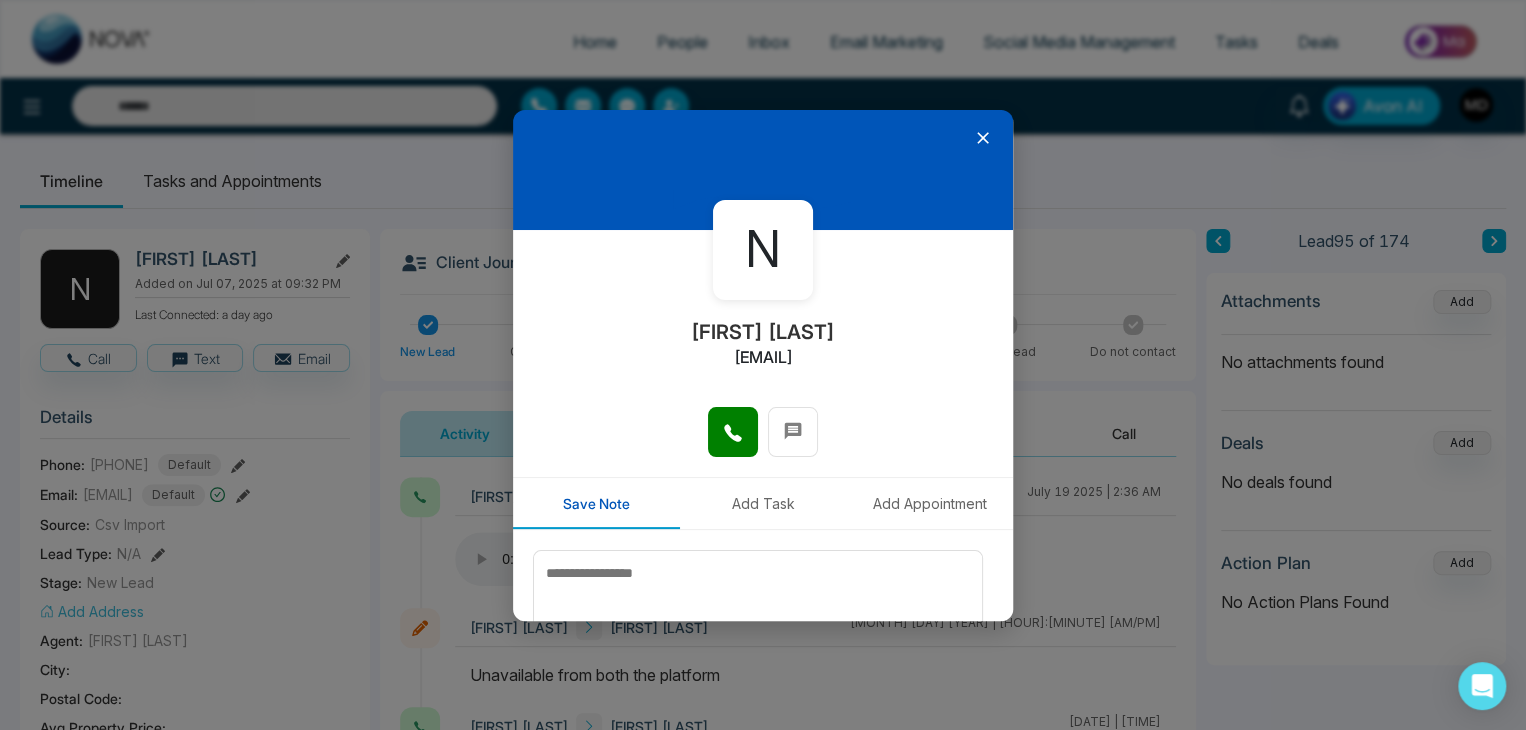 click 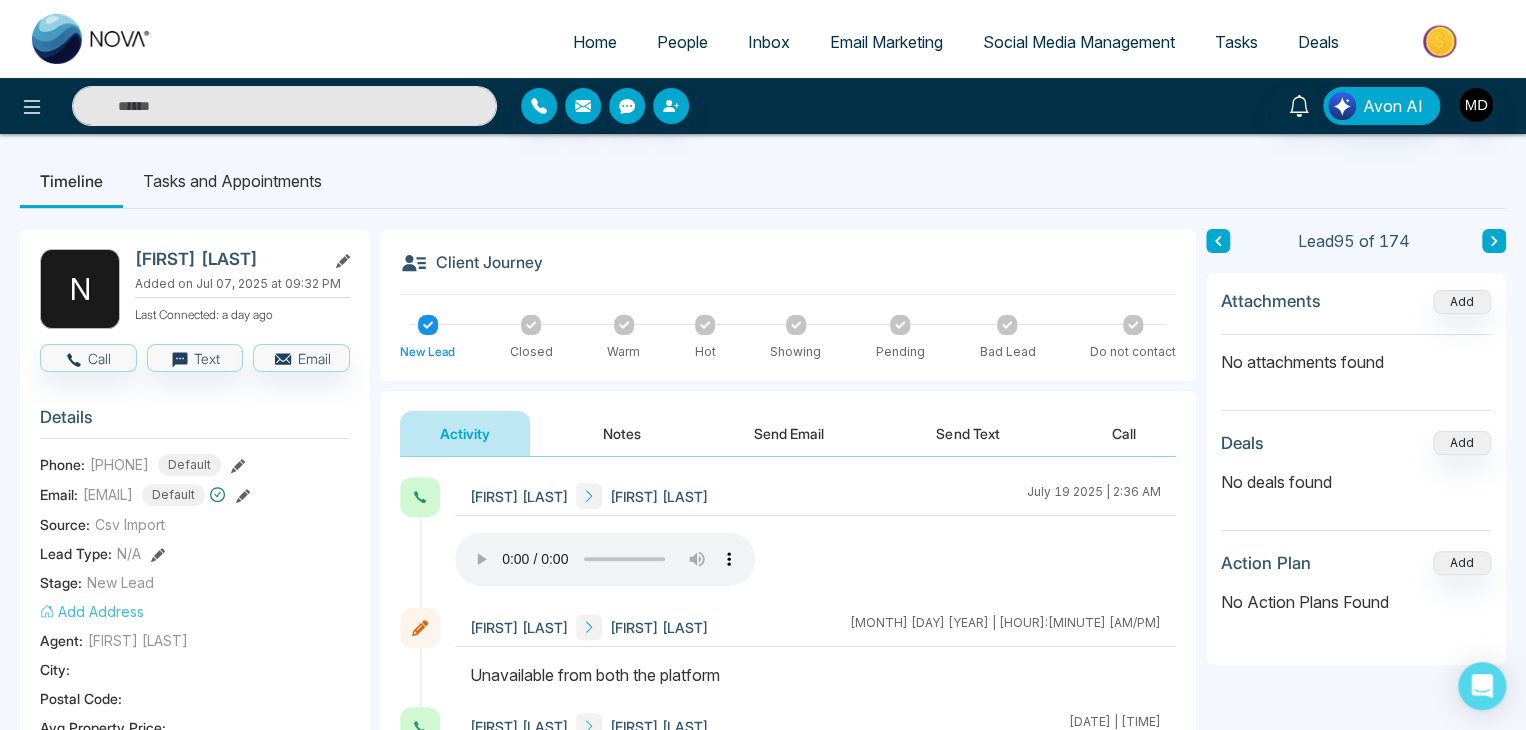 click 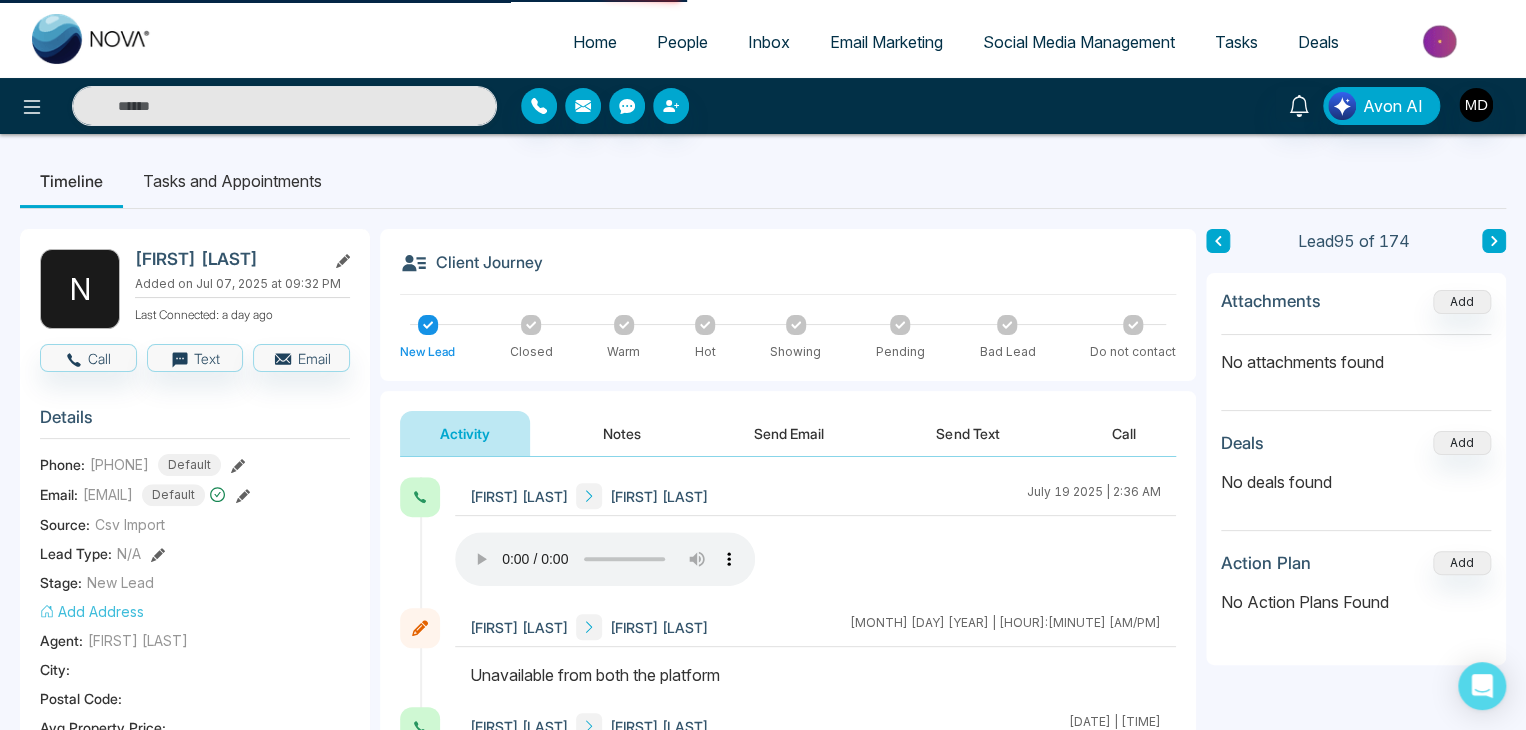 type on "***" 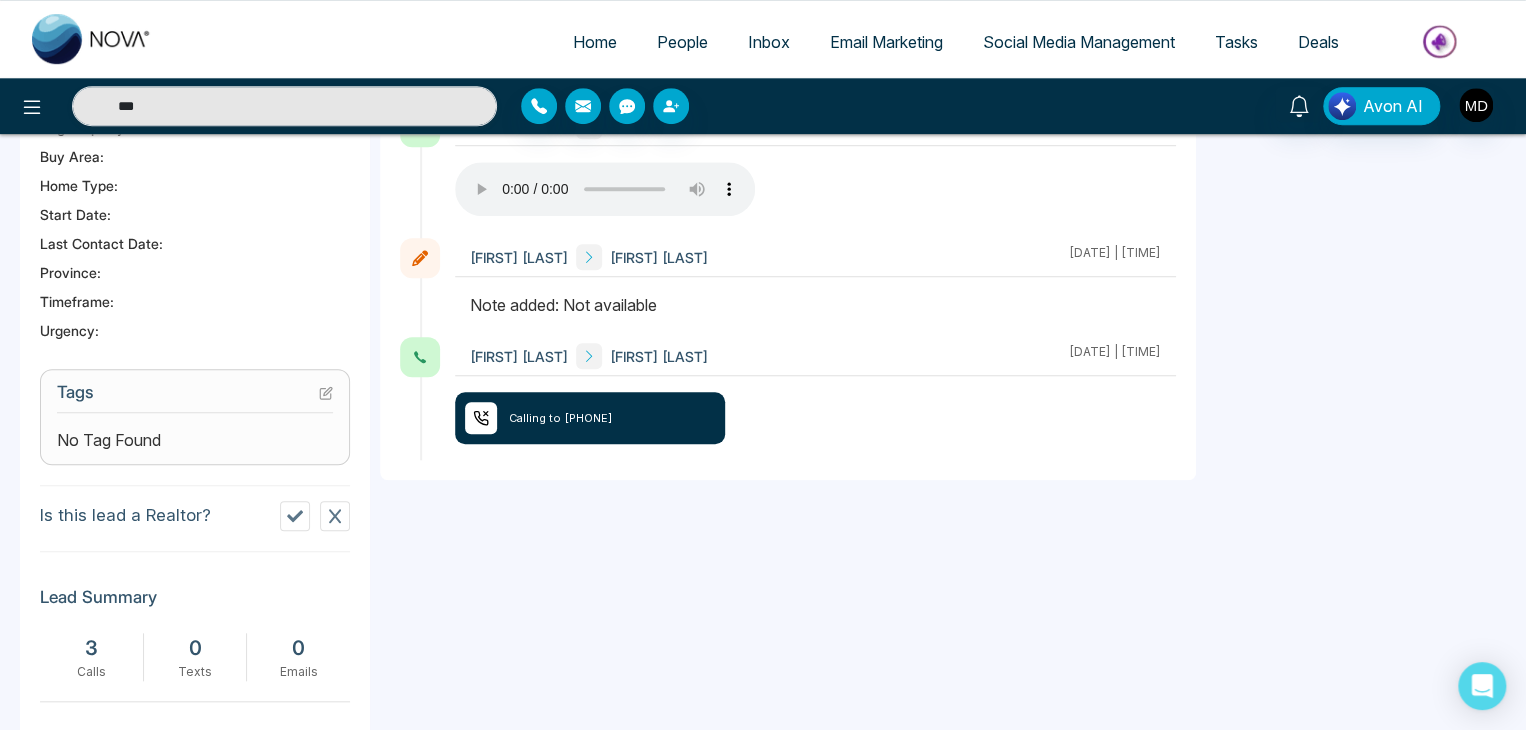 scroll, scrollTop: 0, scrollLeft: 0, axis: both 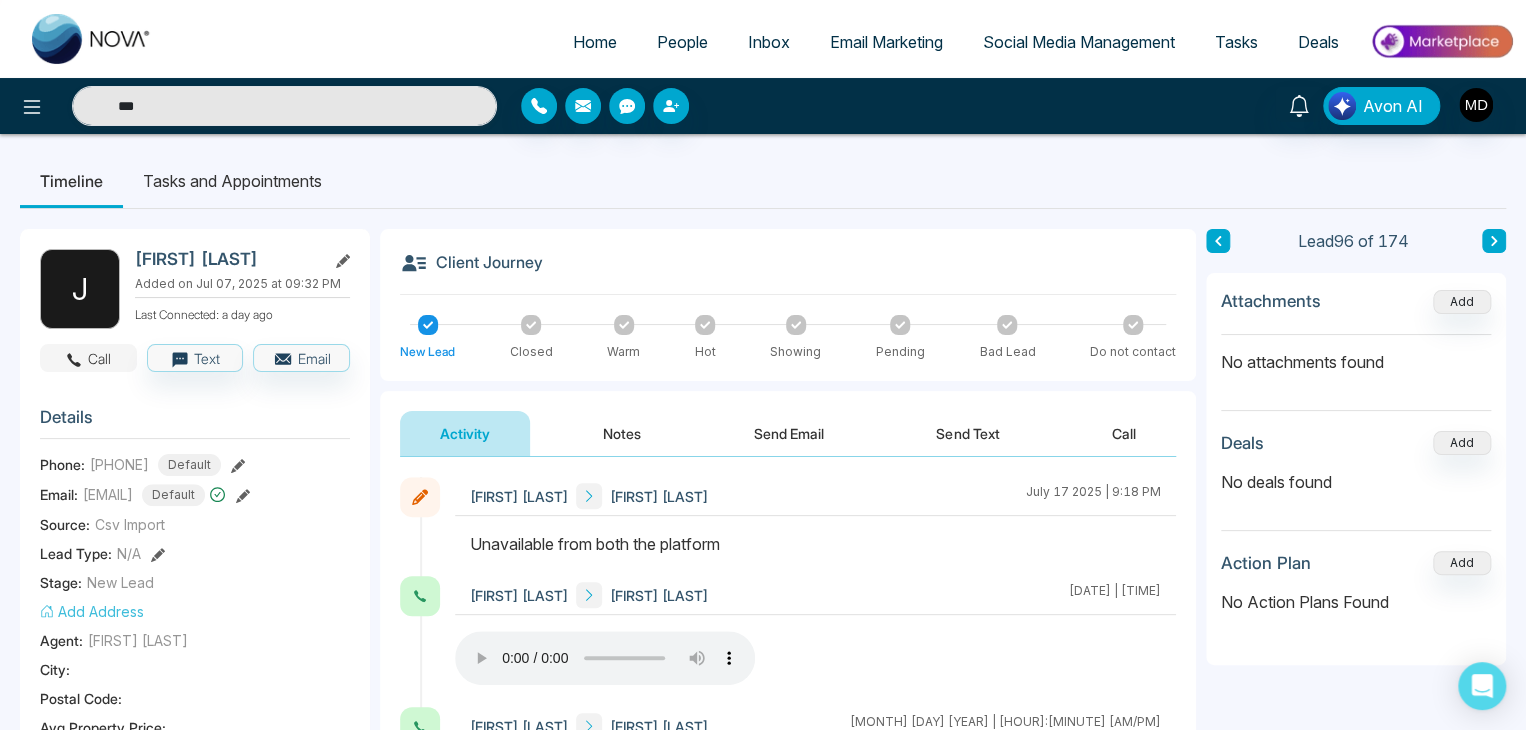 click on "Call" at bounding box center (88, 358) 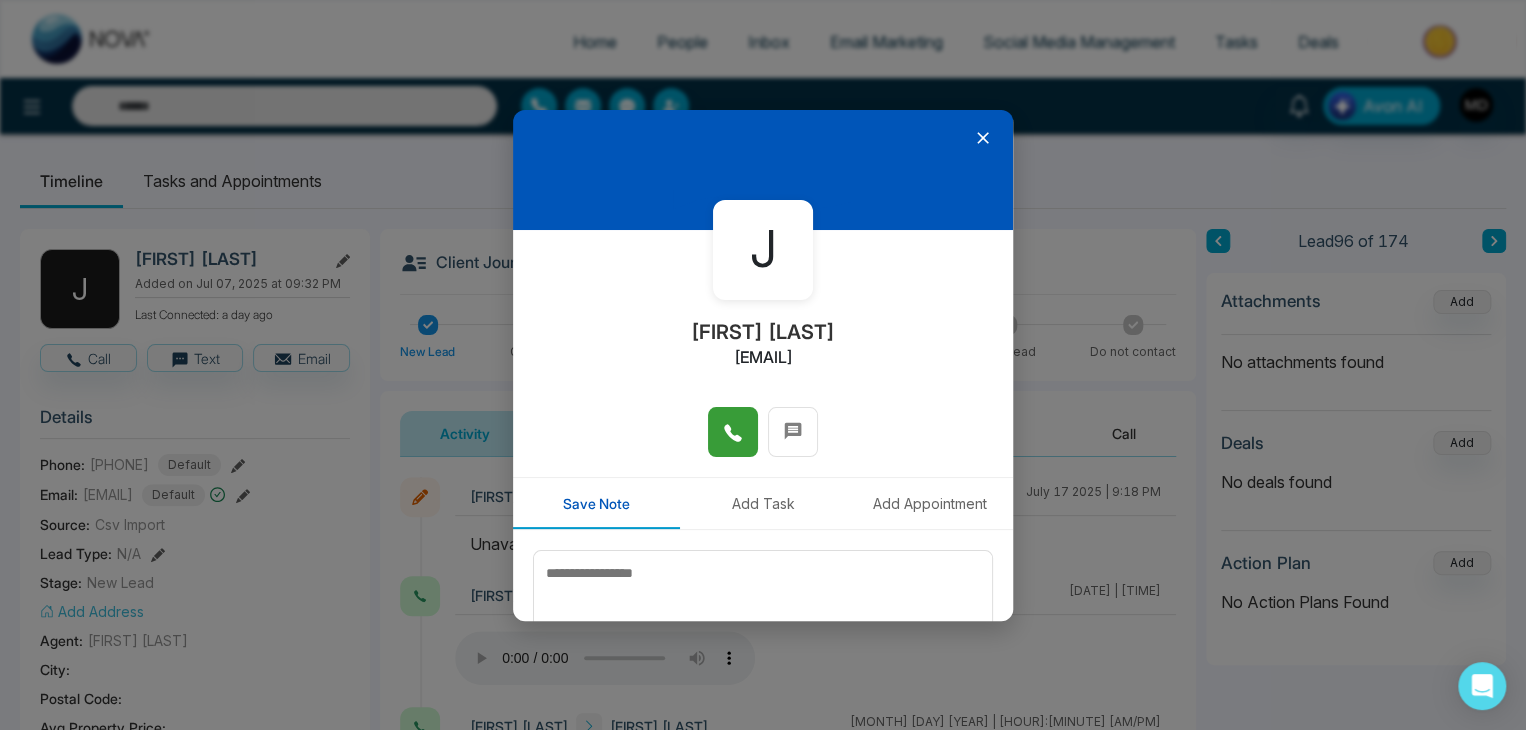 click 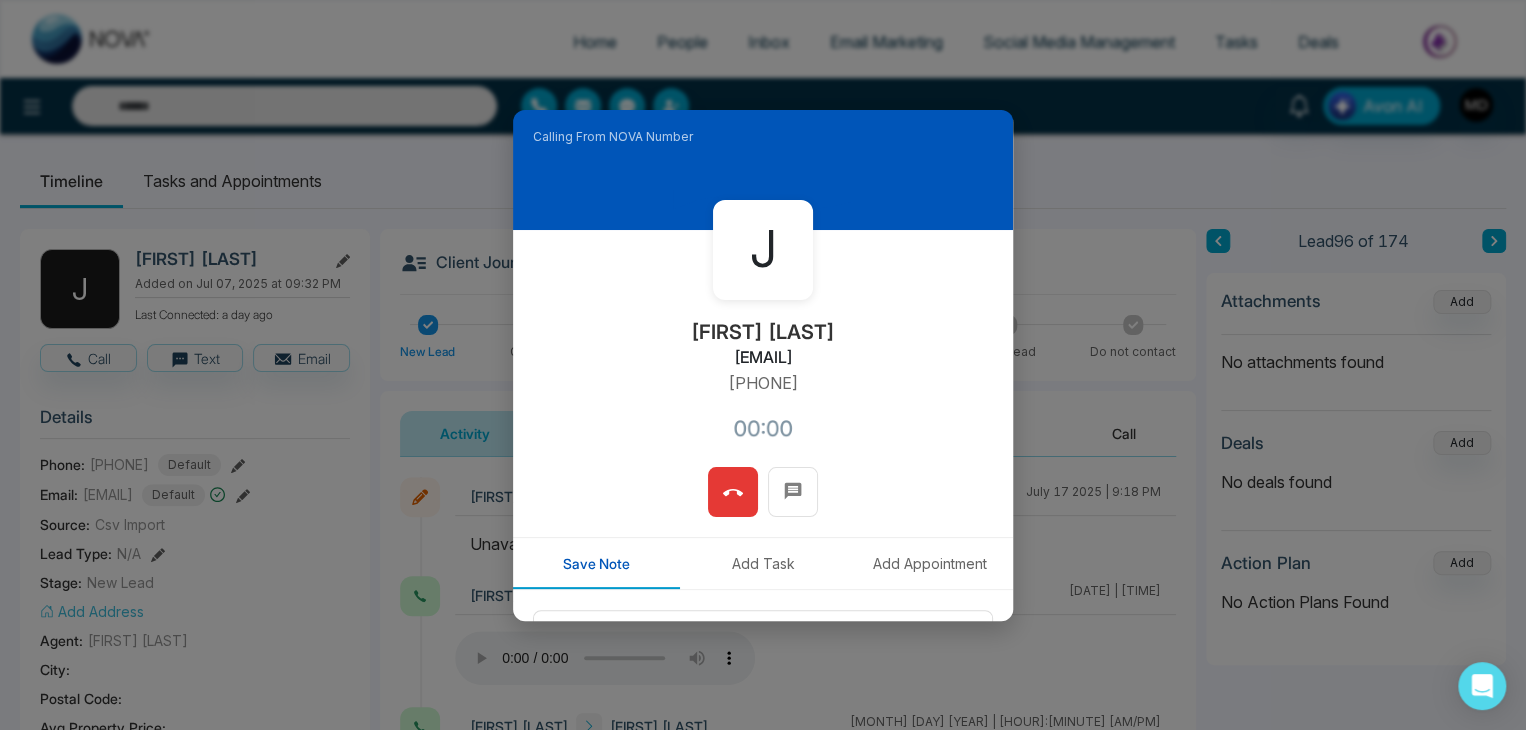 type on "***" 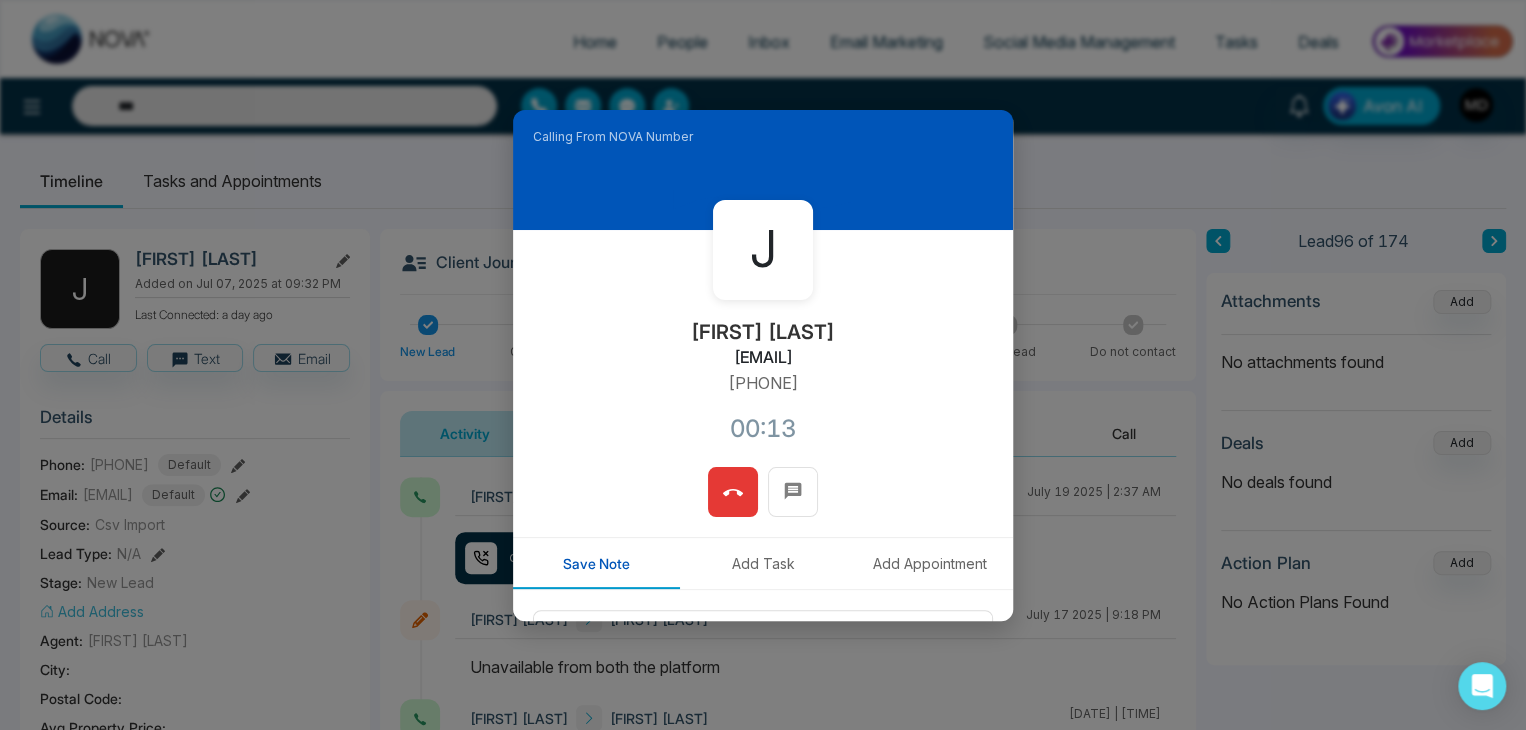 drag, startPoint x: 814, startPoint y: 381, endPoint x: 681, endPoint y: 393, distance: 133.54025 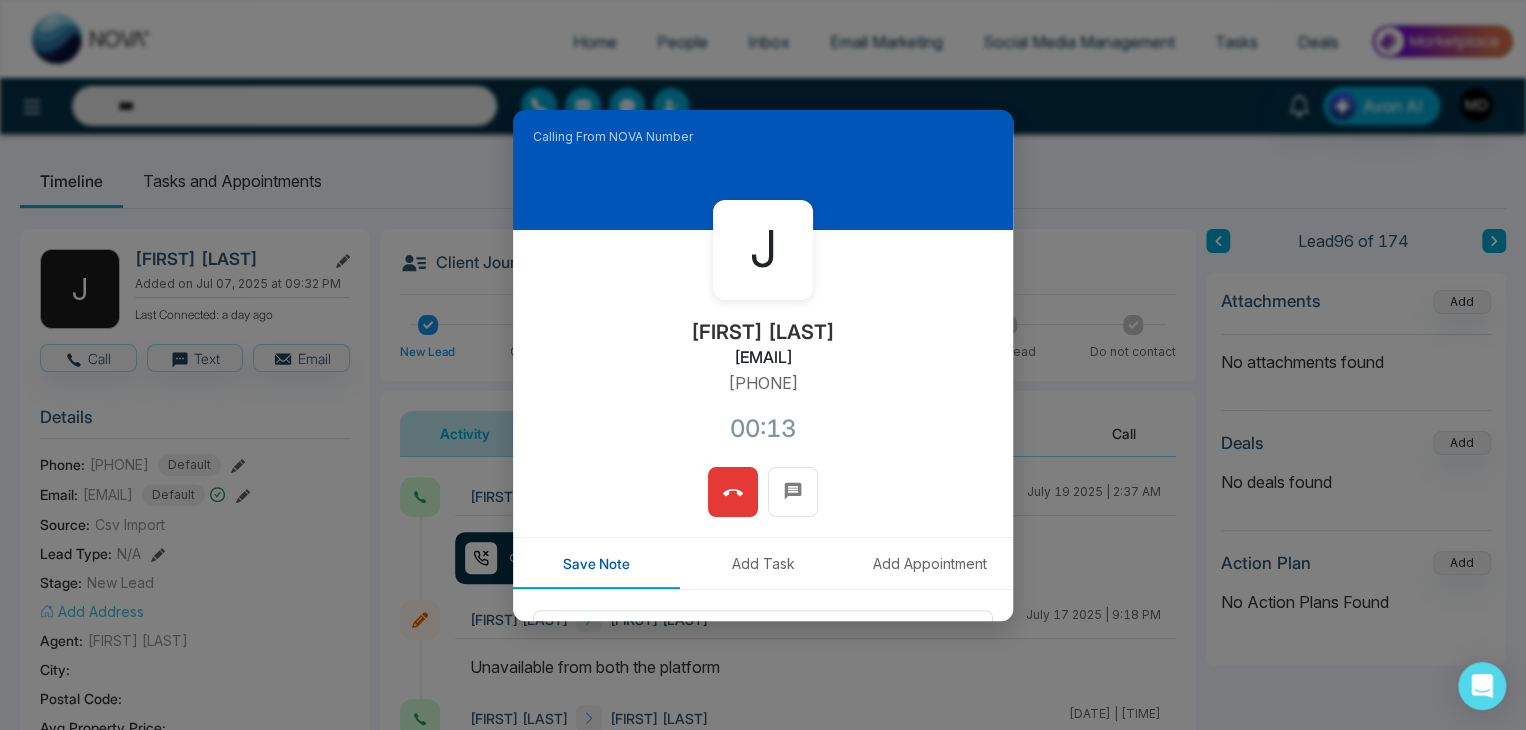 click on "J Jashan Sethi sherrysinghsethi@gmail.com +18254610076 00:13" at bounding box center [763, 348] 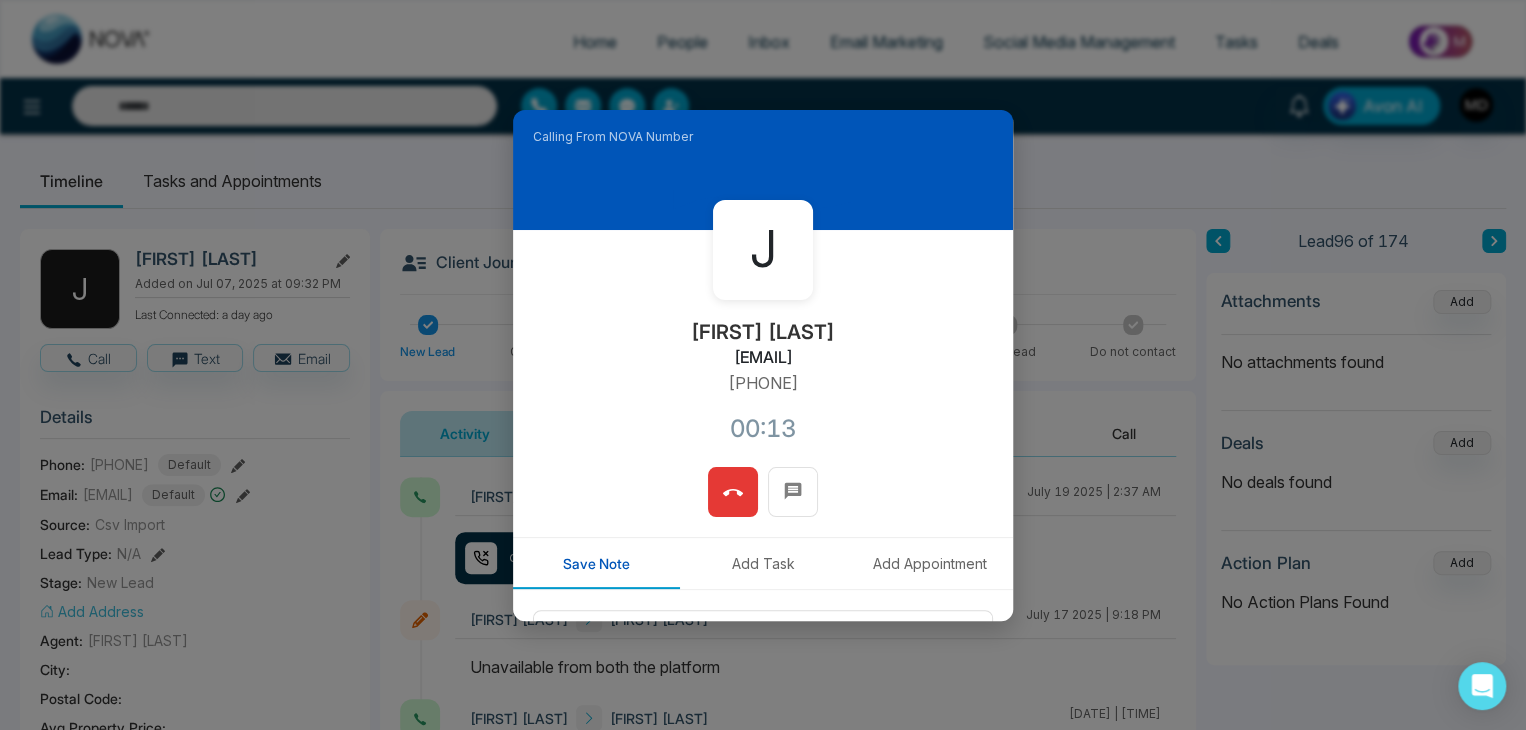 type on "***" 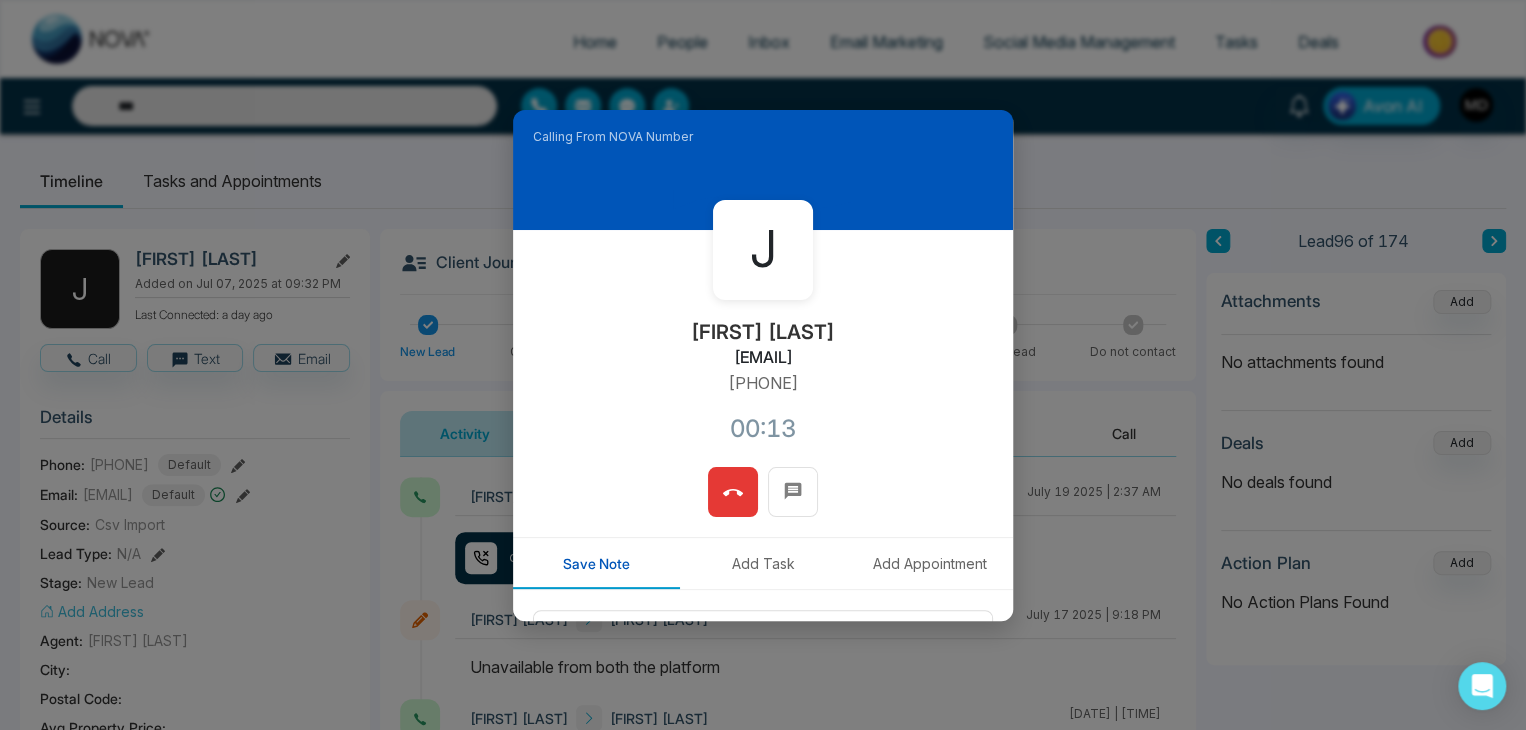 copy on "[PHONE]" 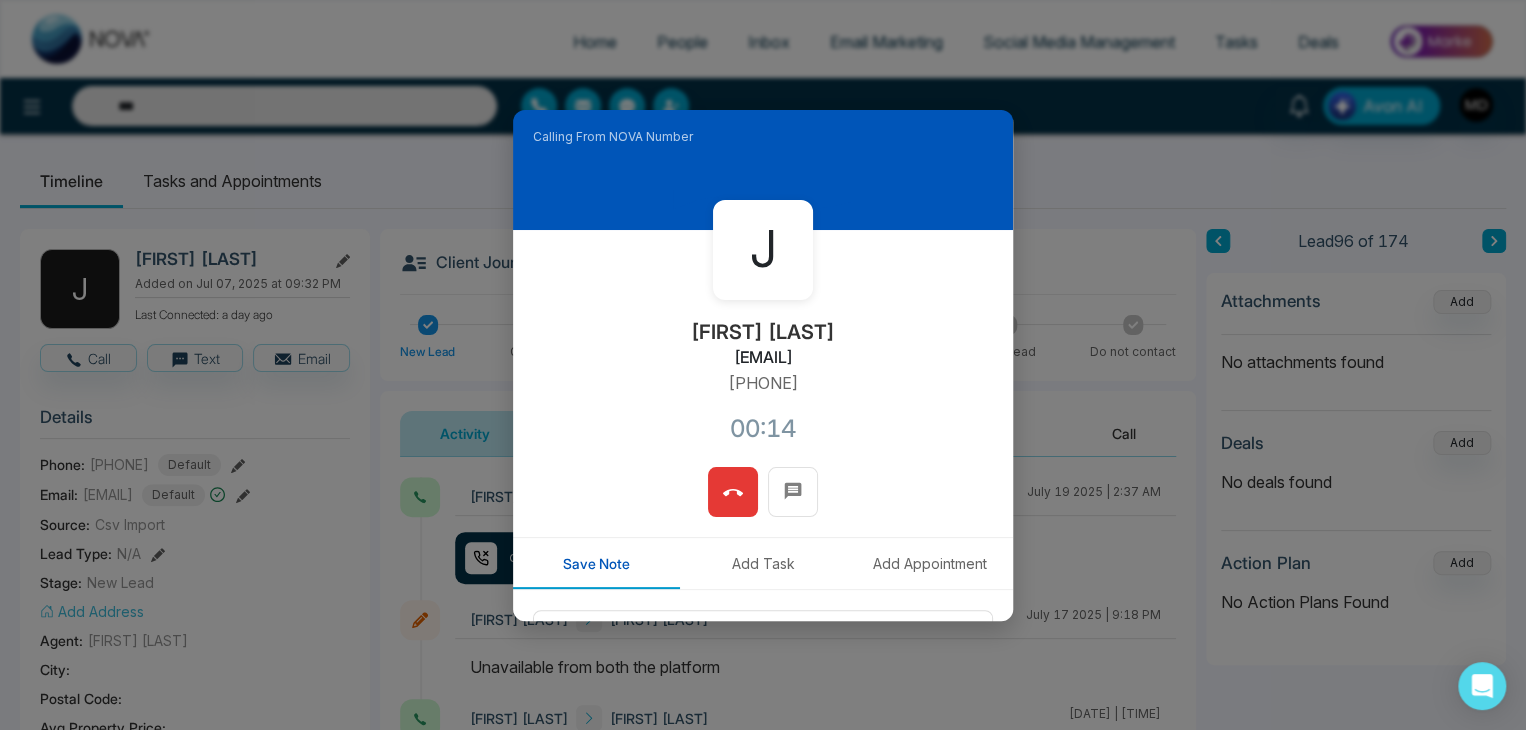 click at bounding box center (733, 492) 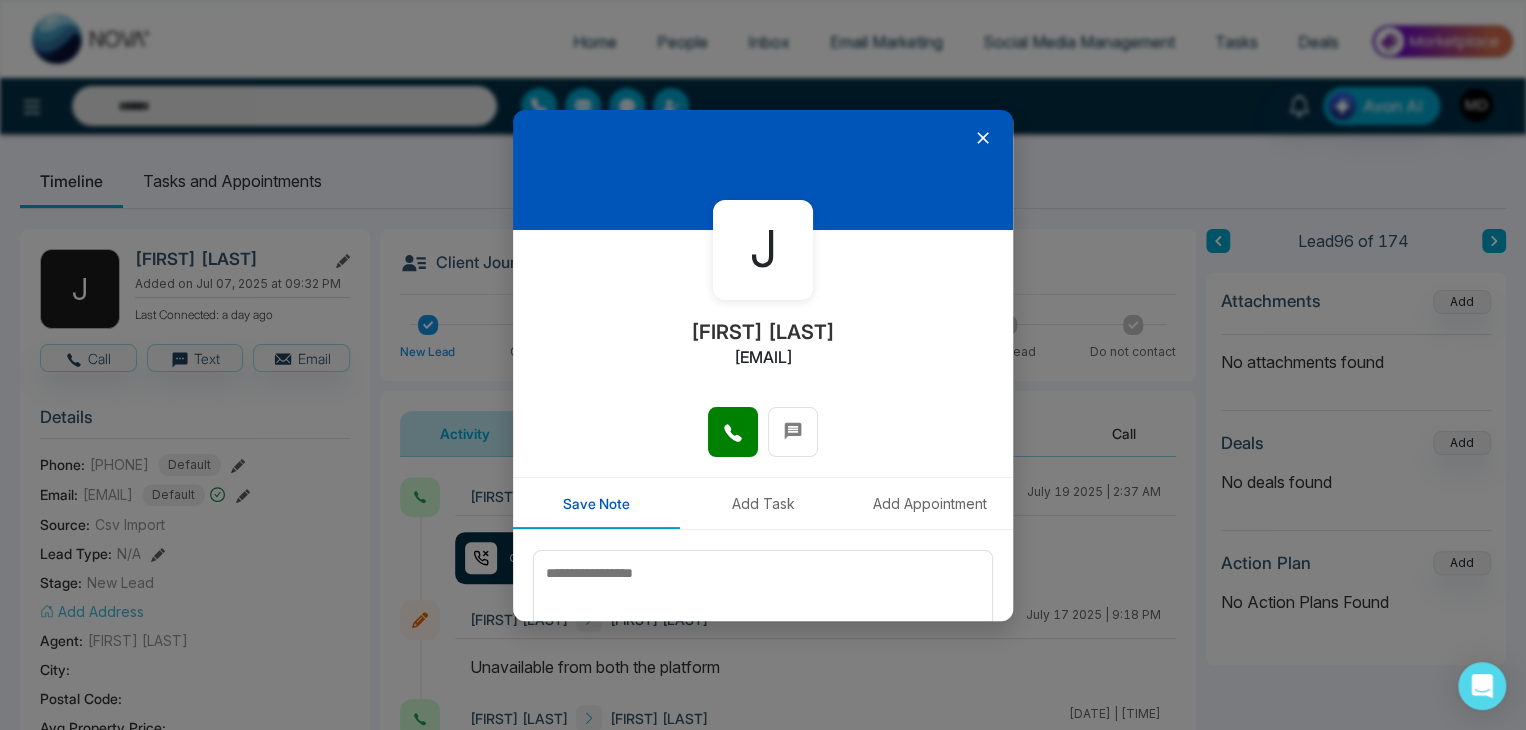 type on "***" 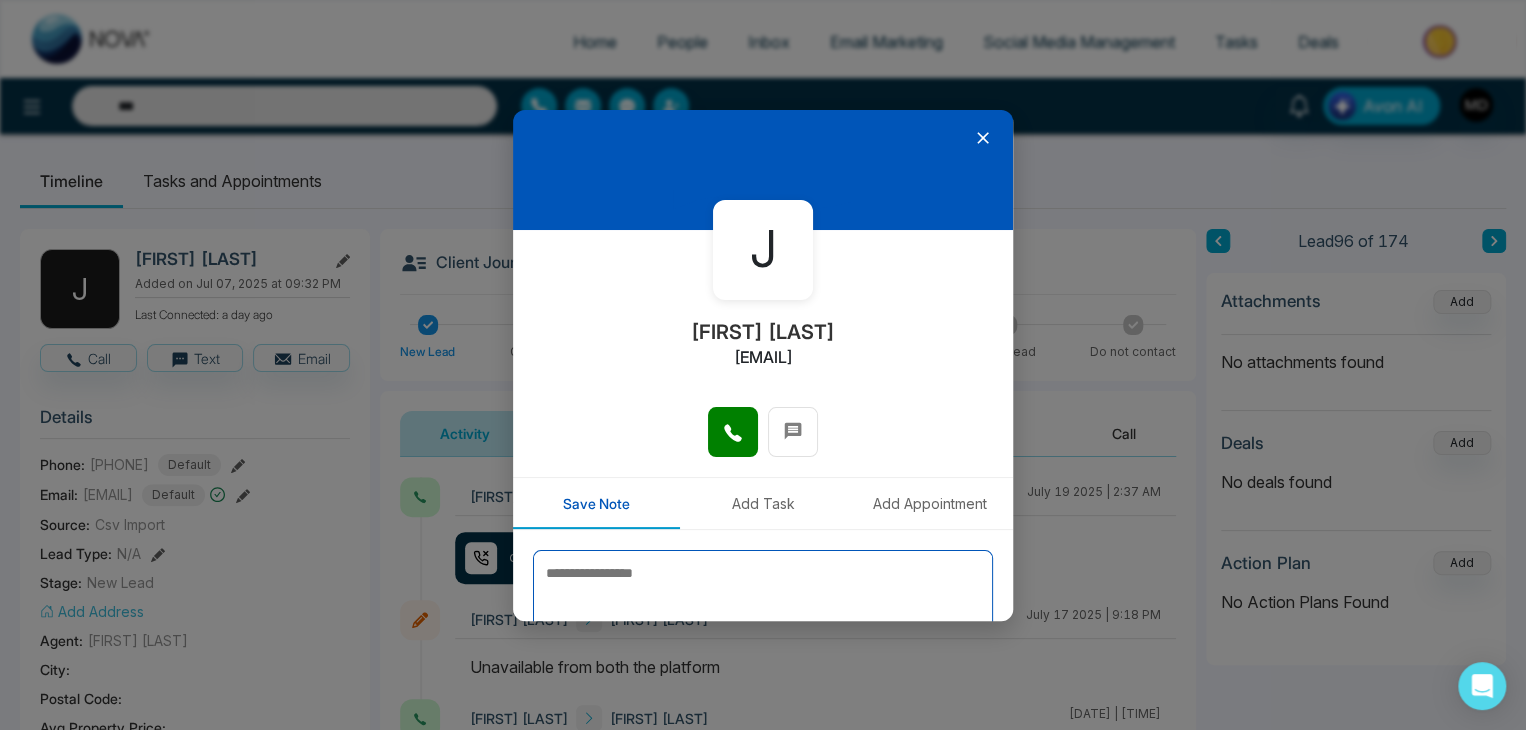 click at bounding box center [763, 600] 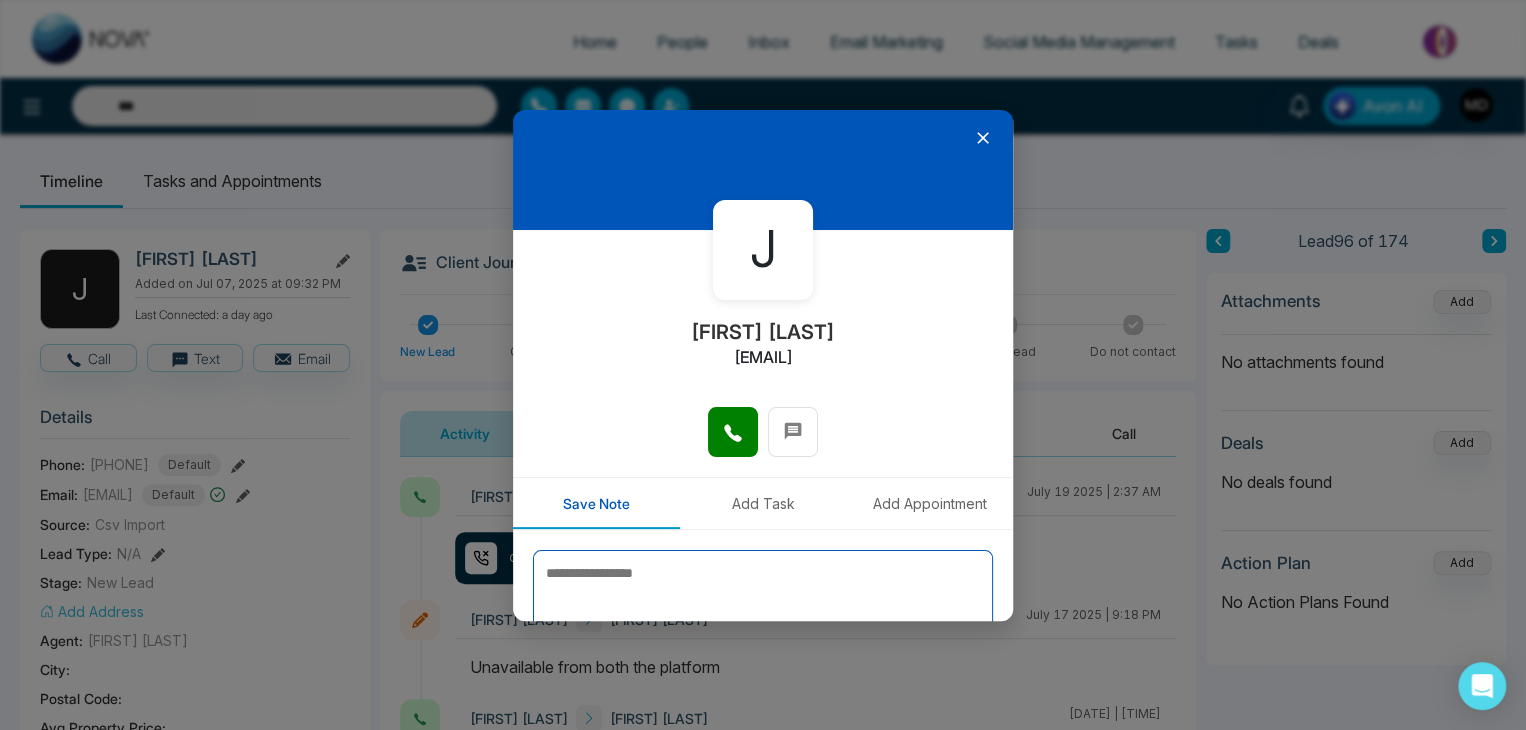 type 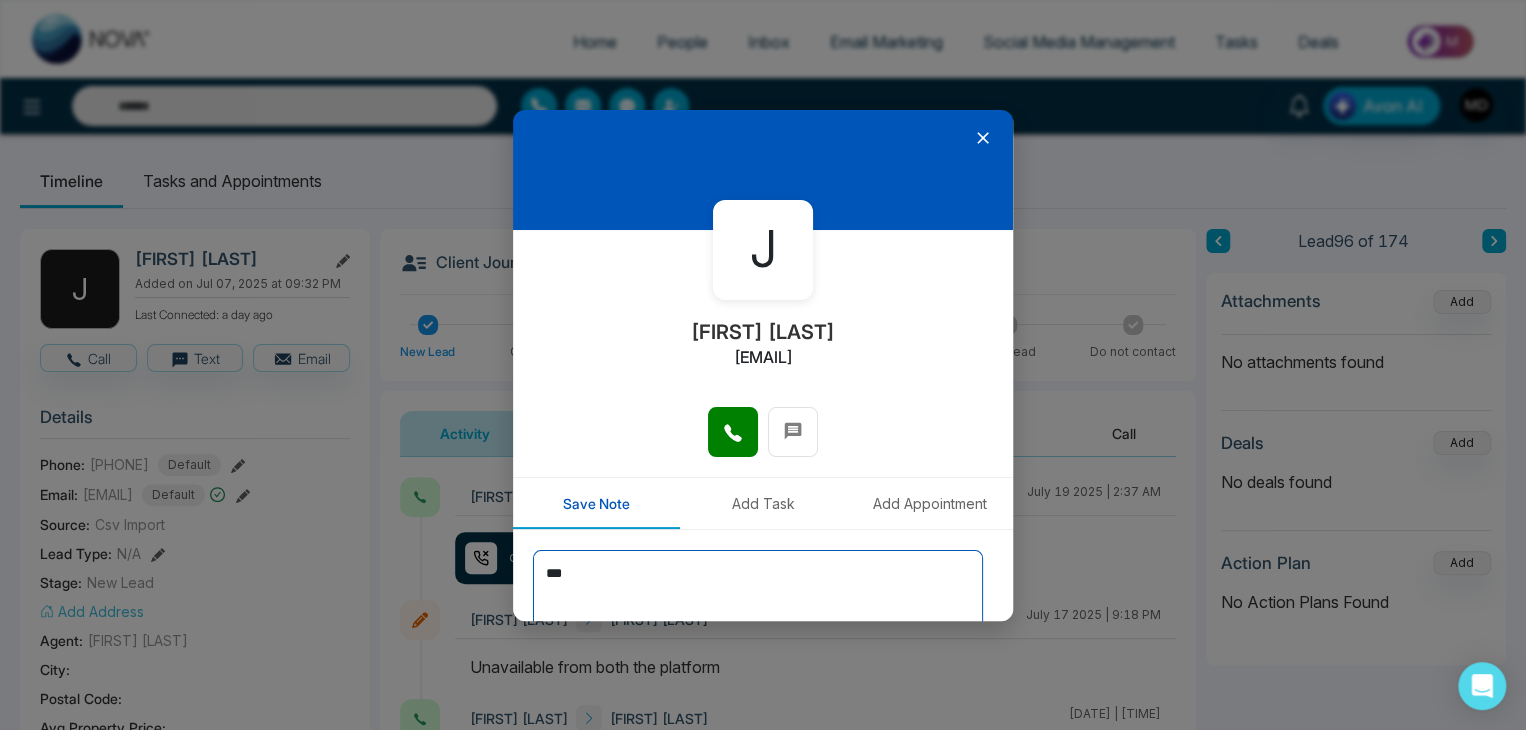 type on "****" 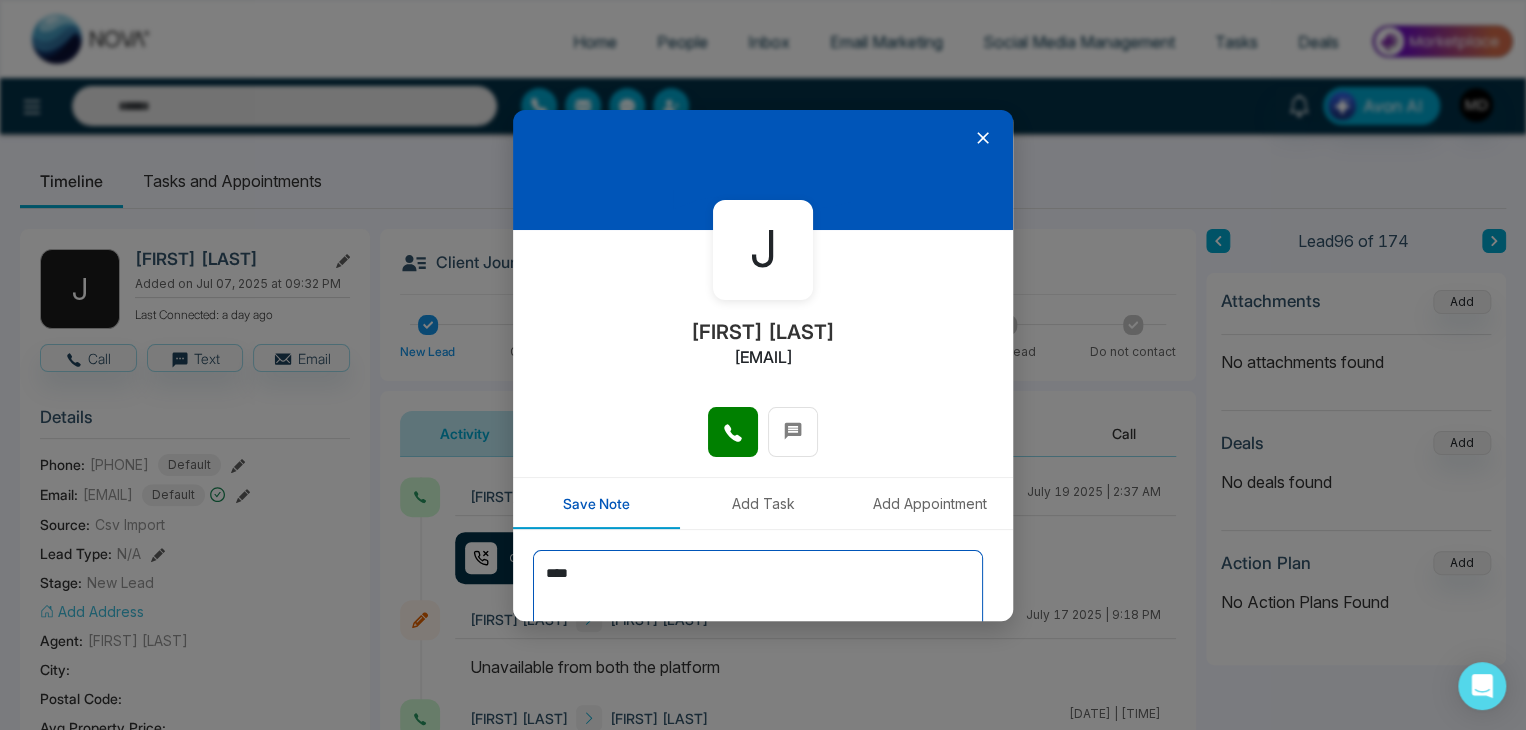 type on "***" 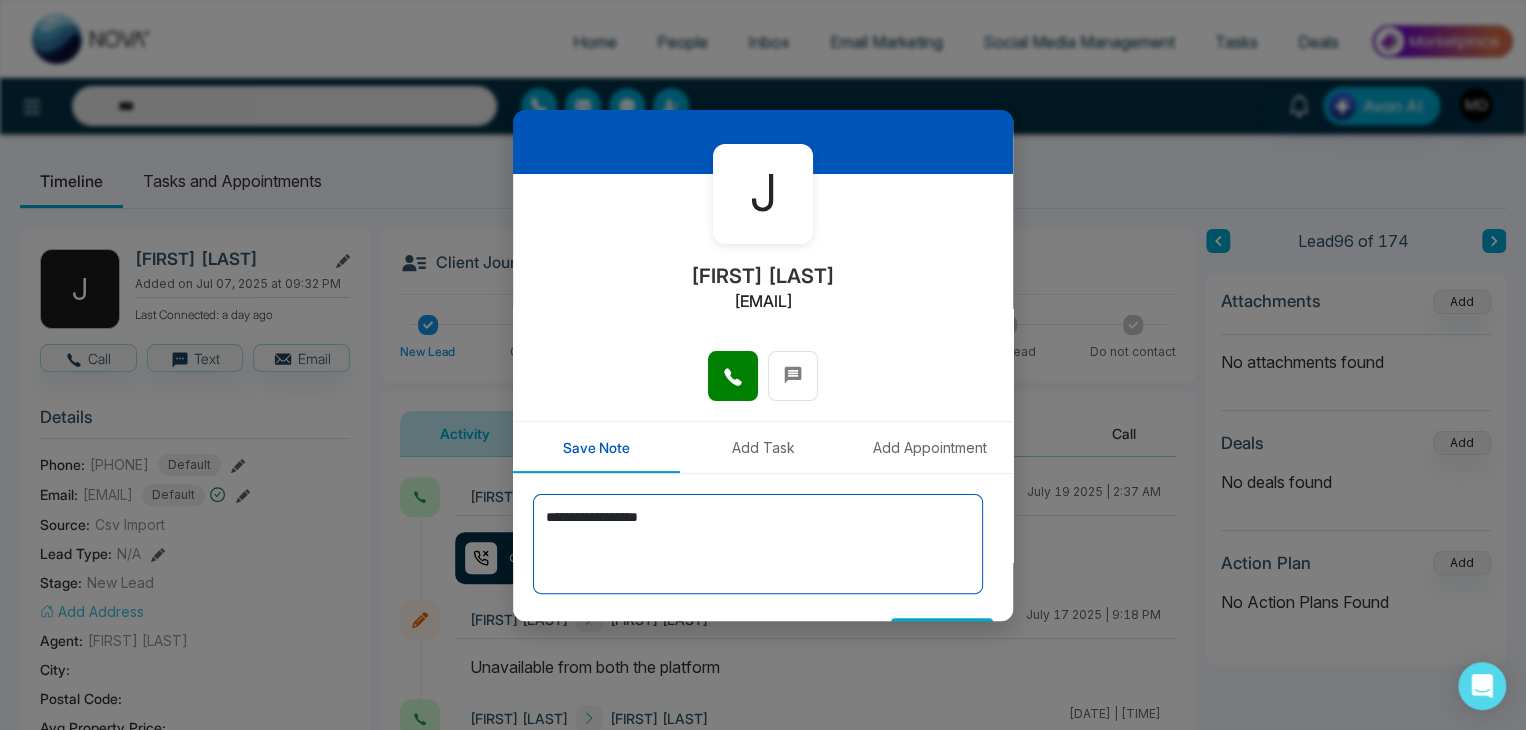 scroll, scrollTop: 110, scrollLeft: 0, axis: vertical 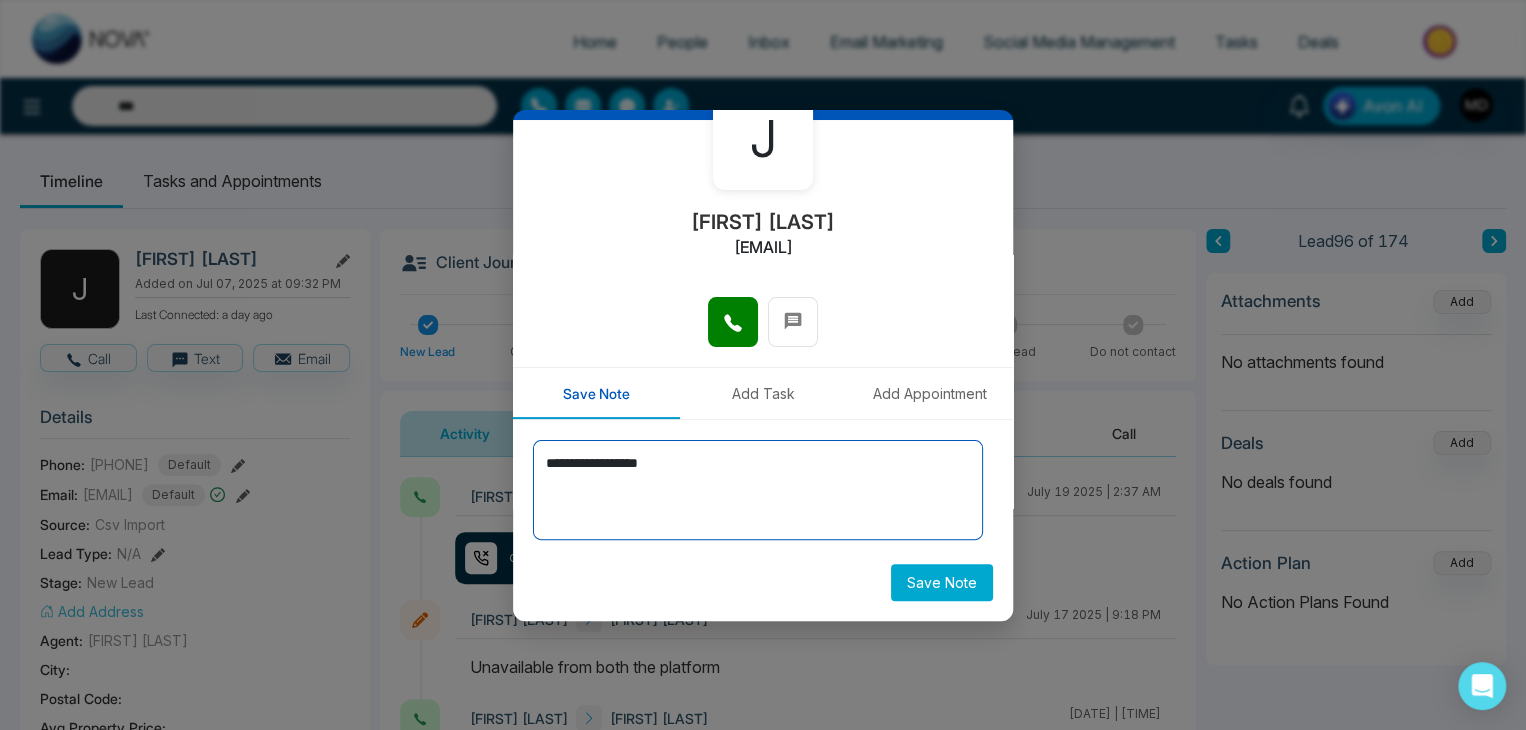 type on "**********" 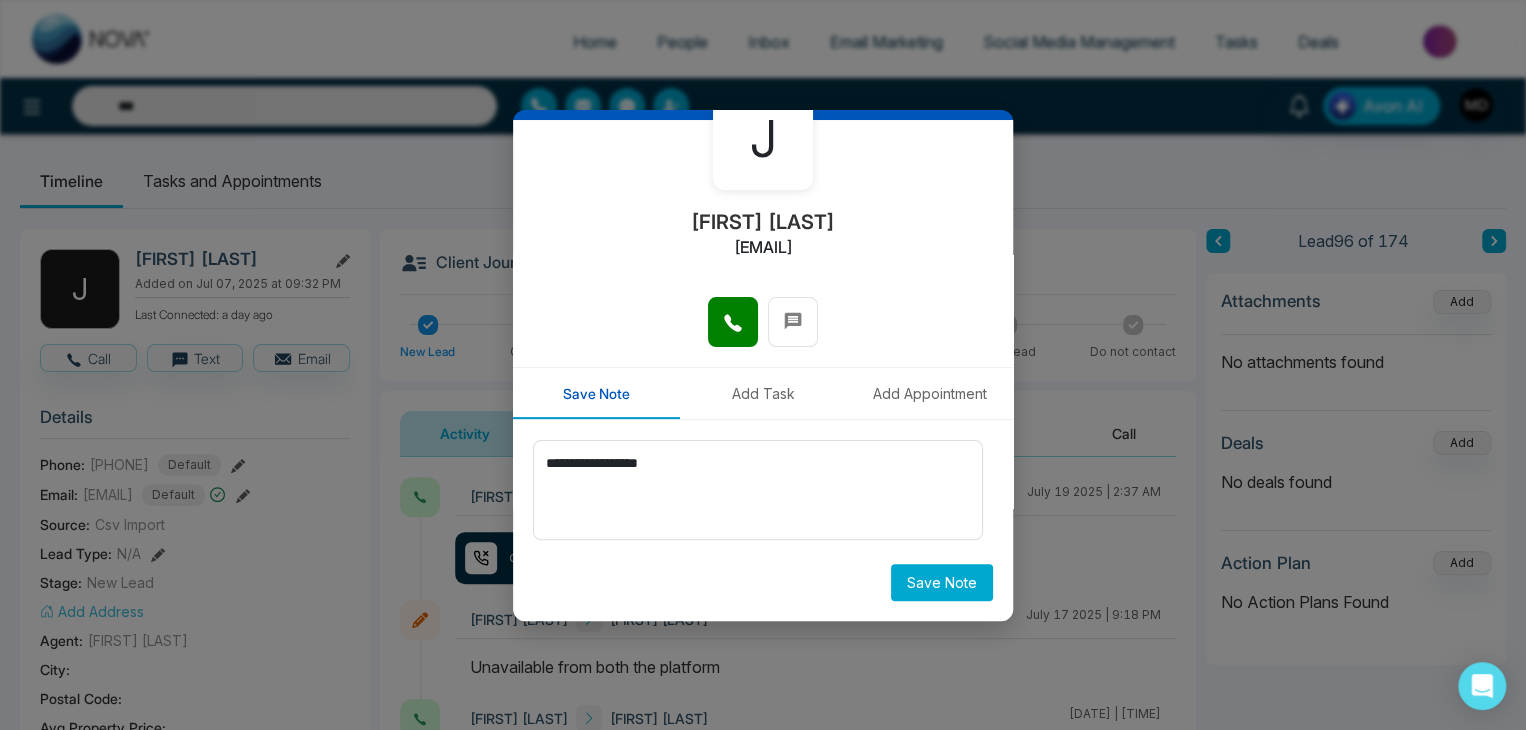 click on "Save Note" at bounding box center [942, 582] 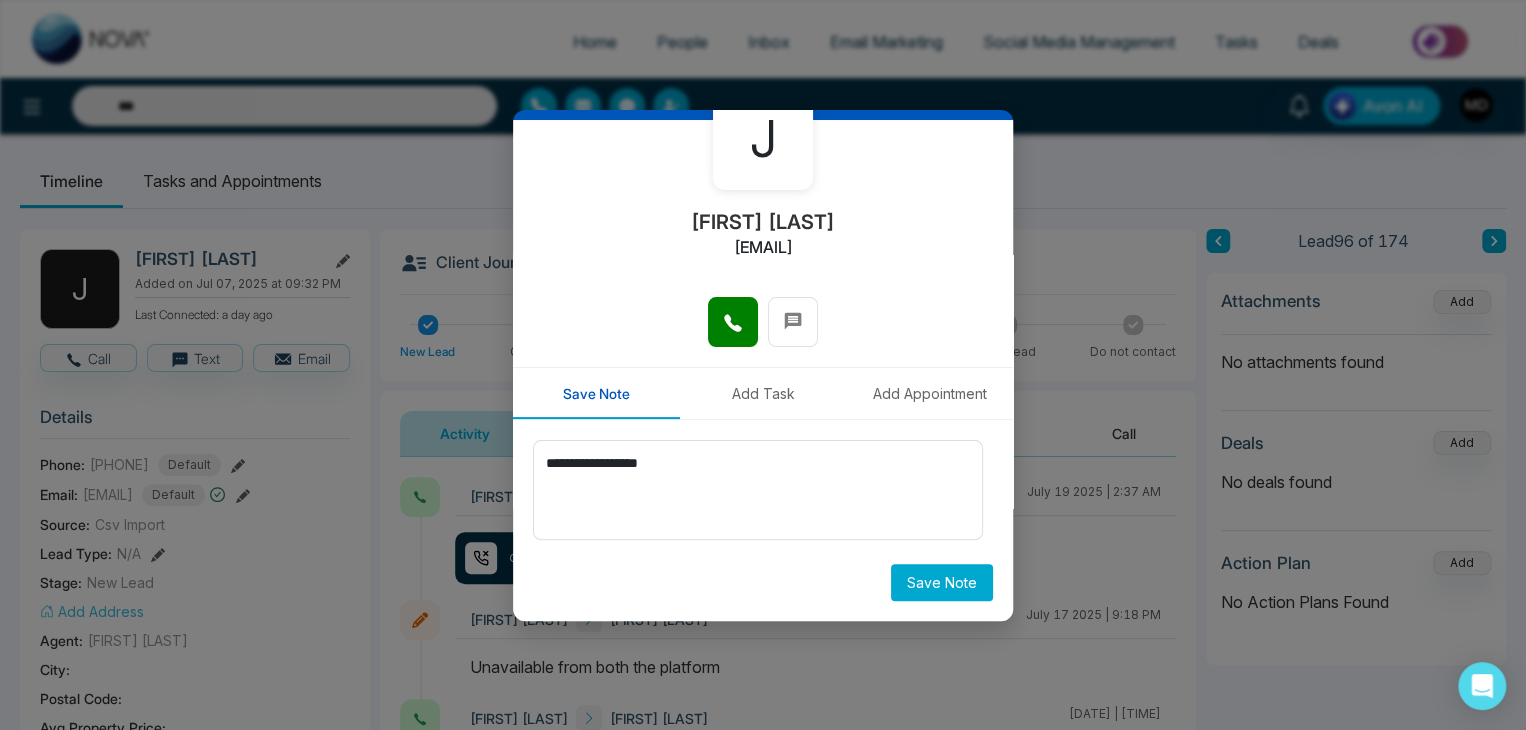 type on "***" 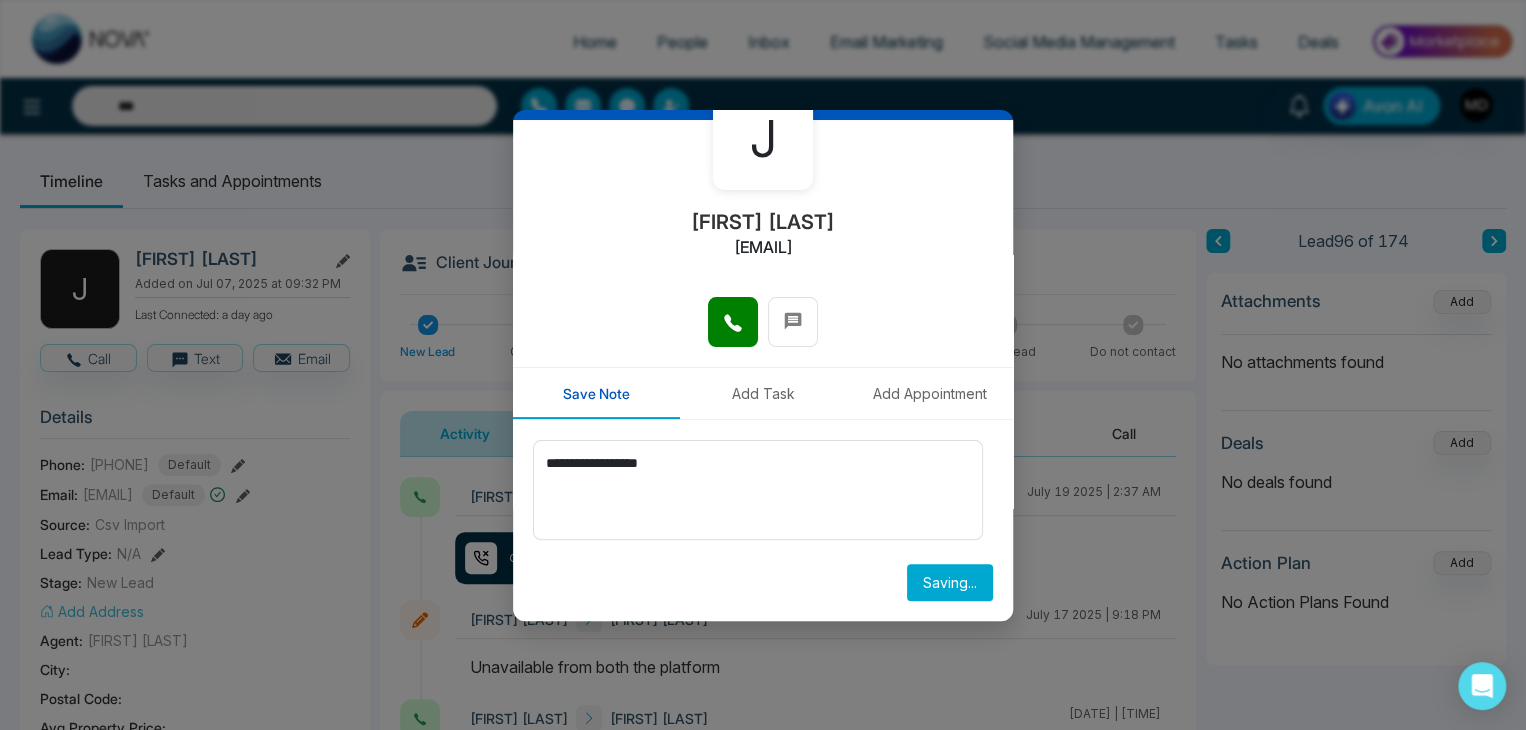 type 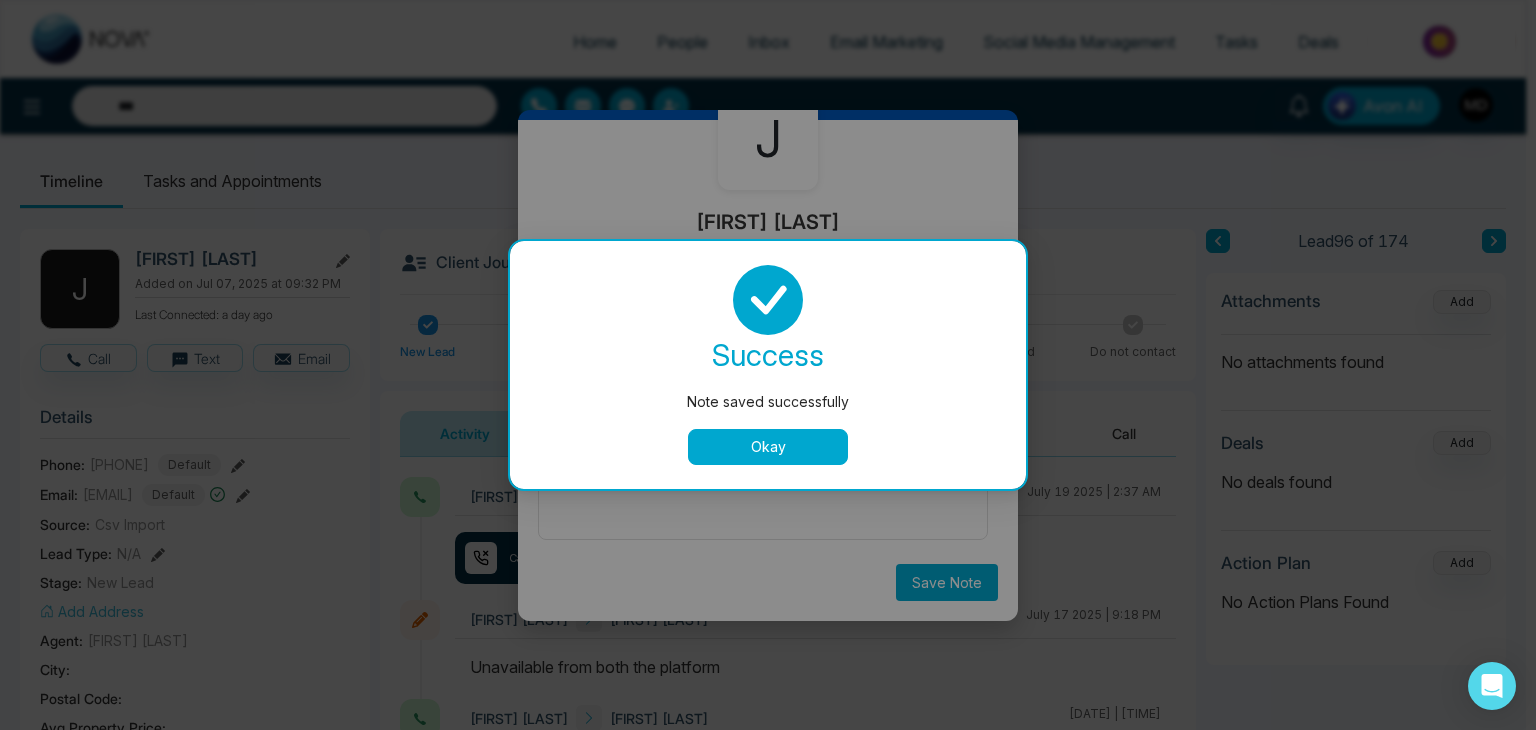 click on "Okay" at bounding box center [768, 447] 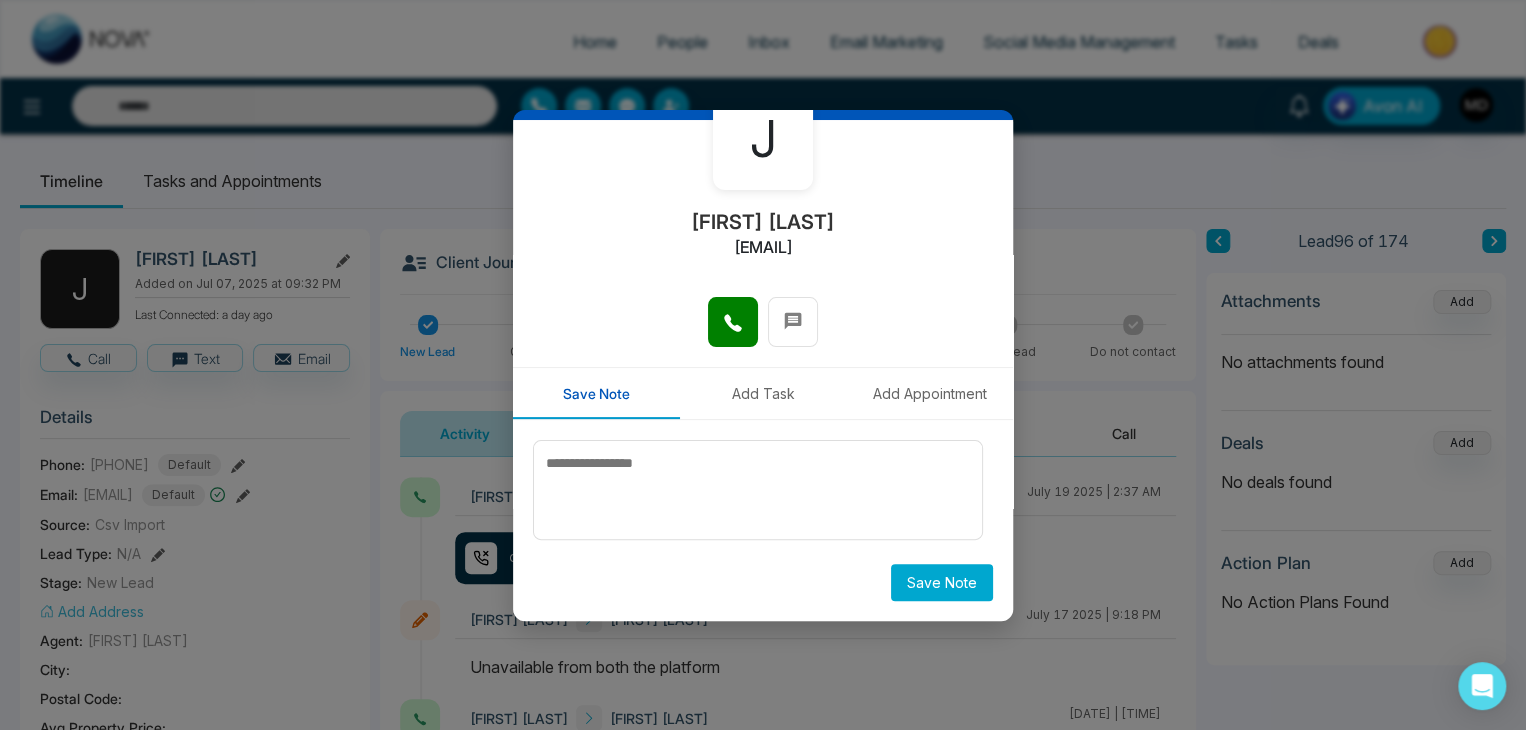 scroll, scrollTop: 0, scrollLeft: 0, axis: both 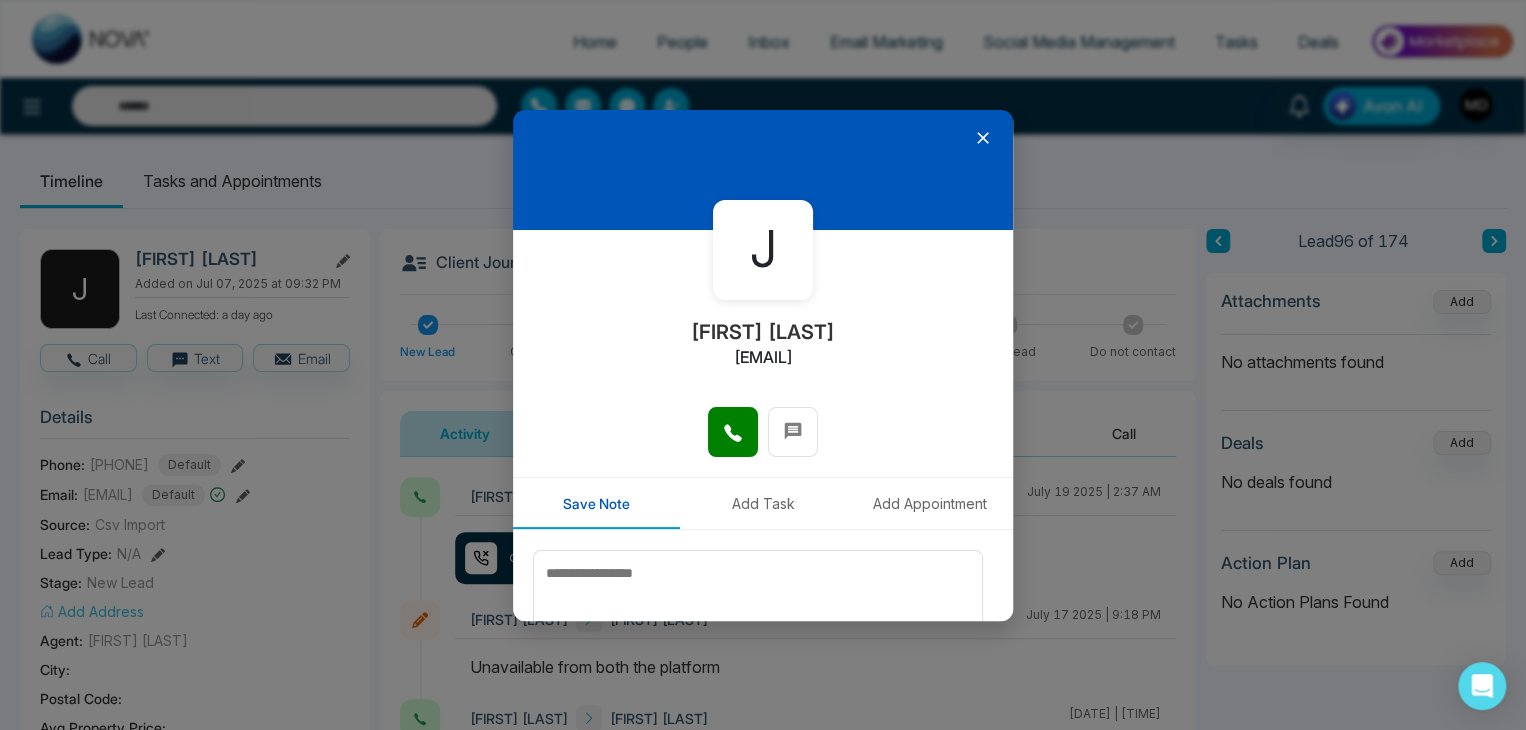 click 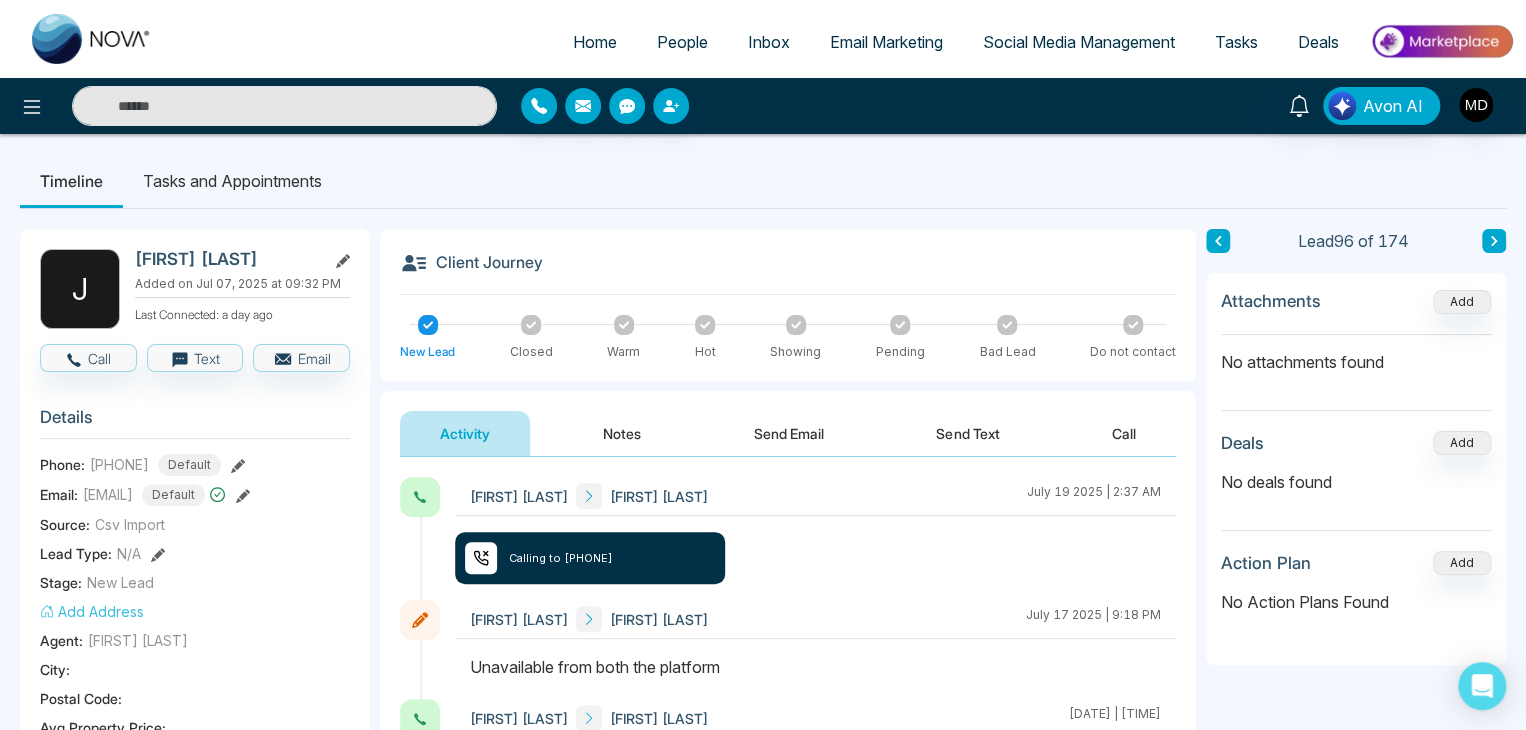 type on "***" 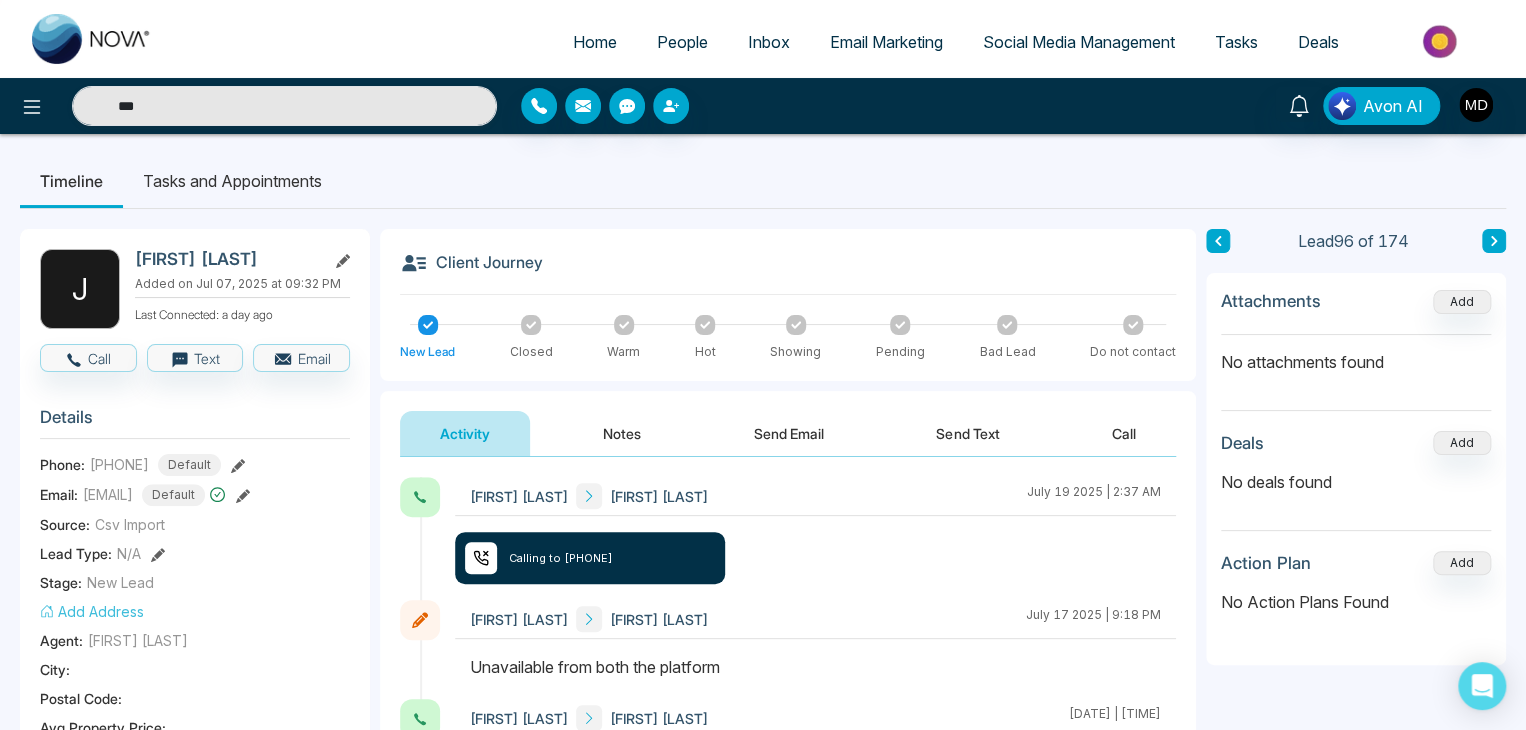 click on "Activity Notes Send Email Send Text Call" at bounding box center [788, 424] 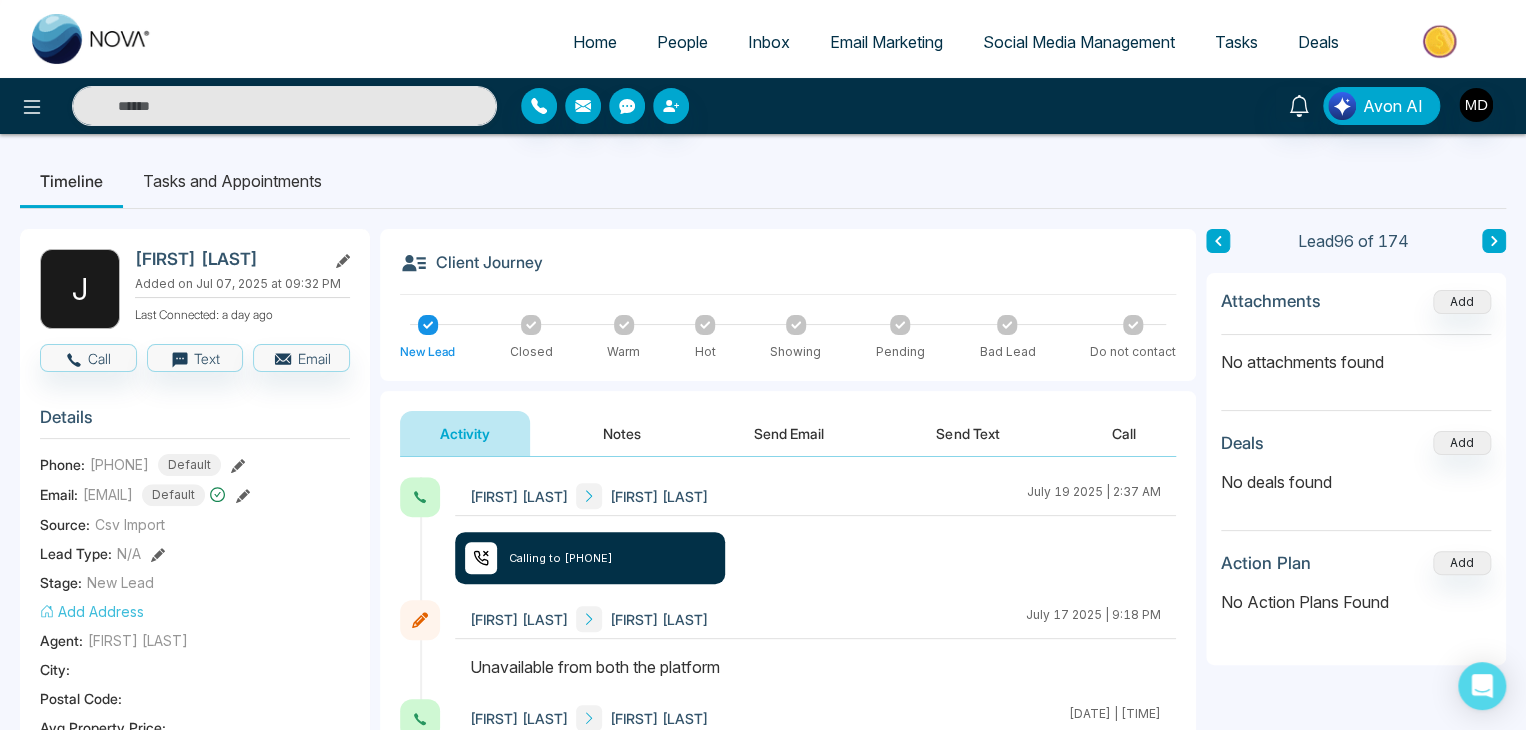 type on "***" 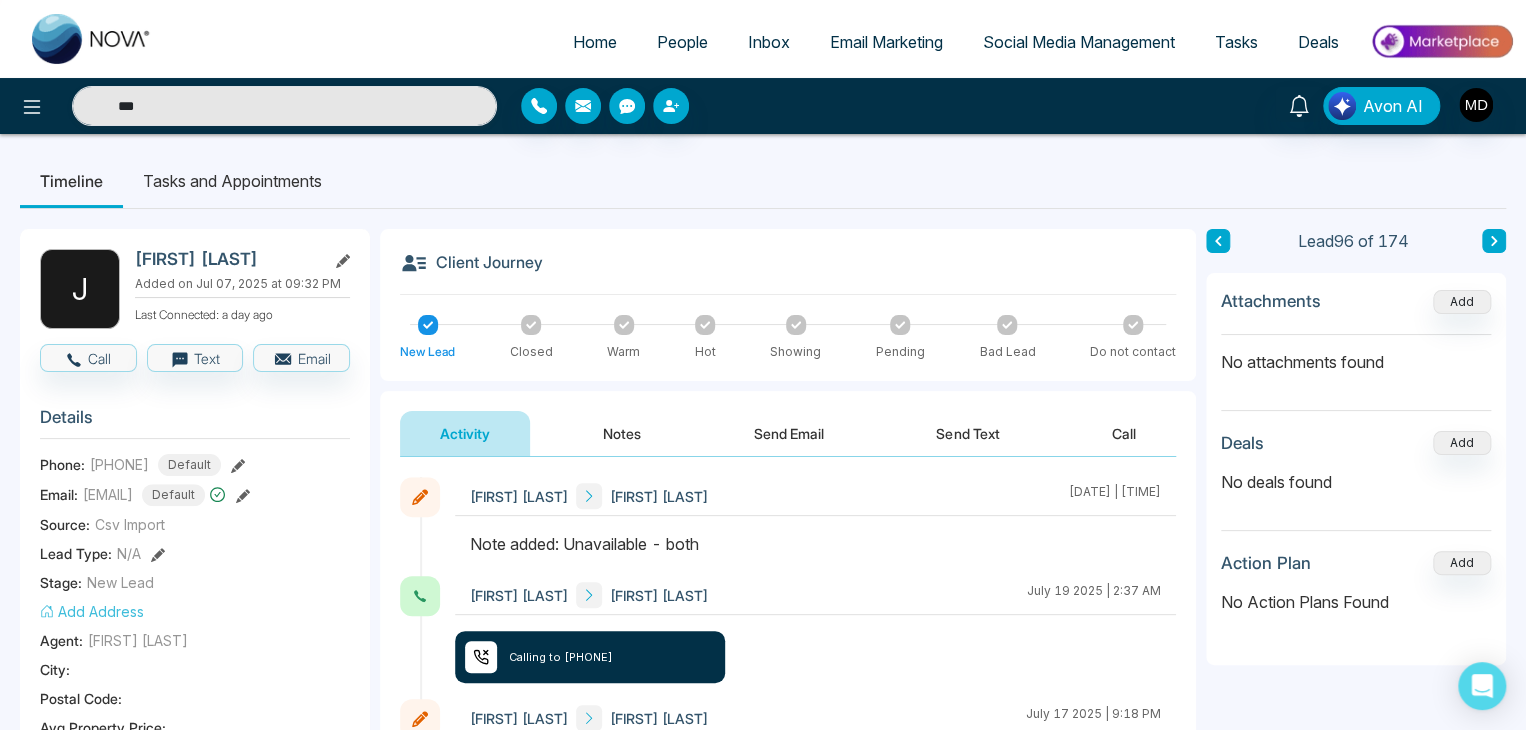 click at bounding box center (1494, 241) 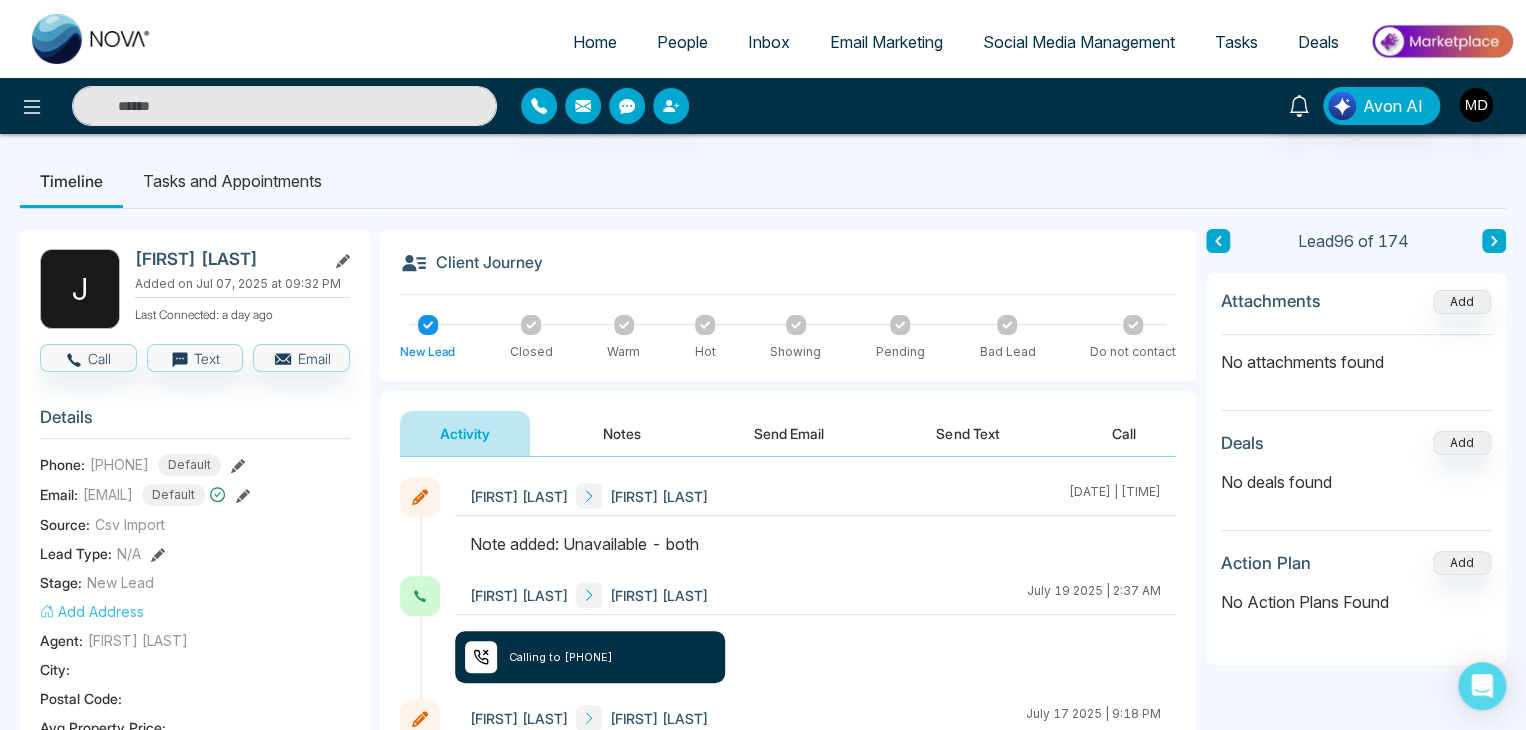 type on "***" 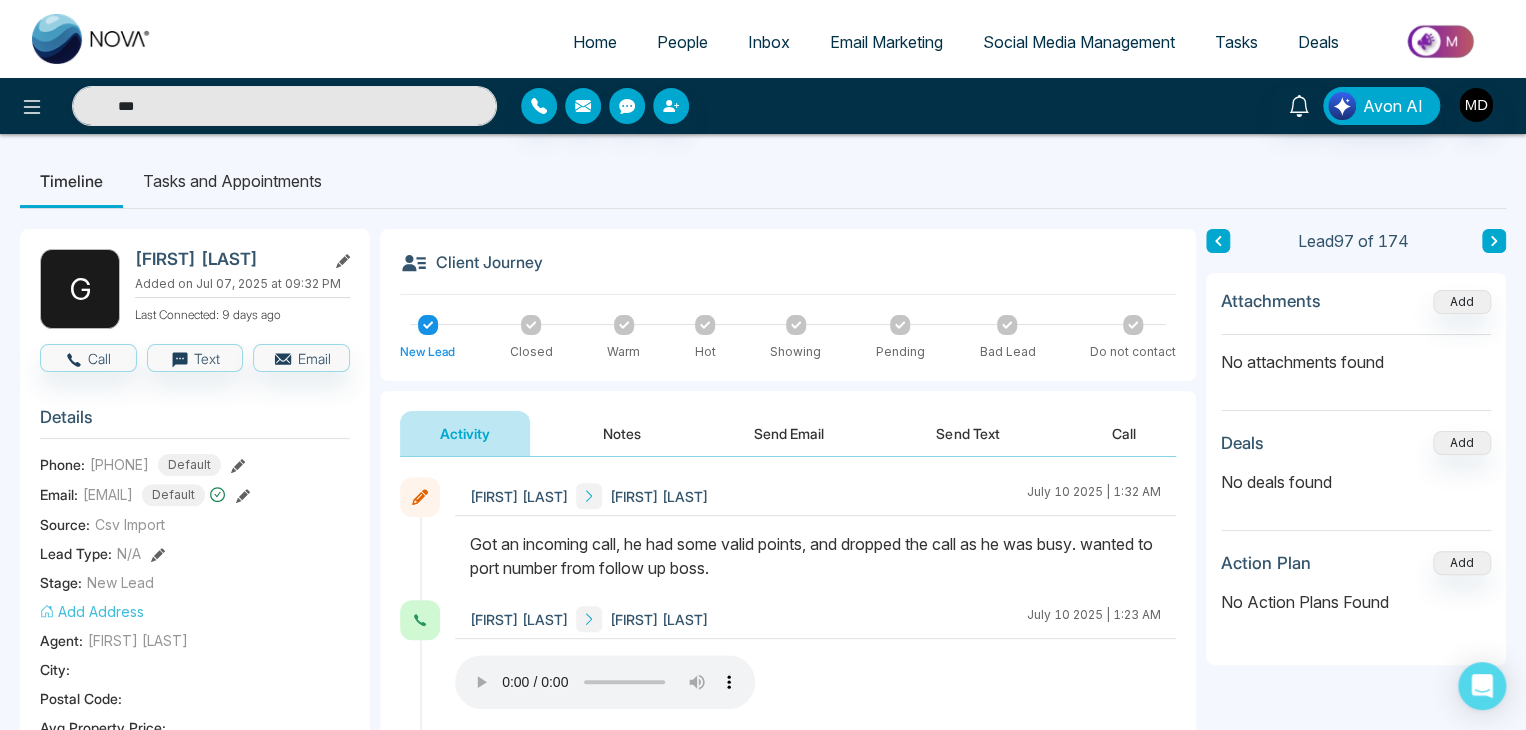 click 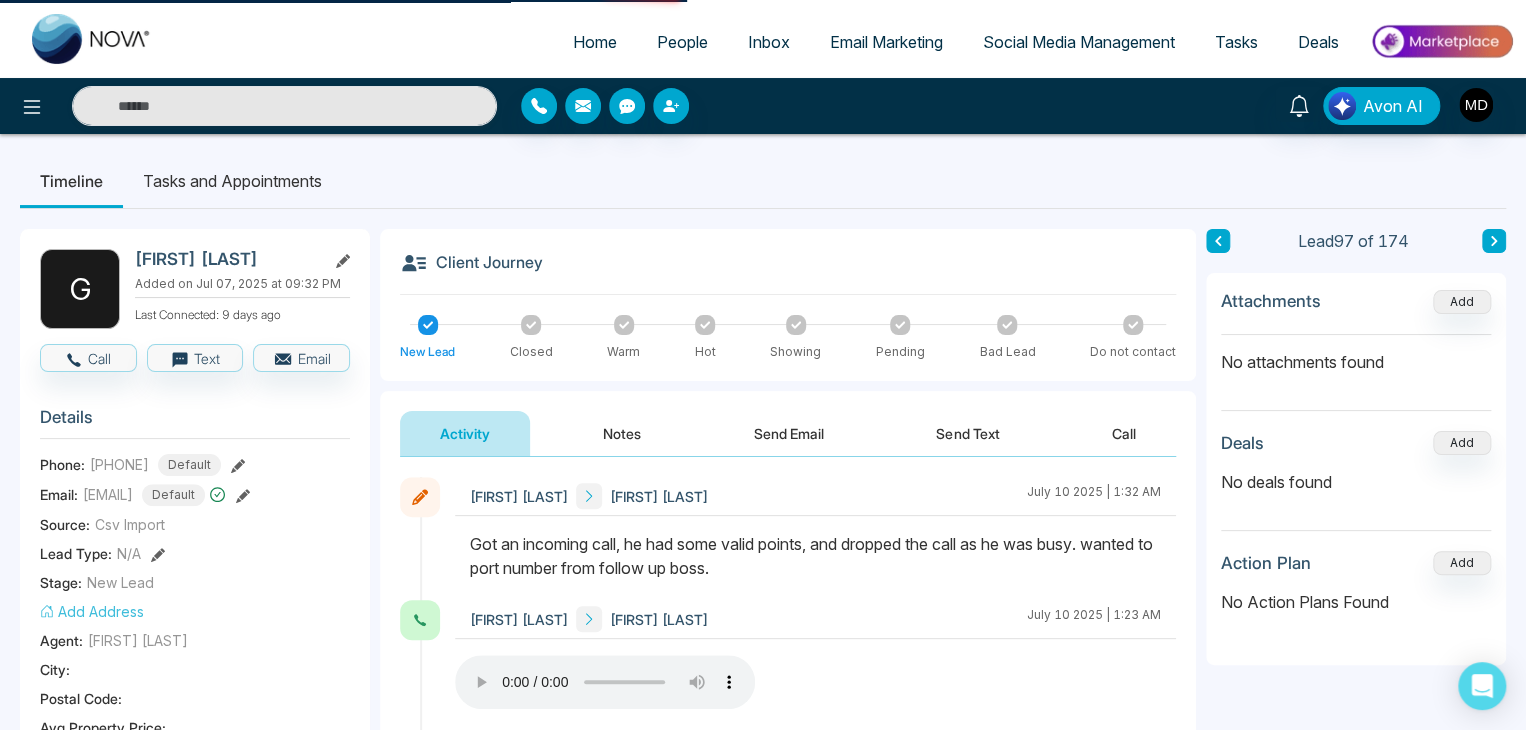 type on "***" 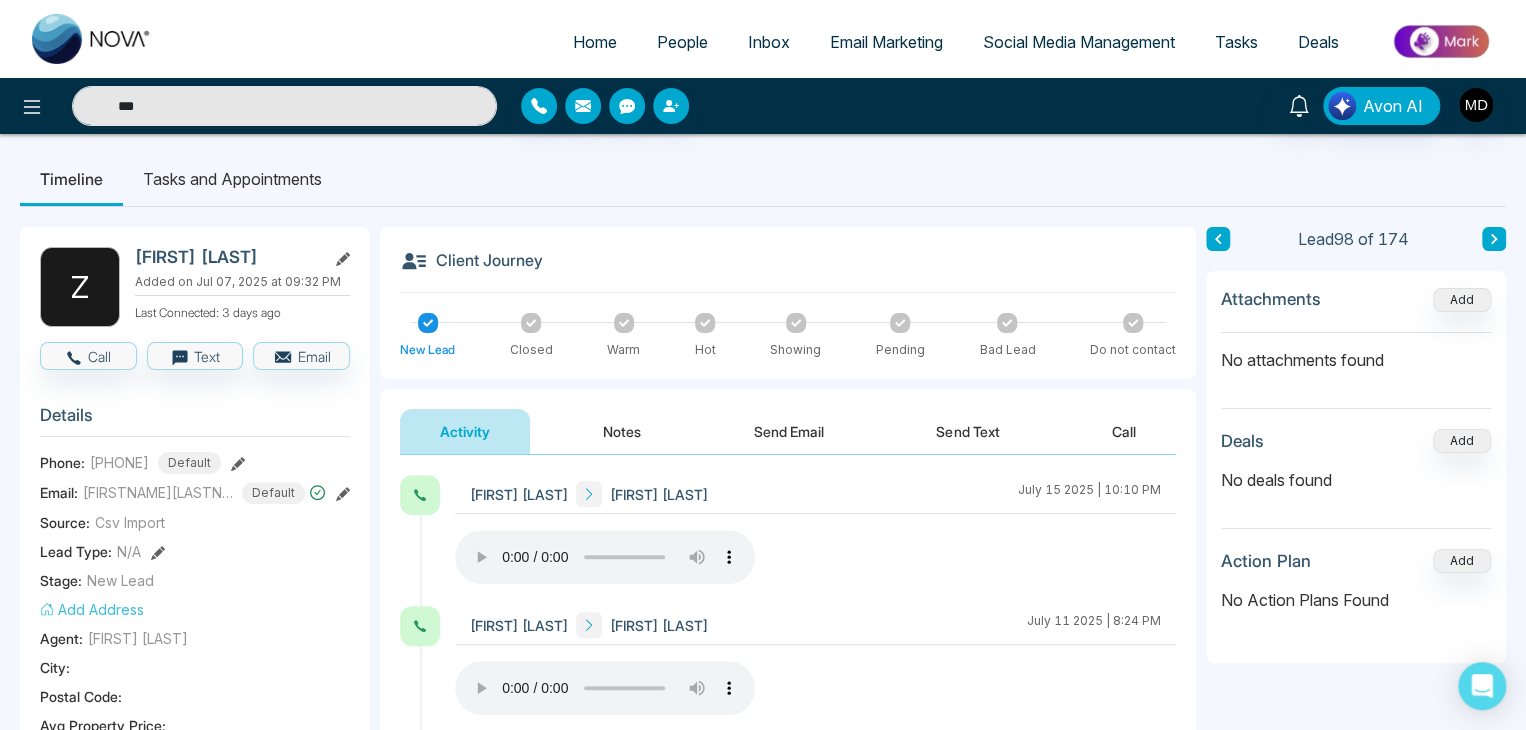 scroll, scrollTop: 0, scrollLeft: 0, axis: both 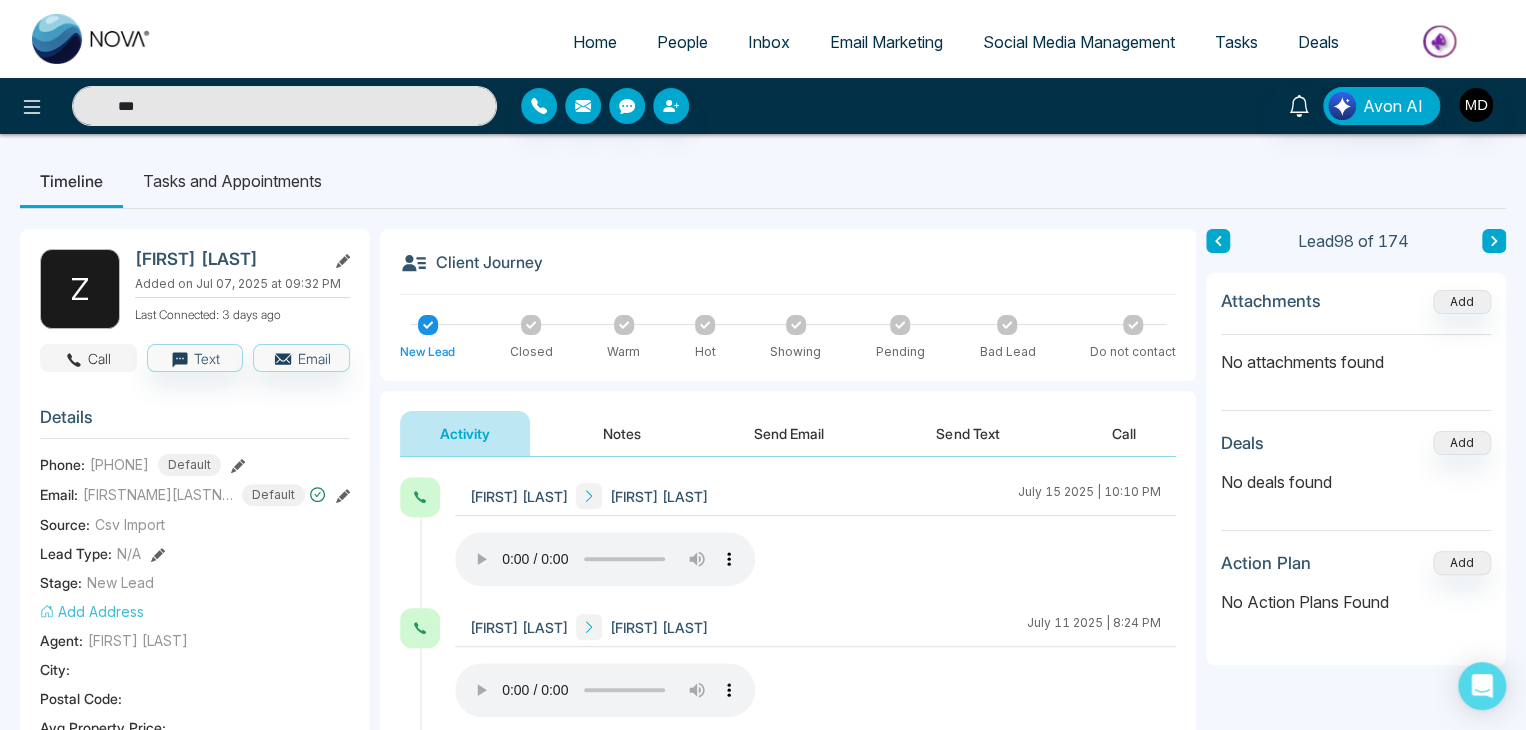 click on "Call" at bounding box center (88, 358) 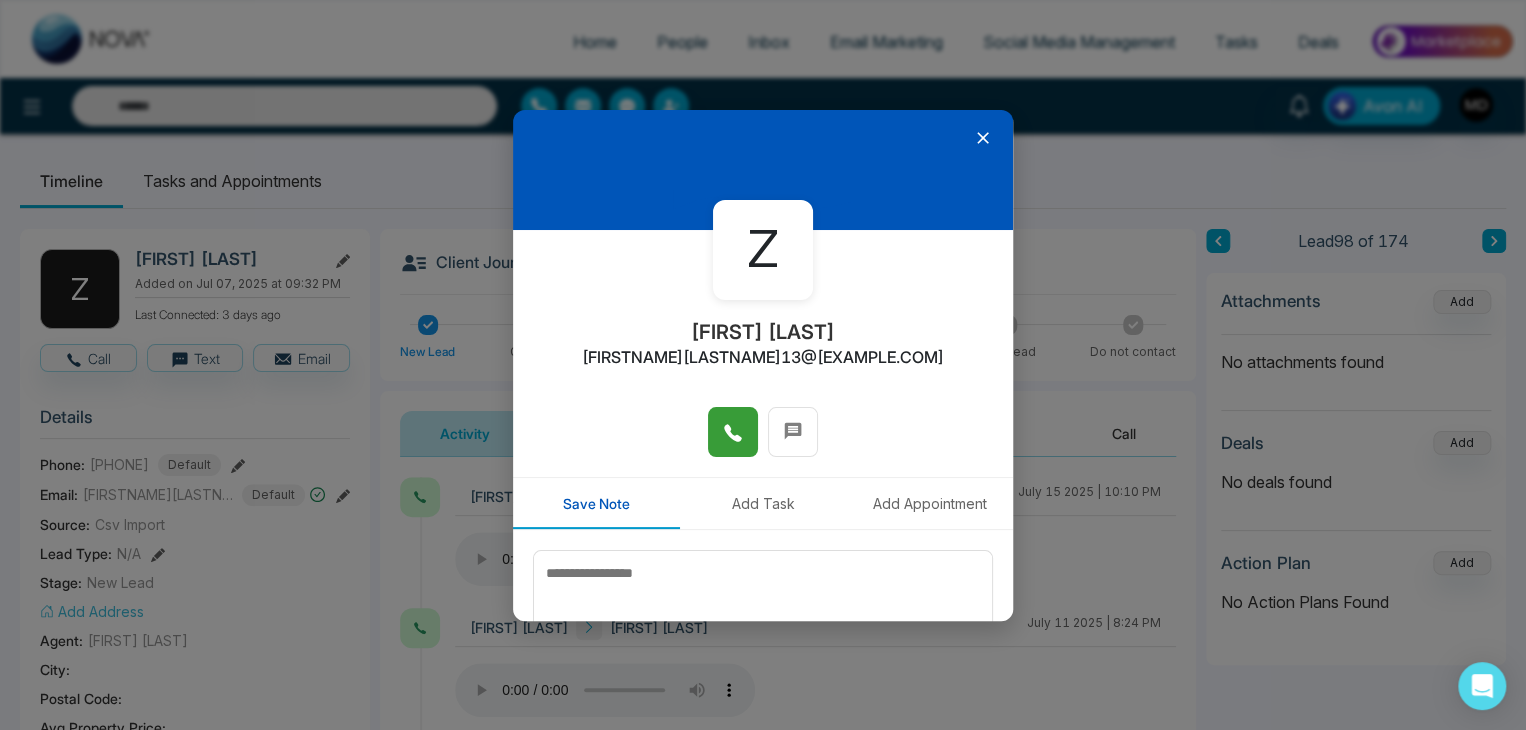 click at bounding box center (733, 432) 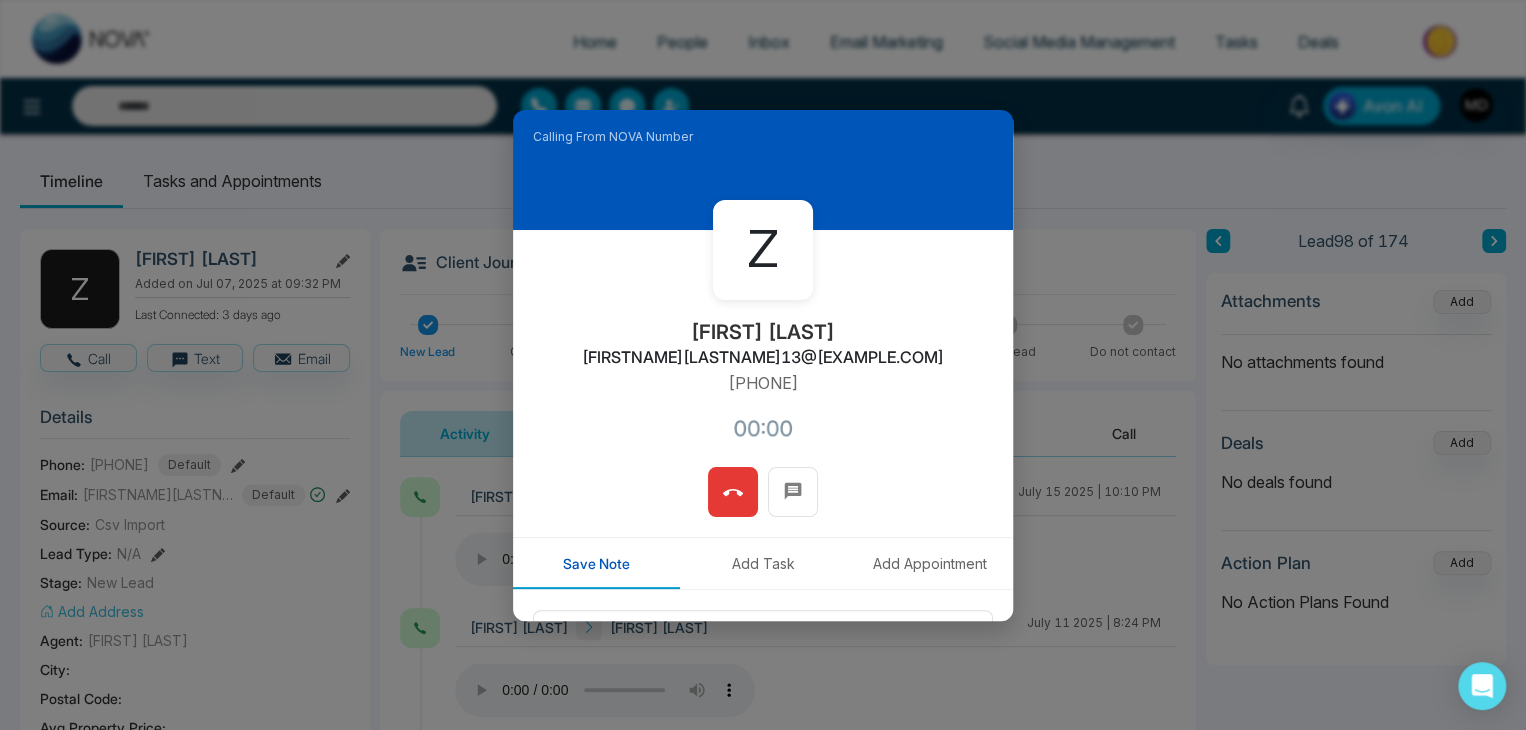type on "***" 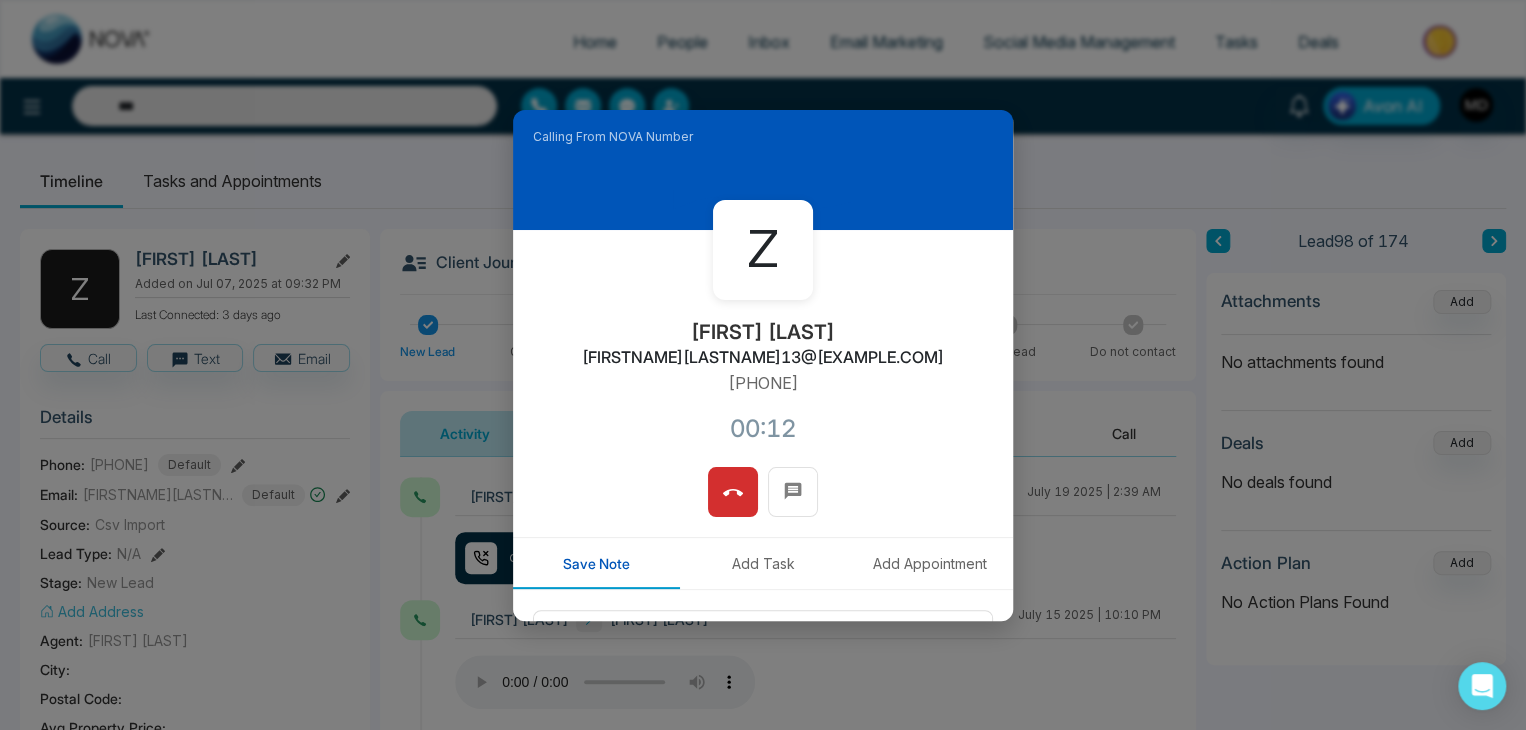 drag, startPoint x: 817, startPoint y: 381, endPoint x: 696, endPoint y: 385, distance: 121.0661 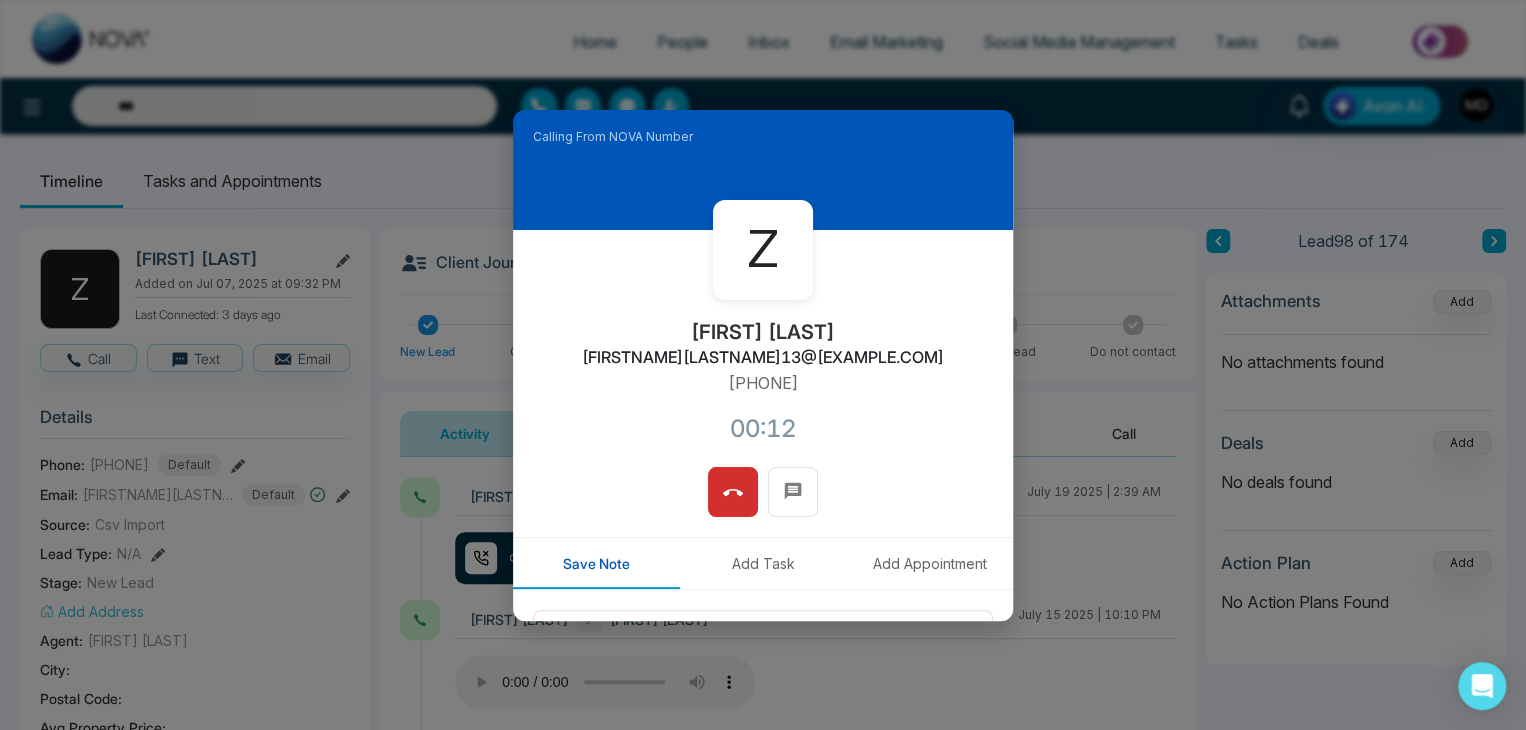click on "[PHONE]" at bounding box center [763, 383] 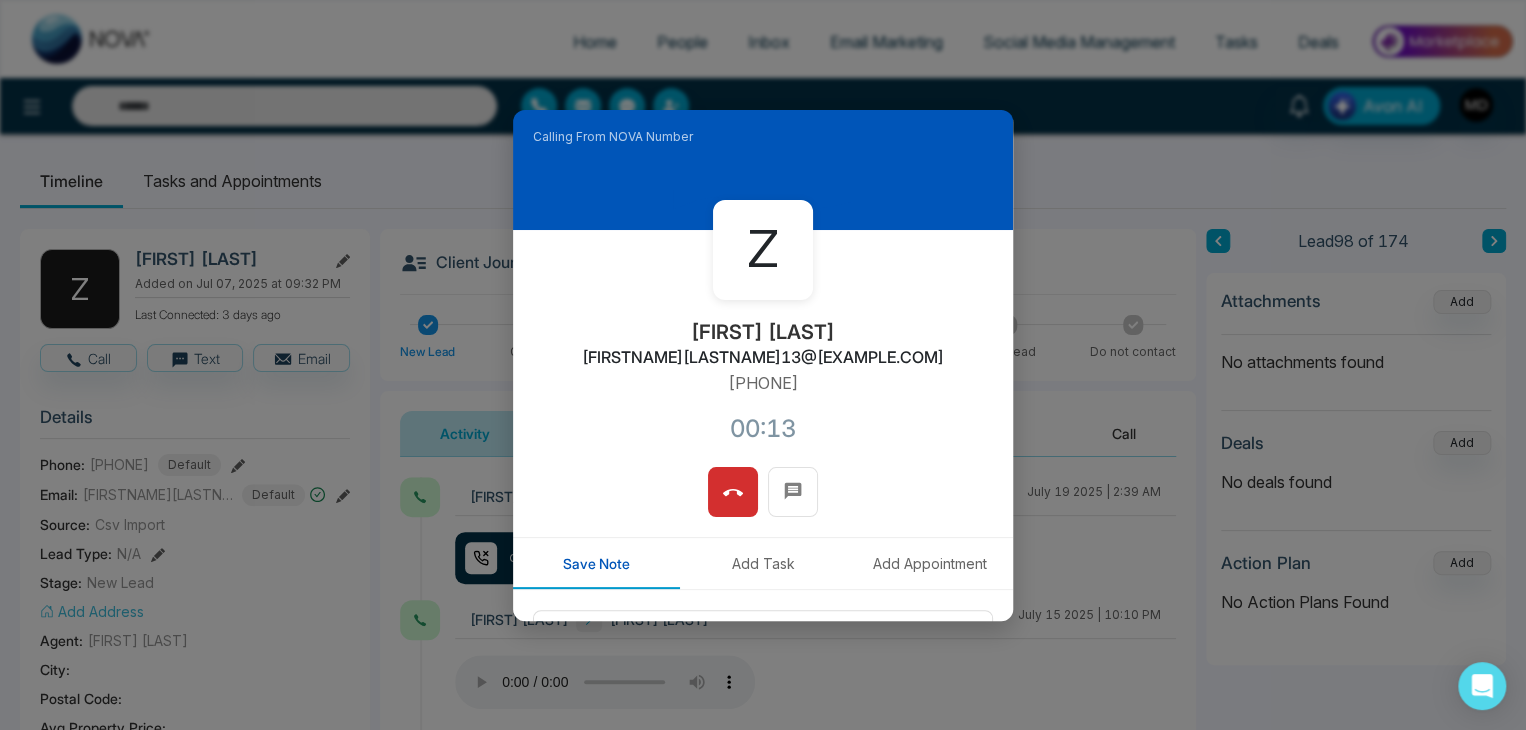 type on "***" 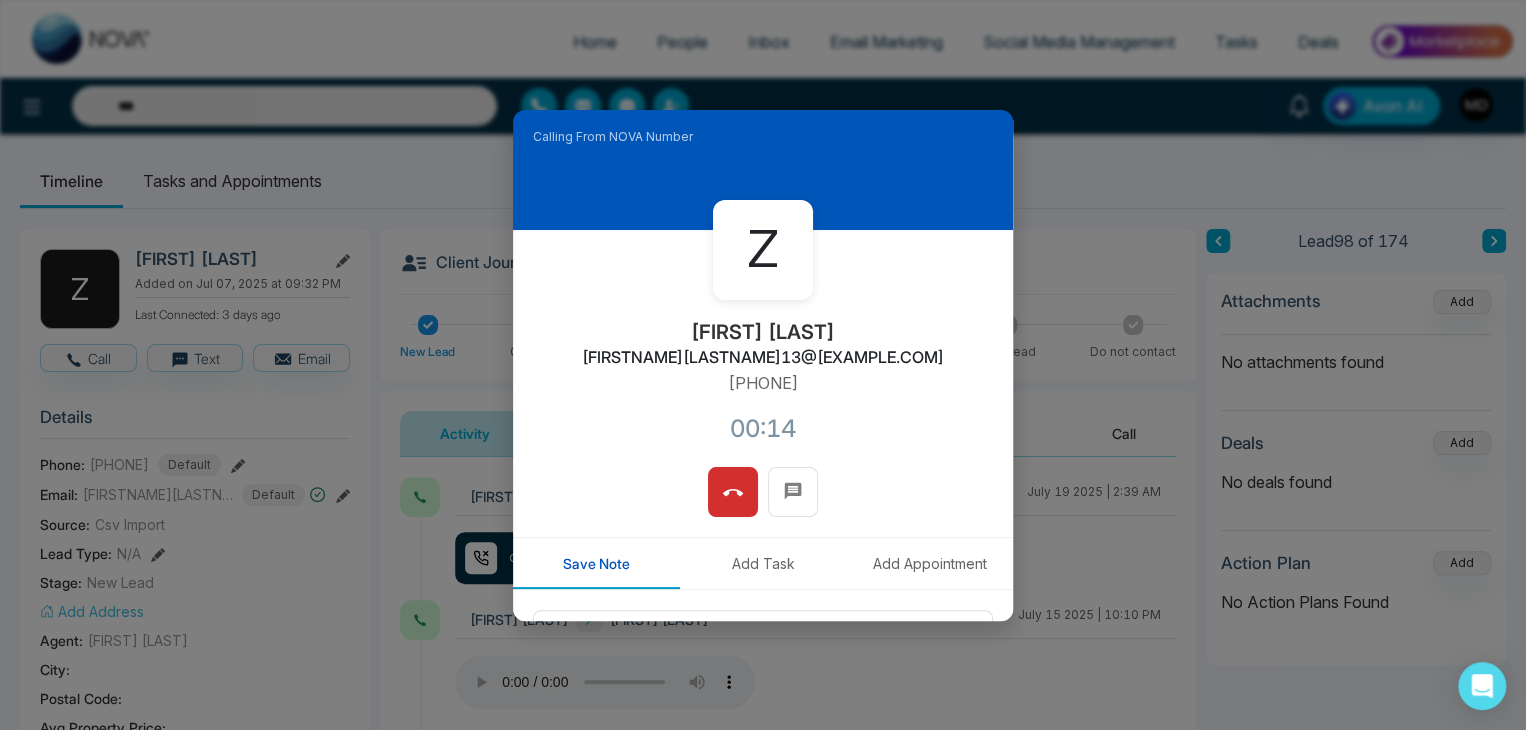 copy on "[PHONE]" 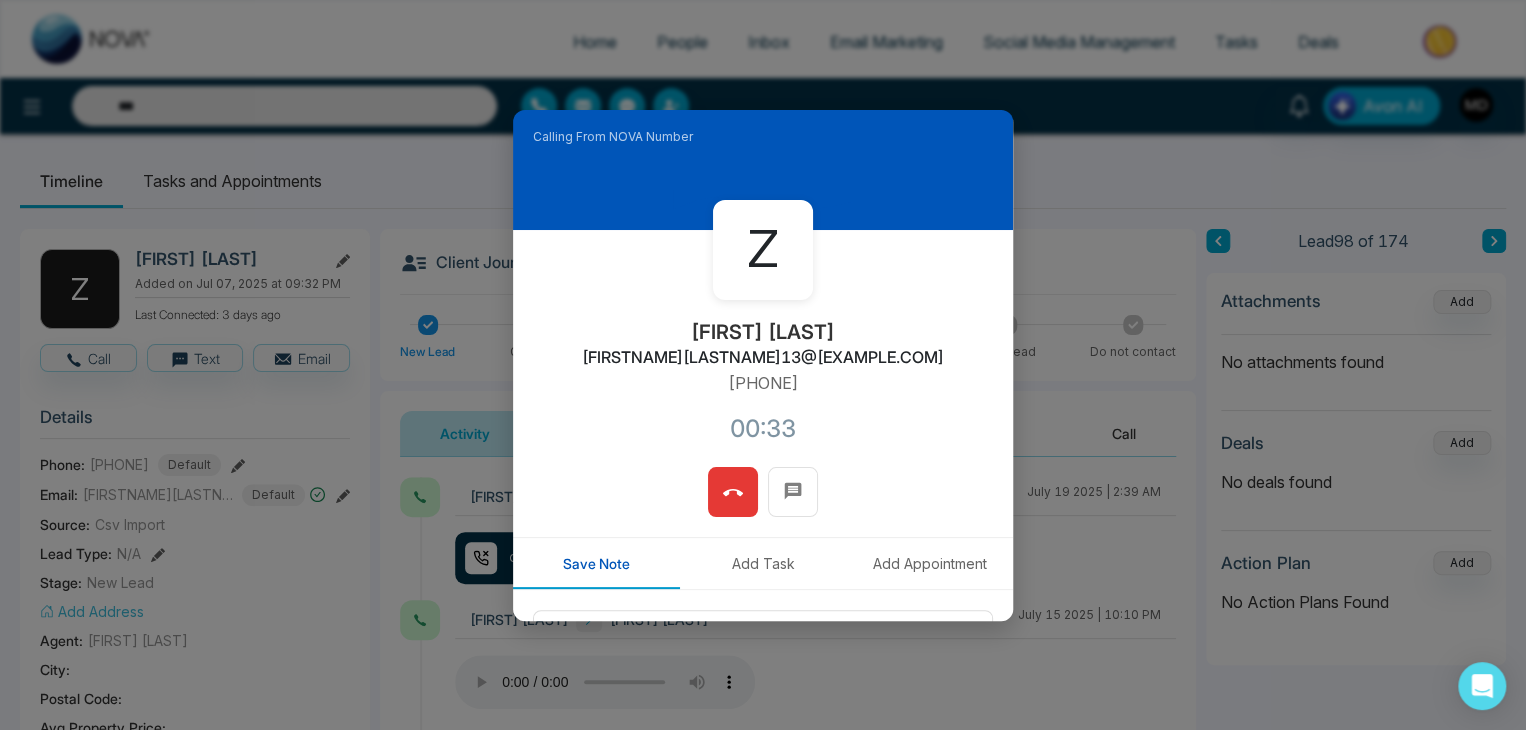 click at bounding box center [733, 492] 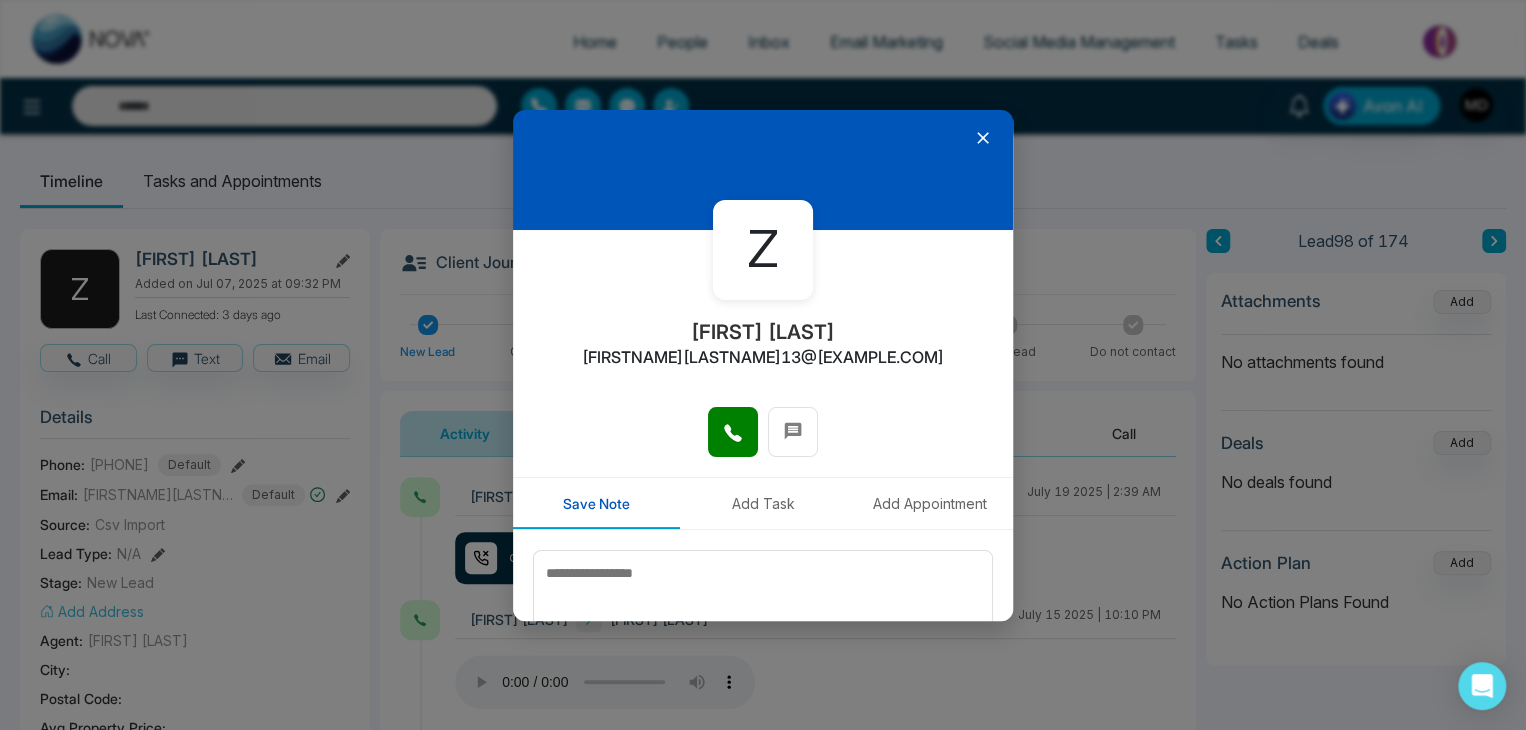 type on "***" 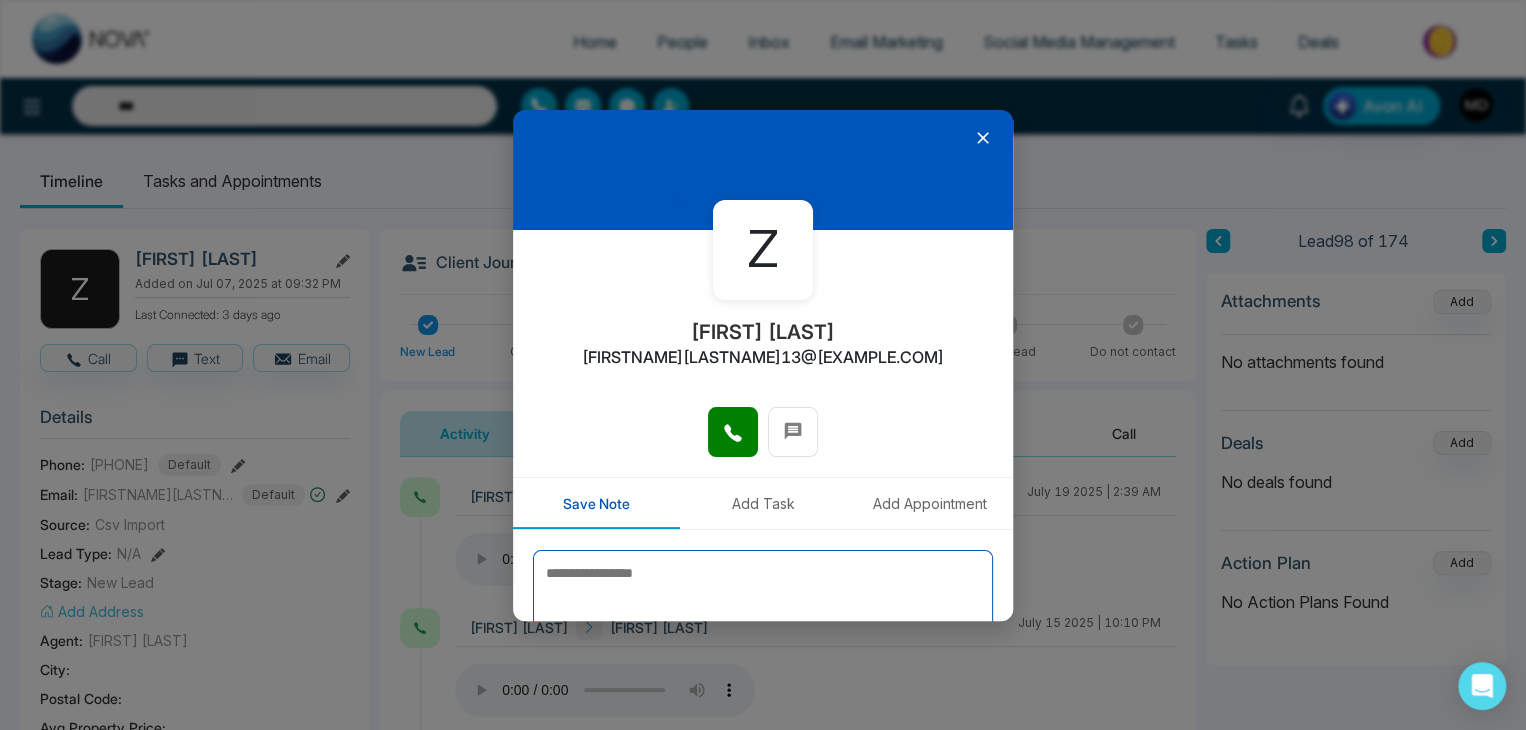 click at bounding box center [763, 600] 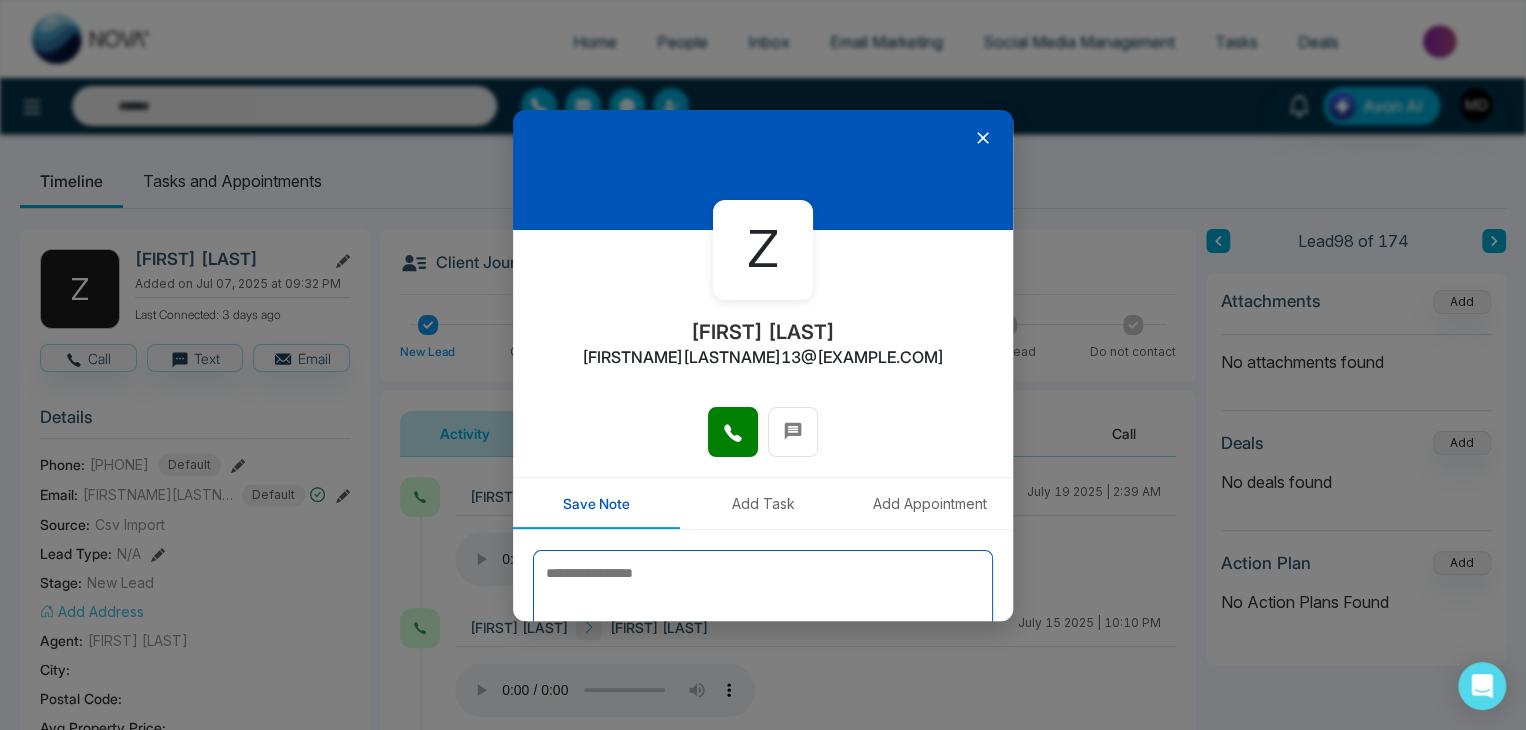 type on "***" 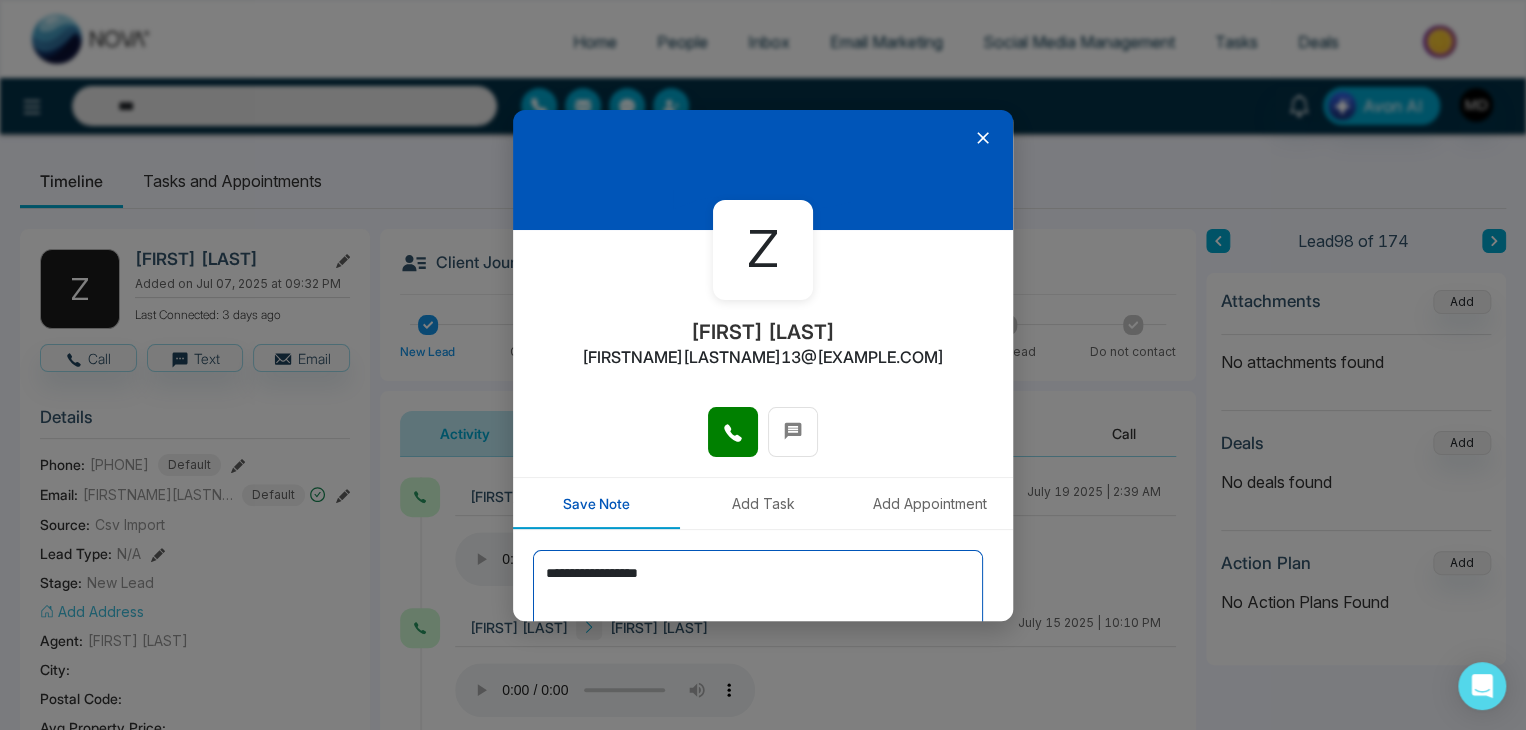 scroll, scrollTop: 110, scrollLeft: 0, axis: vertical 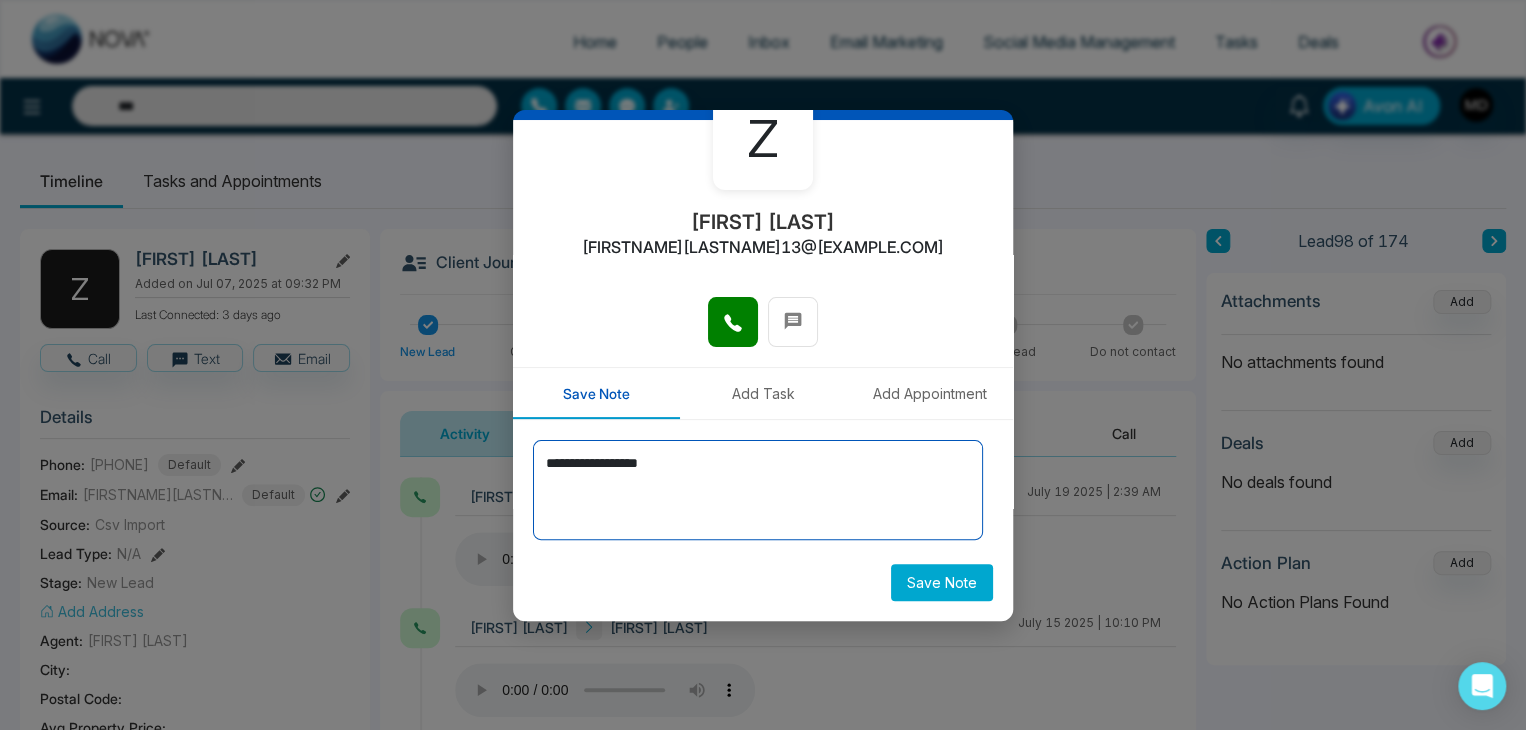 type on "**********" 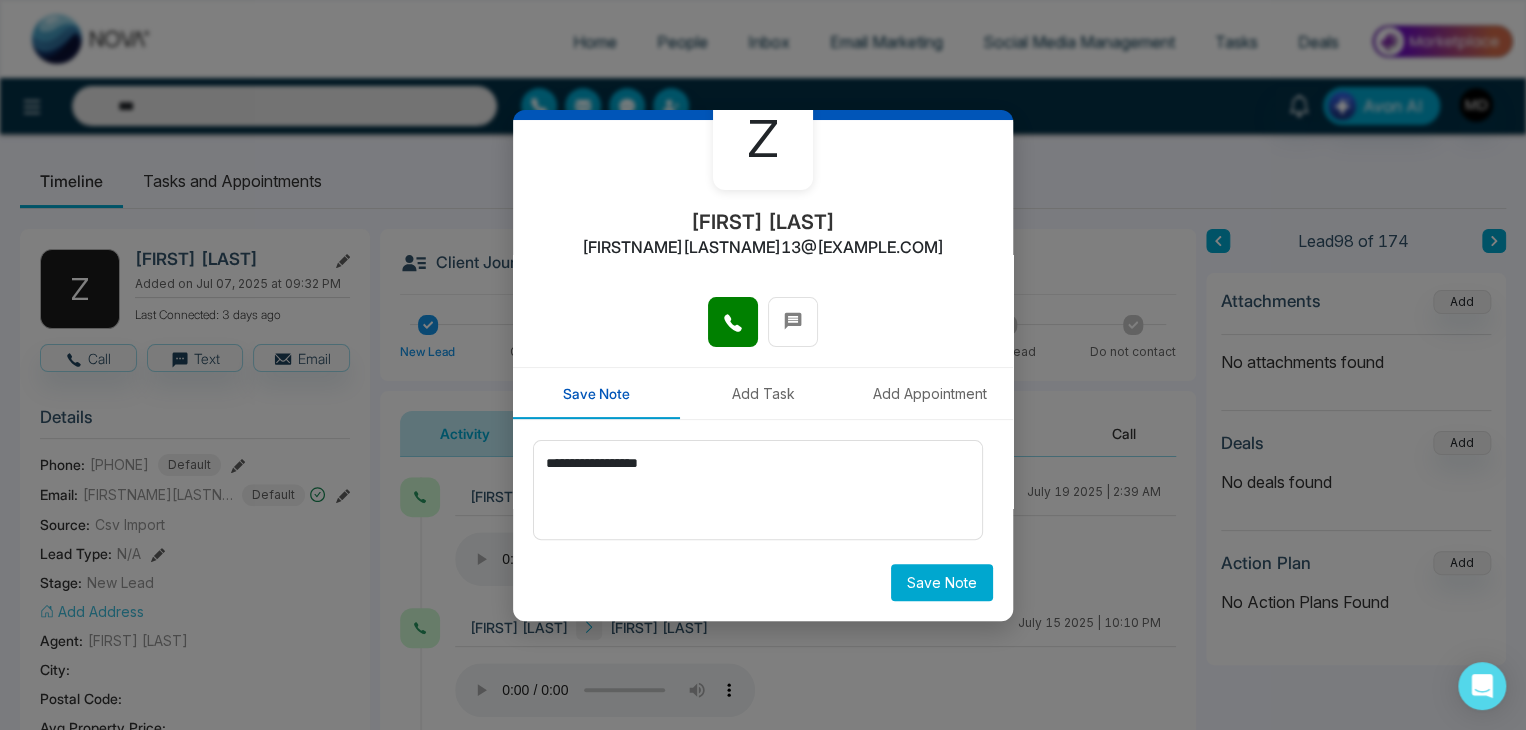 click on "Save Note" at bounding box center [942, 582] 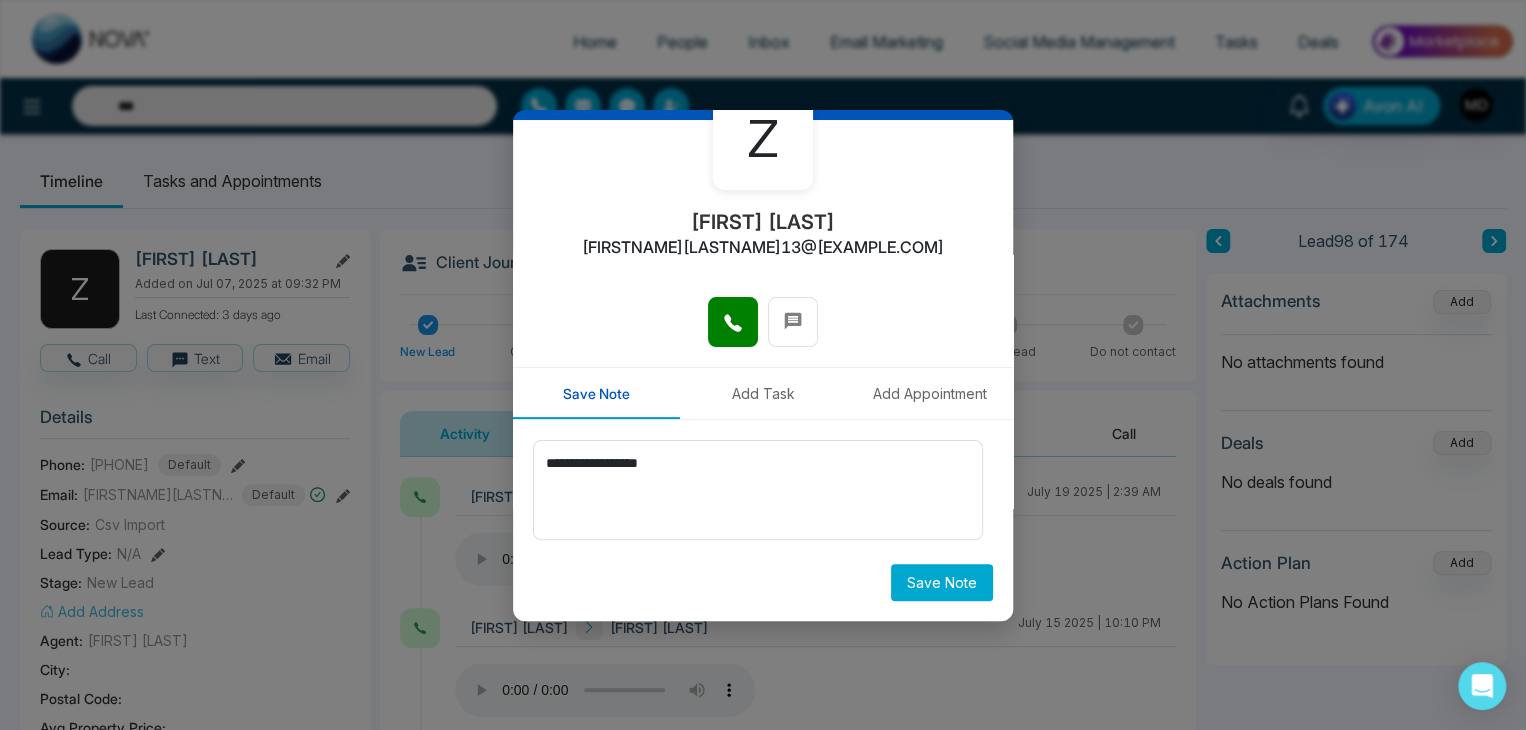 type on "***" 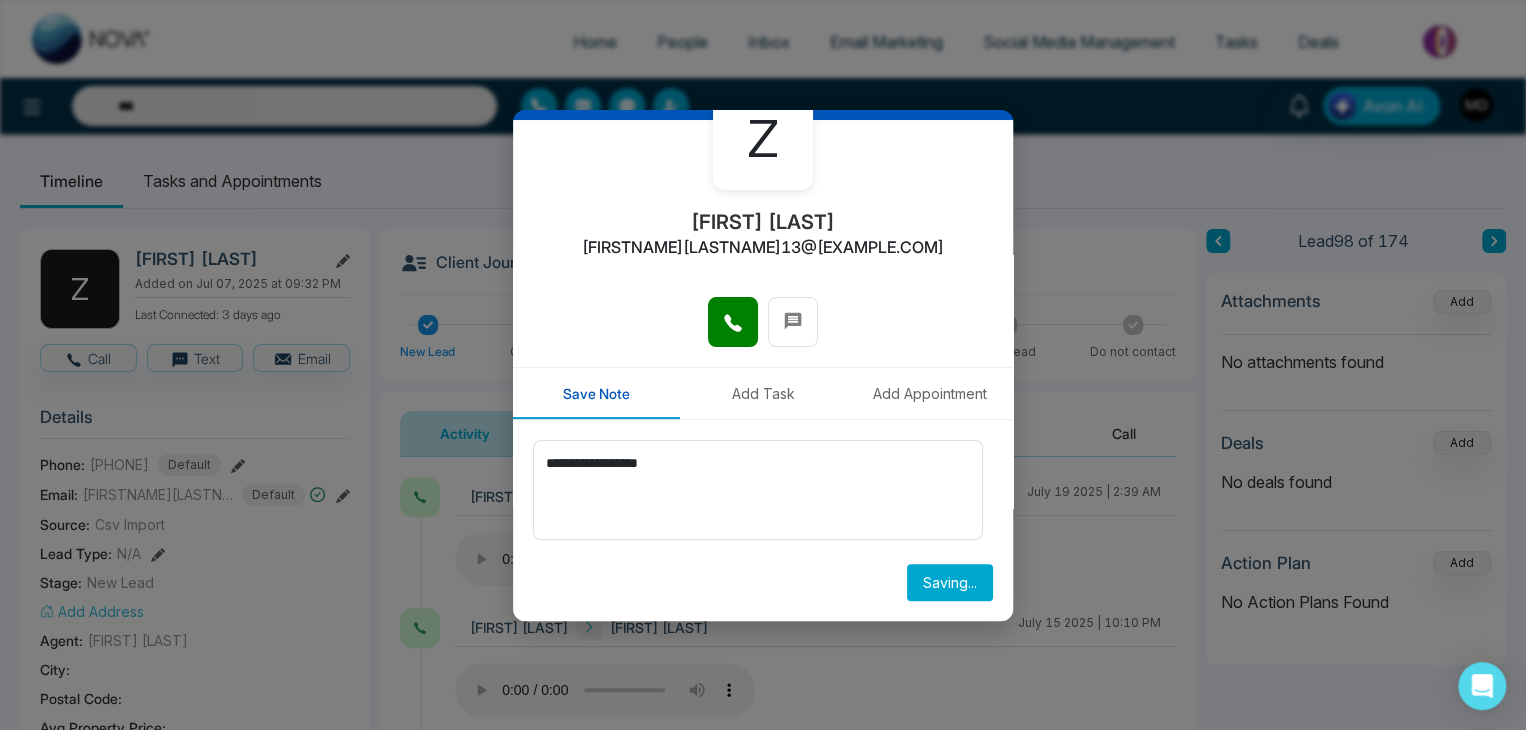 type 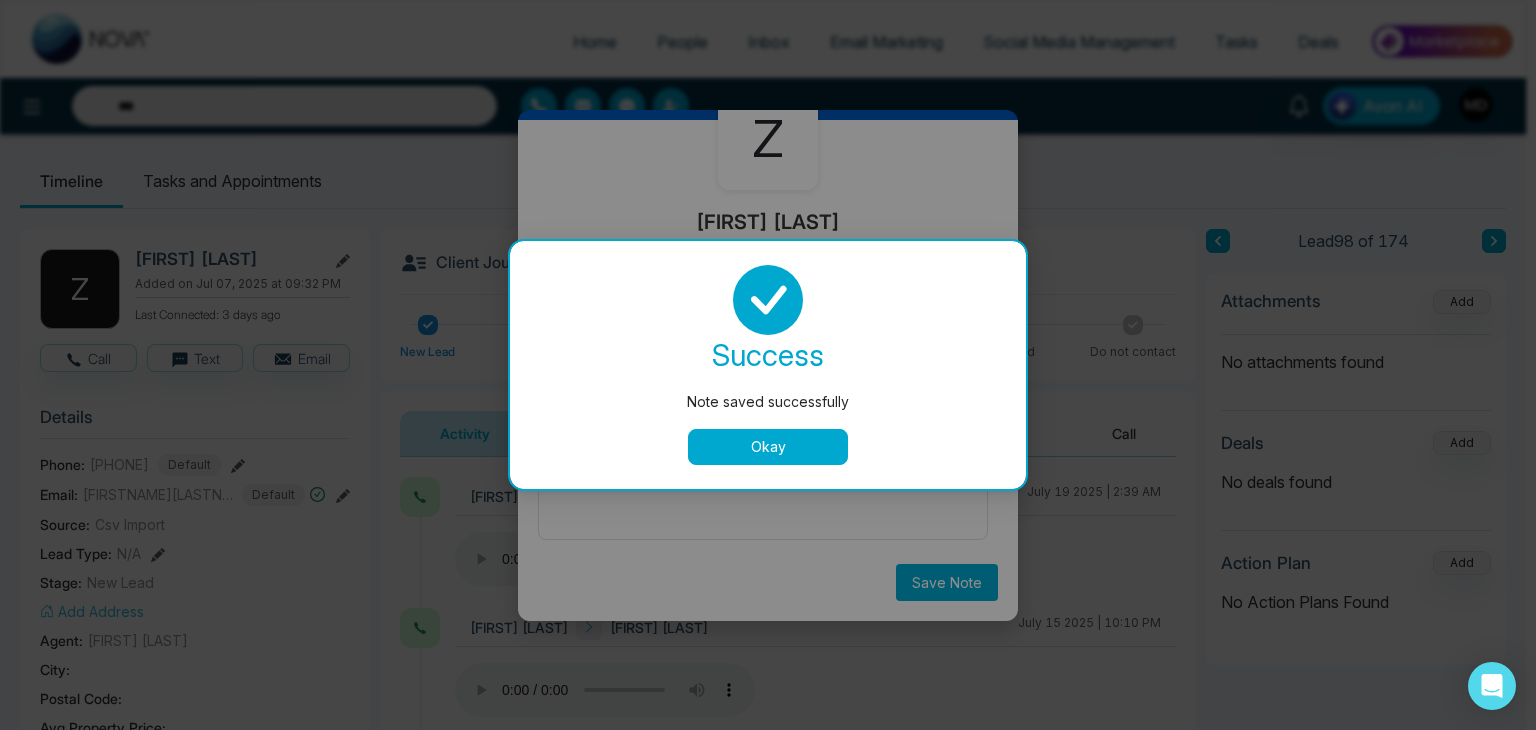 click on "Okay" at bounding box center (768, 447) 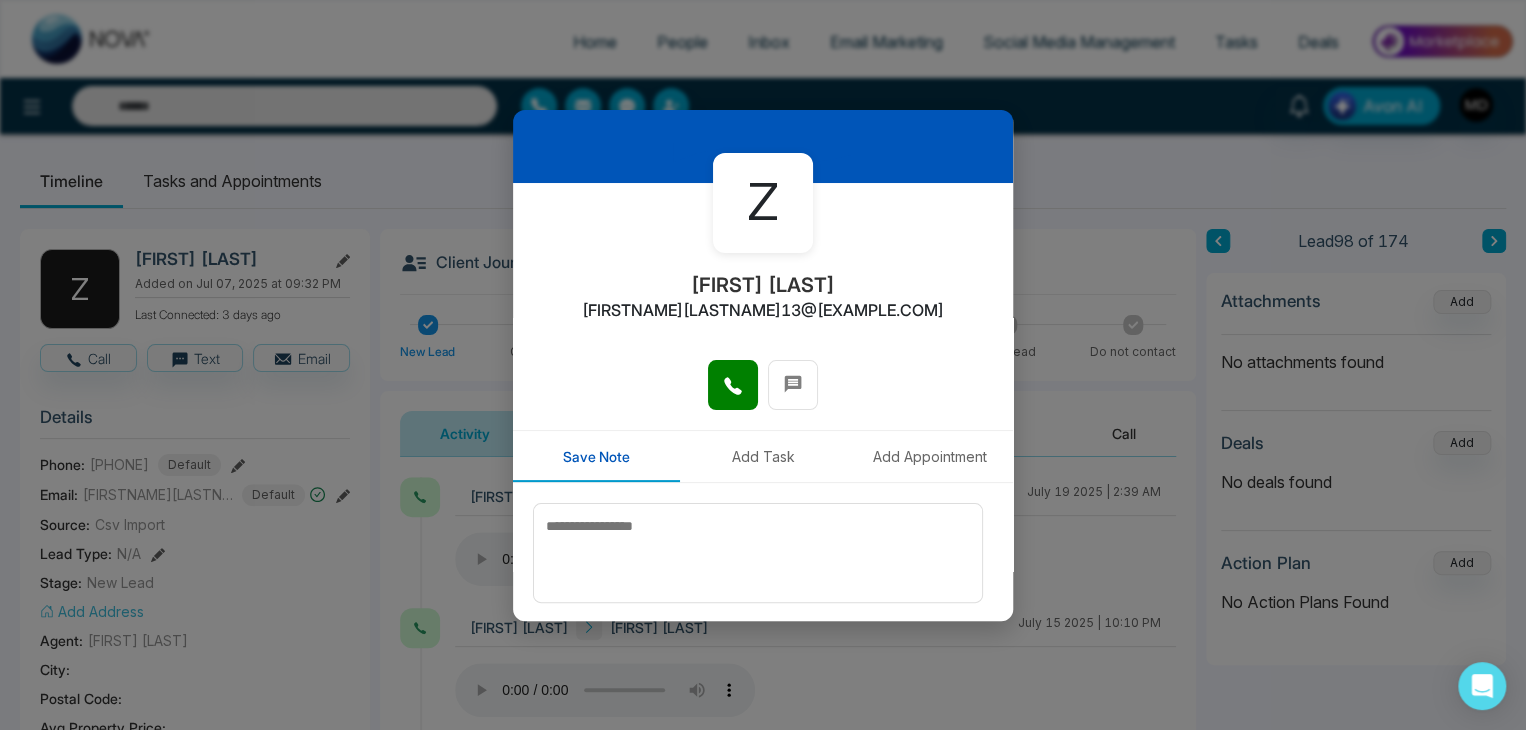 scroll, scrollTop: 0, scrollLeft: 0, axis: both 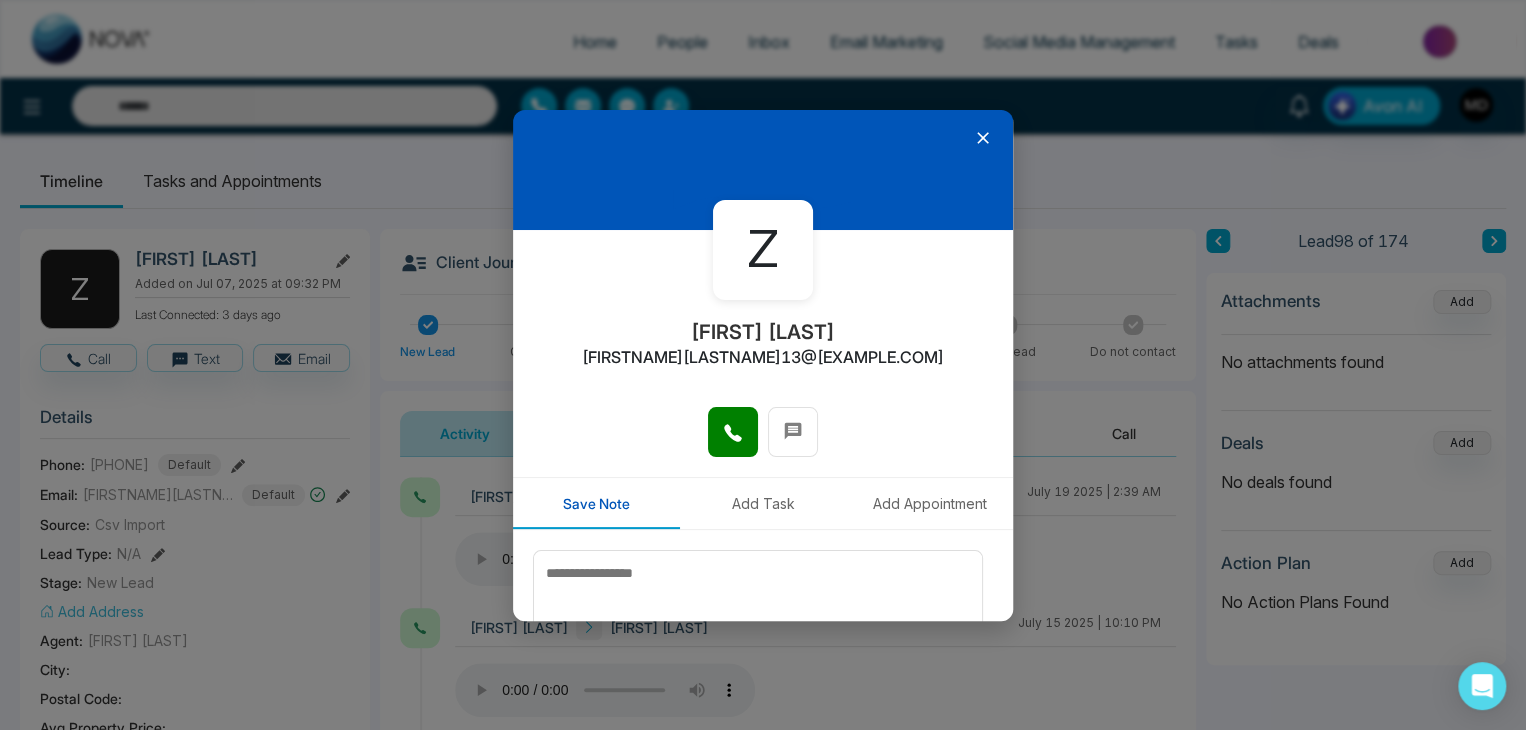 click 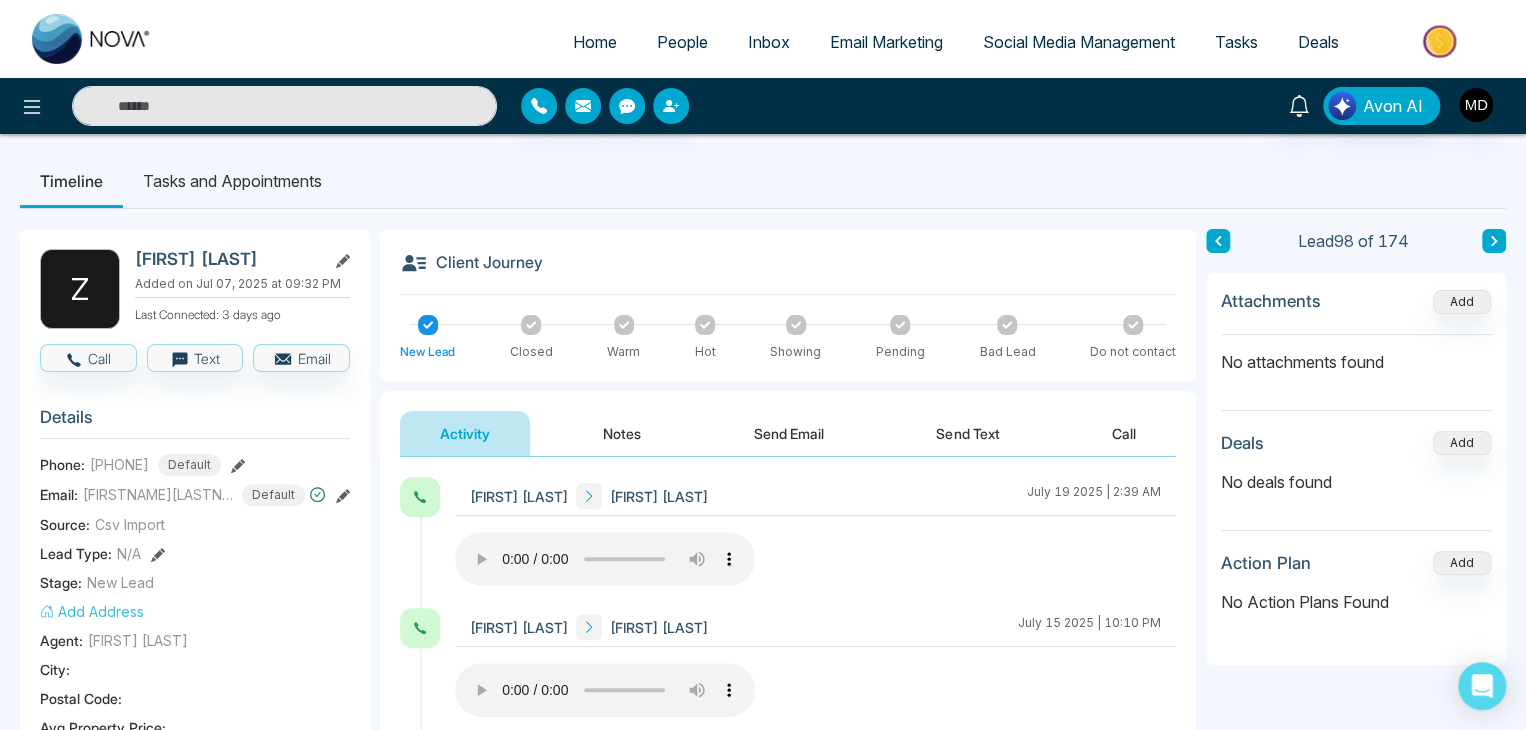 type on "***" 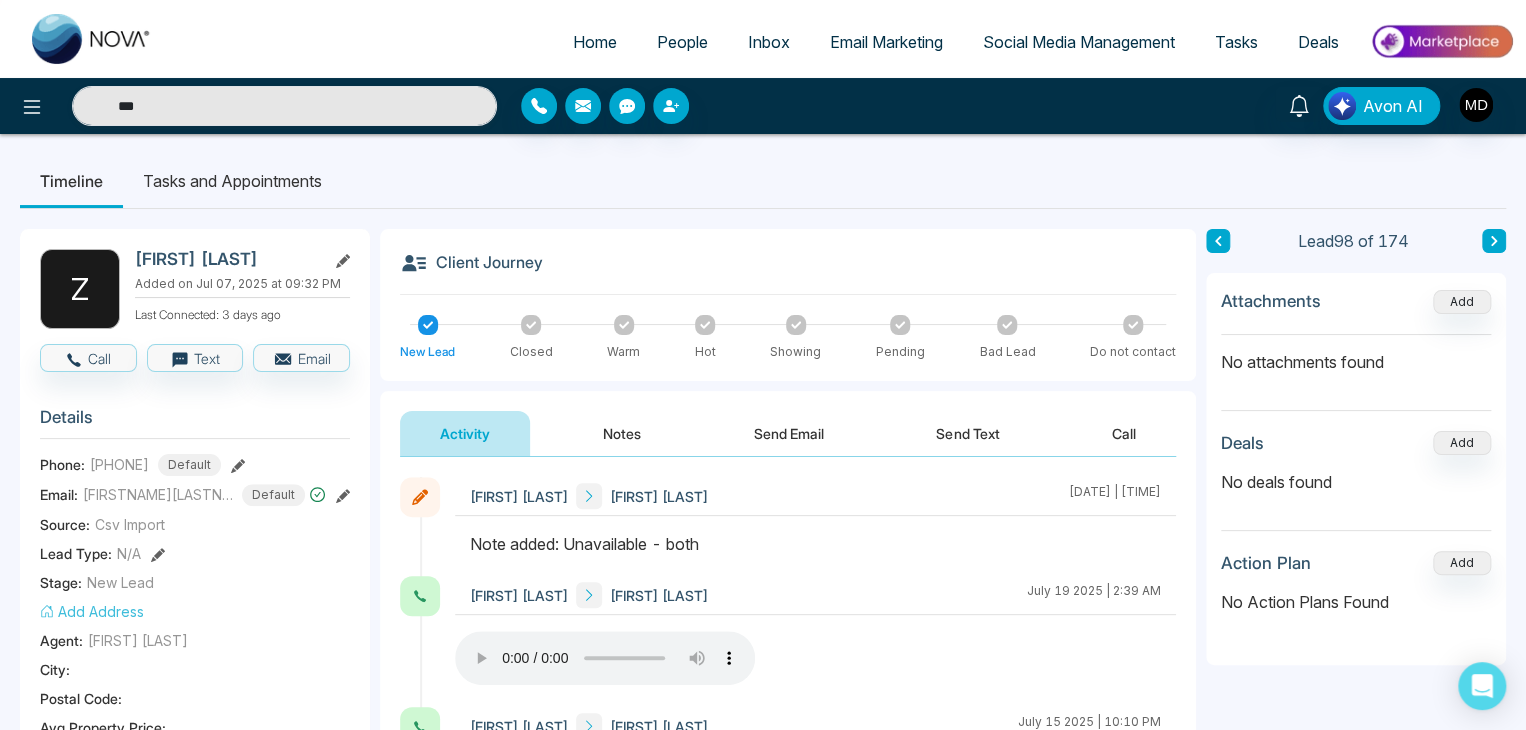 click at bounding box center [1494, 241] 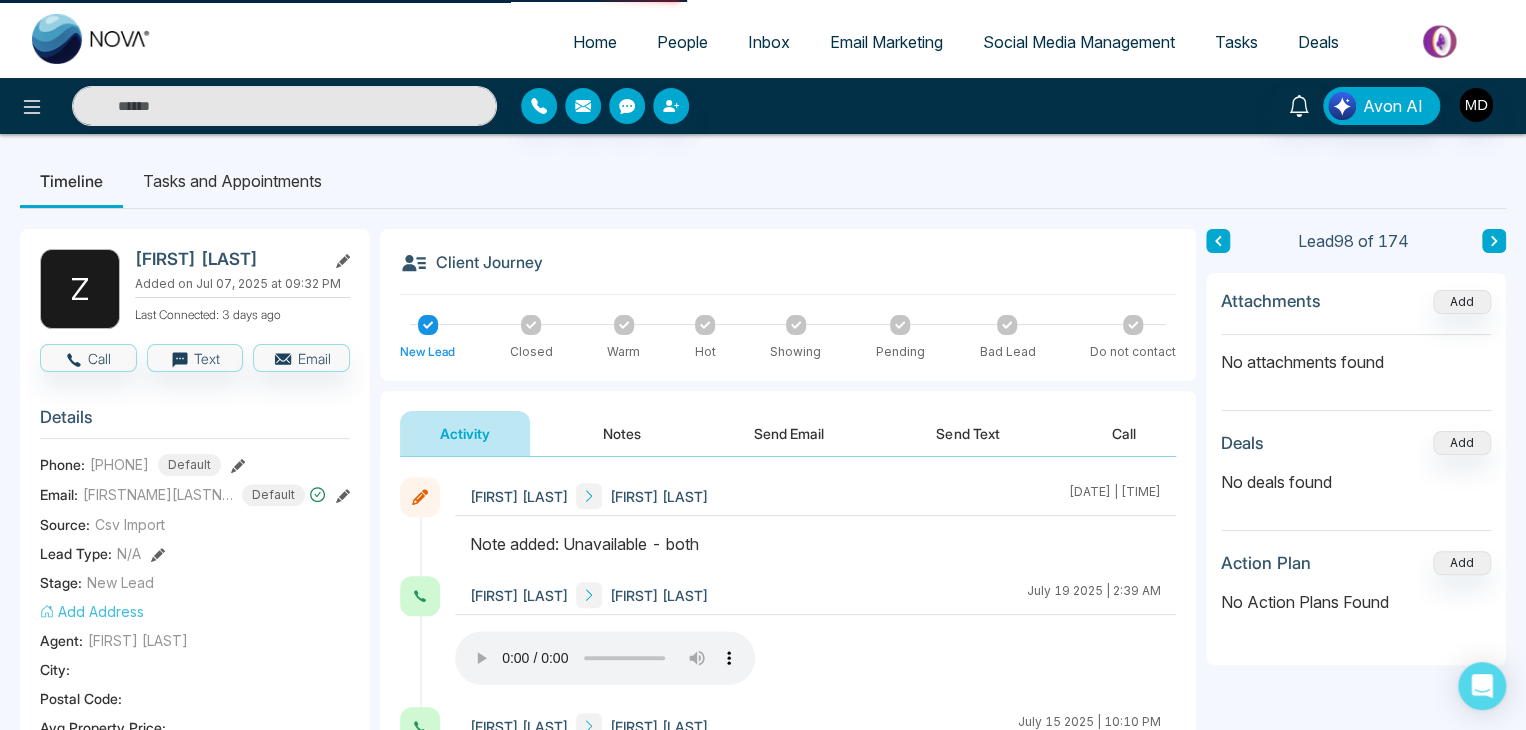 type on "***" 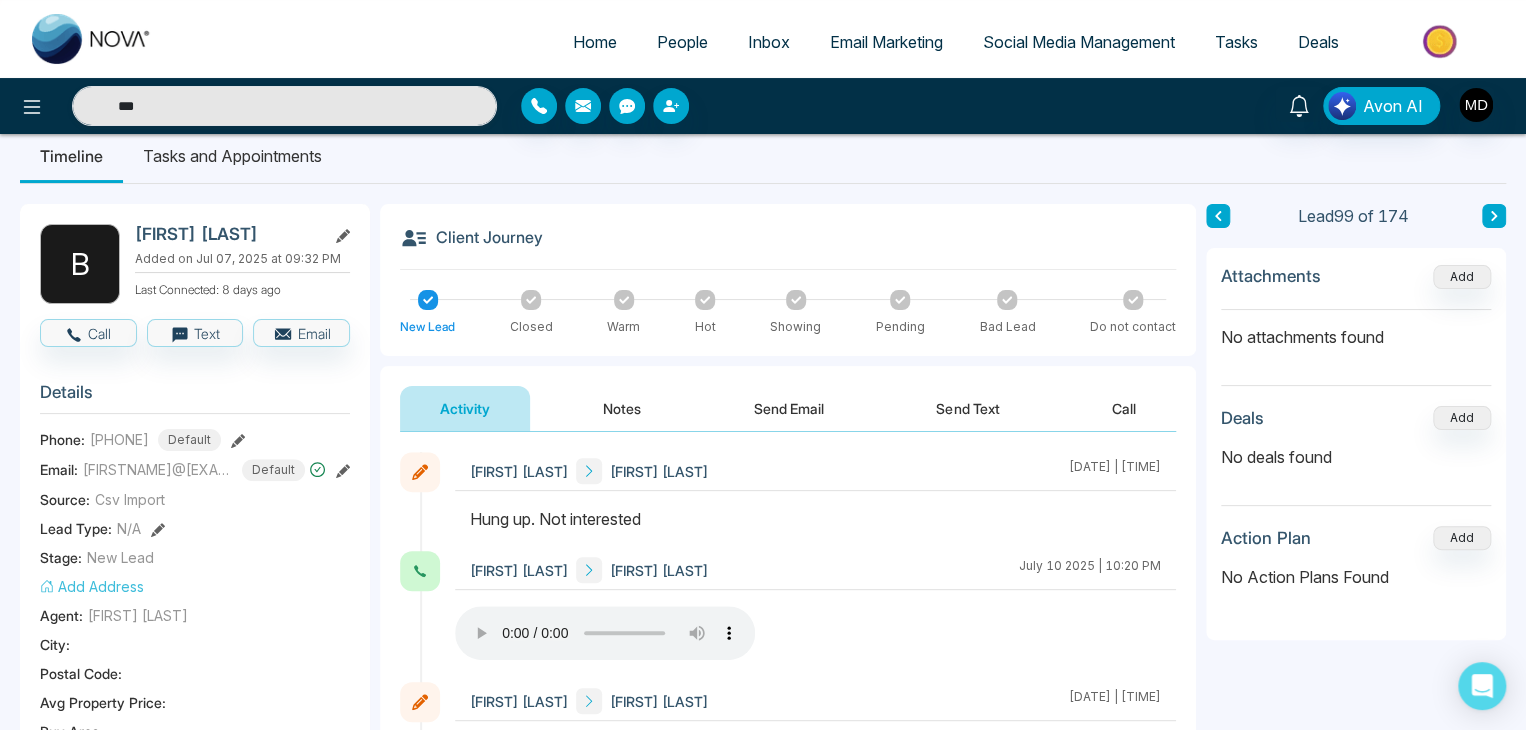 scroll, scrollTop: 0, scrollLeft: 0, axis: both 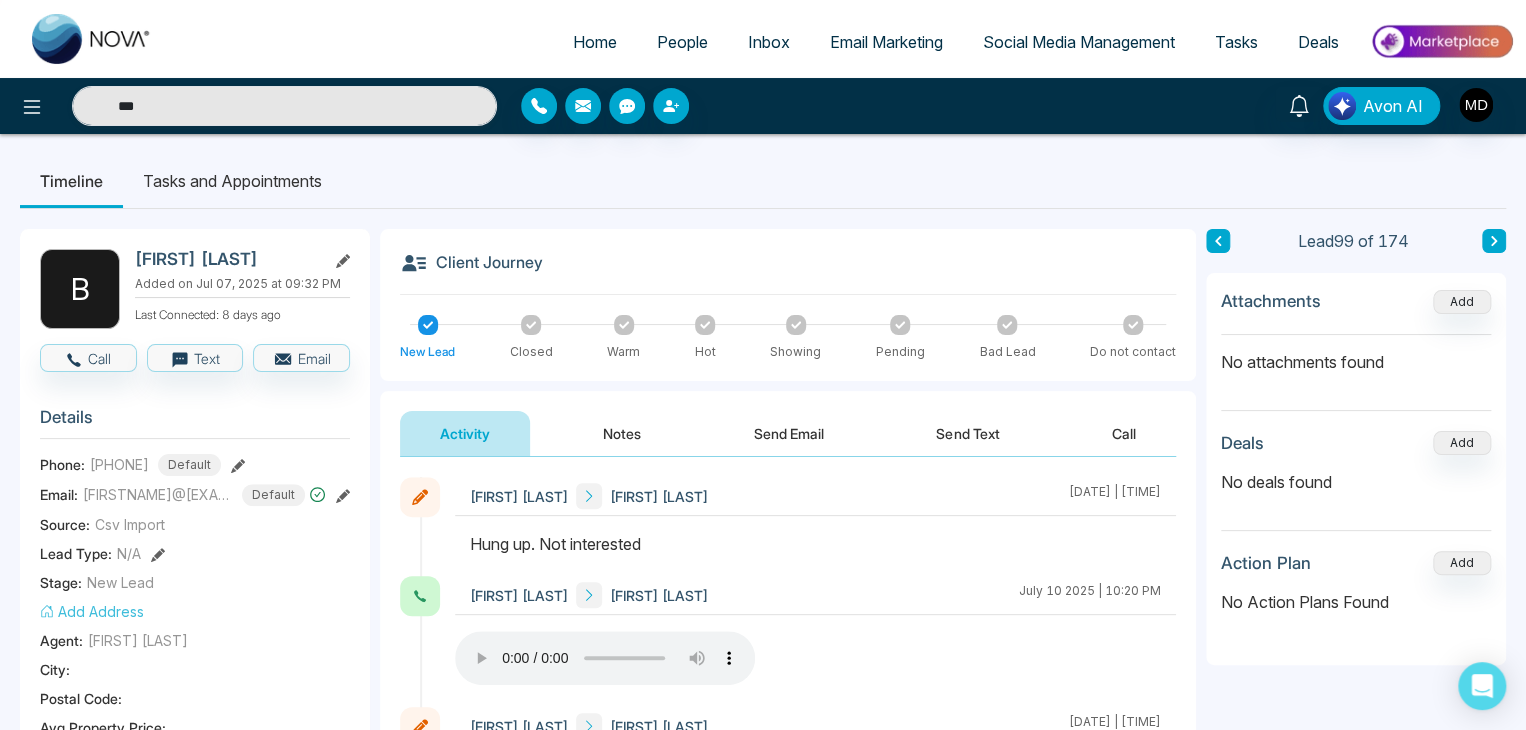 click 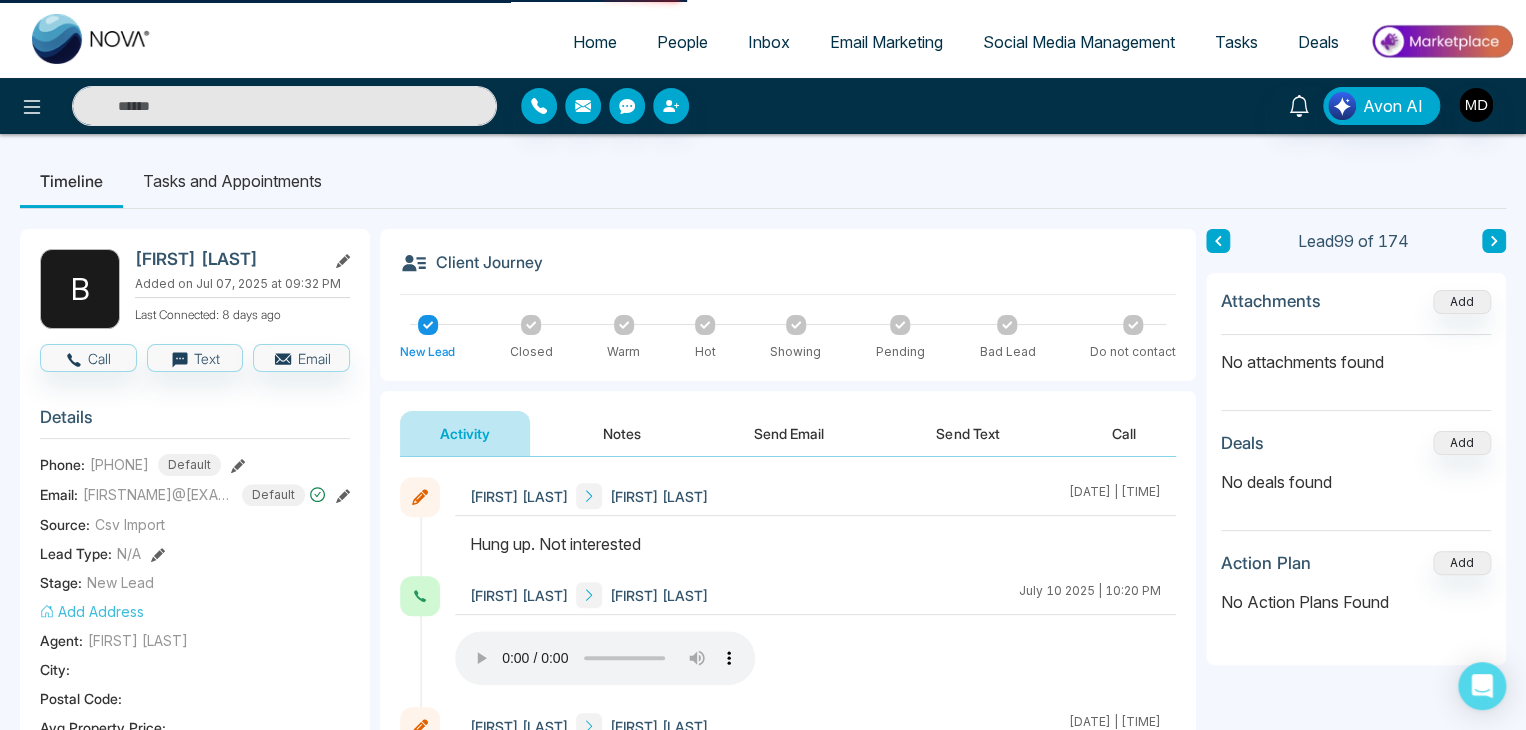 type on "***" 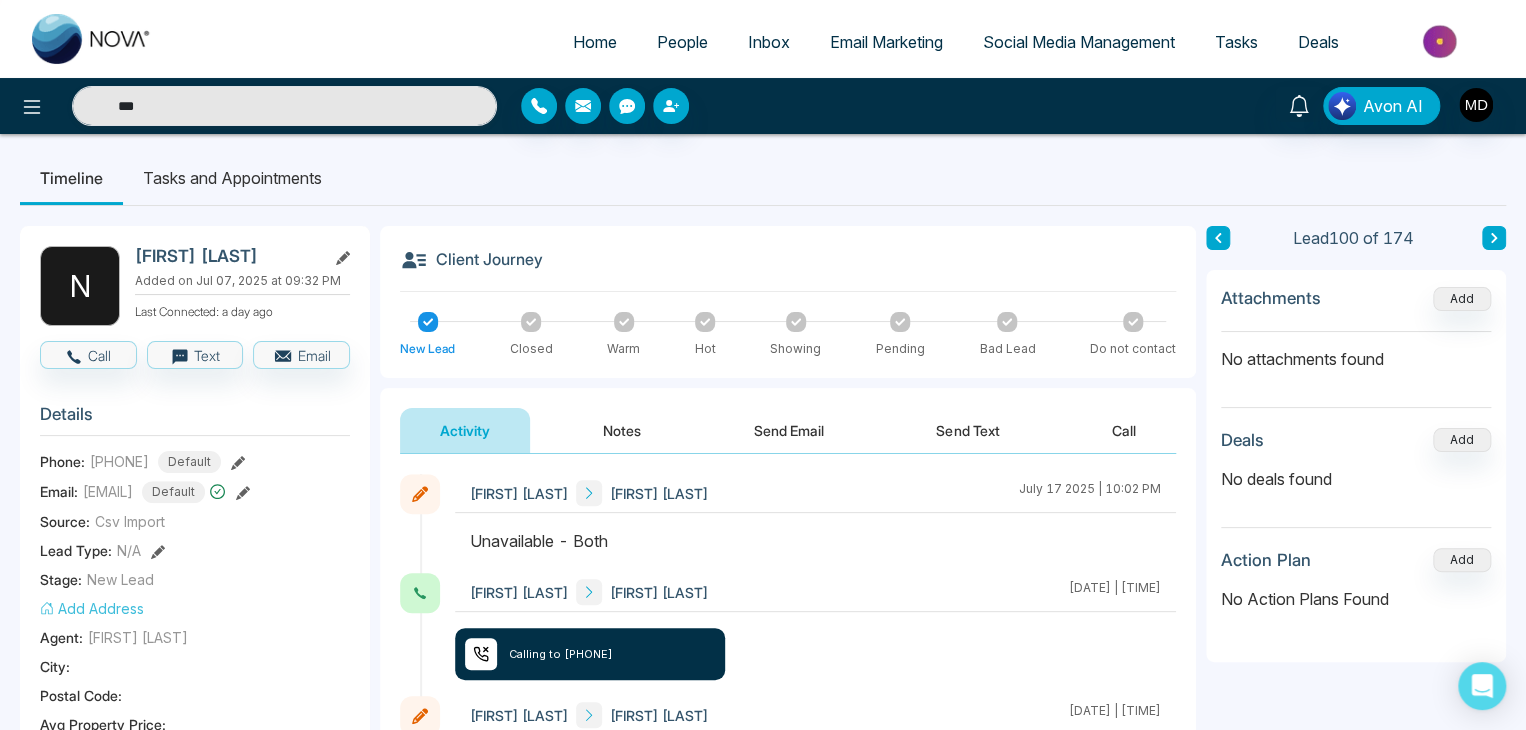 scroll, scrollTop: 0, scrollLeft: 0, axis: both 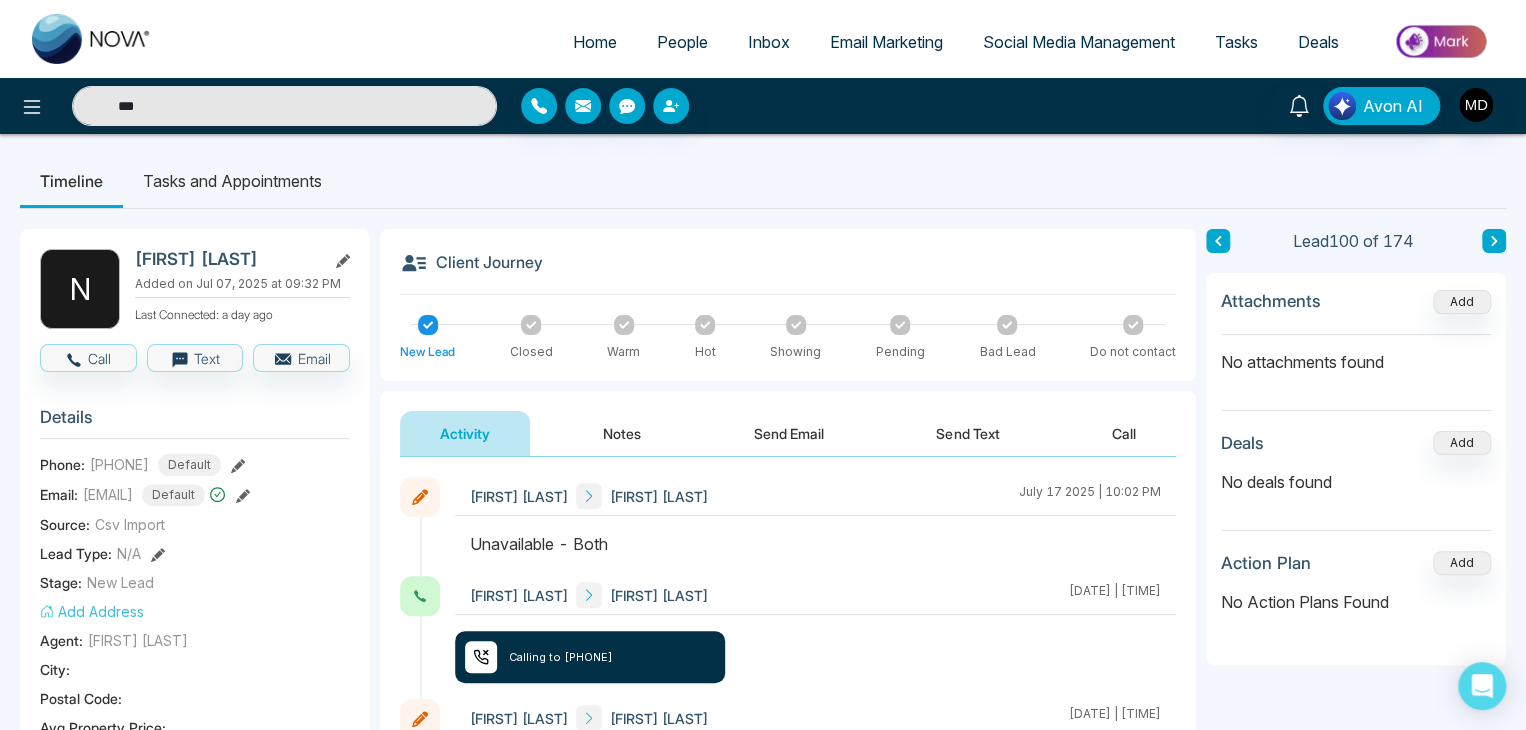 click 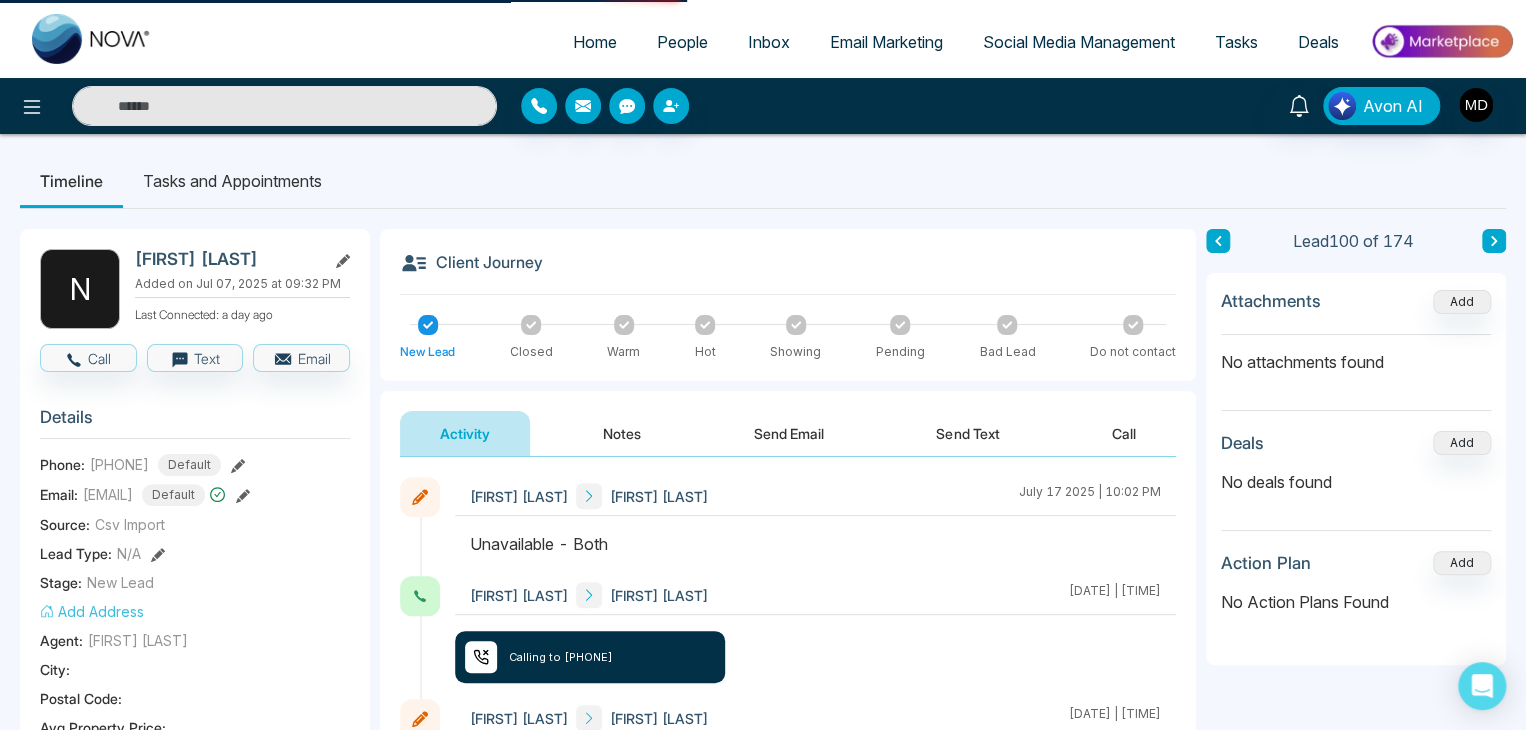 type on "***" 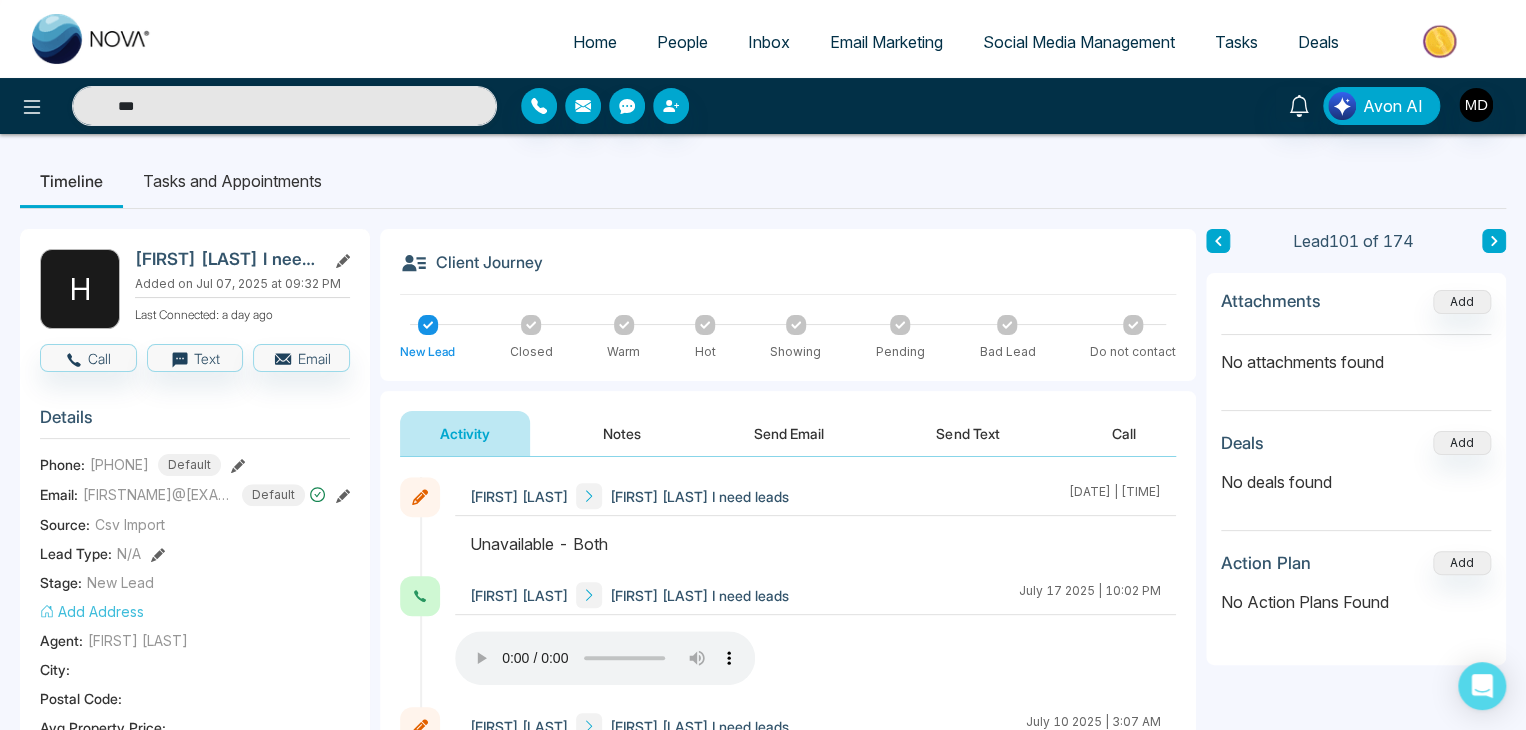 click 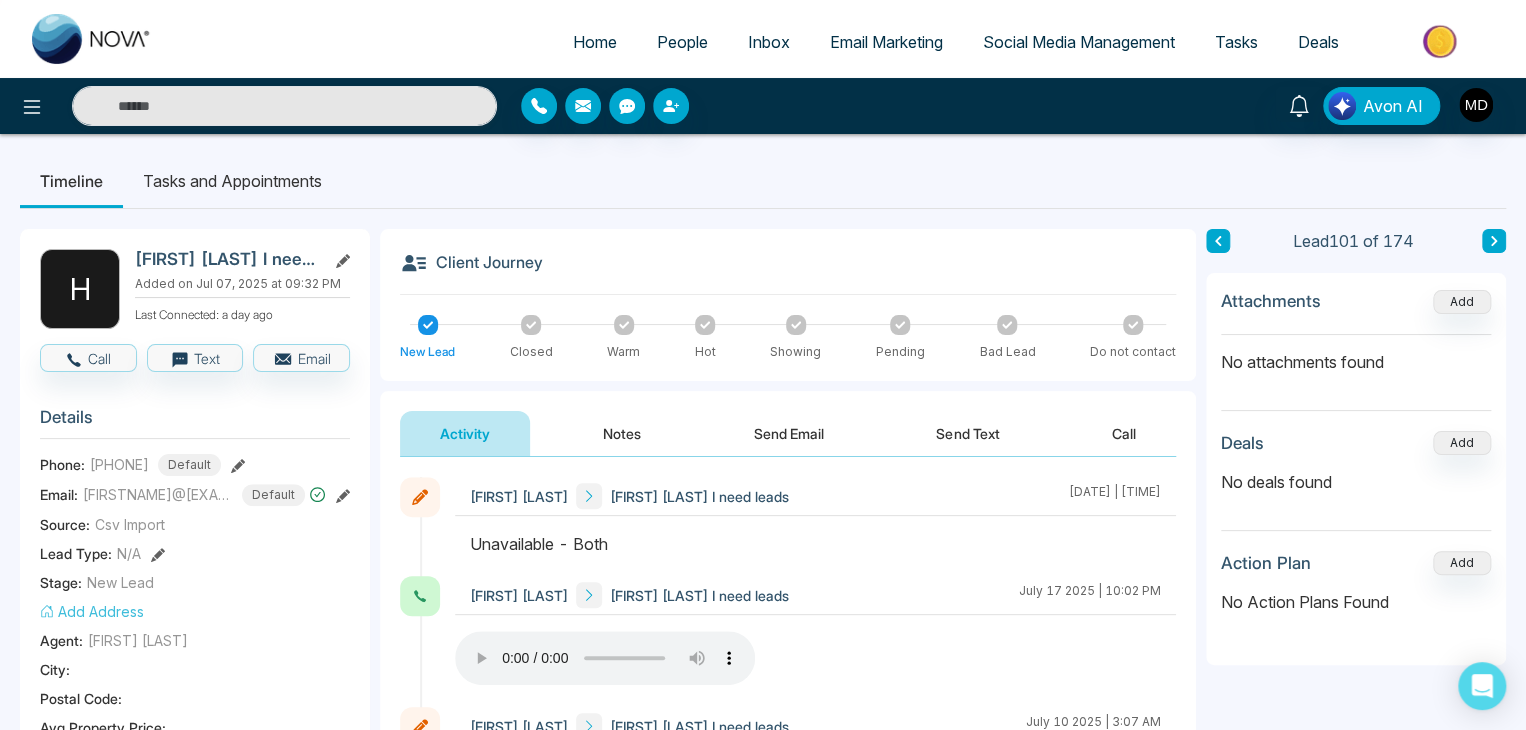 type on "***" 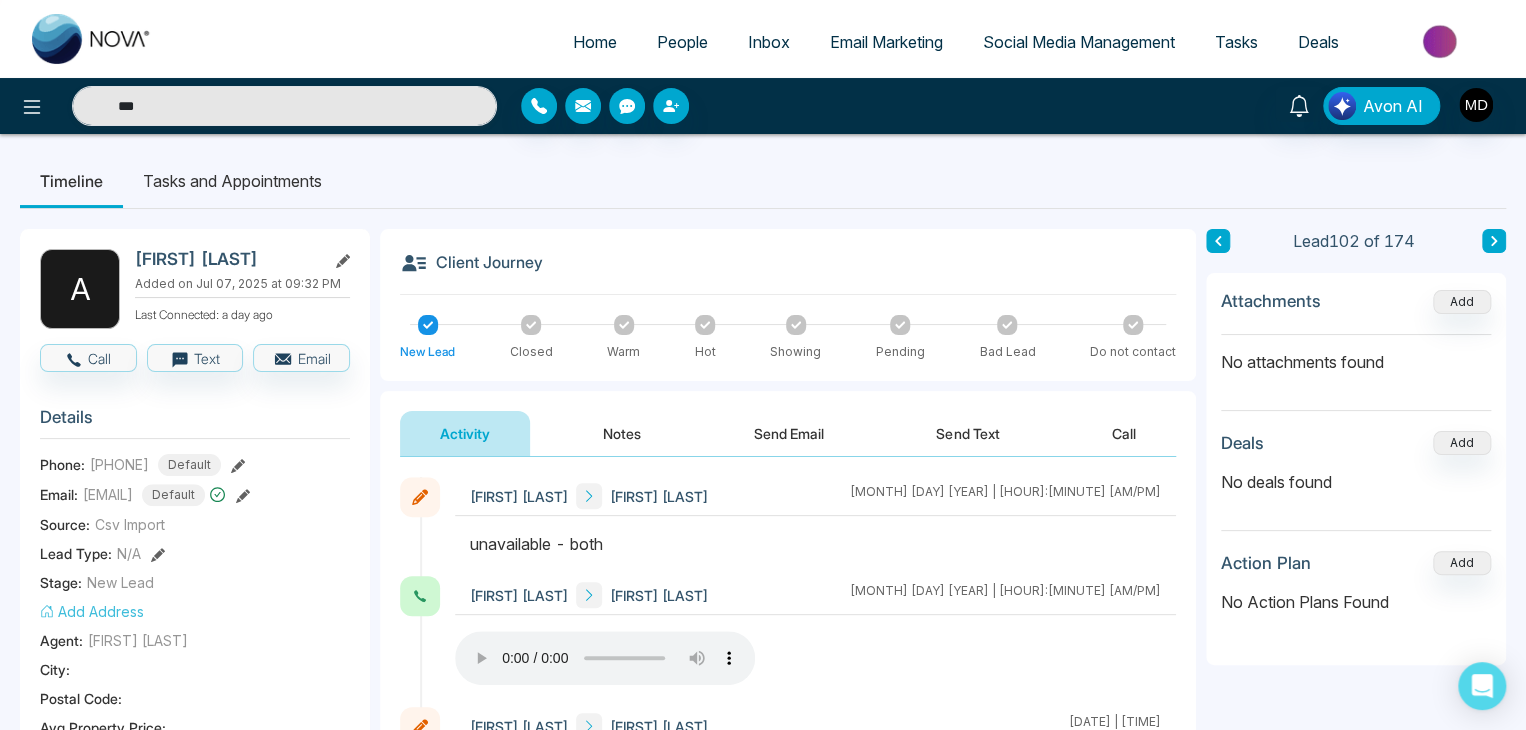 click 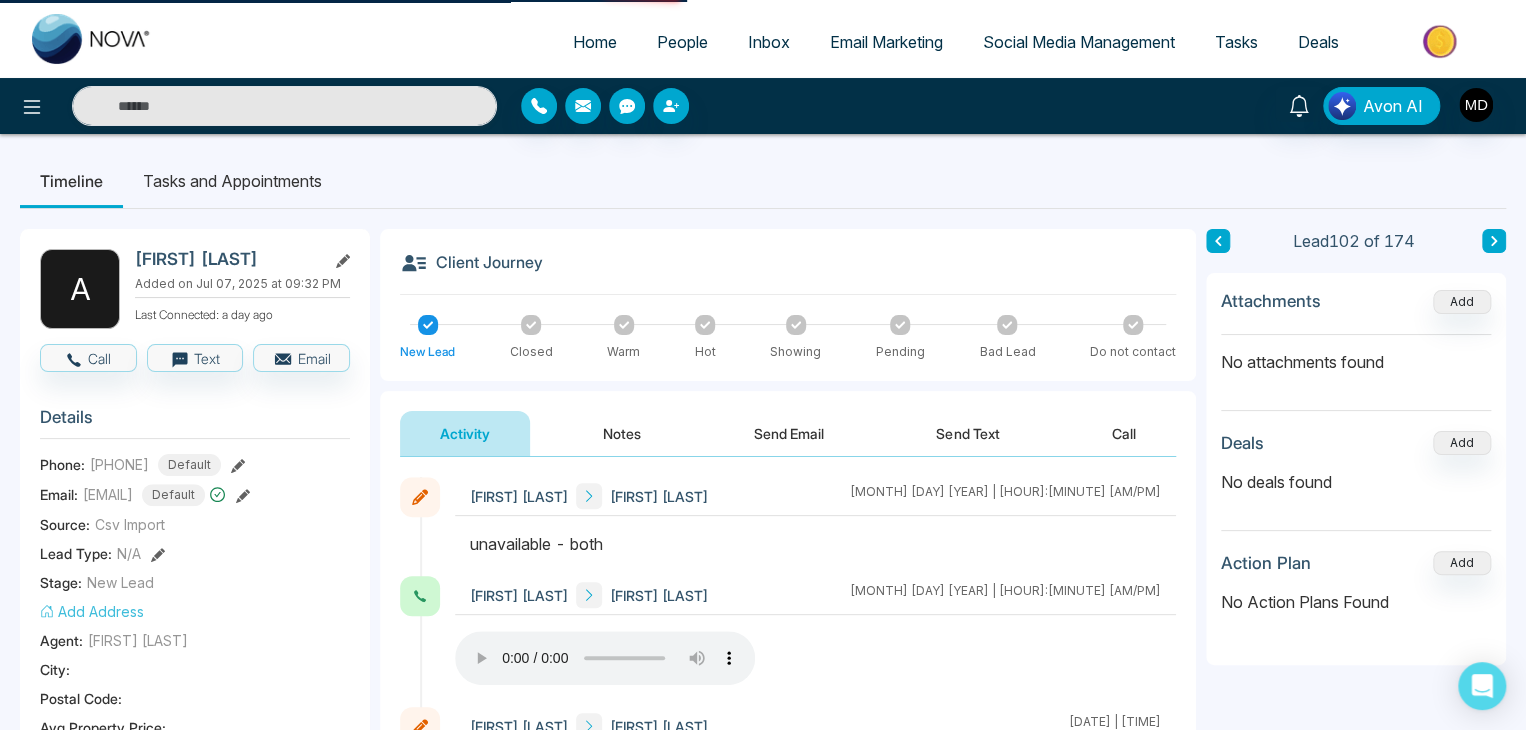 type on "***" 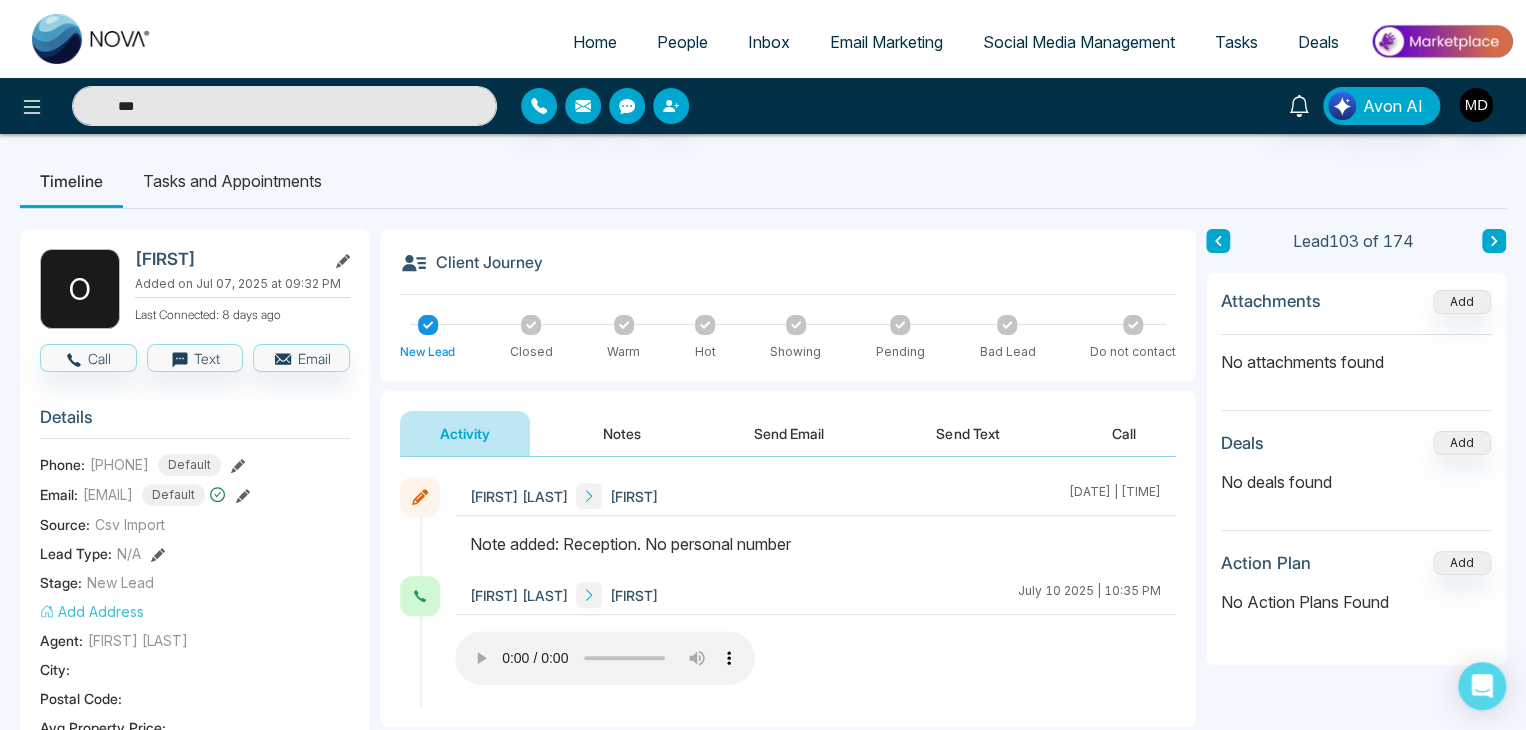 click 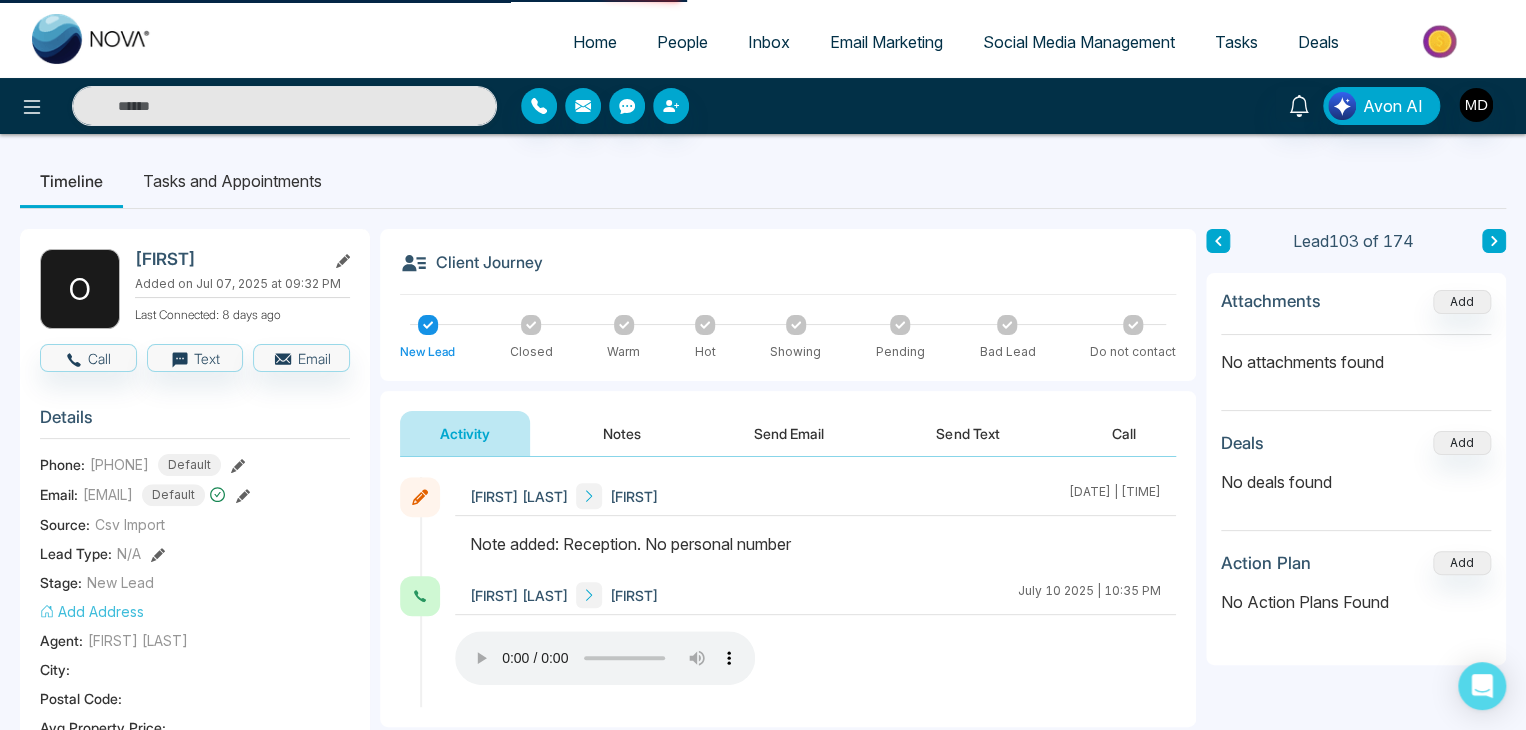 type on "***" 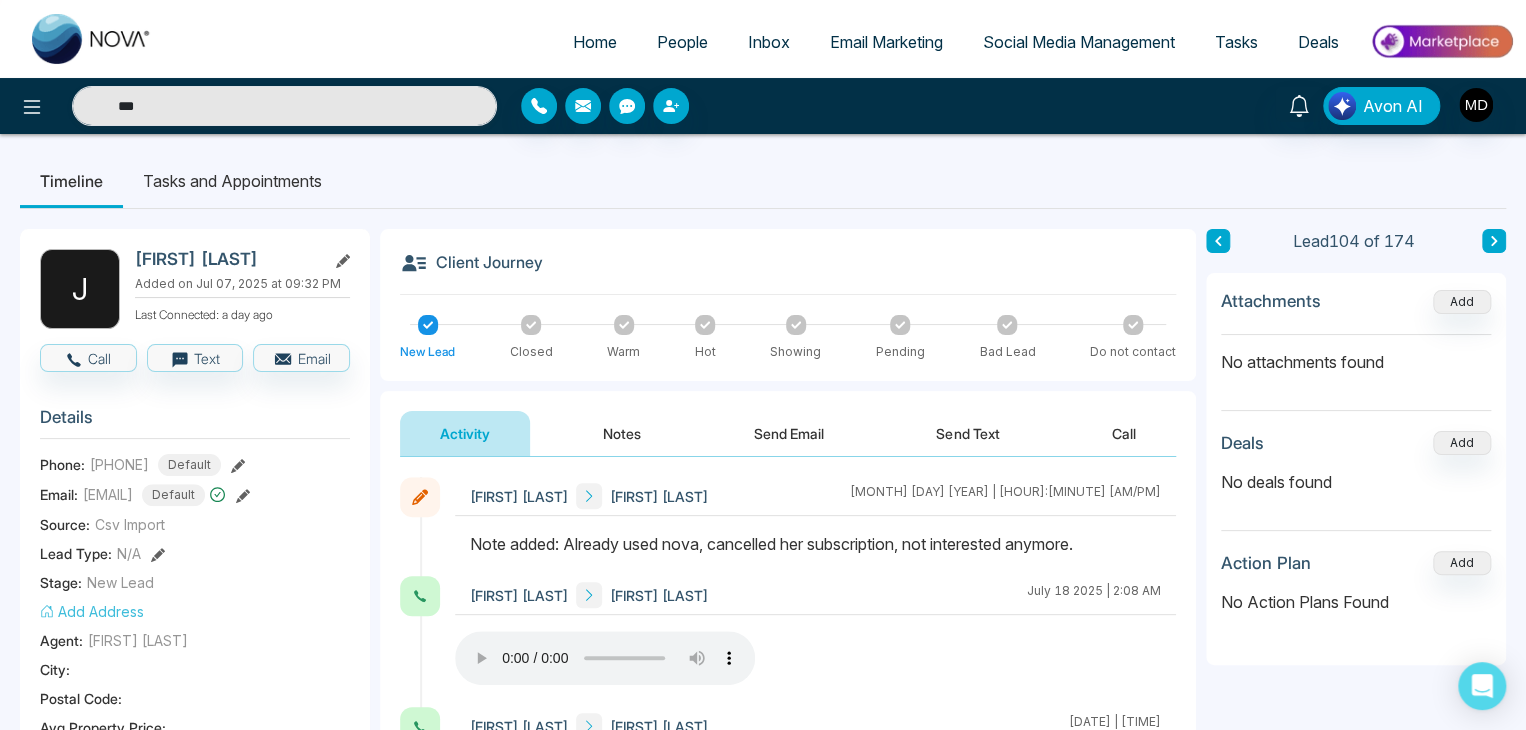 click 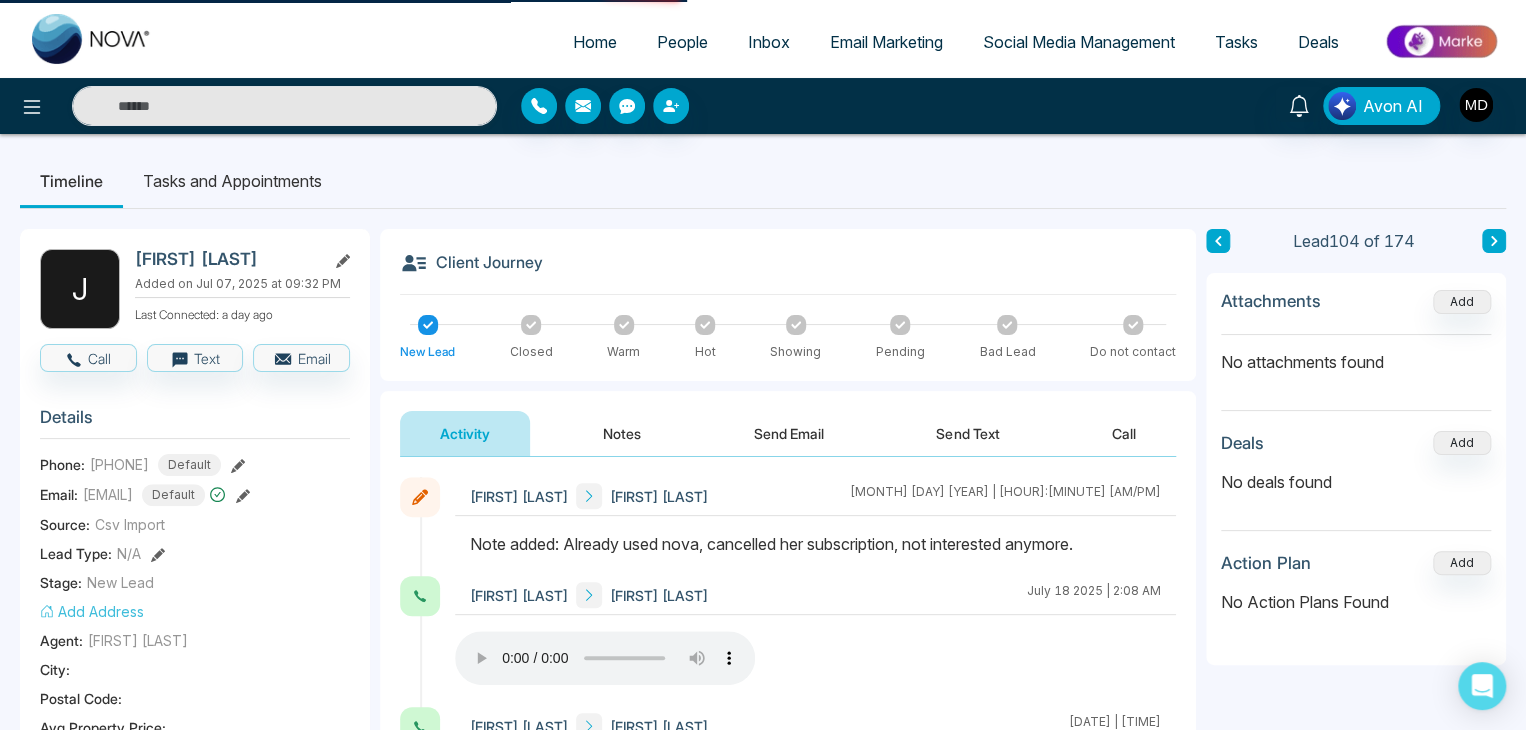 type on "***" 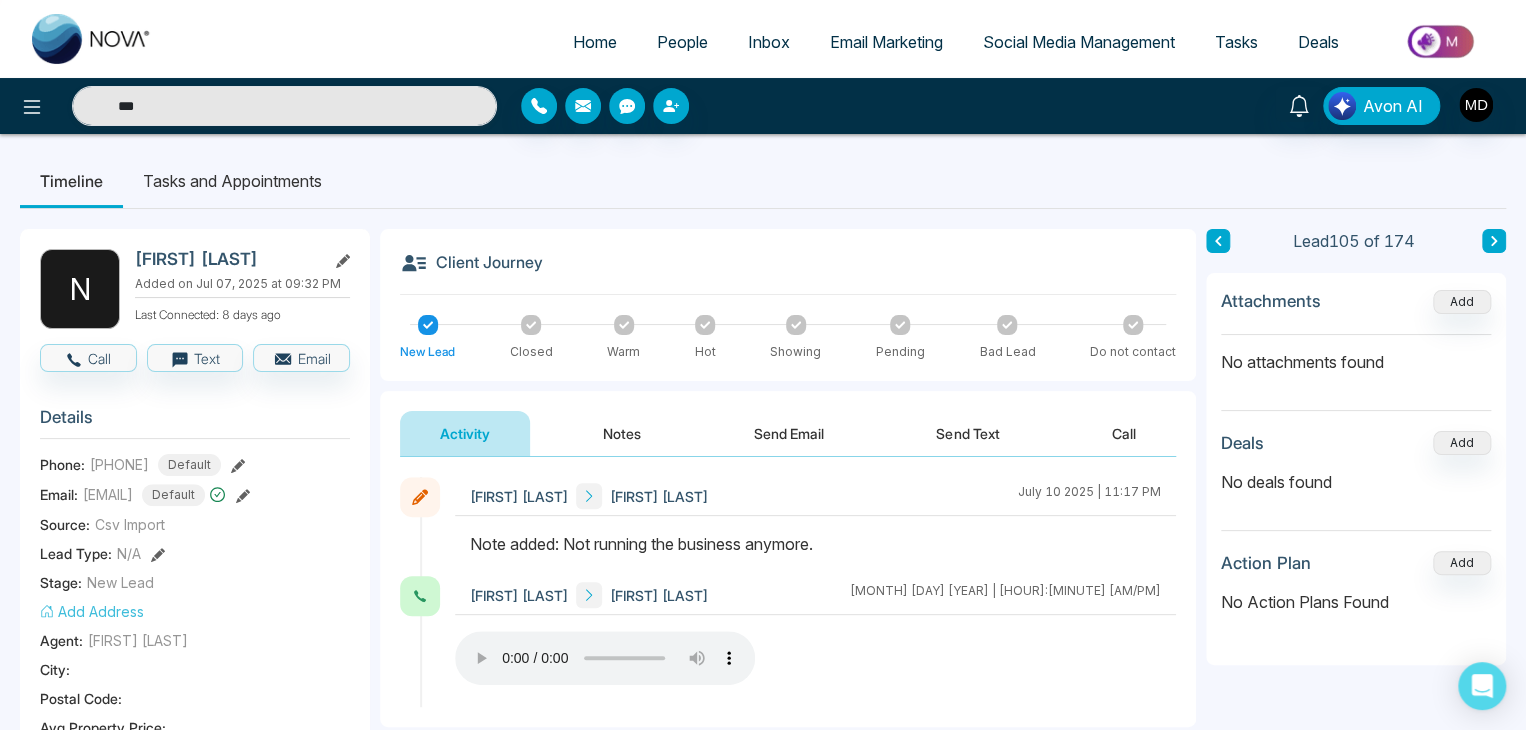 click 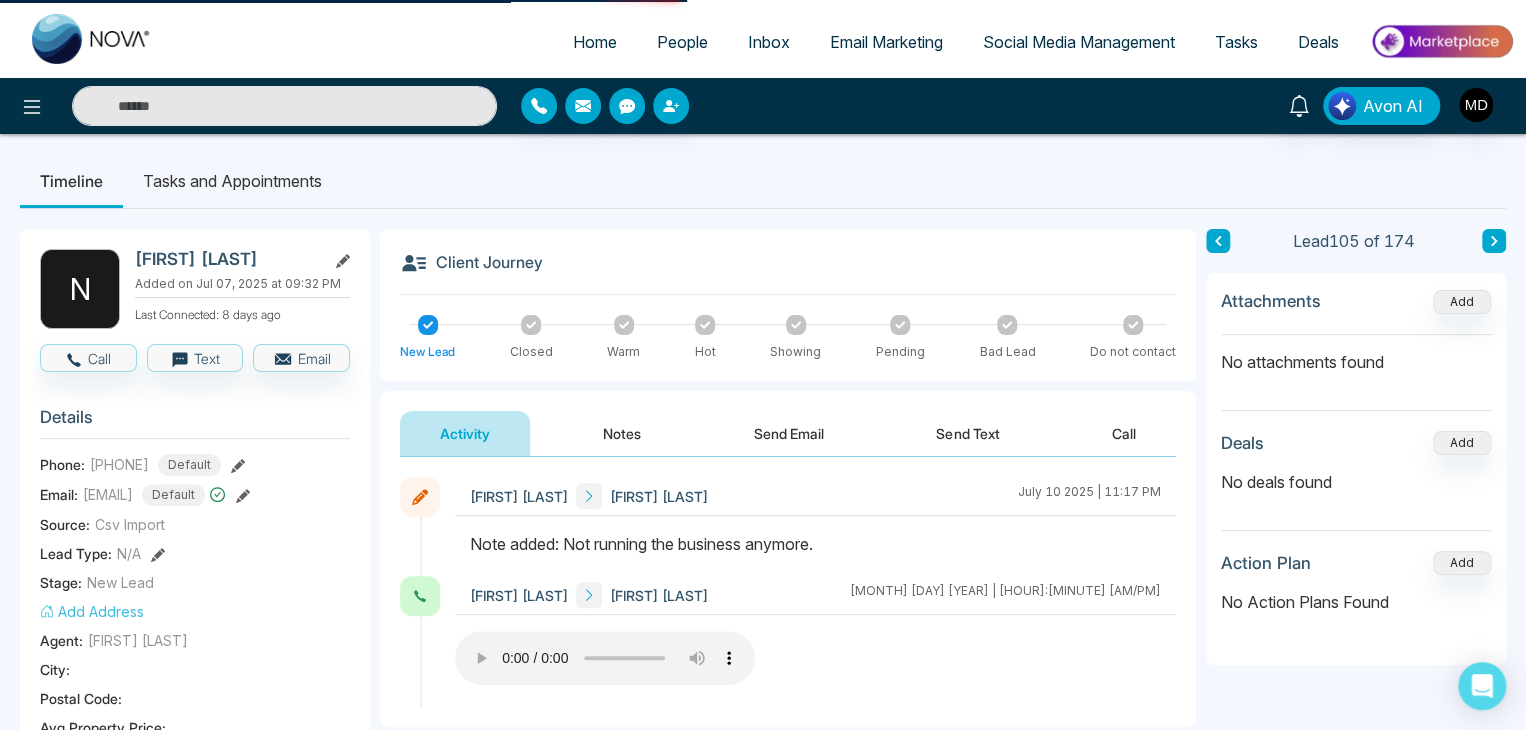 type on "***" 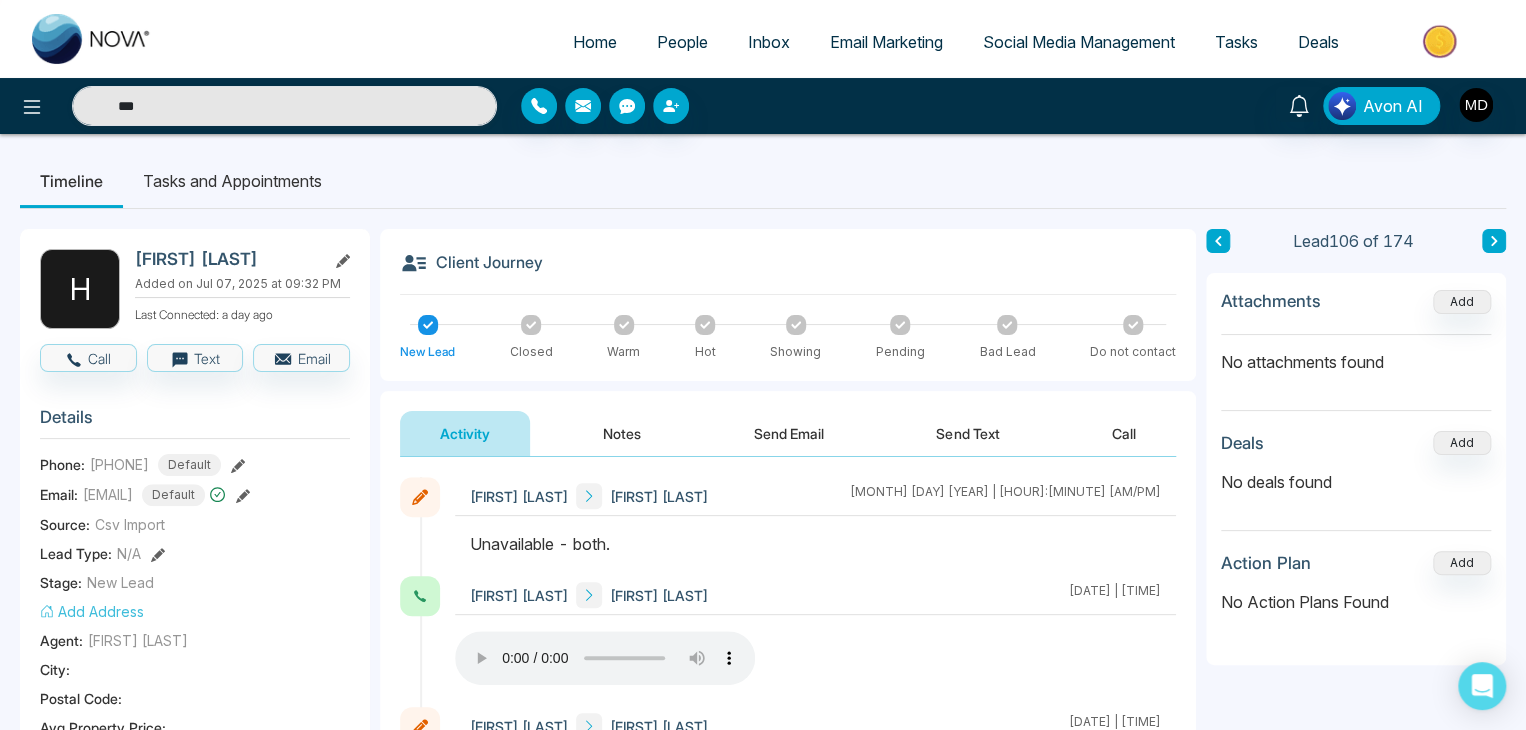 click 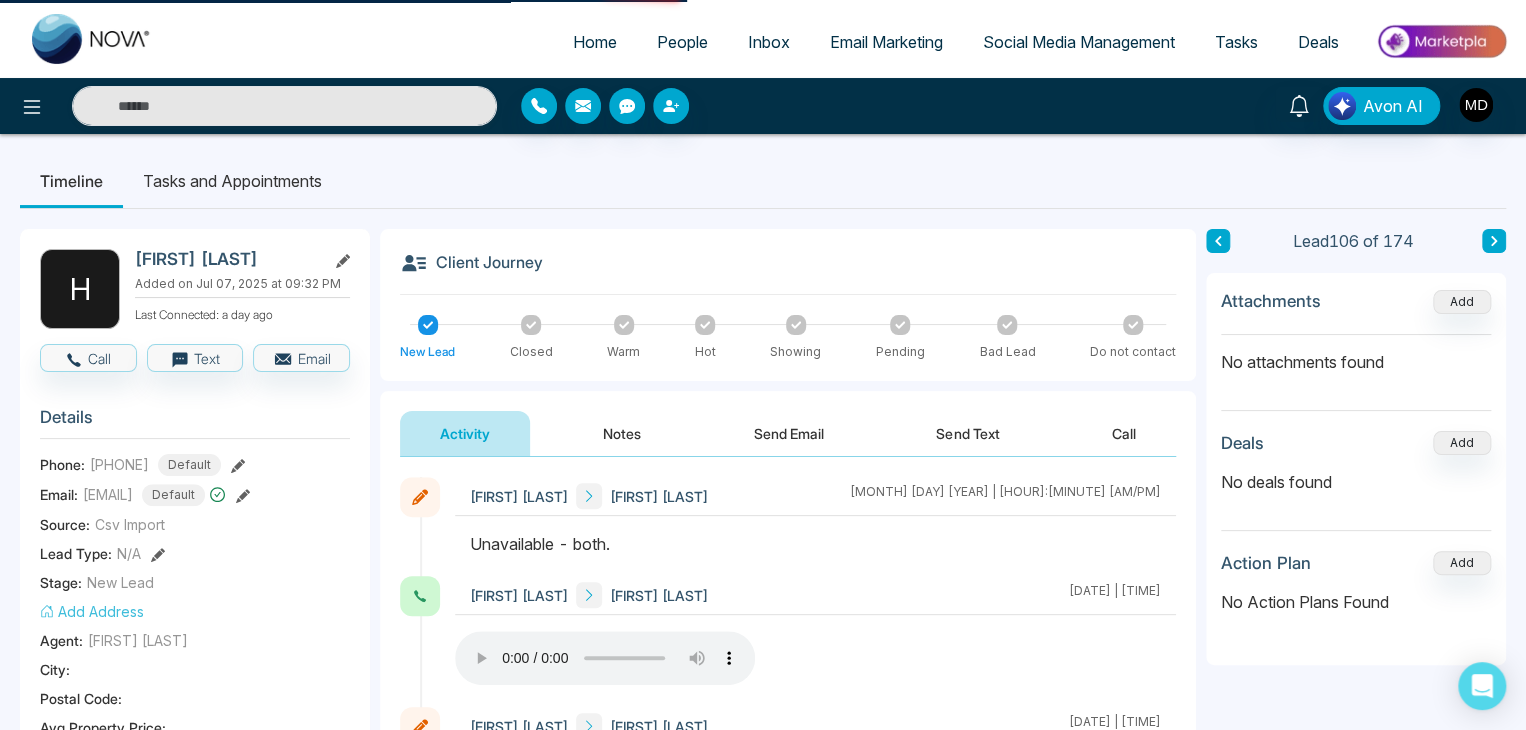 type on "***" 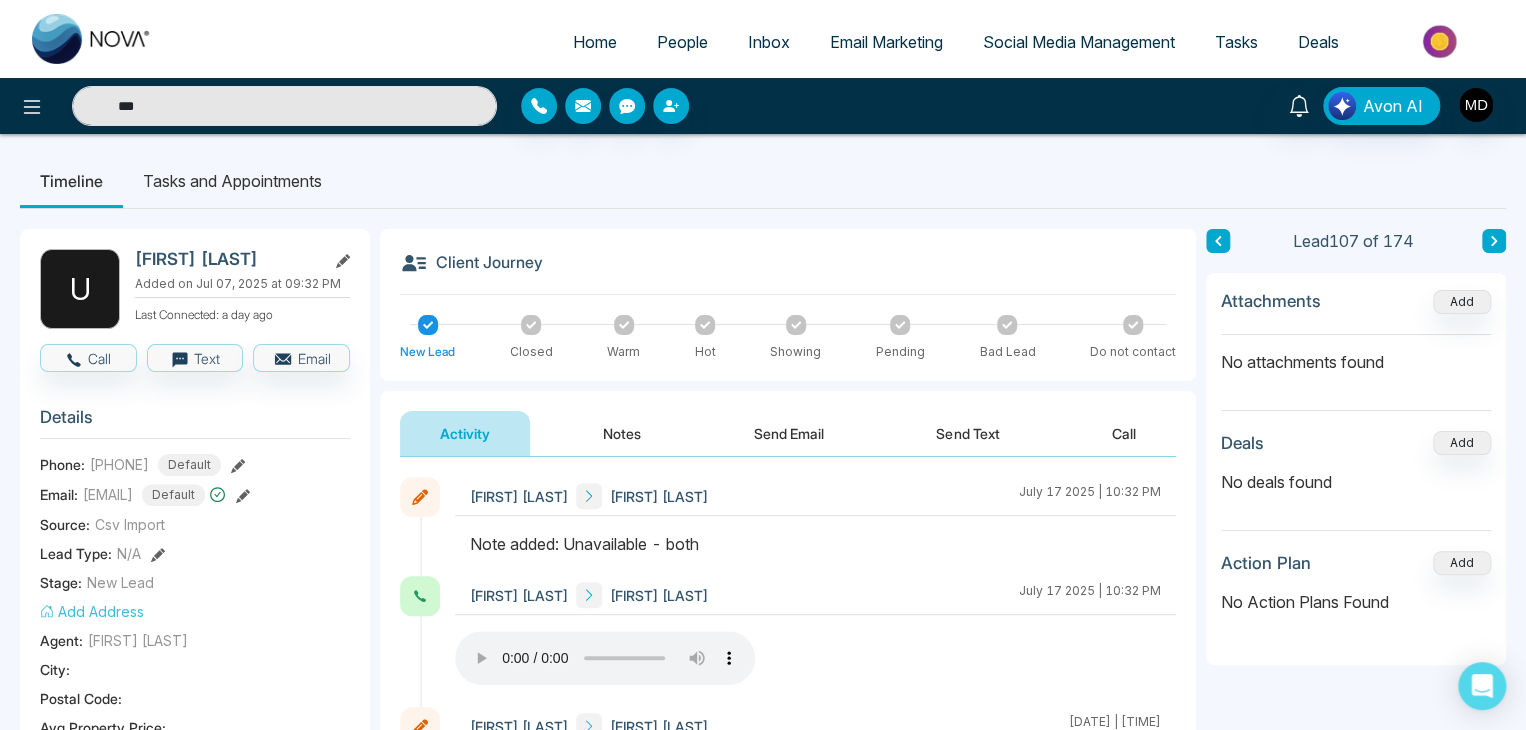 click 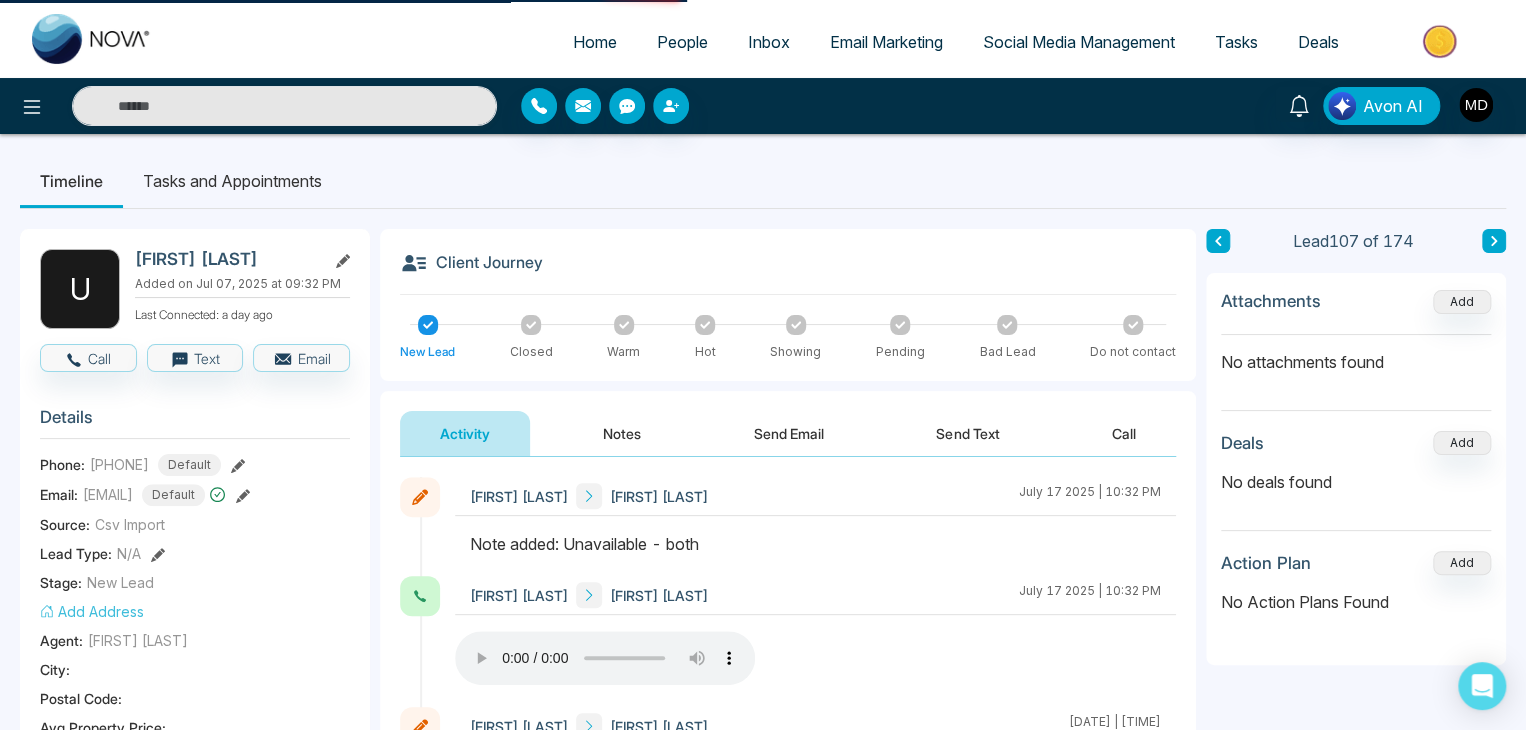 type on "***" 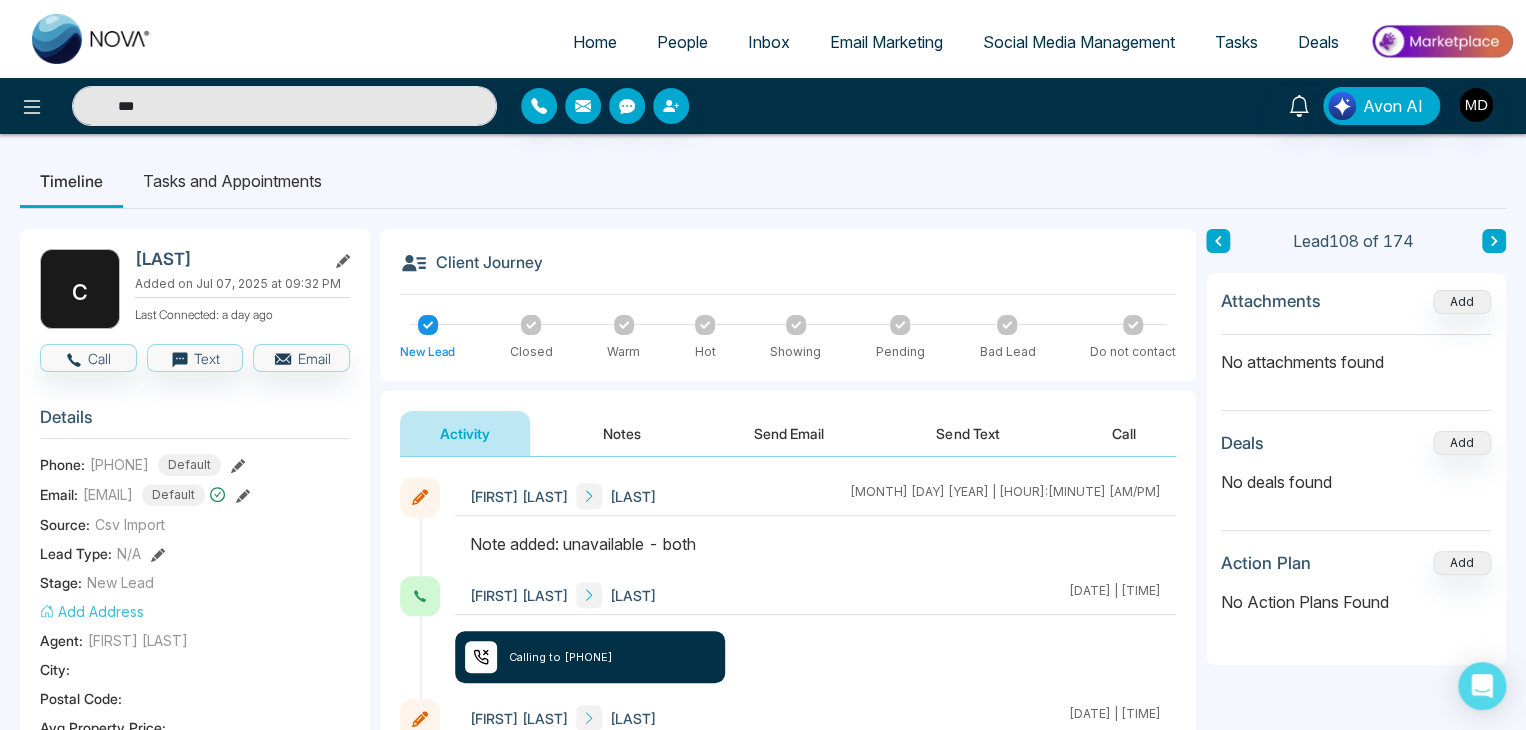 click 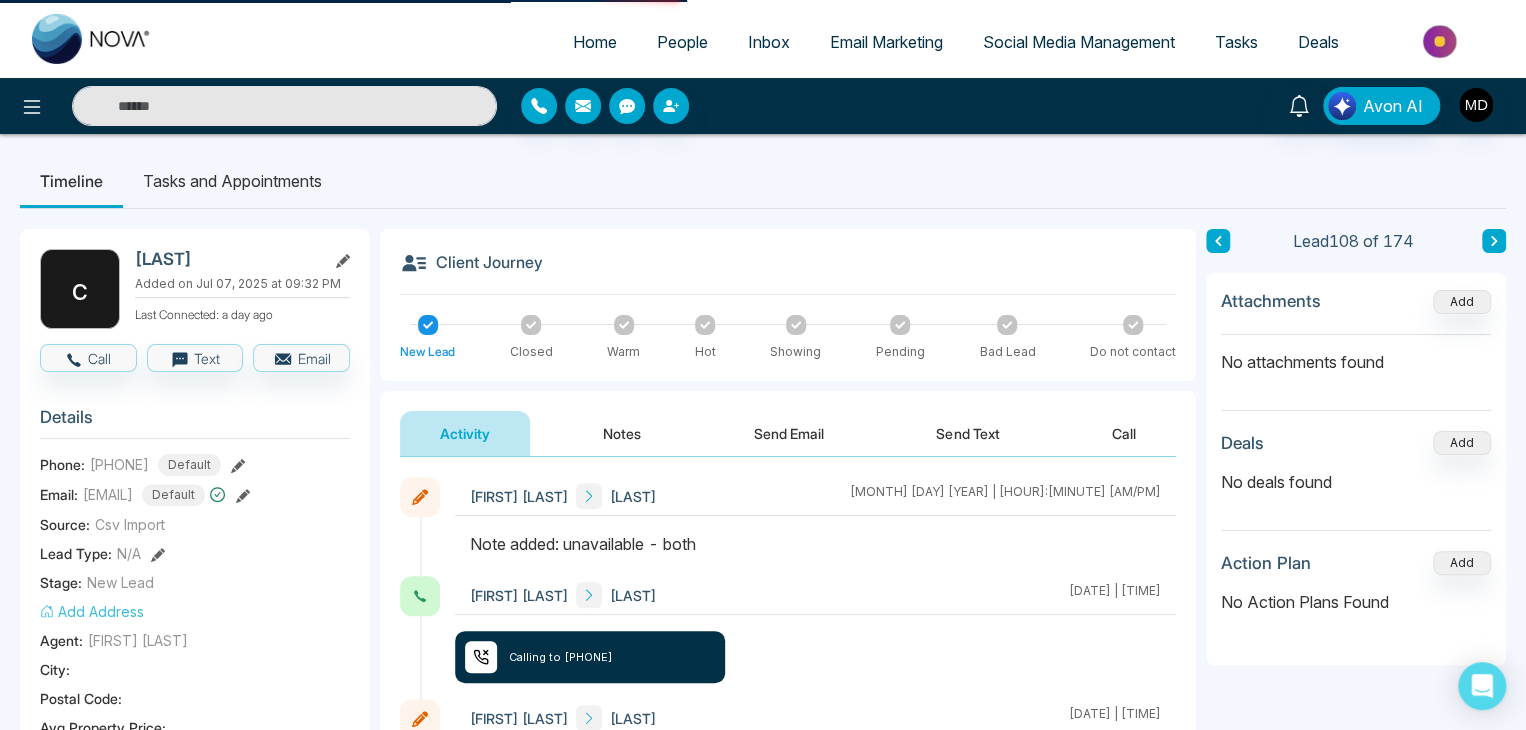 type on "***" 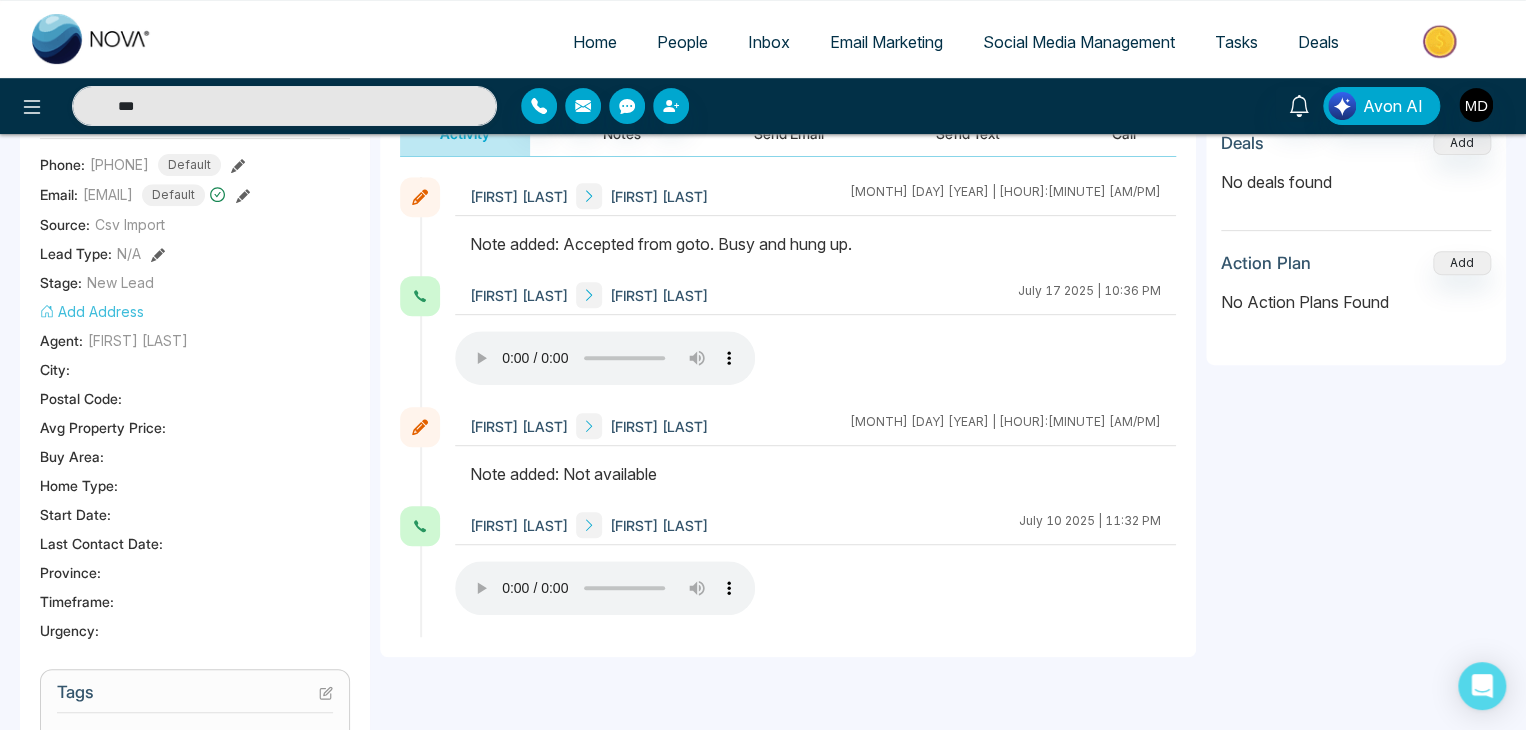 scroll, scrollTop: 0, scrollLeft: 0, axis: both 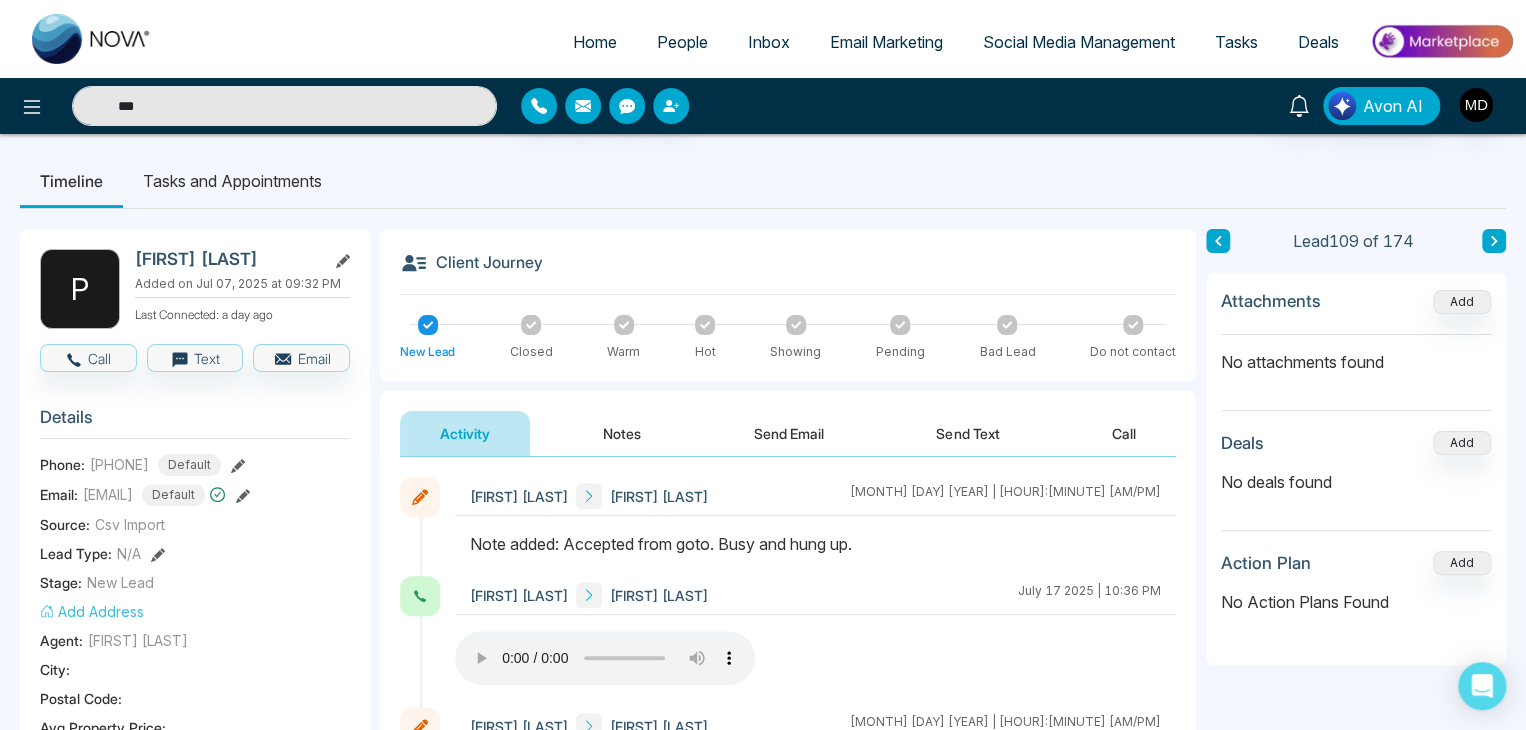 click on "People" at bounding box center [682, 42] 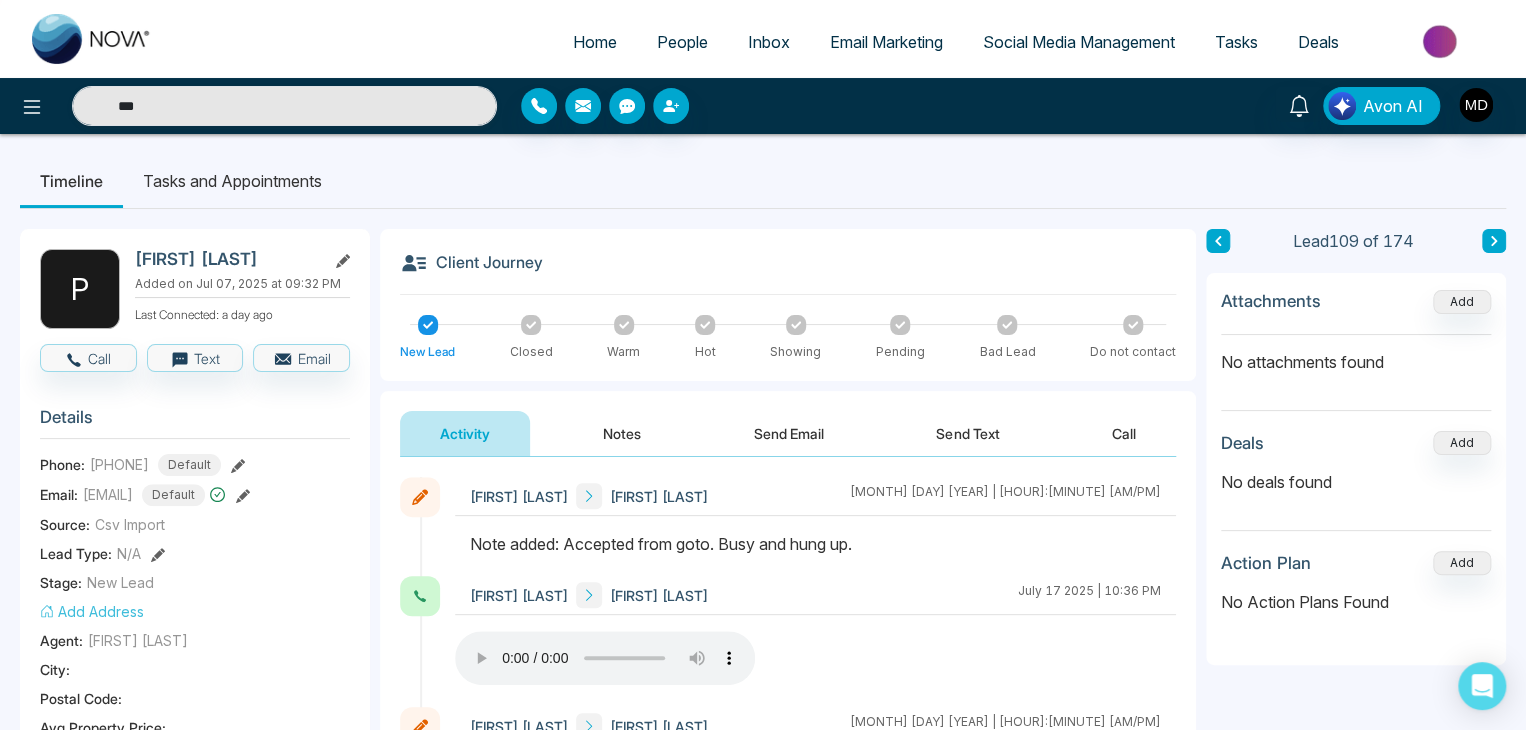 type 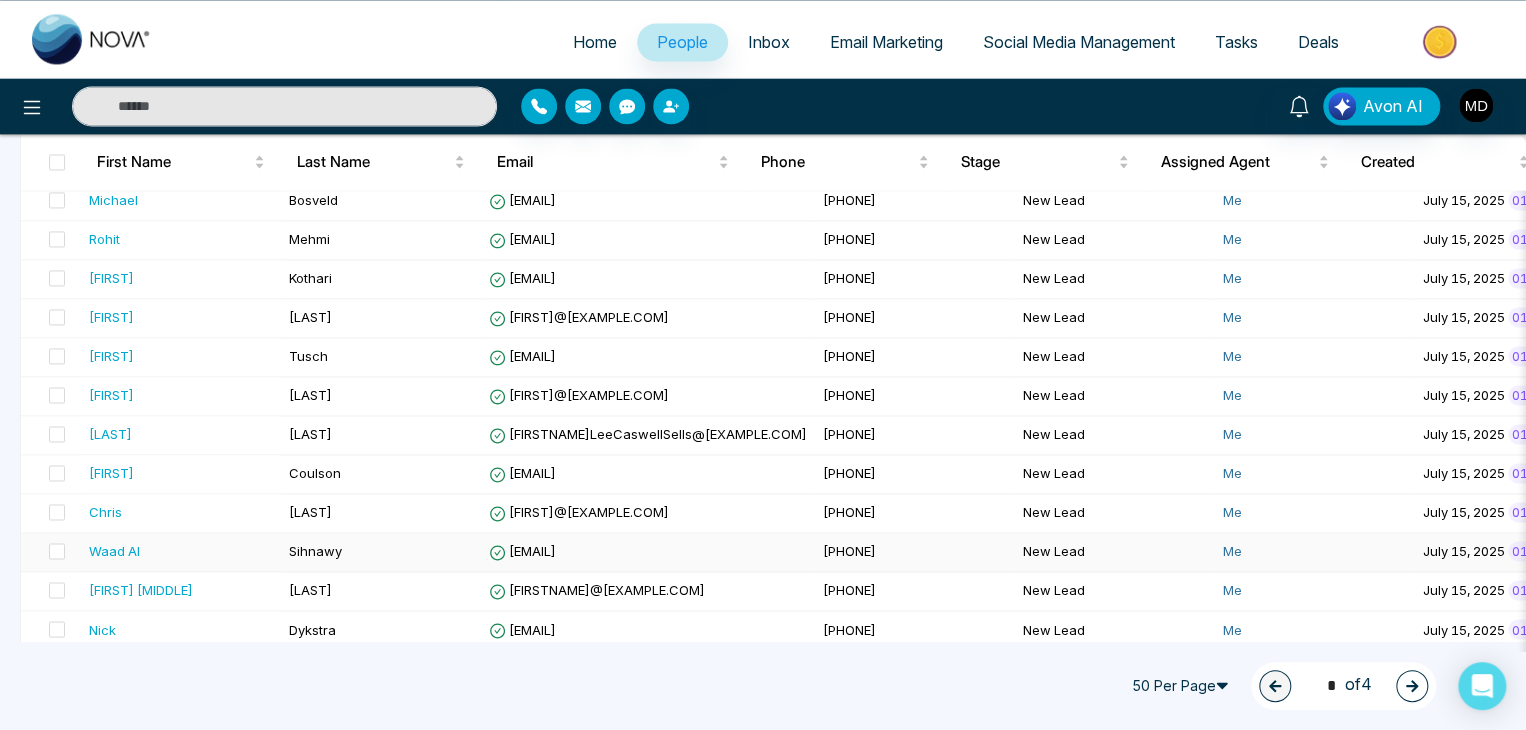 scroll, scrollTop: 1713, scrollLeft: 0, axis: vertical 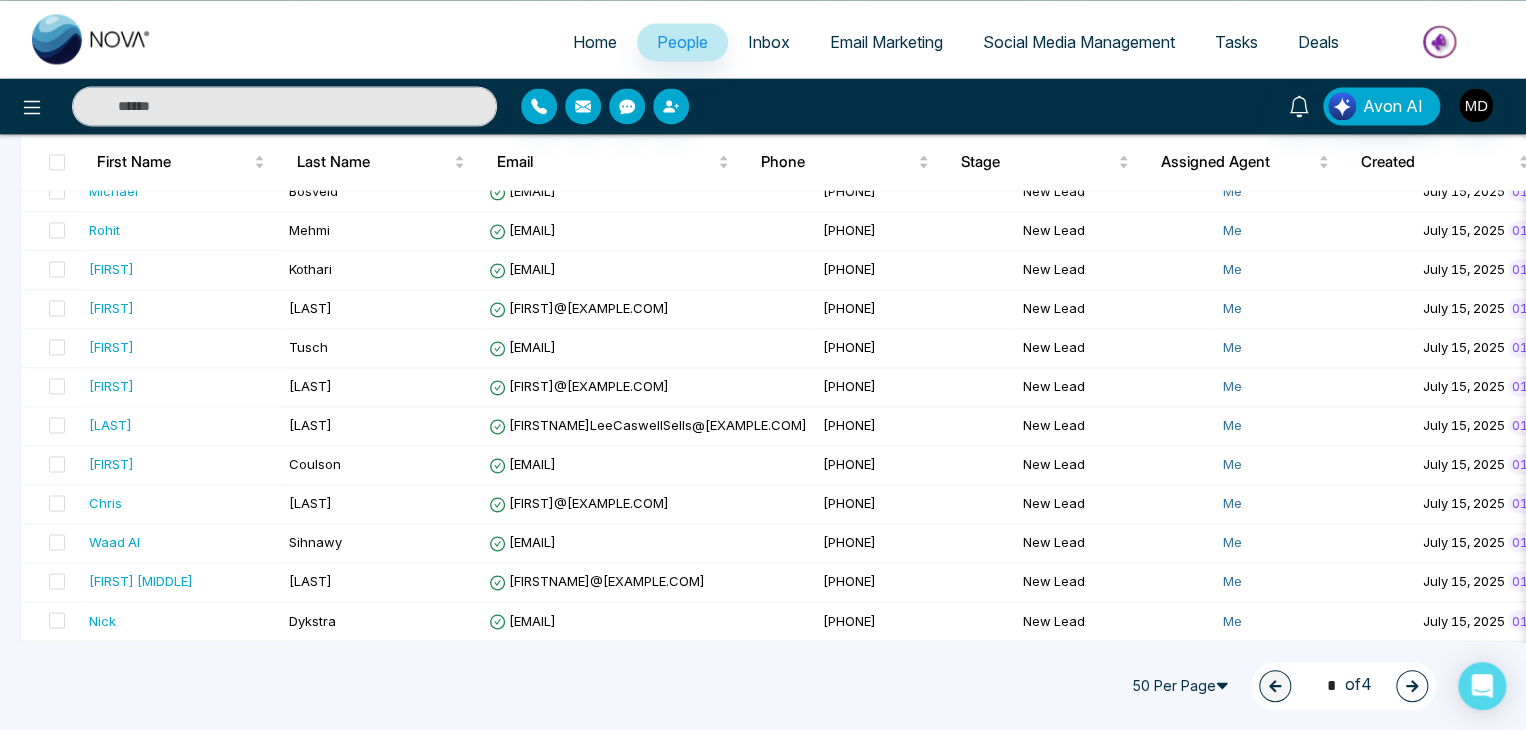 click at bounding box center [1412, 686] 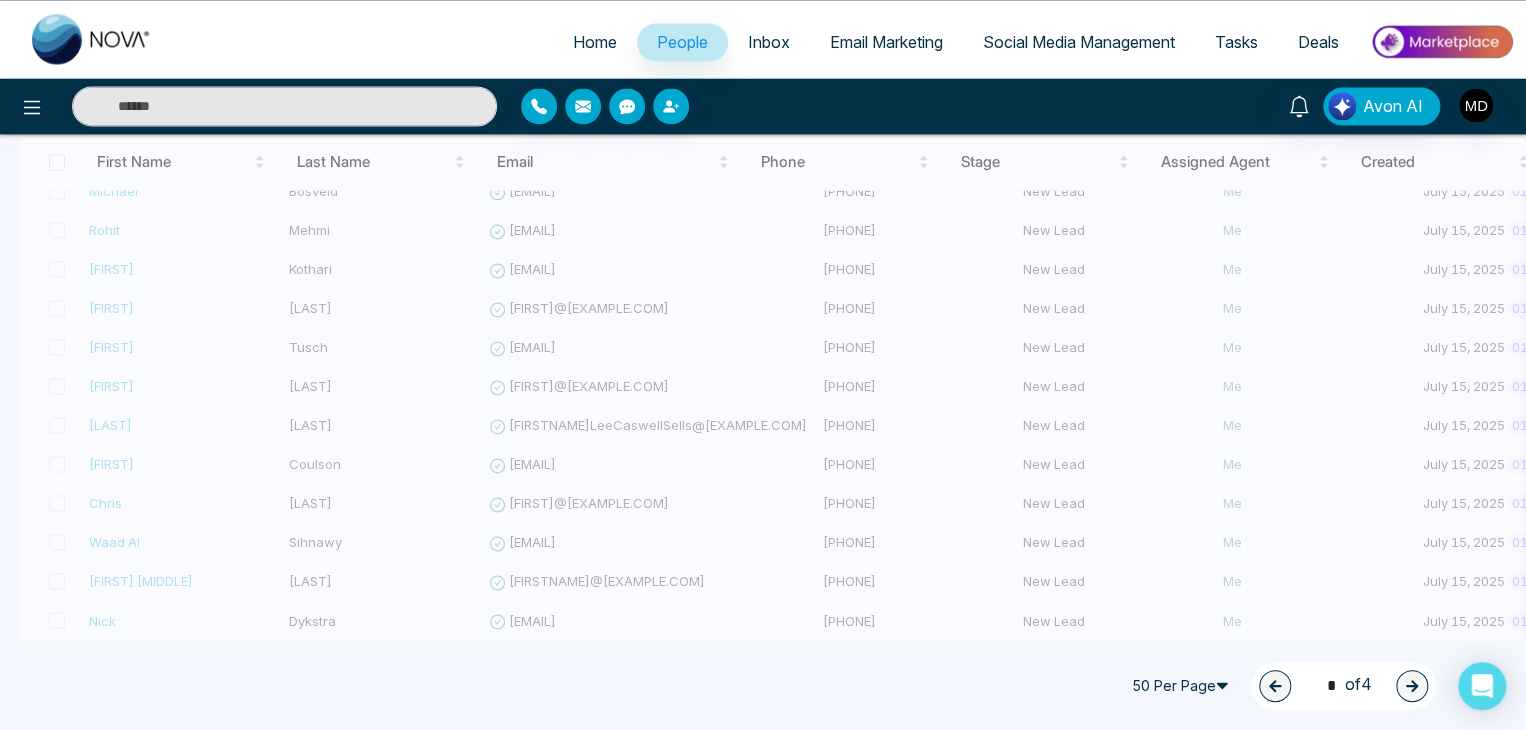 type on "*" 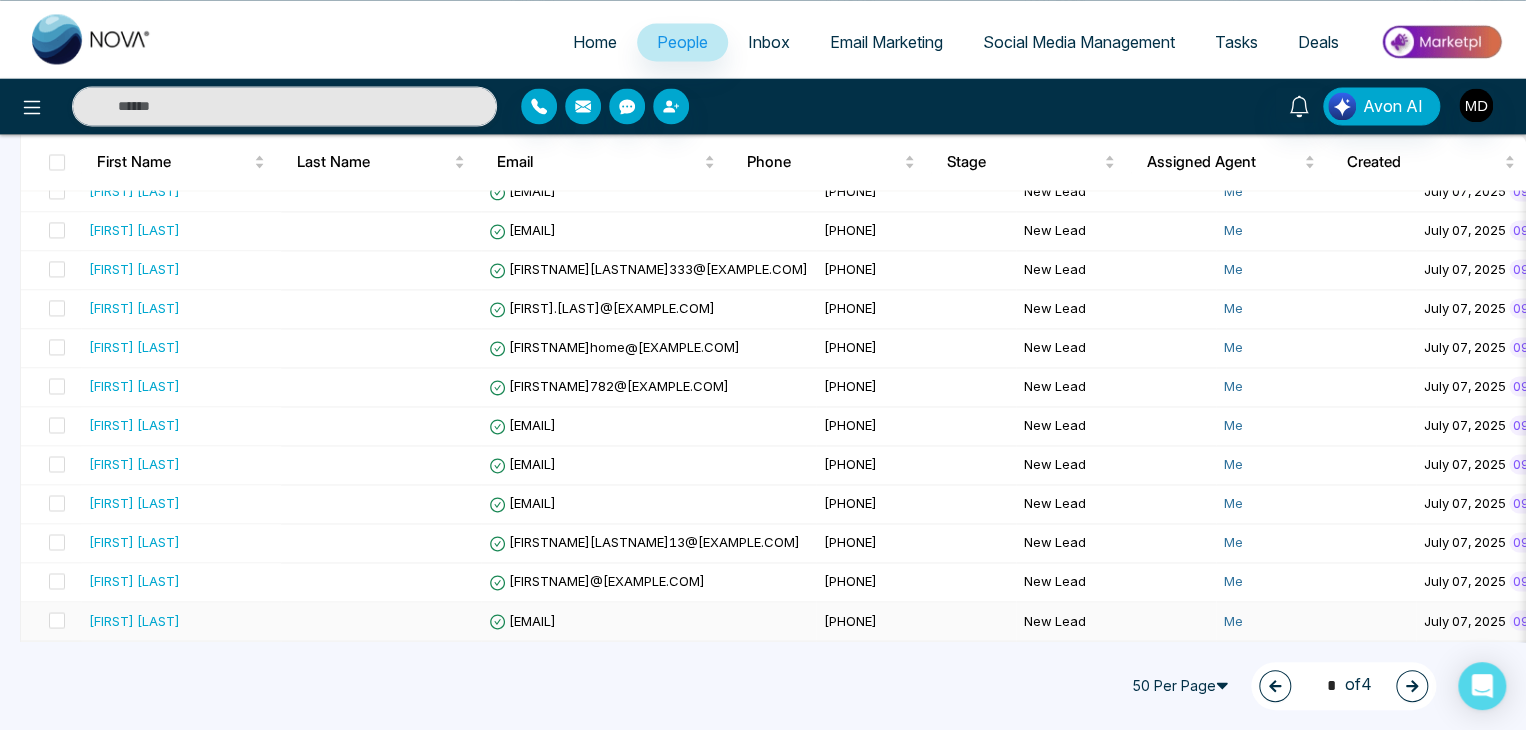 click on "[FIRST] [LAST]" at bounding box center [181, 620] 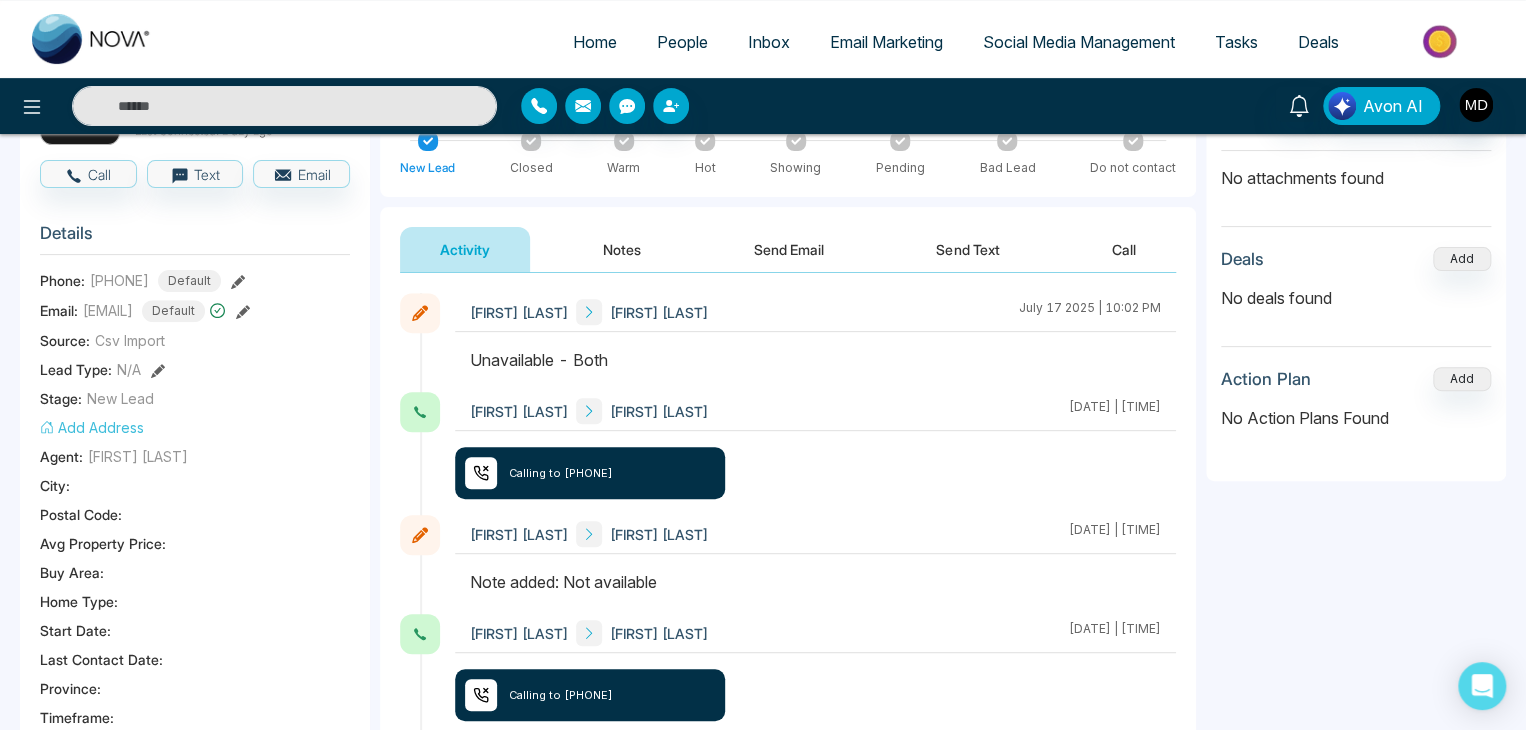 scroll, scrollTop: 0, scrollLeft: 0, axis: both 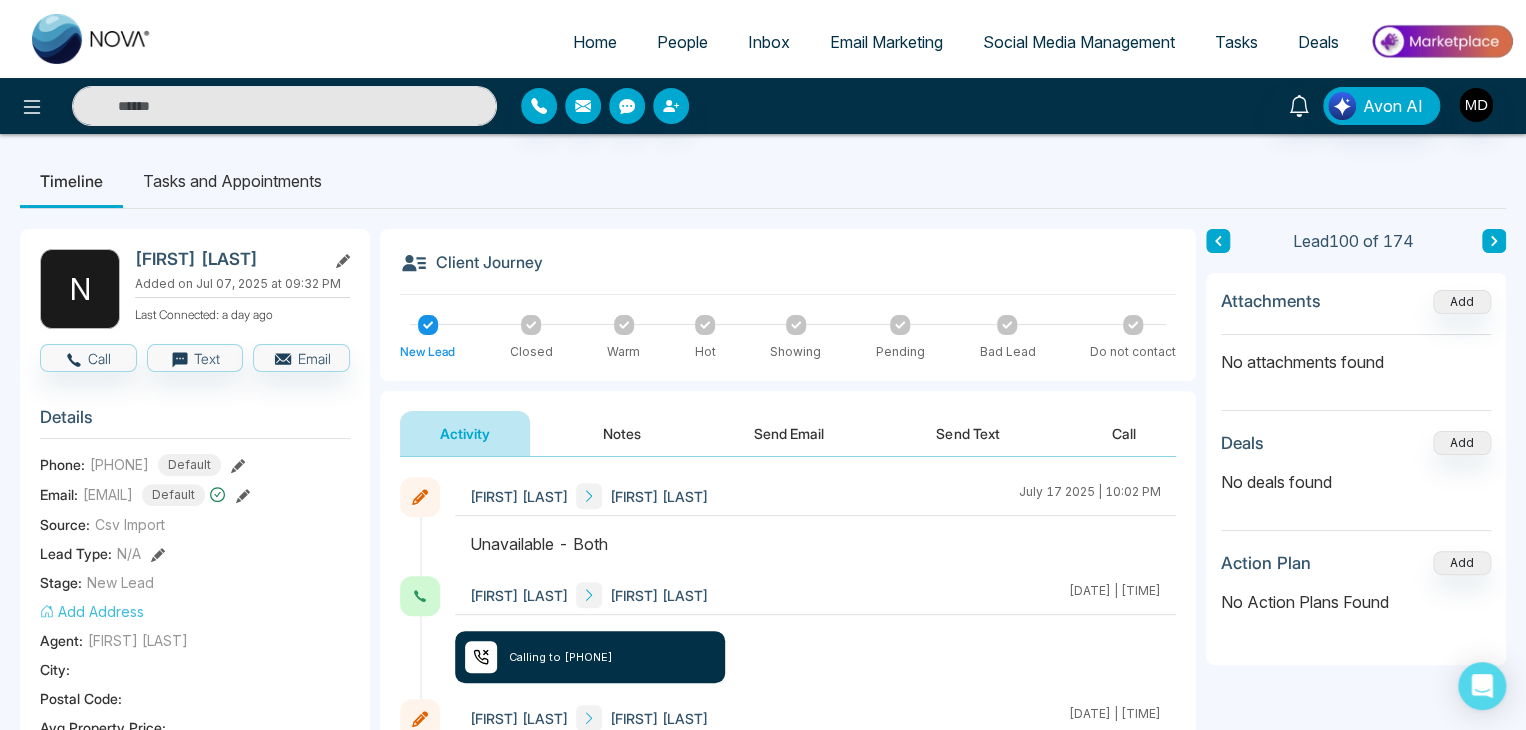 click on "People" at bounding box center [682, 42] 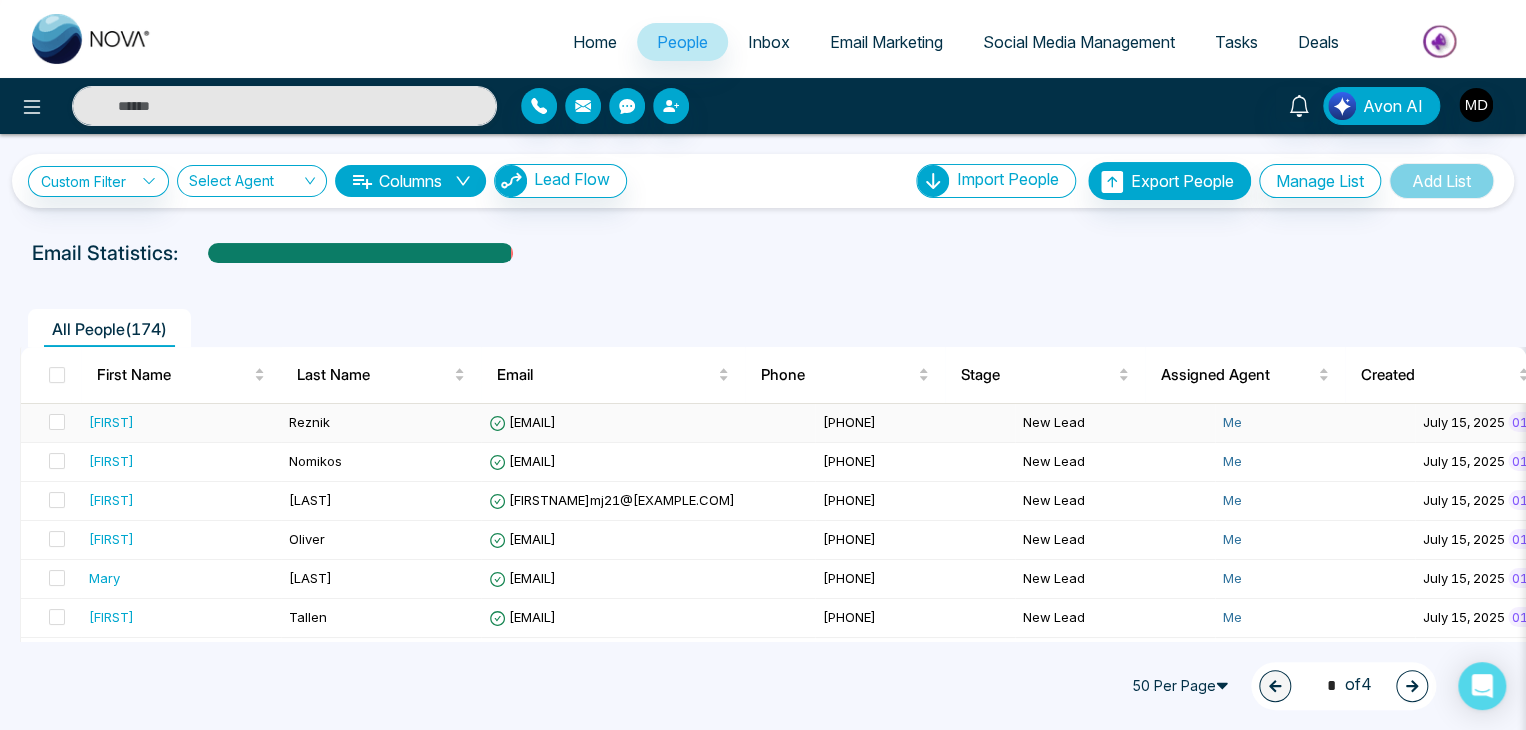 click on "[FIRST]" at bounding box center [181, 422] 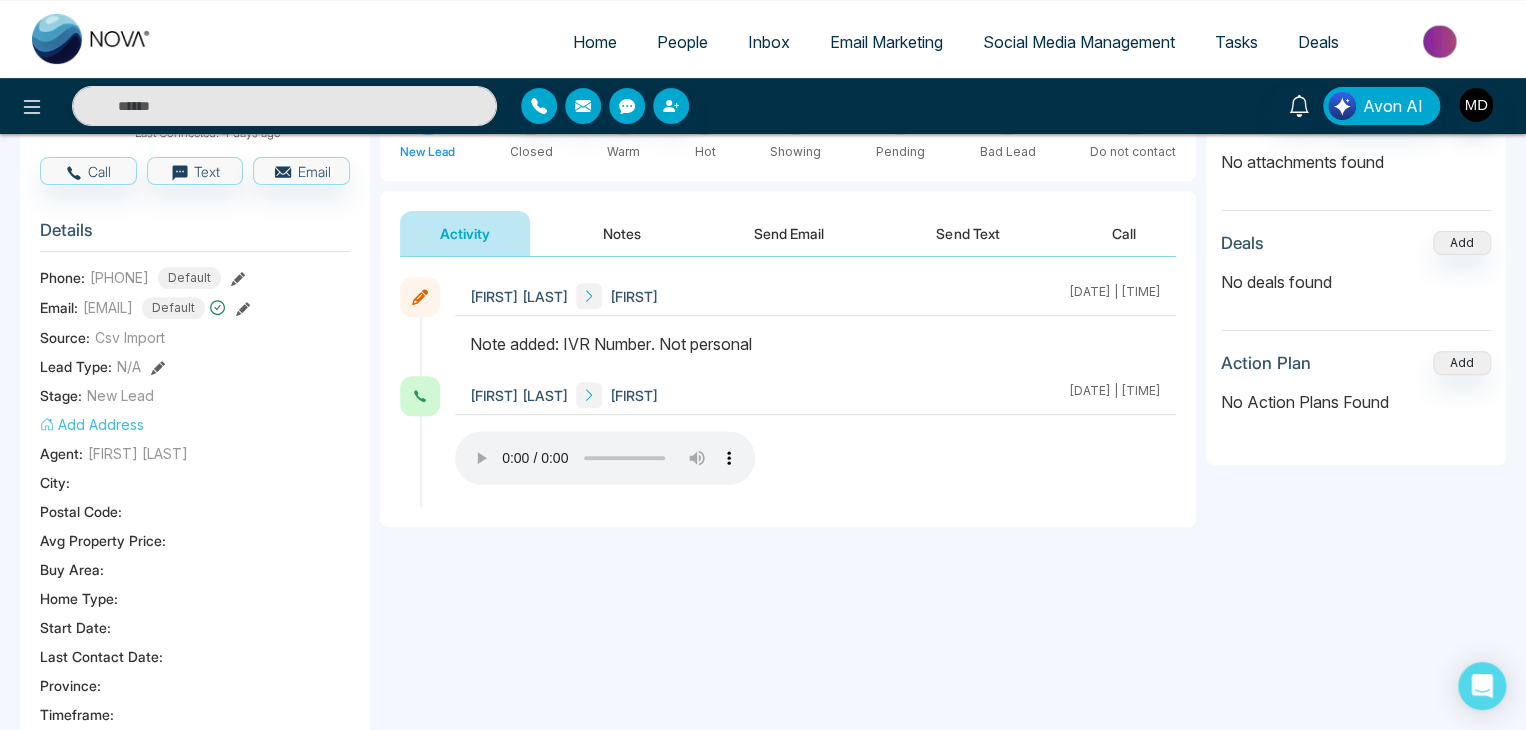 scroll, scrollTop: 0, scrollLeft: 0, axis: both 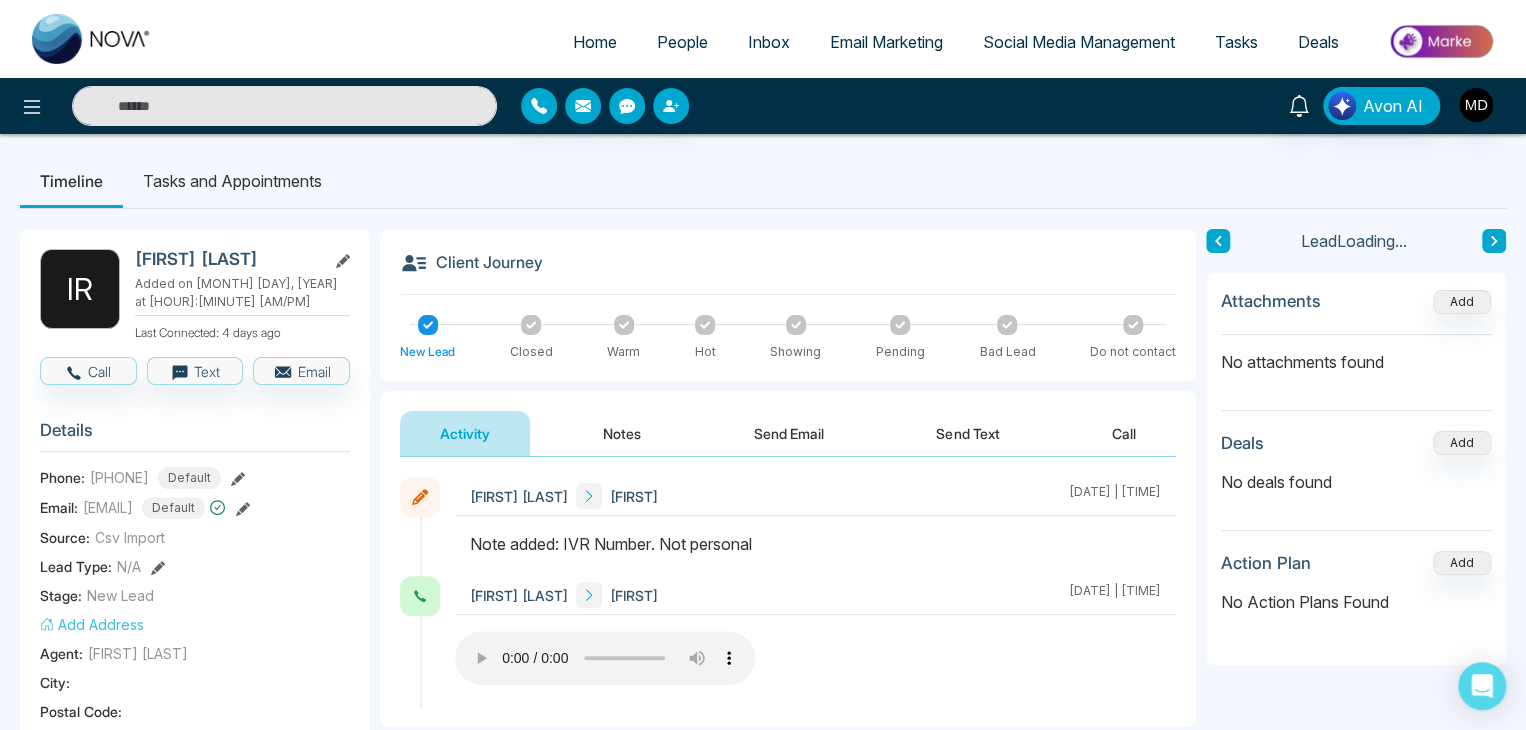 click 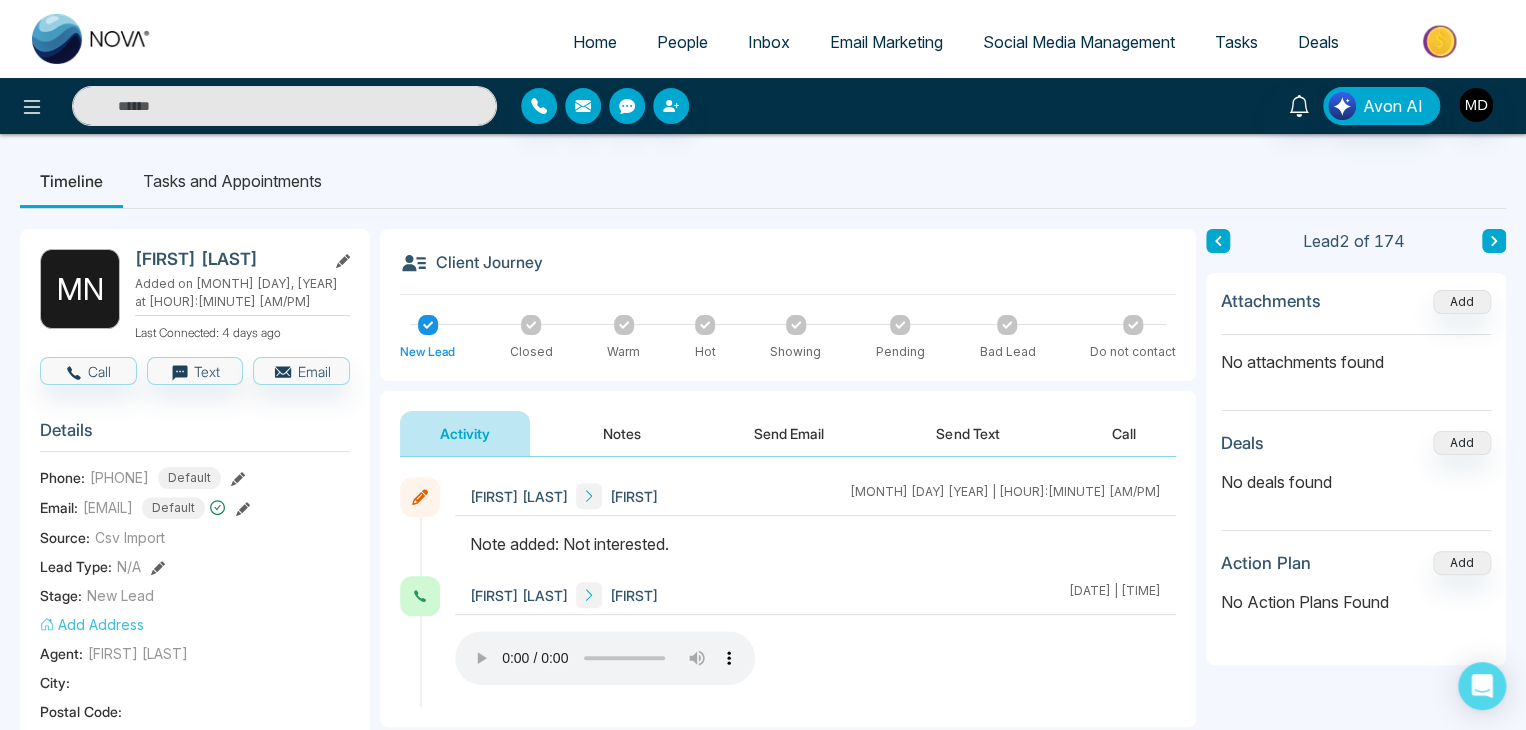 type 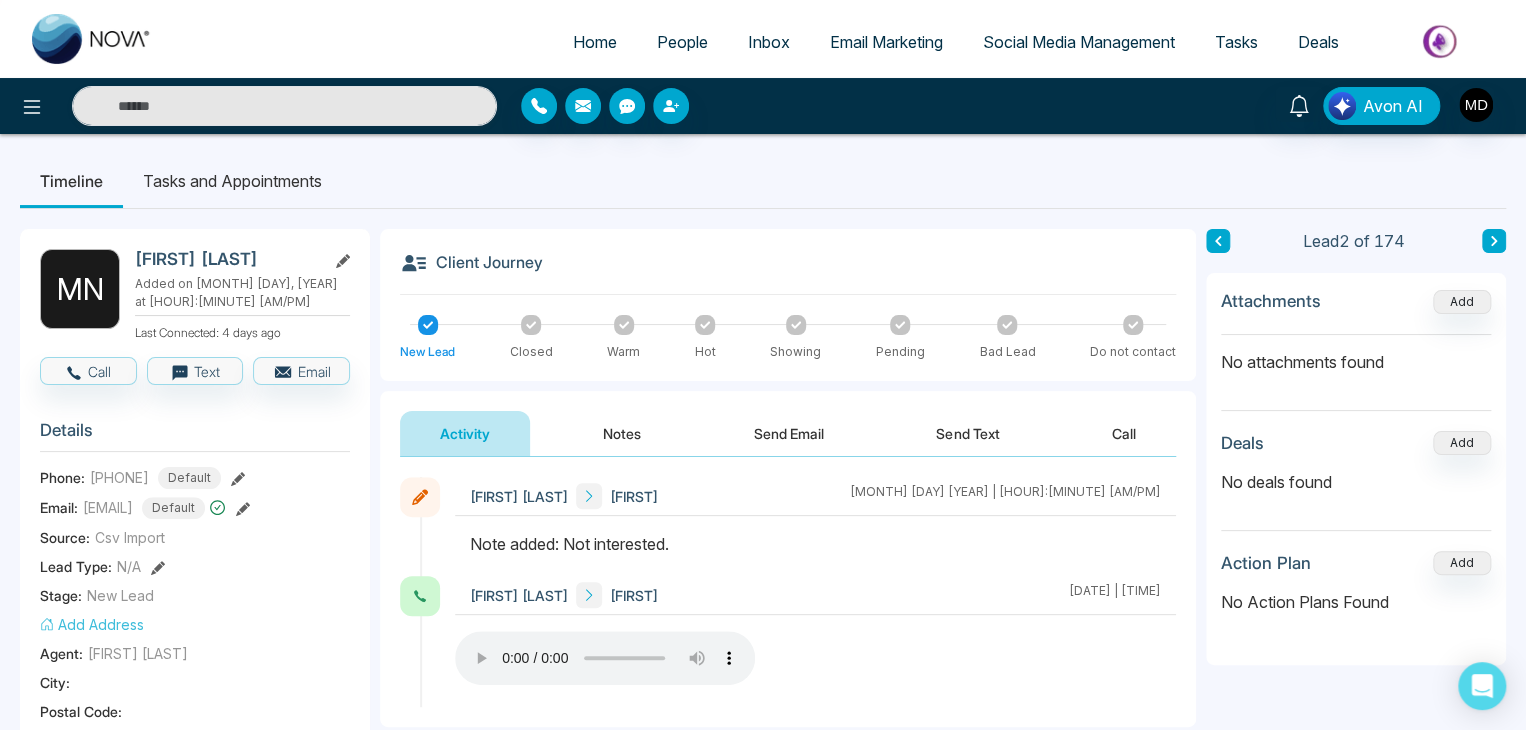 click 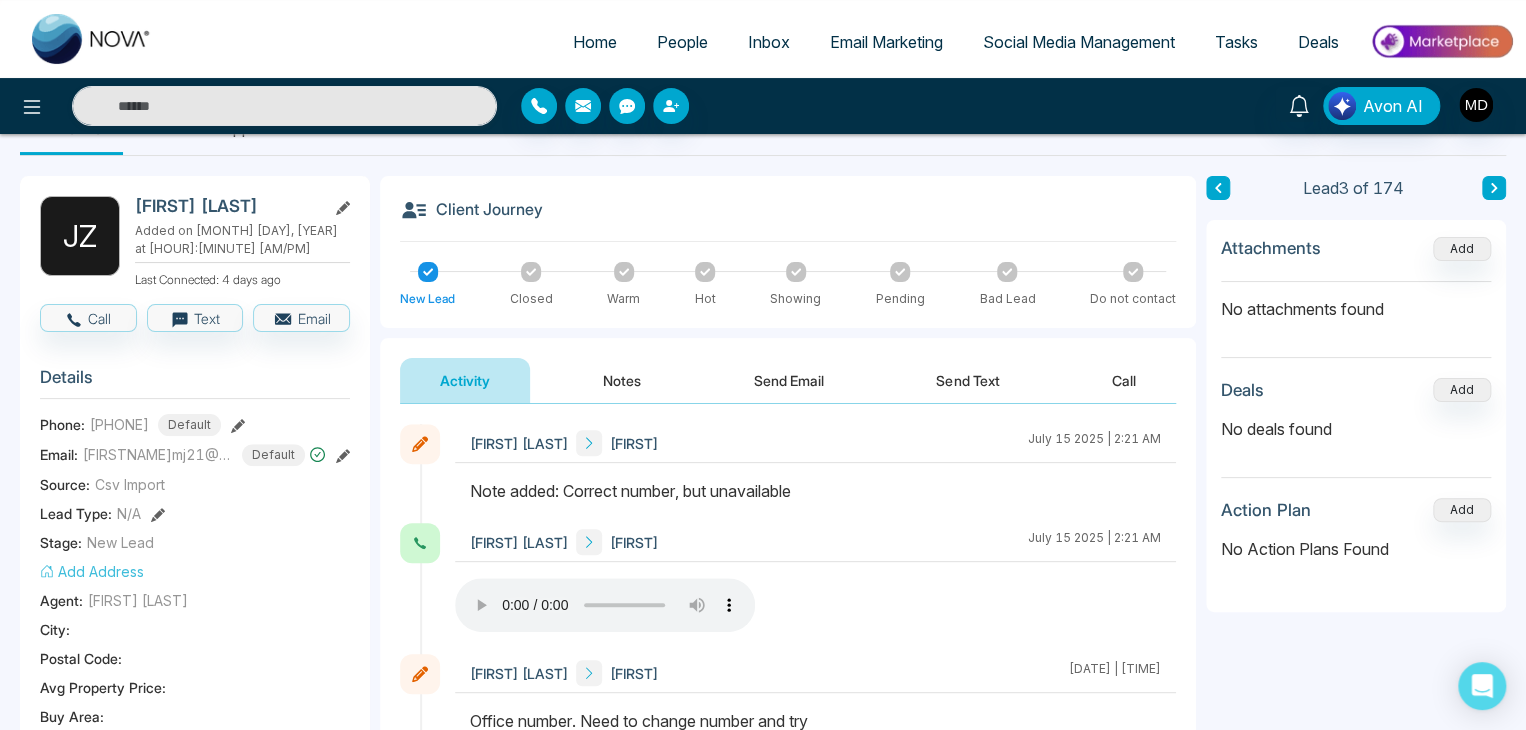 scroll, scrollTop: 100, scrollLeft: 0, axis: vertical 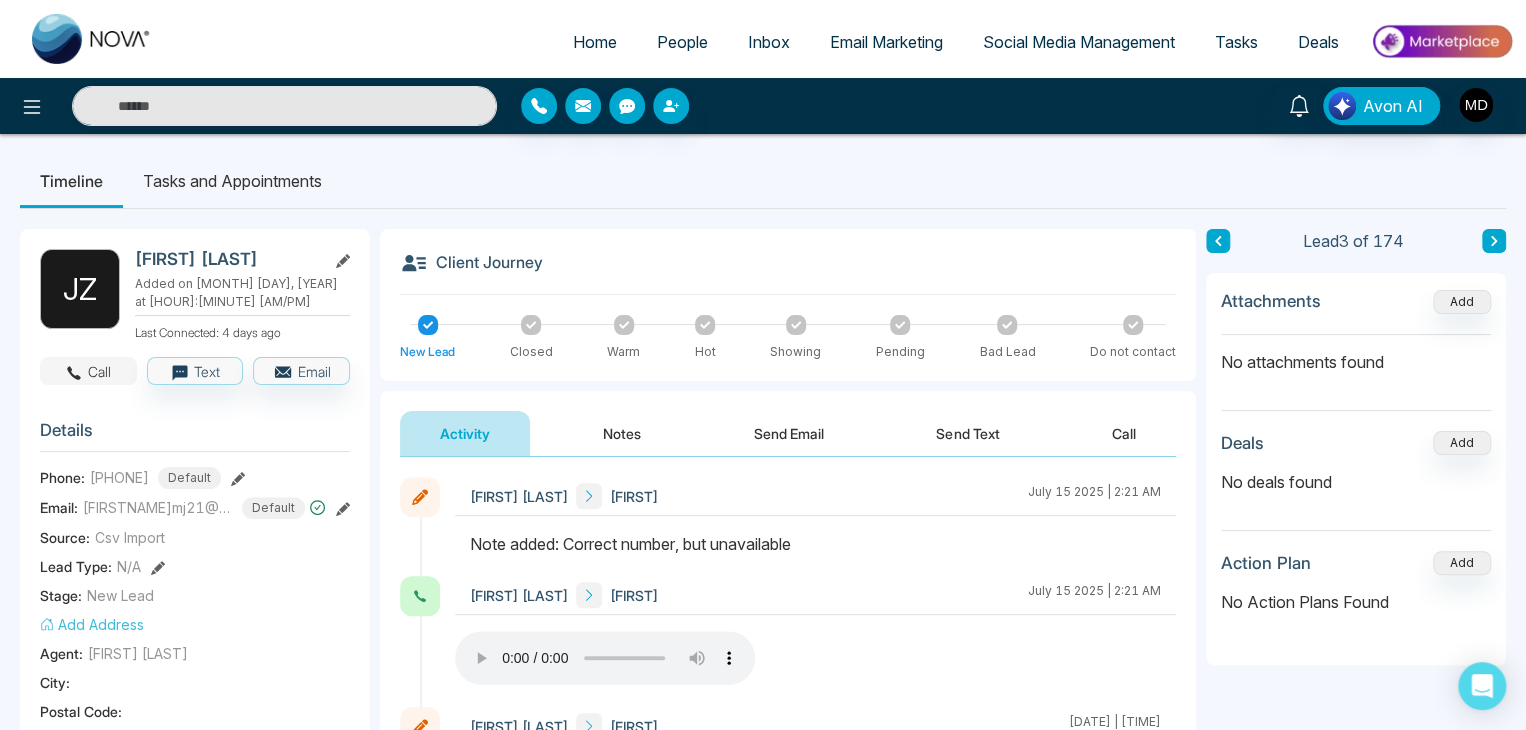 click on "Call" at bounding box center (88, 371) 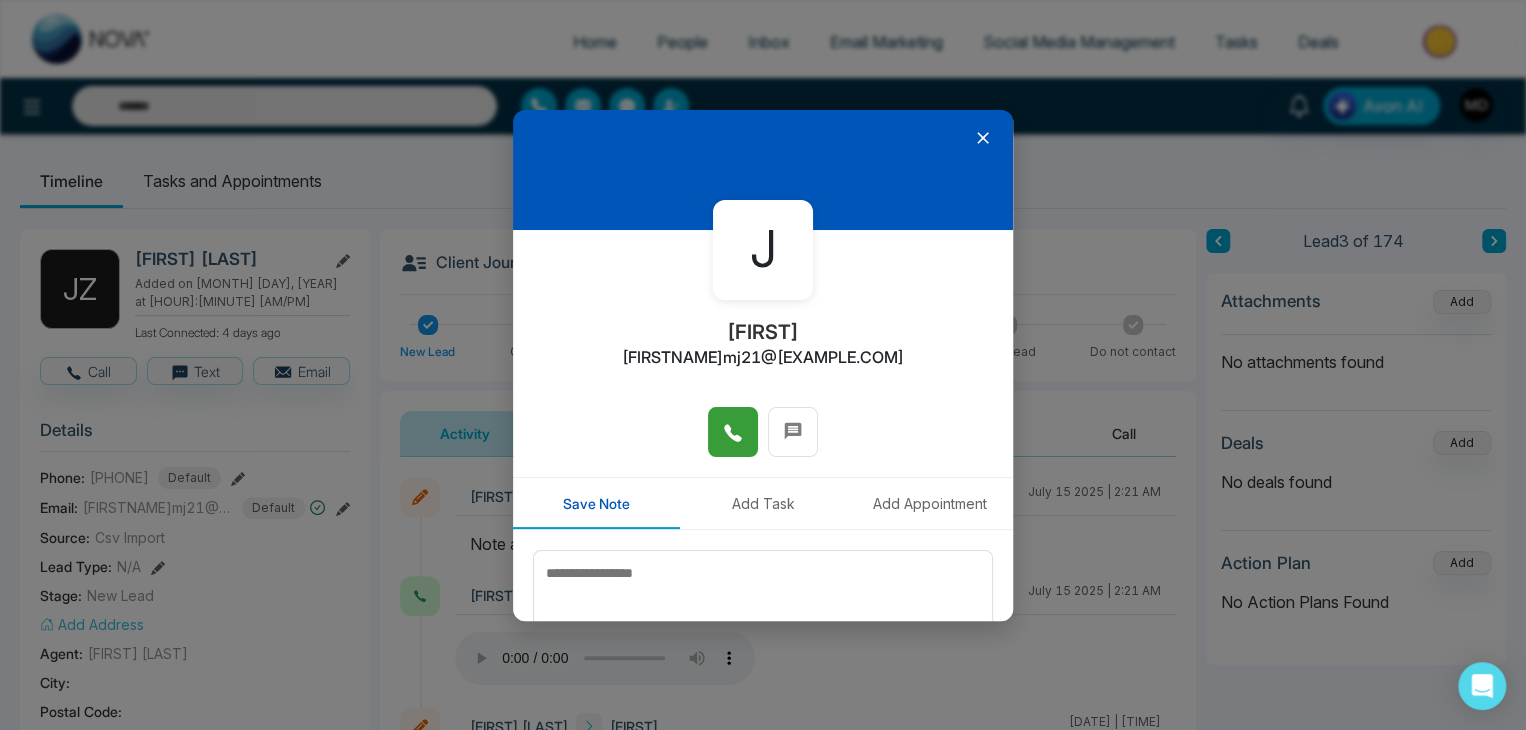 click at bounding box center [733, 432] 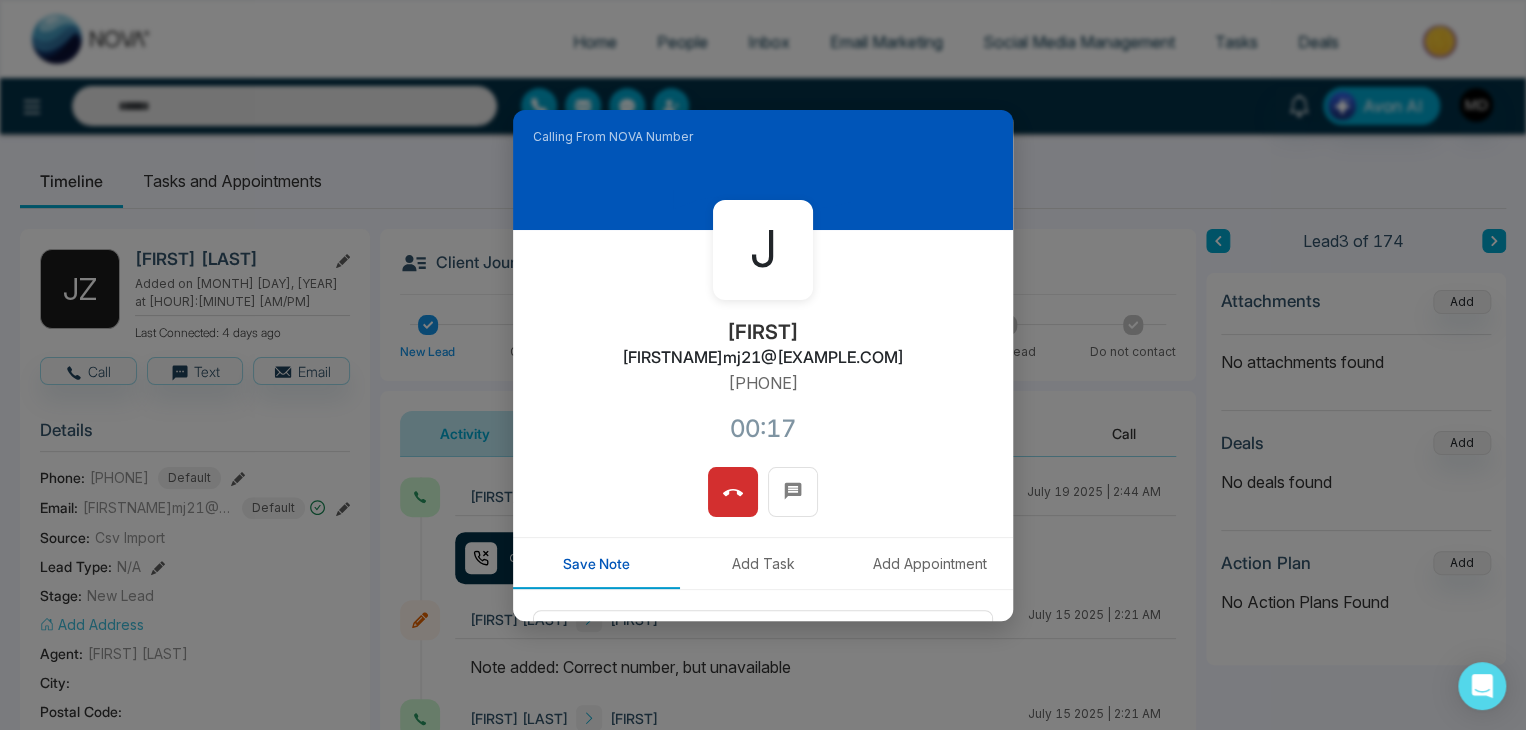 drag, startPoint x: 802, startPoint y: 380, endPoint x: 681, endPoint y: 391, distance: 121.49897 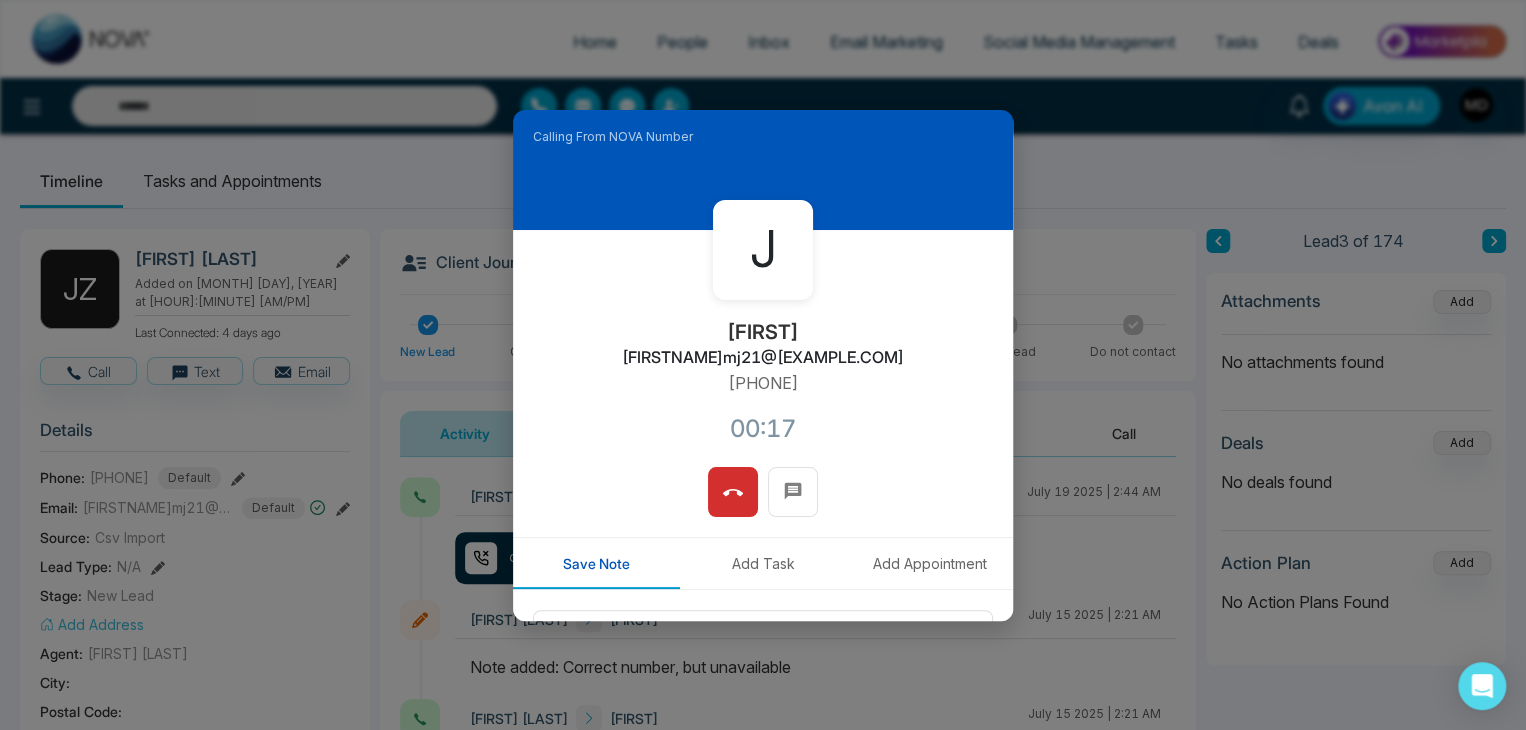 click on "J Jennifer zammj21@gmail.com +15199335201 00:17" at bounding box center [763, 348] 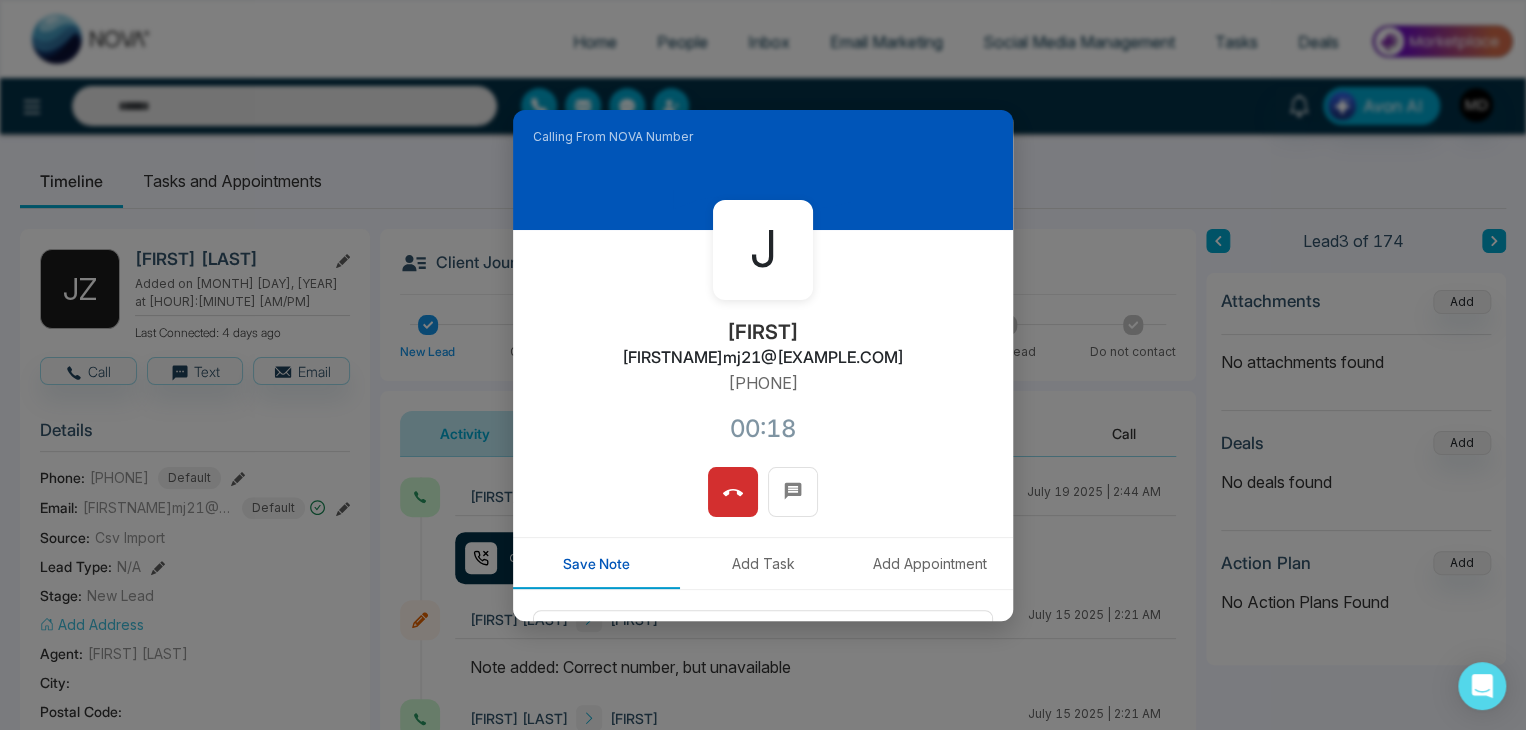 copy on "[PHONE]" 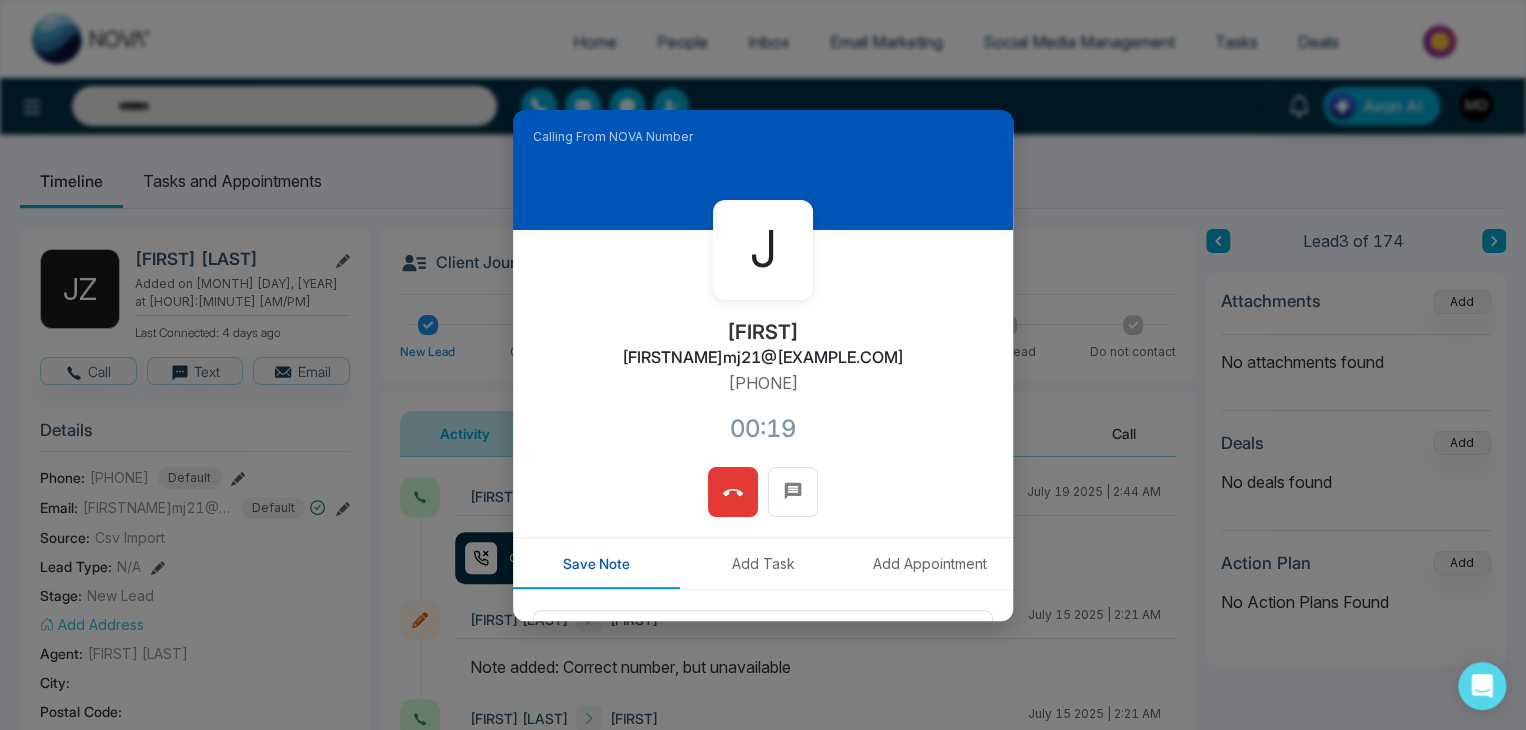 click 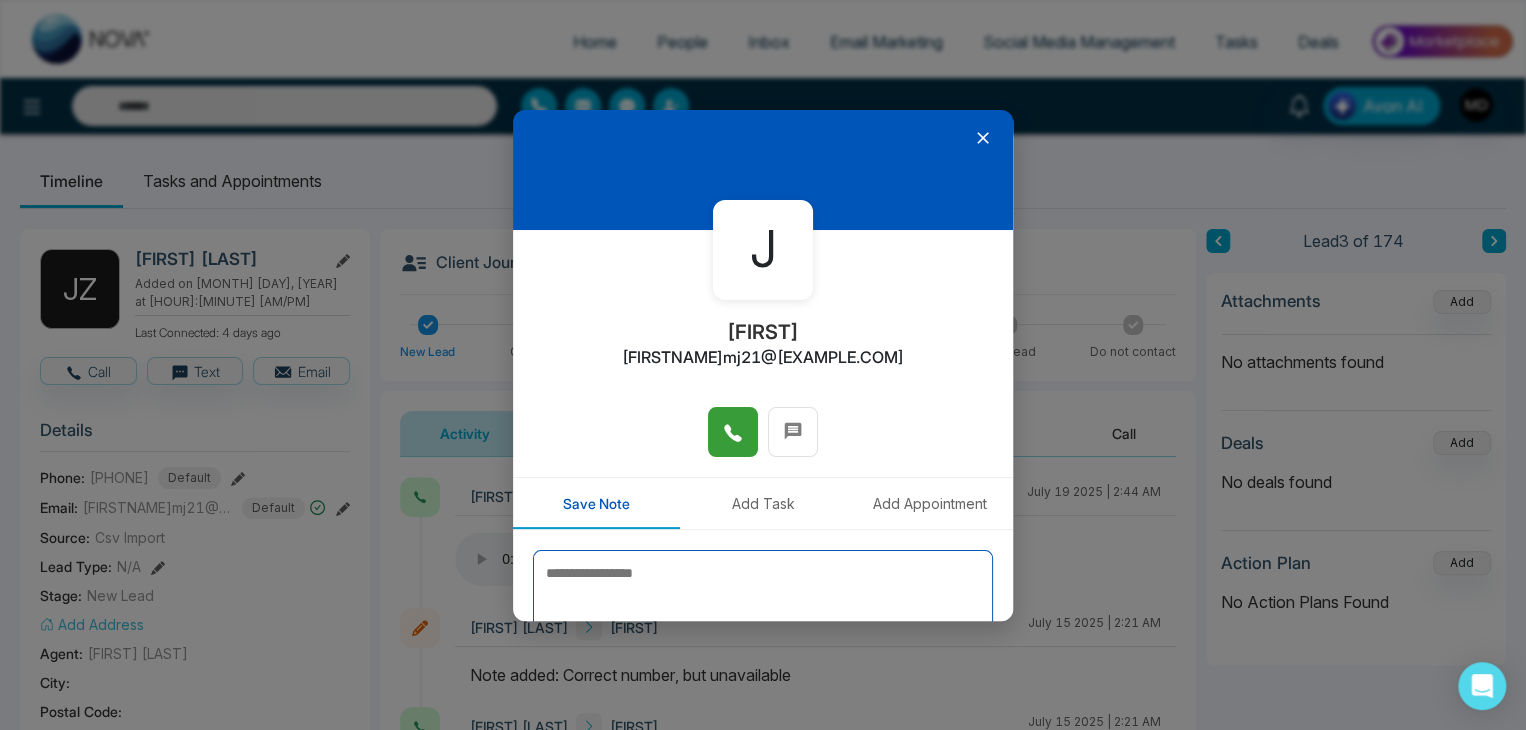 click at bounding box center (763, 600) 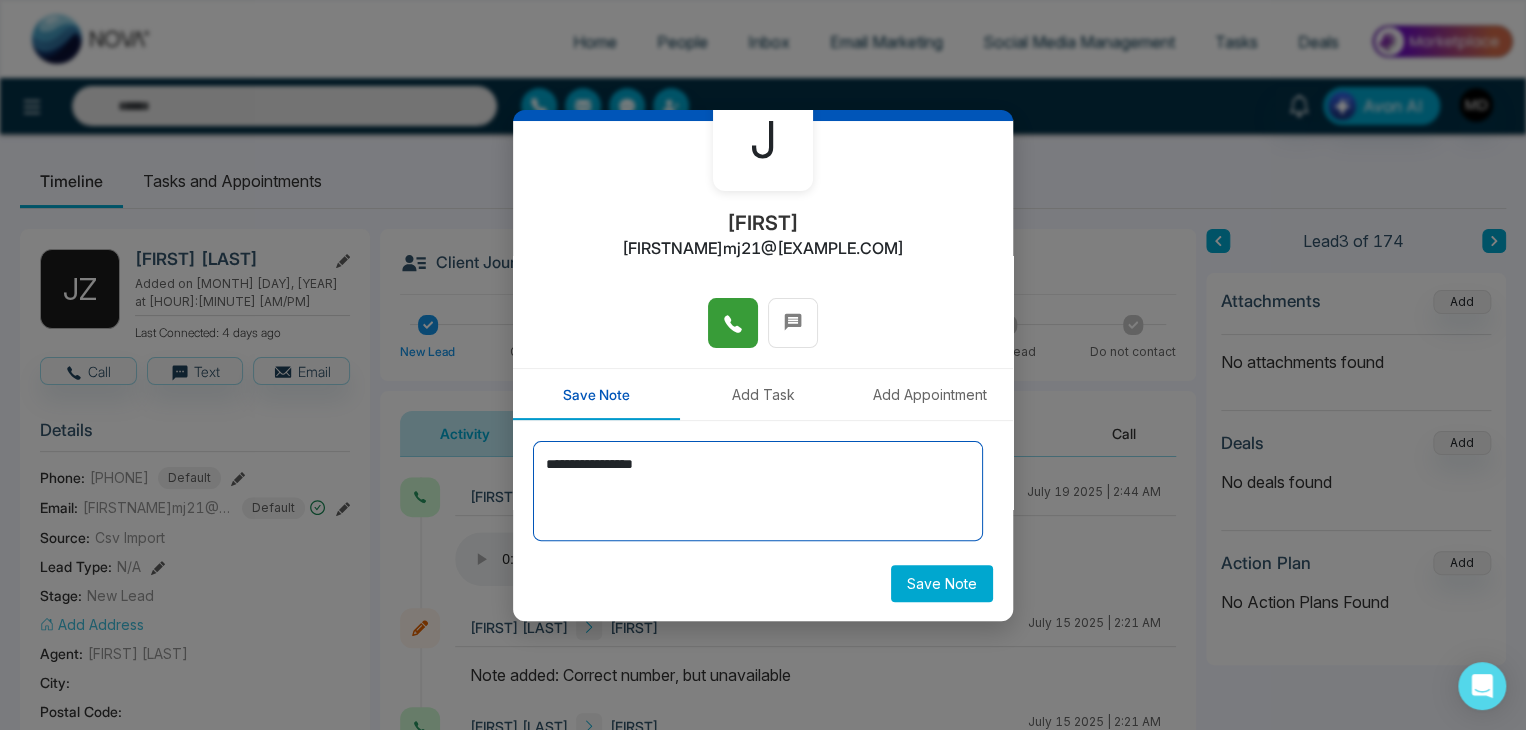 scroll, scrollTop: 110, scrollLeft: 0, axis: vertical 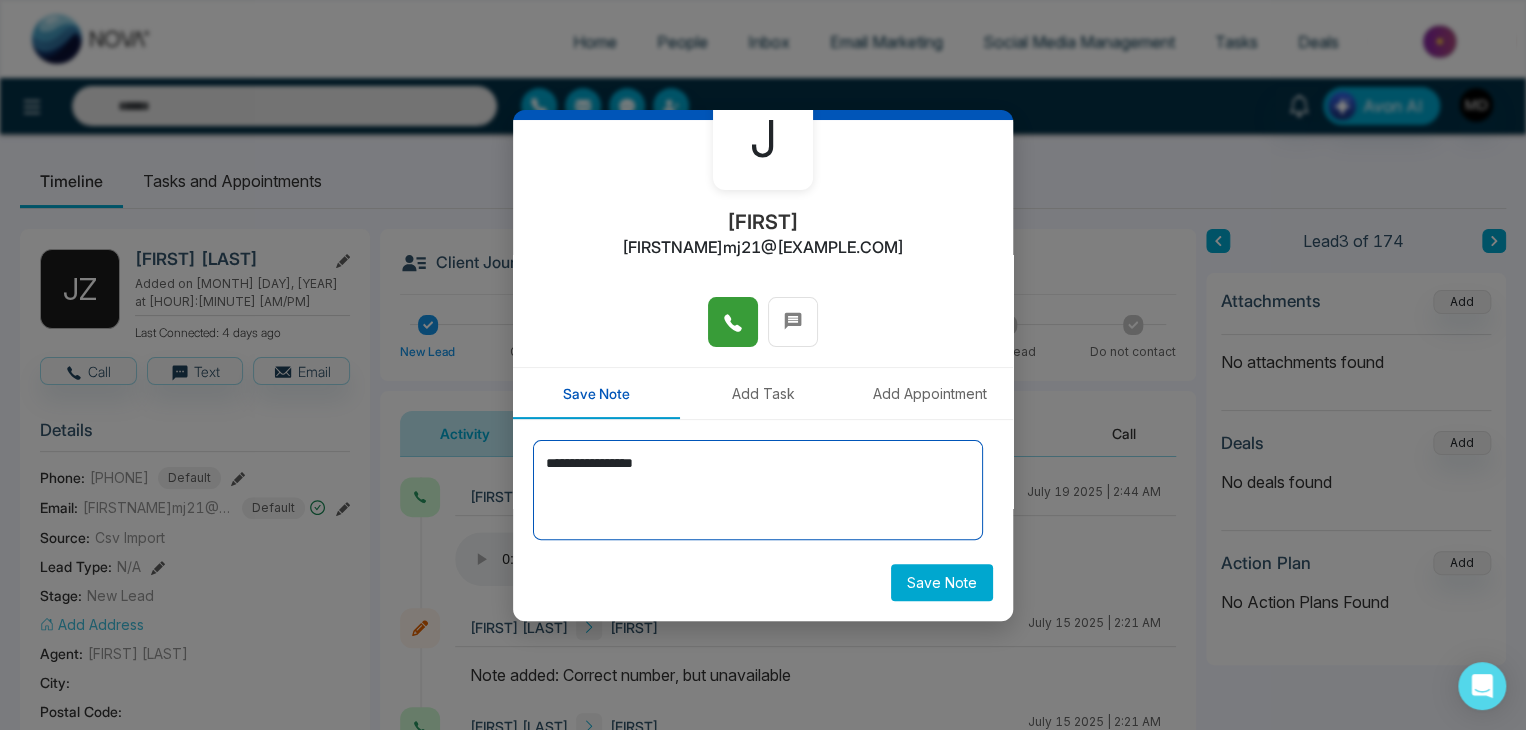 type on "**********" 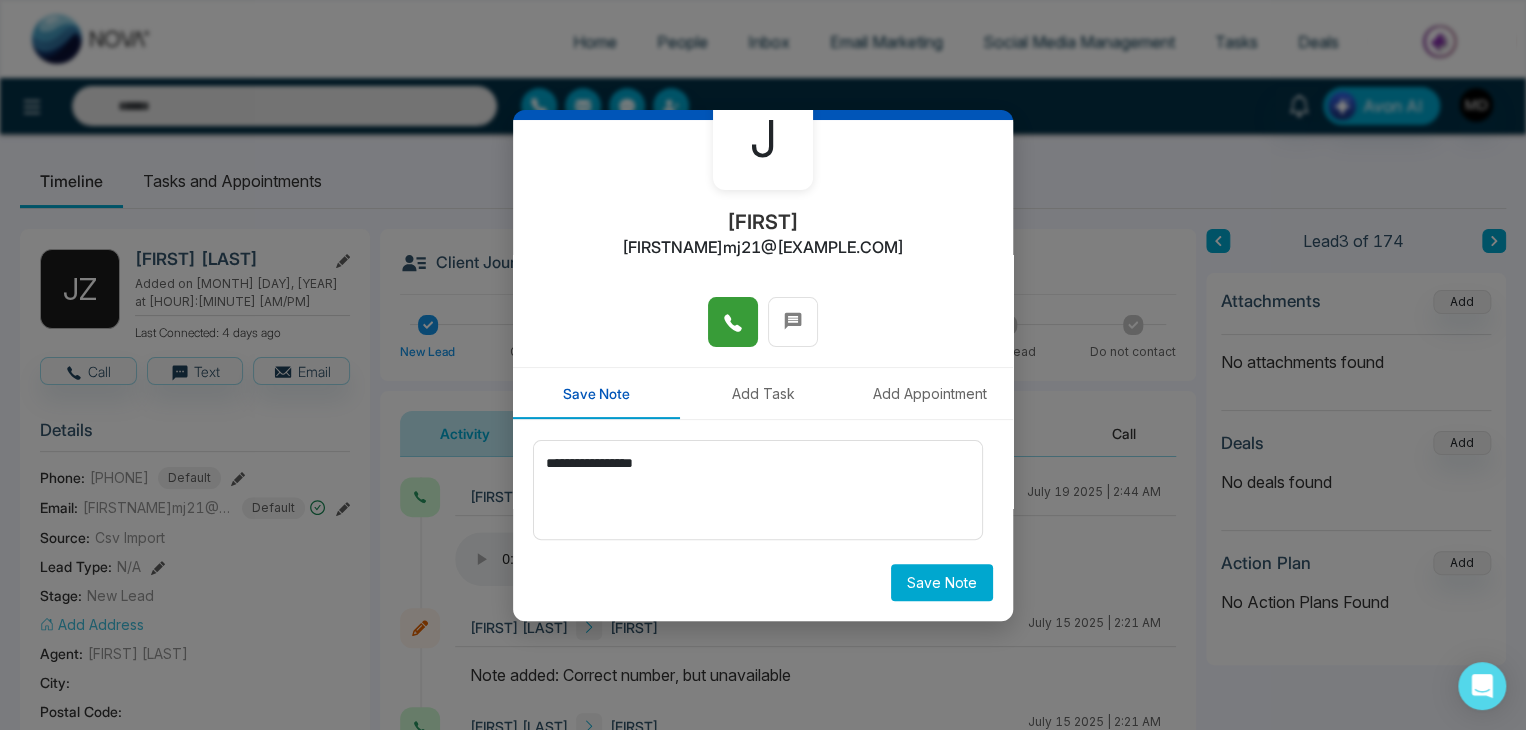 click on "Save Note" at bounding box center [942, 582] 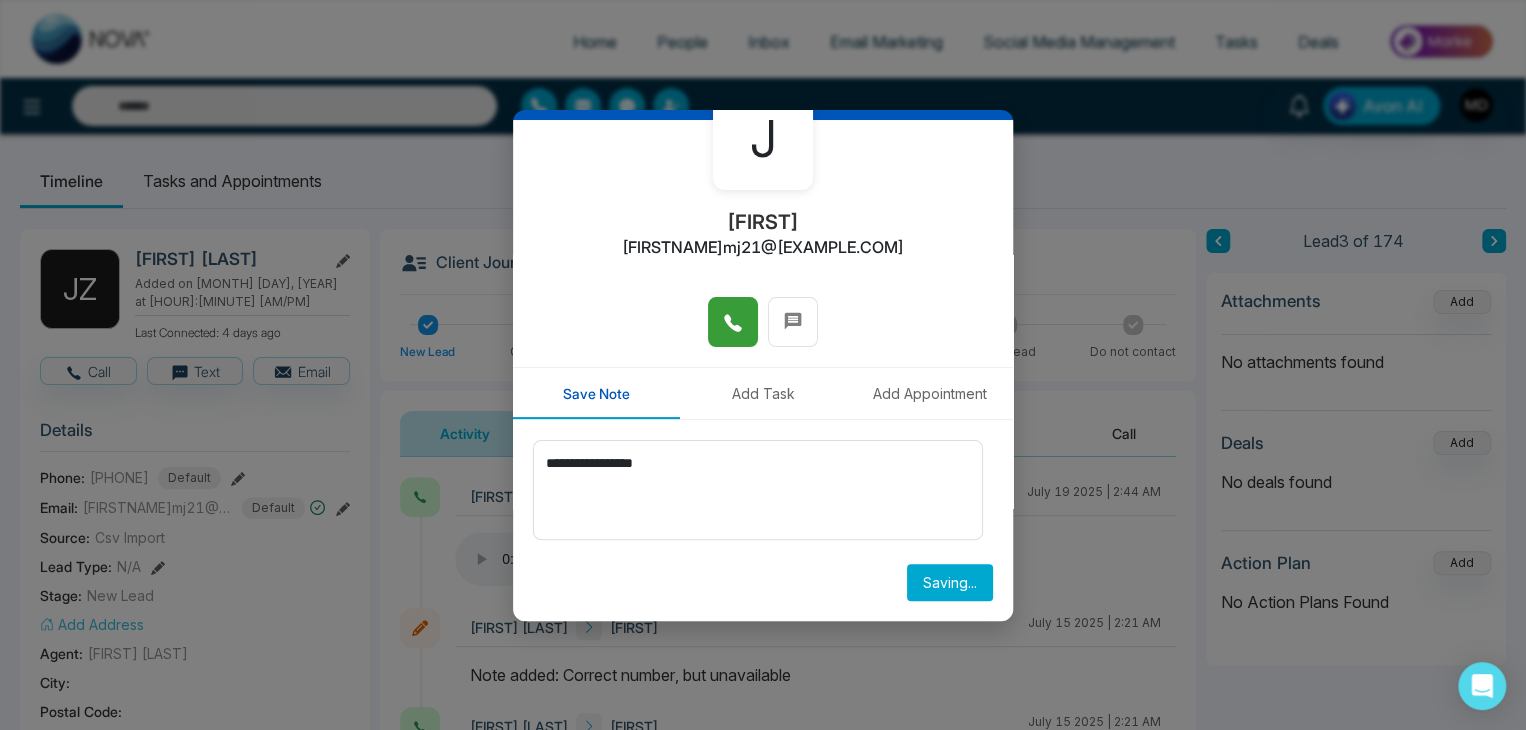 type 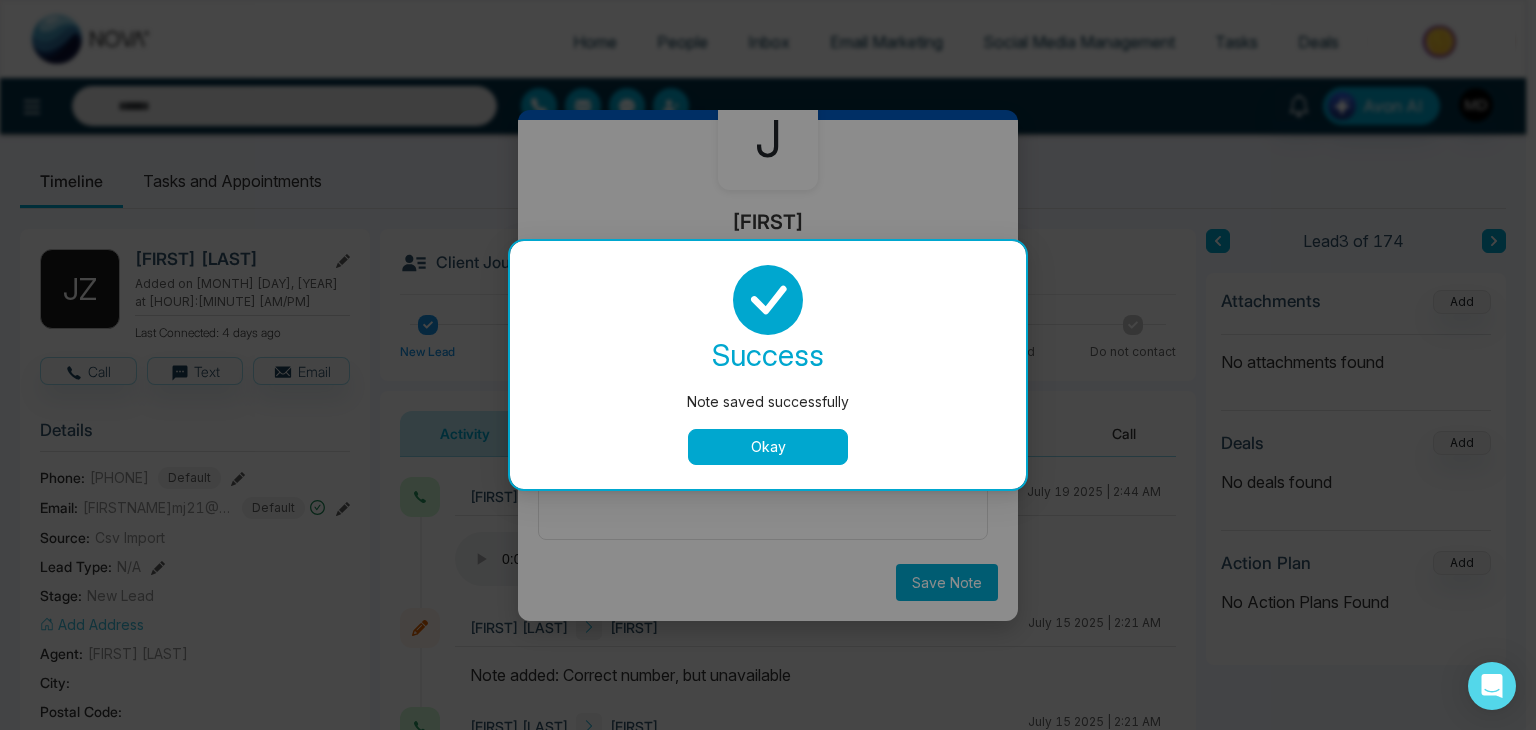 click on "Okay" at bounding box center [768, 447] 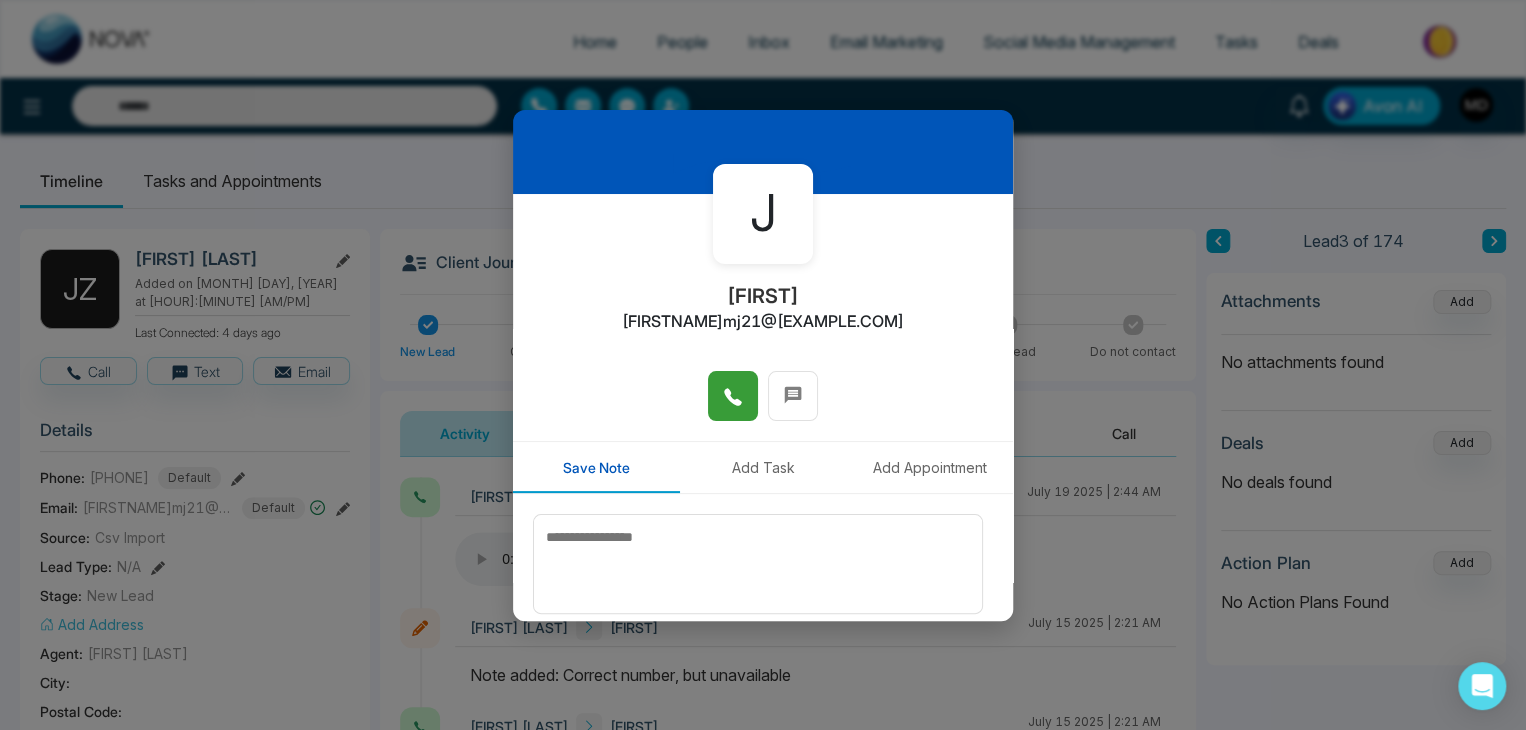 scroll, scrollTop: 0, scrollLeft: 0, axis: both 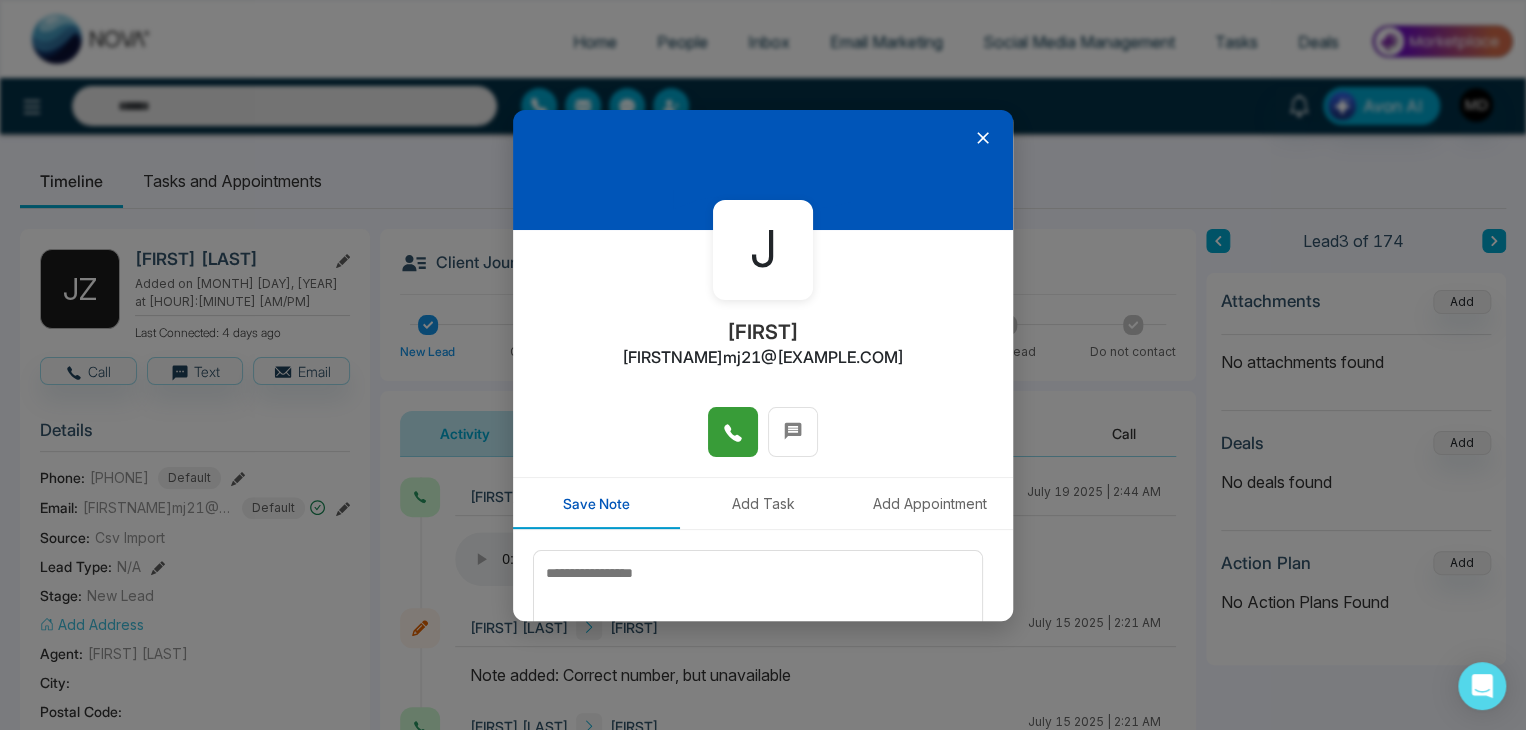 click 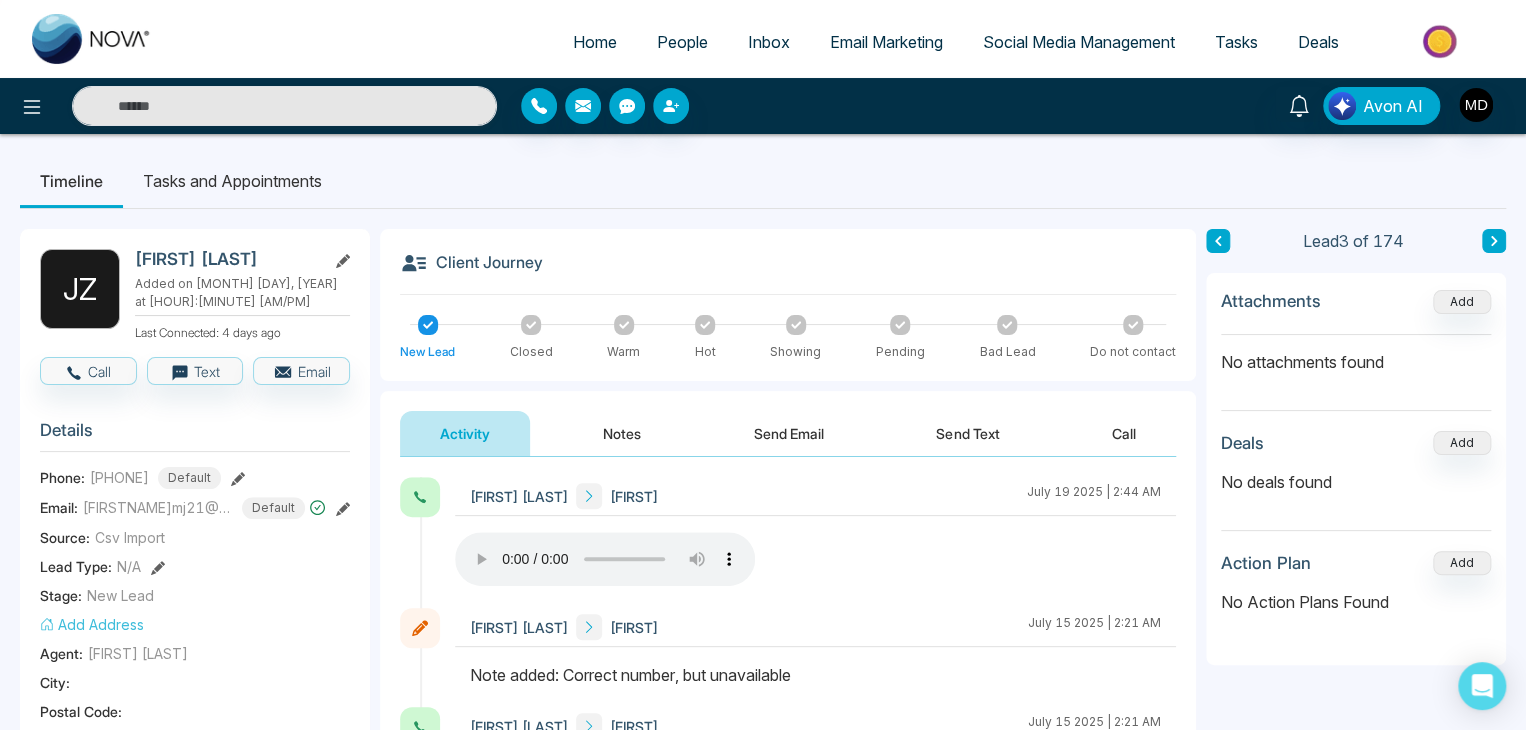 click 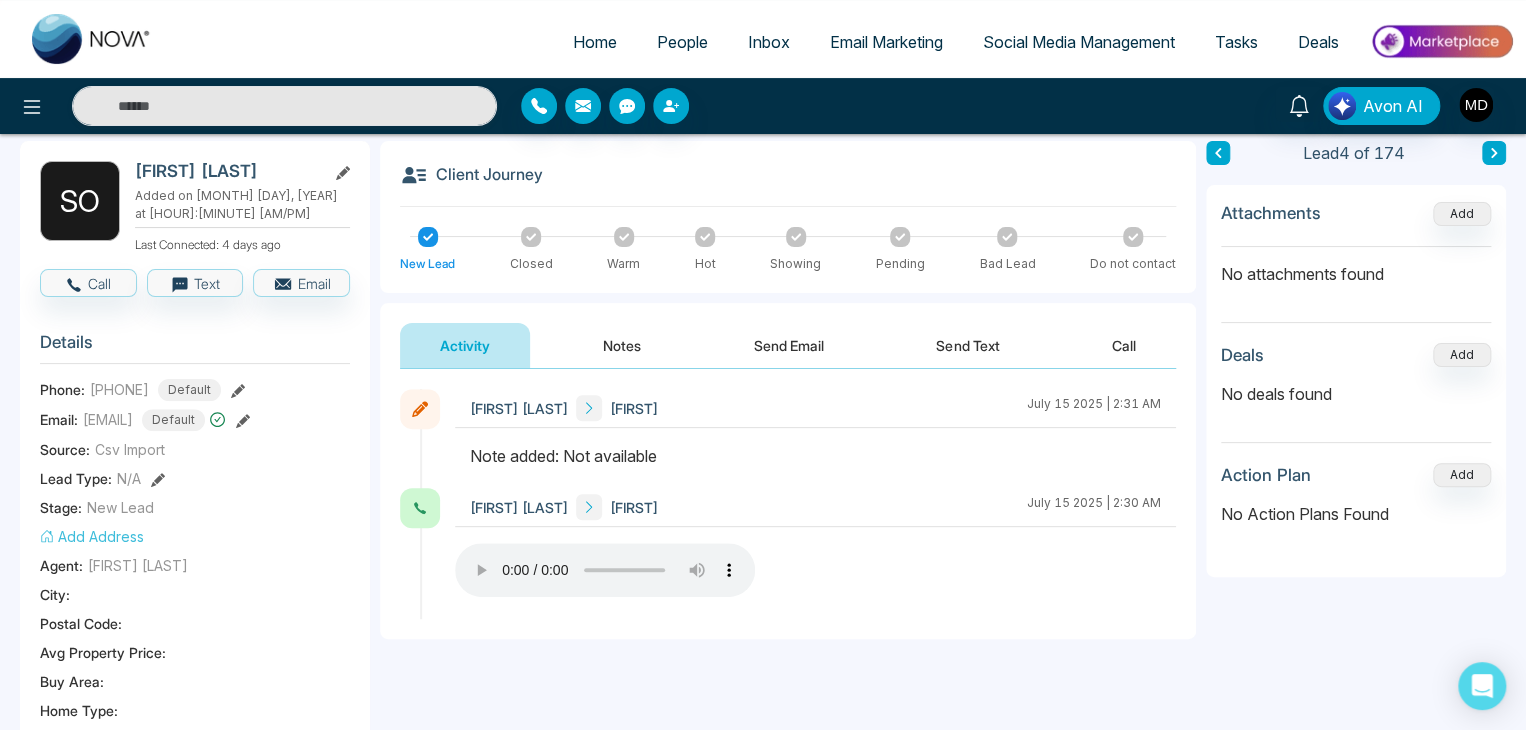 scroll, scrollTop: 0, scrollLeft: 0, axis: both 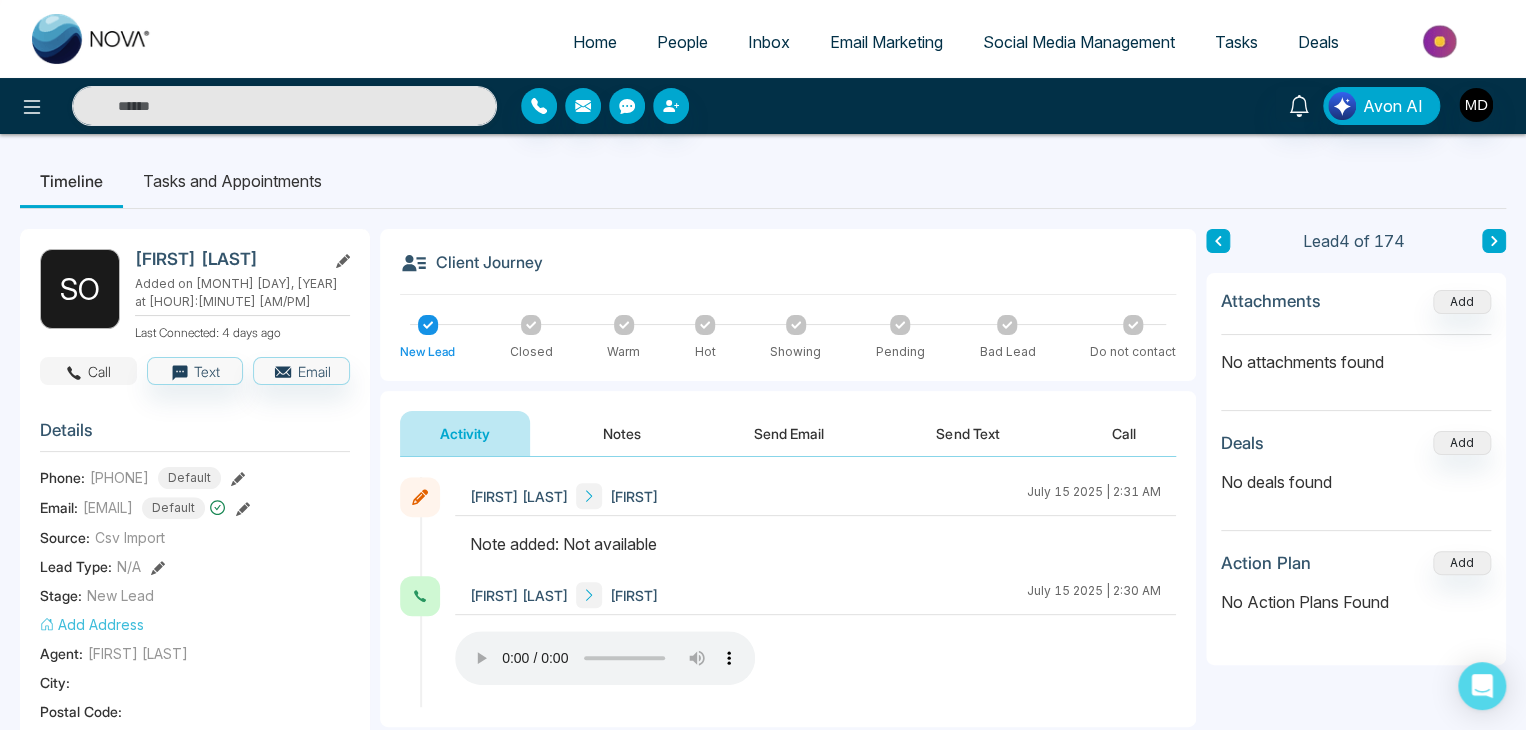 click on "Call" at bounding box center [88, 371] 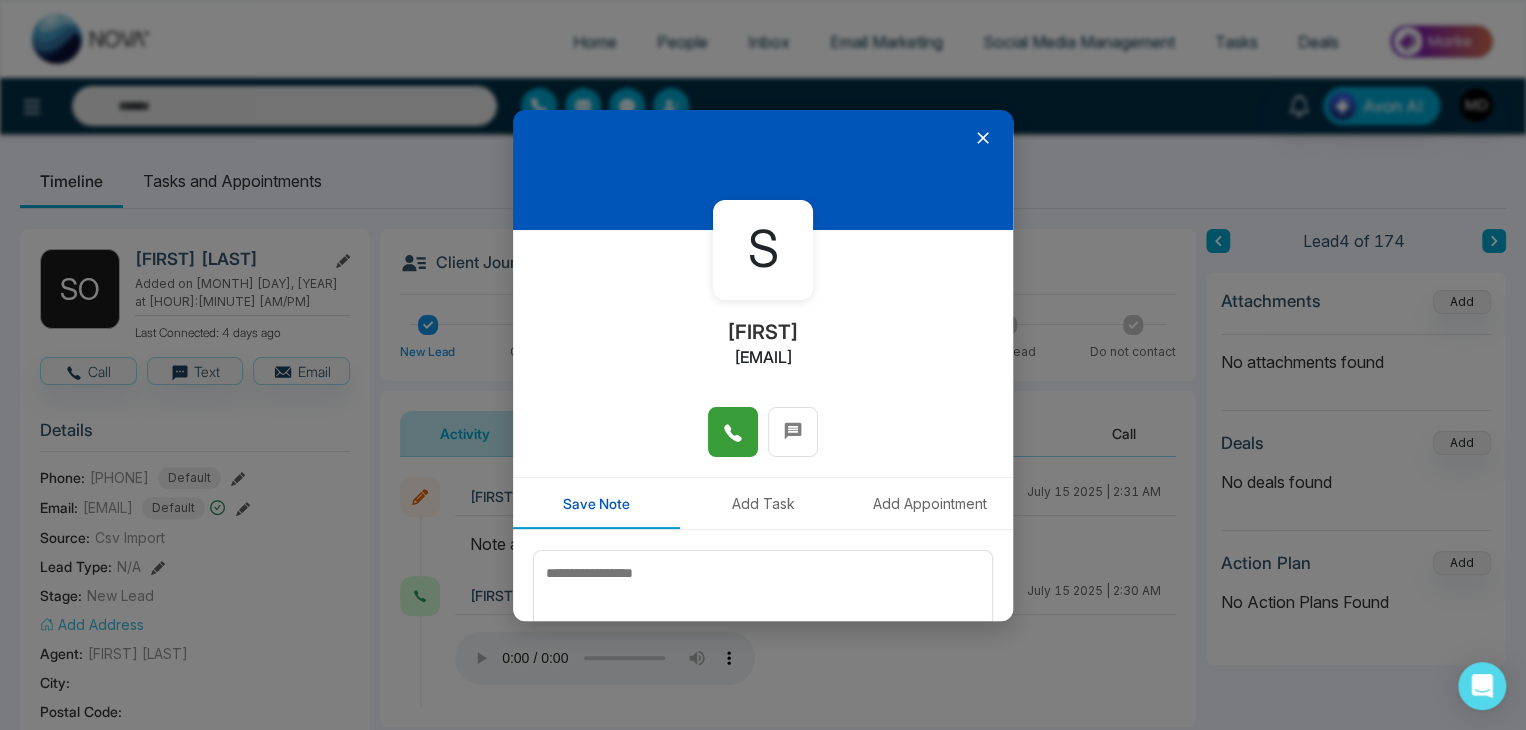 click at bounding box center [733, 432] 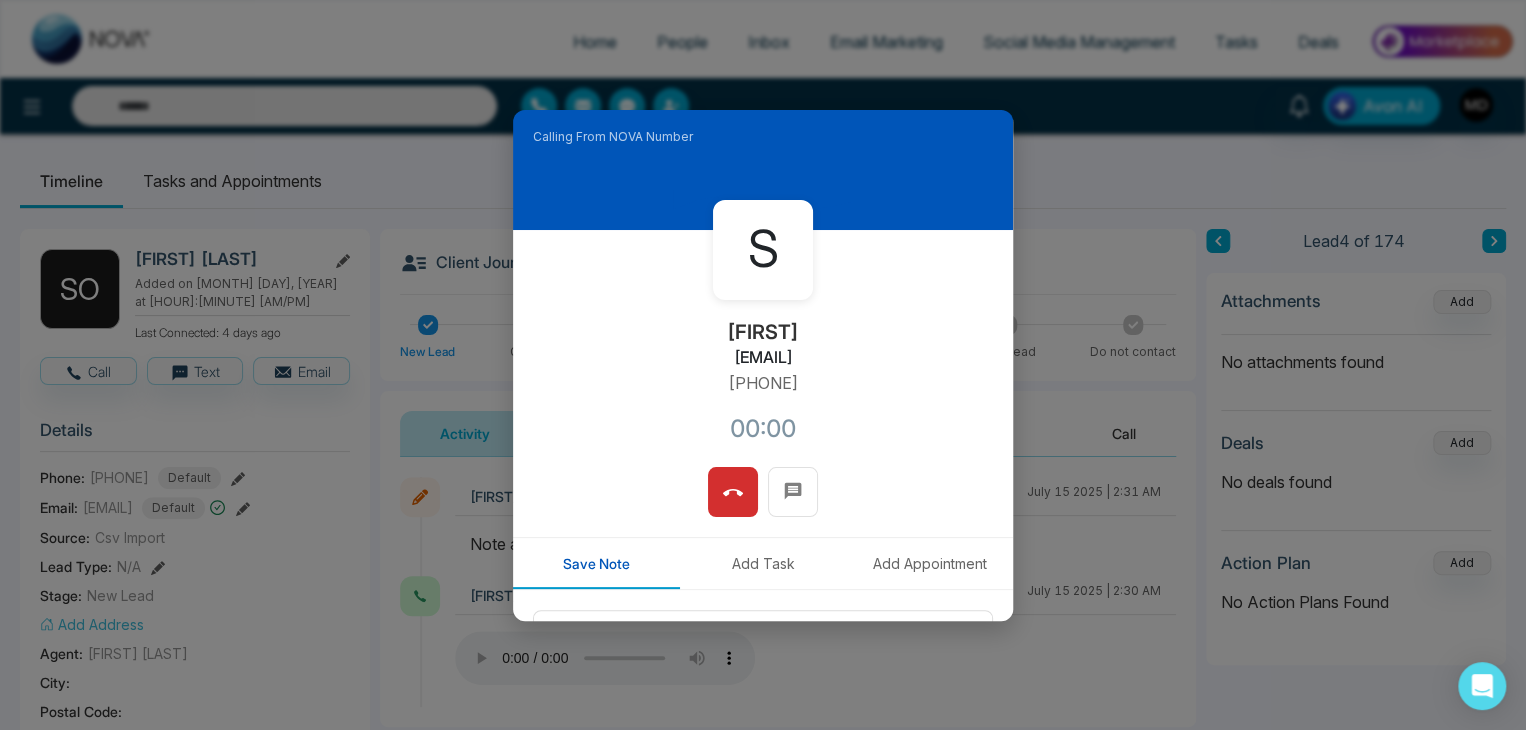 drag, startPoint x: 823, startPoint y: 378, endPoint x: 692, endPoint y: 395, distance: 132.09845 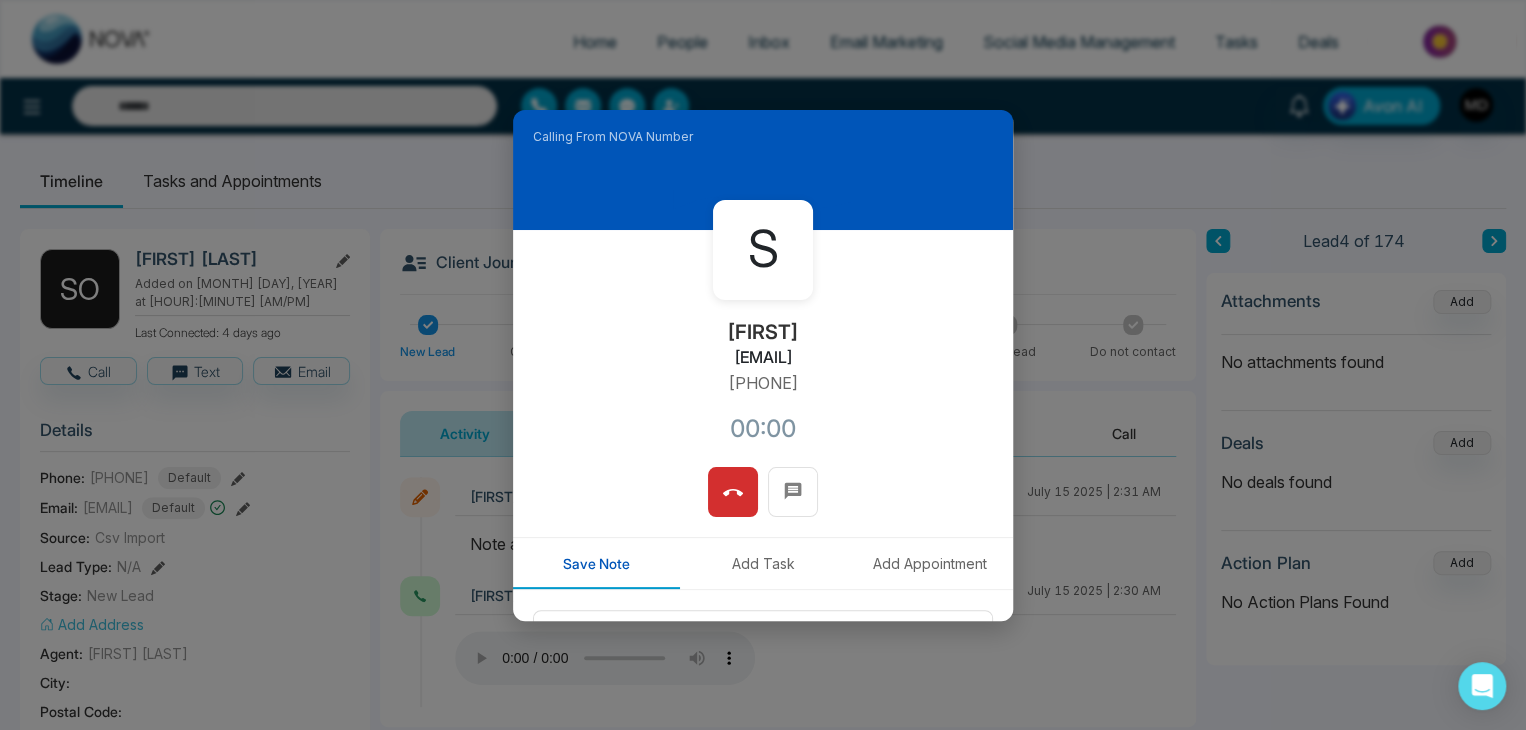 click on "S Stephen stephen@momentumrealty.ca +19053283786 00:00" at bounding box center (763, 348) 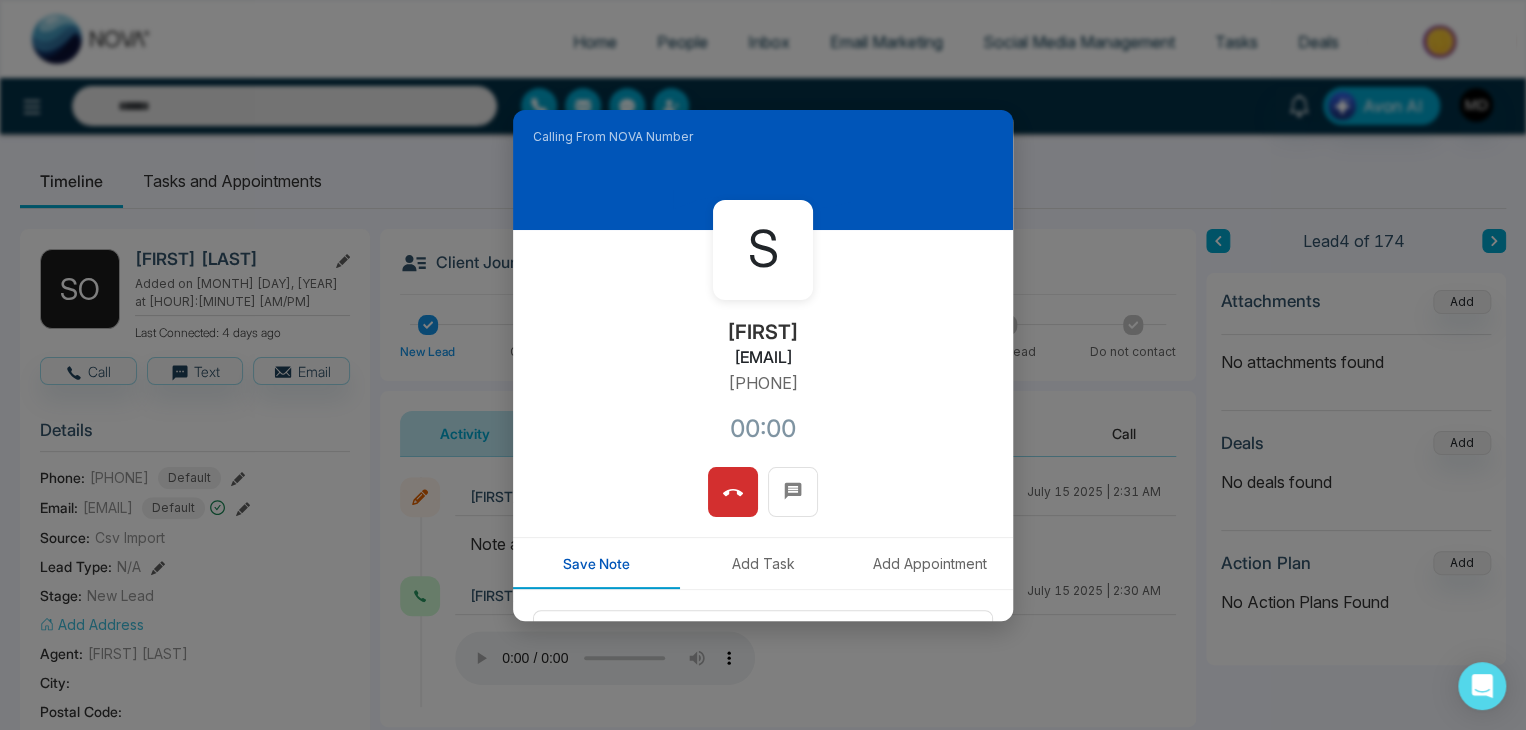 copy on "[PHONE]" 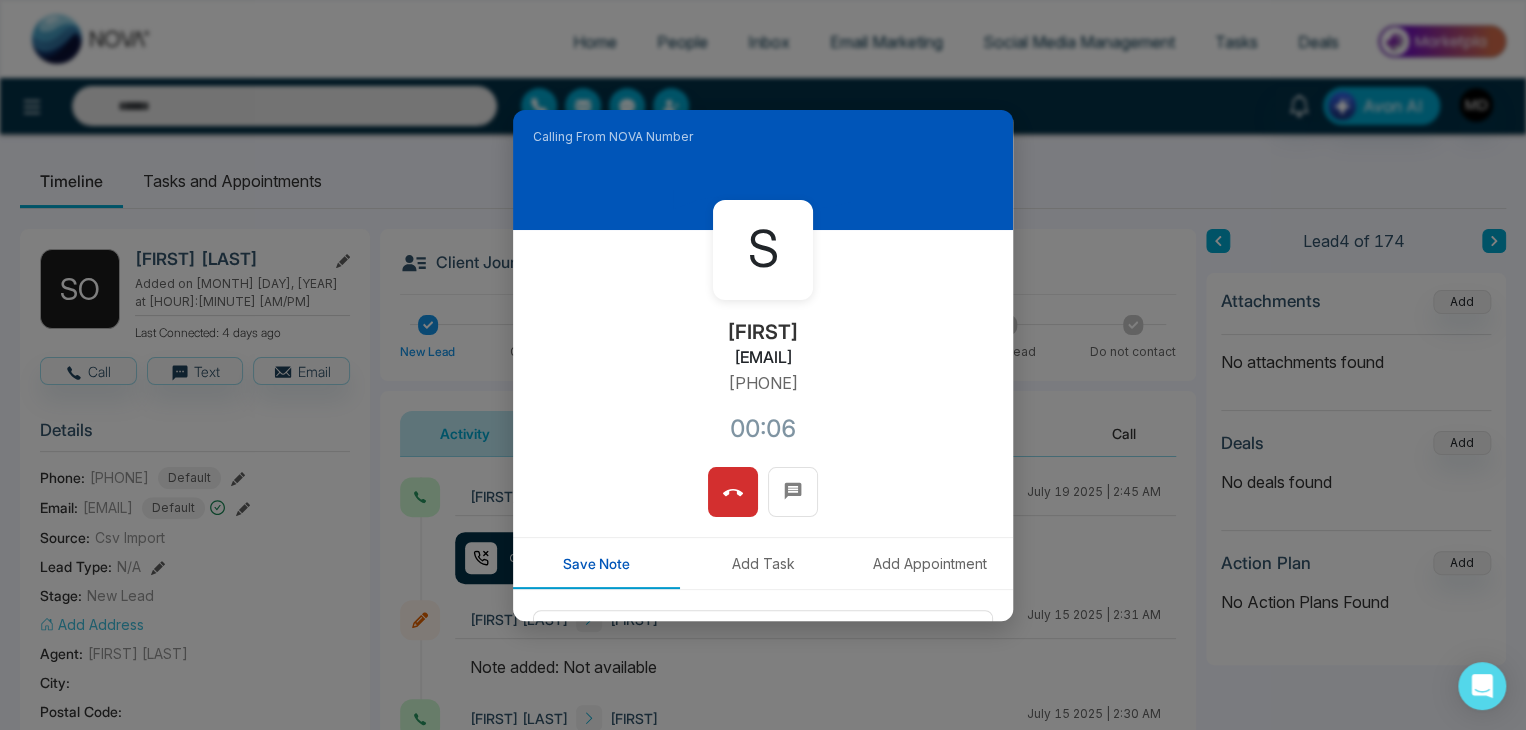 click on "S Stephen stephen@momentumrealty.ca +19053283786 00:06" at bounding box center (763, 348) 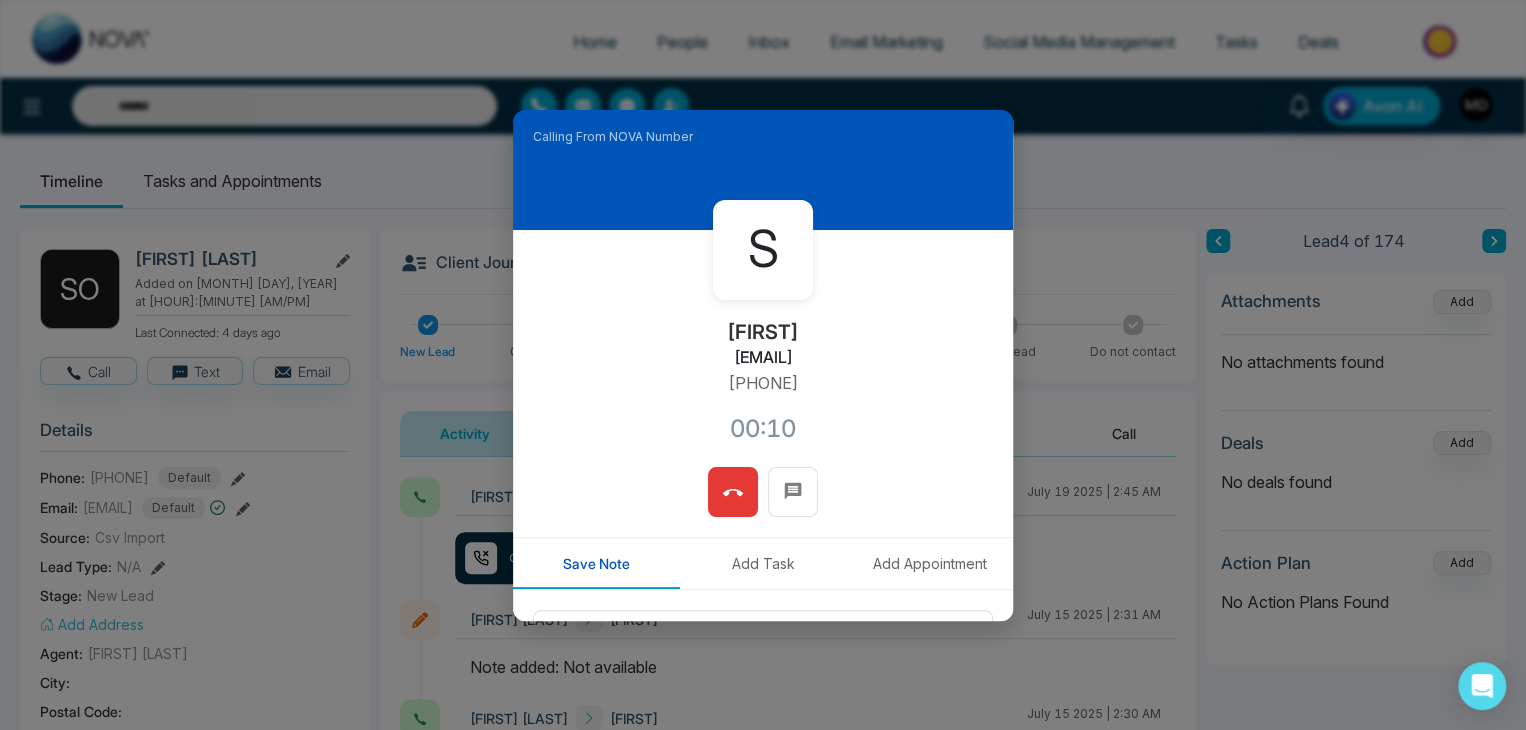 click at bounding box center [733, 492] 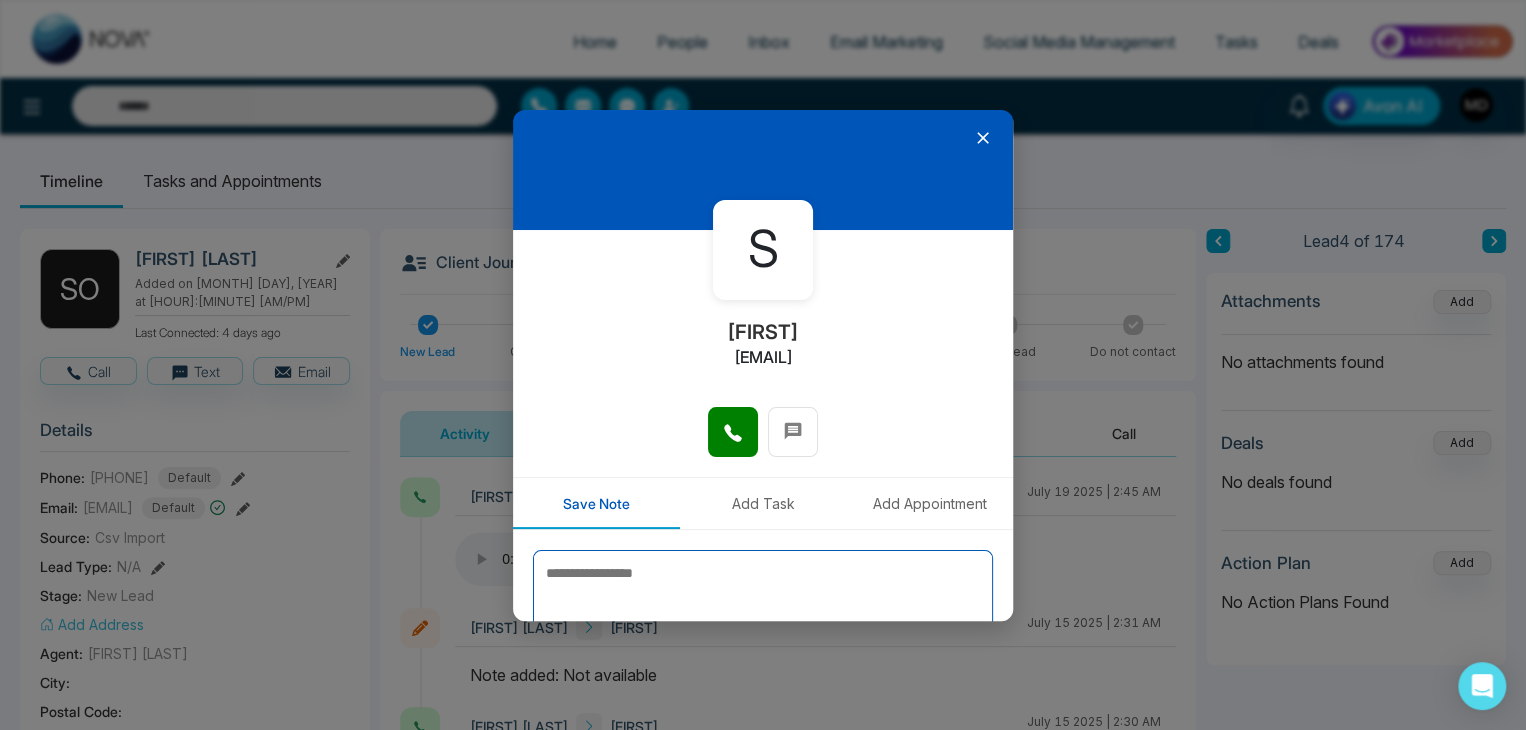 click at bounding box center (763, 600) 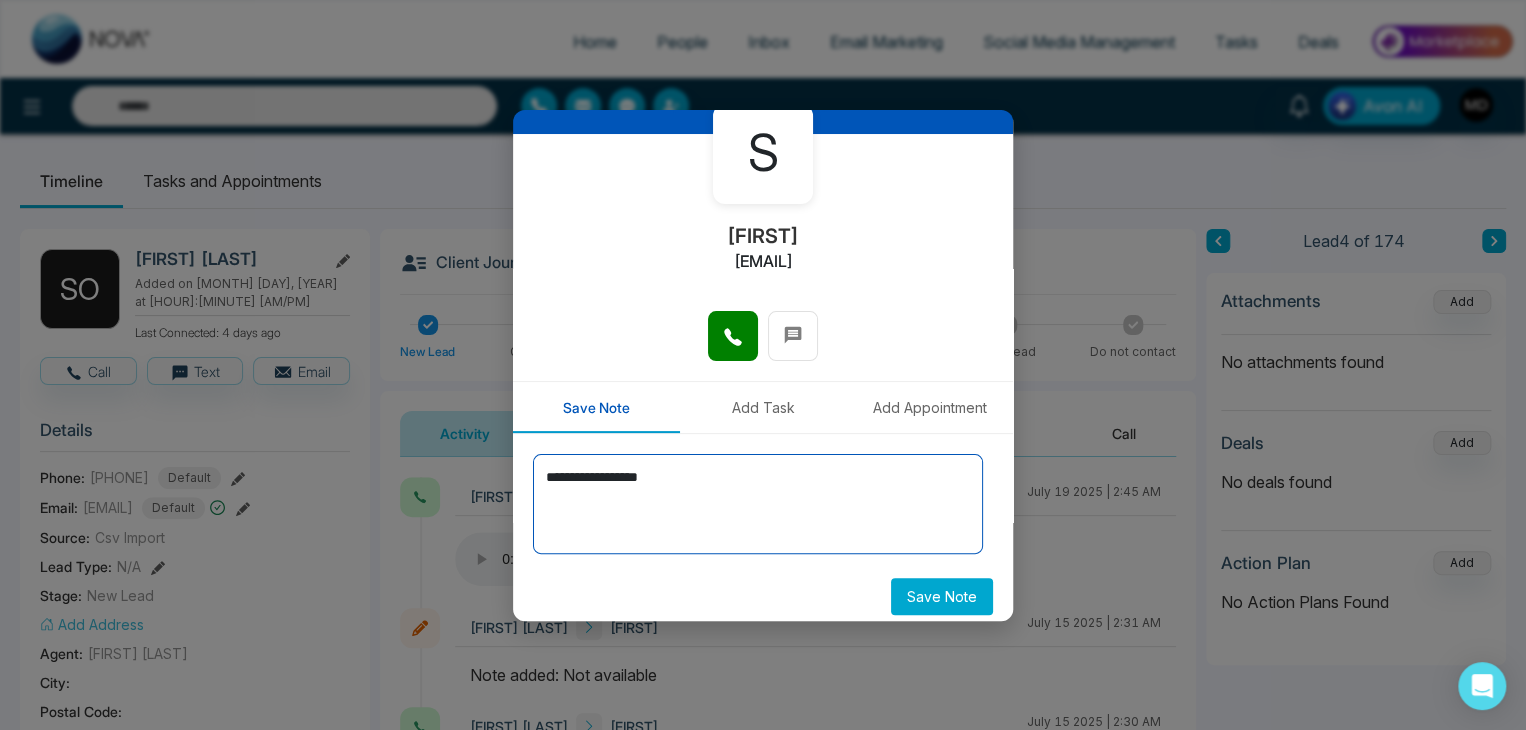 scroll, scrollTop: 110, scrollLeft: 0, axis: vertical 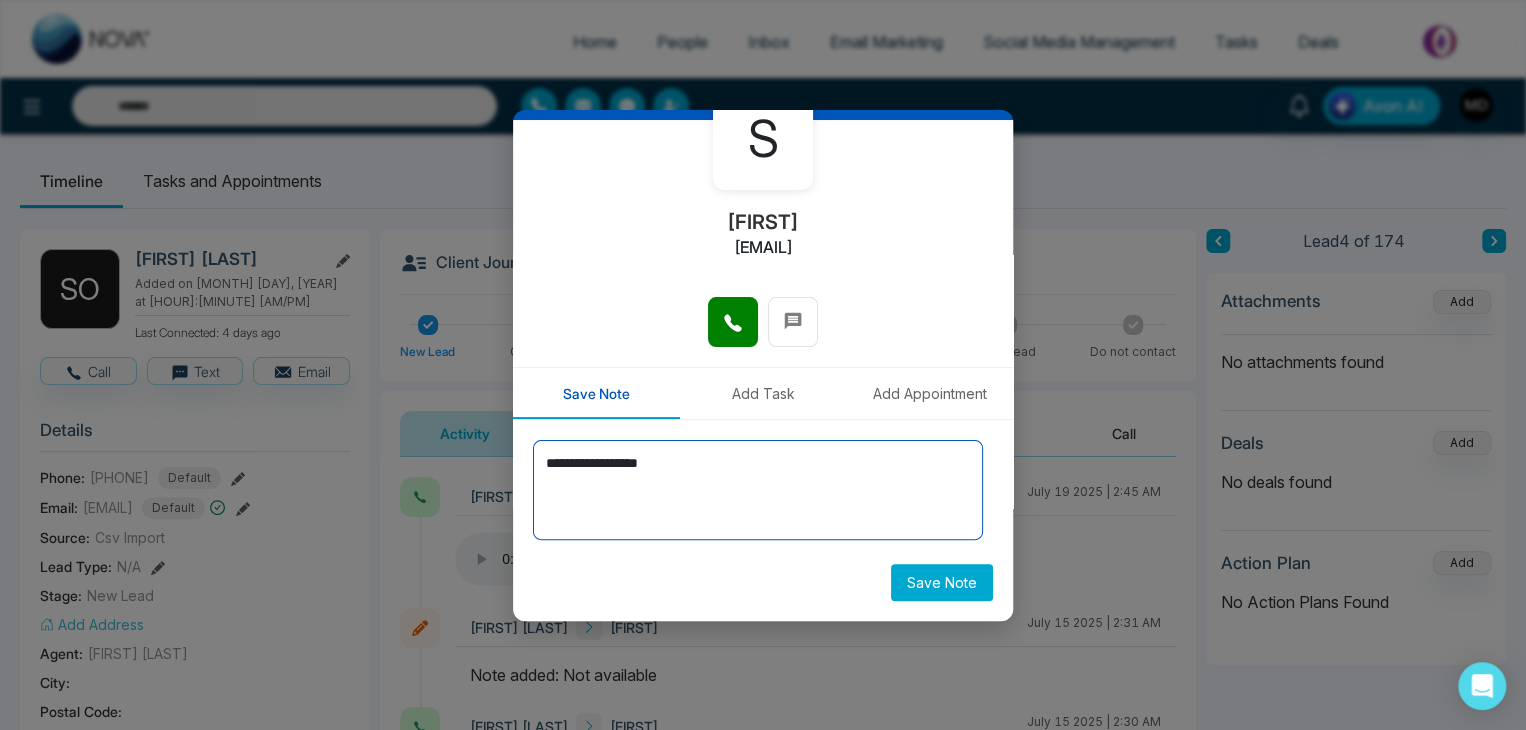 type on "**********" 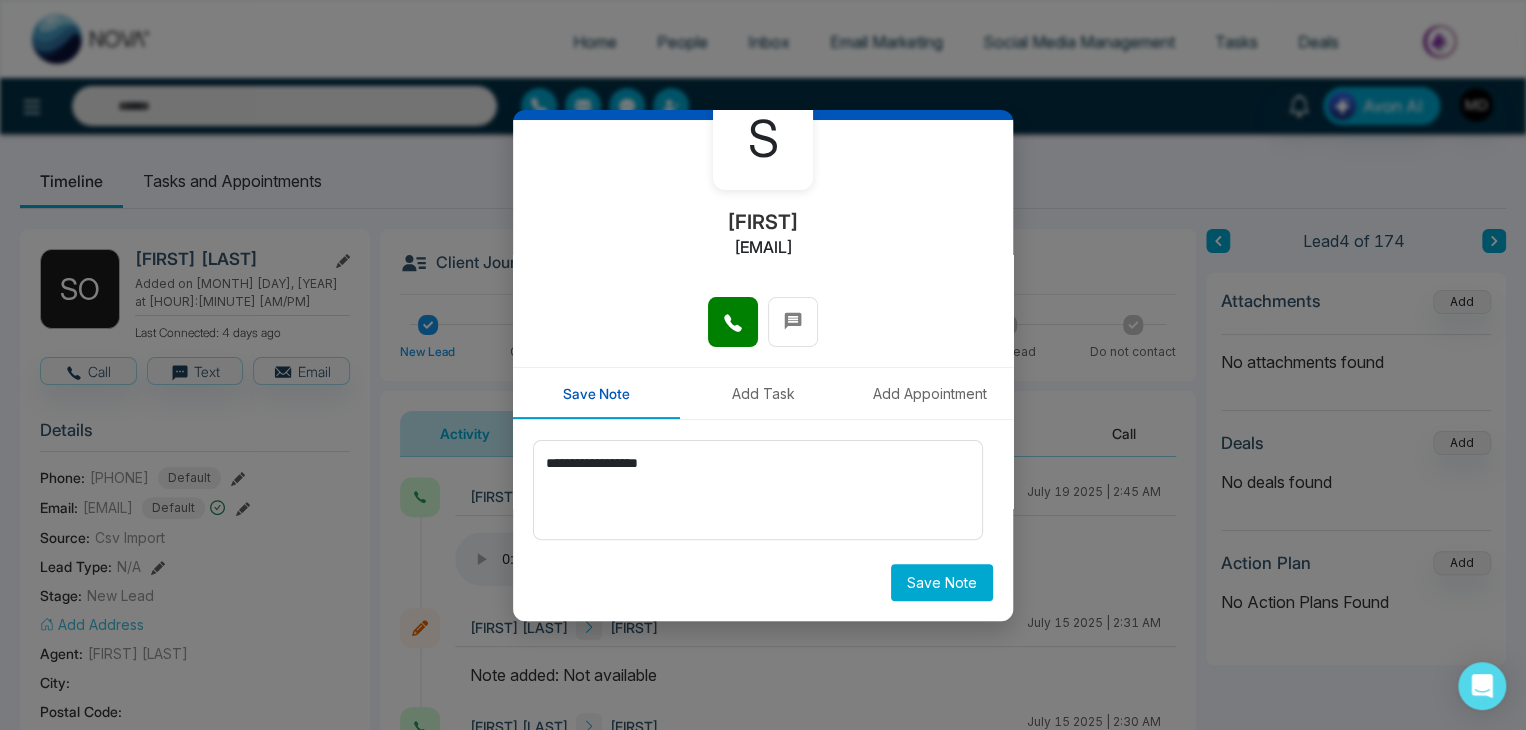 click on "Save Note" at bounding box center (942, 582) 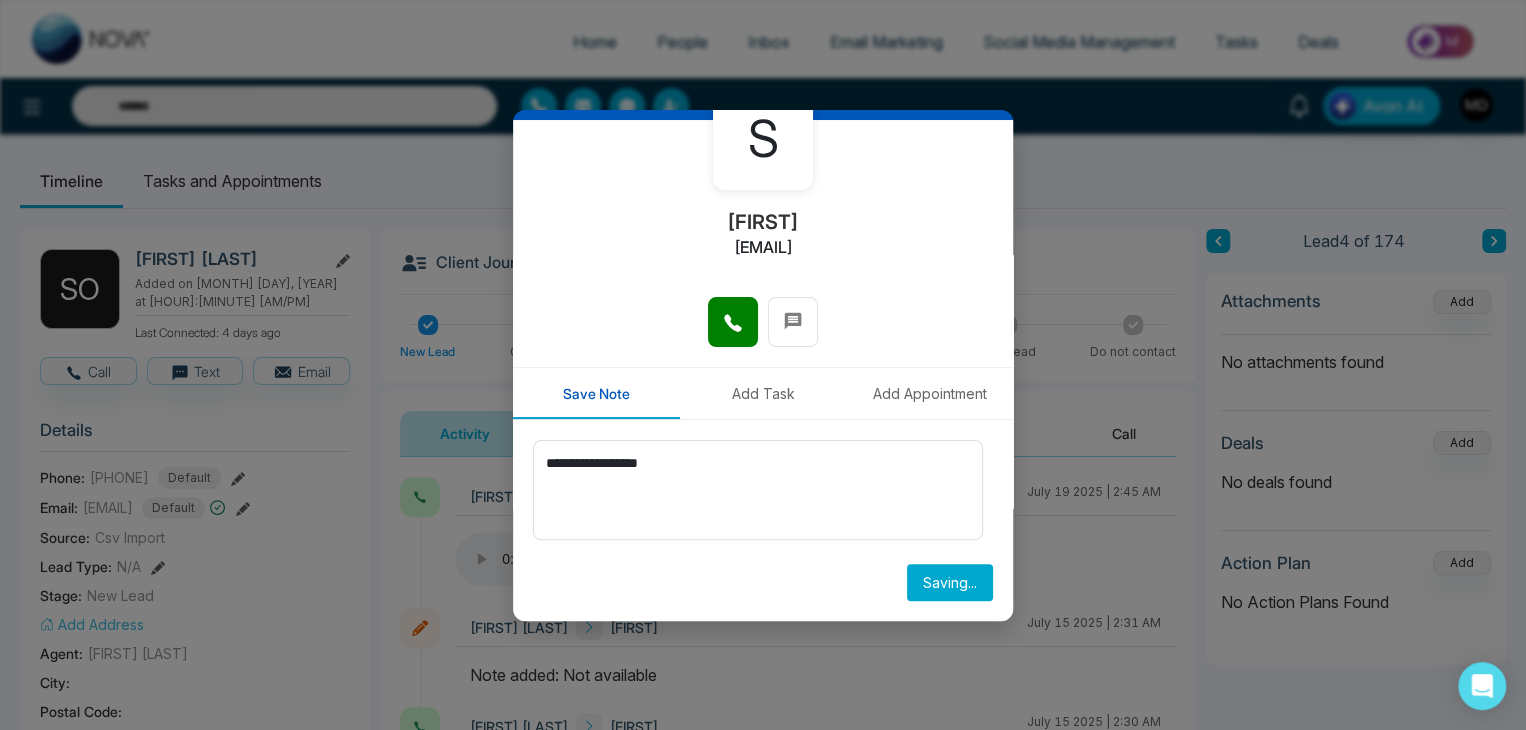 type 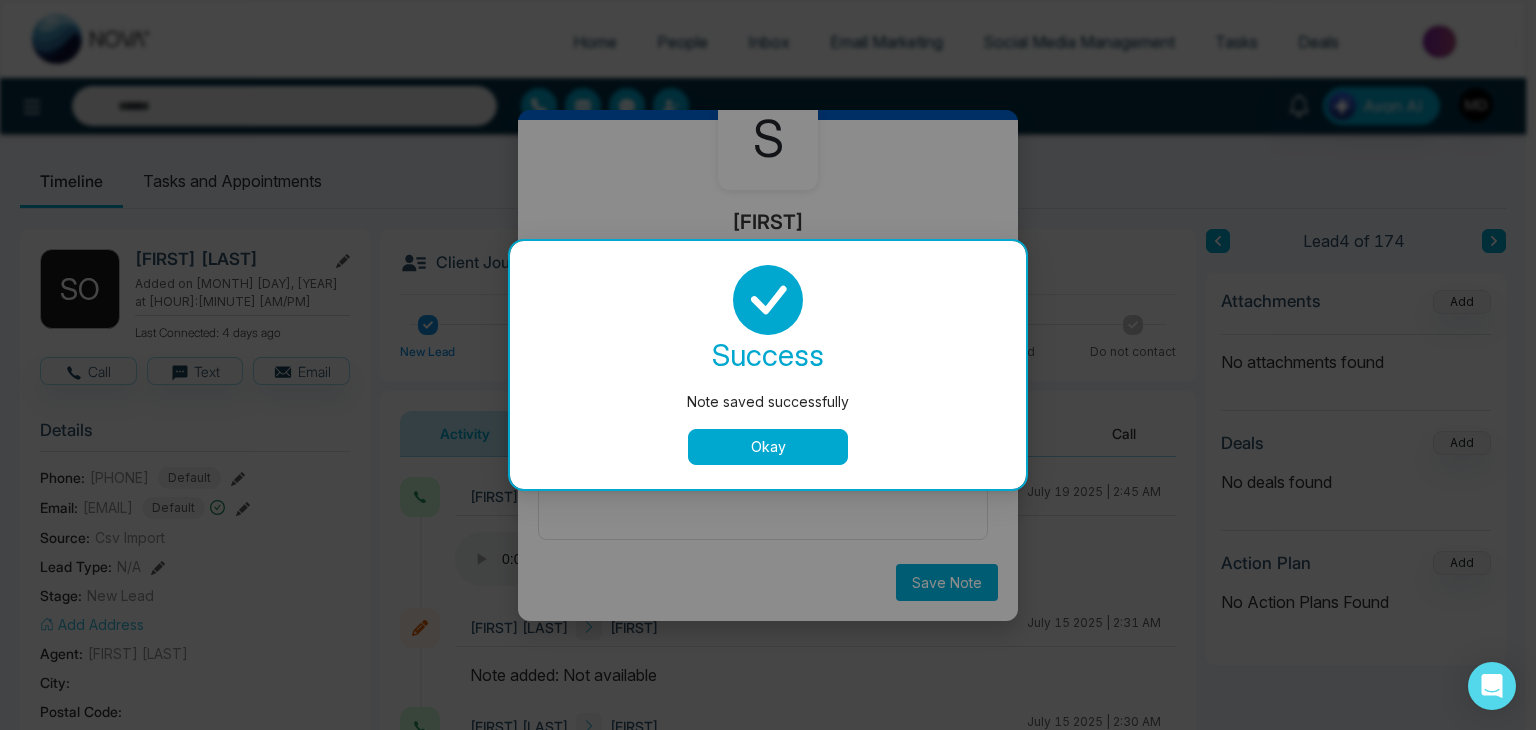 click on "Okay" at bounding box center [768, 447] 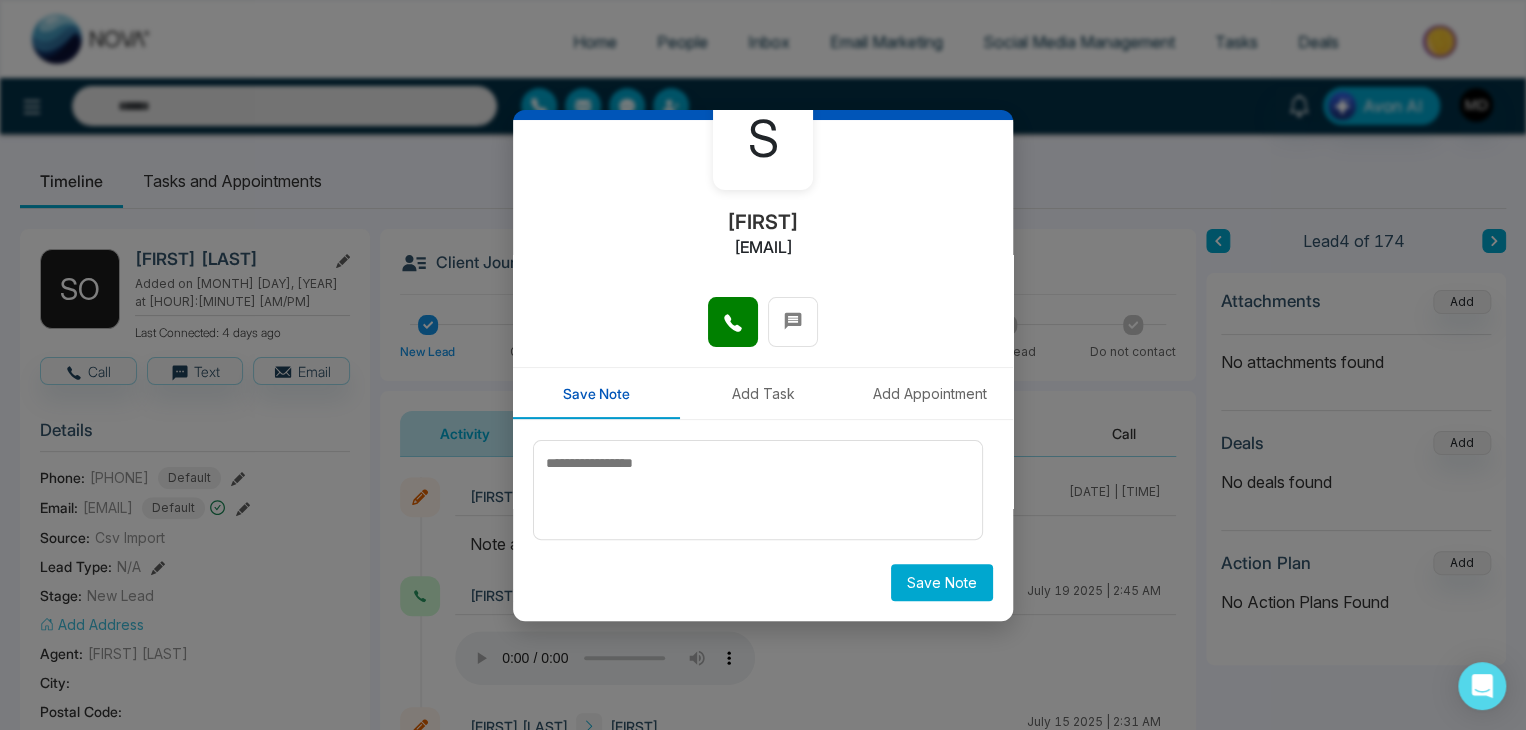 scroll, scrollTop: 0, scrollLeft: 0, axis: both 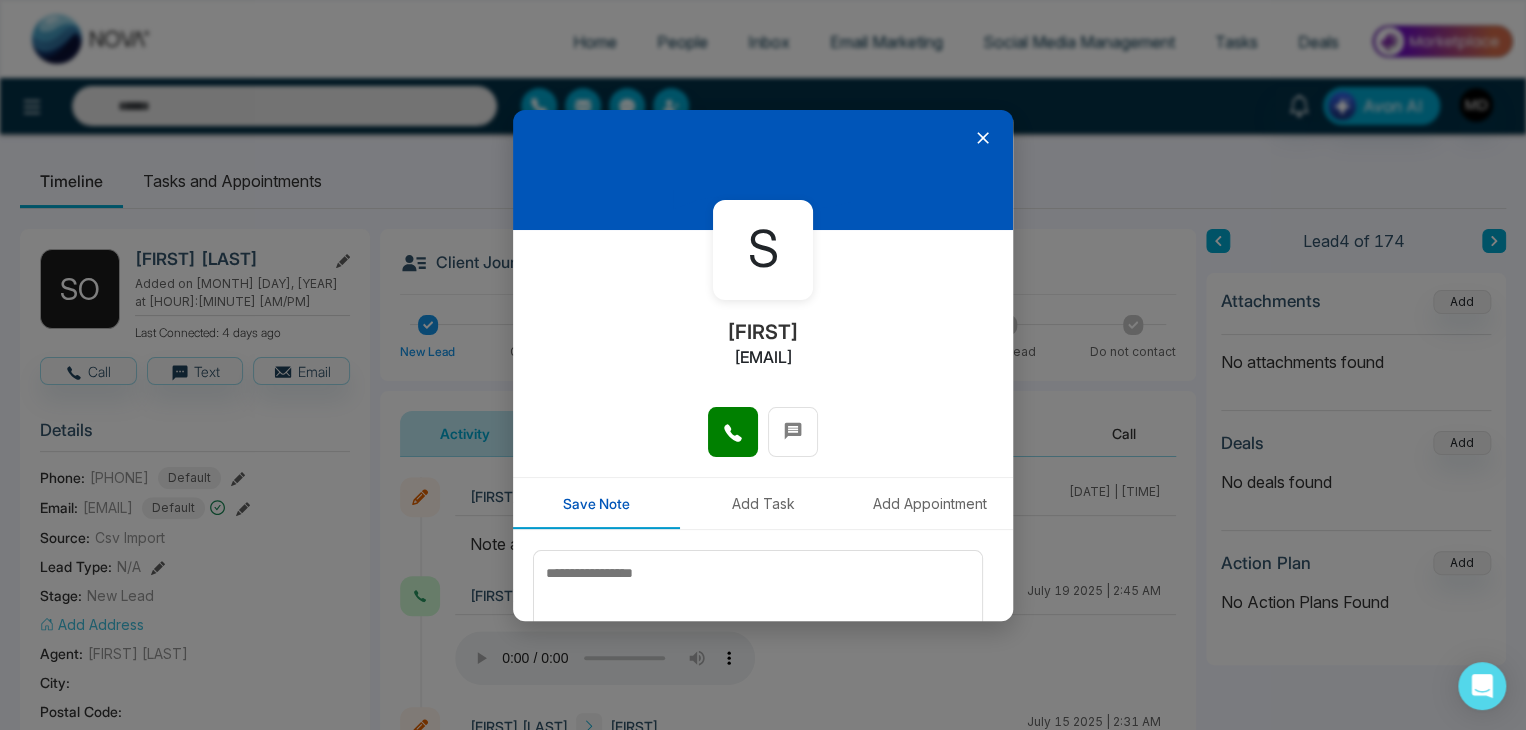 click 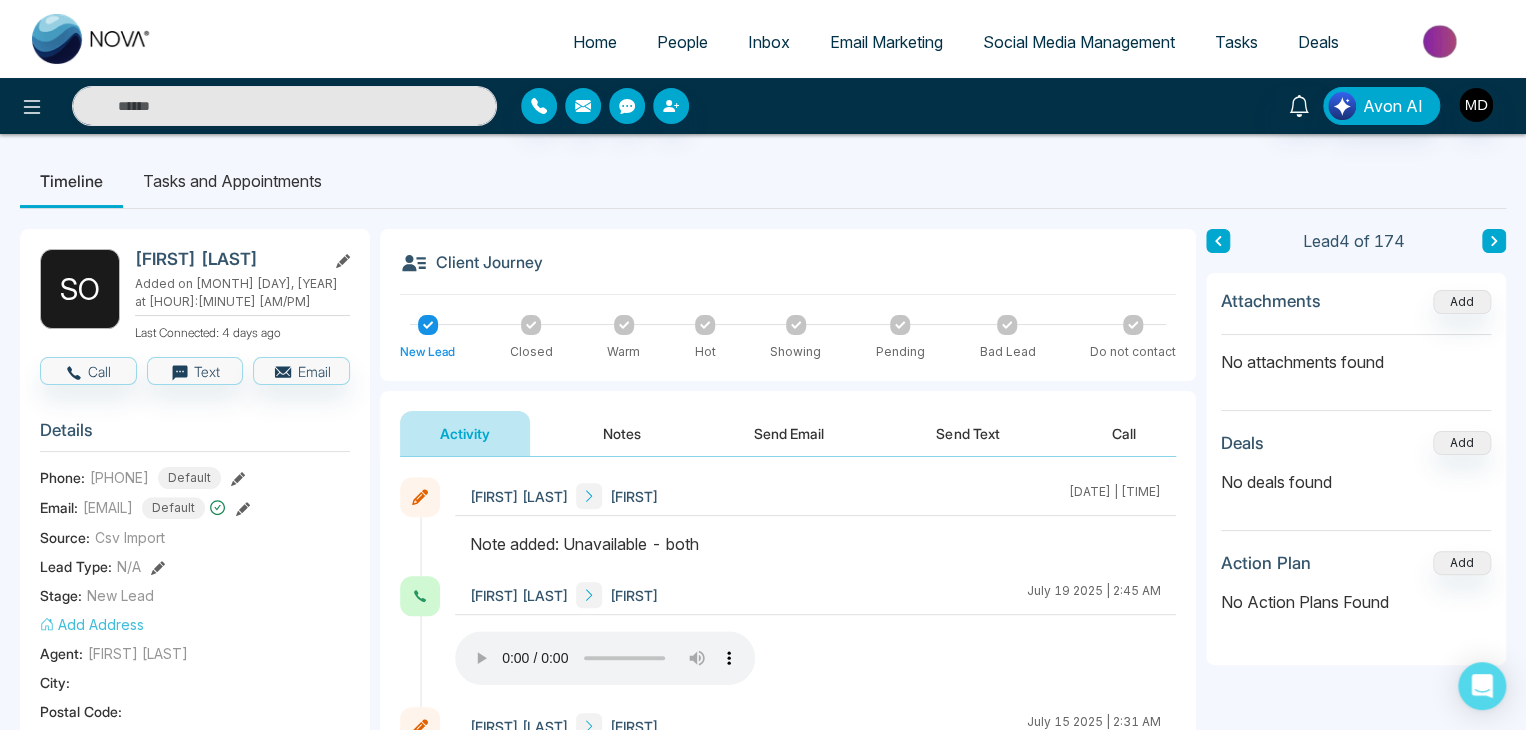 click 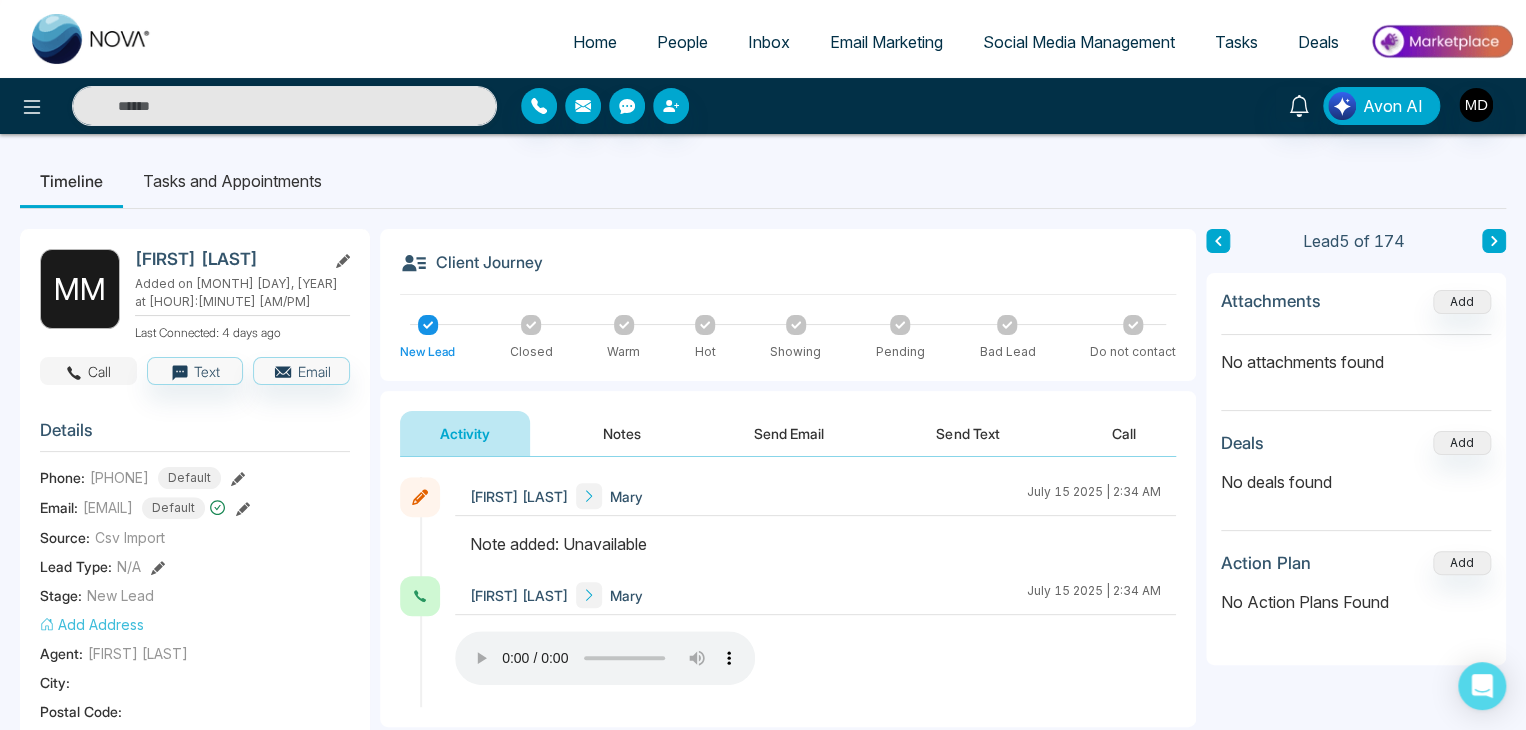 click on "Call" at bounding box center [88, 371] 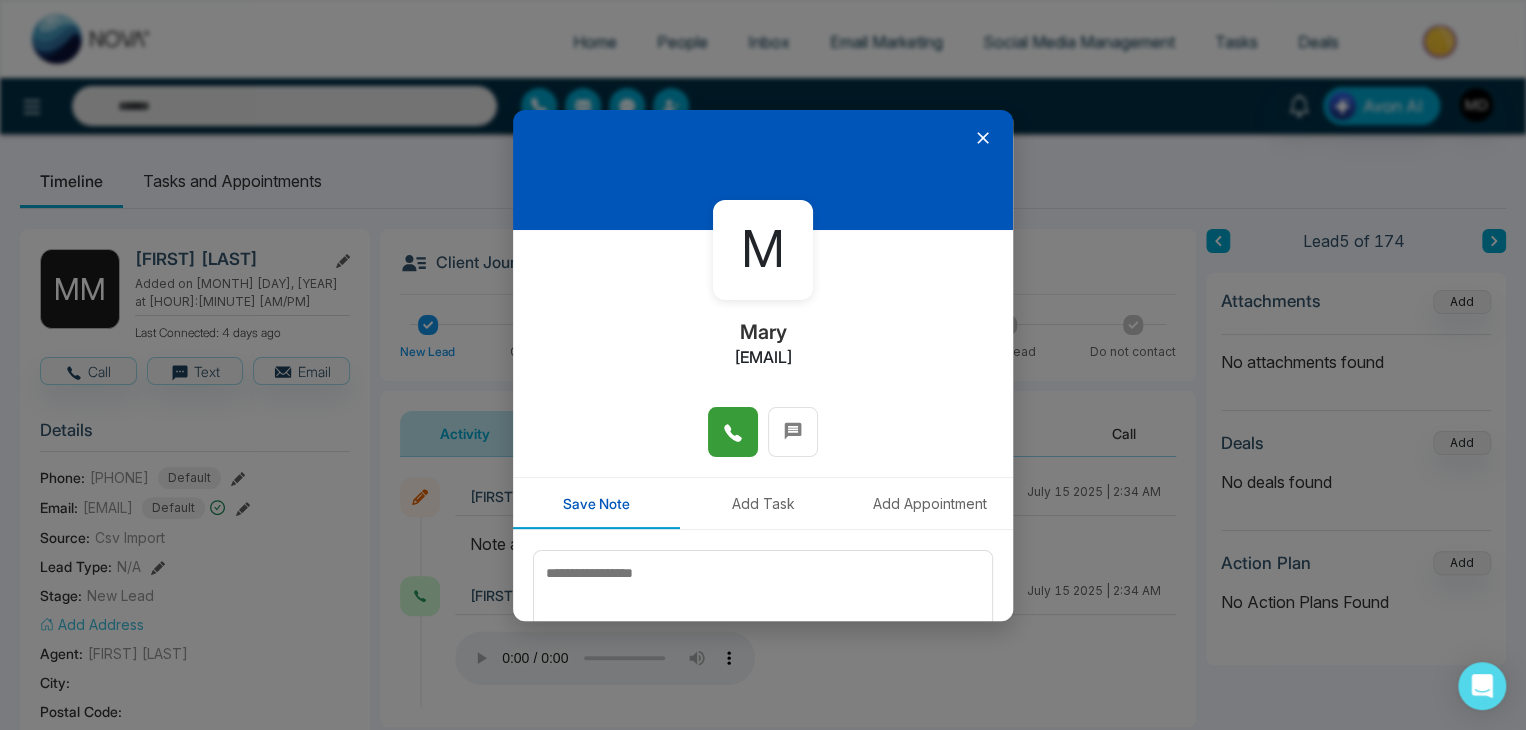 click 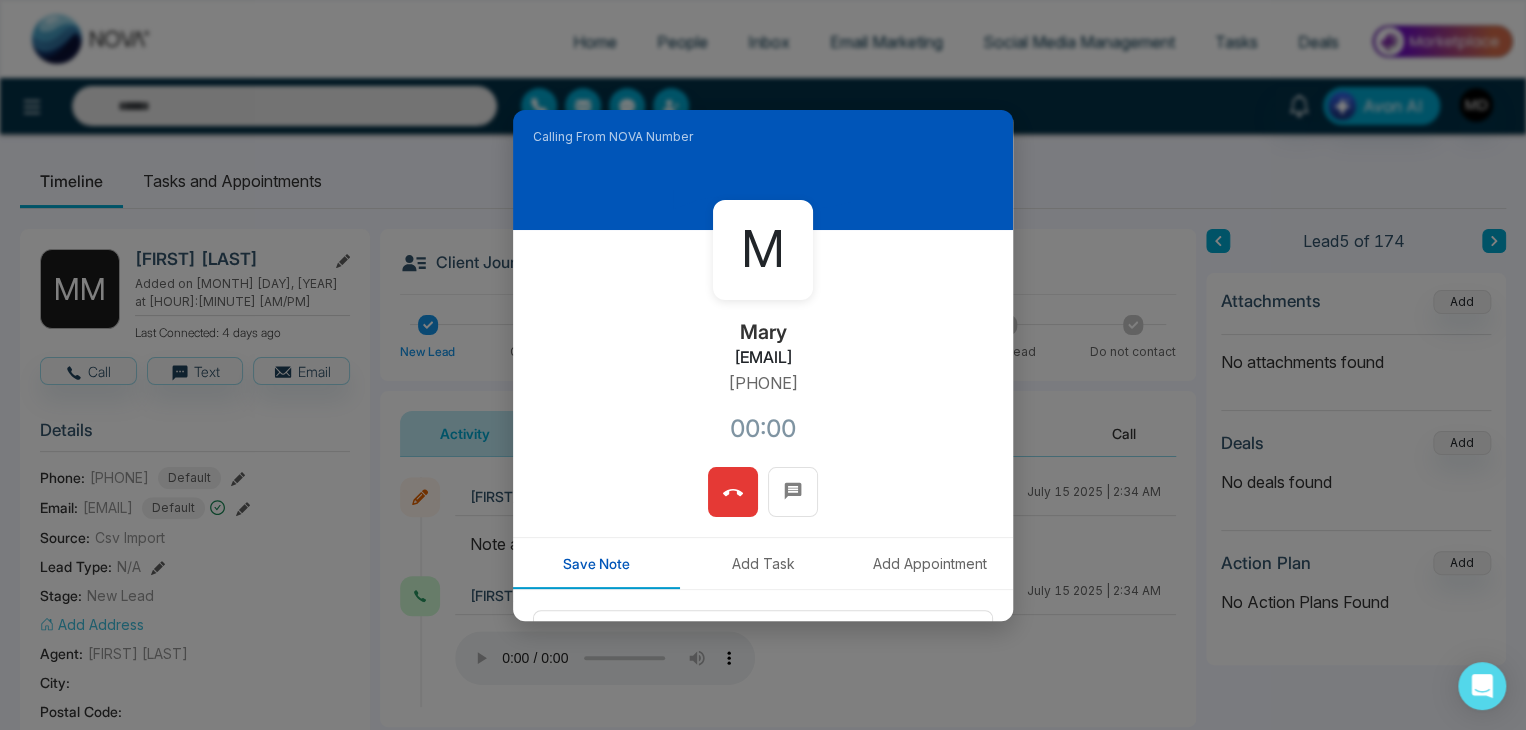 drag, startPoint x: 826, startPoint y: 385, endPoint x: 666, endPoint y: 393, distance: 160.19987 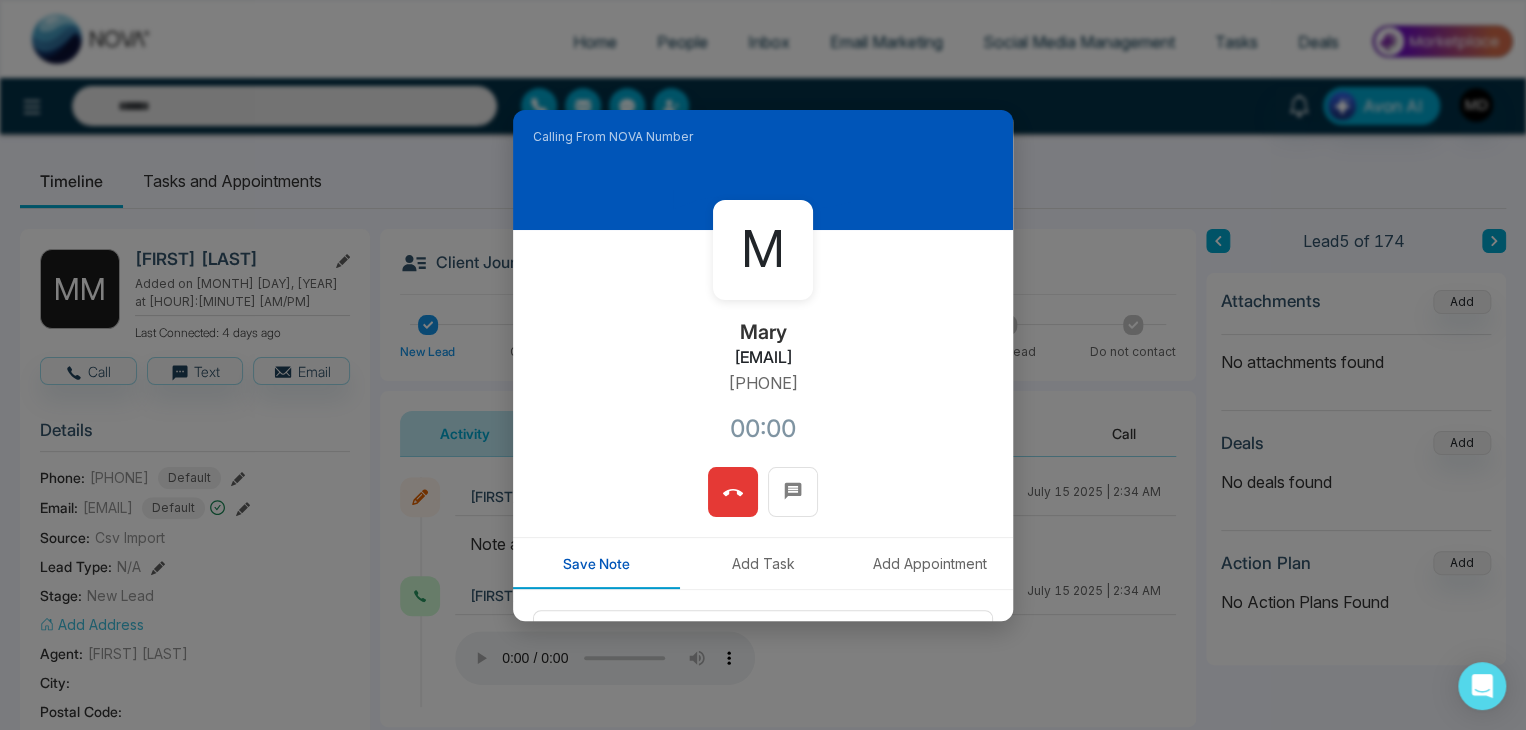 click on "M Mary mary@wesellkingston.com +16139296279 00:00" at bounding box center [763, 348] 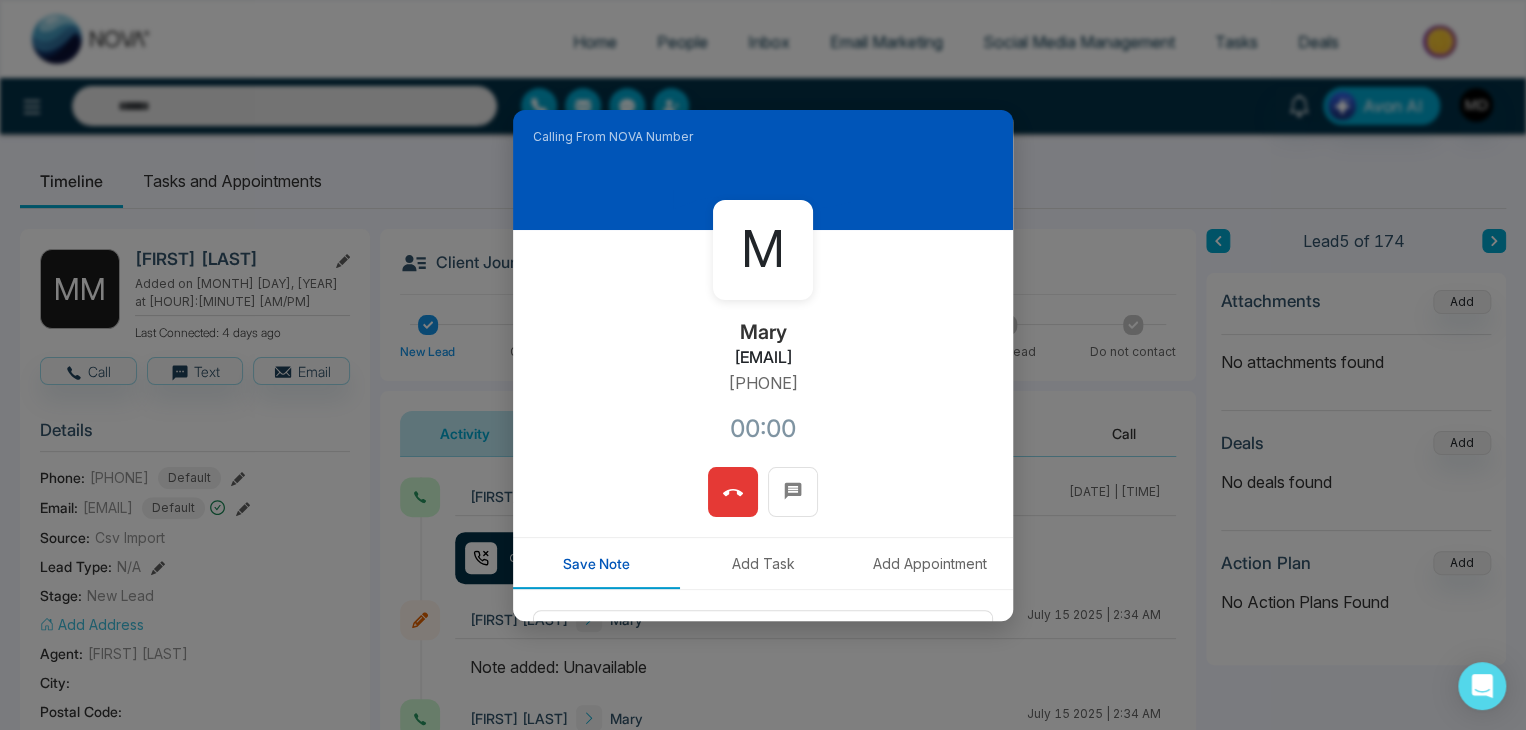 click on "M Mary mary@wesellkingston.com +16139296279 00:00" at bounding box center (763, 348) 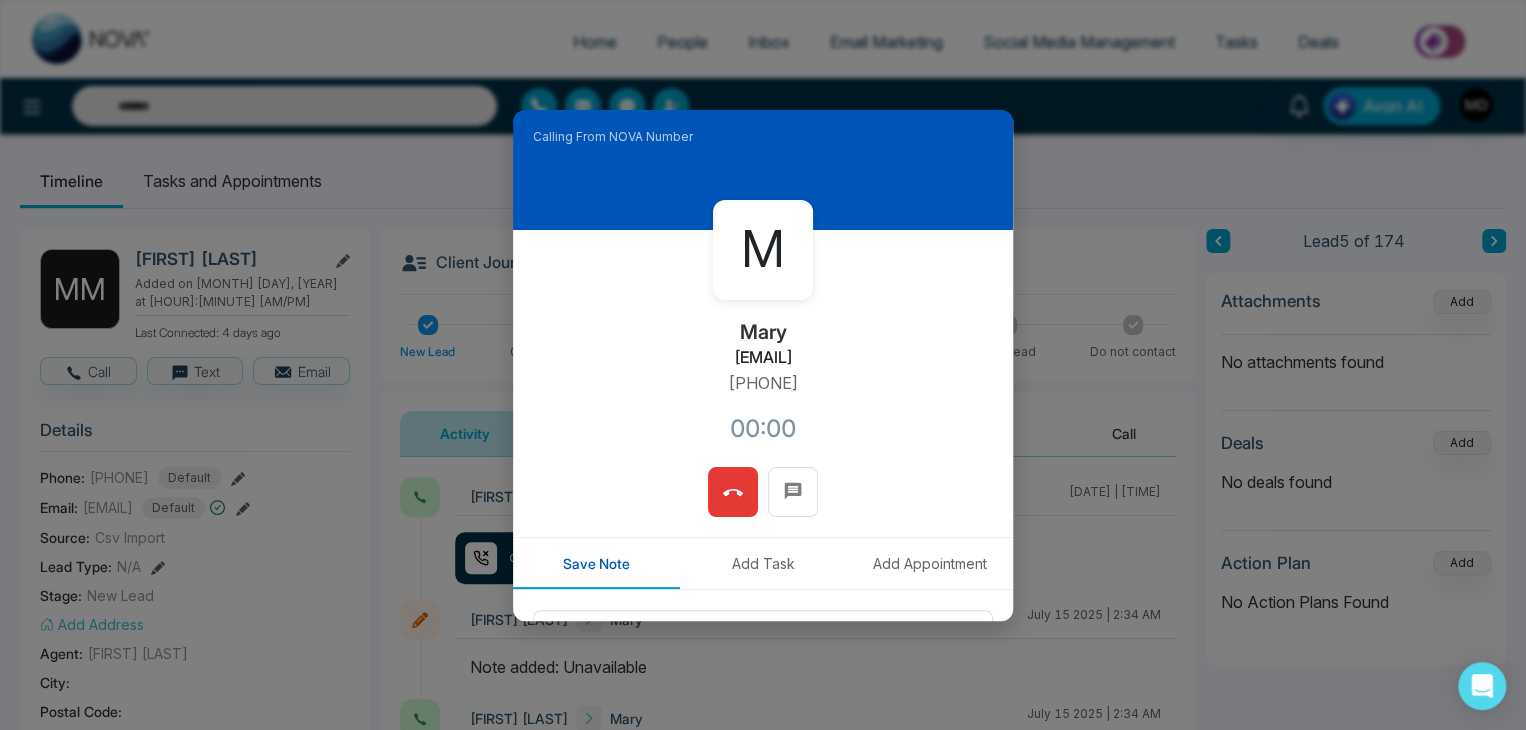 drag, startPoint x: 812, startPoint y: 387, endPoint x: 676, endPoint y: 404, distance: 137.05838 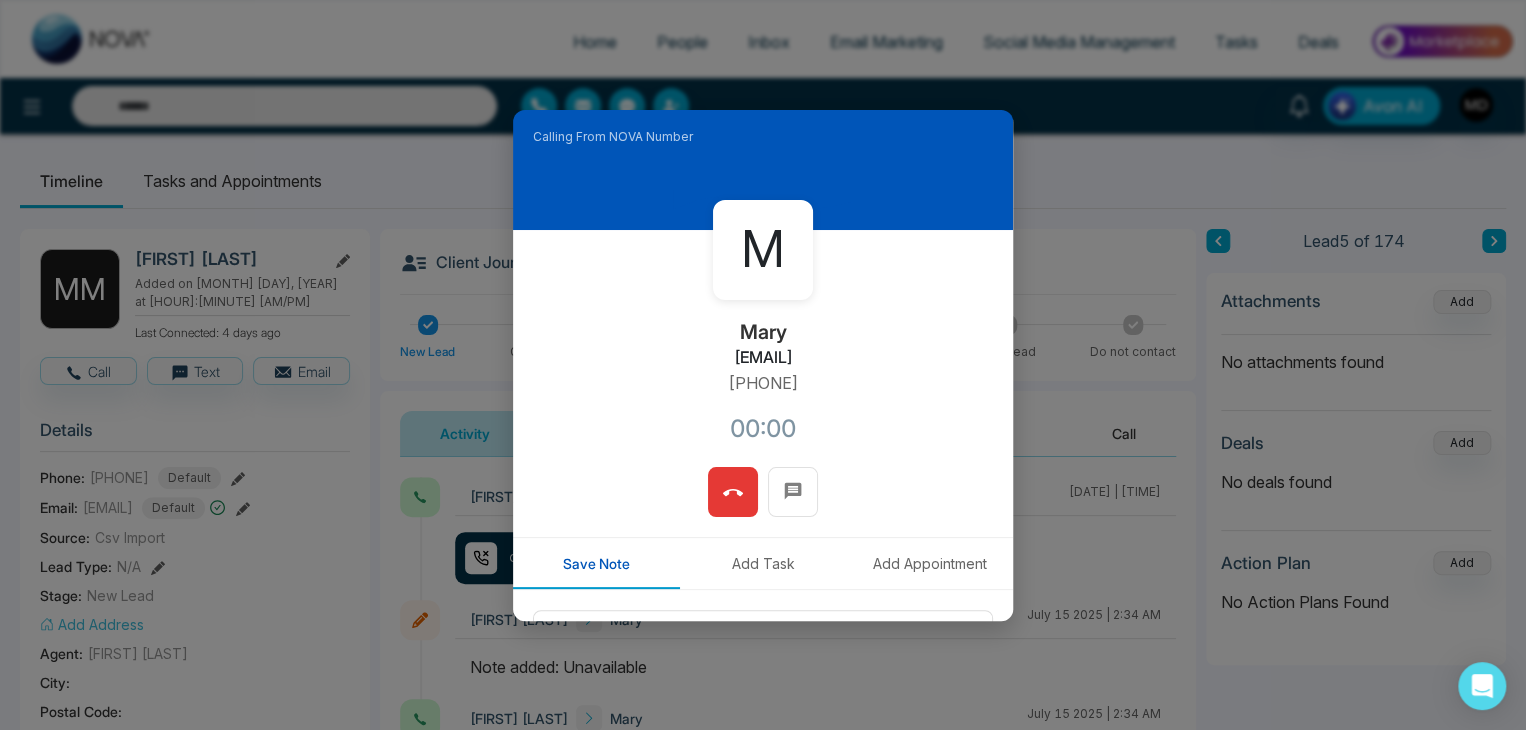click on "M Mary mary@wesellkingston.com +16139296279 00:00" at bounding box center (763, 348) 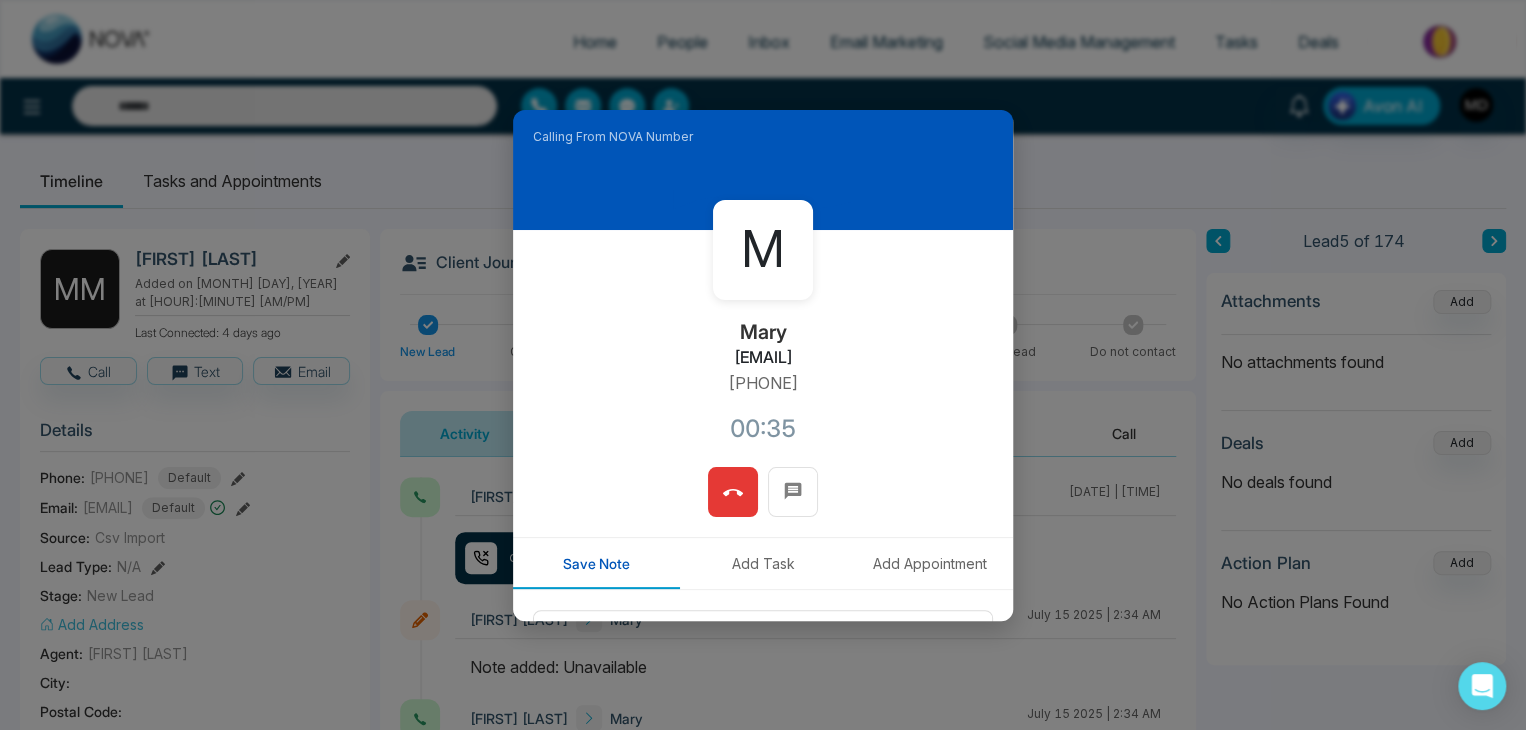 click 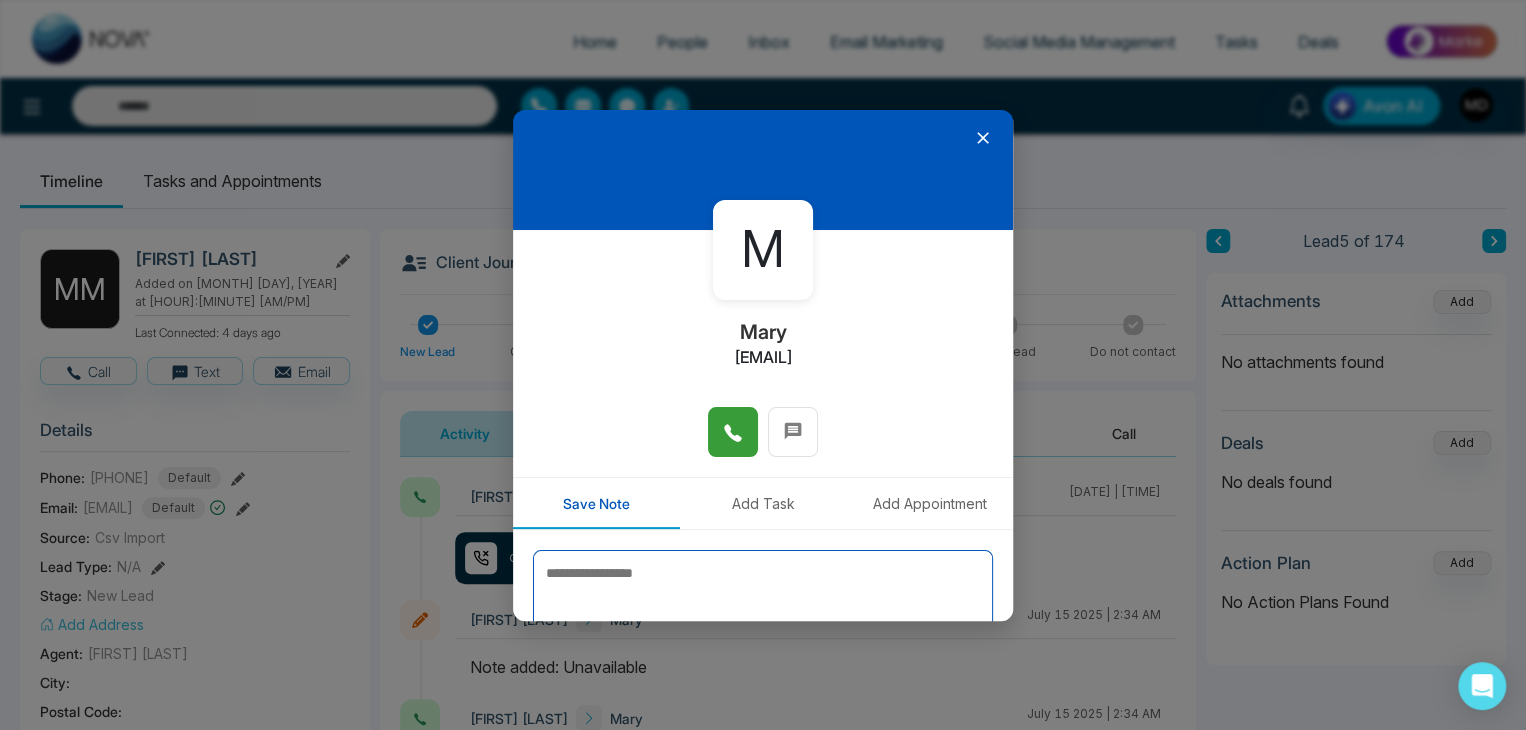click at bounding box center (763, 600) 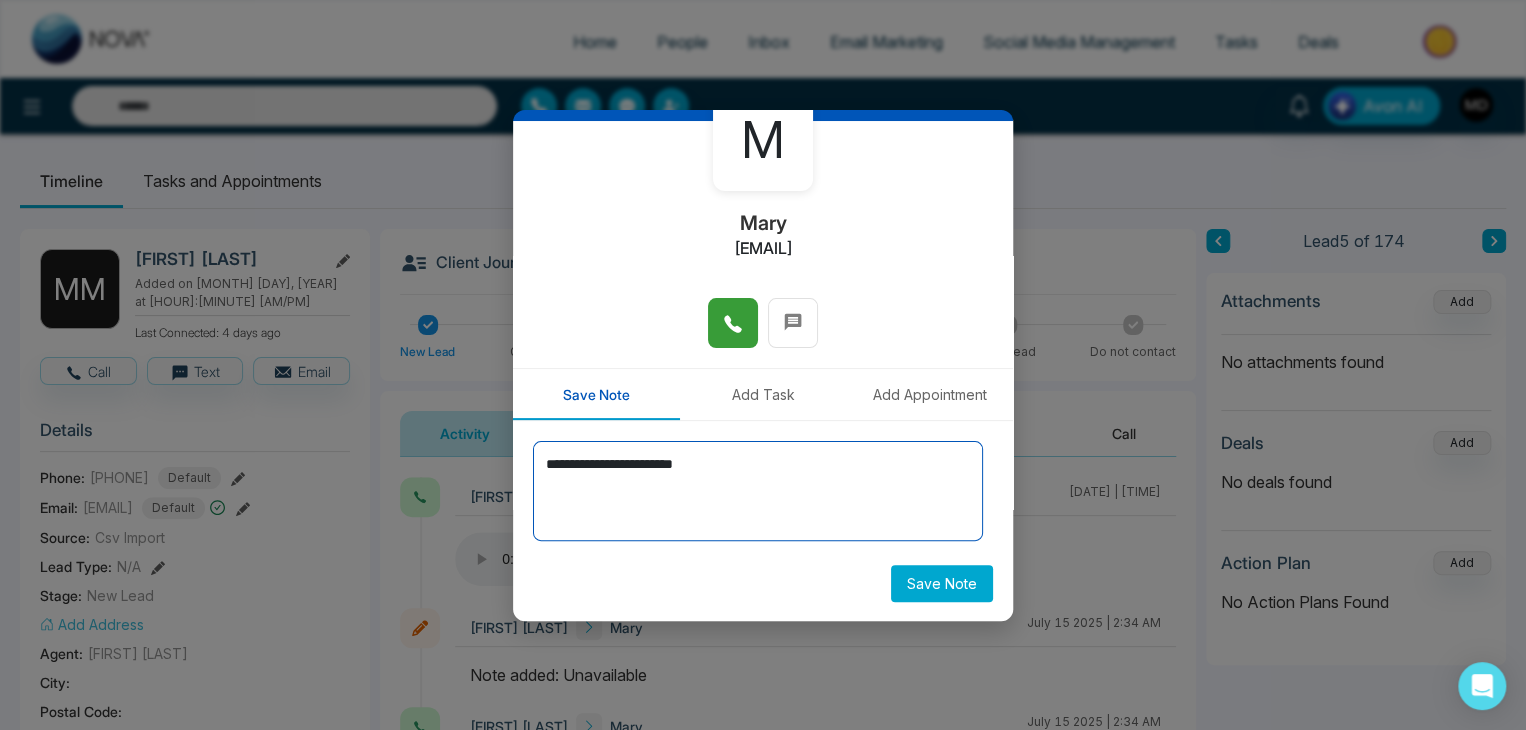 scroll, scrollTop: 110, scrollLeft: 0, axis: vertical 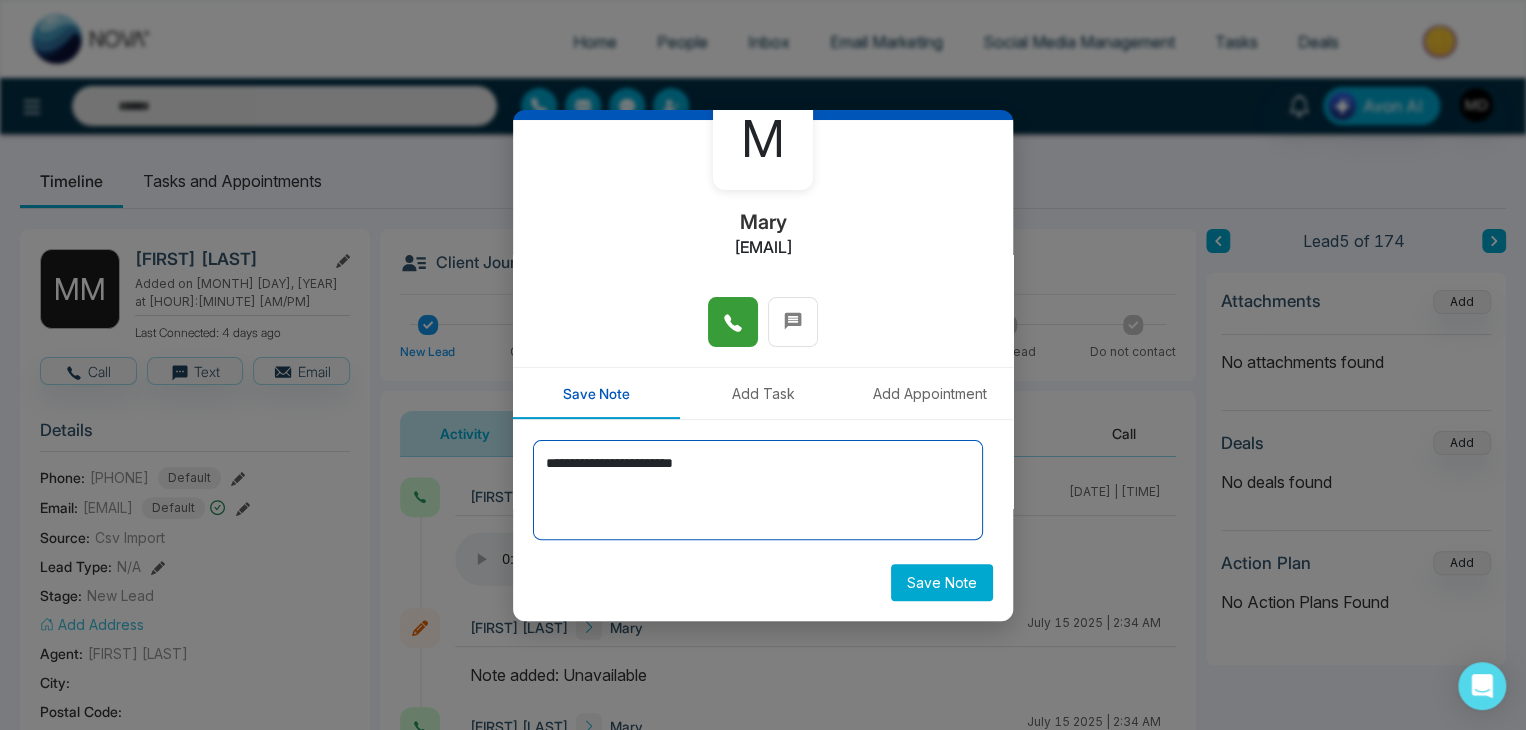type on "**********" 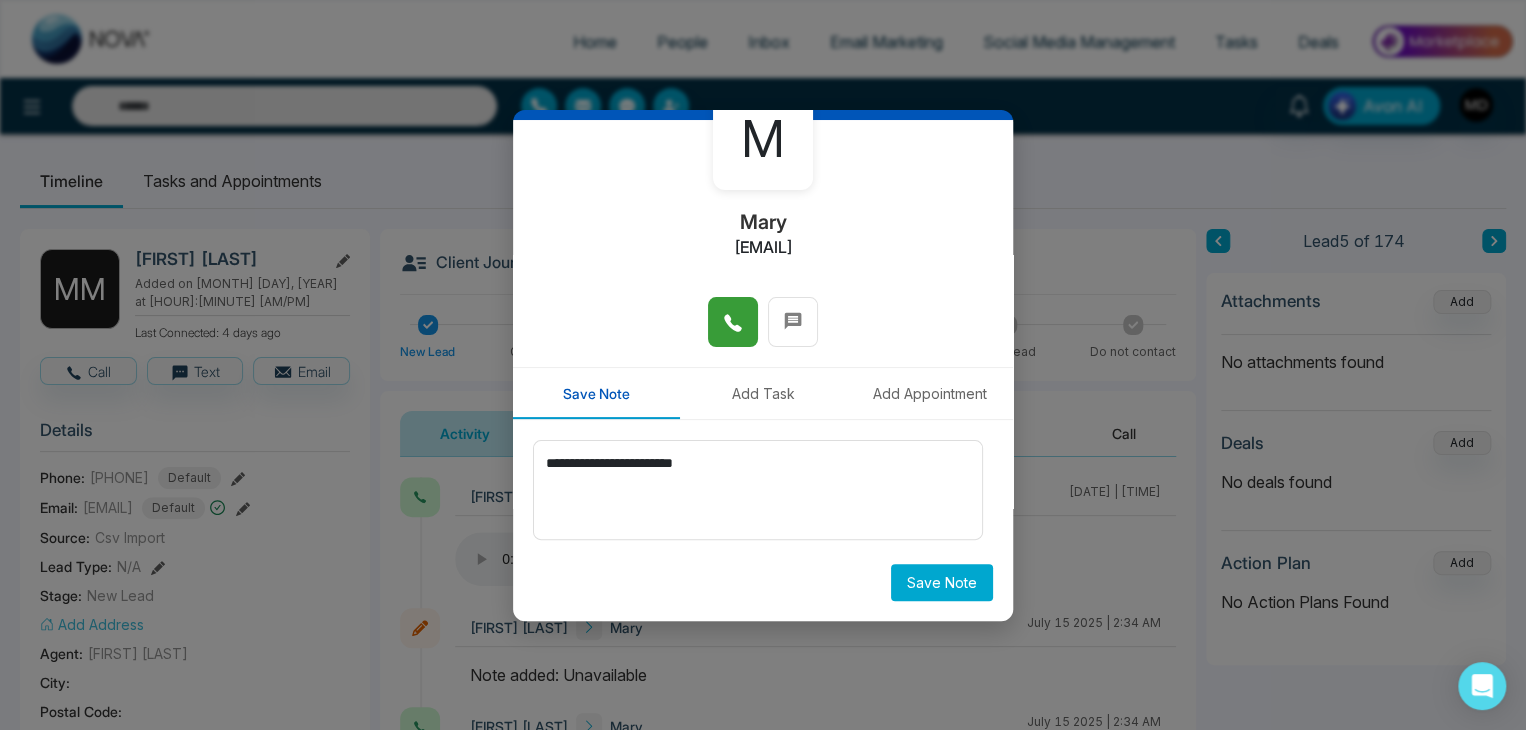 click on "Save Note" at bounding box center [942, 582] 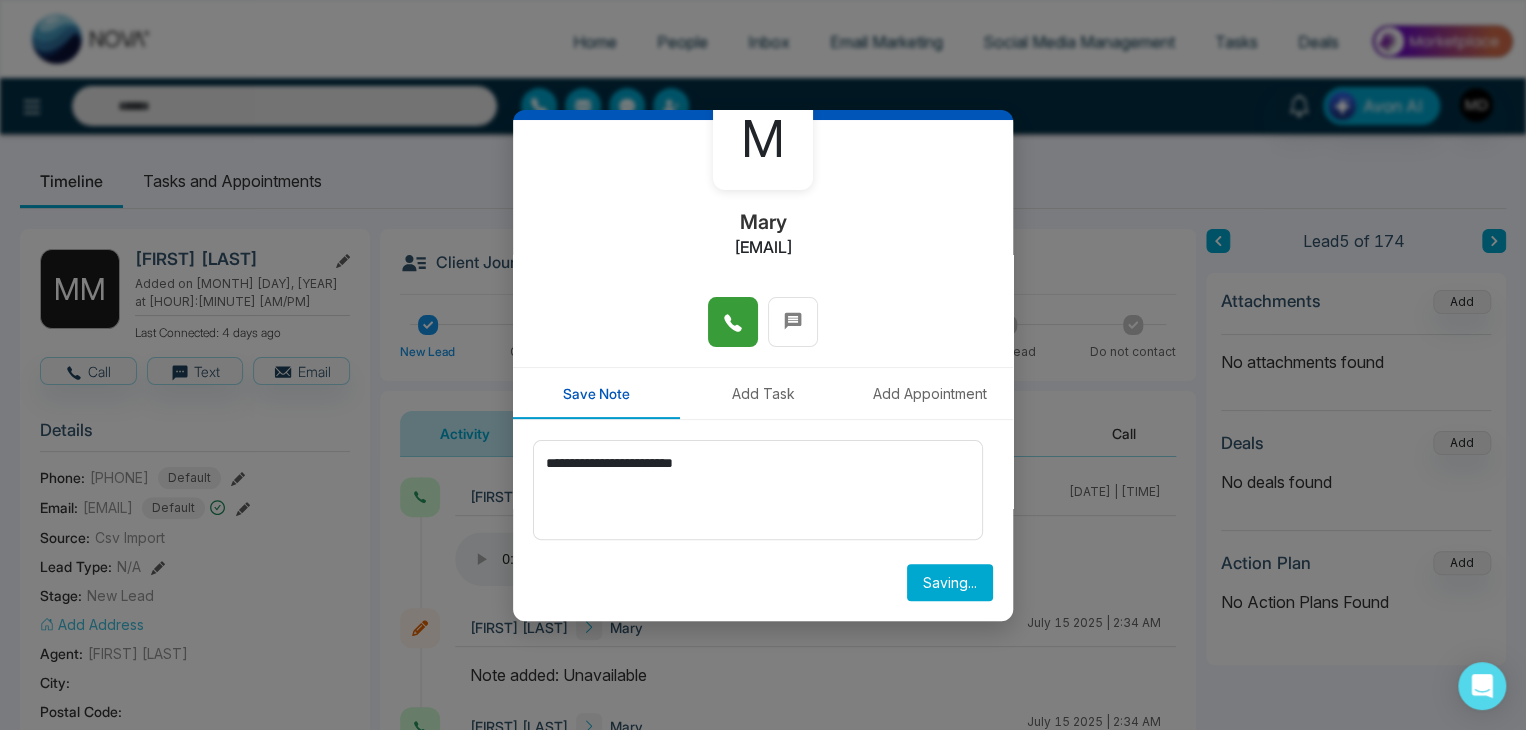 type 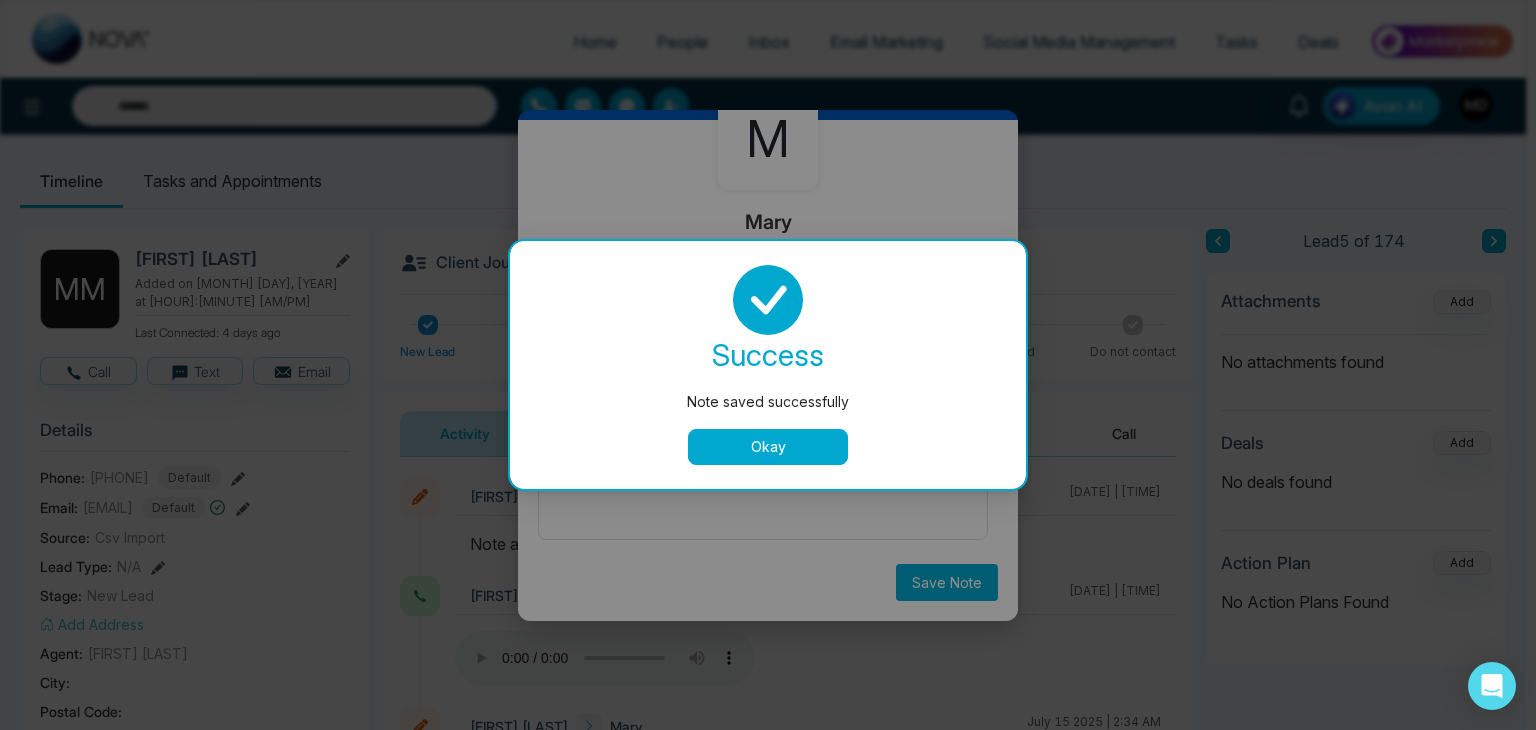 click on "Okay" at bounding box center [768, 447] 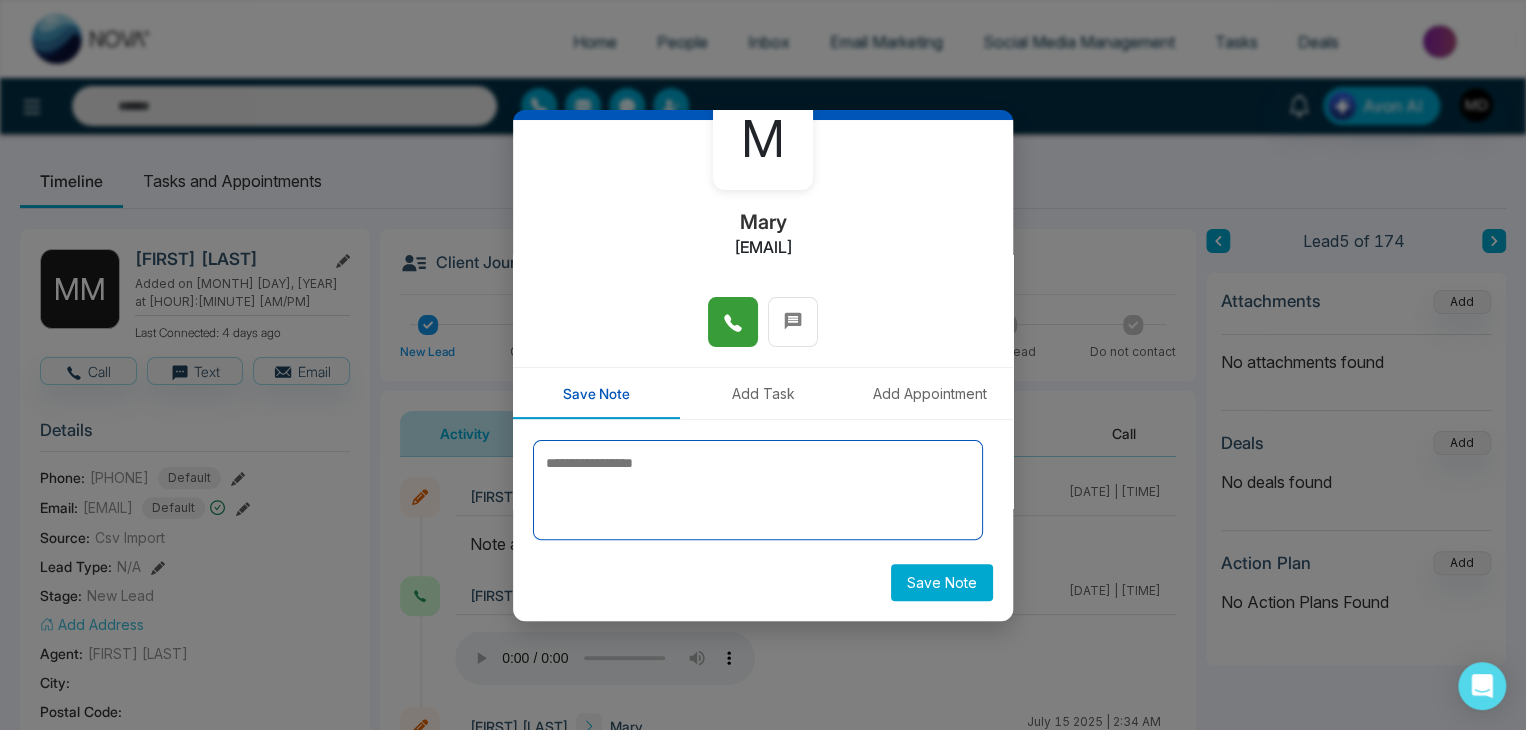 click at bounding box center (758, 490) 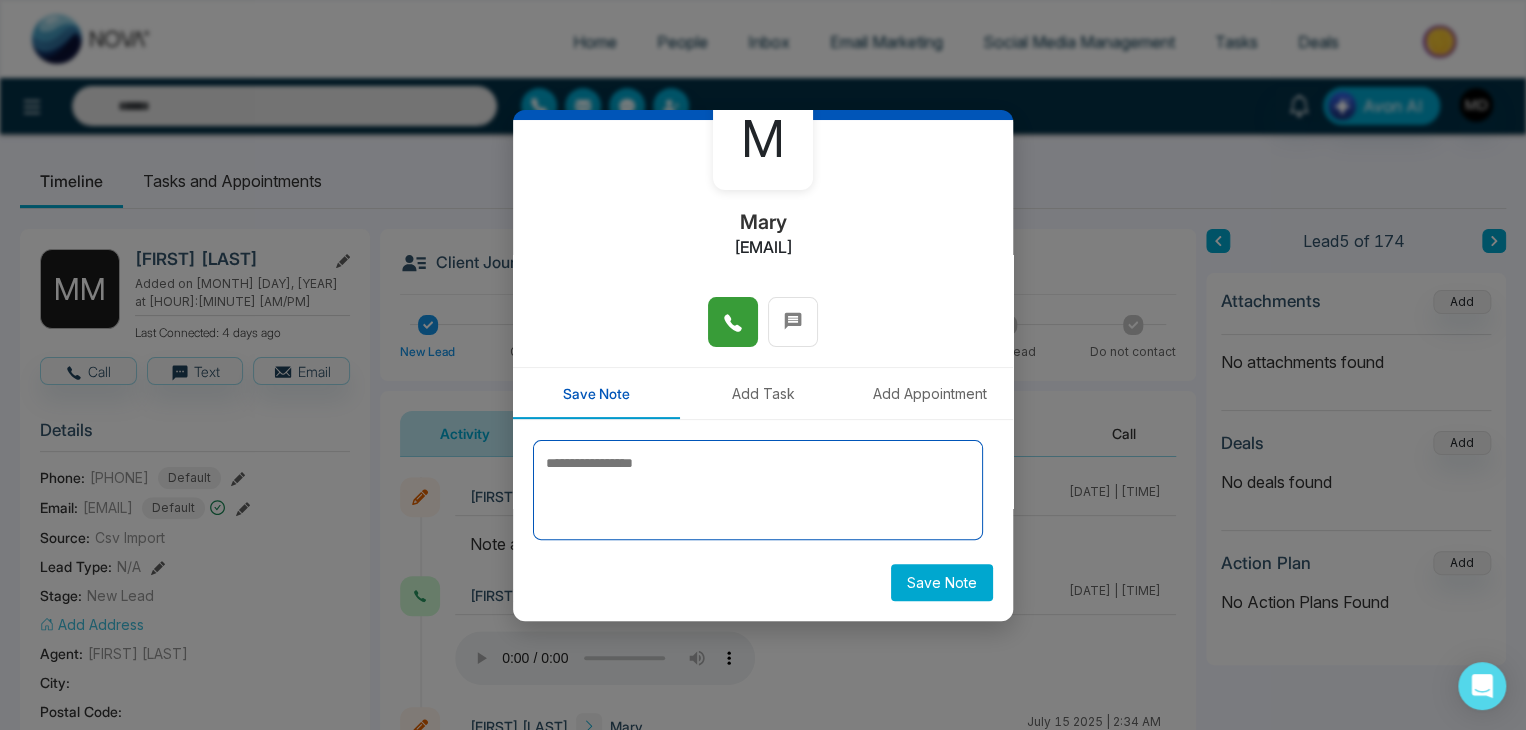scroll, scrollTop: 0, scrollLeft: 0, axis: both 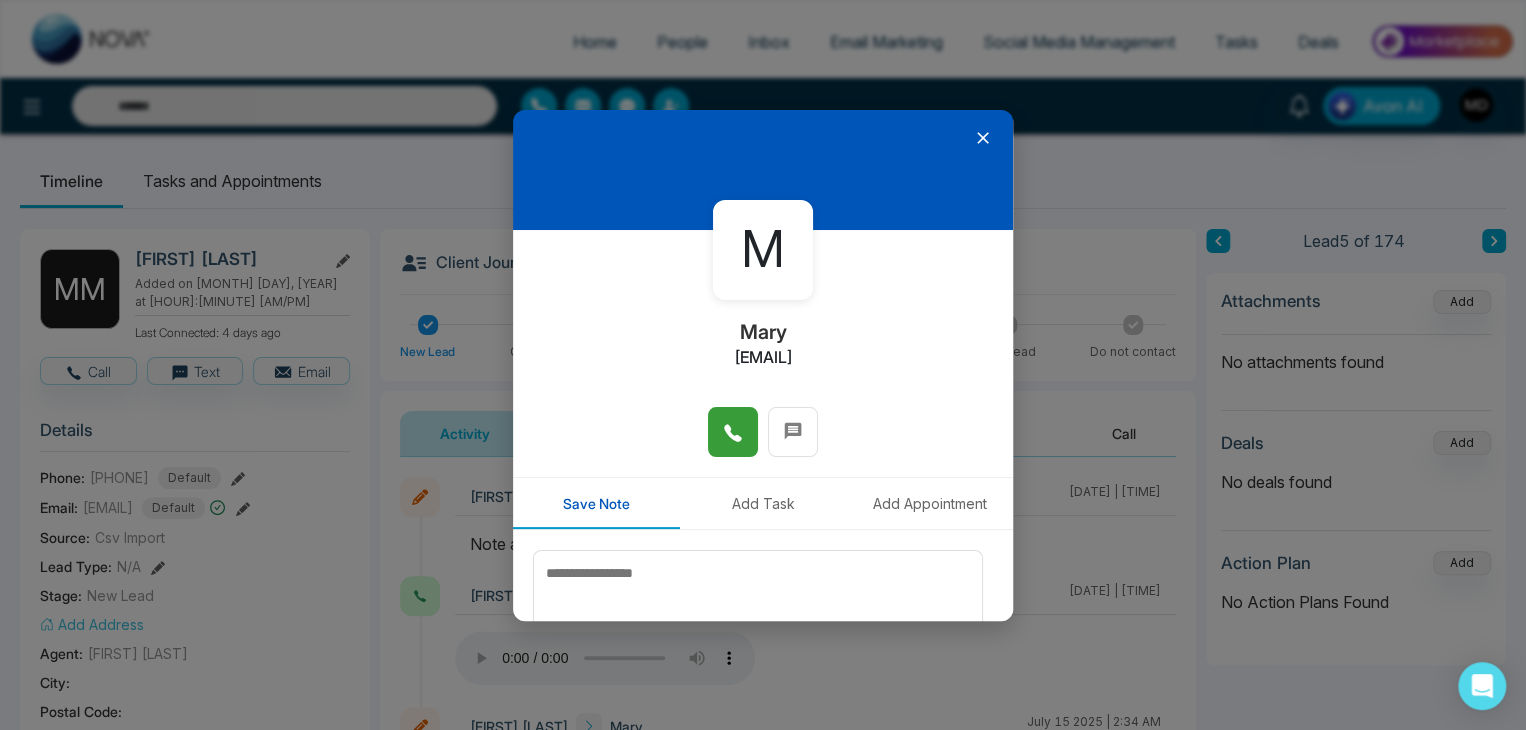 click 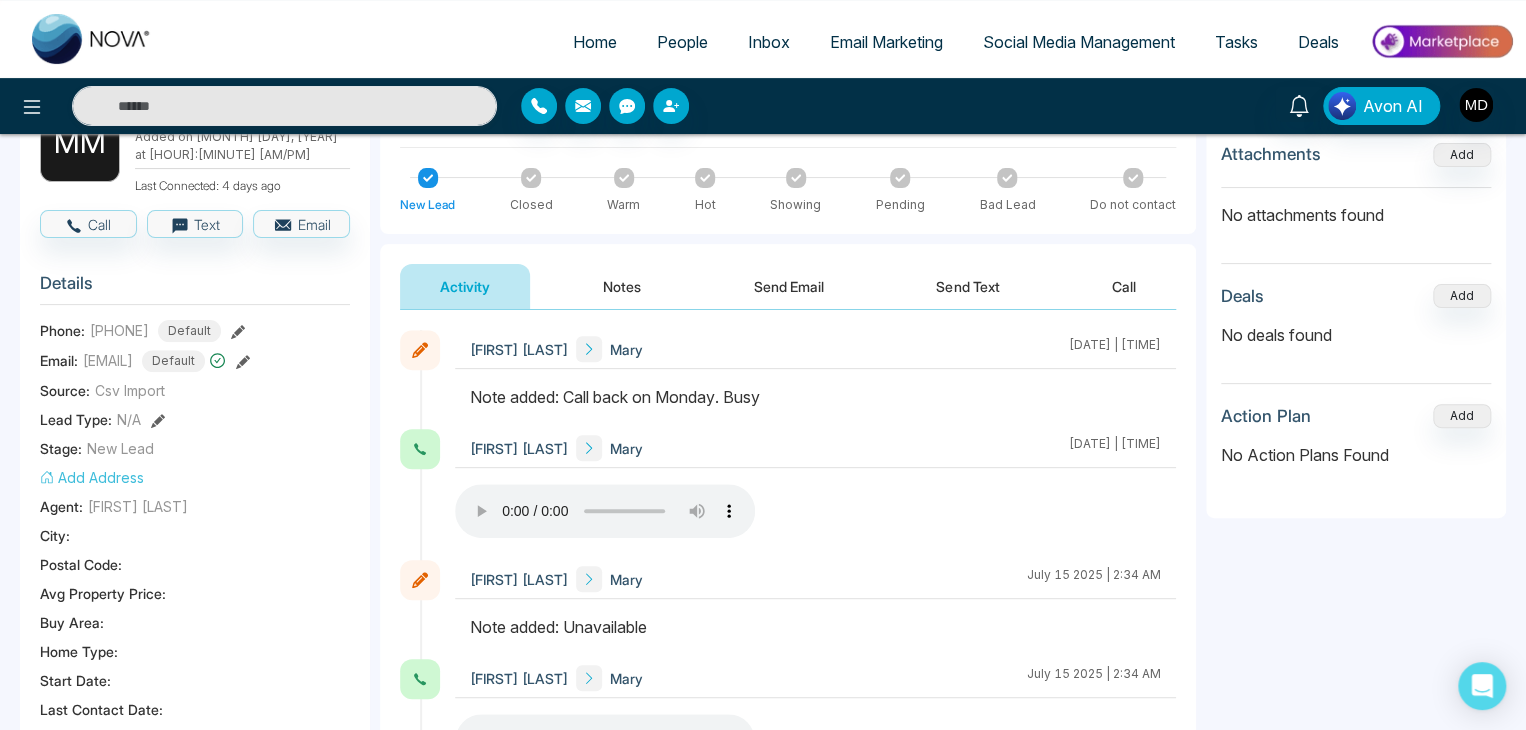 scroll, scrollTop: 200, scrollLeft: 0, axis: vertical 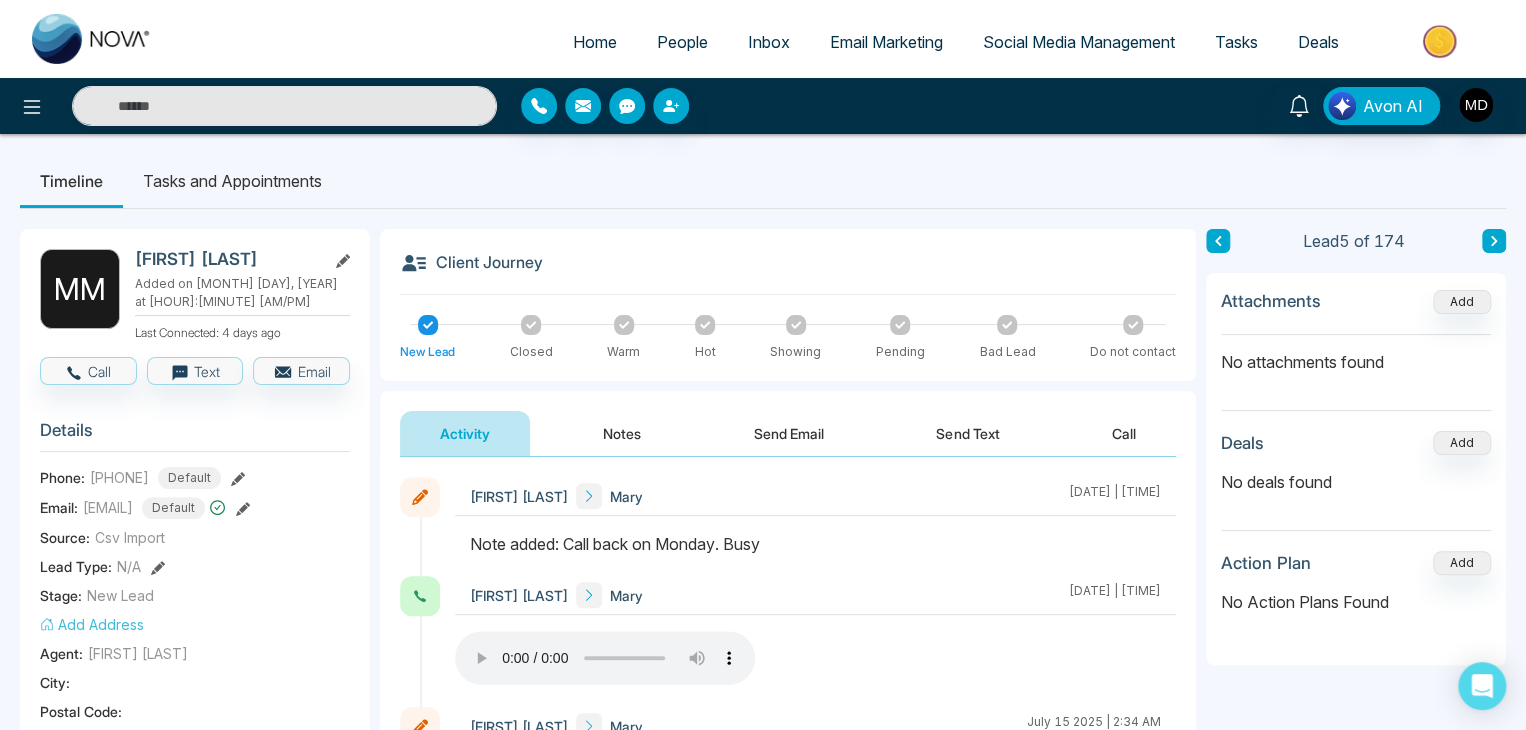 click at bounding box center [1494, 241] 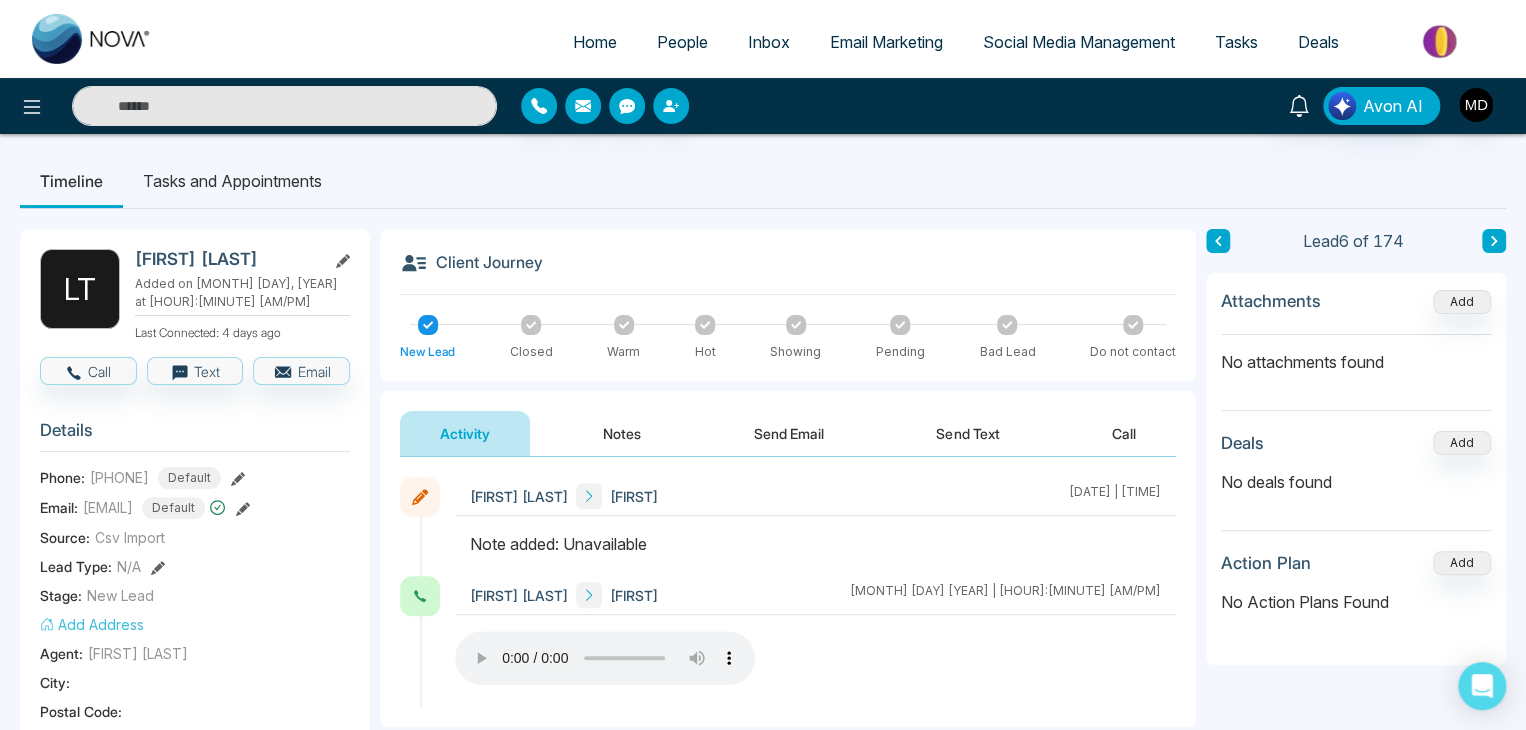 click 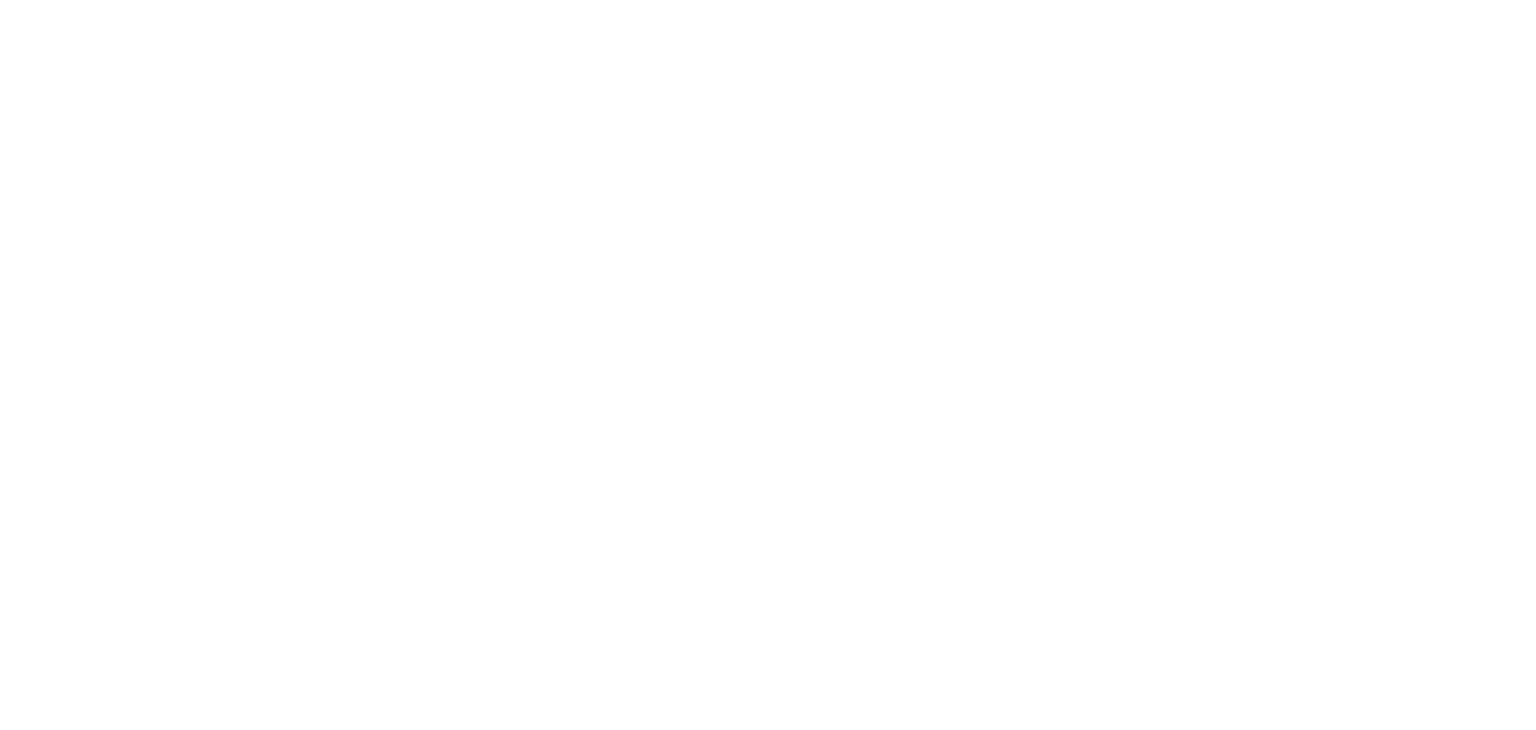 scroll, scrollTop: 0, scrollLeft: 0, axis: both 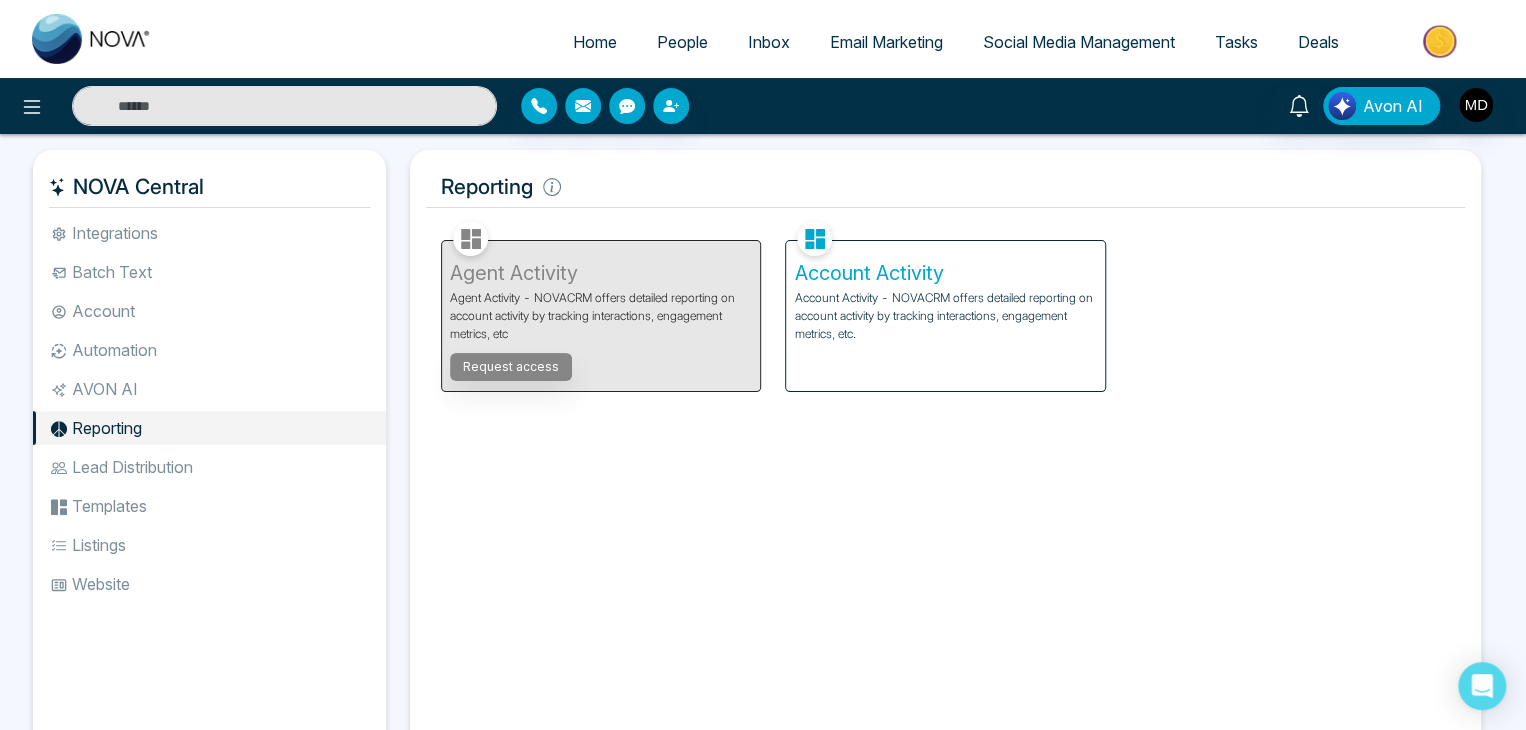 click on "Account Activity Account Activity - NOVACRM offers detailed reporting on account activity by tracking interactions, engagement metrics, etc." at bounding box center (945, 316) 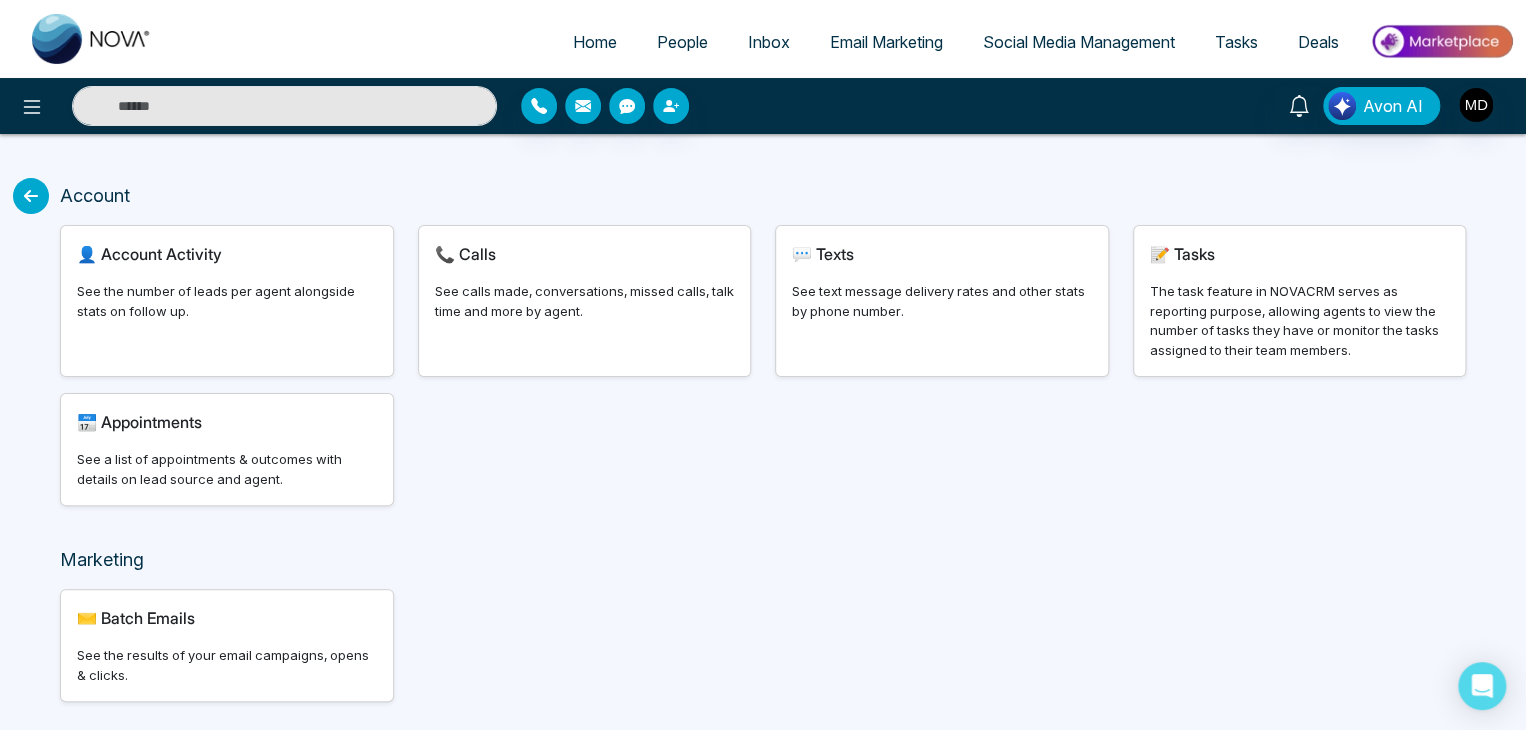 click on "📞 Calls See calls made, conversations, missed calls, talk time and more by agent." at bounding box center [585, 301] 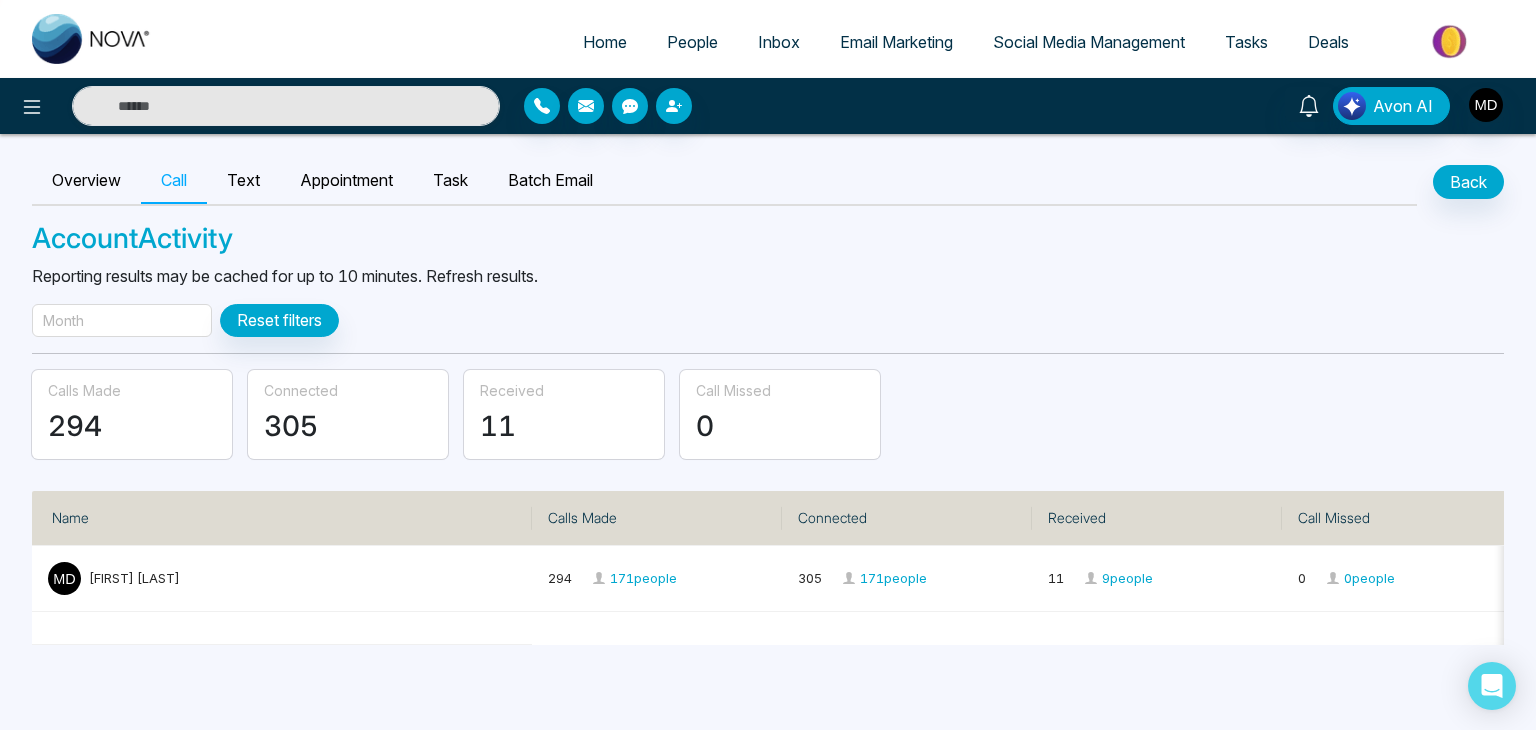 click on "Overview Call Text Appointment Task Batch Email Back Account  Activity   Reporting results may be cached for up to 10 minutes. Refresh results. Month Reset filters Calls Made 294 Connected 305 Received 11 Call Missed 0 Name Calls Made Connected Received Call Missed           [FIRST] [LAST] 294     171  people   305     171  people   11     9  people   0     0  people" at bounding box center [768, 389] 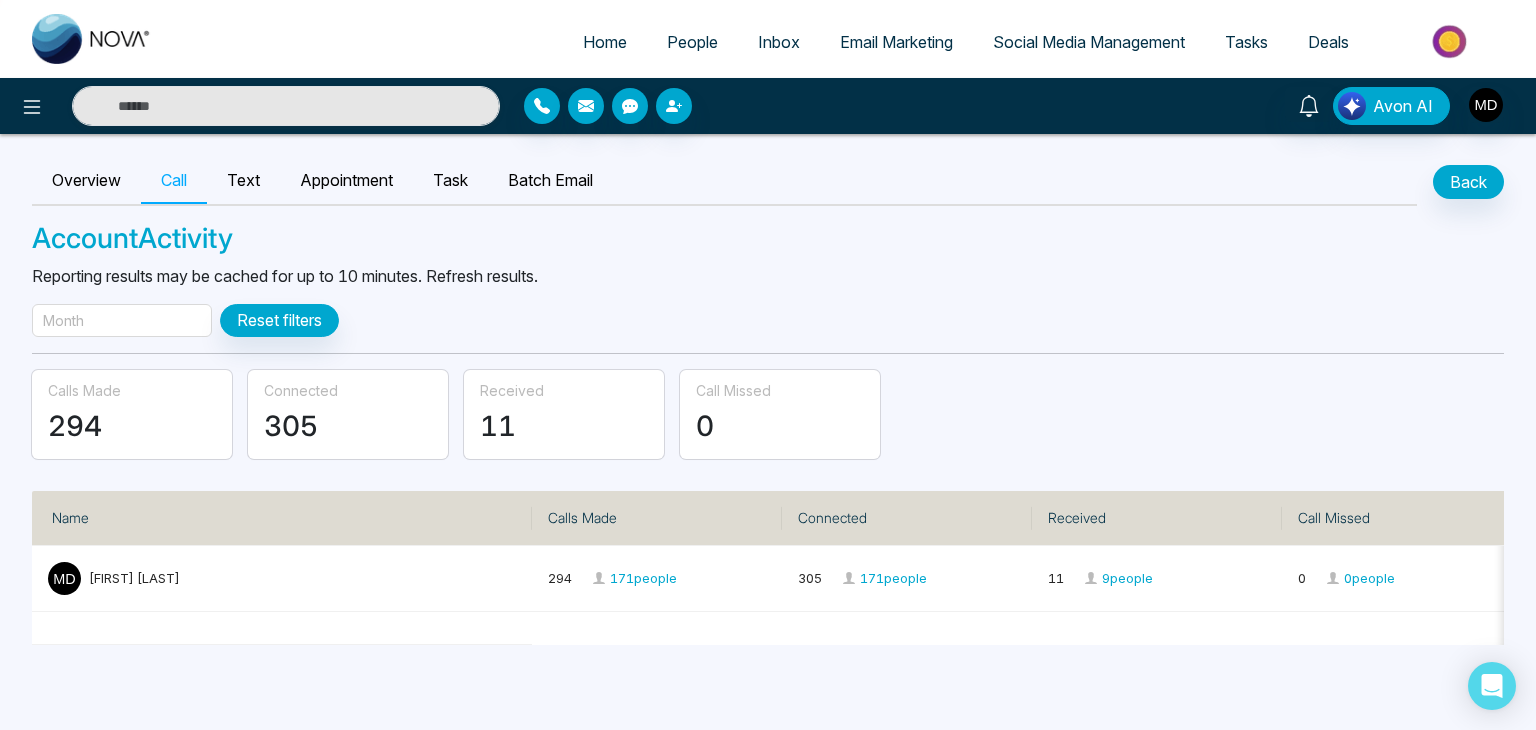 click on "Month" at bounding box center (122, 320) 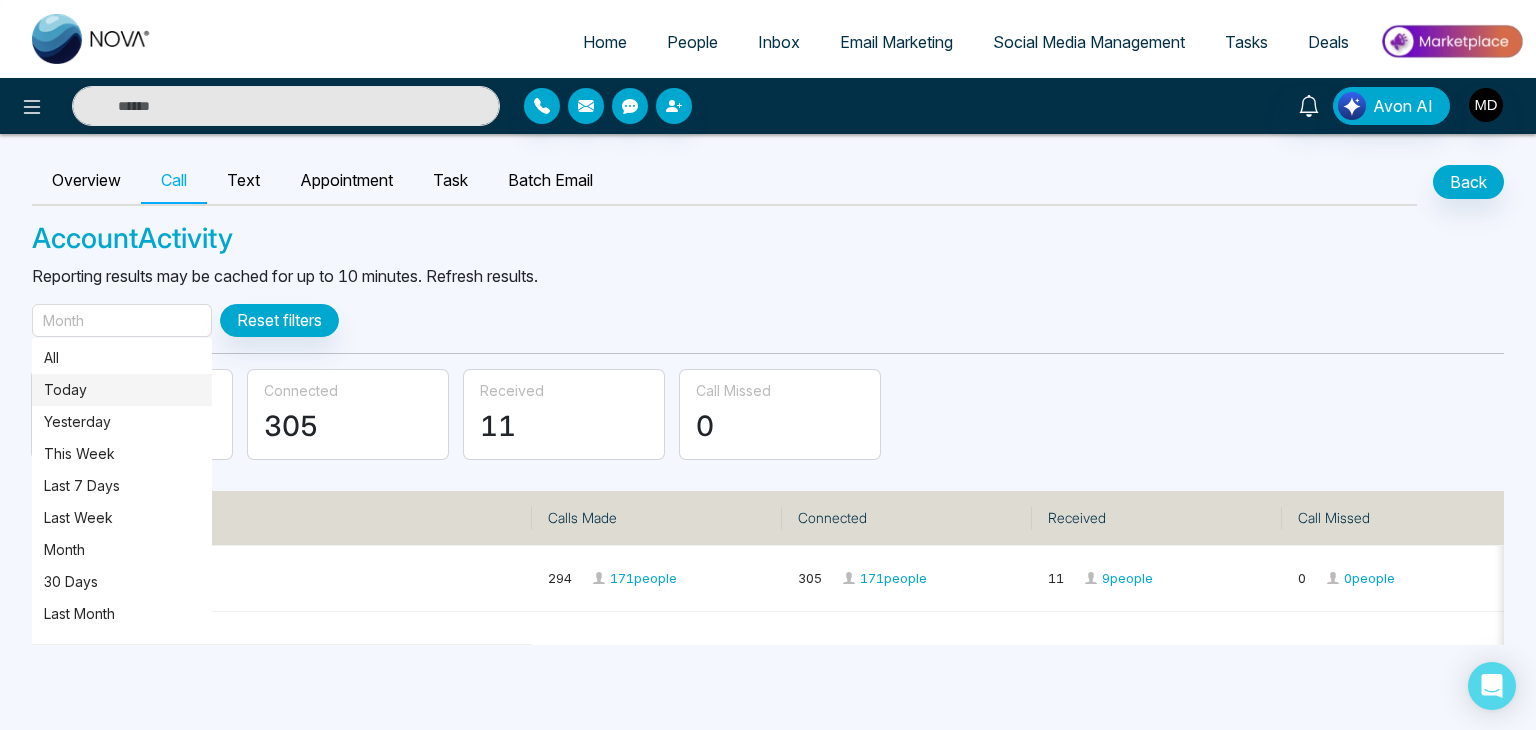 click on "Today" at bounding box center (122, 390) 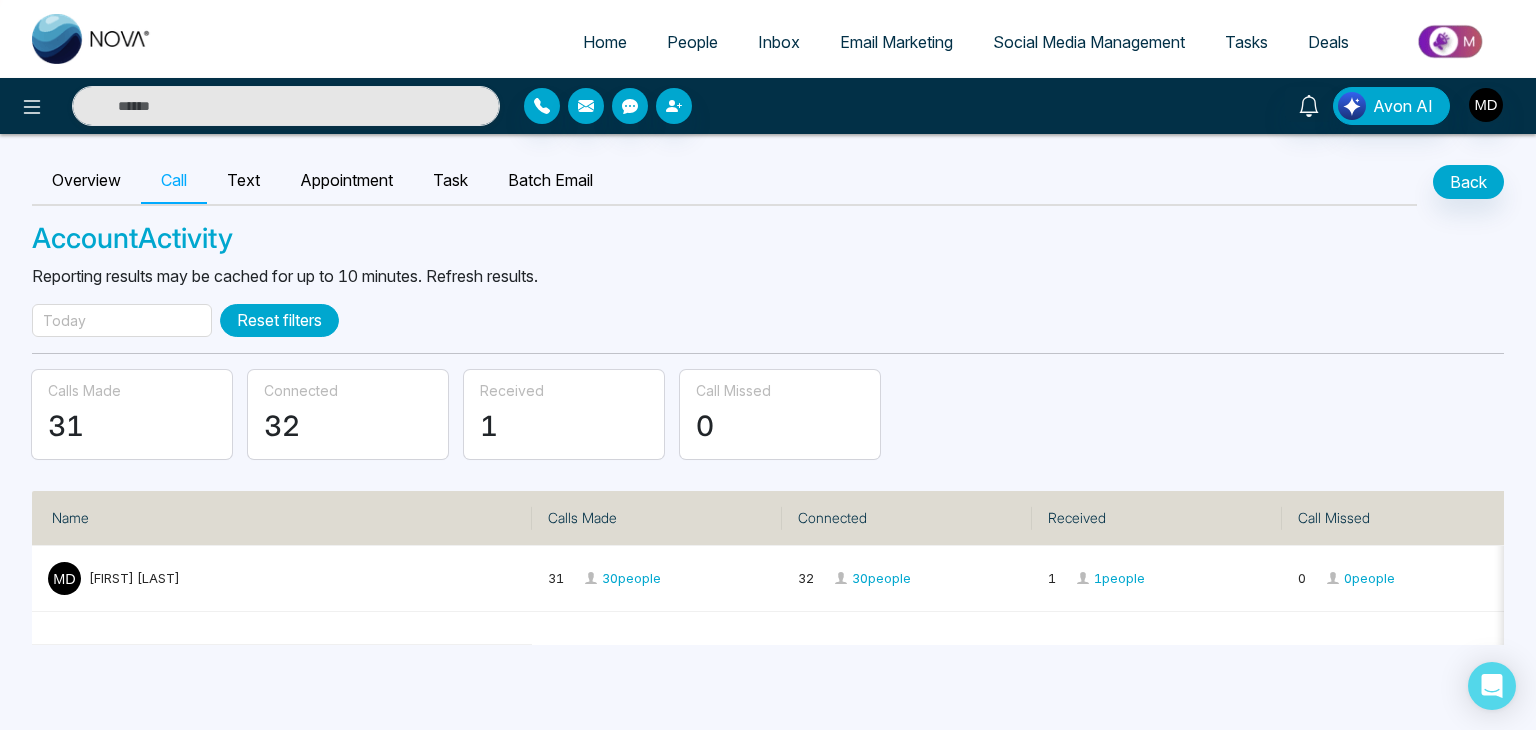 click on "Reset filters" at bounding box center (279, 320) 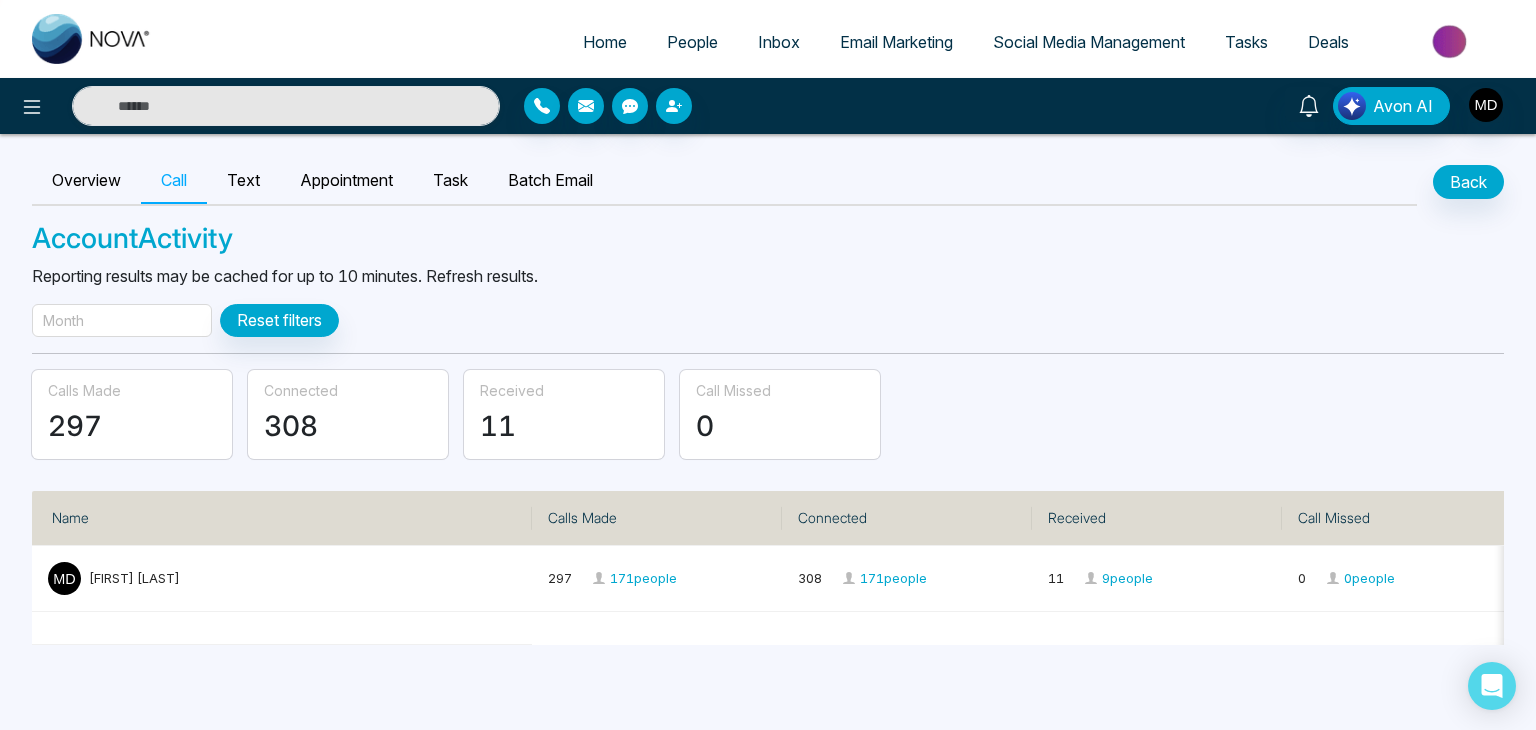 click on "Month" at bounding box center [122, 320] 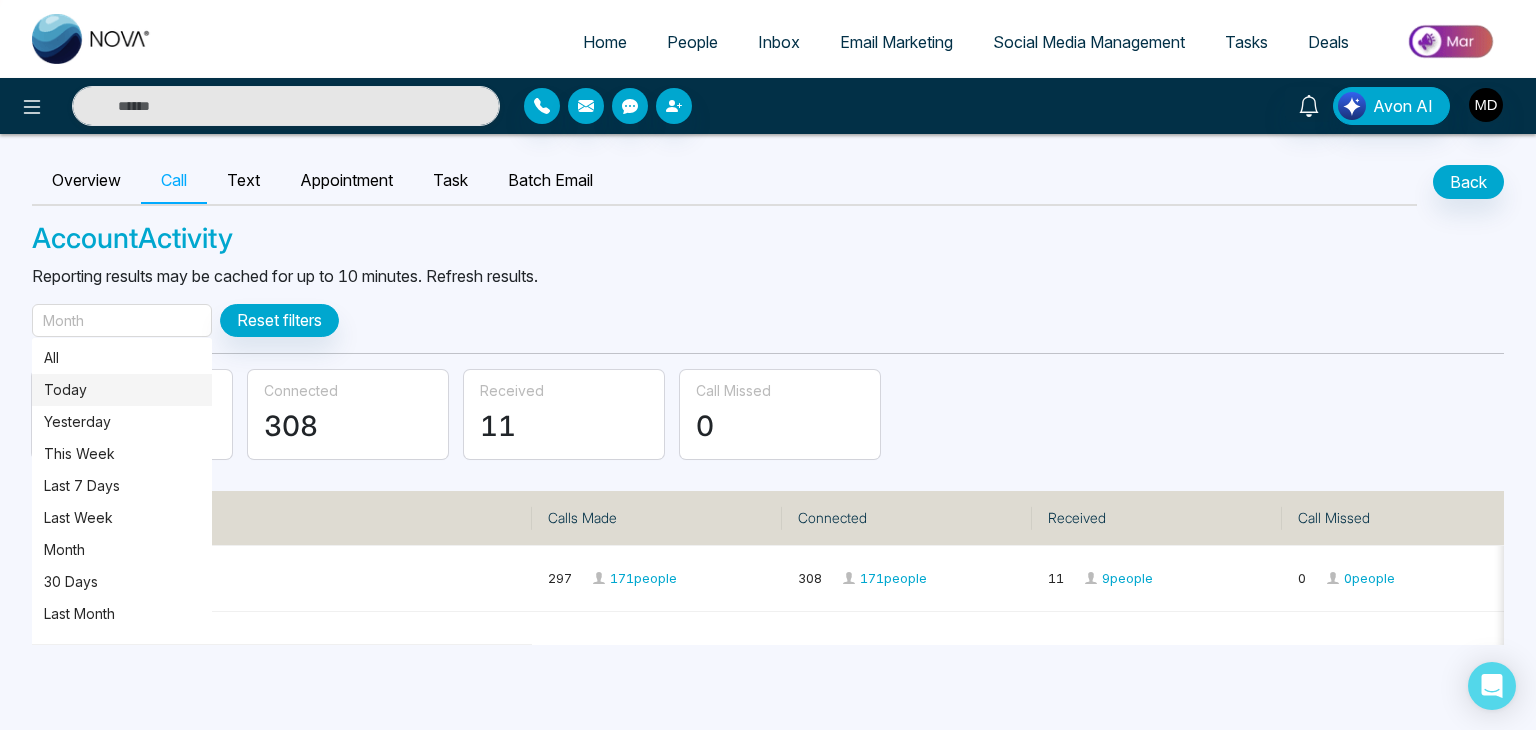 click on "Today" at bounding box center (122, 390) 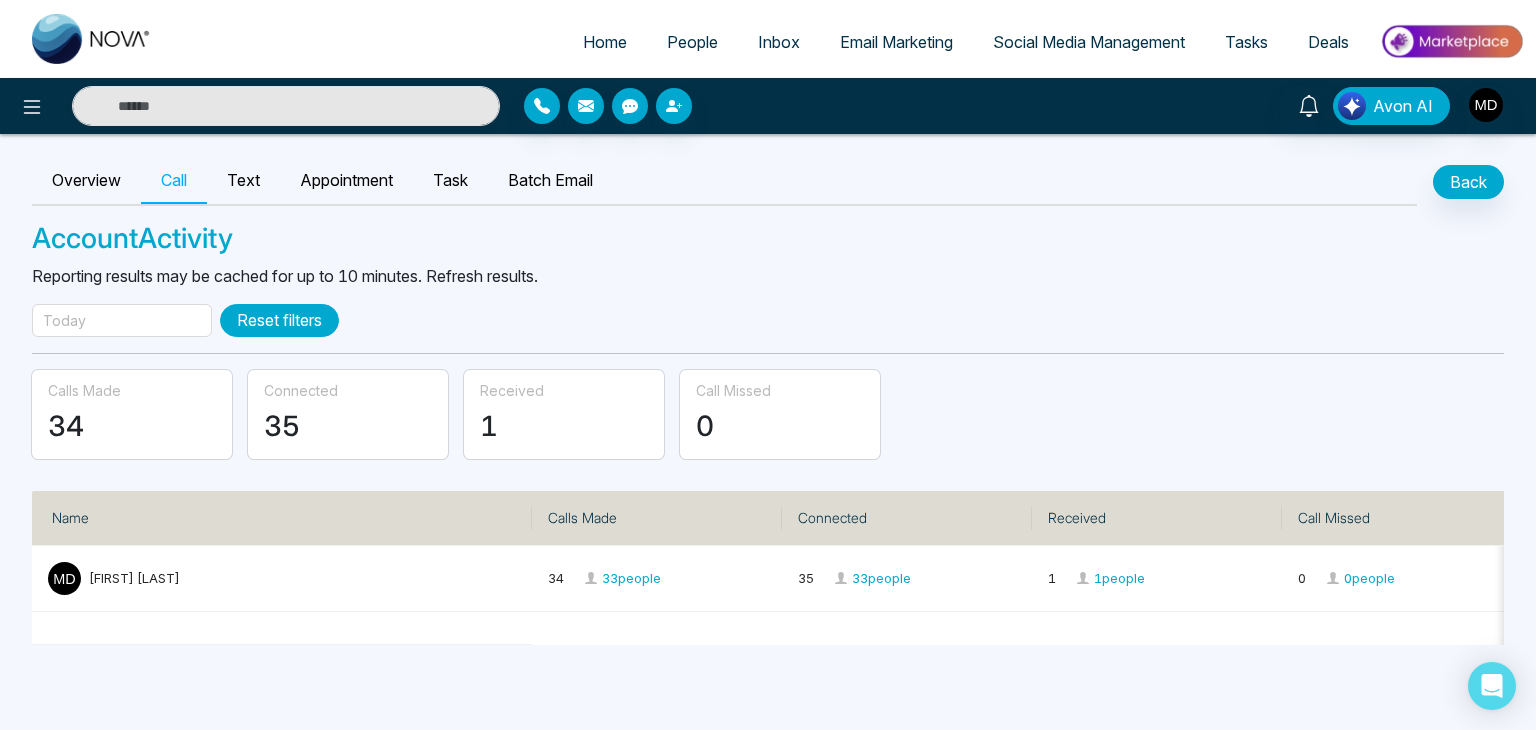 click on "Reset filters" at bounding box center [279, 320] 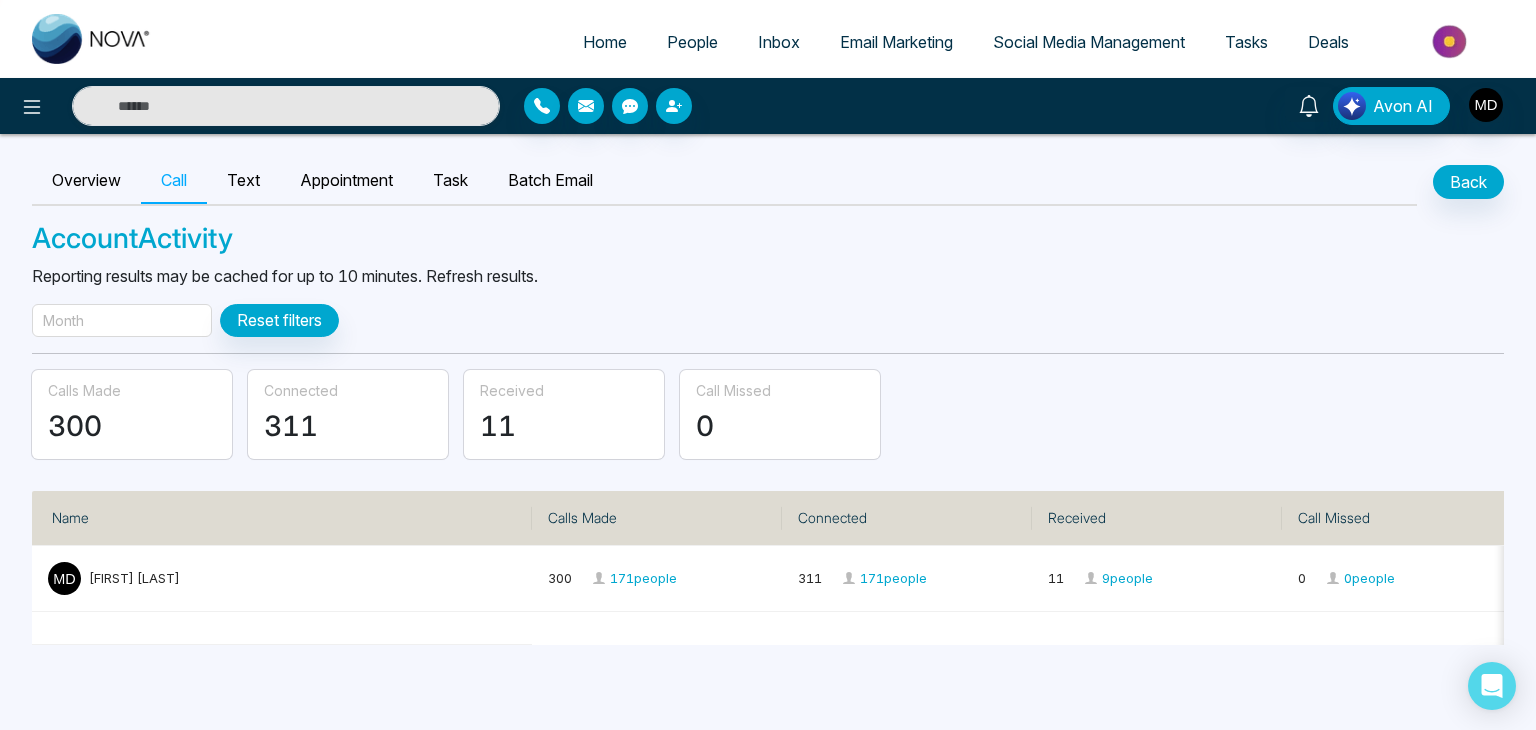 click on "Month" at bounding box center (63, 320) 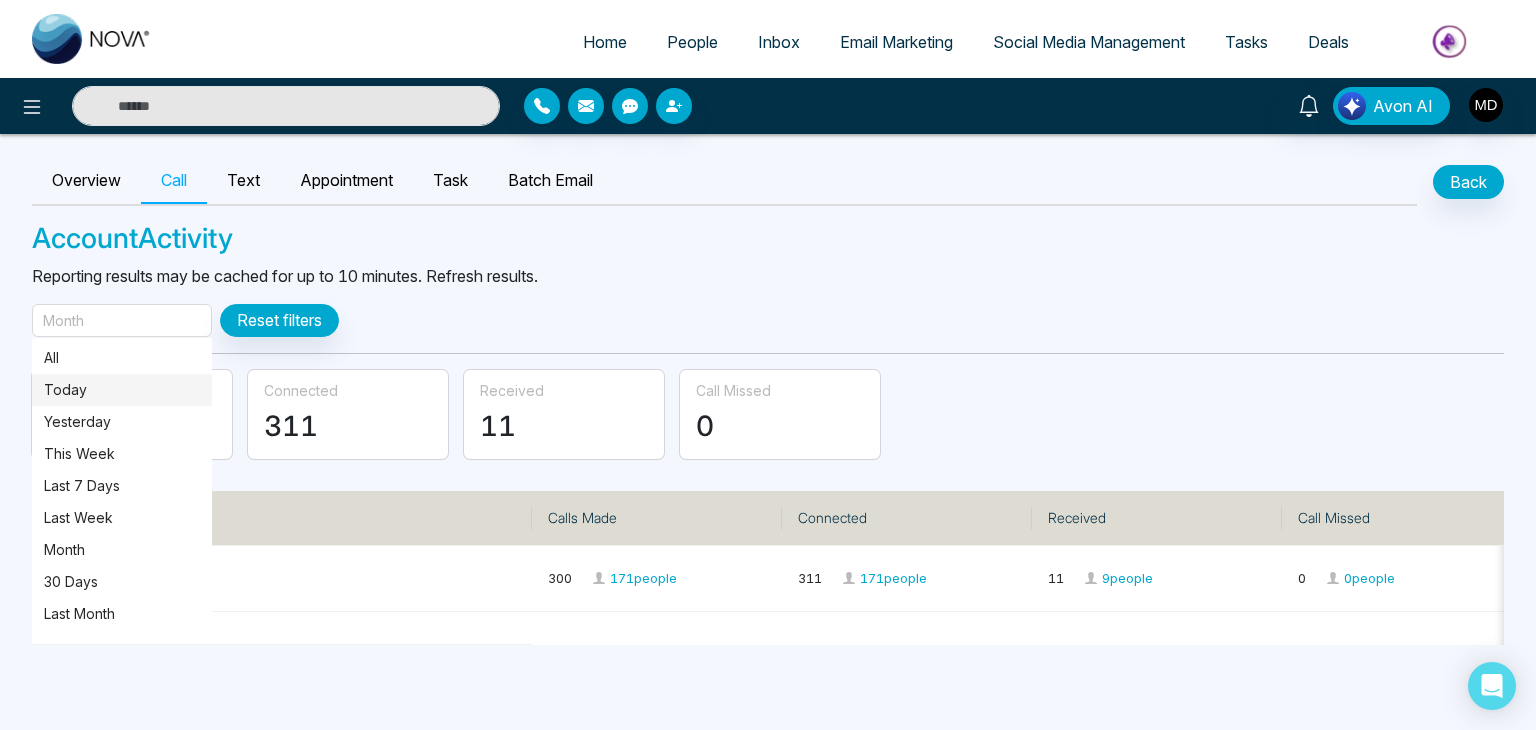 click on "Today" at bounding box center (122, 390) 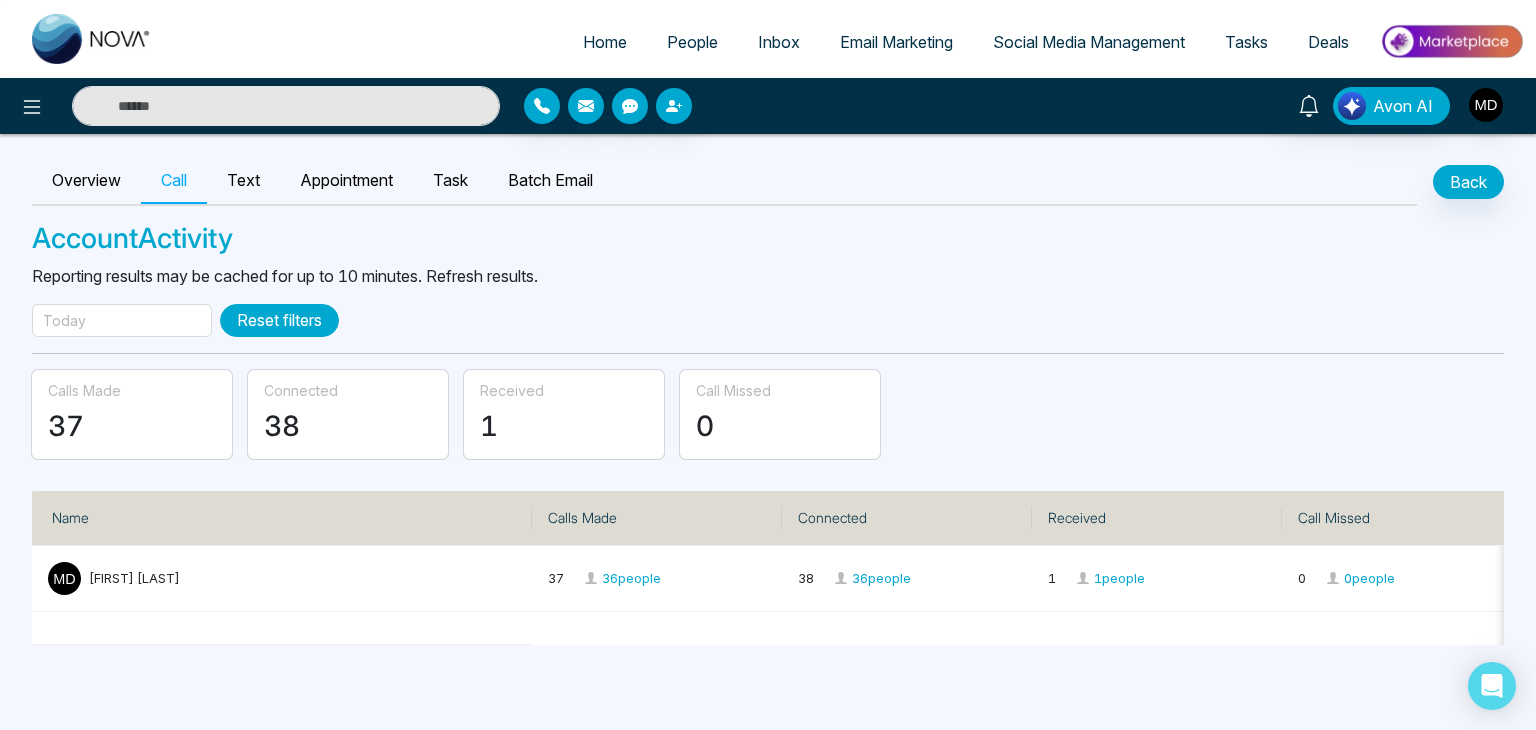 click on "Reset filters" at bounding box center [279, 320] 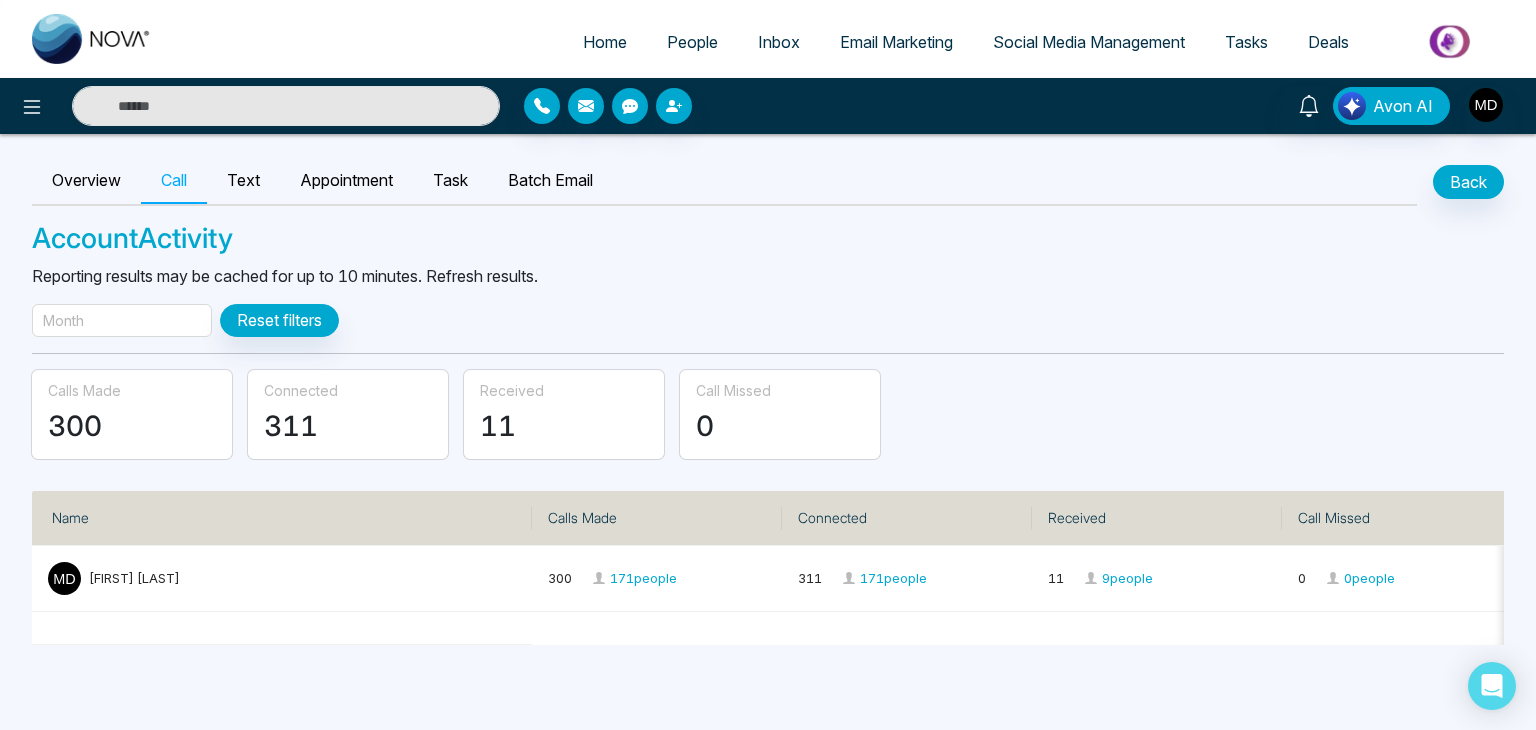 click on "Month" at bounding box center [122, 320] 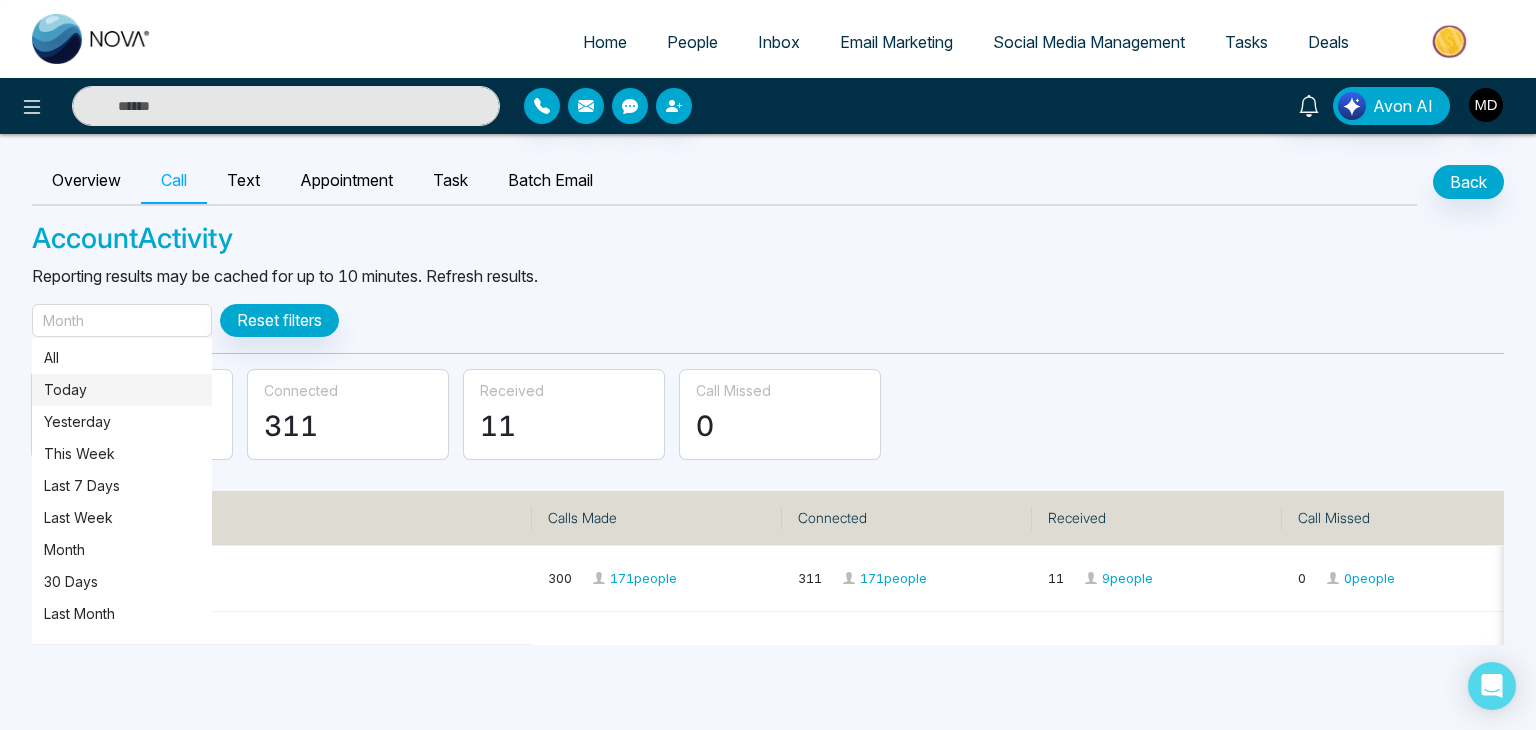 click on "Today" at bounding box center [122, 390] 